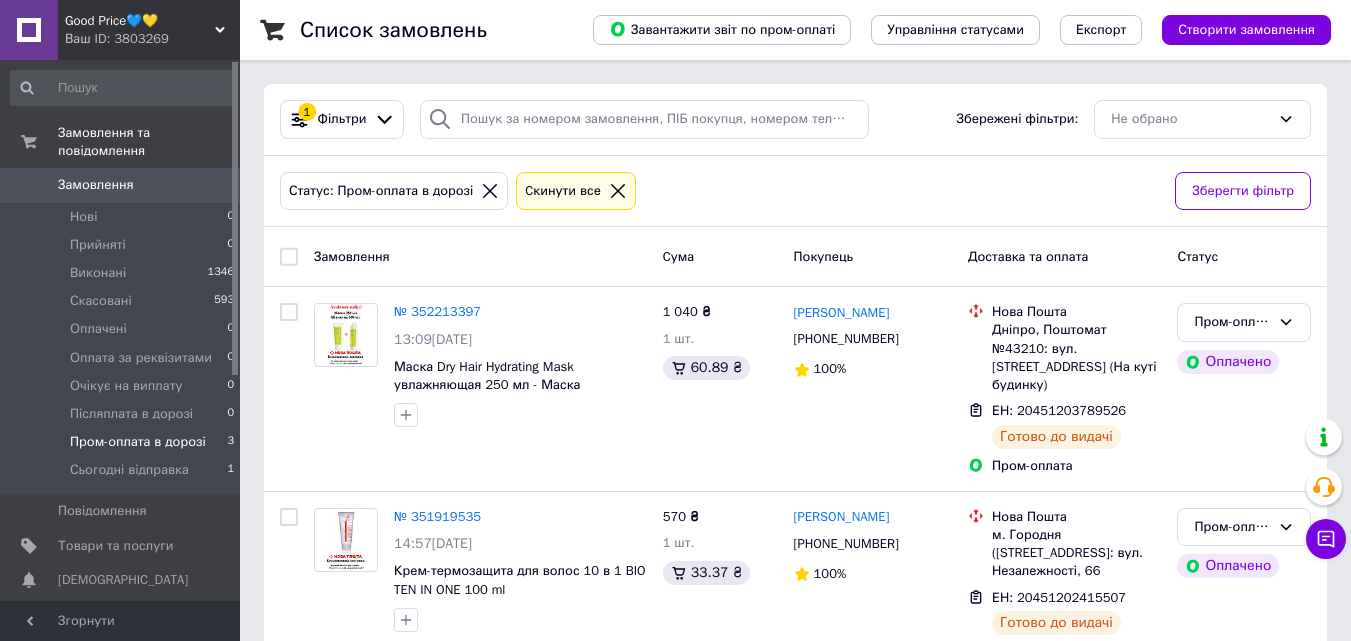 scroll, scrollTop: 0, scrollLeft: 0, axis: both 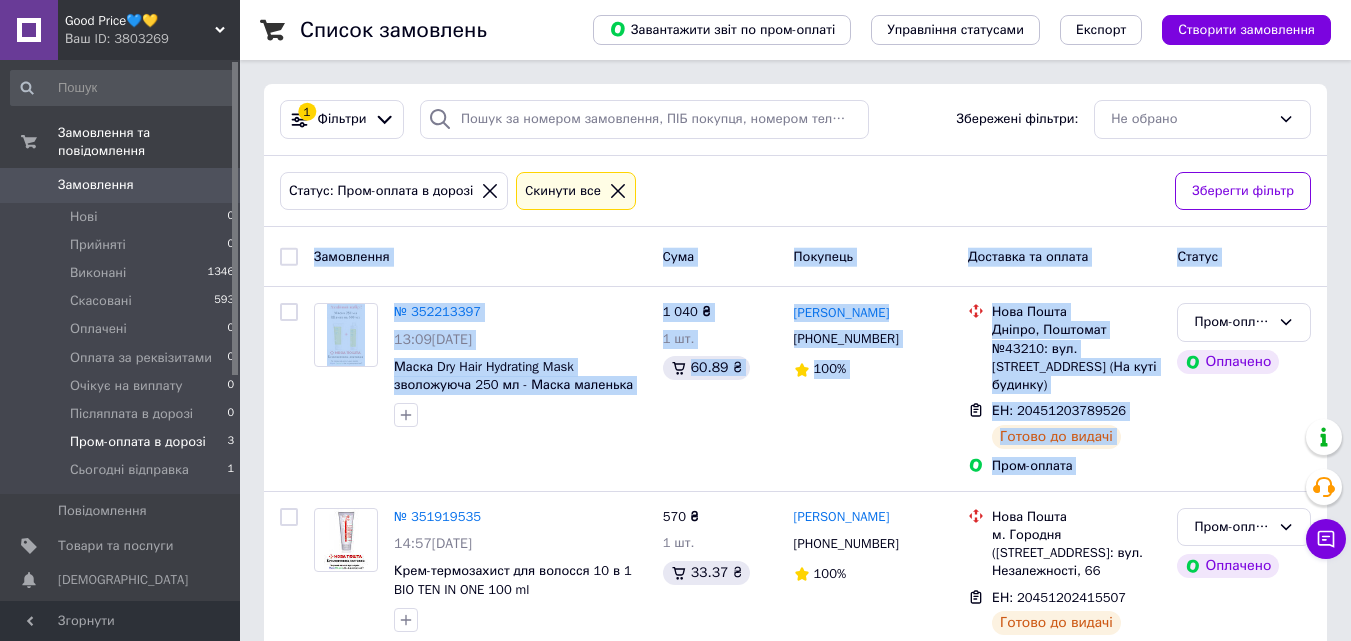 drag, startPoint x: 1344, startPoint y: 310, endPoint x: 1344, endPoint y: 345, distance: 35 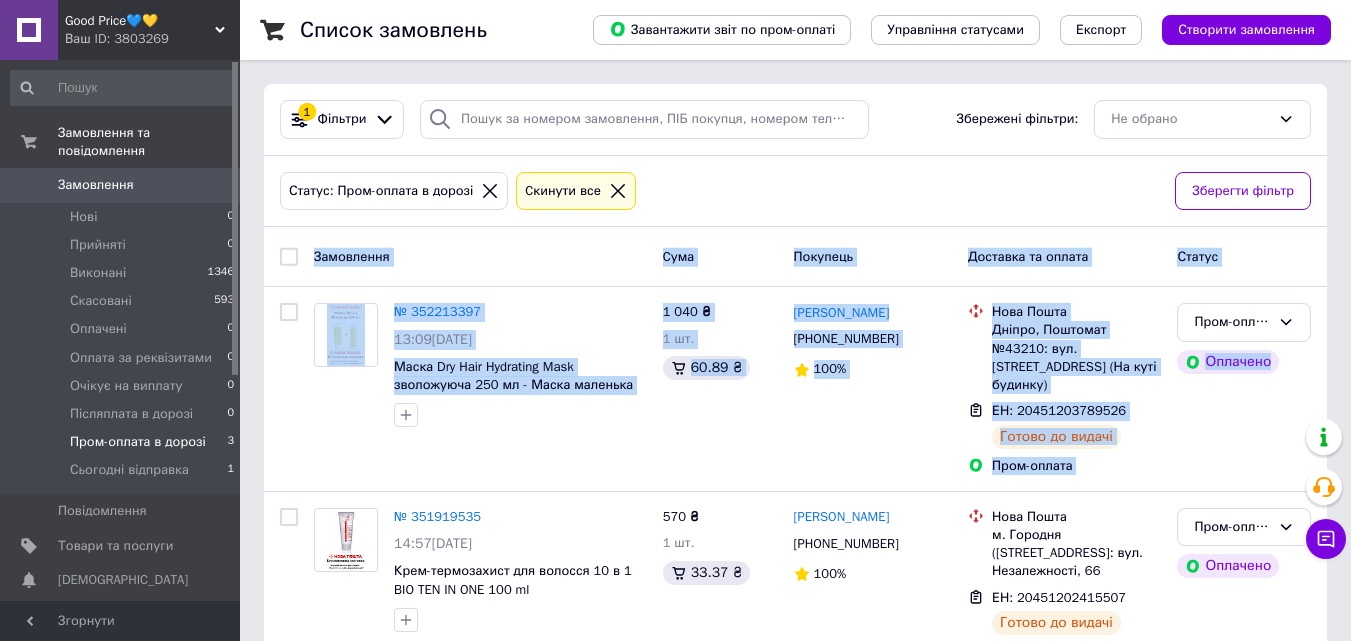 click on "Список замовлень   Завантажити звіт по пром-оплаті Управління статусами Експорт Створити замовлення 1 Фільтри Збережені фільтри: Не обрано Статус: Пром-оплата в дорозі Cкинути все Зберегти фільтр Замовлення Cума Покупець Доставка та оплата Статус № 352213397 13:09, 11.07.2025 Маска Dry Hair Hydrating Mask зволожуюча 250 мл - Маска маленька та шампунь маленький 1 040 ₴ 1 шт. 60.89 ₴ Вікторія Мартинчук +380962515690 100% Нова Пошта Дніпро, Поштомат №43210: вул. Передова, 677 (На куті будинку) ЕН: 20451203789526 Готово до видачі Пром-оплата Пром-оплата в дорозі Оплачено № 351919535 14:57, 09.07.2025 570 ₴ 1 шт. 33.37 ₴ 100% 100%" at bounding box center (795, 444) 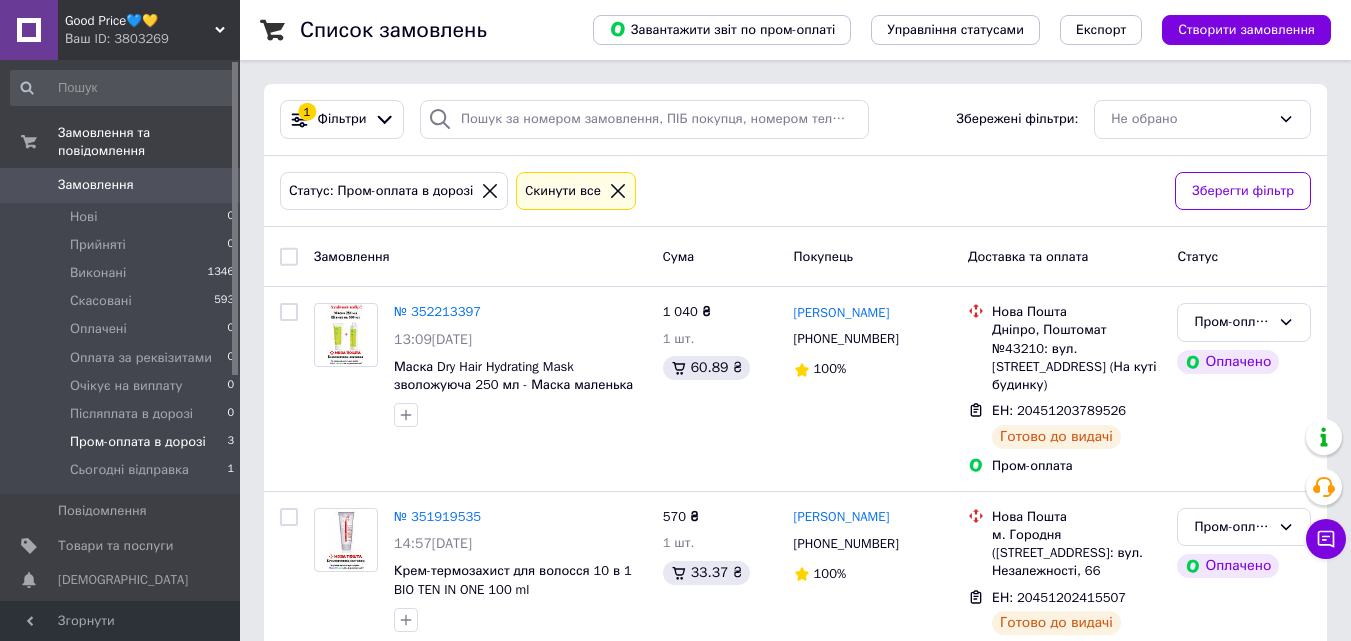 click on "Список замовлень   Завантажити звіт по пром-оплаті Управління статусами Експорт Створити замовлення 1 Фільтри Збережені фільтри: Не обрано Статус: Пром-оплата в дорозі Cкинути все Зберегти фільтр Замовлення Cума Покупець Доставка та оплата Статус № 352213397 13:09, 11.07.2025 Маска Dry Hair Hydrating Mask зволожуюча 250 мл - Маска маленька та шампунь маленький 1 040 ₴ 1 шт. 60.89 ₴ Вікторія Мартинчук +380962515690 100% Нова Пошта Дніпро, Поштомат №43210: вул. Передова, 677 (На куті будинку) ЕН: 20451203789526 Готово до видачі Пром-оплата Пром-оплата в дорозі Оплачено № 351919535 14:57, 09.07.2025 570 ₴ 1 шт. 33.37 ₴ 100% 100%" at bounding box center (795, 444) 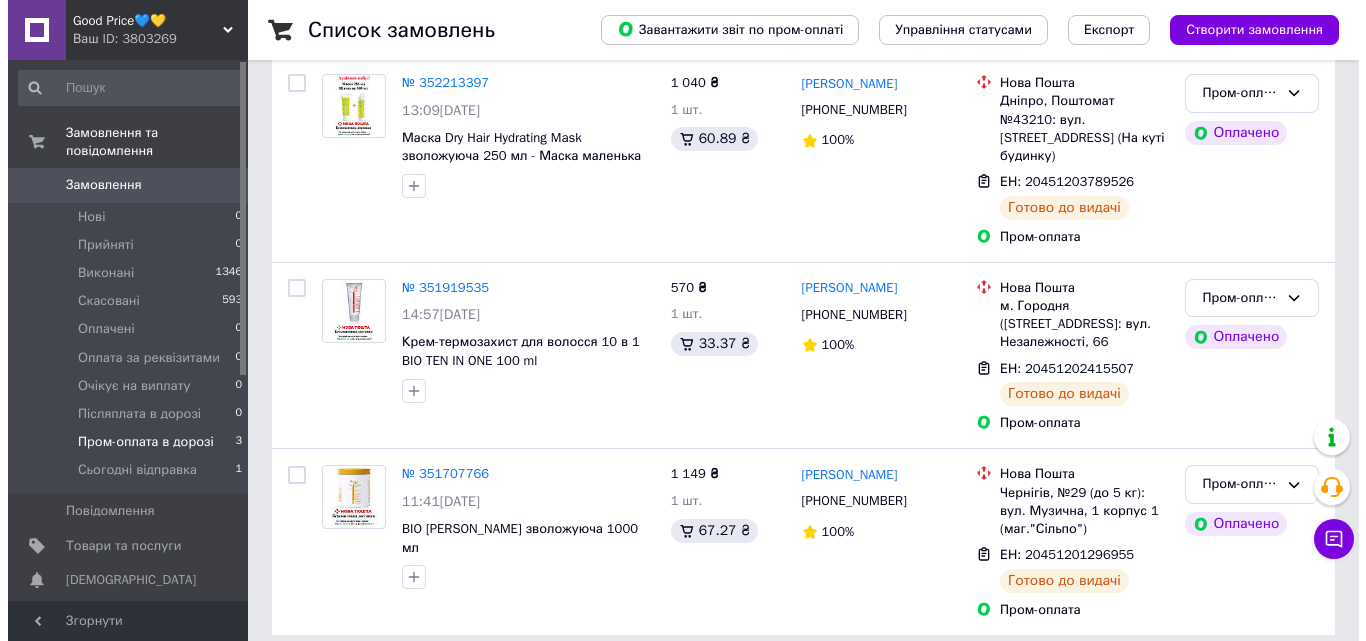 scroll, scrollTop: 0, scrollLeft: 0, axis: both 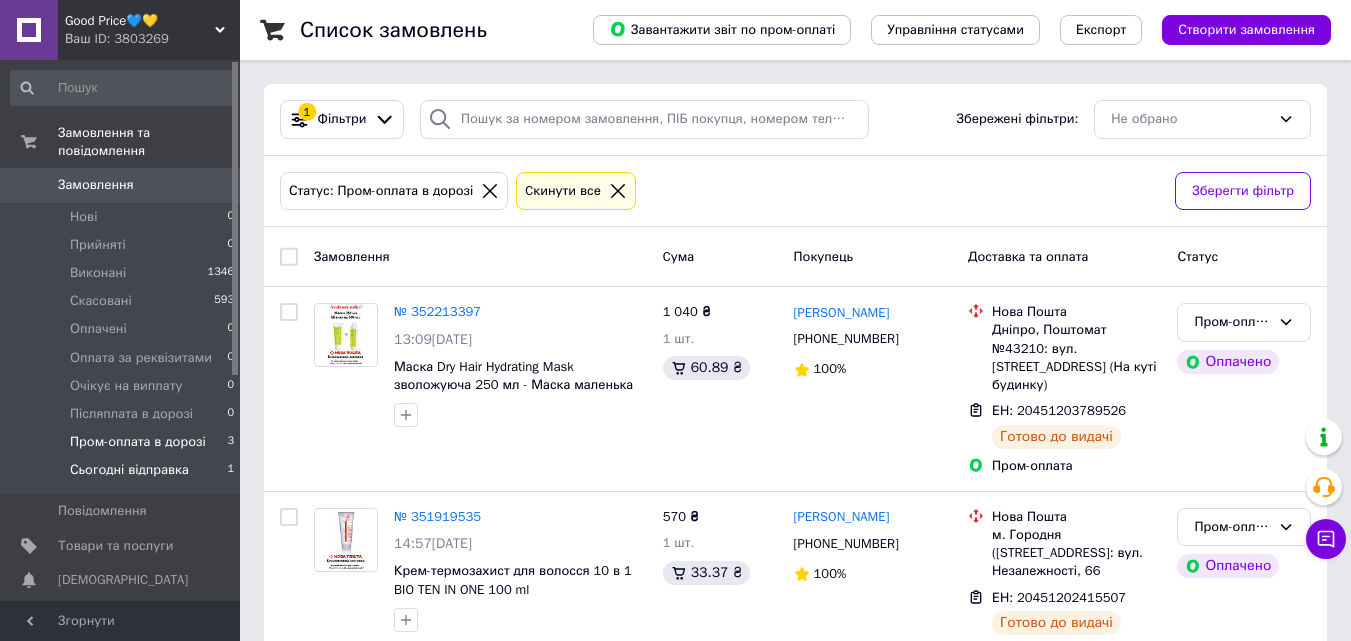 click on "Сьогодні відправка 1" at bounding box center [123, 475] 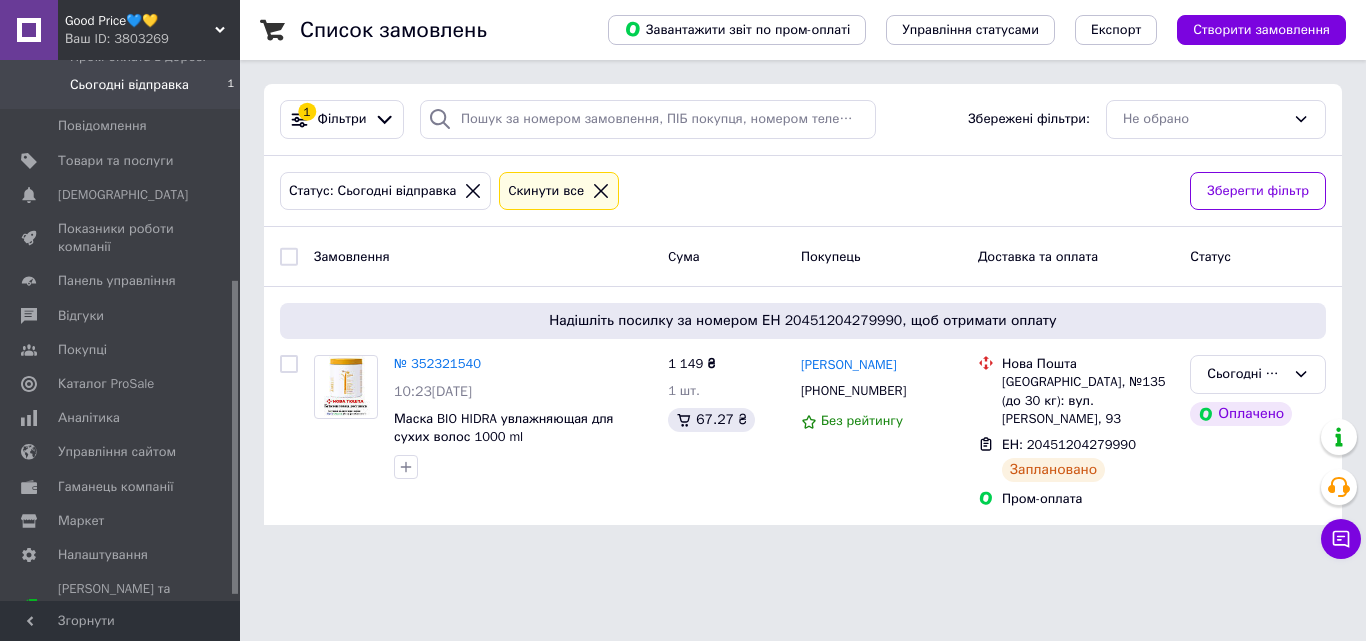 drag, startPoint x: 235, startPoint y: 244, endPoint x: 248, endPoint y: 469, distance: 225.37524 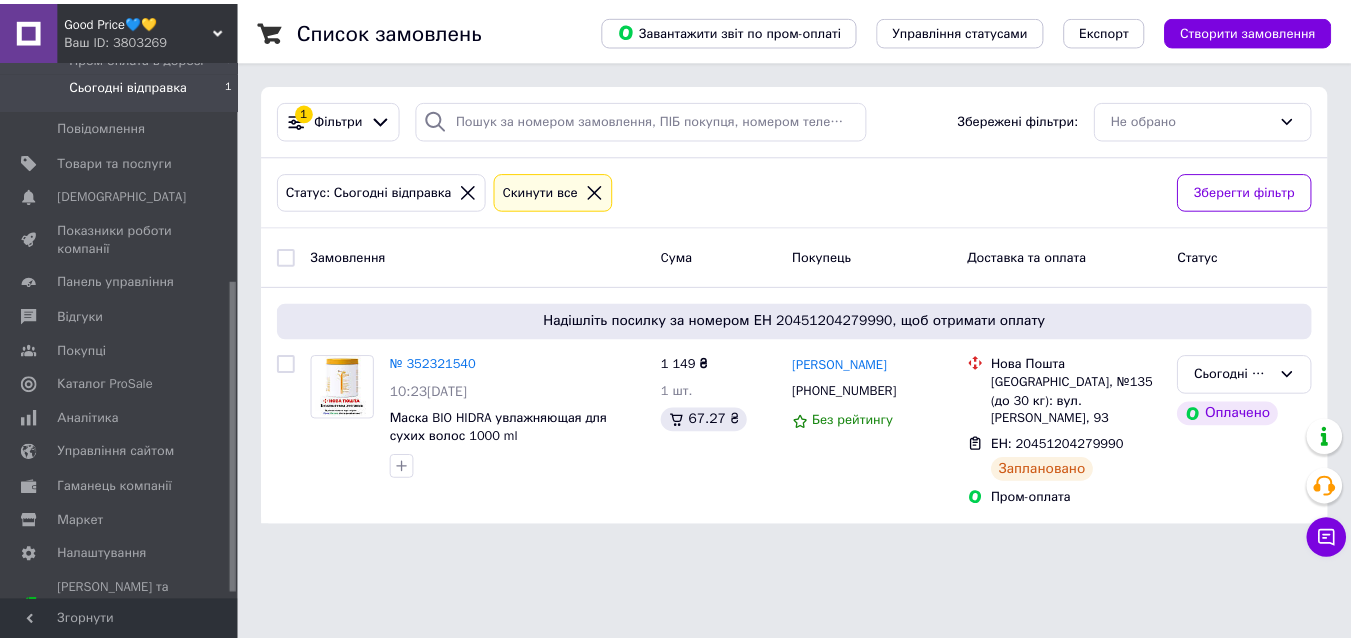 scroll, scrollTop: 390, scrollLeft: 0, axis: vertical 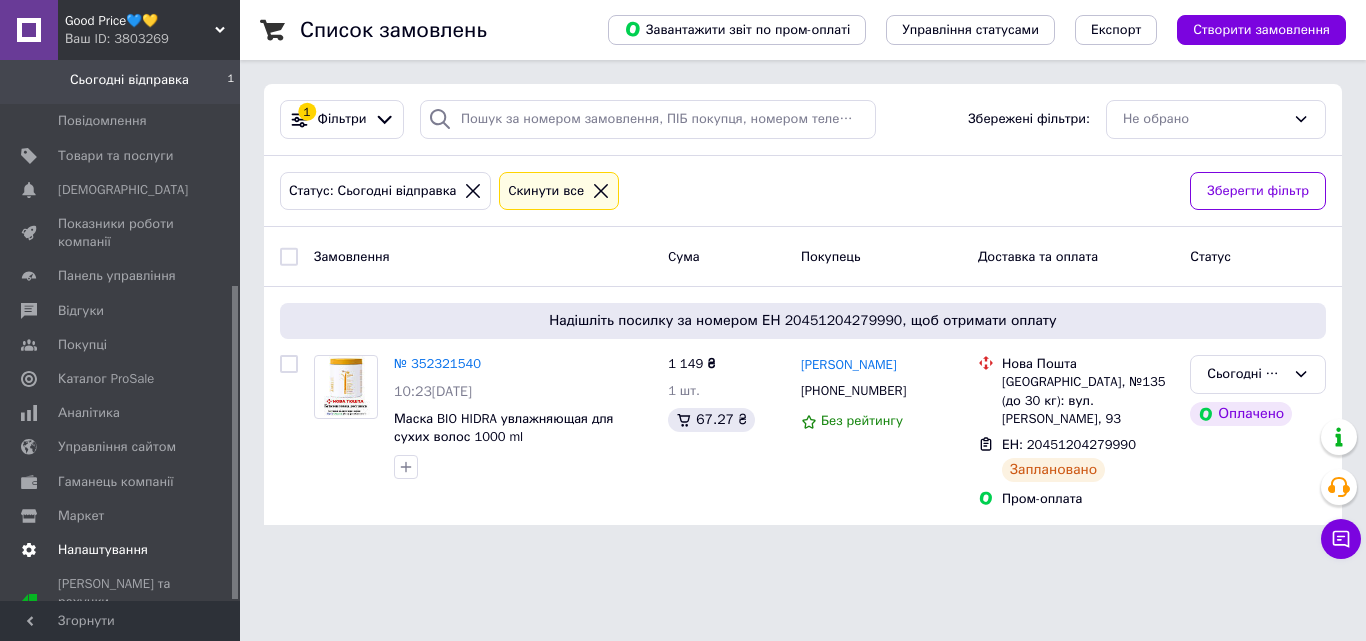 click on "Налаштування" at bounding box center (103, 550) 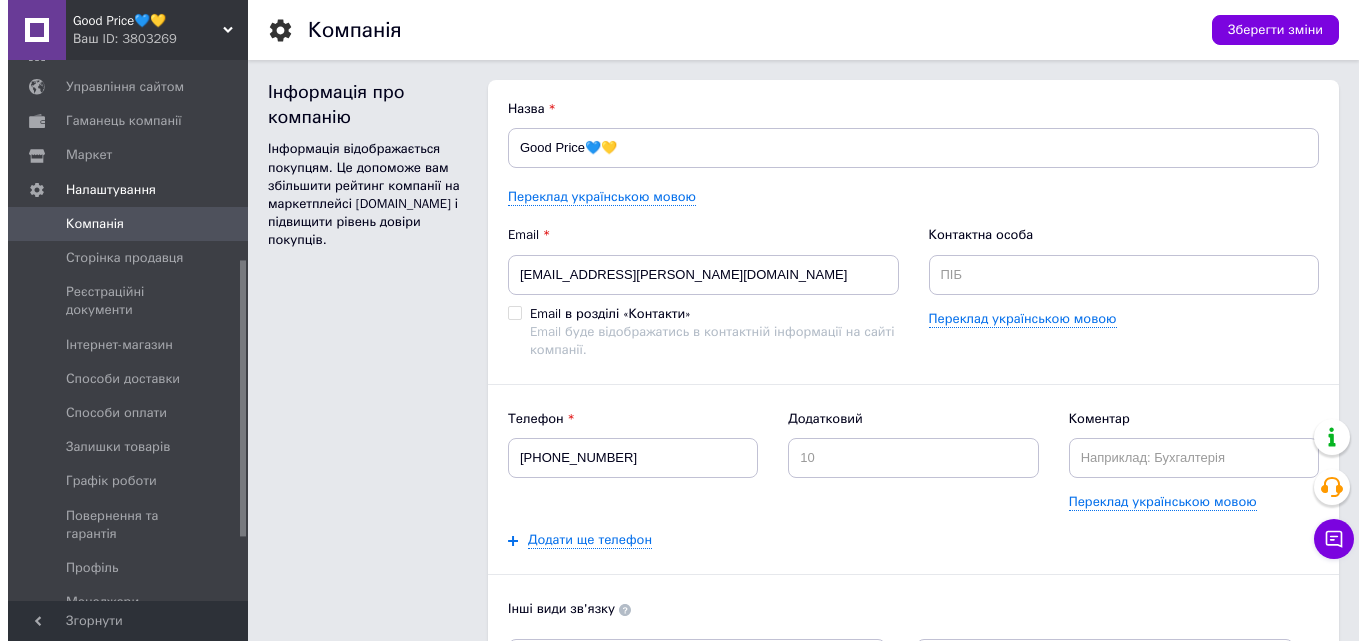 scroll, scrollTop: 0, scrollLeft: 0, axis: both 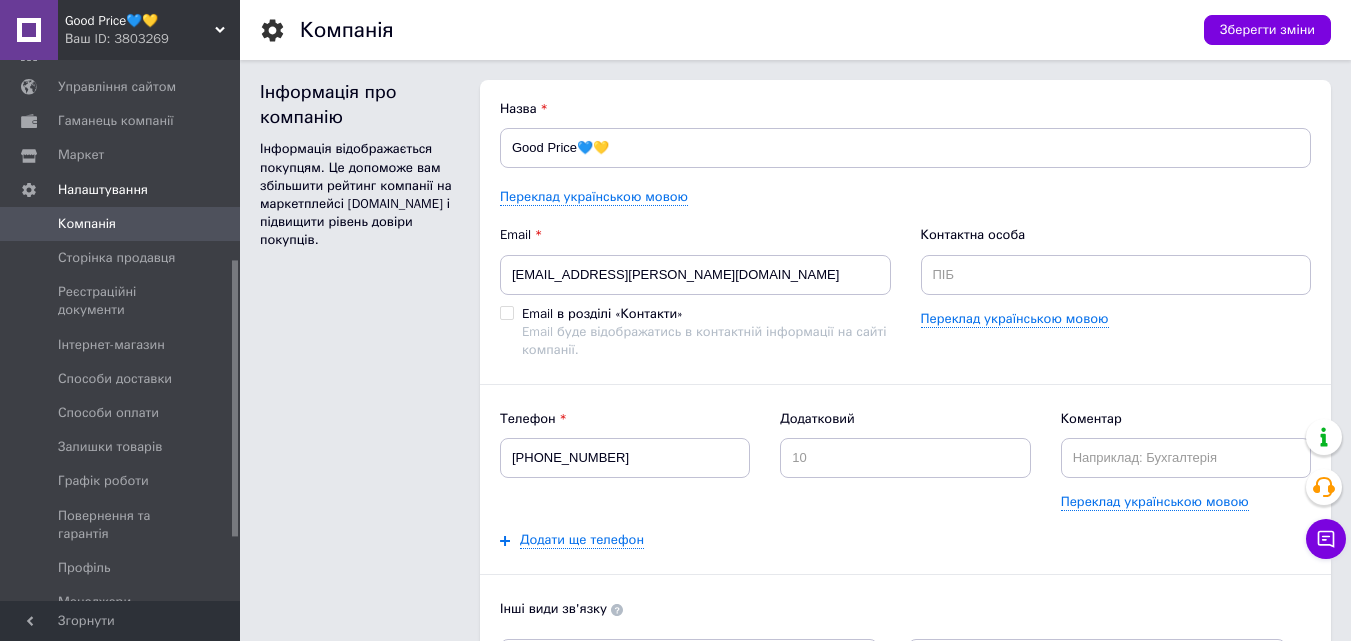 click on "Компанія" at bounding box center (121, 224) 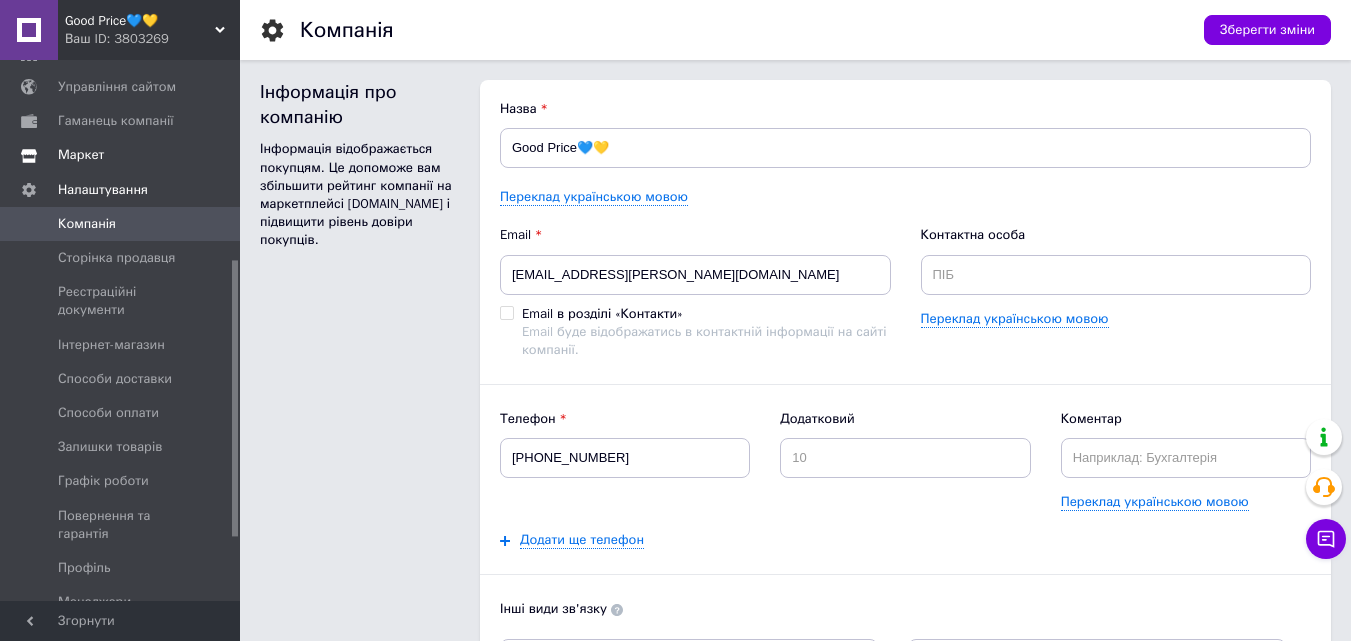 click on "Маркет" at bounding box center [81, 155] 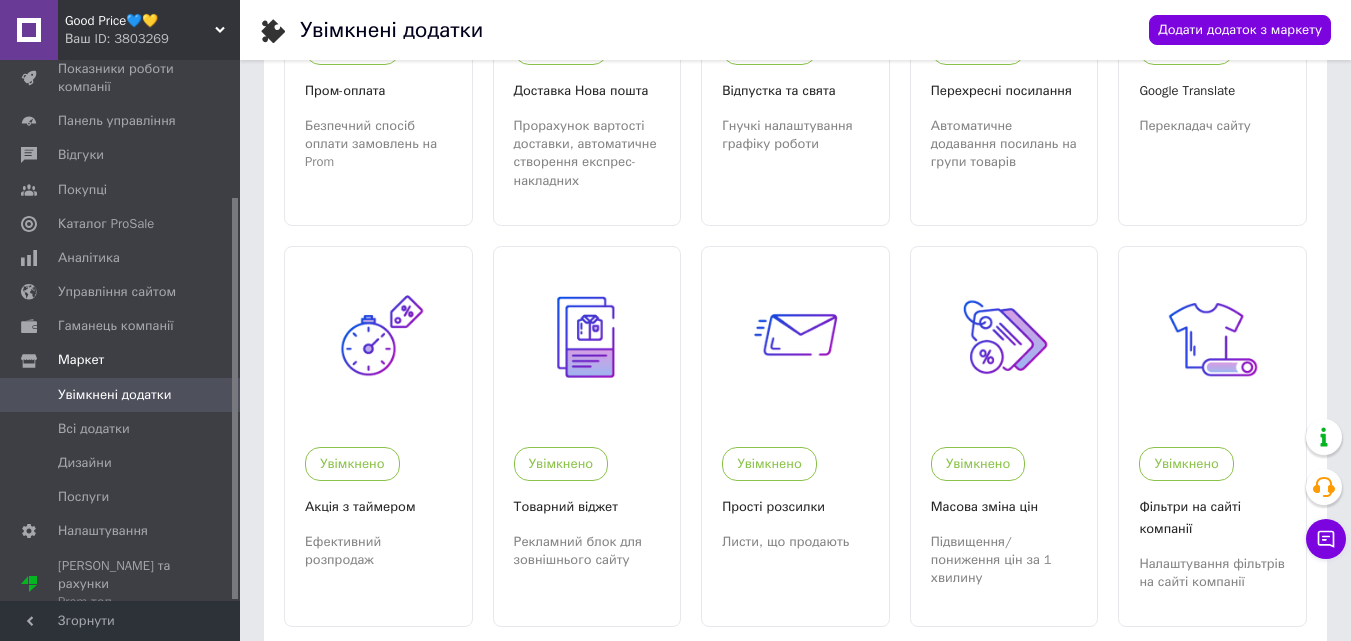 scroll, scrollTop: 288, scrollLeft: 0, axis: vertical 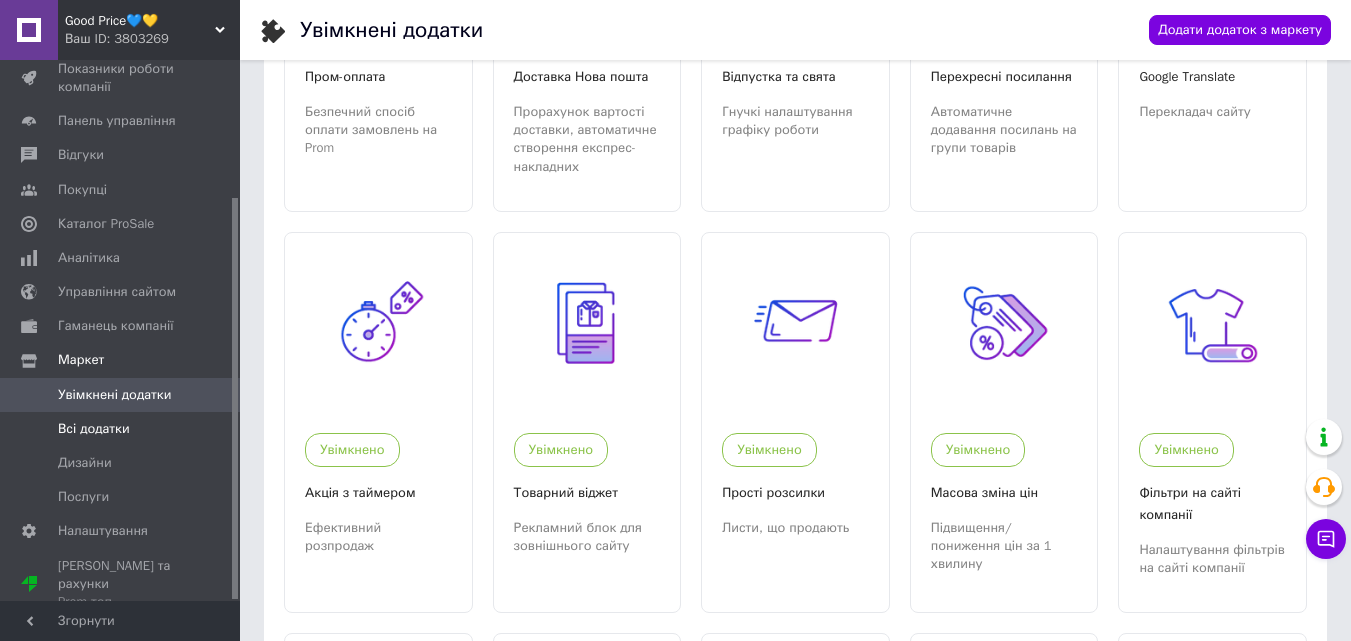 click on "Всі додатки" at bounding box center (121, 429) 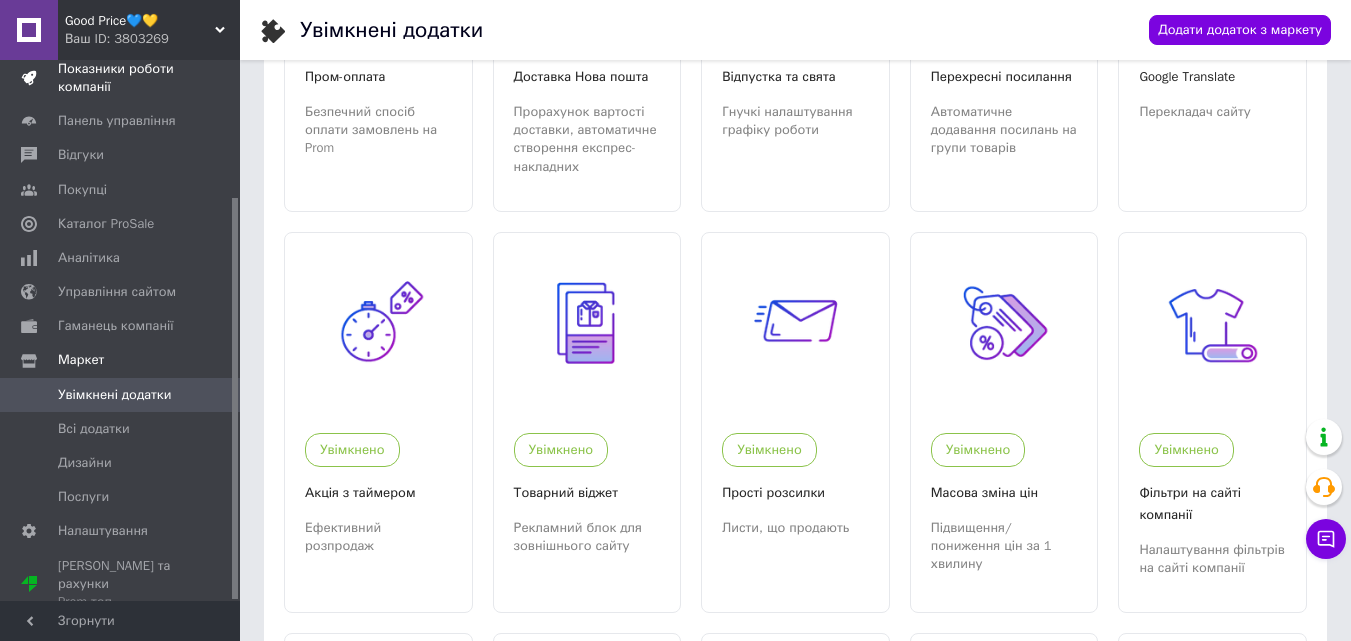 click on "Показники роботи компанії" at bounding box center [121, 78] 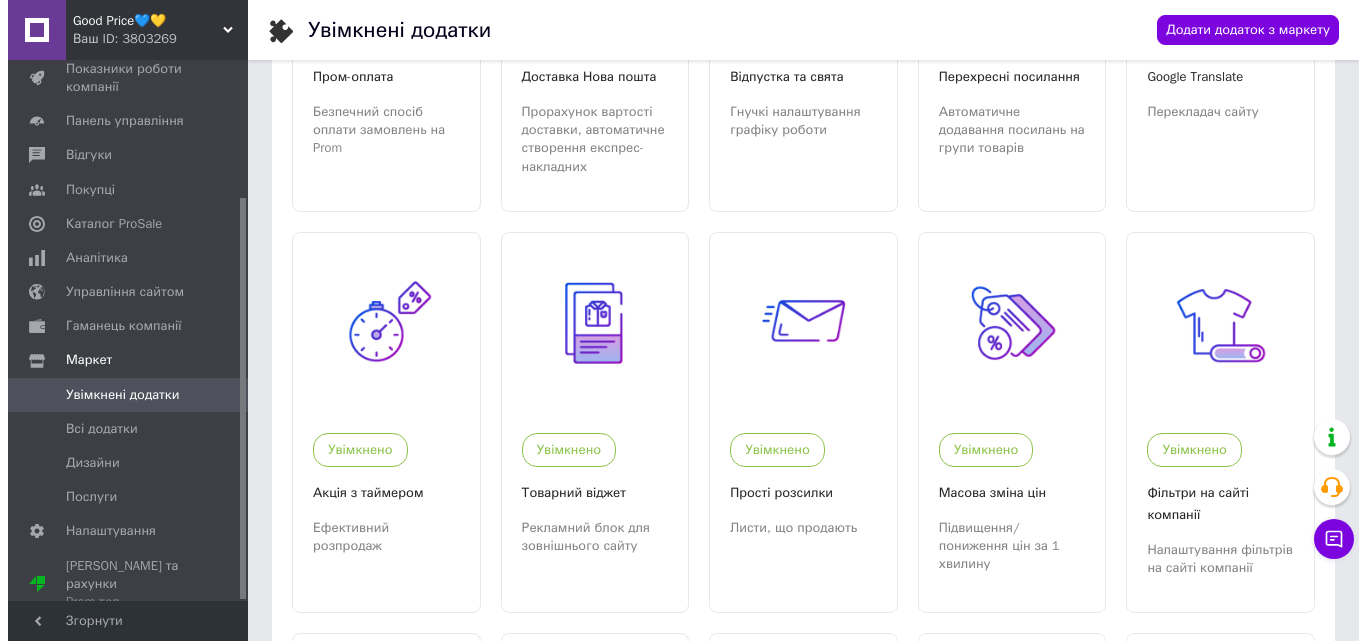 scroll, scrollTop: 0, scrollLeft: 0, axis: both 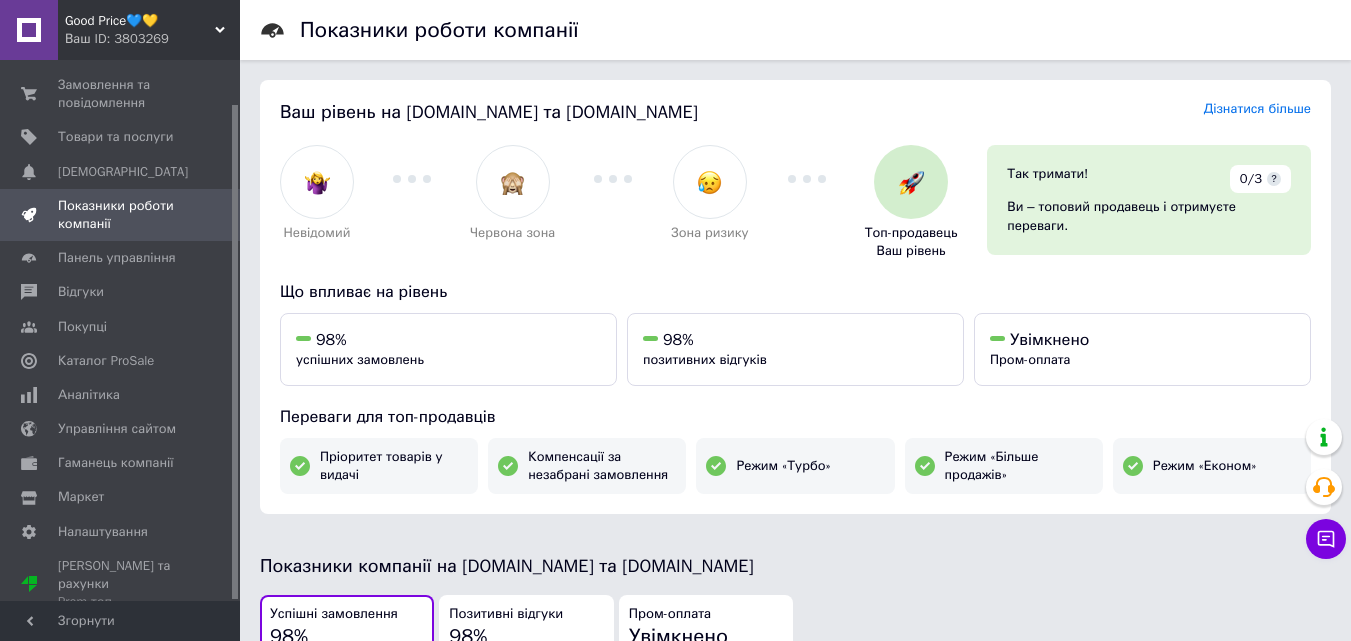 click on "Good Price💙💛" at bounding box center (140, 21) 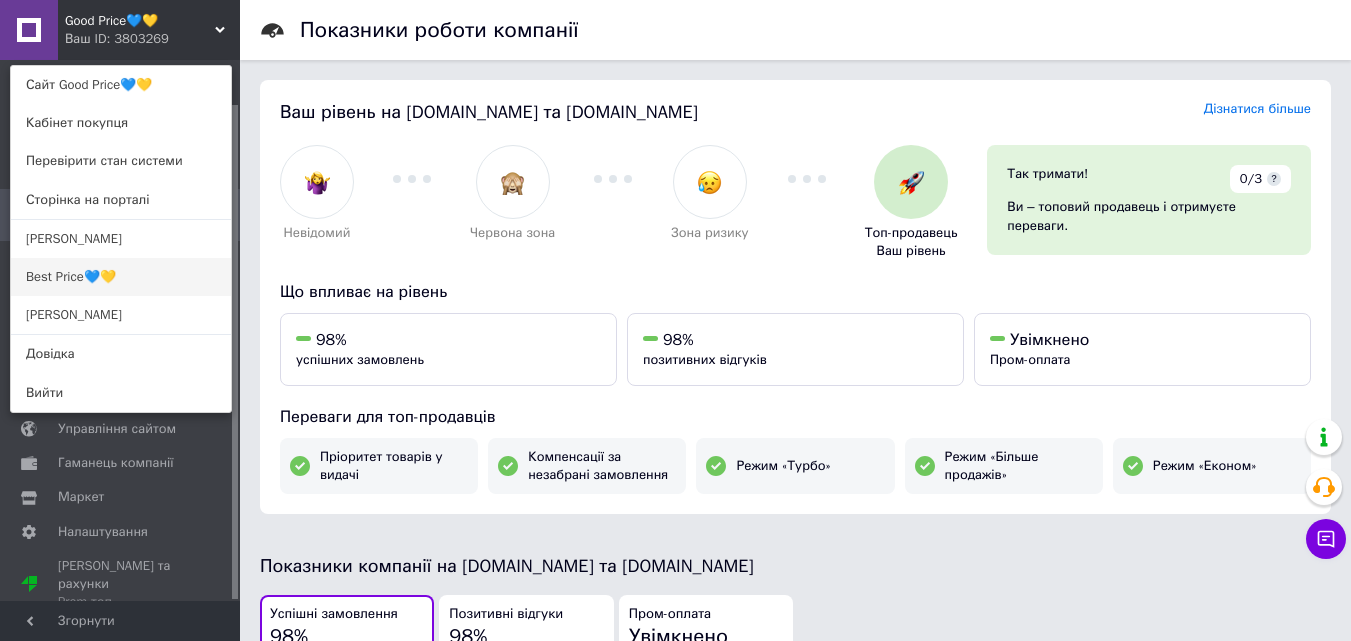 click on "Best Price💙💛" at bounding box center [121, 277] 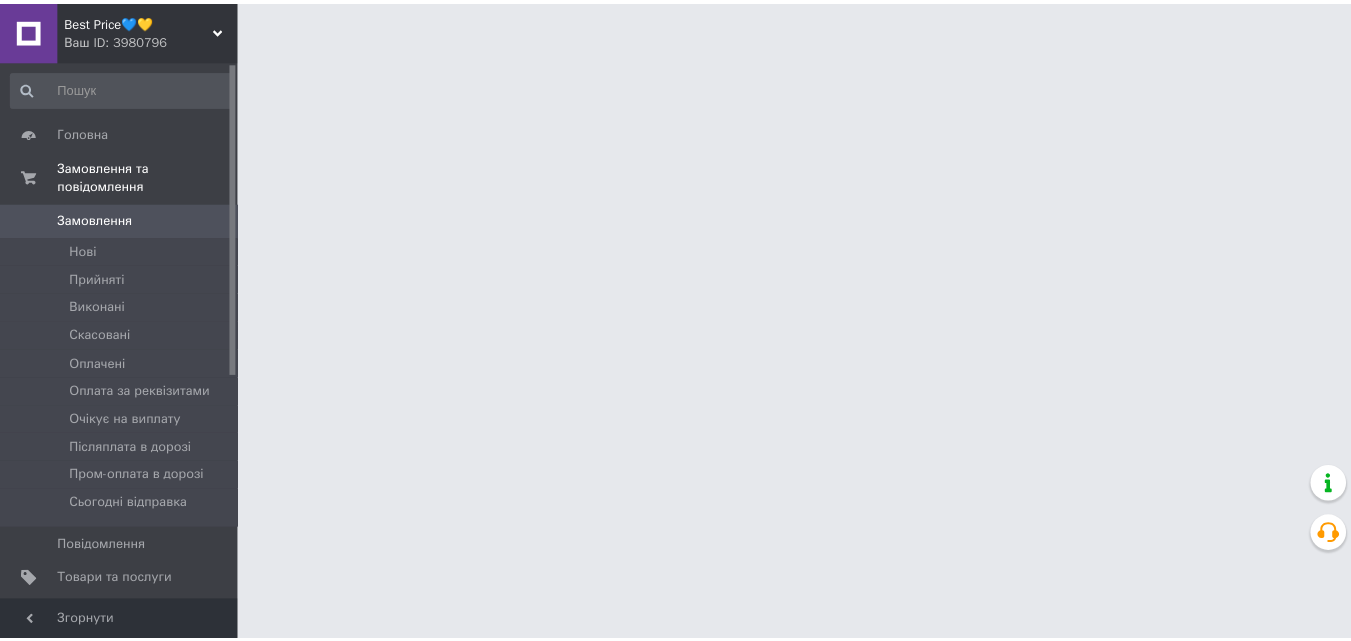 scroll, scrollTop: 0, scrollLeft: 0, axis: both 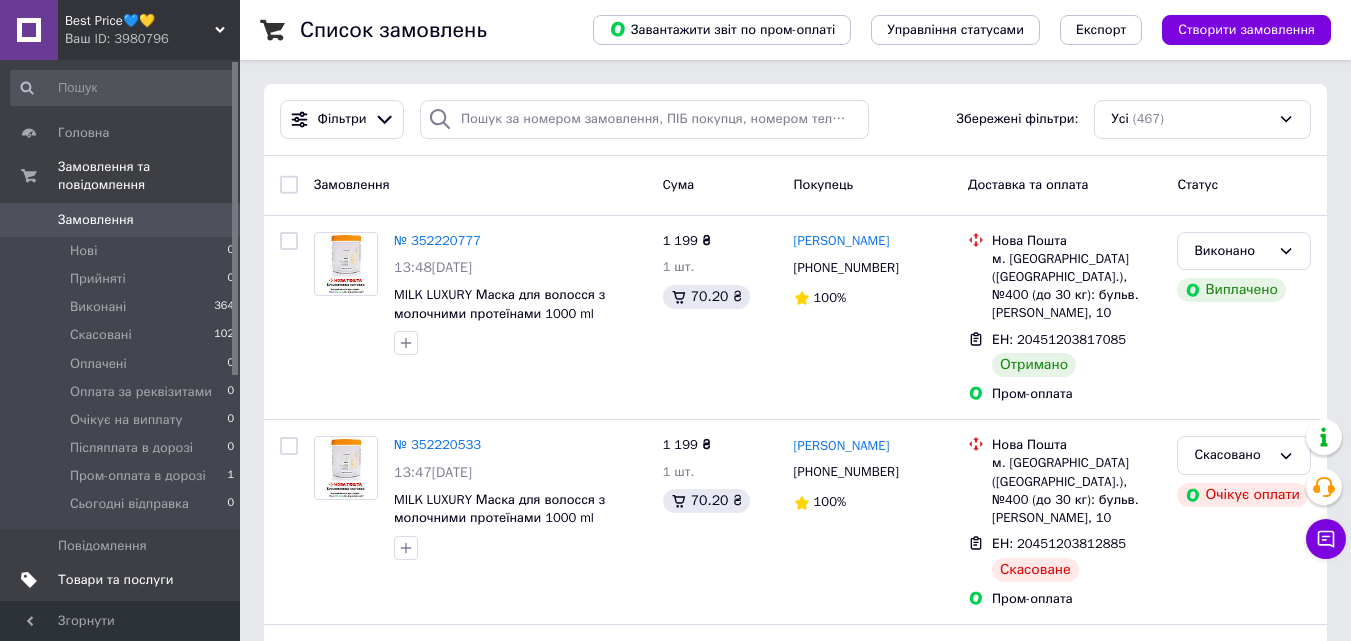 click on "Товари та послуги" at bounding box center (115, 580) 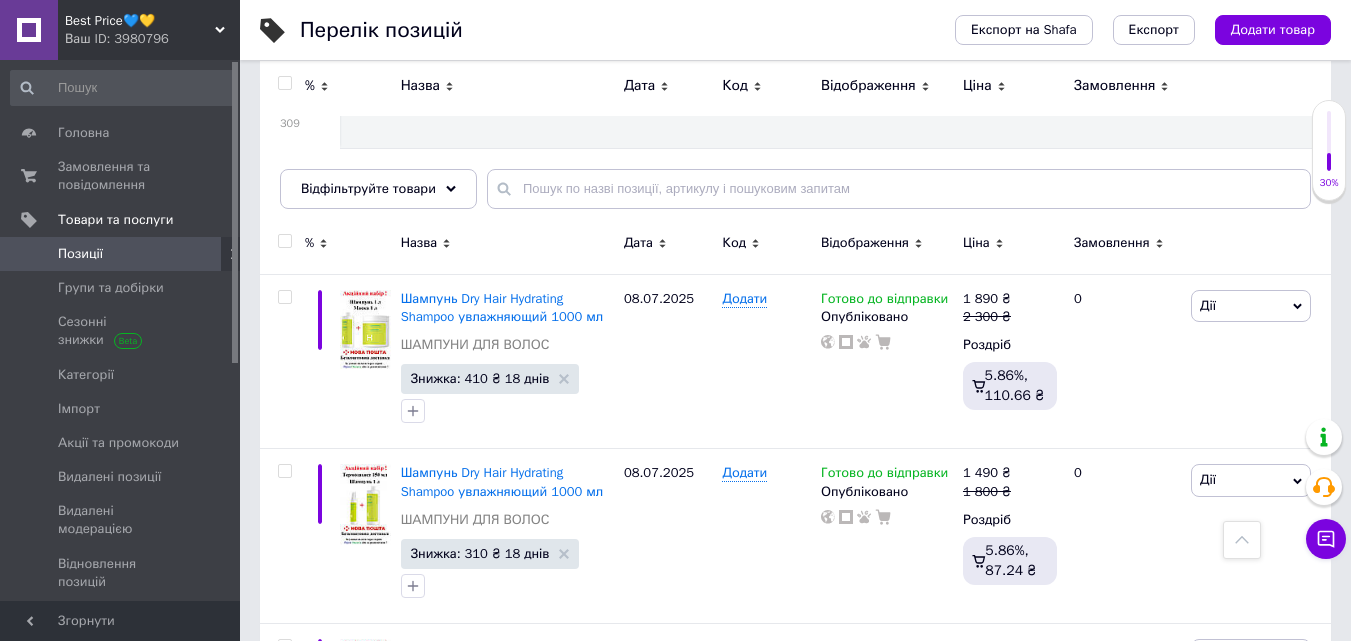 scroll, scrollTop: 0, scrollLeft: 0, axis: both 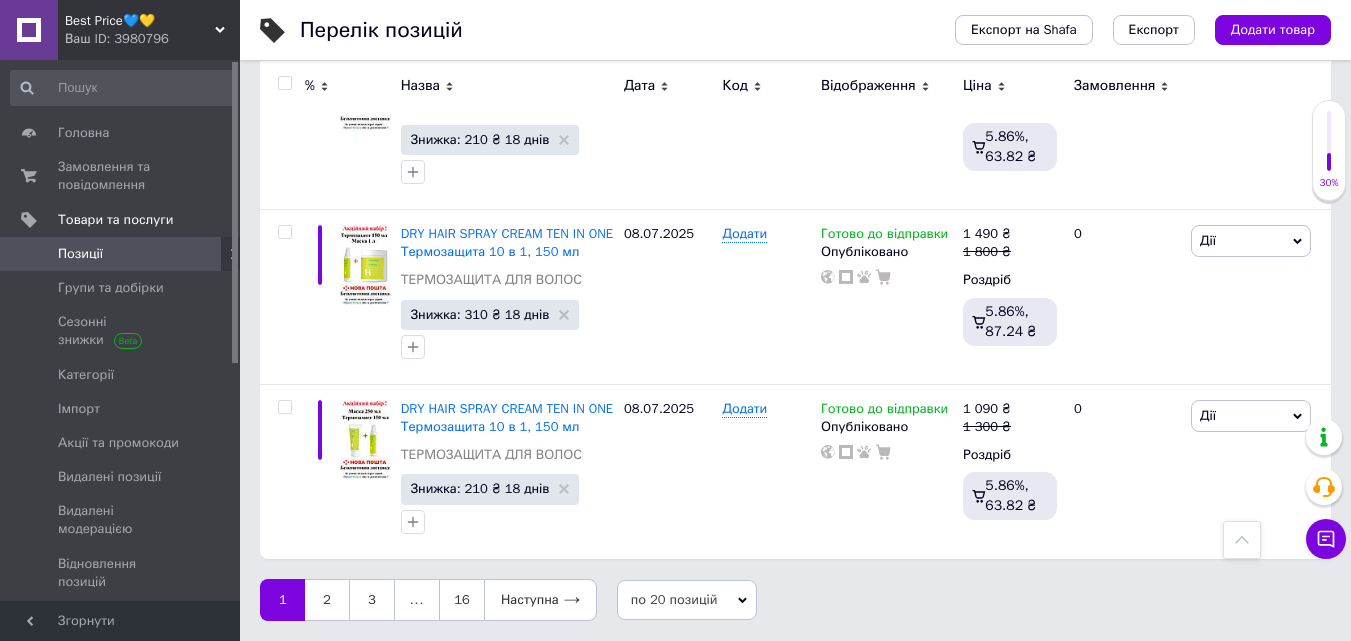 click on "по 20 позицій" at bounding box center [687, 600] 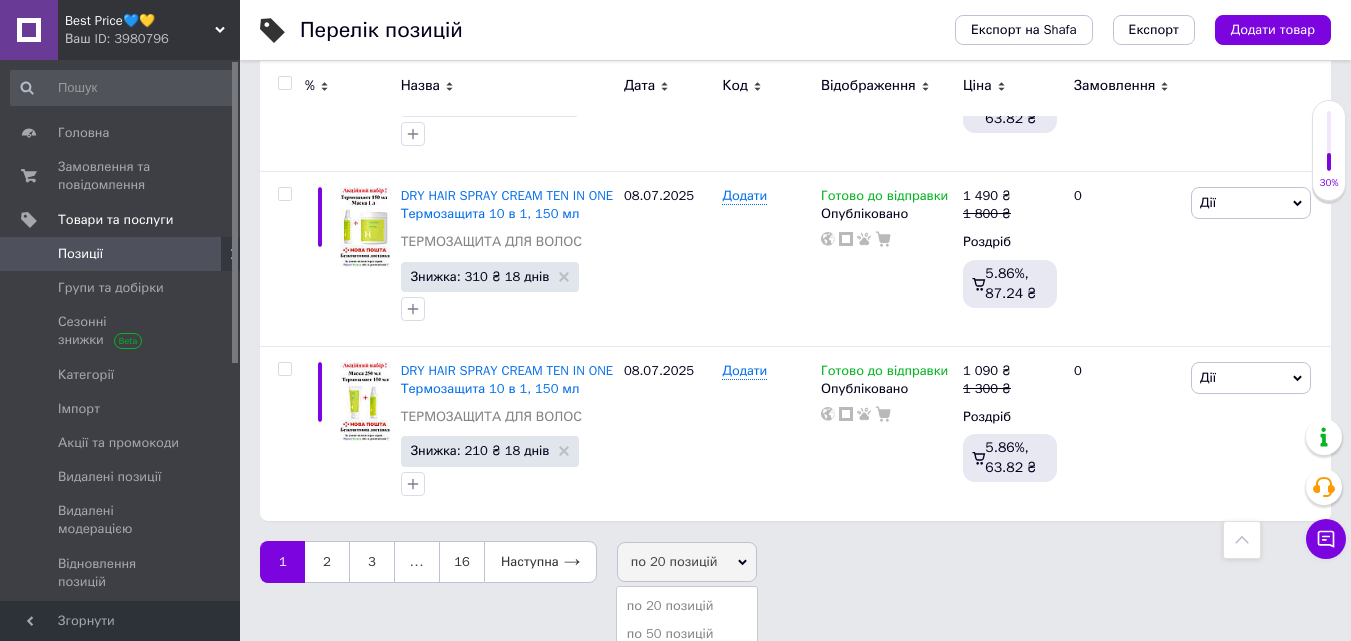 scroll, scrollTop: 3577, scrollLeft: 0, axis: vertical 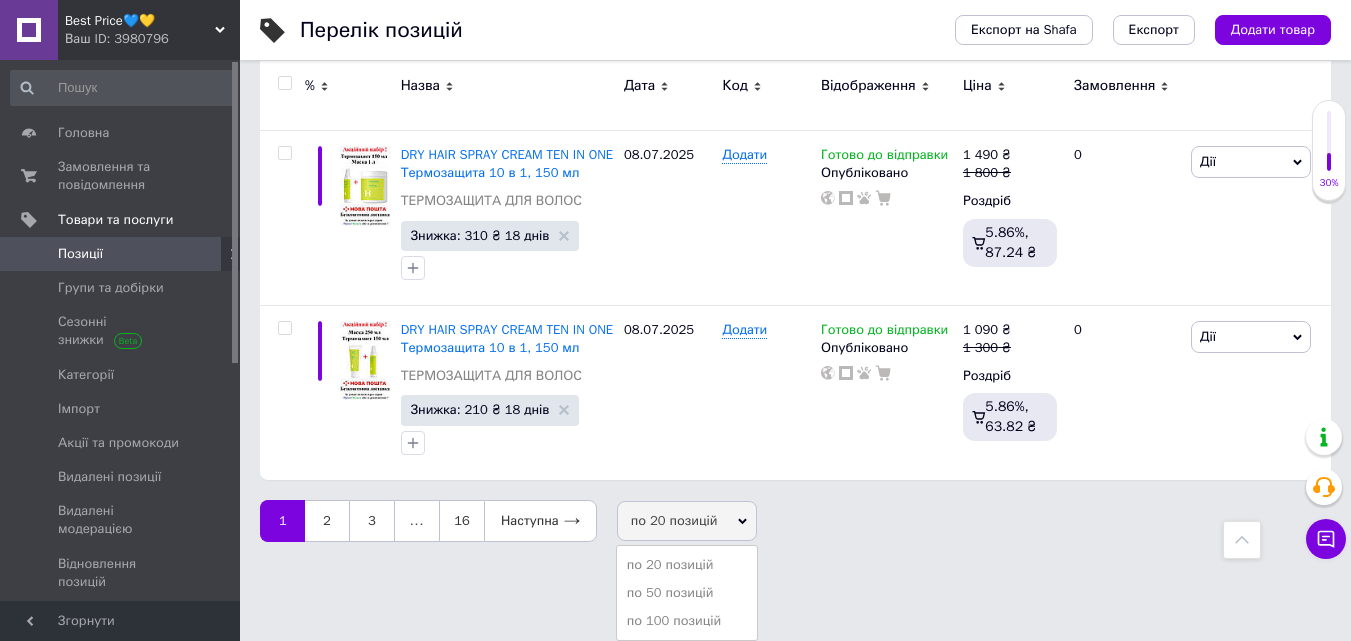 drag, startPoint x: 673, startPoint y: 600, endPoint x: 671, endPoint y: 664, distance: 64.03124 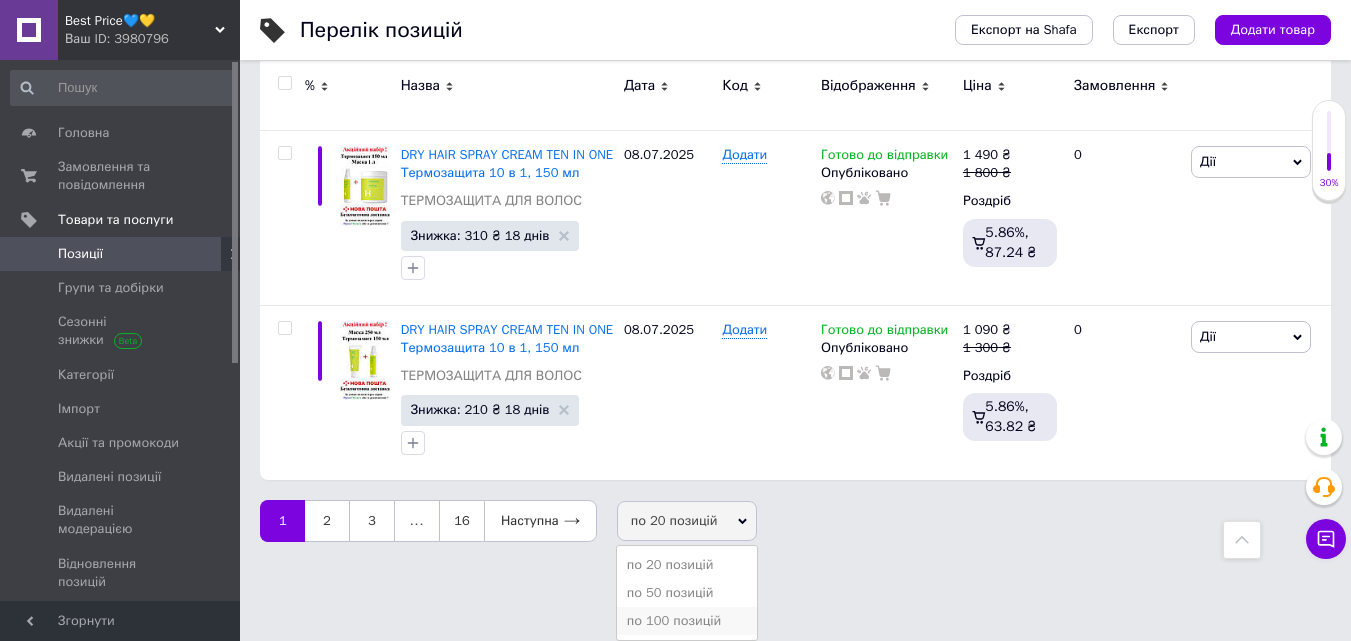 click on "по 100 позицій" at bounding box center (687, 621) 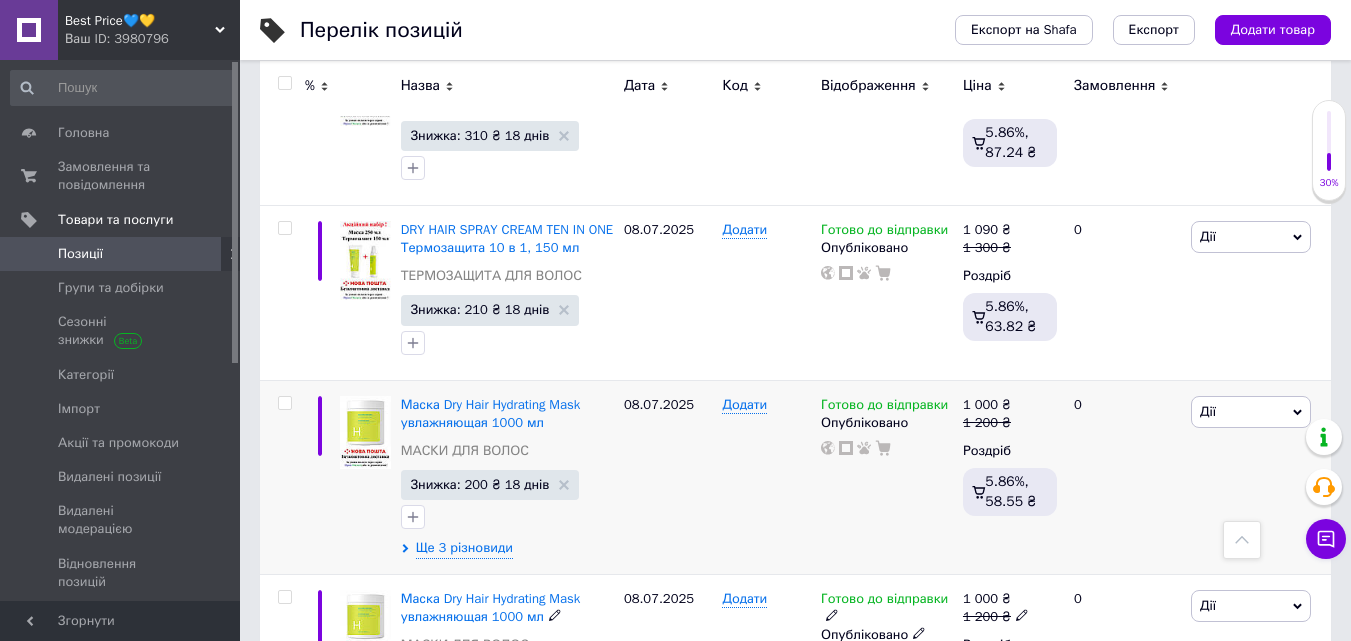 scroll, scrollTop: 3677, scrollLeft: 0, axis: vertical 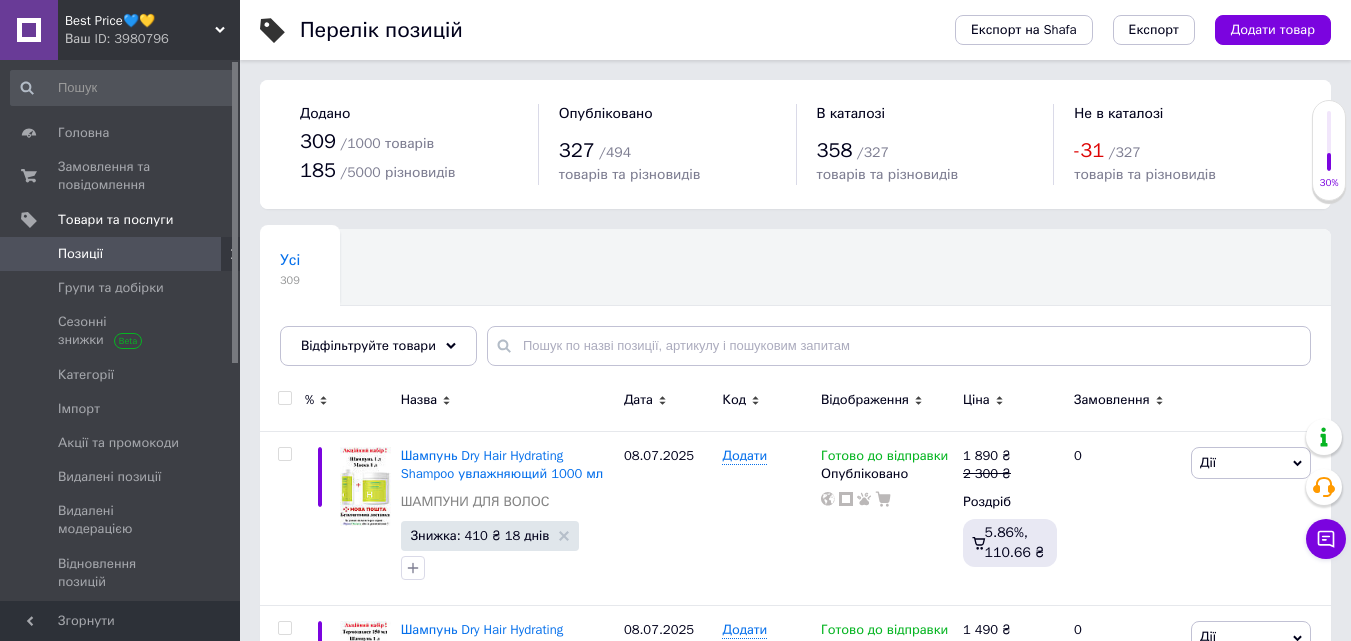 click at bounding box center (284, 398) 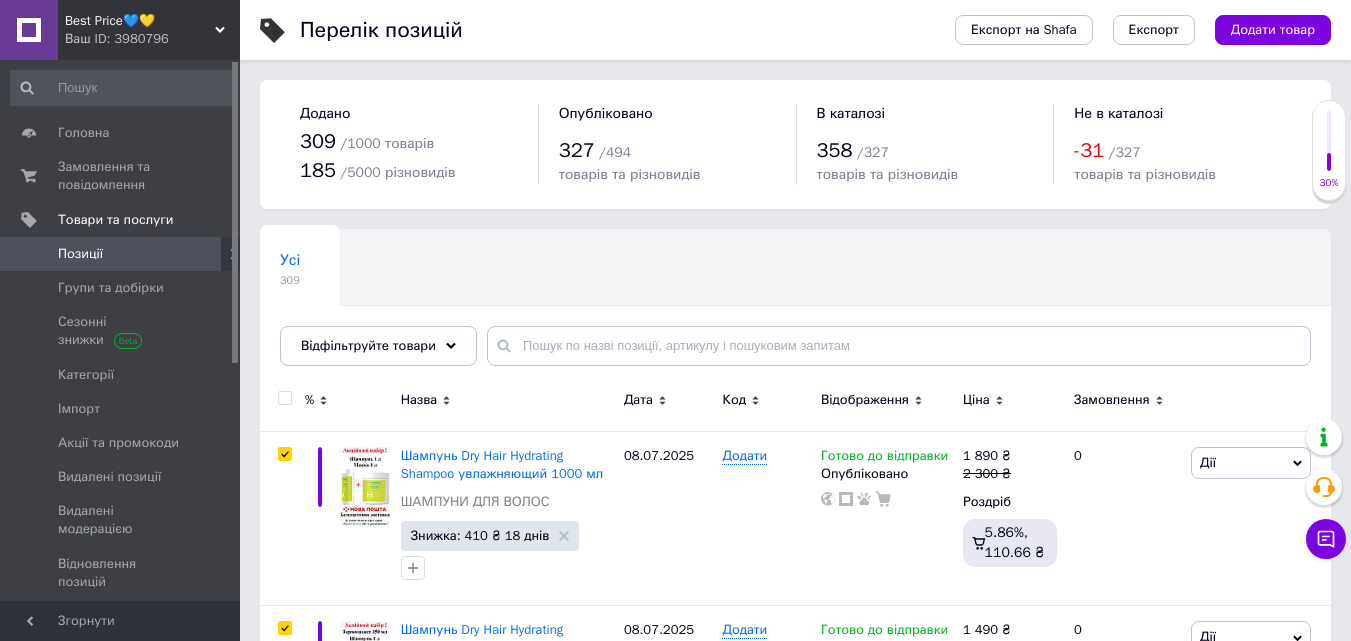 checkbox on "true" 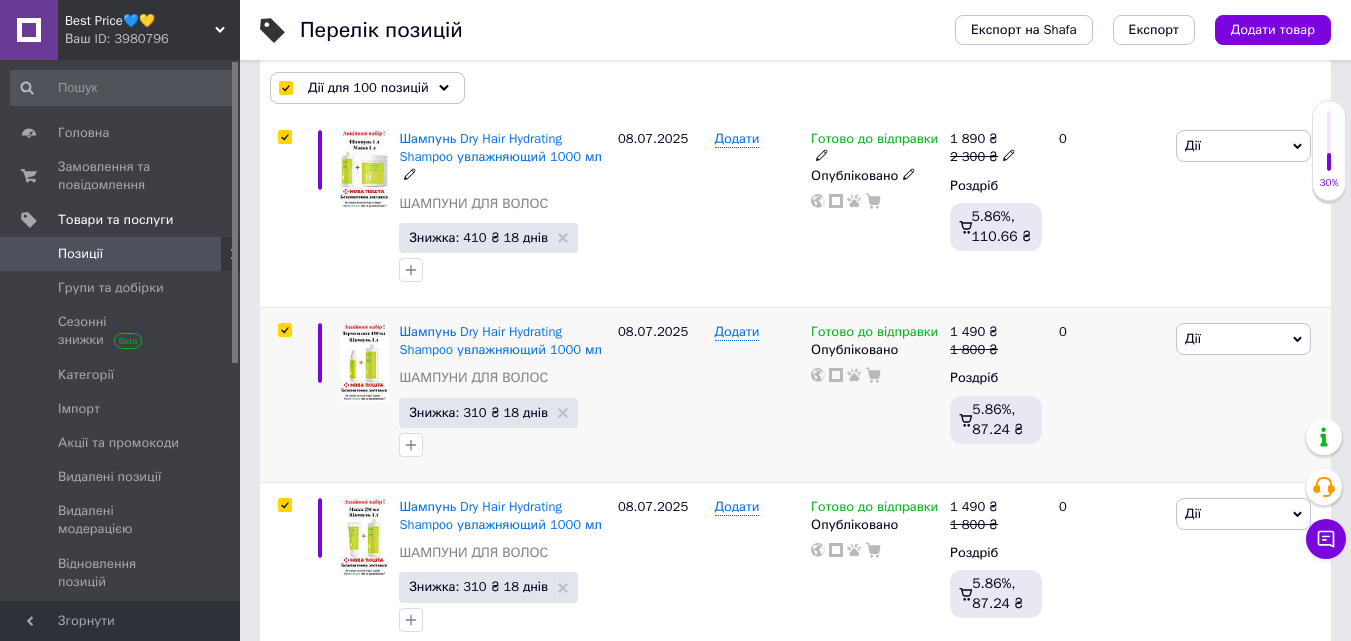 drag, startPoint x: 572, startPoint y: 292, endPoint x: 554, endPoint y: 350, distance: 60.728905 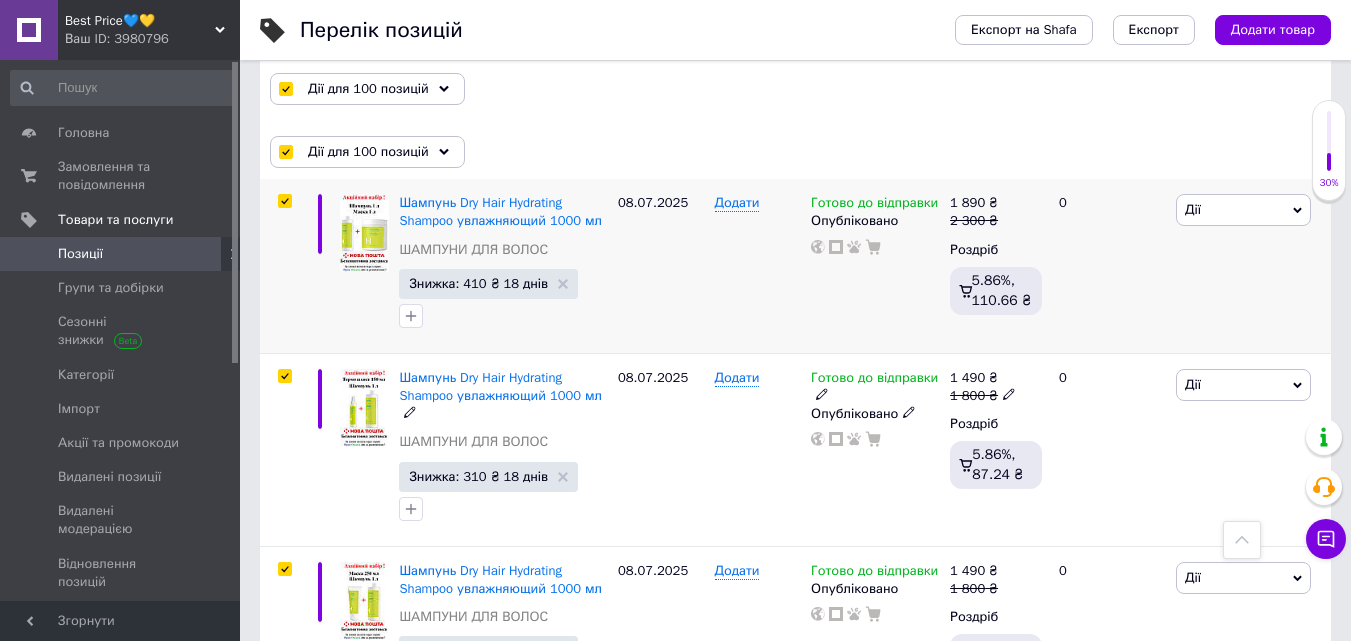 drag, startPoint x: 660, startPoint y: 316, endPoint x: 652, endPoint y: 272, distance: 44.72136 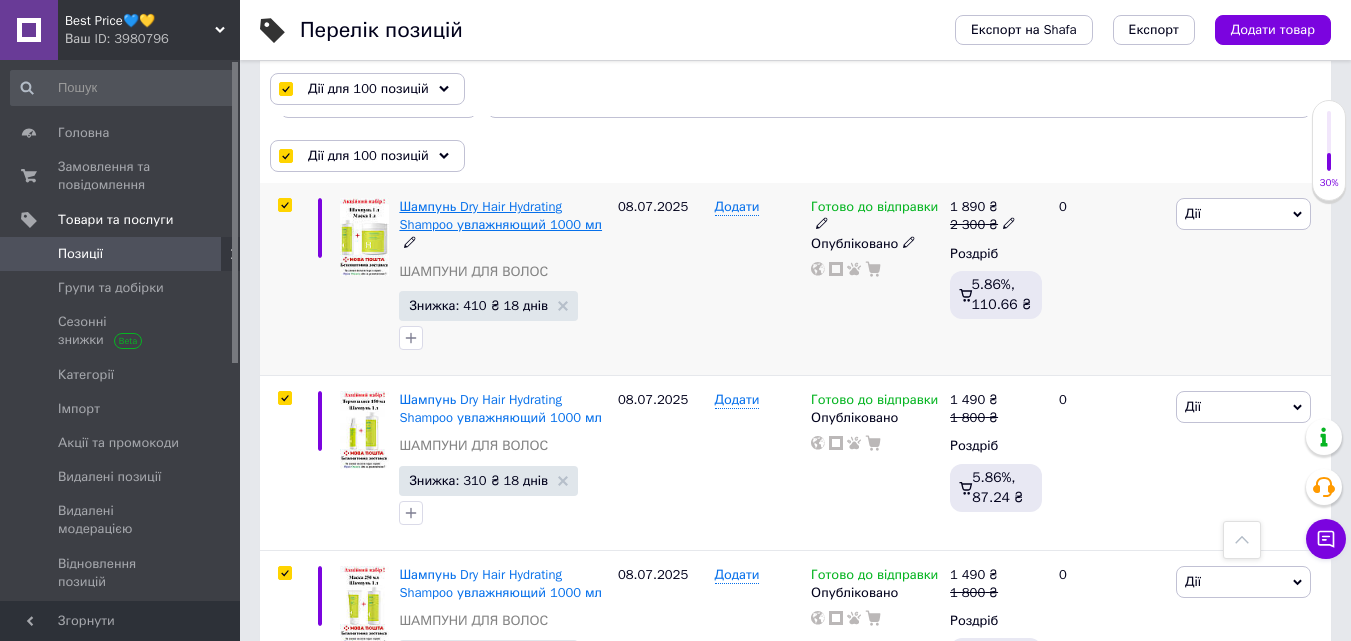 scroll, scrollTop: 255, scrollLeft: 0, axis: vertical 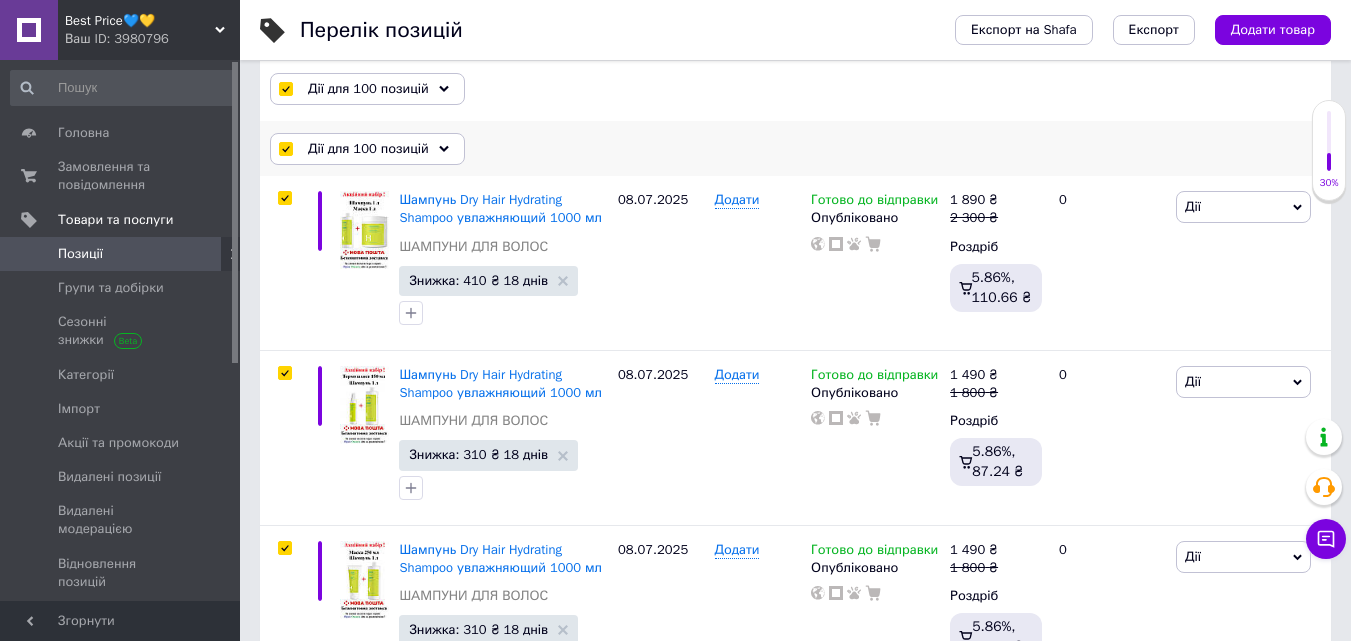 click on "Дії для 100 позицій" at bounding box center [367, 149] 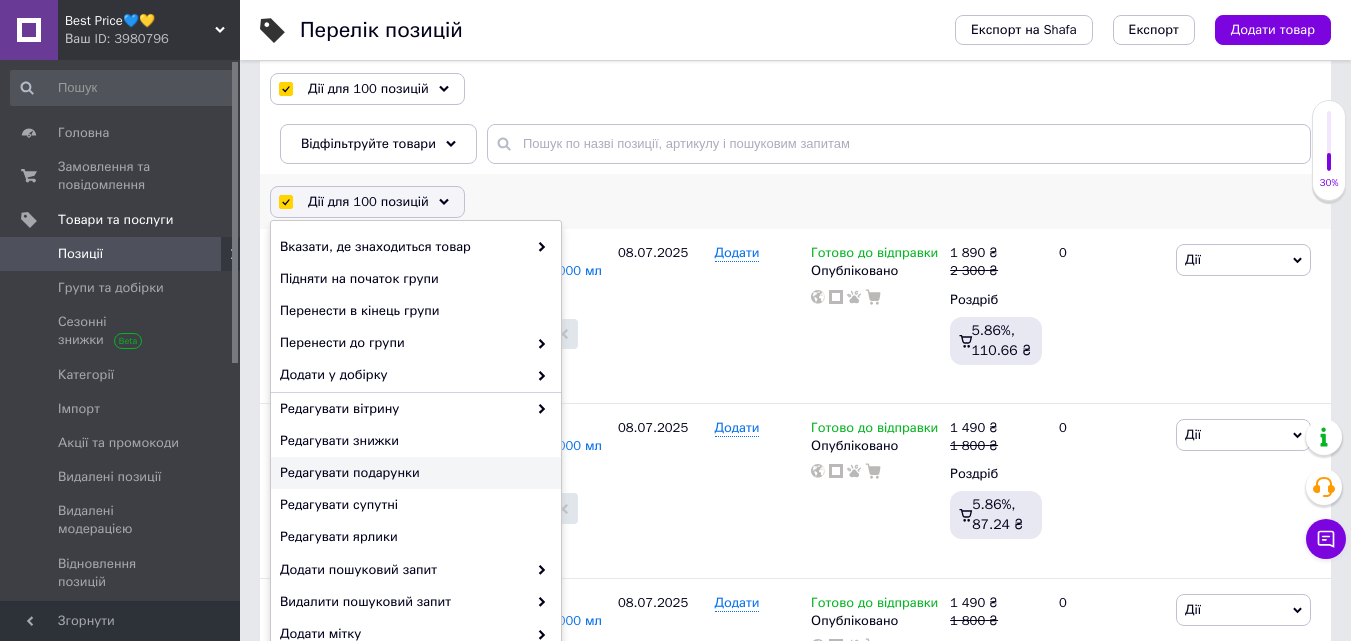 scroll, scrollTop: 155, scrollLeft: 0, axis: vertical 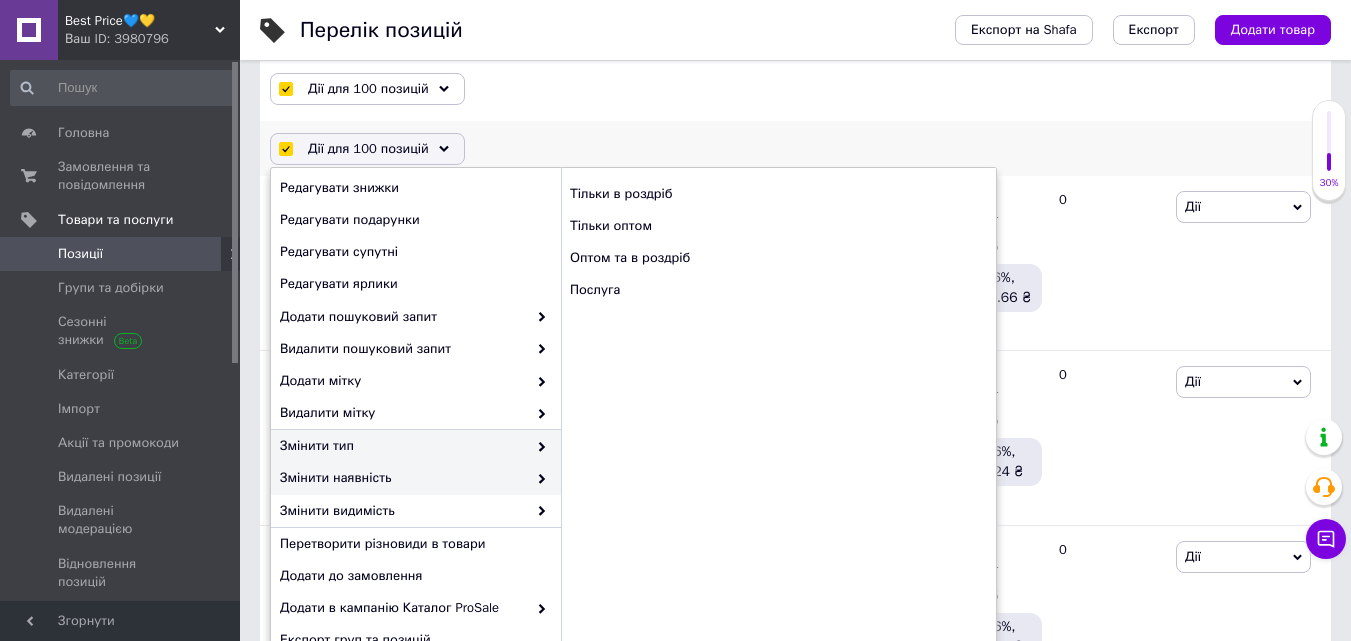 click on "Змінити наявність" at bounding box center [403, 478] 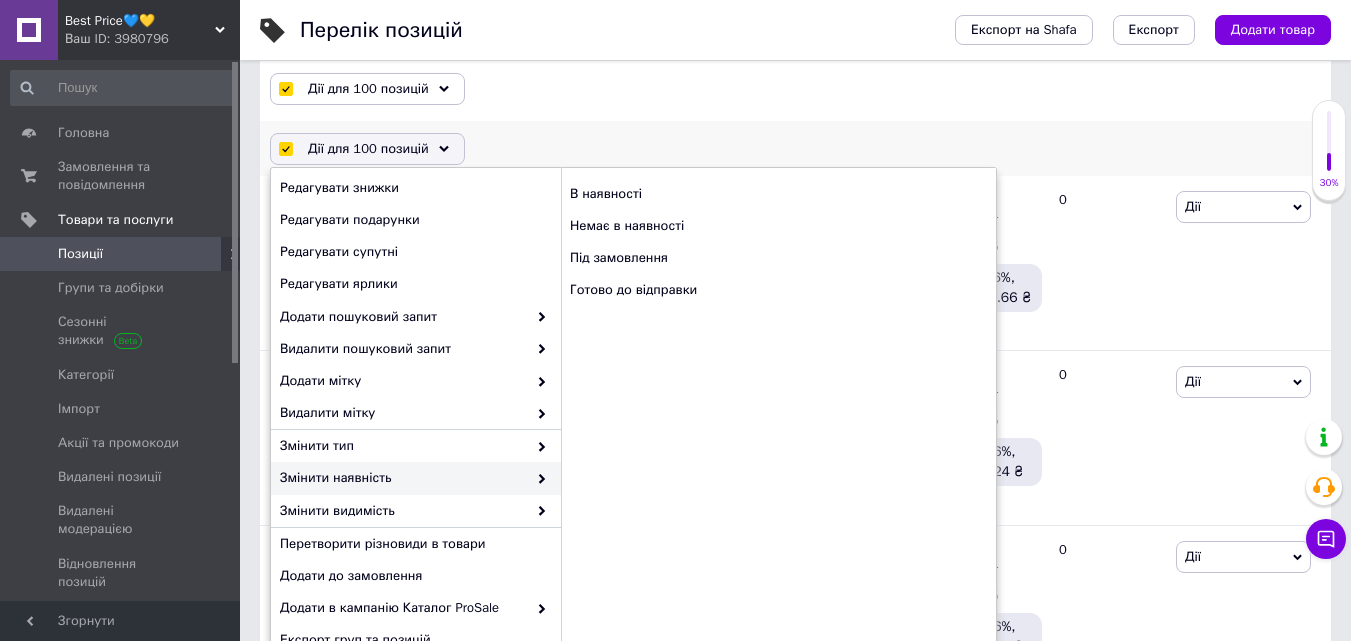 click on "Змінити наявність" at bounding box center [403, 478] 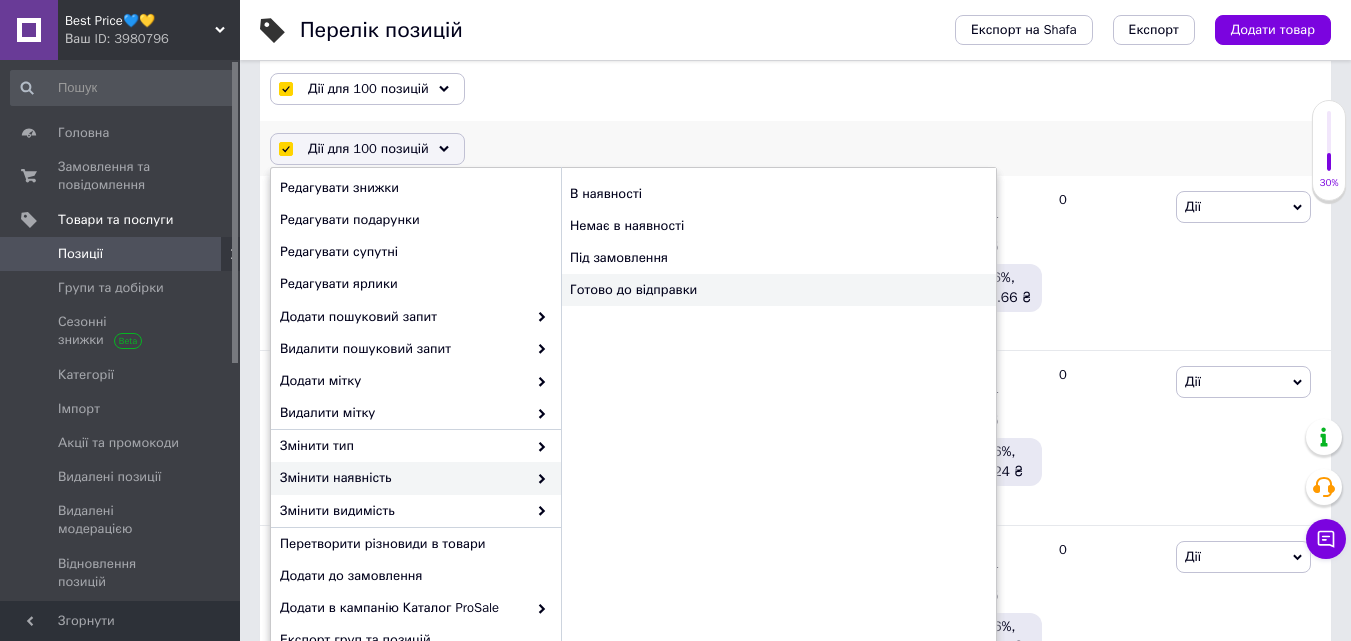 click on "Готово до відправки" at bounding box center (778, 290) 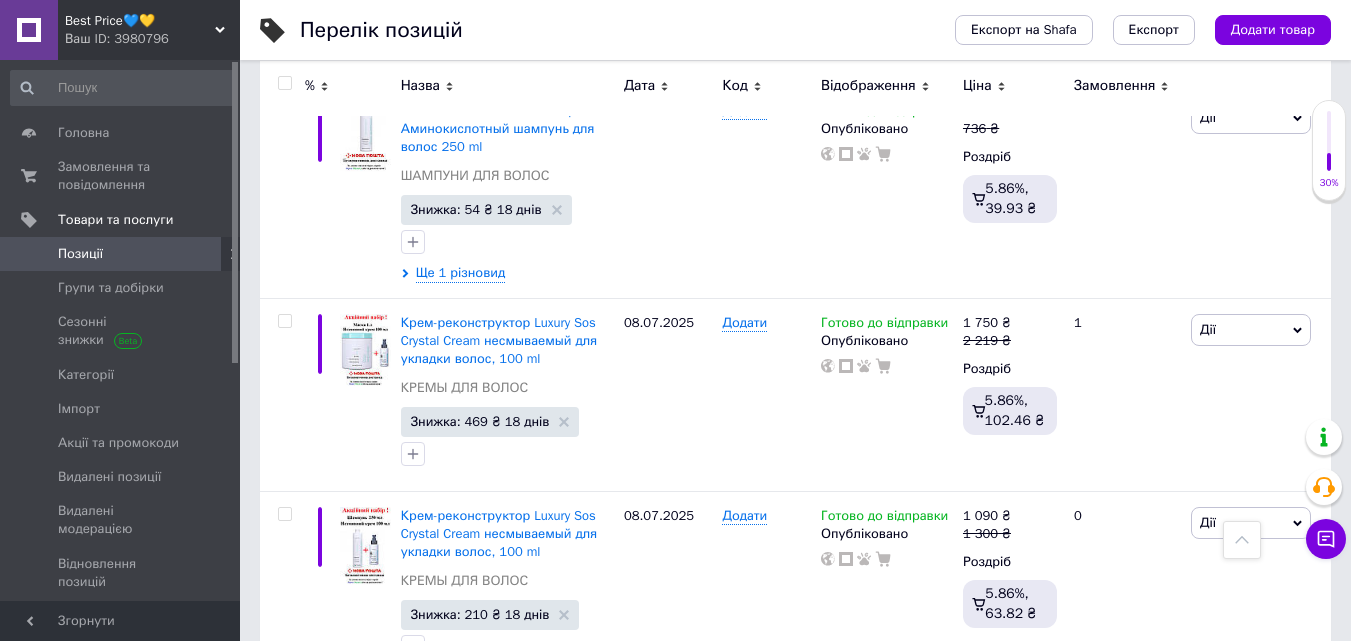 scroll, scrollTop: 18960, scrollLeft: 0, axis: vertical 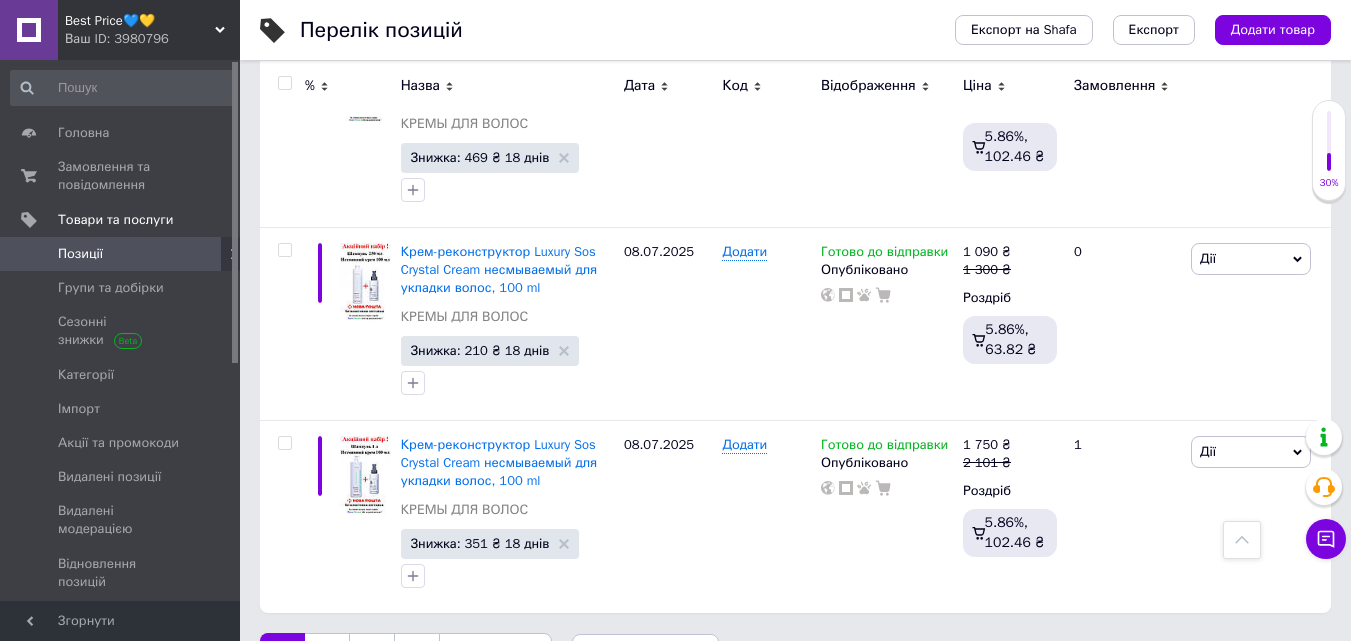 click on "2" at bounding box center [327, 654] 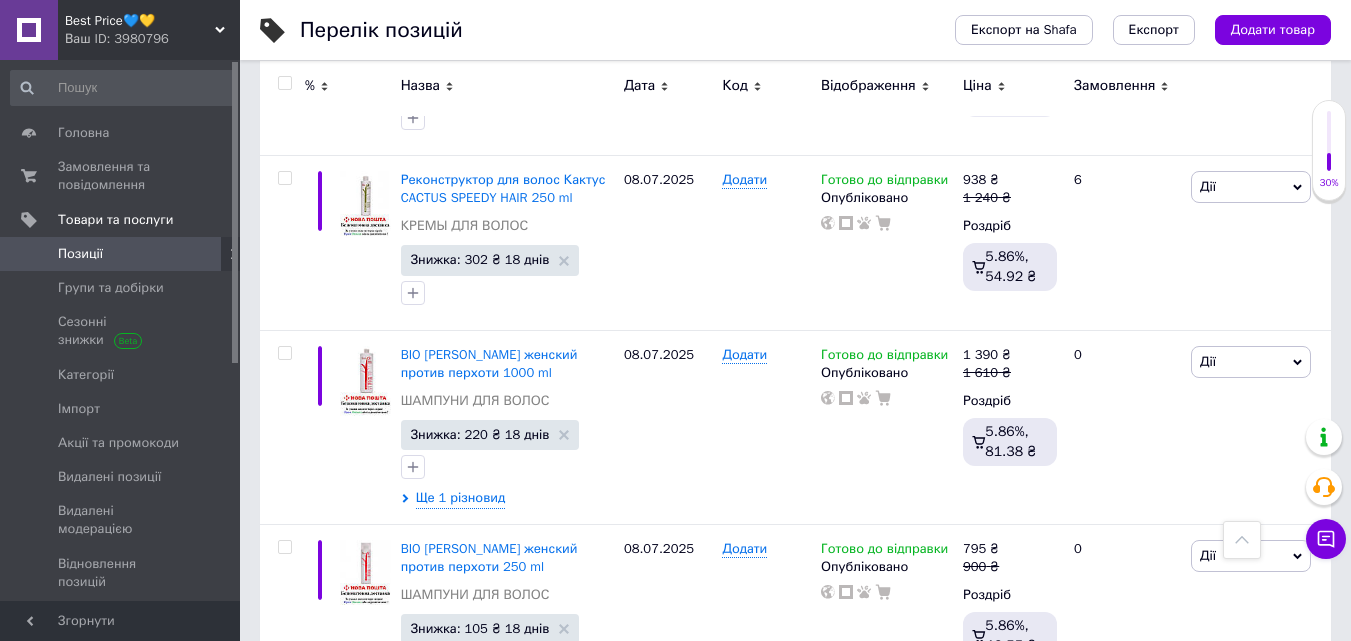 scroll, scrollTop: 0, scrollLeft: 0, axis: both 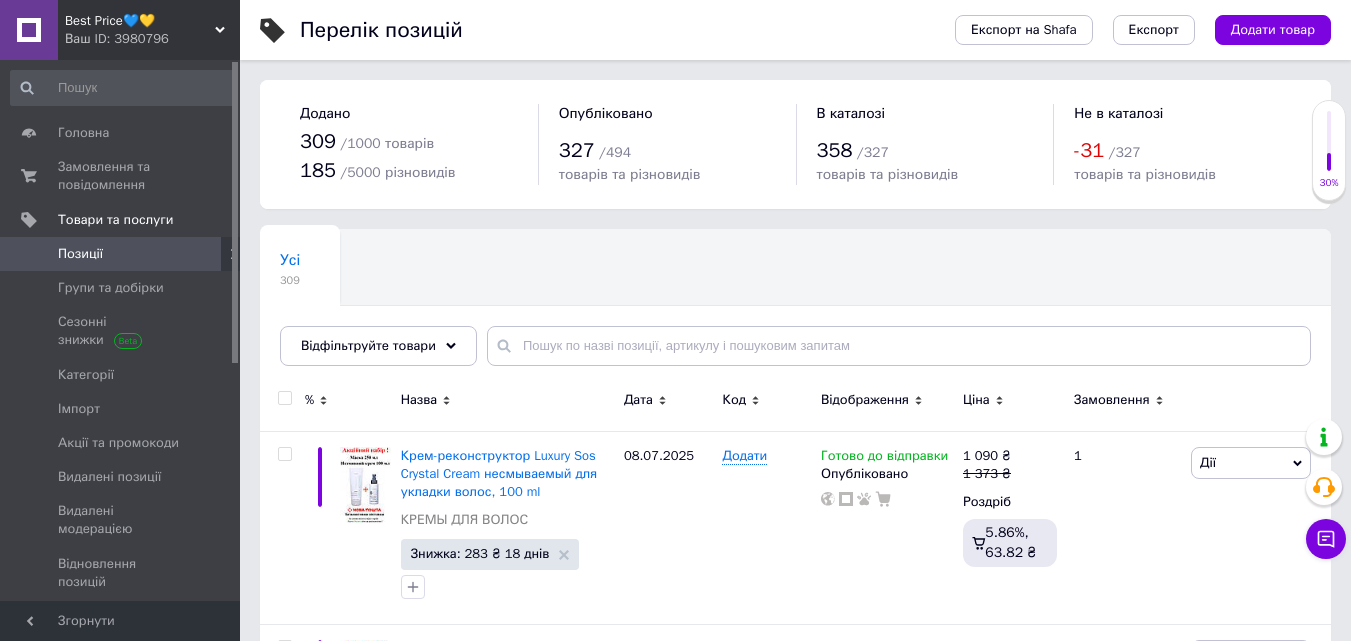 click at bounding box center [284, 398] 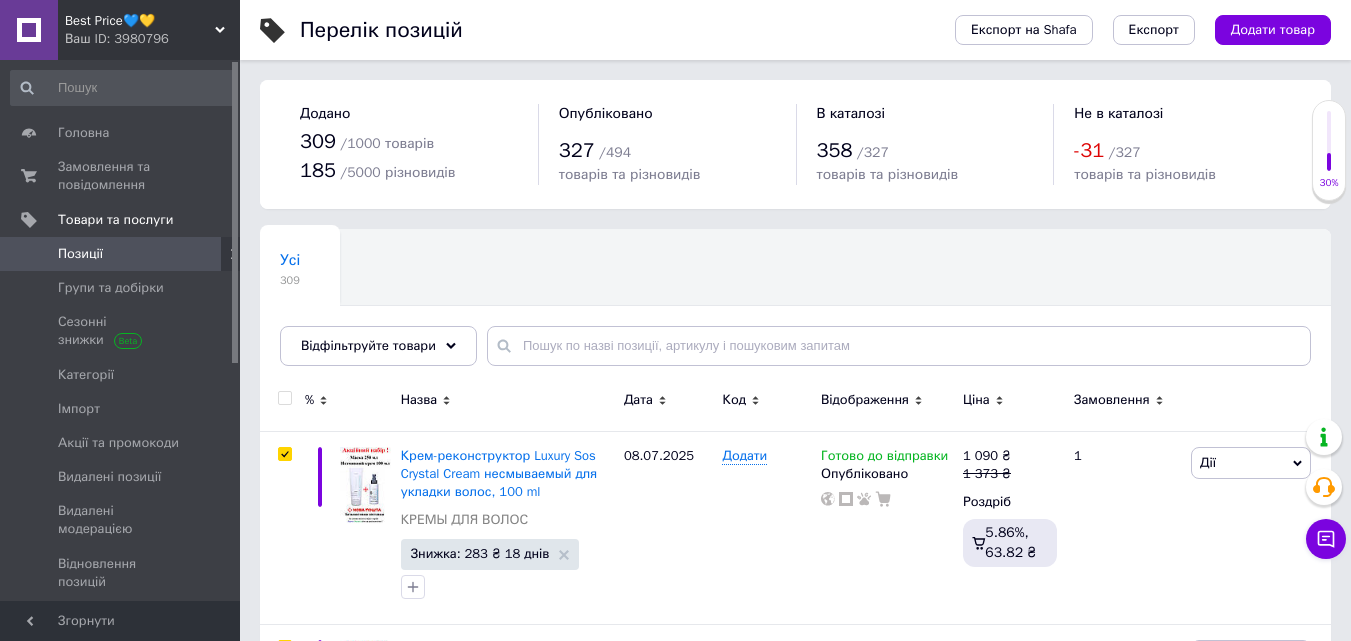type 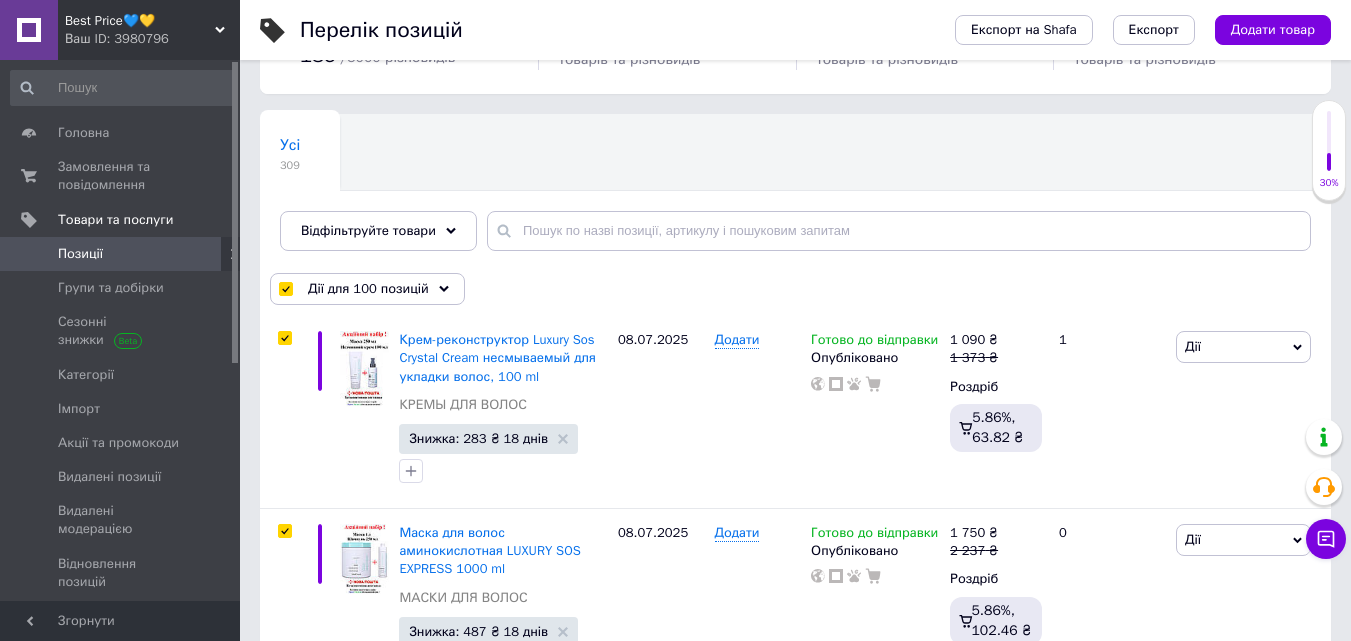 drag, startPoint x: 538, startPoint y: 278, endPoint x: 530, endPoint y: 344, distance: 66.48308 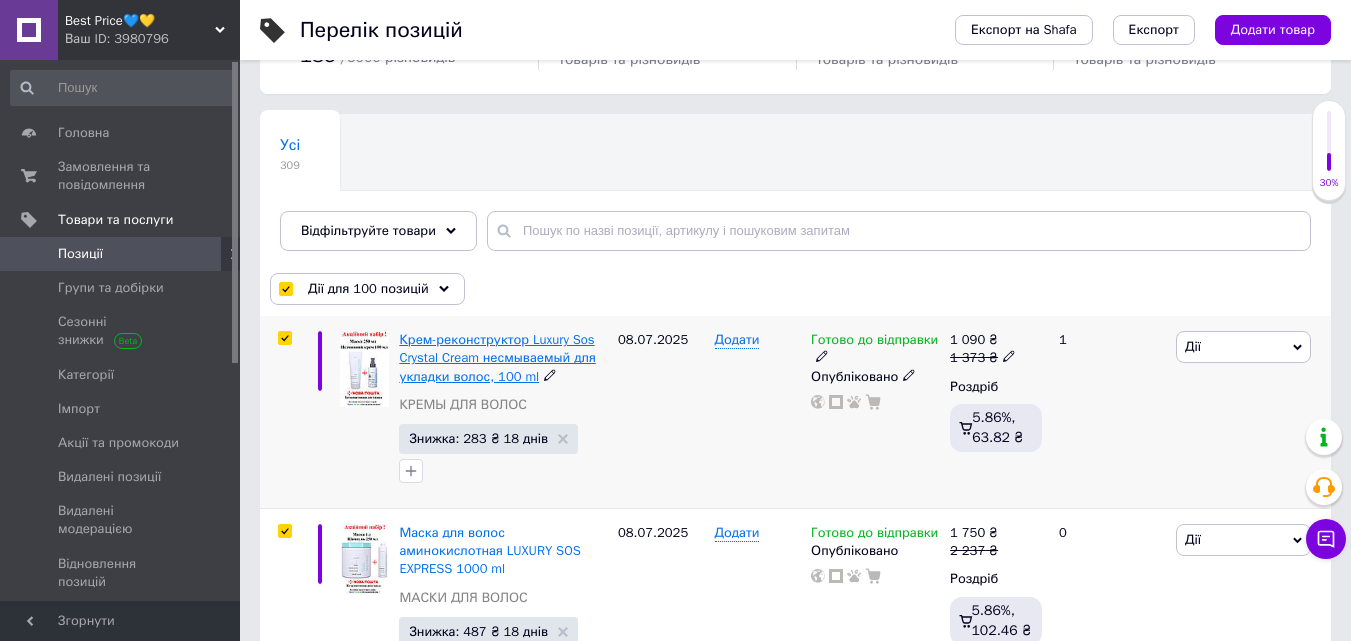 scroll, scrollTop: 121, scrollLeft: 0, axis: vertical 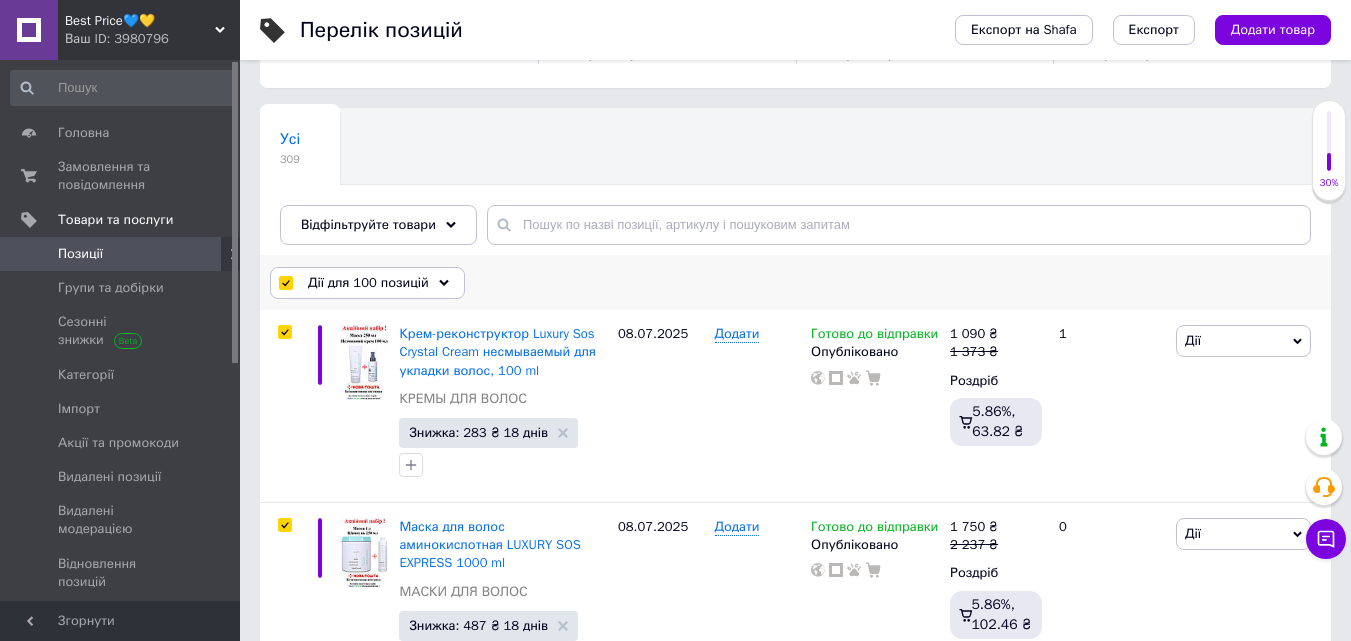 click 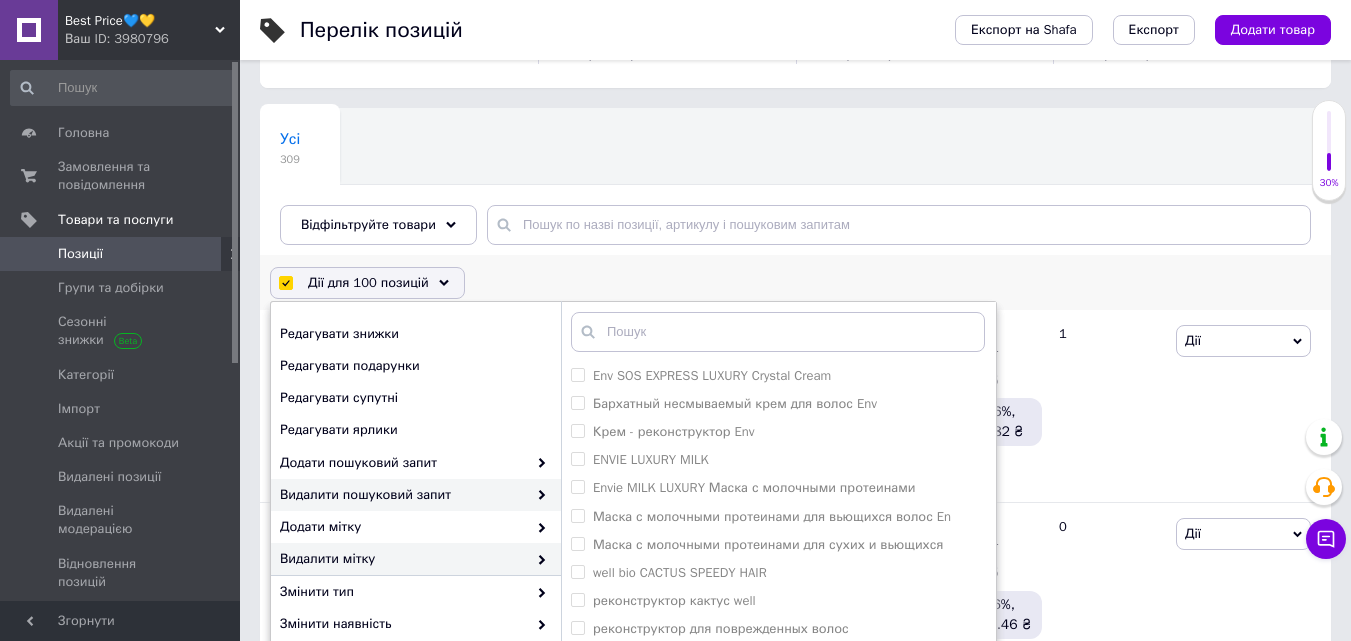 scroll, scrollTop: 231, scrollLeft: 0, axis: vertical 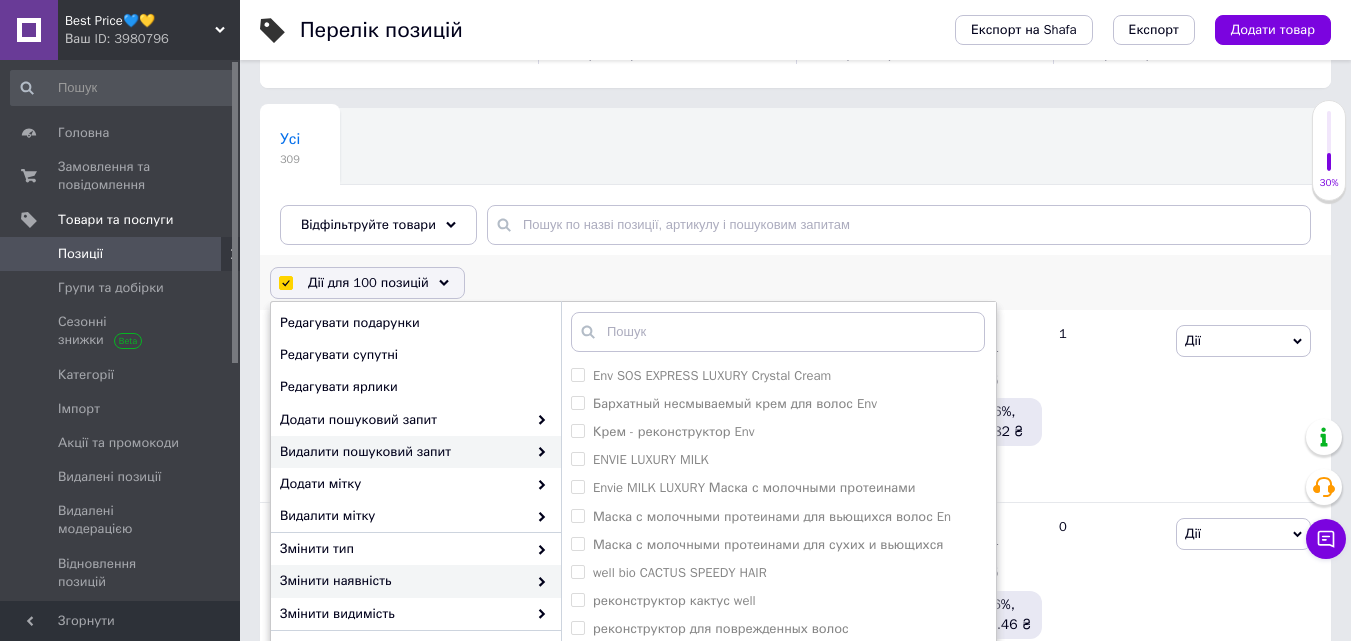 click on "Змінити наявність" at bounding box center [403, 581] 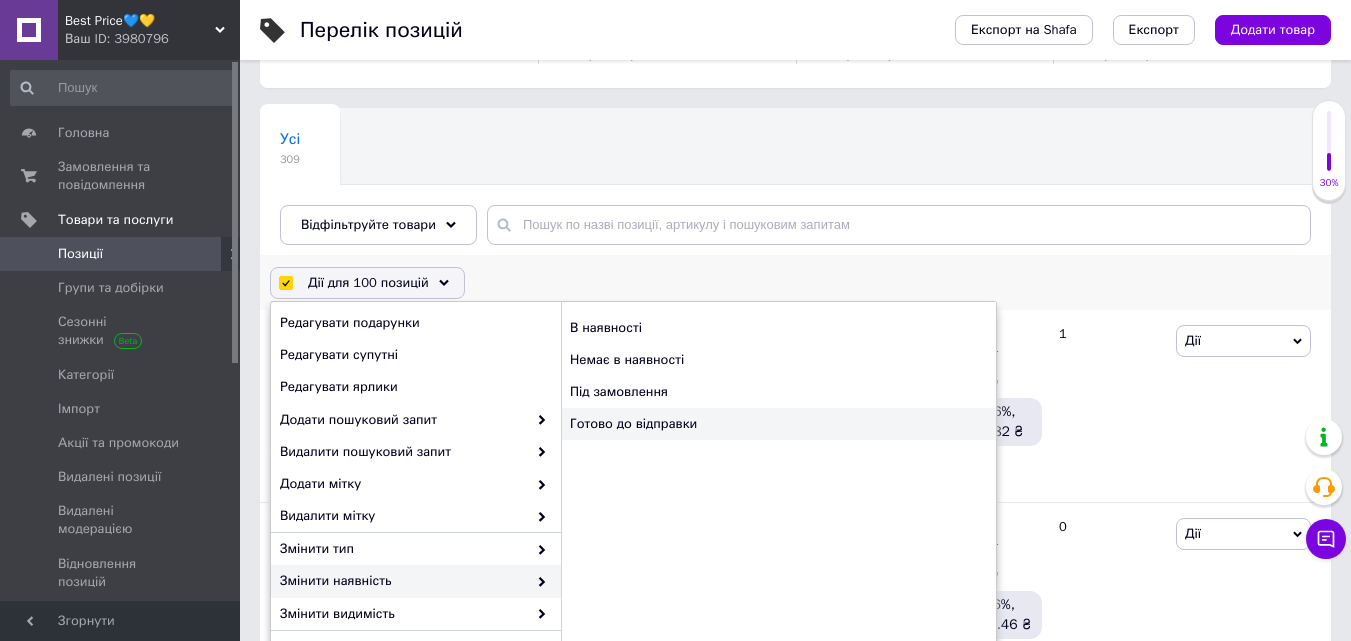 click on "Готово до відправки" at bounding box center [778, 424] 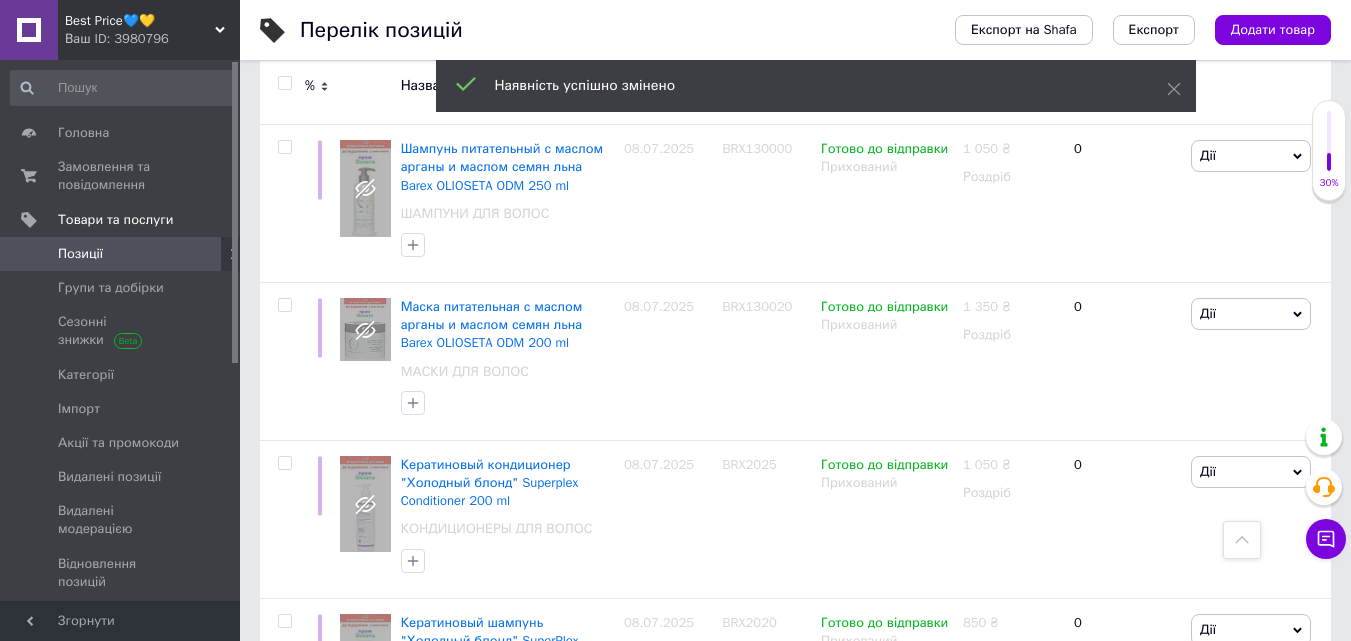 scroll, scrollTop: 19319, scrollLeft: 0, axis: vertical 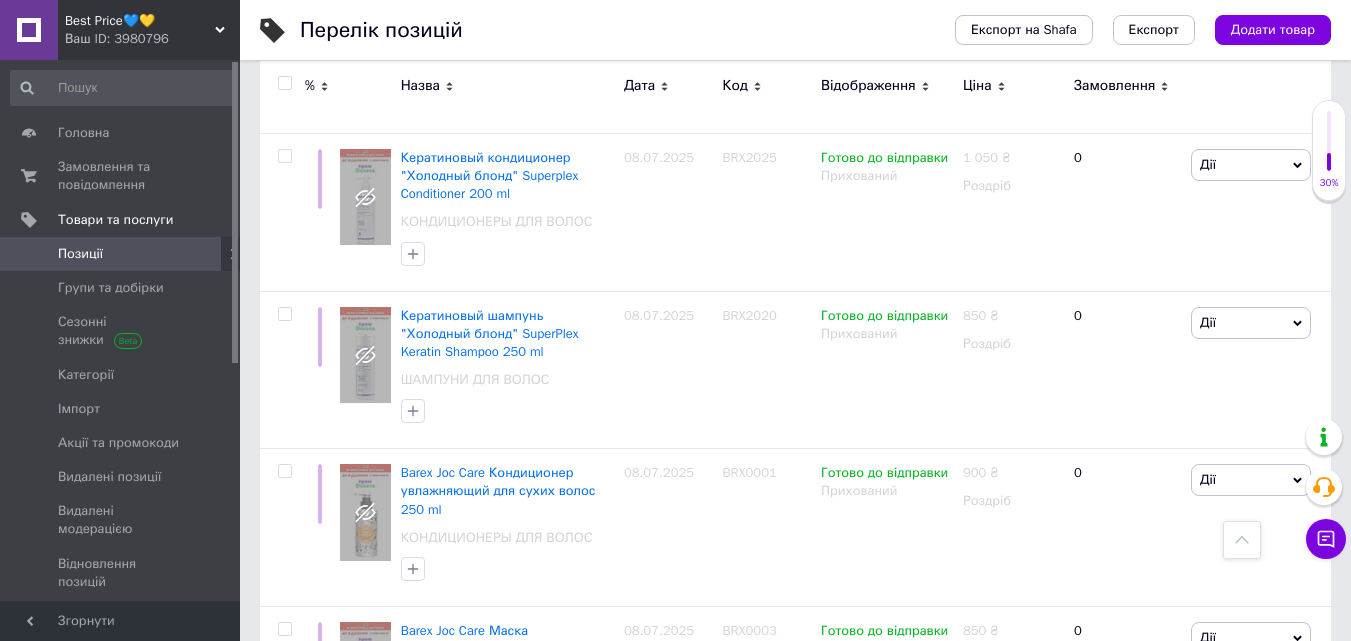 click on "3" at bounding box center (494, 963) 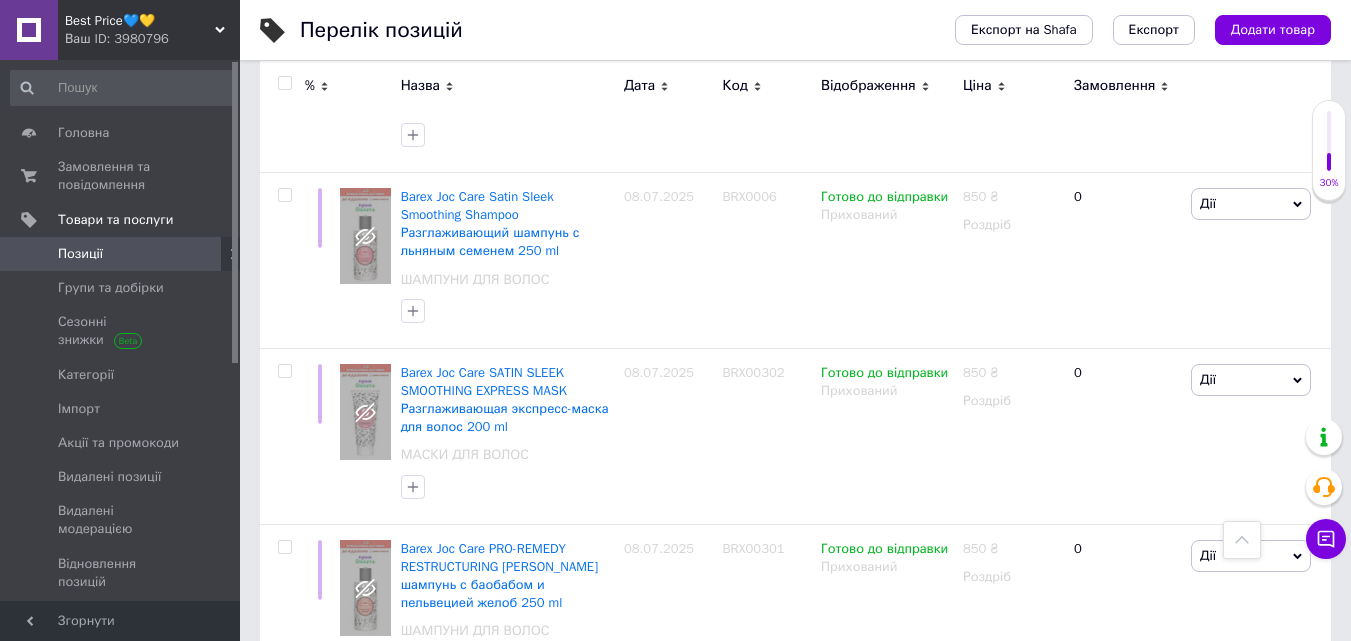 scroll, scrollTop: 0, scrollLeft: 0, axis: both 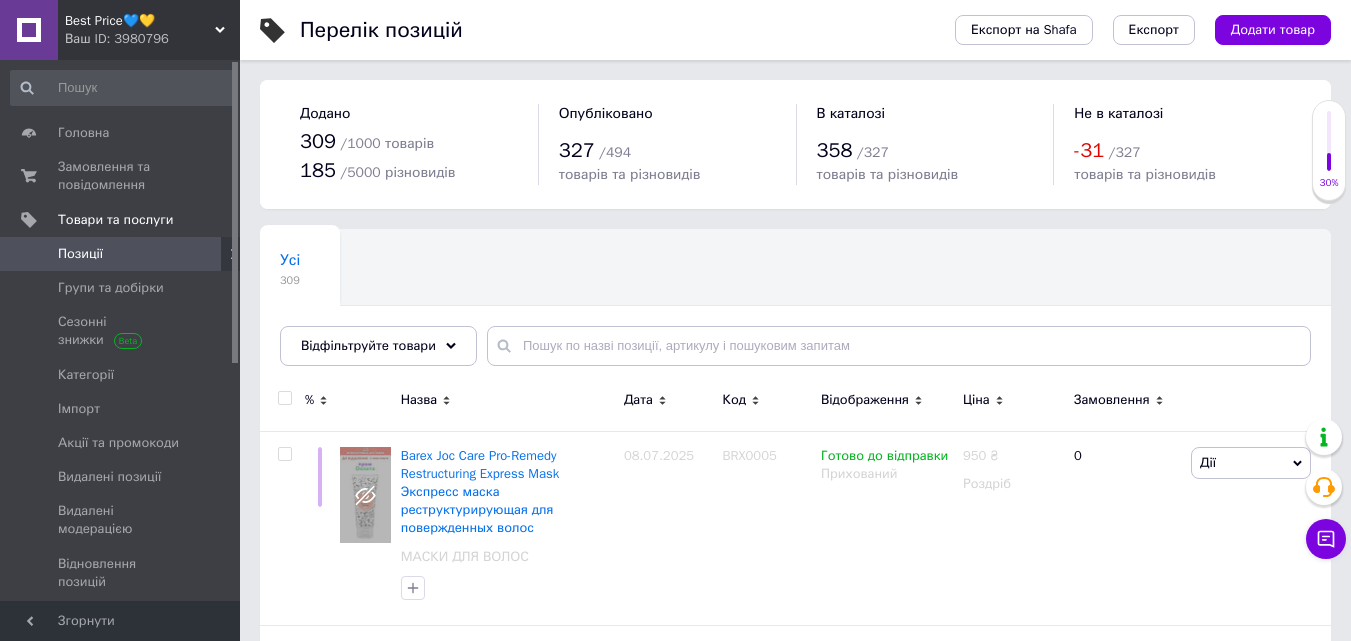 click at bounding box center (284, 398) 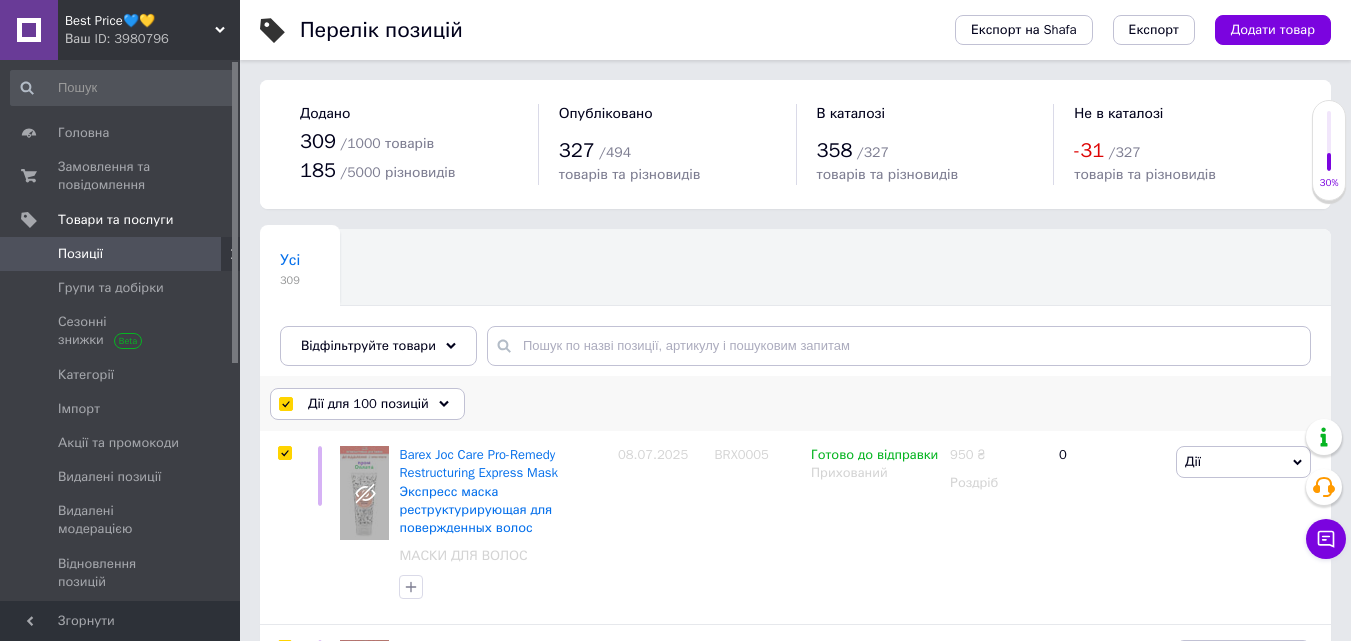 click on "Дії для 100 позицій" at bounding box center [368, 404] 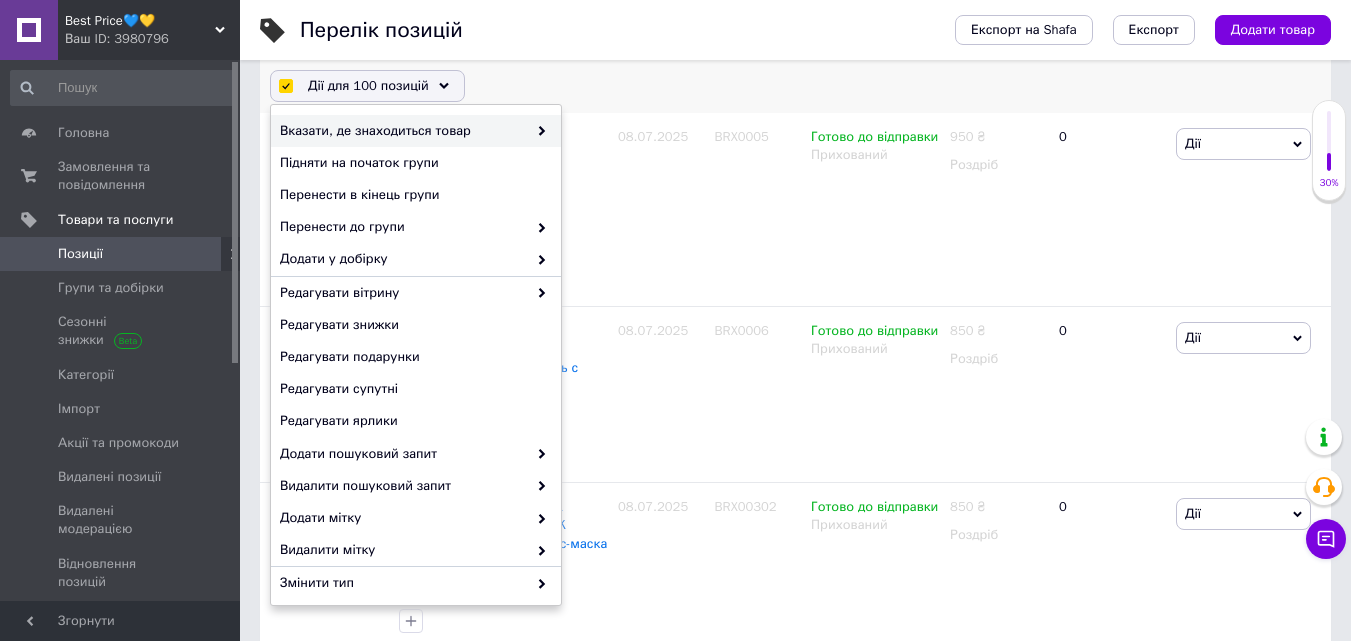 drag, startPoint x: 540, startPoint y: 362, endPoint x: 535, endPoint y: 420, distance: 58.21512 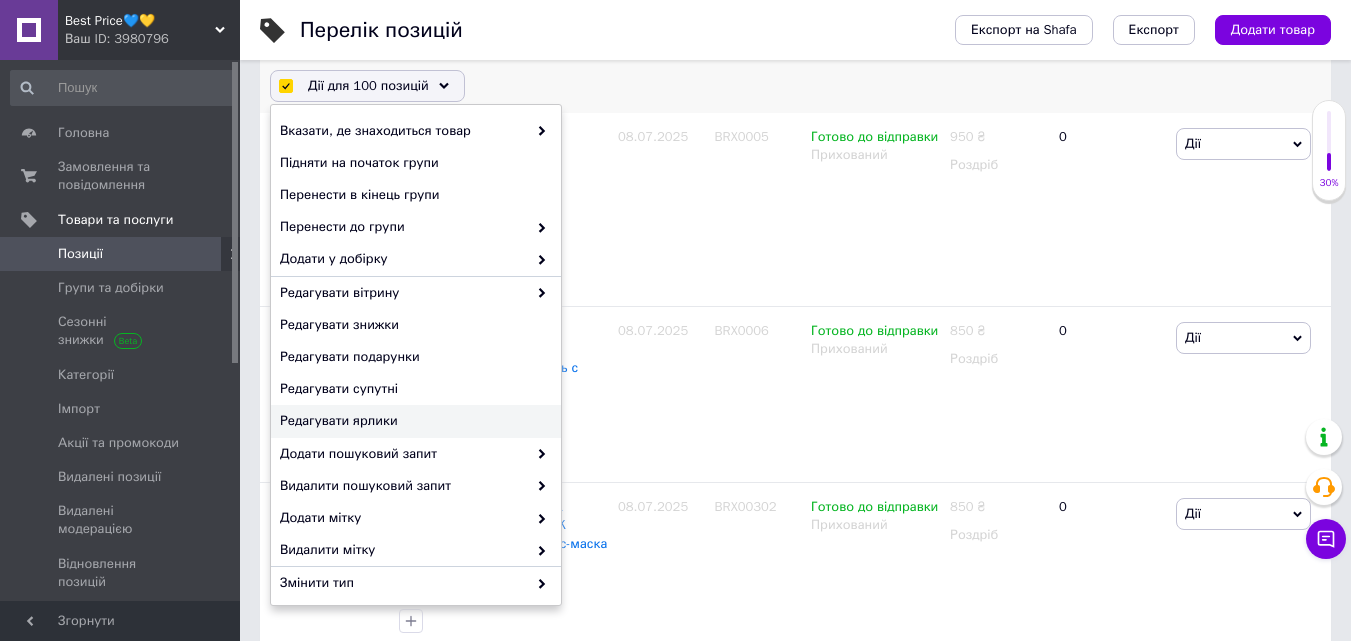 scroll, scrollTop: 323, scrollLeft: 0, axis: vertical 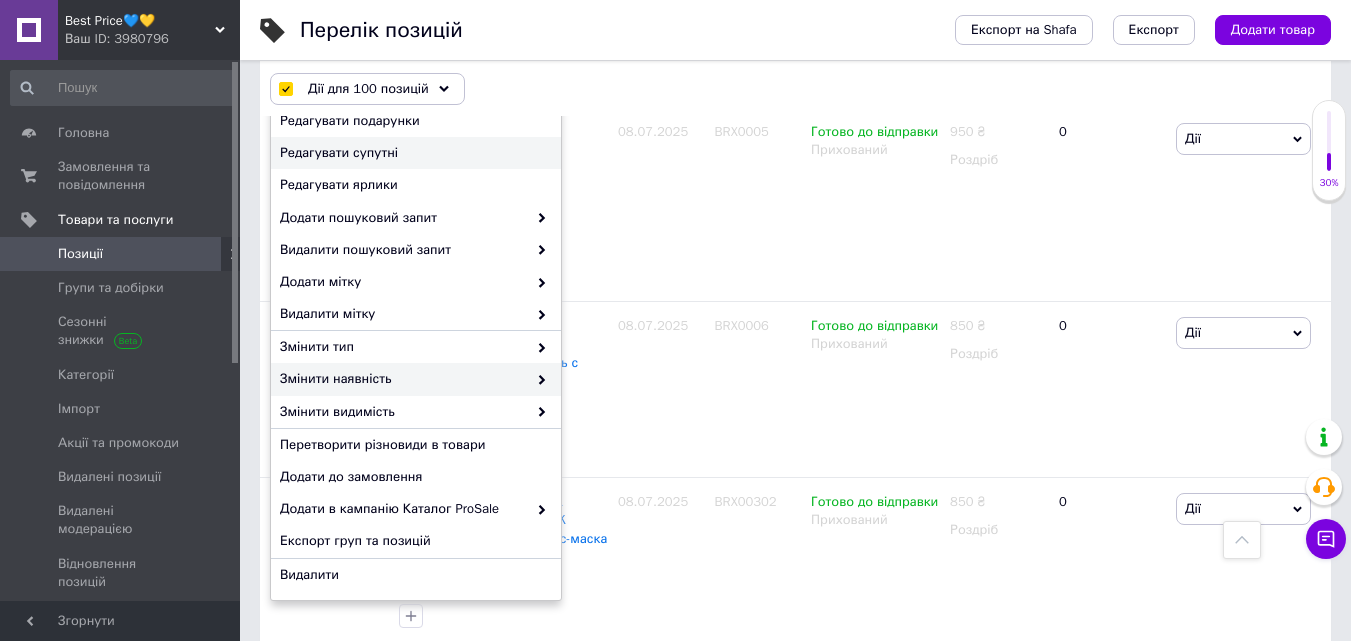 click on "Змінити наявність" at bounding box center [403, 379] 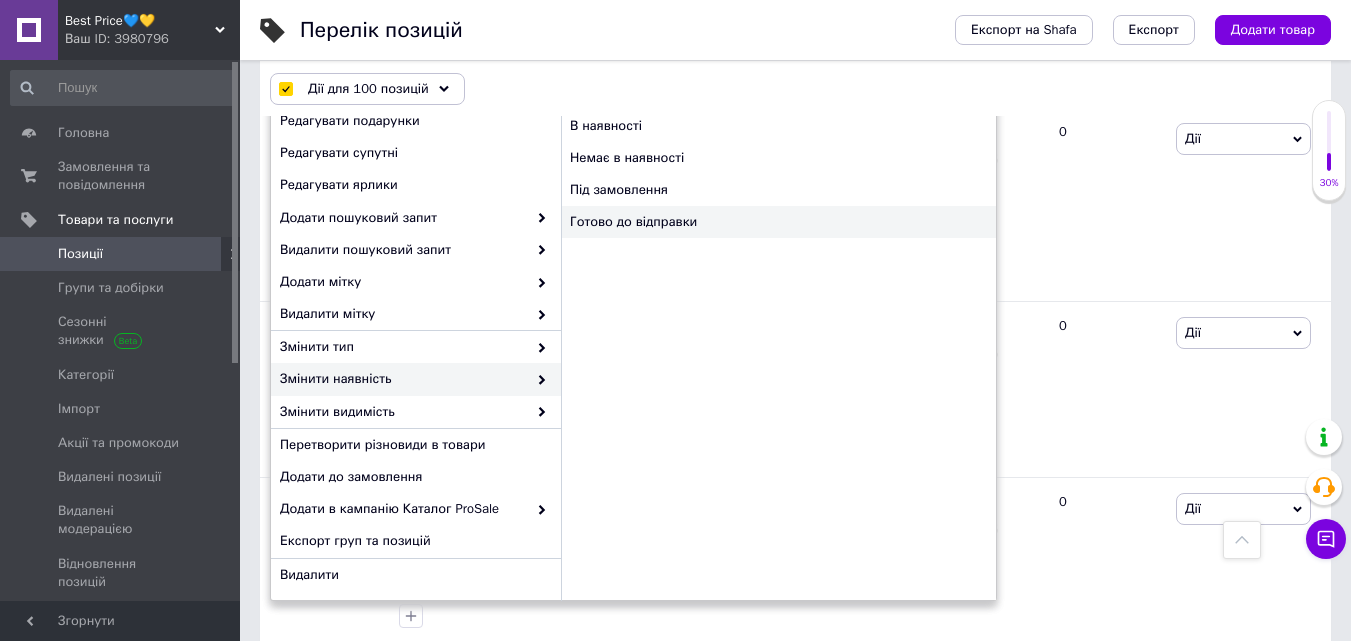 click on "Готово до відправки" at bounding box center (778, 222) 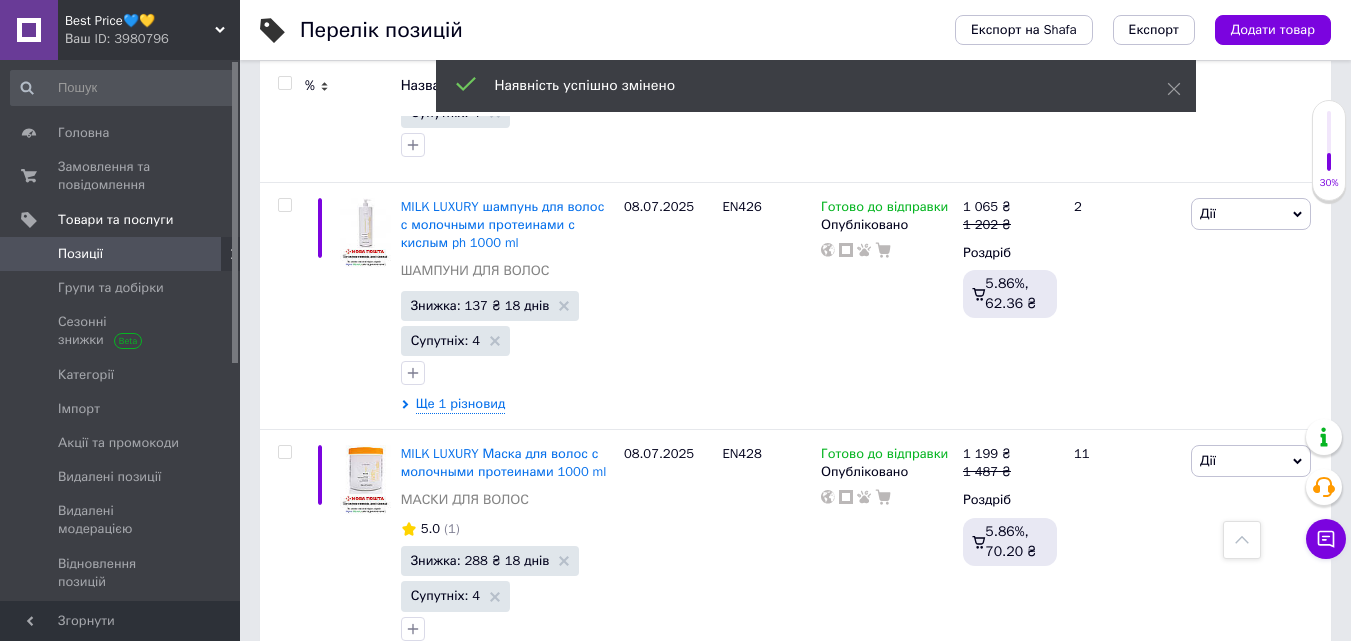 scroll, scrollTop: 19672, scrollLeft: 0, axis: vertical 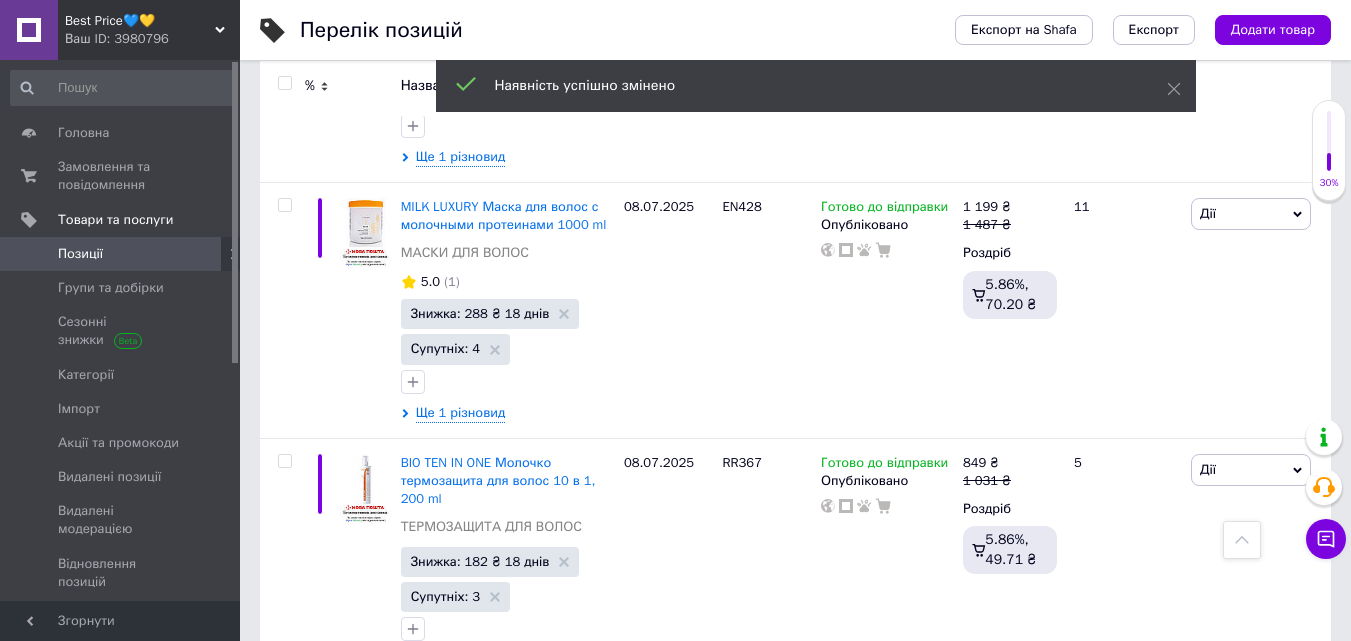 click on "4" at bounding box center (539, 726) 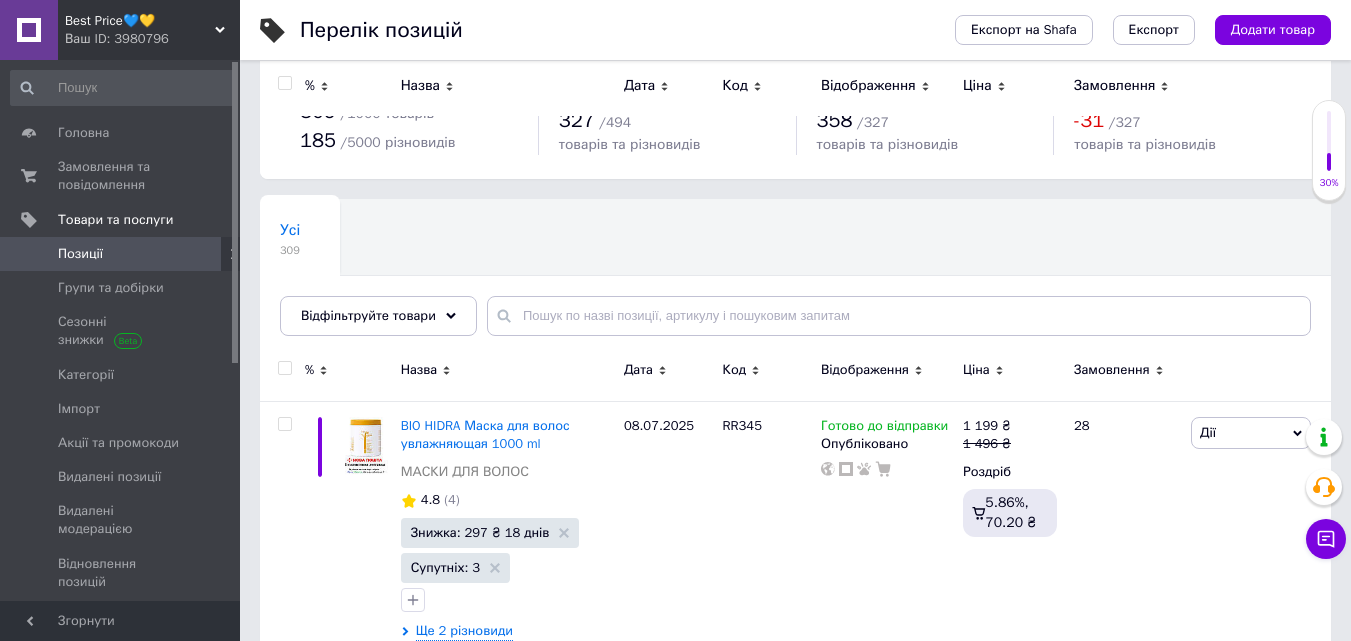 scroll, scrollTop: 0, scrollLeft: 0, axis: both 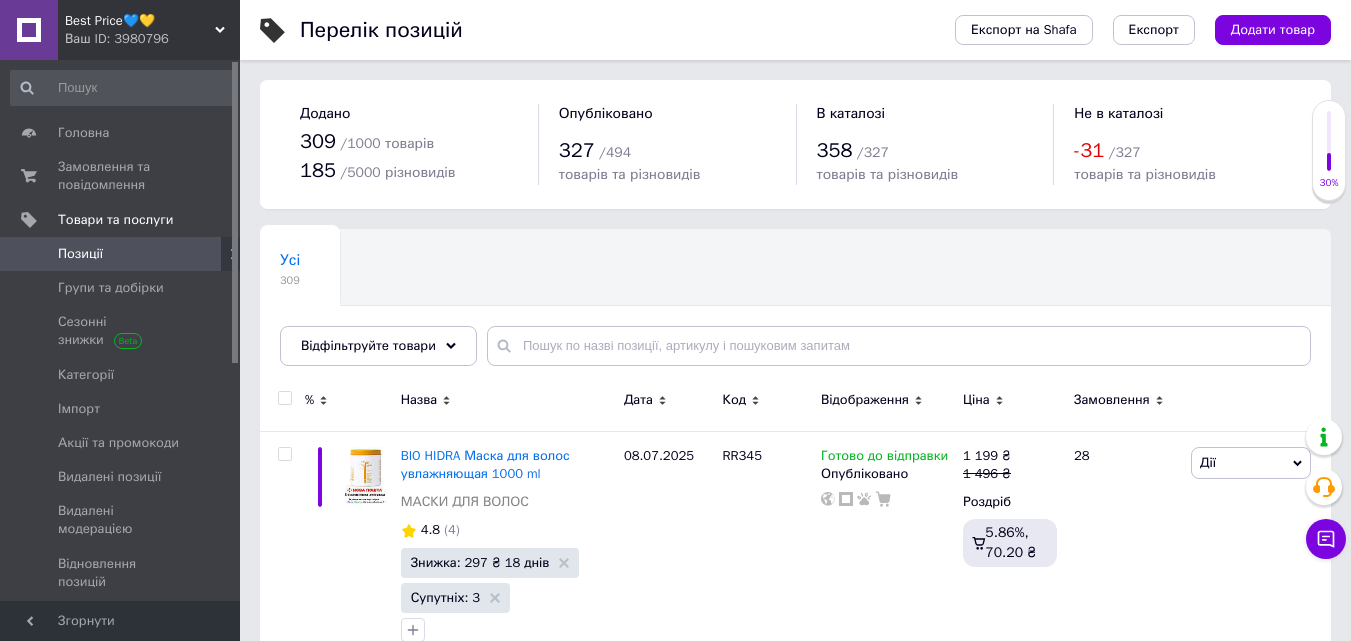 click at bounding box center [285, 398] 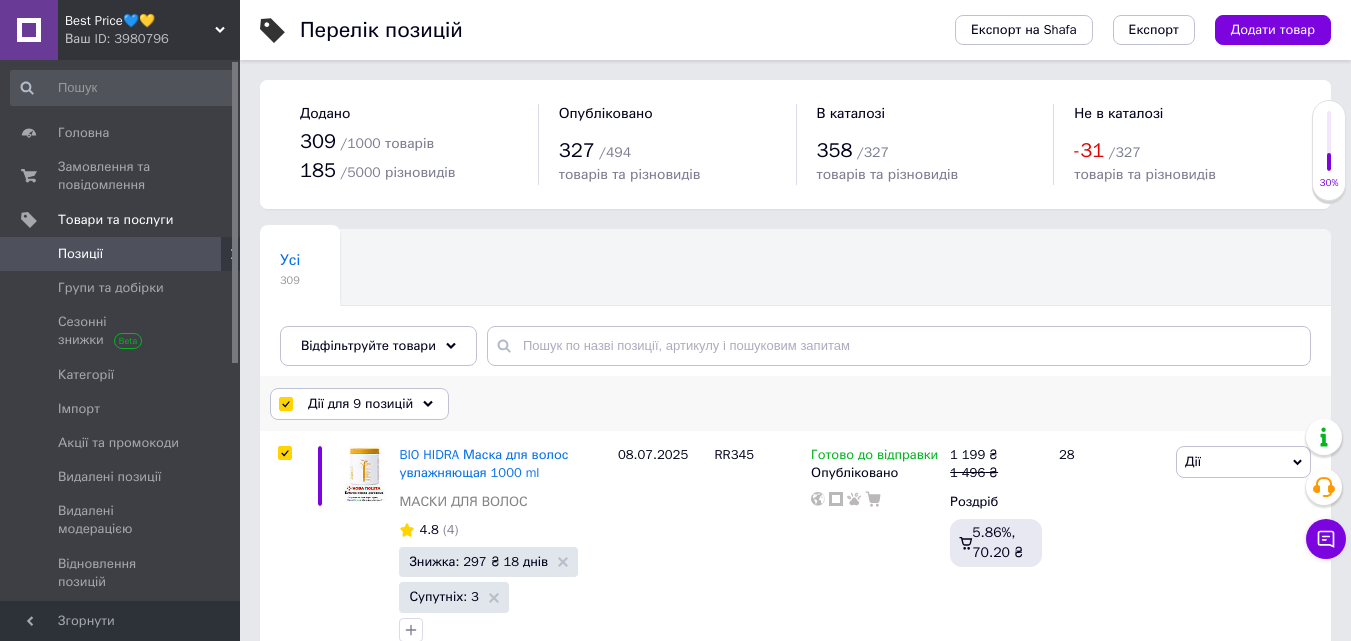 click on "Дії для 9 позицій" at bounding box center (360, 404) 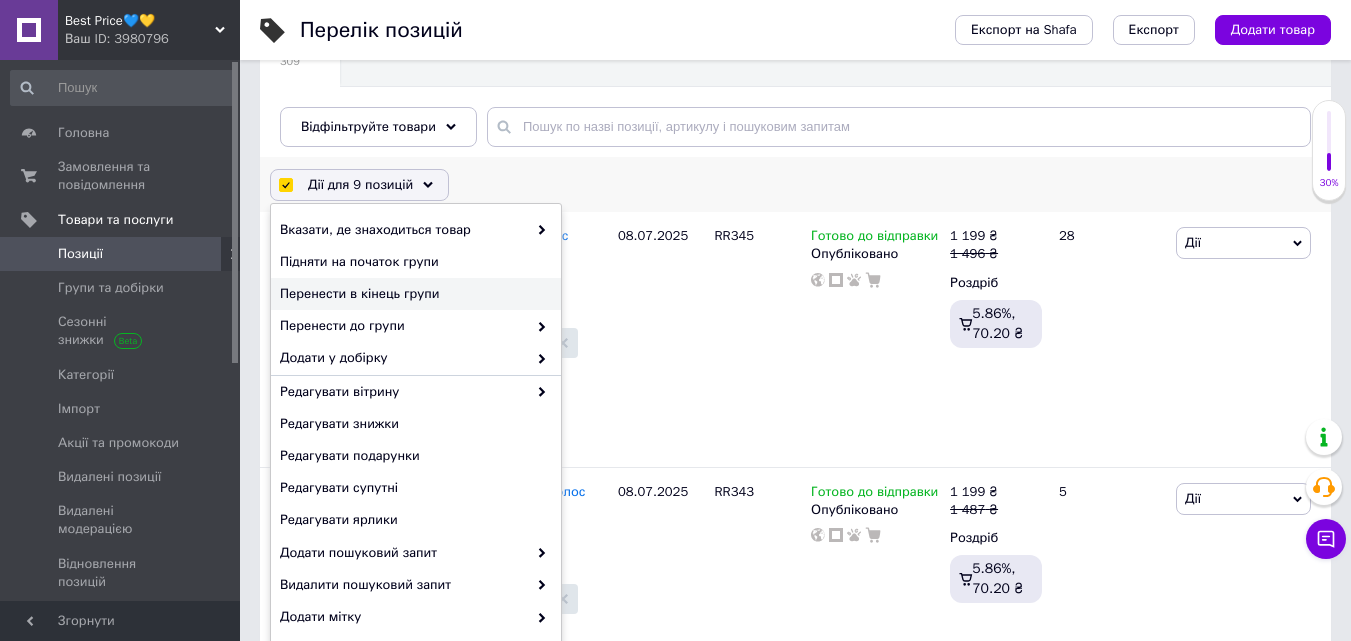 scroll, scrollTop: 274, scrollLeft: 0, axis: vertical 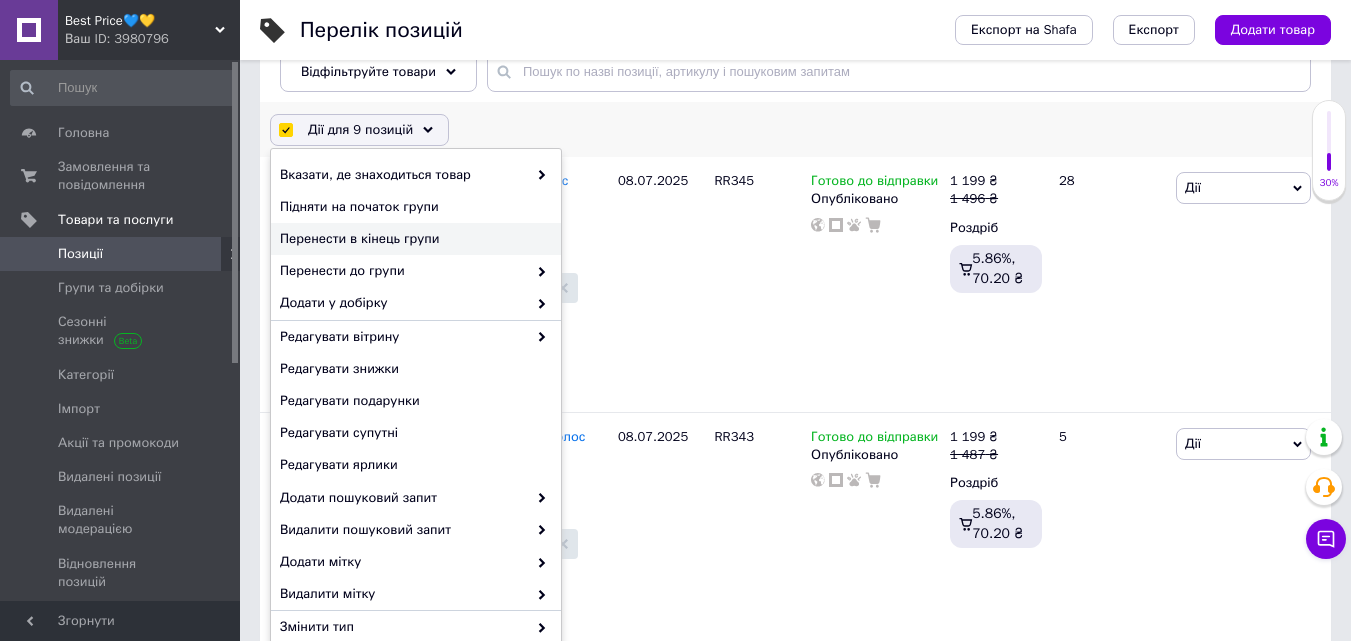 drag, startPoint x: 530, startPoint y: 386, endPoint x: 508, endPoint y: 457, distance: 74.330345 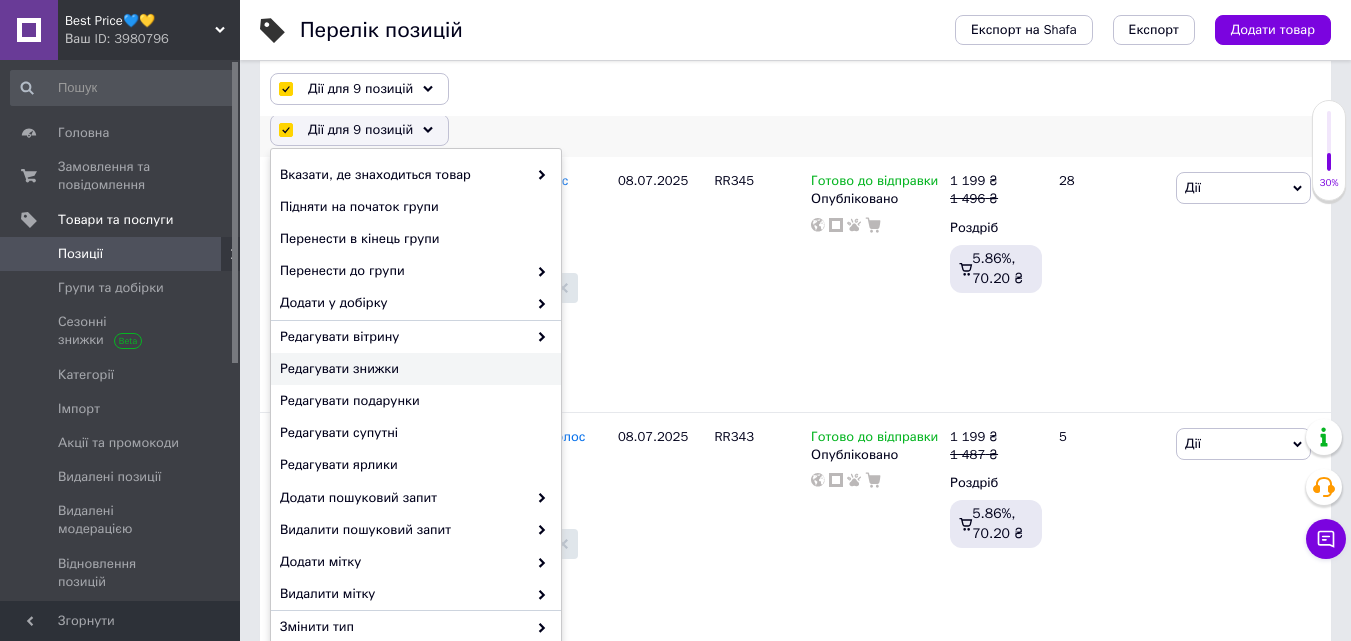 scroll, scrollTop: 274, scrollLeft: 0, axis: vertical 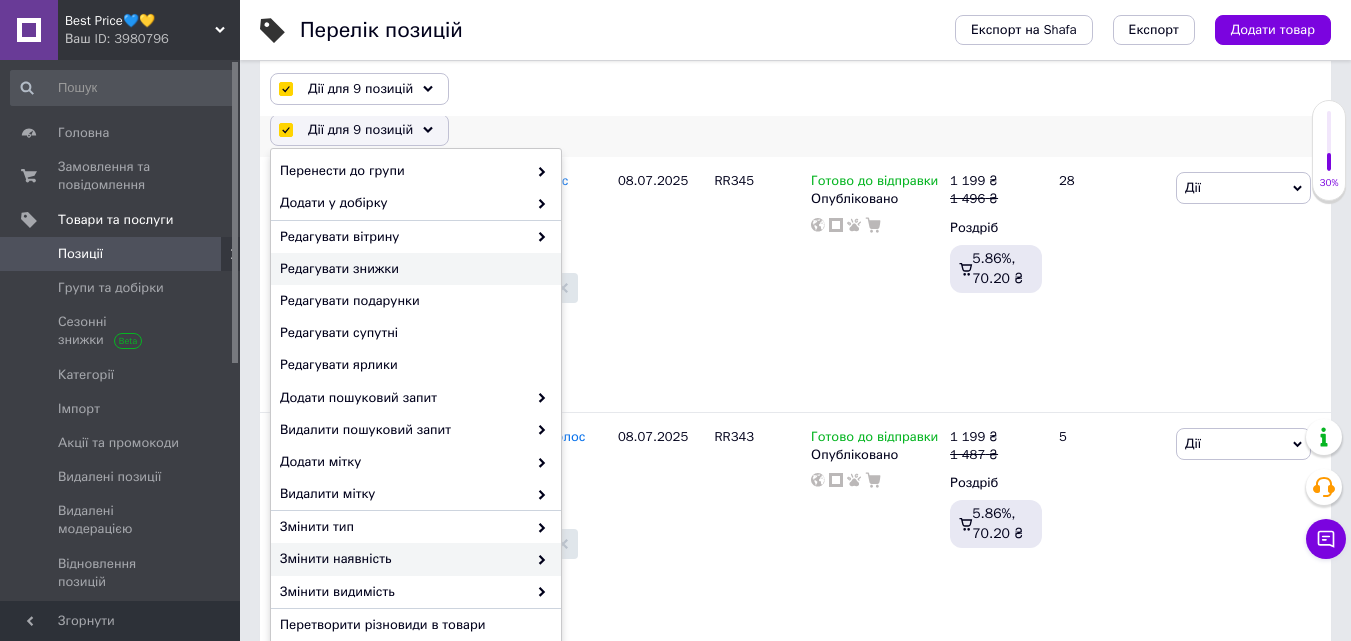 click on "Змінити наявність" at bounding box center (403, 559) 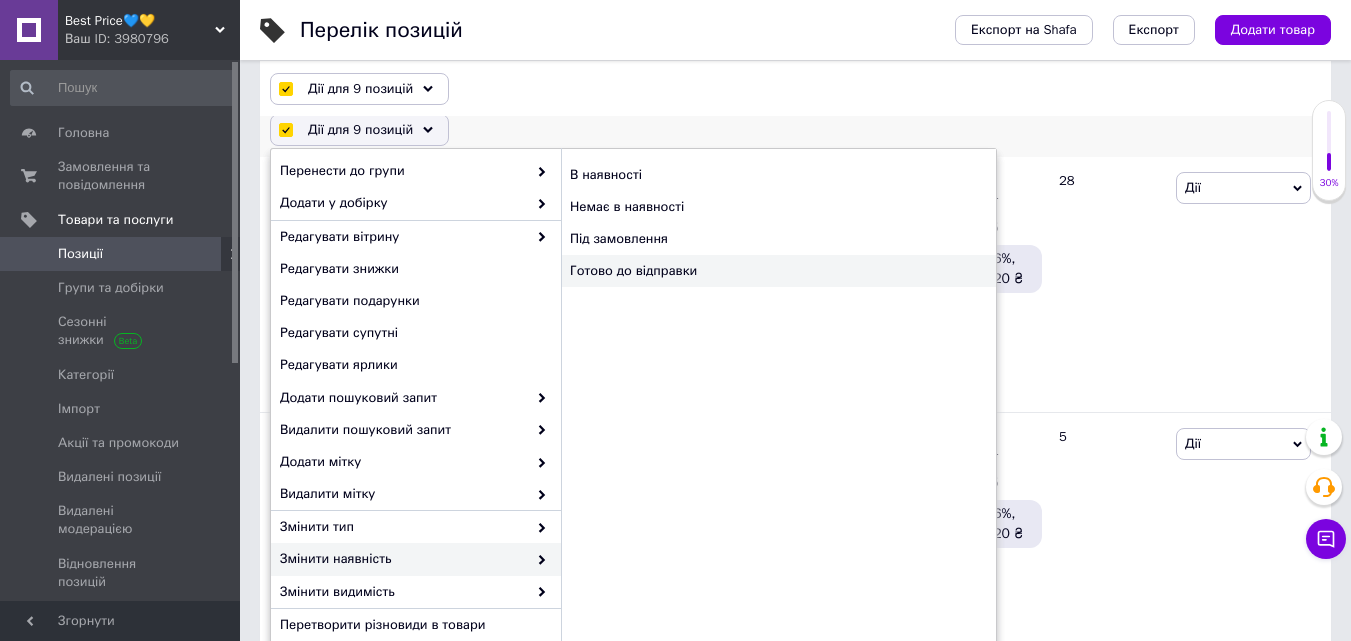 click on "Готово до відправки" at bounding box center (778, 271) 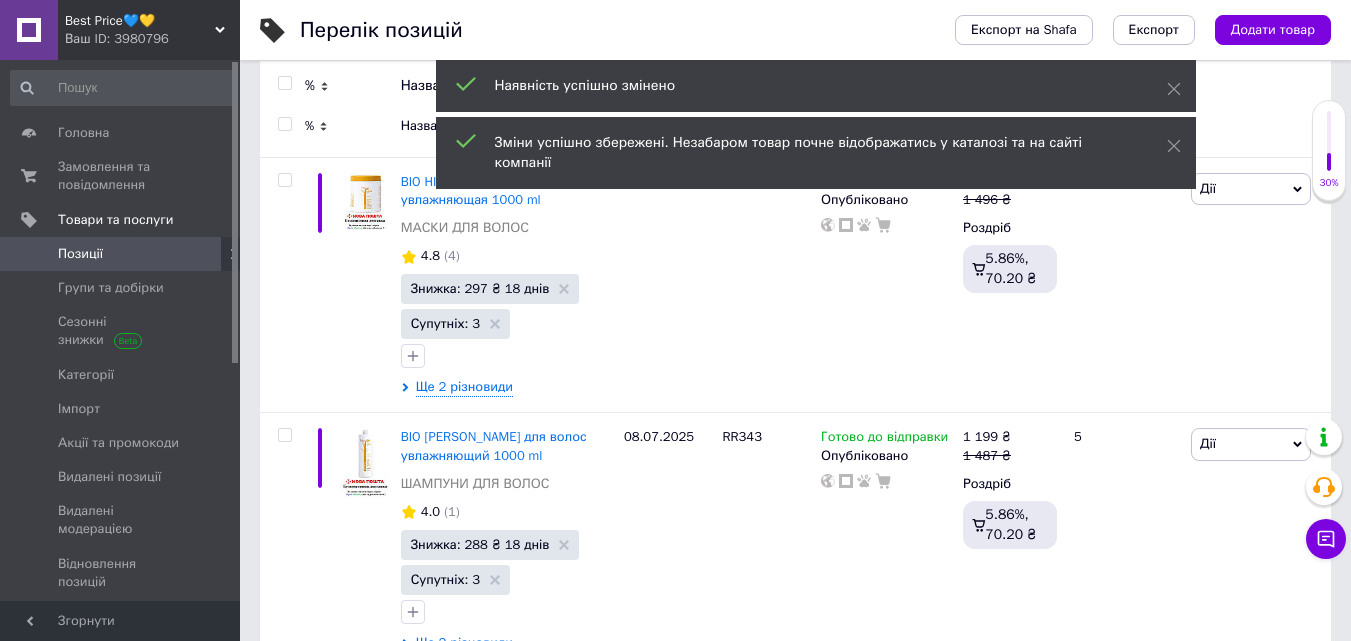 click on "Ваш ID: 3980796" at bounding box center [152, 39] 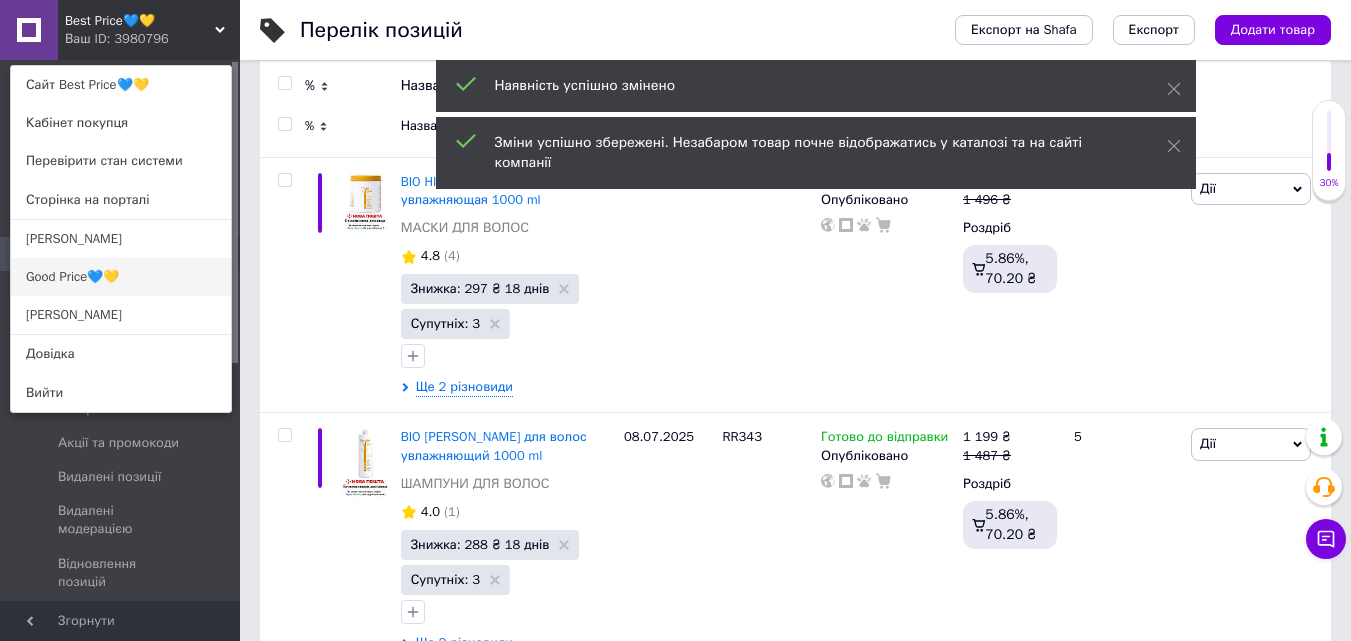 click on "Good Price💙💛" at bounding box center [121, 277] 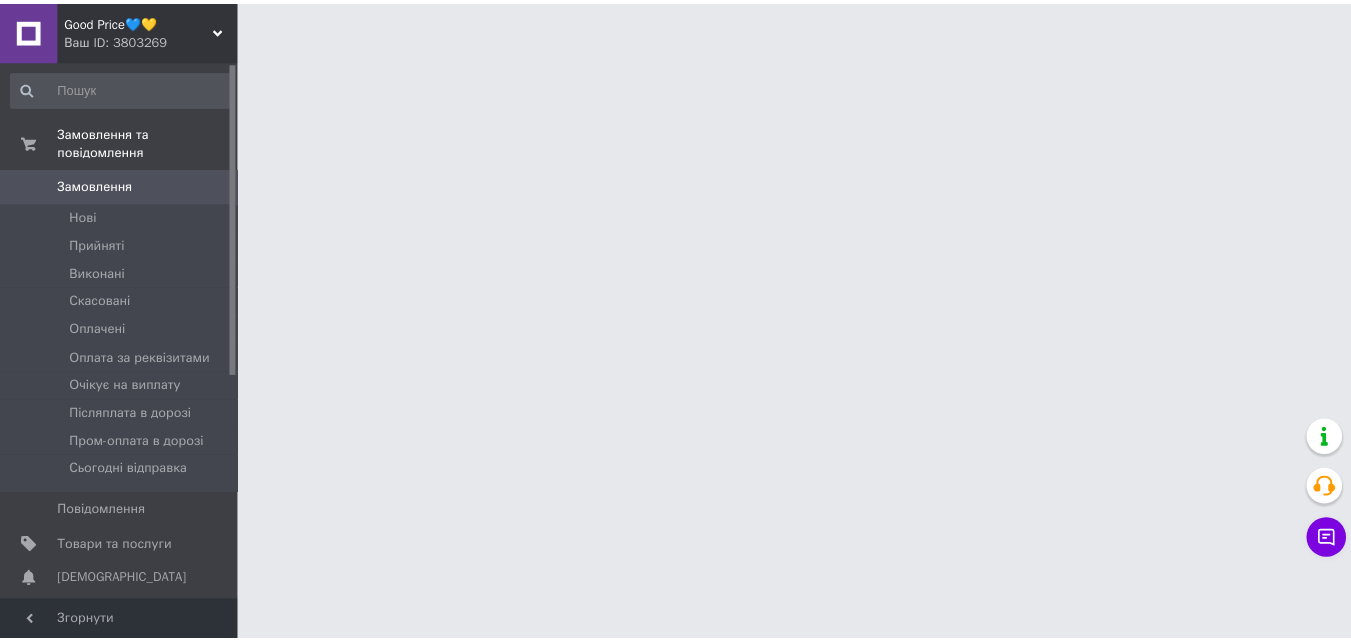 scroll, scrollTop: 0, scrollLeft: 0, axis: both 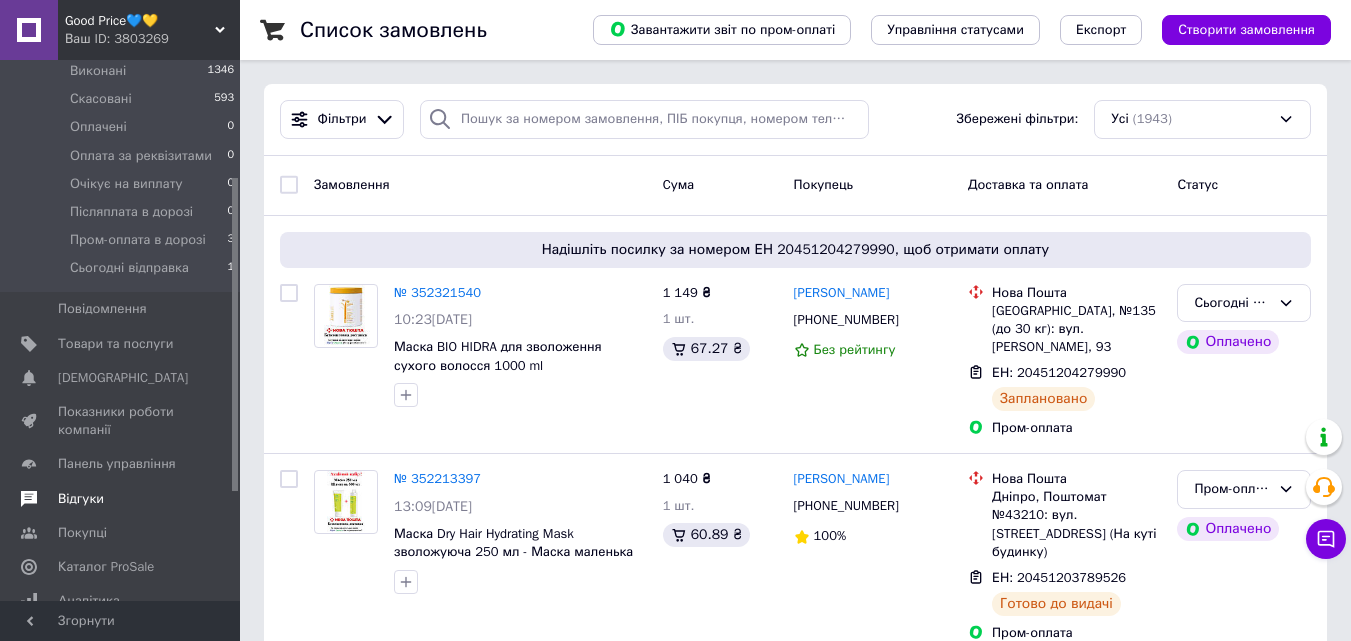 drag, startPoint x: 237, startPoint y: 347, endPoint x: 239, endPoint y: 465, distance: 118.016945 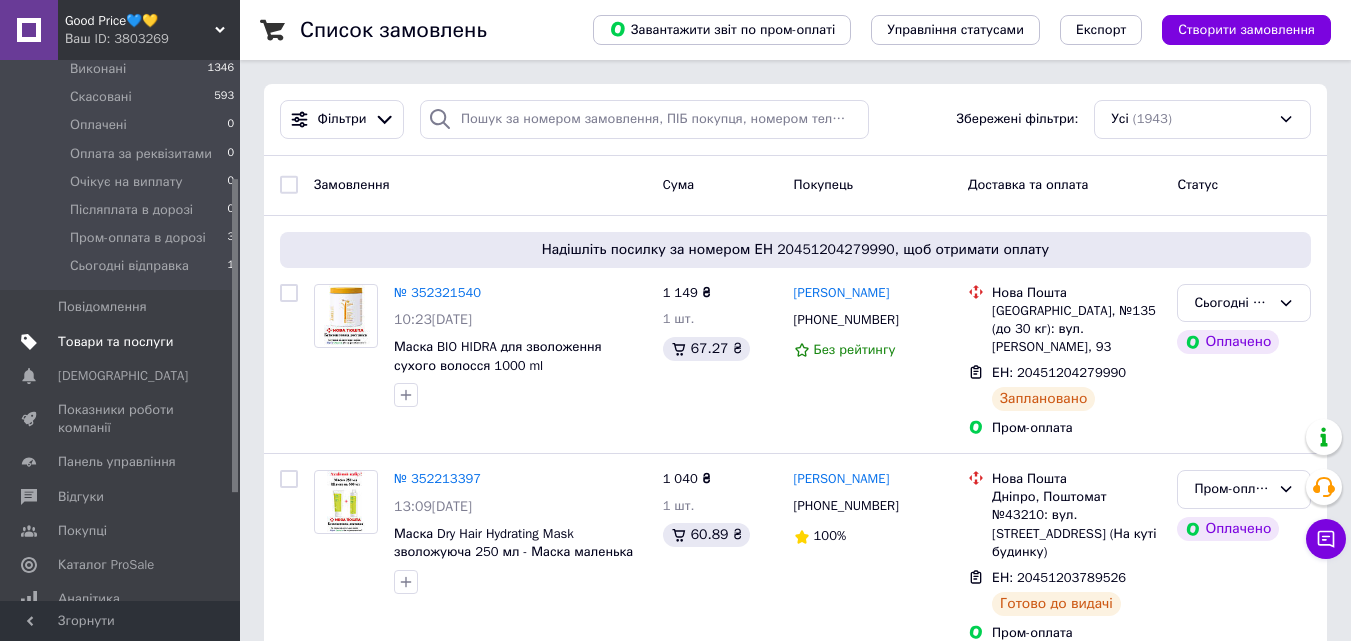 click on "Товари та послуги" at bounding box center [115, 342] 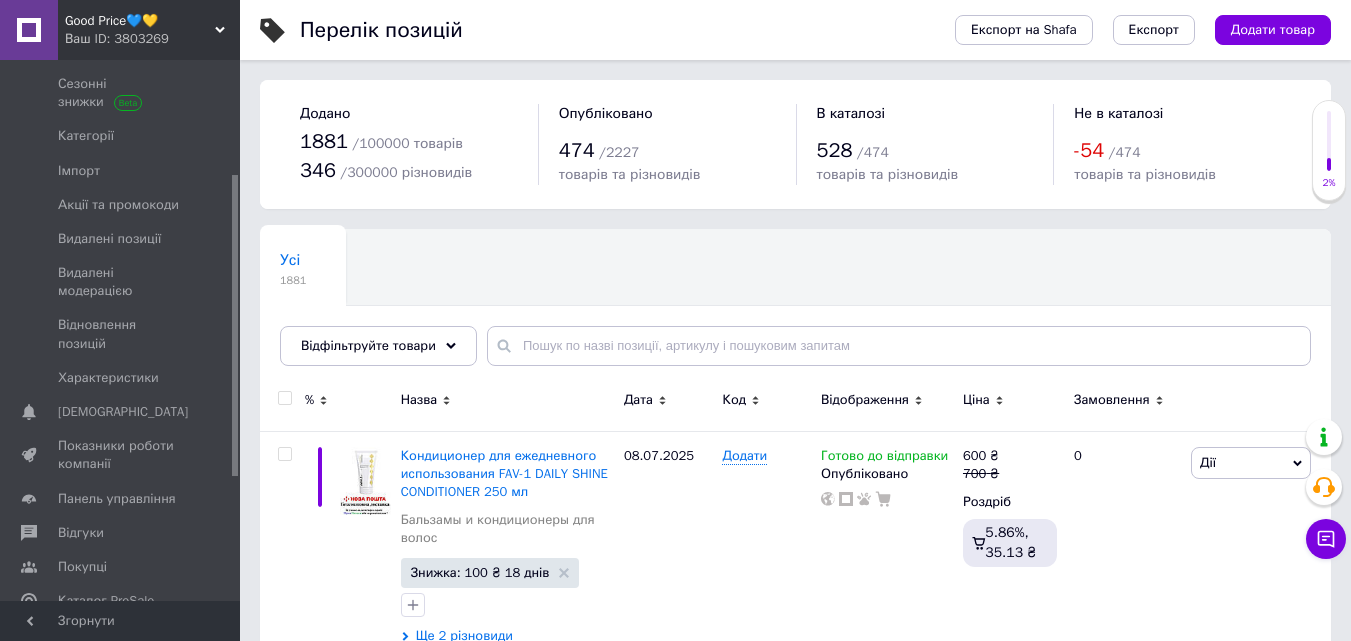 click at bounding box center [282, 403] 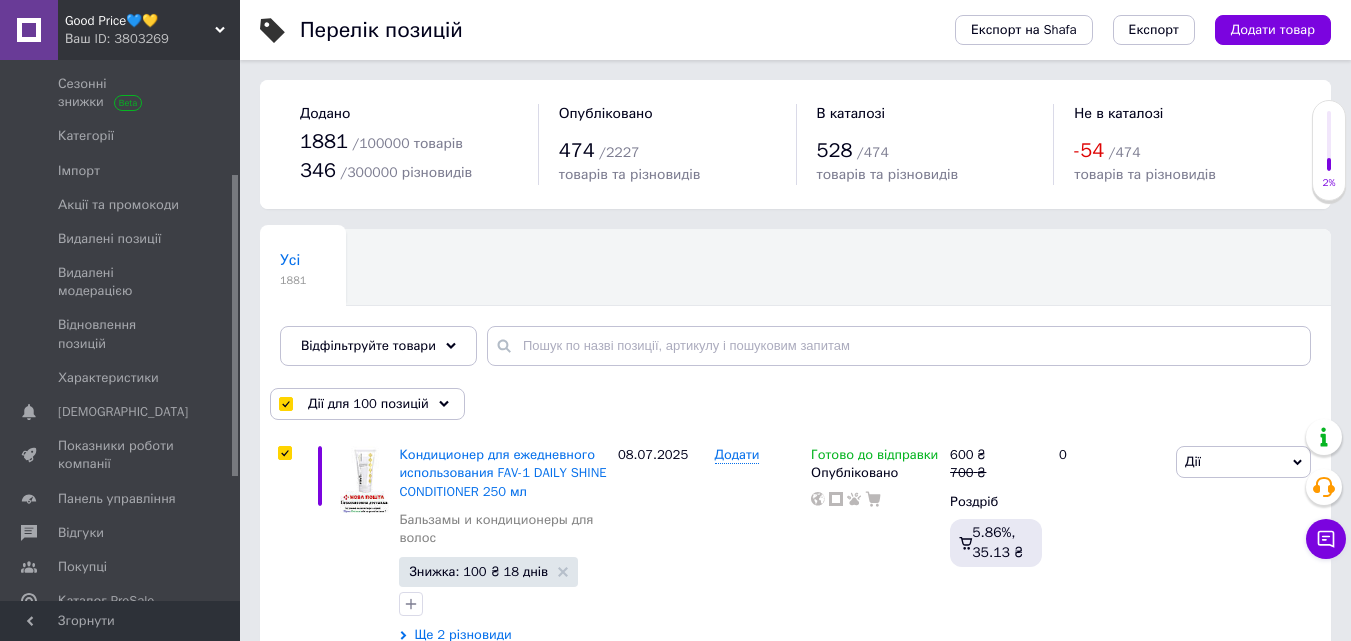 checkbox on "true" 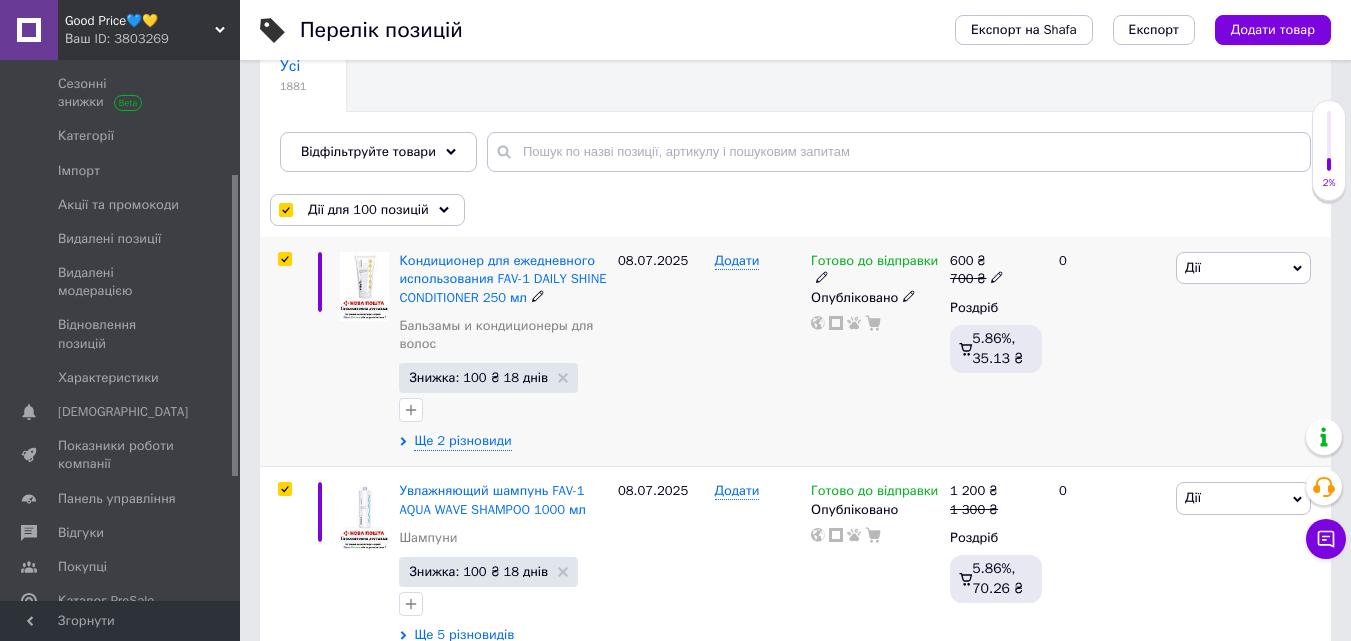 scroll, scrollTop: 263, scrollLeft: 0, axis: vertical 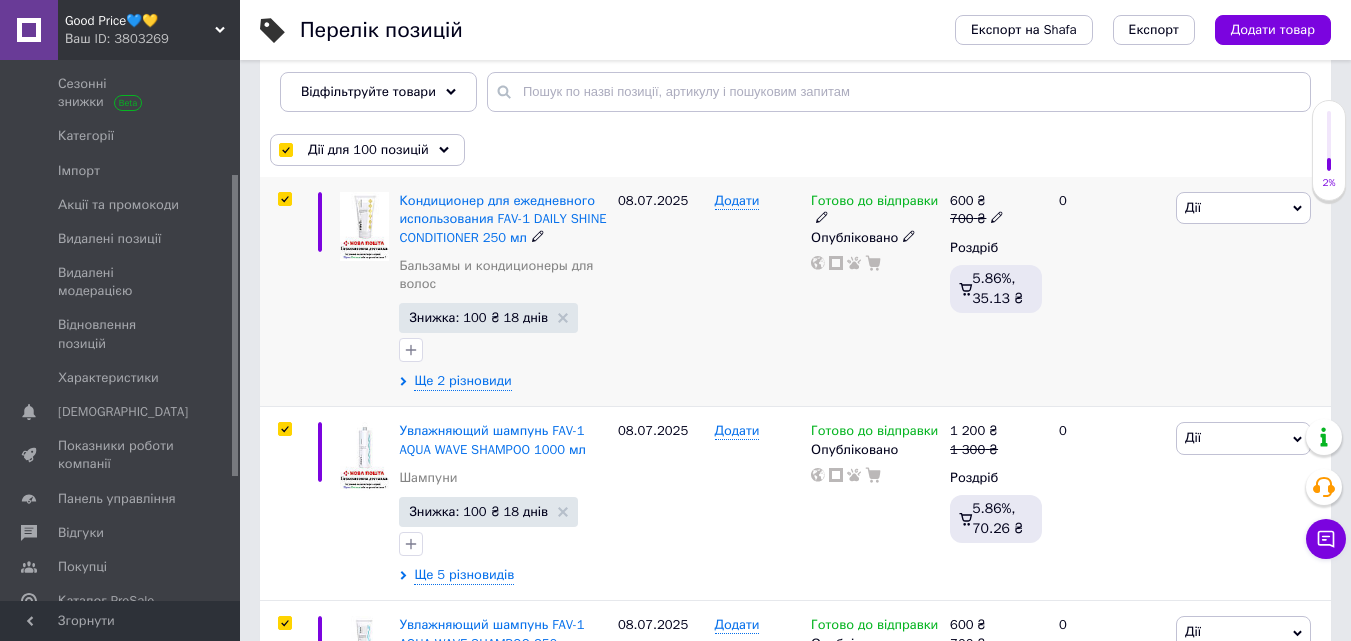 drag, startPoint x: 614, startPoint y: 310, endPoint x: 597, endPoint y: 374, distance: 66.21933 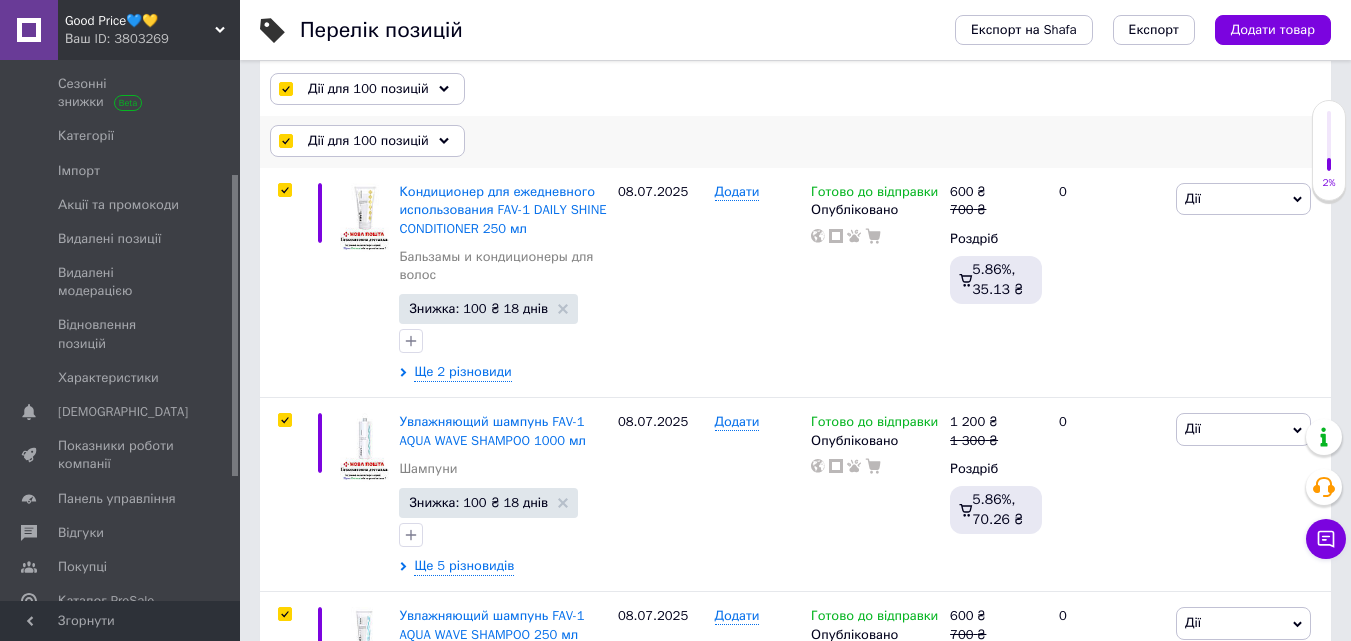 click on "Дії для 100 позицій" at bounding box center [368, 141] 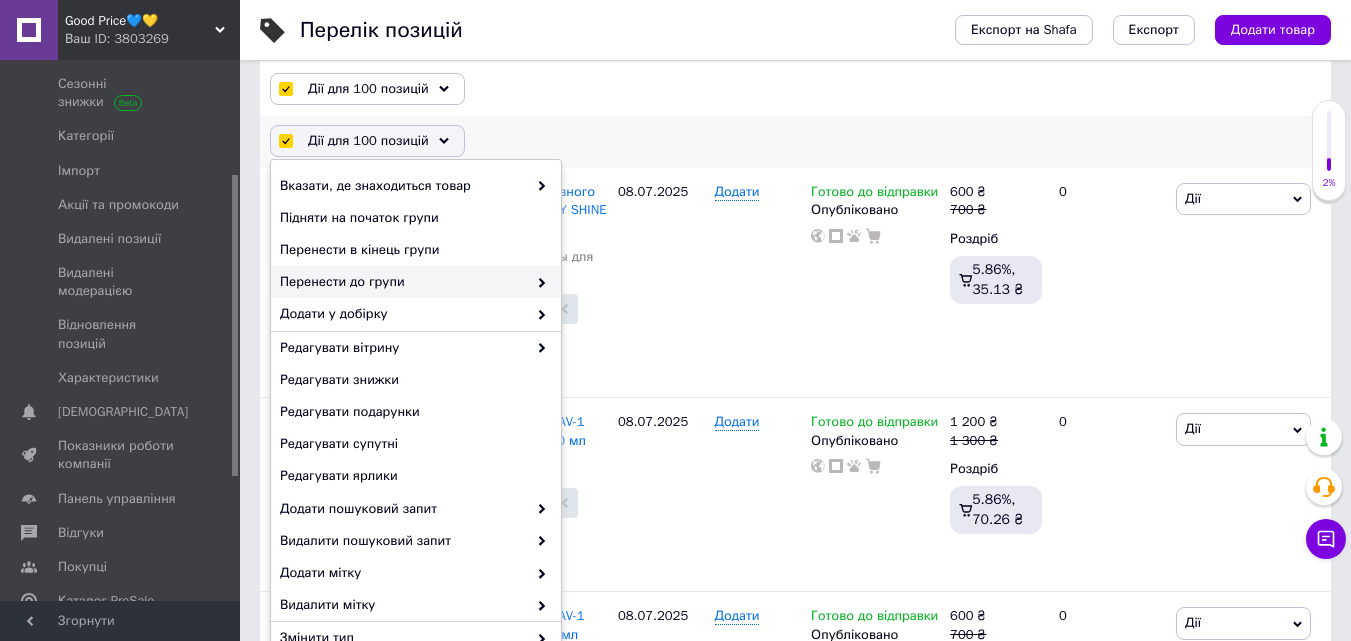 scroll, scrollTop: 163, scrollLeft: 0, axis: vertical 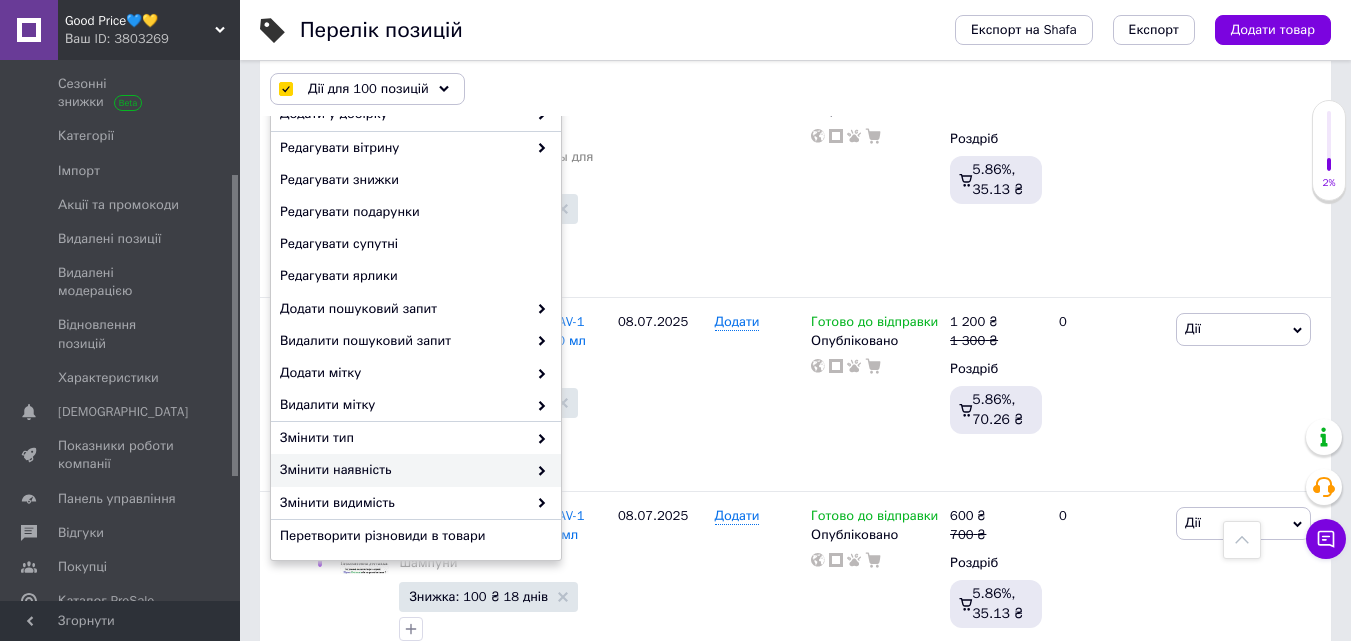 click on "Змінити наявність" at bounding box center [403, 470] 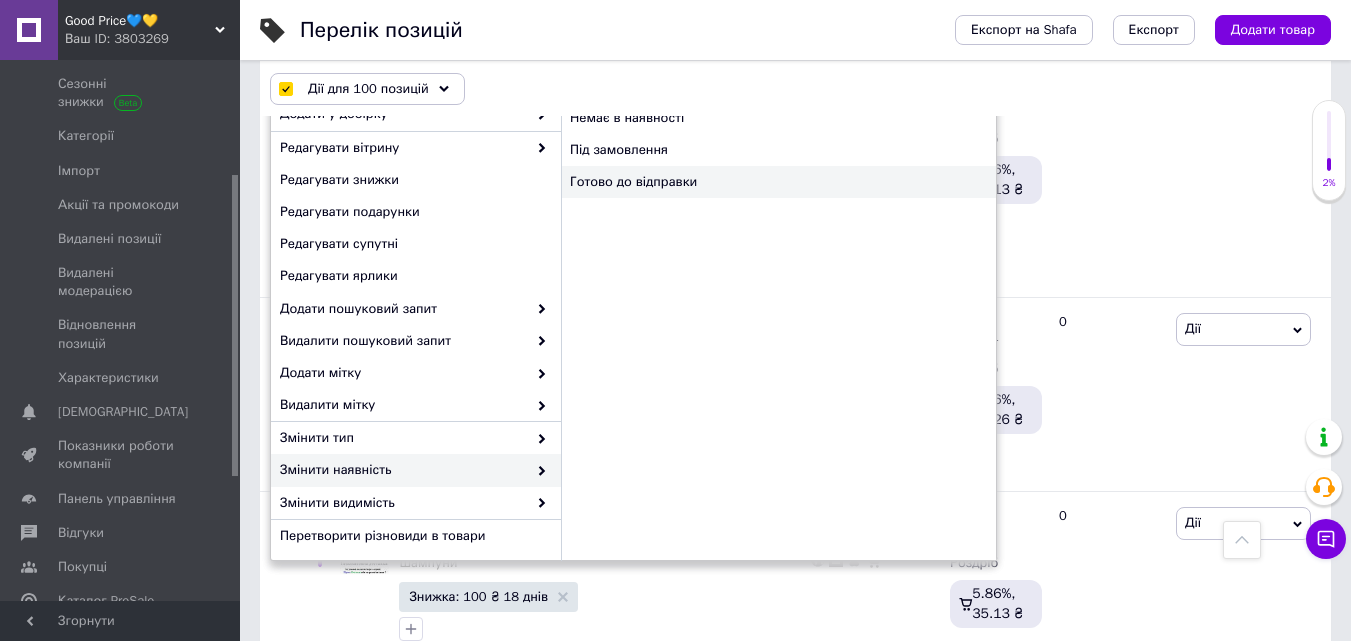 click on "Готово до відправки" at bounding box center [778, 182] 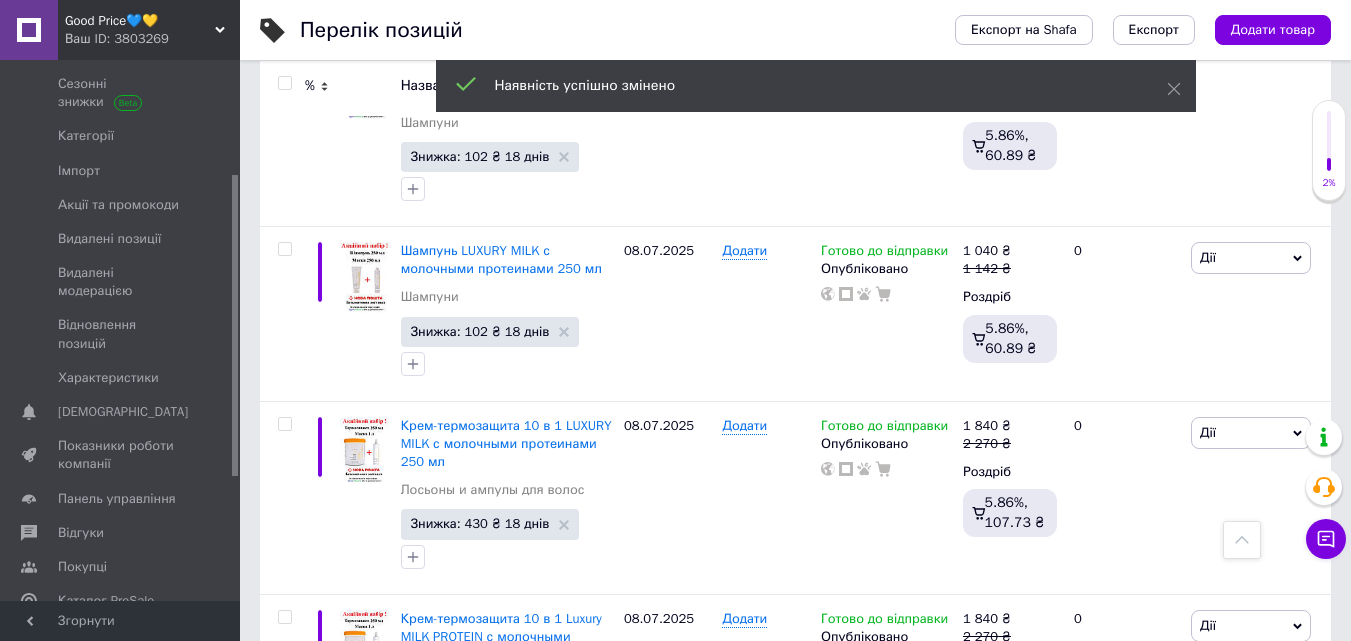 scroll, scrollTop: 19254, scrollLeft: 0, axis: vertical 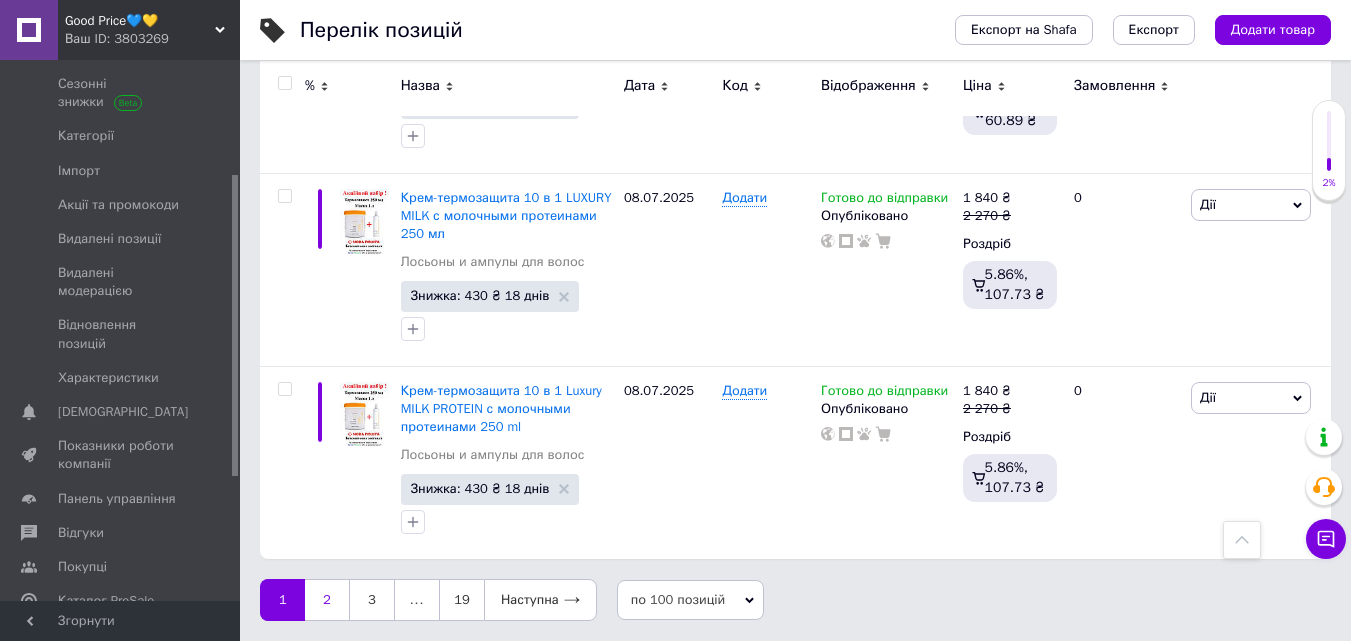 click on "2" at bounding box center [327, 600] 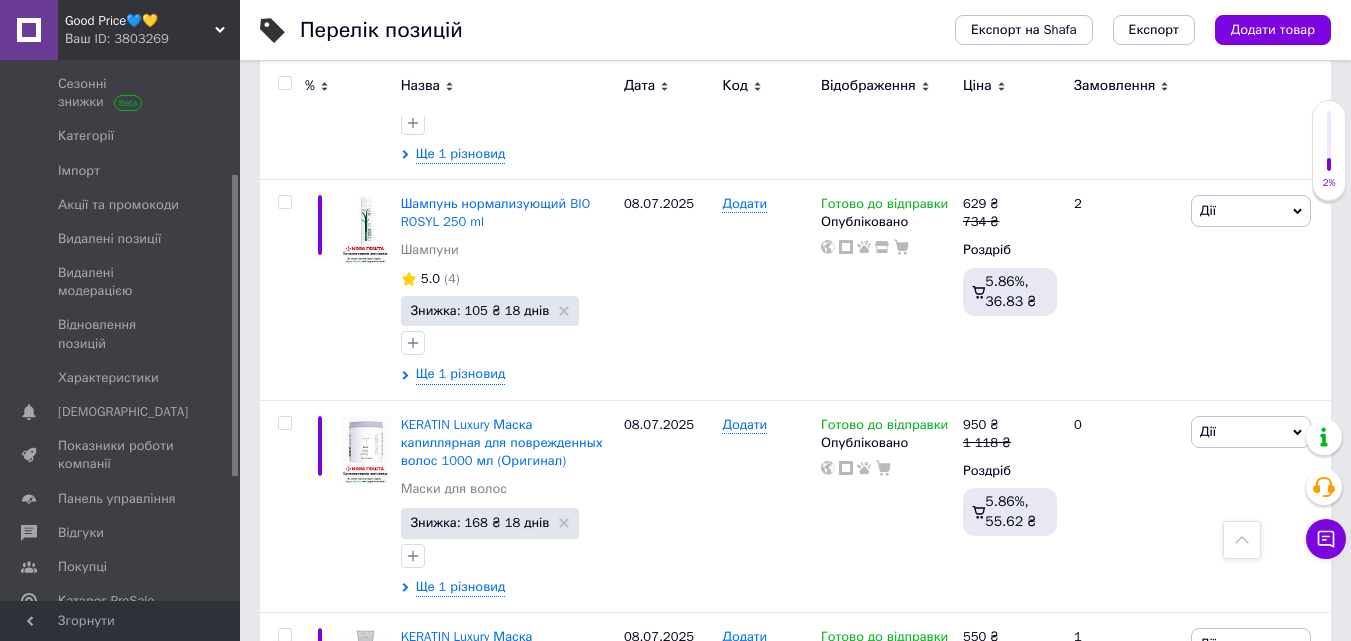 scroll, scrollTop: 19814, scrollLeft: 0, axis: vertical 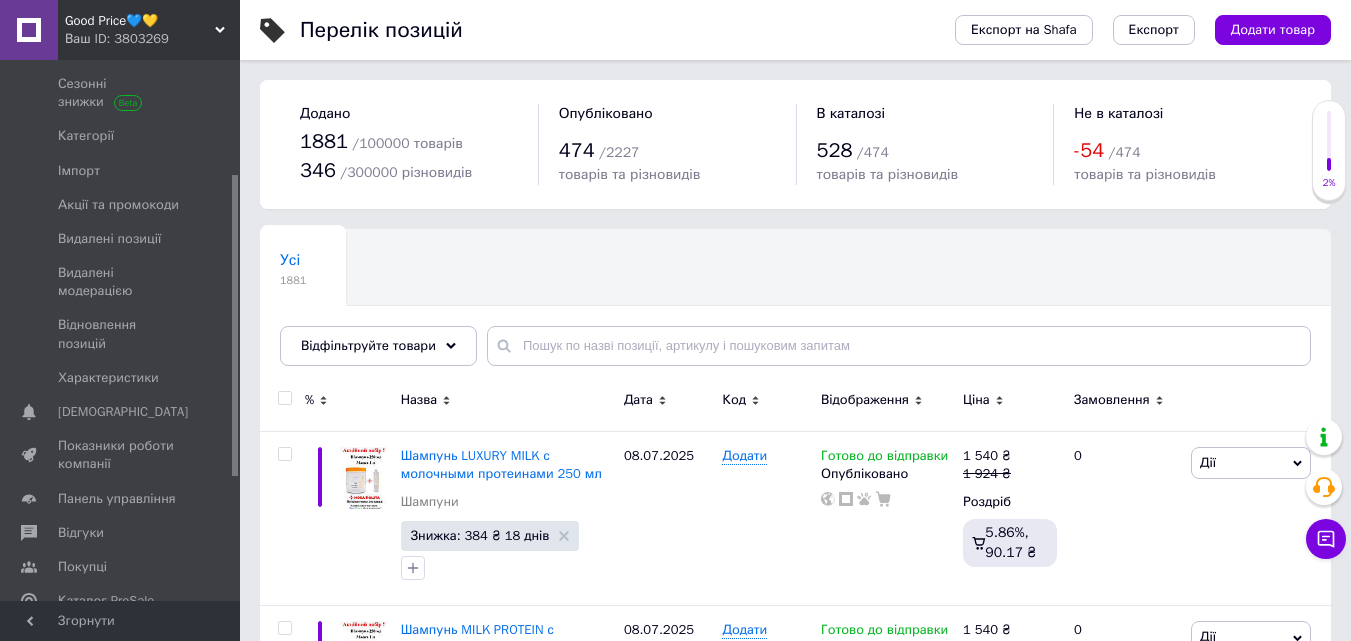 click at bounding box center (284, 398) 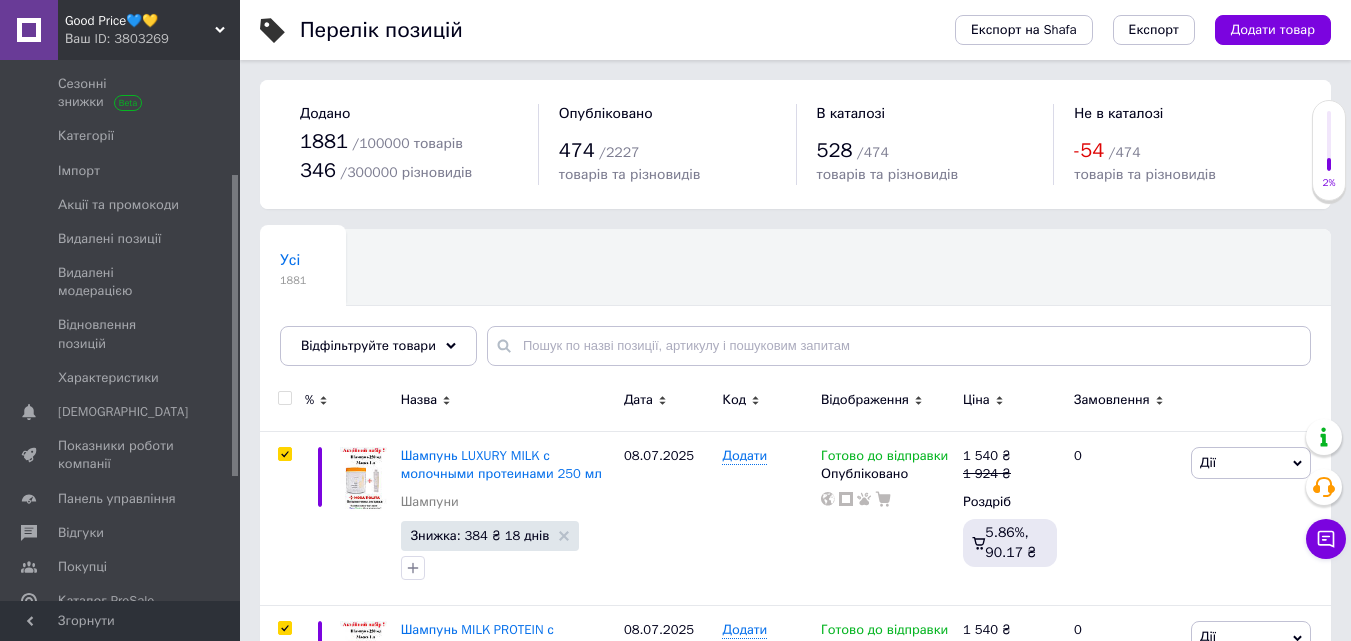type 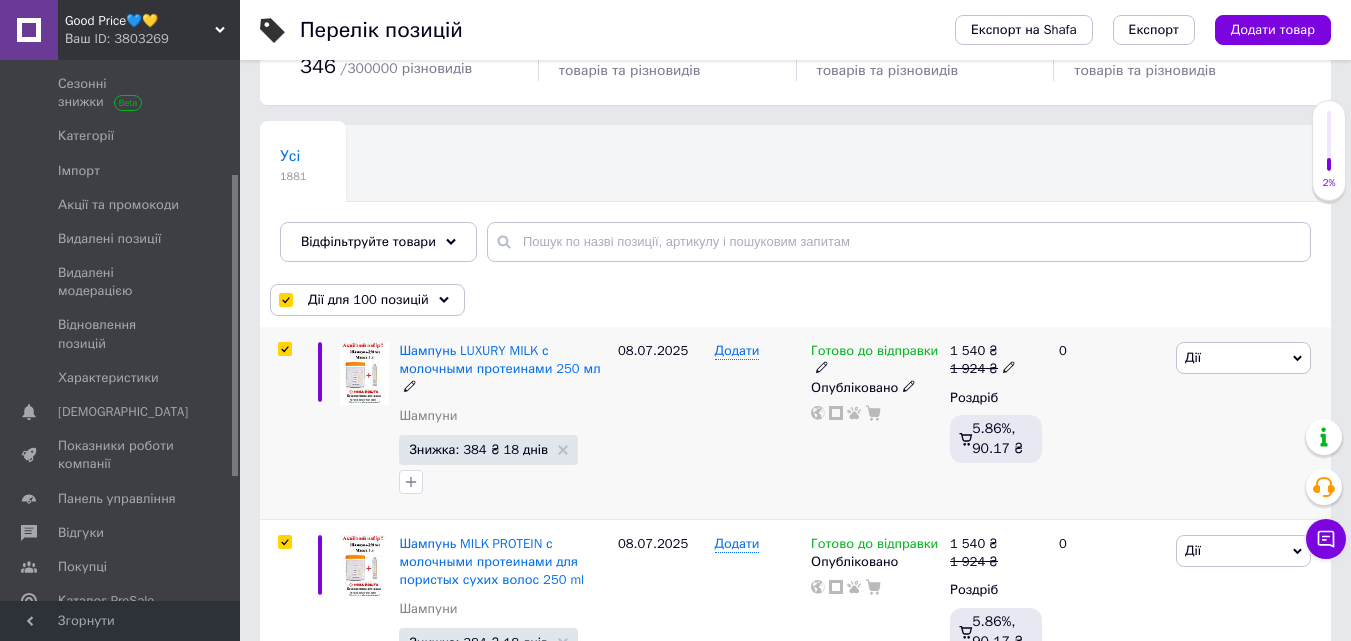 scroll, scrollTop: 209, scrollLeft: 0, axis: vertical 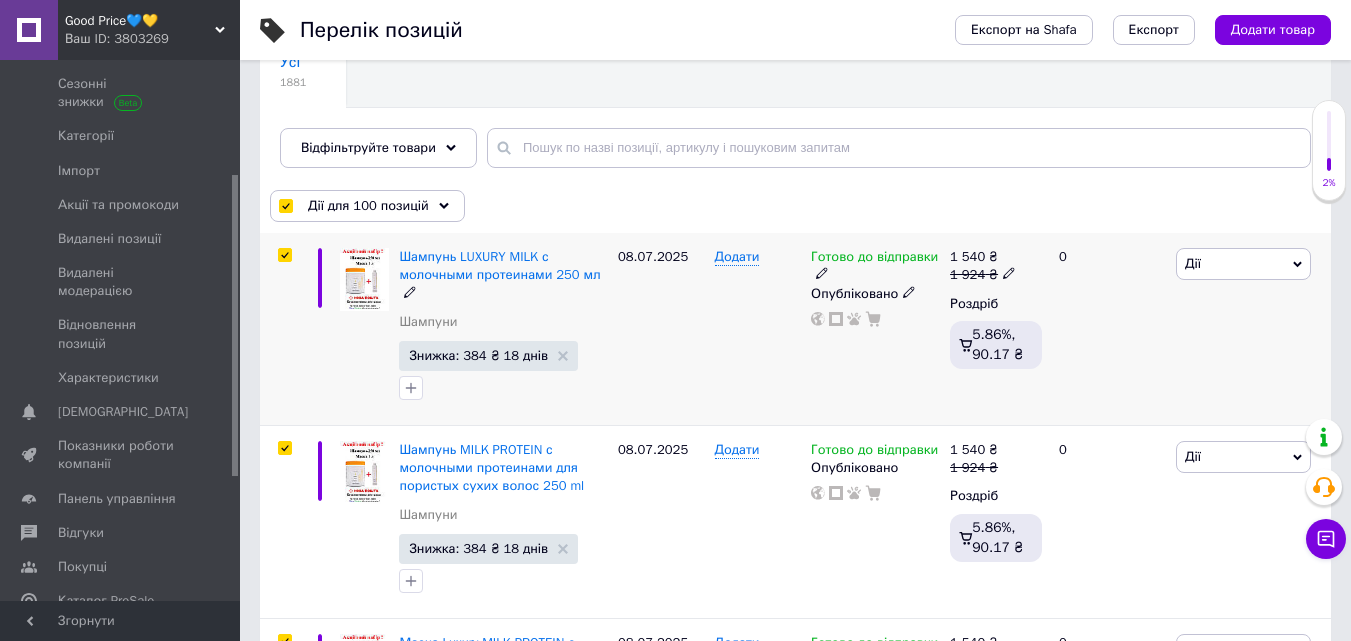 drag, startPoint x: 575, startPoint y: 309, endPoint x: 590, endPoint y: 390, distance: 82.37718 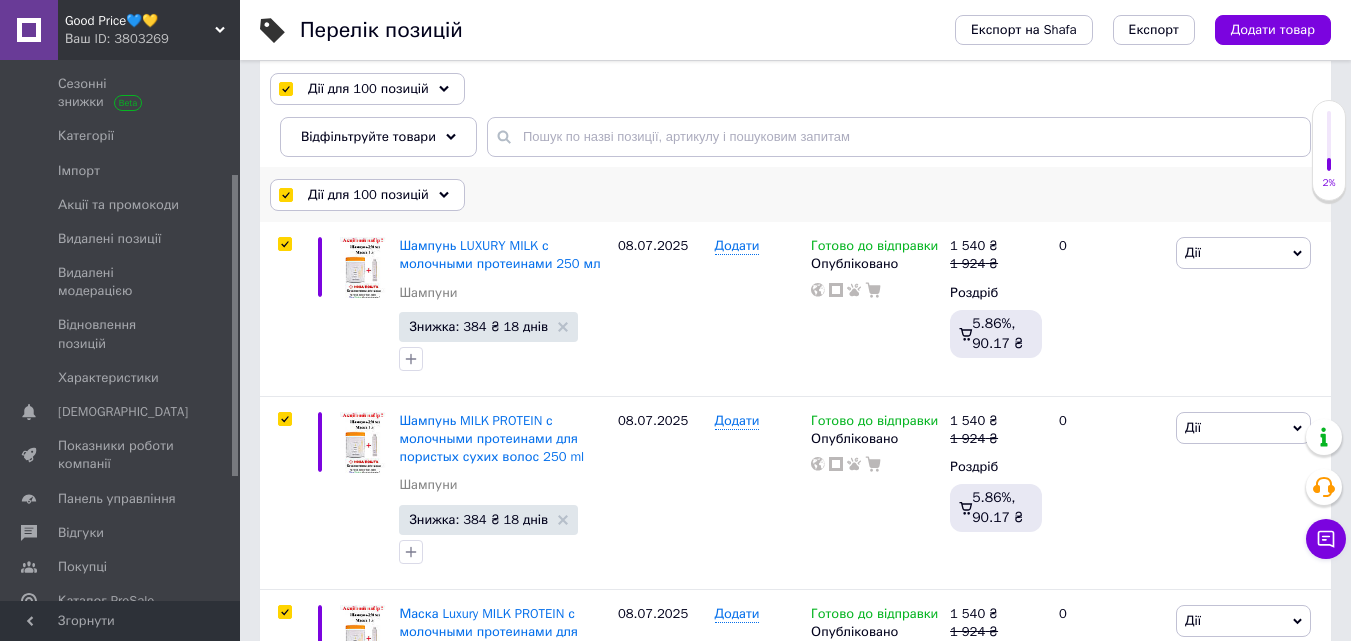 click on "Дії для 100 позицій" at bounding box center [367, 195] 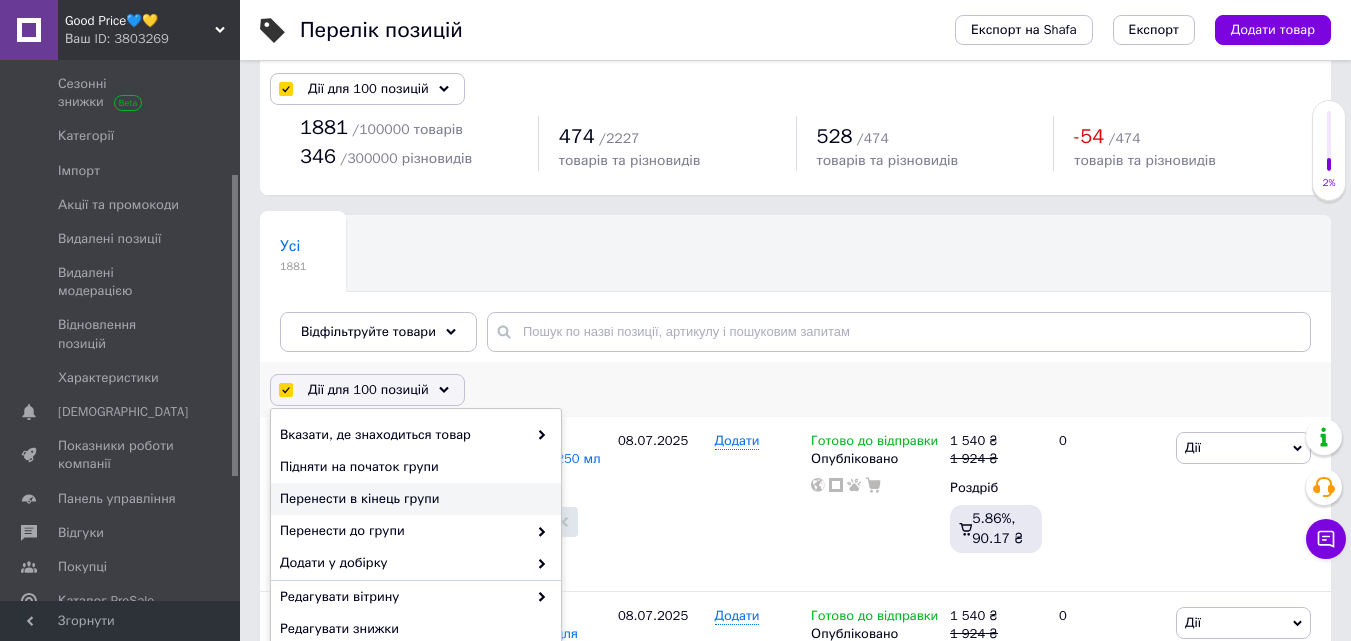 scroll, scrollTop: 9, scrollLeft: 0, axis: vertical 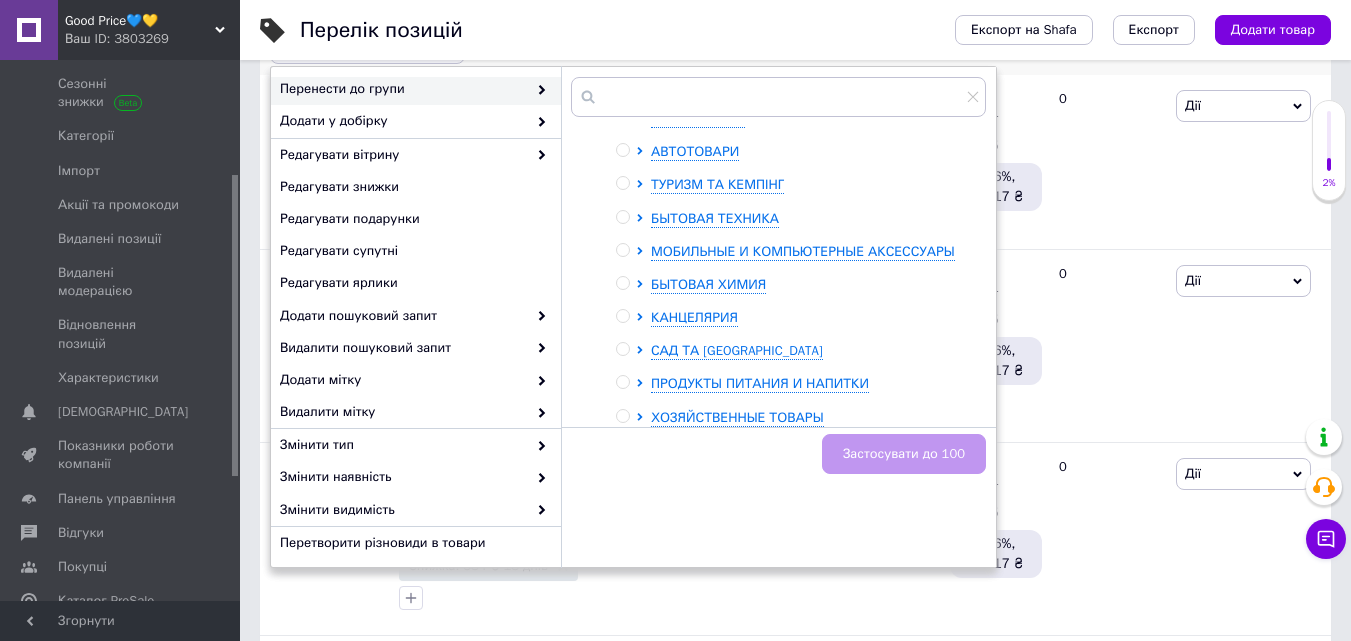 drag, startPoint x: 991, startPoint y: 409, endPoint x: 980, endPoint y: 460, distance: 52.17279 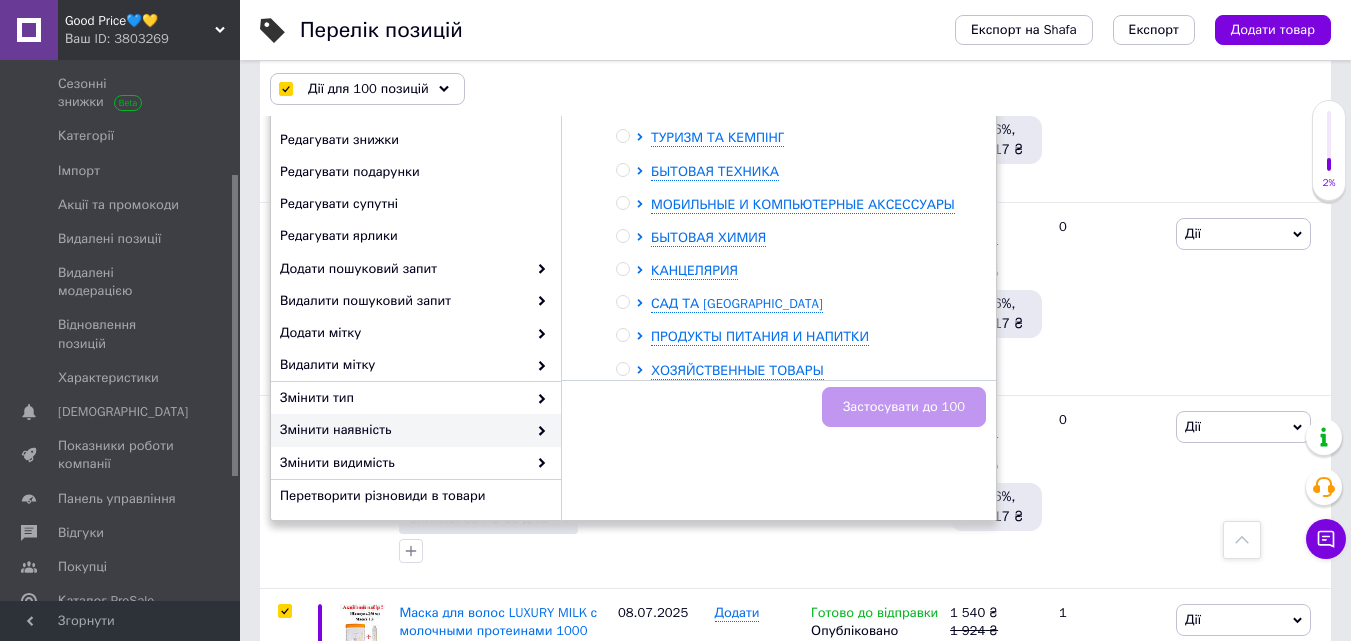 click on "Змінити наявність" at bounding box center (403, 430) 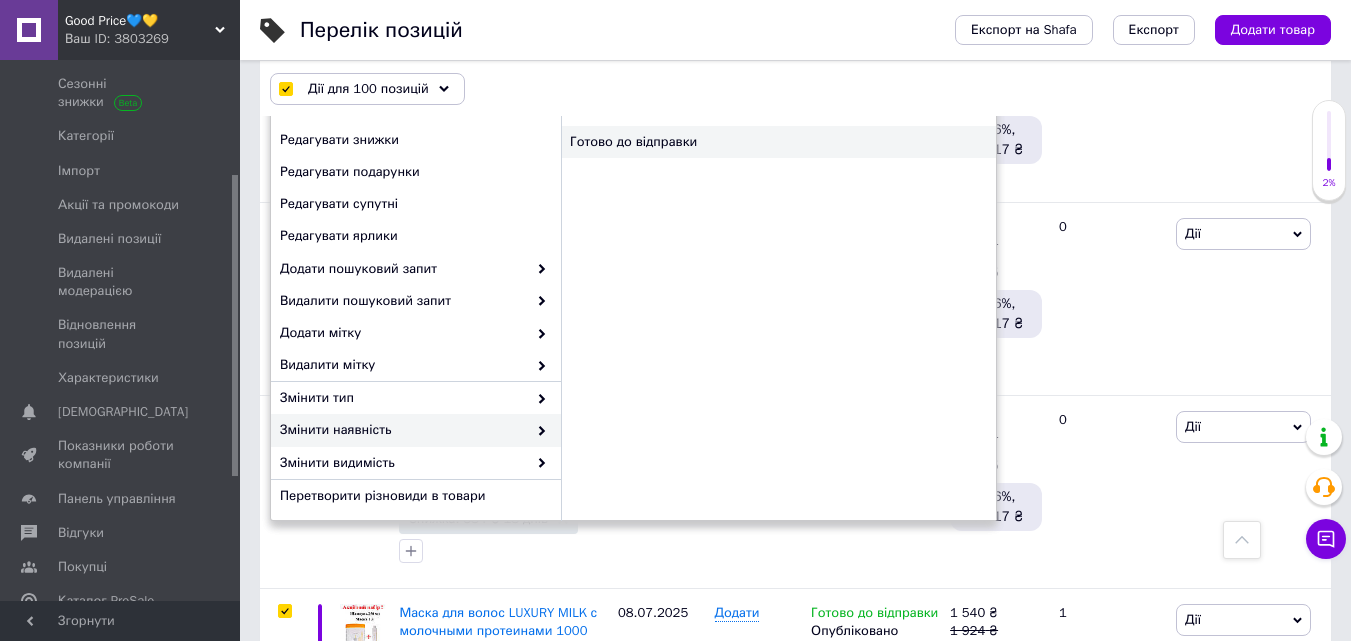 click on "Готово до відправки" at bounding box center [778, 142] 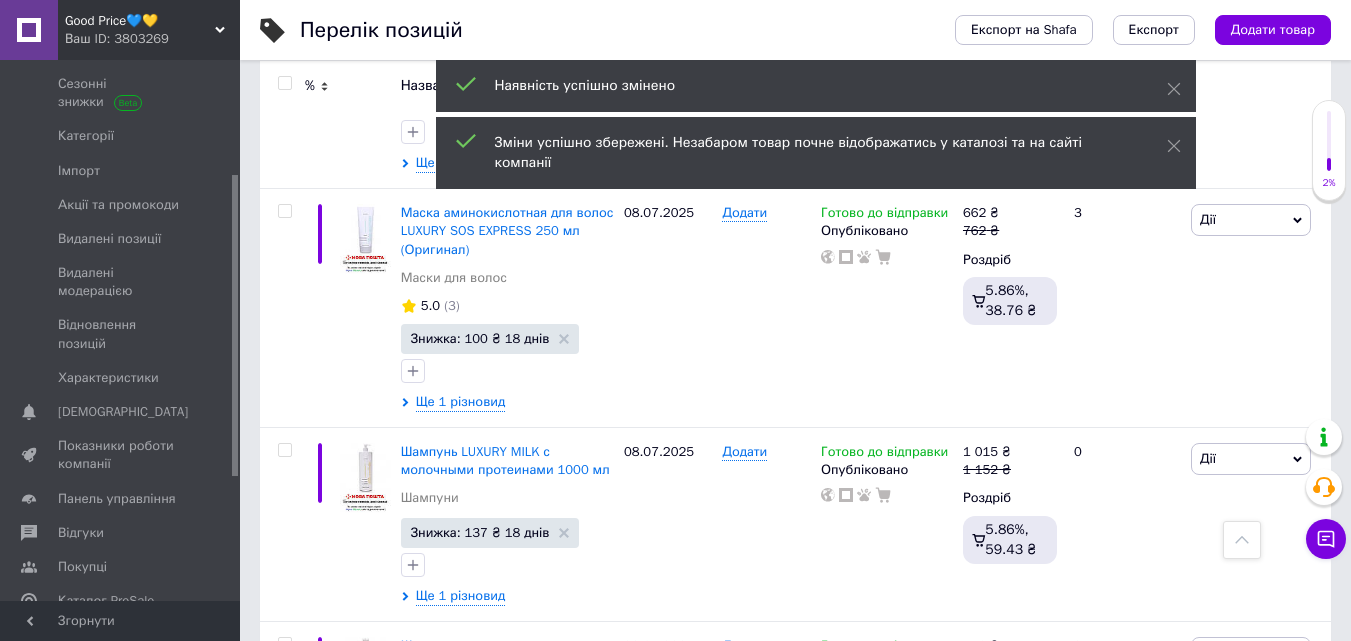 scroll, scrollTop: 20000, scrollLeft: 0, axis: vertical 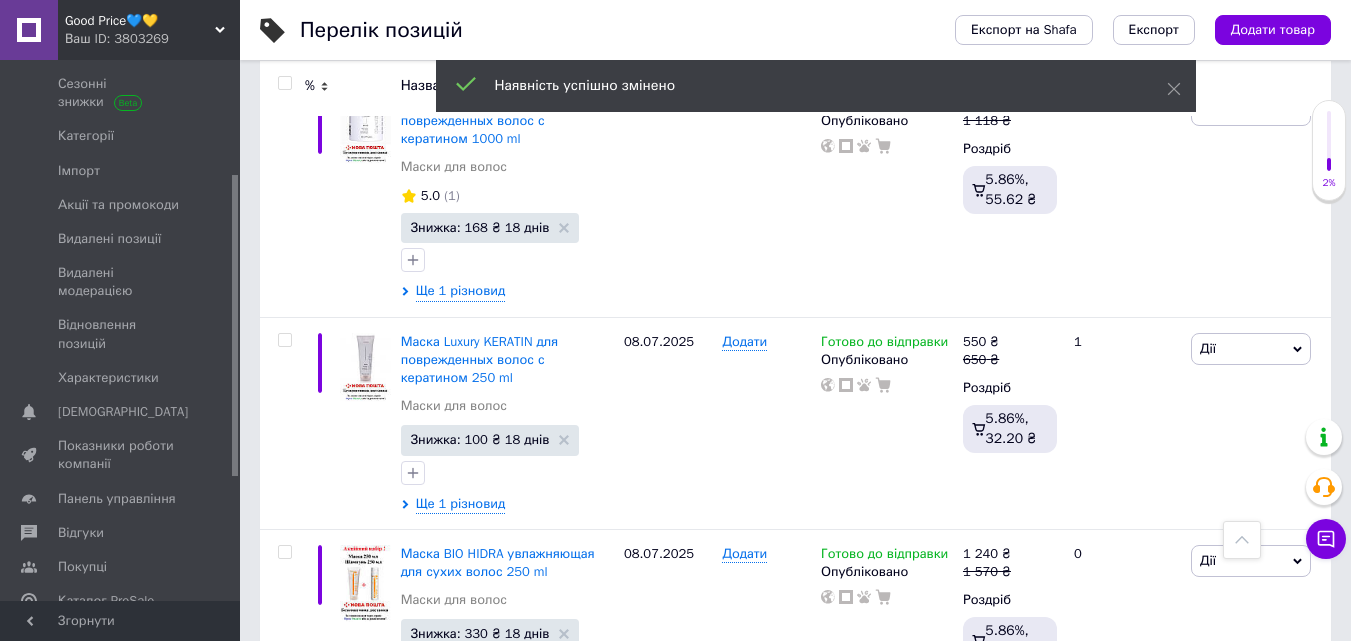 click on "3" at bounding box center [494, 744] 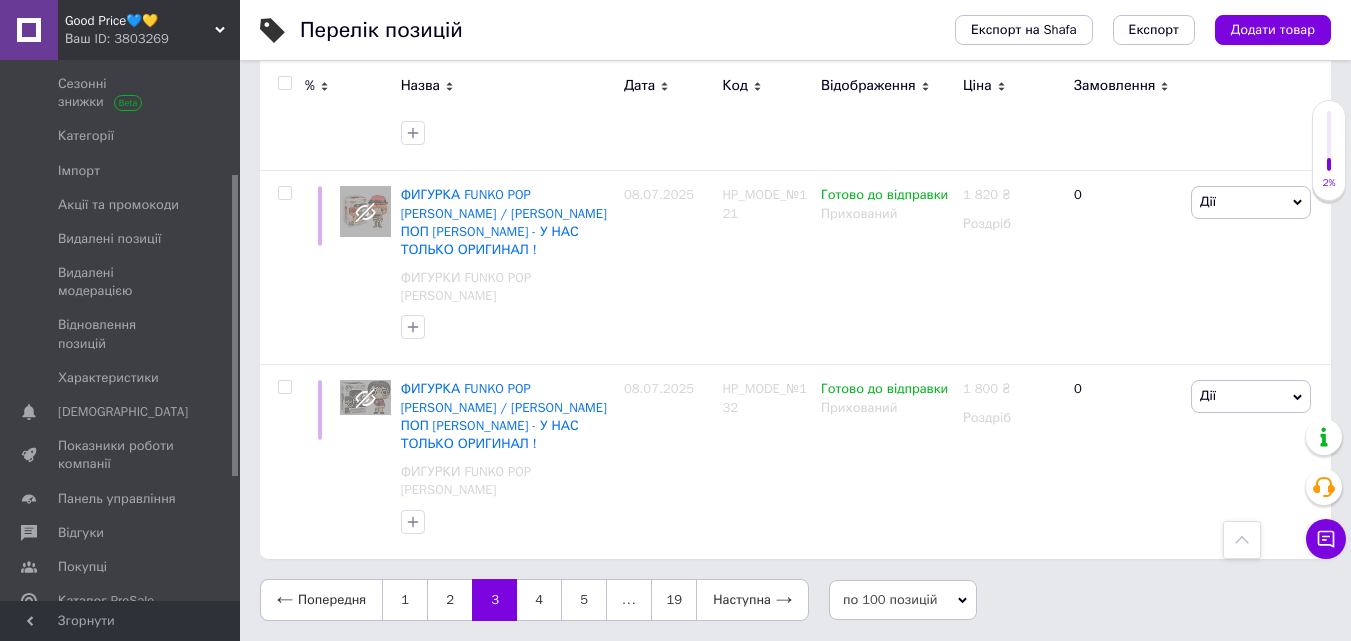scroll, scrollTop: 18786, scrollLeft: 0, axis: vertical 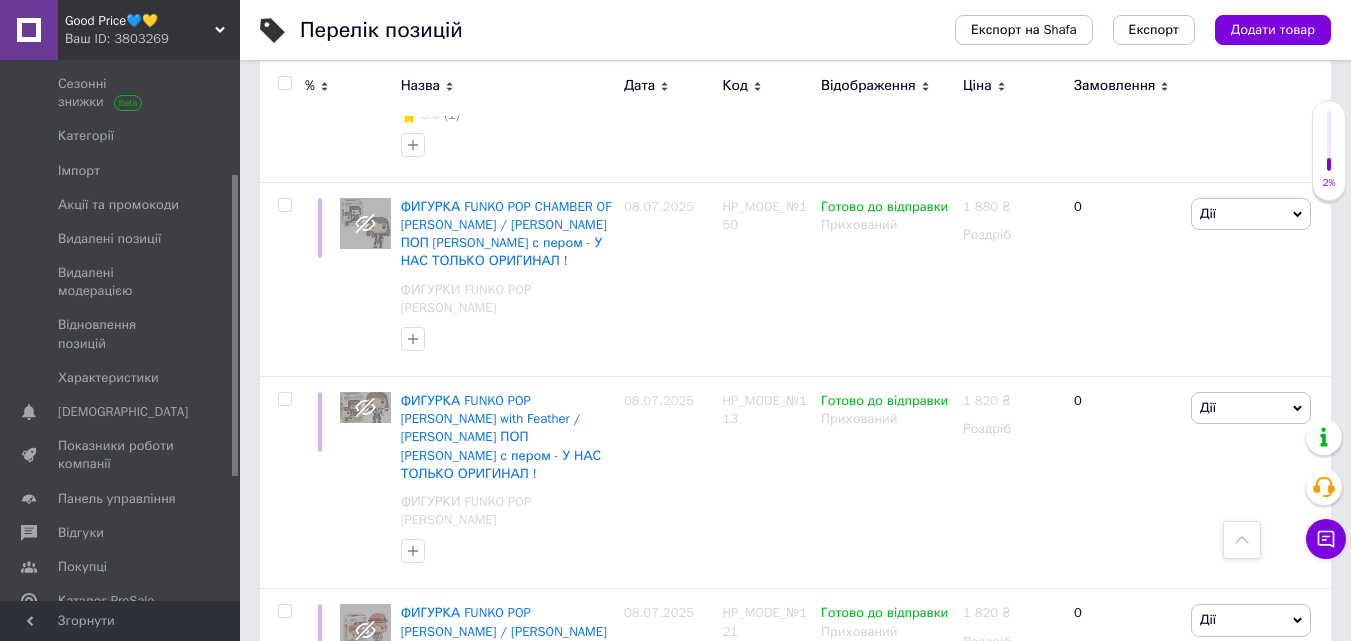 click at bounding box center [284, 83] 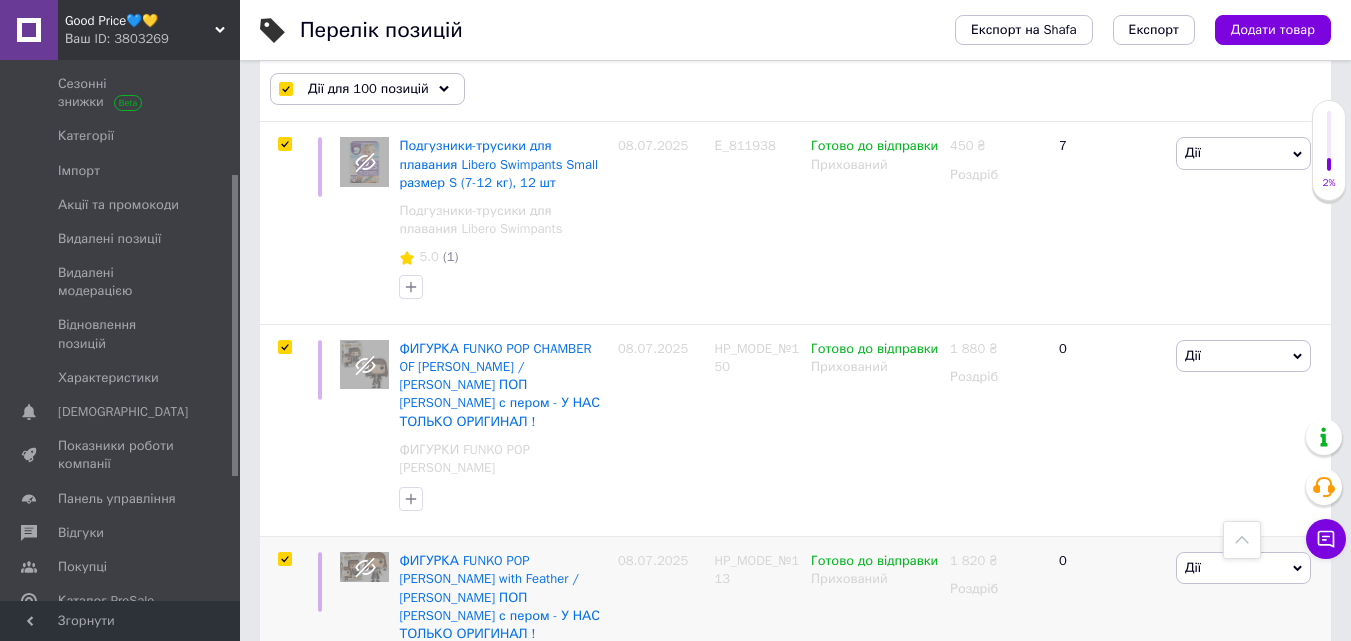 scroll, scrollTop: 18894, scrollLeft: 0, axis: vertical 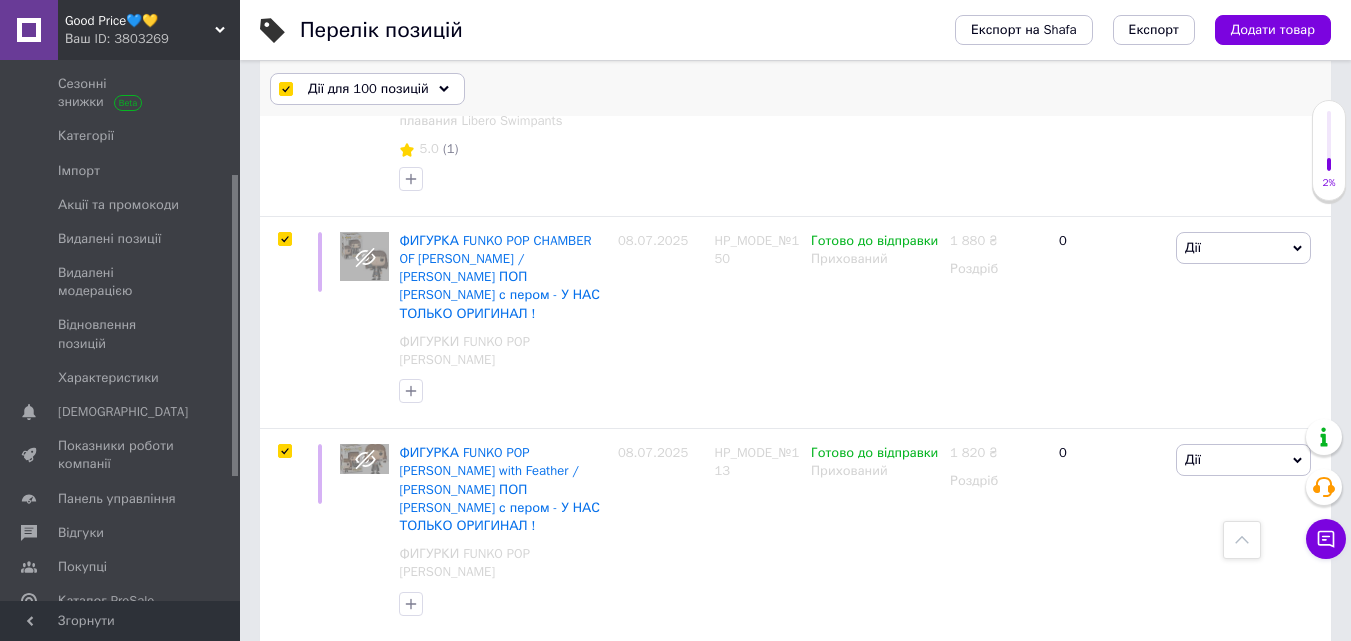 click on "Дії для 100 позицій" at bounding box center [368, 89] 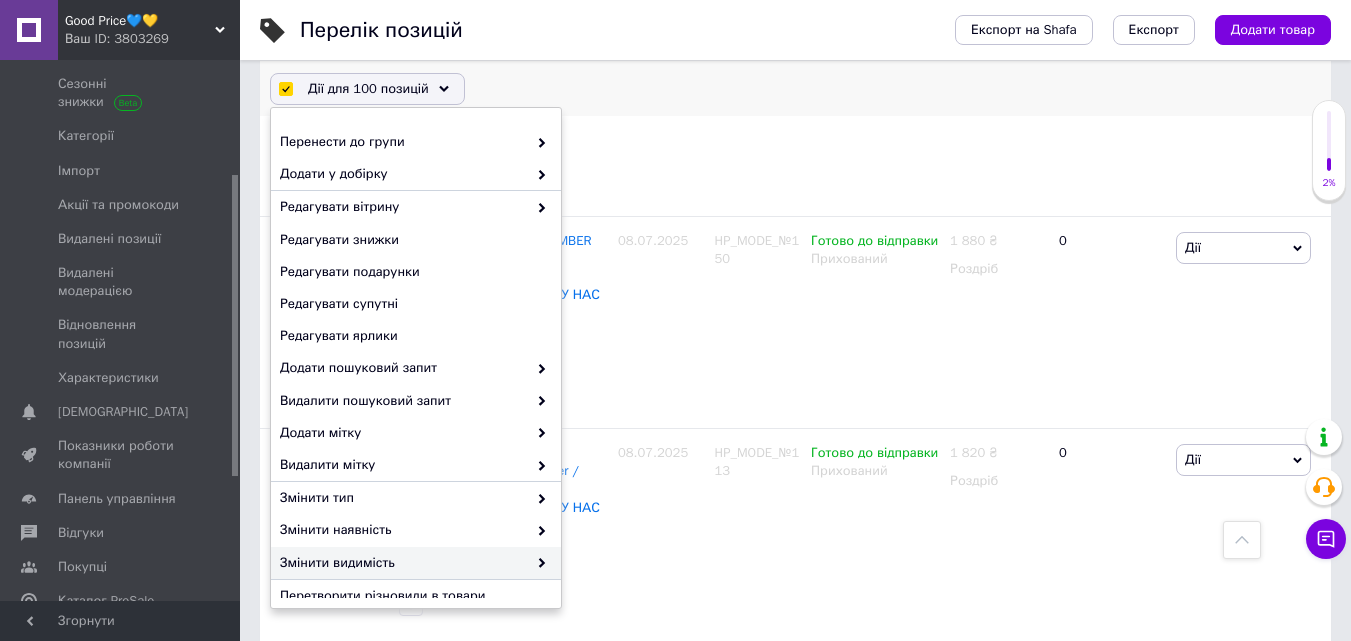 scroll, scrollTop: 100, scrollLeft: 0, axis: vertical 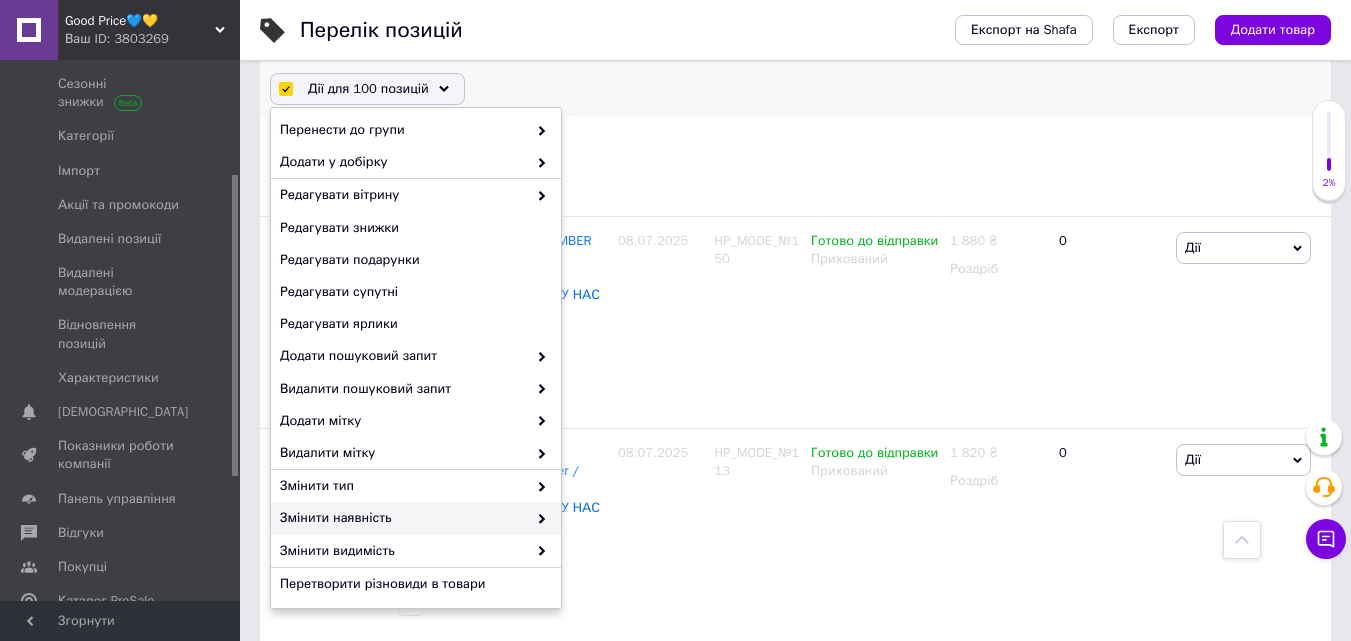 click on "Змінити наявність" at bounding box center (403, 518) 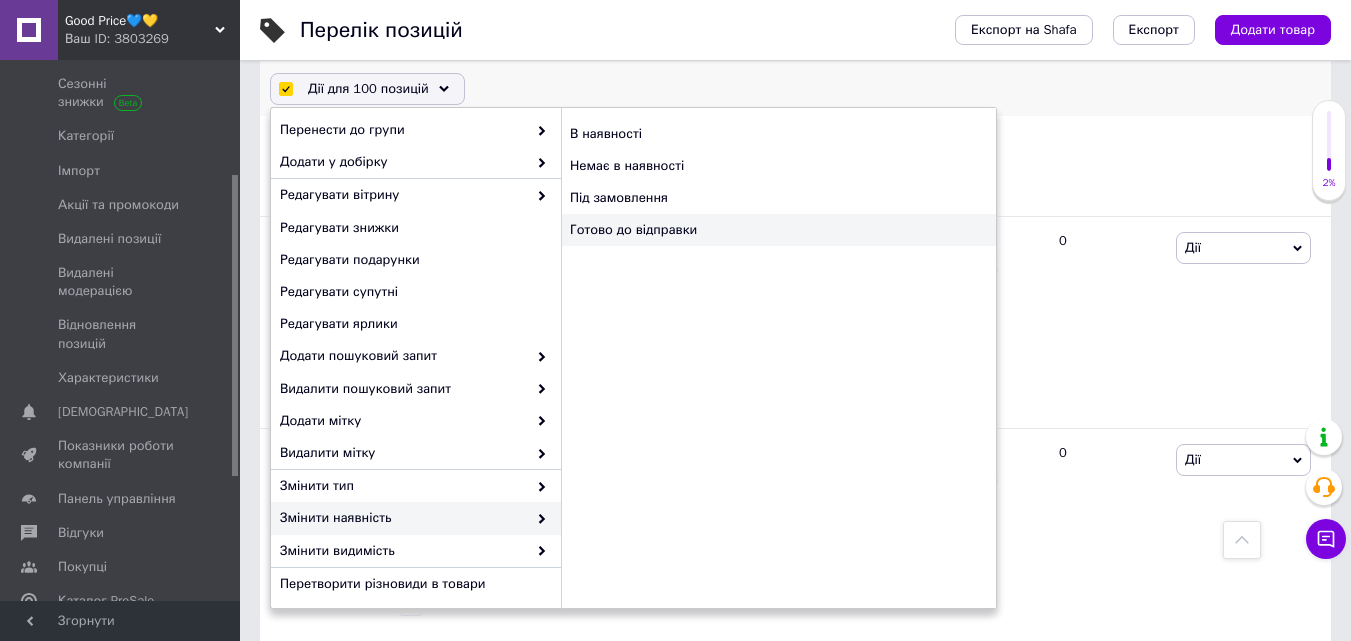 click on "Готово до відправки" at bounding box center (778, 230) 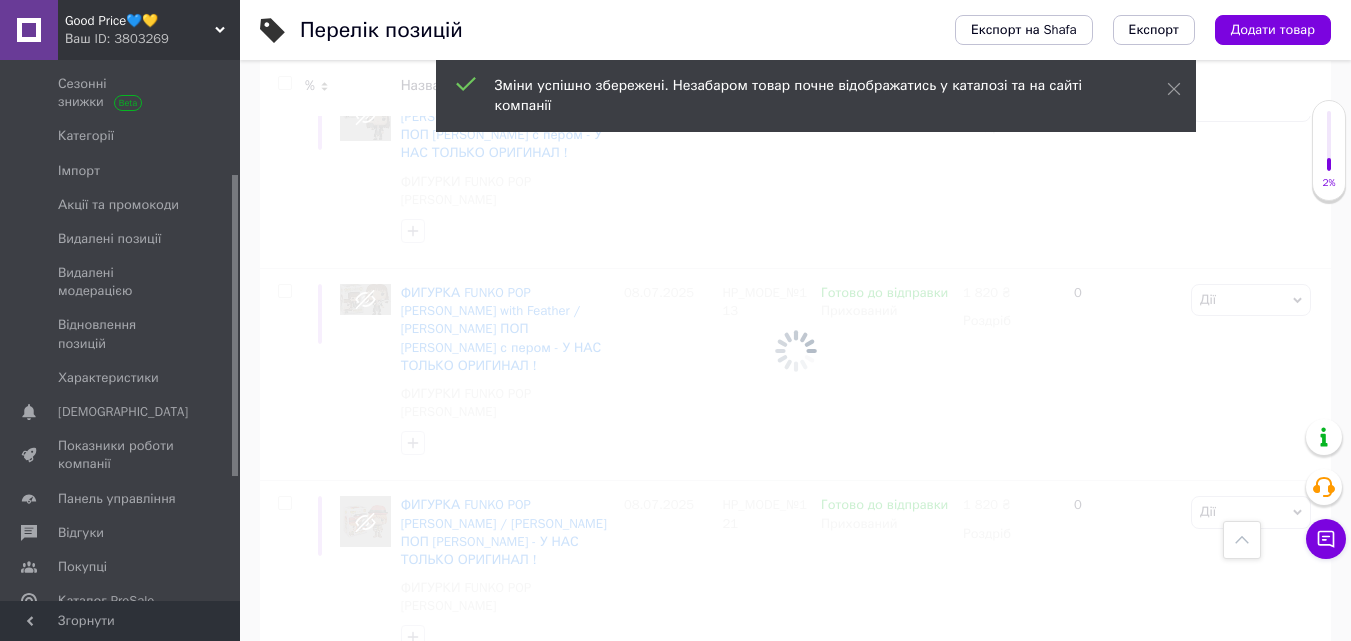 scroll, scrollTop: 18786, scrollLeft: 0, axis: vertical 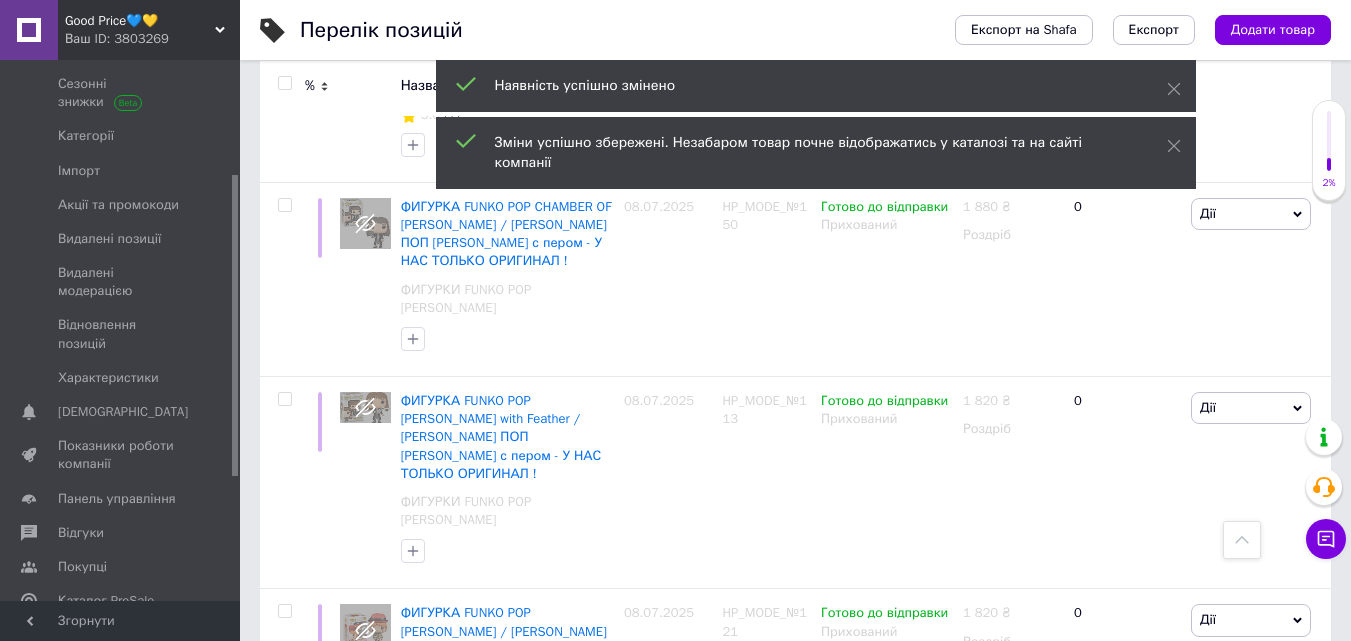 click on "4" at bounding box center (539, 1018) 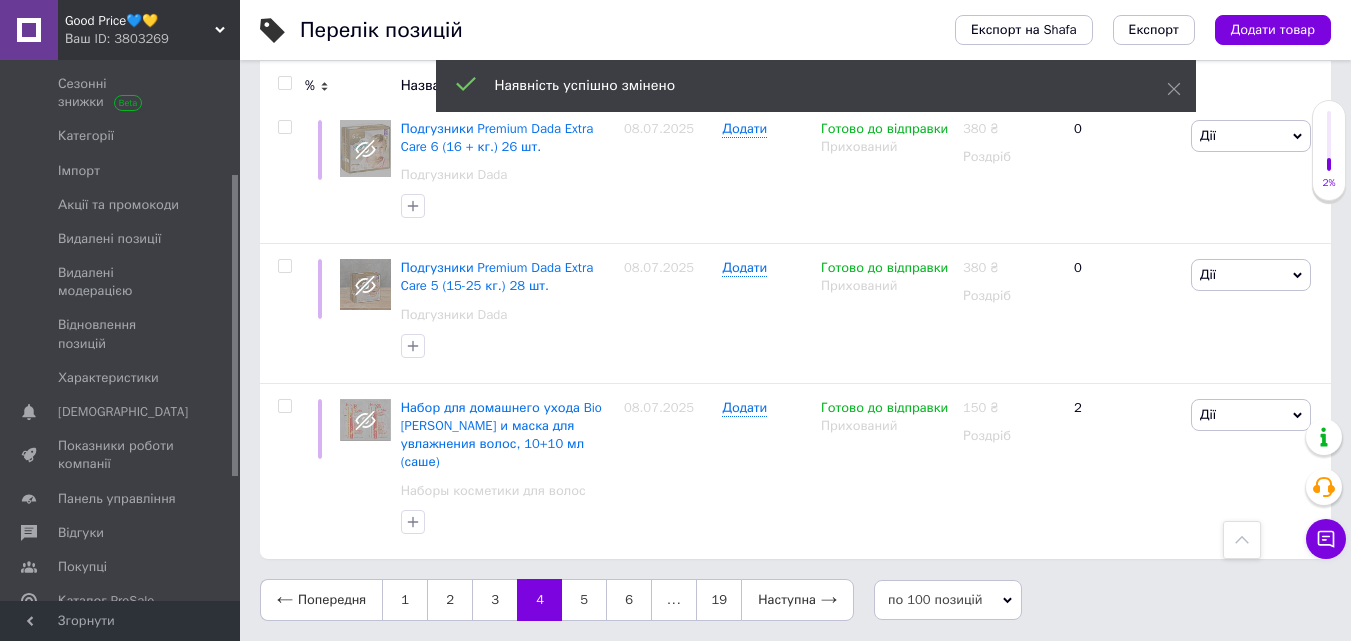 scroll, scrollTop: 17612, scrollLeft: 0, axis: vertical 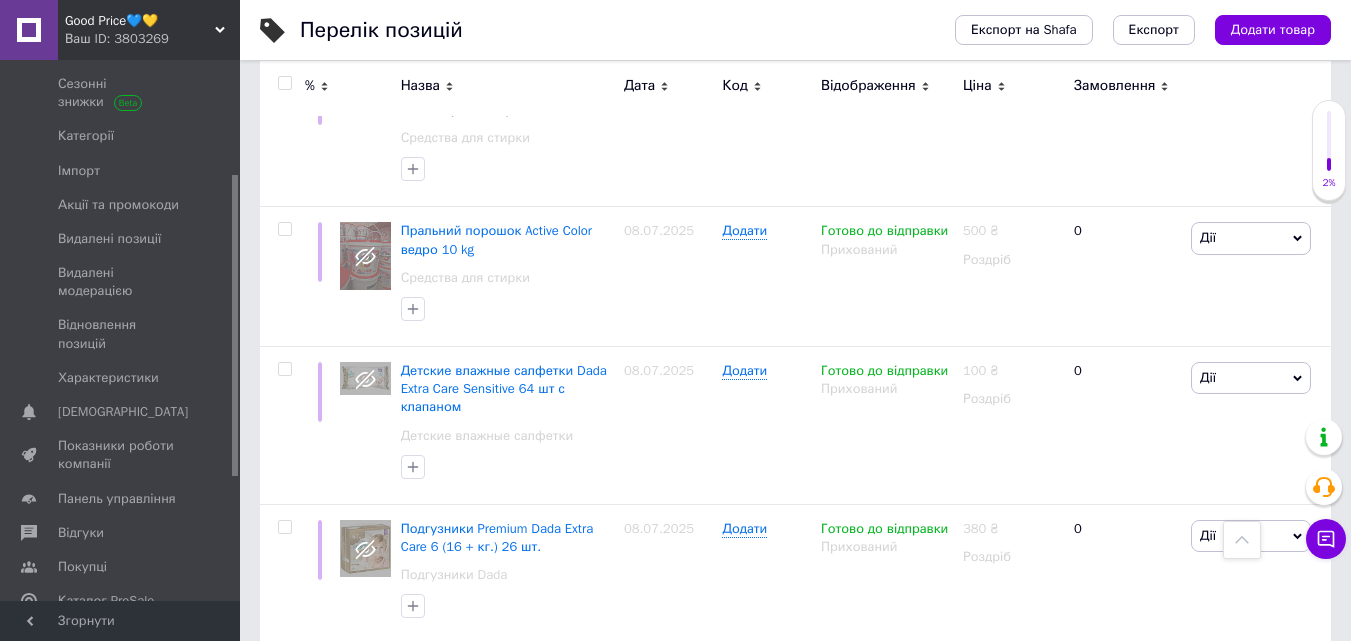 click at bounding box center [285, 83] 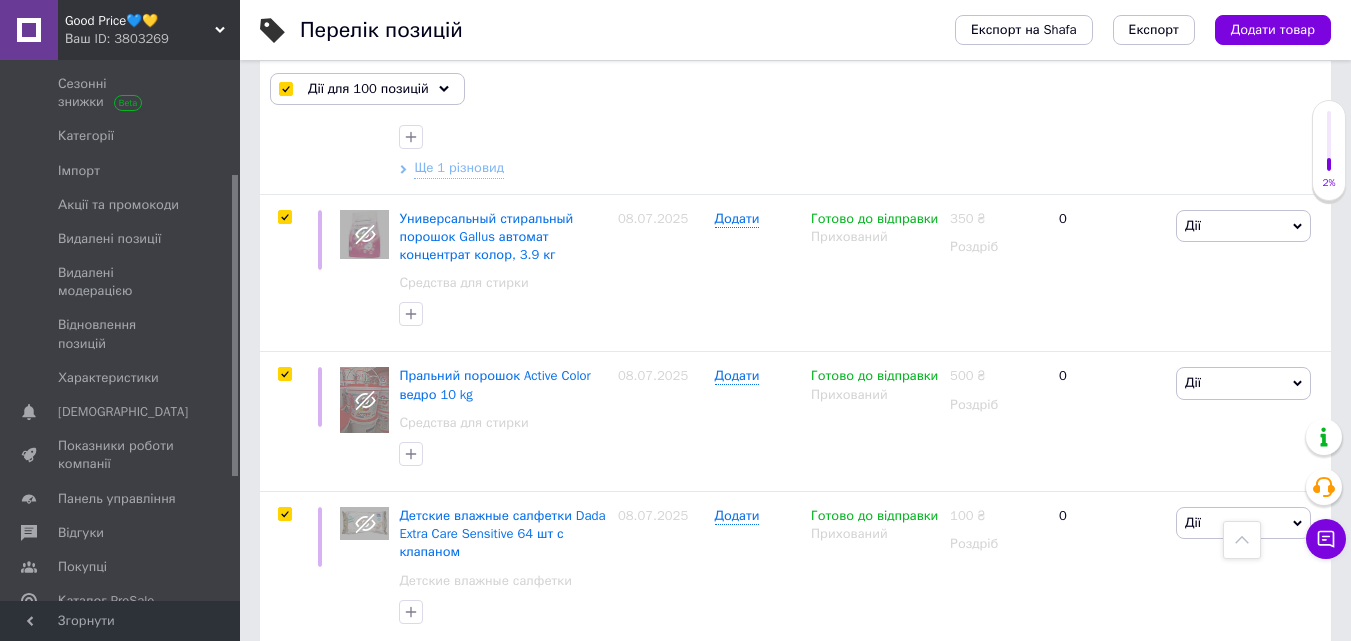 scroll, scrollTop: 17648, scrollLeft: 0, axis: vertical 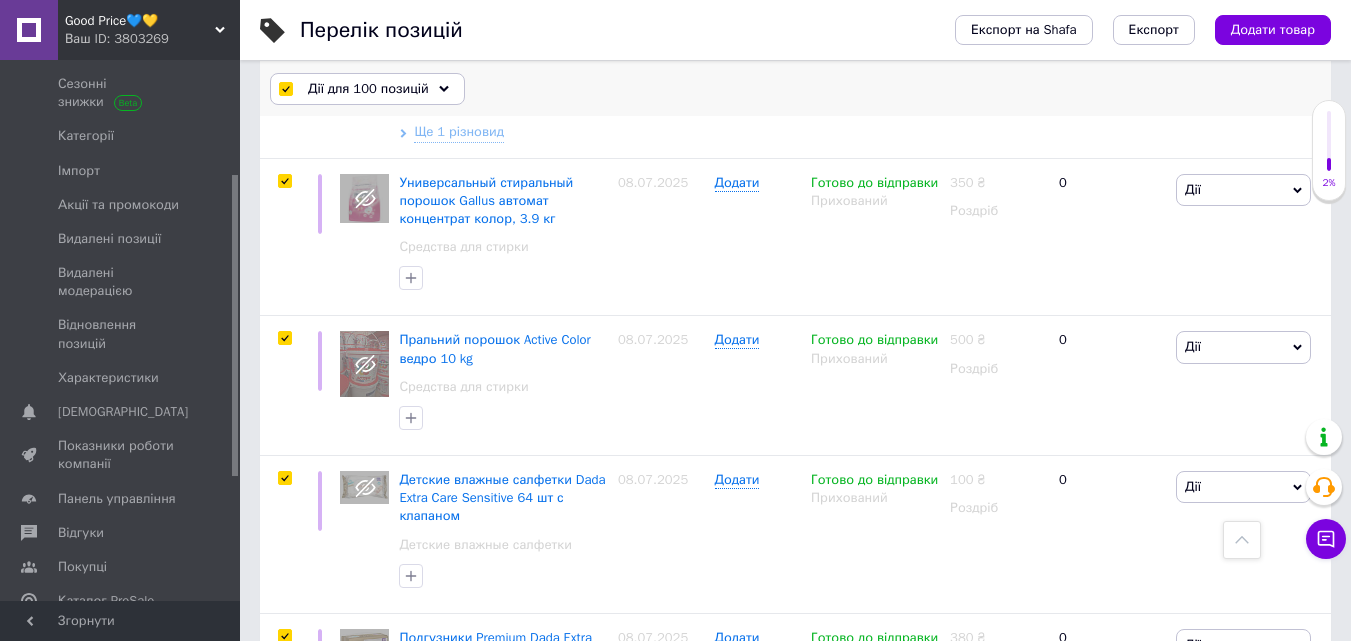 click on "Дії для 100 позицій" at bounding box center [368, 89] 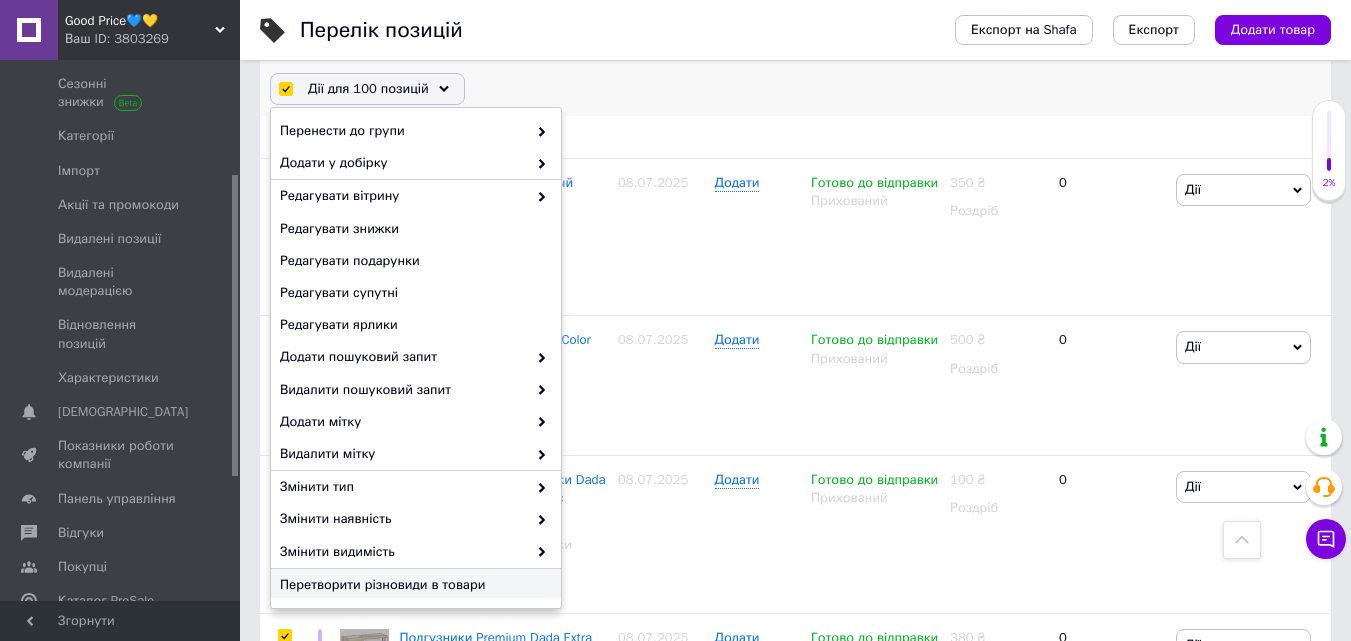 scroll, scrollTop: 100, scrollLeft: 0, axis: vertical 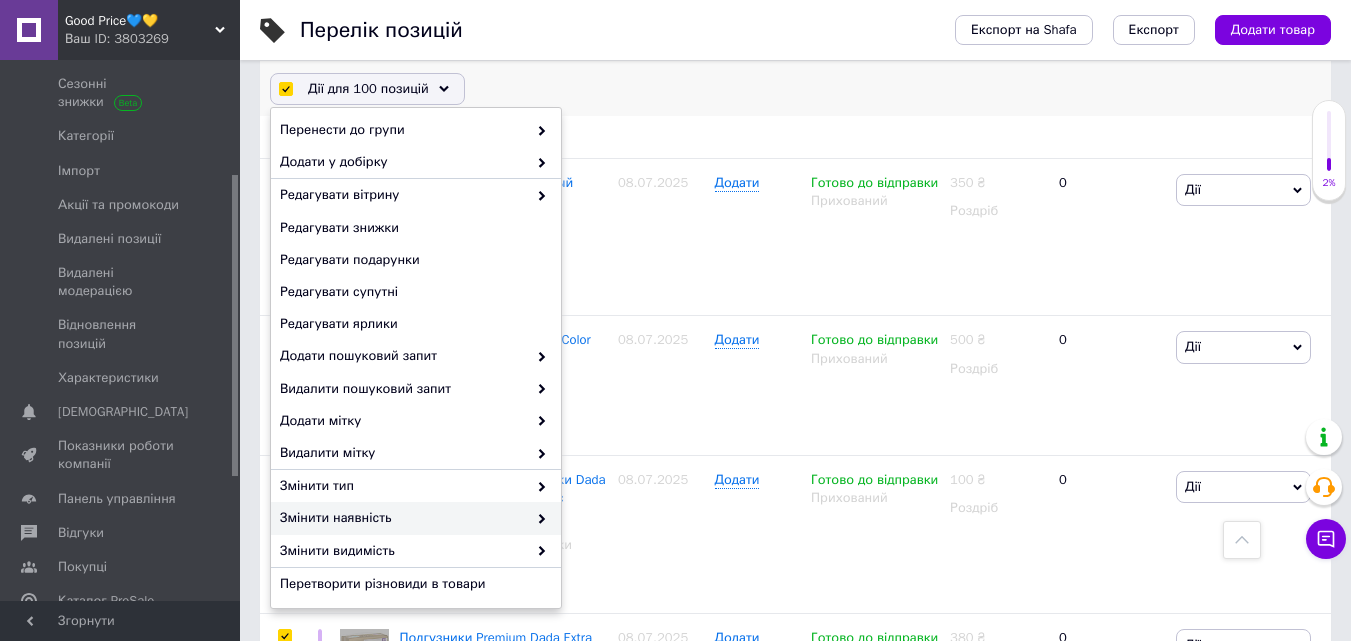 click on "Змінити наявність" at bounding box center (403, 518) 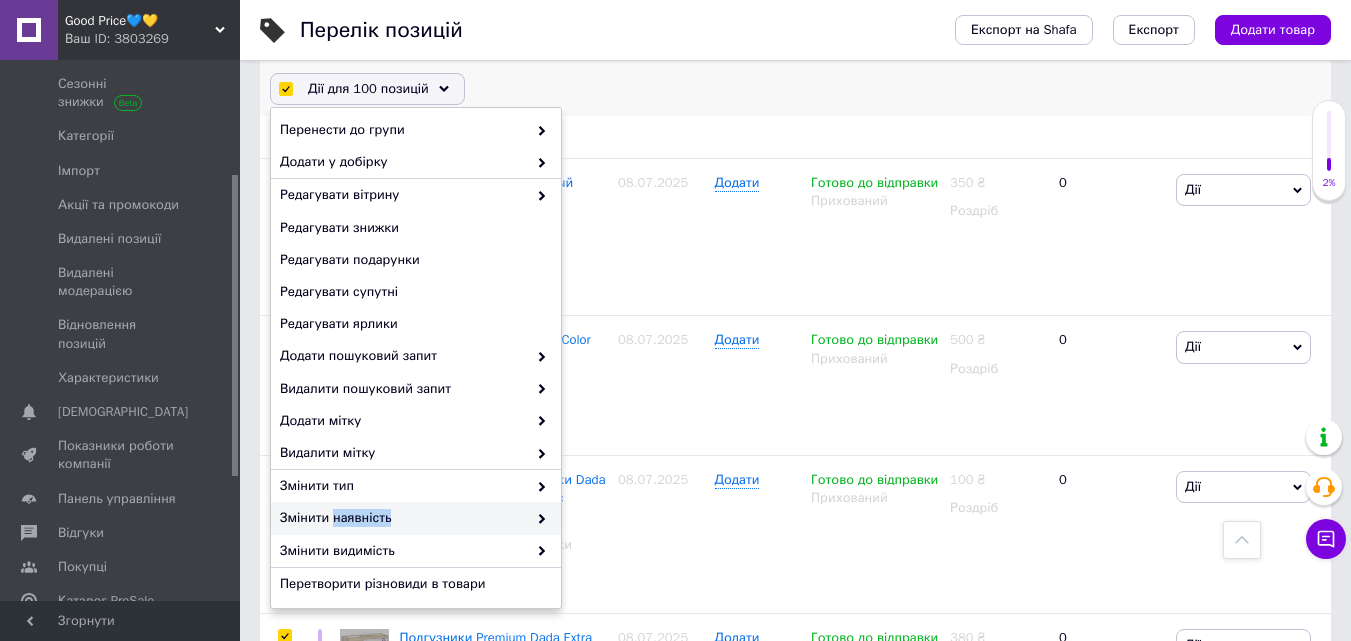 click on "Змінити наявність" at bounding box center (403, 518) 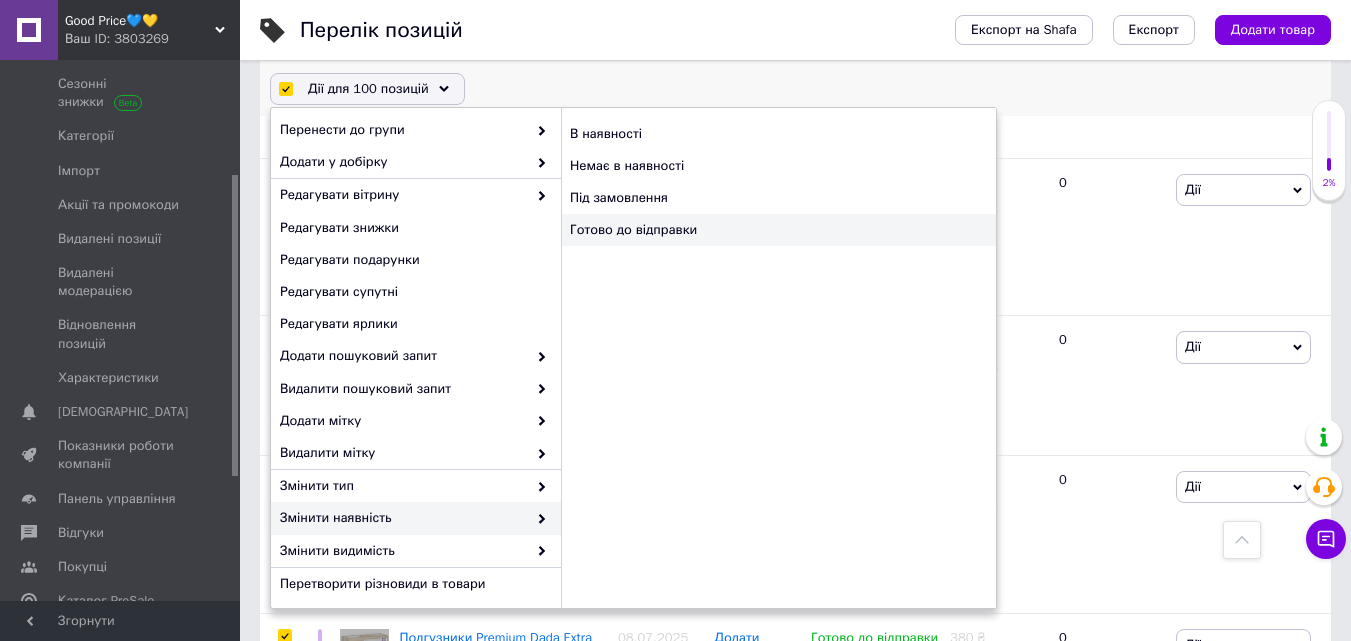 click on "Готово до відправки" at bounding box center [778, 230] 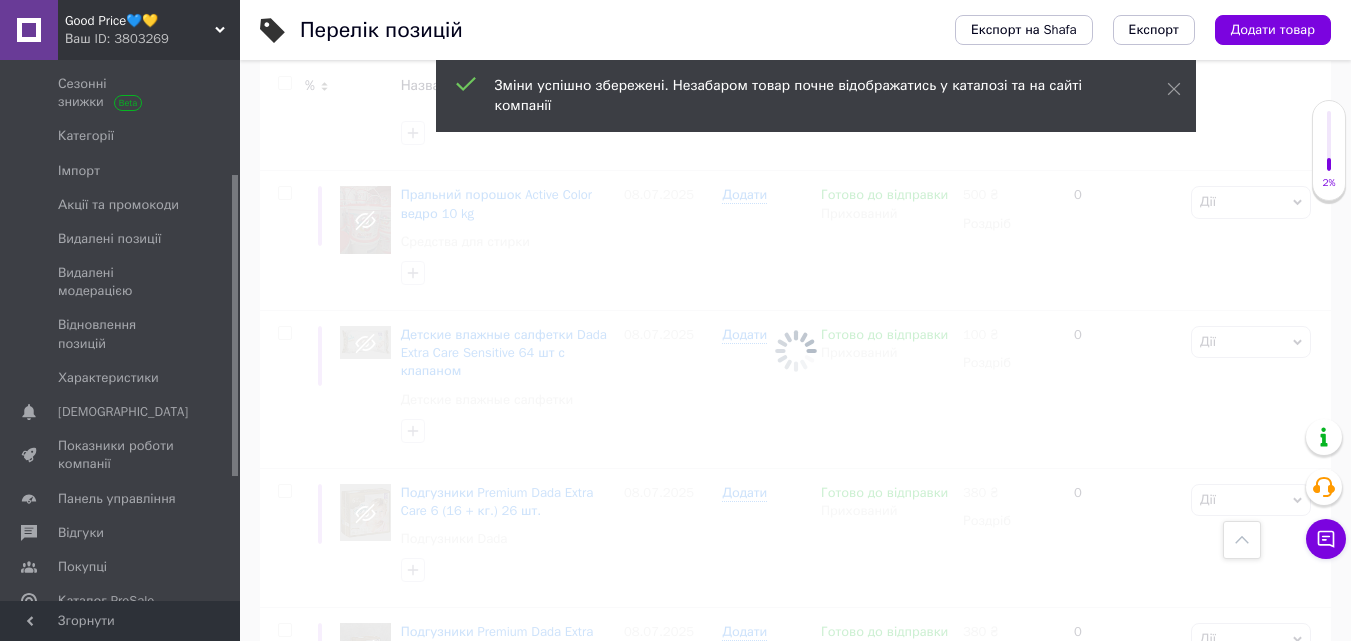 scroll, scrollTop: 17612, scrollLeft: 0, axis: vertical 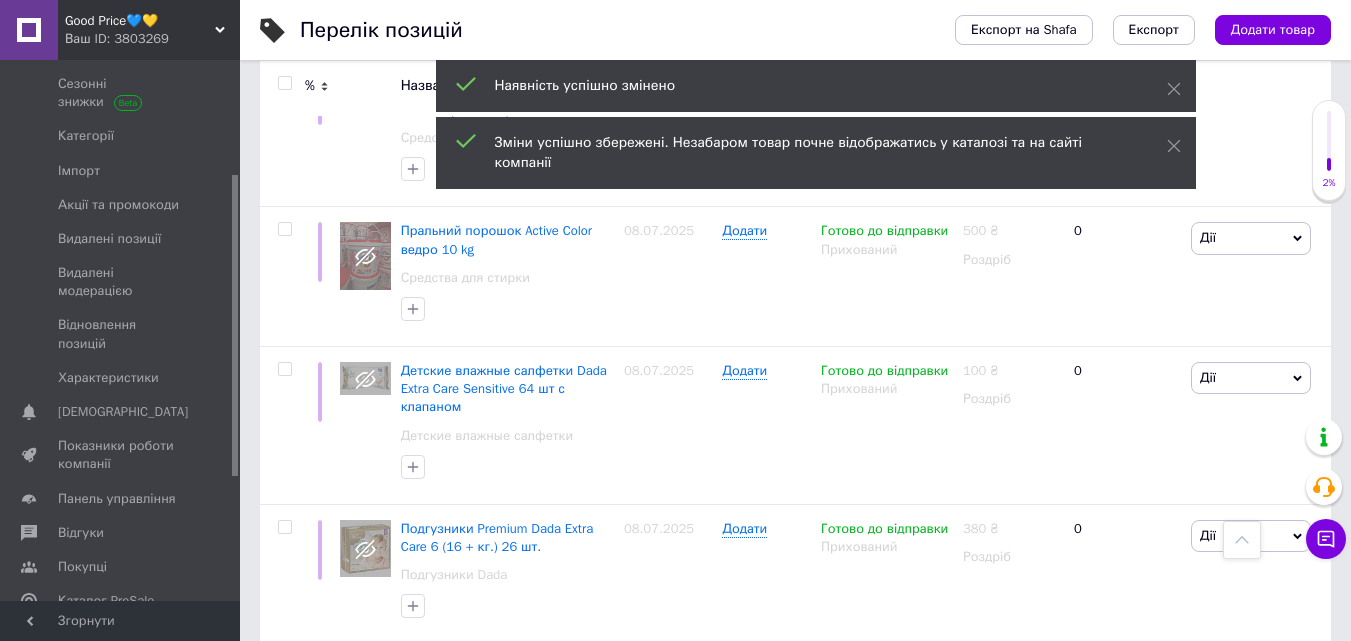 click on "5" at bounding box center (584, 1000) 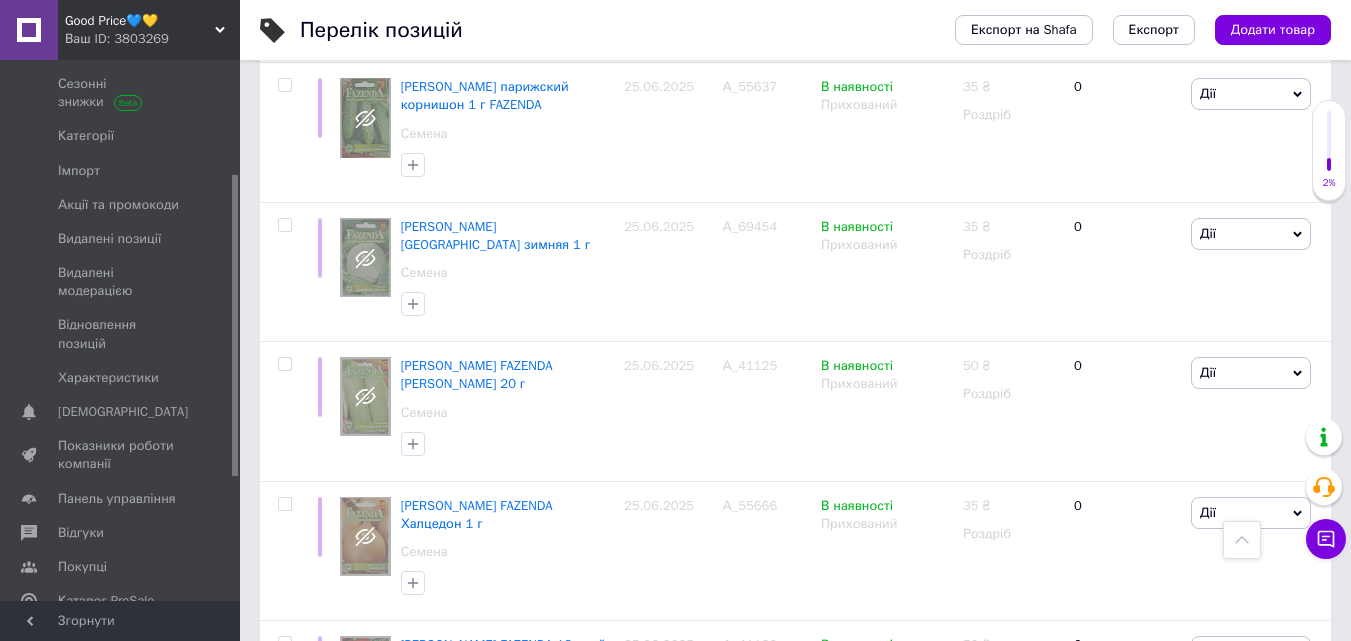 scroll, scrollTop: 14765, scrollLeft: 0, axis: vertical 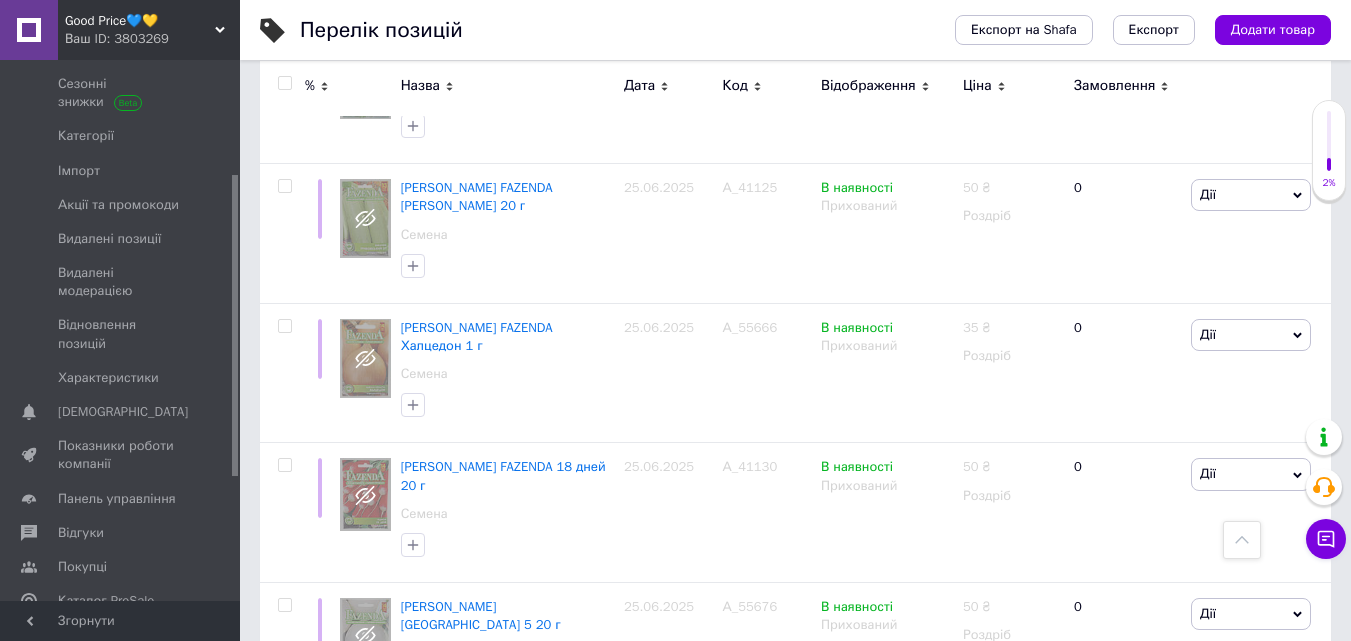 click on "6" at bounding box center (629, 763) 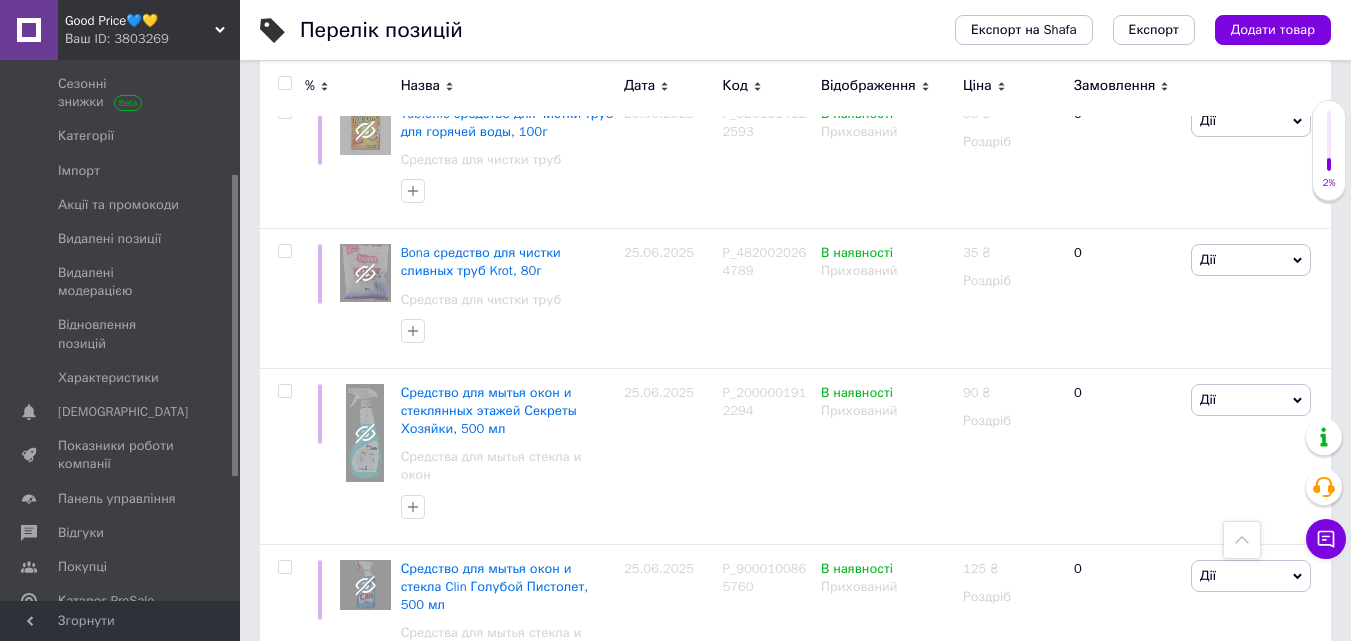 scroll, scrollTop: 15264, scrollLeft: 0, axis: vertical 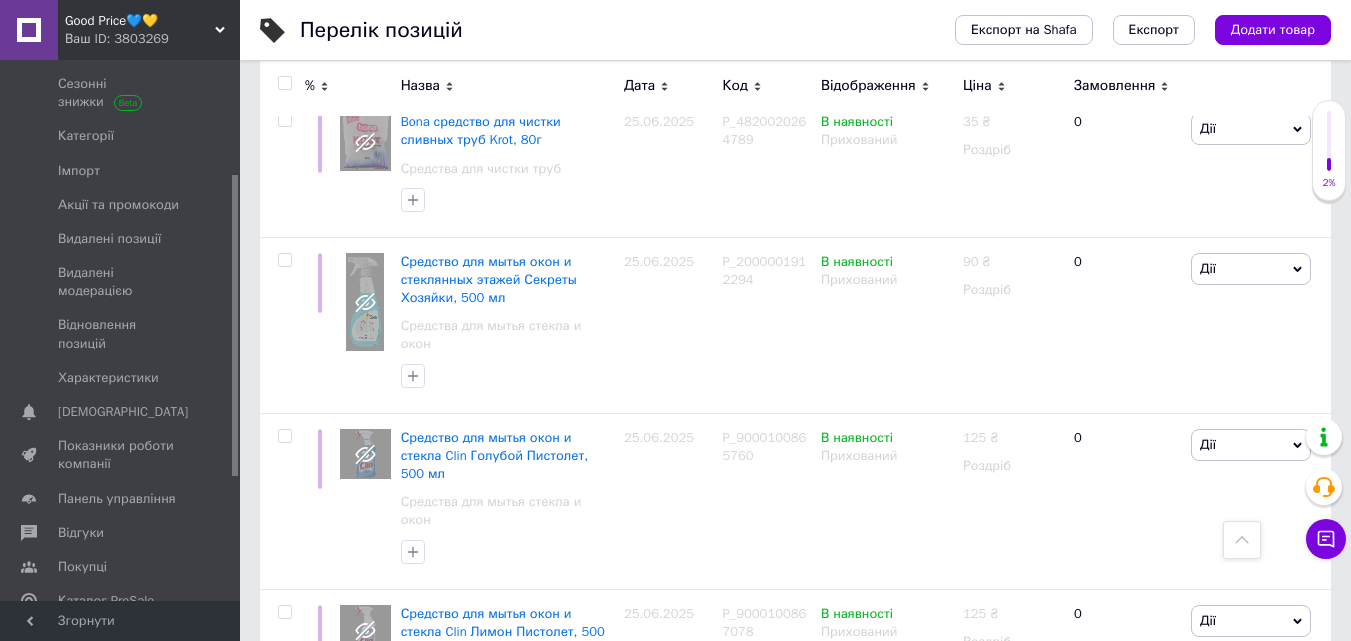 click on "7" at bounding box center (629, 945) 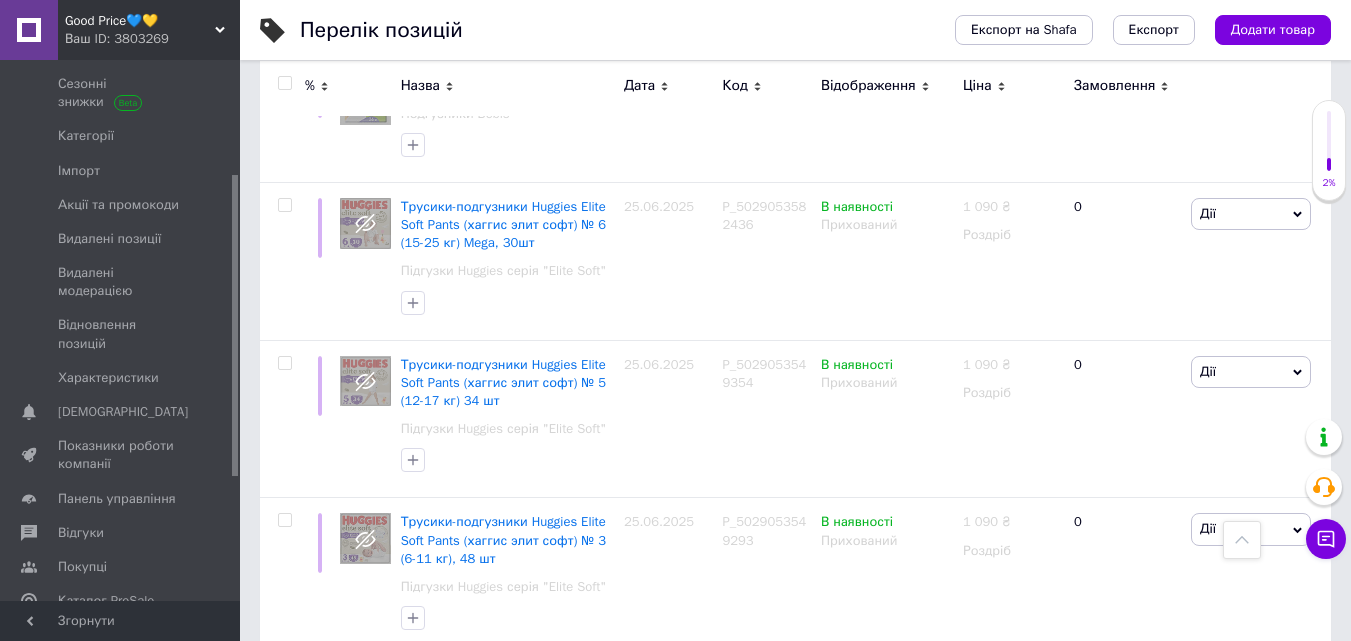 scroll, scrollTop: 15824, scrollLeft: 0, axis: vertical 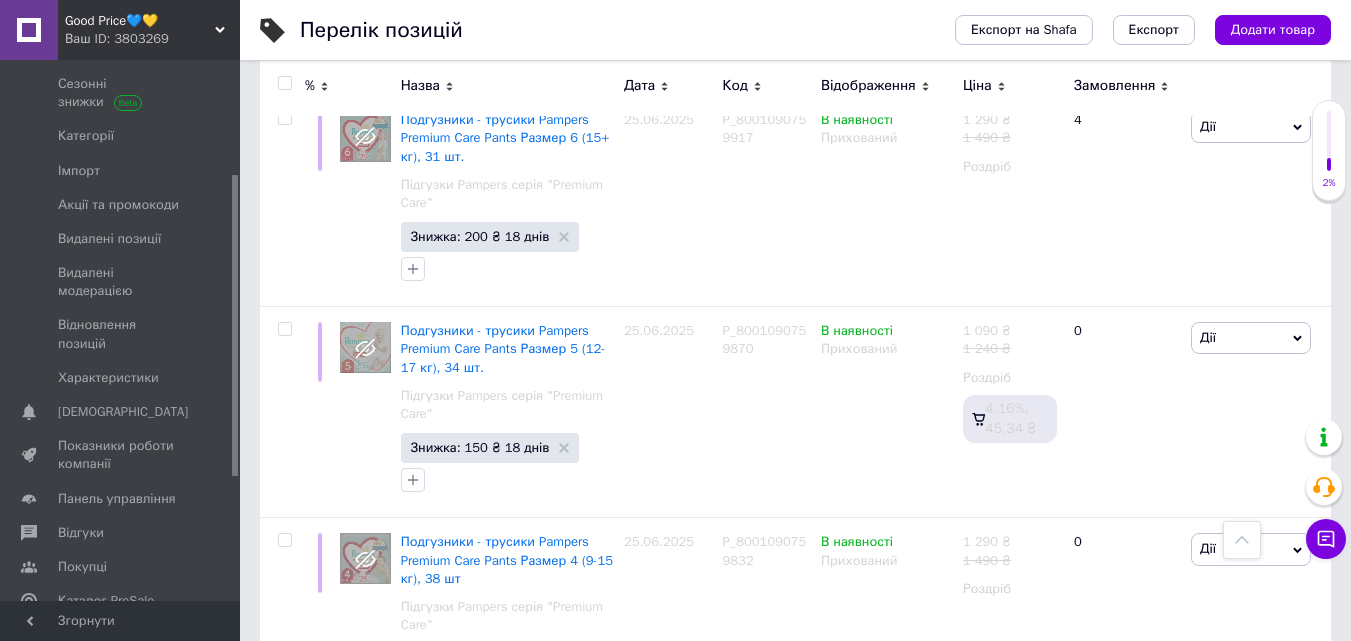 click at bounding box center (235, 325) 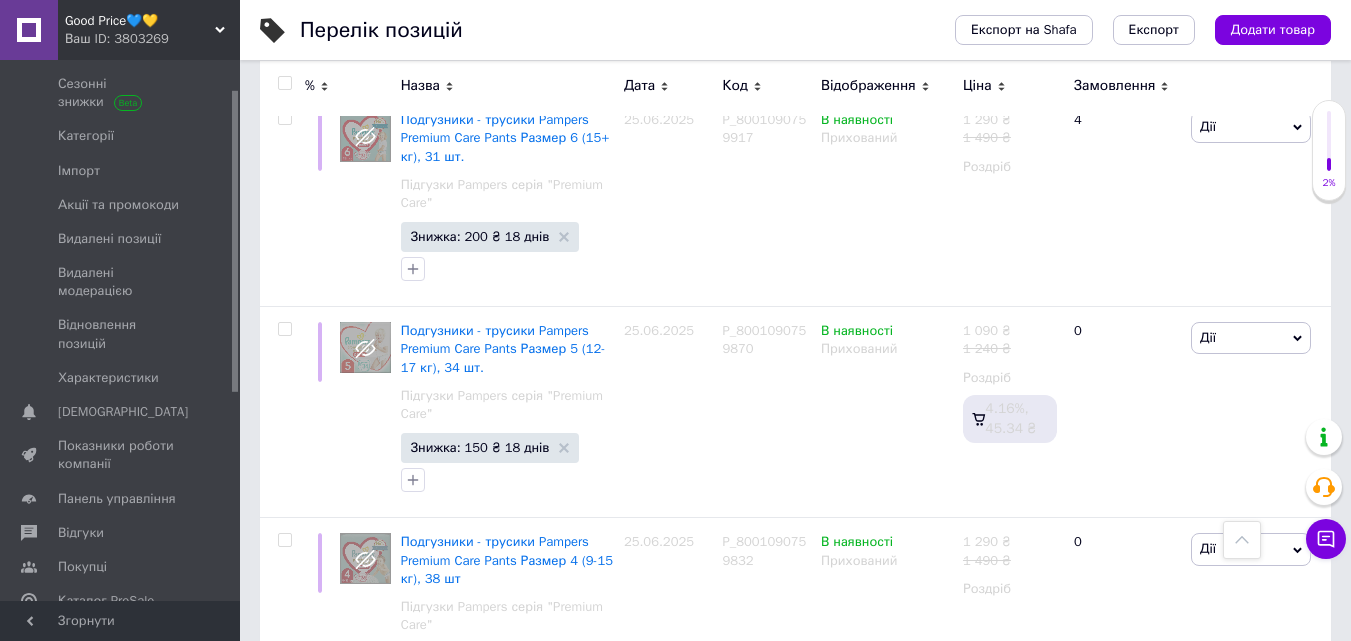scroll, scrollTop: 0, scrollLeft: 0, axis: both 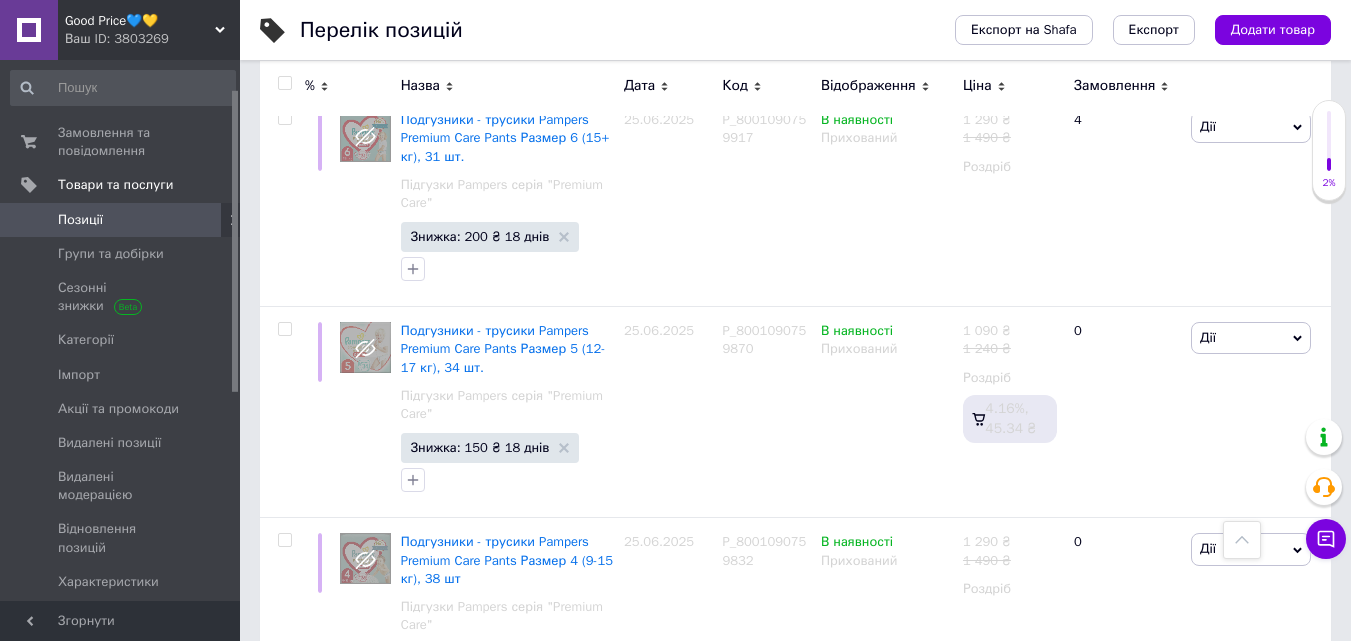 drag, startPoint x: 238, startPoint y: 117, endPoint x: 255, endPoint y: 35, distance: 83.74366 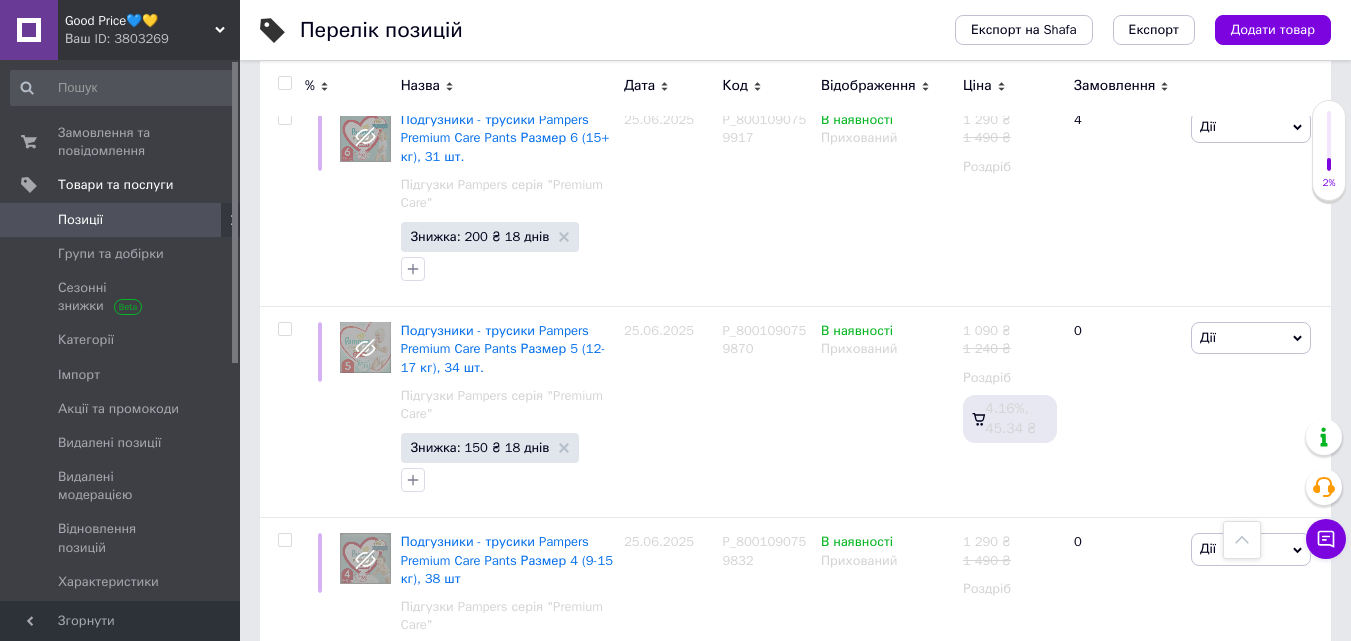 click on "Позиції" at bounding box center [80, 220] 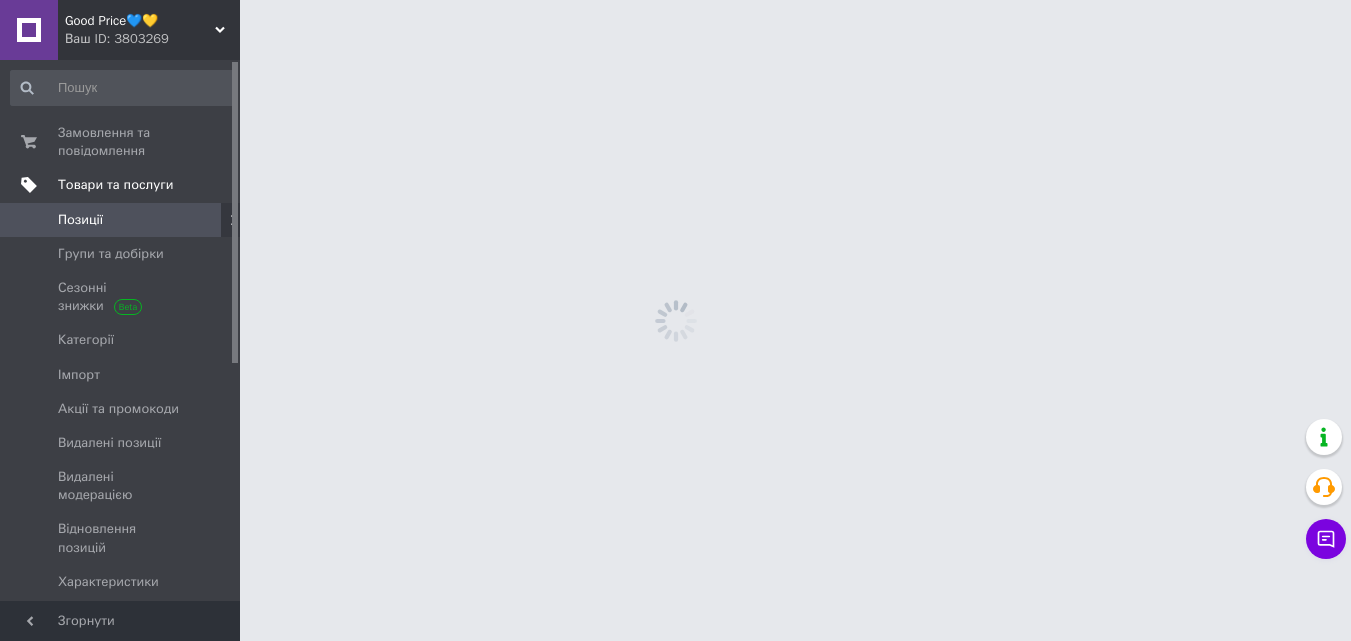 scroll, scrollTop: 0, scrollLeft: 0, axis: both 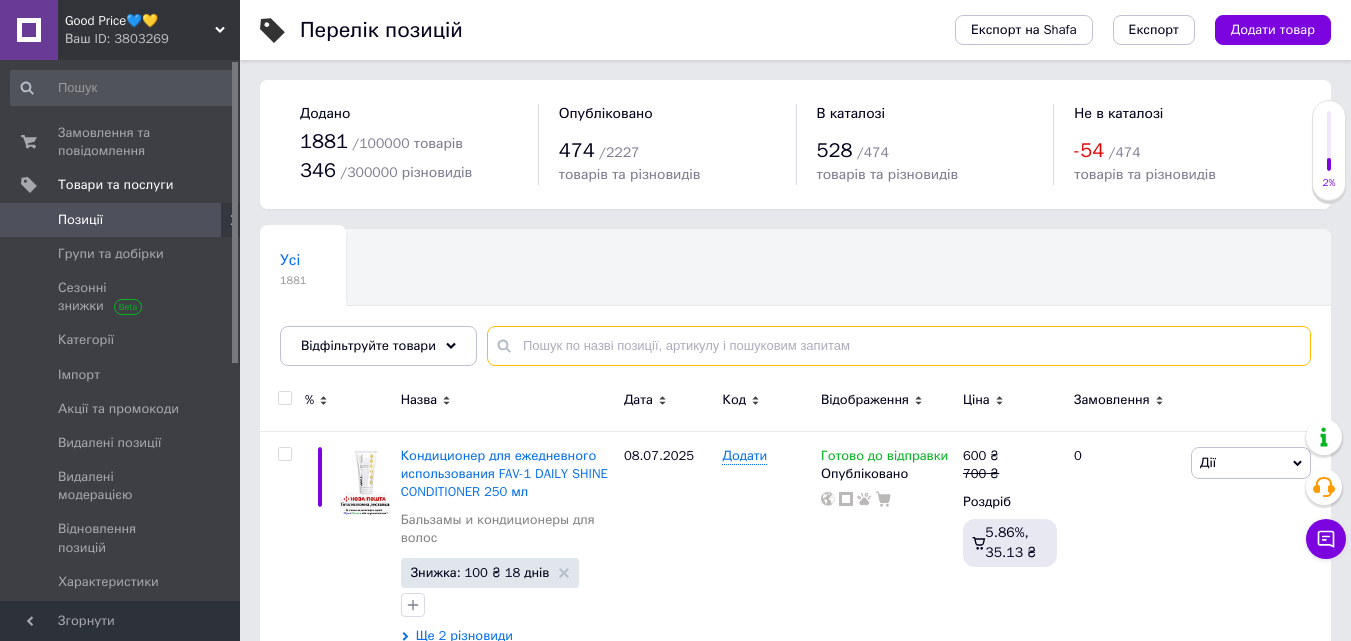 click at bounding box center [899, 346] 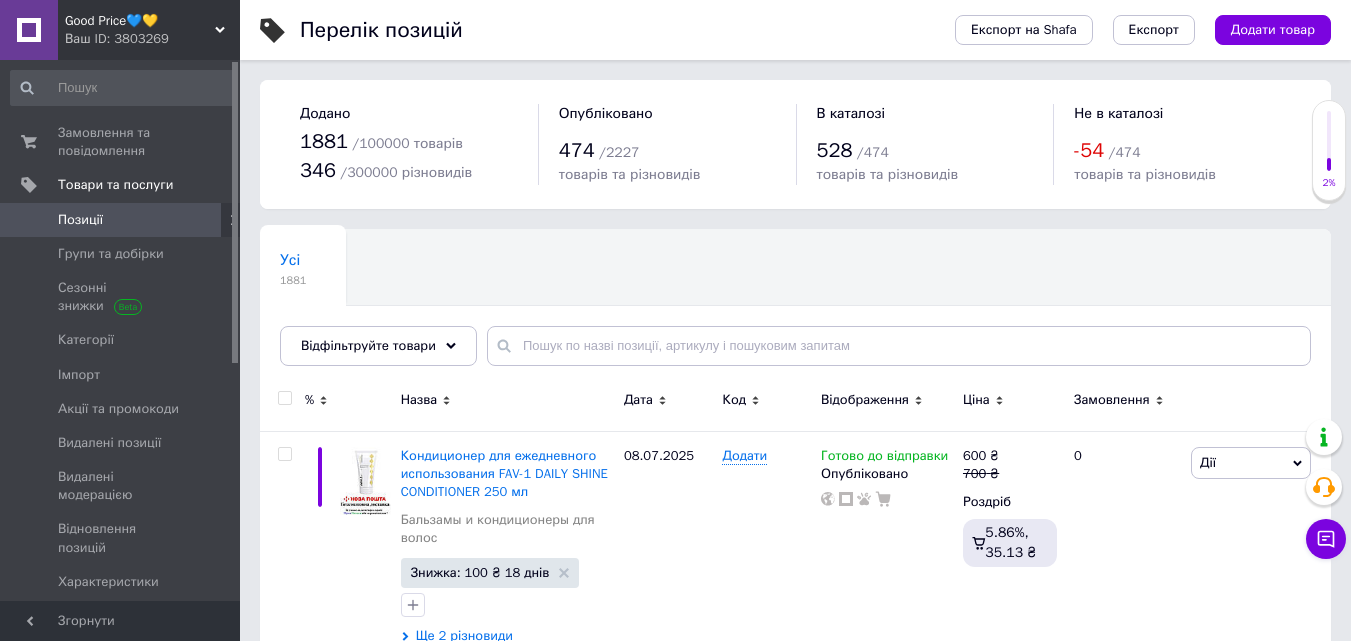 click on "Позиції" at bounding box center [123, 220] 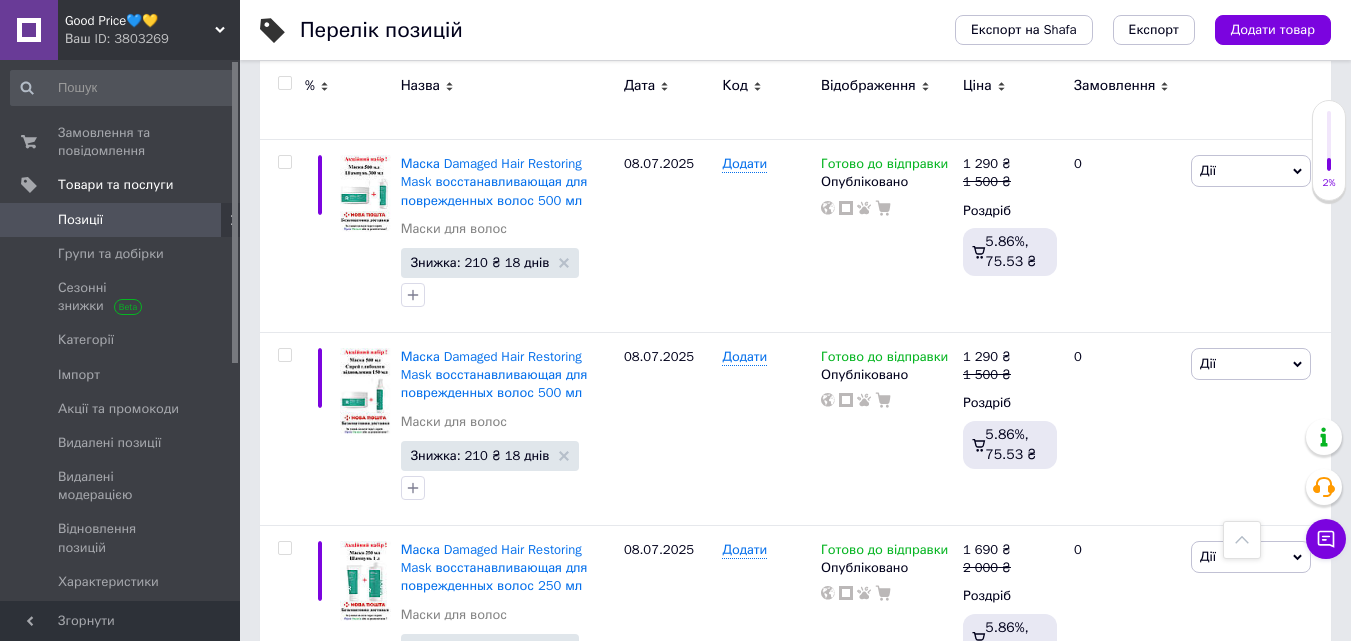 scroll, scrollTop: 4271, scrollLeft: 0, axis: vertical 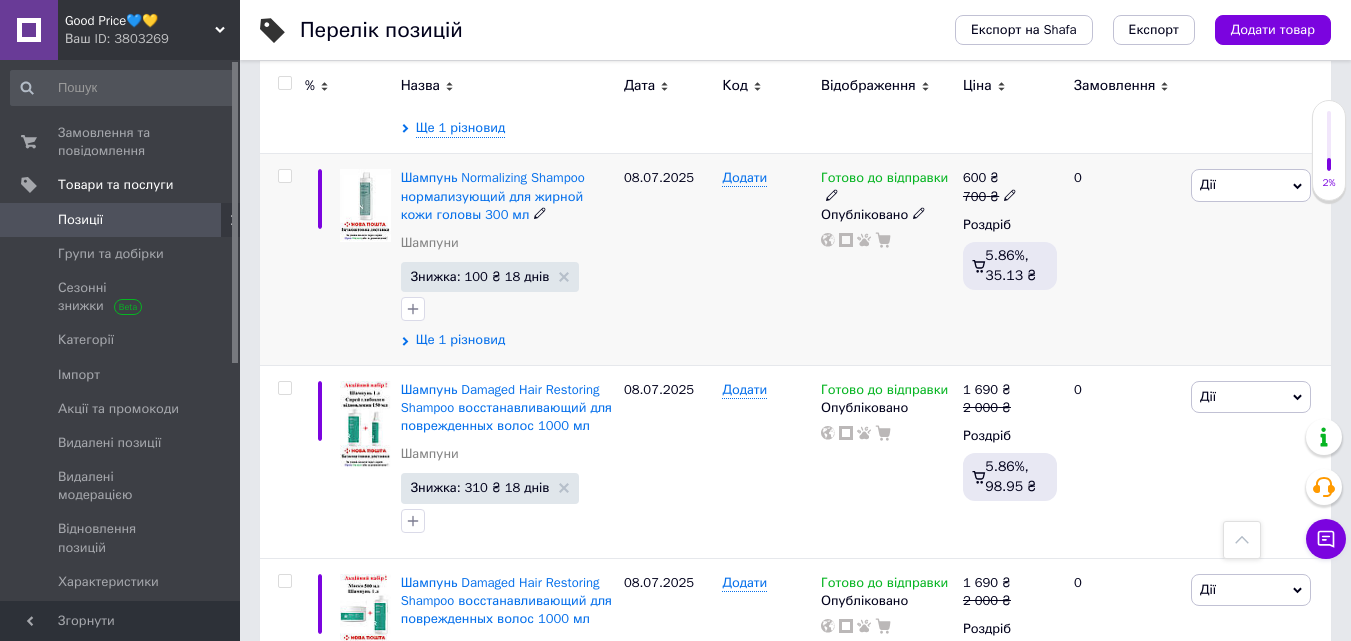 click on "Ще 1 різновид" at bounding box center (461, 340) 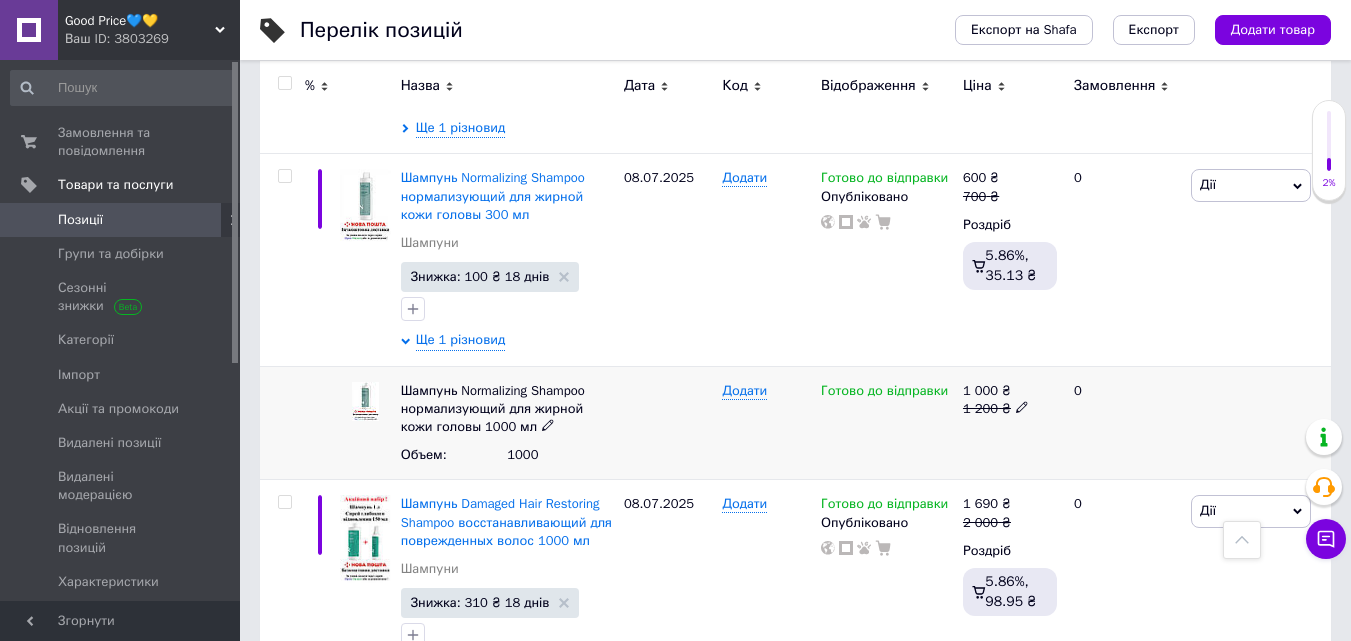 click on "Готово до відправки" at bounding box center (884, 393) 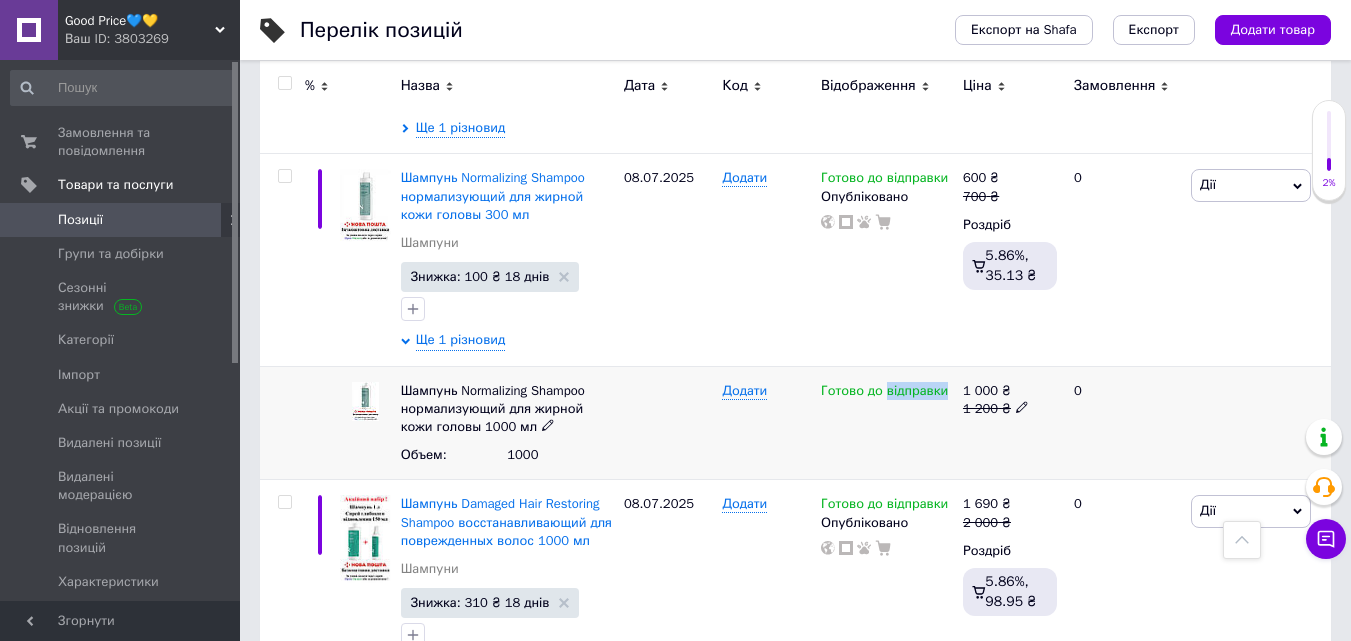 click on "Готово до відправки" at bounding box center (884, 393) 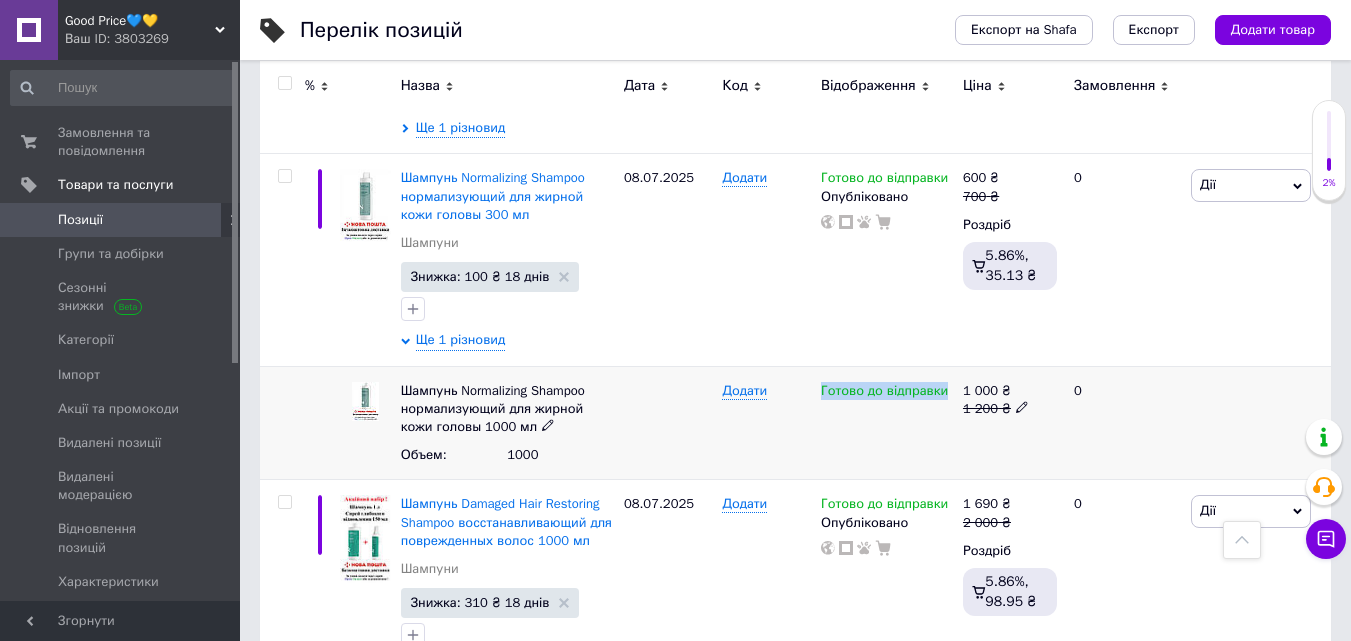 click on "Готово до відправки" at bounding box center (884, 393) 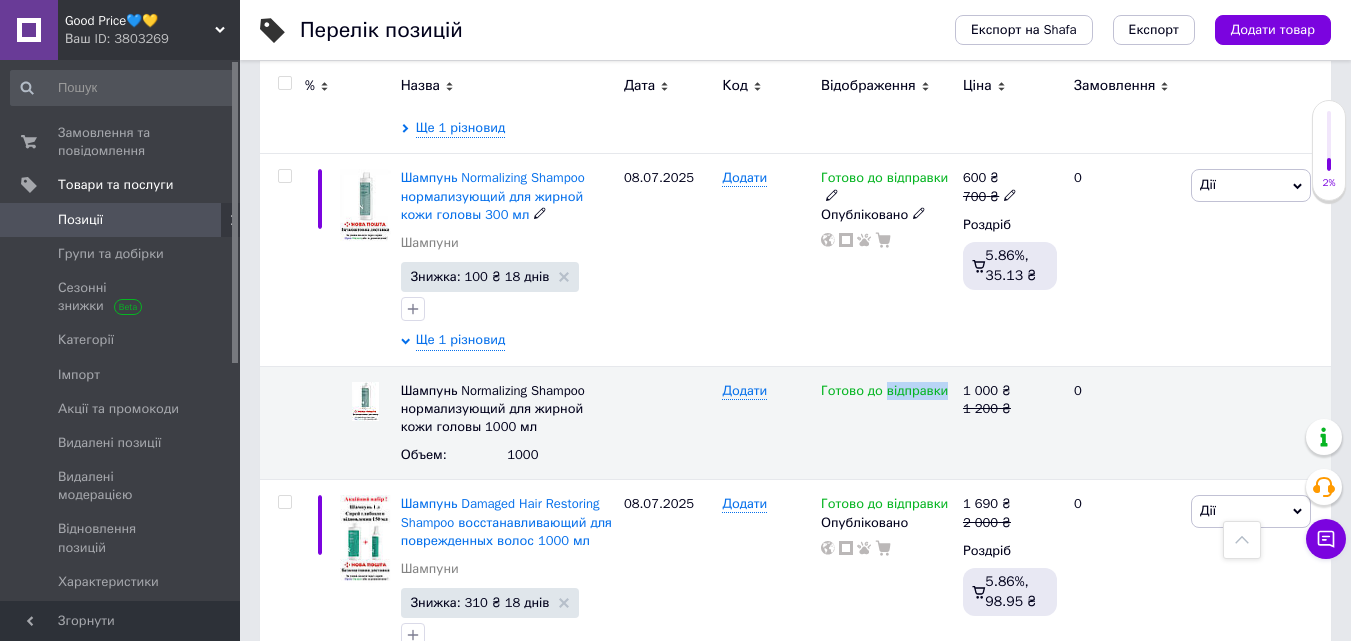 click on "Шампунь Normalizing Shampoo нормализующий для жирной кожи головы 300 мл" at bounding box center [493, 195] 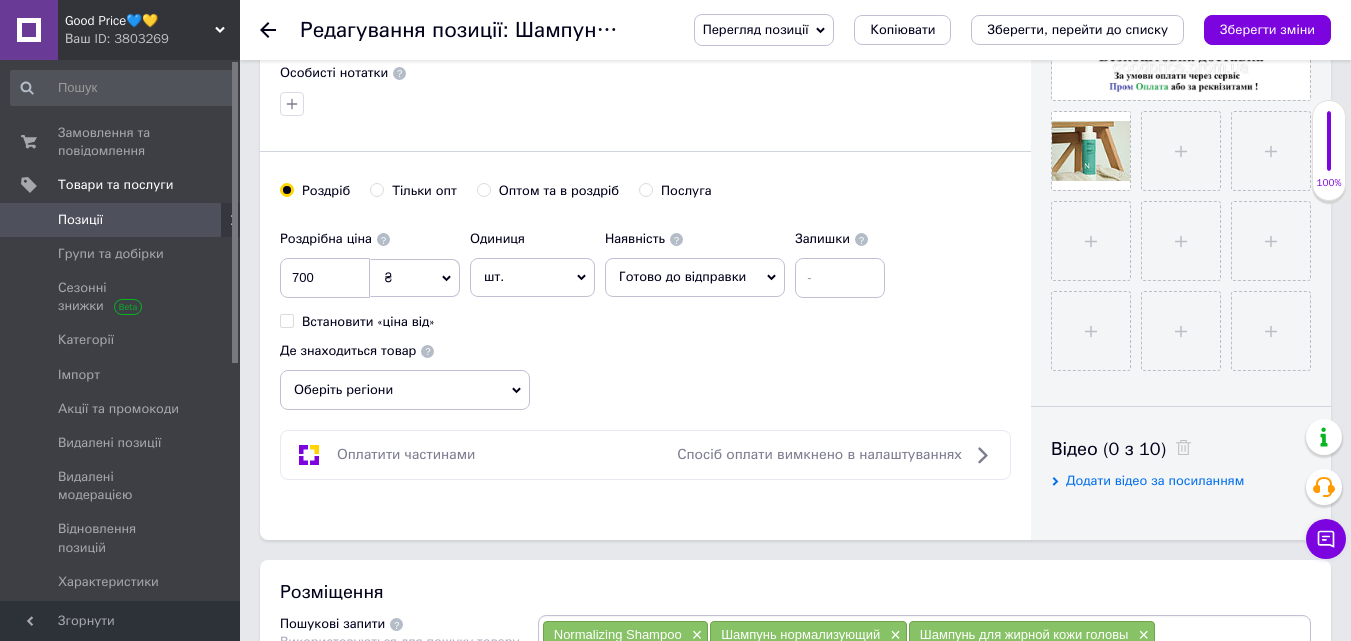 scroll, scrollTop: 667, scrollLeft: 0, axis: vertical 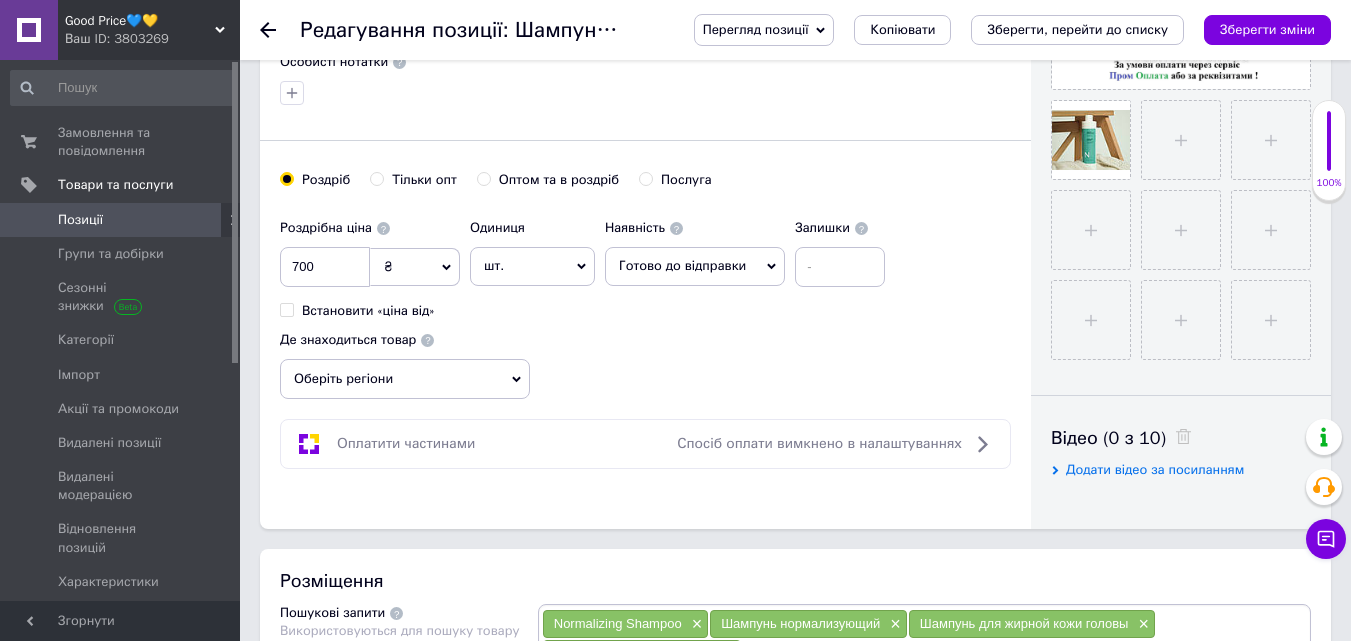 click on "Готово до відправки" at bounding box center [695, 266] 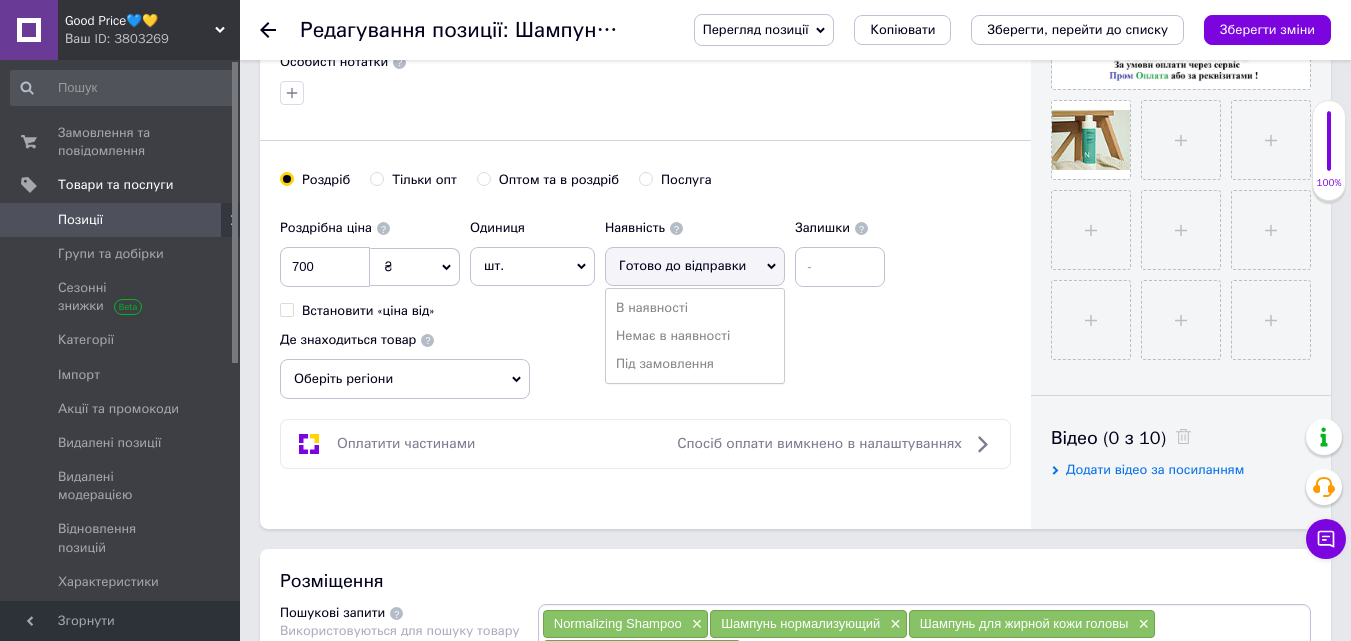 click on "Готово до відправки" at bounding box center (682, 265) 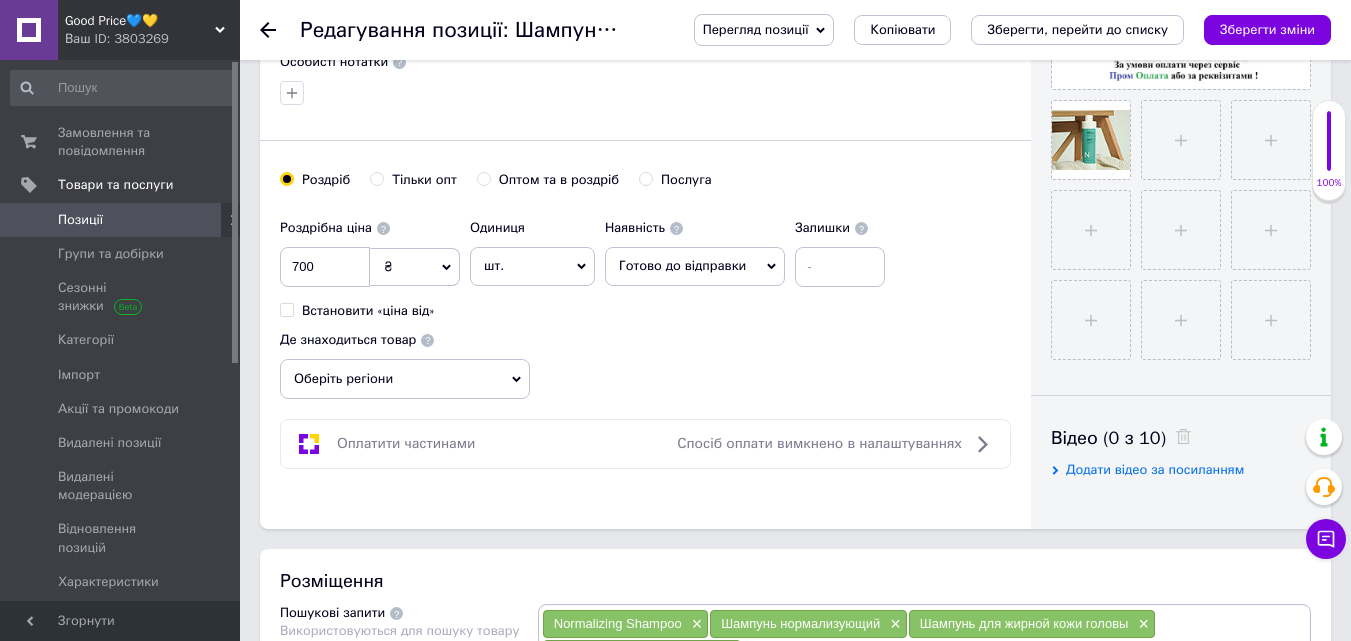 click on "Роздрібна ціна 700 ₴ $ EUR CHF GBP ¥ PLN ₸ MDL HUF KGS CNY TRY KRW lei Встановити «ціна від» Одиниця шт. Популярне комплект упаковка кв.м пара м кг пог.м послуга т а автоцистерна ампула б балон банка блістер бобіна бочка бут бухта в ват виїзд відро г г га година гр/кв.м гігакалорія д дав два місяці день доба доза є єврокуб з зміна к кВт каністра карат кв.дм кв.м кв.см кв.фут квартал кг кг/кв.м км колесо комплект коробка куб.дм куб.м л л лист м м мВт мл мм моток місяць мішок н набір номер о об'єкт од. п палетомісце пара партія пач пог.м послуга посівна одиниця птахомісце півроку пігулка" at bounding box center [645, 304] 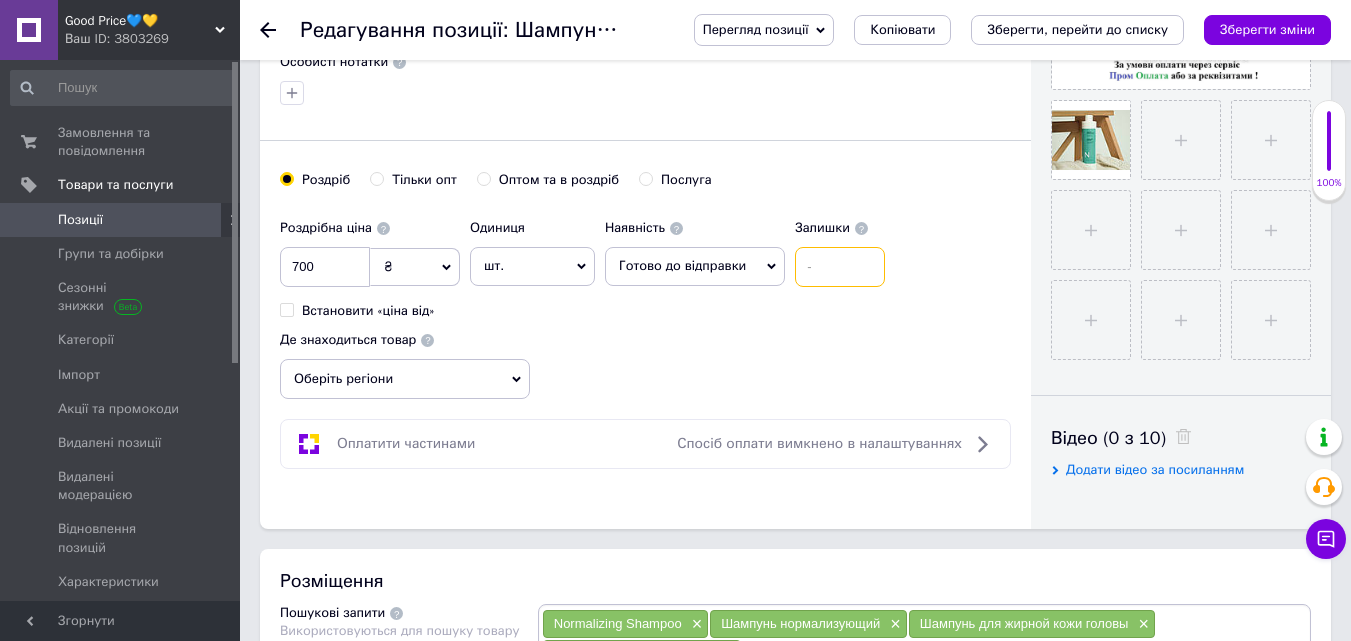 click at bounding box center [840, 267] 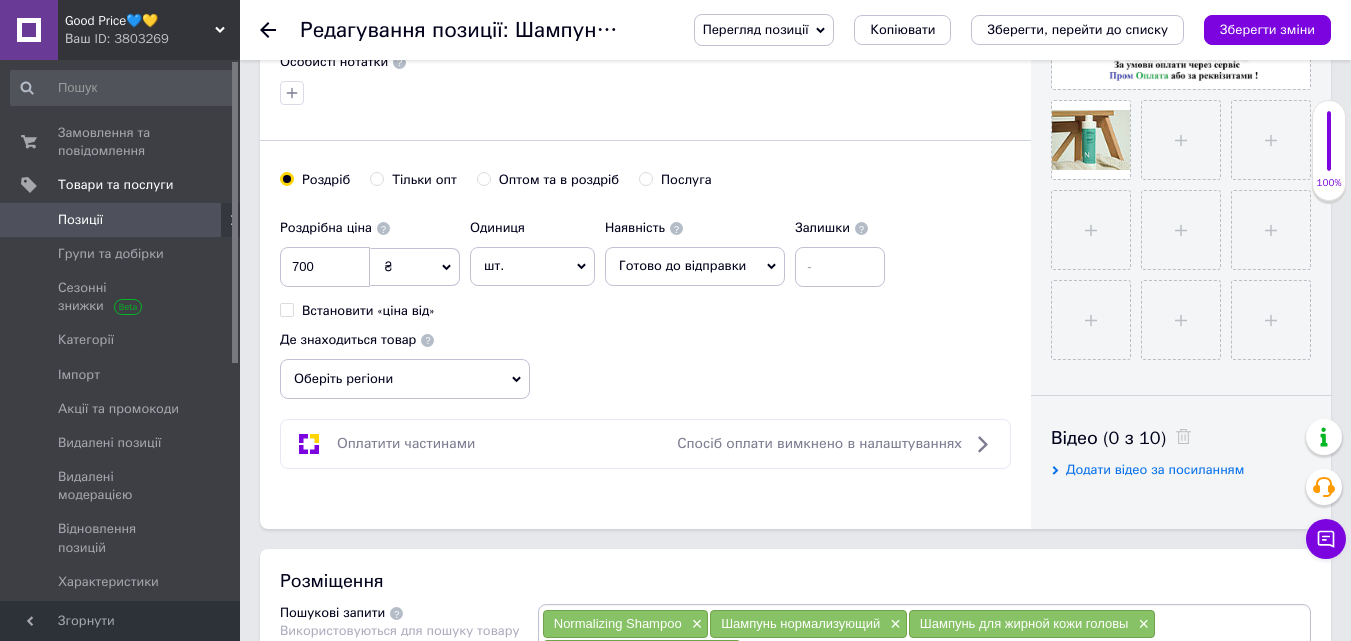 click on "Роздрібна ціна 700 ₴ $ EUR CHF GBP ¥ PLN ₸ MDL HUF KGS CNY TRY KRW lei Встановити «ціна від» Одиниця шт. Популярне комплект упаковка кв.м пара м кг пог.м послуга т а автоцистерна ампула б балон банка блістер бобіна бочка бут бухта в ват виїзд відро г г га година гр/кв.м гігакалорія д дав два місяці день доба доза є єврокуб з зміна к кВт каністра карат кв.дм кв.м кв.см кв.фут квартал кг кг/кв.м км колесо комплект коробка куб.дм куб.м л л лист м м мВт мл мм моток місяць мішок н набір номер о об'єкт од. п палетомісце пара партія пач пог.м послуга посівна одиниця птахомісце півроку пігулка" at bounding box center [645, 304] 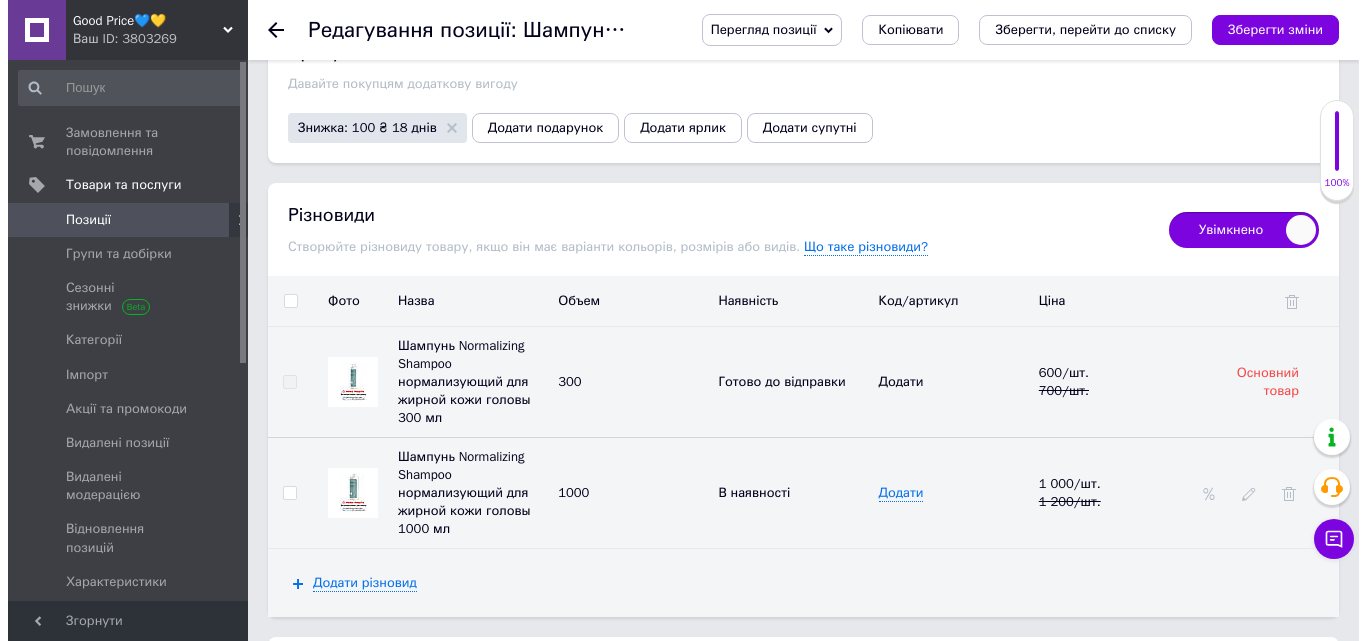 scroll, scrollTop: 2836, scrollLeft: 0, axis: vertical 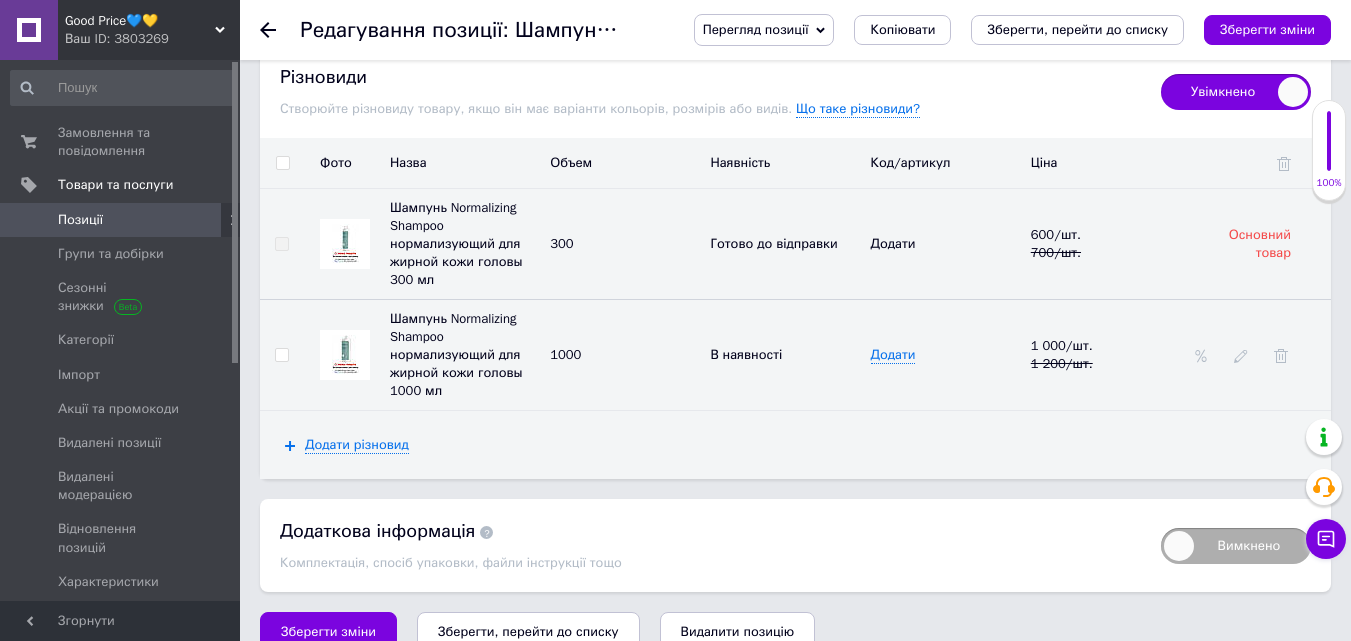 click at bounding box center [1258, 354] 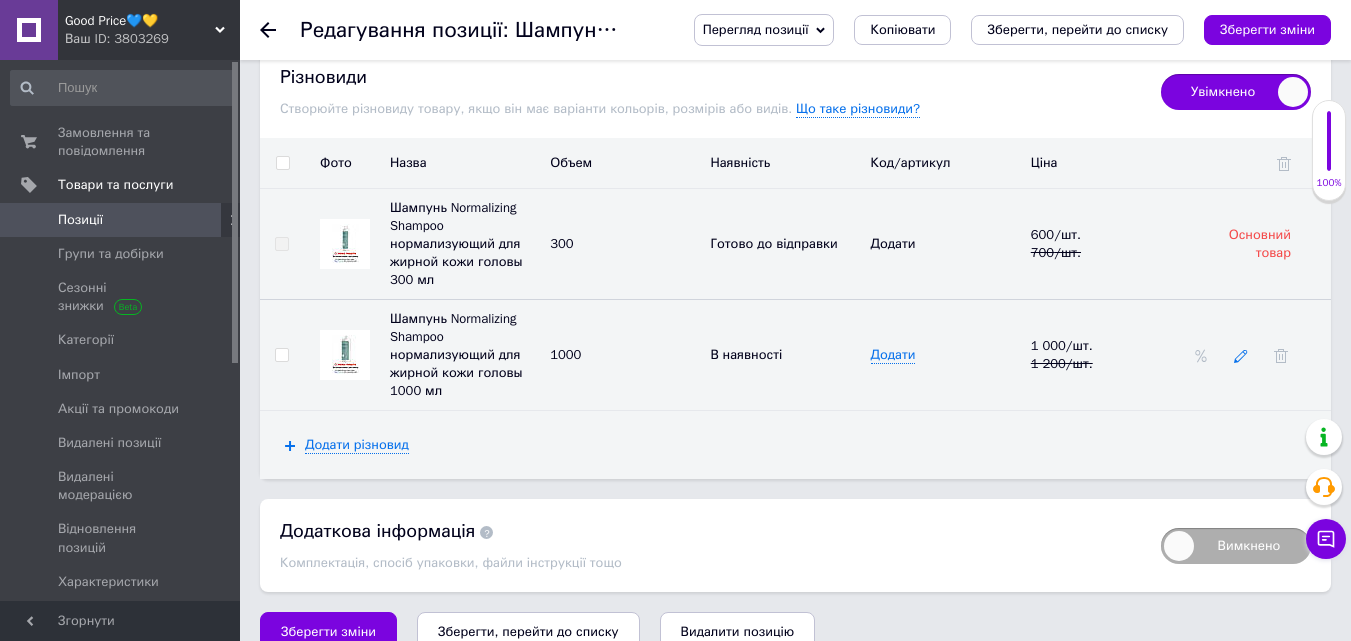 click 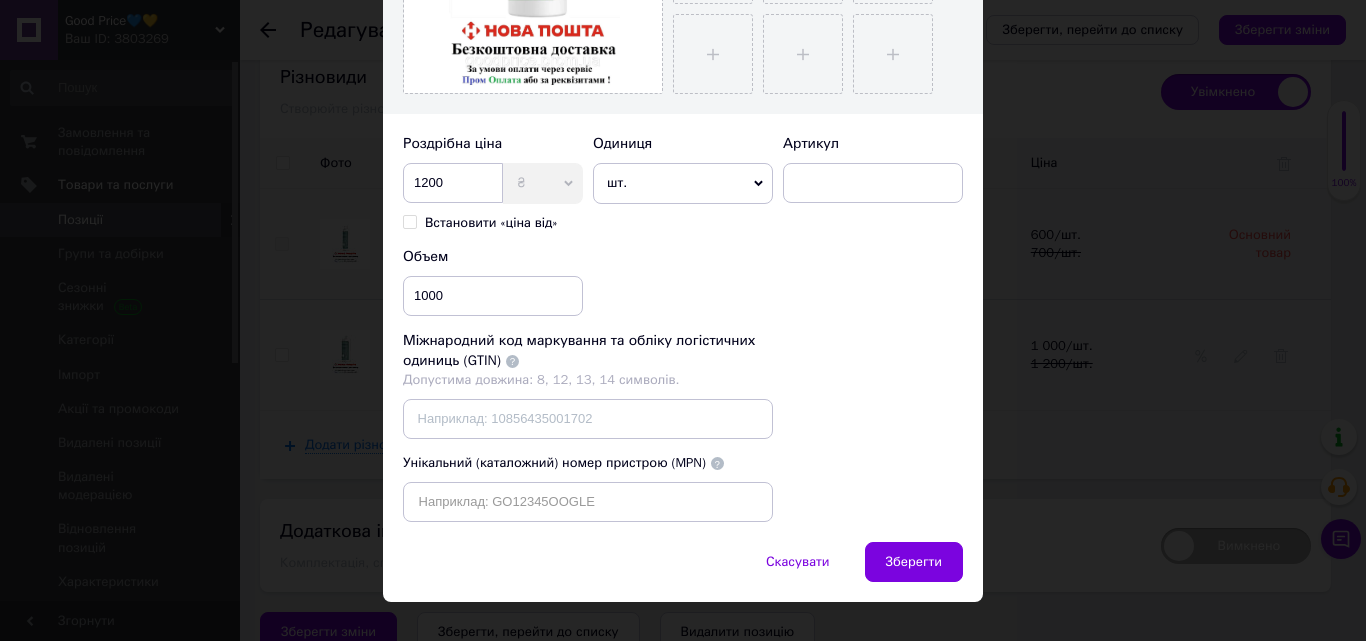 drag, startPoint x: 861, startPoint y: 322, endPoint x: 821, endPoint y: 381, distance: 71.281136 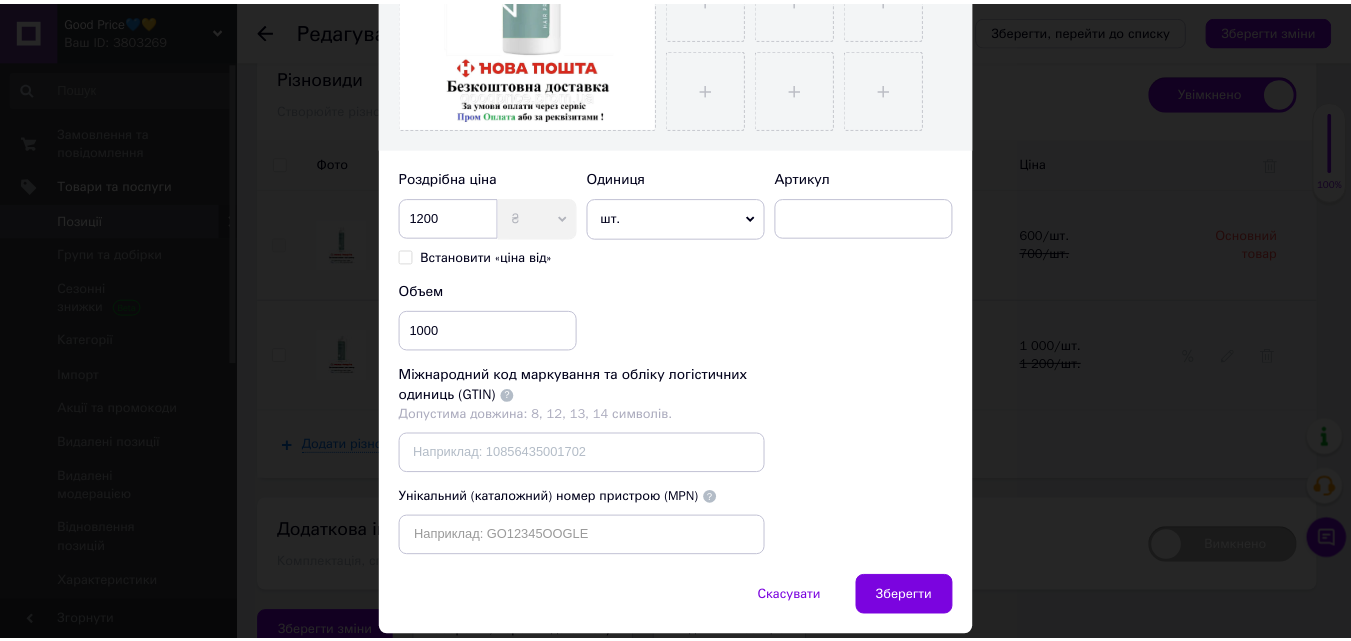 scroll, scrollTop: 487, scrollLeft: 0, axis: vertical 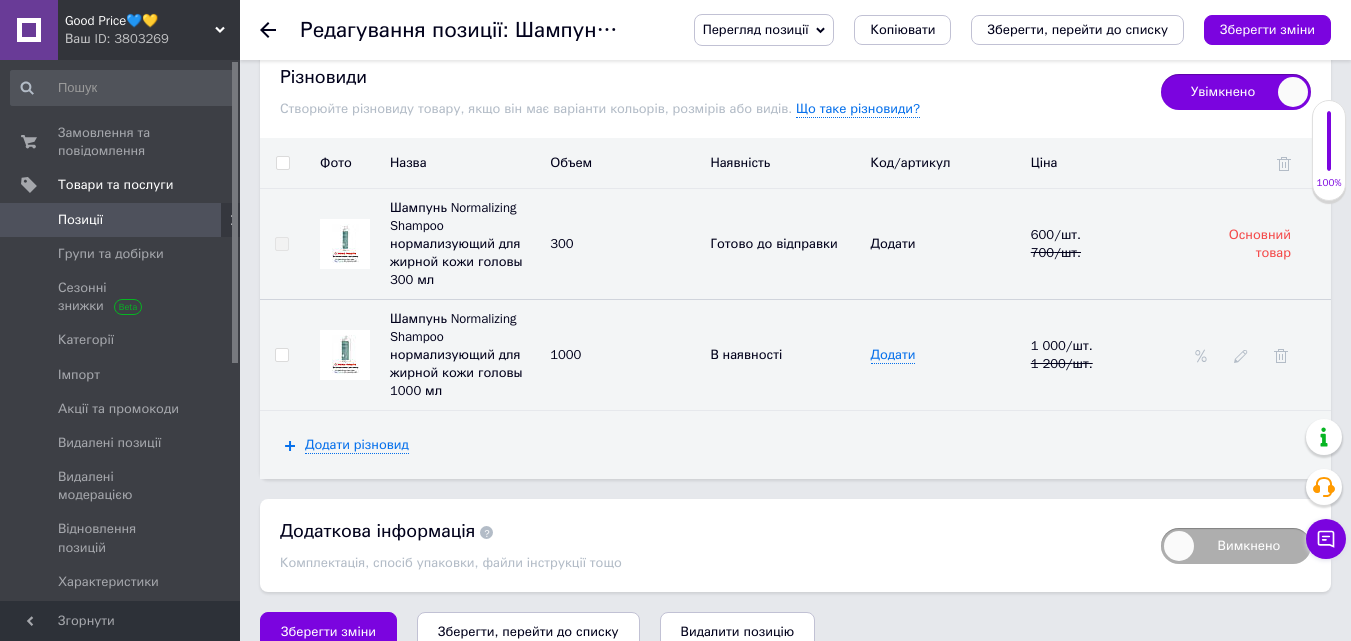 click on "В наявності" at bounding box center (785, 355) 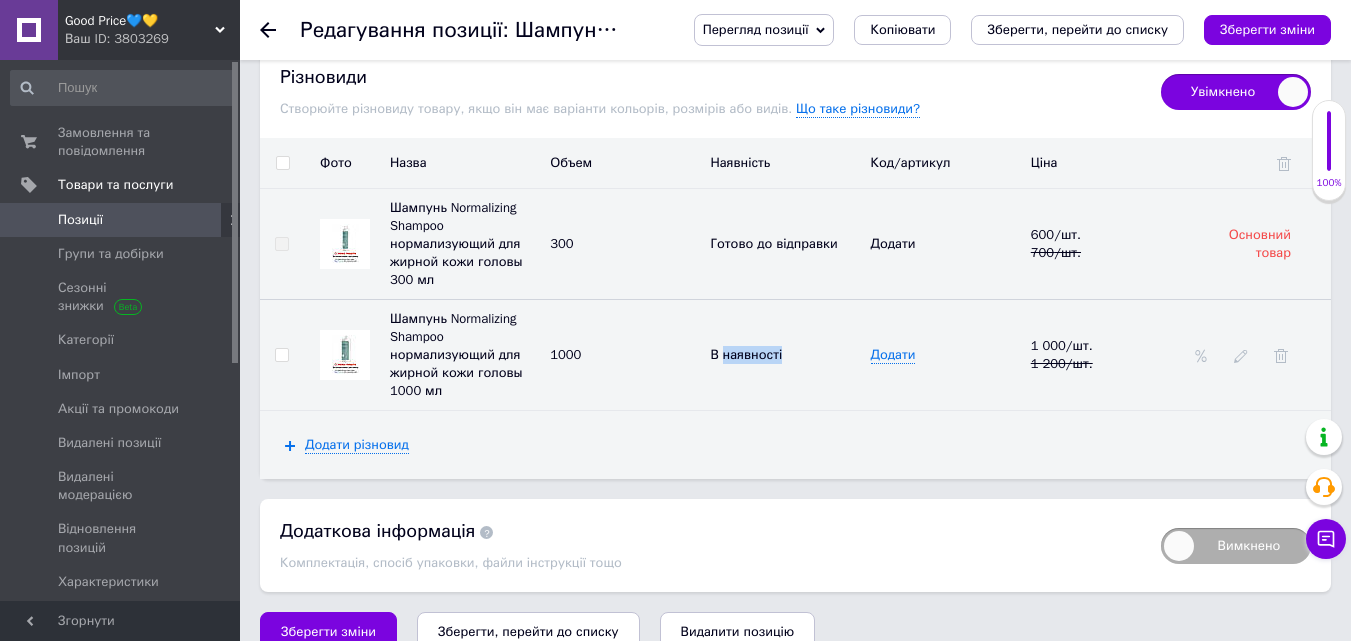 click on "В наявності" at bounding box center [785, 354] 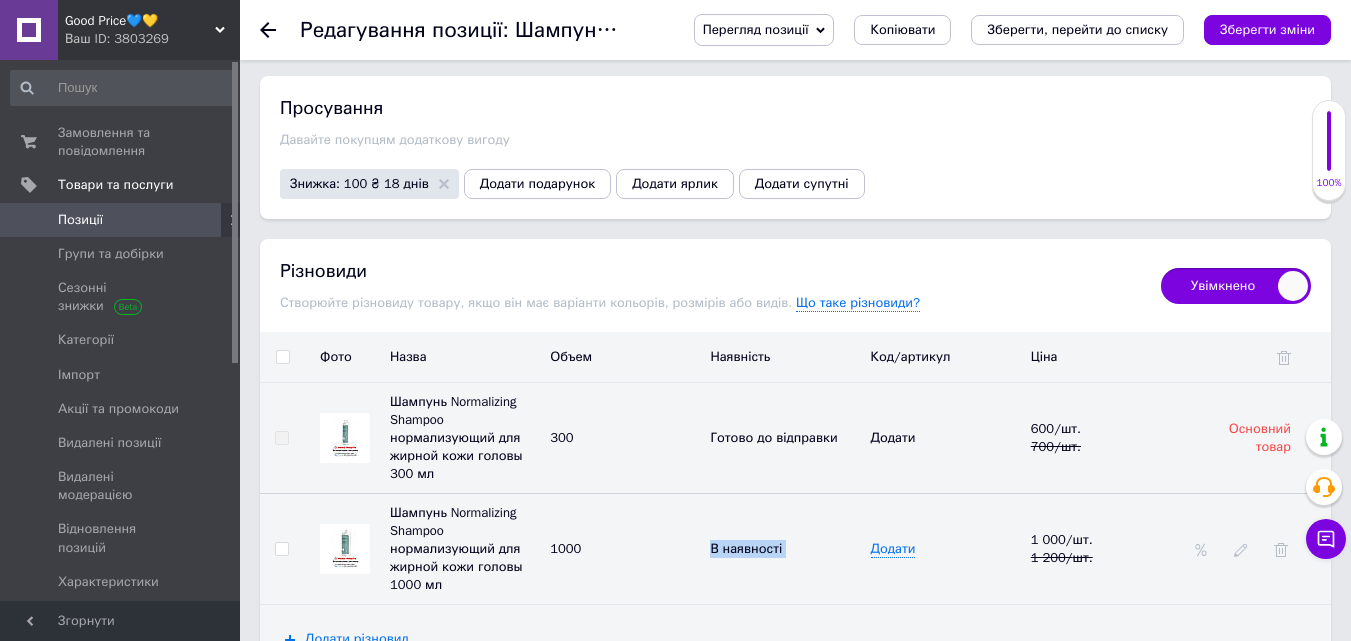 drag, startPoint x: 773, startPoint y: 418, endPoint x: 752, endPoint y: 375, distance: 47.853943 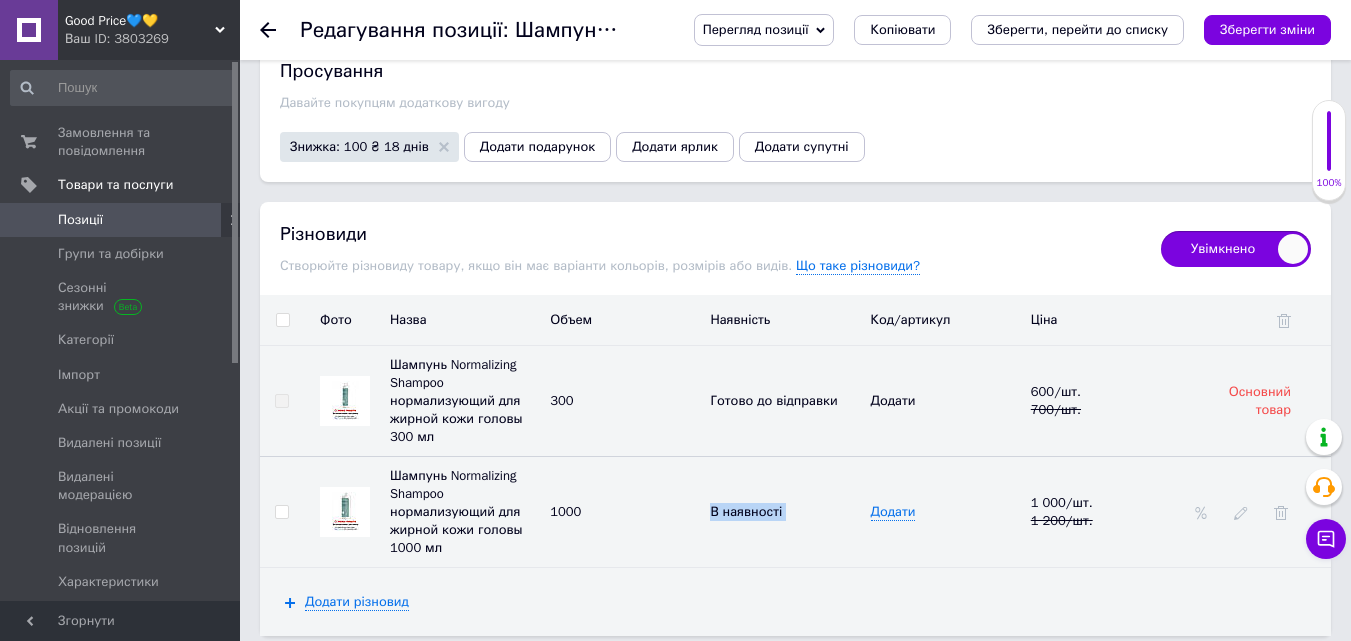 scroll, scrollTop: 2729, scrollLeft: 0, axis: vertical 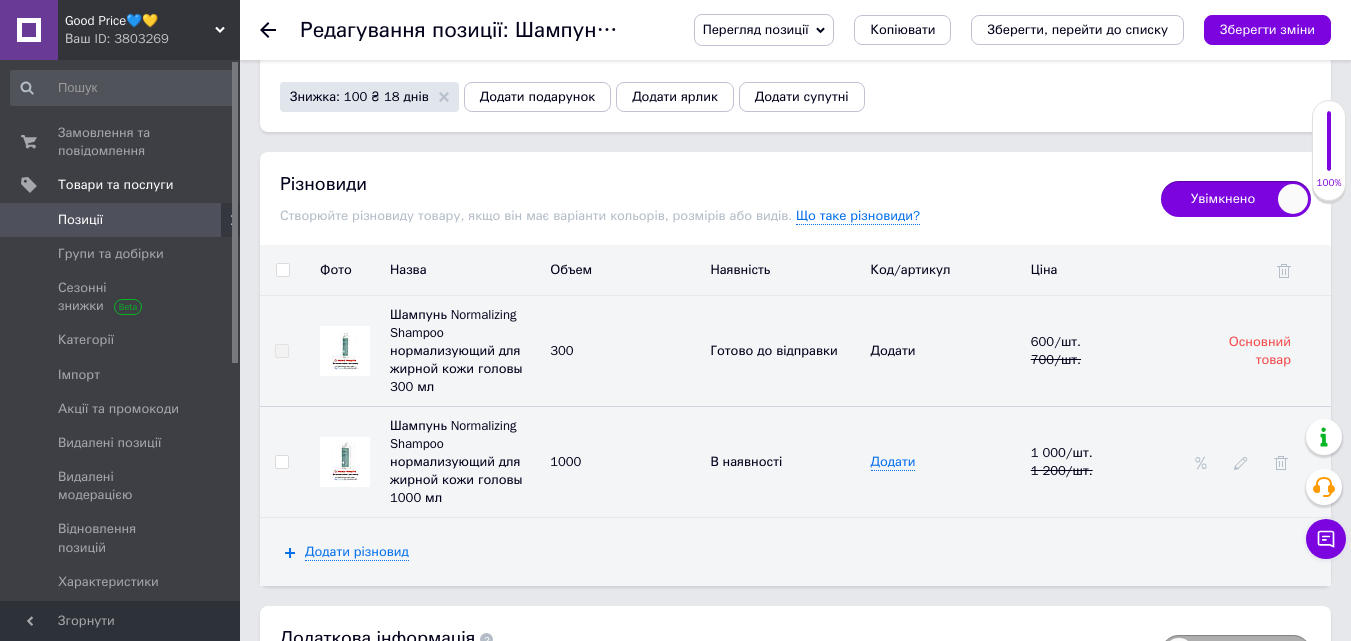 click on "1000" at bounding box center [625, 461] 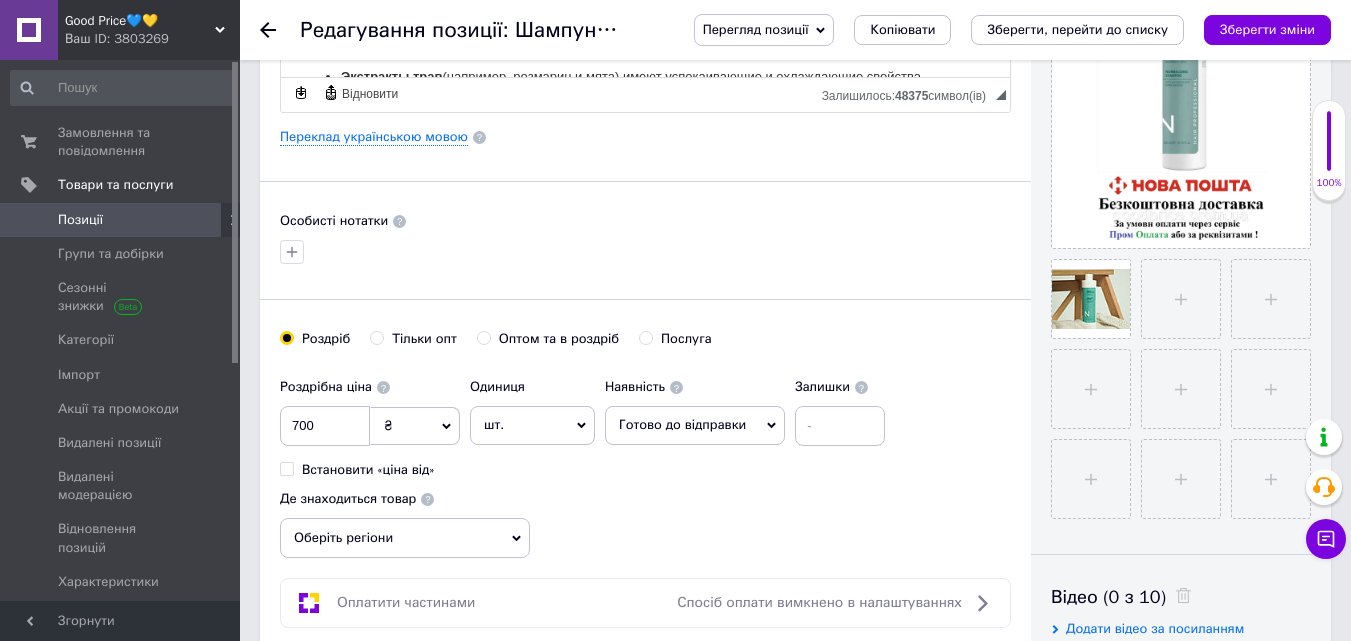 scroll, scrollTop: 525, scrollLeft: 0, axis: vertical 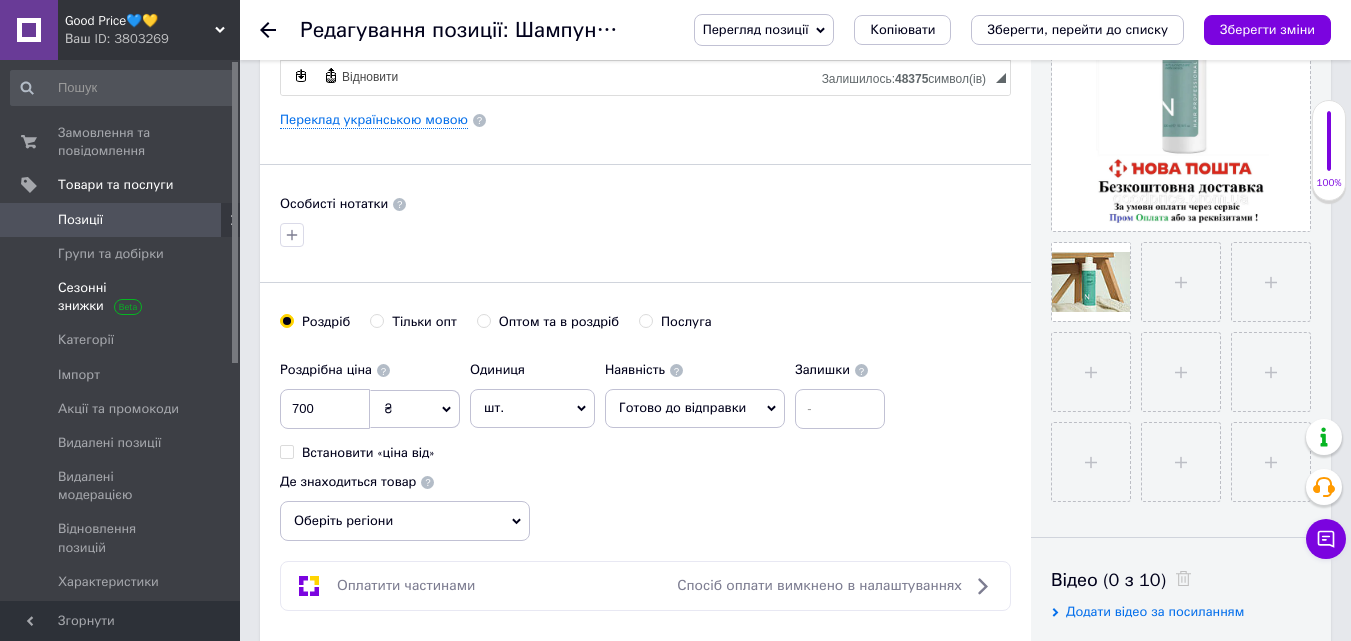 click at bounding box center (212, 297) 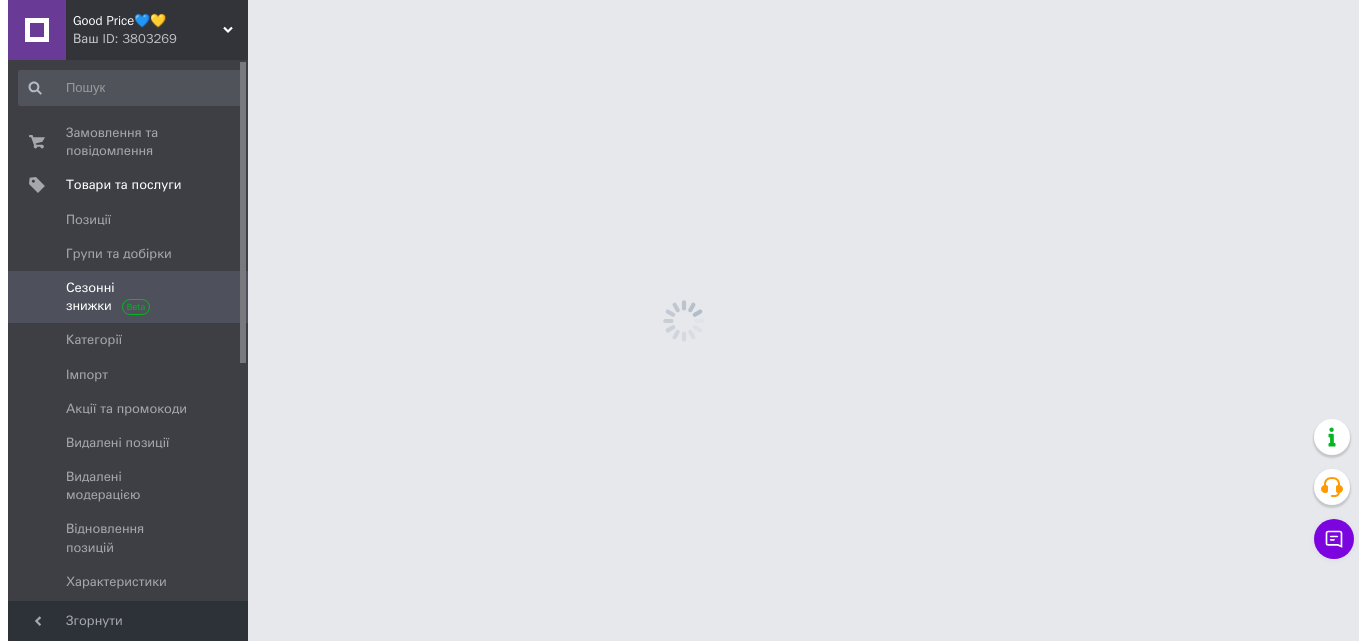 scroll, scrollTop: 0, scrollLeft: 0, axis: both 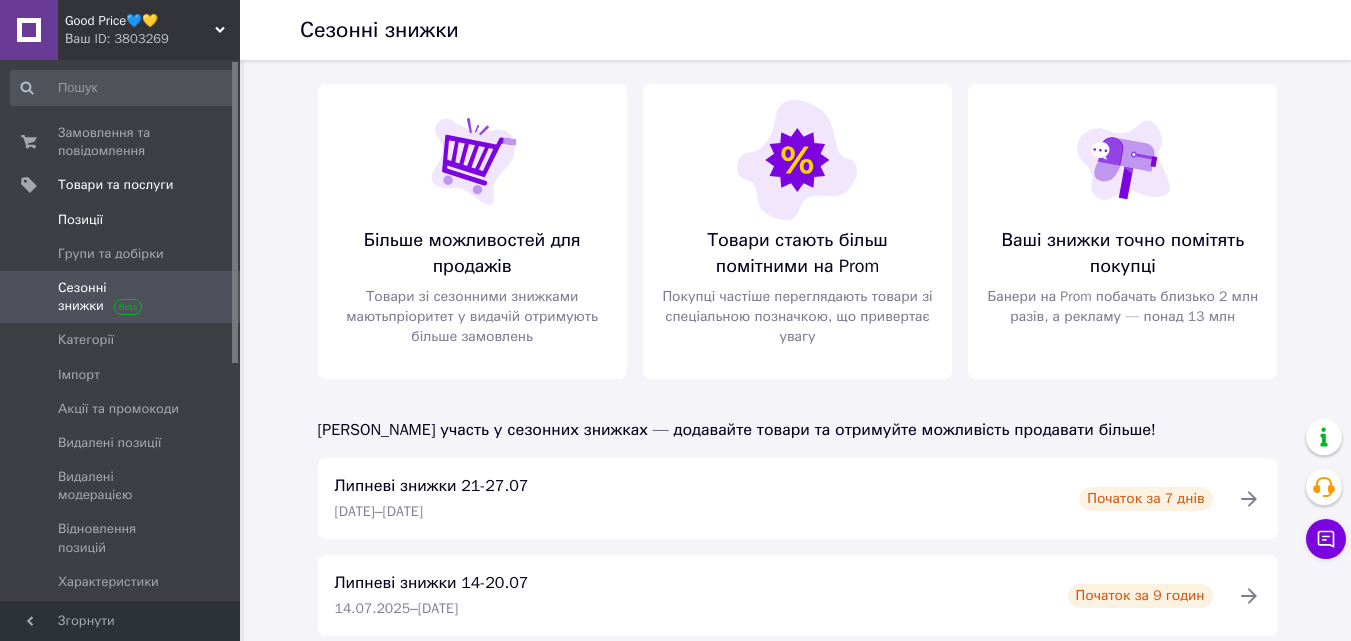 click on "Позиції" at bounding box center (123, 220) 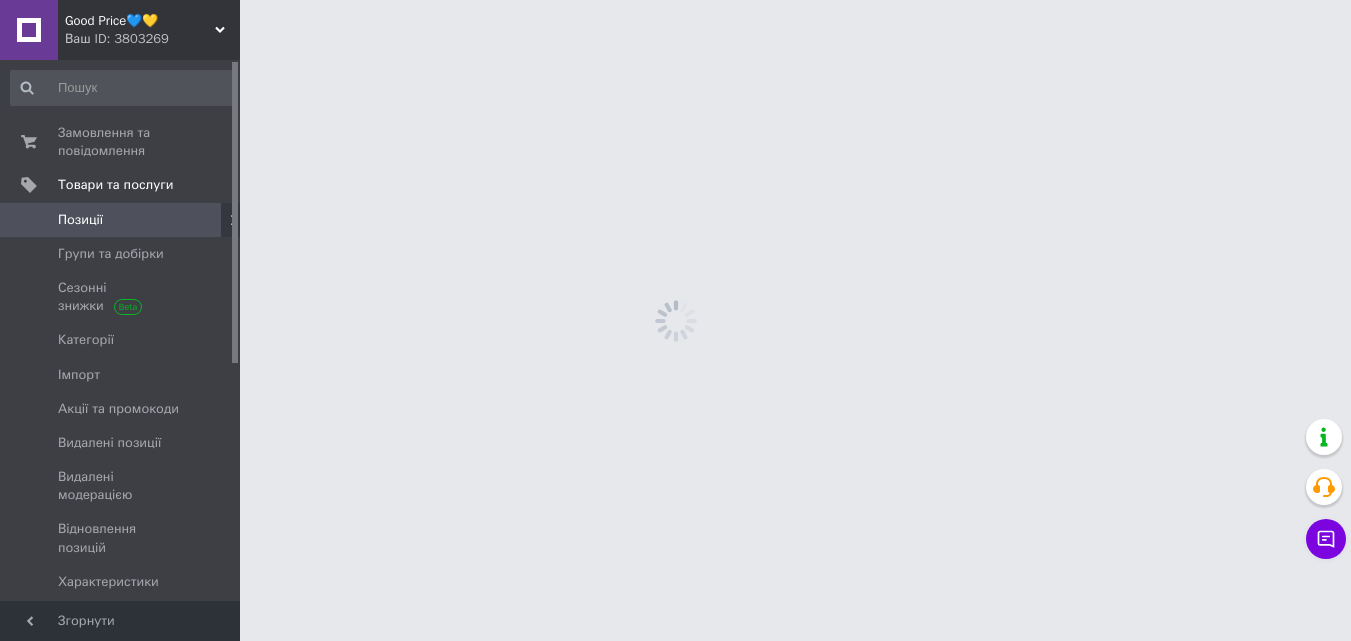 click on "Позиції" at bounding box center [123, 220] 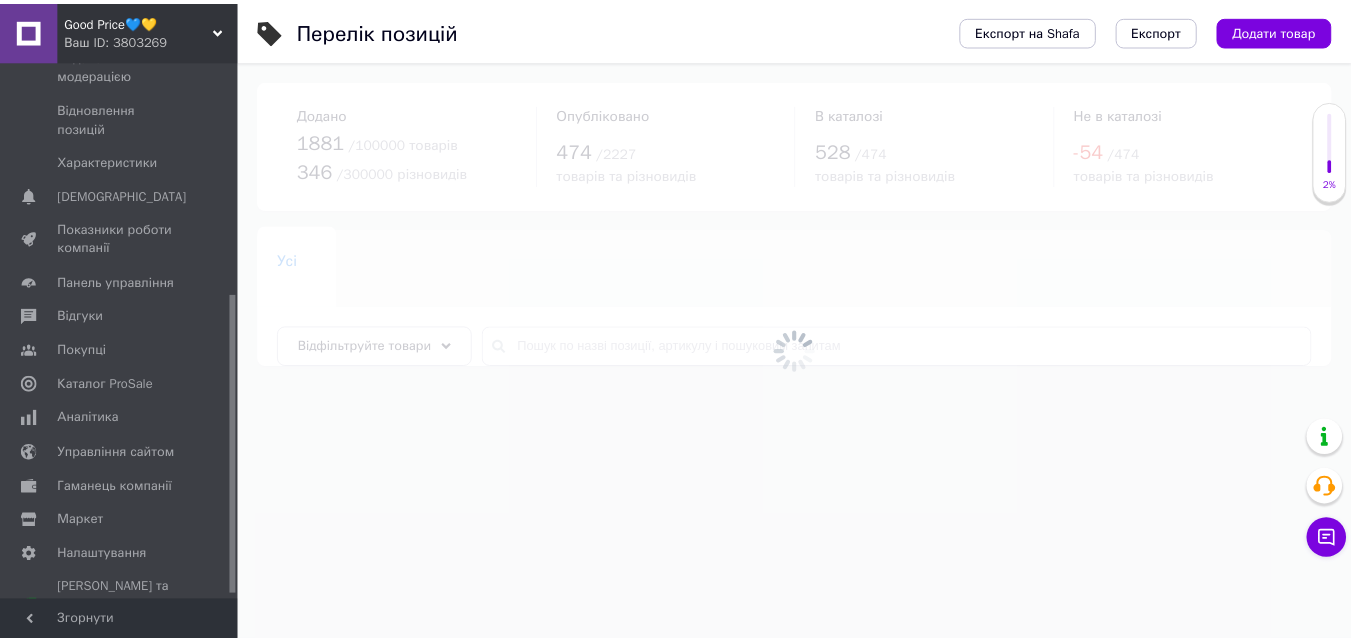 scroll, scrollTop: 426, scrollLeft: 0, axis: vertical 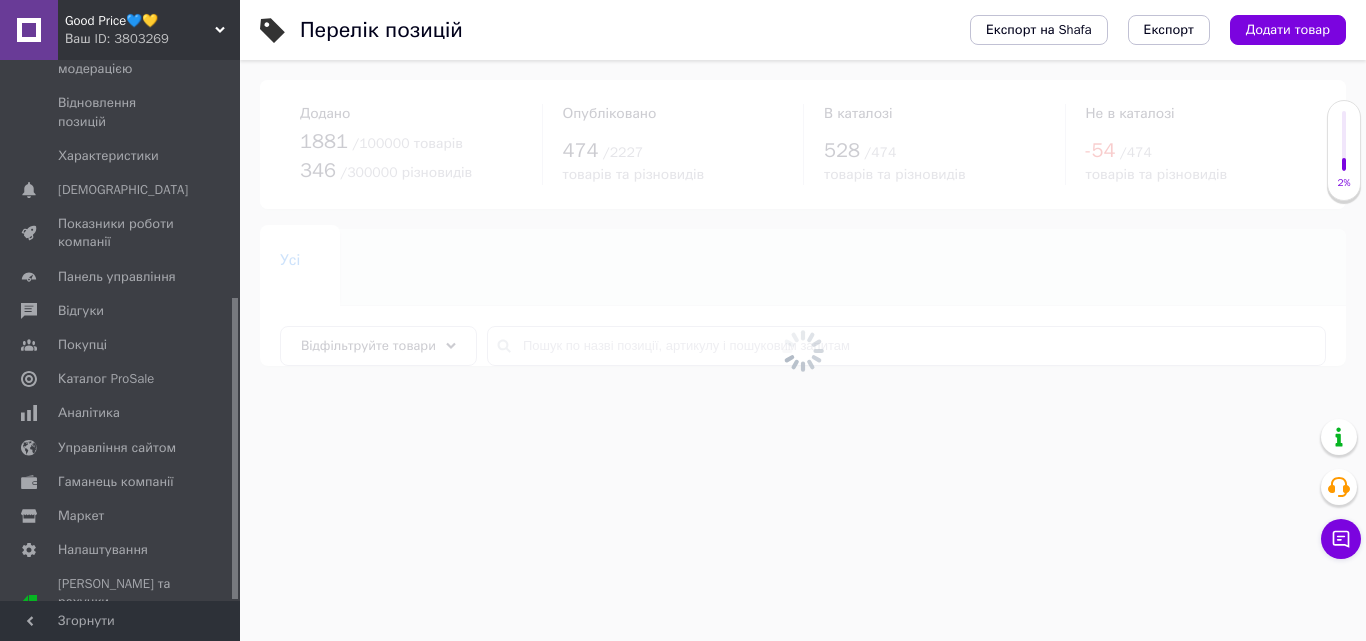 drag, startPoint x: 234, startPoint y: 154, endPoint x: 232, endPoint y: 405, distance: 251.00797 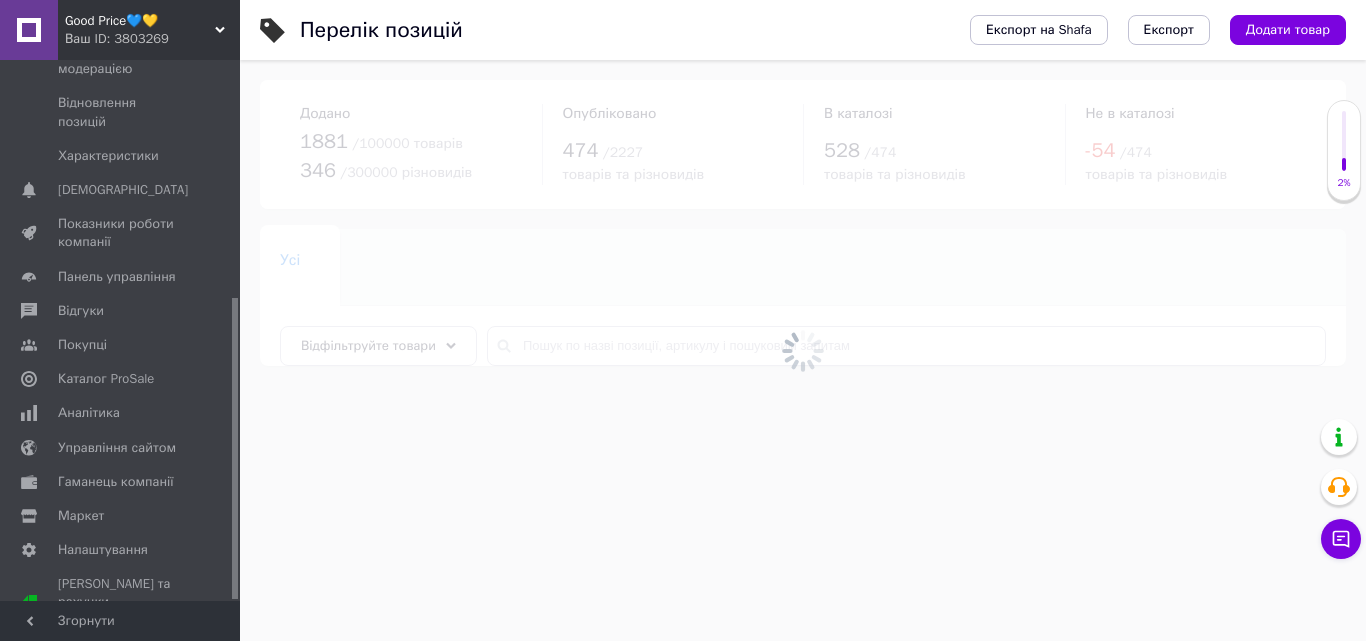 click at bounding box center [235, 448] 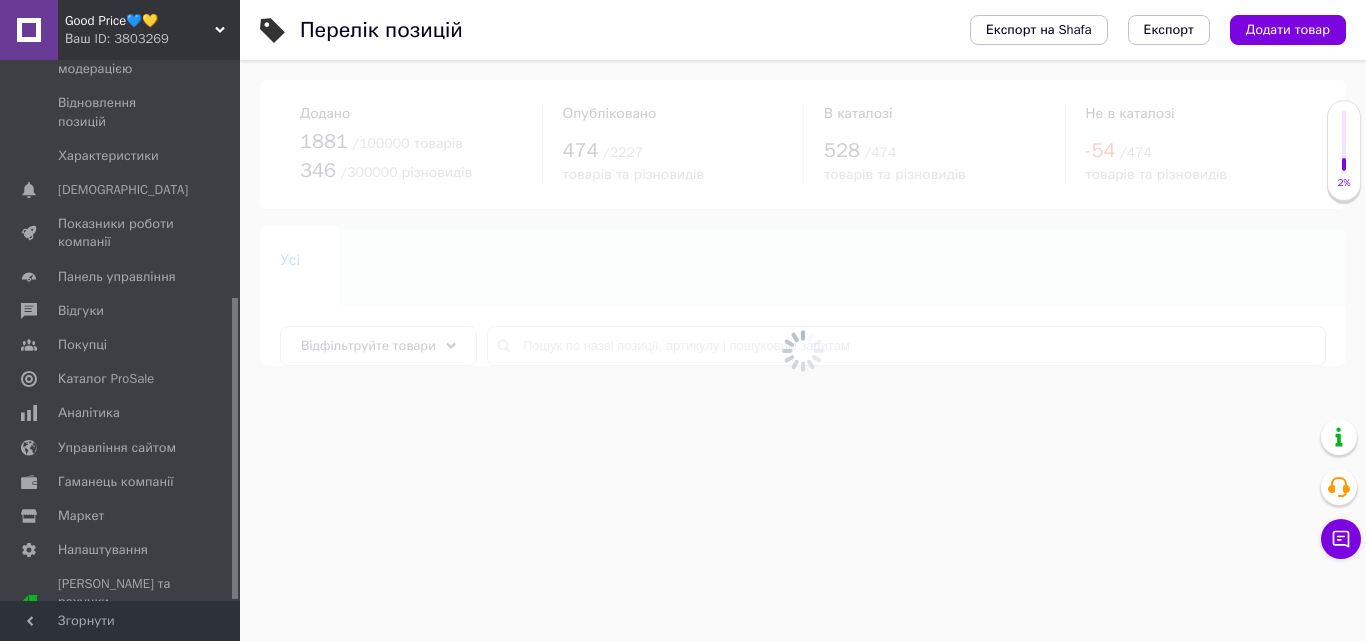 click at bounding box center [235, 448] 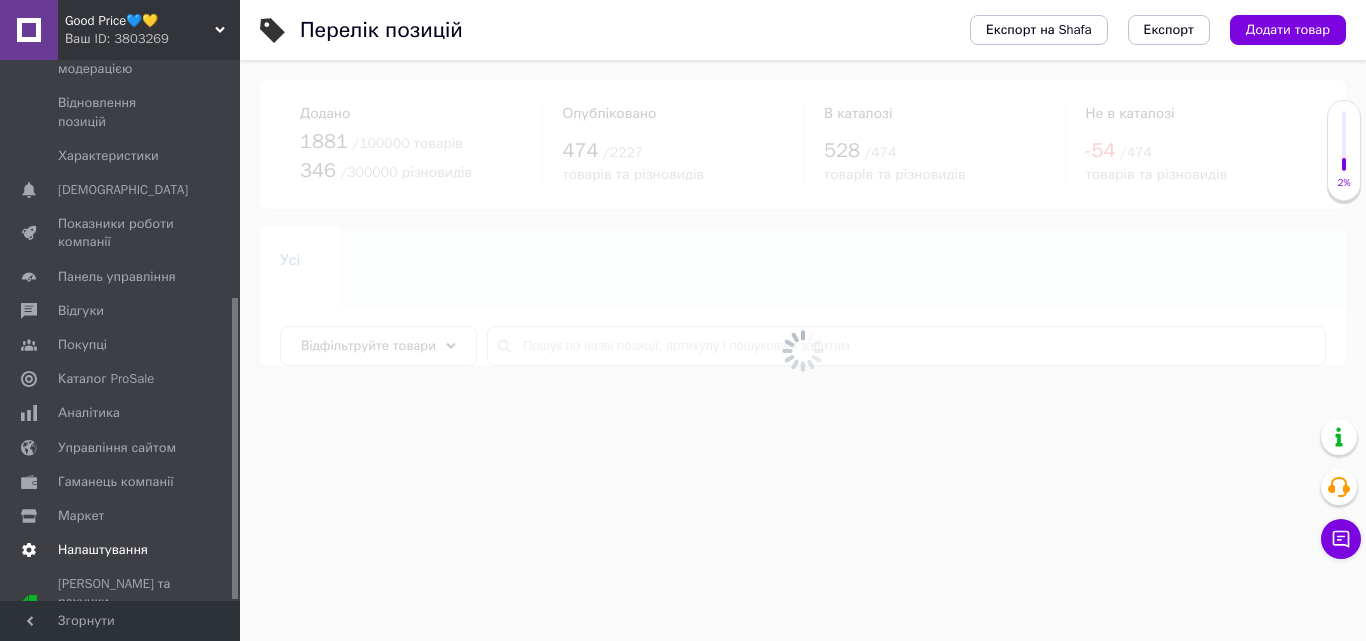 click on "Налаштування" at bounding box center (103, 550) 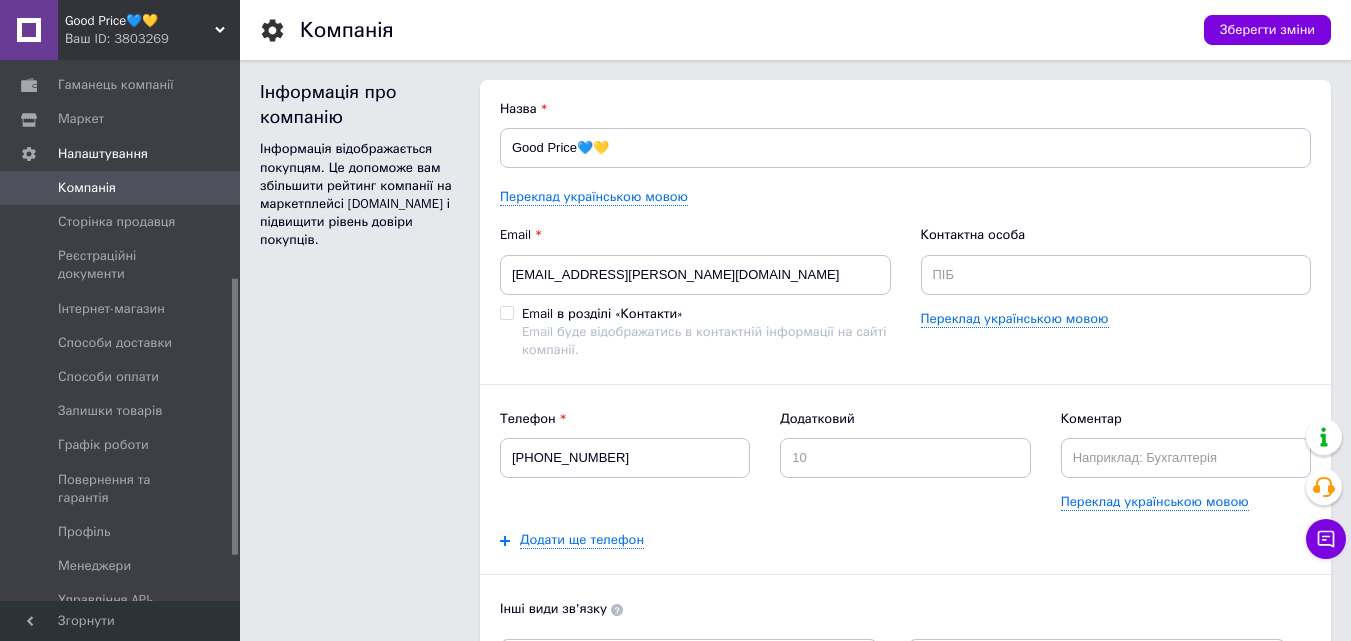 scroll, scrollTop: 0, scrollLeft: 0, axis: both 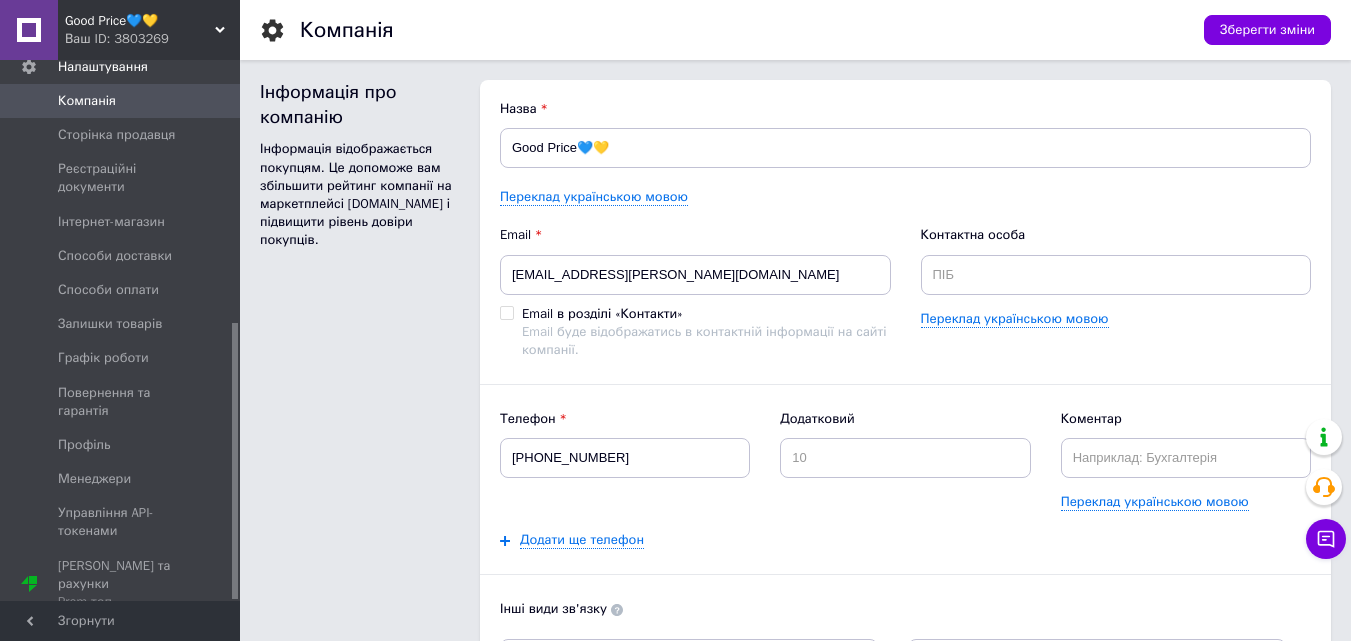 drag, startPoint x: 236, startPoint y: 335, endPoint x: 241, endPoint y: 403, distance: 68.18358 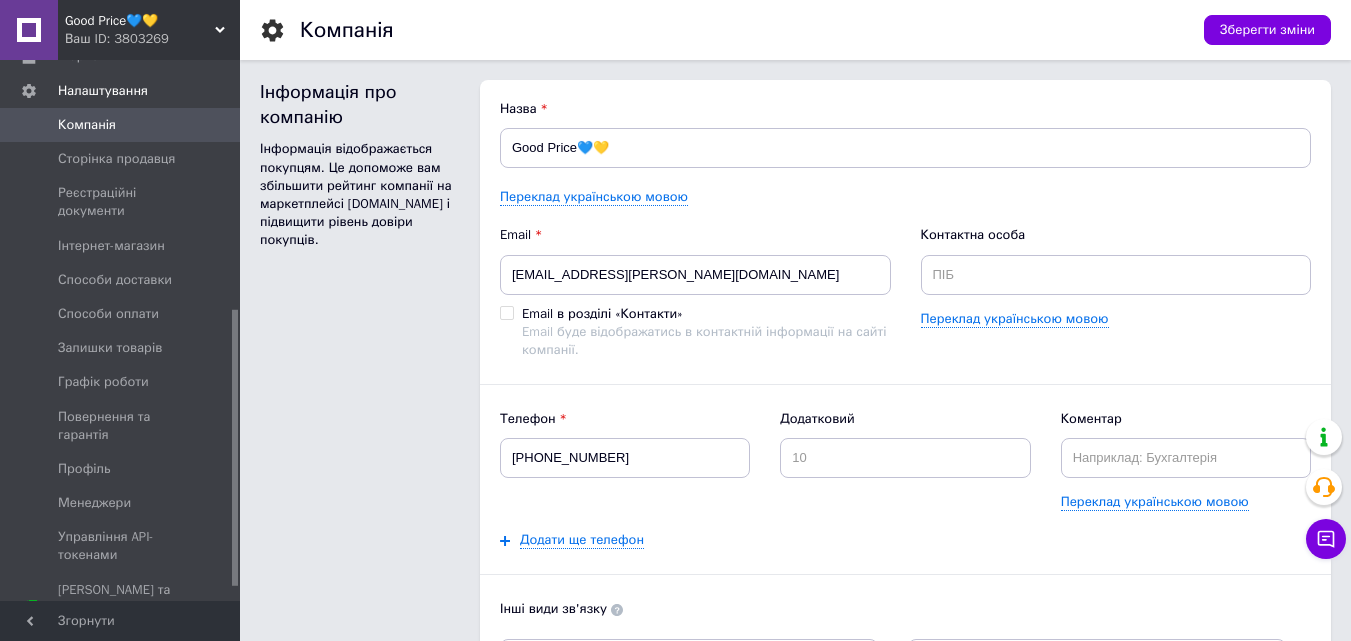 scroll, scrollTop: 487, scrollLeft: 0, axis: vertical 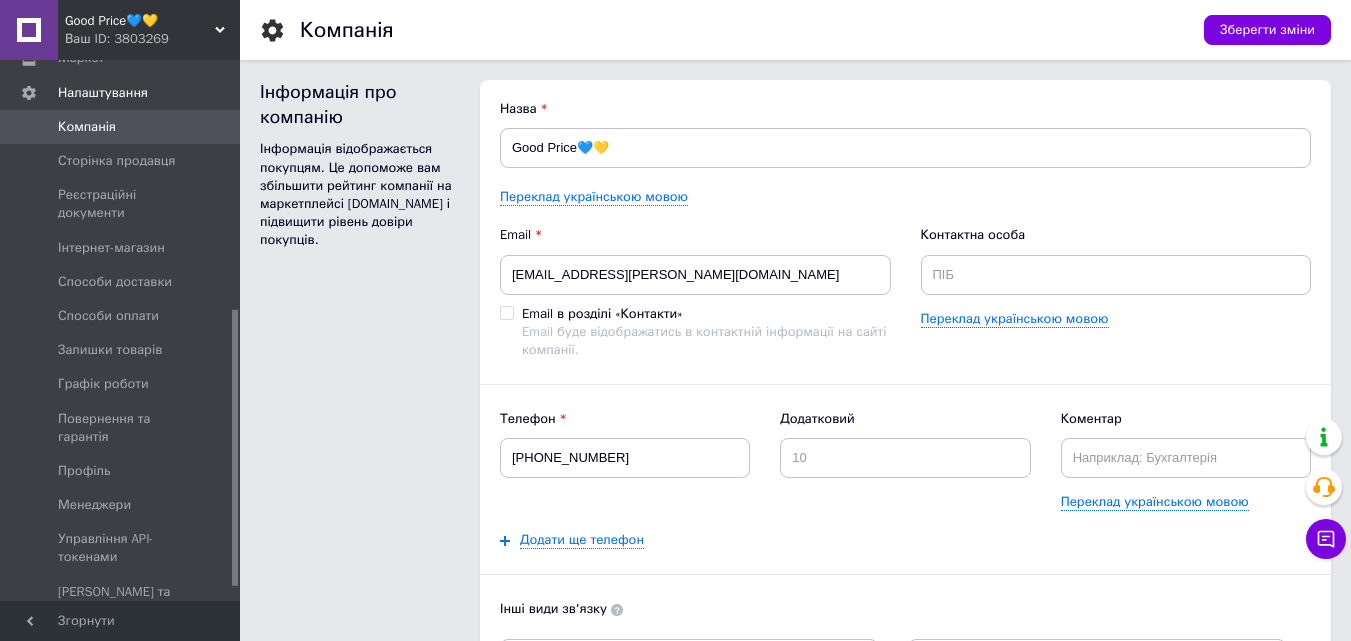 drag, startPoint x: 236, startPoint y: 353, endPoint x: 242, endPoint y: 340, distance: 14.3178215 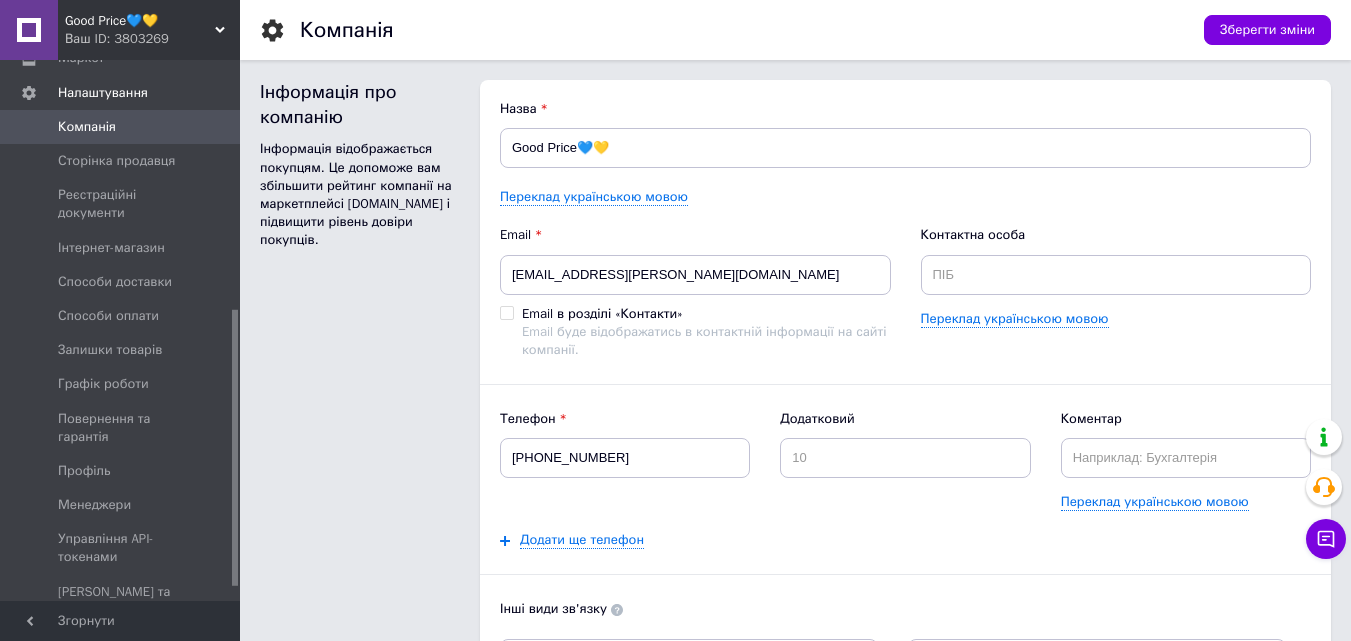 click on "Компанія Зберегти зміни Інформація про компанію Інформація відображається покупцям. Це допоможе вам збільшити
рейтинг компанії на маркетплейсі Prom.ua і підвищити рівень довіри покупців. Назва Good Price💙💛 Переклад українською мовою Email kvasik.pavlo@gmail.com Email в розділі «Контакти» Email буде відображатись в контактній інформації на сайті компанії. Контактна особа Переклад українською мовою Телефон +380999675134 Додатковий Коментар Переклад українською мовою Додати ще телефон Інші види зв'язку   Оберіть зі списку Skype Сайт компанії Viber WhatsApp Telegram Messenger ICQ   Логотип Про нас" at bounding box center (795, 1641) 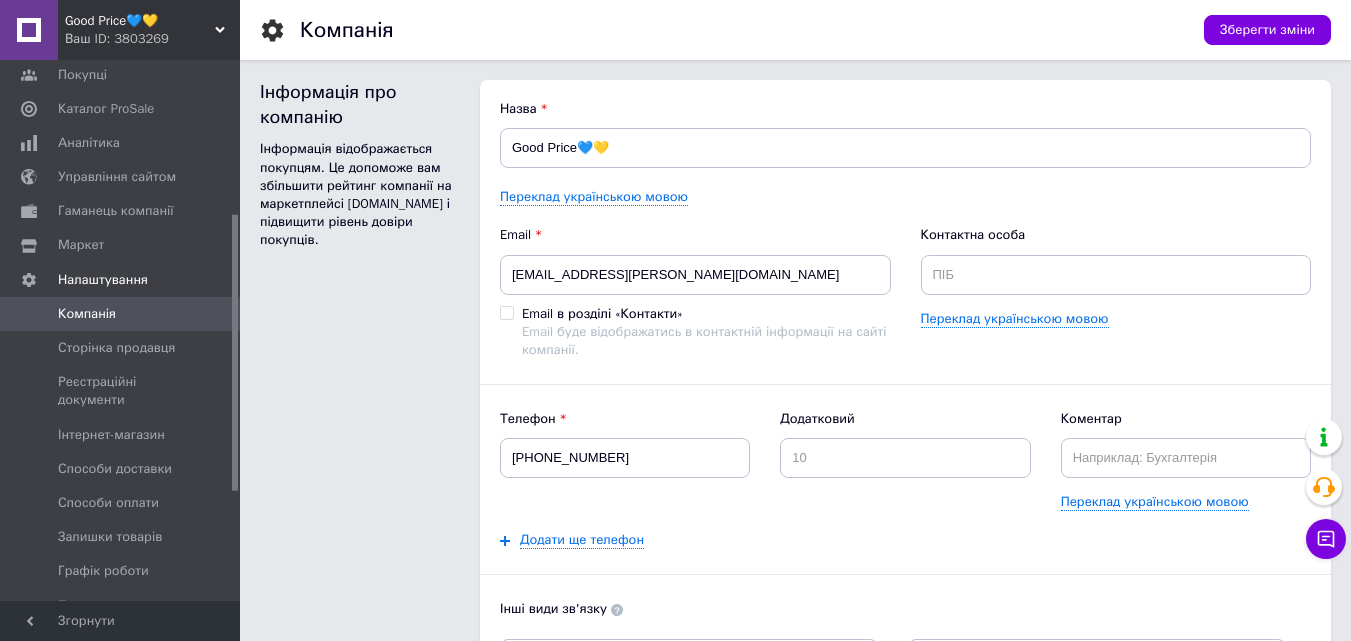 drag, startPoint x: 234, startPoint y: 330, endPoint x: 258, endPoint y: 235, distance: 97.984695 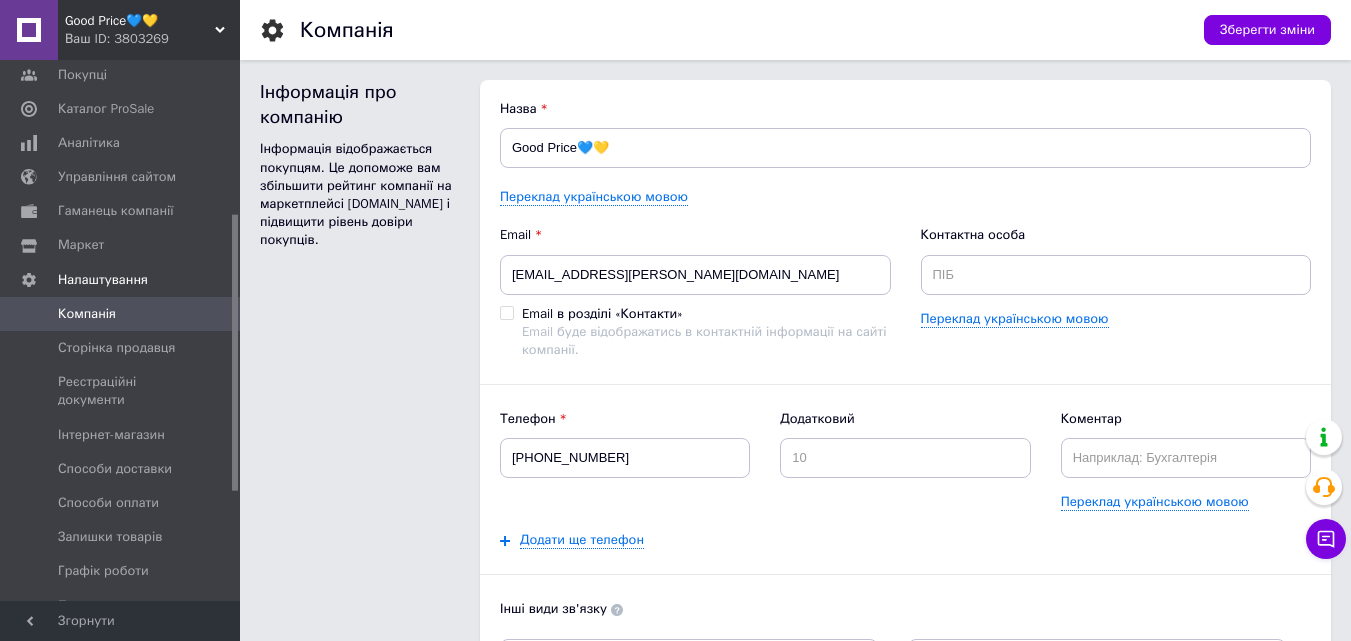 click on "Good Price💙💛 Ваш ID: 3803269 Сайт Good Price💙💛 Кабінет покупця Перевірити стан системи Сторінка на порталі Павло Квасік Best Price💙💛 Павло Квасік Довідка Вийти Замовлення та повідомлення 0 0 Товари та послуги Сповіщення 0 0 Показники роботи компанії Панель управління Відгуки Покупці Каталог ProSale Аналітика Управління сайтом Гаманець компанії Маркет Налаштування Компанія Сторінка продавця Реєстраційні документи Інтернет-магазин Способи доставки Способи оплати Залишки товарів Графік роботи Повернення та гарантія Профіль Менеджери Управління API-токенами" at bounding box center [675, 1641] 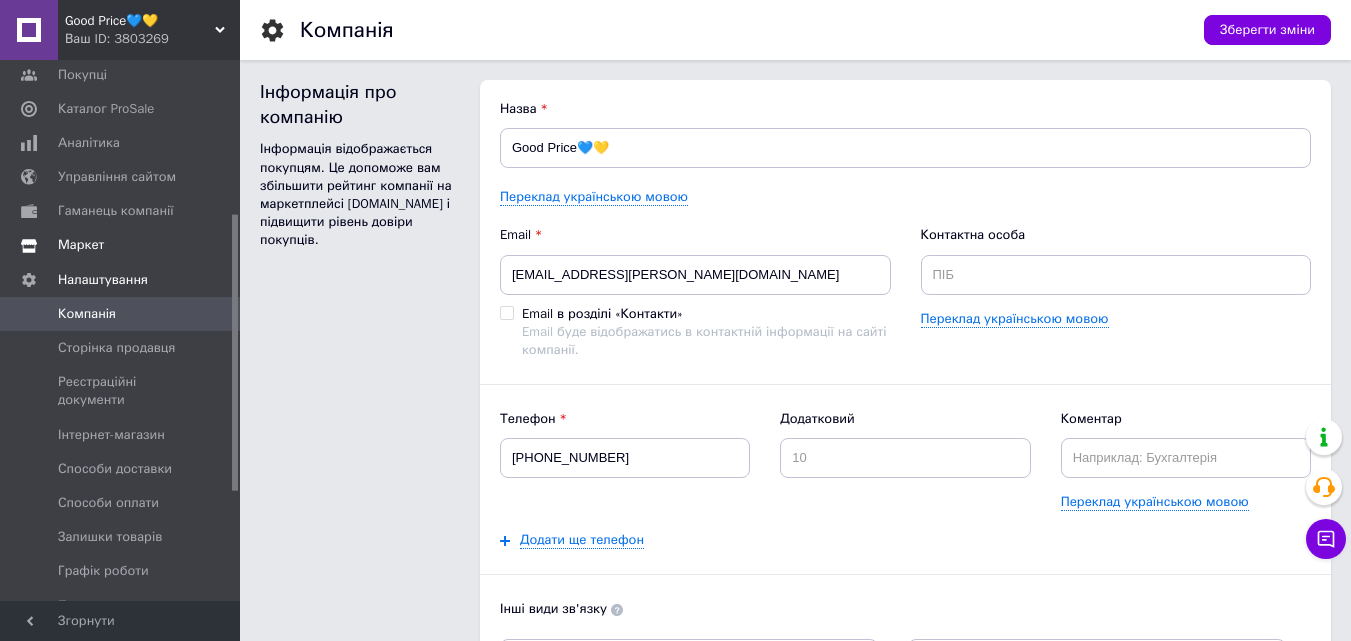 click on "Маркет" at bounding box center (123, 245) 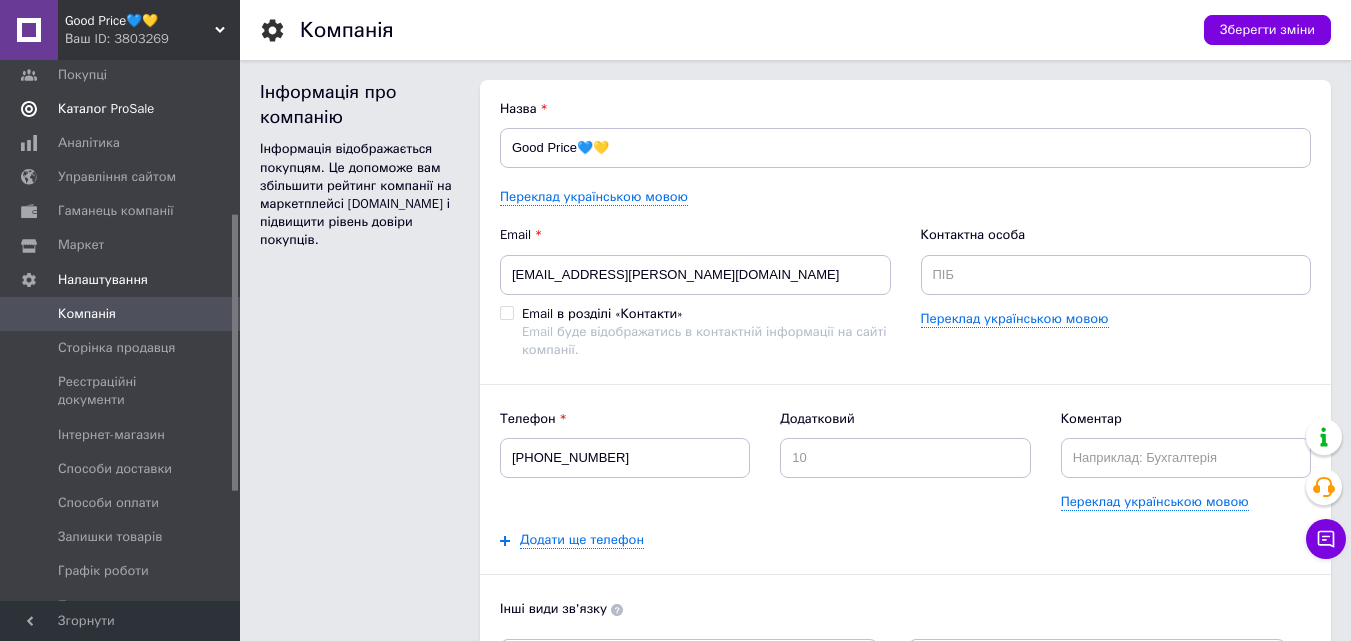 click on "Каталог ProSale" at bounding box center [123, 109] 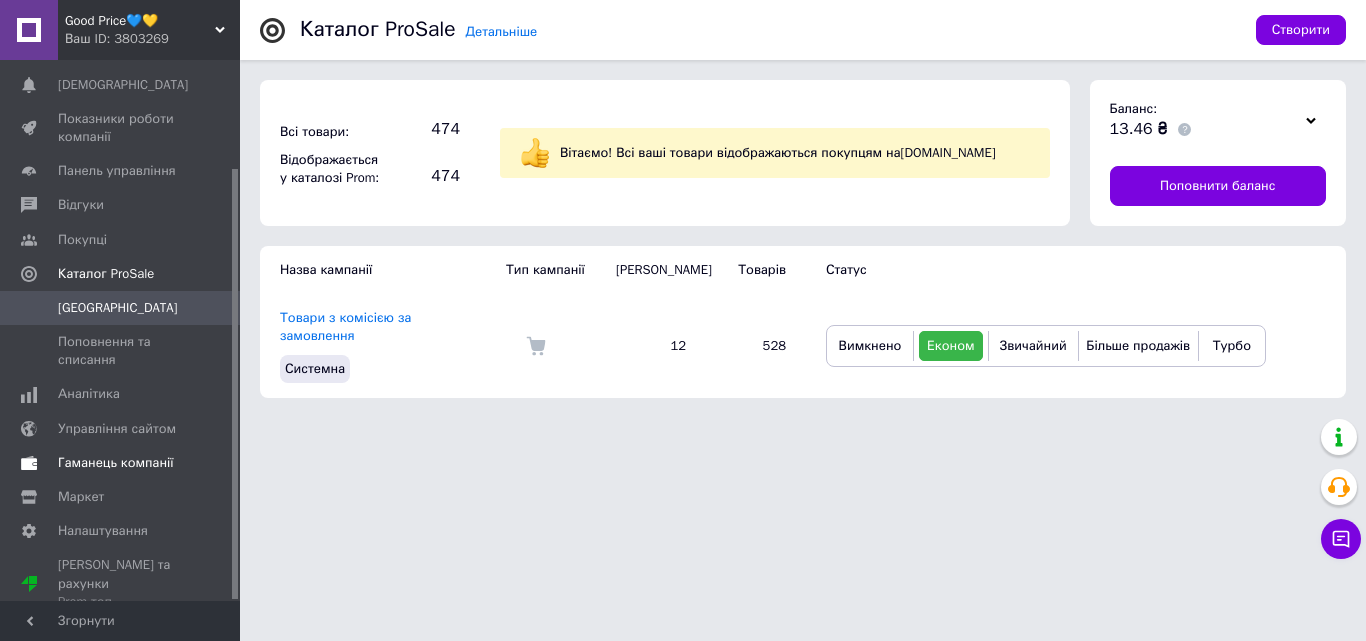 click on "Гаманець компанії" at bounding box center [123, 463] 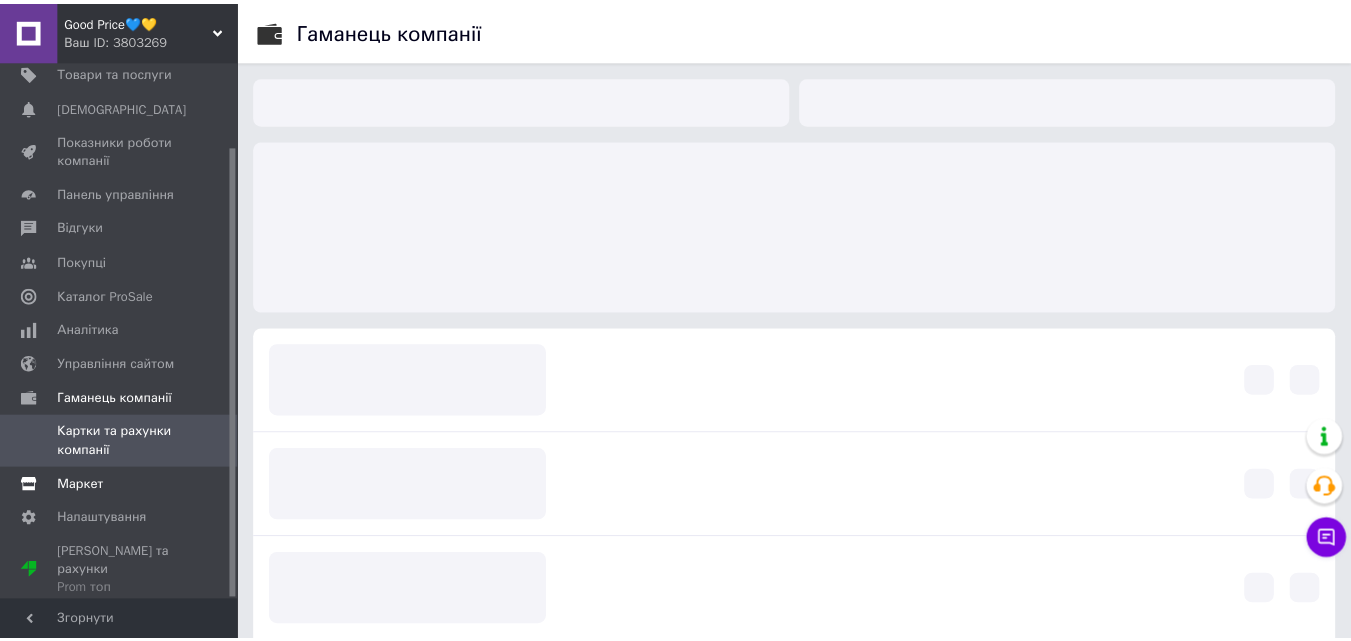 scroll, scrollTop: 101, scrollLeft: 0, axis: vertical 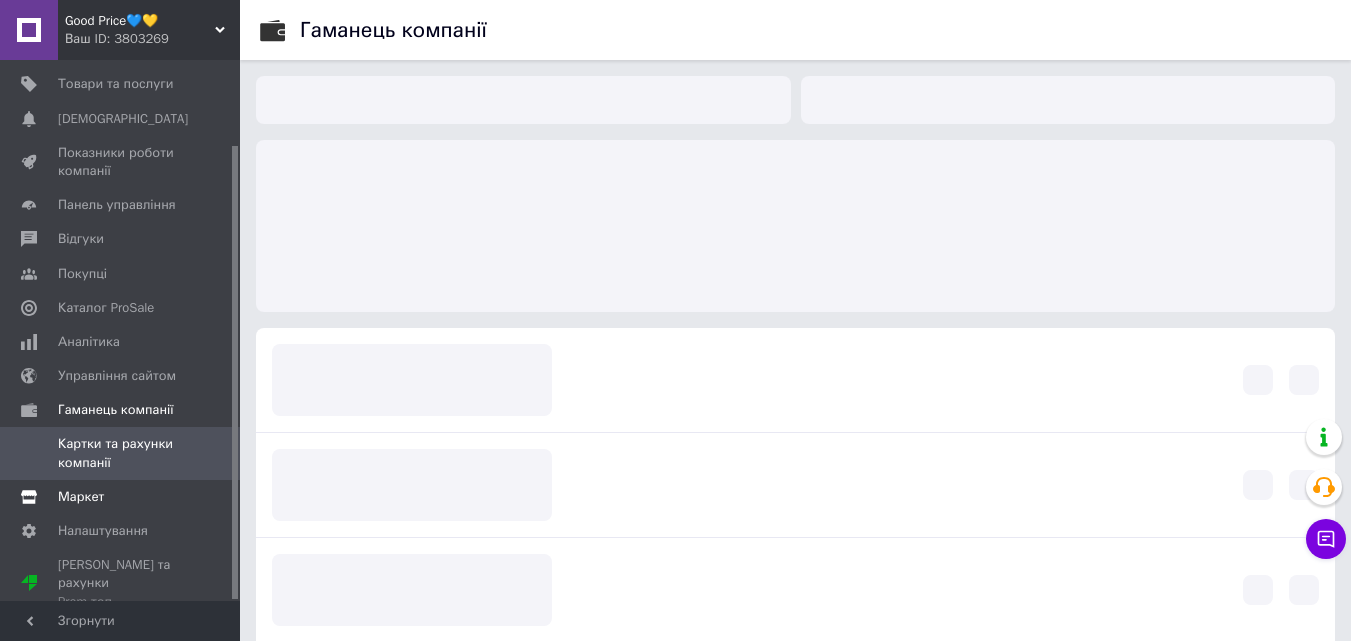 click on "Маркет" at bounding box center [81, 497] 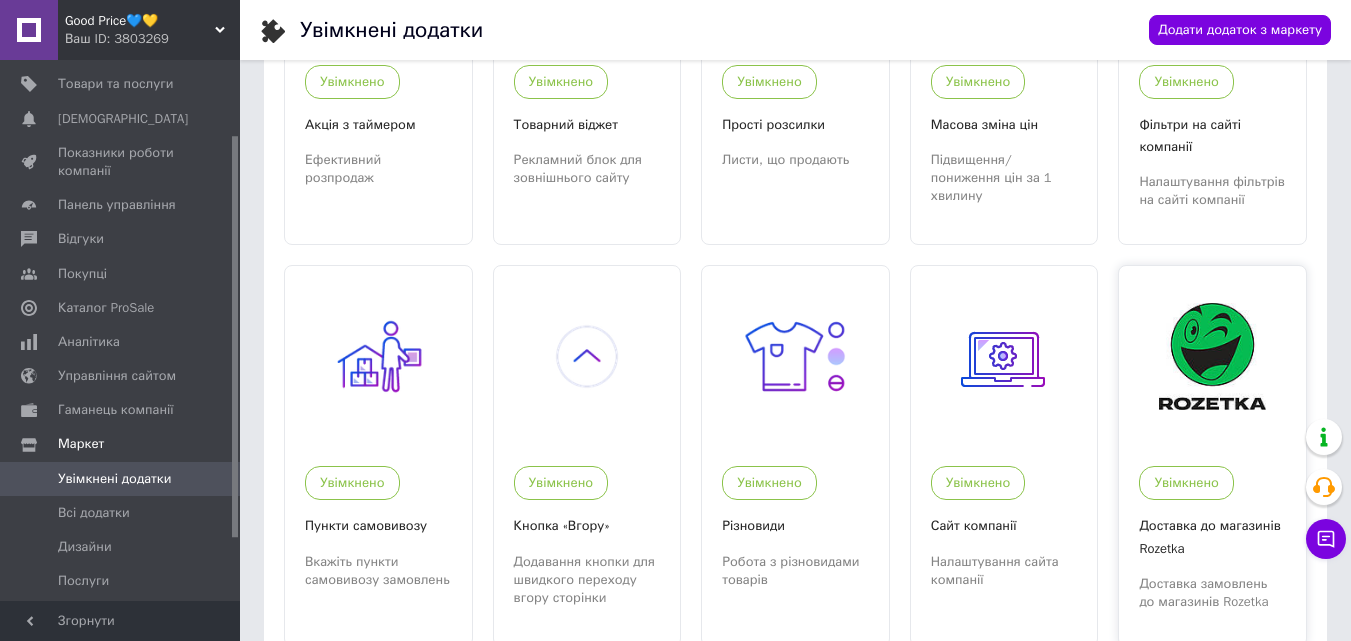 scroll, scrollTop: 659, scrollLeft: 0, axis: vertical 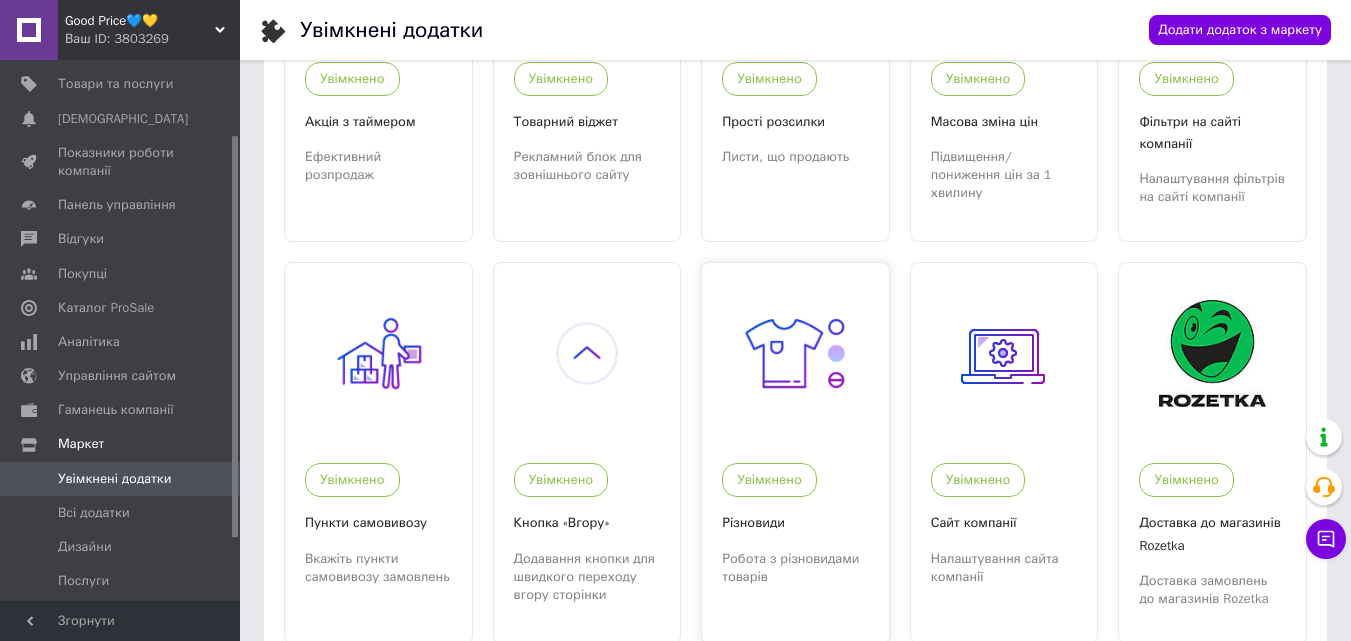 click at bounding box center [795, 353] 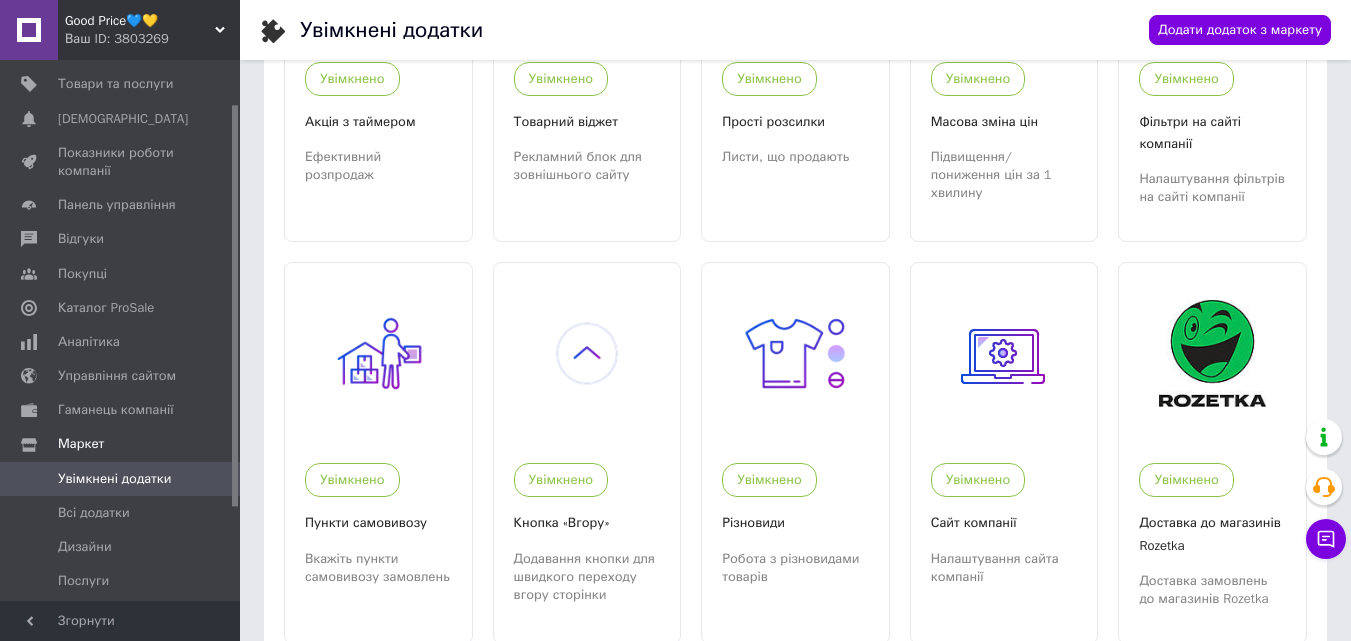 scroll, scrollTop: 0, scrollLeft: 0, axis: both 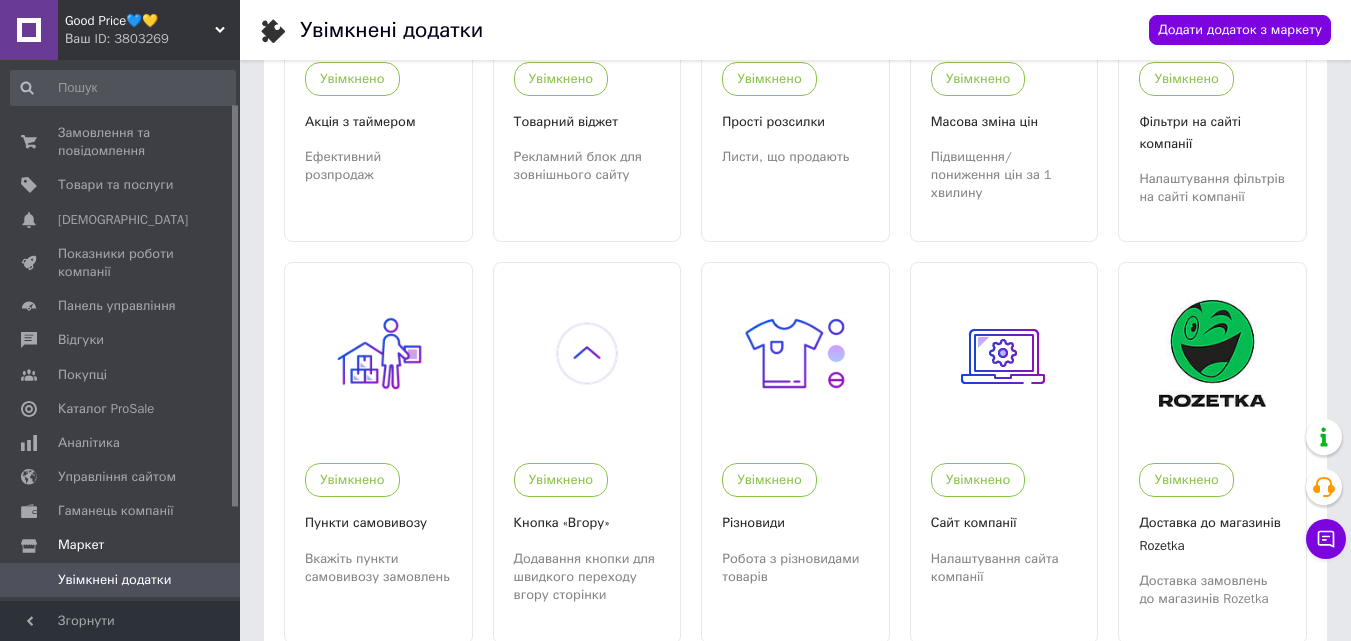 drag, startPoint x: 235, startPoint y: 157, endPoint x: 216, endPoint y: 54, distance: 104.73777 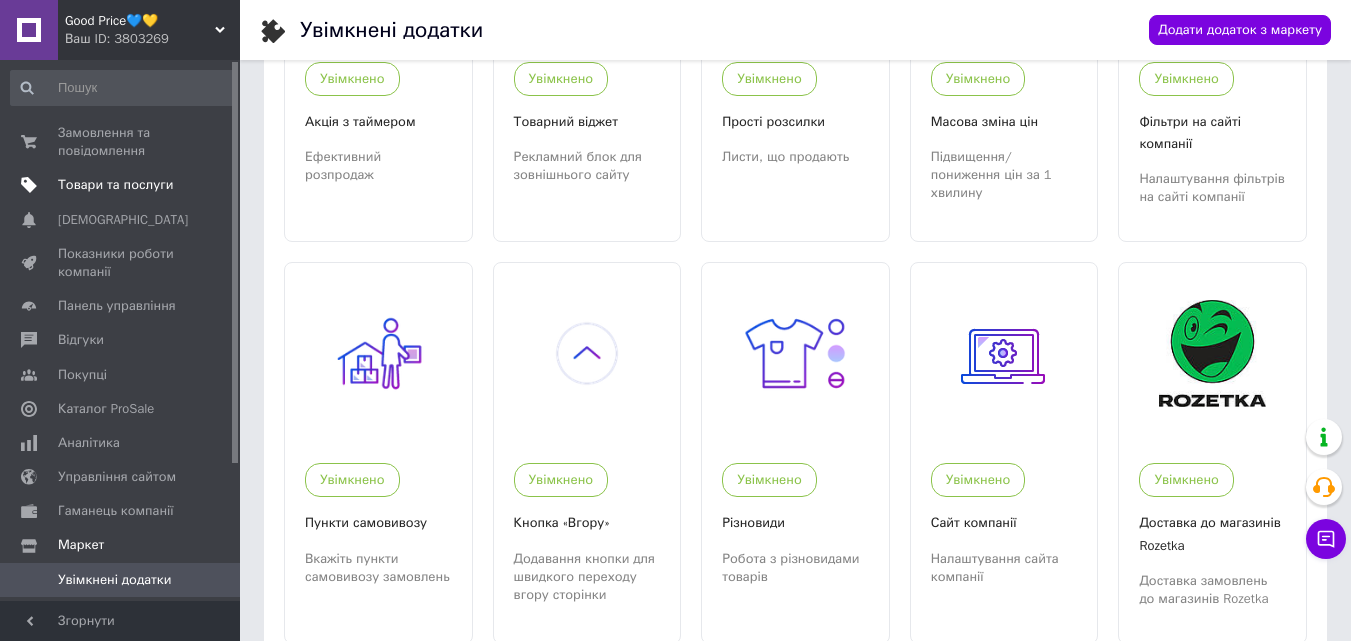 click on "Товари та послуги" at bounding box center (123, 185) 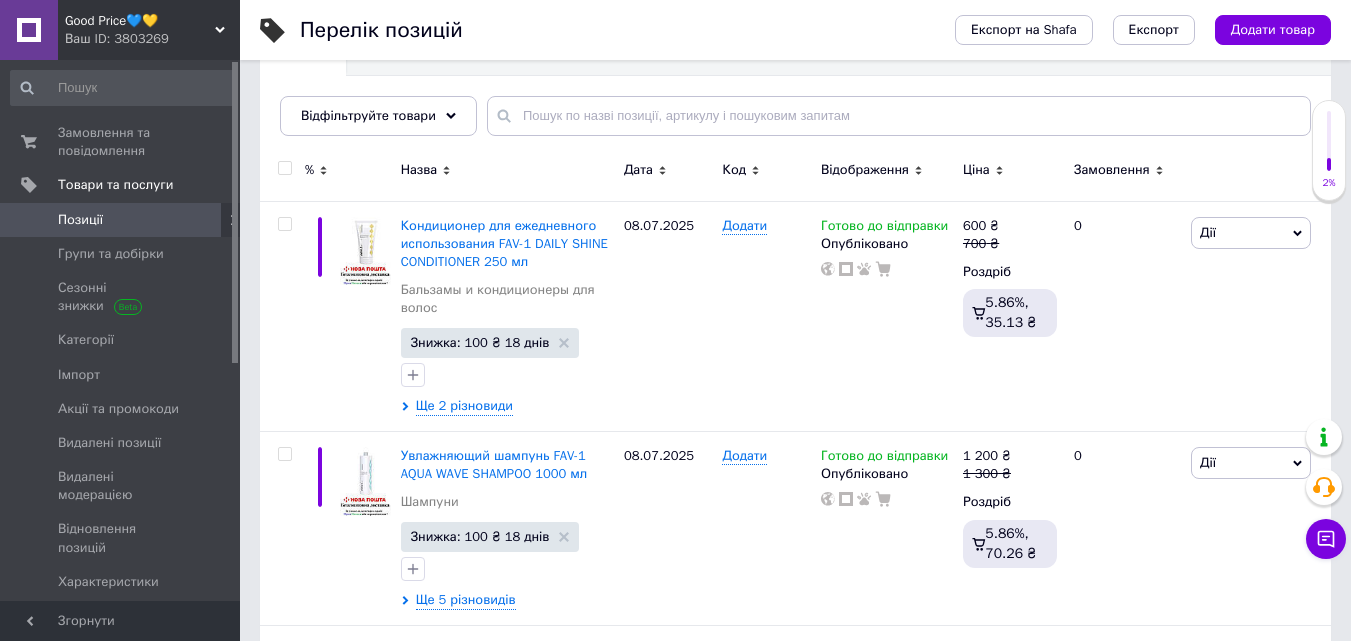 scroll, scrollTop: 329, scrollLeft: 0, axis: vertical 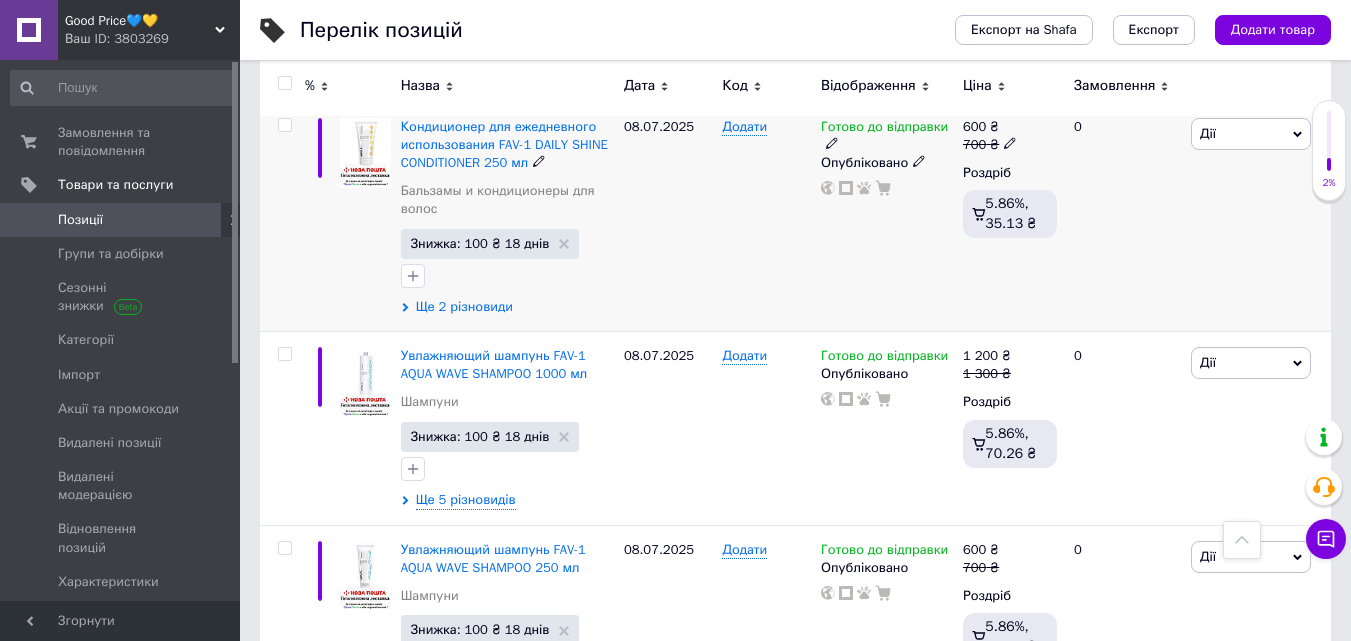 click on "Ще 2 різновиди" at bounding box center [464, 307] 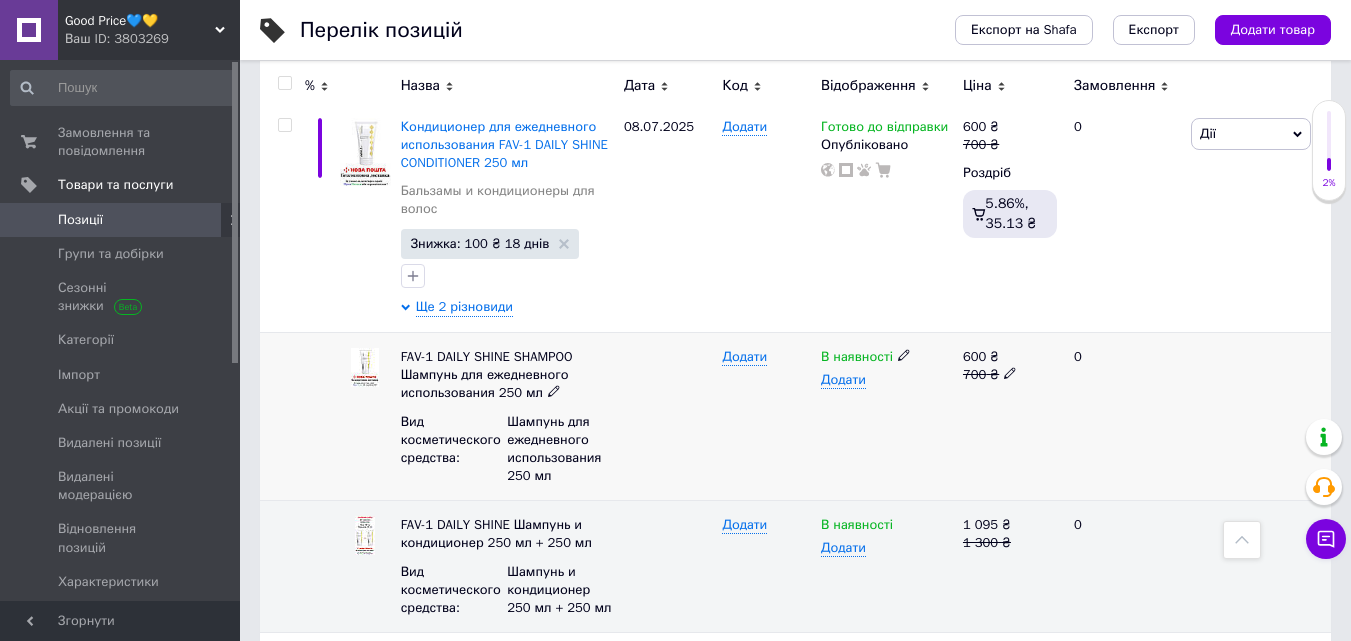 click 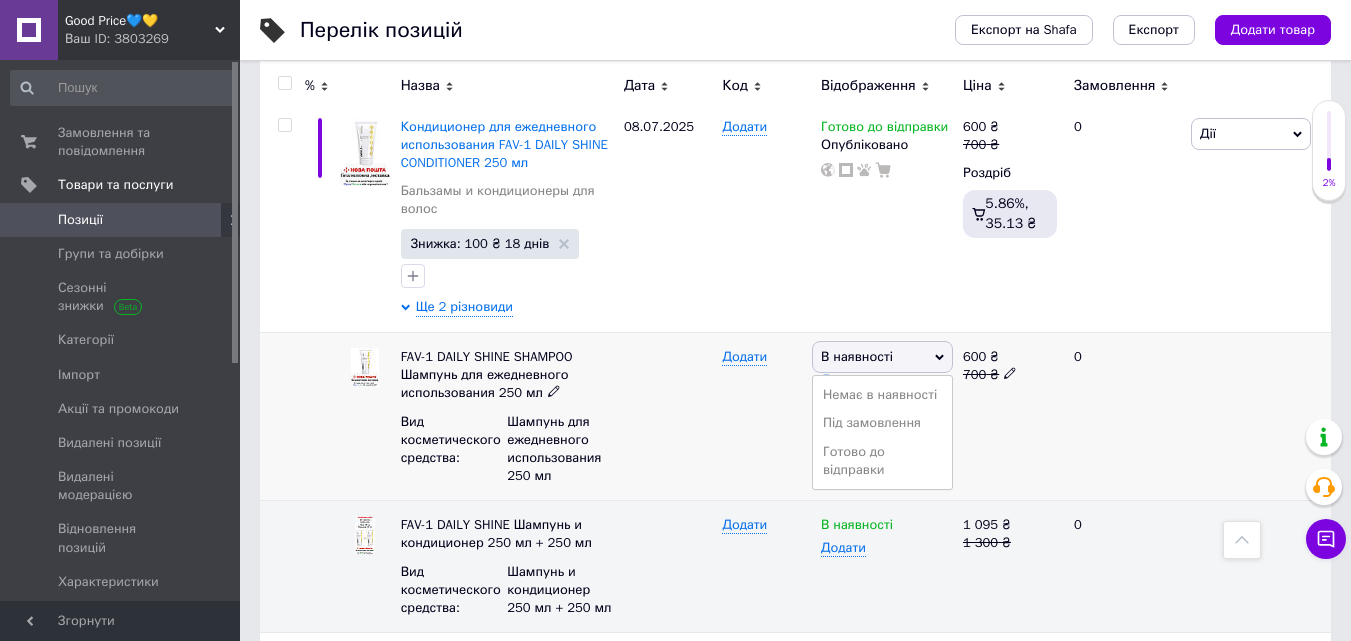 click on "В наявності" at bounding box center (882, 357) 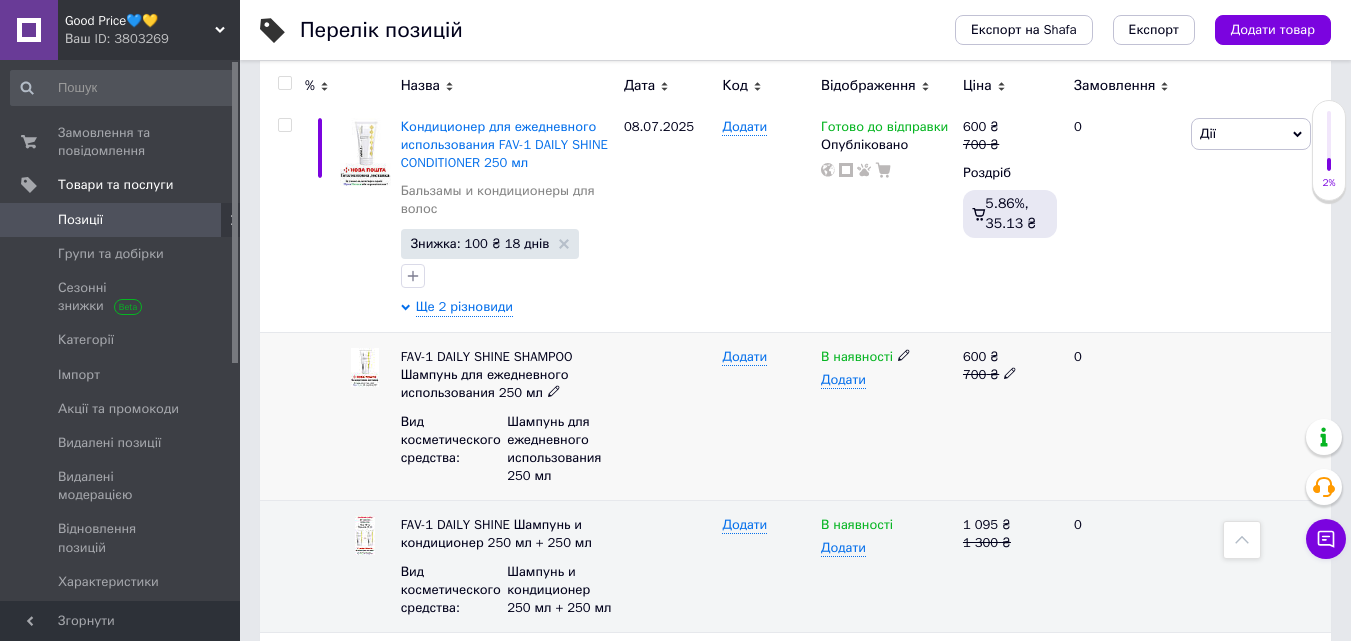 click 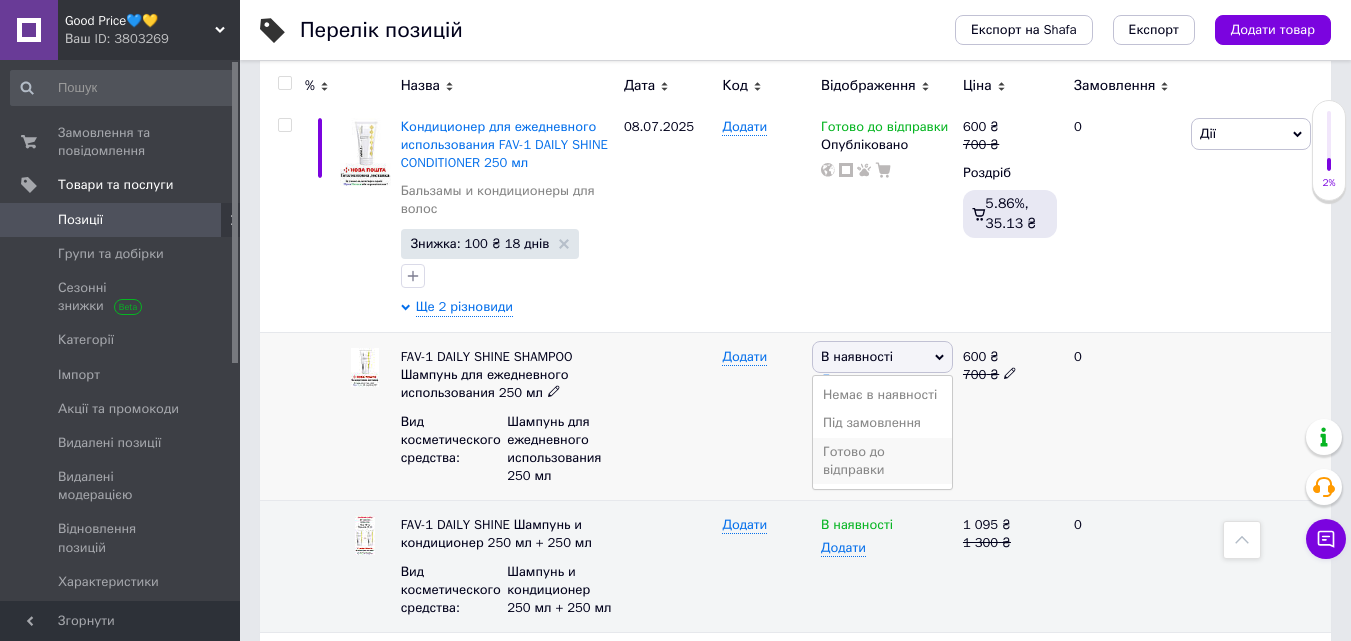 click on "Готово до відправки" at bounding box center (882, 461) 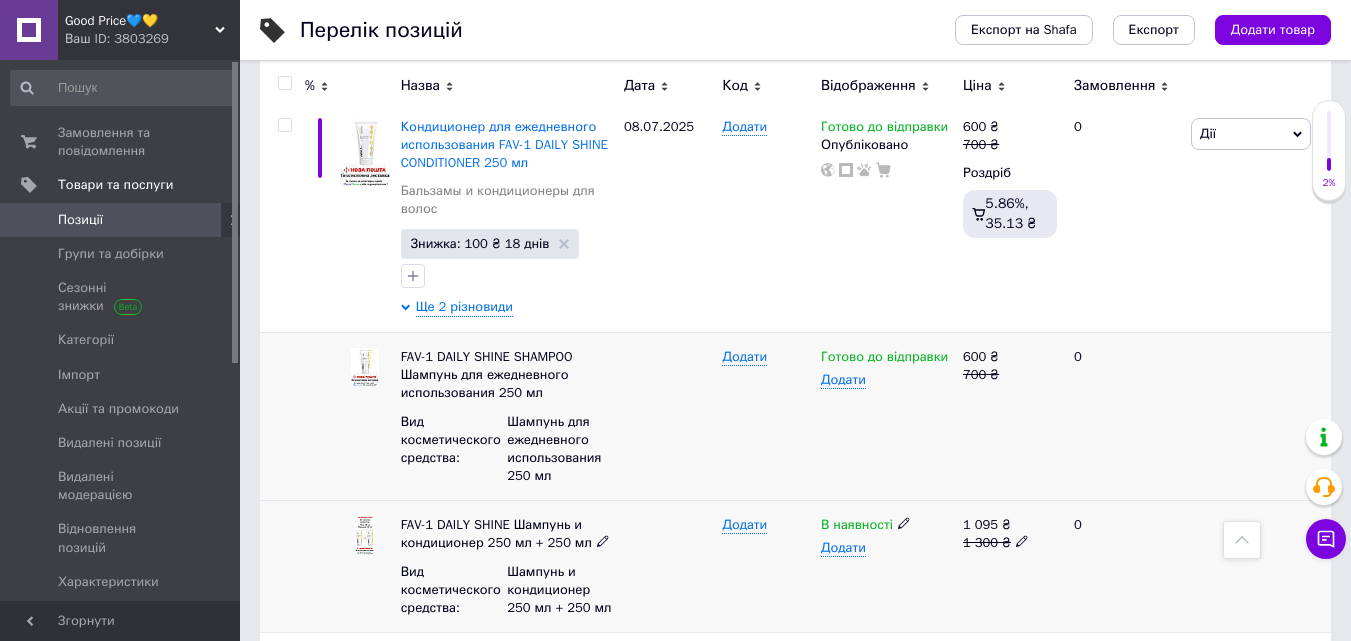 click 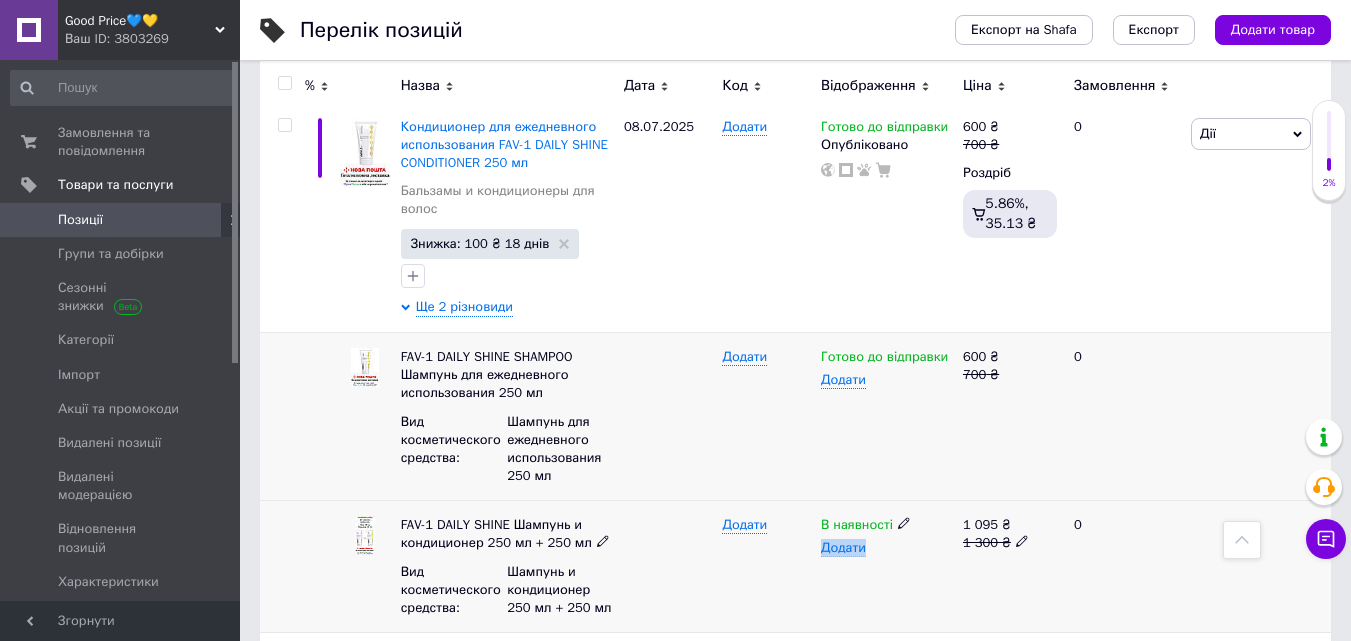 click 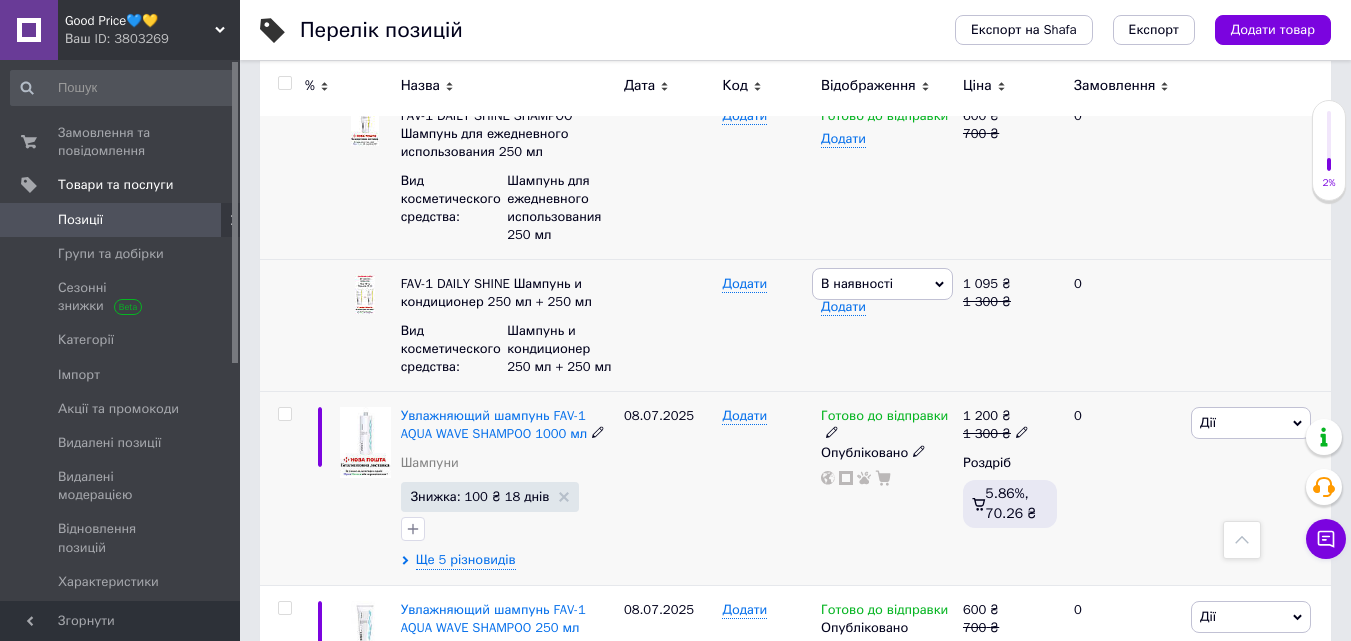 drag, startPoint x: 910, startPoint y: 510, endPoint x: 917, endPoint y: 543, distance: 33.734257 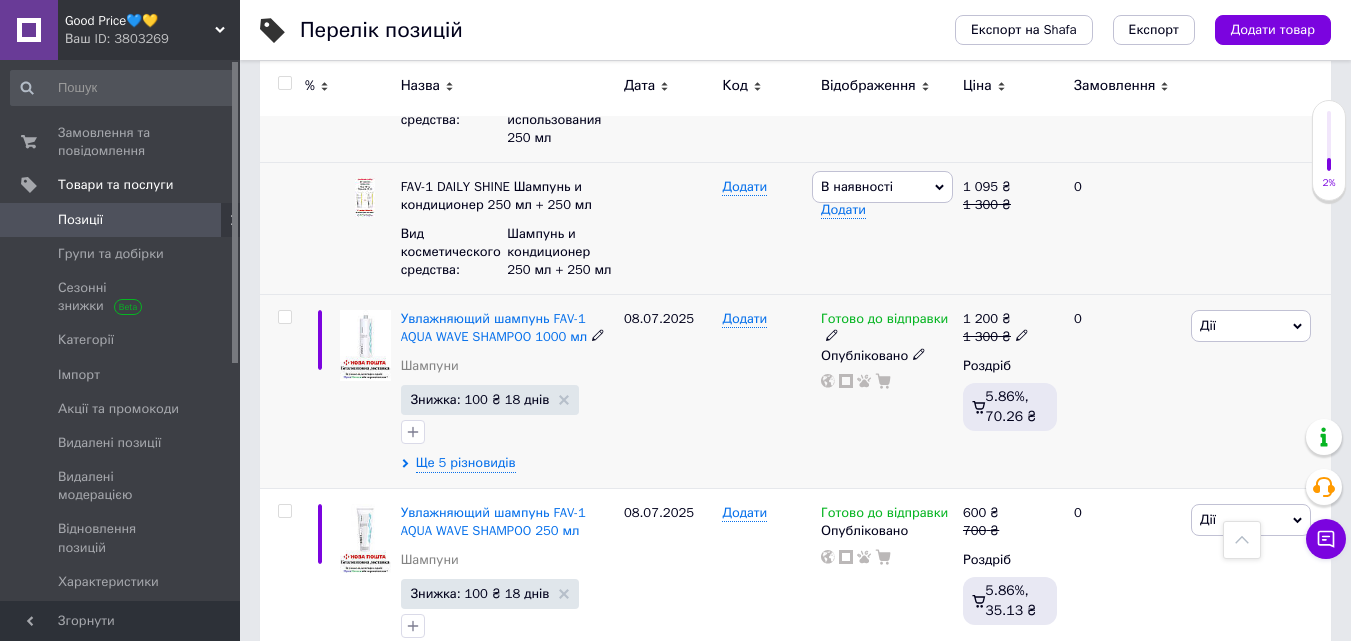 scroll, scrollTop: 669, scrollLeft: 0, axis: vertical 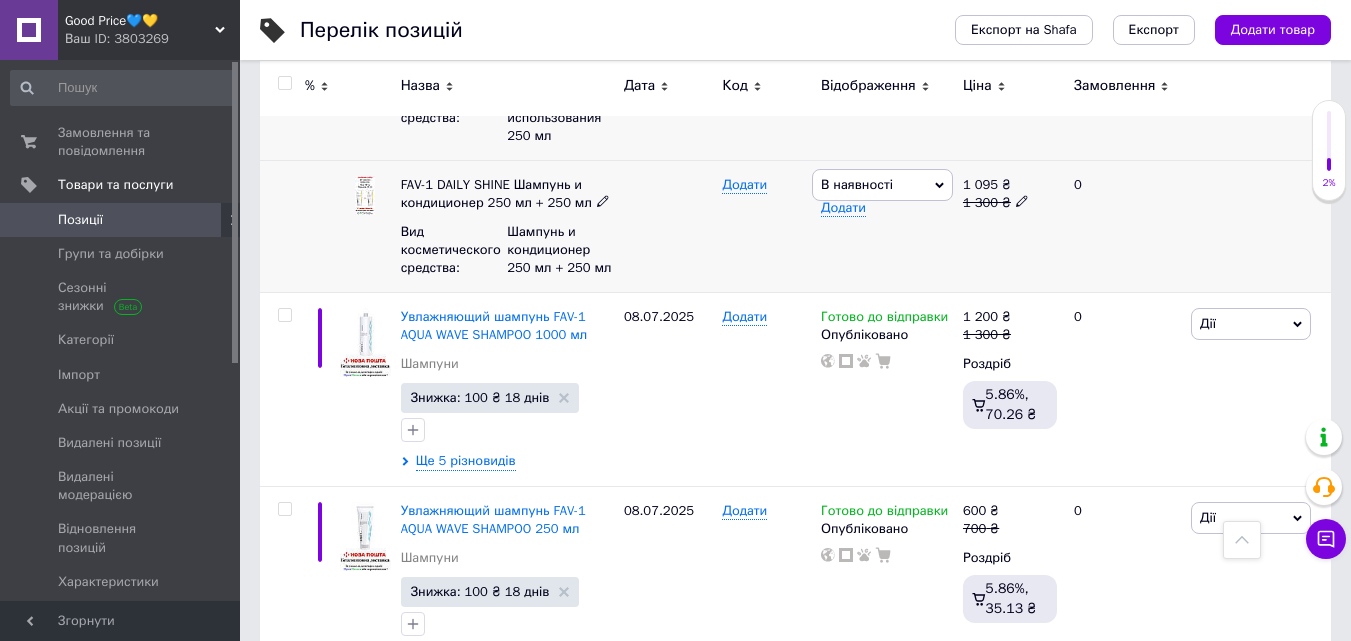 click on "В наявності" at bounding box center (882, 185) 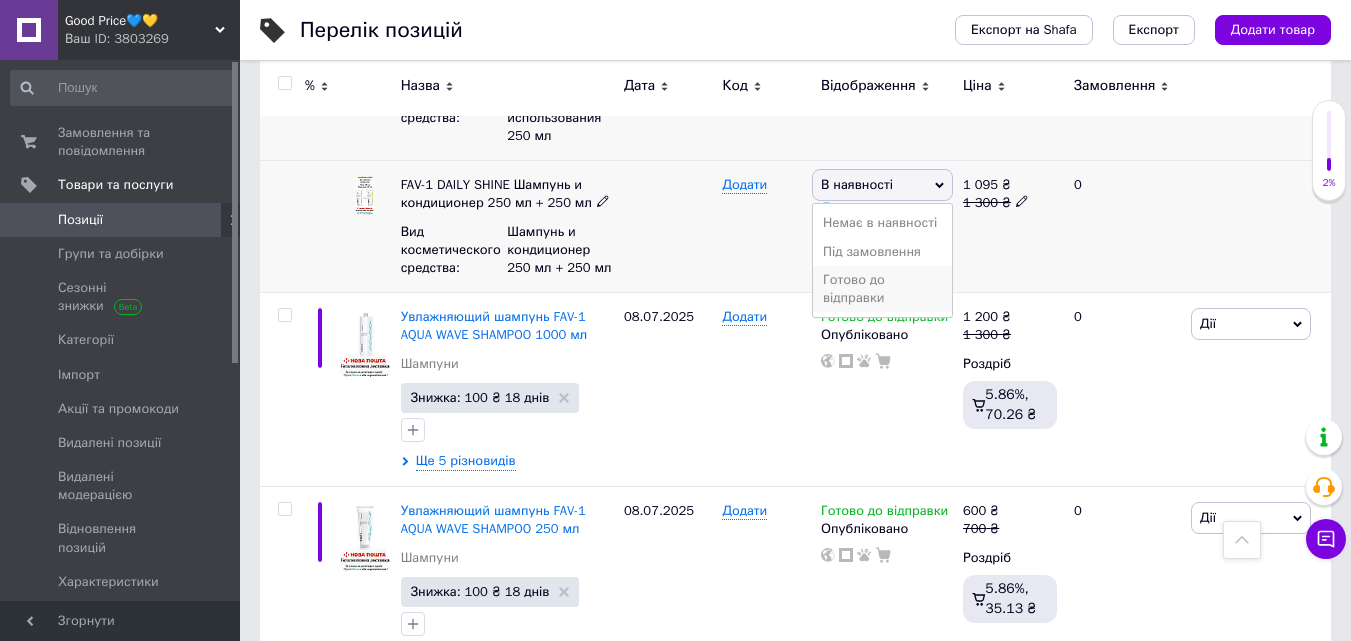 click on "Готово до відправки" at bounding box center (882, 289) 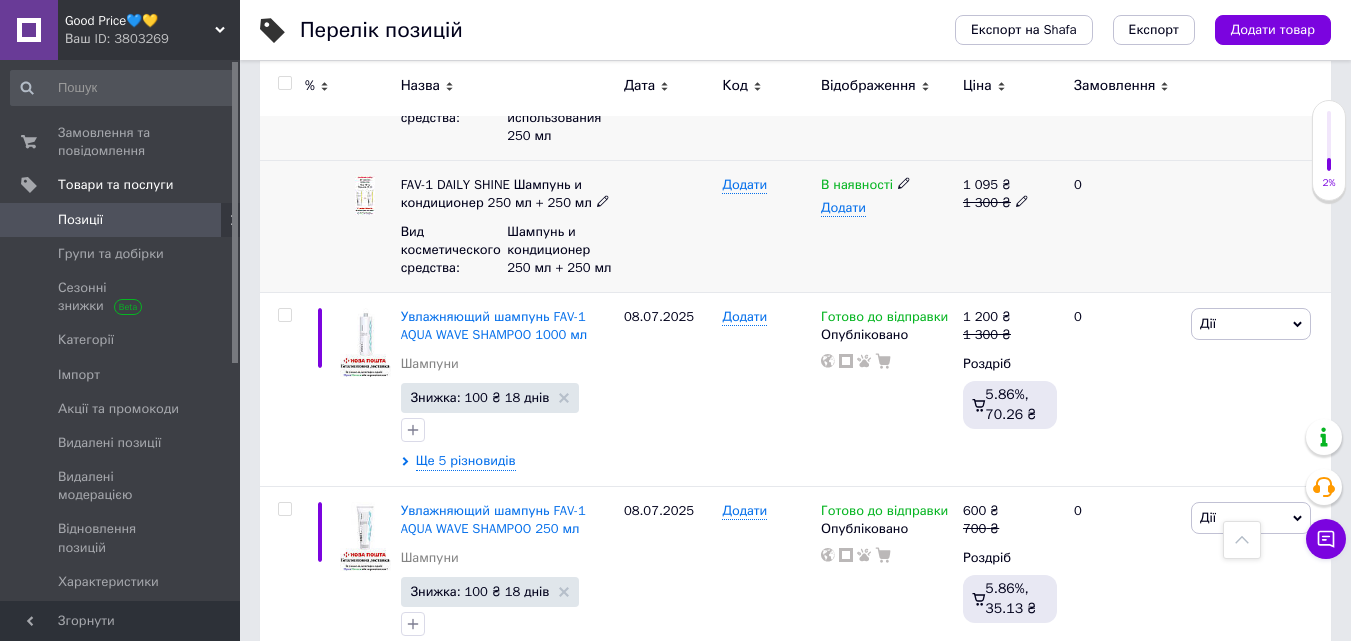 click on "В наявності Додати" at bounding box center [887, 227] 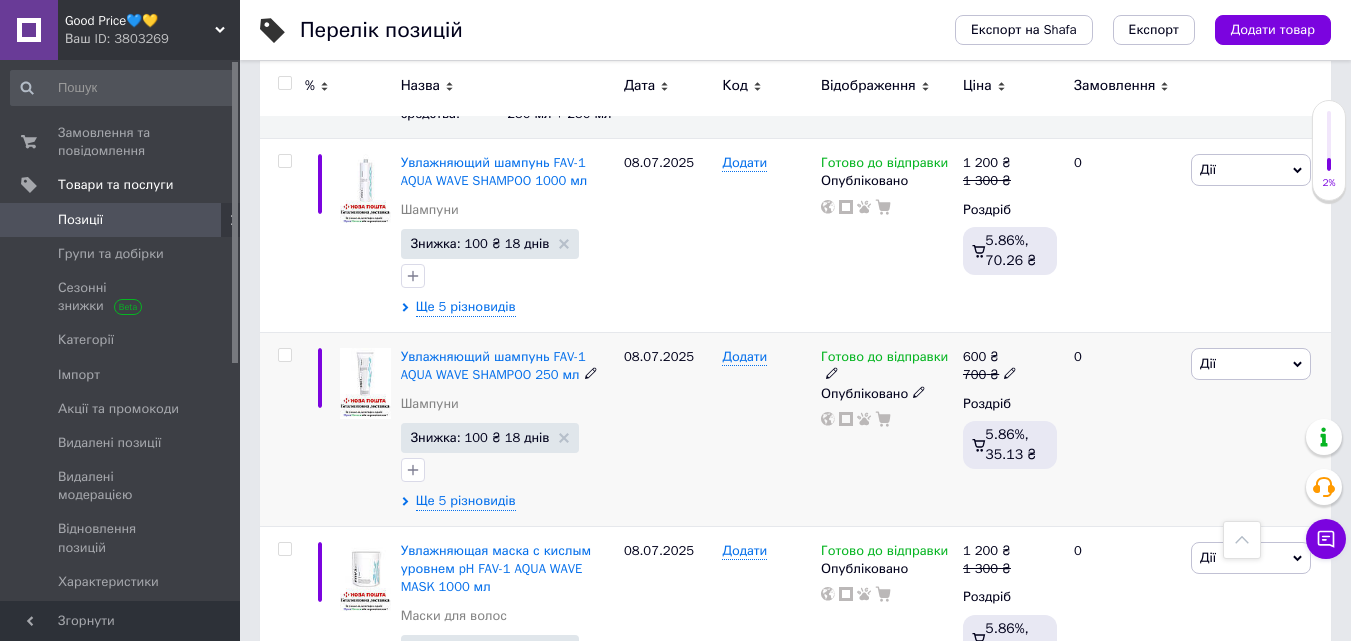 drag, startPoint x: 775, startPoint y: 436, endPoint x: 772, endPoint y: 473, distance: 37.12142 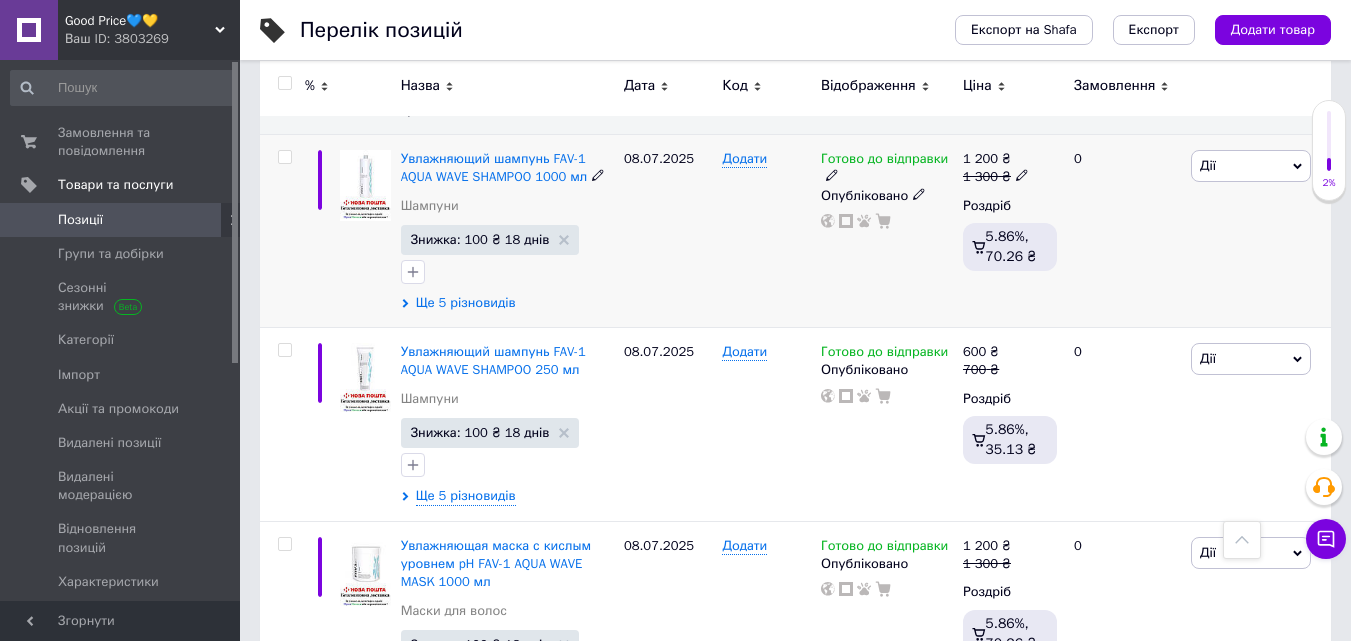 click on "Ще 5 різновидів" at bounding box center (466, 303) 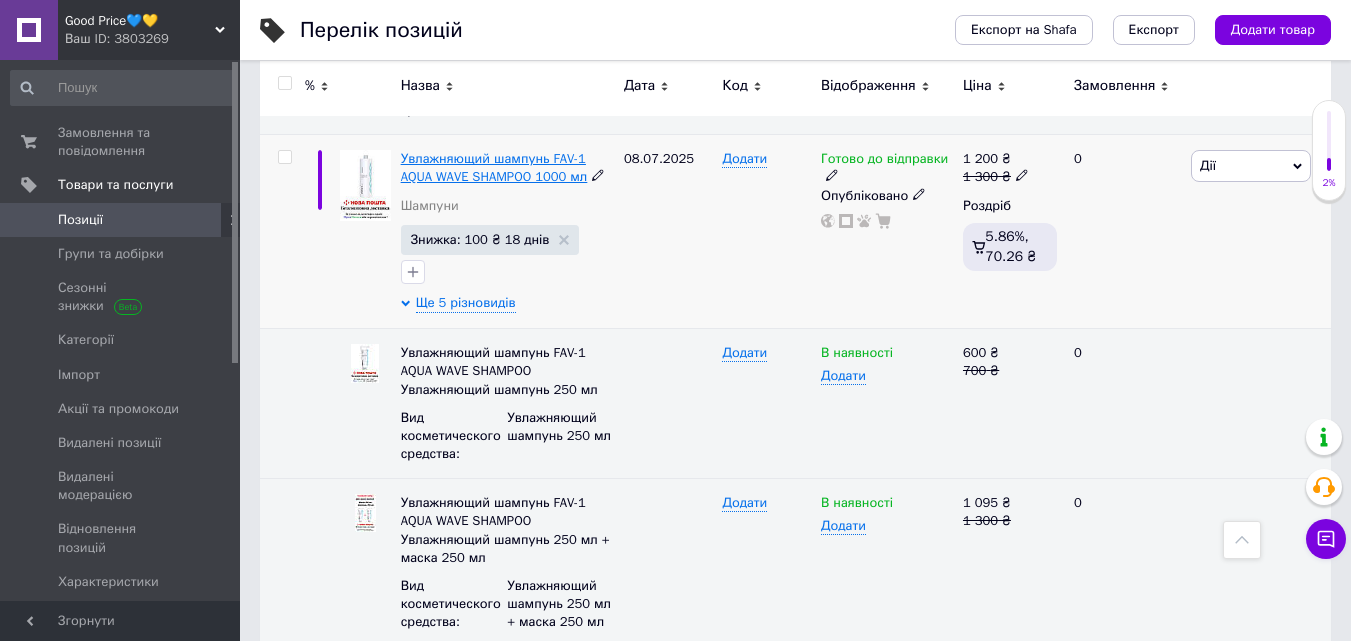 click on "Увлажняющий шампунь FAV-1 AQUA WAVE SHAMPOO 1000 мл" at bounding box center [494, 167] 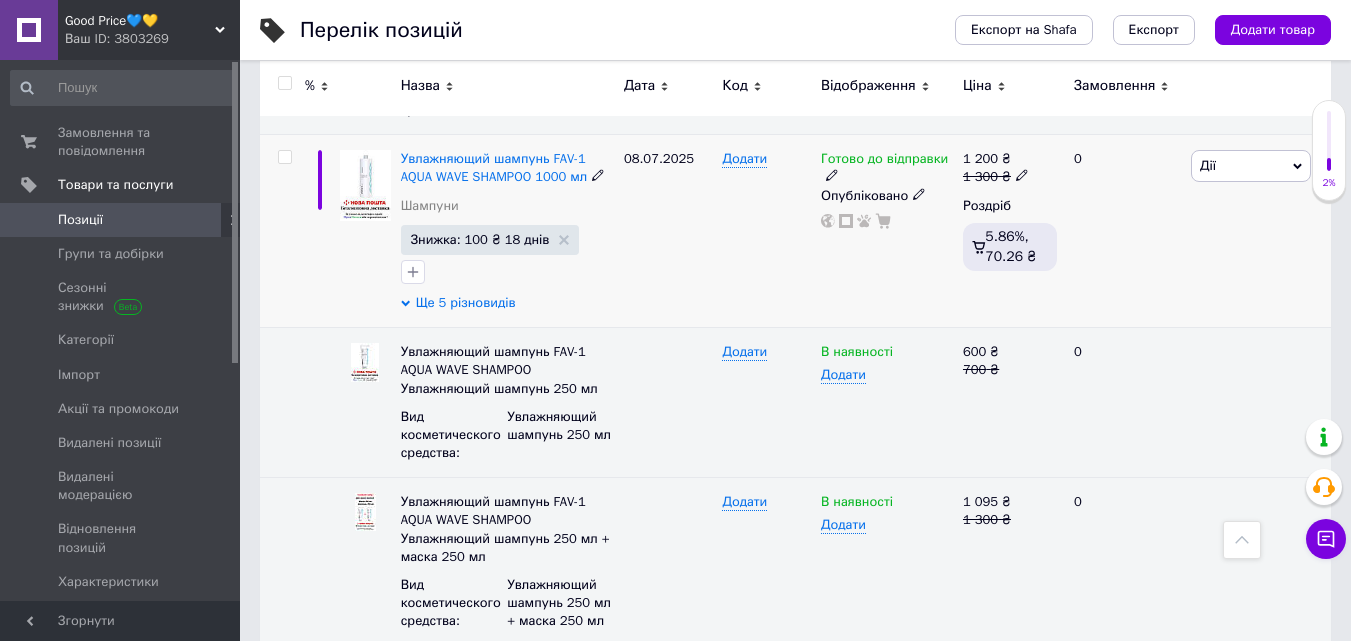 click on "Ще 5 різновидів" at bounding box center [466, 303] 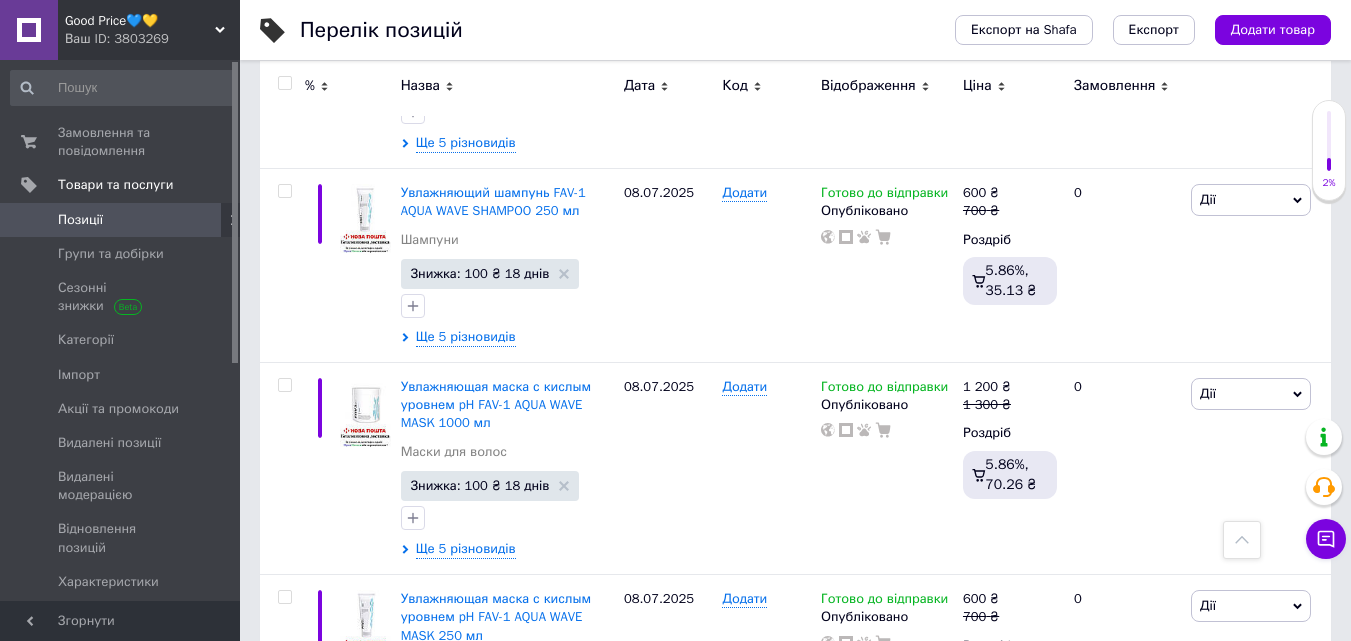 scroll, scrollTop: 1027, scrollLeft: 0, axis: vertical 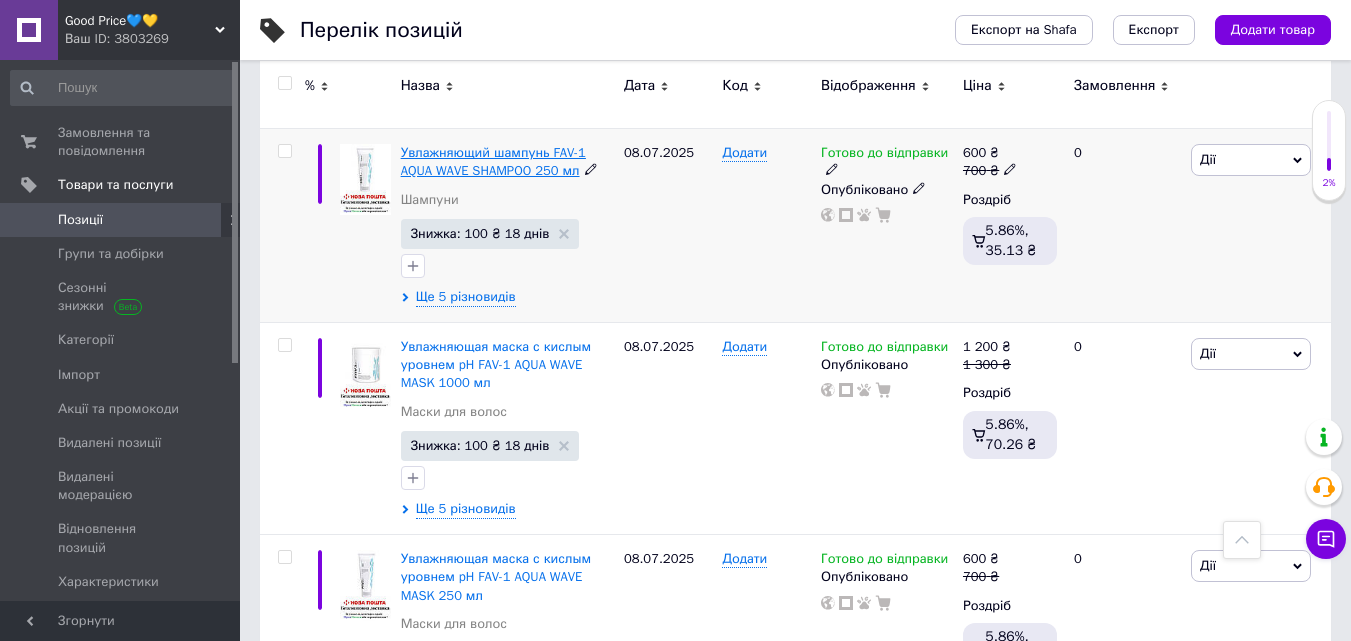 click on "Увлажняющий шампунь FAV-1 AQUA WAVE SHAMPOO 250 мл" at bounding box center [493, 161] 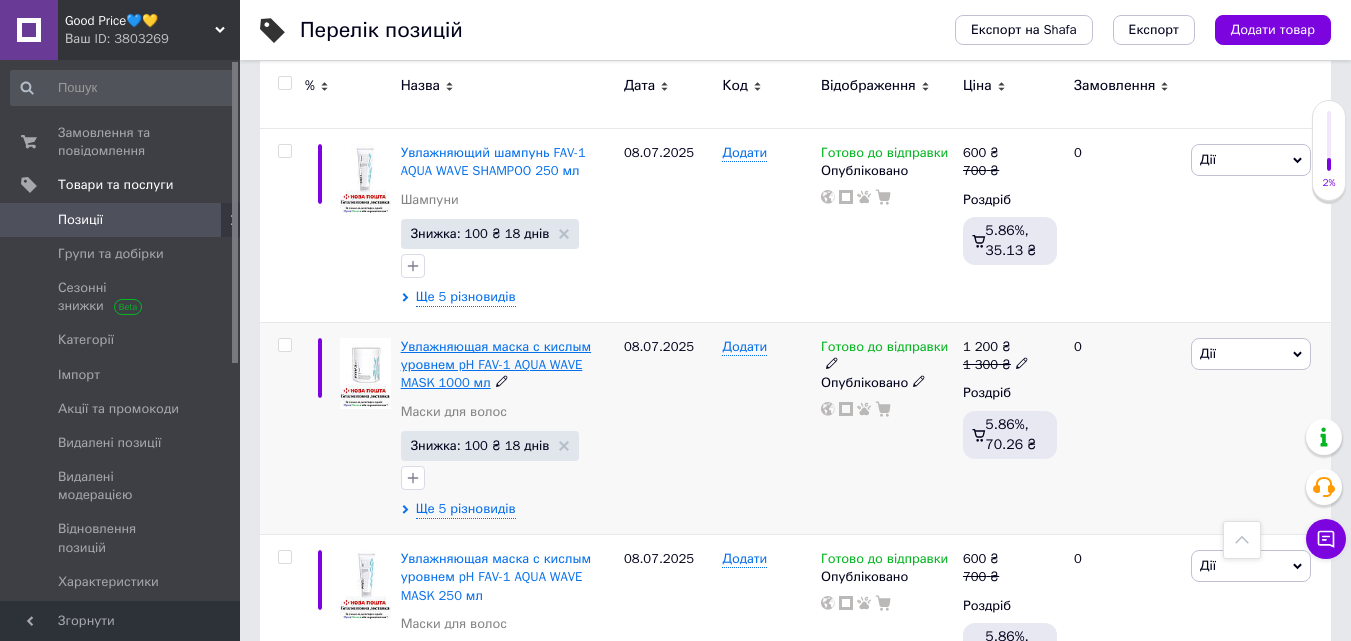 click on "Увлажняющая маска с кислым уровнем pH FAV-1 AQUA WAVE MASK 1000 мл" at bounding box center (496, 364) 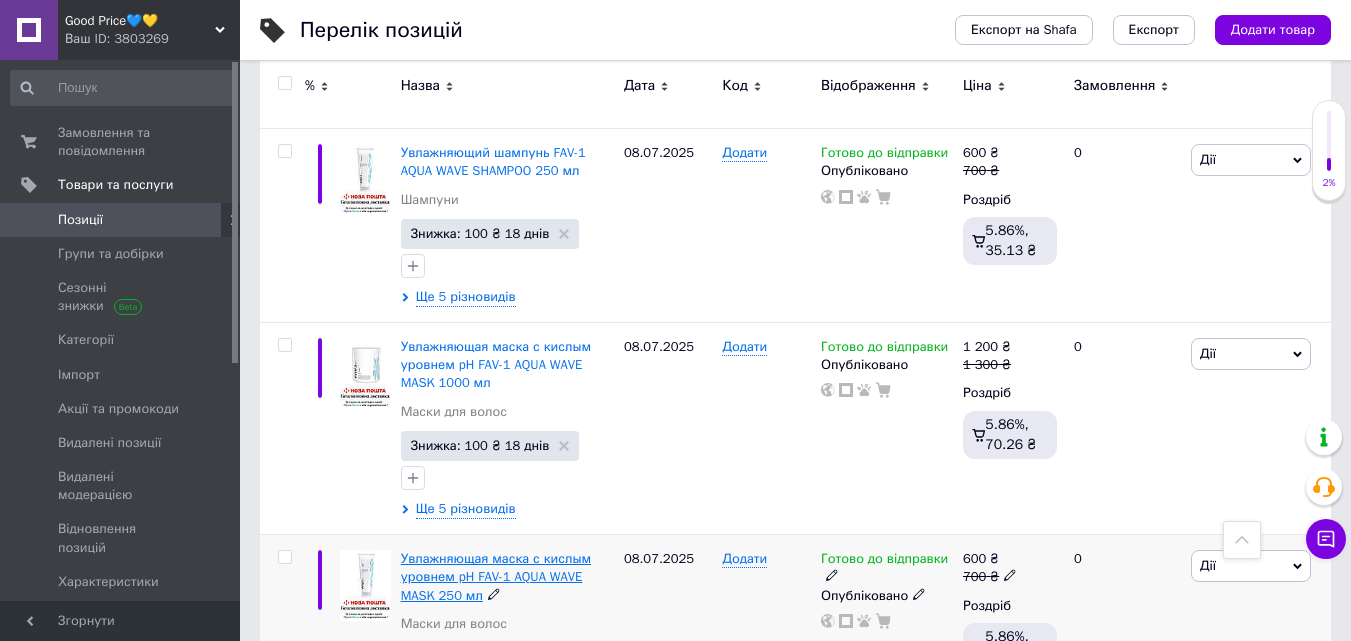 click on "Увлажняющая маска с кислым уровнем pH FAV-1 AQUA WAVE MASK 250 мл" at bounding box center (496, 576) 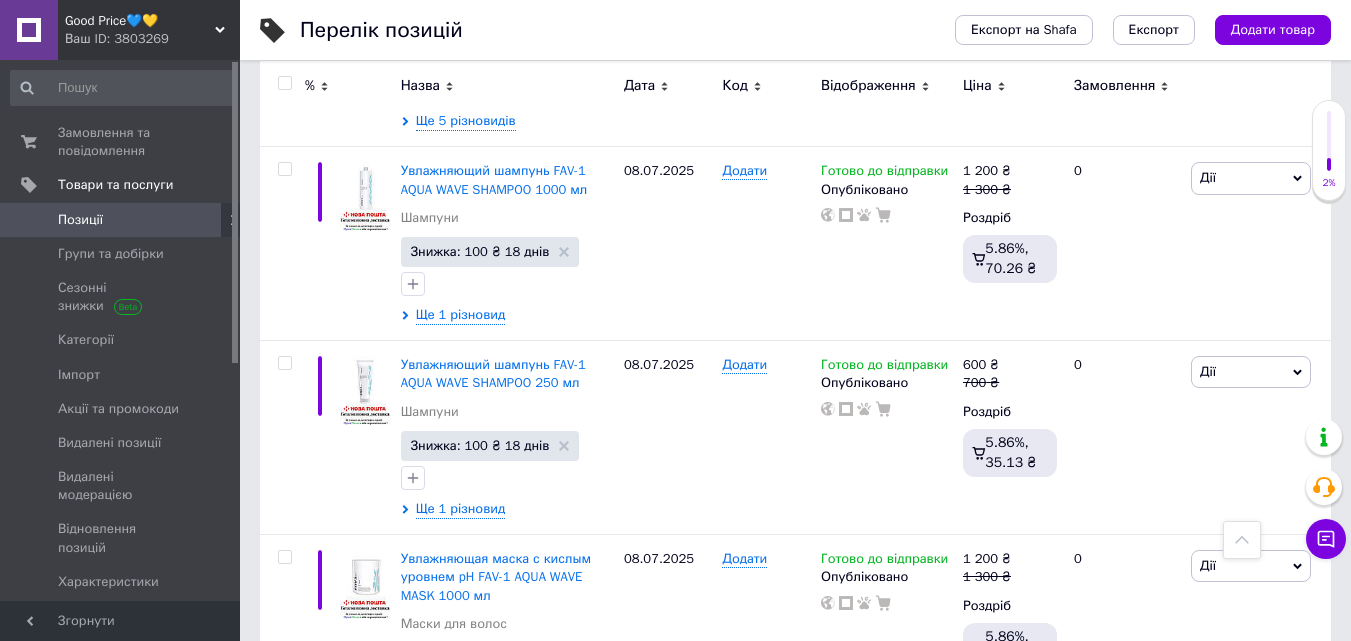 scroll, scrollTop: 1667, scrollLeft: 0, axis: vertical 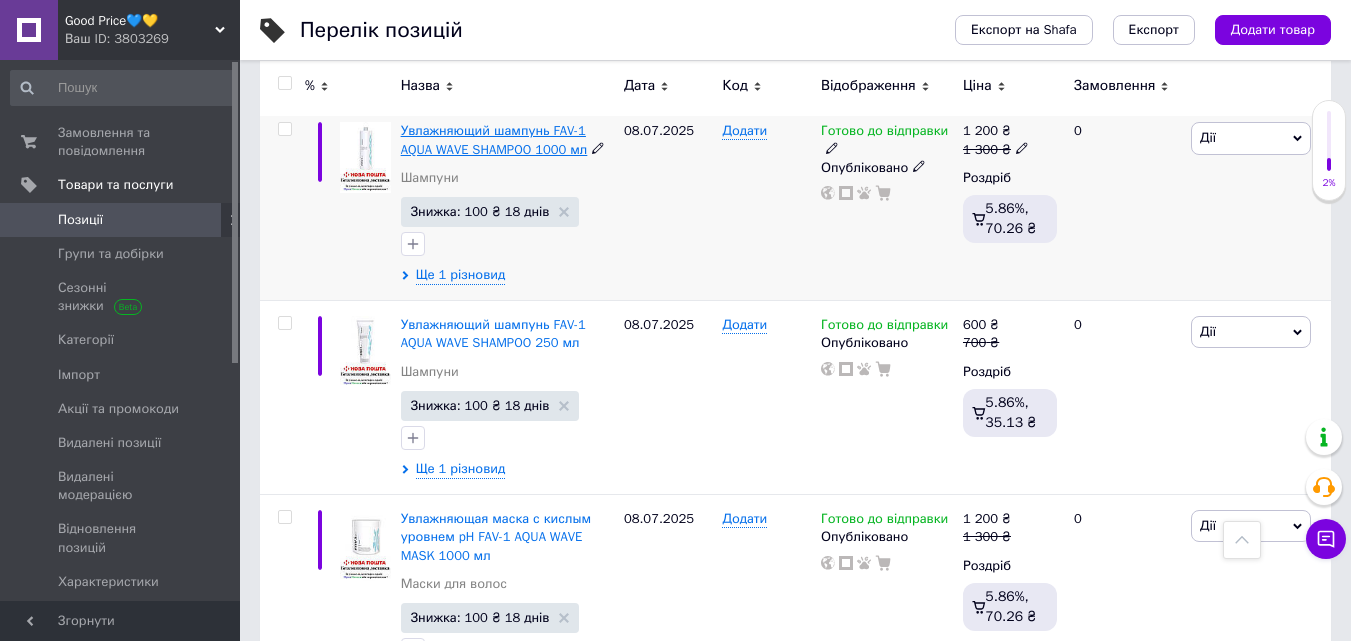 click on "Увлажняющий шампунь FAV-1 AQUA WAVE SHAMPOO 1000 мл" at bounding box center [494, 139] 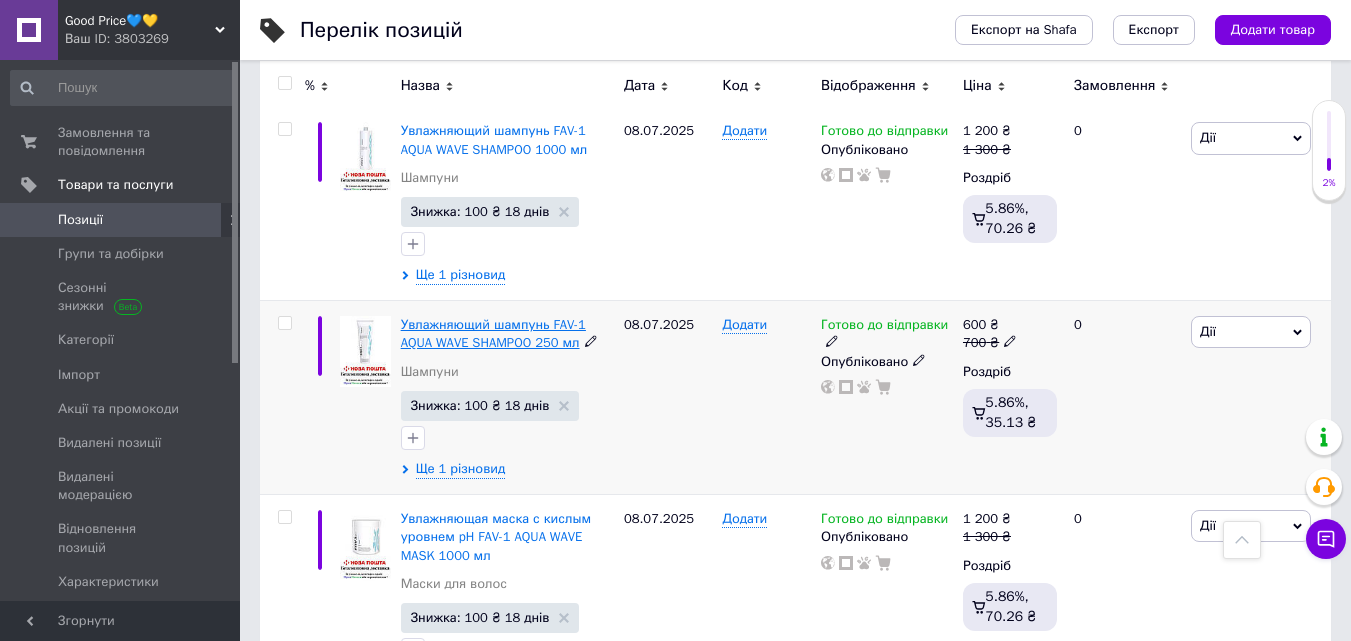 click on "Увлажняющий шампунь FAV-1 AQUA WAVE SHAMPOO 250 мл" at bounding box center (493, 333) 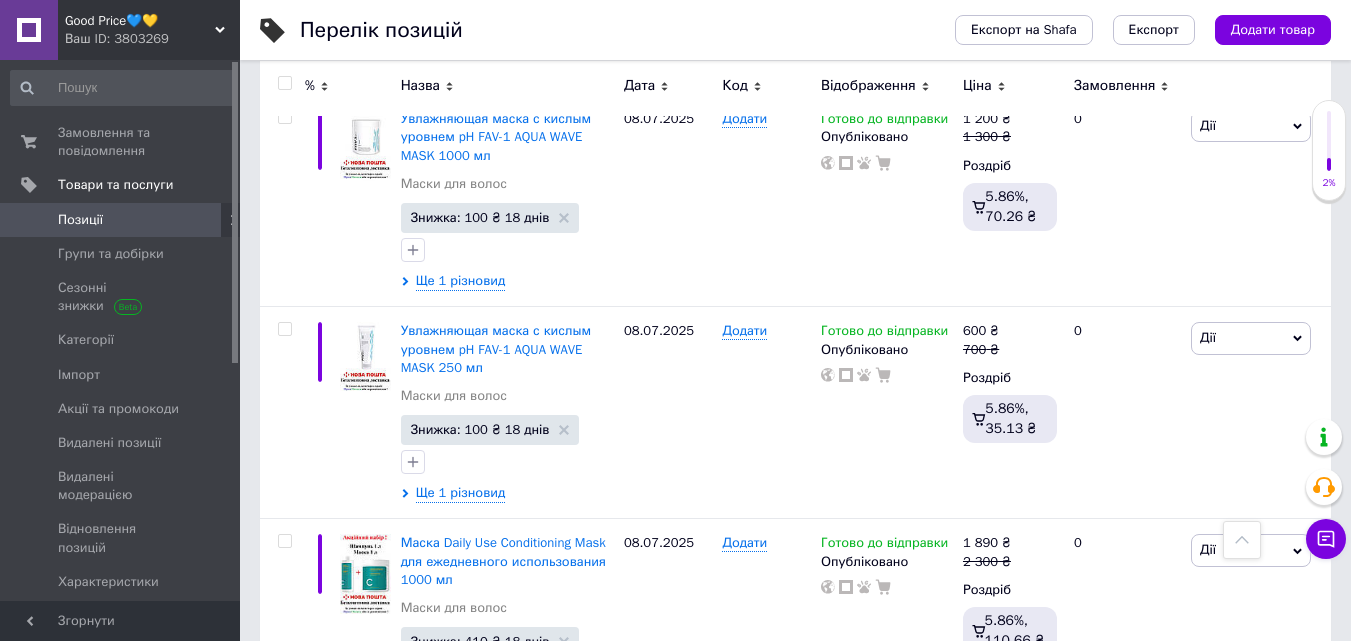 scroll, scrollTop: 2027, scrollLeft: 0, axis: vertical 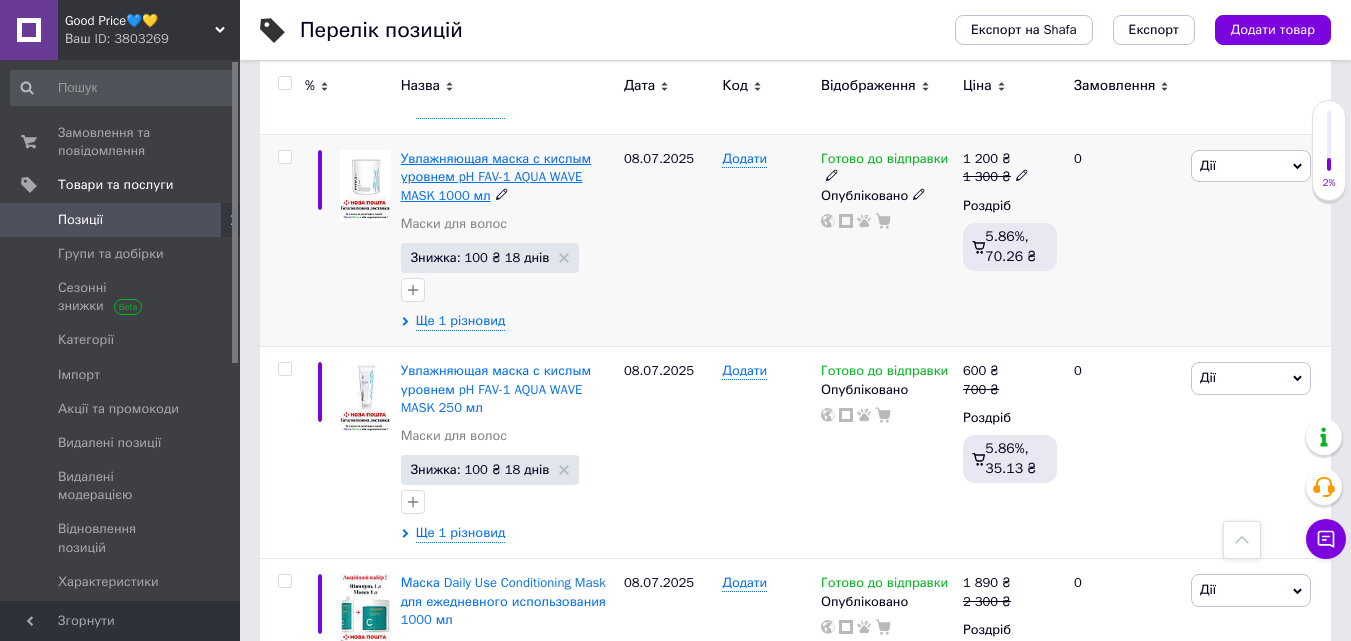 click on "Увлажняющая маска с кислым уровнем pH FAV-1 AQUA WAVE MASK 1000 мл" at bounding box center [496, 176] 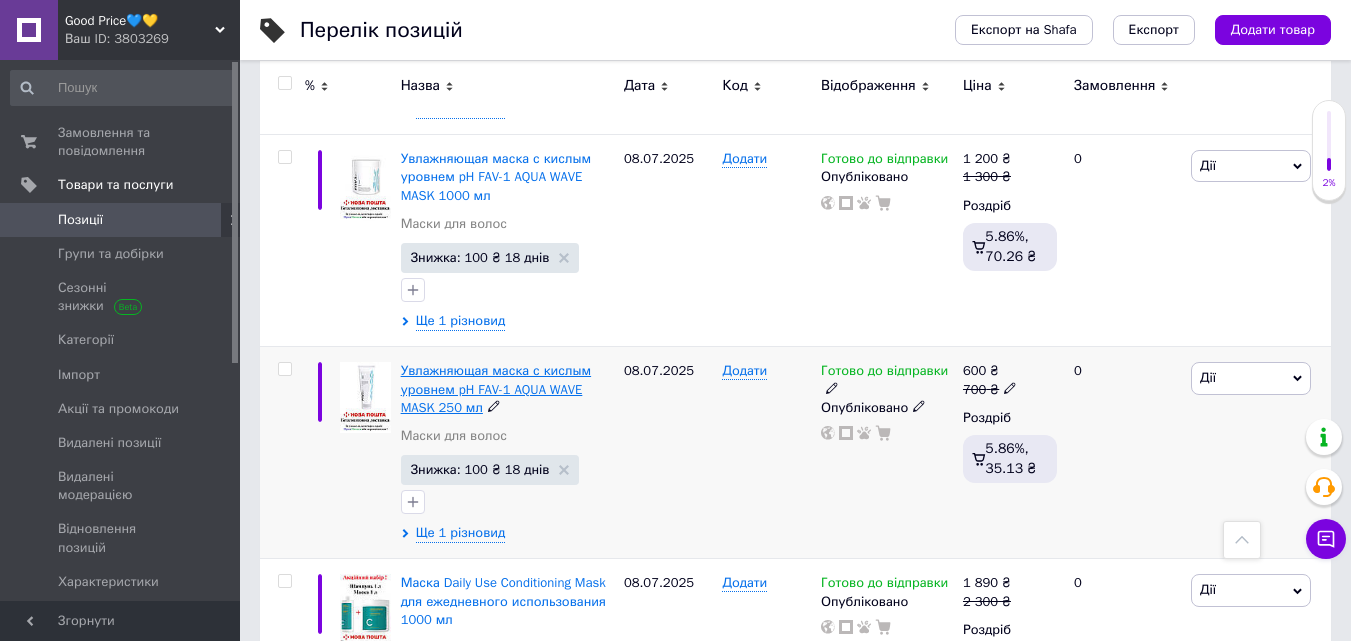 click on "Увлажняющая маска с кислым уровнем pH FAV-1 AQUA WAVE MASK 250 мл" at bounding box center (496, 388) 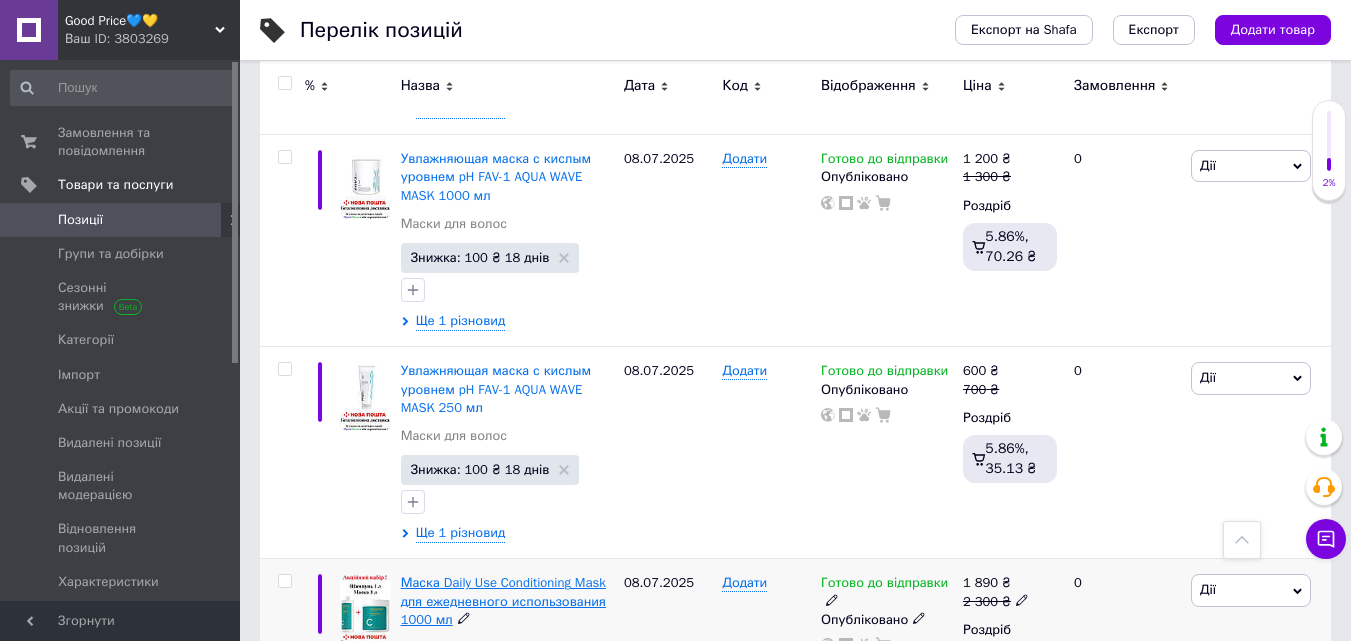 click on "Маска Daily Use Conditioning Mask для ежедневного использования 1000 мл" at bounding box center (503, 600) 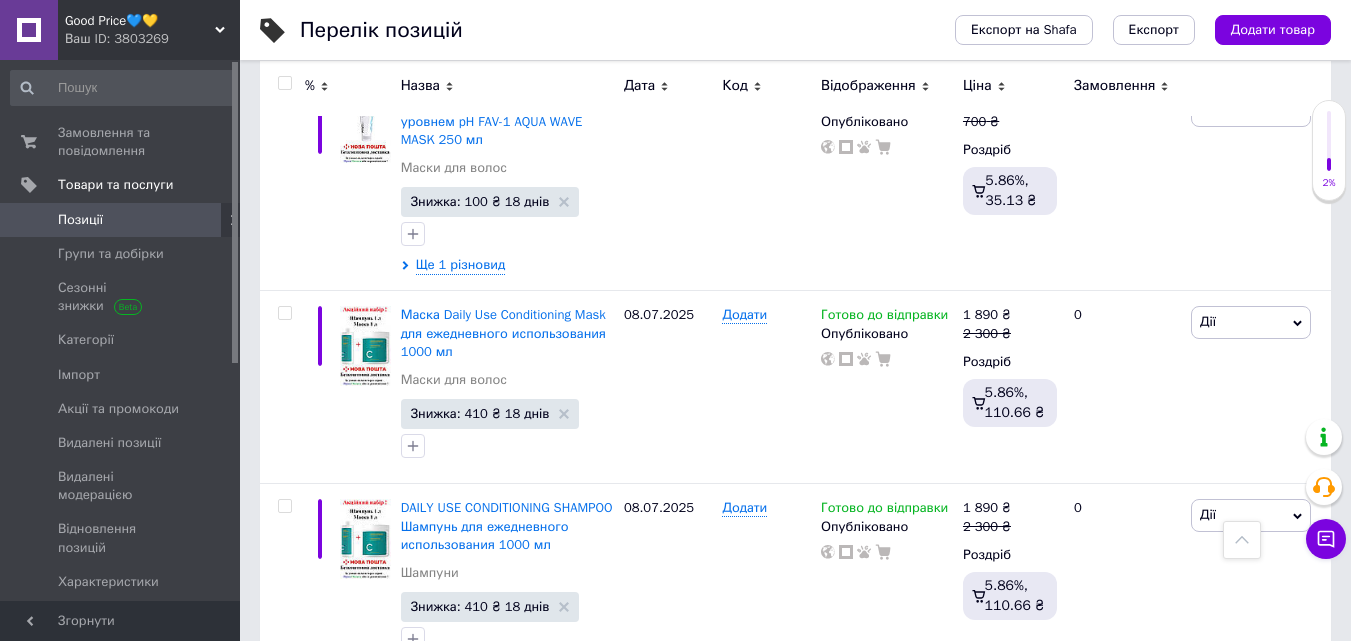 scroll, scrollTop: 2307, scrollLeft: 0, axis: vertical 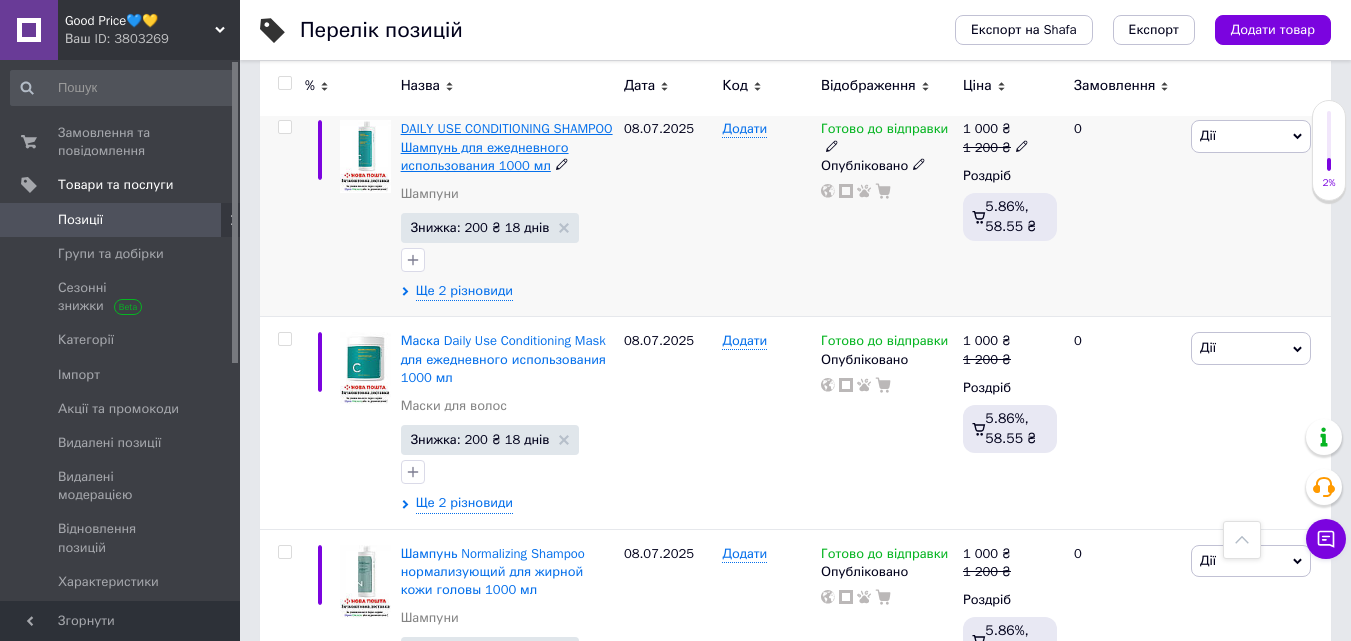 click on "DAILY USE CONDITIONING SHAMPOO Шампунь для ежедневного использования 1000 мл" at bounding box center [507, 146] 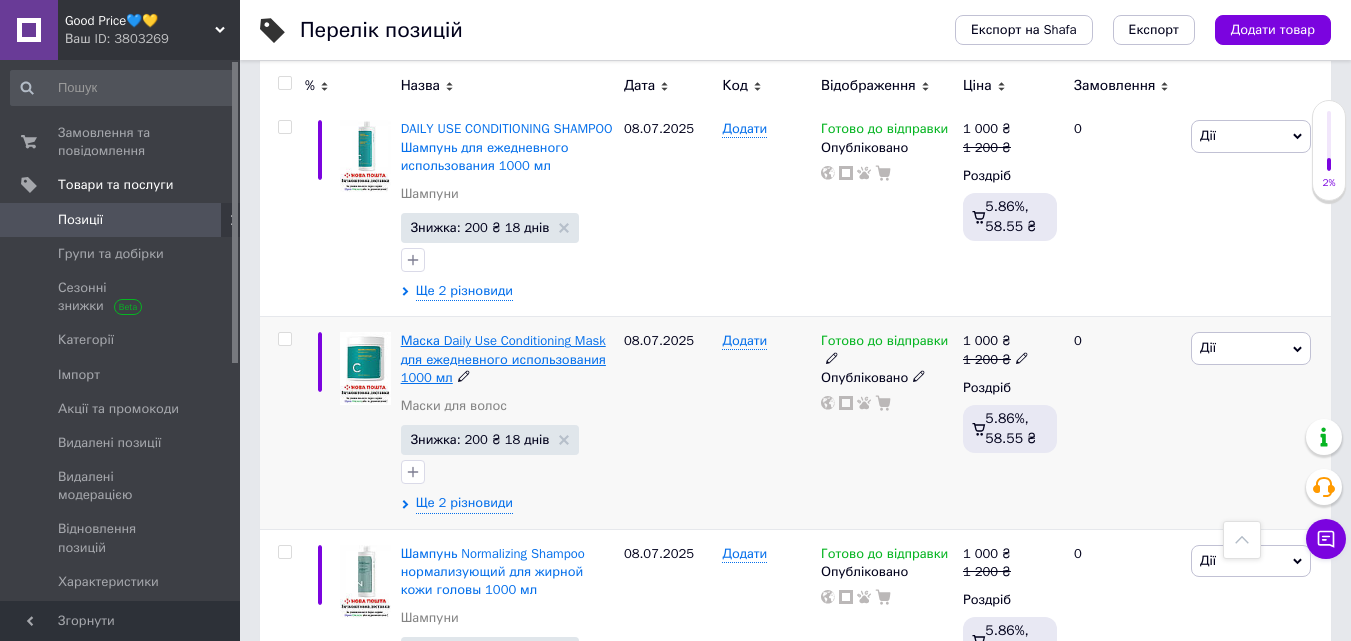click on "Маска Daily Use Conditioning Mask для ежедневного использования 1000 мл" at bounding box center [503, 358] 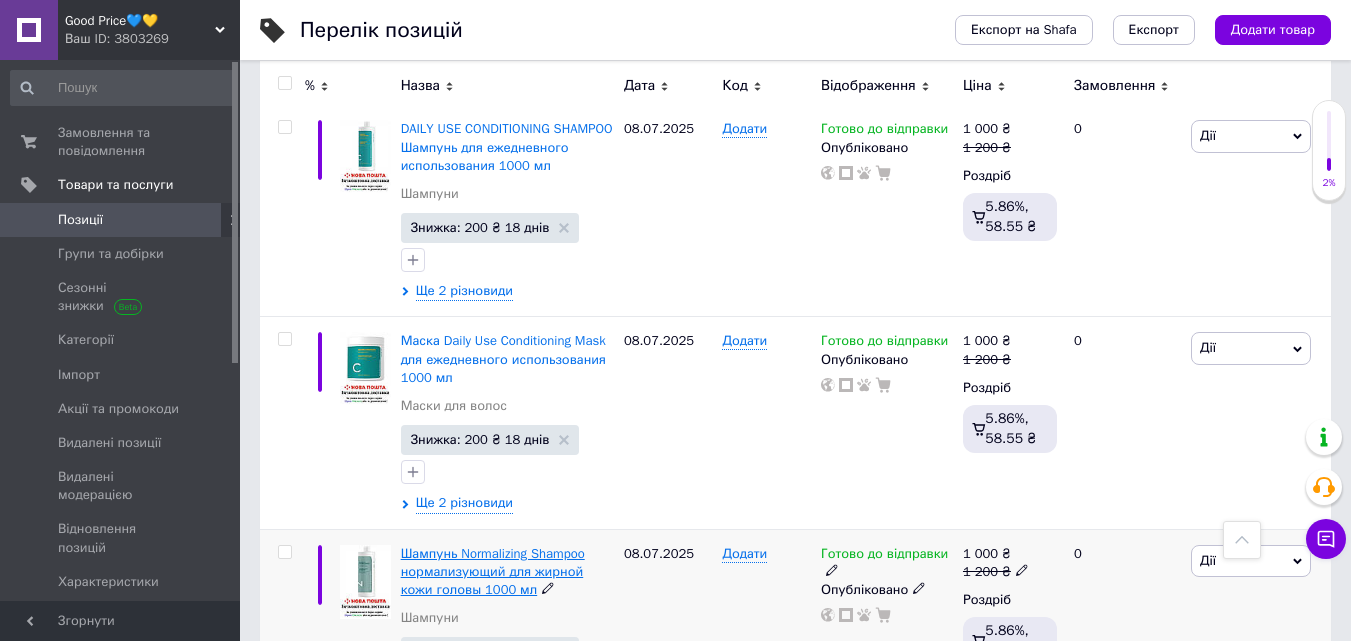 click on "Шампунь Normalizing Shampoo нормализующий для жирной кожи головы 1000 мл" at bounding box center [493, 571] 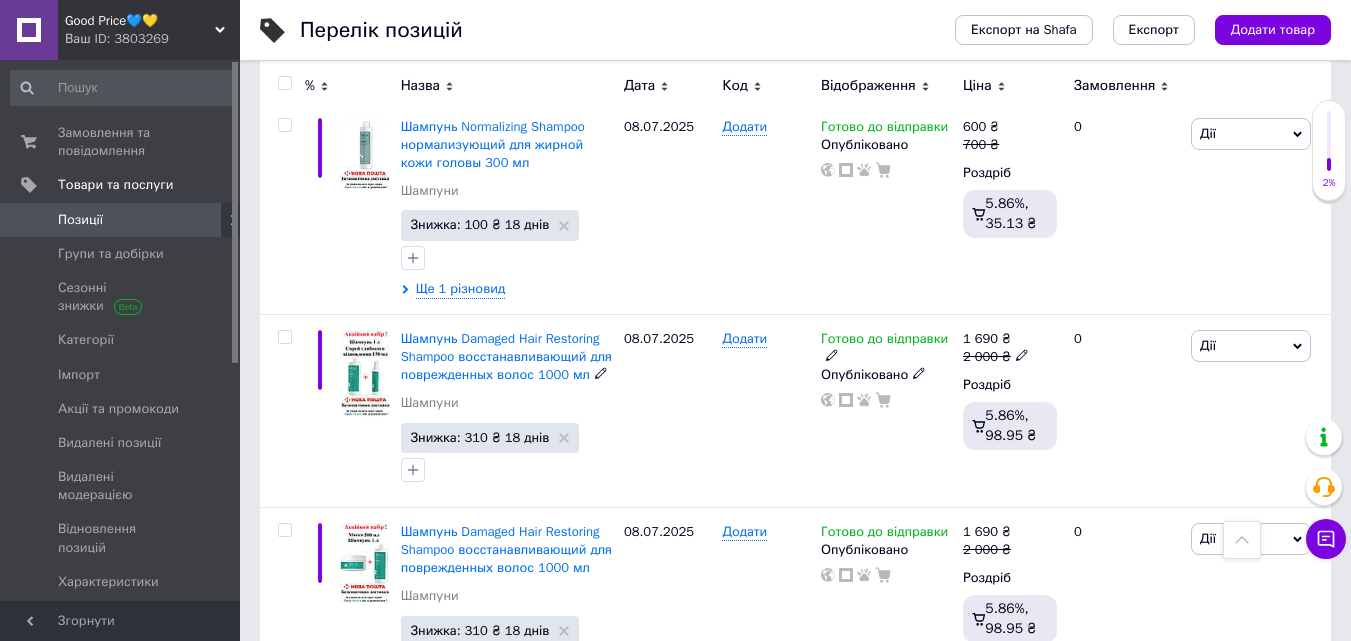 scroll, scrollTop: 3507, scrollLeft: 0, axis: vertical 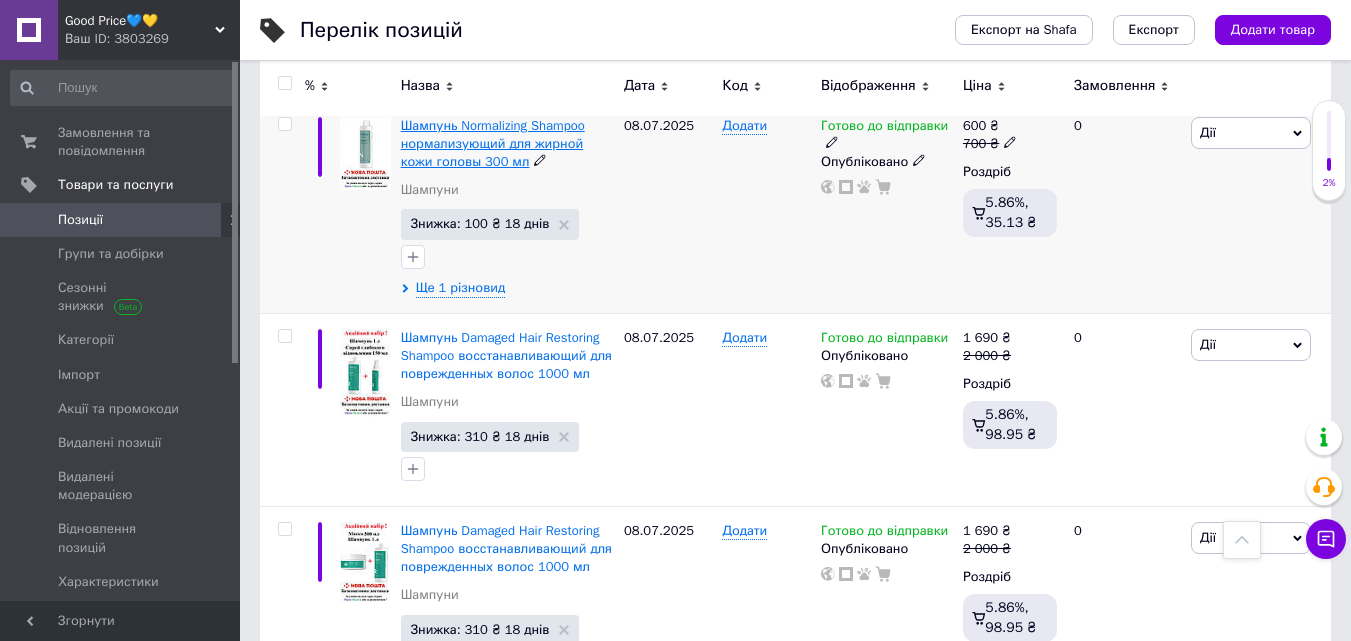 click on "Шампунь Normalizing Shampoo нормализующий для жирной кожи головы 300 мл" at bounding box center (493, 143) 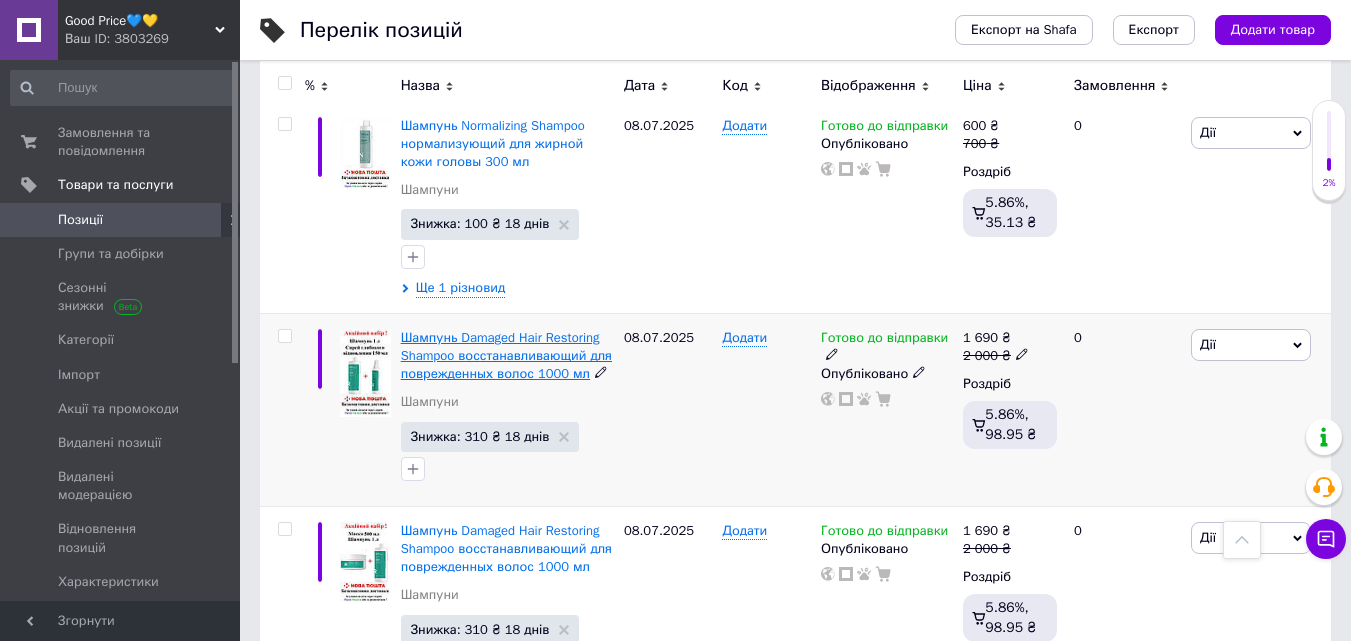 click on "Шампунь Damaged Hair Restoring Shampoo восстанавливающий для поврежденных волос 1000 мл" at bounding box center (506, 355) 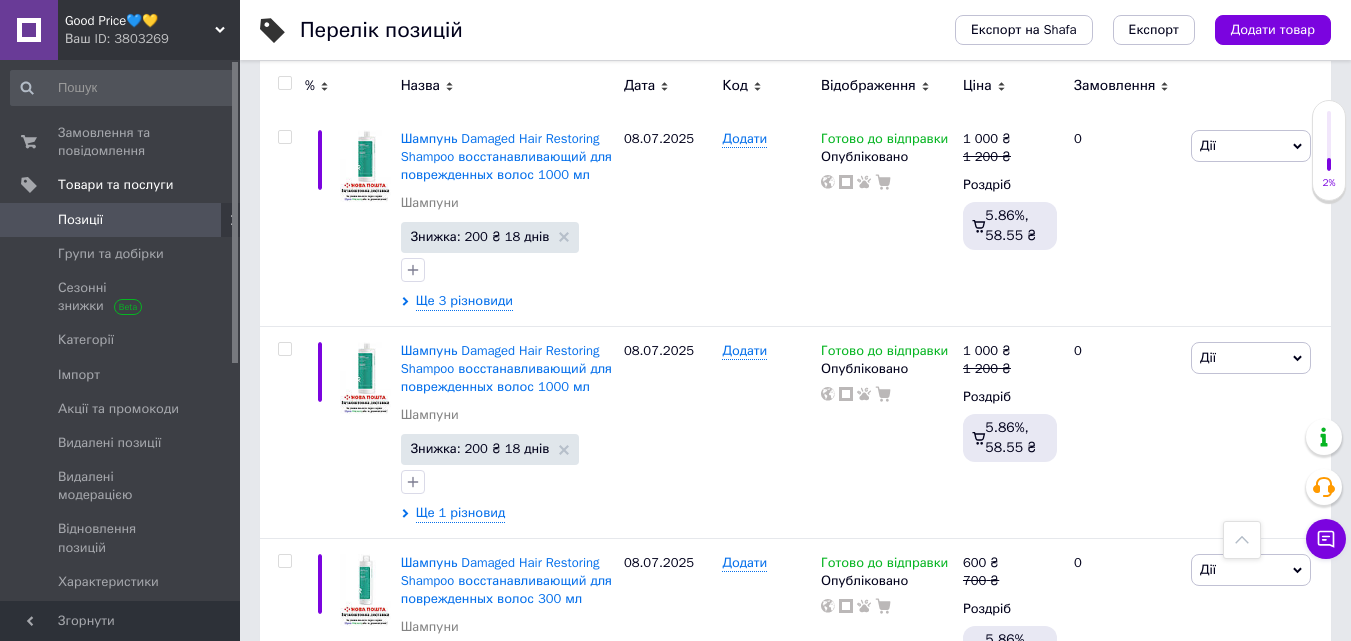 scroll, scrollTop: 6867, scrollLeft: 0, axis: vertical 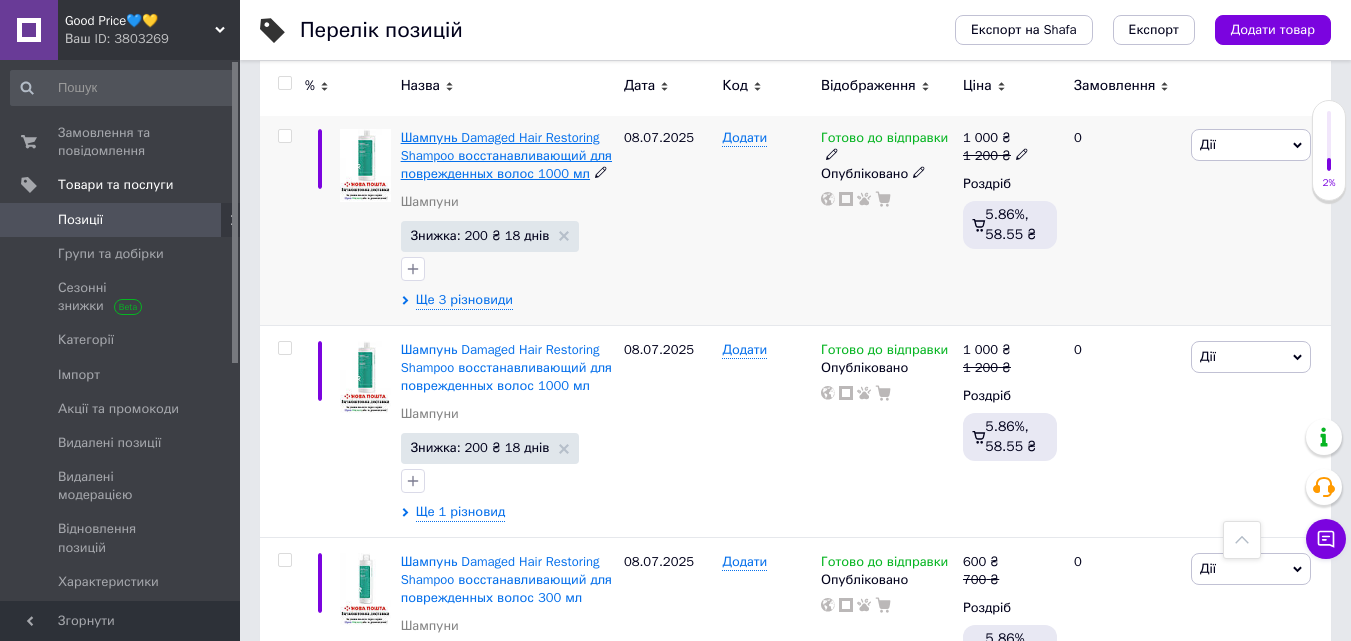 click on "Шампунь Damaged Hair Restoring Shampoo восстанавливающий для поврежденных волос 1000 мл" at bounding box center [506, 155] 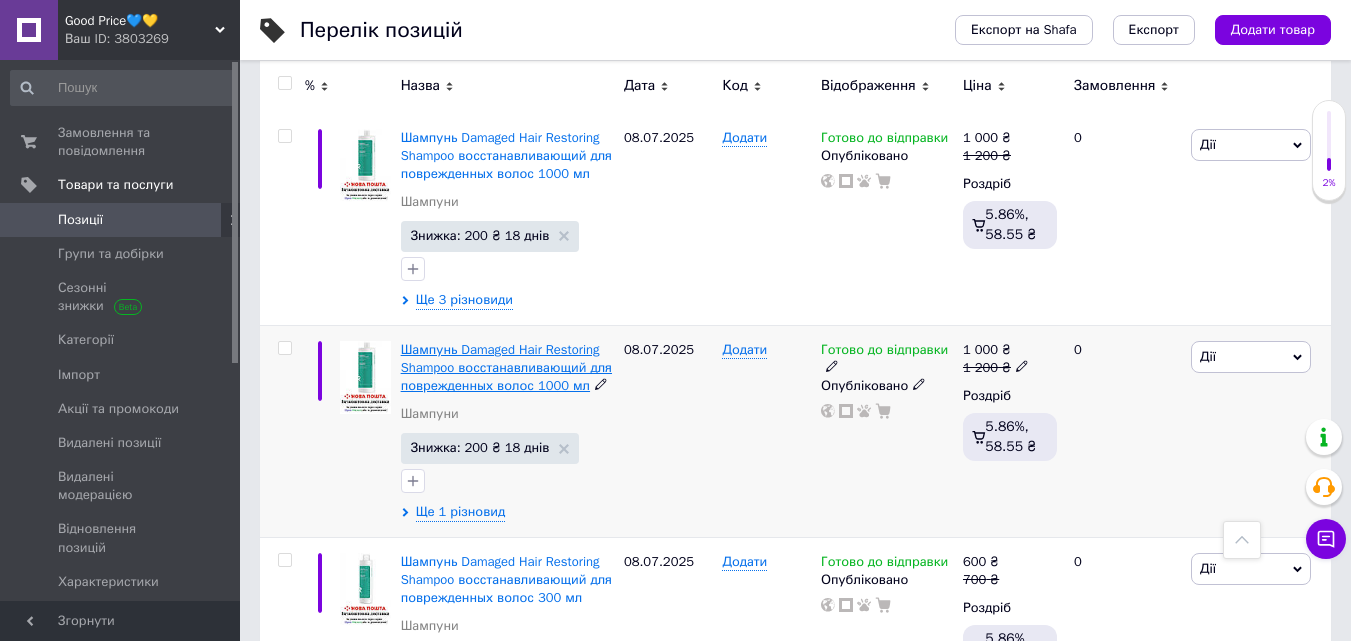 click on "Шампунь Damaged Hair Restoring Shampoo восстанавливающий для поврежденных волос 1000 мл" at bounding box center [506, 367] 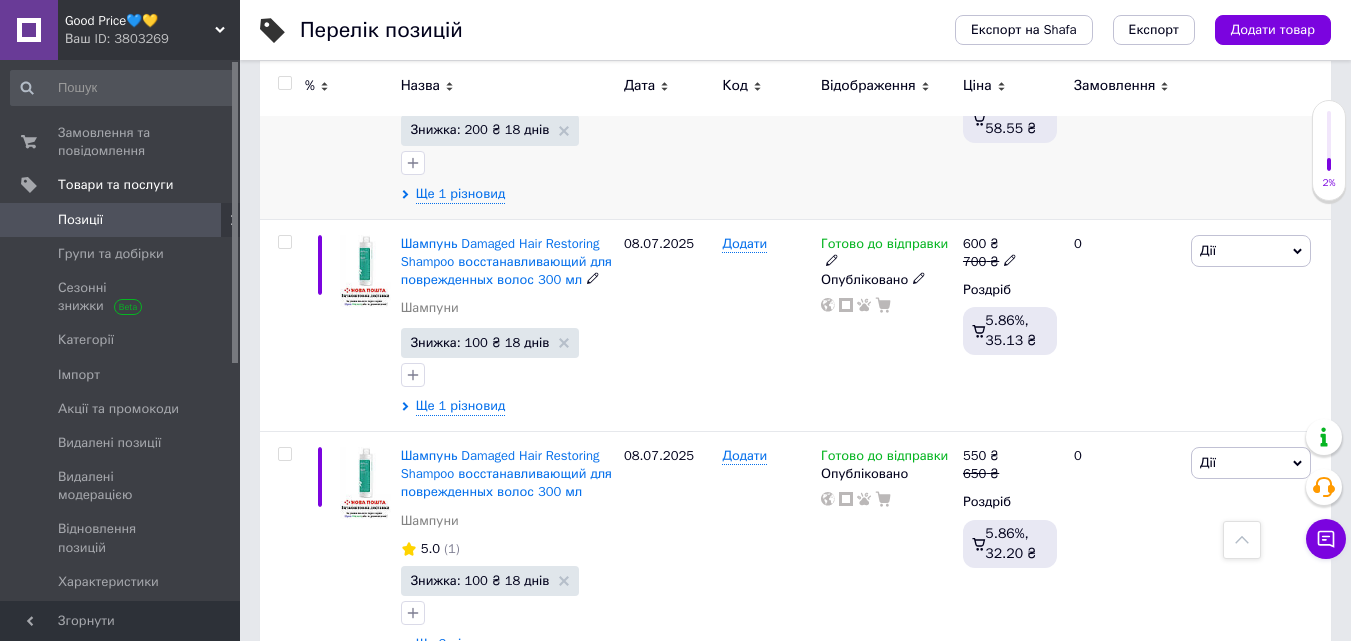 scroll, scrollTop: 7187, scrollLeft: 0, axis: vertical 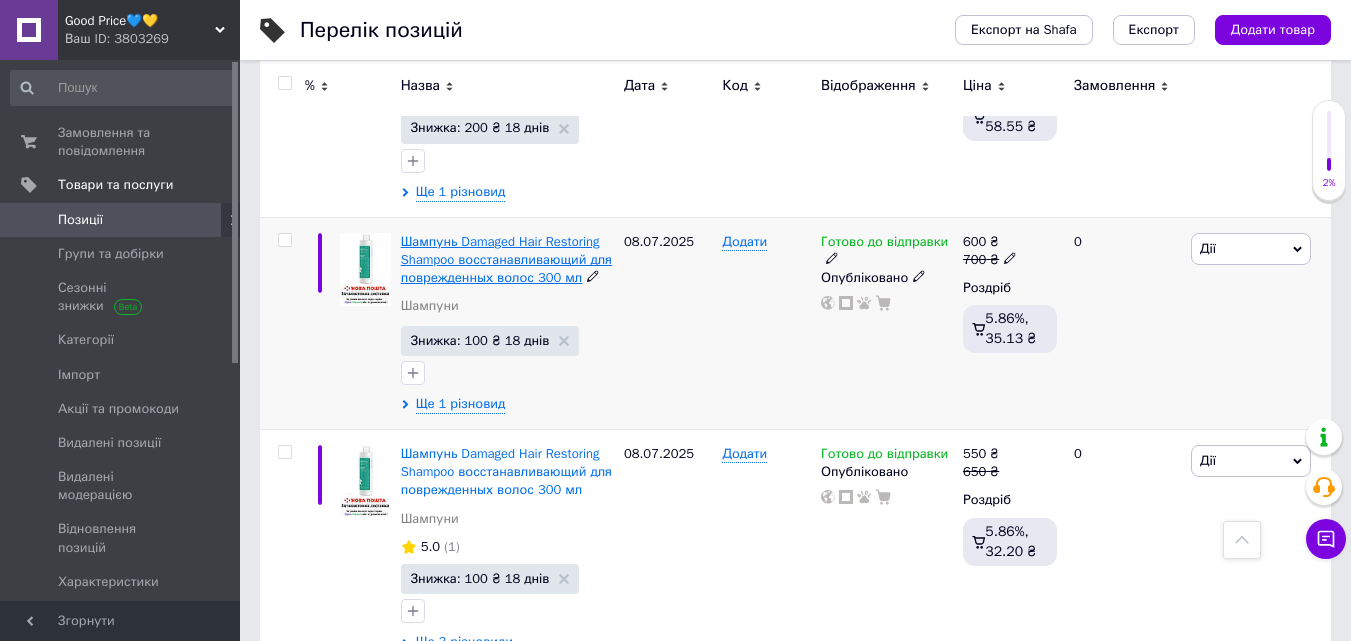 click on "Шампунь Damaged Hair Restoring Shampoo восстанавливающий для поврежденных волос 300 мл" at bounding box center [506, 259] 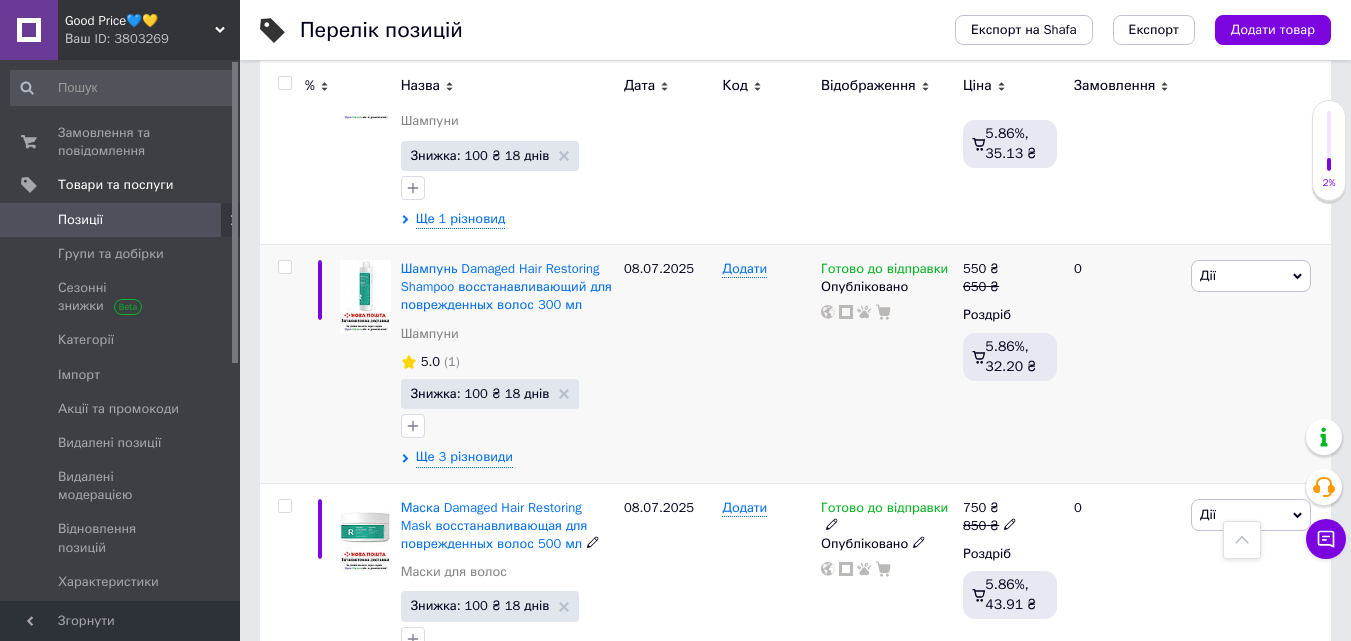 scroll, scrollTop: 7387, scrollLeft: 0, axis: vertical 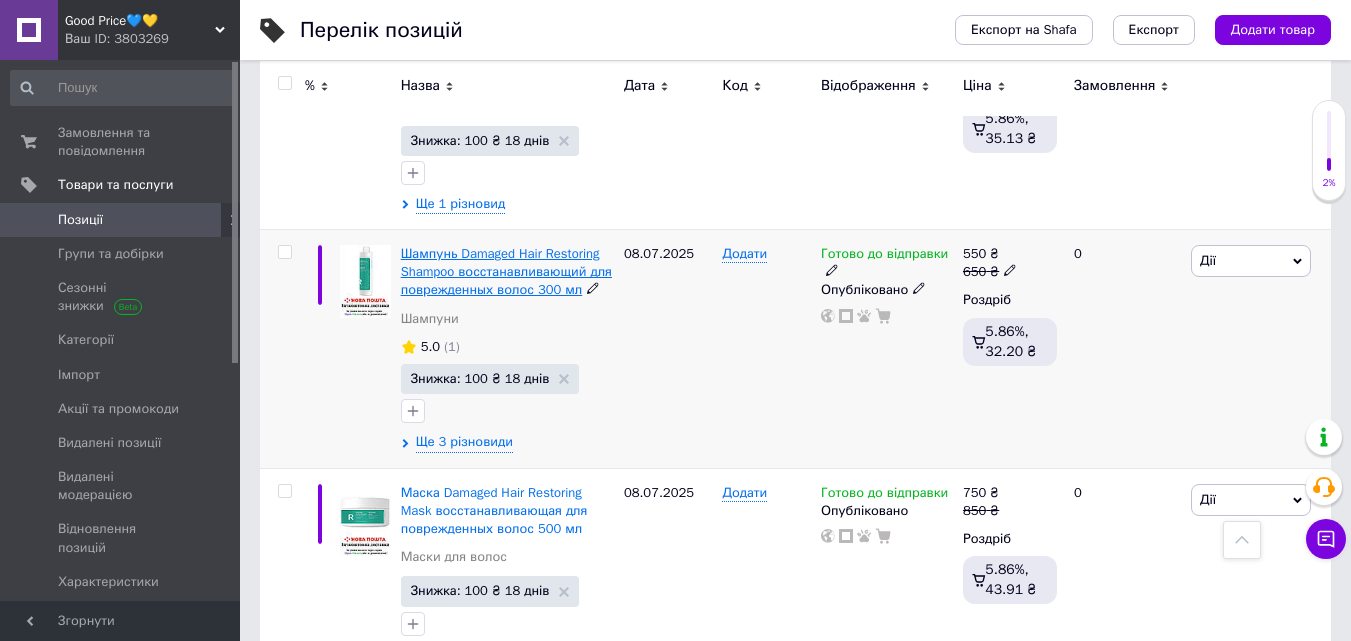 click on "Шампунь Damaged Hair Restoring Shampoo восстанавливающий для поврежденных волос 300 мл" at bounding box center [506, 271] 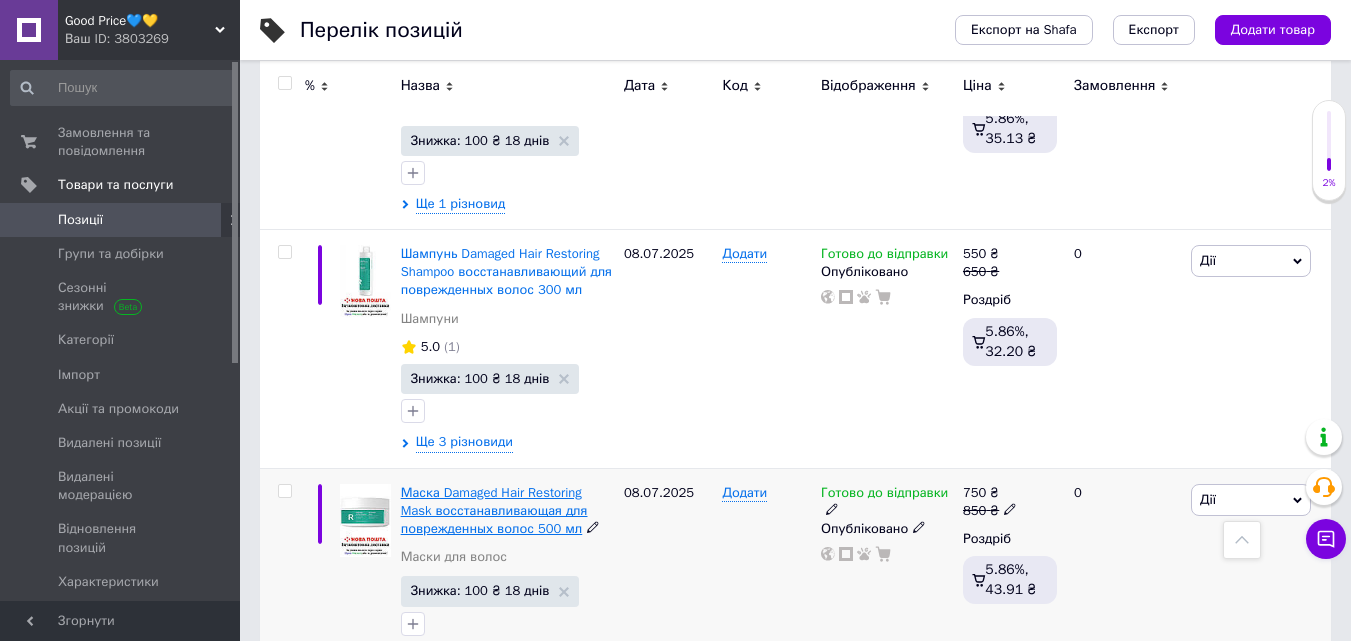 click on "Маска Damaged Hair Restoring Mask восстанавливающая для поврежденных волос 500 мл" at bounding box center (494, 510) 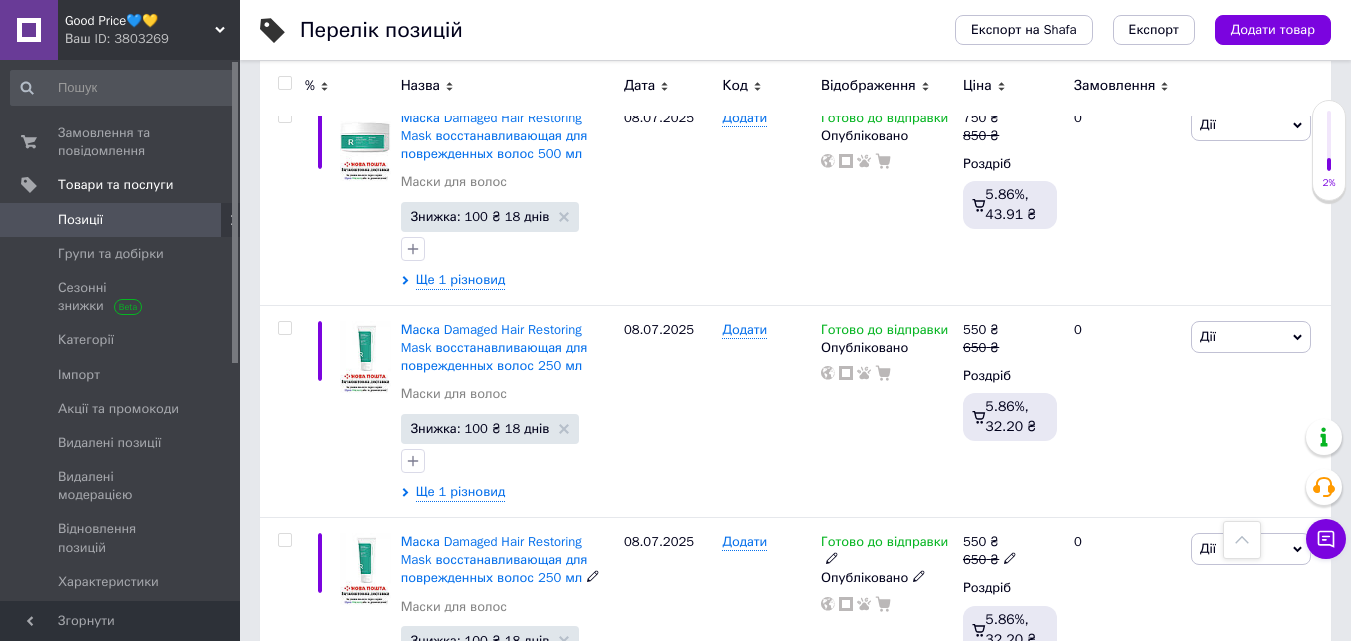 scroll, scrollTop: 7987, scrollLeft: 0, axis: vertical 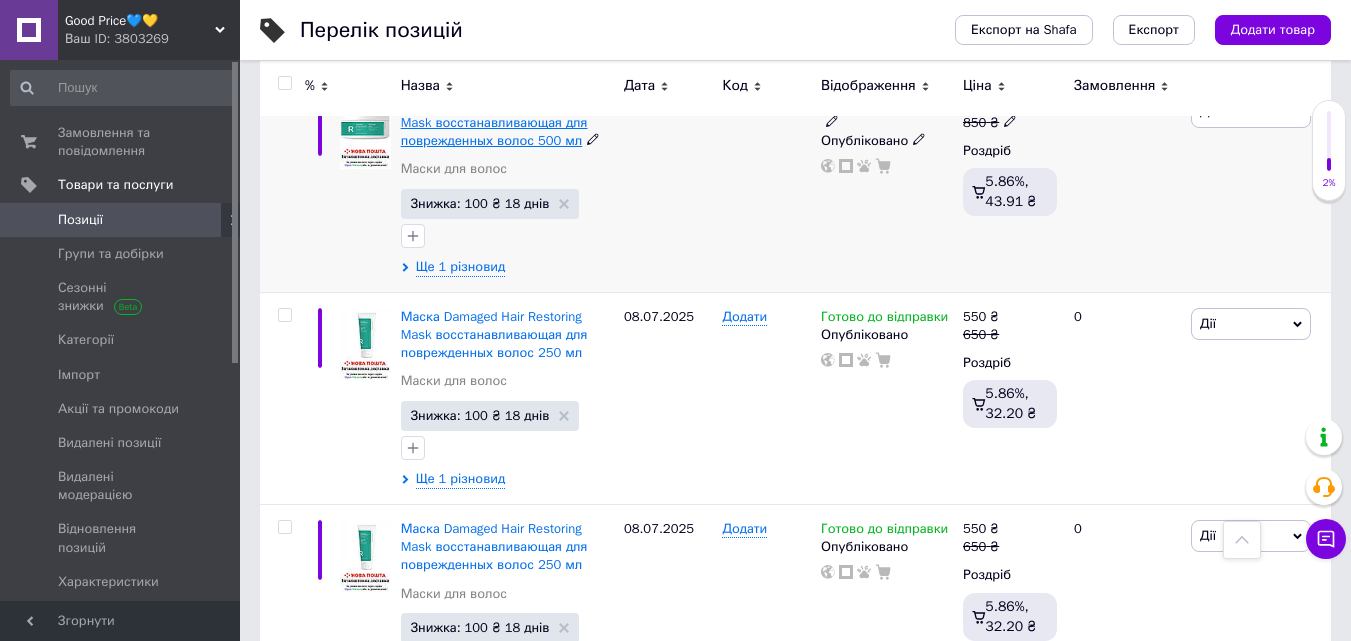 click on "Маска Damaged Hair Restoring Mask восстанавливающая для поврежденных волос 500 мл" at bounding box center (494, 122) 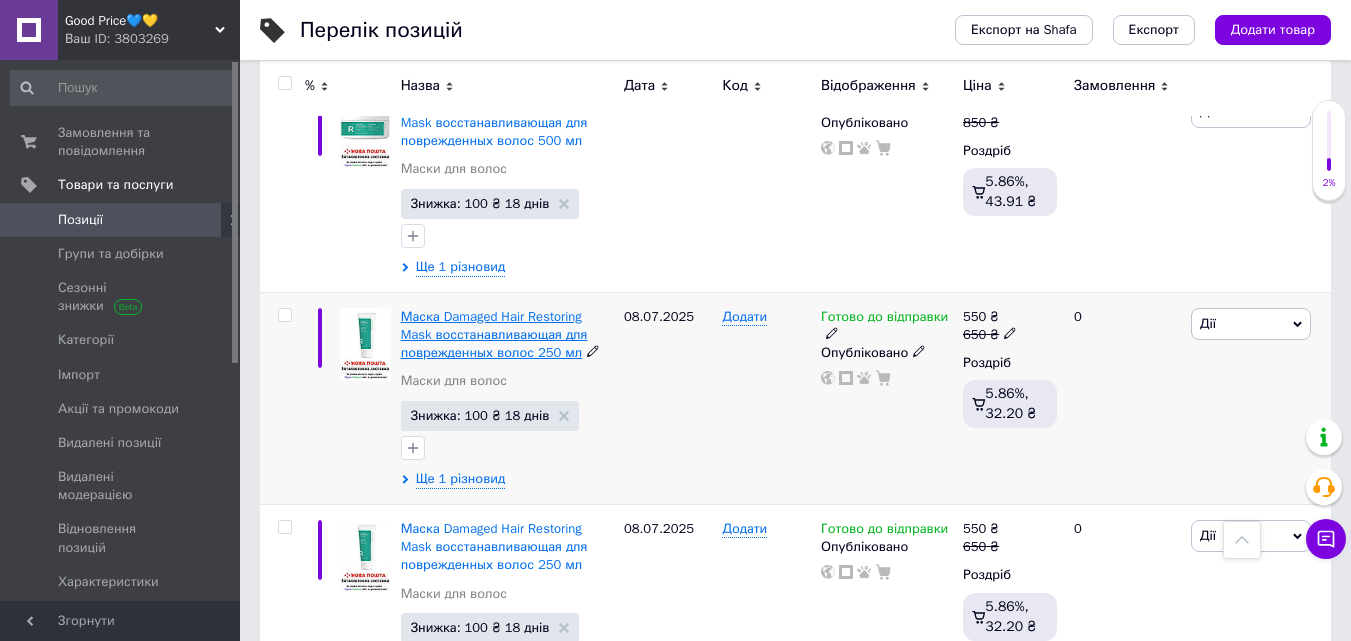 click on "Маска Damaged Hair Restoring Mask восстанавливающая для поврежденных волос 250 мл" at bounding box center (494, 334) 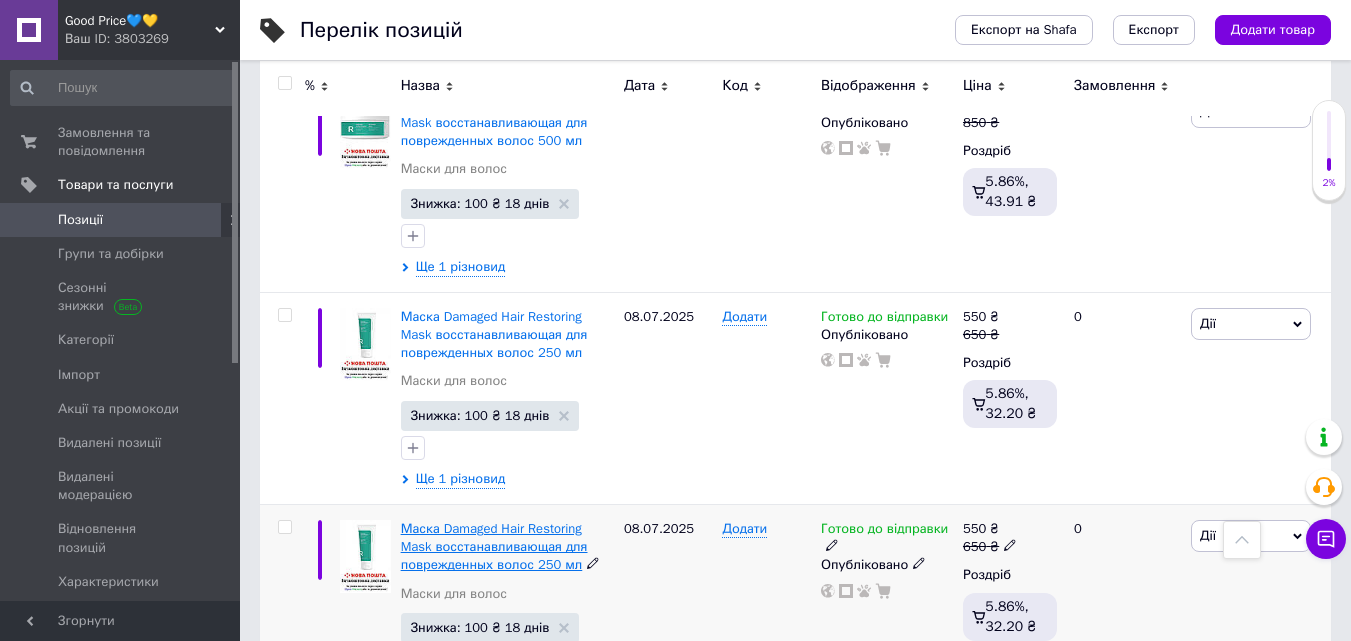 click on "Маска Damaged Hair Restoring Mask восстанавливающая для поврежденных волос 250 мл" at bounding box center (494, 546) 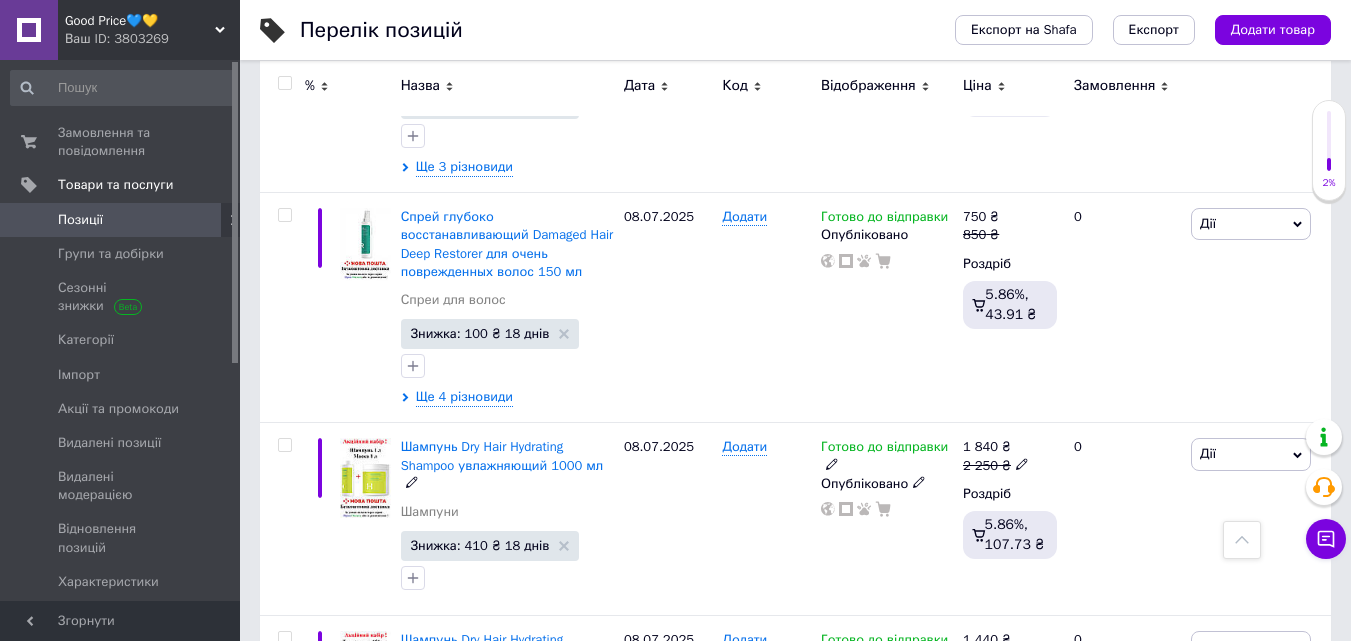 scroll, scrollTop: 8587, scrollLeft: 0, axis: vertical 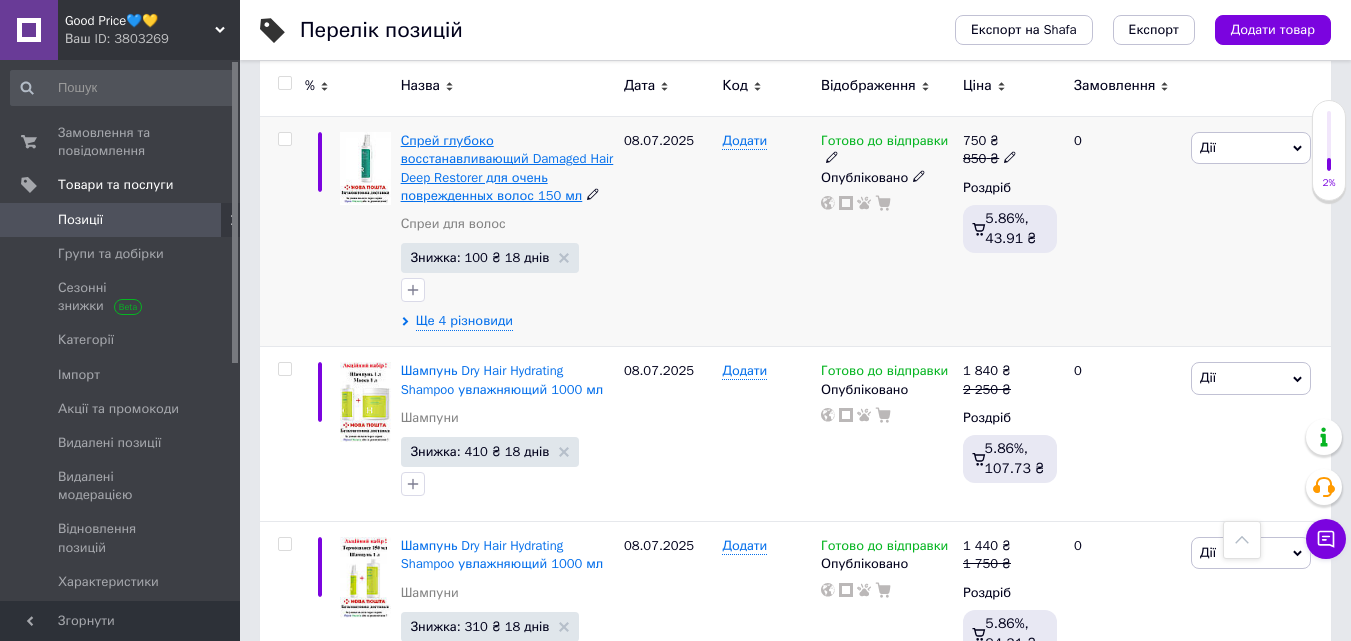 click on "Спрей глубоко восстанавливающий Damaged Hair Deep Restorer для очень поврежденных волос 150 мл" at bounding box center [507, 168] 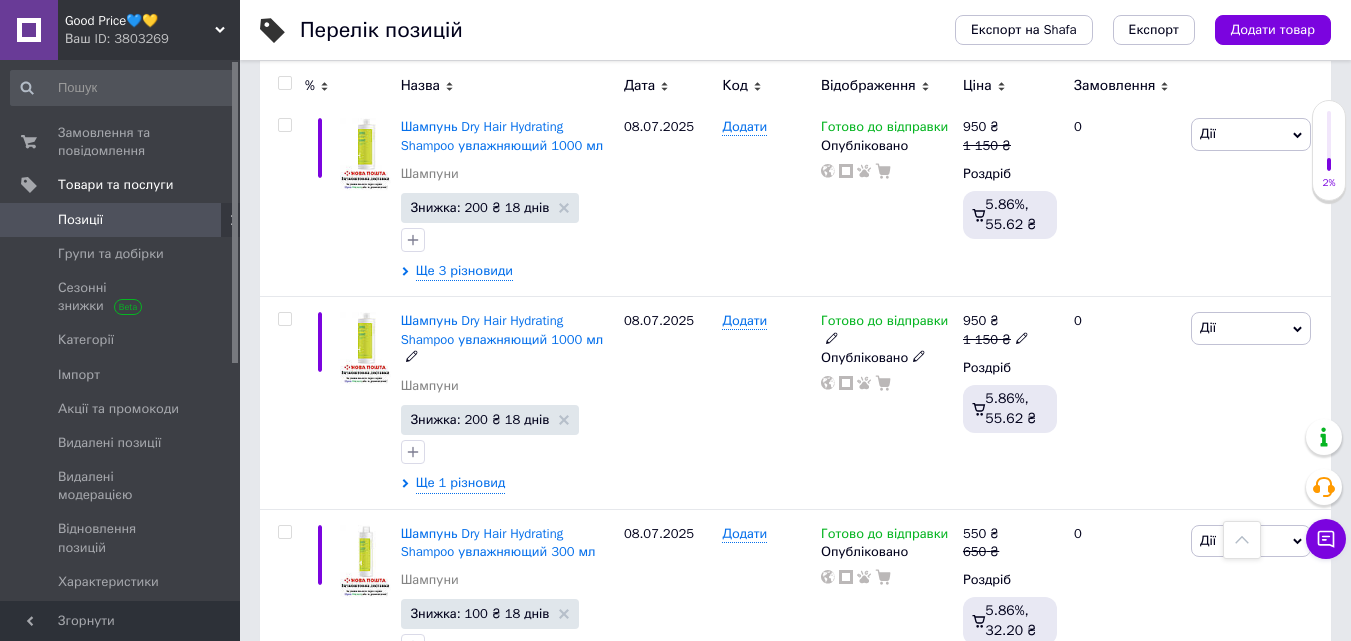 scroll, scrollTop: 11667, scrollLeft: 0, axis: vertical 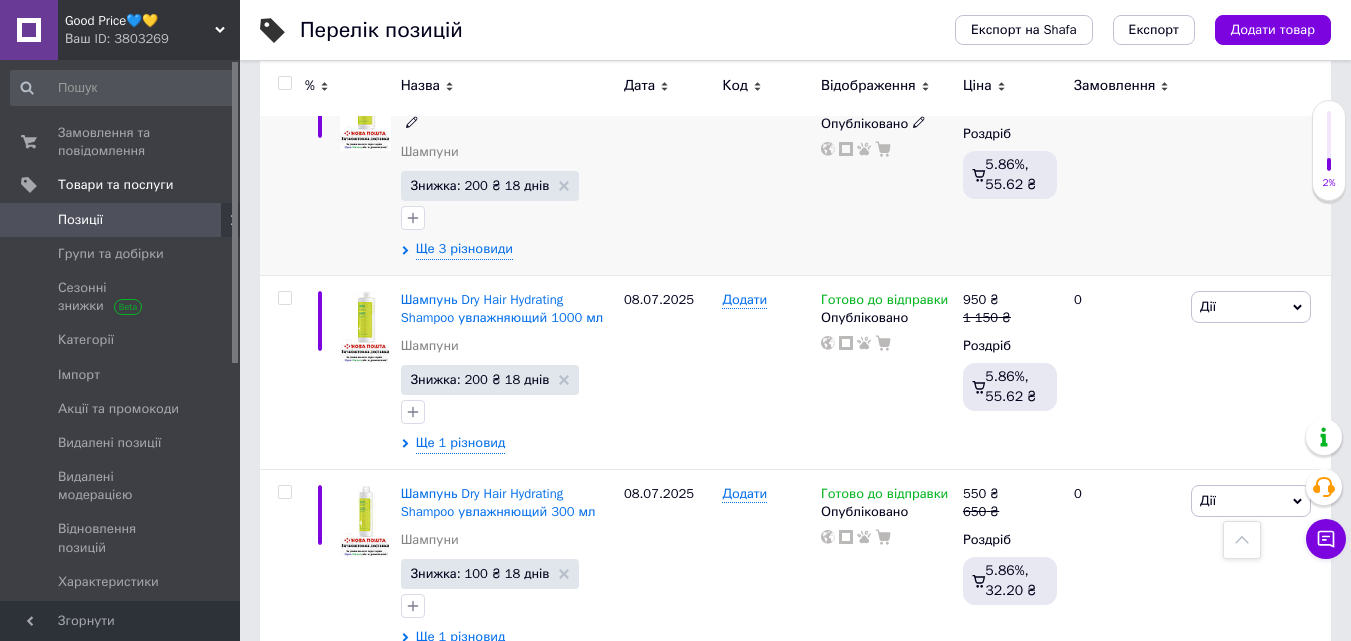click on "Шампунь Dry Hair Hydrating Shampoo увлажняющий 1000 мл" at bounding box center (502, 95) 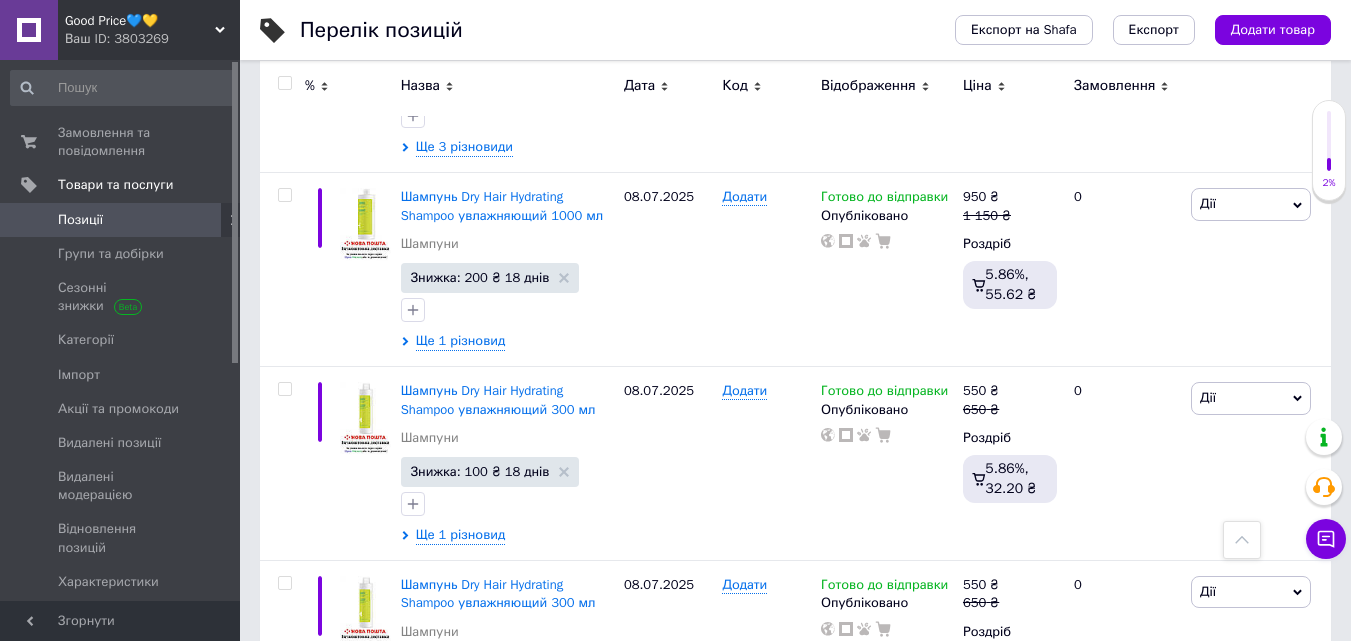 scroll, scrollTop: 11747, scrollLeft: 0, axis: vertical 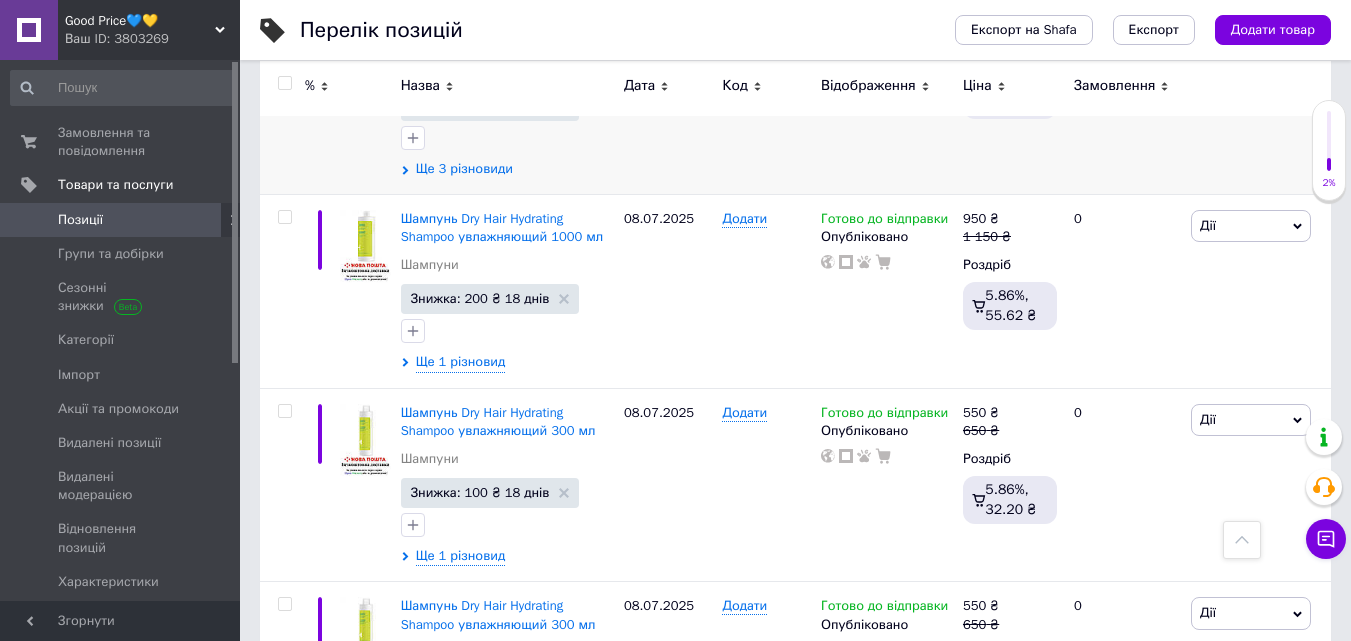 click on "Ще 3 різновиди" at bounding box center [464, 169] 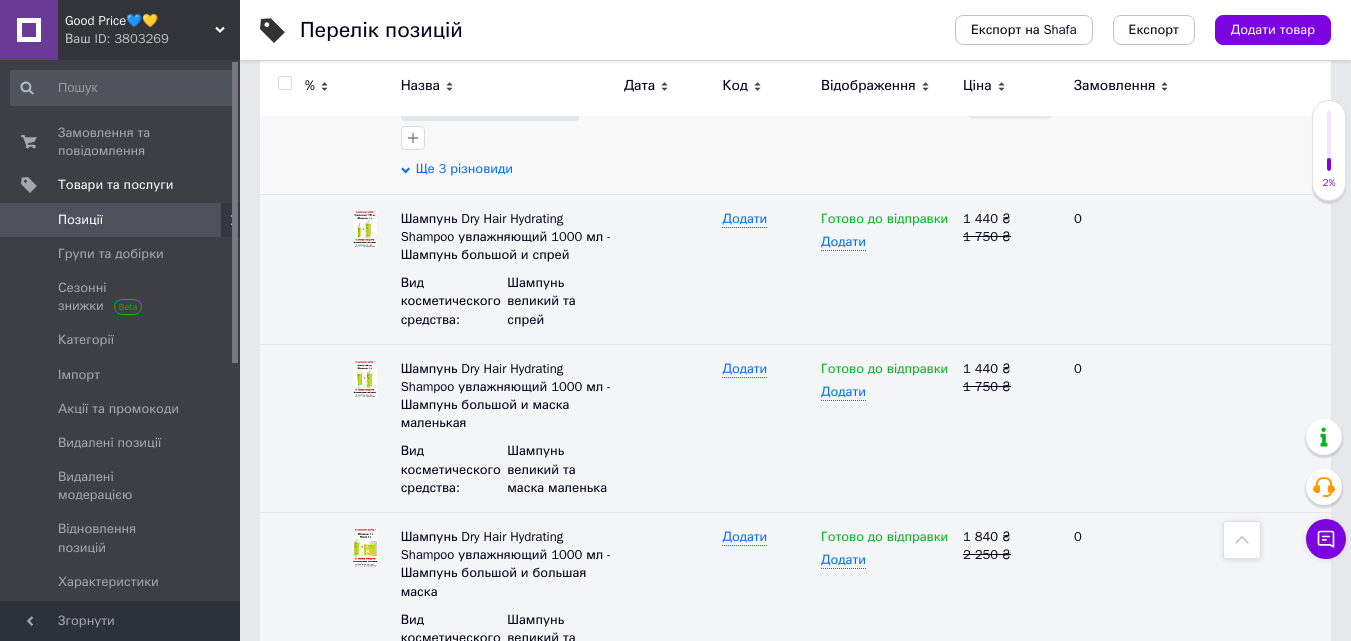 click on "Ще 3 різновиди" at bounding box center [464, 169] 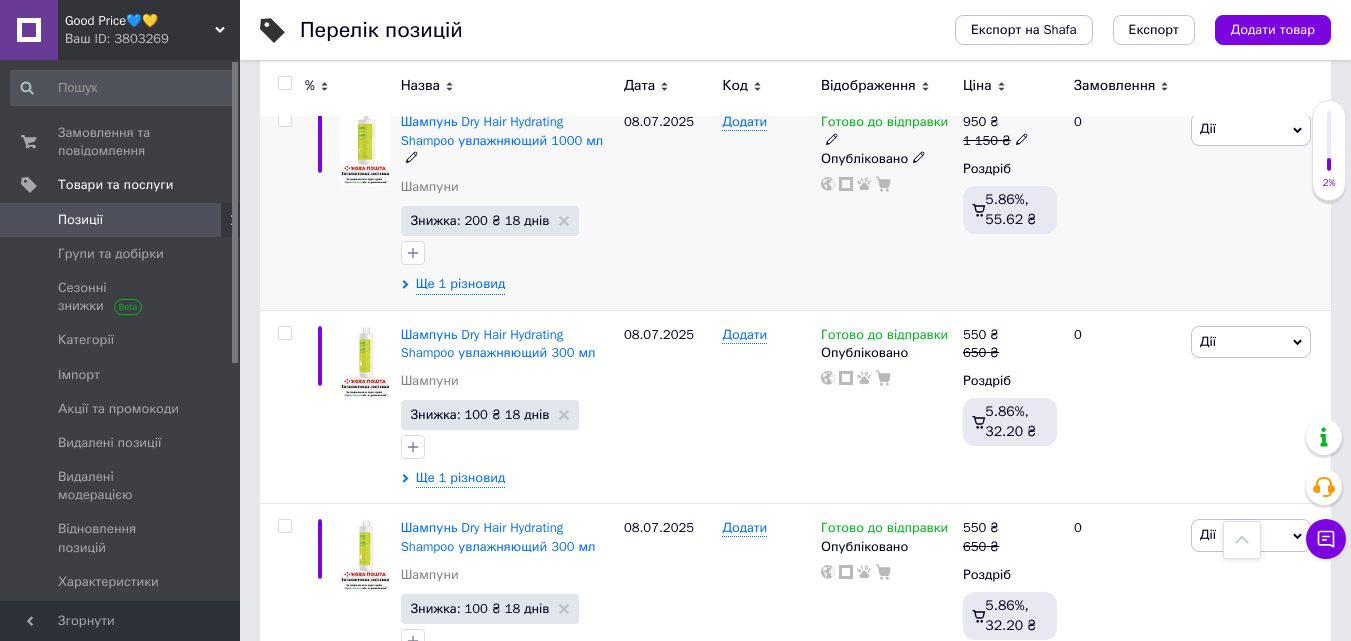 scroll, scrollTop: 11827, scrollLeft: 0, axis: vertical 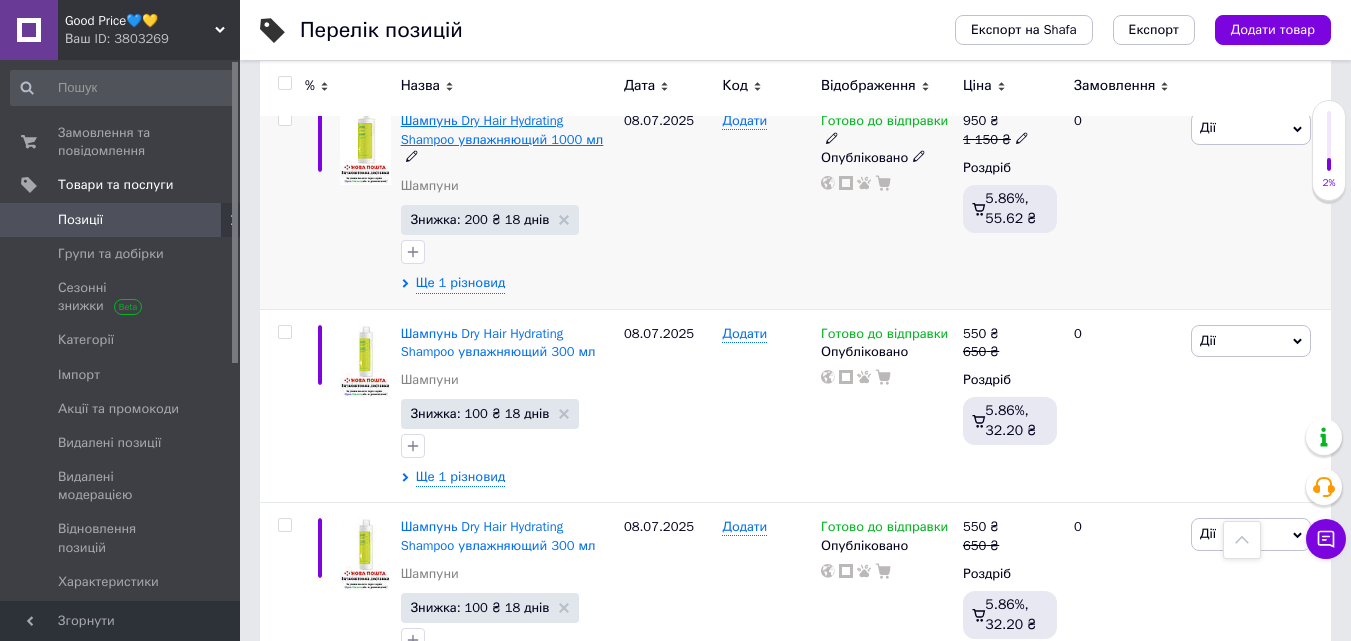 click on "Шампунь Dry Hair Hydrating Shampoo увлажняющий 1000 мл" at bounding box center (502, 129) 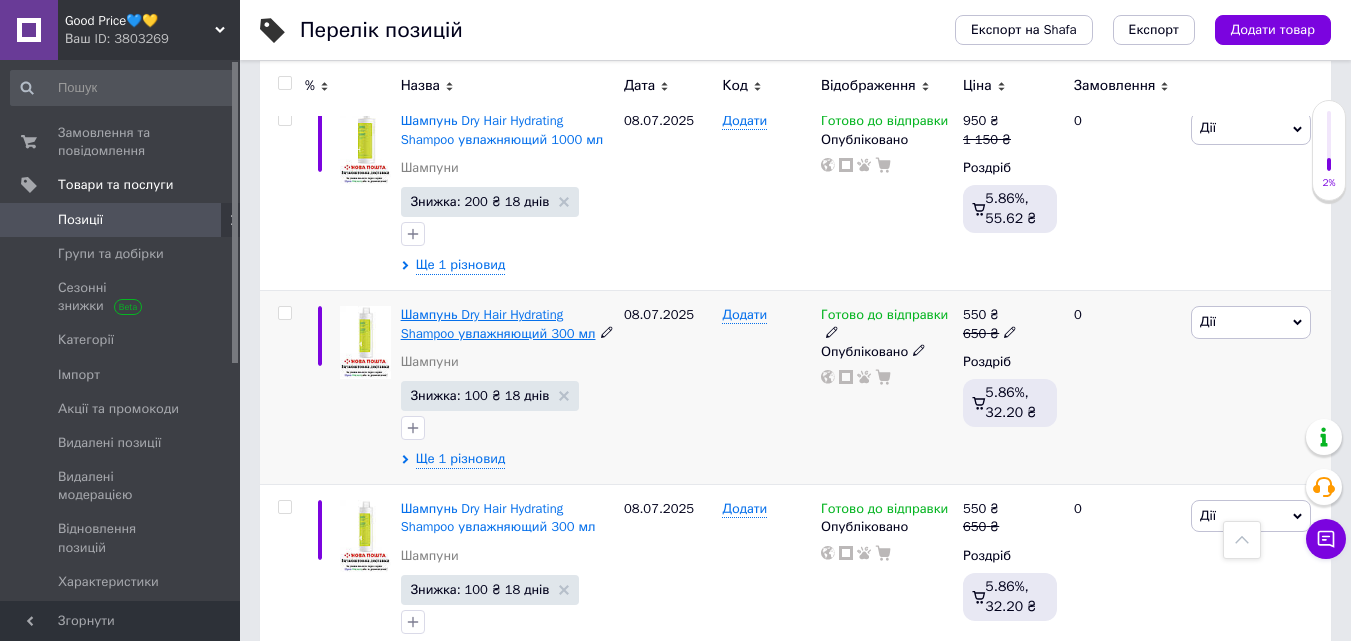 click on "Шампунь Dry Hair Hydrating Shampoo увлажняющий 300 мл" at bounding box center (498, 323) 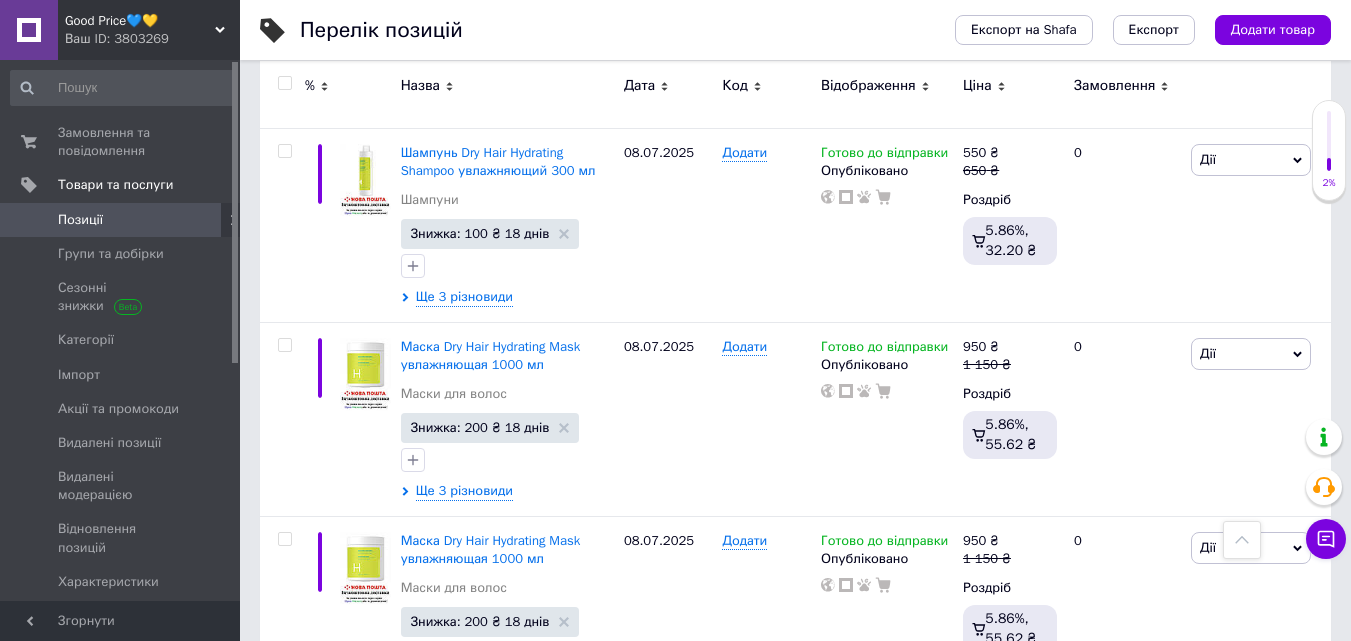 scroll, scrollTop: 12227, scrollLeft: 0, axis: vertical 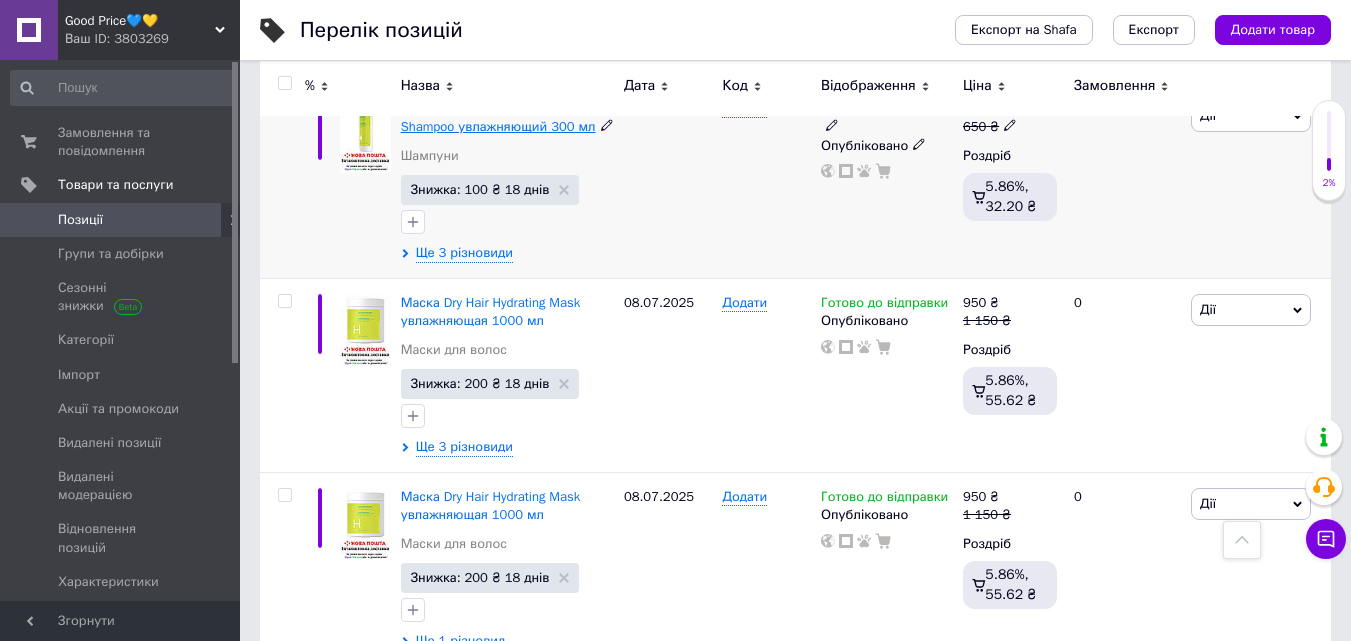 click on "Шампунь Dry Hair Hydrating Shampoo увлажняющий 300 мл" at bounding box center [498, 117] 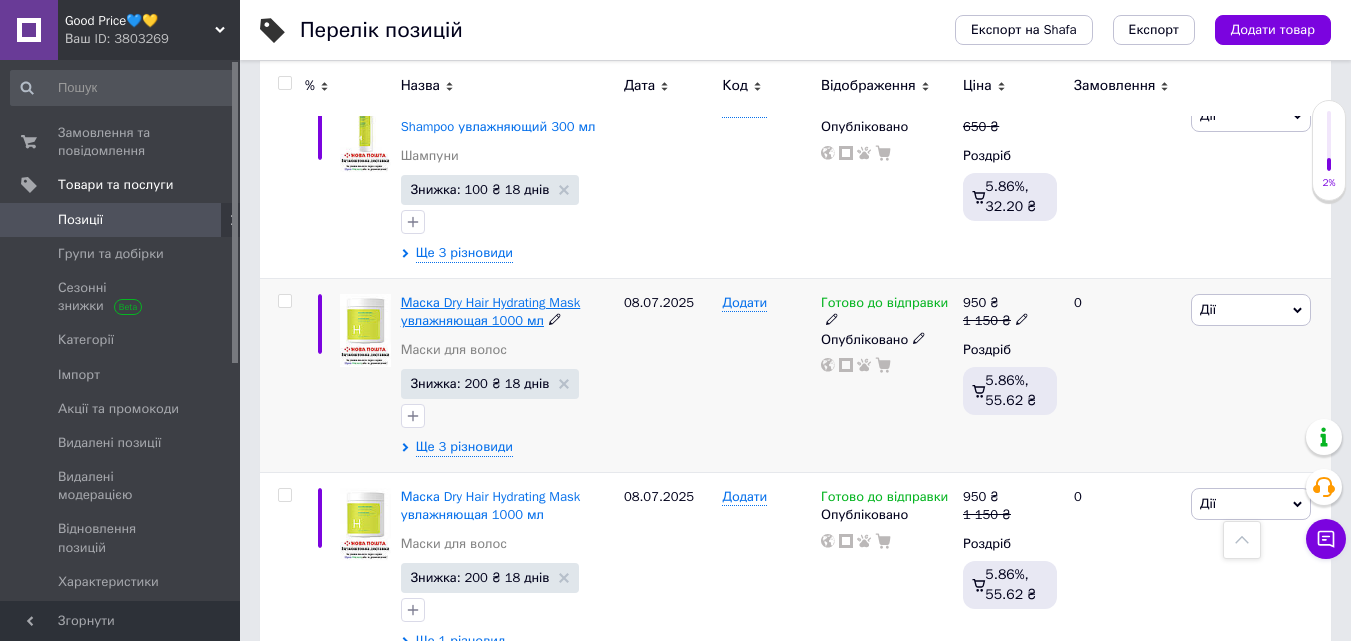 click on "Маска Dry Hair Hydrating Mask увлажняющая 1000 мл" at bounding box center [491, 311] 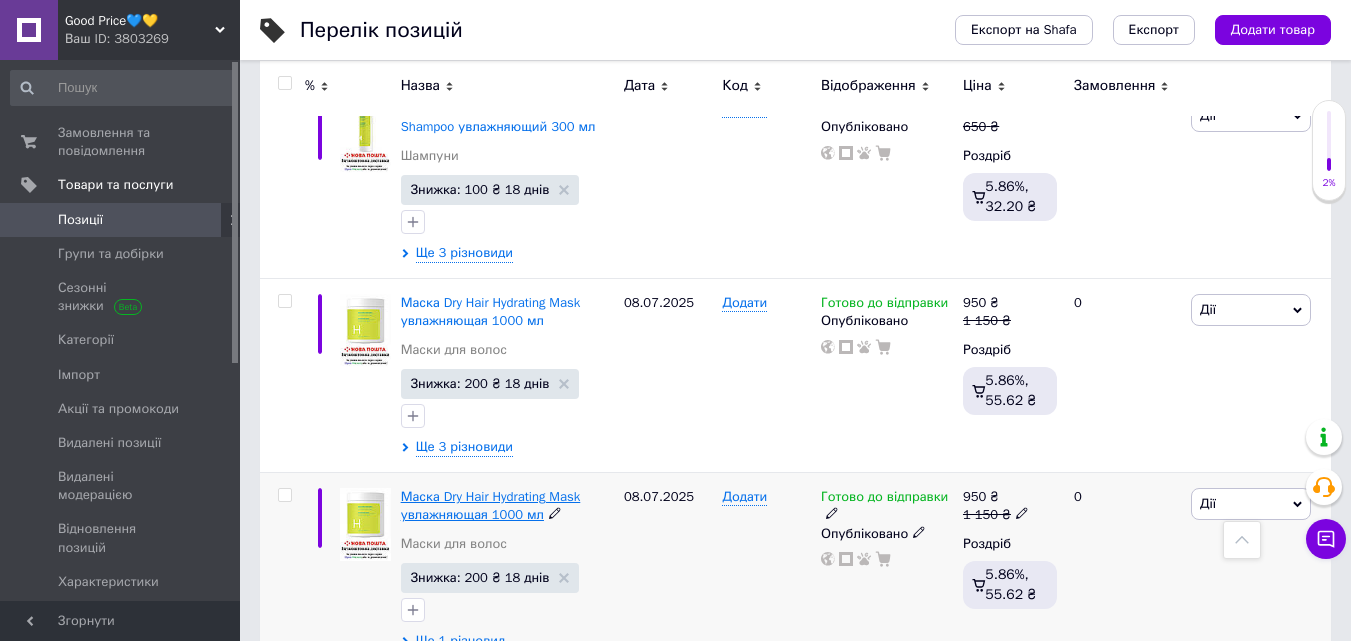 click on "Маска Dry Hair Hydrating Mask увлажняющая 1000 мл" at bounding box center (491, 505) 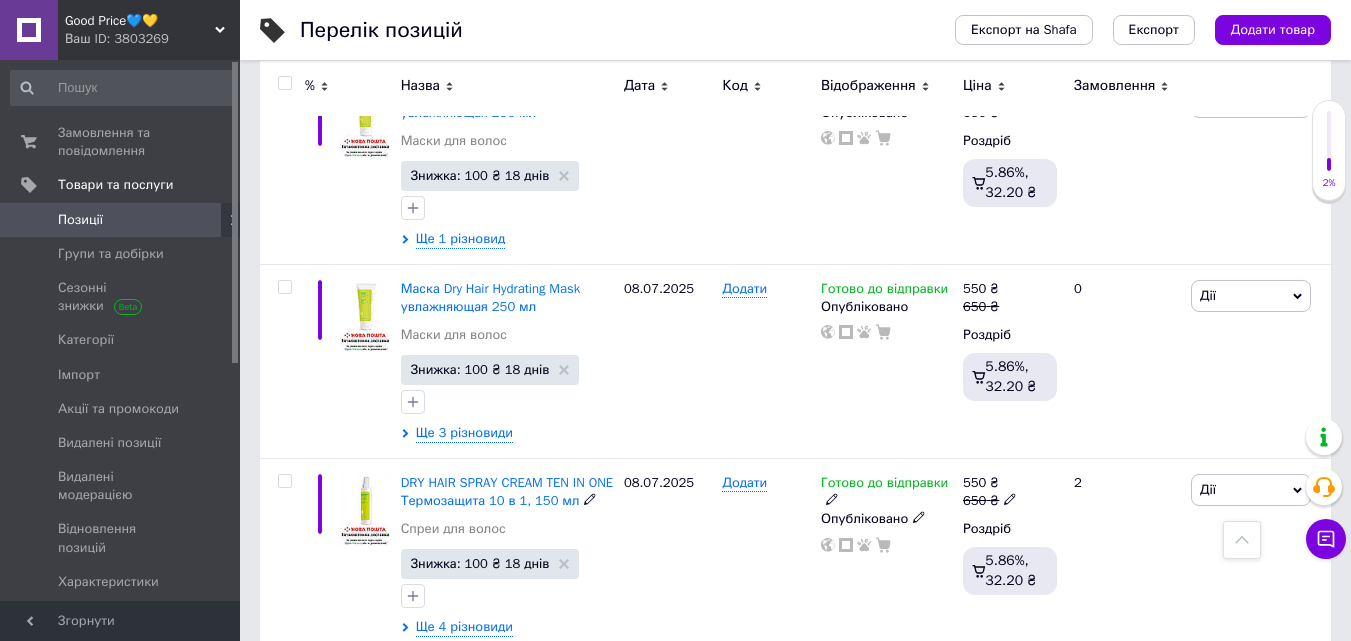 scroll, scrollTop: 12827, scrollLeft: 0, axis: vertical 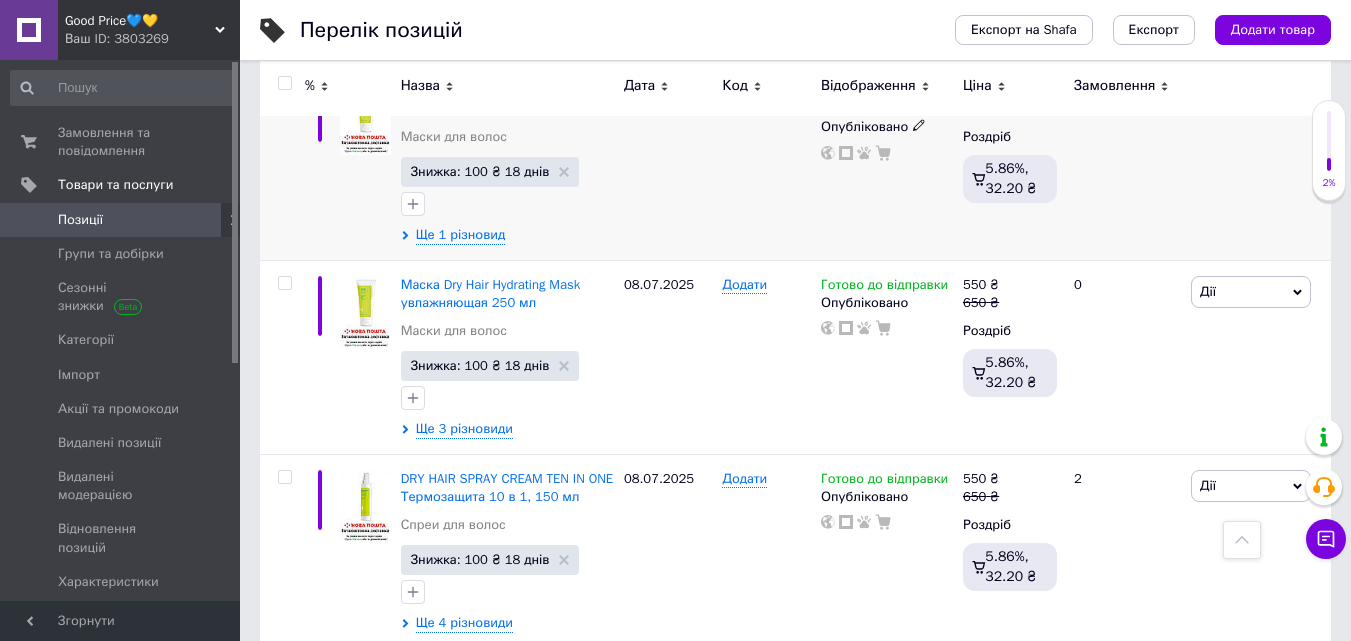 click on "Маска Dry Hair Hydrating Mask увлажняющая 250 мл" at bounding box center [491, 99] 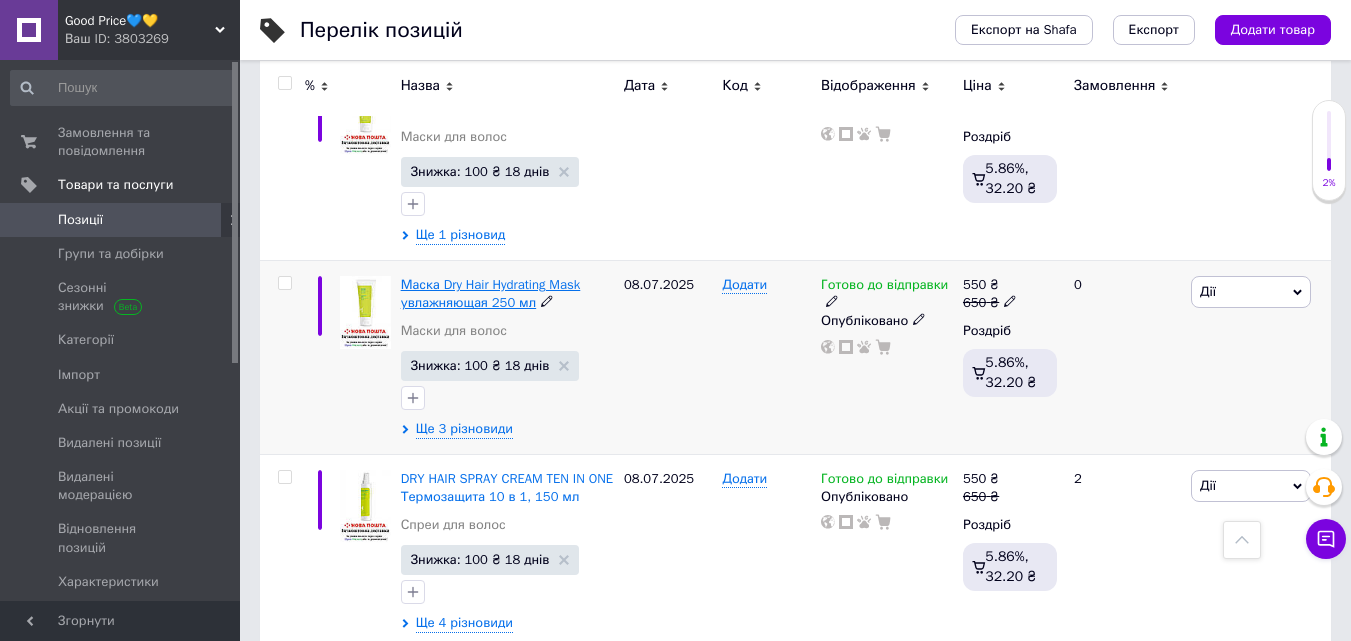 click on "Маска Dry Hair Hydrating Mask увлажняющая 250 мл" at bounding box center [491, 293] 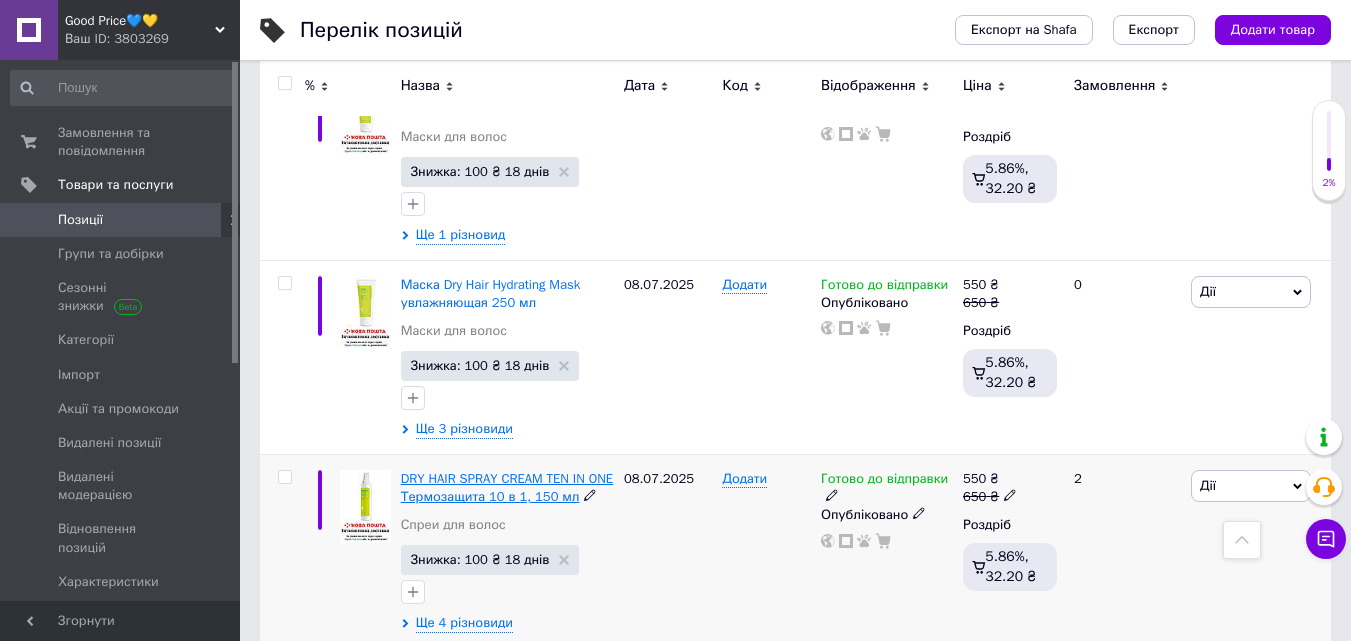 click on "DRY HAIR SPRAY CREAM TEN IN ONE Термозащита 10 в 1, 150 мл" at bounding box center (507, 487) 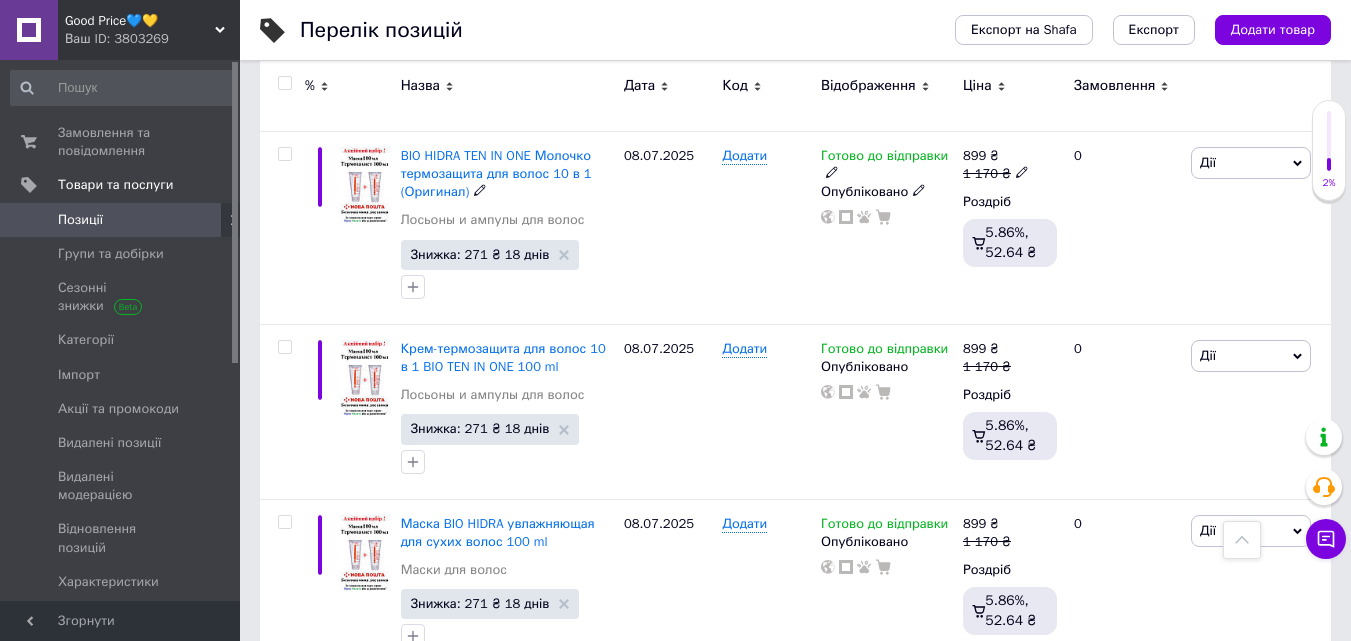 scroll, scrollTop: 13387, scrollLeft: 0, axis: vertical 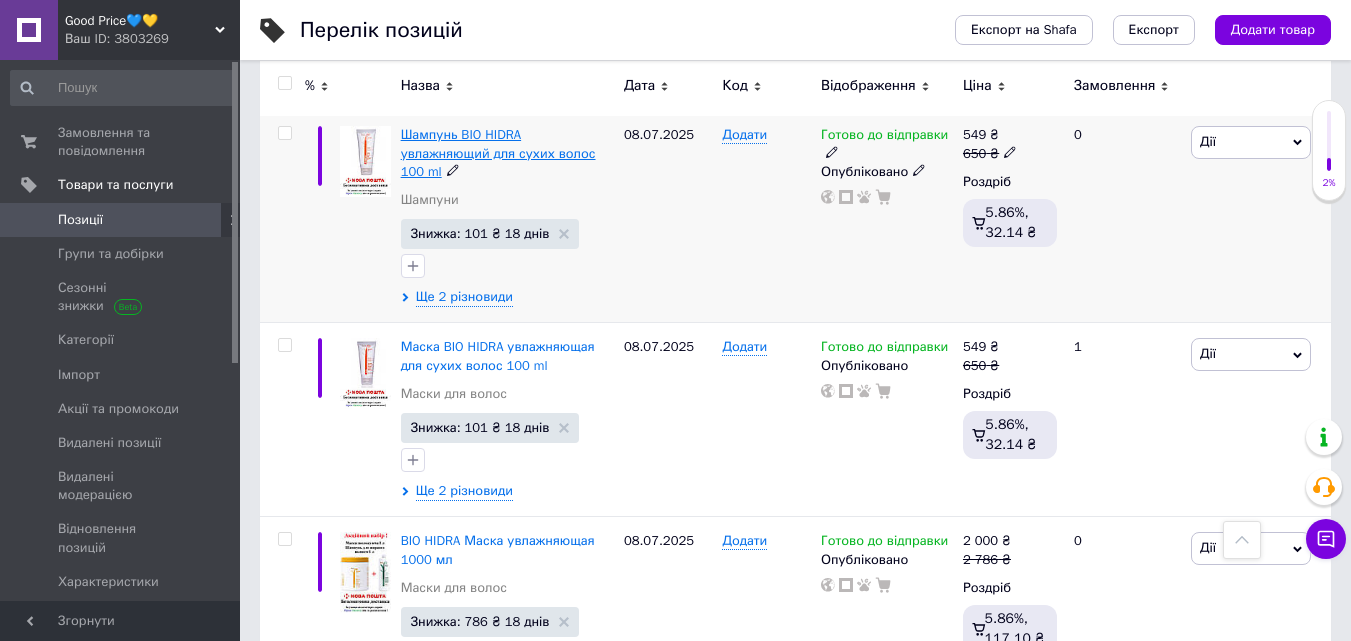 click on "Шампунь BIO HIDRA увлажняющий для сухих волос 100 ml" at bounding box center [498, 152] 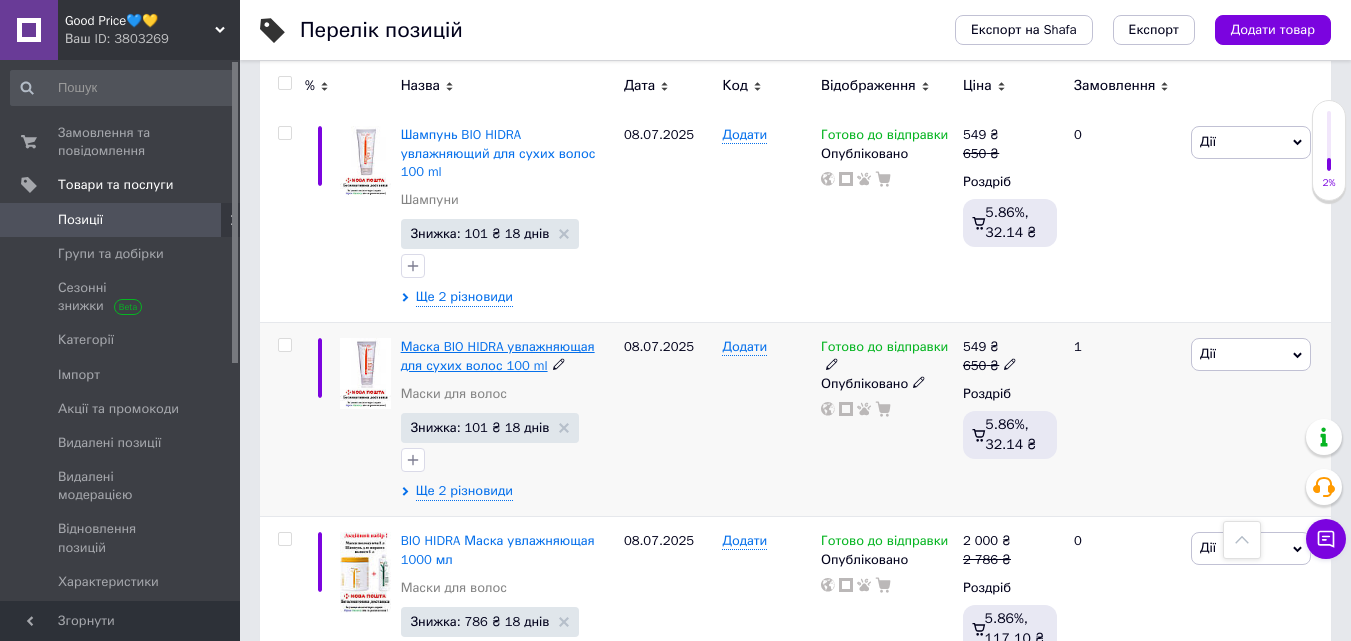 click on "Маска BIO HIDRA увлажняющая для сухих волос 100 ml" at bounding box center (498, 355) 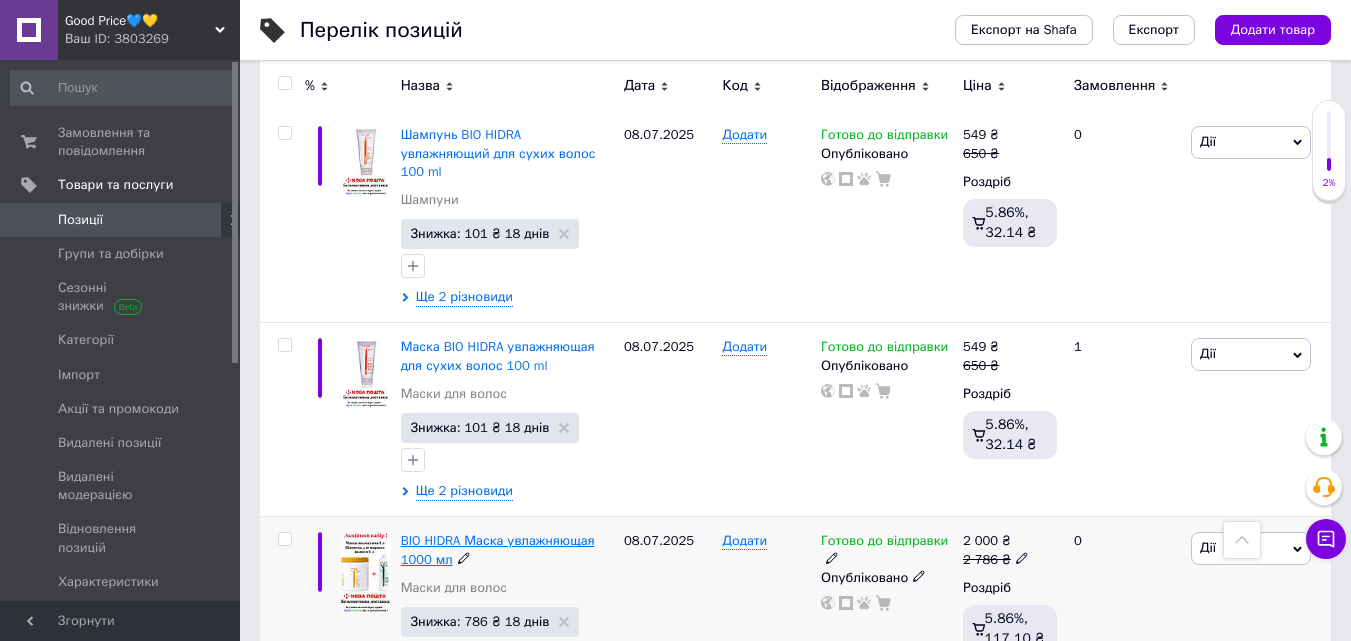 click on "BIO HIDRA Маска увлажняющая 1000 мл" at bounding box center (498, 549) 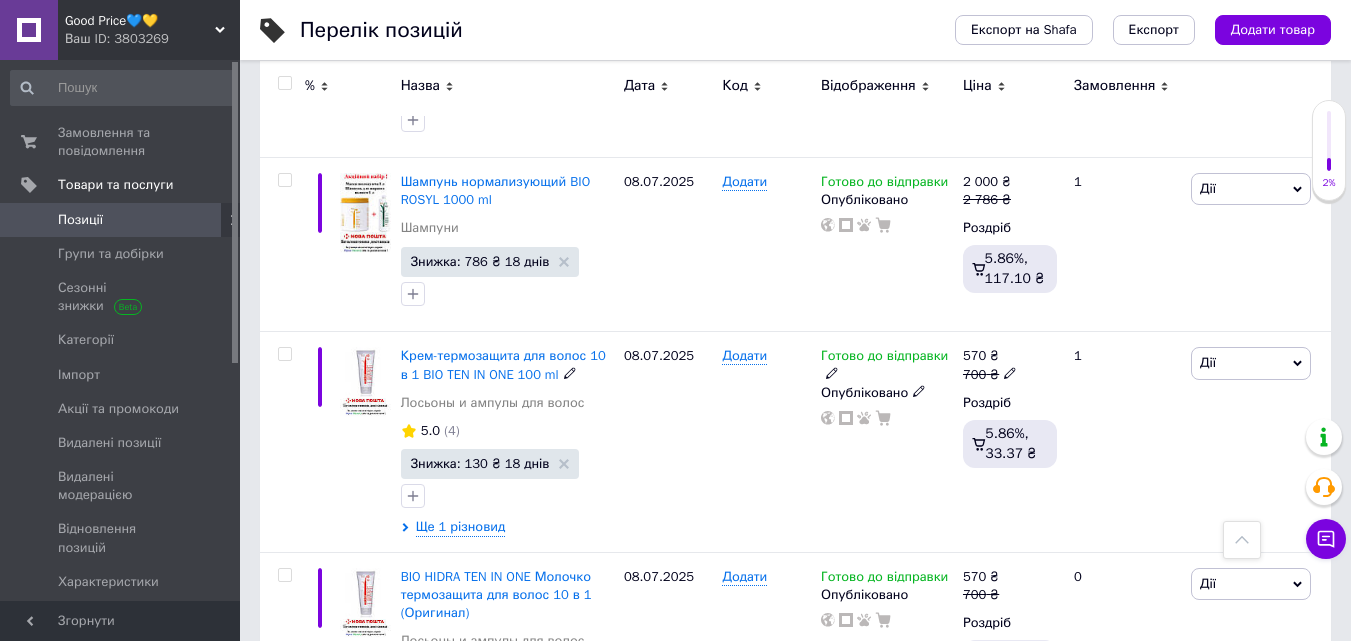 scroll, scrollTop: 14987, scrollLeft: 0, axis: vertical 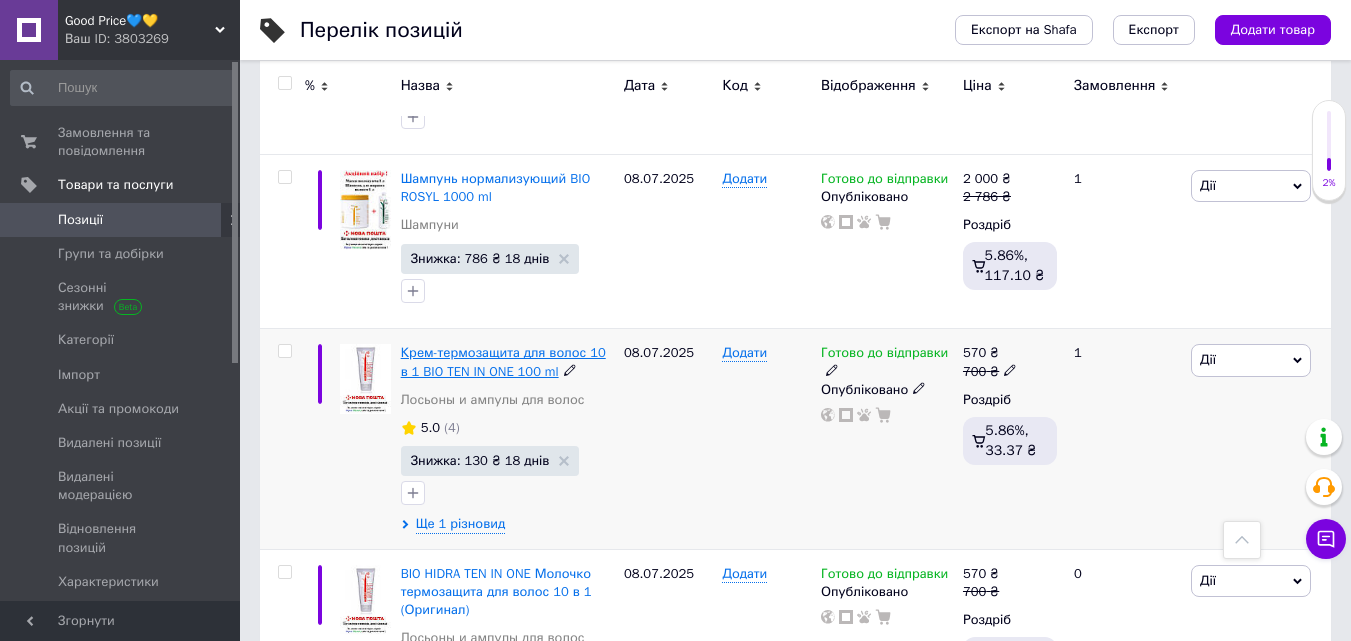 click on "Крем-термозащита для волос 10 в 1 BIO TEN IN ONE 100 ml" at bounding box center [503, 361] 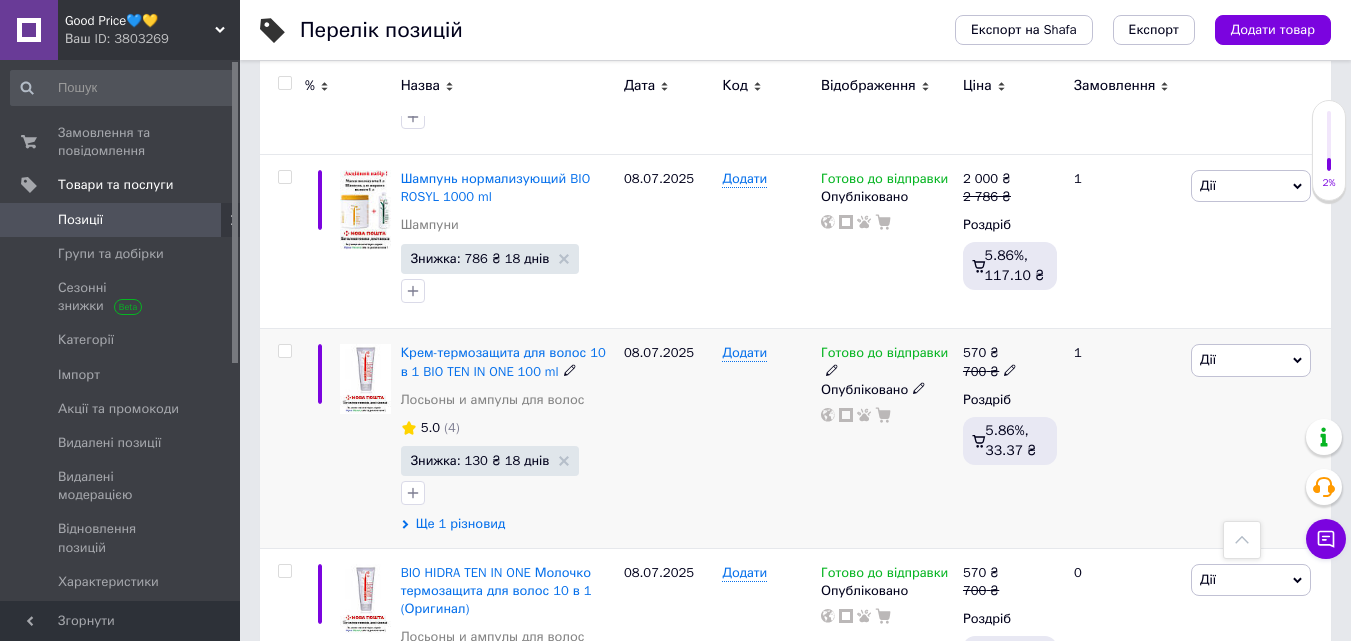 click on "Ще 1 різновид" at bounding box center [461, 524] 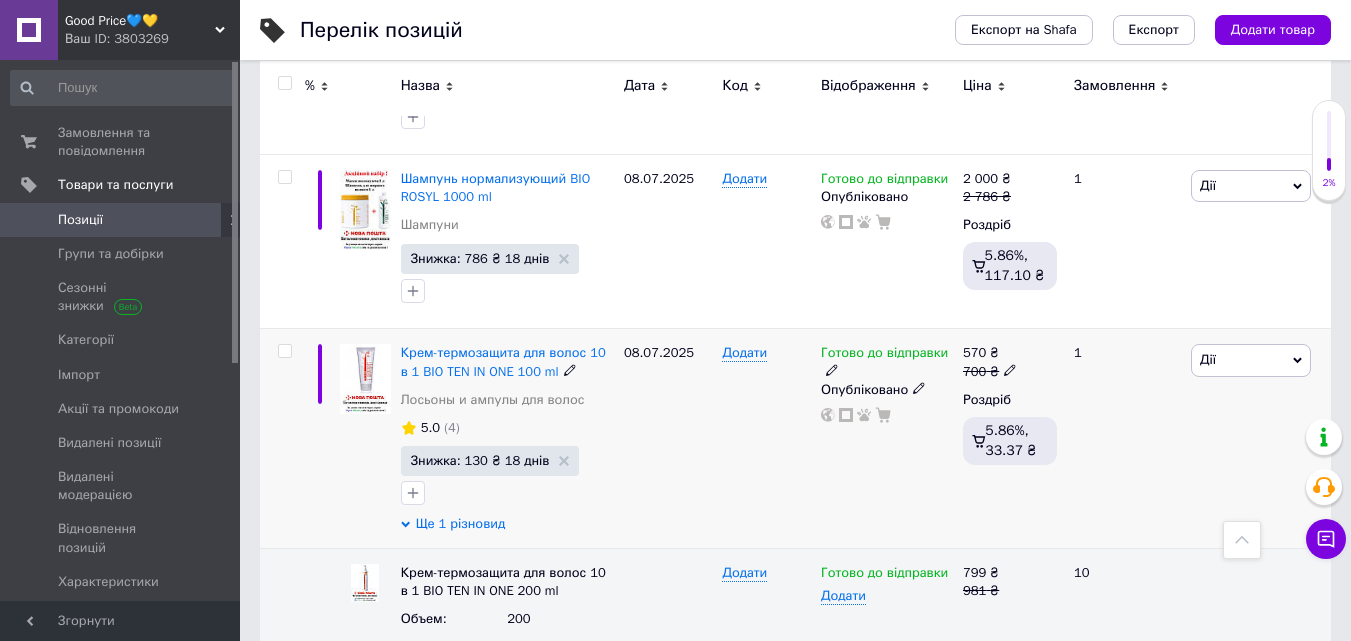 click on "Ще 1 різновид" at bounding box center [461, 524] 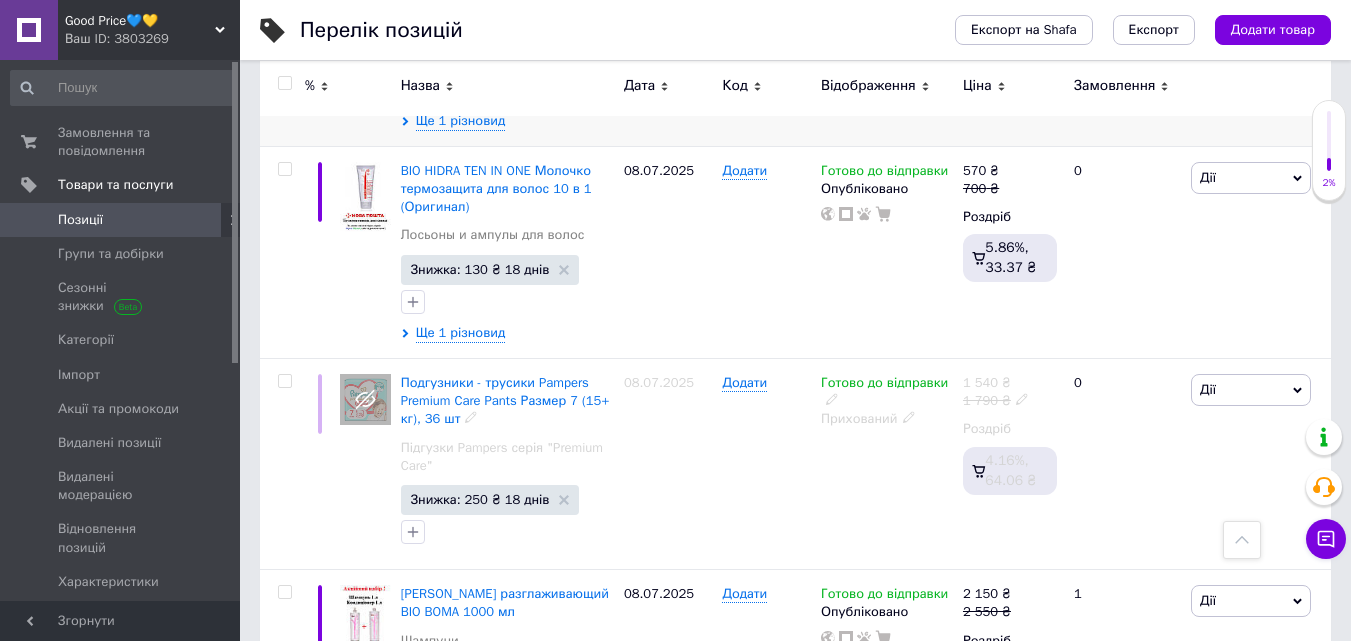 scroll, scrollTop: 15387, scrollLeft: 0, axis: vertical 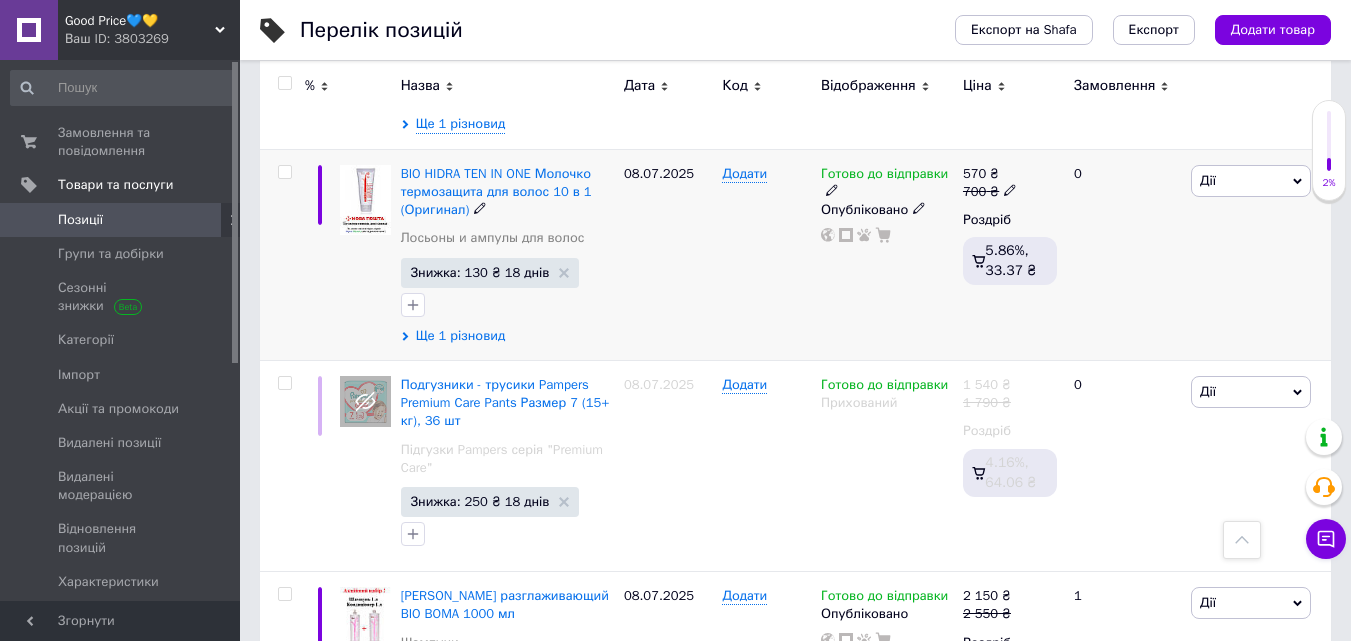 click on "Ще 1 різновид" at bounding box center (461, 336) 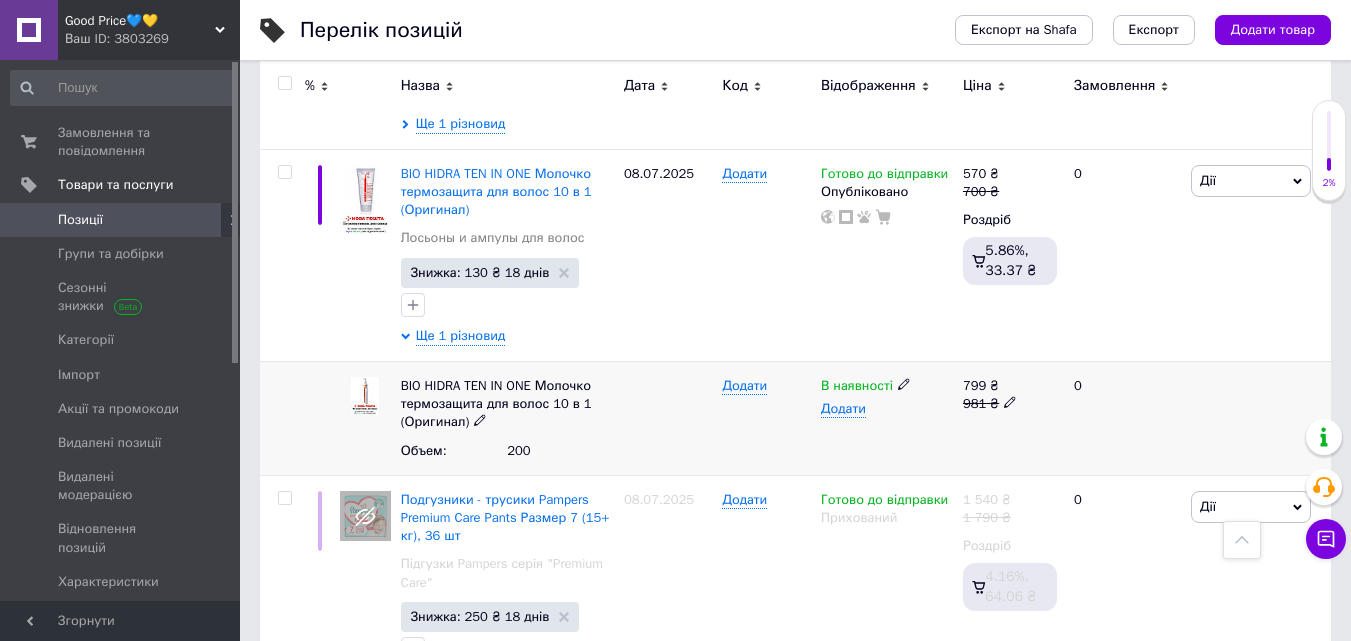 click on "В наявності" at bounding box center [887, 386] 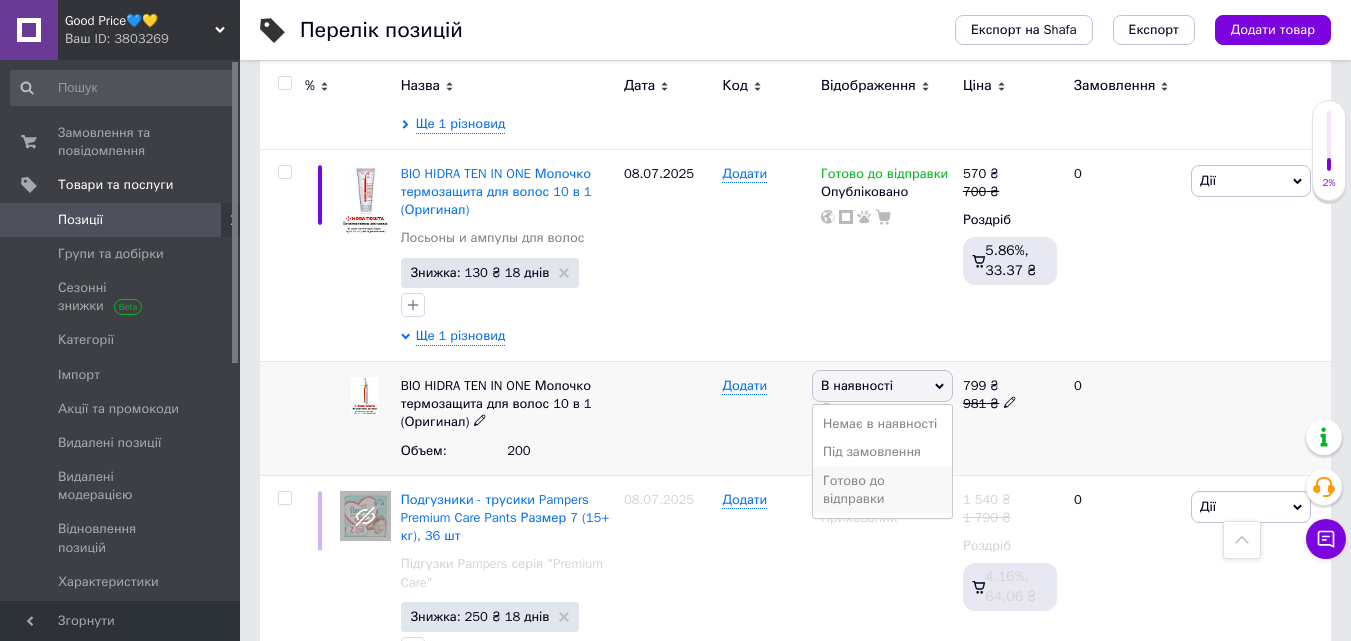 click on "Готово до відправки" at bounding box center (882, 490) 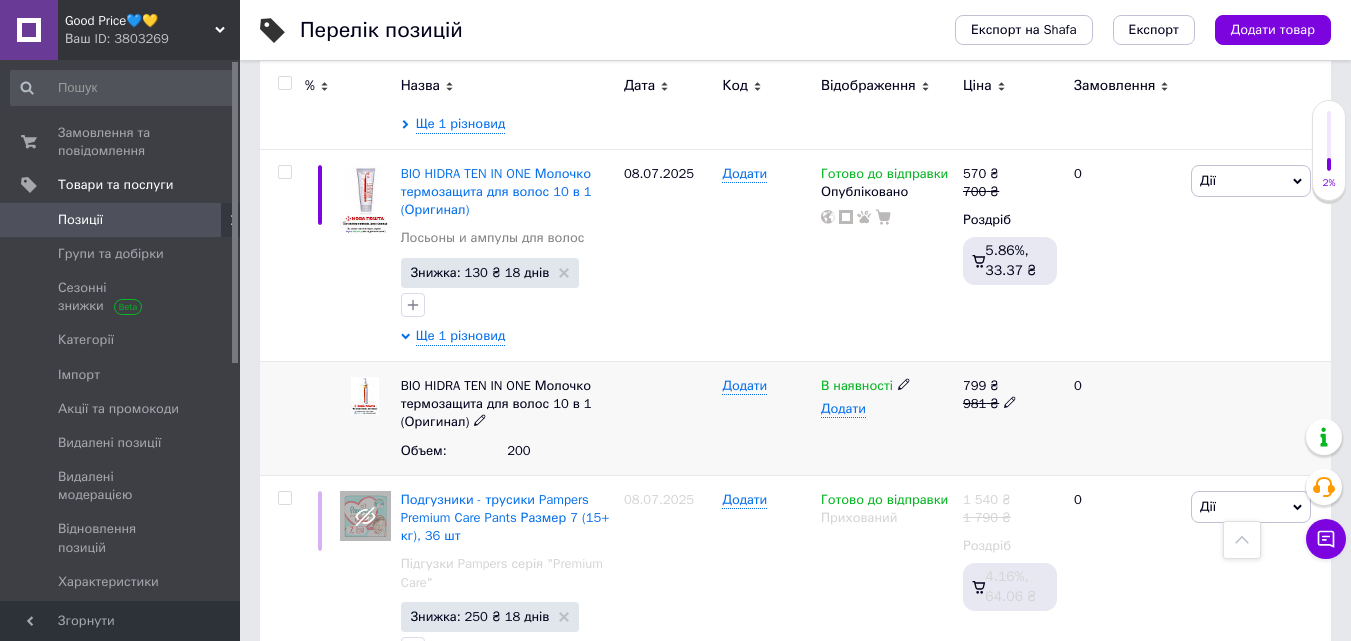 click at bounding box center [668, 419] 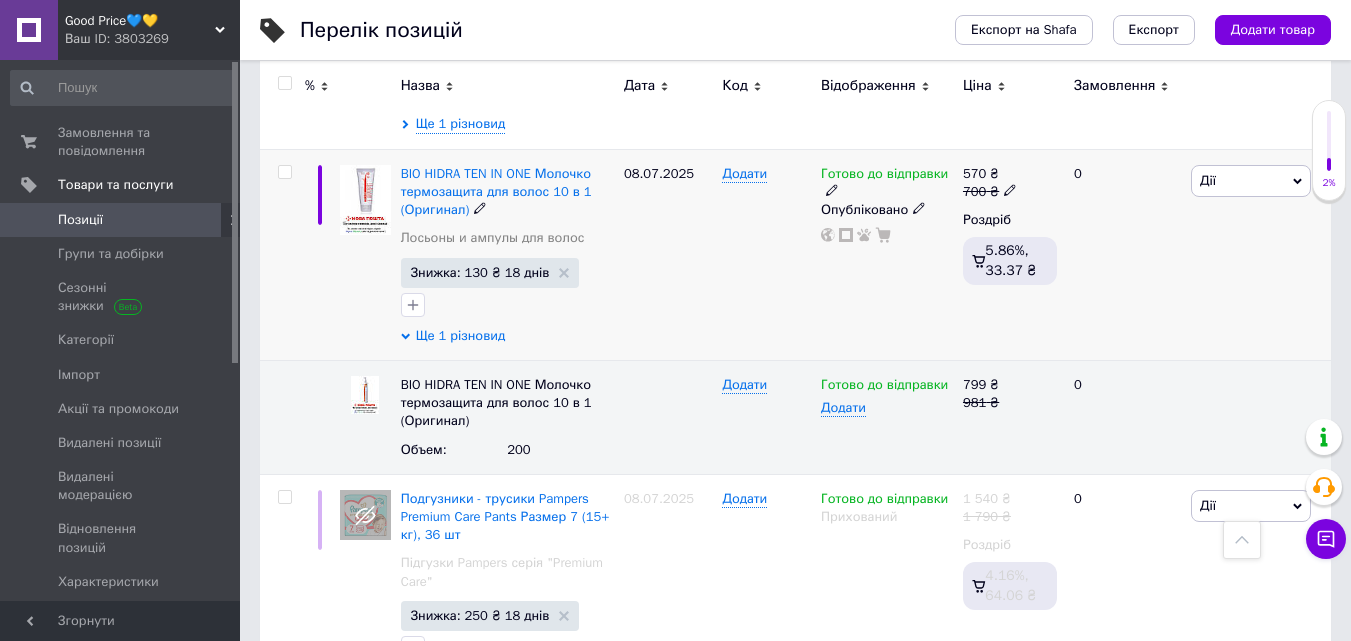 click on "Ще 1 різновид" at bounding box center (461, 336) 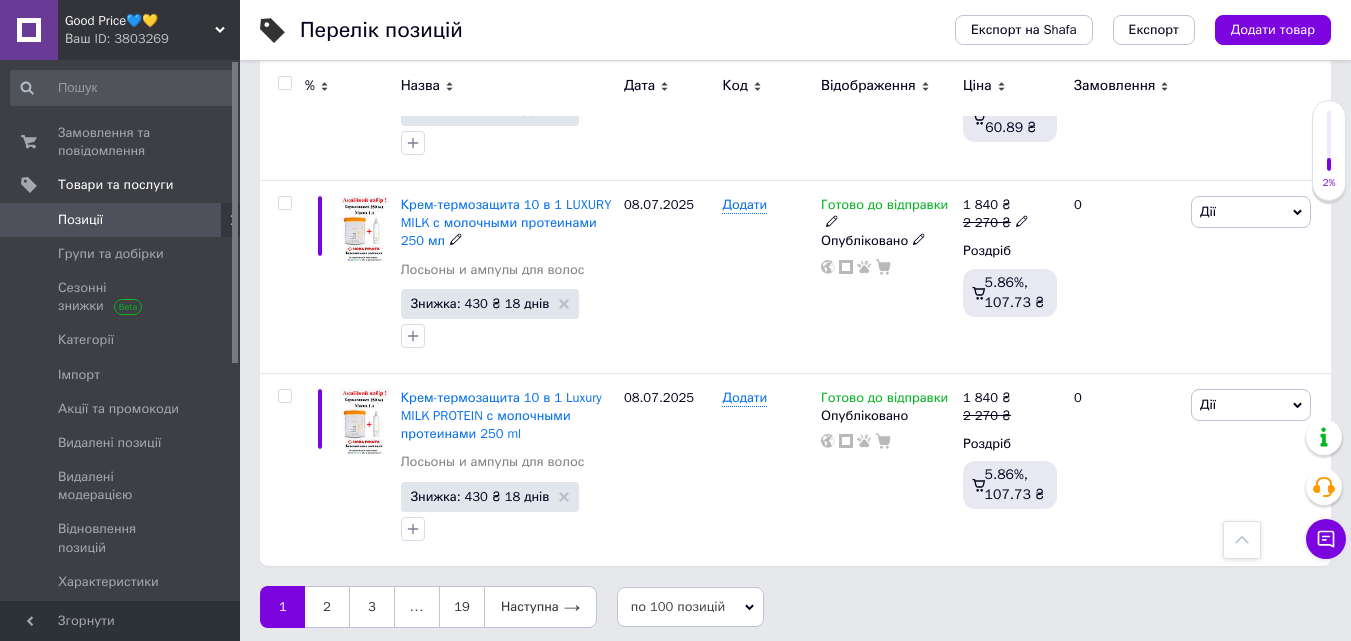 scroll, scrollTop: 19555, scrollLeft: 0, axis: vertical 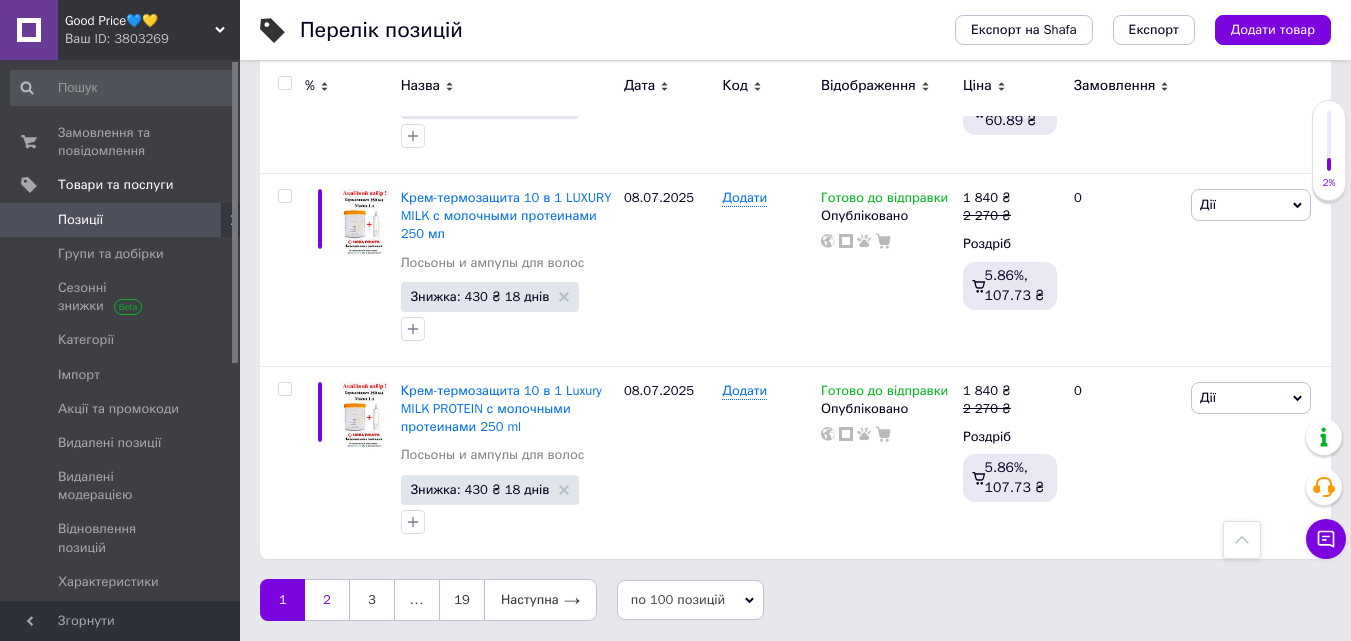 click on "2" at bounding box center (327, 600) 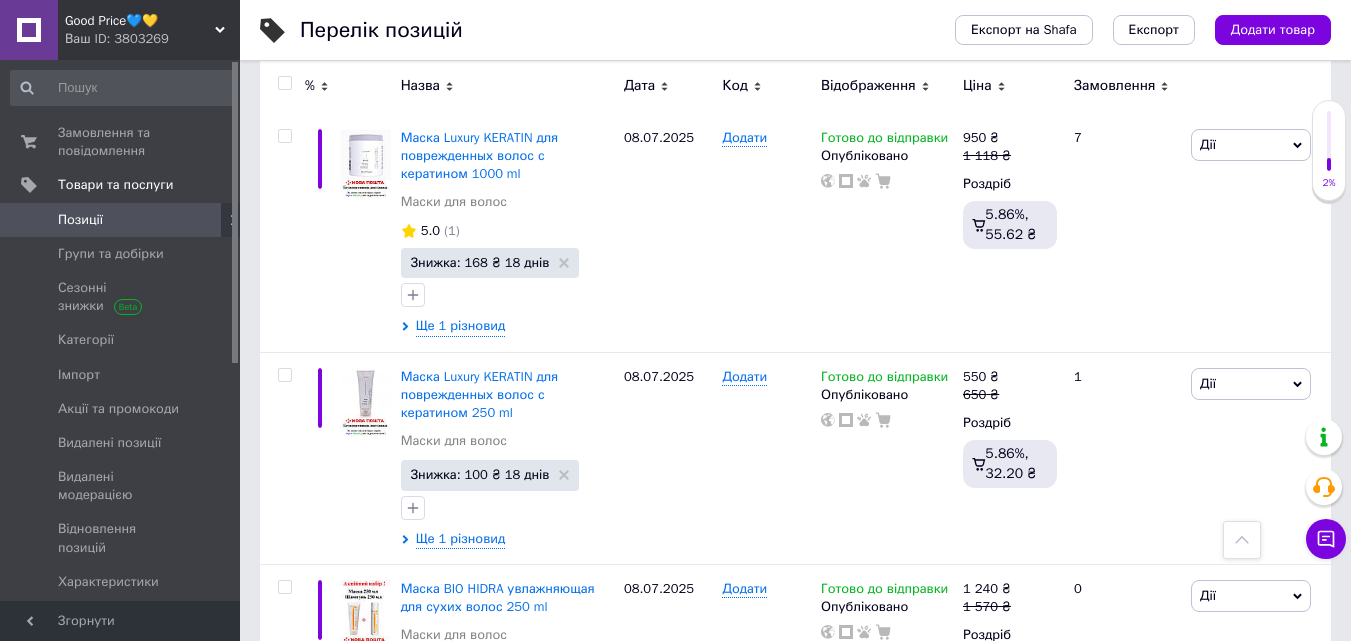 scroll, scrollTop: 20000, scrollLeft: 0, axis: vertical 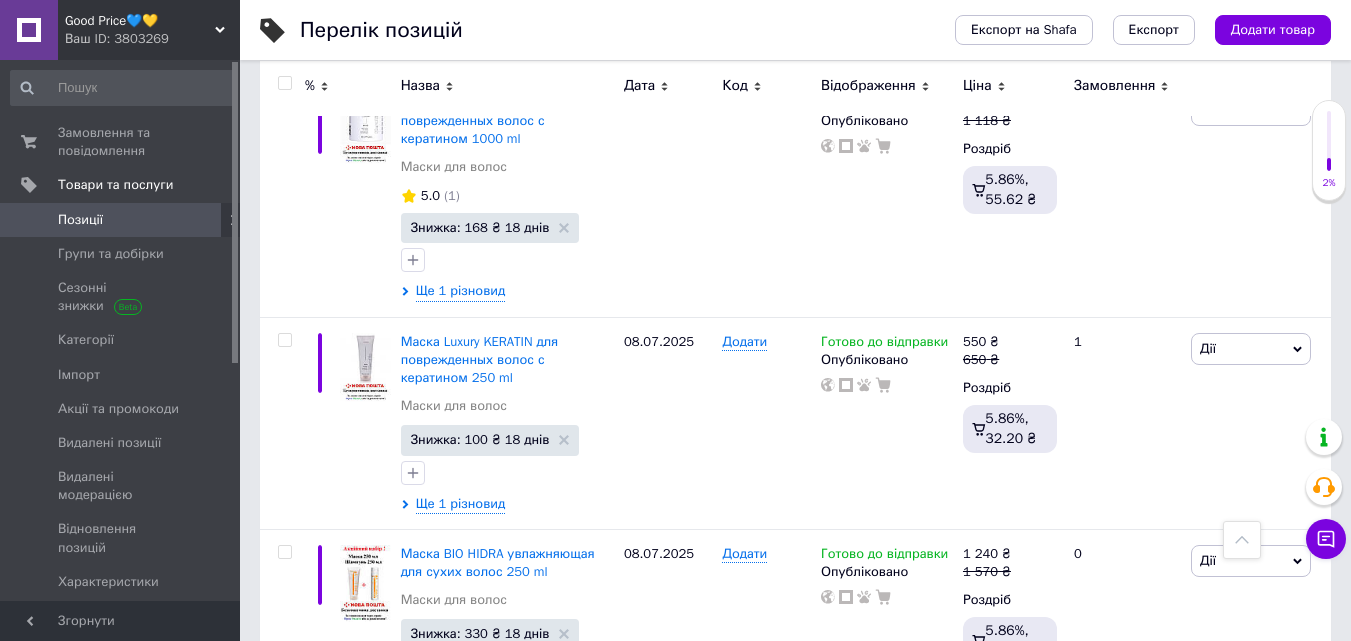 click on "по 100 позицій" at bounding box center (858, 744) 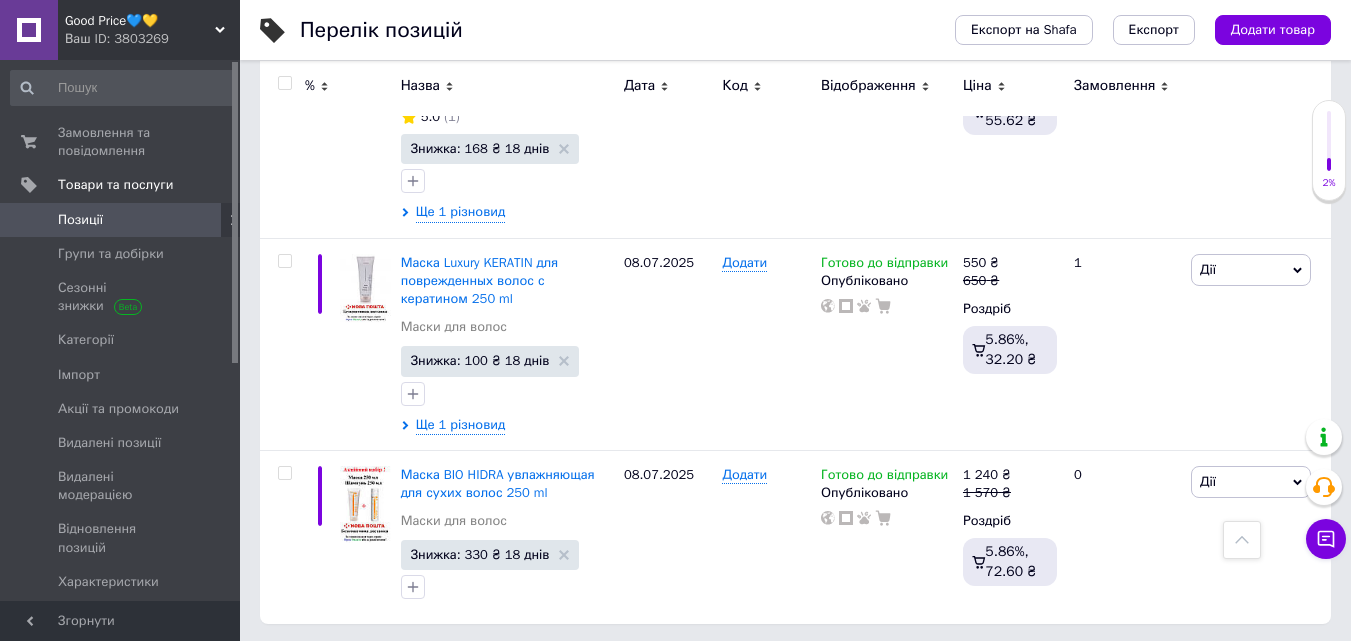 drag, startPoint x: 880, startPoint y: 599, endPoint x: 877, endPoint y: 615, distance: 16.27882 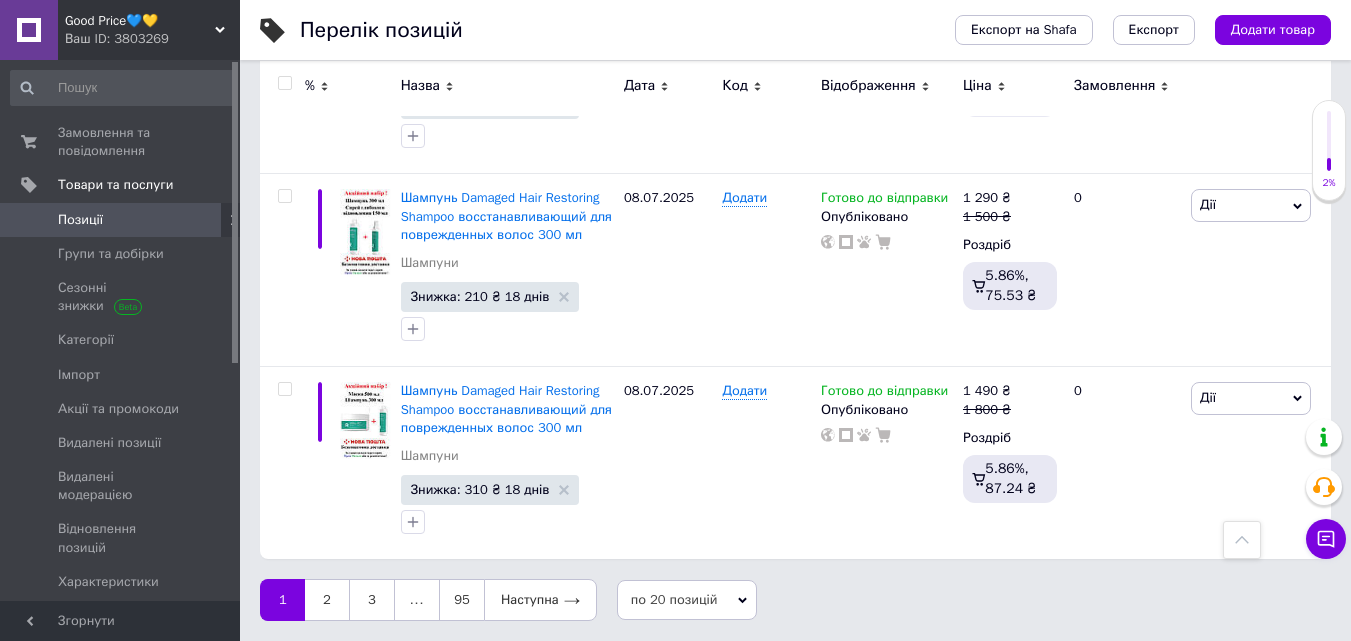 scroll, scrollTop: 3962, scrollLeft: 0, axis: vertical 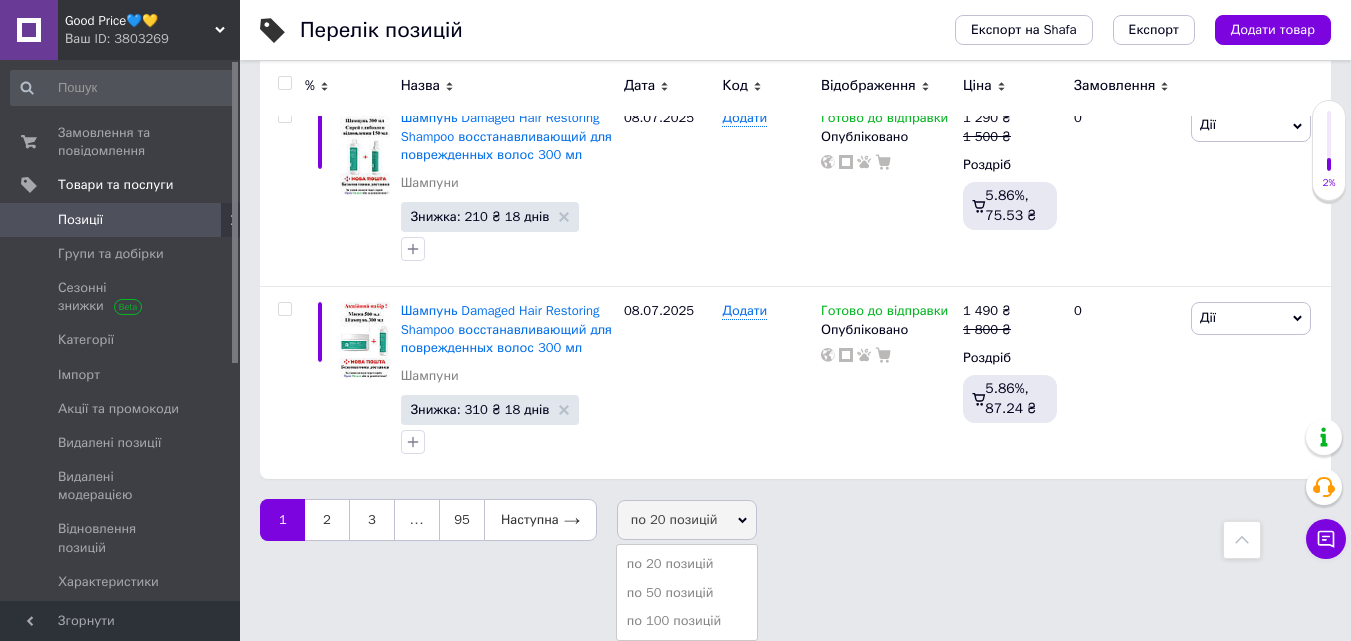 drag, startPoint x: 745, startPoint y: 590, endPoint x: 708, endPoint y: 650, distance: 70.491135 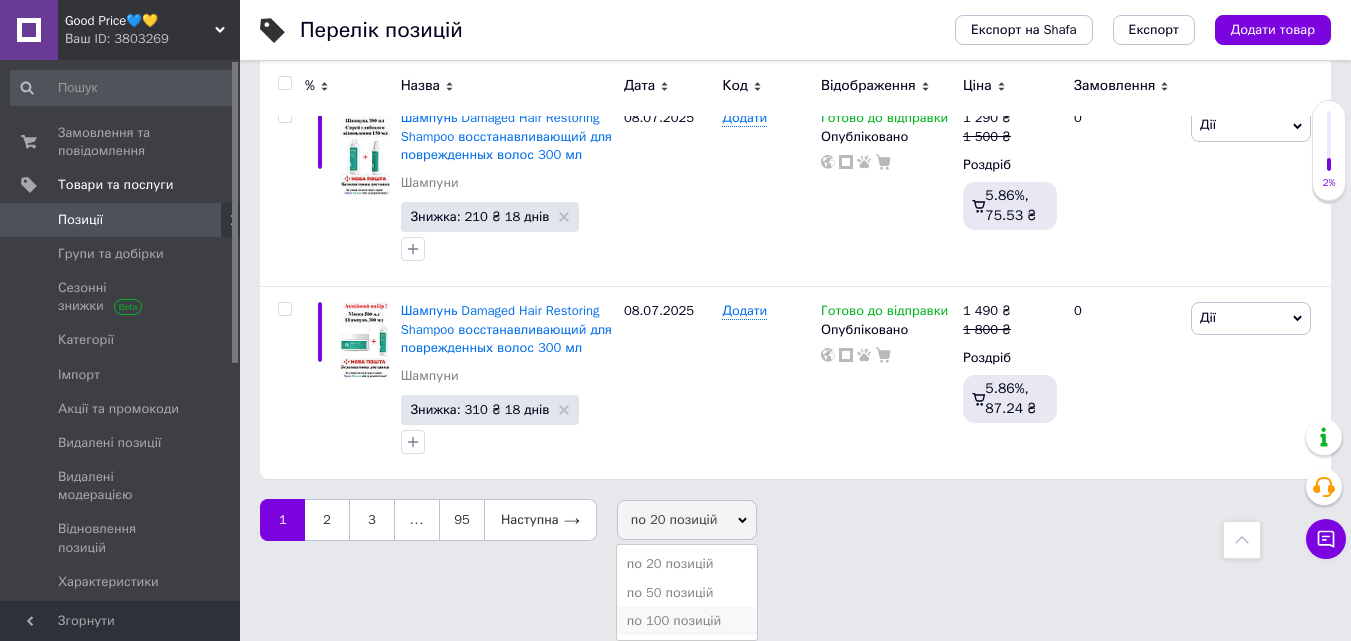 click on "по 100 позицій" at bounding box center (687, 621) 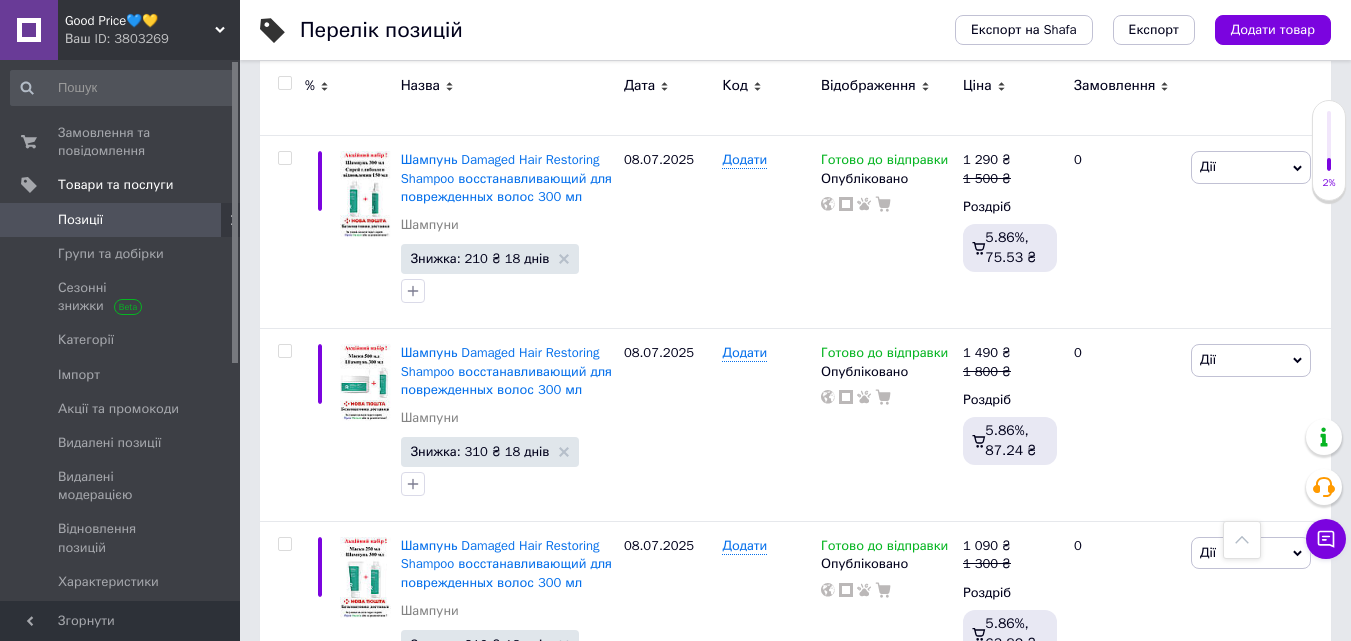 scroll, scrollTop: 19254, scrollLeft: 0, axis: vertical 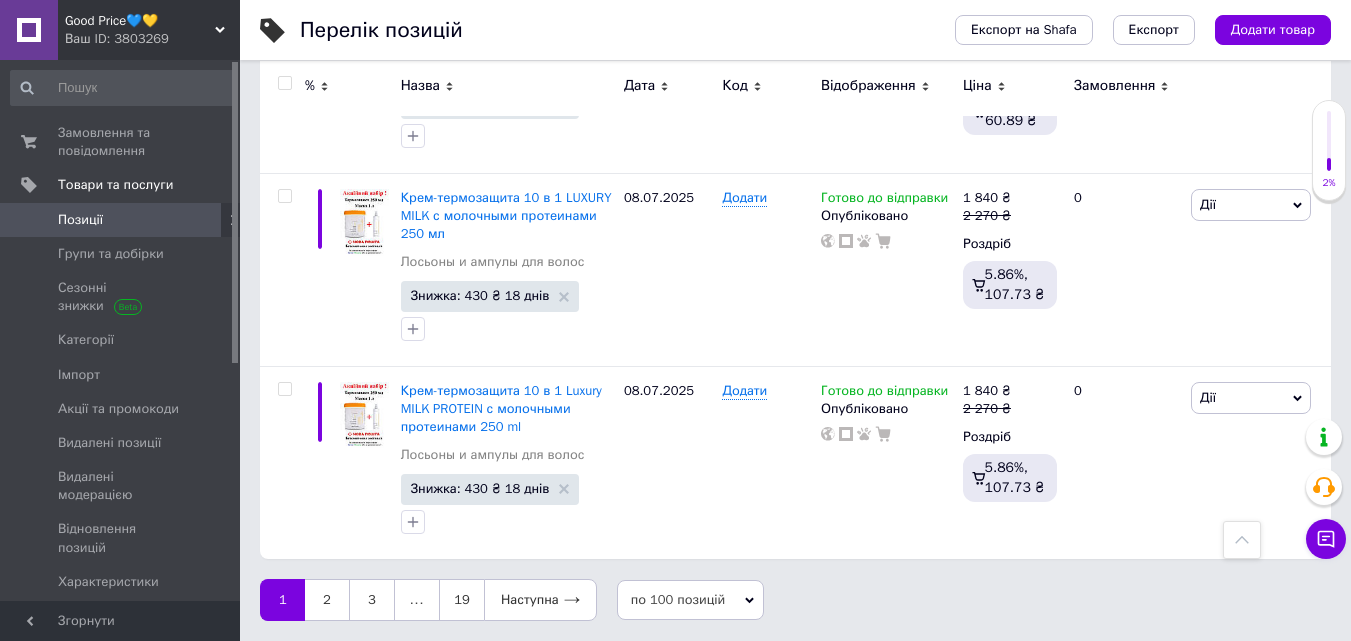 drag, startPoint x: 776, startPoint y: 478, endPoint x: 766, endPoint y: 635, distance: 157.31815 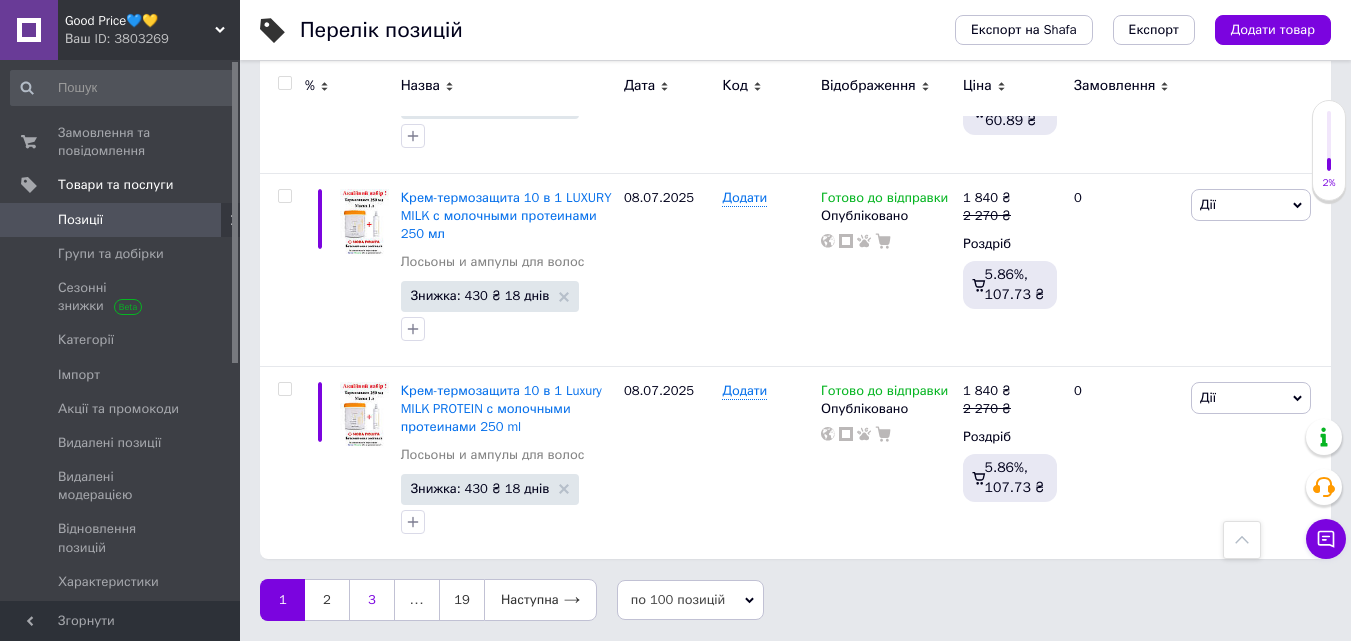 click on "3" at bounding box center (372, 600) 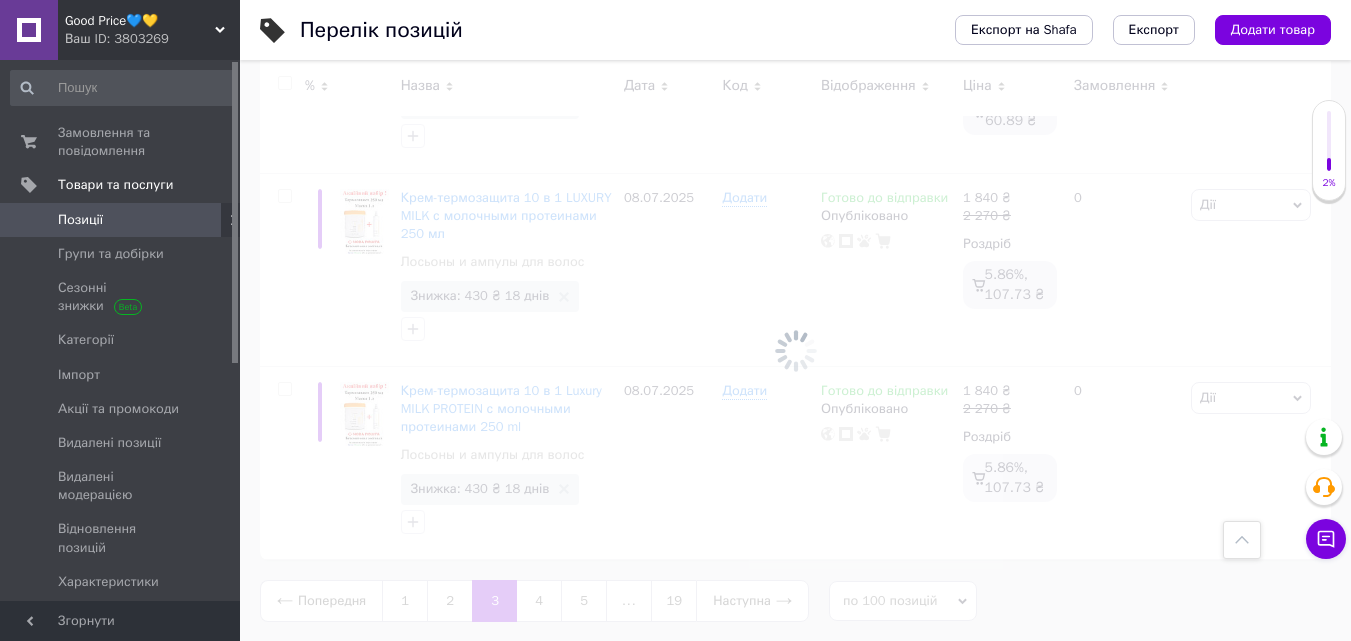 scroll, scrollTop: 19255, scrollLeft: 0, axis: vertical 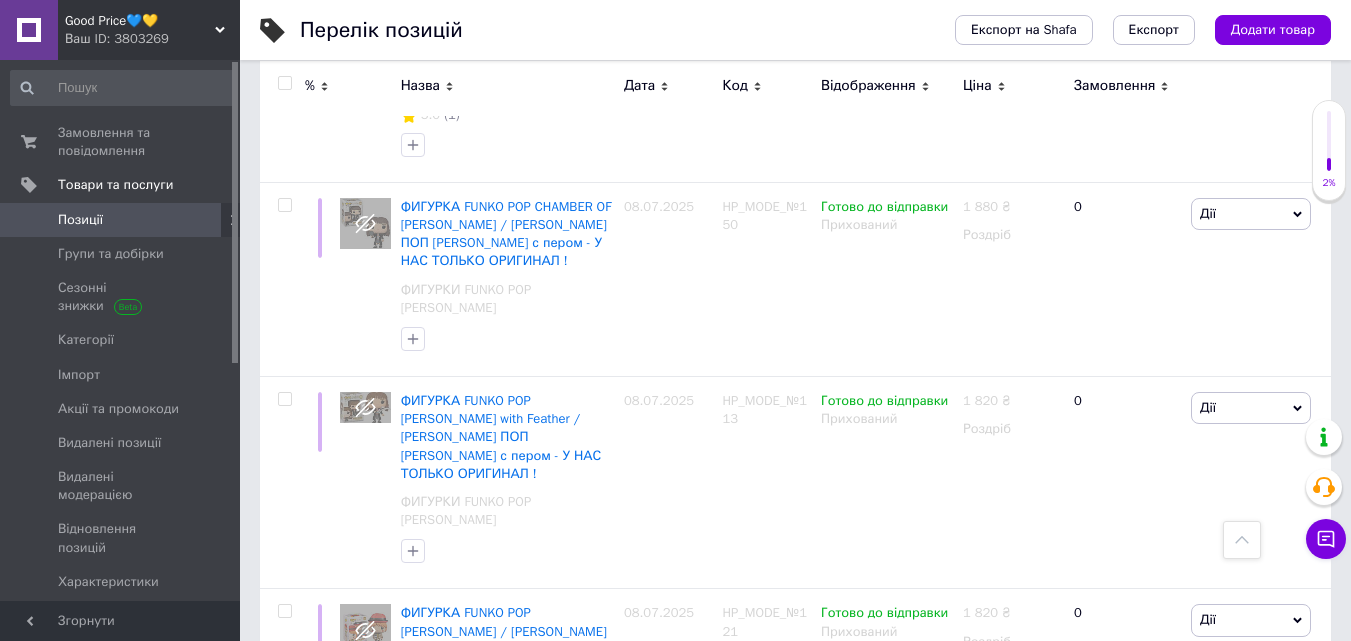 click on "2" at bounding box center [449, 1018] 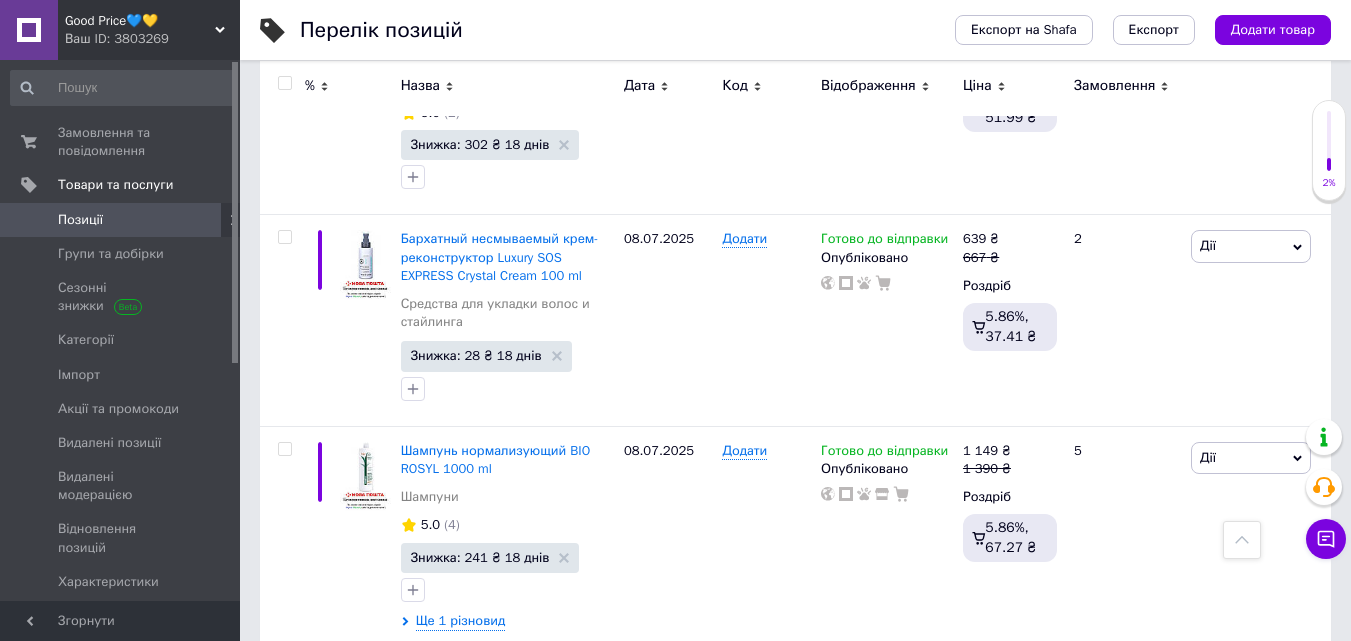 scroll, scrollTop: 20000, scrollLeft: 0, axis: vertical 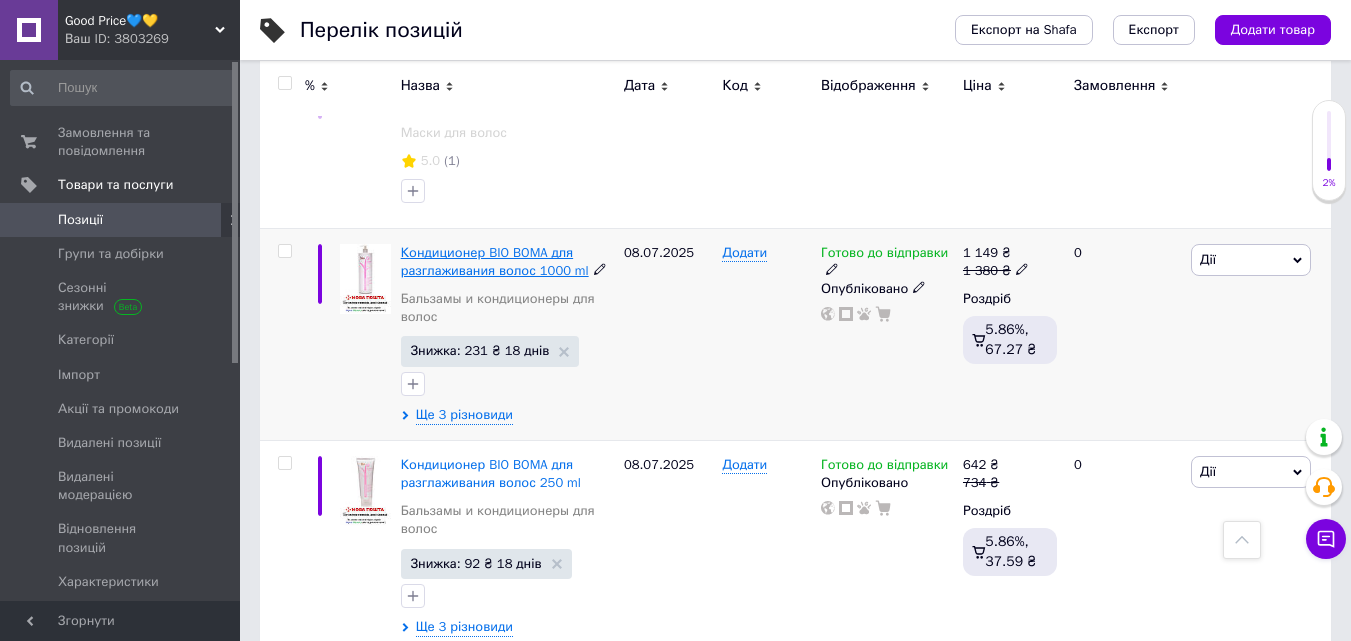 click on "Кондиционер BIO BOMA для разглаживания волос 1000 ml" at bounding box center [495, 261] 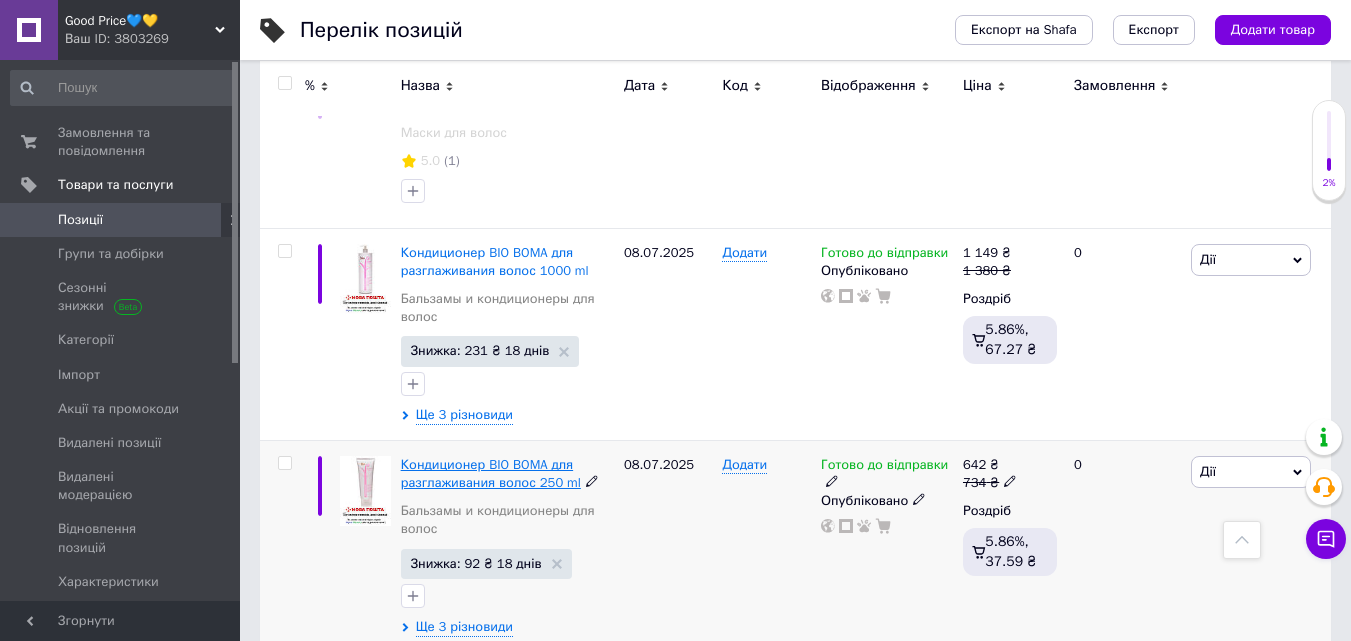 click on "Кондиционер BIO BOMA для разглаживания волос 250 ml" at bounding box center [491, 473] 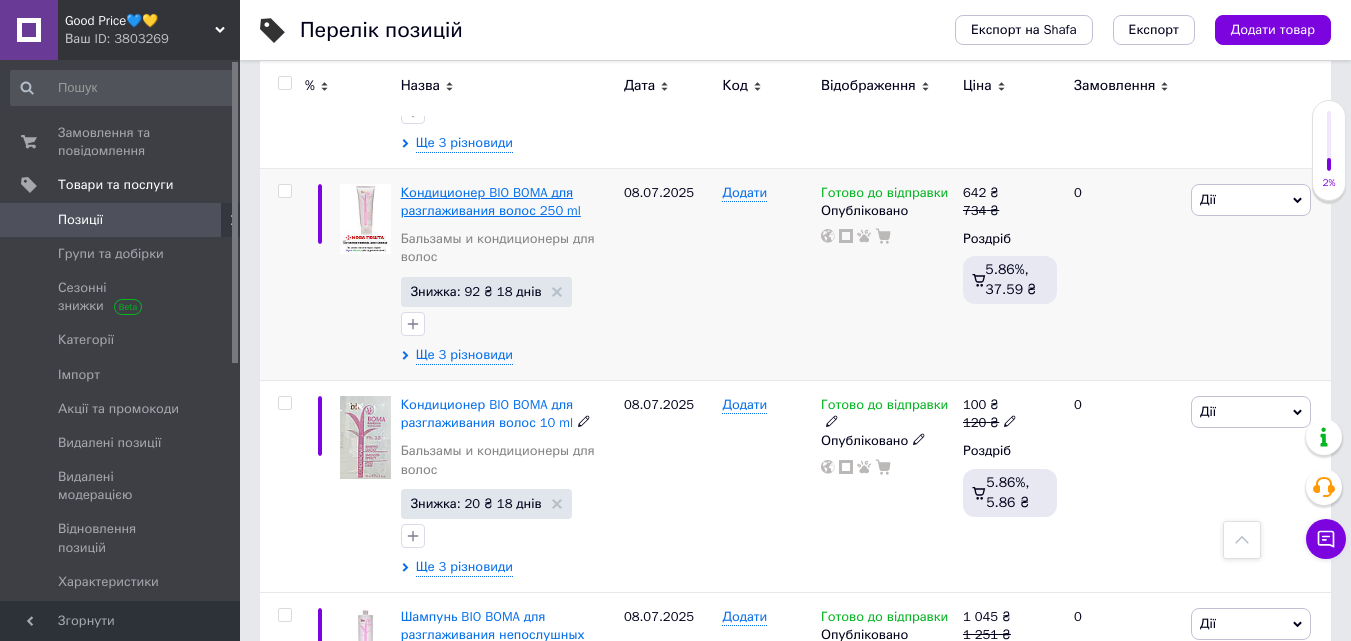 scroll, scrollTop: 9940, scrollLeft: 0, axis: vertical 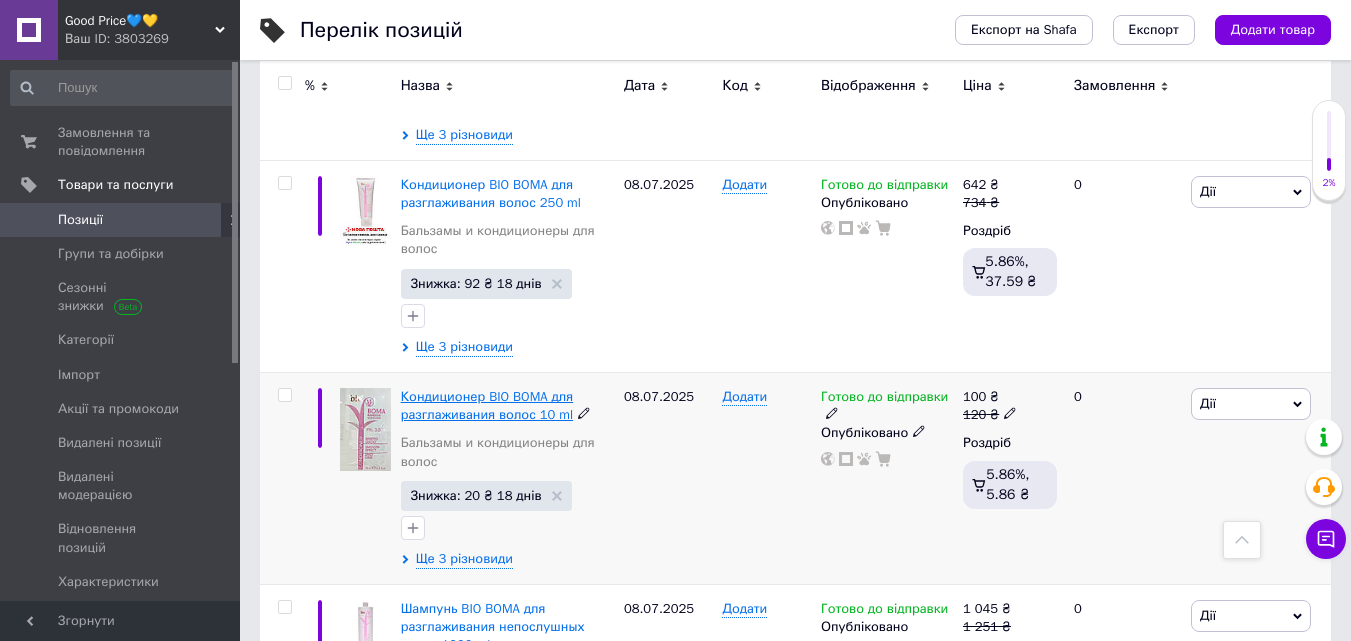 click on "Кондиционер BIO BOMA для разглаживания волос 10 ml" at bounding box center [487, 405] 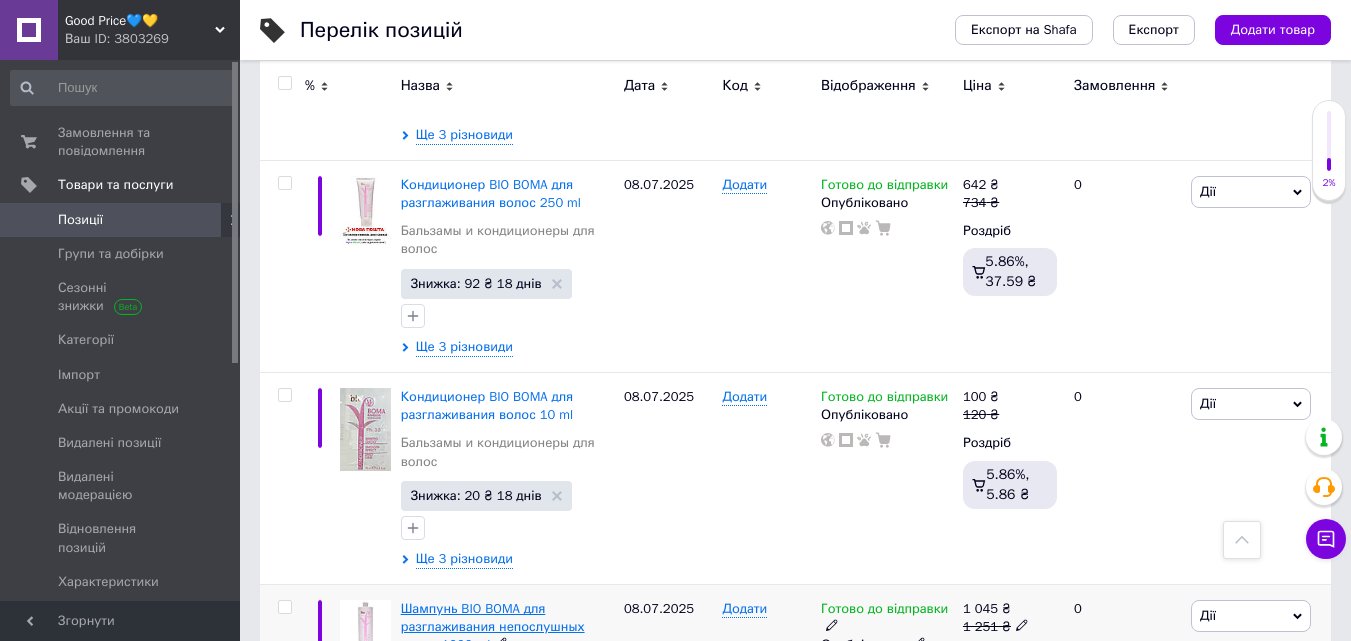 click on "Шампунь BIO BOMA для разглаживания непослушных волос 1000 ml" at bounding box center (493, 626) 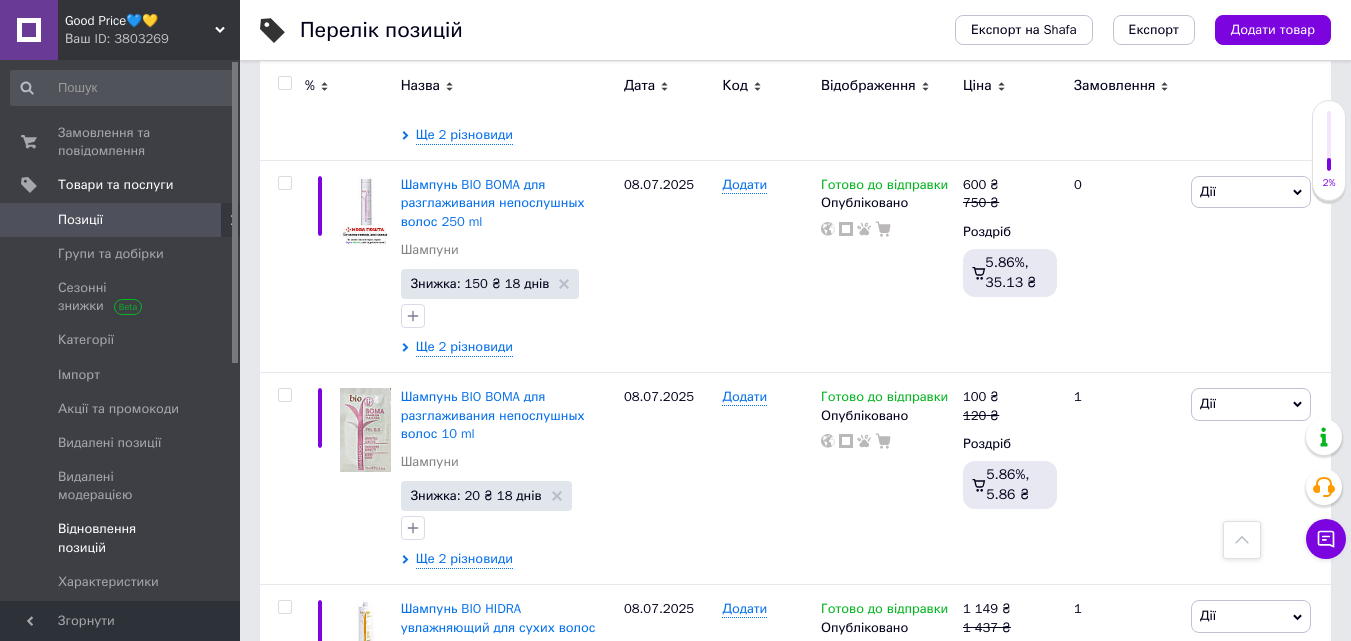 scroll, scrollTop: 10580, scrollLeft: 0, axis: vertical 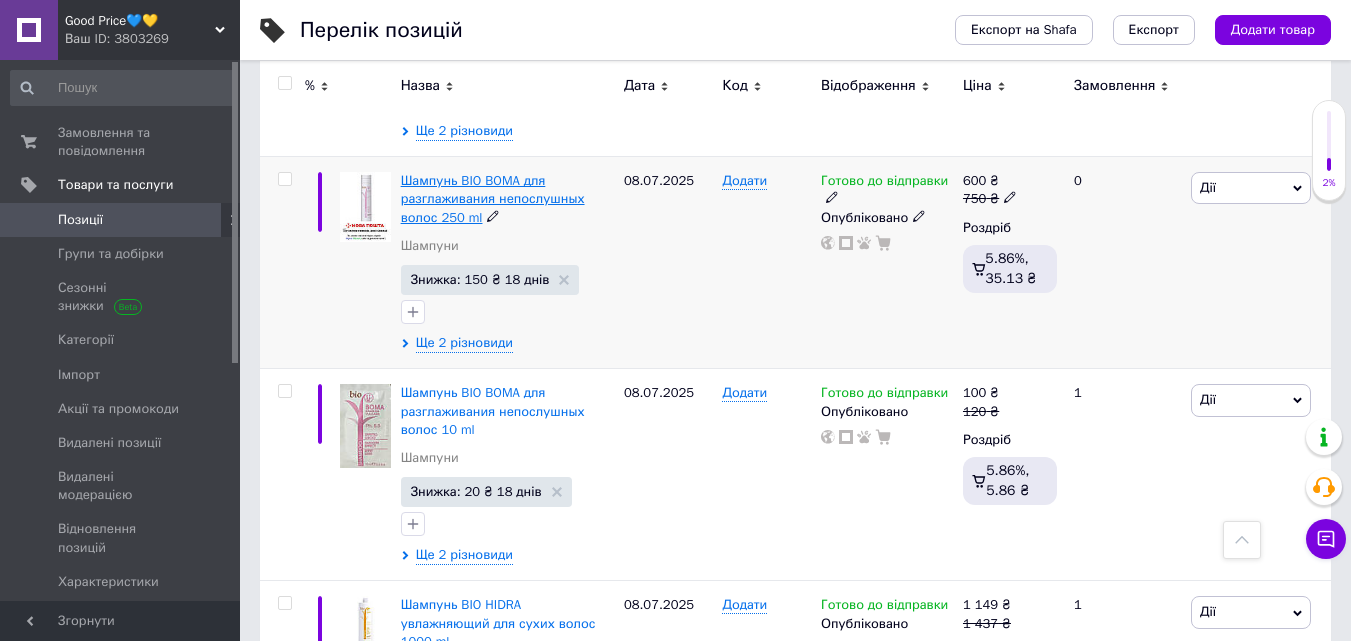 click on "Шампунь BIO BOMA для разглаживания непослушных волос 250 ml" at bounding box center (493, 198) 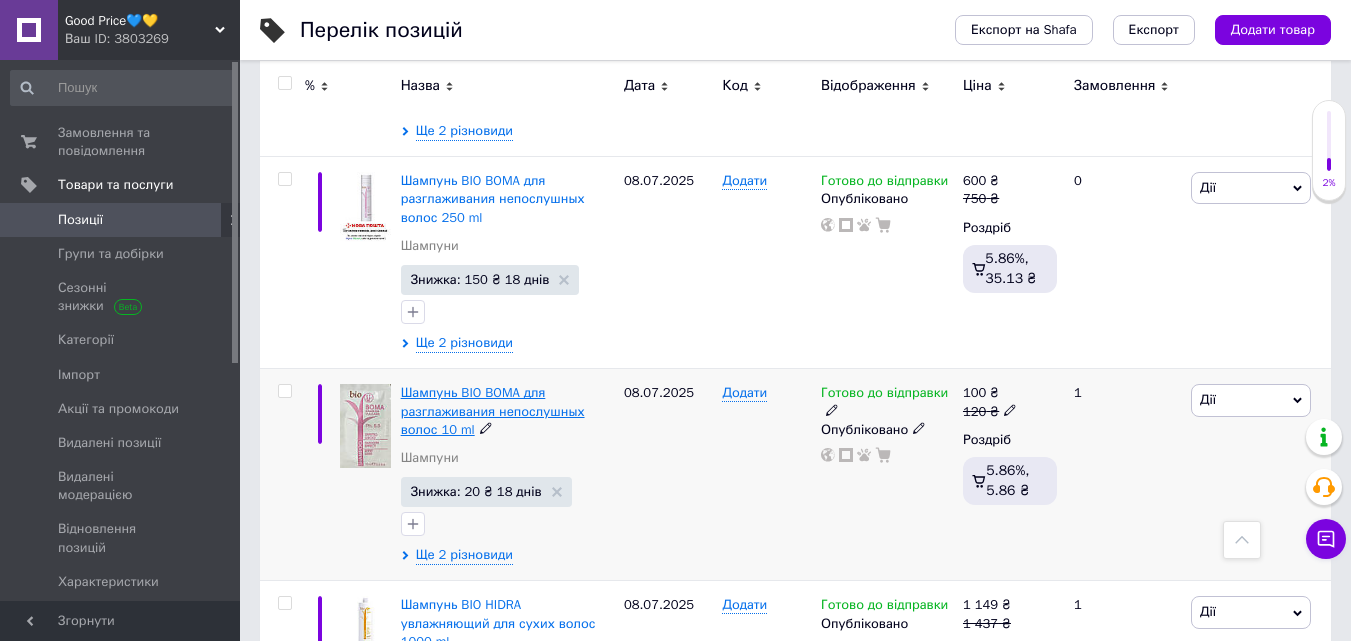 click on "Шампунь BIO BOMA для разглаживания непослушных волос 10 ml" at bounding box center [493, 410] 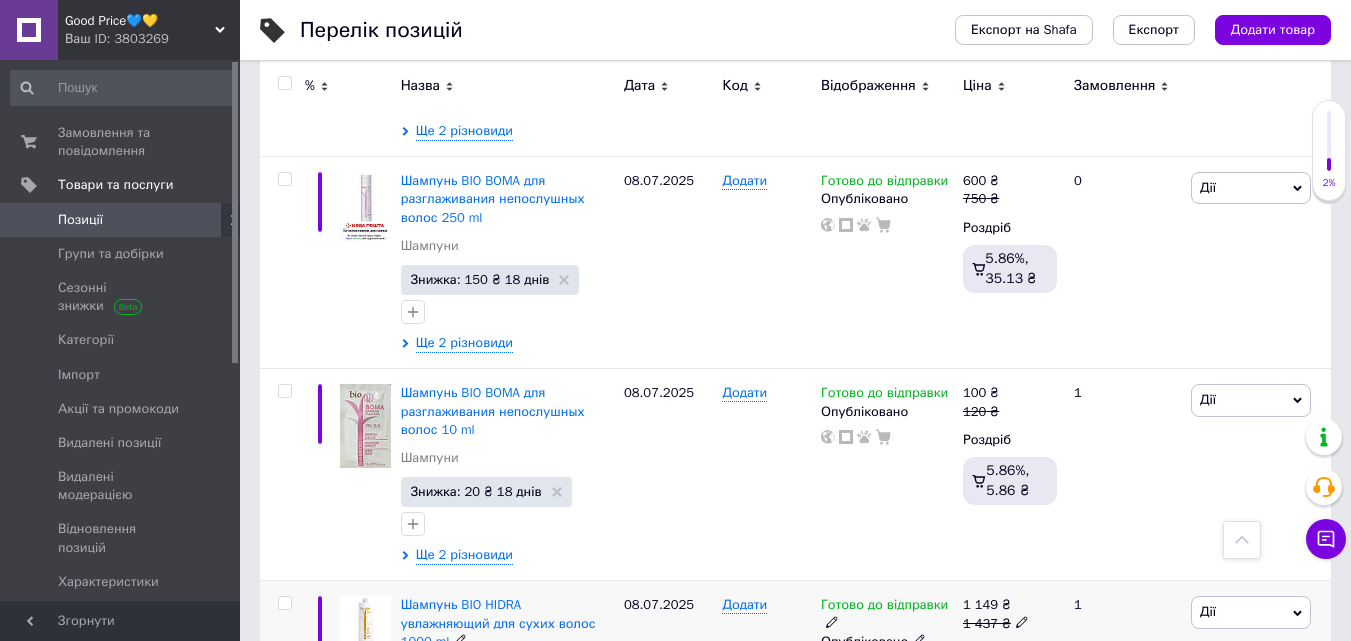 click on "Шампунь BIO HIDRA увлажняющий для сухих волос 1000 ml" at bounding box center (507, 623) 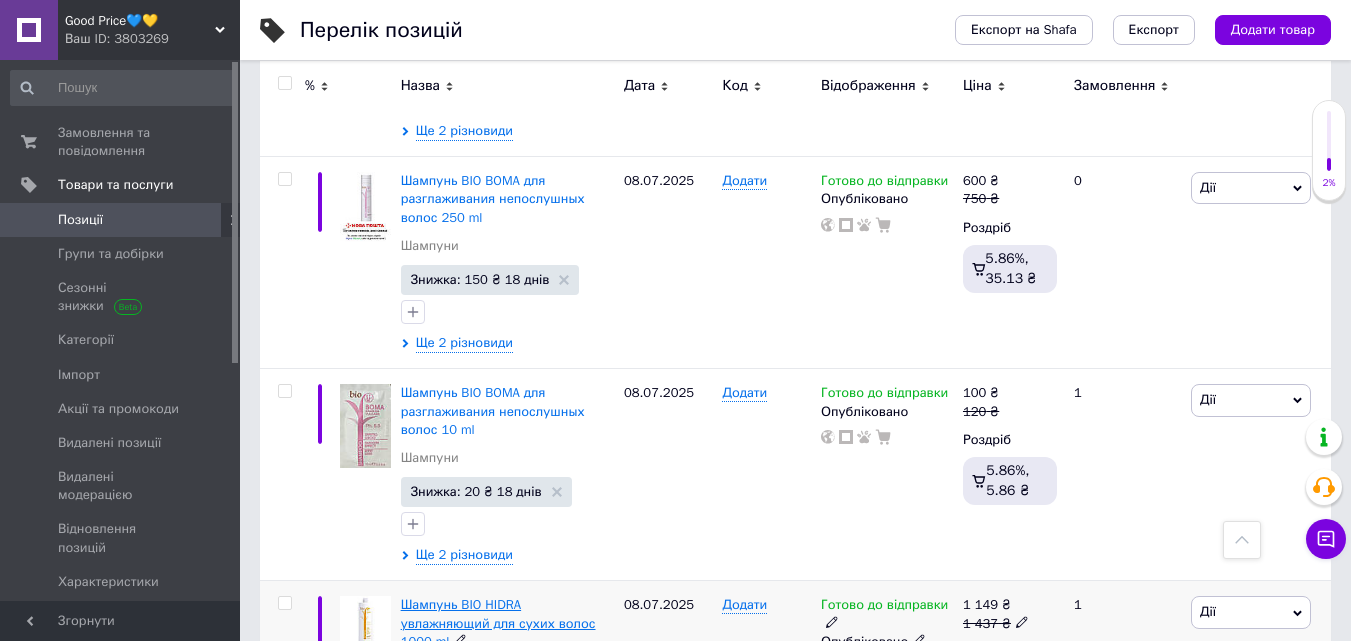 click on "Шампунь BIO HIDRA увлажняющий для сухих волос 1000 ml" at bounding box center (498, 622) 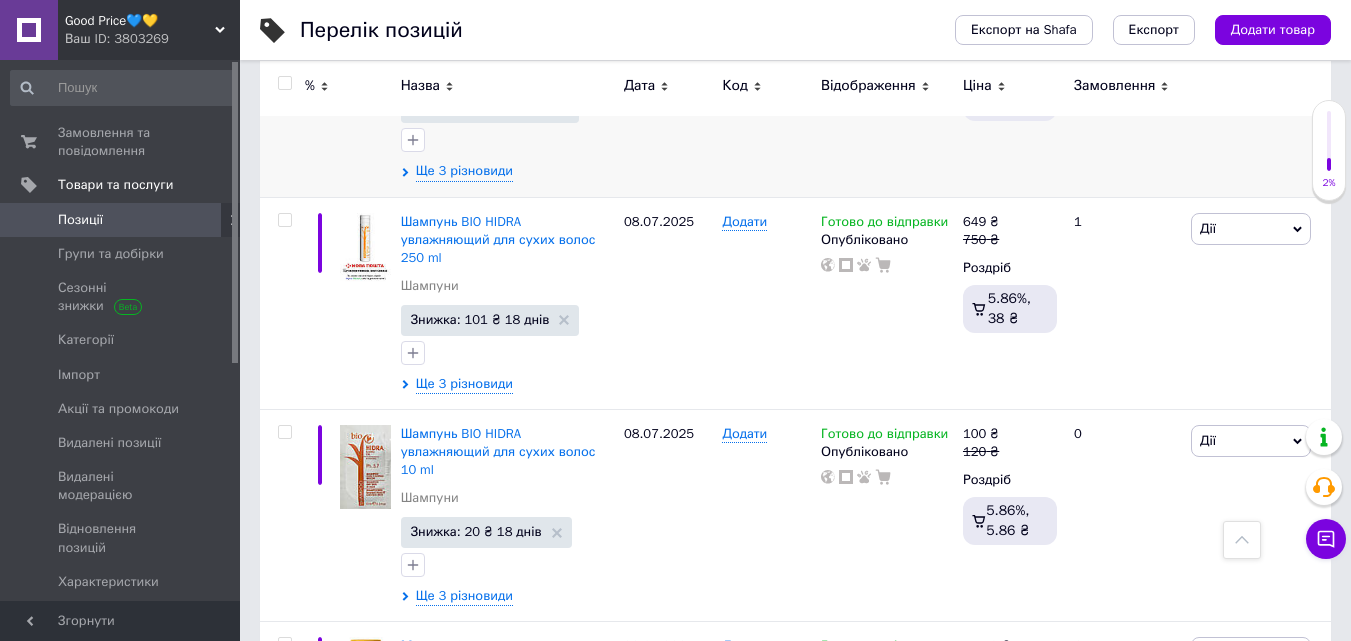scroll, scrollTop: 11180, scrollLeft: 0, axis: vertical 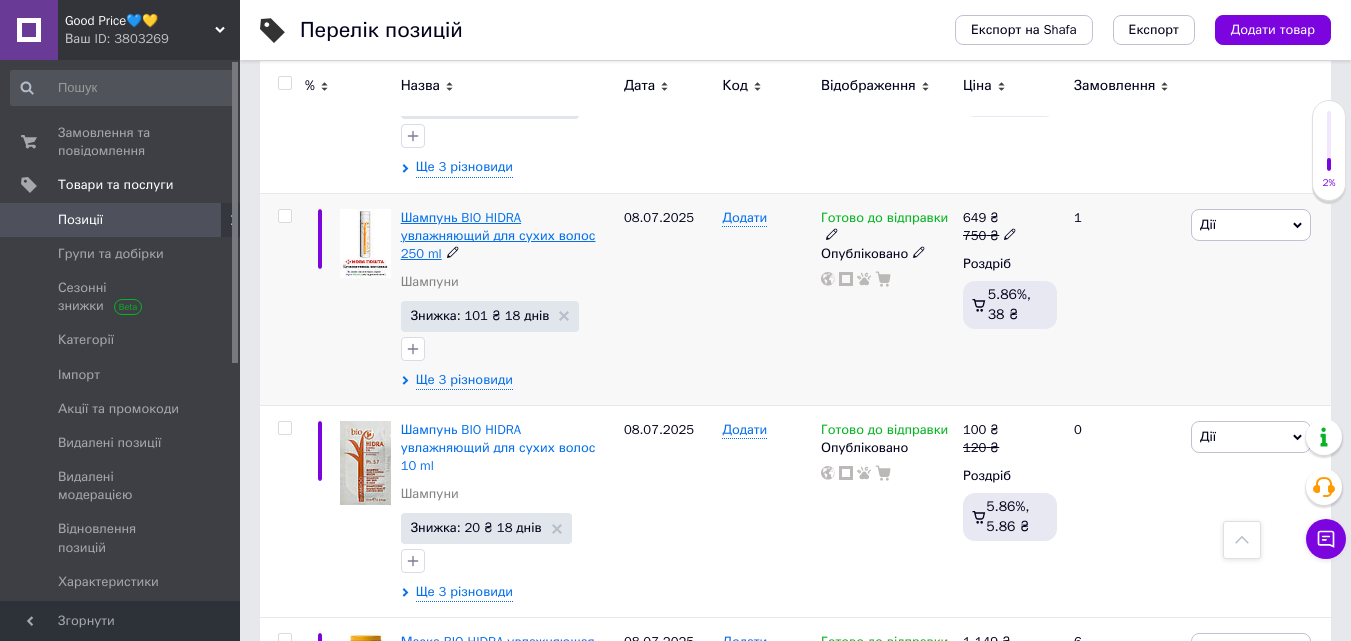 click on "Шампунь BIO HIDRA увлажняющий для сухих волос 250 ml" at bounding box center (498, 235) 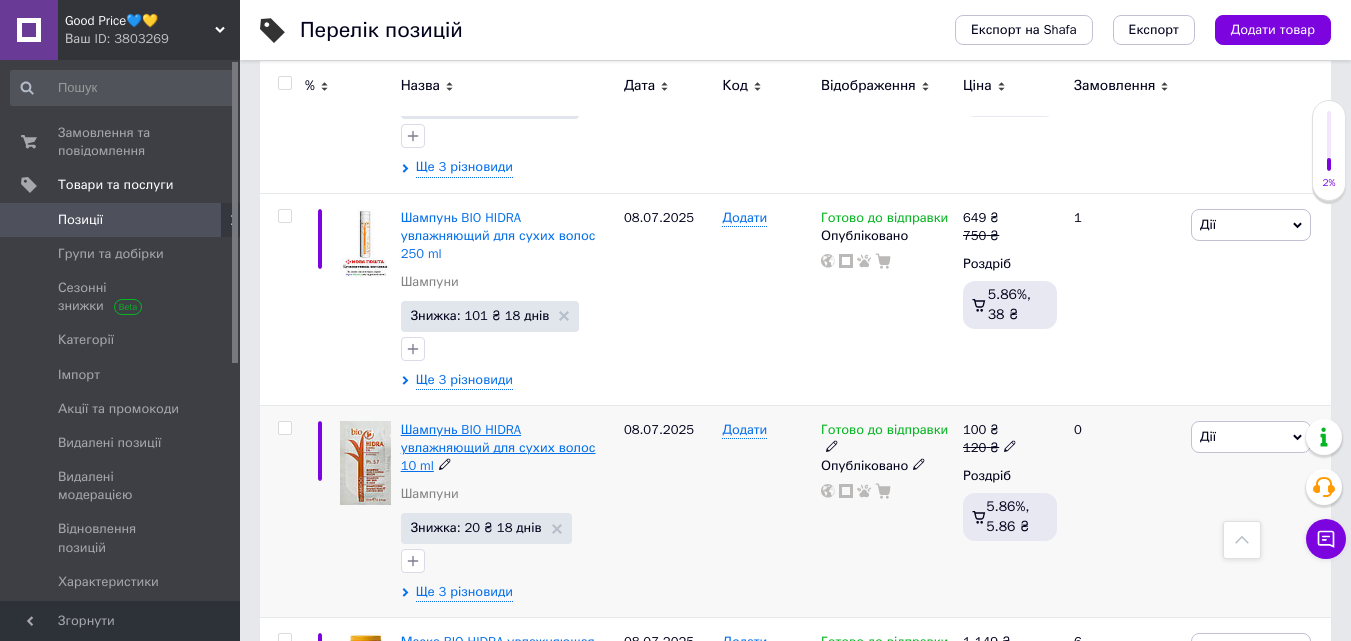 click on "Шампунь BIO HIDRA увлажняющий для сухих волос 10 ml" at bounding box center [498, 447] 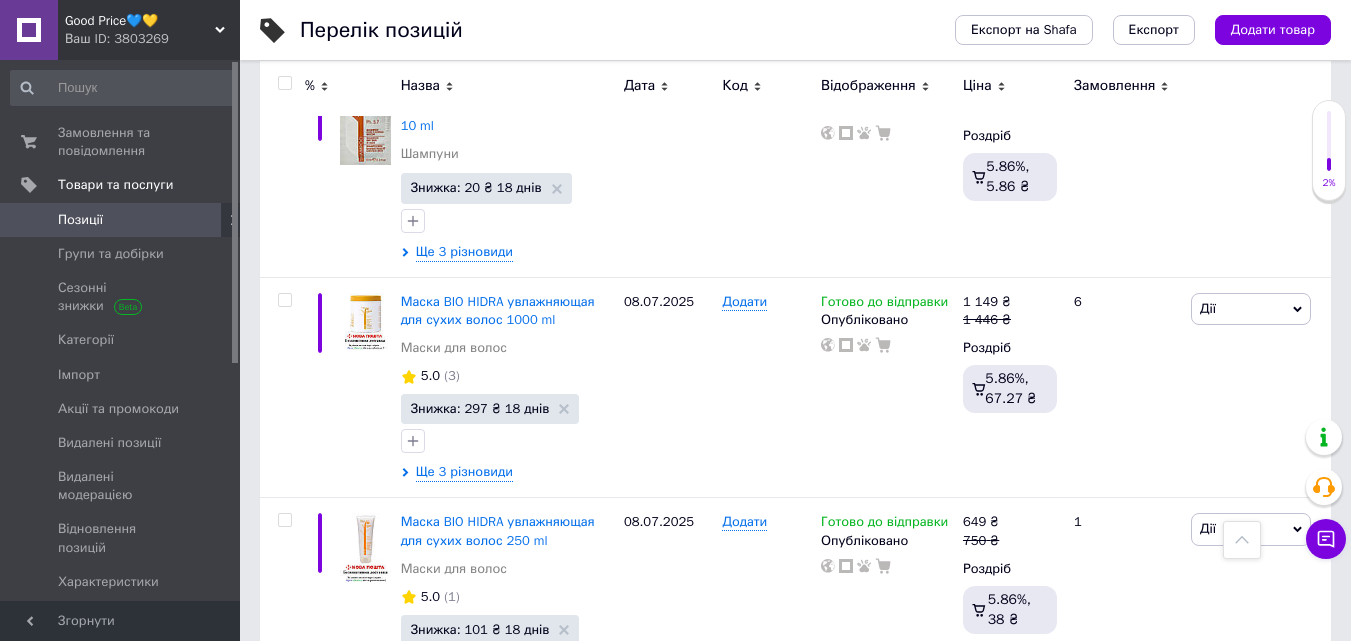 scroll, scrollTop: 11560, scrollLeft: 0, axis: vertical 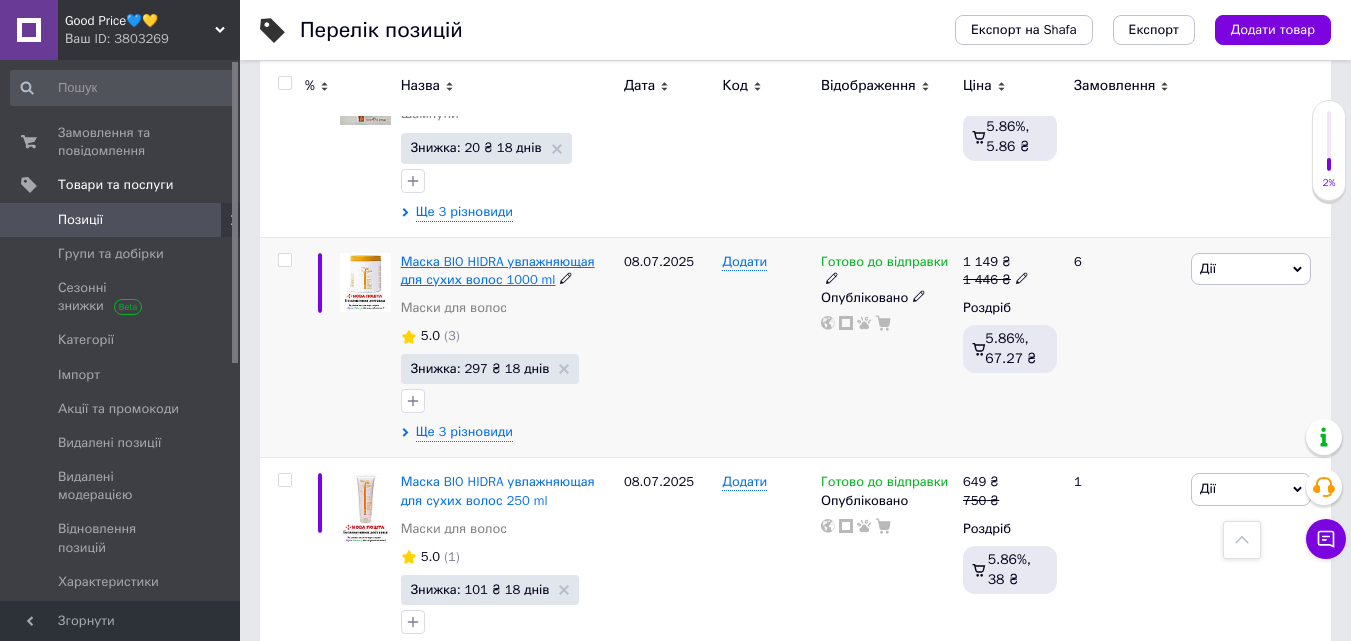 click on "Маска BIO HIDRA увлажняющая для сухих волос 1000 ml" at bounding box center [498, 270] 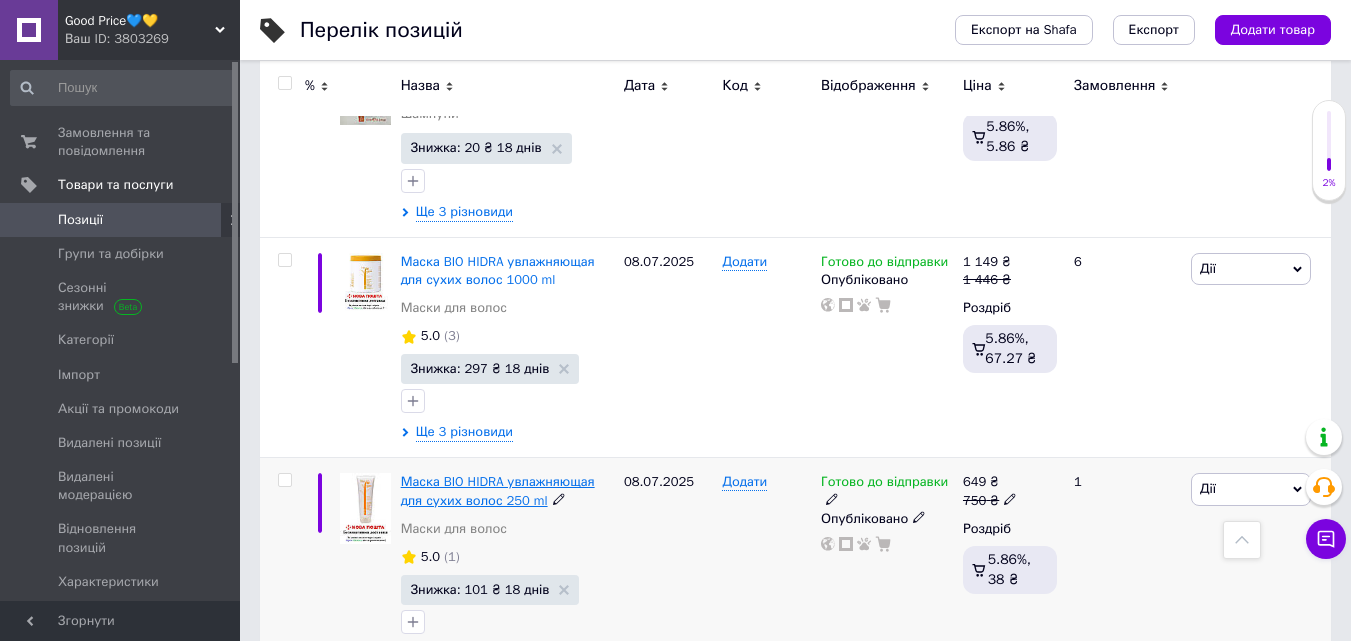 click on "Маска BIO HIDRA увлажняющая для сухих волос 250 ml" at bounding box center (498, 490) 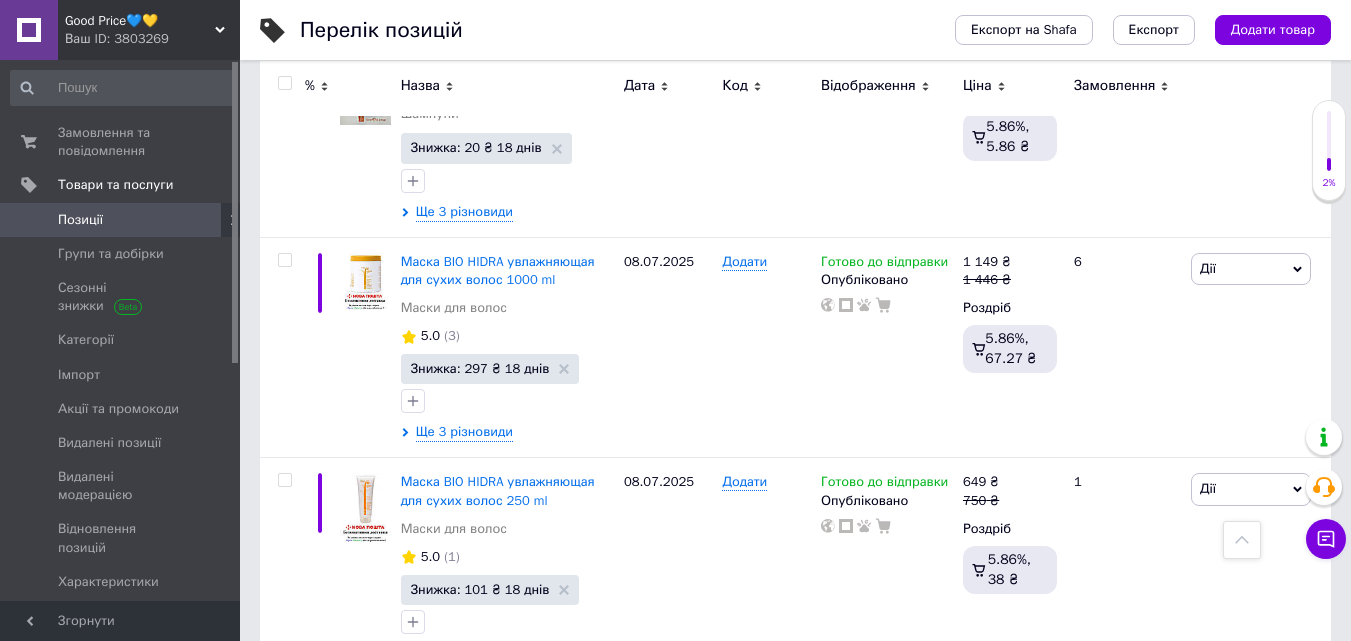 click on "Маска BIO HIDRA увлажняющая для сухих волос 10 ml" at bounding box center (498, 711) 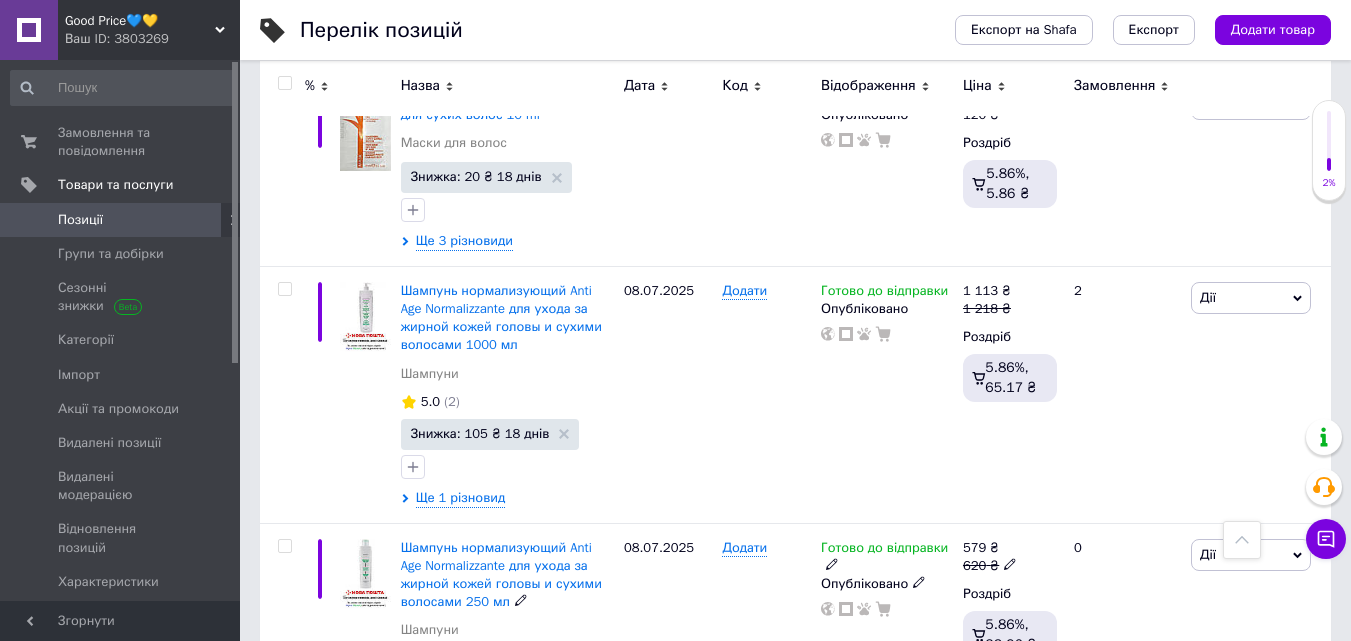 scroll, scrollTop: 12200, scrollLeft: 0, axis: vertical 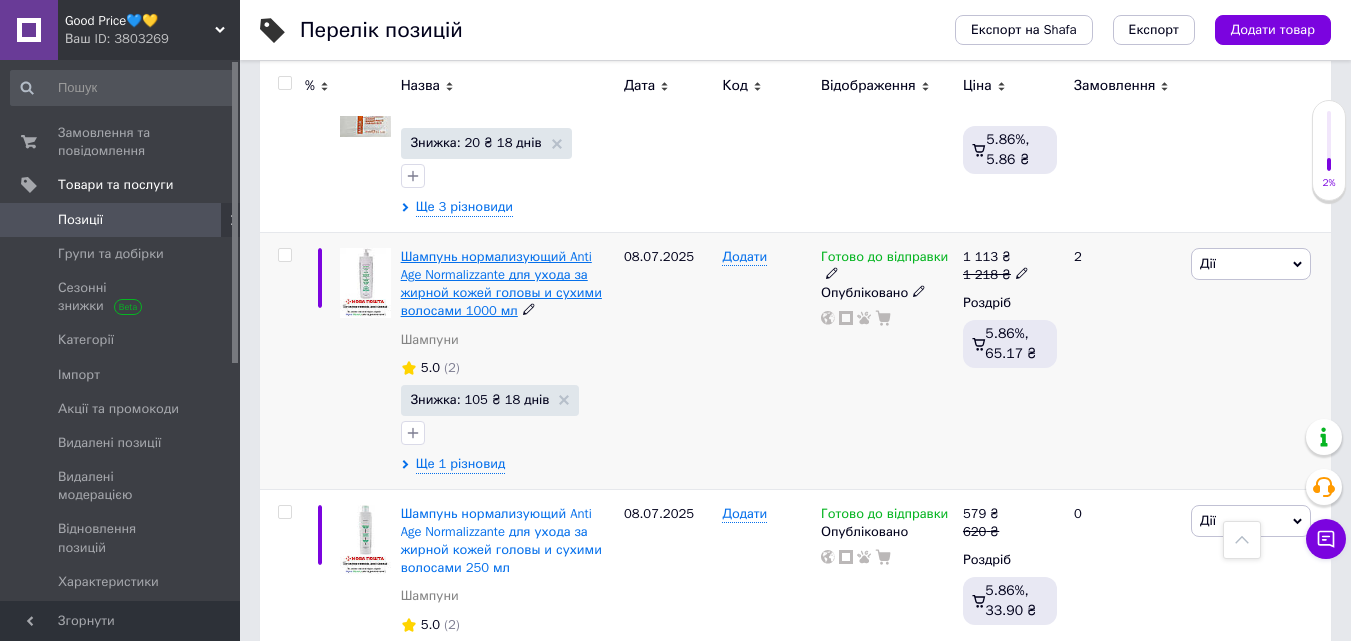 click on "Шампунь нормализующий Anti Age Normalizzante для ухода за жирной кожей головы и сухими волосами 1000 мл" at bounding box center (501, 284) 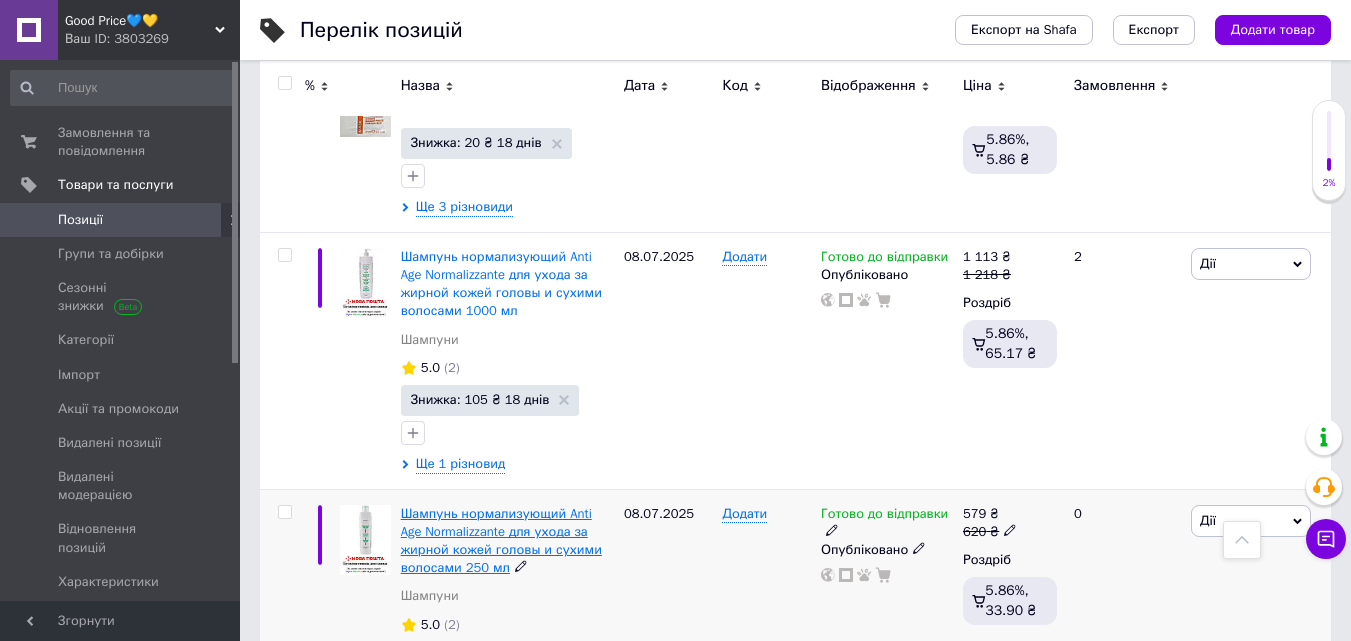 click on "Шампунь нормализующий Anti Age Normalizzante для ухода за жирной кожей головы и сухими волосами 250 мл" at bounding box center (501, 541) 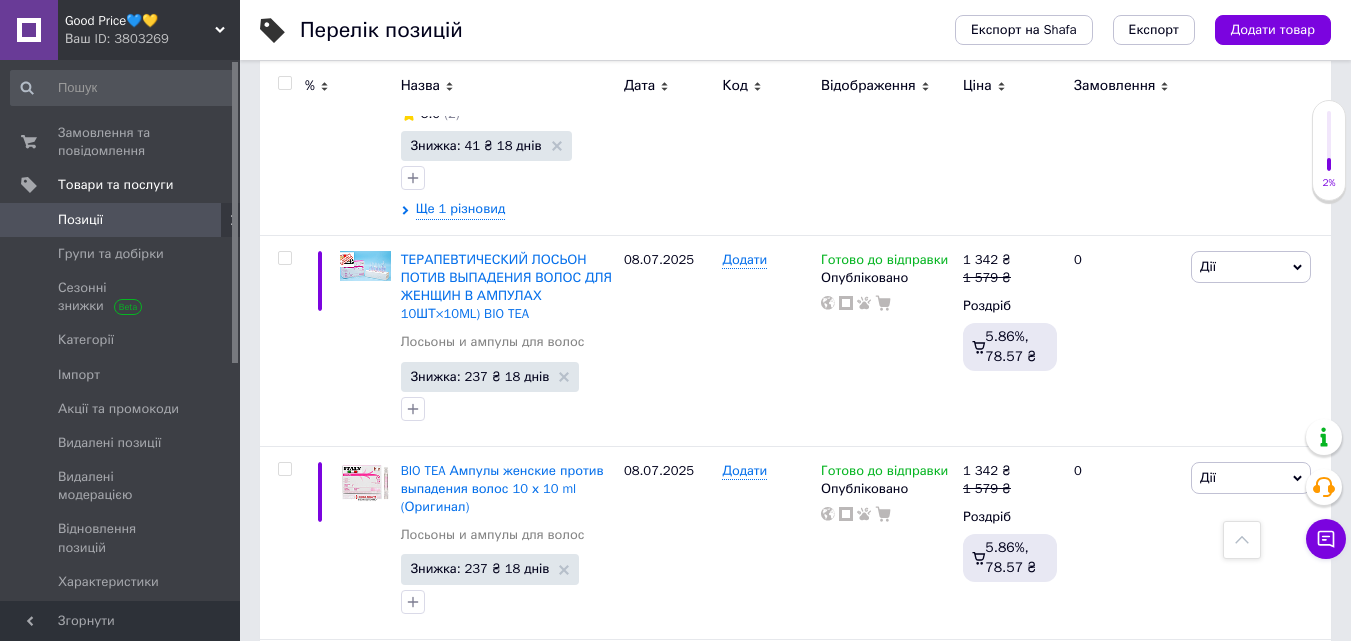 scroll, scrollTop: 12720, scrollLeft: 0, axis: vertical 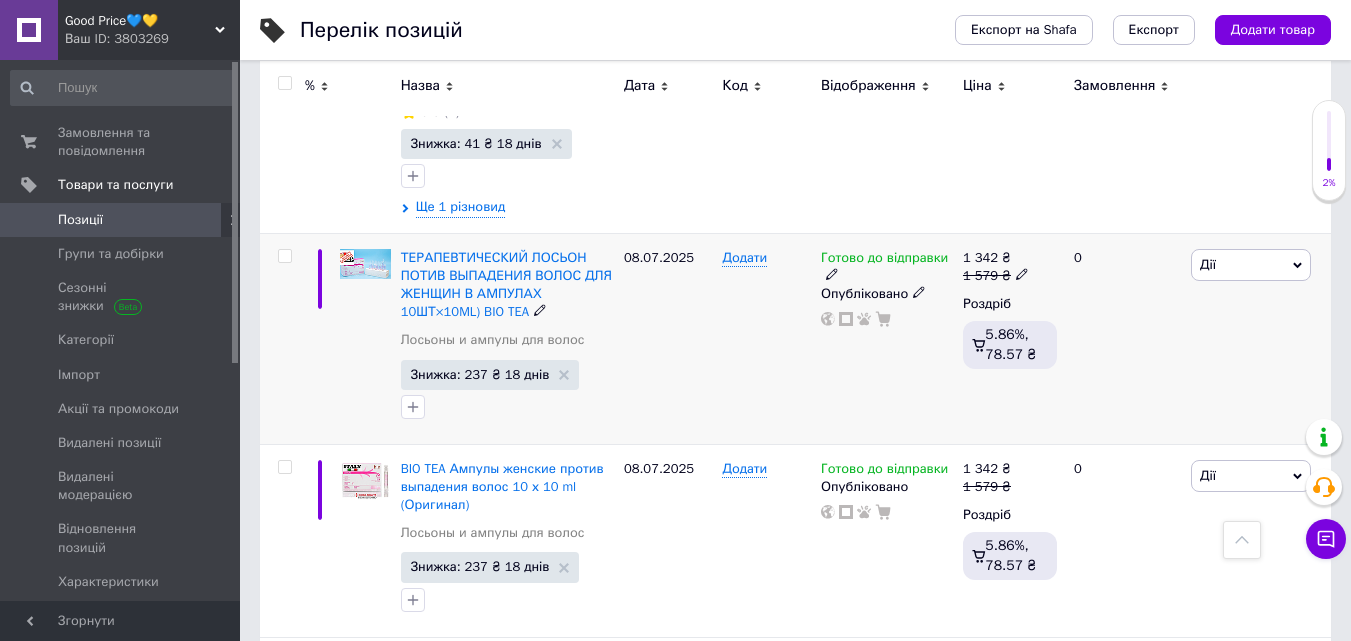 drag, startPoint x: 745, startPoint y: 271, endPoint x: 743, endPoint y: 253, distance: 18.110771 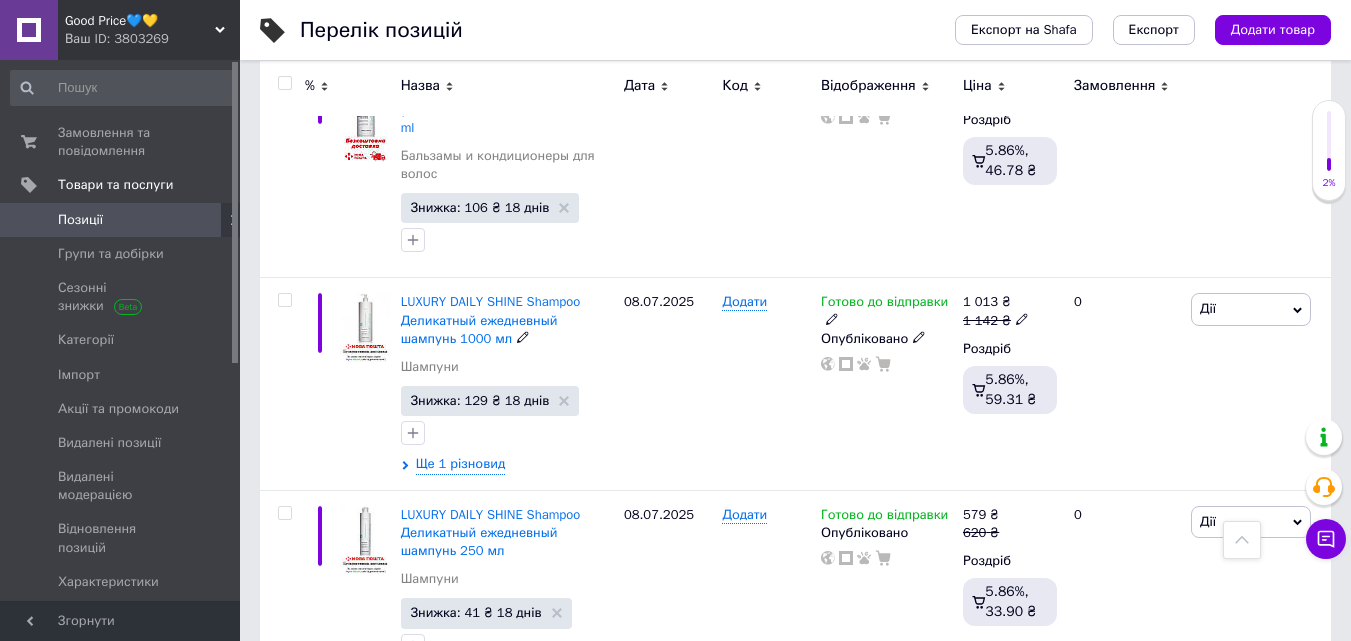 scroll, scrollTop: 13652, scrollLeft: 0, axis: vertical 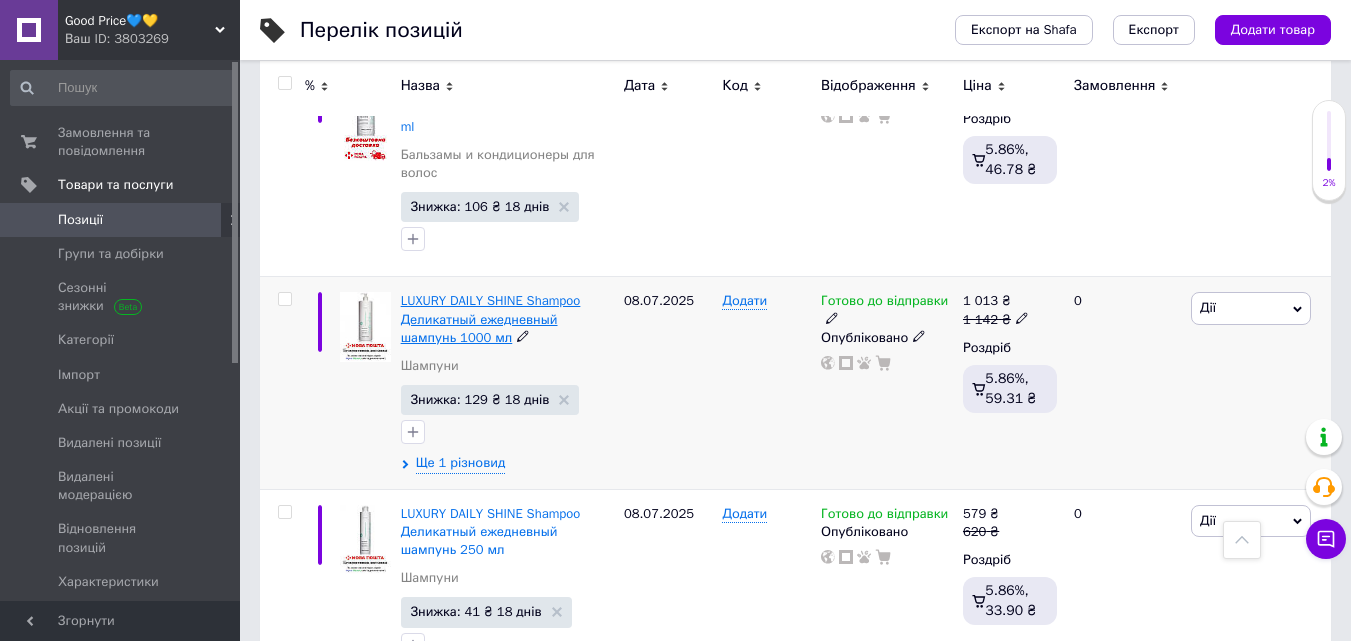 click on "LUXURY DAILY SHINE Shampoo Деликатный ежедневный шампунь 1000 мл" at bounding box center (491, 318) 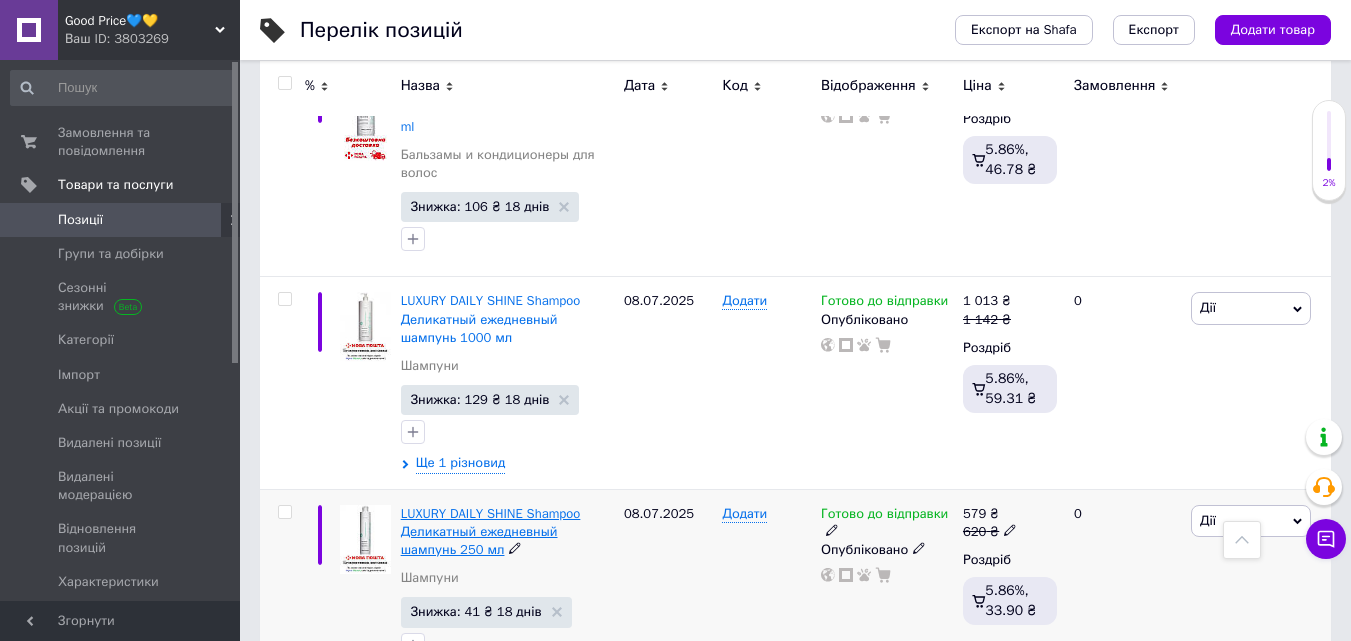 click on "LUXURY DAILY SHINE Shampoo Деликатный ежедневный шампунь 250 мл" at bounding box center (491, 531) 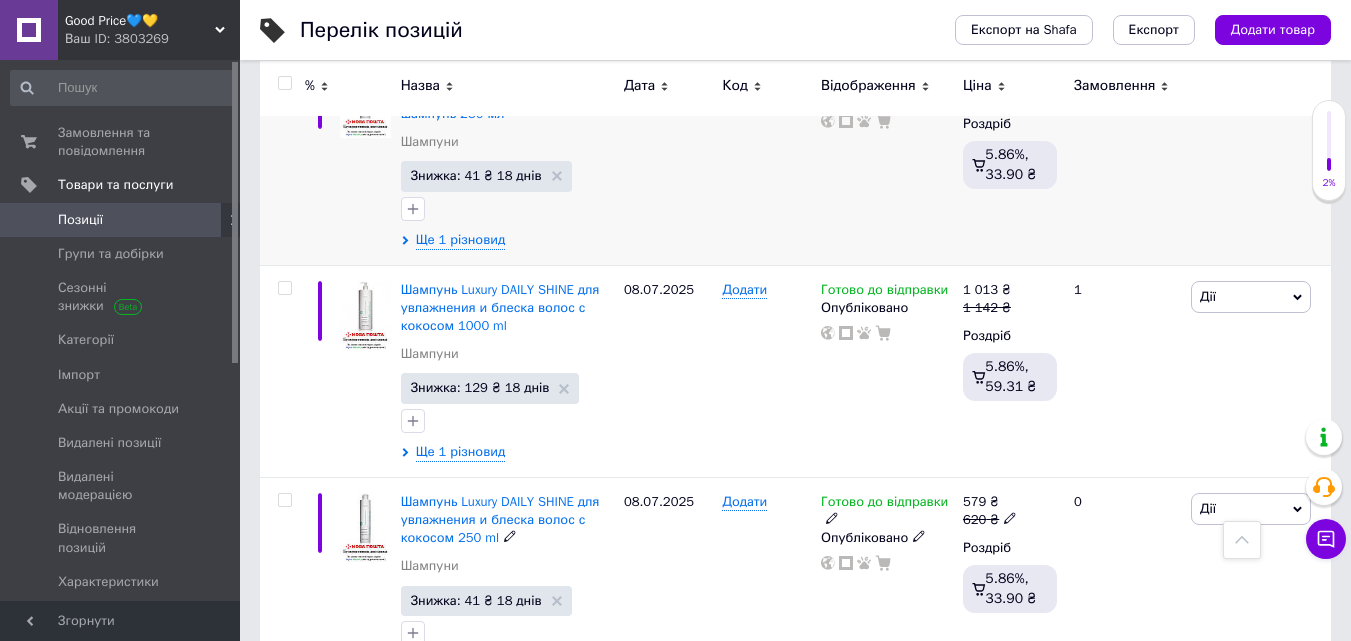 scroll, scrollTop: 14092, scrollLeft: 0, axis: vertical 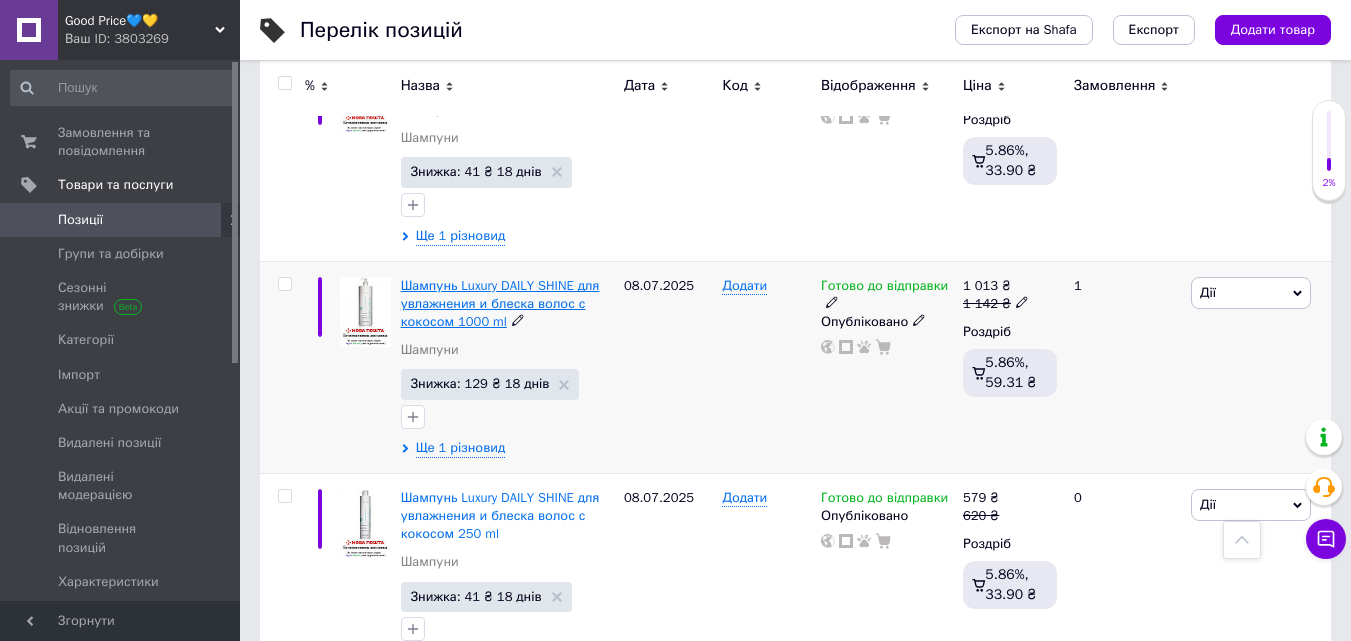 click on "Шампунь Luxury DAILY SHINE для увлажнения и блеска волос с кокосом 1000 ml" at bounding box center [500, 303] 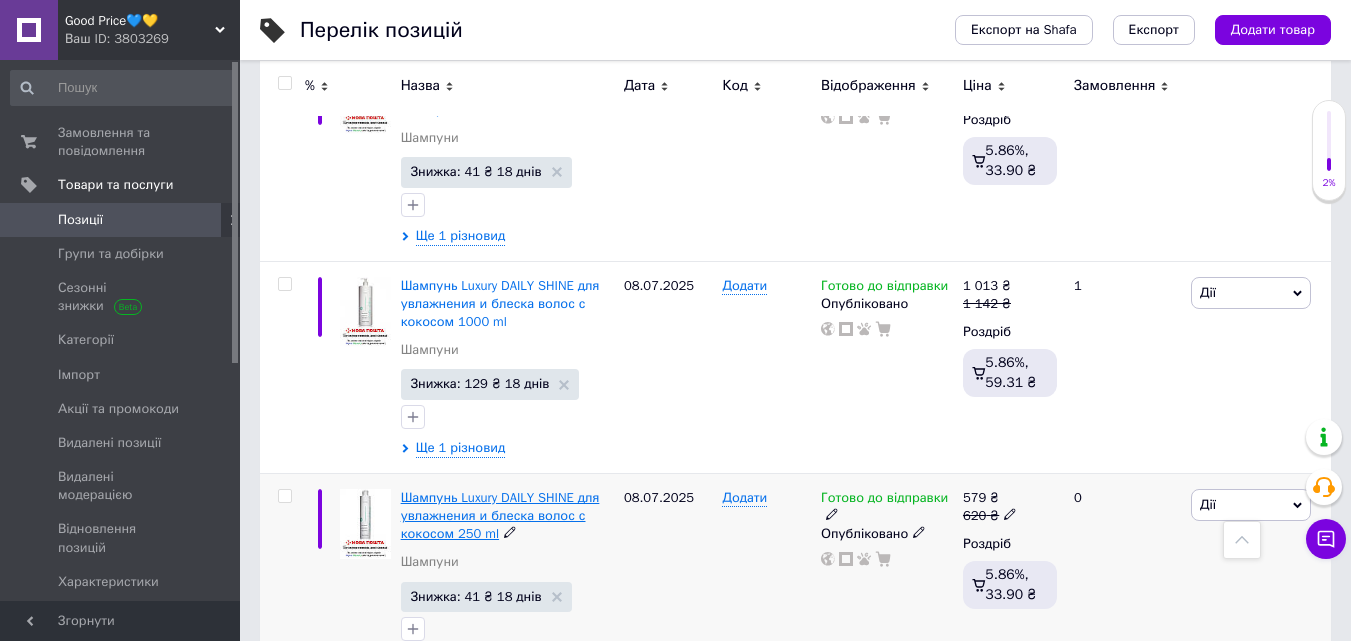 click on "Шампунь Luxury DAILY SHINE для увлажнения и блеска волос с кокосом 250 ml" at bounding box center (500, 515) 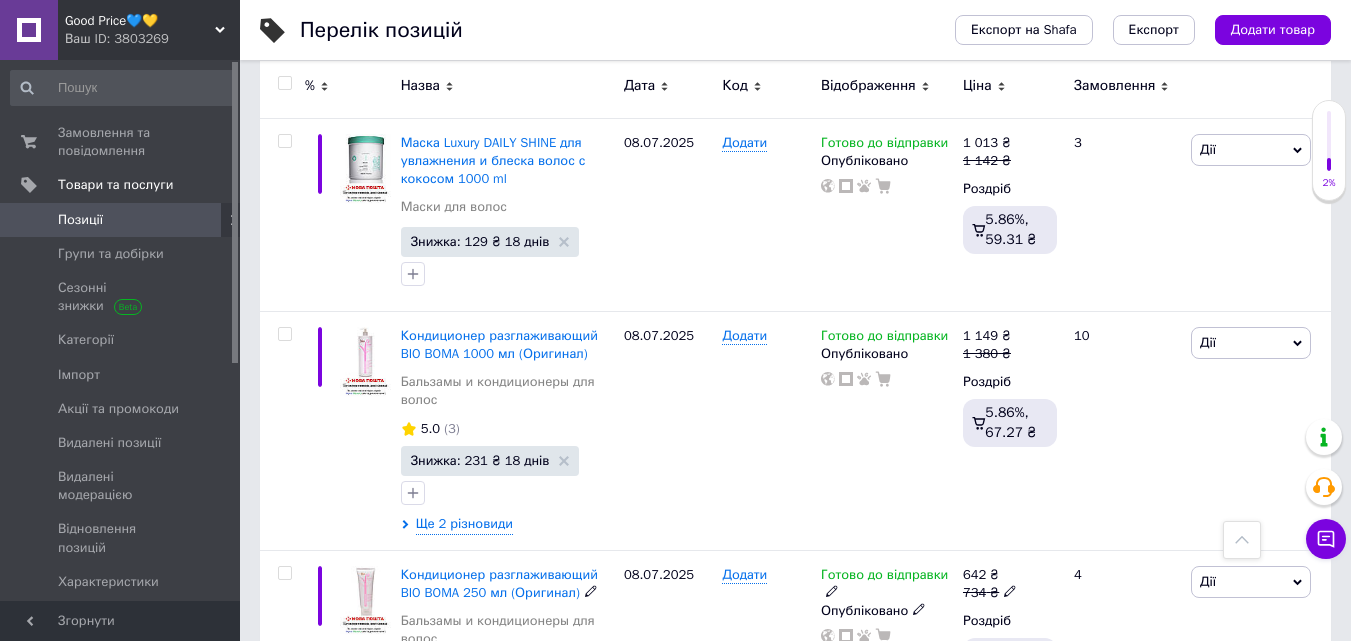 scroll, scrollTop: 14892, scrollLeft: 0, axis: vertical 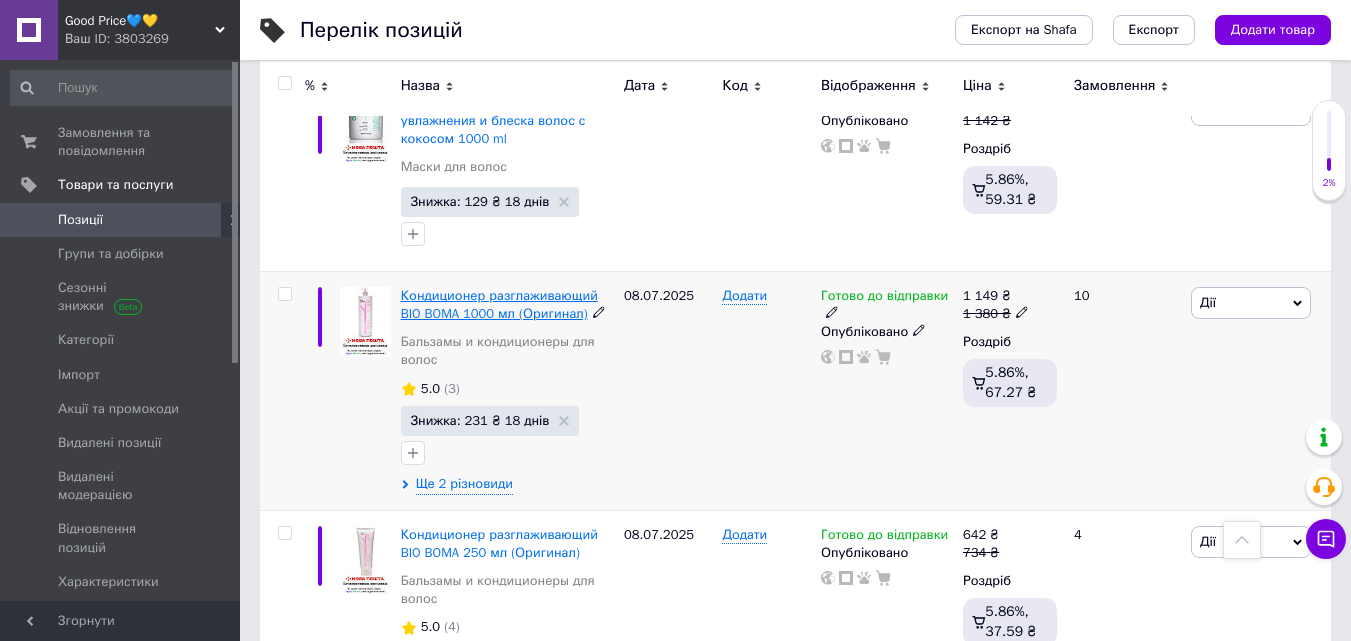 click on "Кондиционер разглаживающий BIO BOMA 1000 мл (Оригинал)" at bounding box center [499, 304] 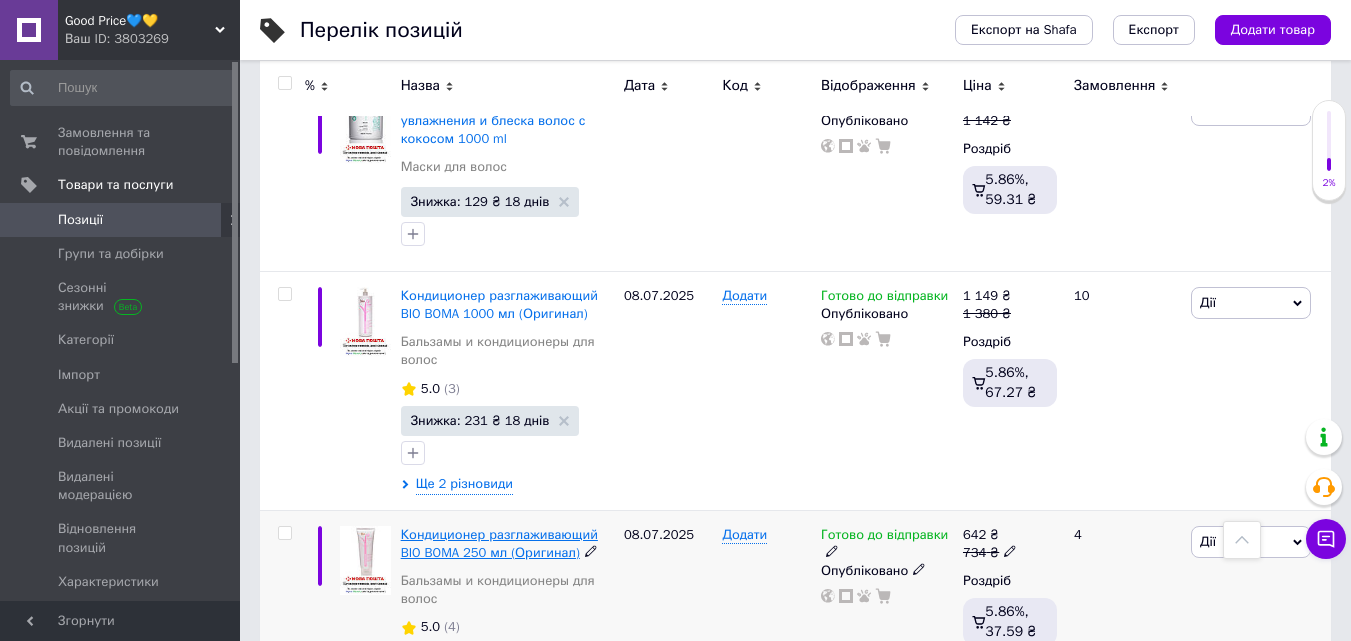 click on "Кондиционер разглаживающий BIO BOMA 250 мл (Оригинал)" at bounding box center (499, 543) 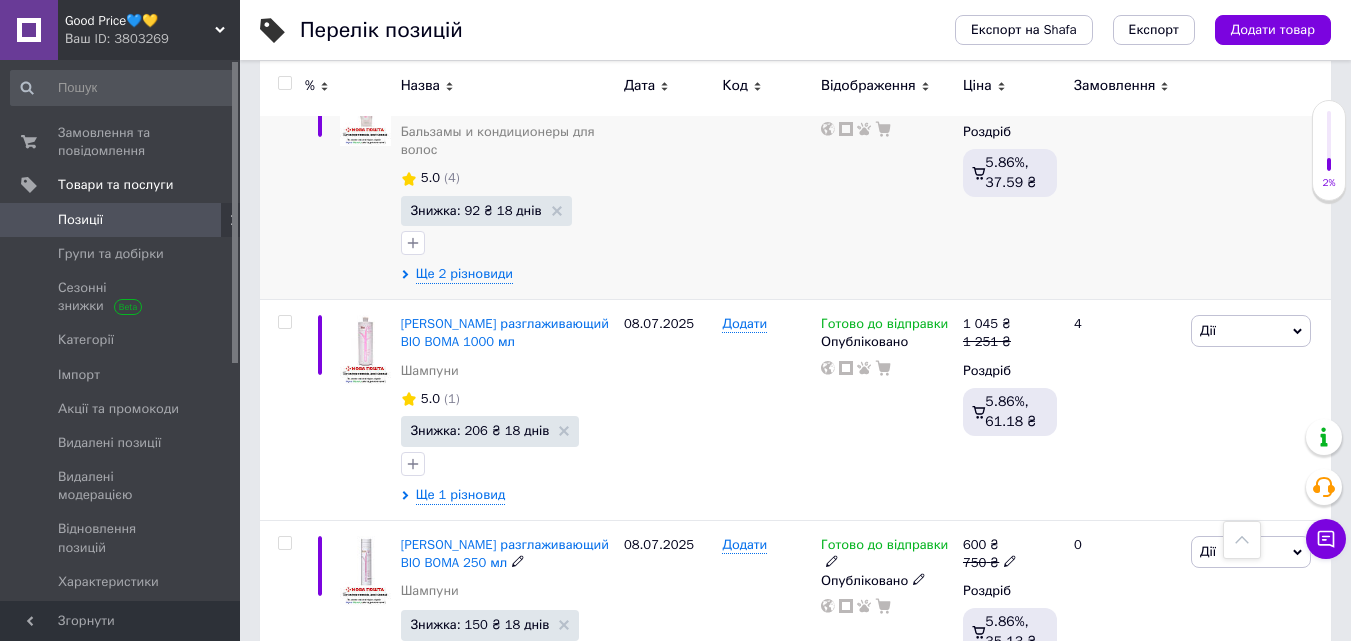 scroll, scrollTop: 15372, scrollLeft: 0, axis: vertical 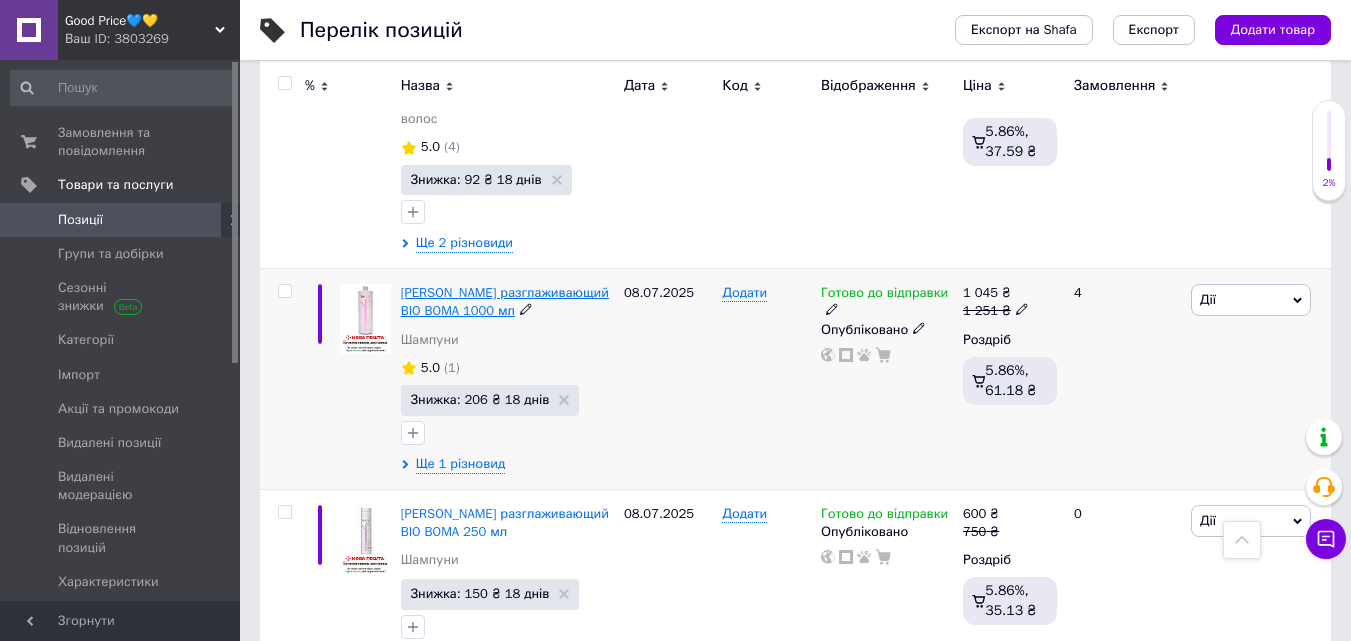 click on "[PERSON_NAME] разглаживающий BIO BOMA 1000 мл" at bounding box center [505, 301] 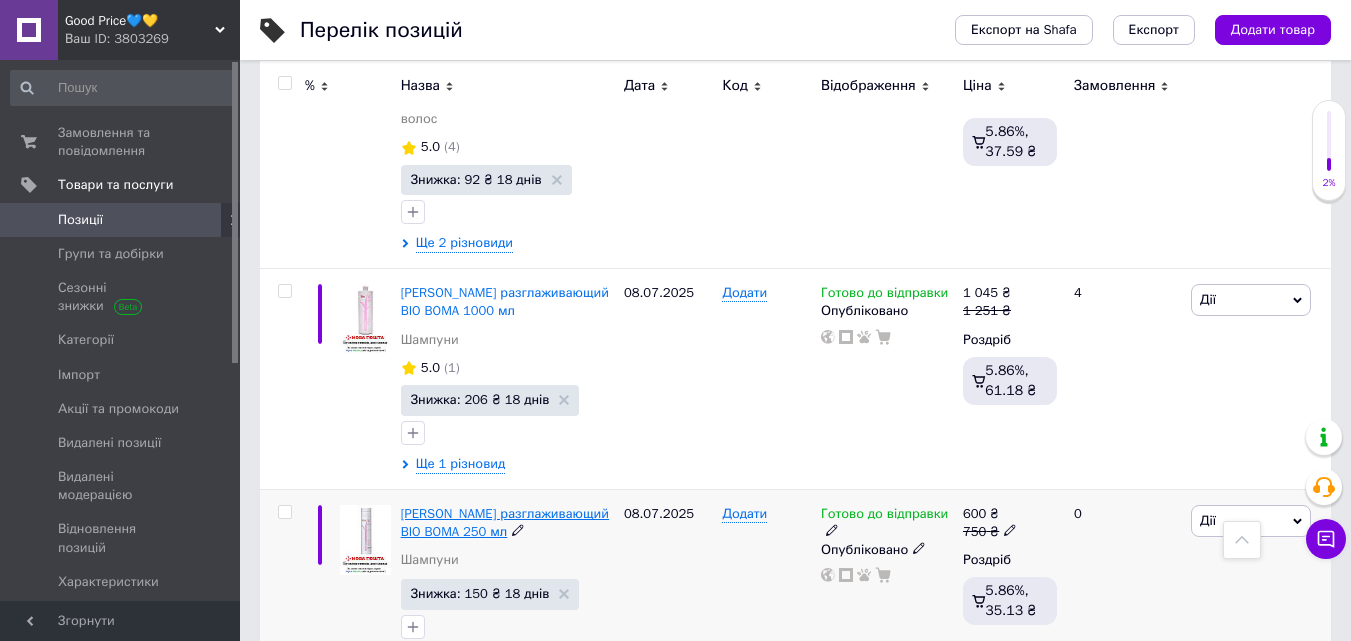 click on "[PERSON_NAME] разглаживающий BIO BOMA 250 мл" at bounding box center [505, 522] 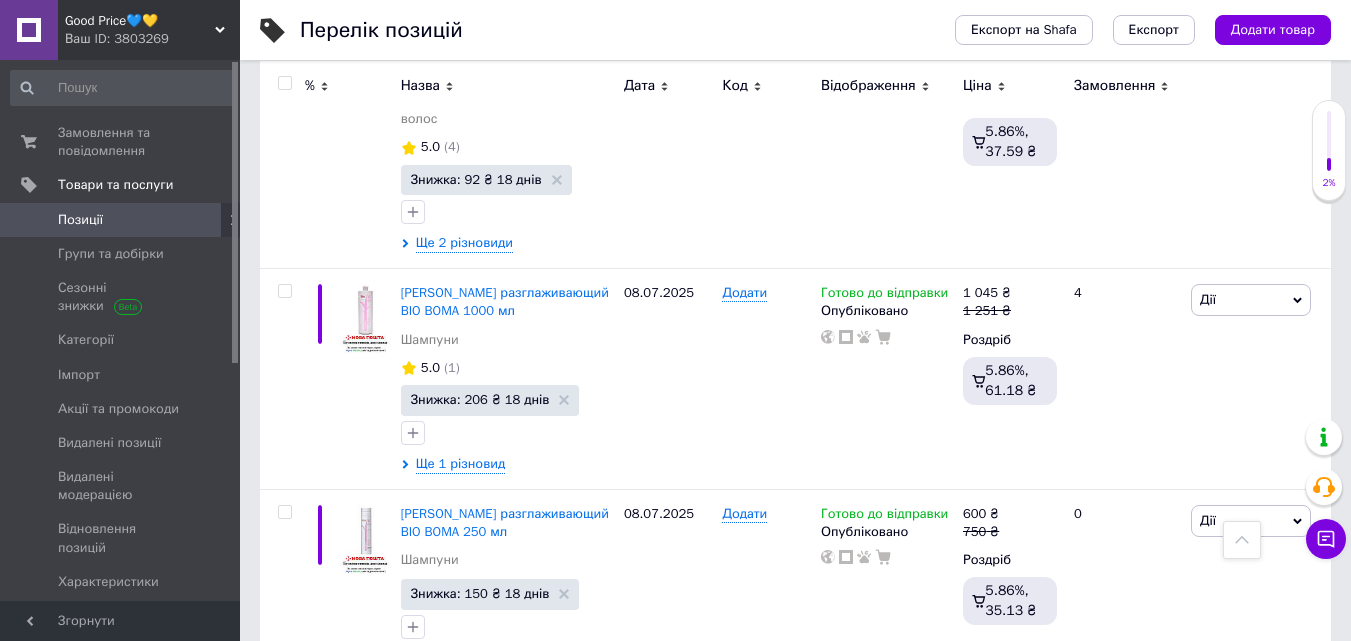 click on "Шампунь против перхоти bio OLEU 1000 ml" at bounding box center [500, 716] 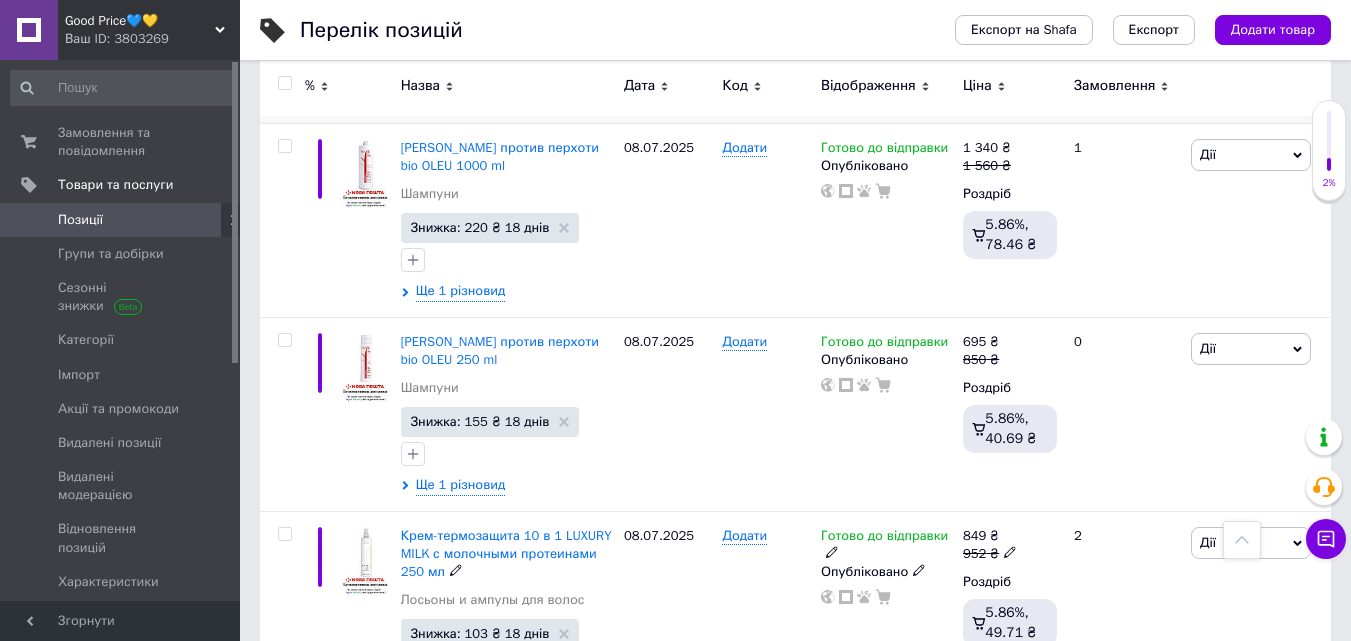 scroll, scrollTop: 15972, scrollLeft: 0, axis: vertical 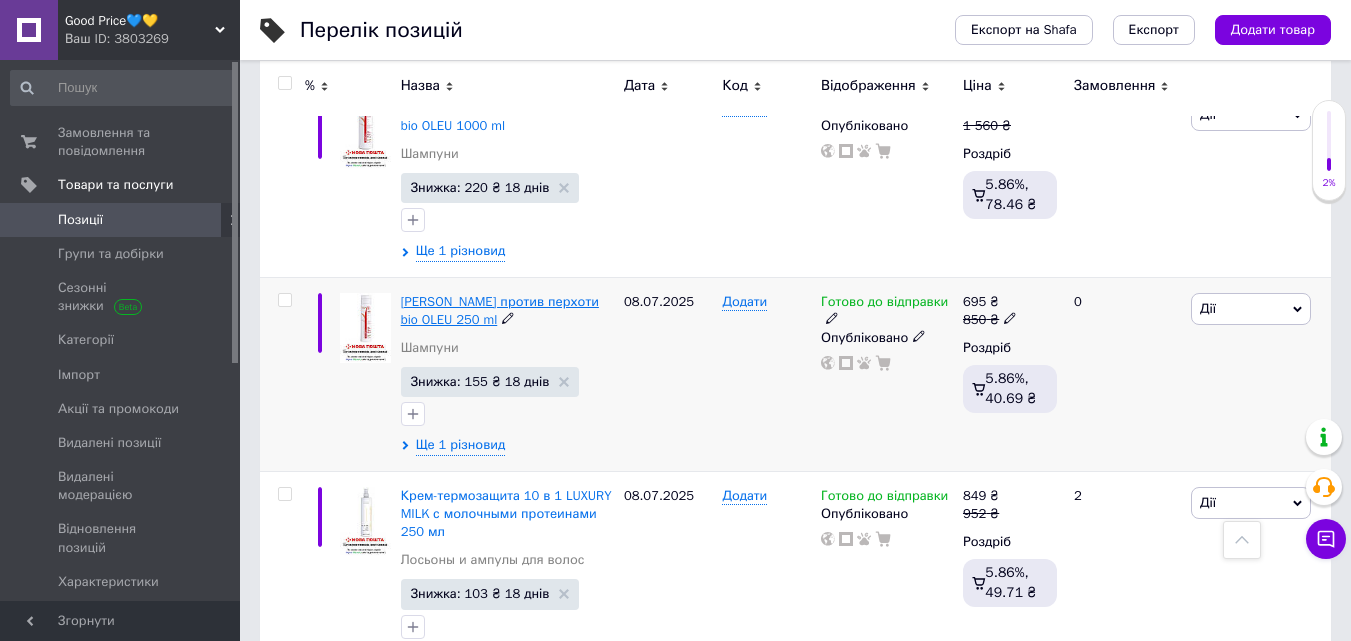 click on "Шампунь против перхоти bio OLEU 250 ml" at bounding box center [500, 310] 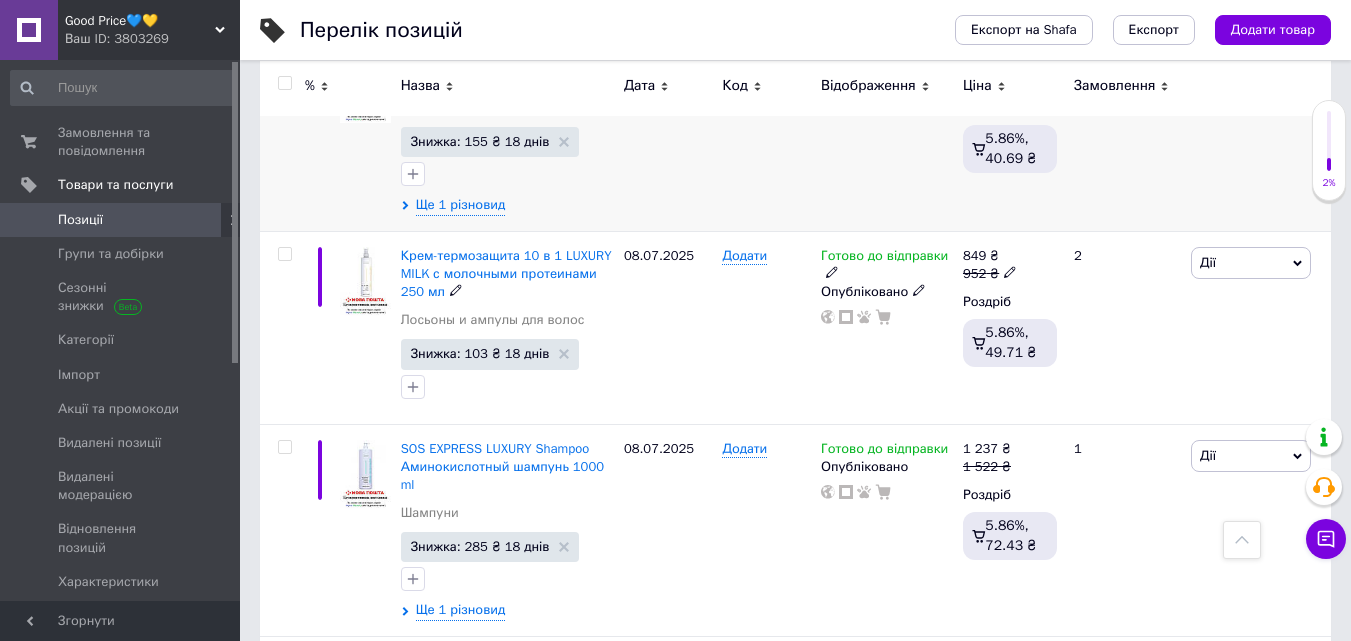 scroll, scrollTop: 16172, scrollLeft: 0, axis: vertical 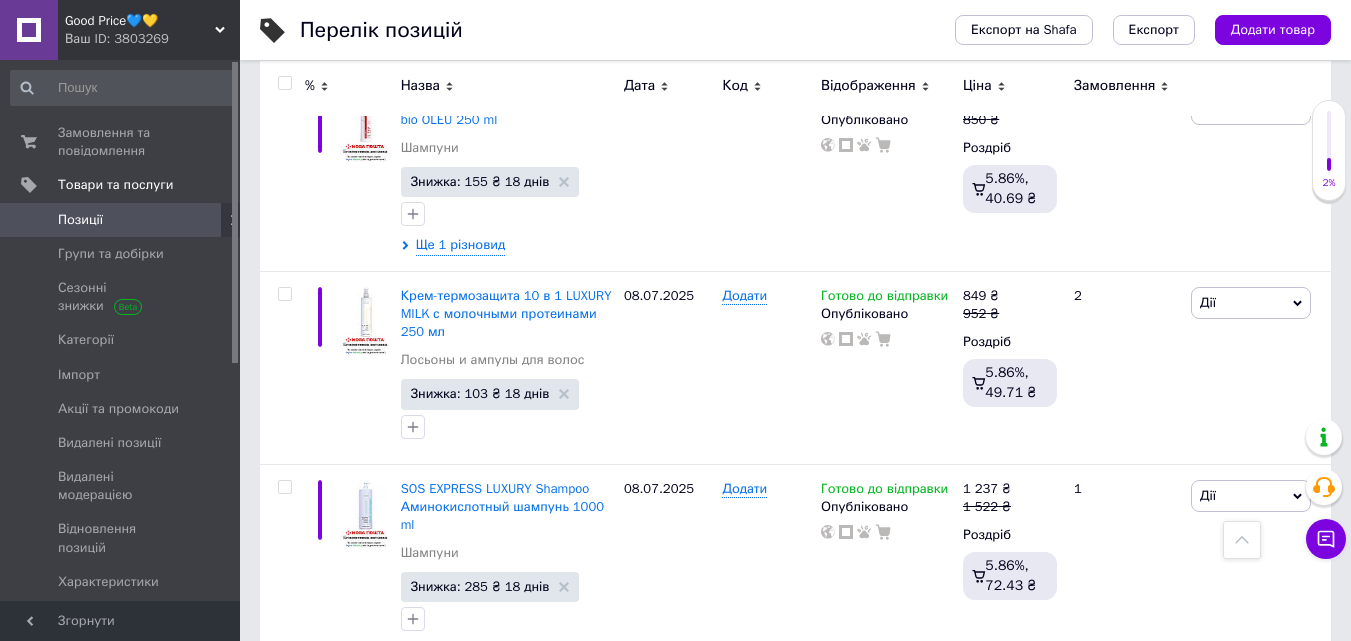 click on "Позиції" at bounding box center (80, 220) 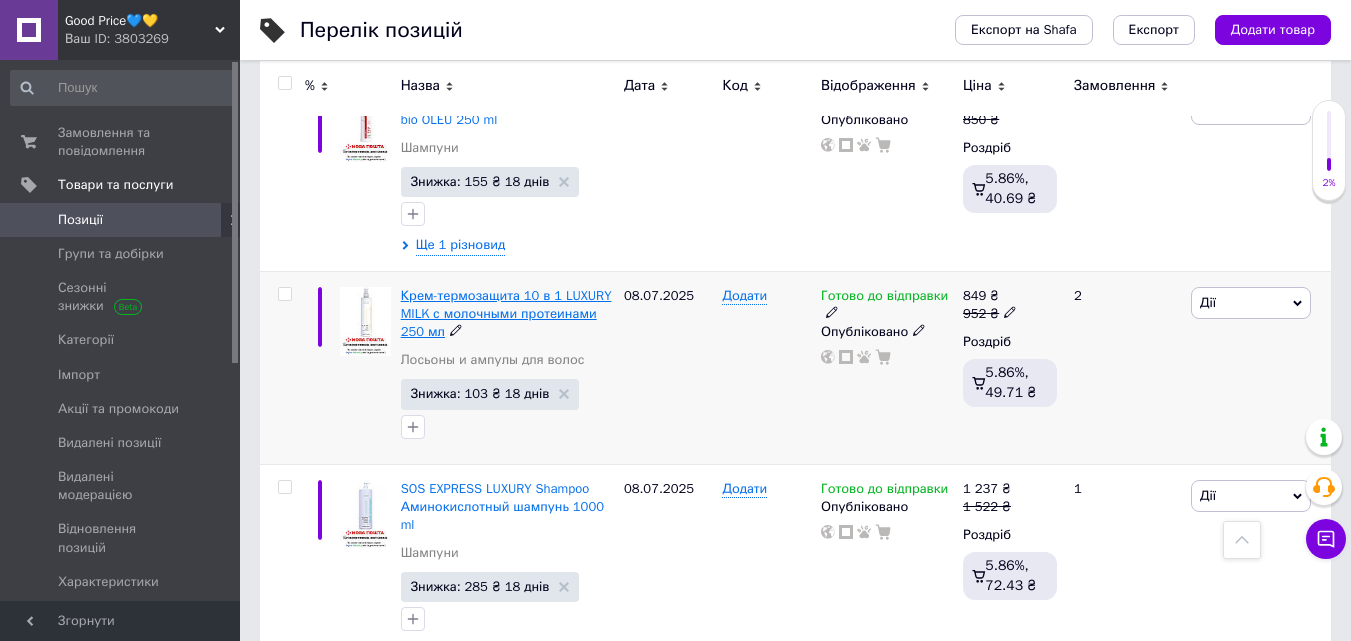 click on "Крем-термозащита 10 в 1 LUXURY MILK с молочными протеинами 250 мл" at bounding box center (506, 313) 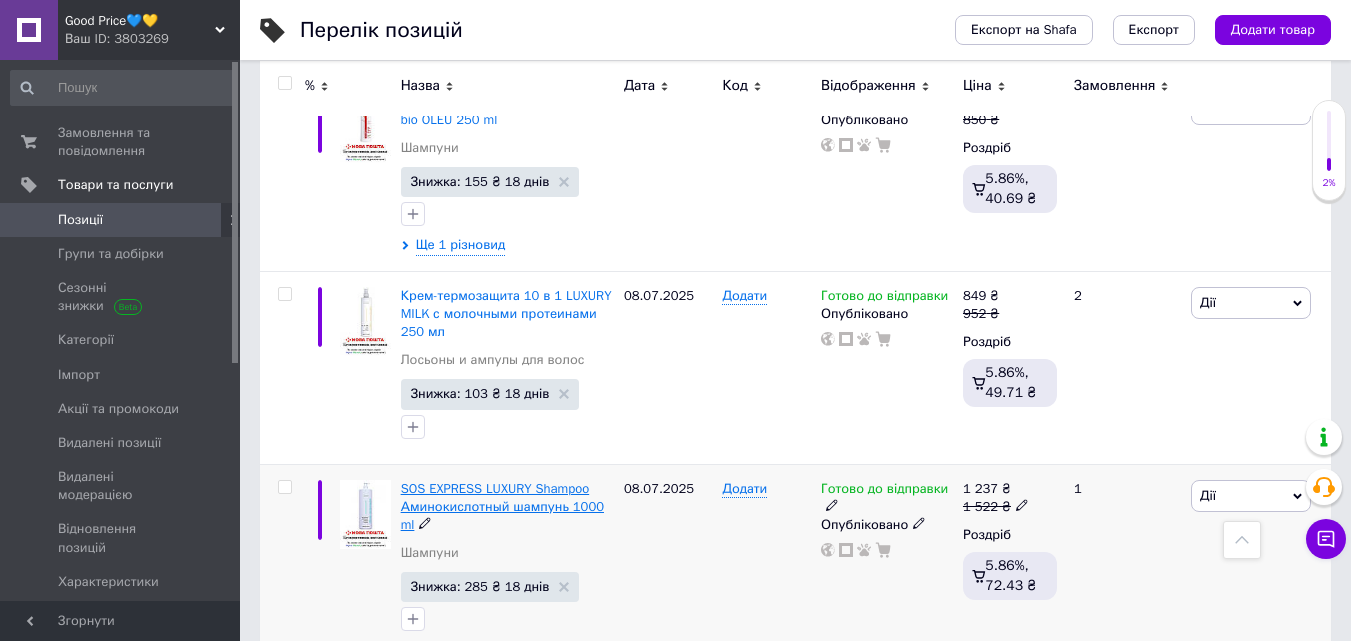 click on "SOS EXPRESS LUXURY Shampoo Аминокислотный шампунь 1000 ml" at bounding box center [502, 506] 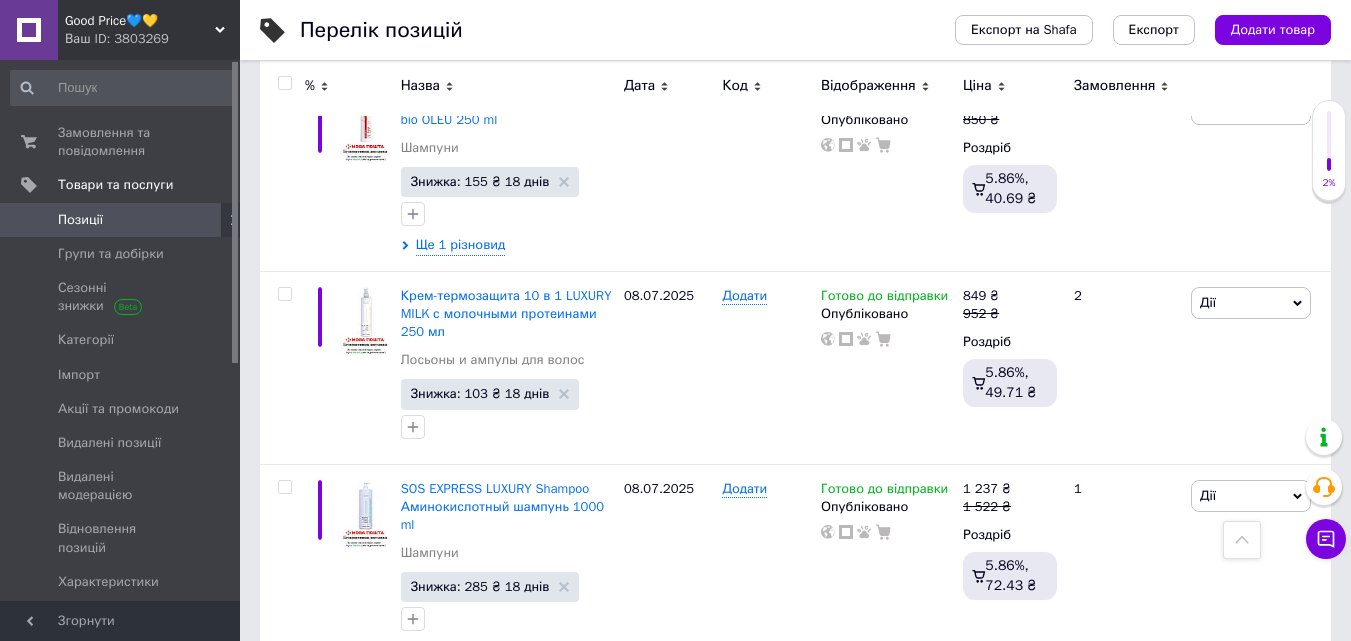 click on "SOS EXPRESS LUXURY Shampoo Аминокислотный шампунь 250 ml" at bounding box center (507, 709) 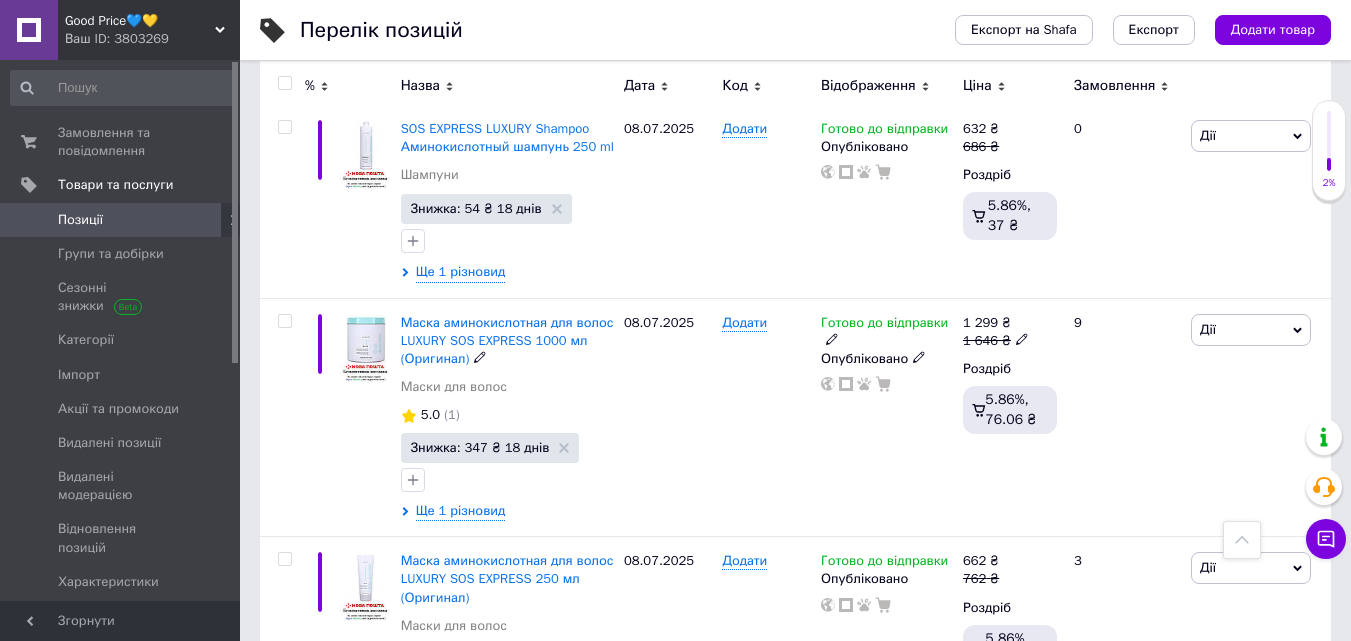 scroll, scrollTop: 16772, scrollLeft: 0, axis: vertical 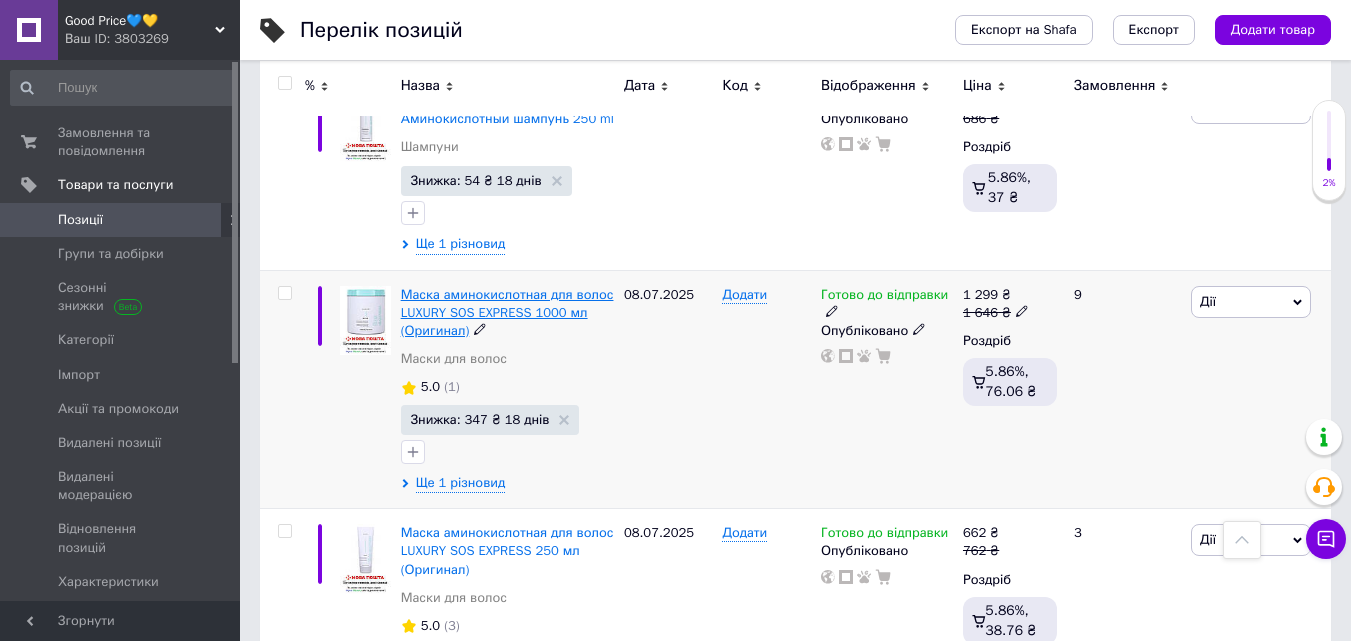 click on "Маска аминокислотная для волос LUXURY SOS EXPRESS 1000 мл (Оригинал)" at bounding box center [507, 312] 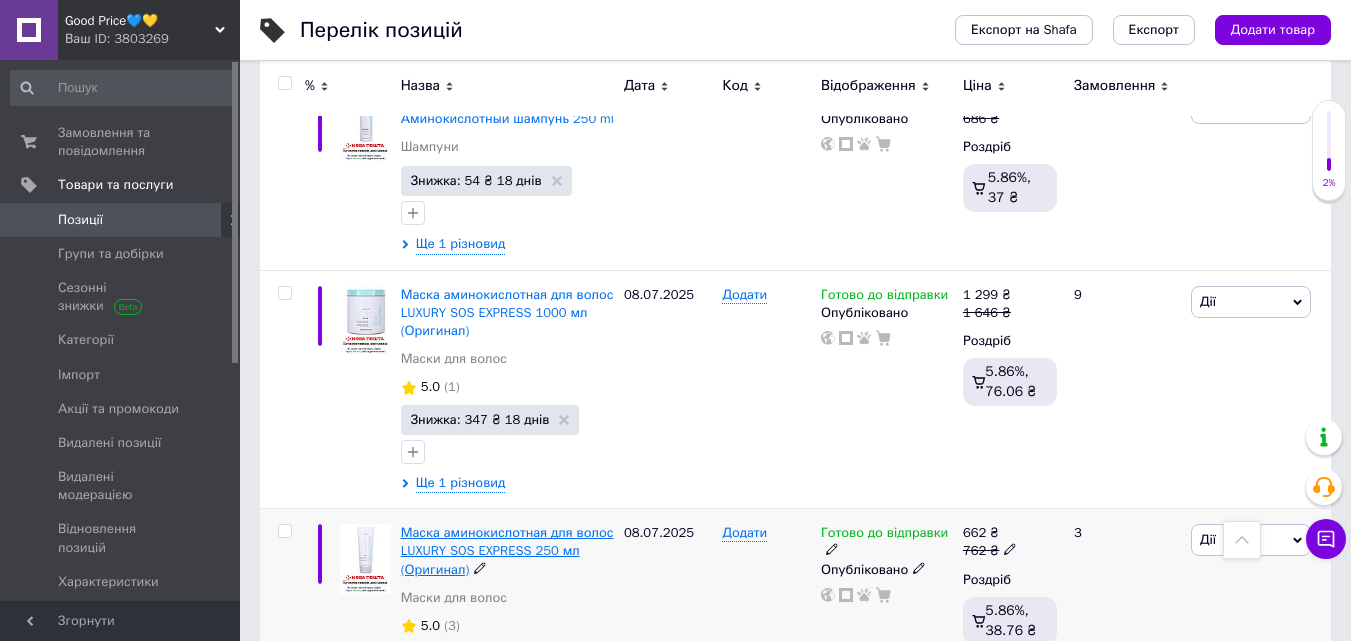 click on "Маска аминокислотная для волос LUXURY SOS EXPRESS 250 мл (Оригинал)" at bounding box center (507, 550) 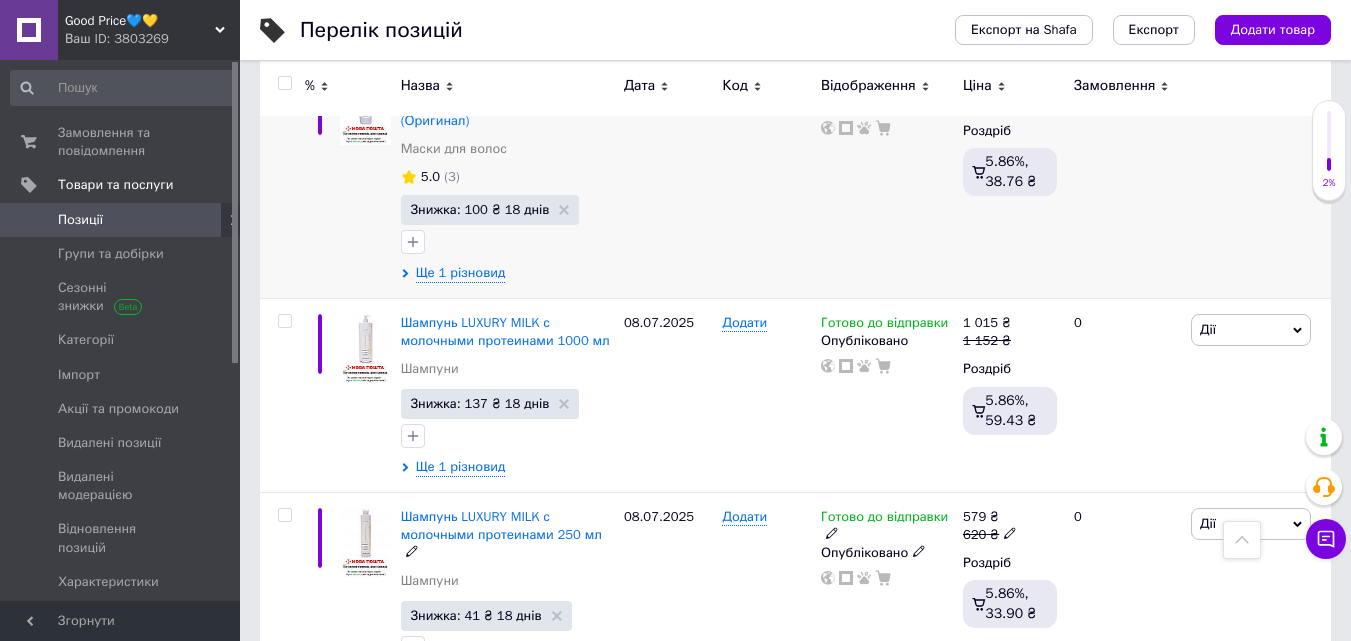 scroll, scrollTop: 17252, scrollLeft: 0, axis: vertical 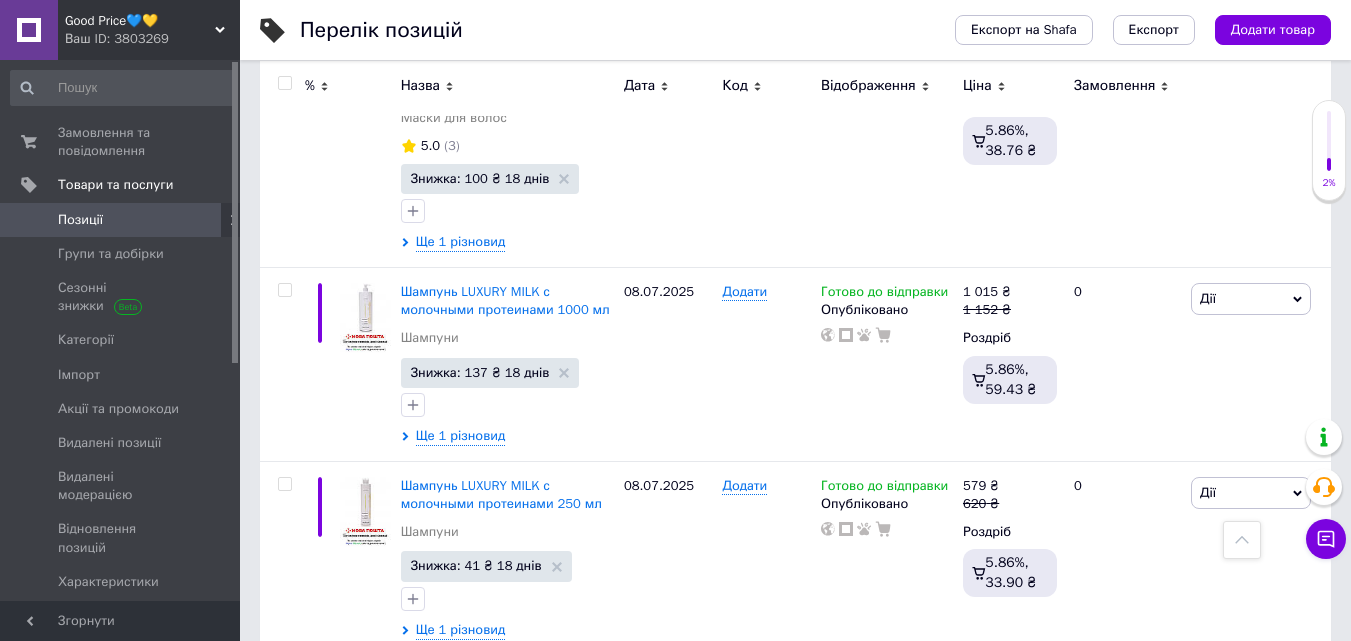 click on "Позиції" at bounding box center (121, 220) 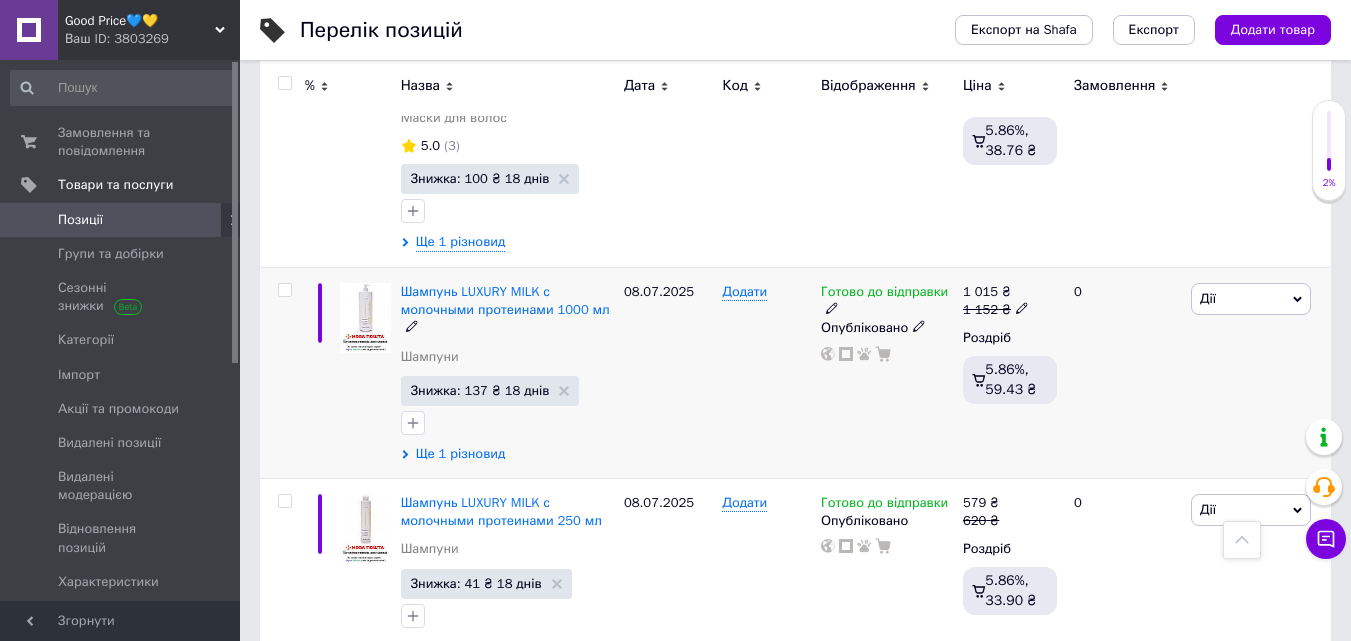 click on "Ще 1 різновид" at bounding box center [461, 454] 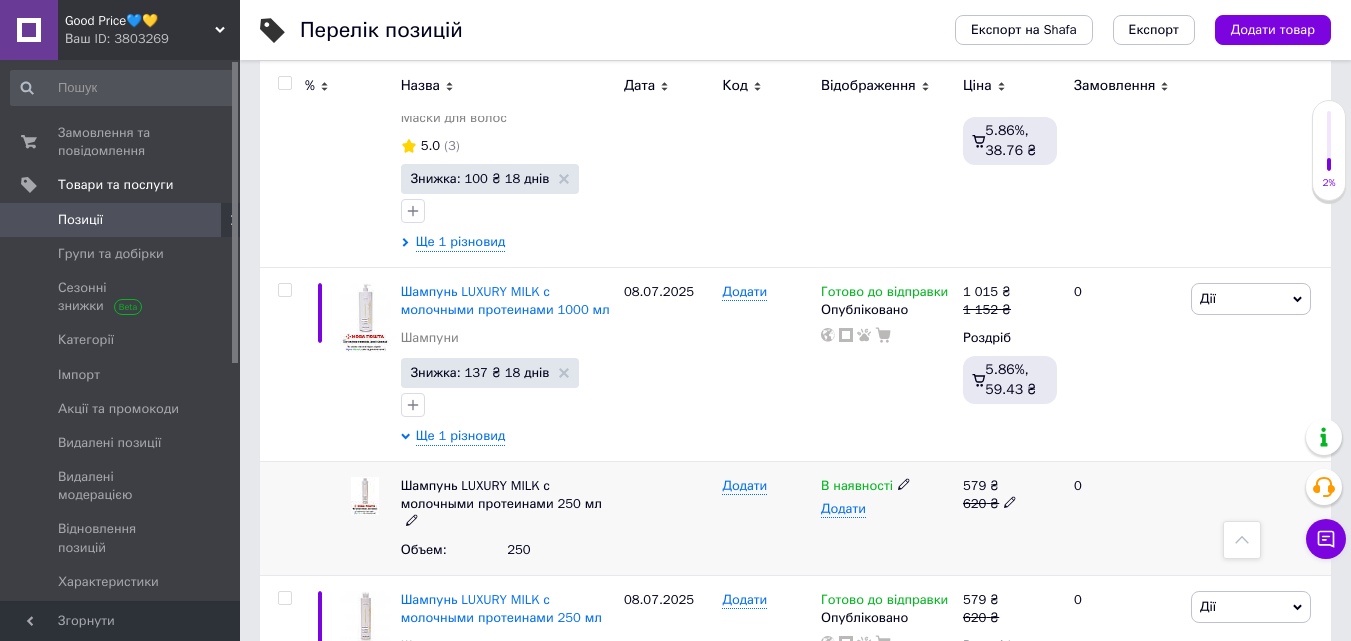 click 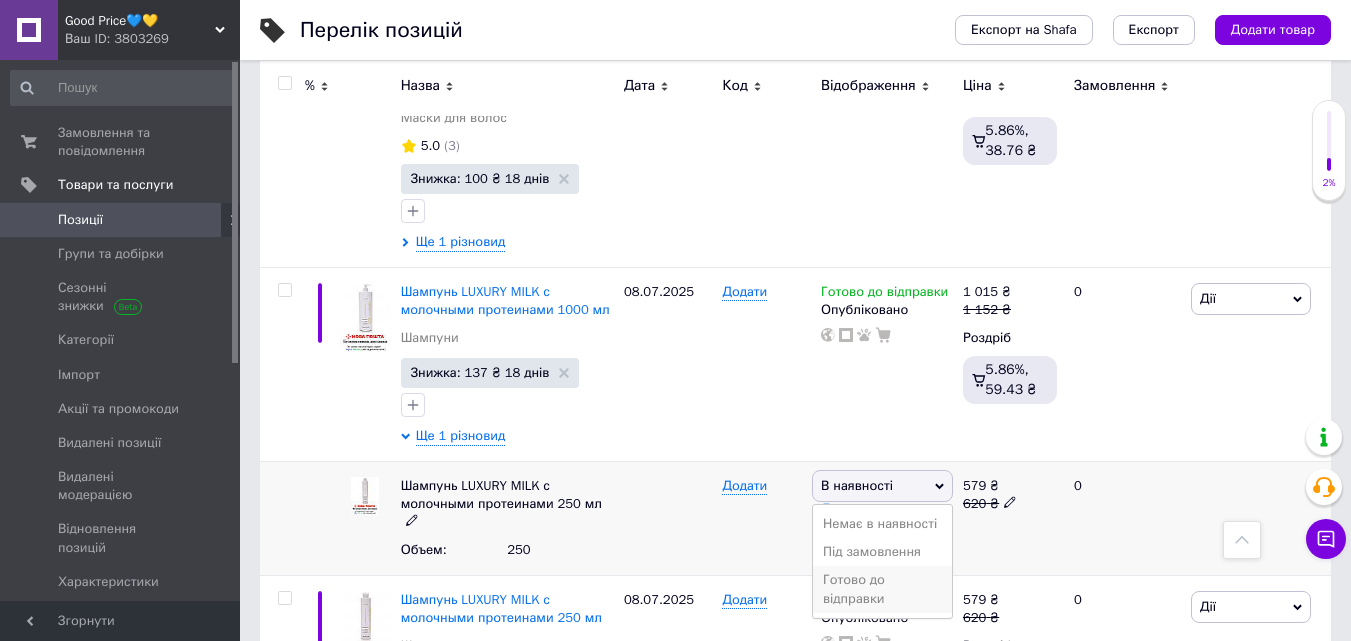 click on "Готово до відправки" at bounding box center (882, 589) 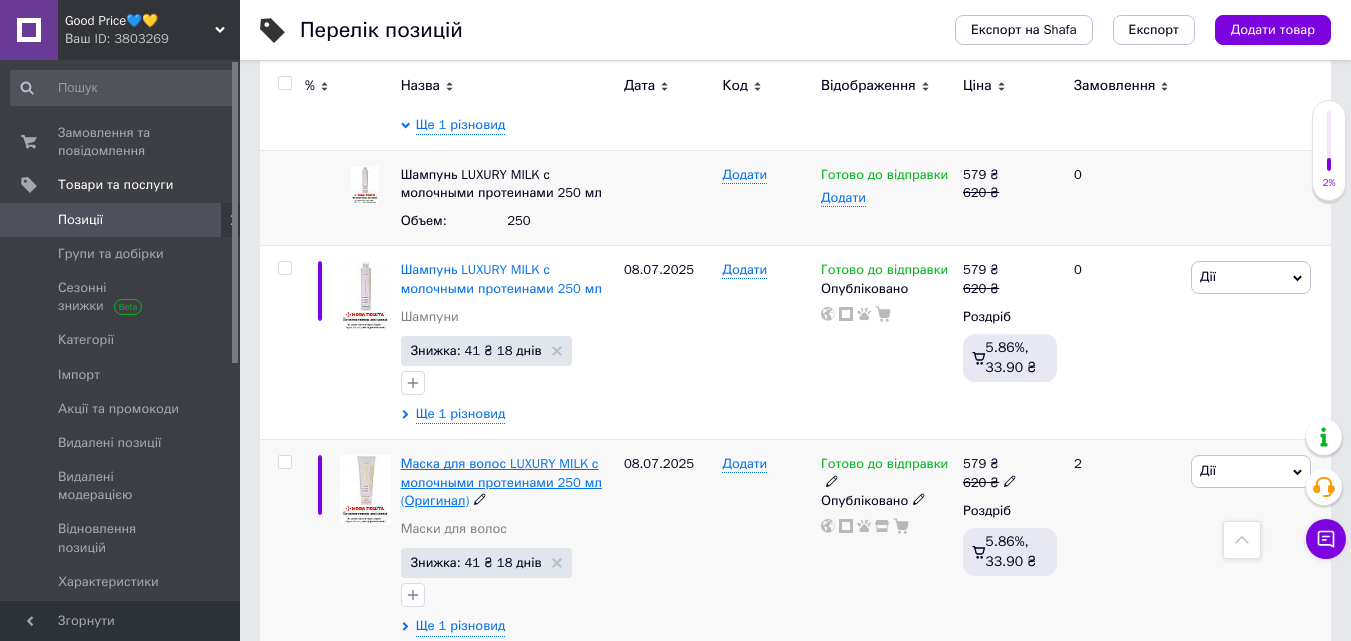 scroll, scrollTop: 17572, scrollLeft: 0, axis: vertical 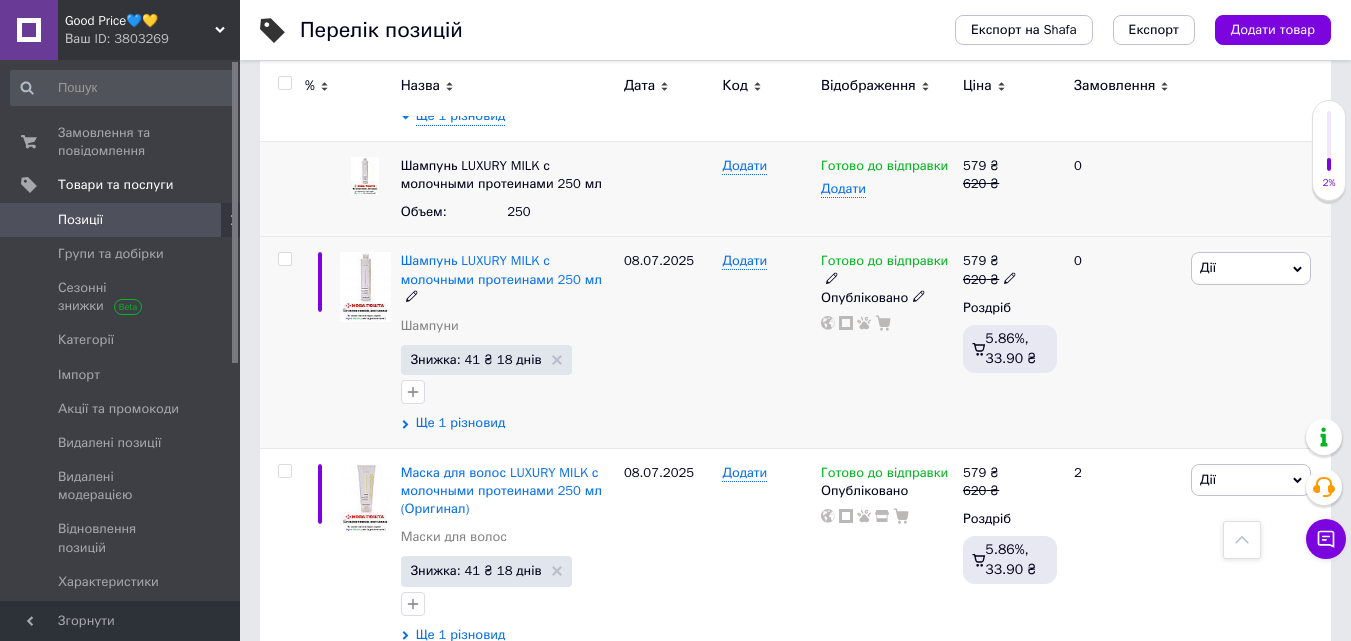 click on "Ще 1 різновид" at bounding box center (461, 423) 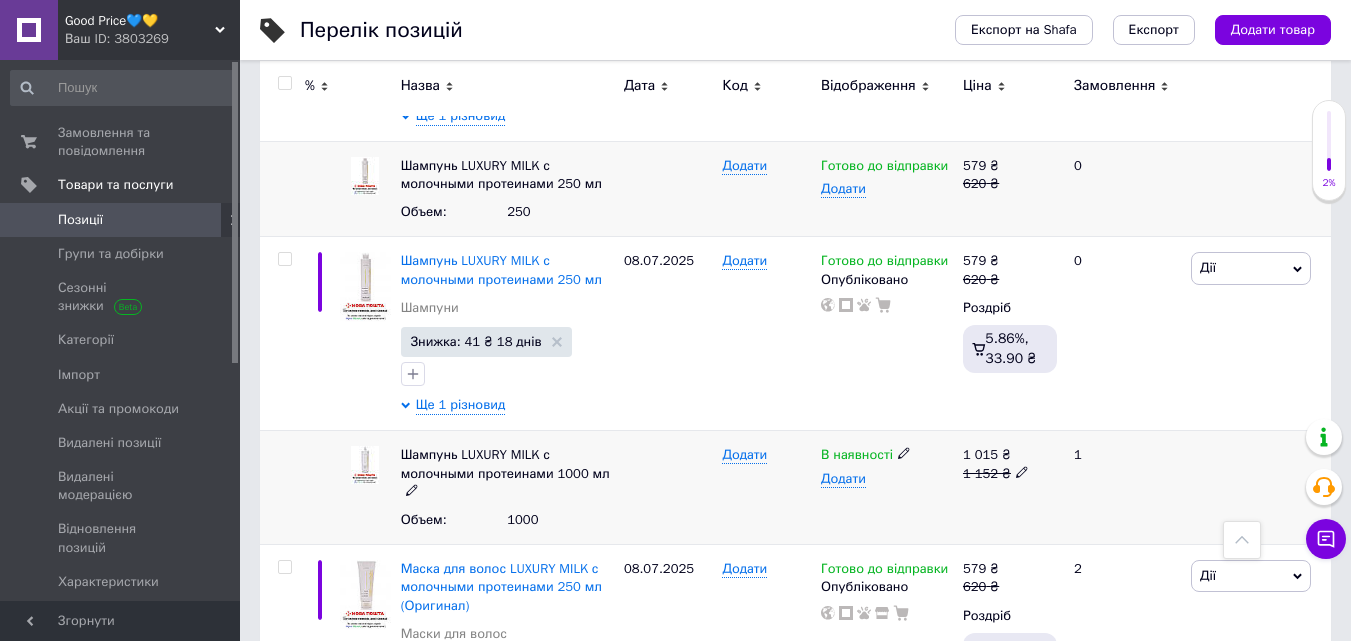 click 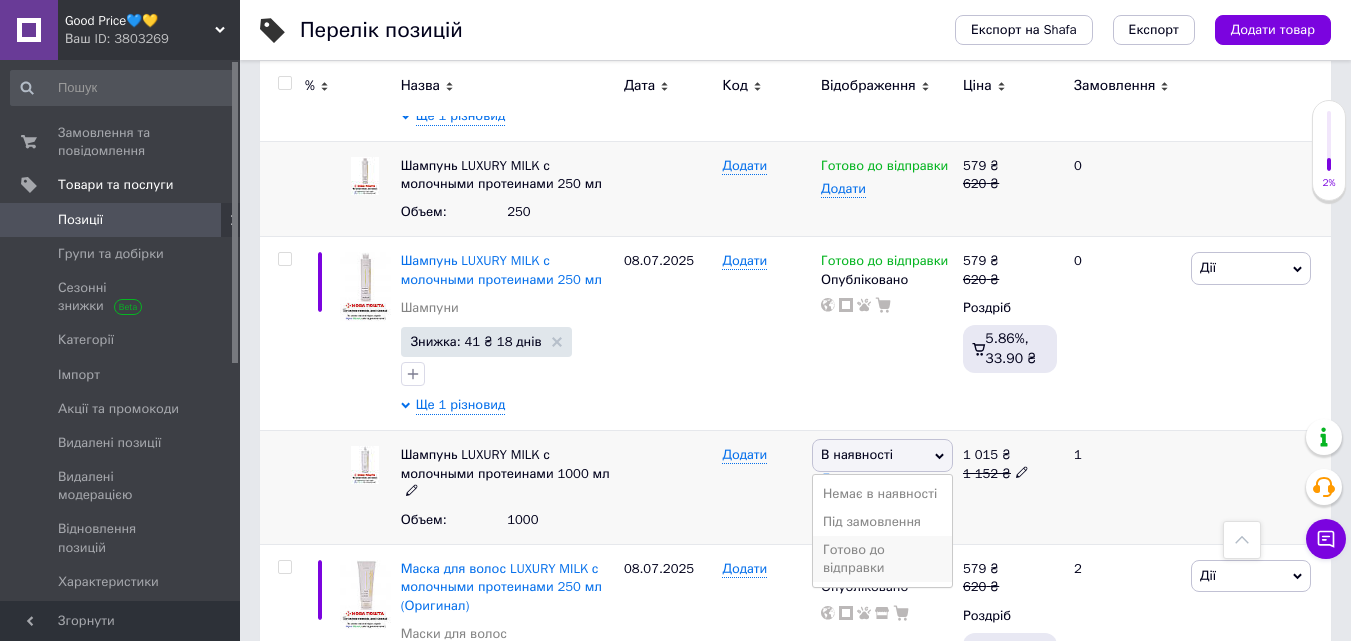 click on "Готово до відправки" at bounding box center [882, 559] 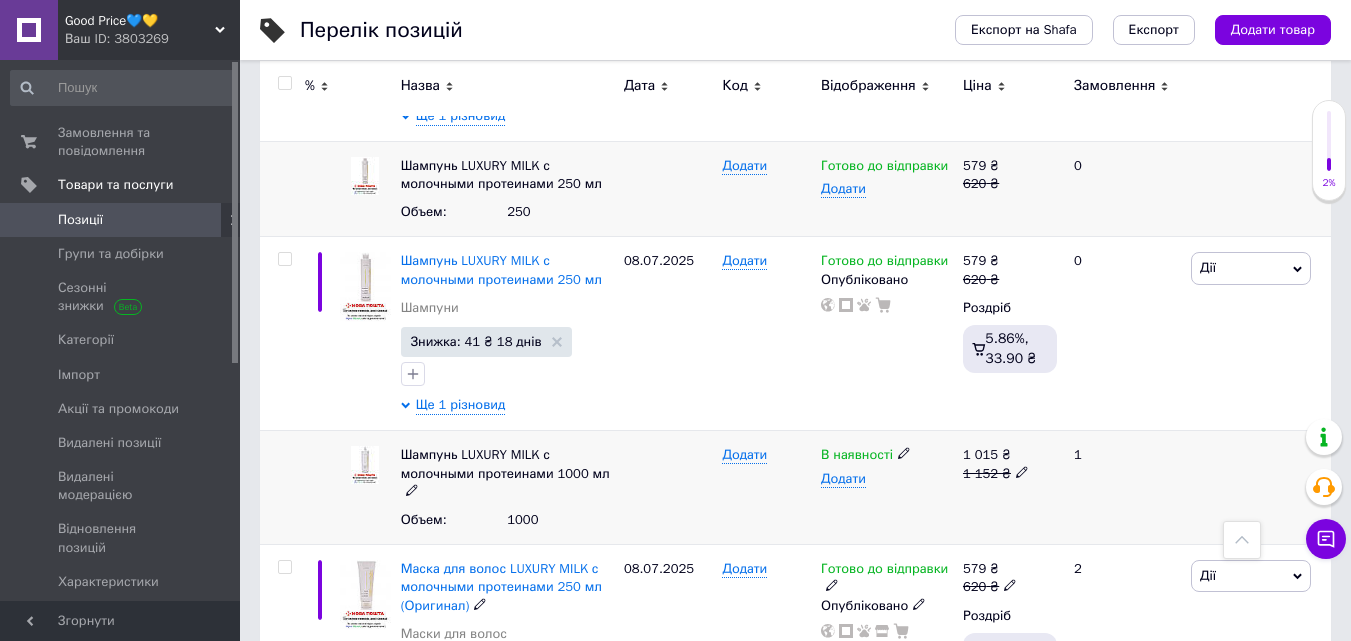 click on "Додати" at bounding box center (766, 488) 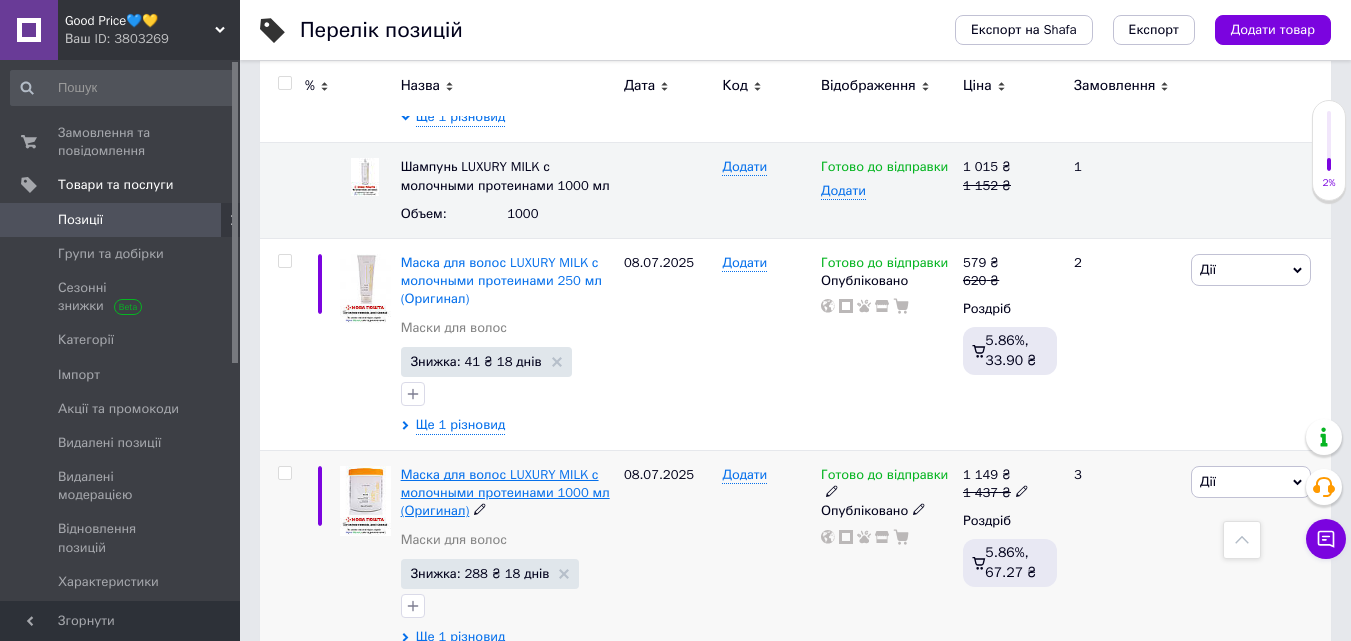 scroll, scrollTop: 17892, scrollLeft: 0, axis: vertical 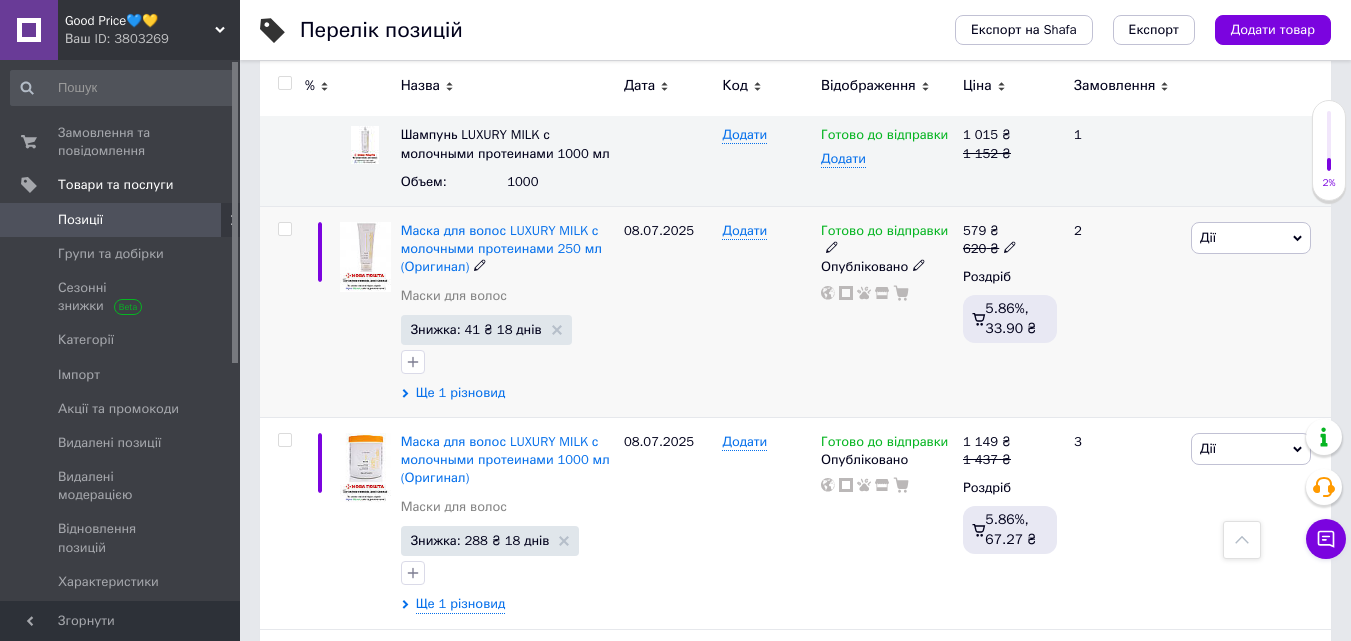 click on "Ще 1 різновид" at bounding box center [461, 393] 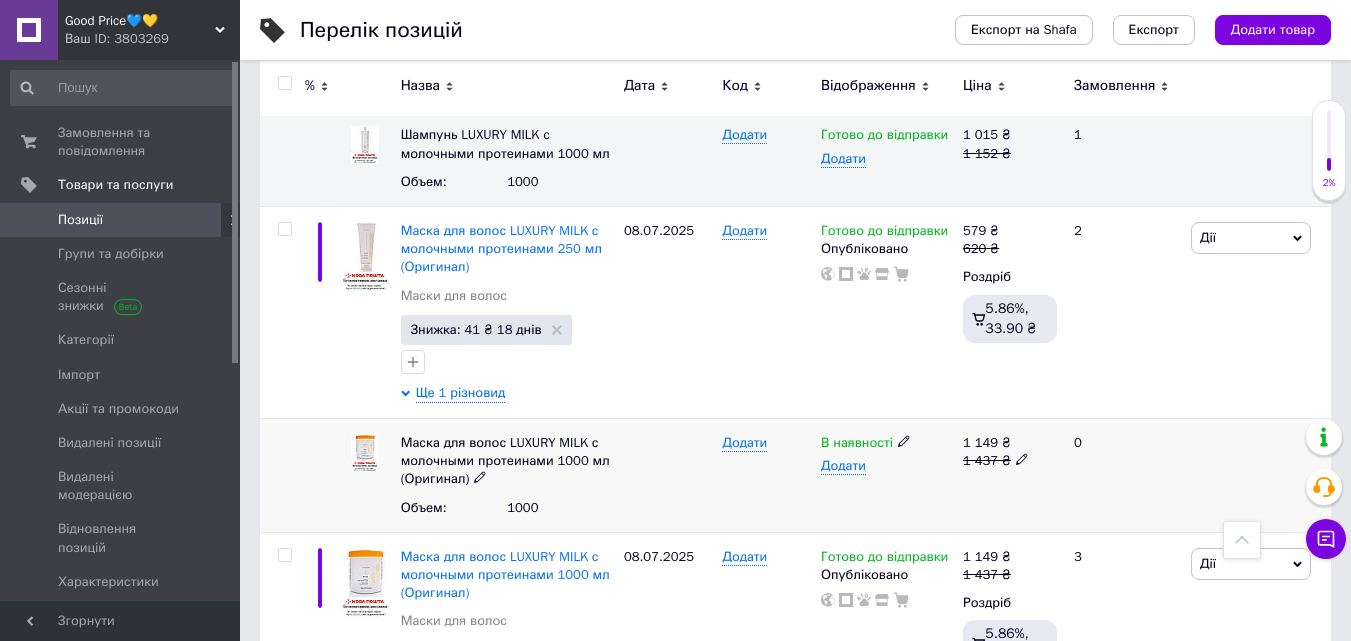 click 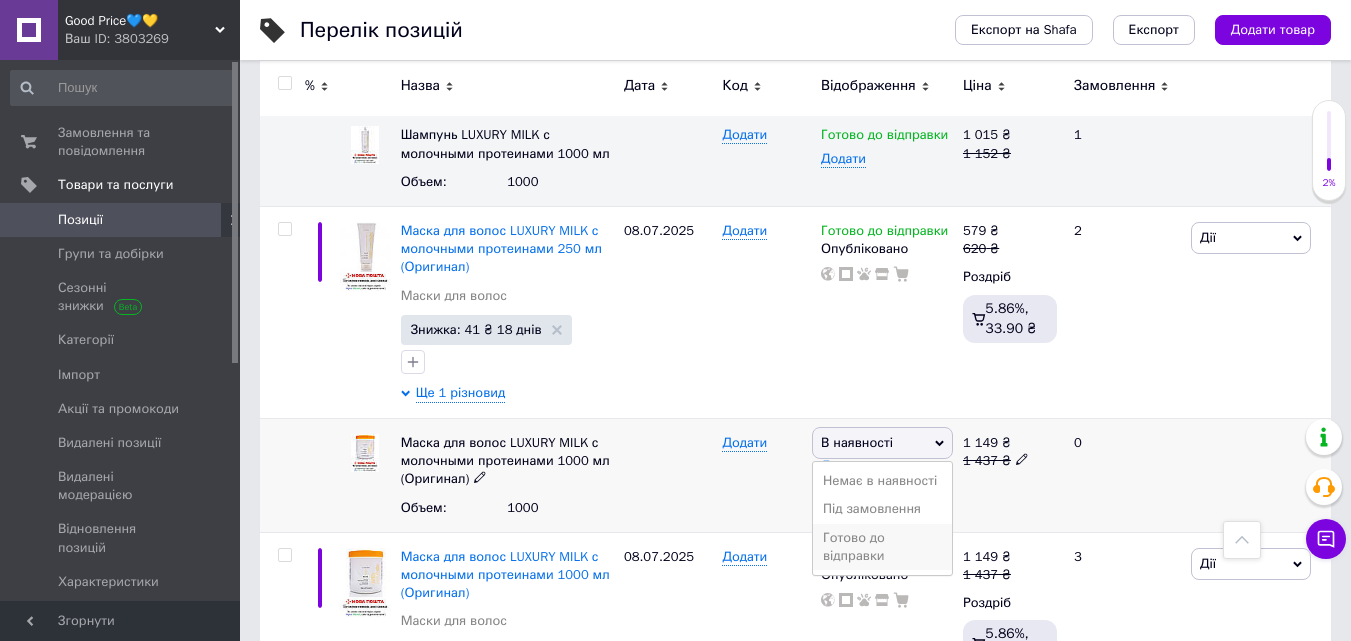 click on "Готово до відправки" at bounding box center [882, 547] 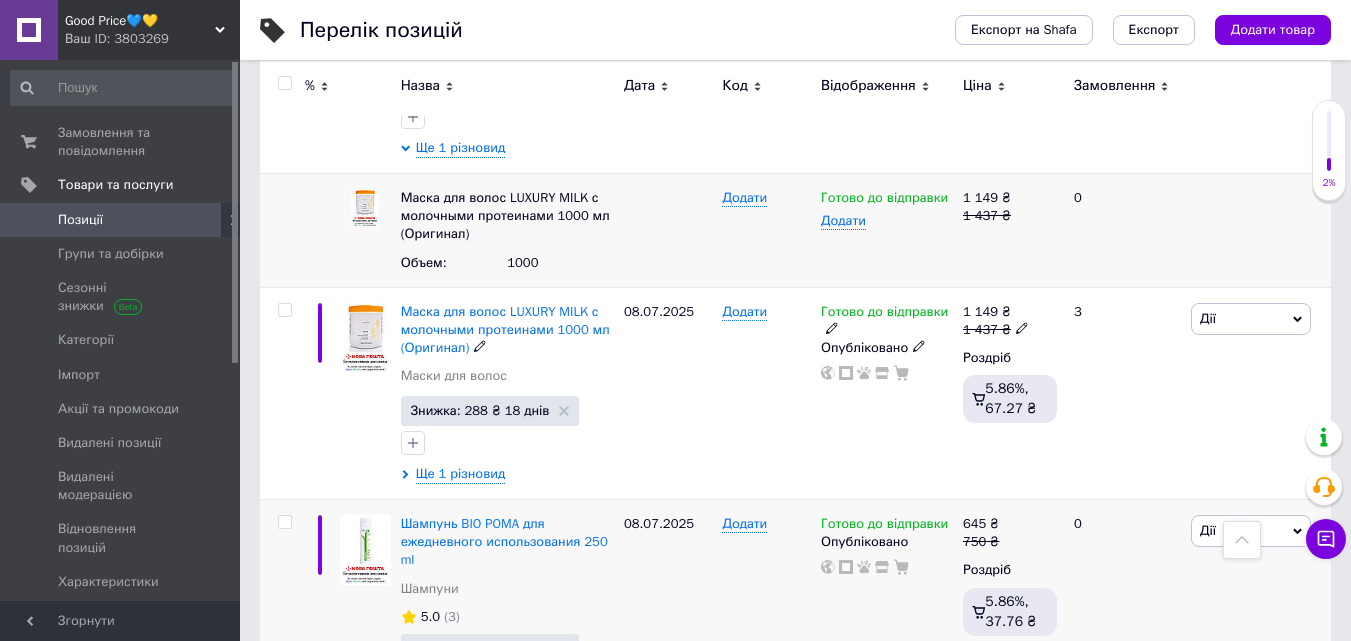 scroll, scrollTop: 18172, scrollLeft: 0, axis: vertical 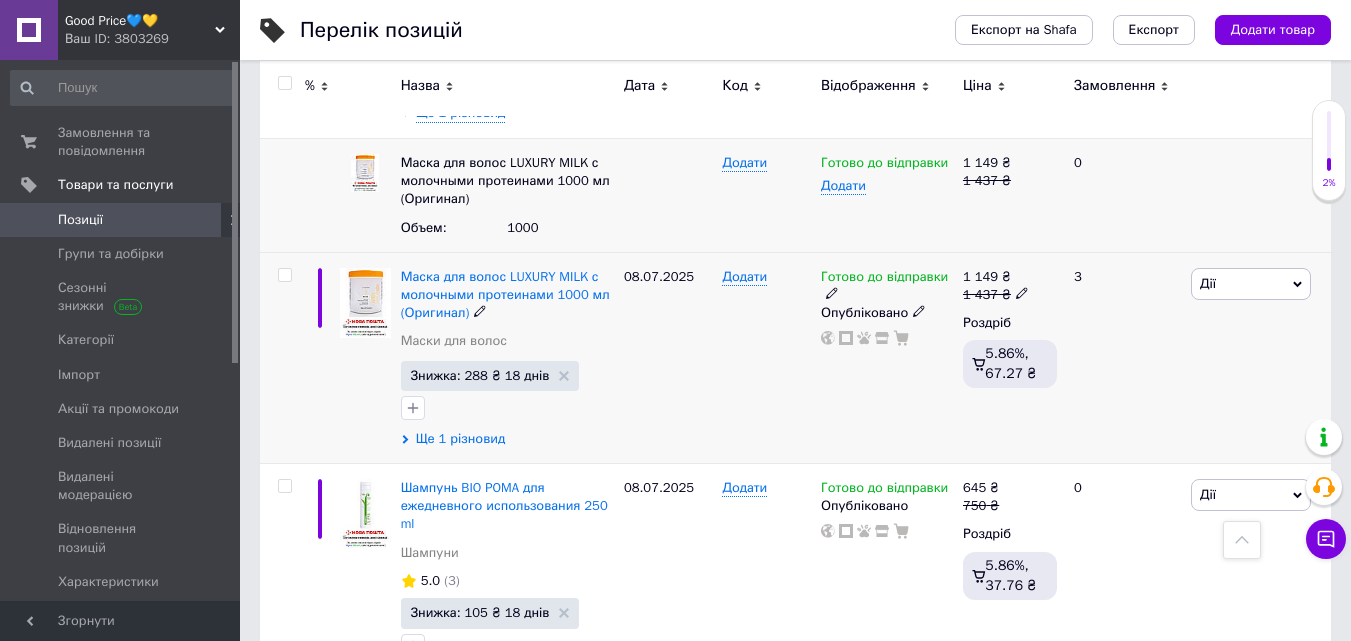 click on "Ще 1 різновид" at bounding box center [461, 439] 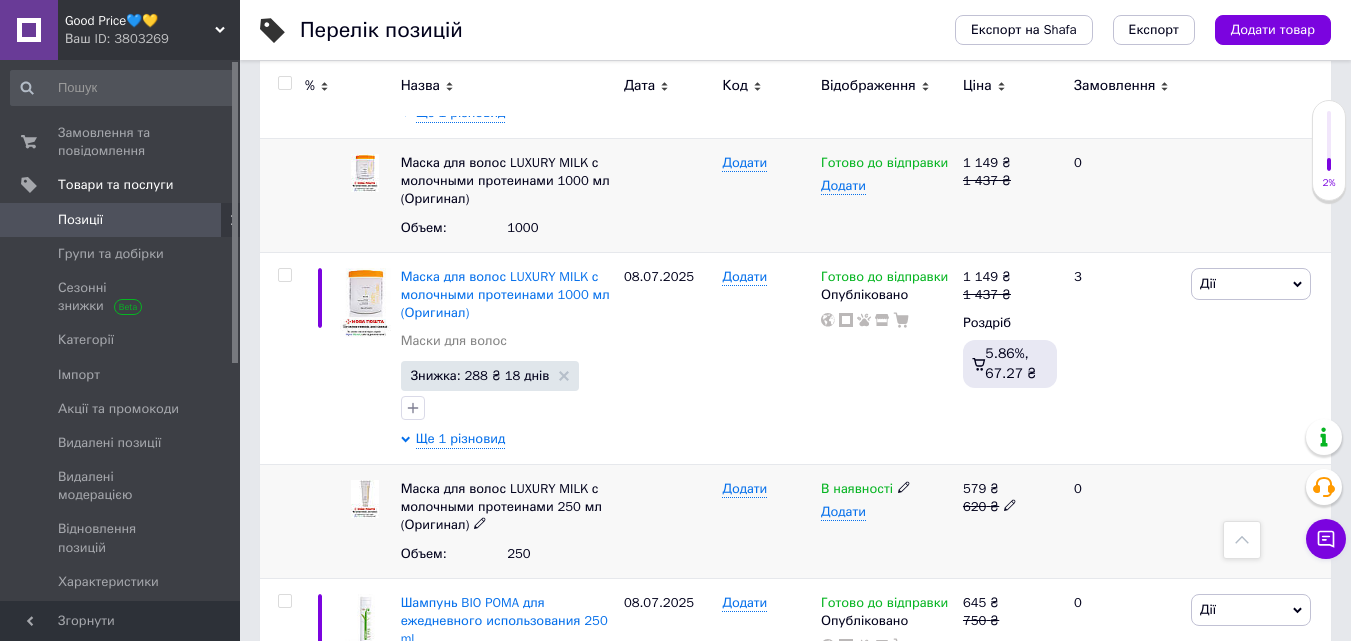 click on "В наявності" at bounding box center (887, 489) 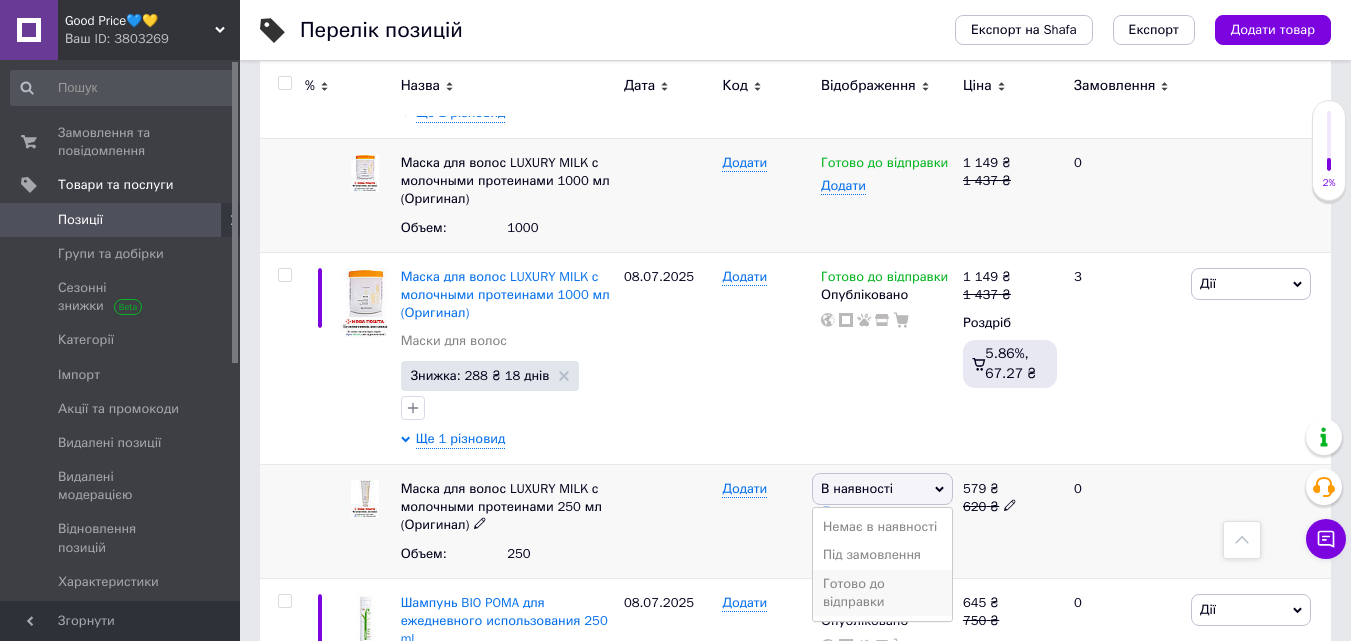 click on "Готово до відправки" at bounding box center (882, 593) 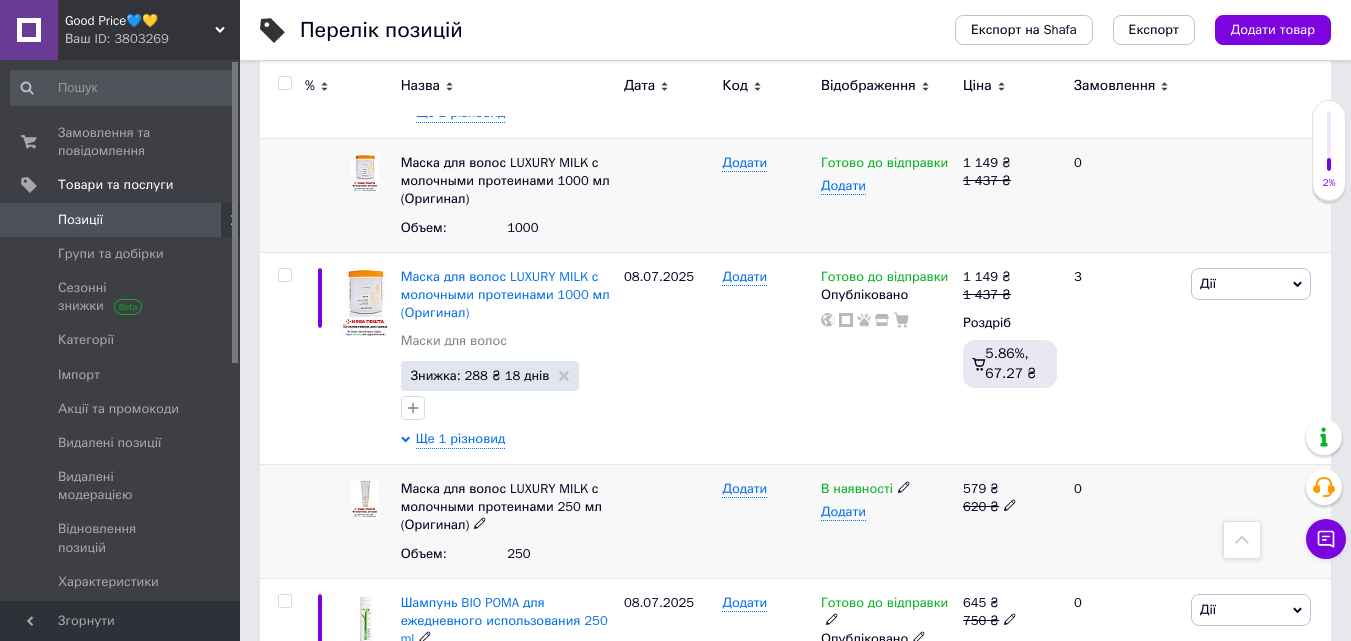click on "Додати" at bounding box center [766, 521] 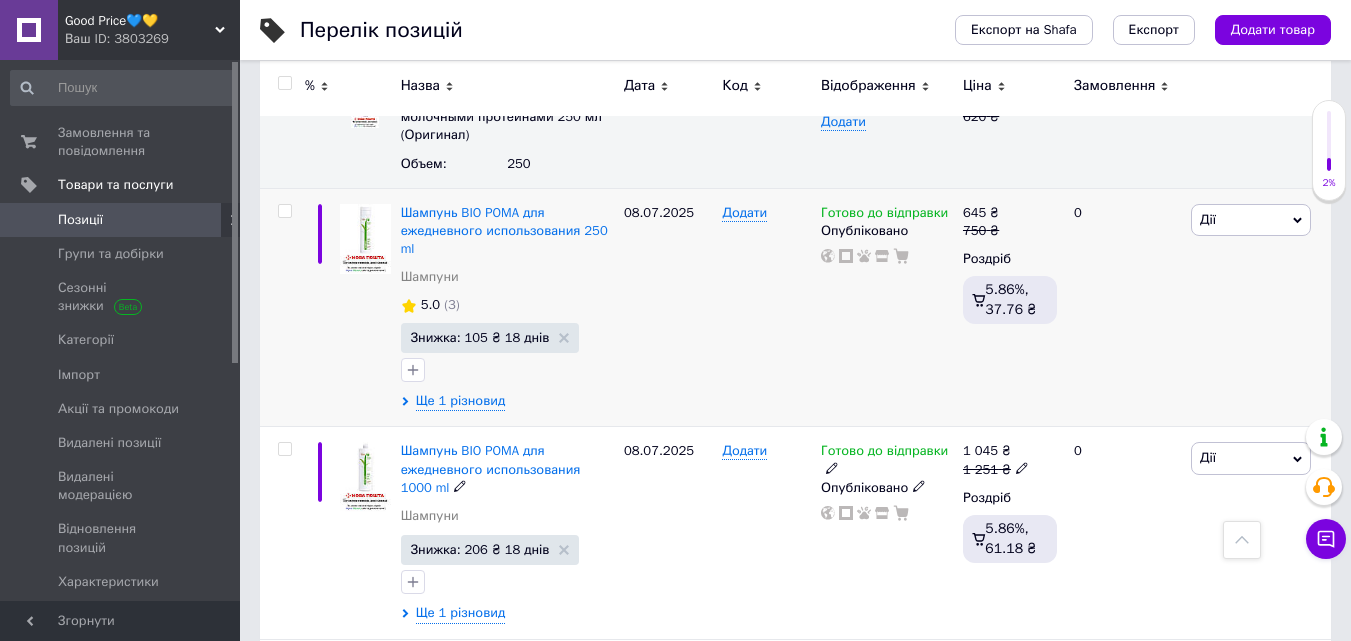 scroll, scrollTop: 18572, scrollLeft: 0, axis: vertical 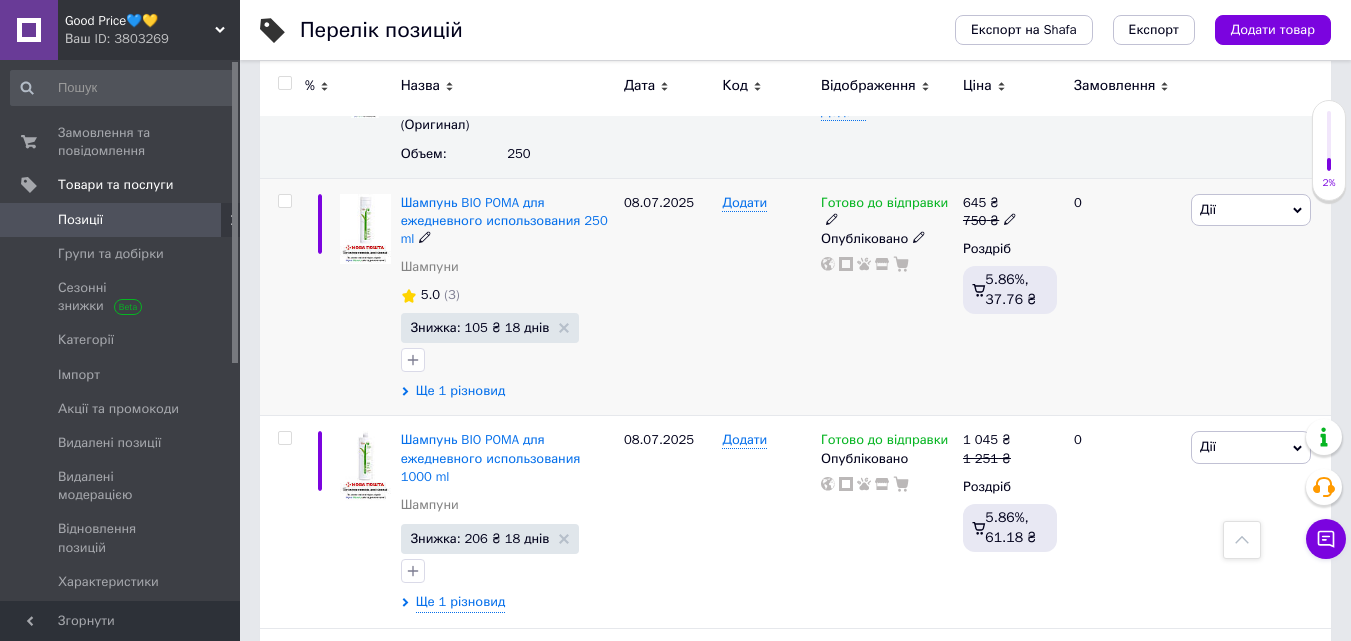 click on "Ще 1 різновид" at bounding box center [461, 391] 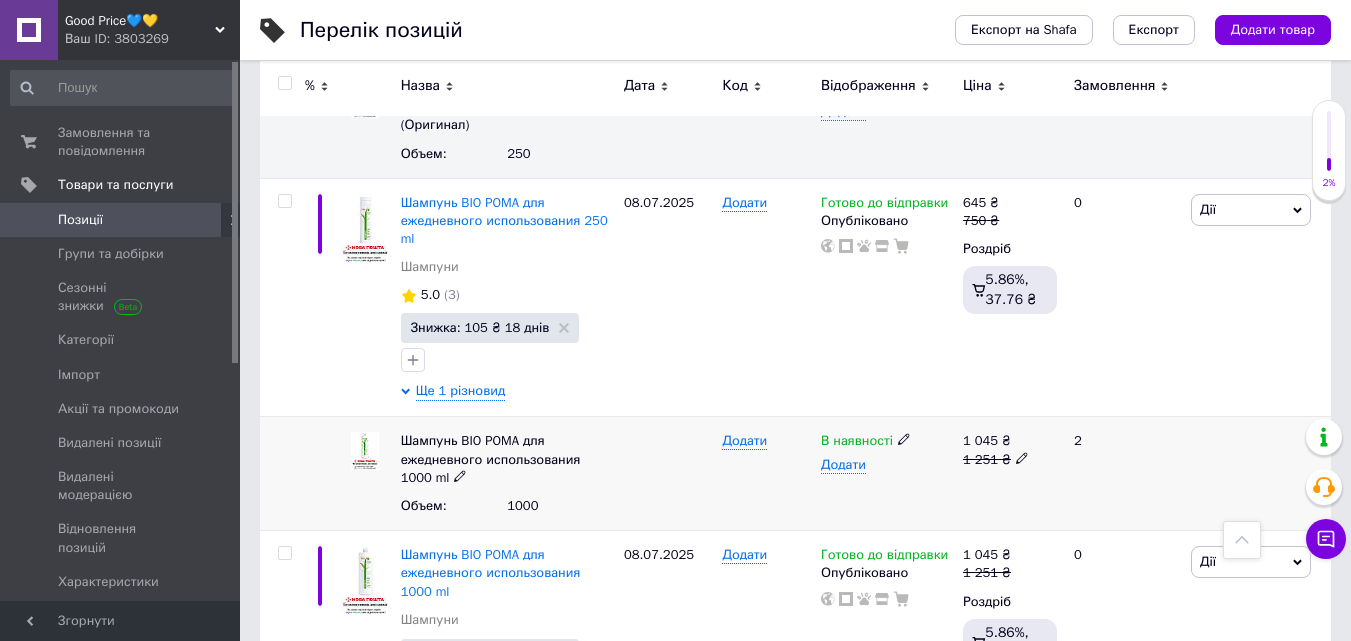 click 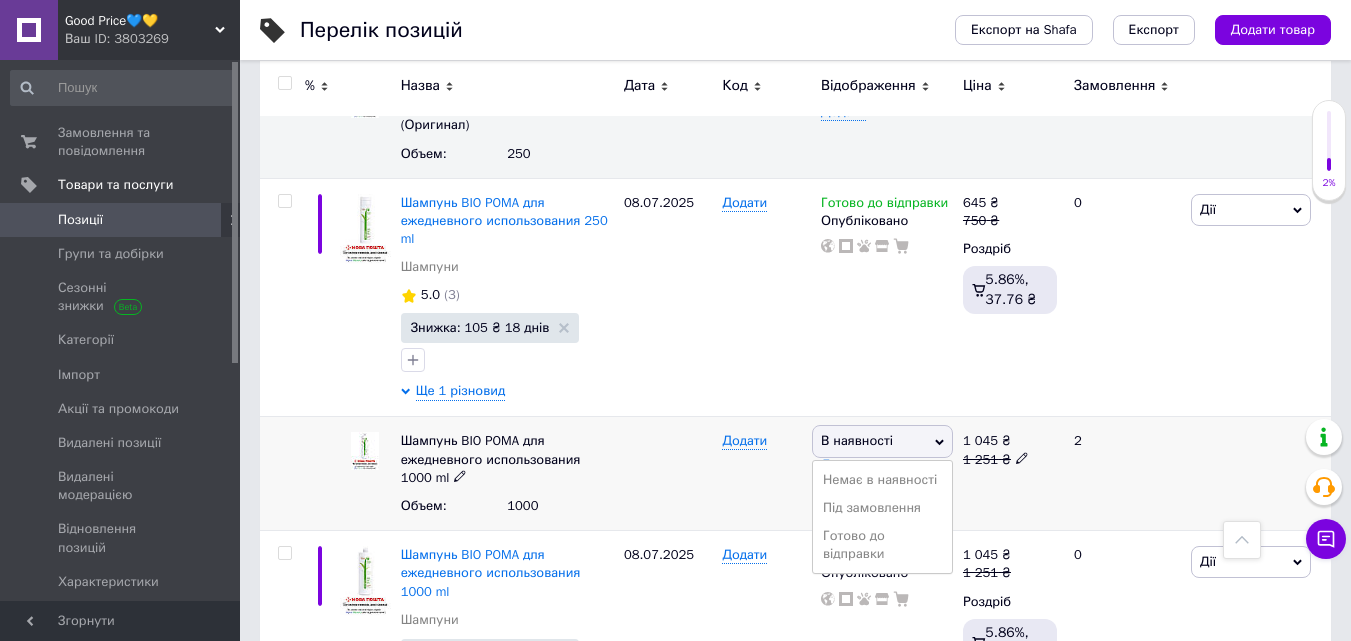 click on "В наявності" at bounding box center (882, 441) 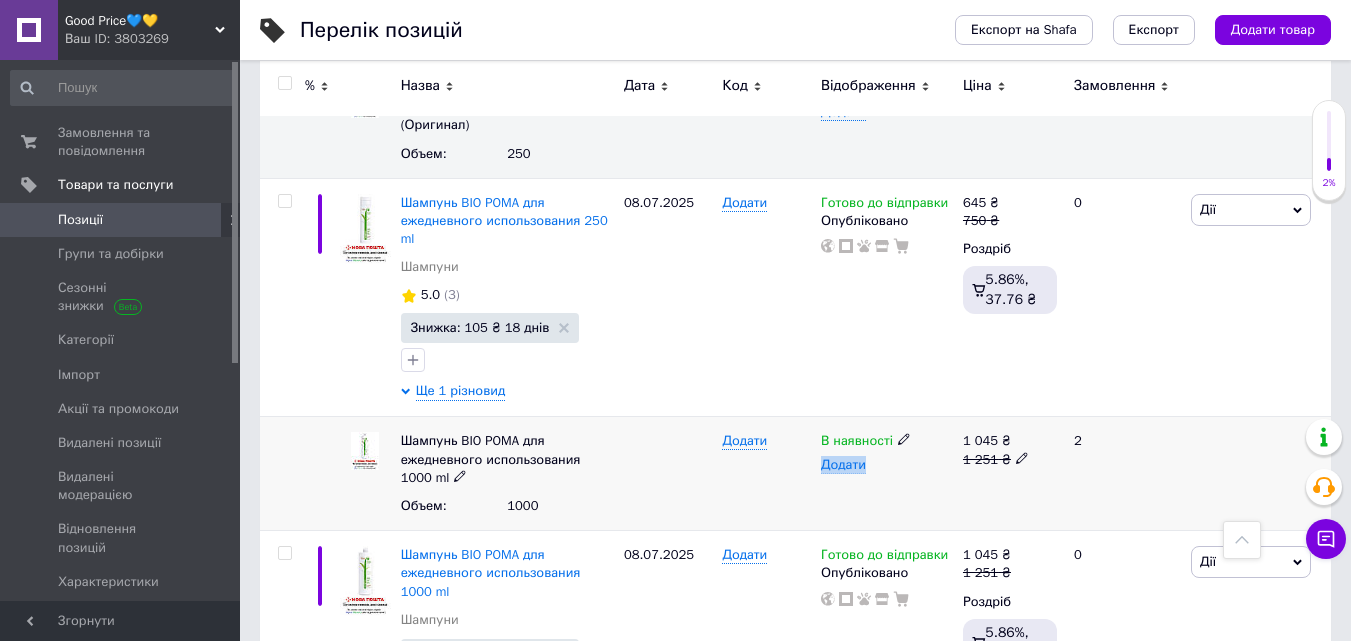 click 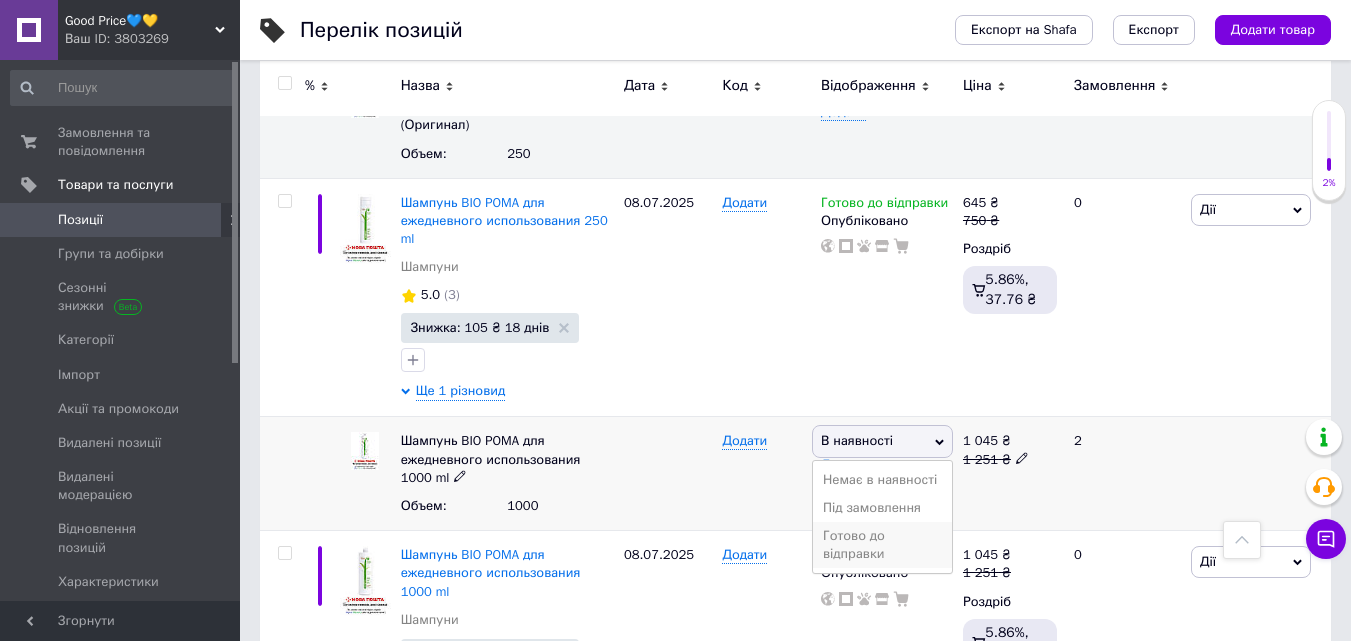 click on "Готово до відправки" at bounding box center [882, 545] 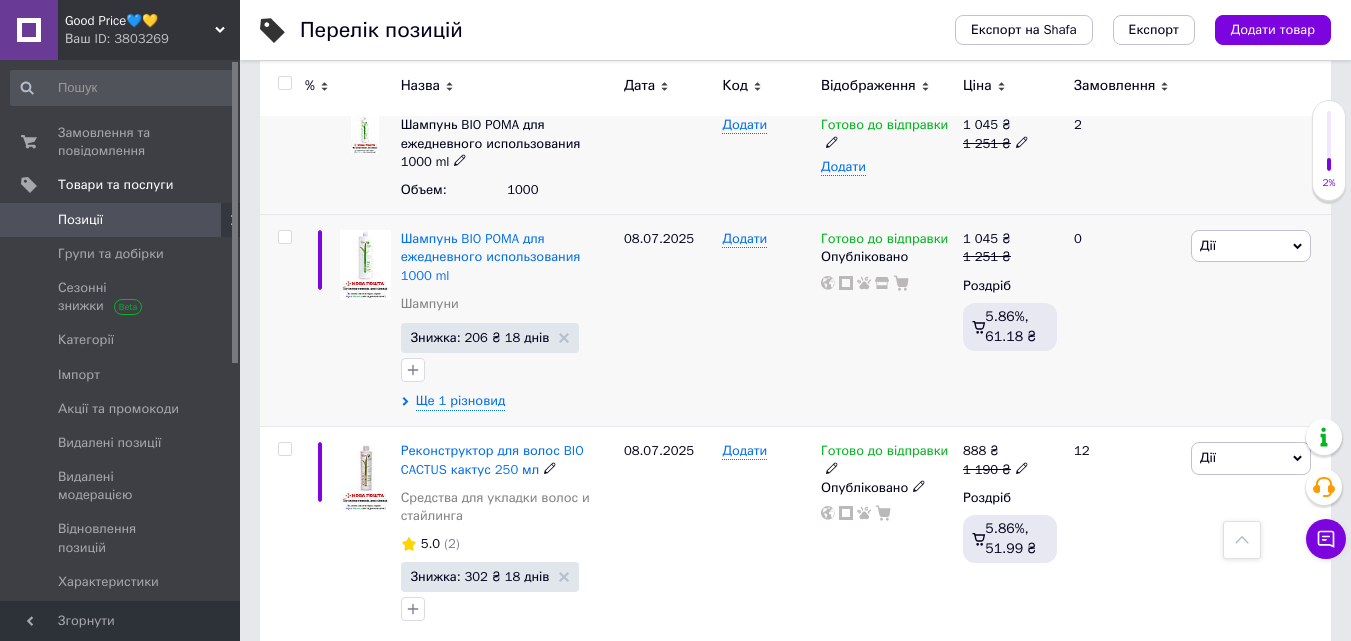 scroll, scrollTop: 18892, scrollLeft: 0, axis: vertical 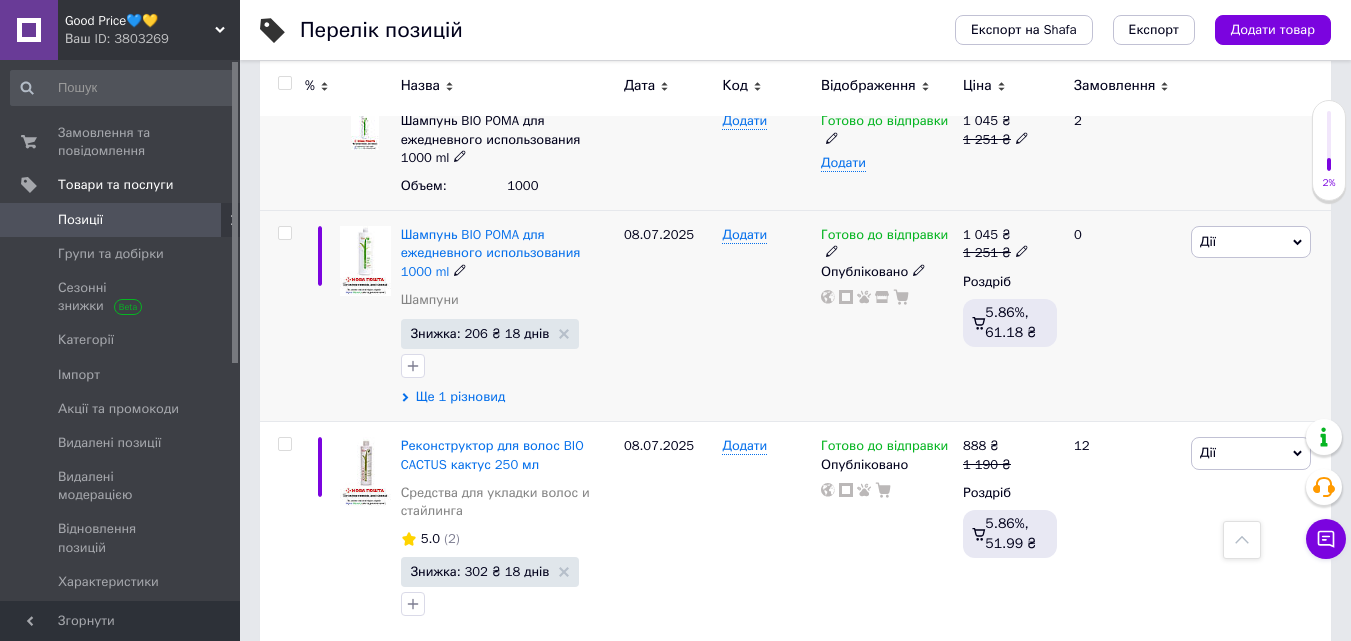 click on "Ще 1 різновид" at bounding box center (461, 397) 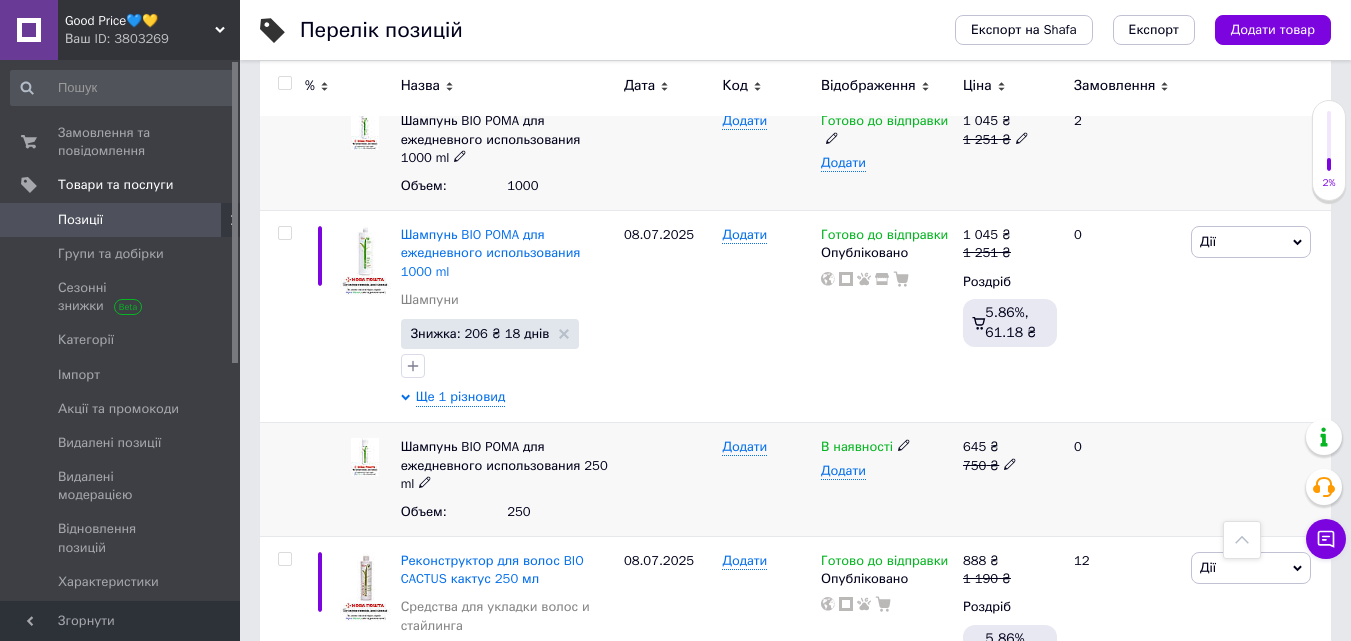 click 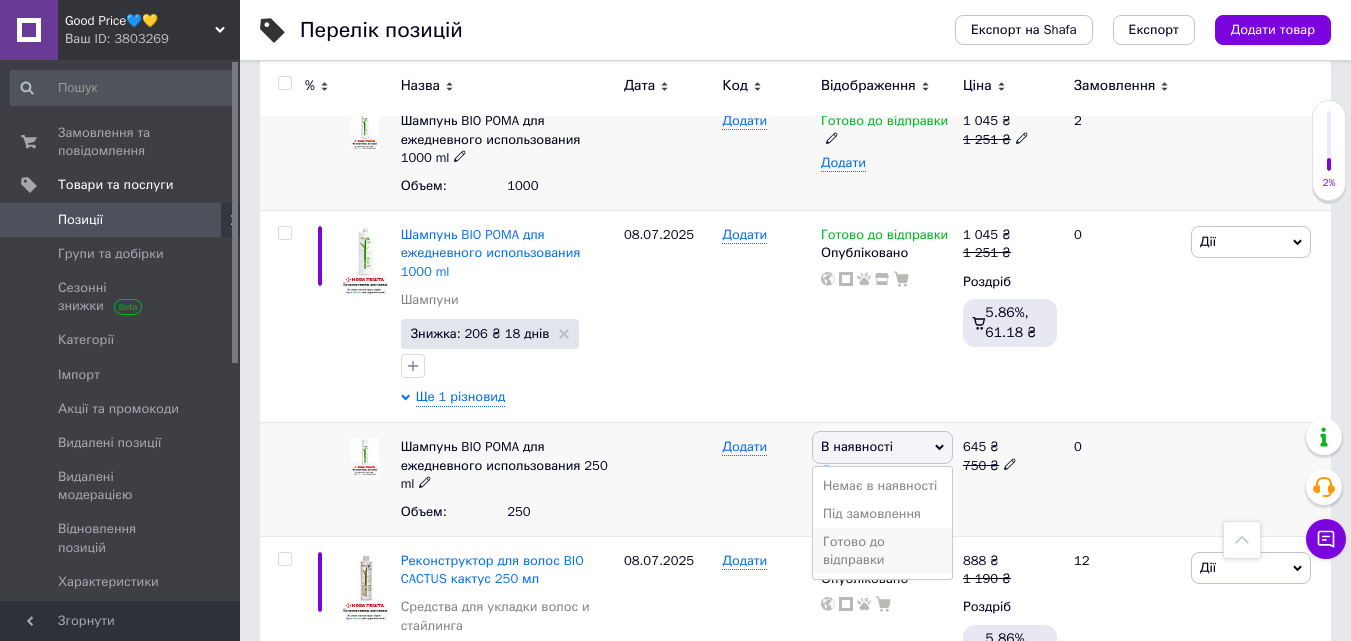 click on "Готово до відправки" at bounding box center [882, 551] 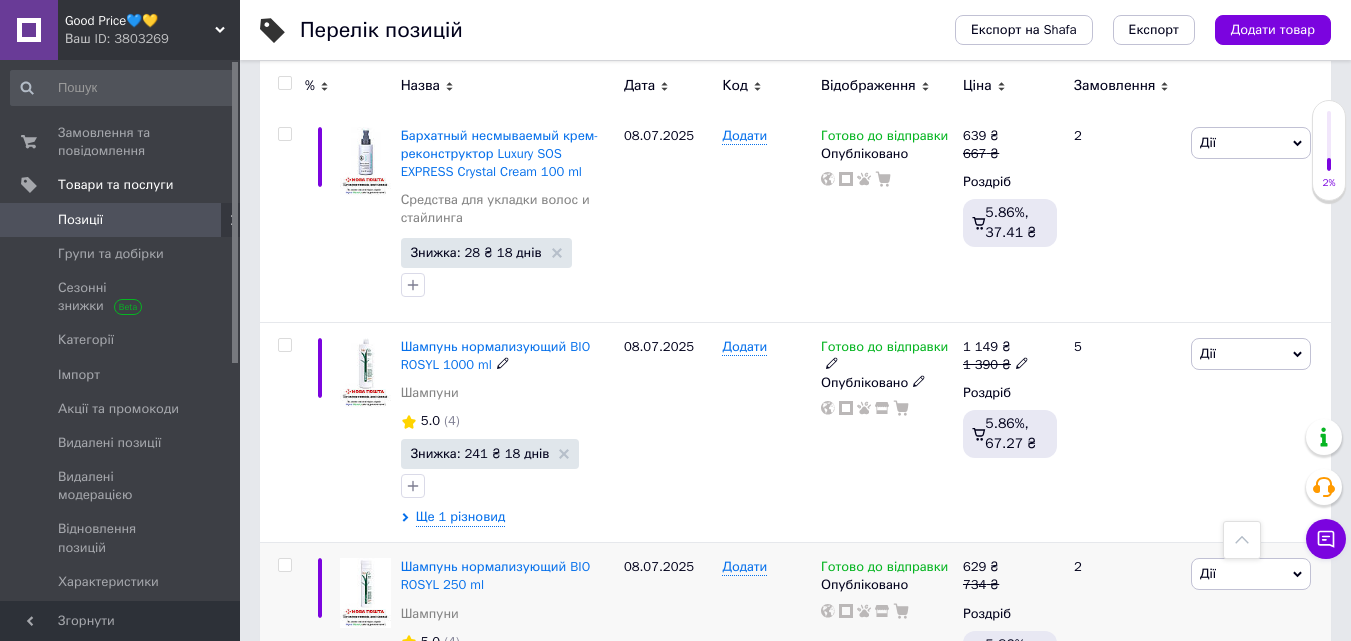 scroll, scrollTop: 19572, scrollLeft: 0, axis: vertical 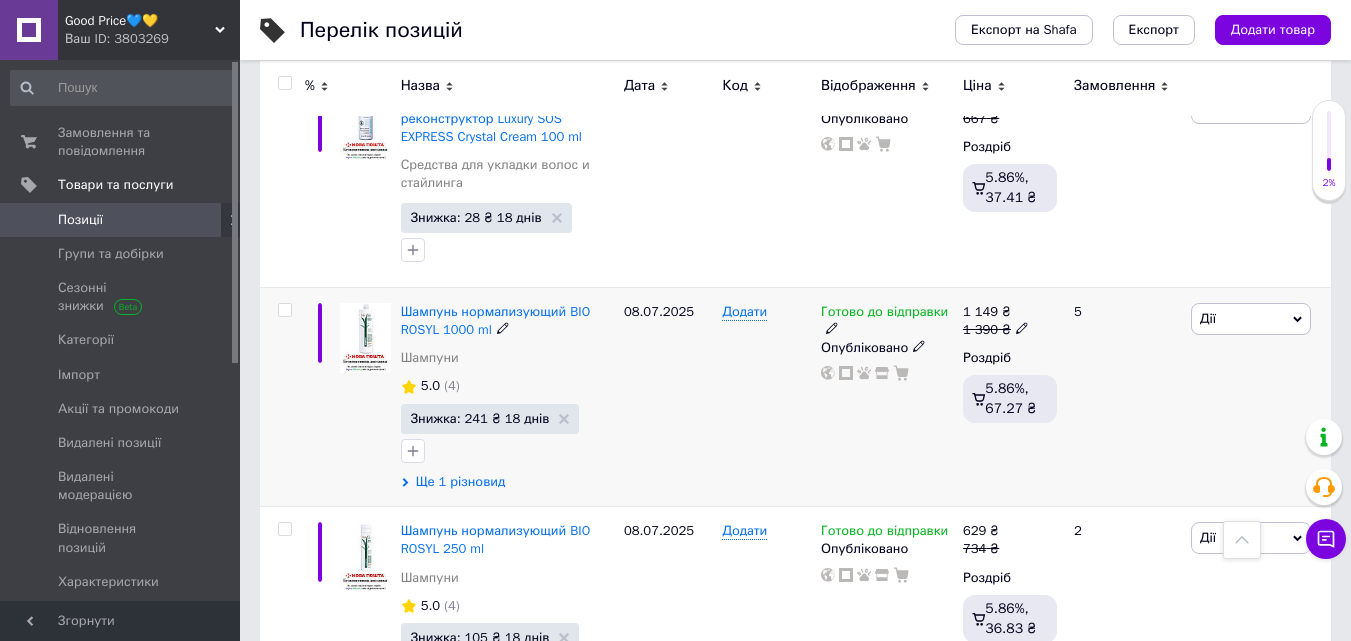click on "Ще 1 різновид" at bounding box center [461, 482] 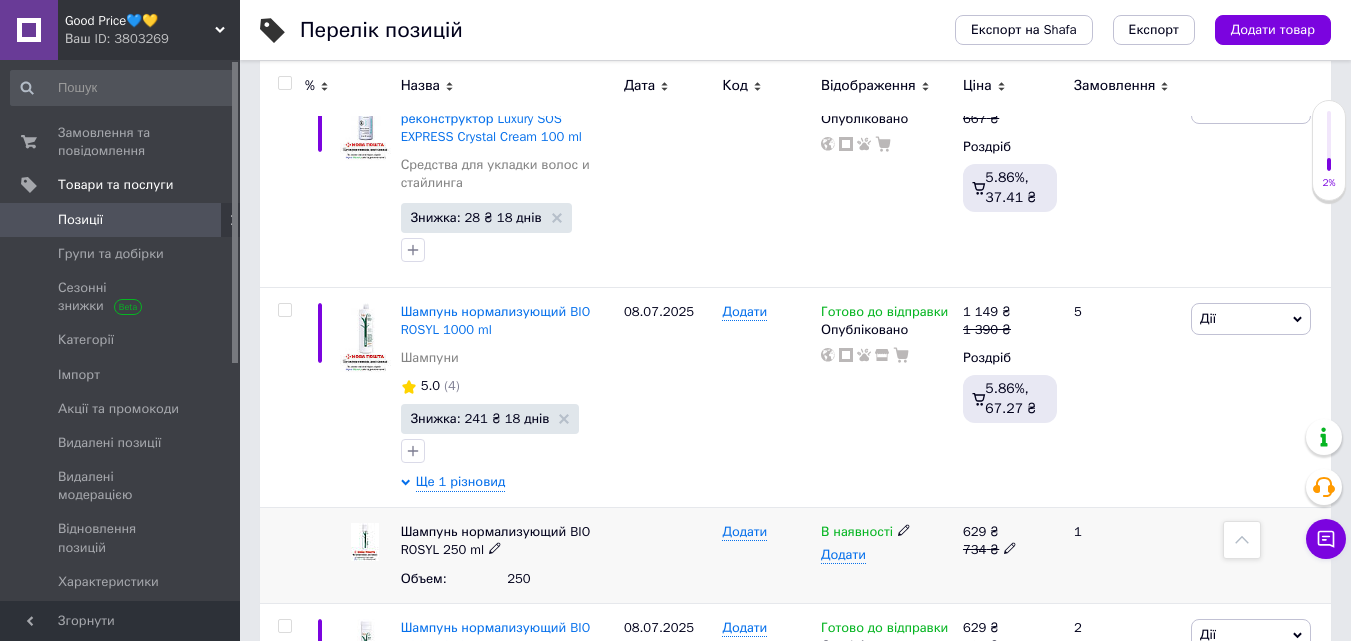 click 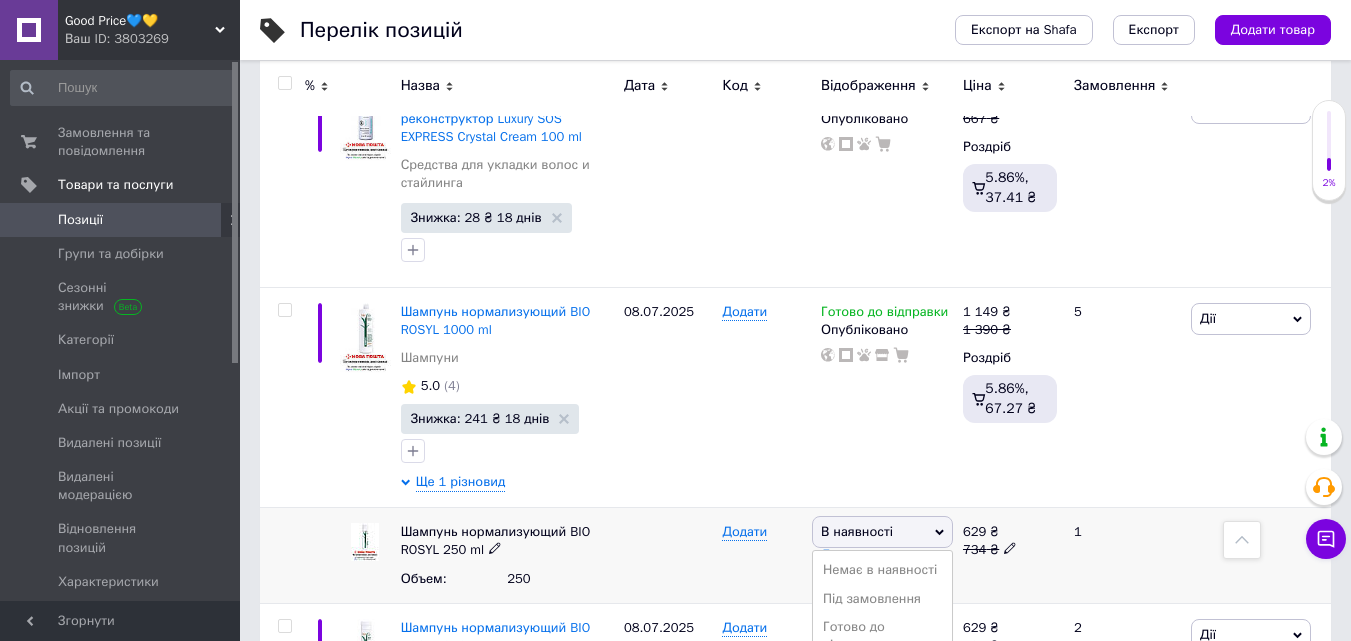 click on "В наявності" at bounding box center (882, 532) 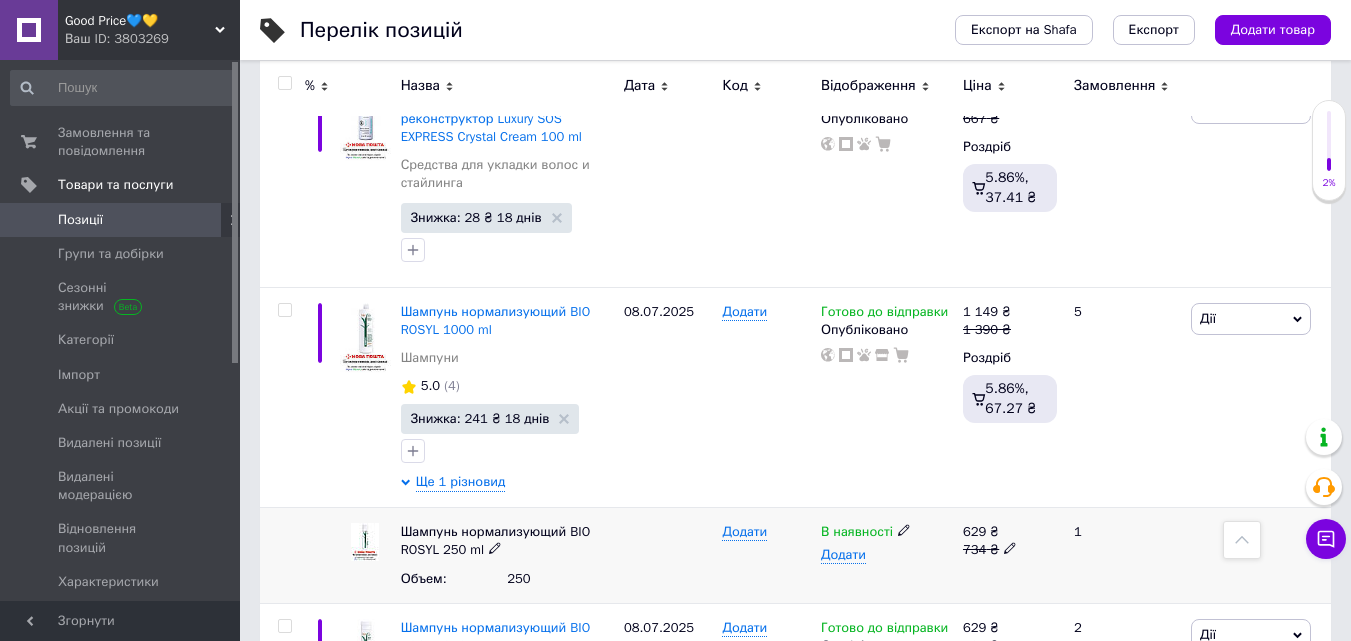 click 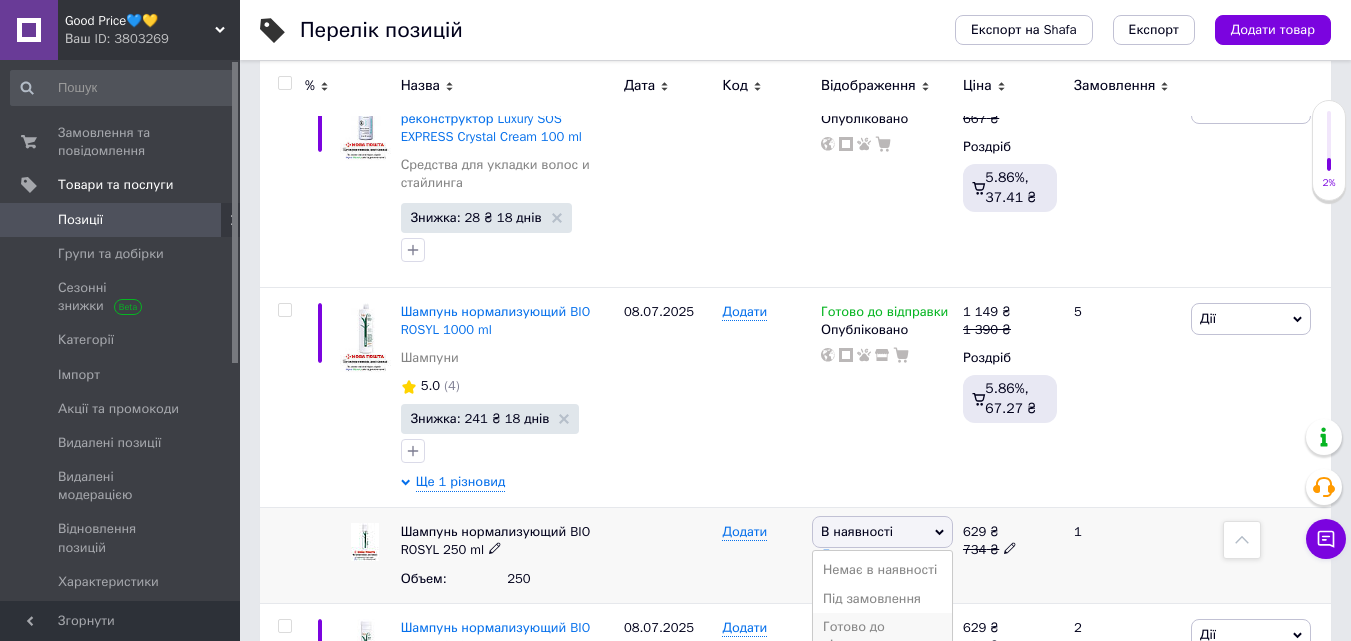 click on "Готово до відправки" at bounding box center [882, 636] 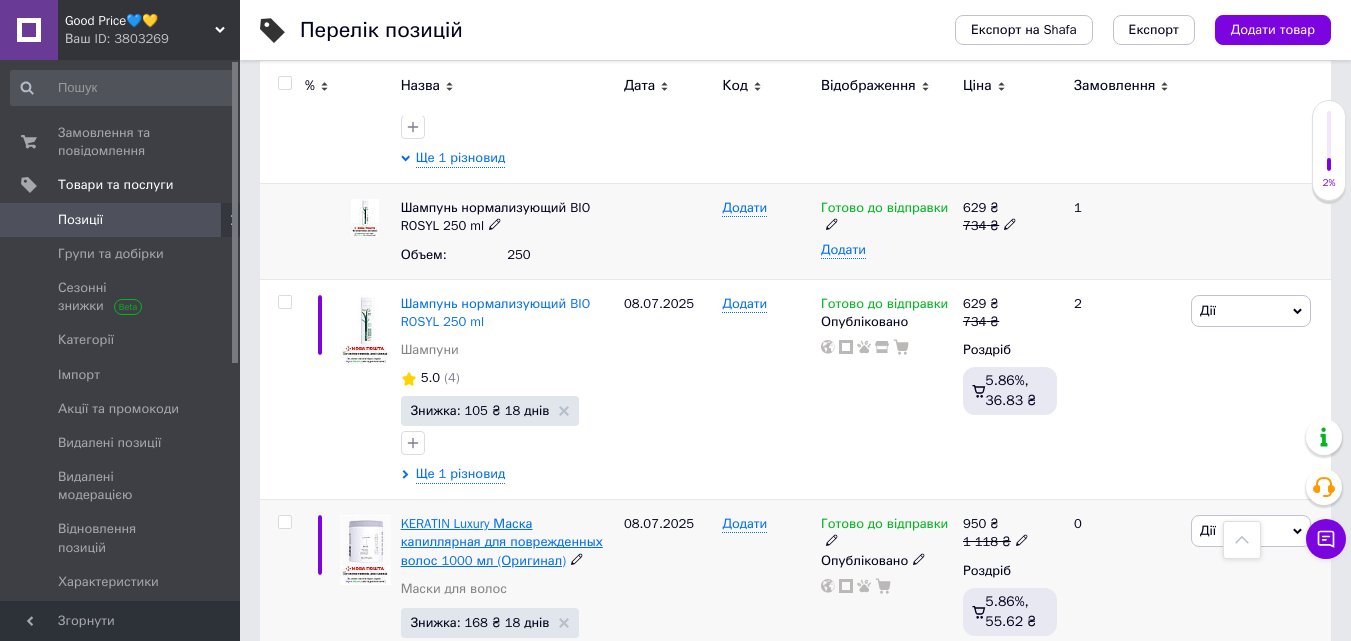 scroll, scrollTop: 19932, scrollLeft: 0, axis: vertical 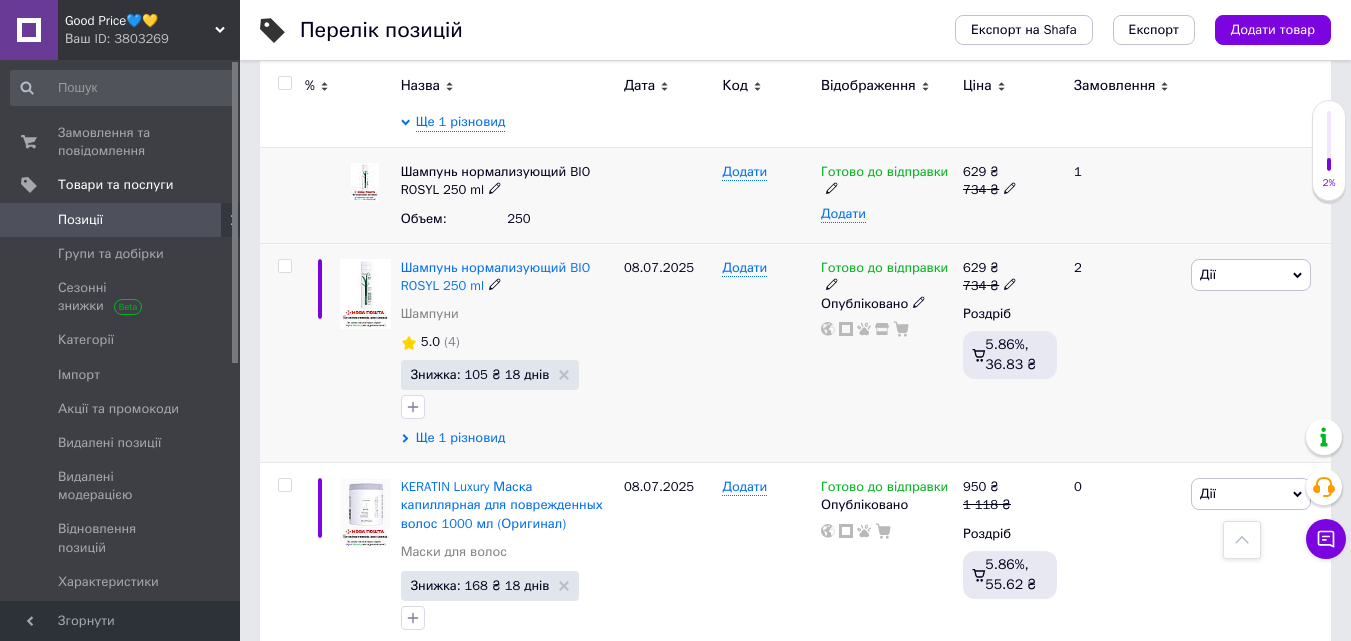 click on "Ще 1 різновид" at bounding box center (461, 438) 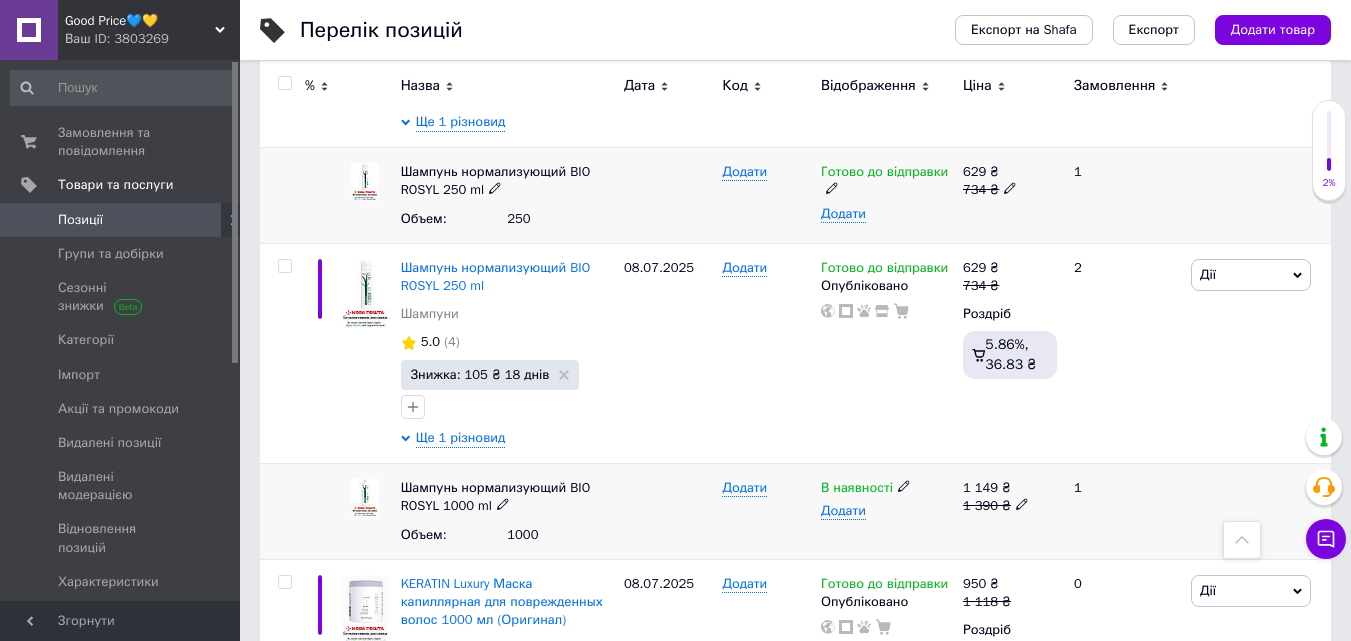 click 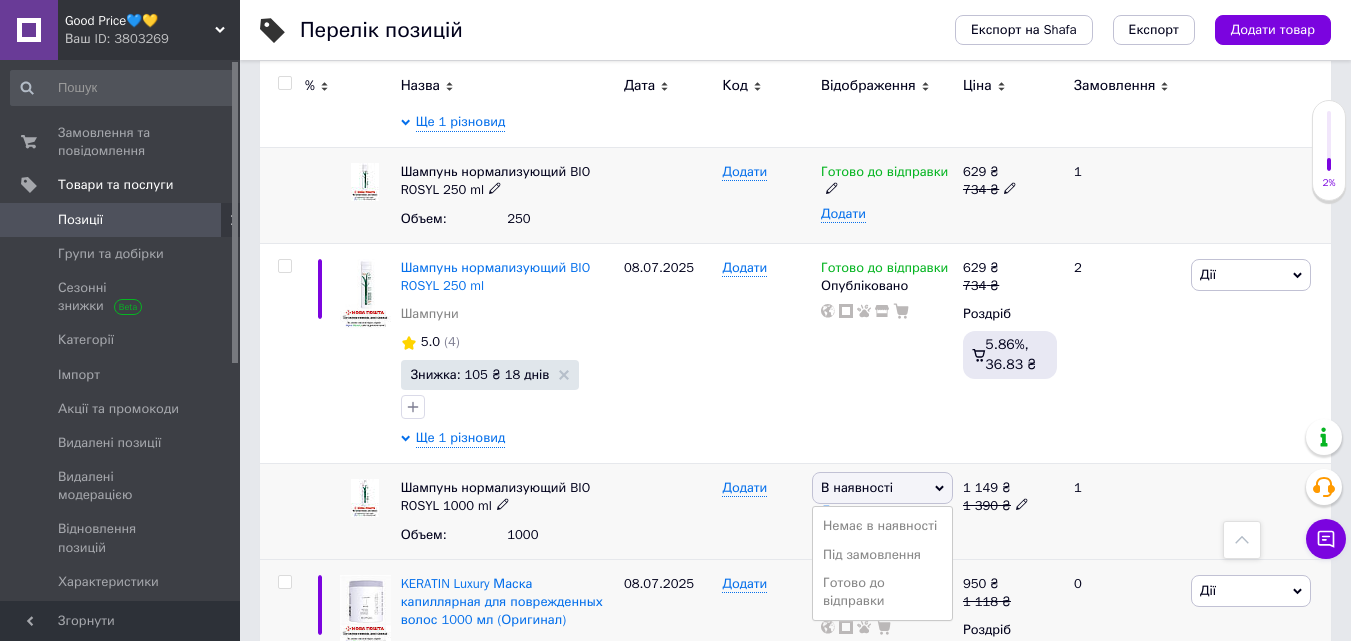 click on "Готово до відправки" at bounding box center [882, 592] 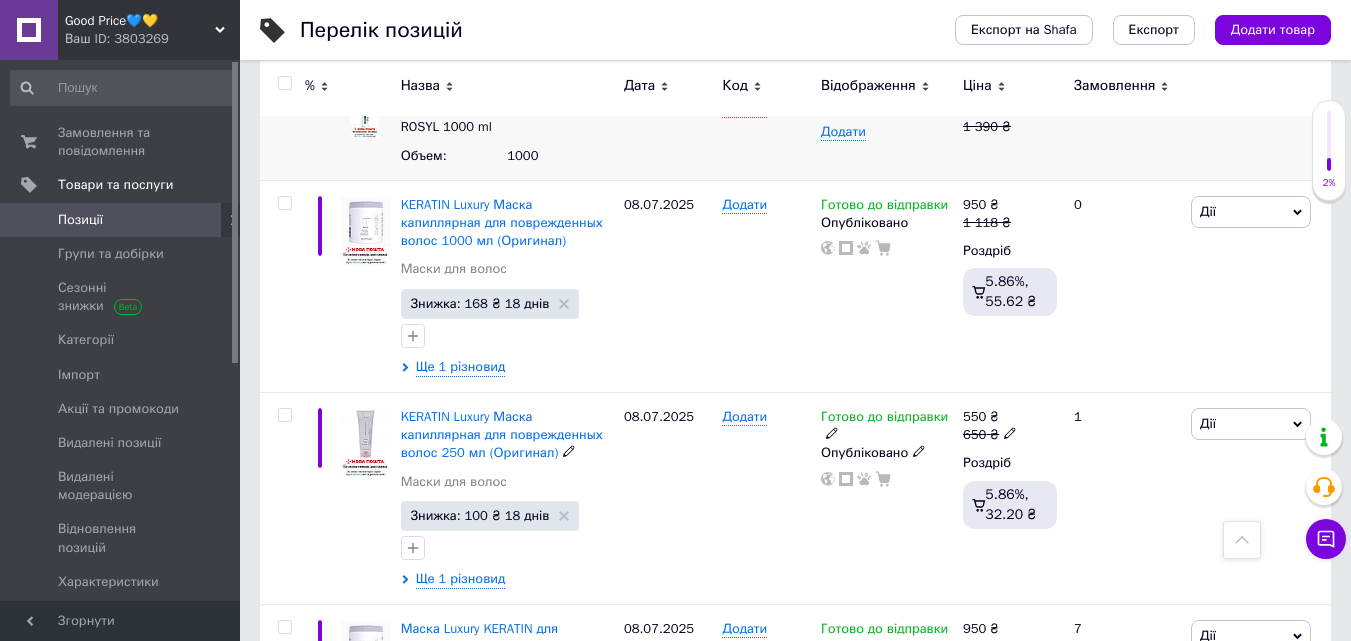 scroll, scrollTop: 20332, scrollLeft: 0, axis: vertical 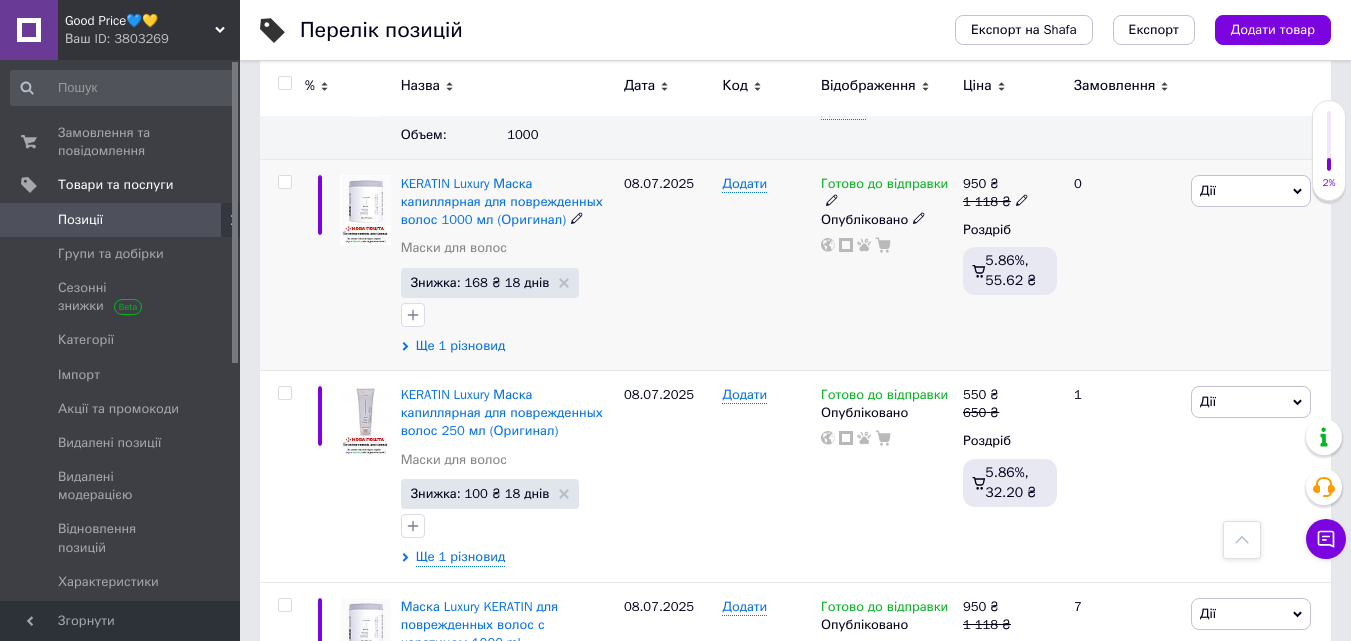 click on "Ще 1 різновид" at bounding box center (461, 346) 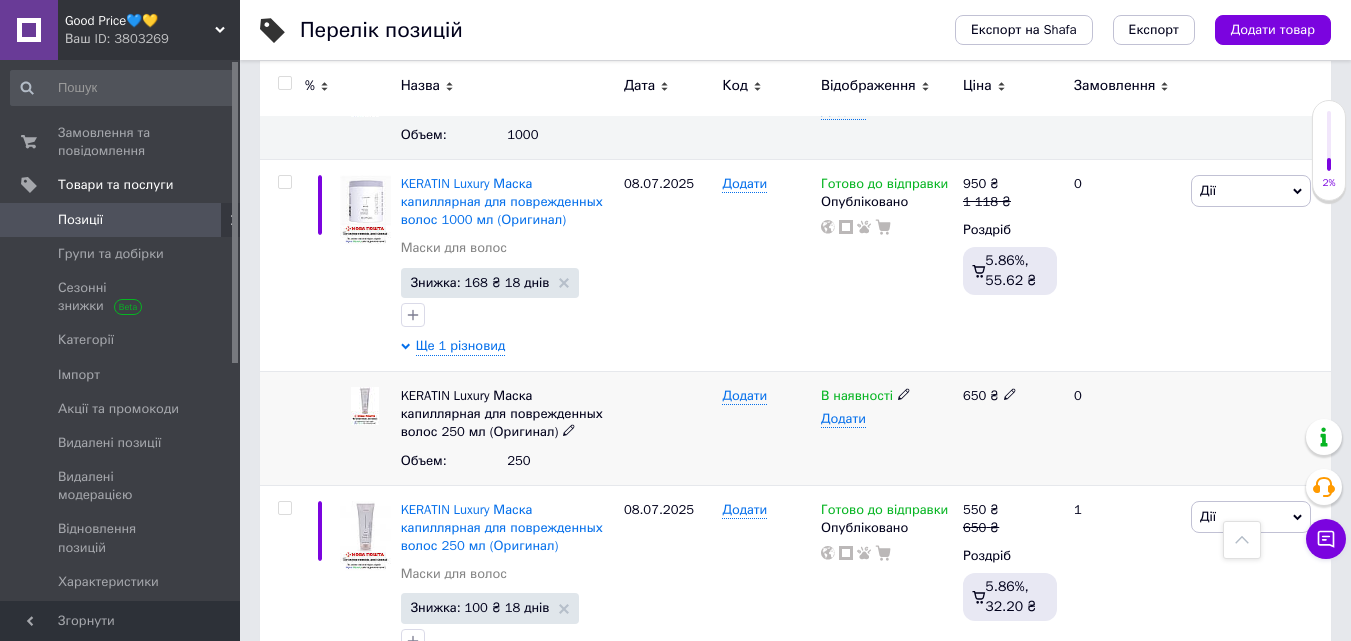 click 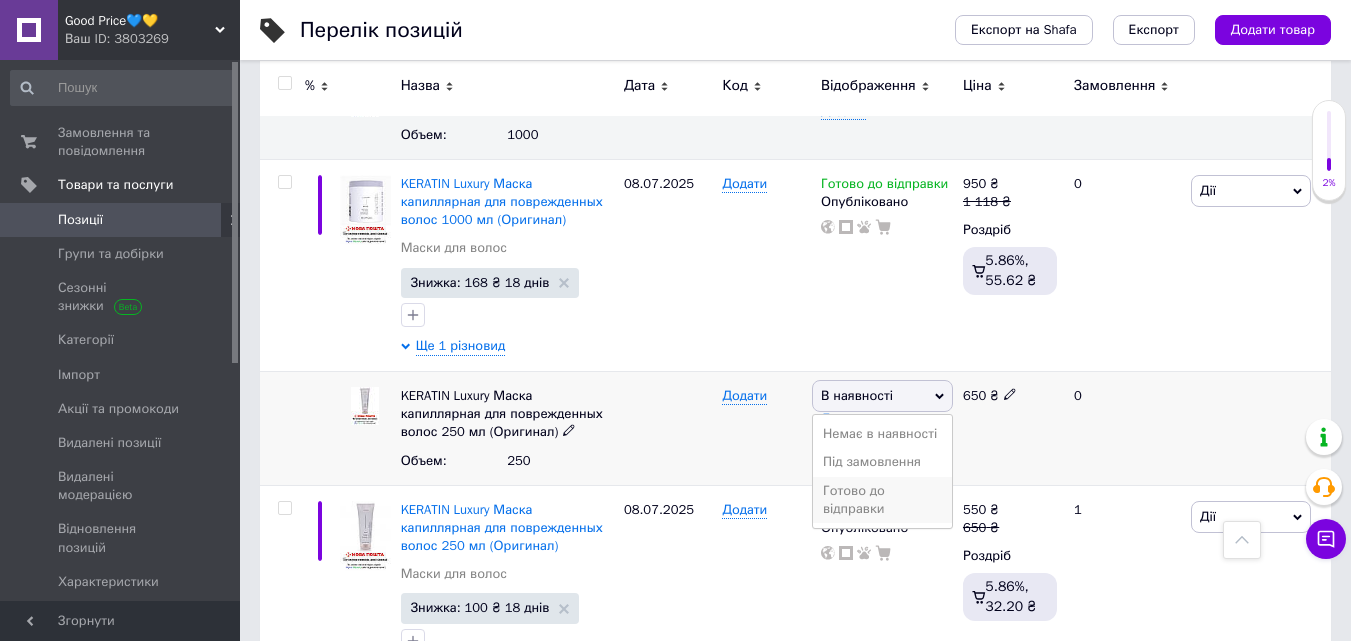 click on "Готово до відправки" at bounding box center [882, 500] 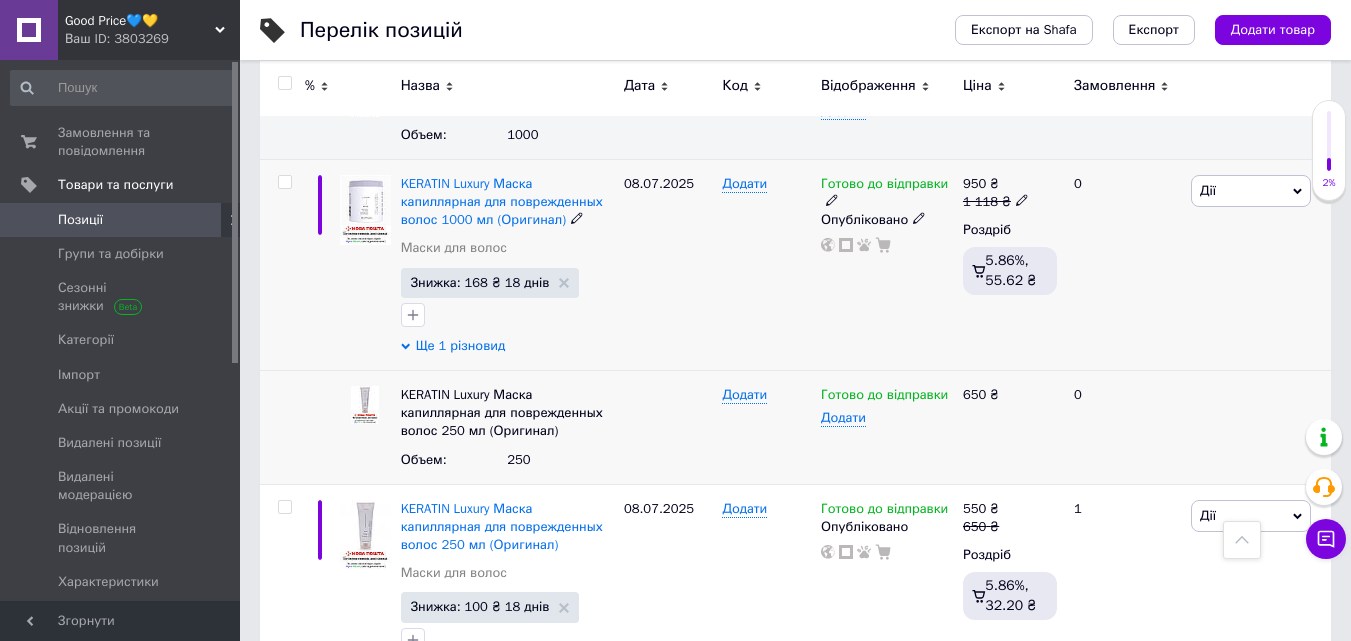 click on "Ще 1 різновид" at bounding box center [461, 346] 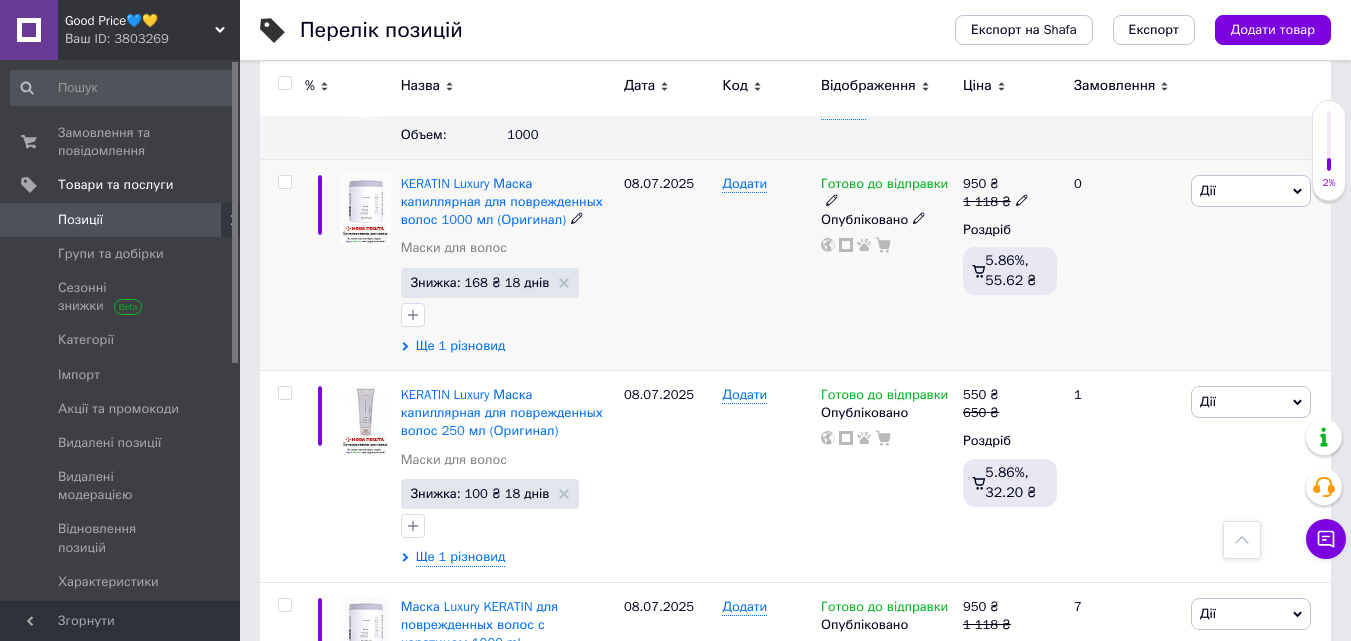 click on "Ще 1 різновид" at bounding box center (461, 346) 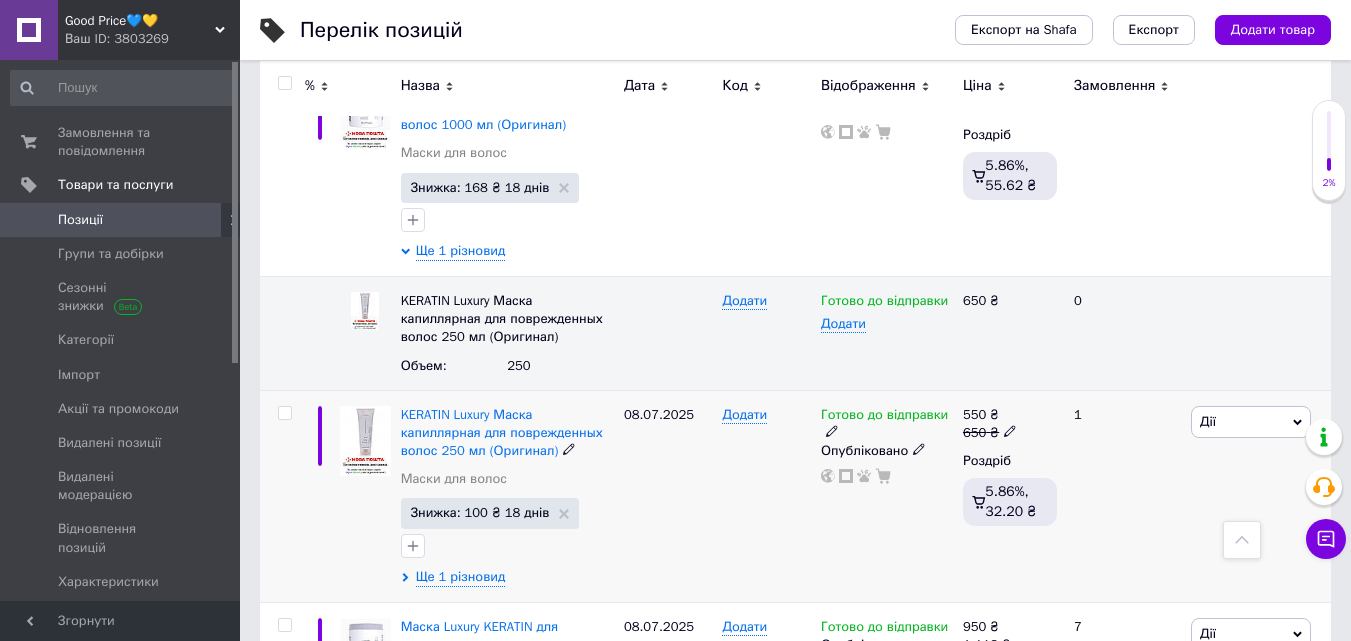 scroll, scrollTop: 20492, scrollLeft: 0, axis: vertical 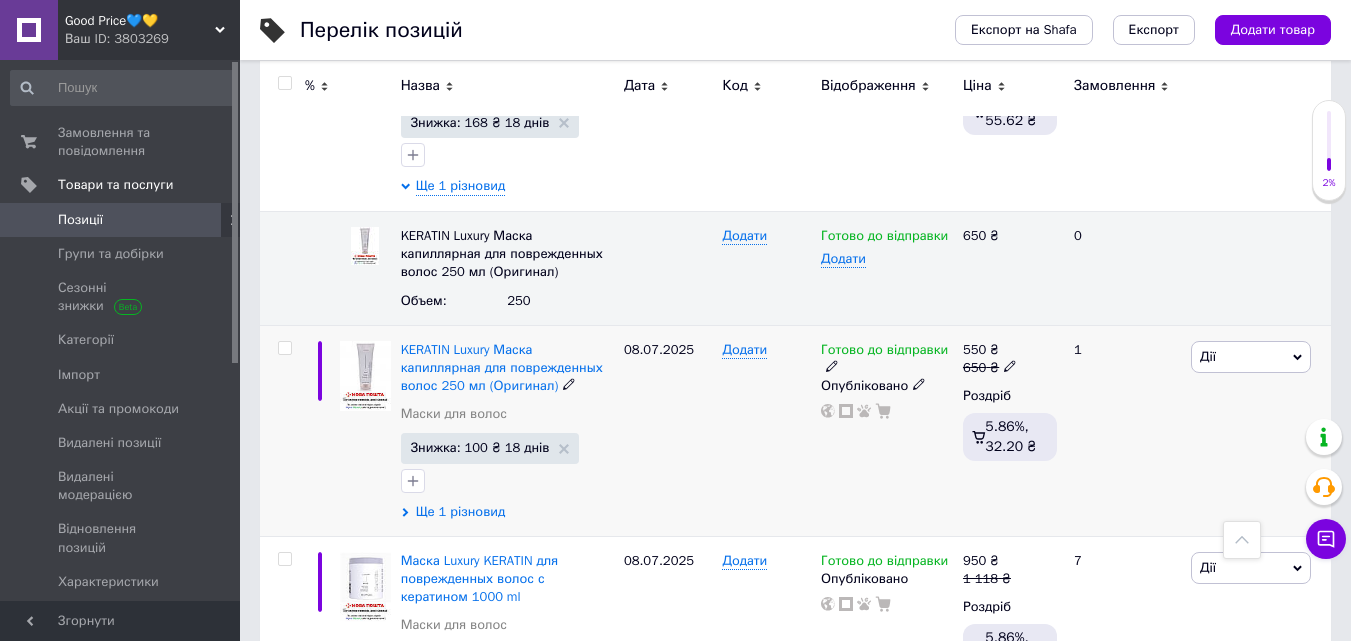 click on "Ще 1 різновид" at bounding box center [461, 512] 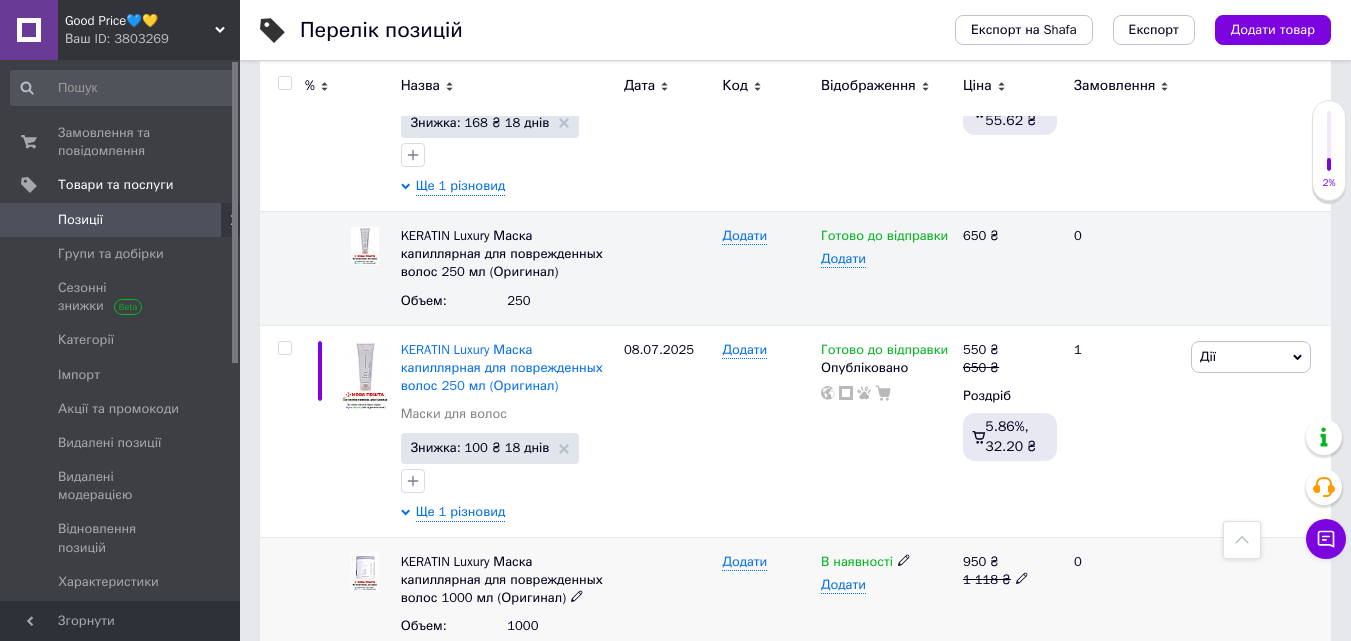 click 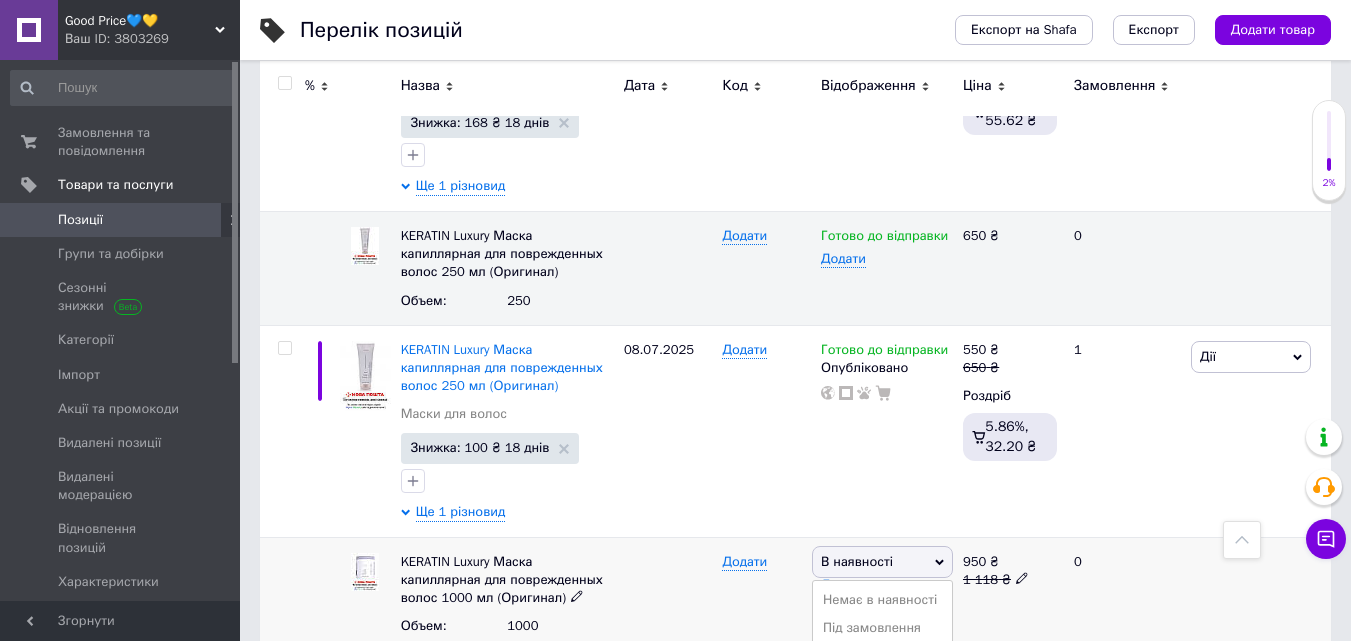 click on "Готово до відправки" at bounding box center (882, 665) 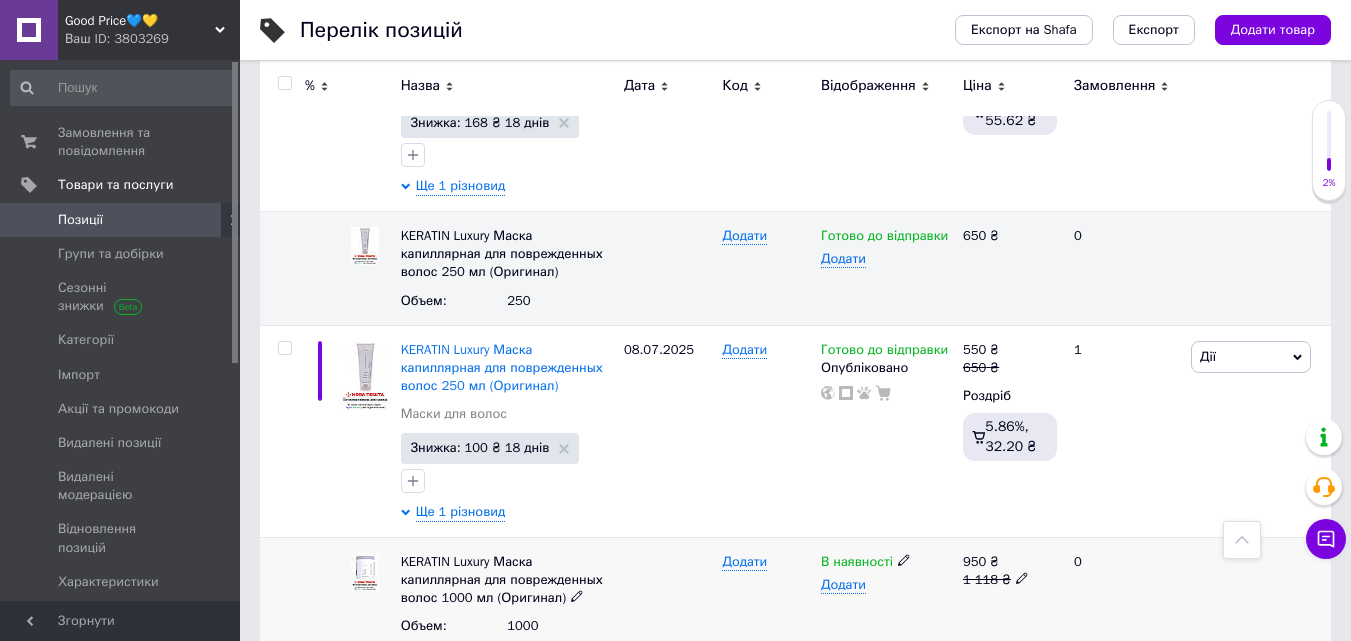 click on "Додати" at bounding box center [766, 594] 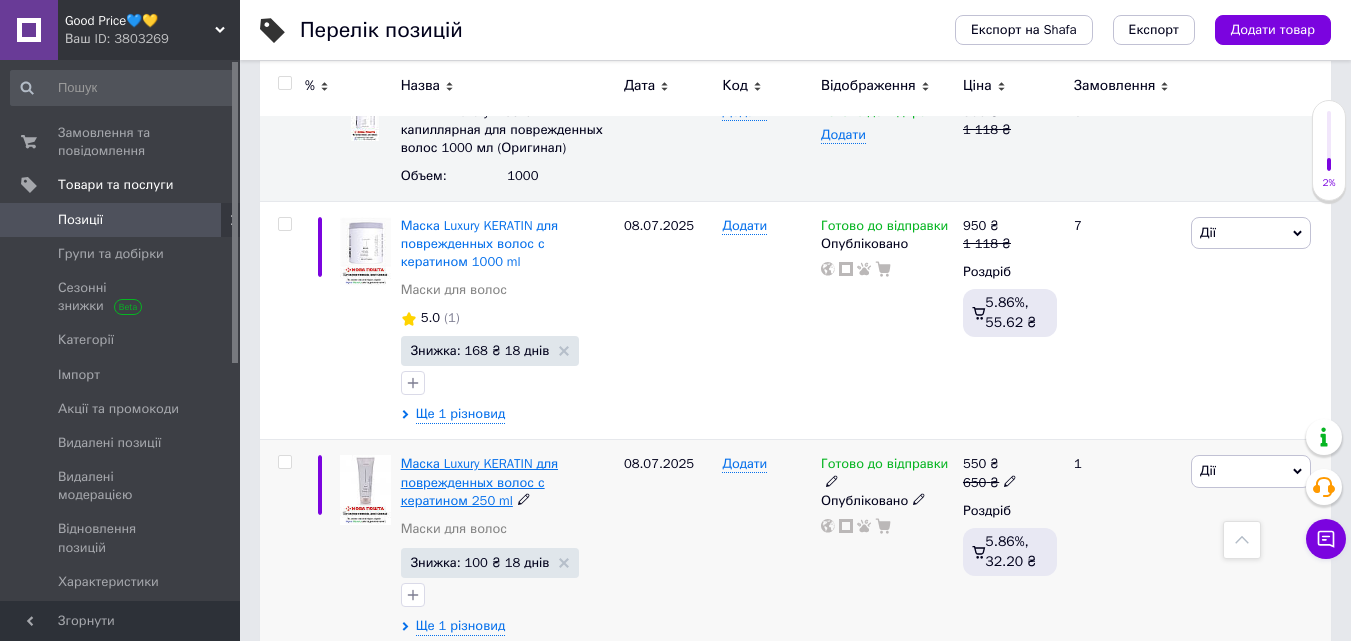 scroll, scrollTop: 20972, scrollLeft: 0, axis: vertical 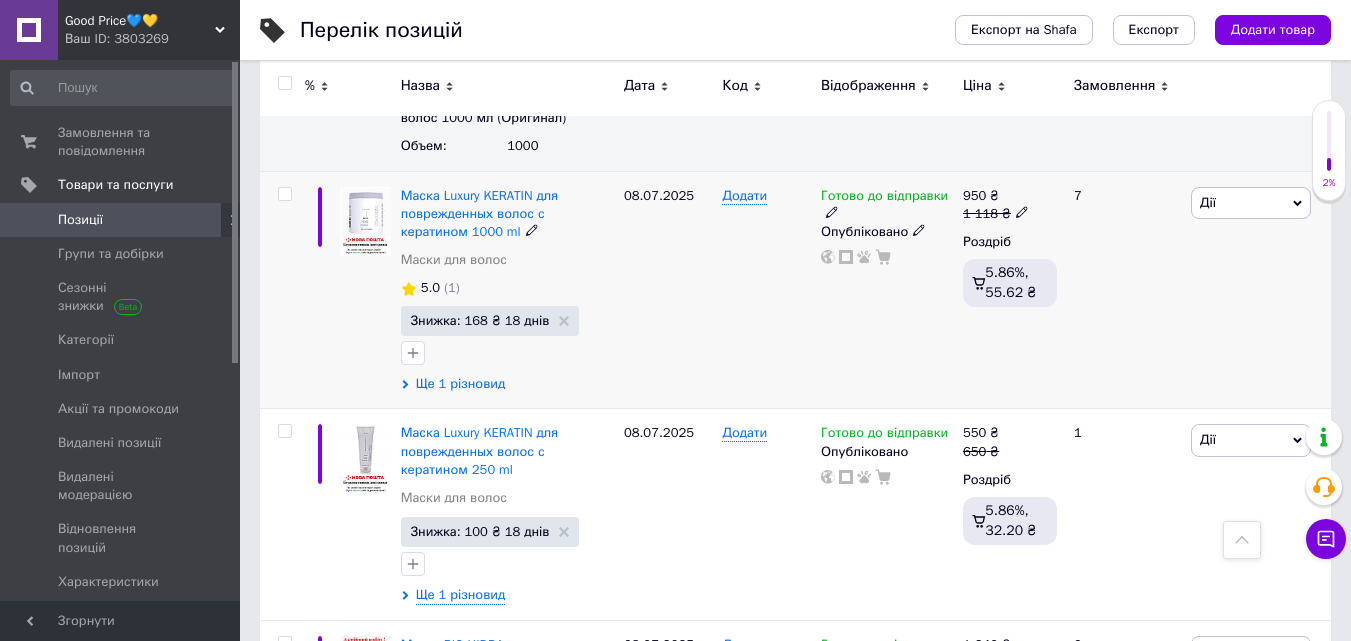 click on "Ще 1 різновид" at bounding box center [461, 384] 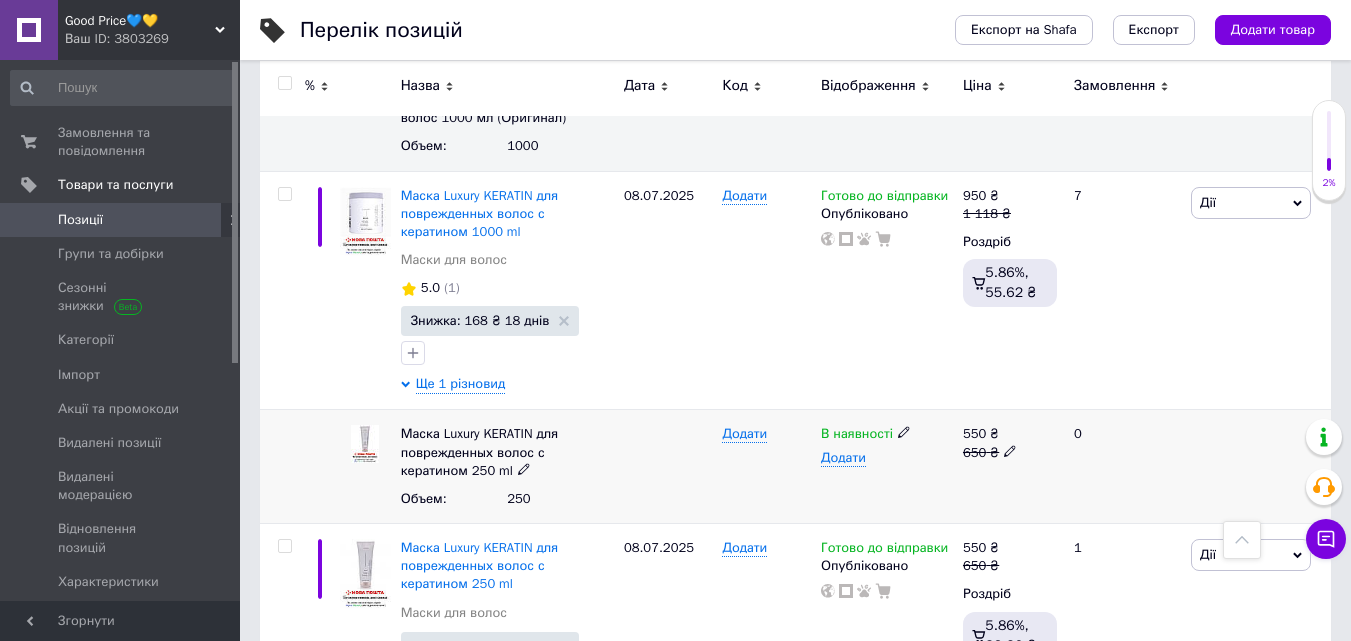 click 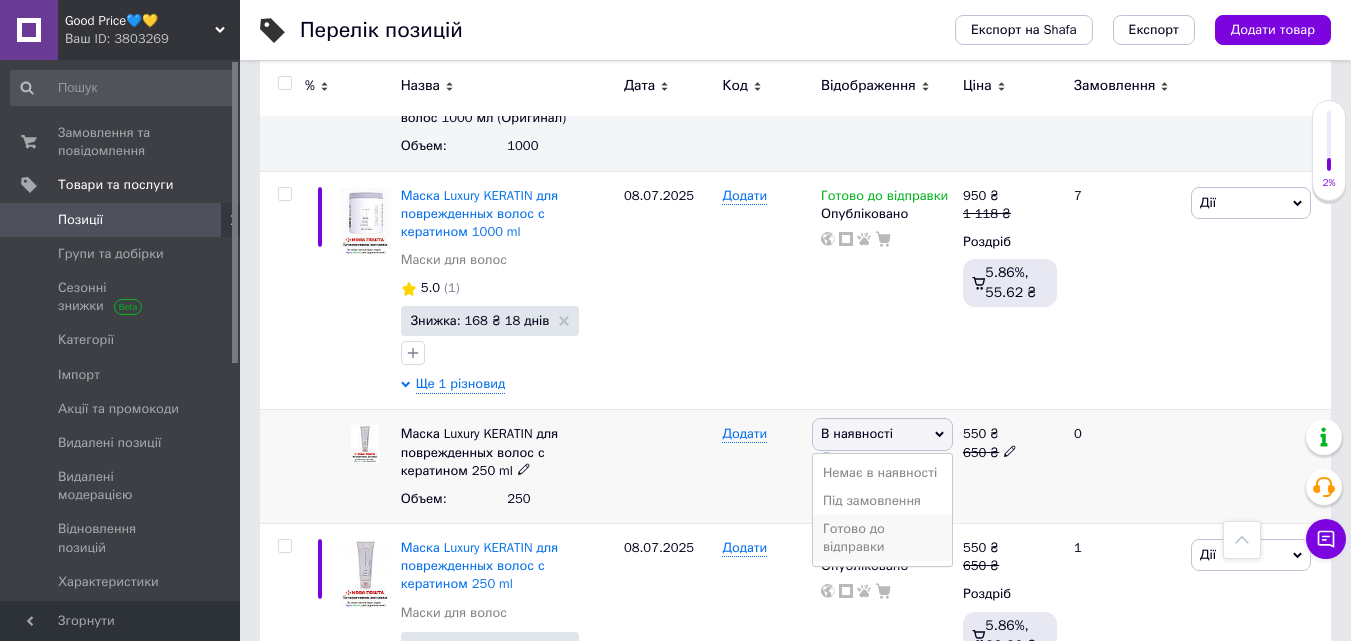 click on "Готово до відправки" at bounding box center (882, 538) 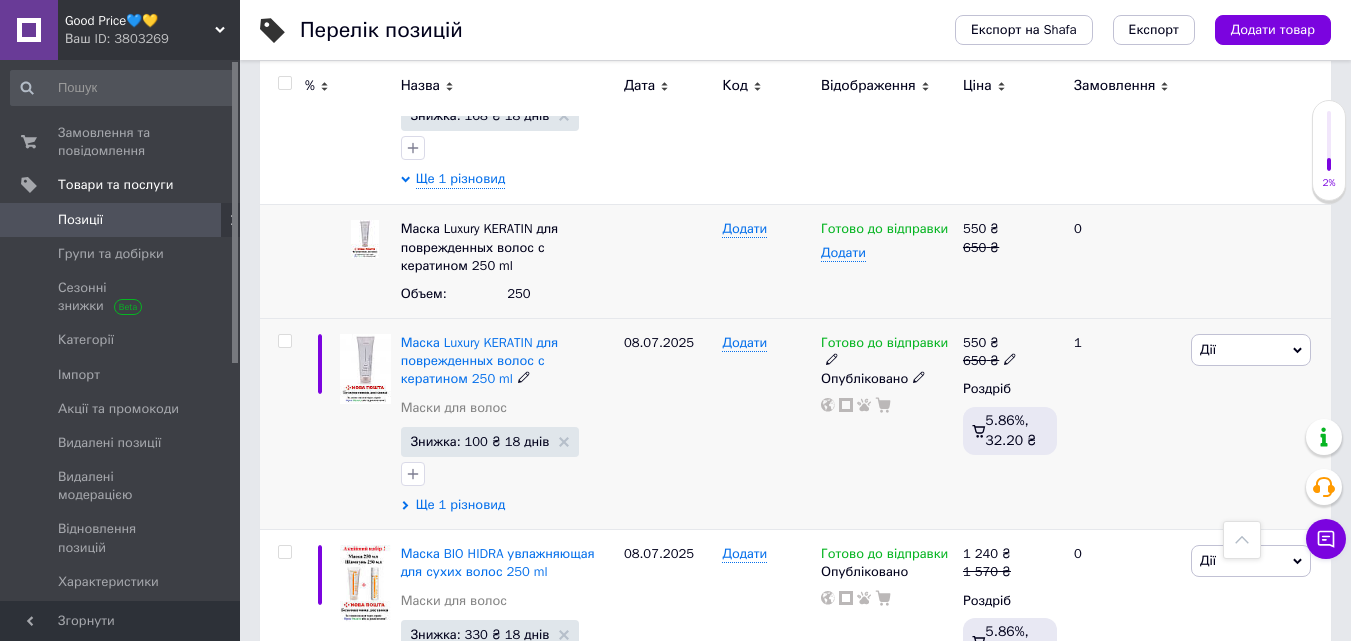 click on "Ще 1 різновид" at bounding box center (461, 505) 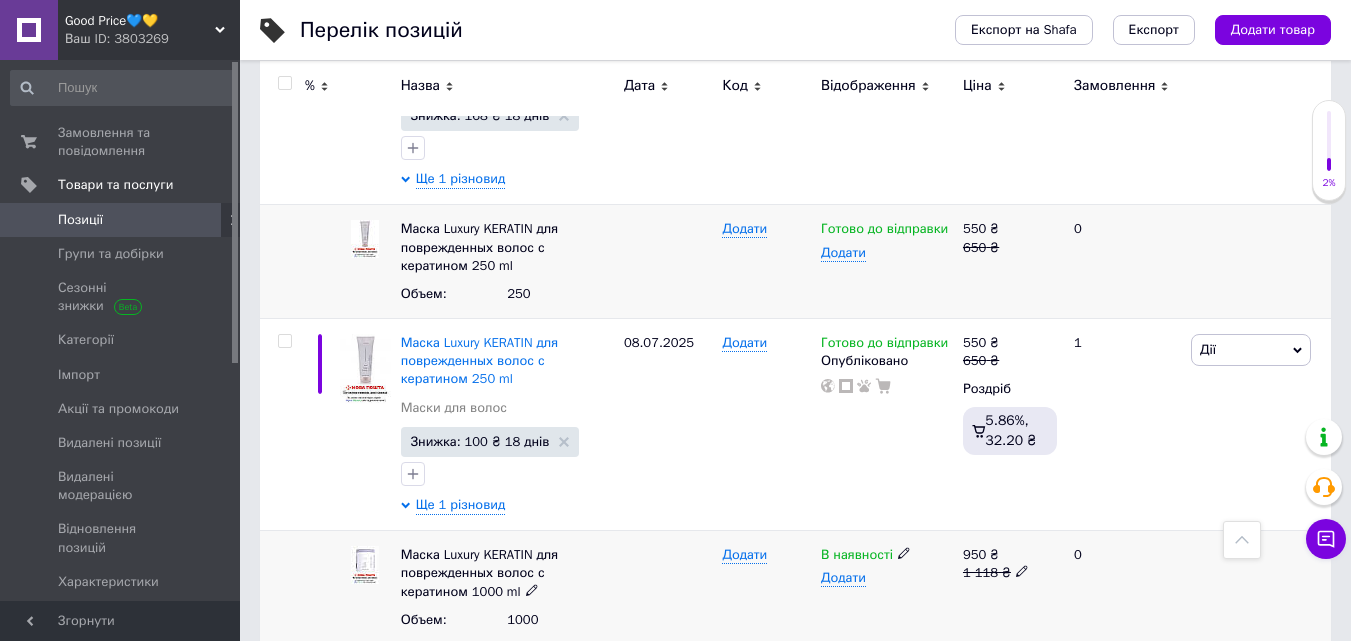 scroll, scrollTop: 21178, scrollLeft: 0, axis: vertical 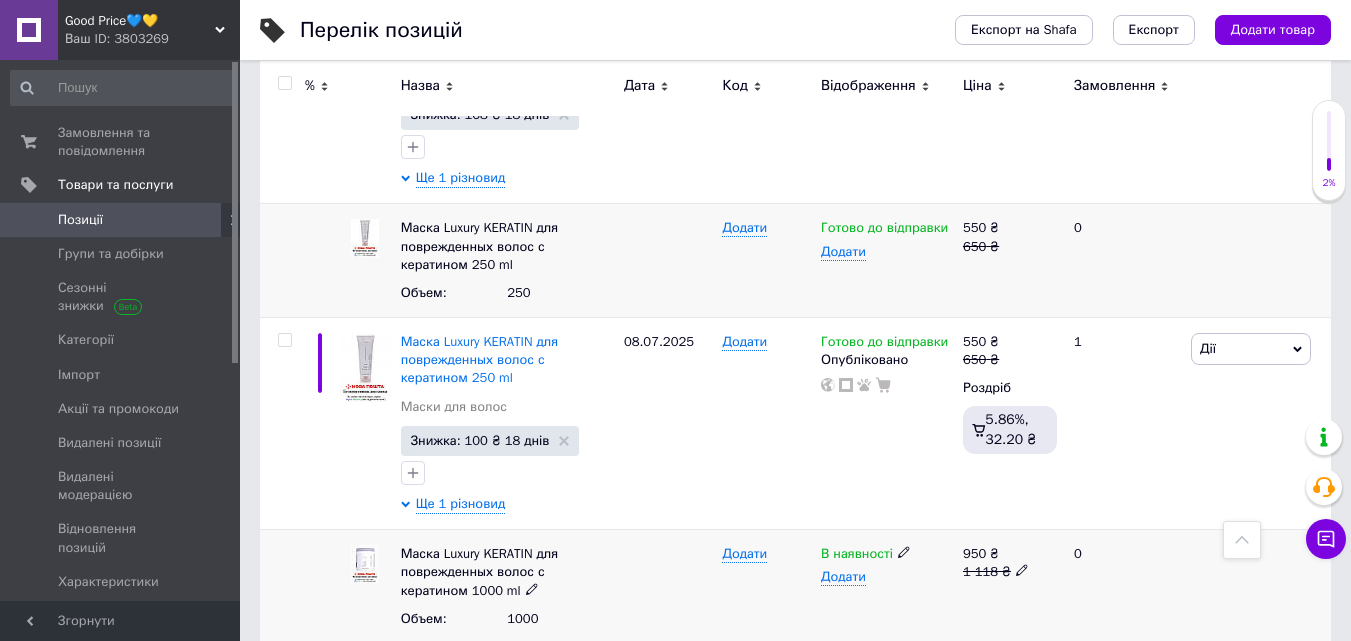 click 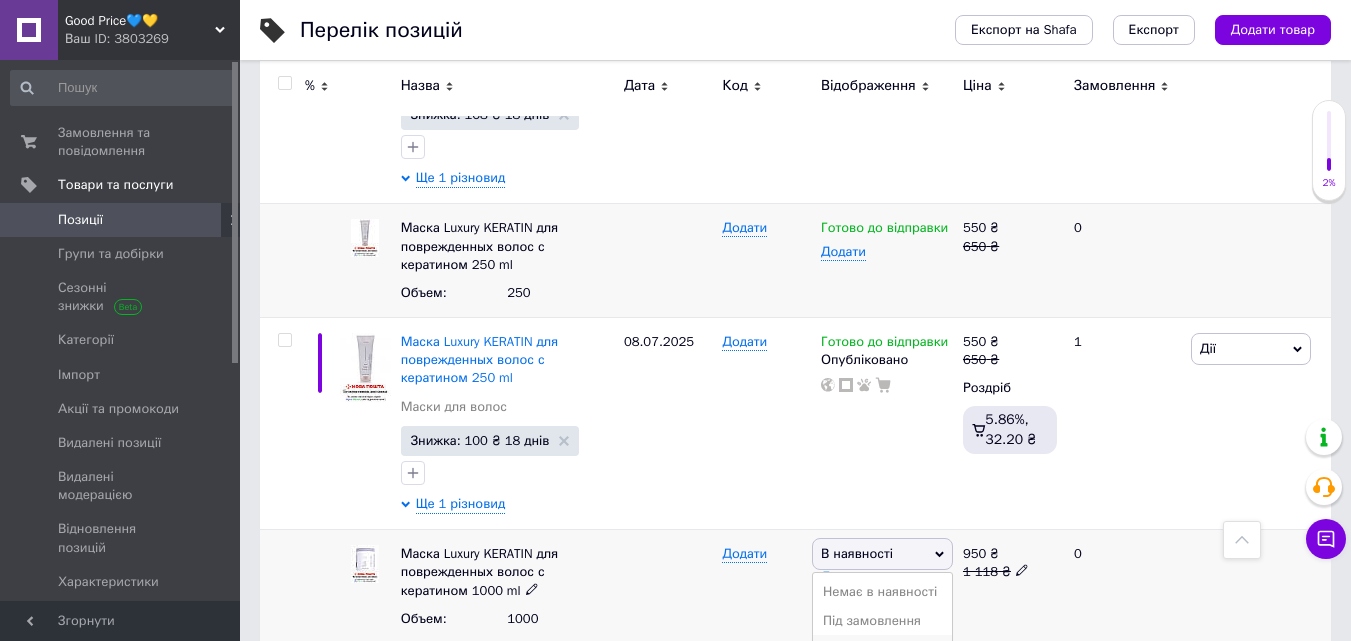 click on "Готово до відправки" at bounding box center (882, 658) 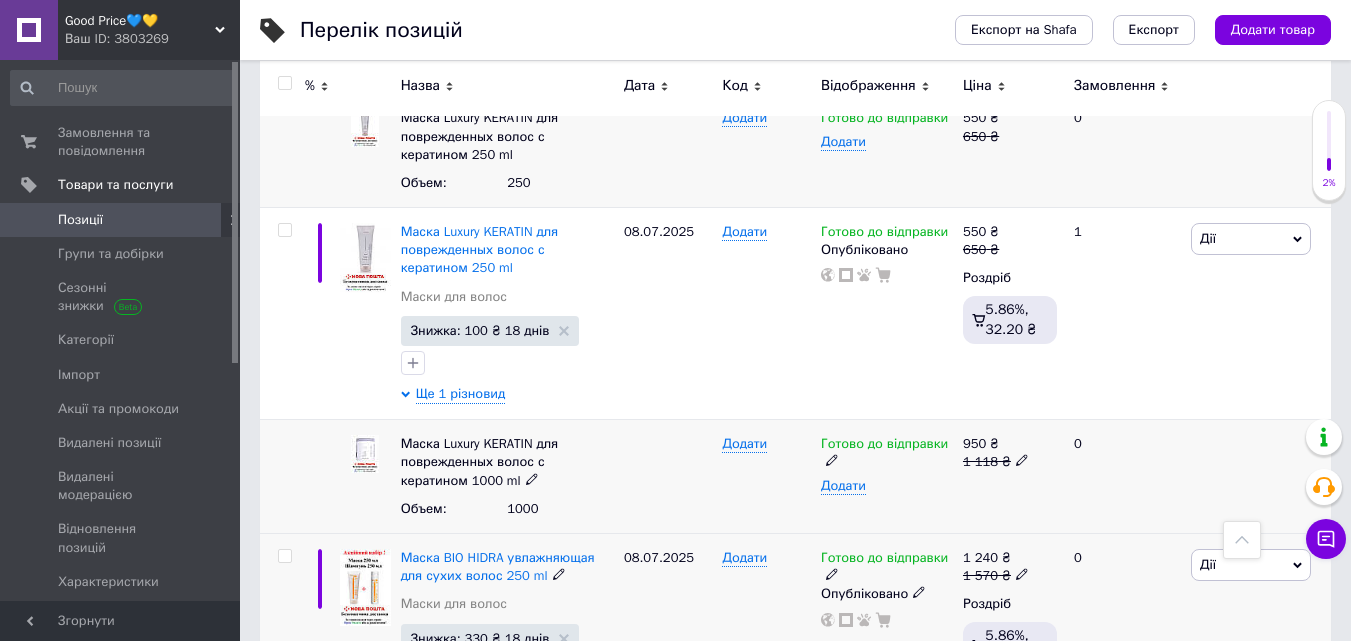 scroll, scrollTop: 21292, scrollLeft: 0, axis: vertical 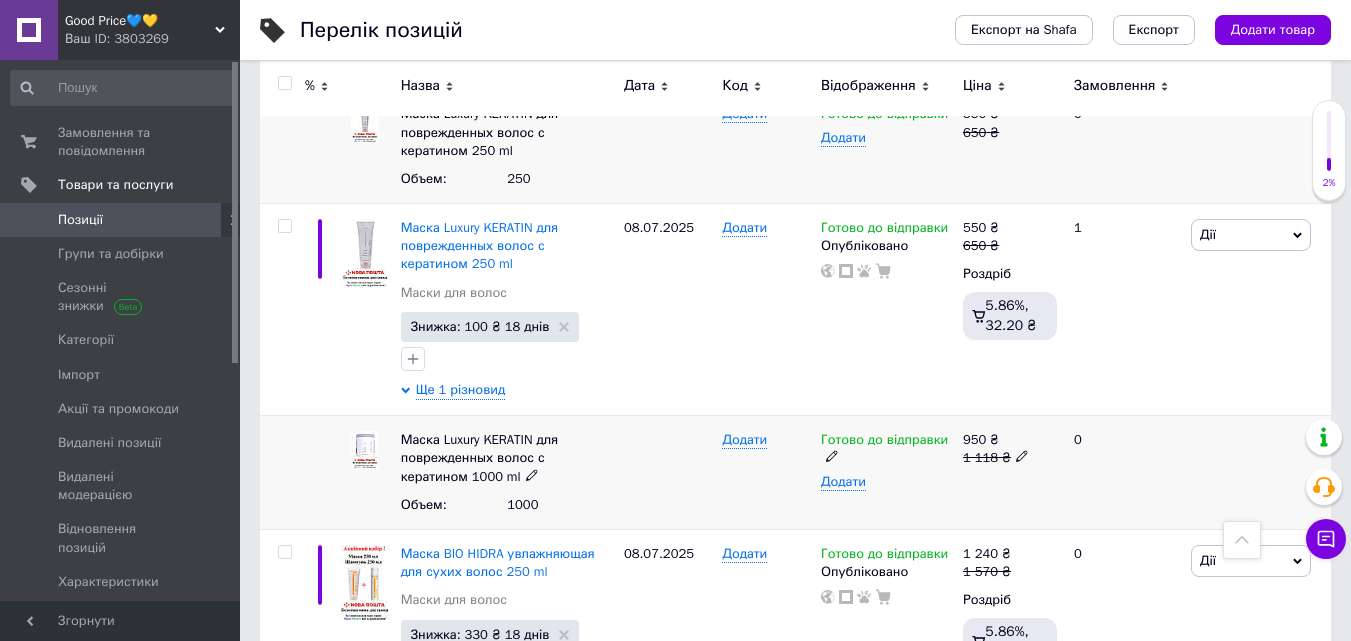 click on "3" at bounding box center [494, 745] 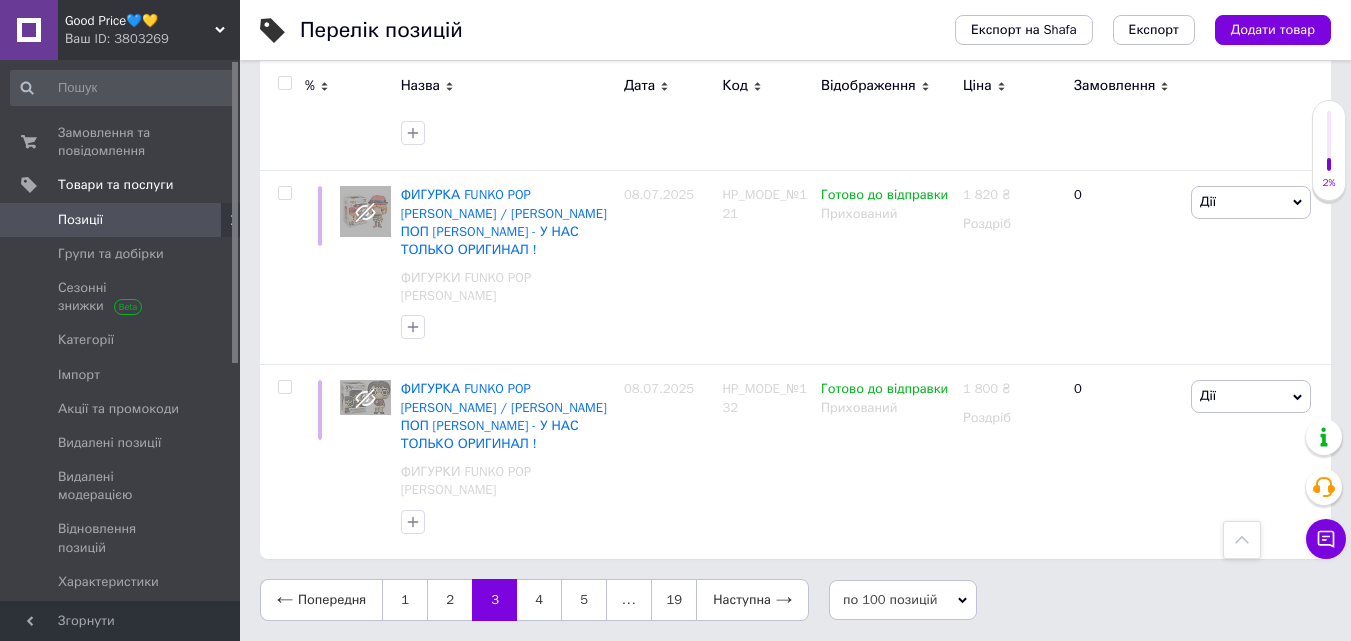 scroll, scrollTop: 18786, scrollLeft: 0, axis: vertical 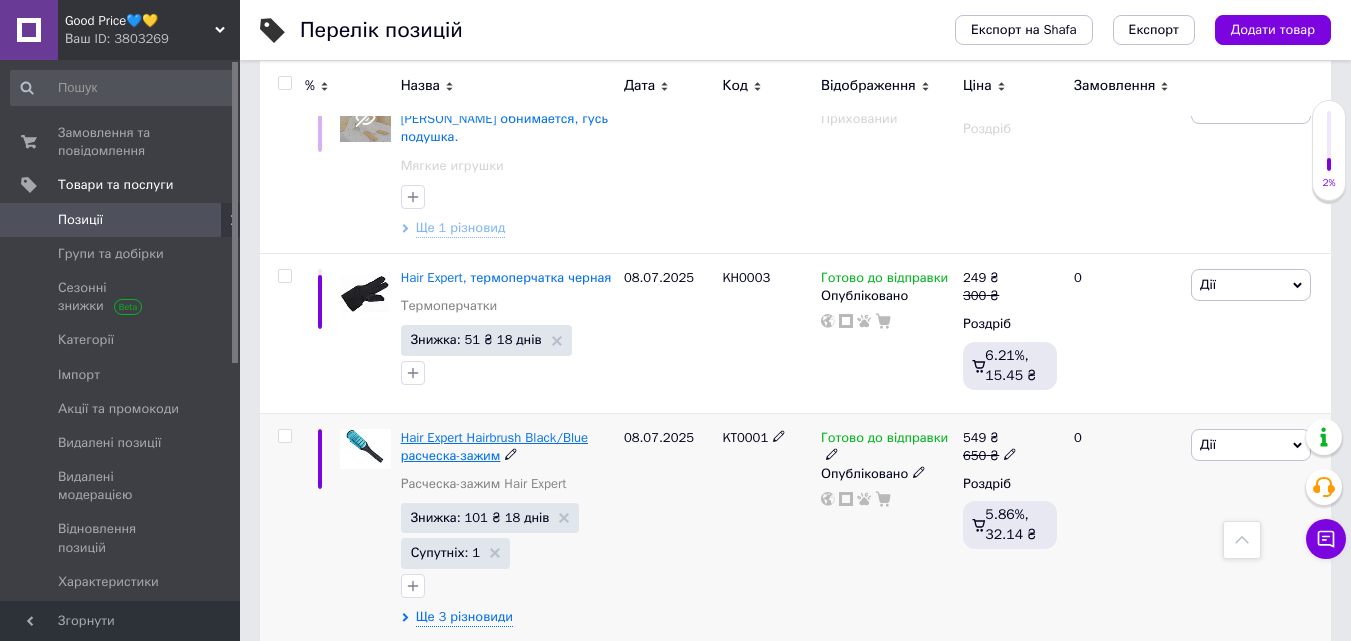 click on "Hair Expert Hairbrush Black/Blue расческа-зажим" at bounding box center [494, 446] 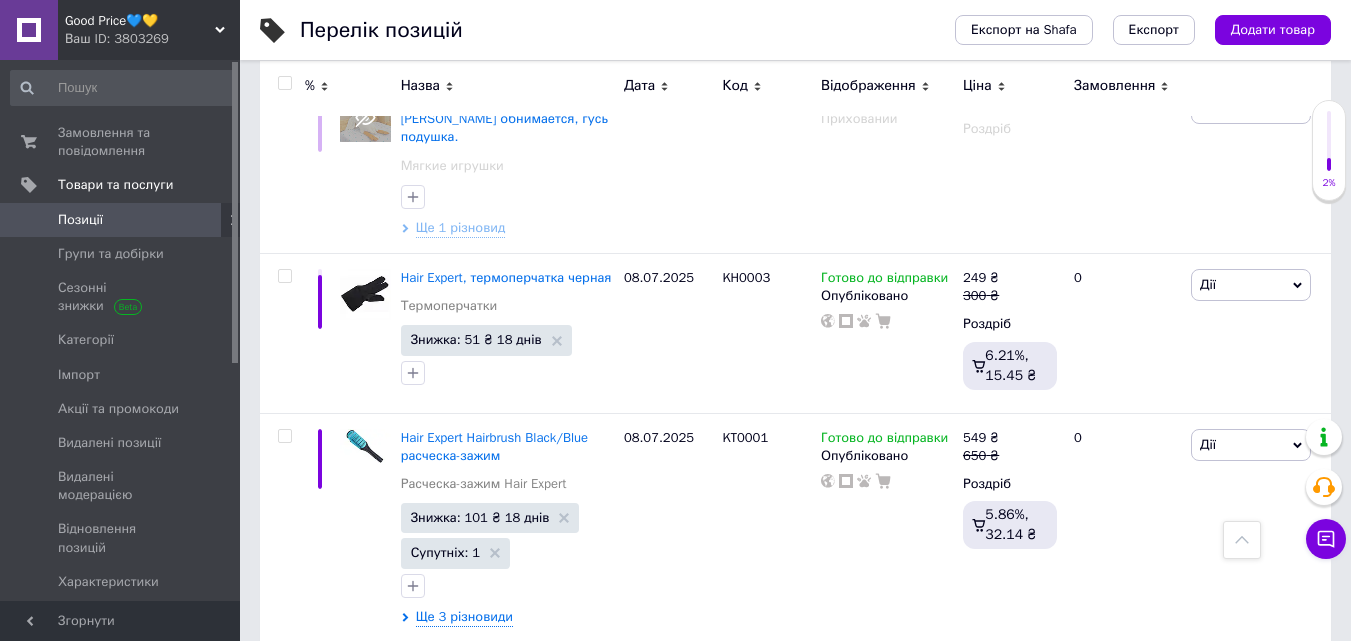 click on "Расческа Janeke 1830 SUPERBRUSH PINK LIGHT The Original Italian" at bounding box center [487, 684] 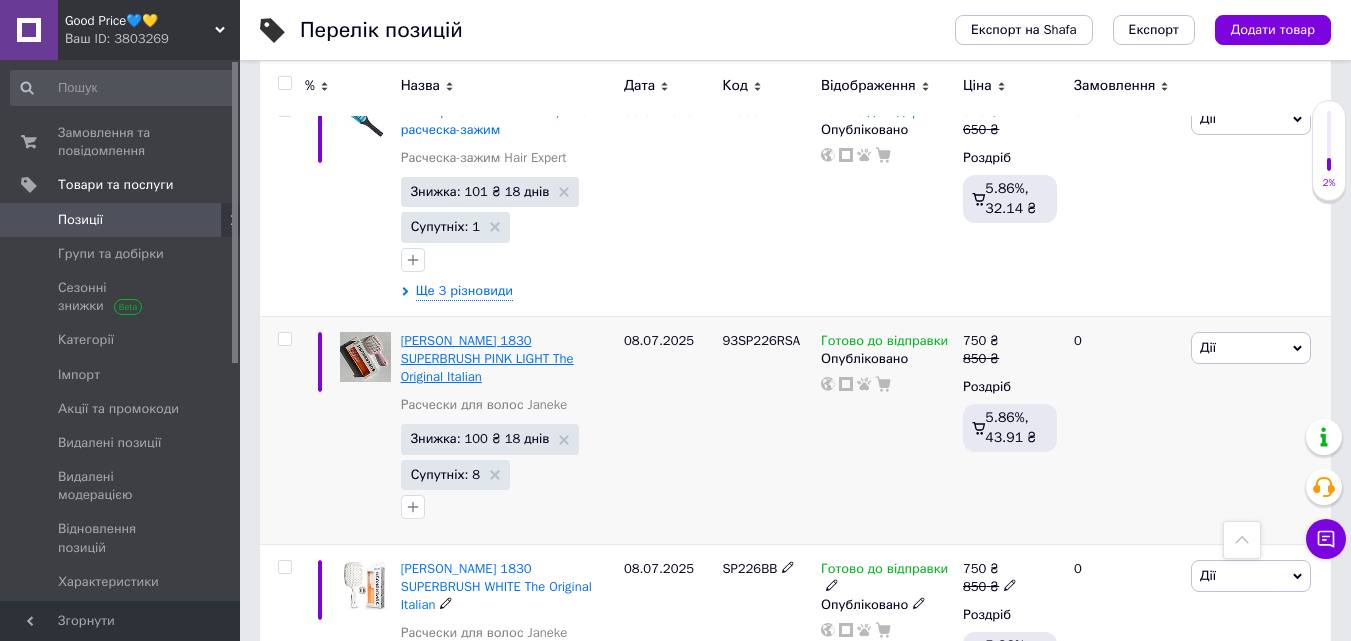 scroll, scrollTop: 15485, scrollLeft: 0, axis: vertical 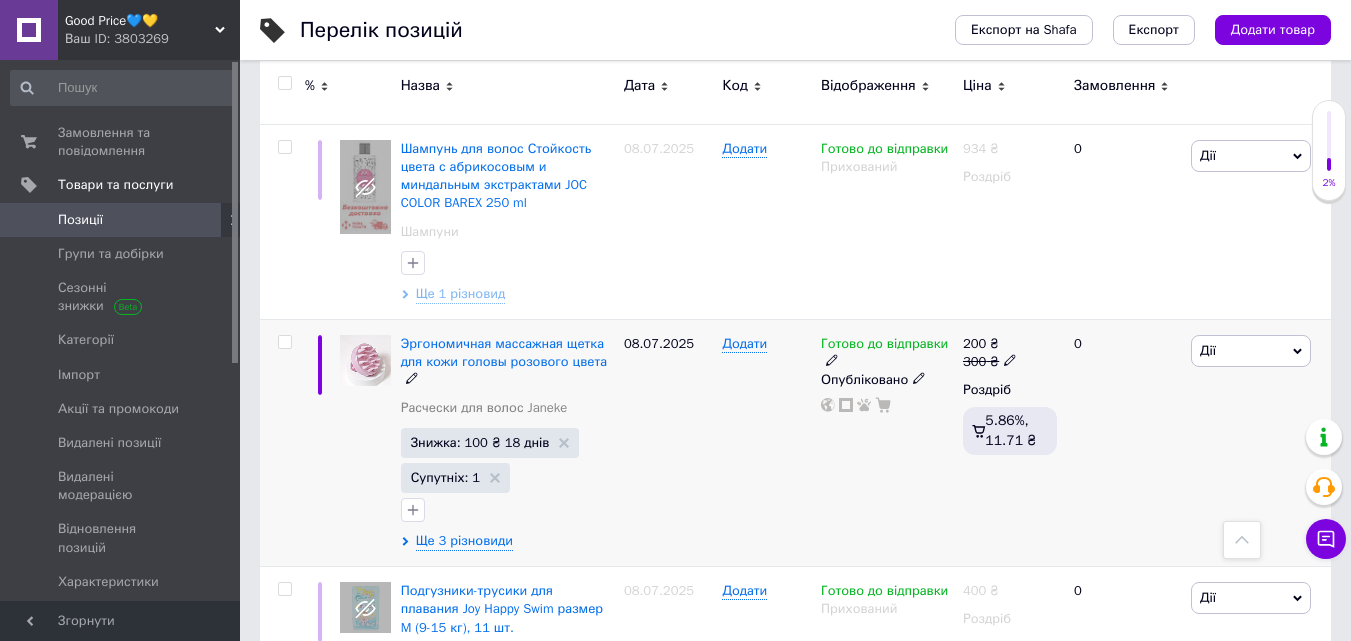 click on "Эргономичная массажная щетка для кожи головы розового цвета Расчески для волос Janeke Знижка: 100 ₴ 18 днів Супутніх: 1 Ще 3 різновиди" at bounding box center (507, 442) 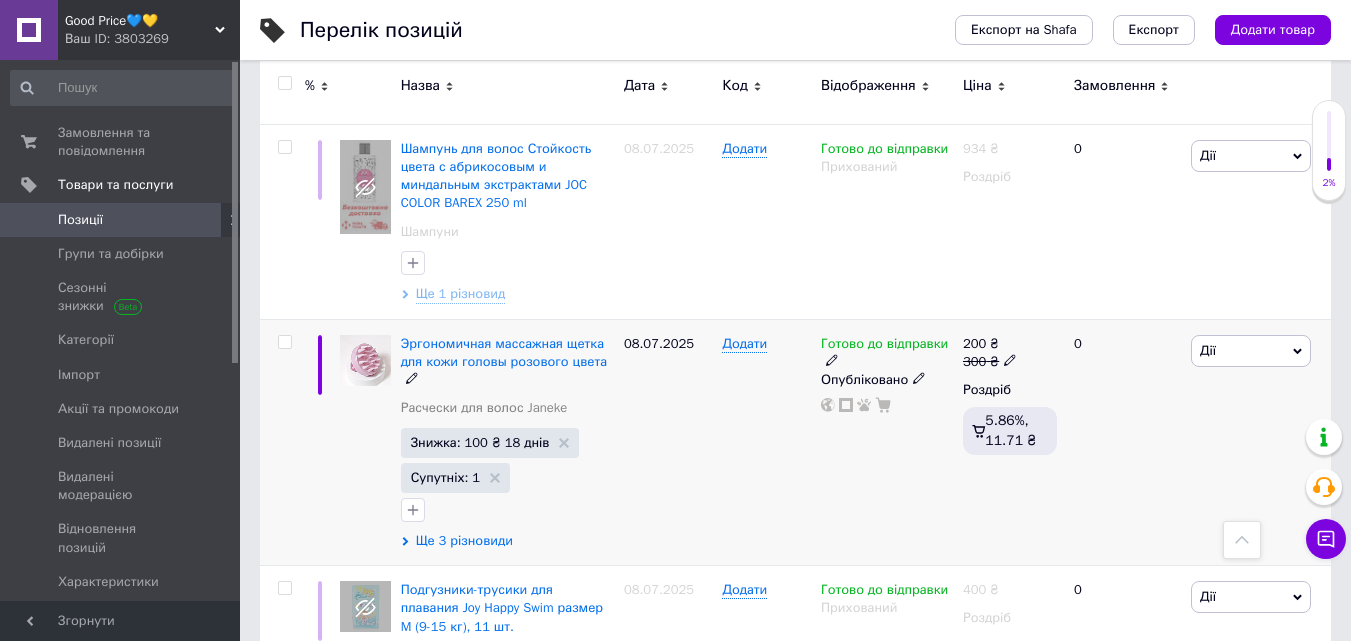 click on "Ще 3 різновиди" at bounding box center (464, 541) 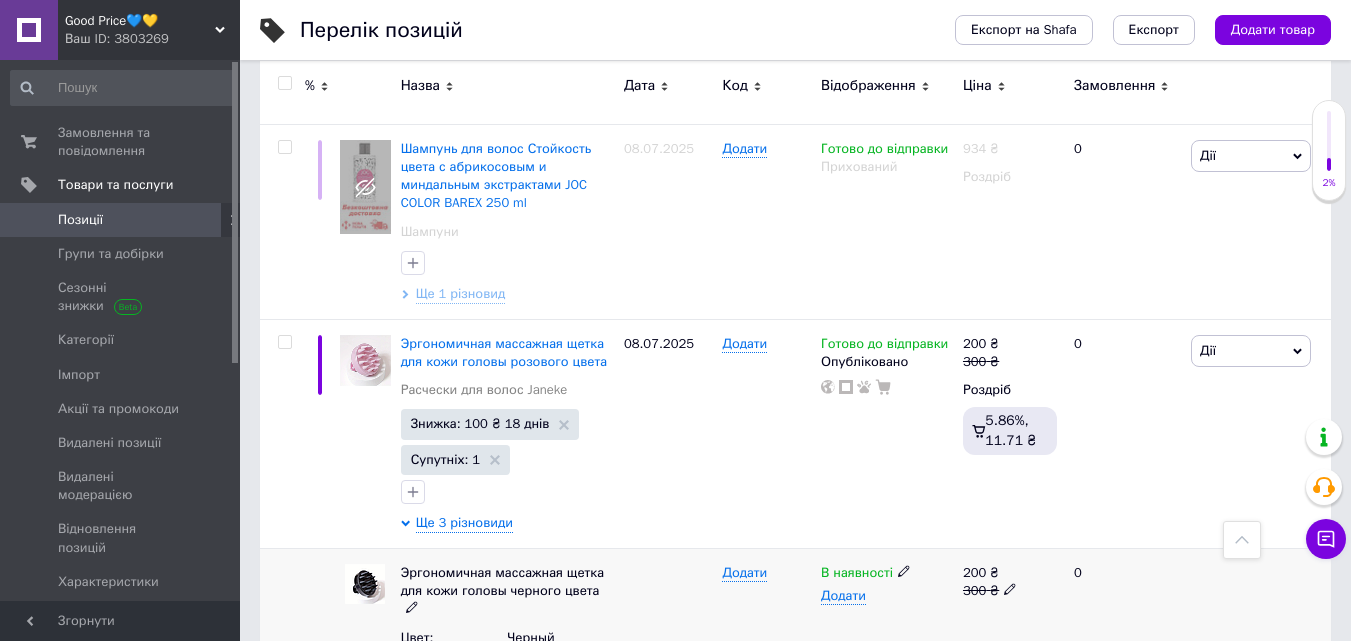 click on "В наявності" at bounding box center (887, 573) 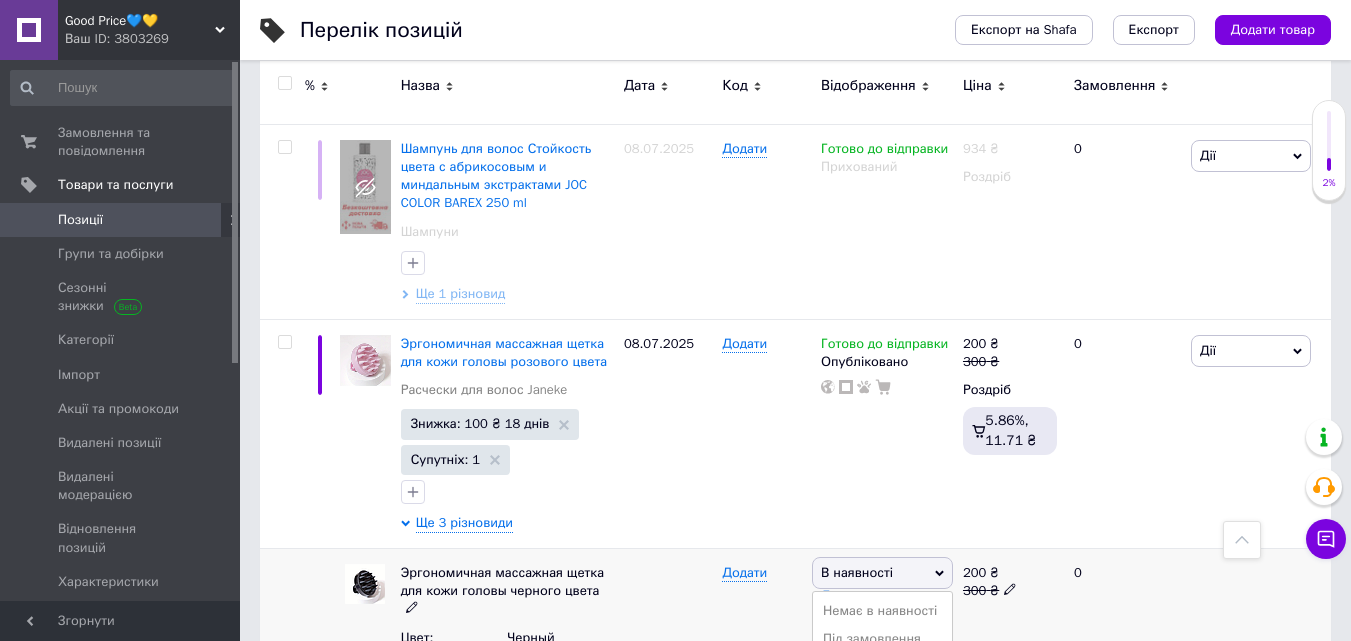 click on "Готово до відправки" at bounding box center [882, 677] 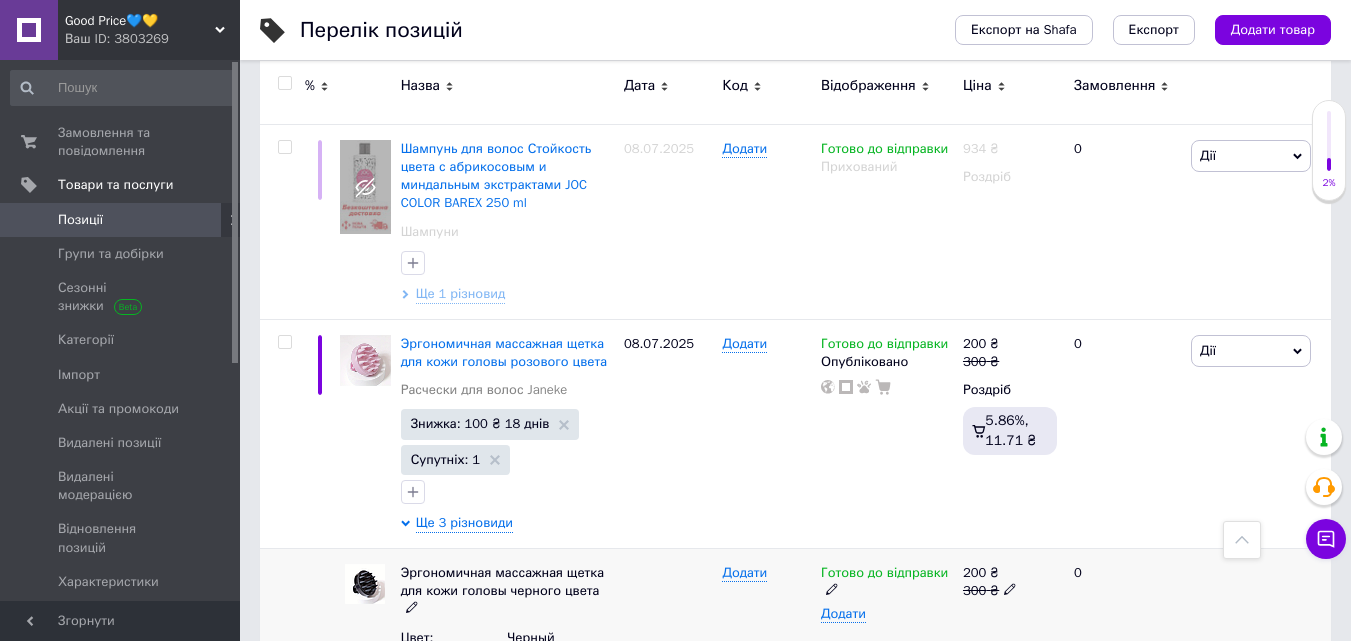 click 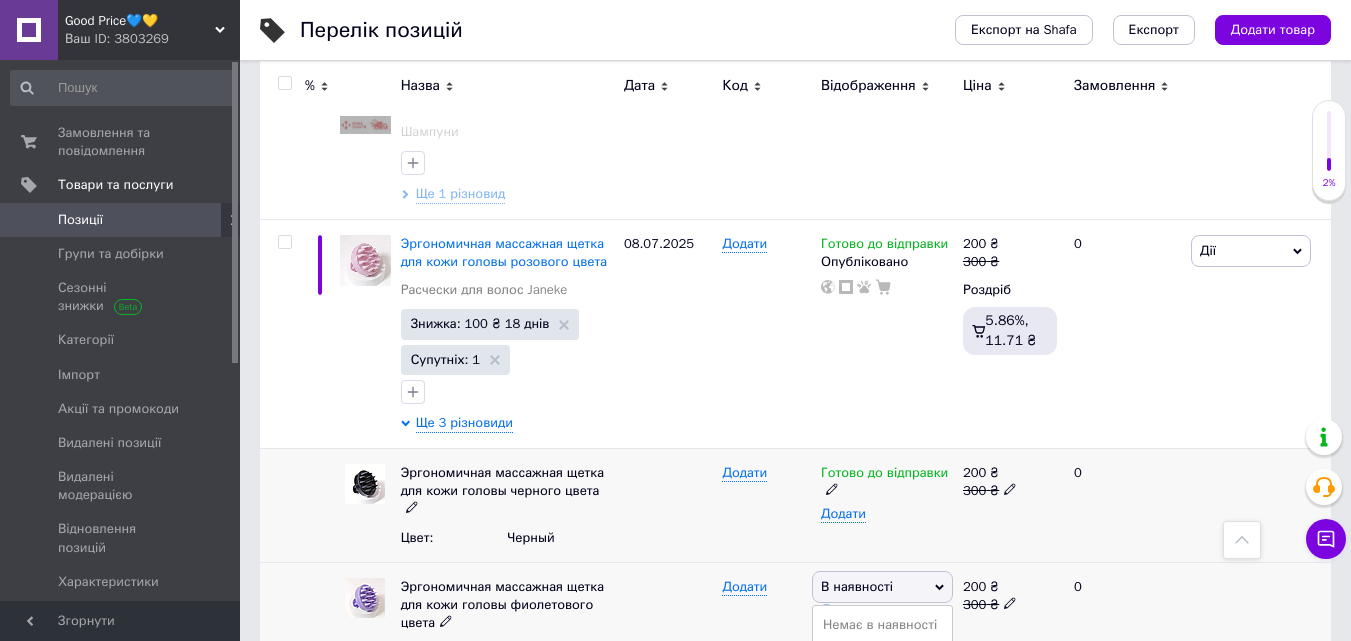 scroll, scrollTop: 11325, scrollLeft: 0, axis: vertical 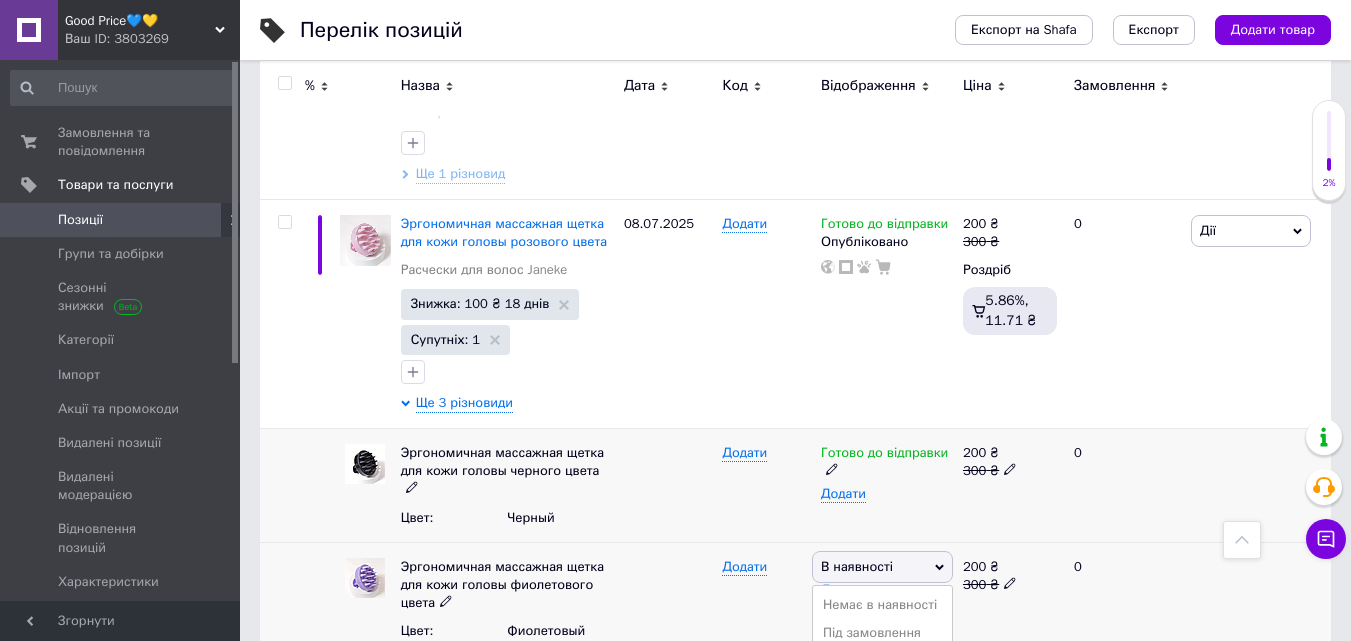 click on "Готово до відправки" at bounding box center (882, 670) 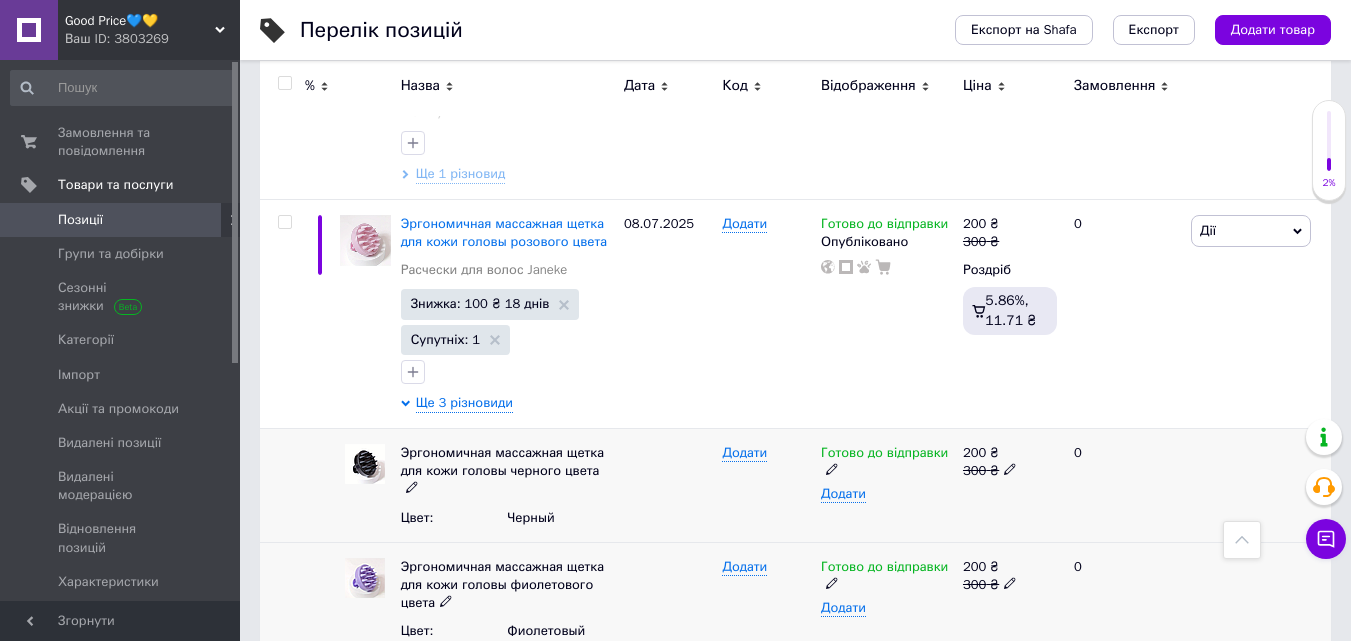 click 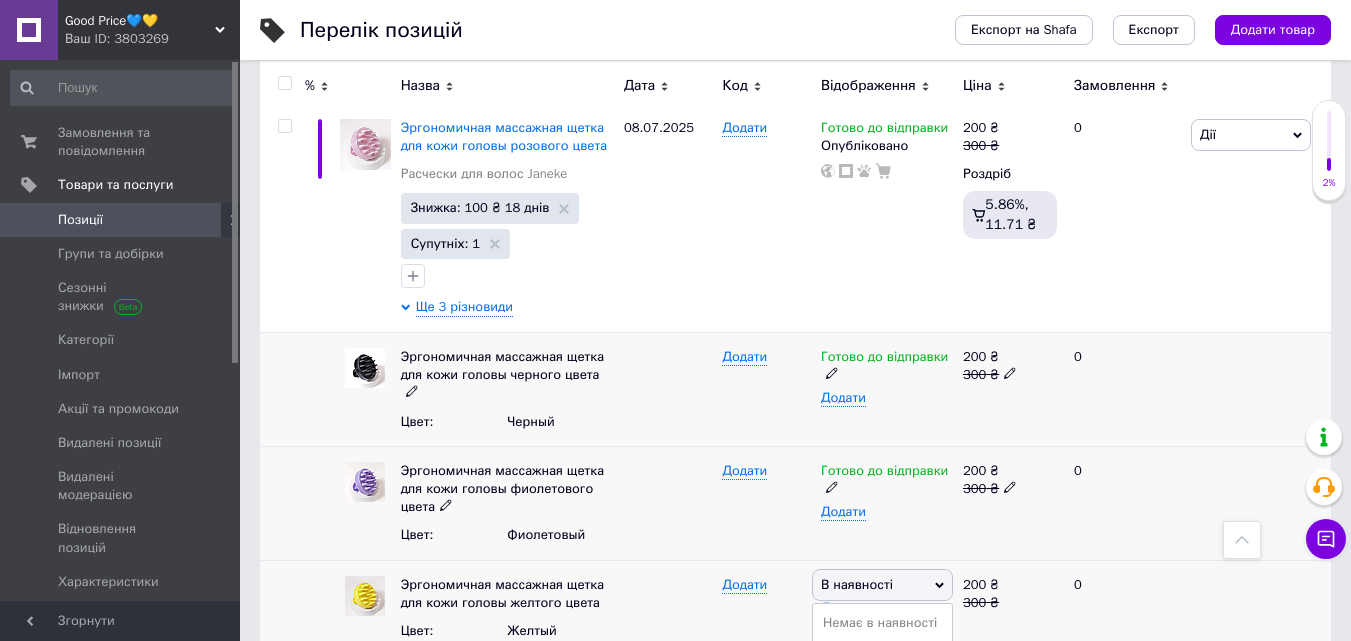 scroll, scrollTop: 11445, scrollLeft: 0, axis: vertical 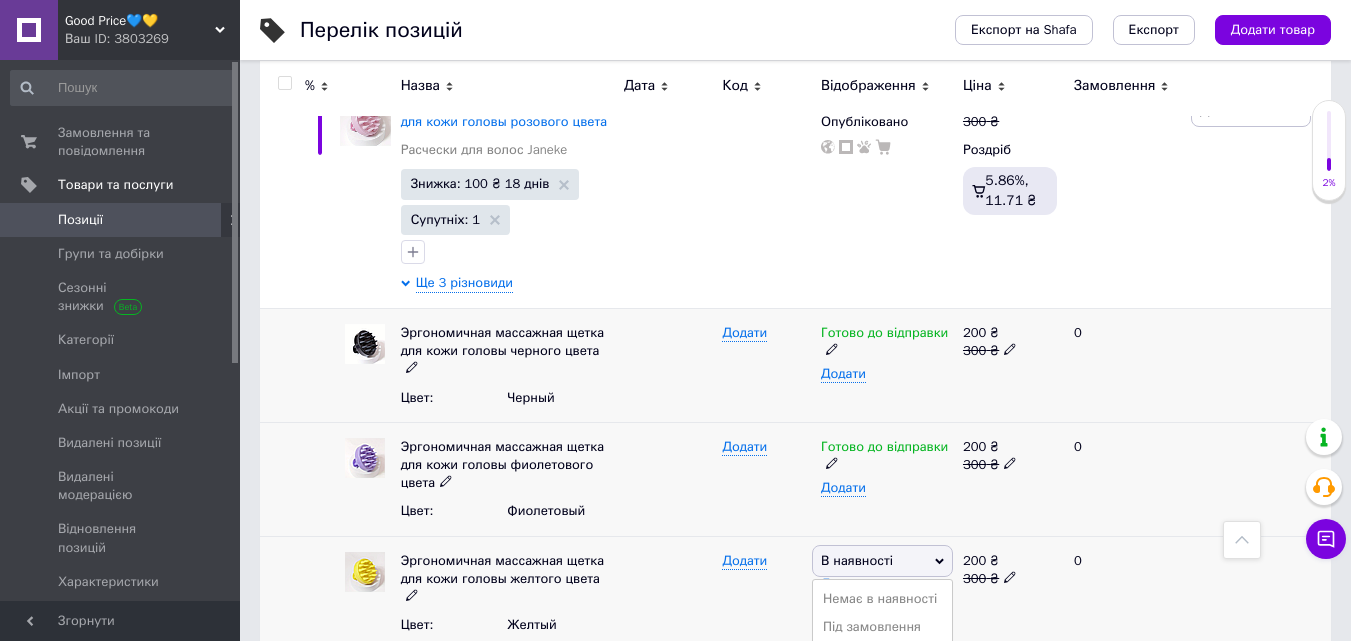 click on "Готово до відправки" at bounding box center [882, 664] 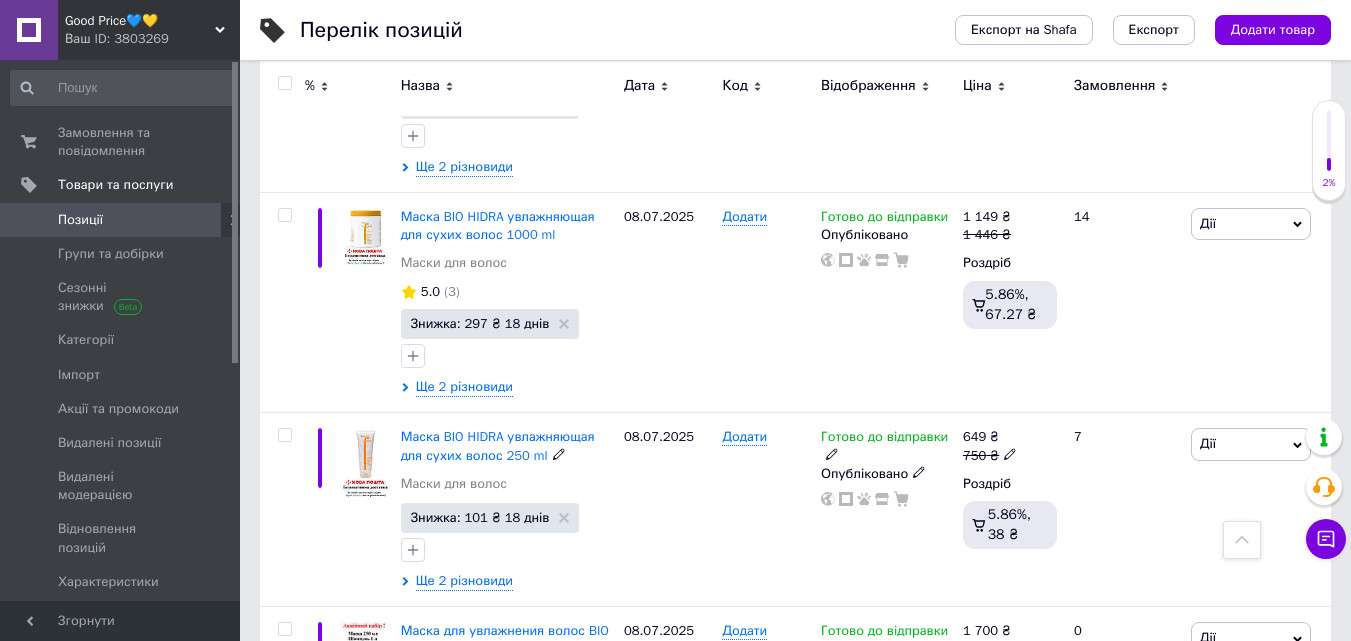 scroll, scrollTop: 7765, scrollLeft: 0, axis: vertical 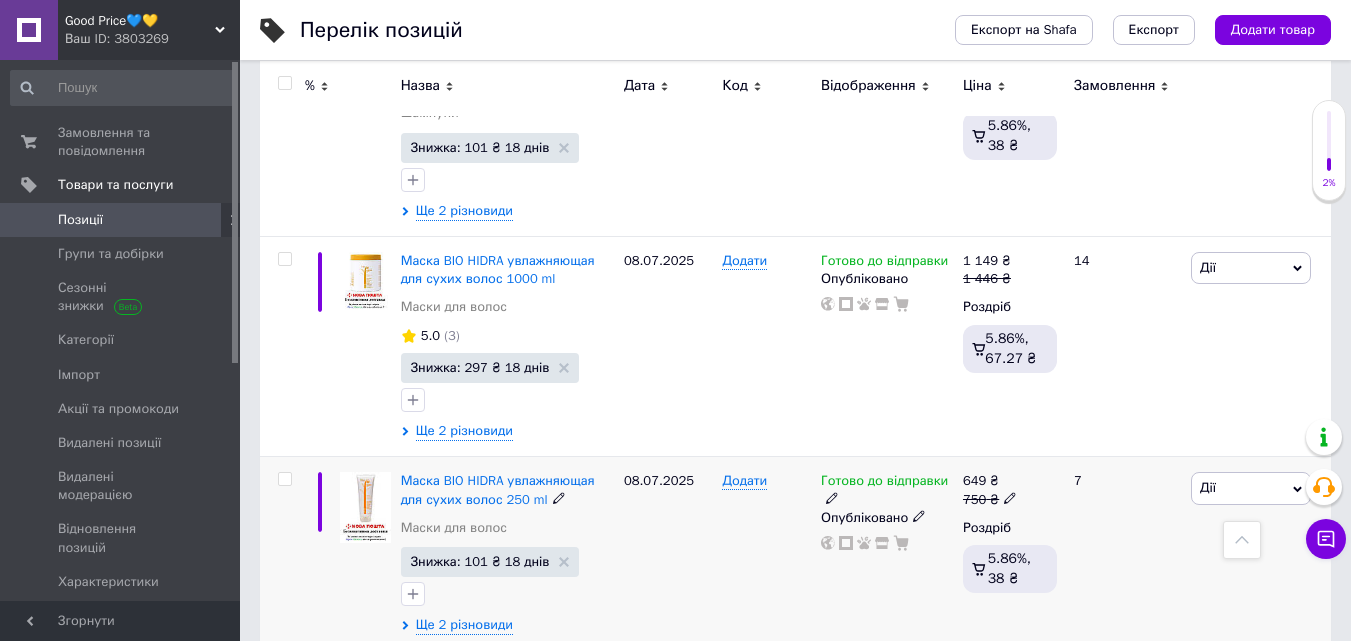 click on "Маска BIO HIDRA увлажняющая для сухих волос 250 ml Маски для волос Знижка: 101 ₴ 18 днів Ще 2 різновиди" at bounding box center [507, 554] 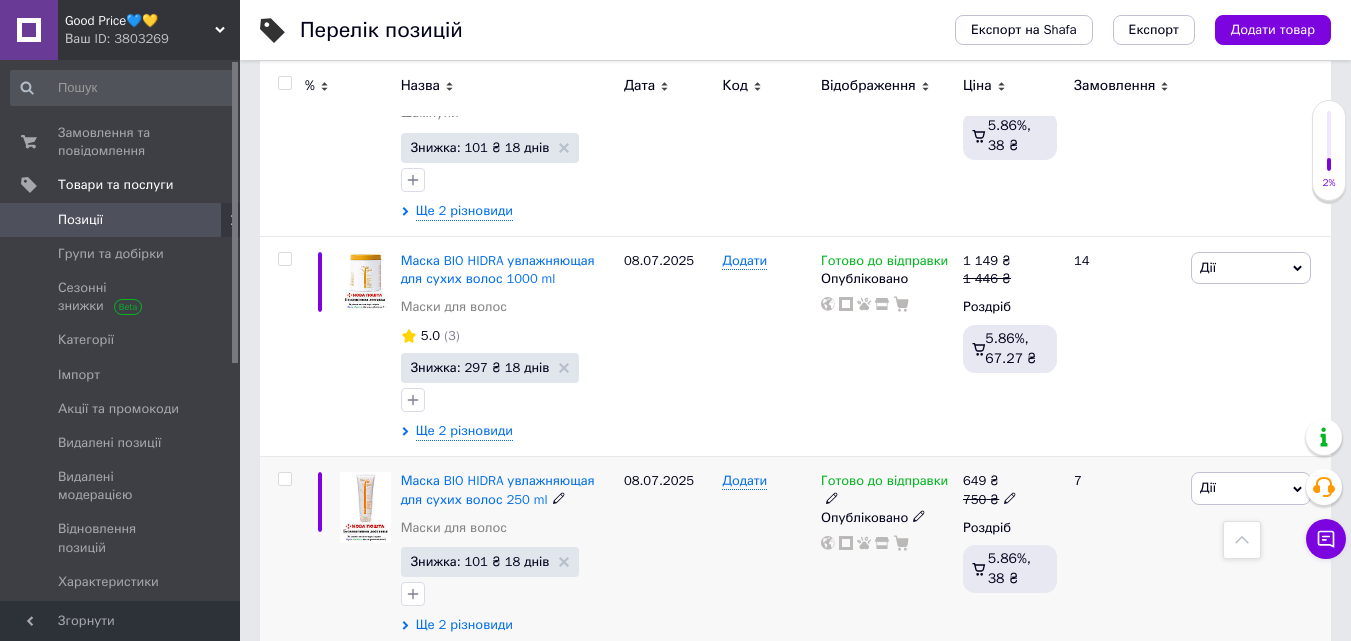 click on "Ще 2 різновиди" at bounding box center (464, 625) 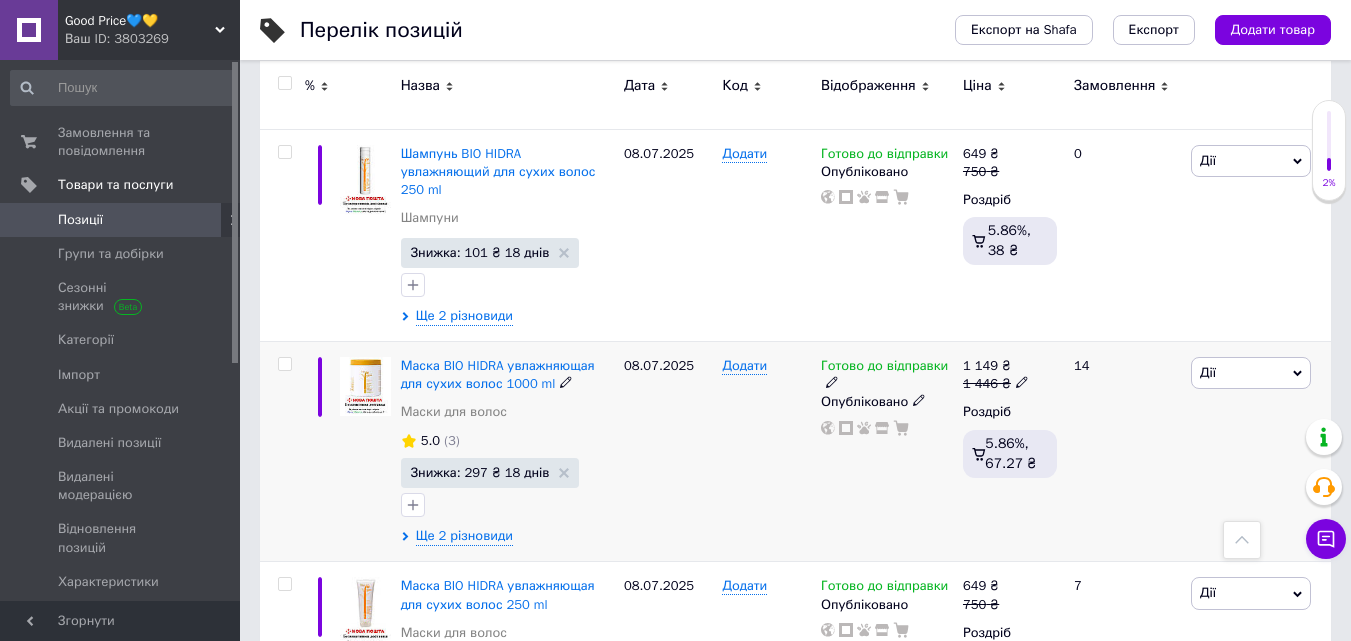 scroll, scrollTop: 7565, scrollLeft: 0, axis: vertical 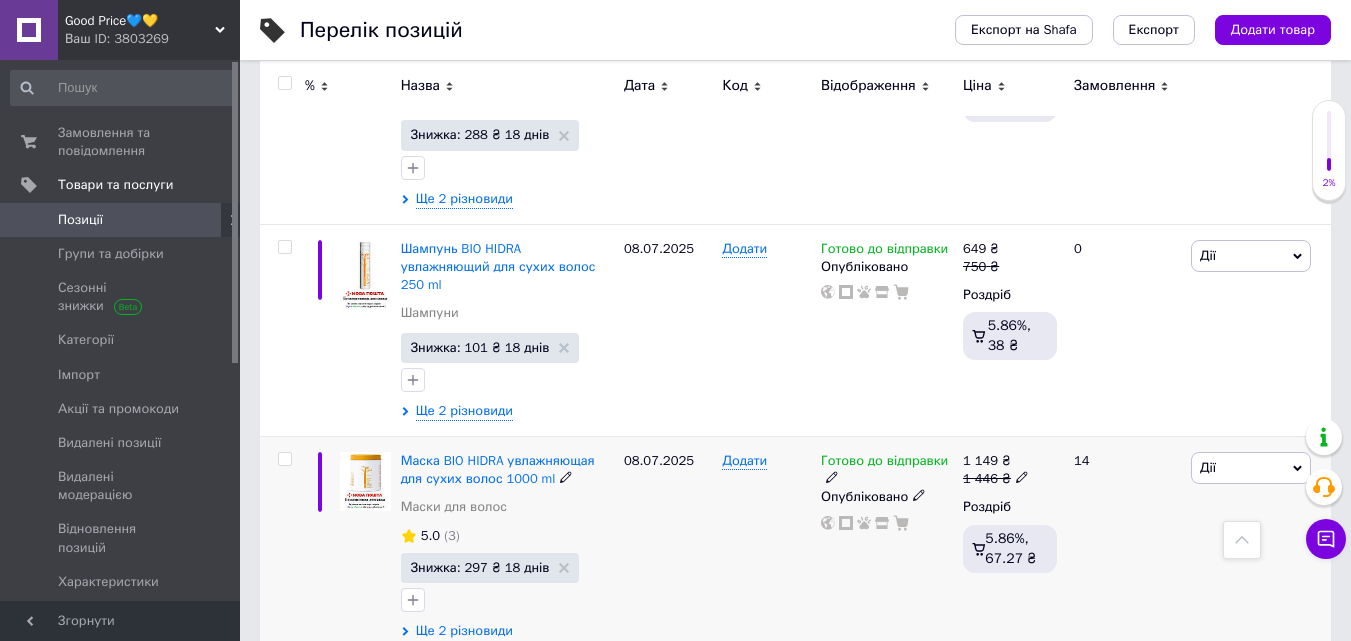 click on "Ще 2 різновиди" at bounding box center [464, 631] 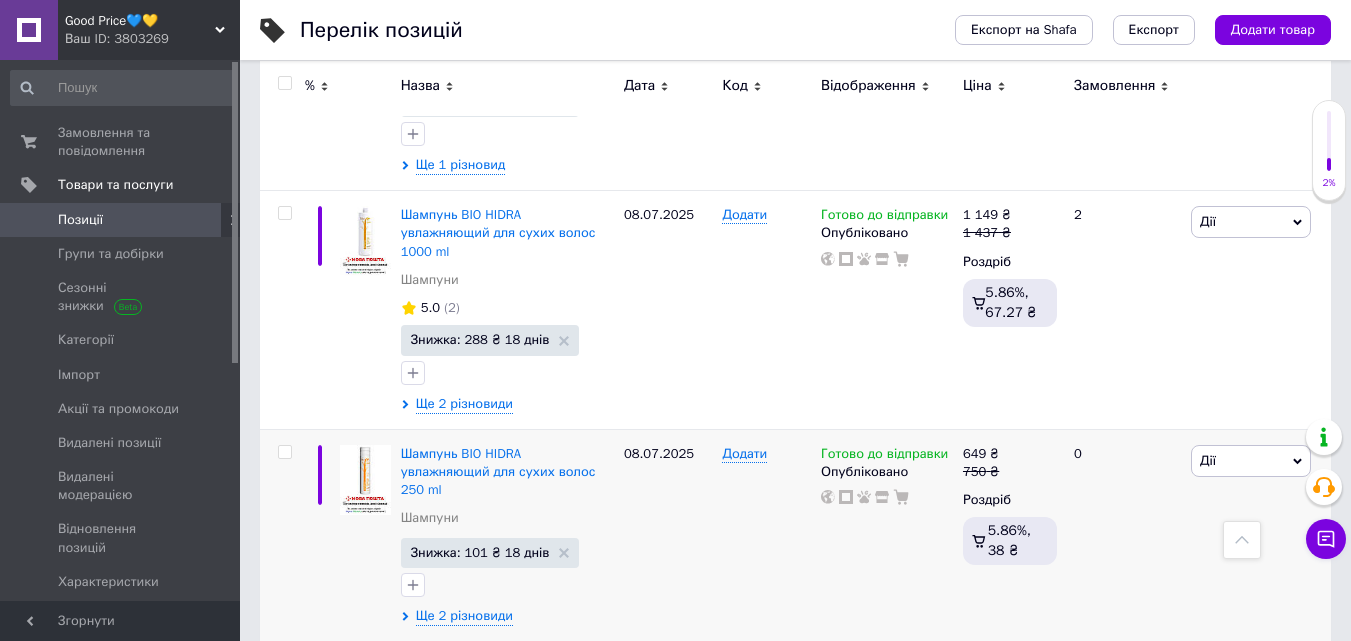 scroll, scrollTop: 7325, scrollLeft: 0, axis: vertical 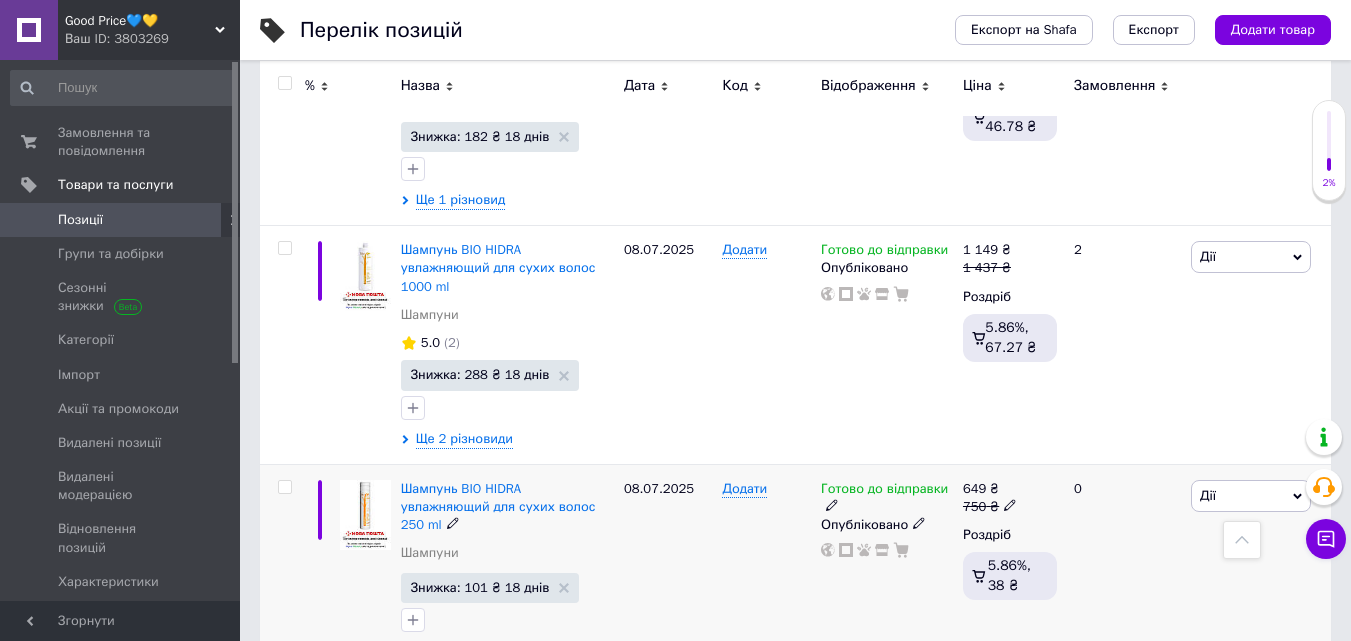 click on "Ще 2 різновиди" at bounding box center [464, 651] 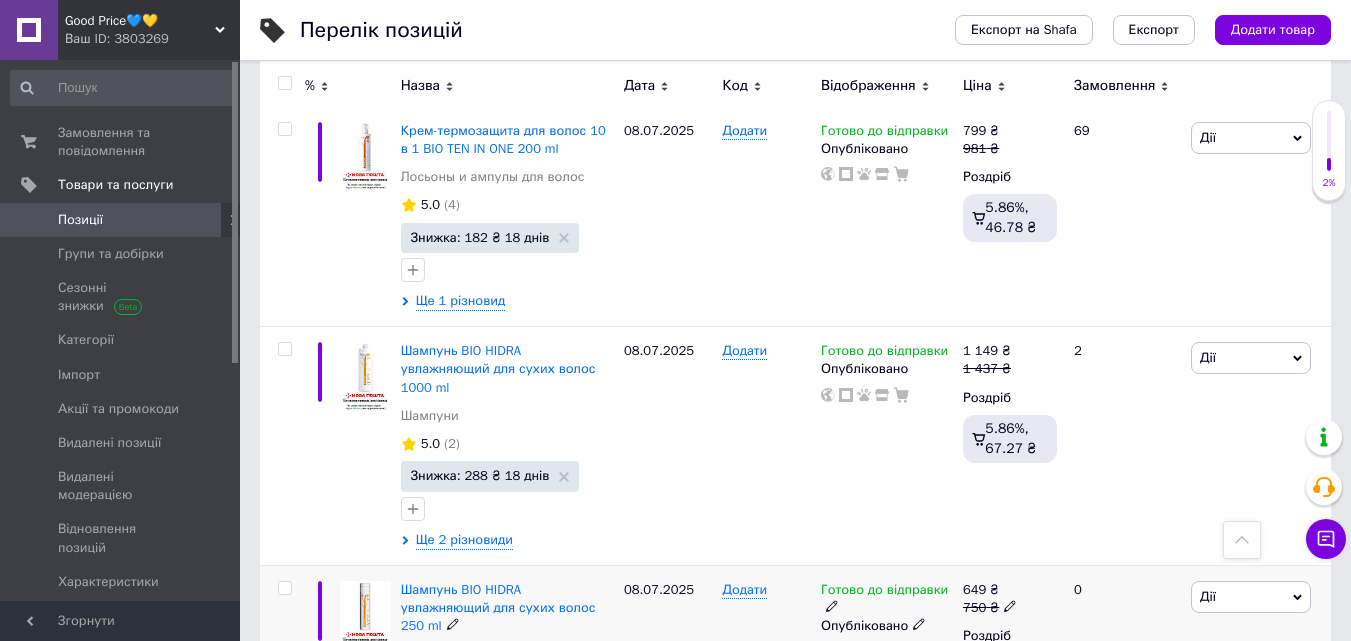 scroll, scrollTop: 7205, scrollLeft: 0, axis: vertical 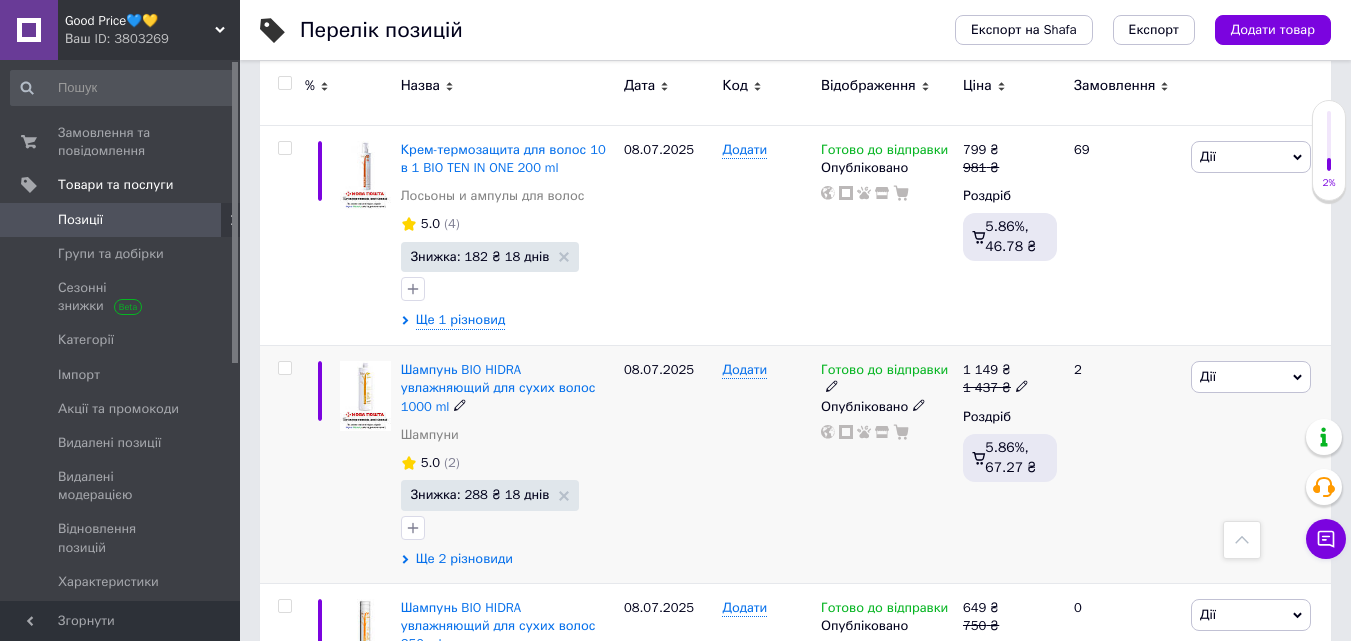 click on "Ще 2 різновиди" at bounding box center (464, 559) 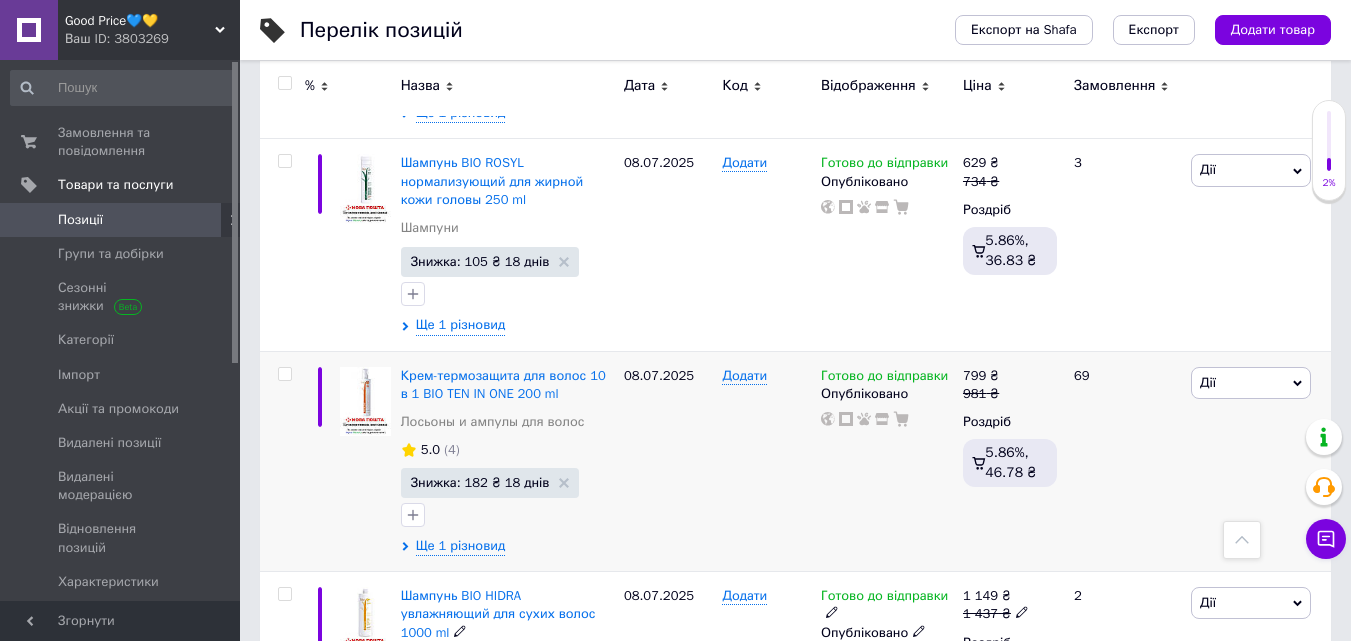 scroll, scrollTop: 6925, scrollLeft: 0, axis: vertical 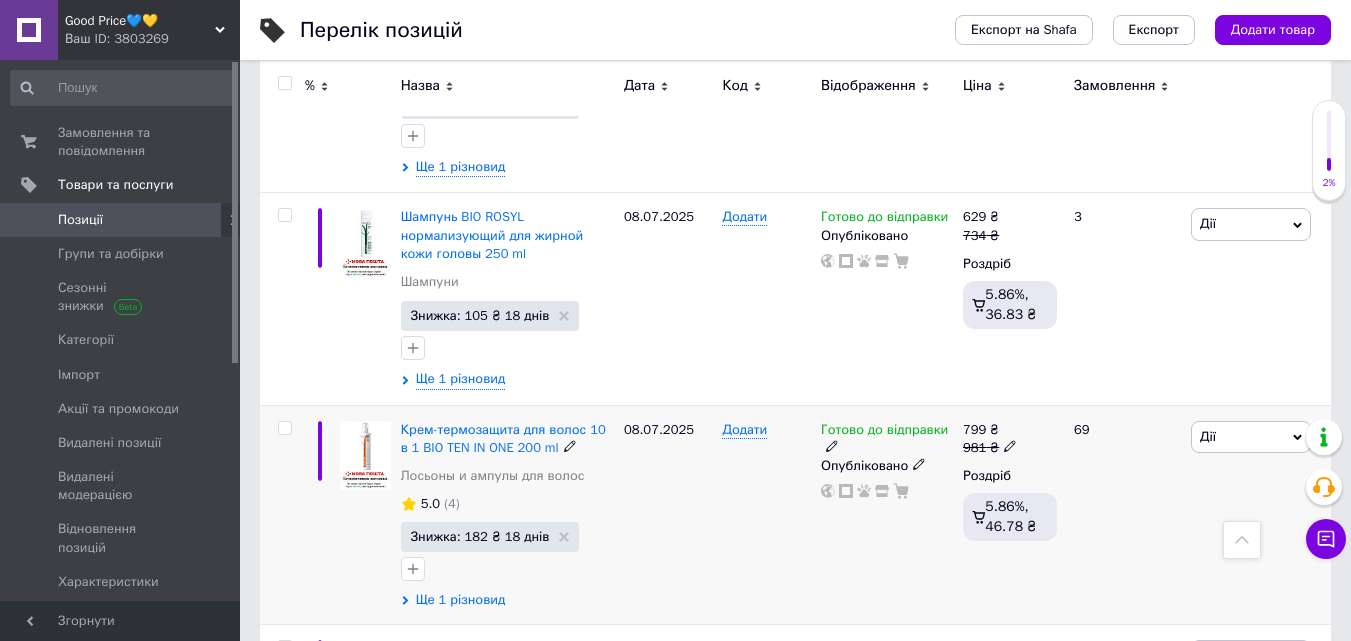 click on "Ще 1 різновид" at bounding box center [461, 600] 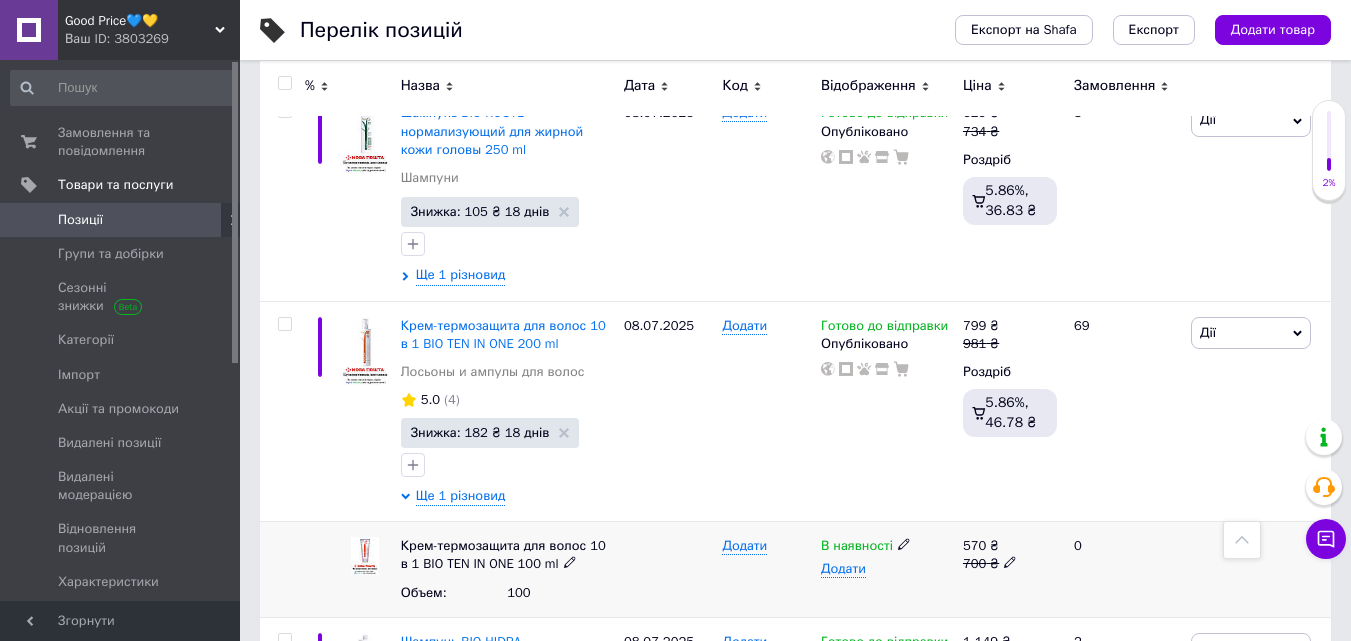 scroll, scrollTop: 7045, scrollLeft: 0, axis: vertical 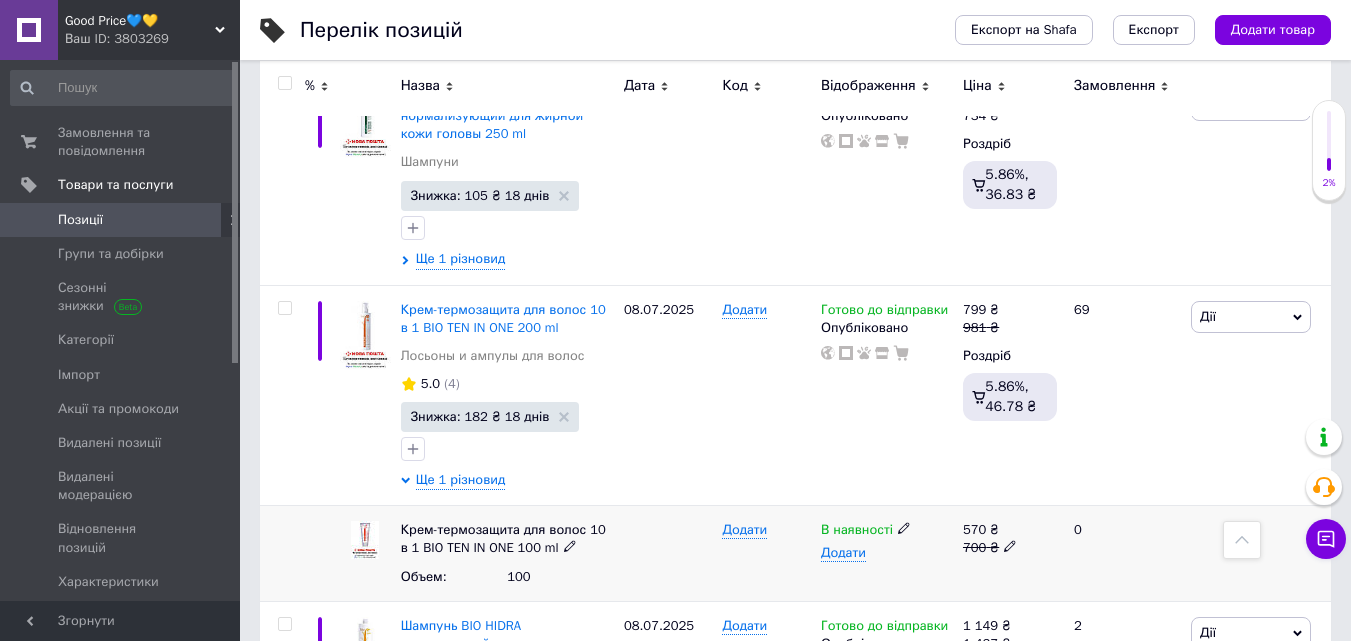 click 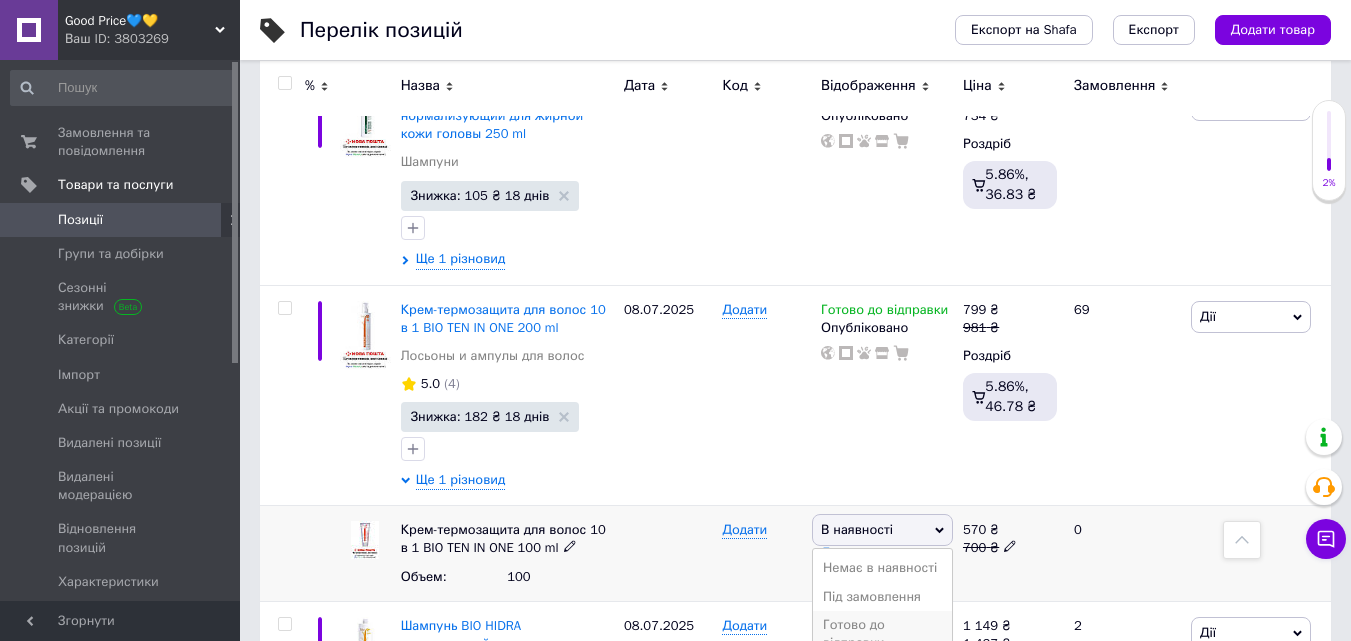 click on "Готово до відправки" at bounding box center [882, 634] 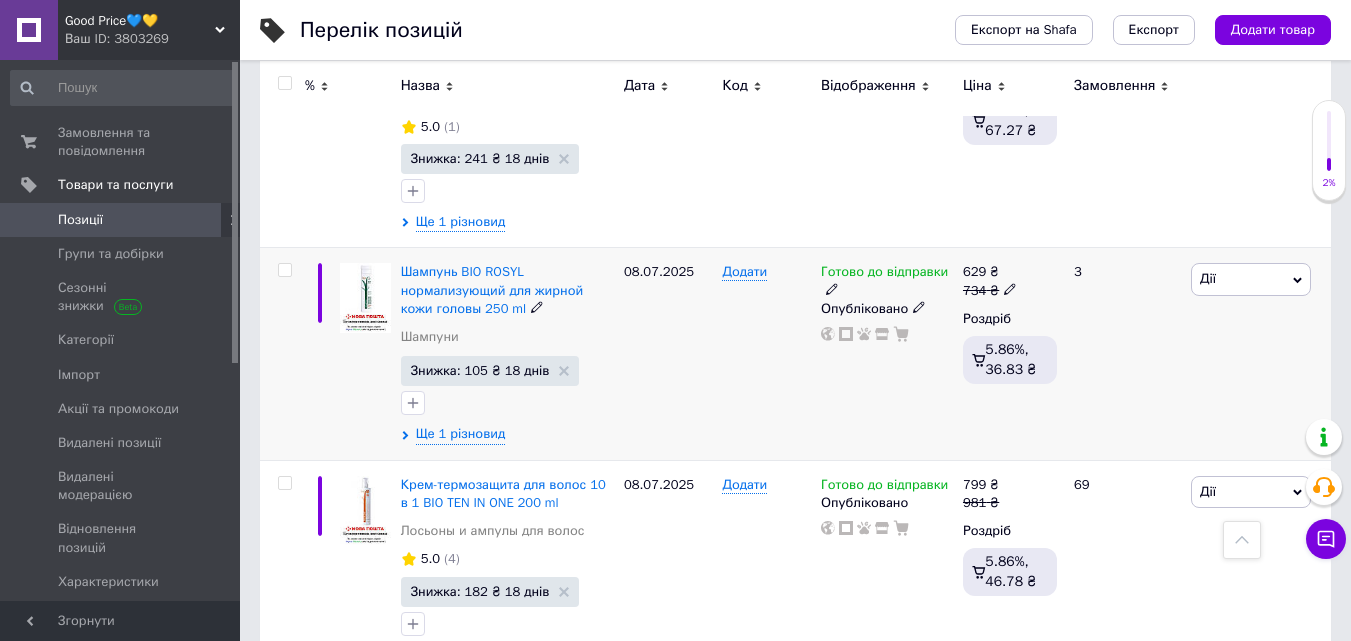 scroll, scrollTop: 6845, scrollLeft: 0, axis: vertical 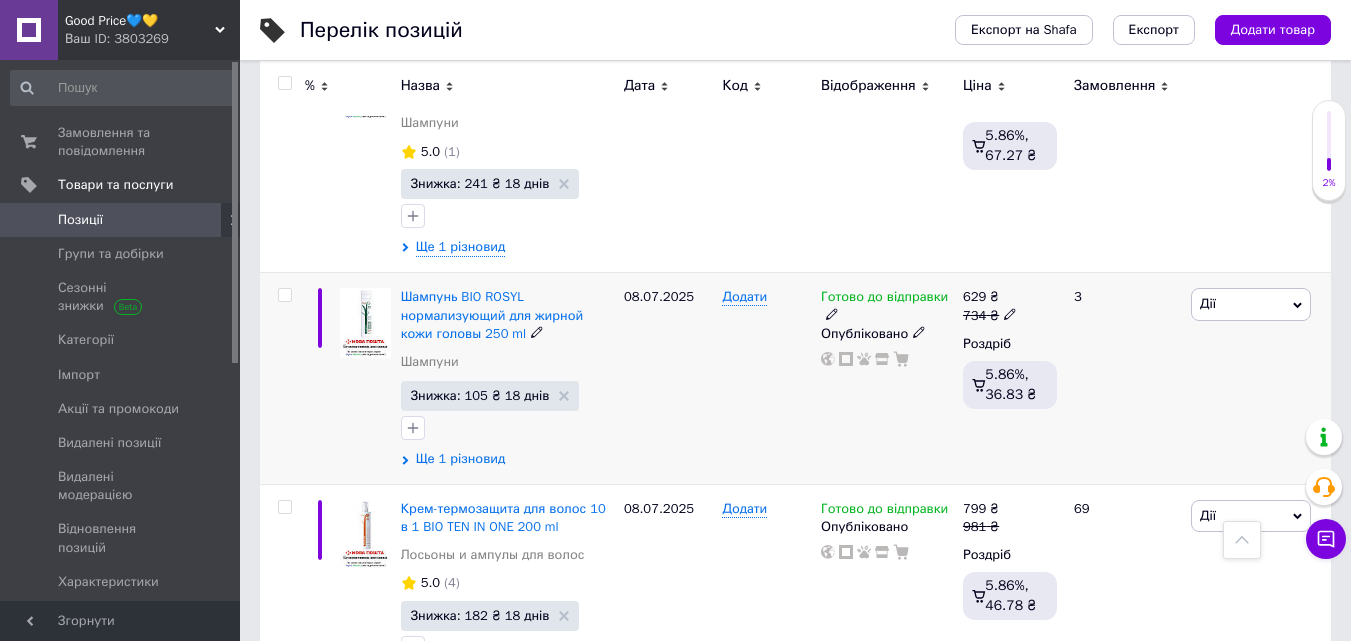 click on "Ще 1 різновид" at bounding box center (461, 459) 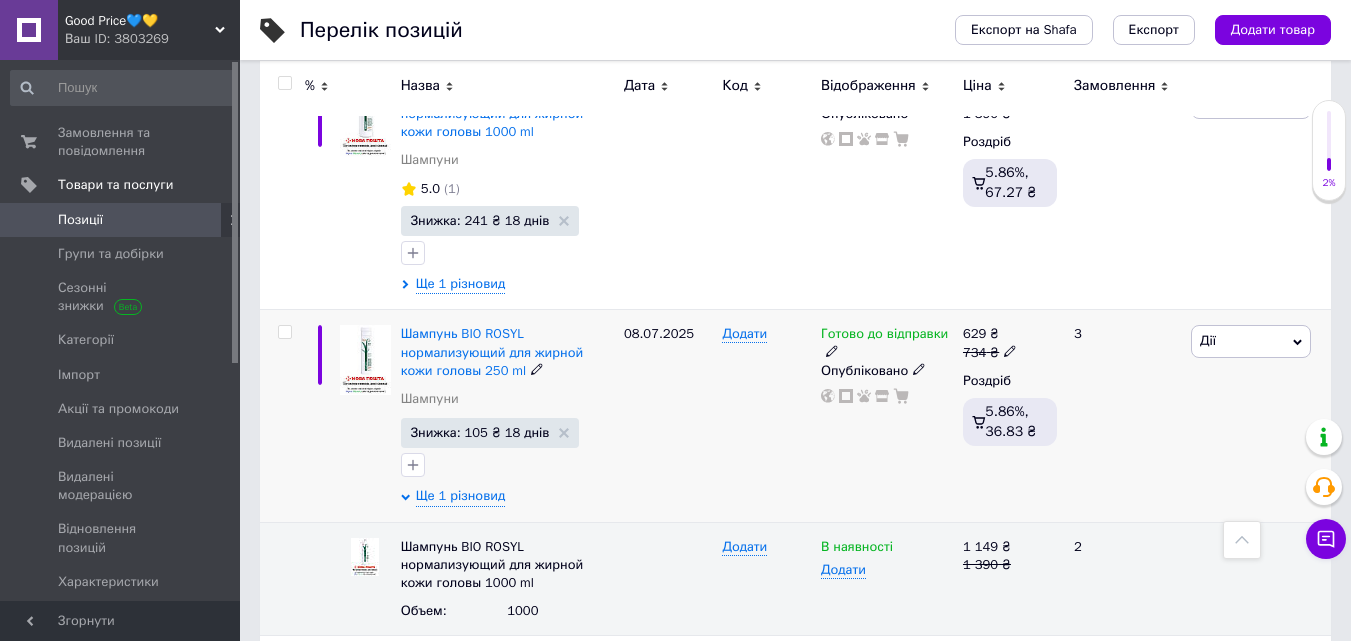 scroll, scrollTop: 6805, scrollLeft: 0, axis: vertical 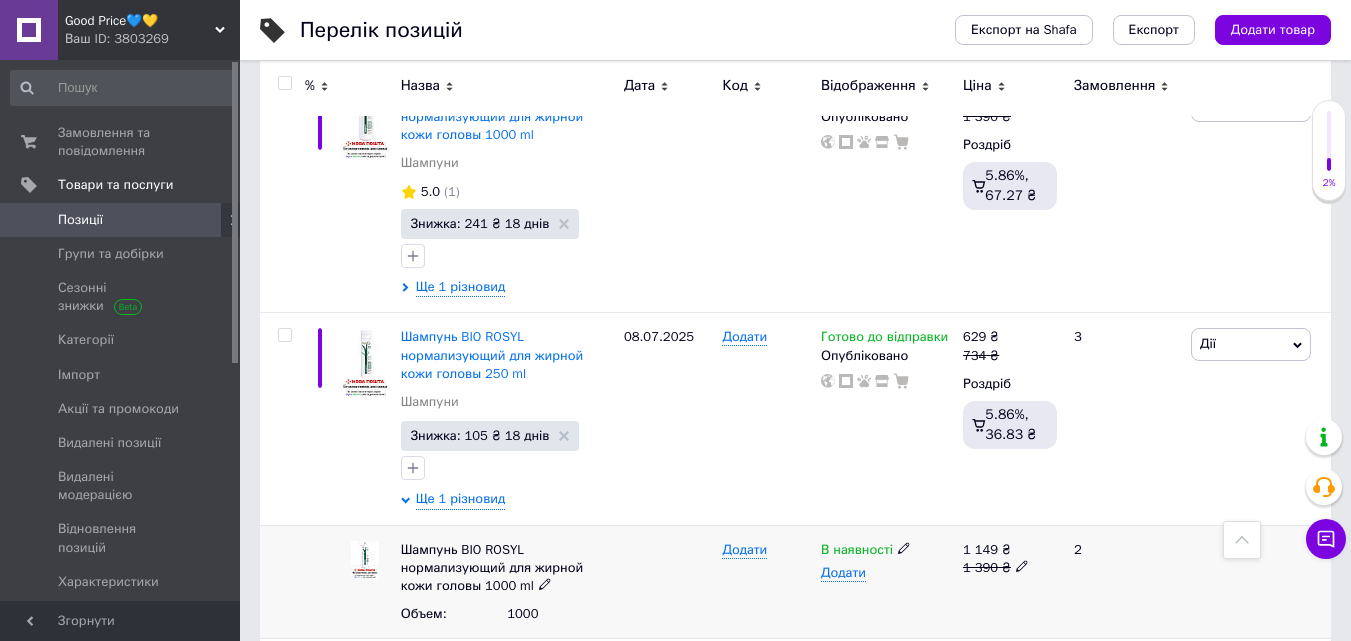click on "В наявності Додати" at bounding box center (887, 582) 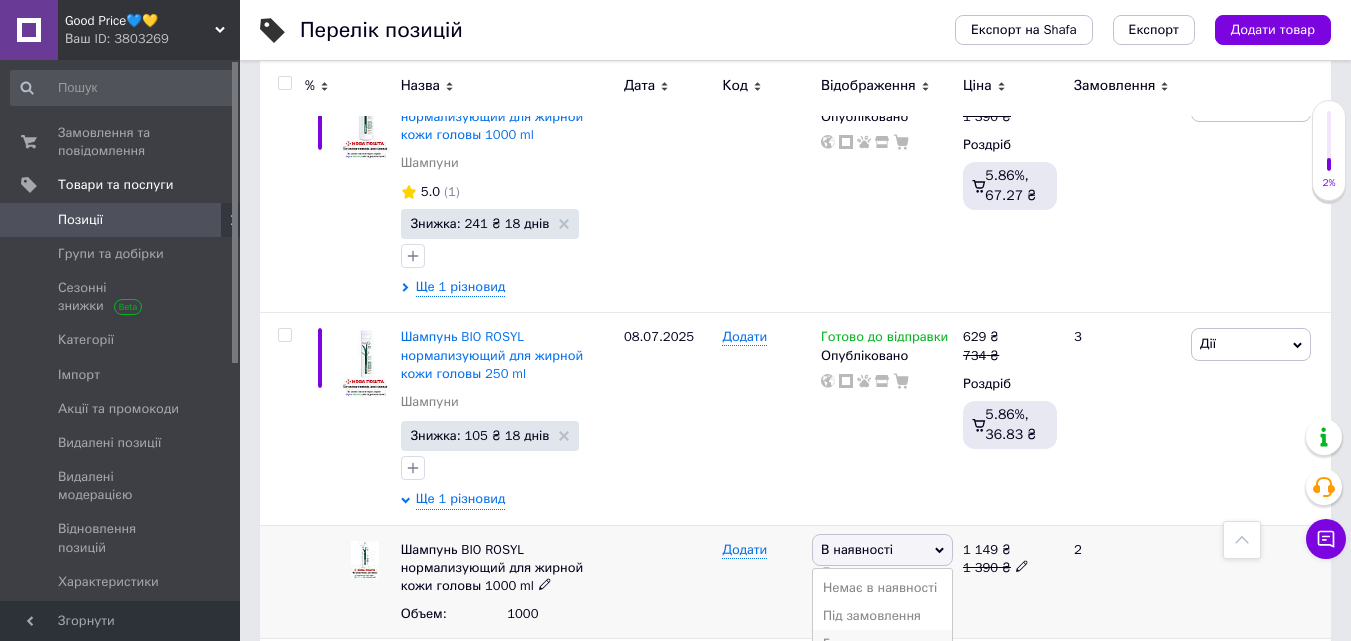 click on "Готово до відправки" at bounding box center [882, 653] 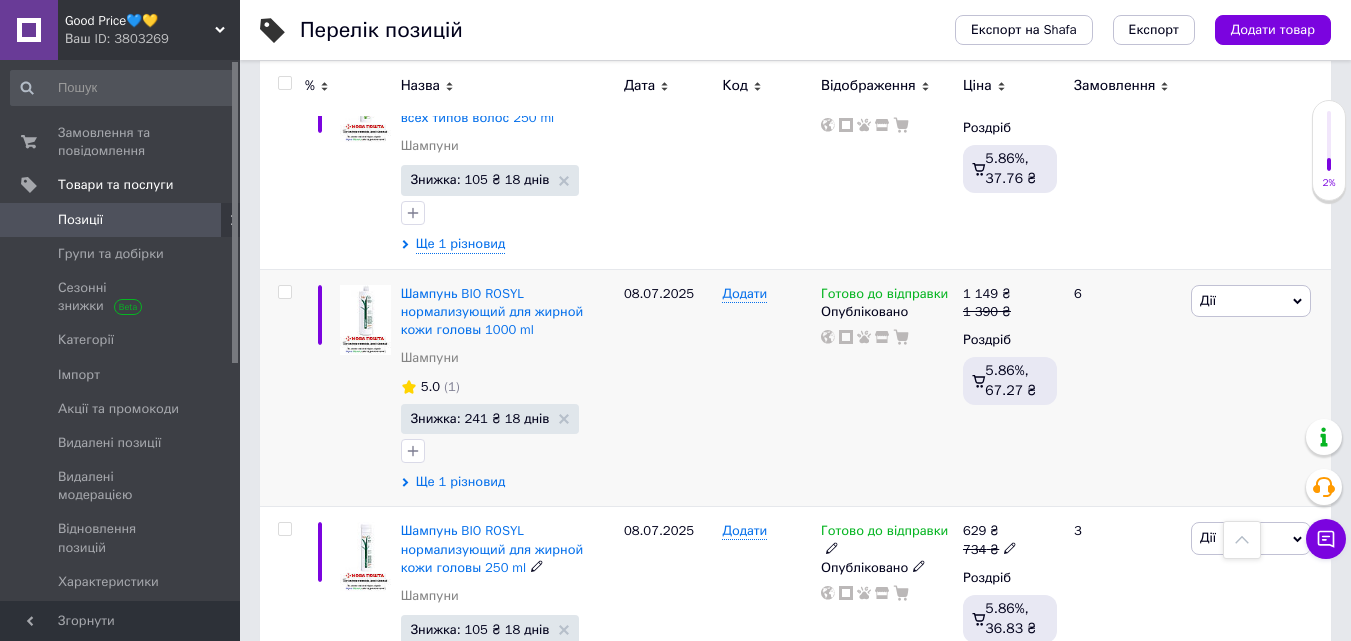 scroll, scrollTop: 6605, scrollLeft: 0, axis: vertical 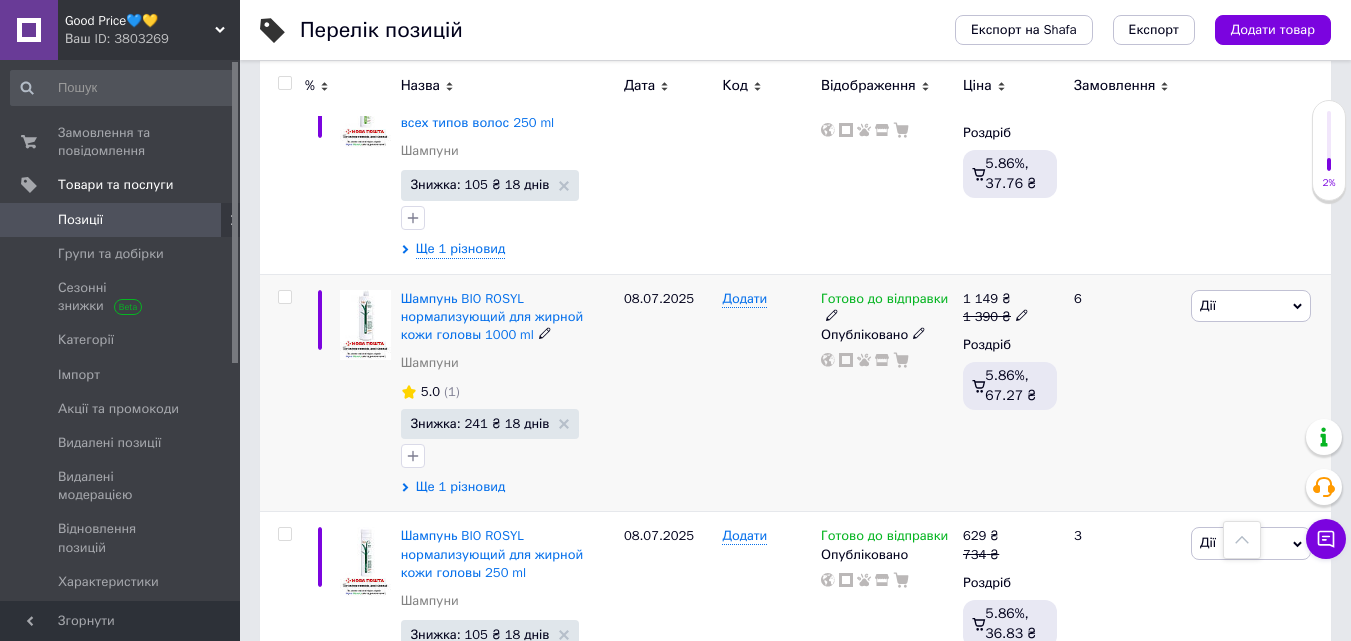 click on "Ще 1 різновид" at bounding box center [461, 487] 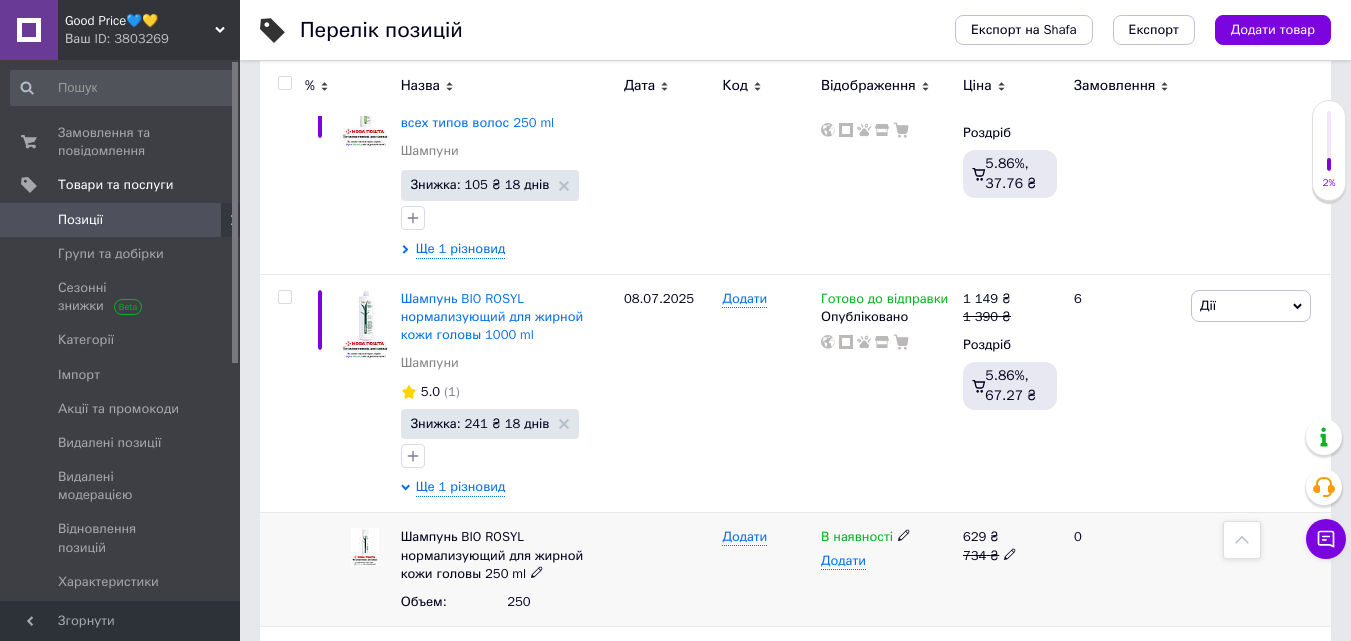 click on "В наявності" at bounding box center [887, 537] 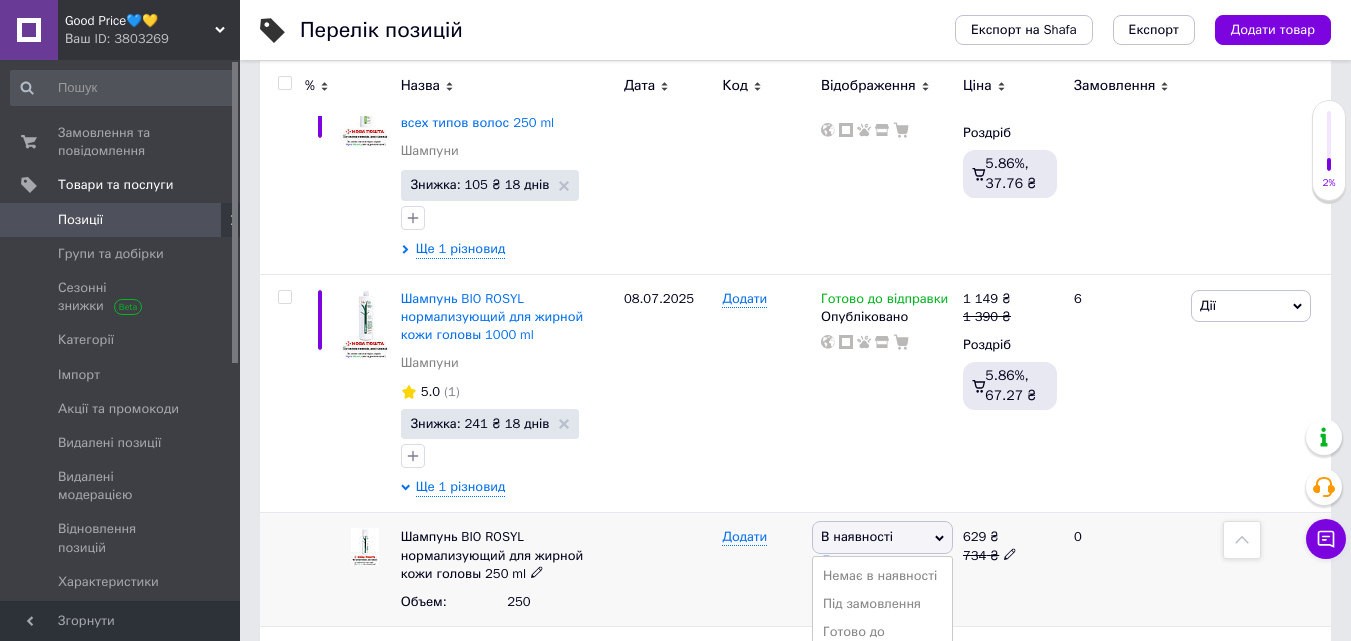 click on "Готово до відправки" at bounding box center [882, 641] 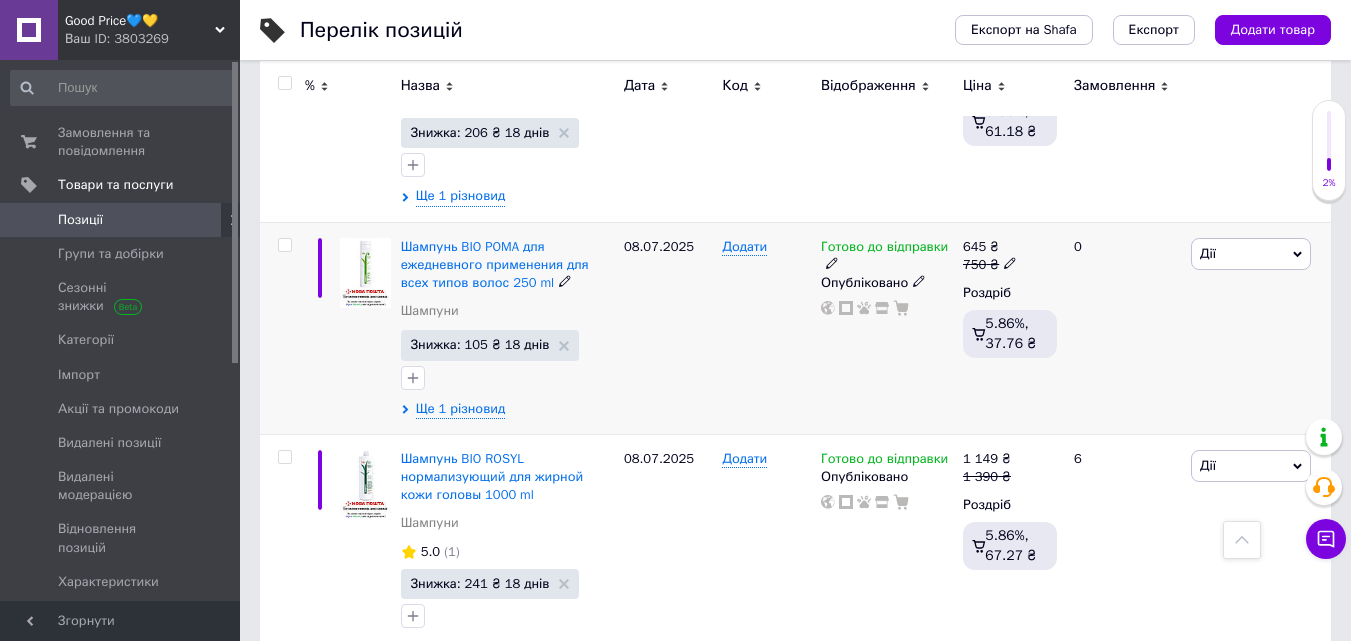 scroll, scrollTop: 6405, scrollLeft: 0, axis: vertical 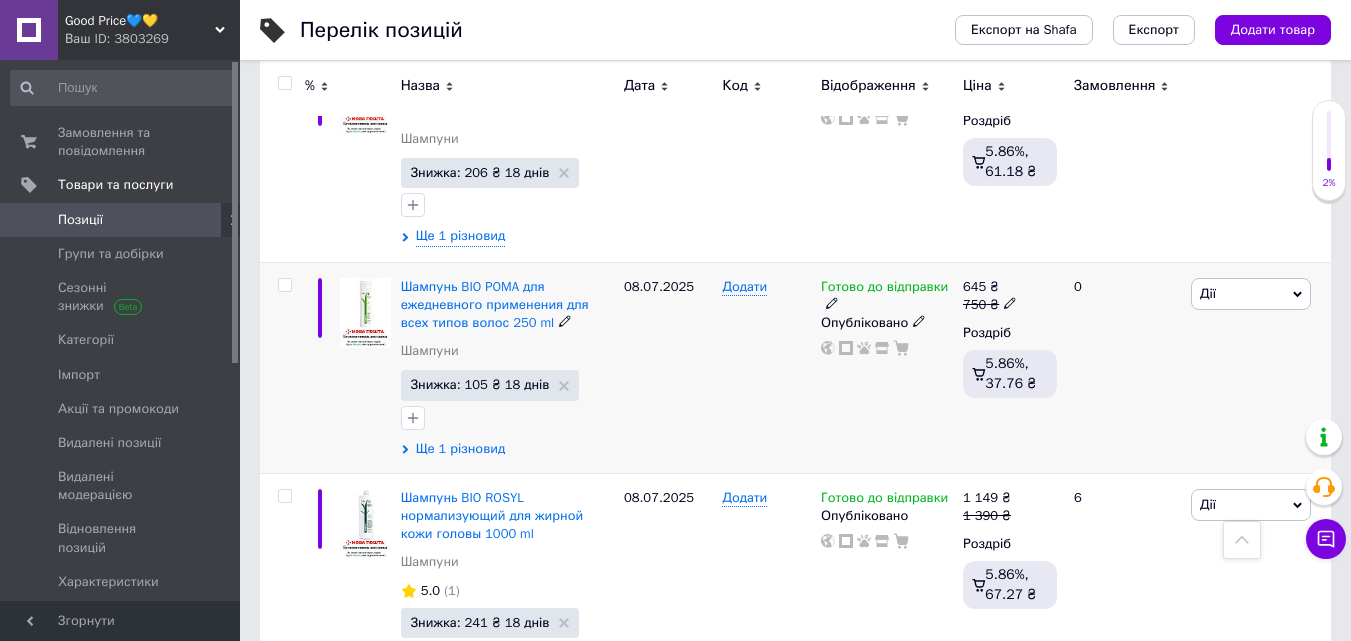 click on "Ще 1 різновид" at bounding box center (461, 449) 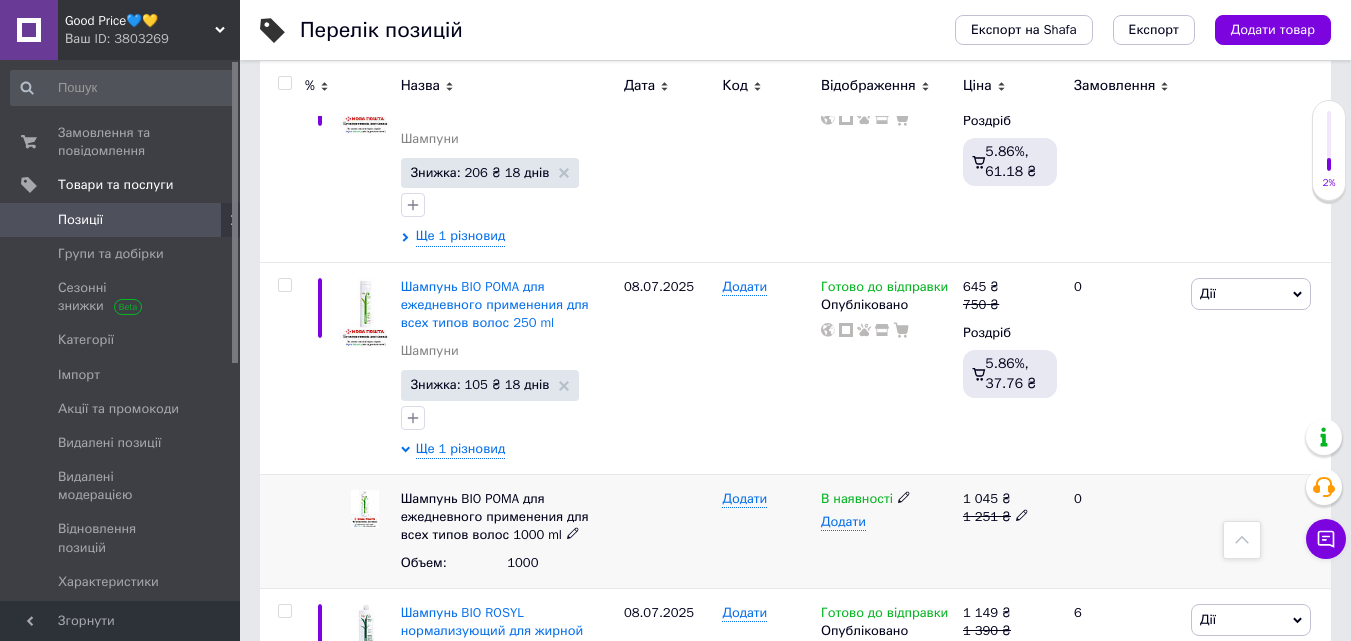 click 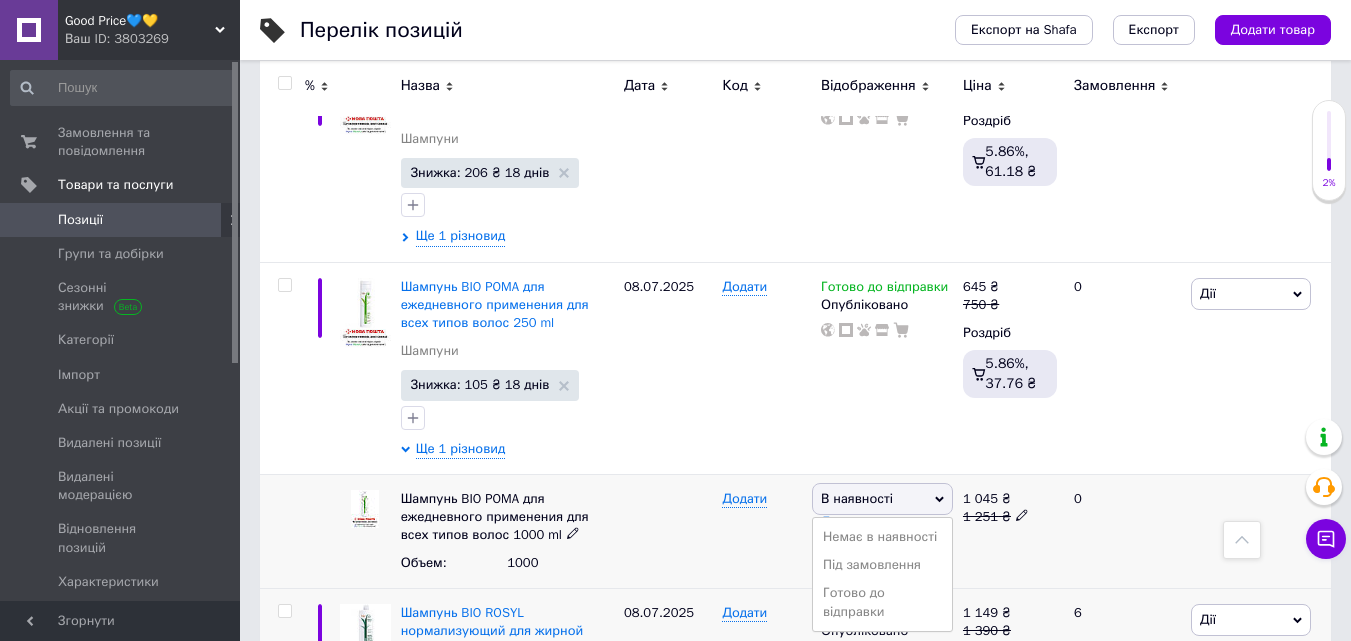 click on "Готово до відправки" at bounding box center [882, 602] 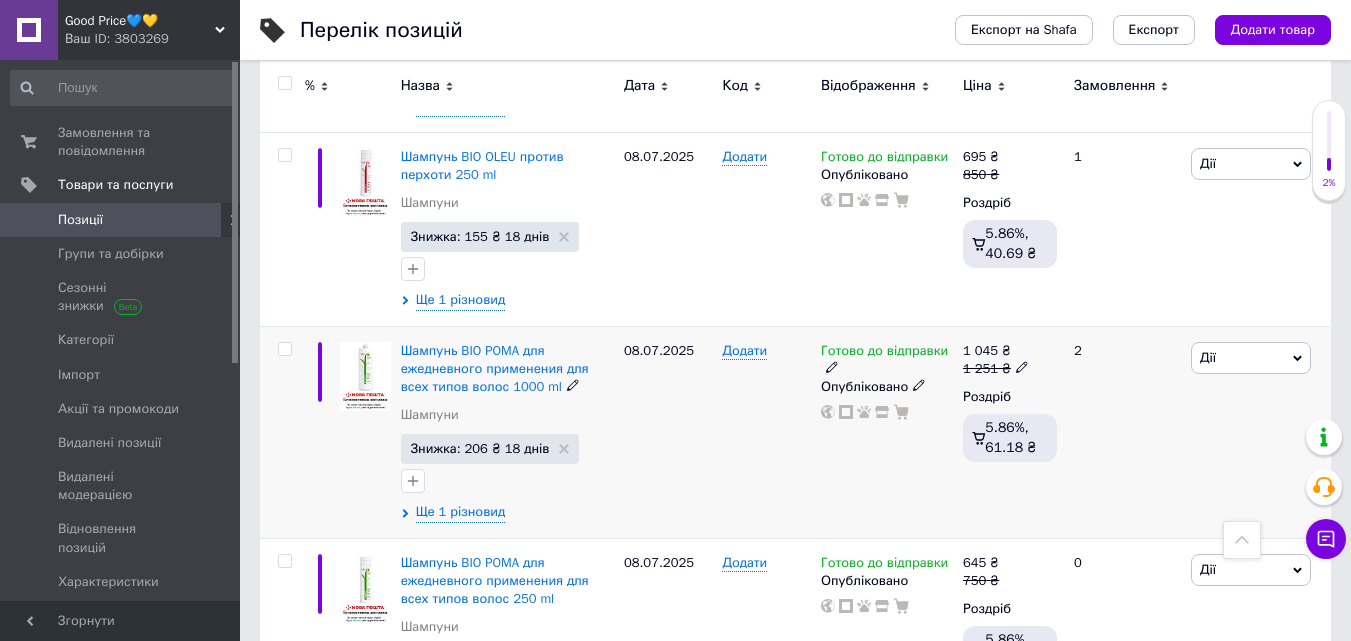 scroll, scrollTop: 6125, scrollLeft: 0, axis: vertical 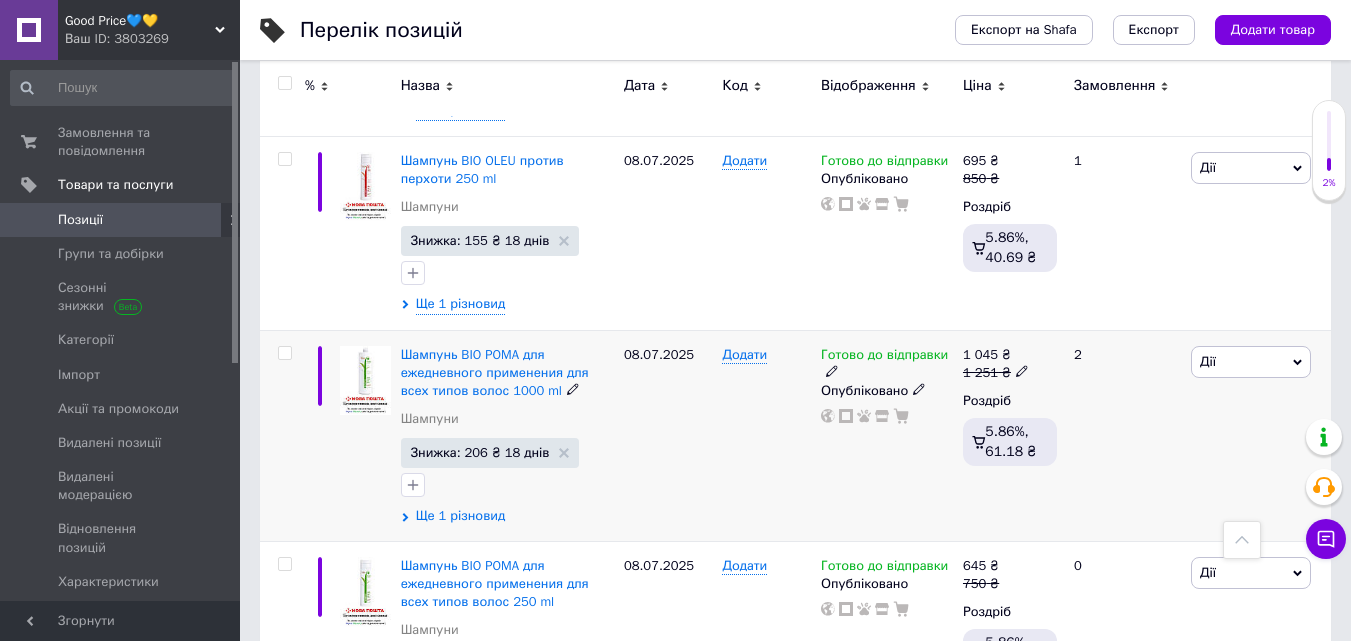 click on "Ще 1 різновид" at bounding box center [461, 516] 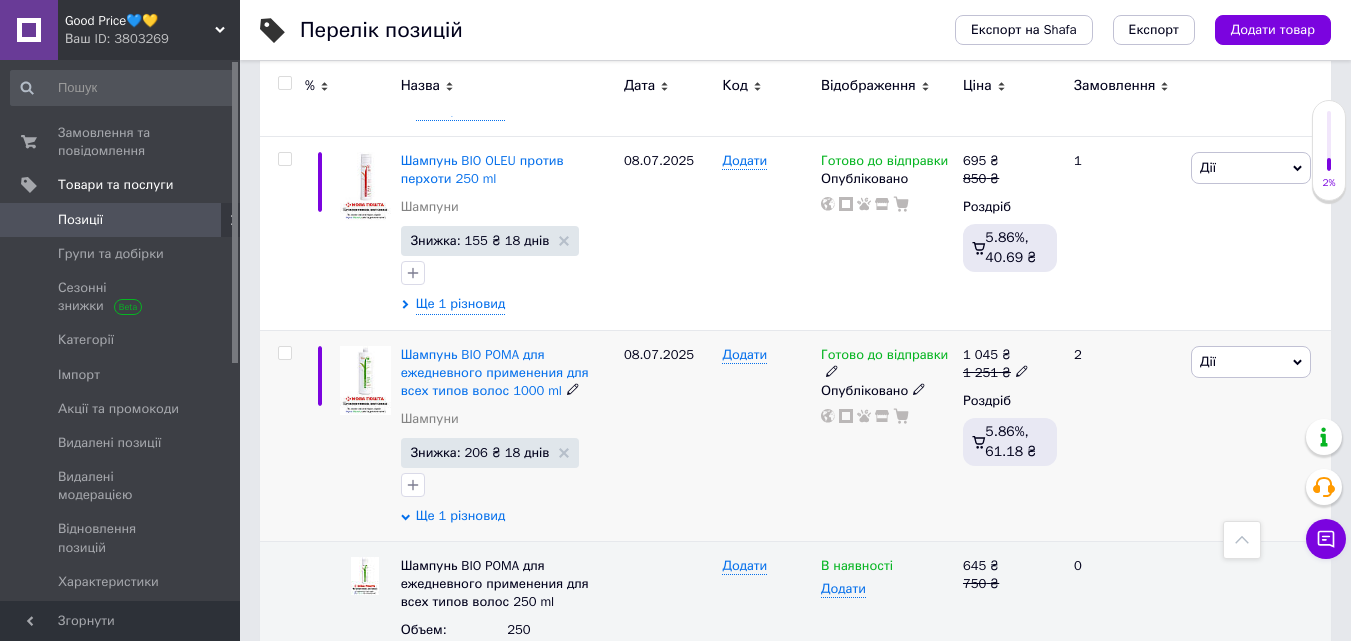 click on "Ще 1 різновид" at bounding box center [461, 516] 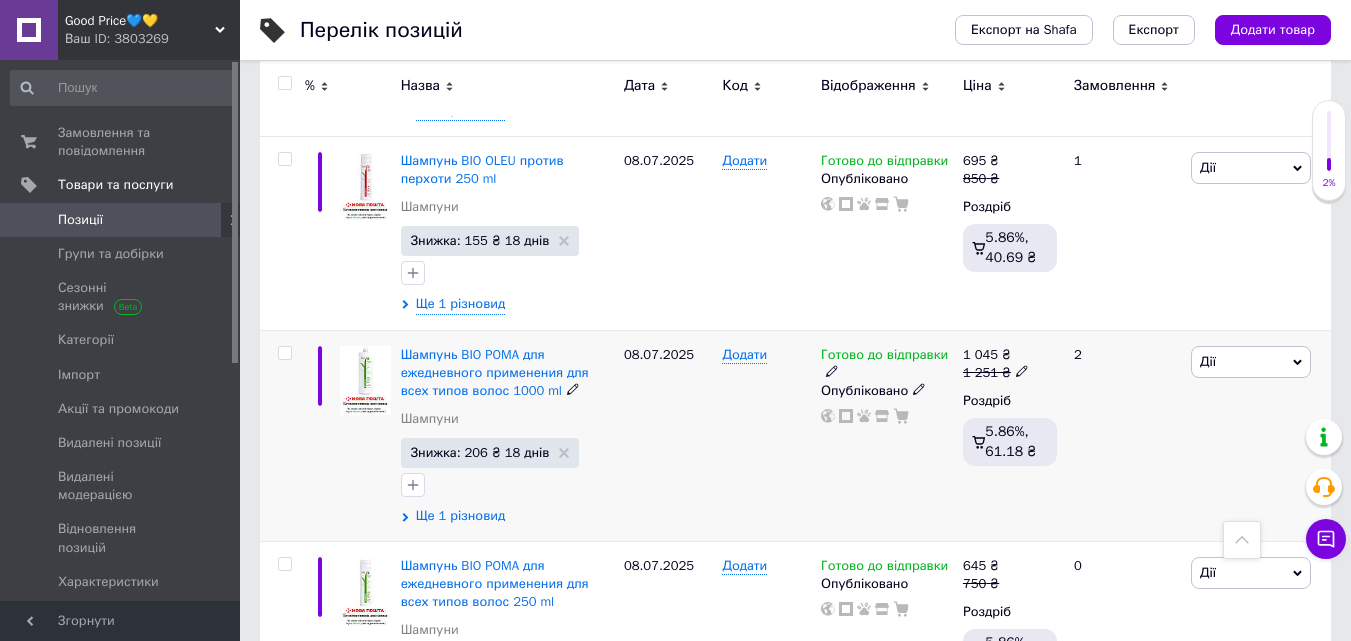 click on "Ще 1 різновид" at bounding box center (461, 516) 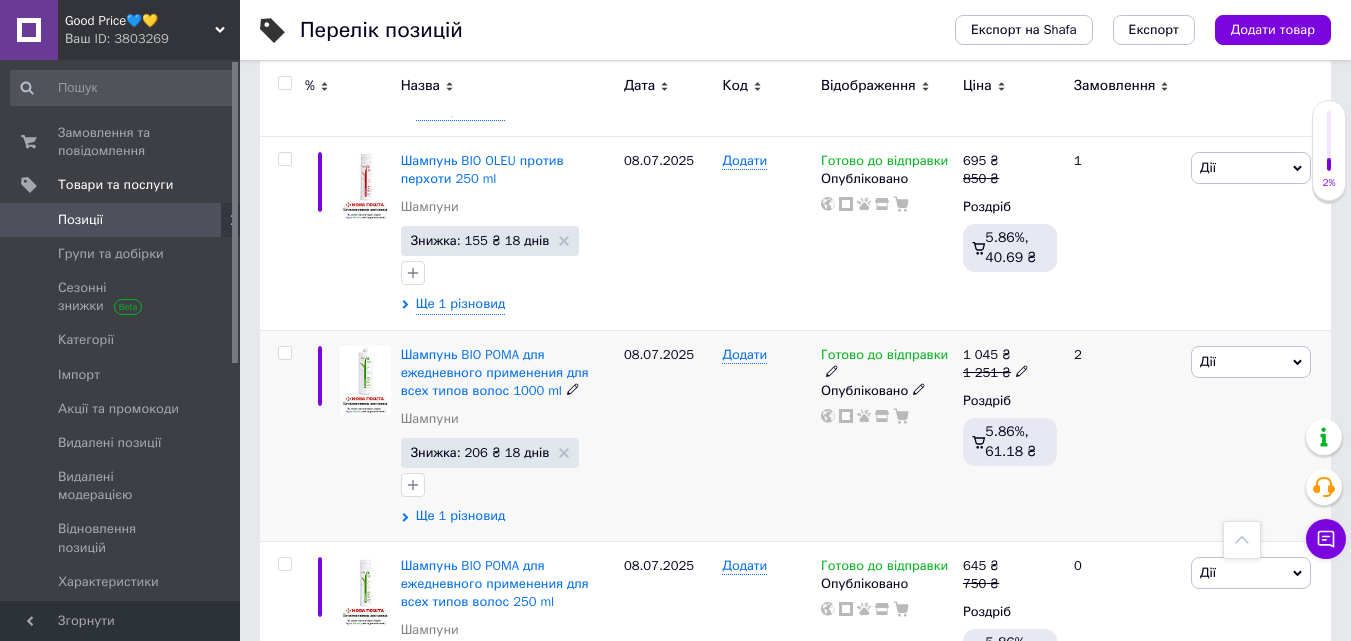 click on "Ще 1 різновид" at bounding box center [461, 516] 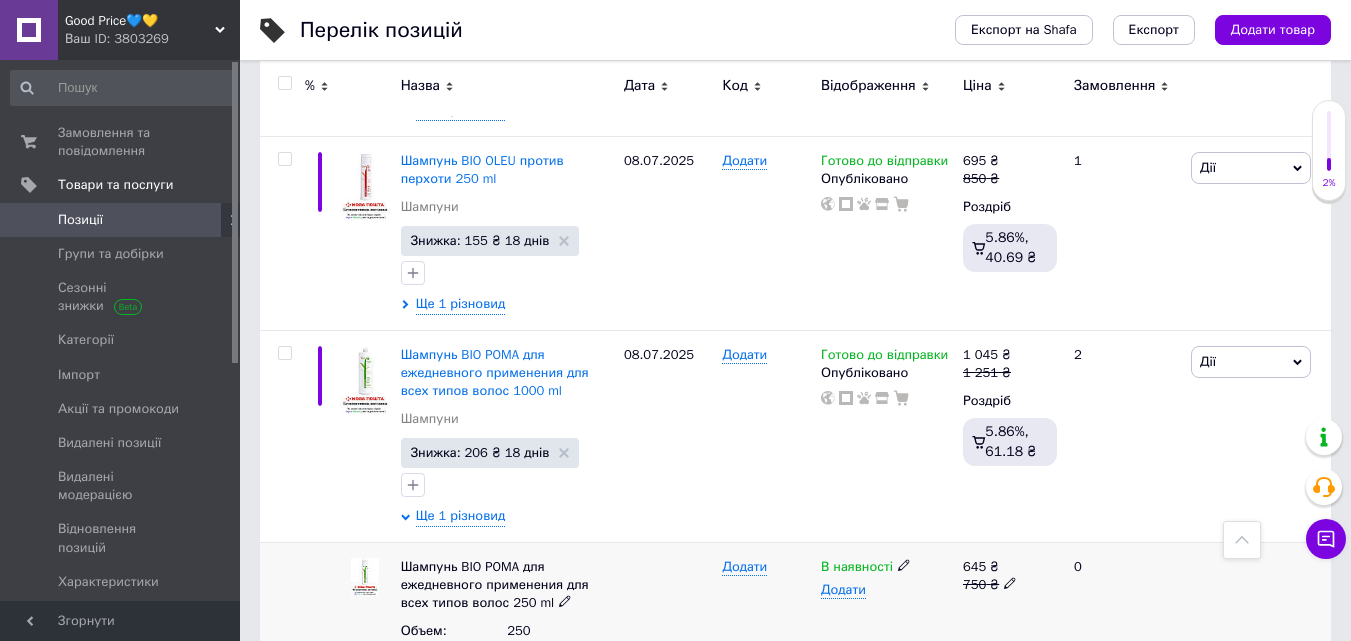 click 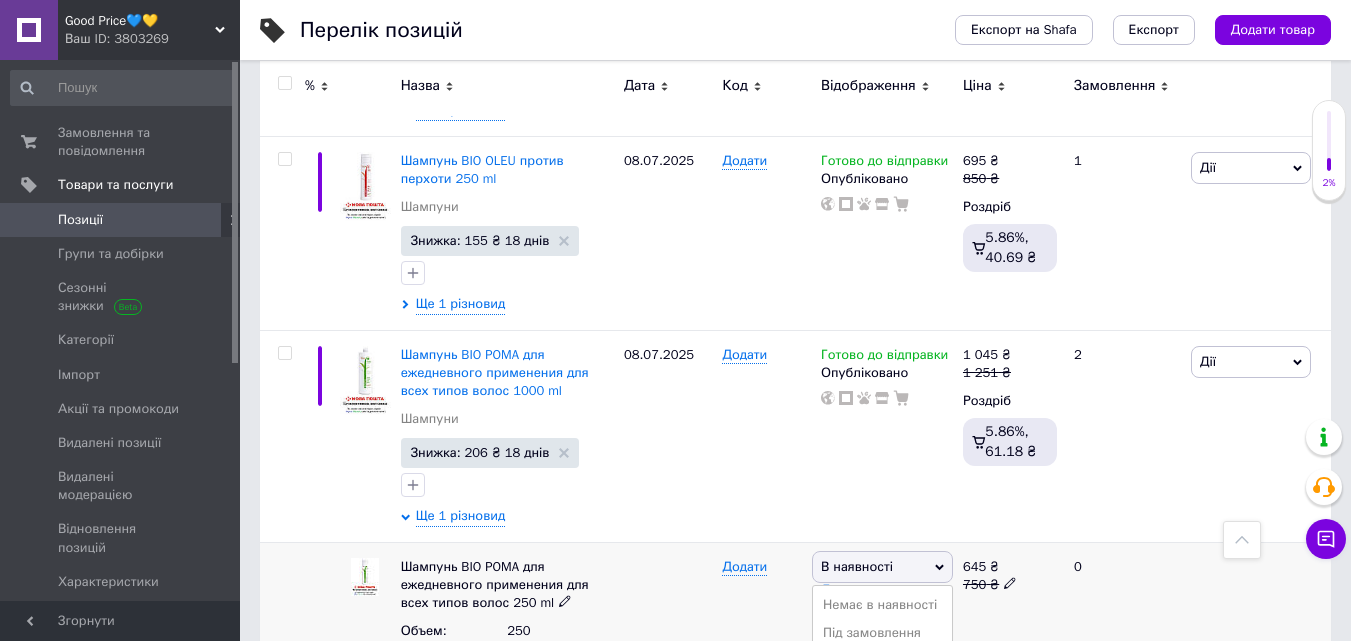 click on "Готово до відправки" at bounding box center (882, 670) 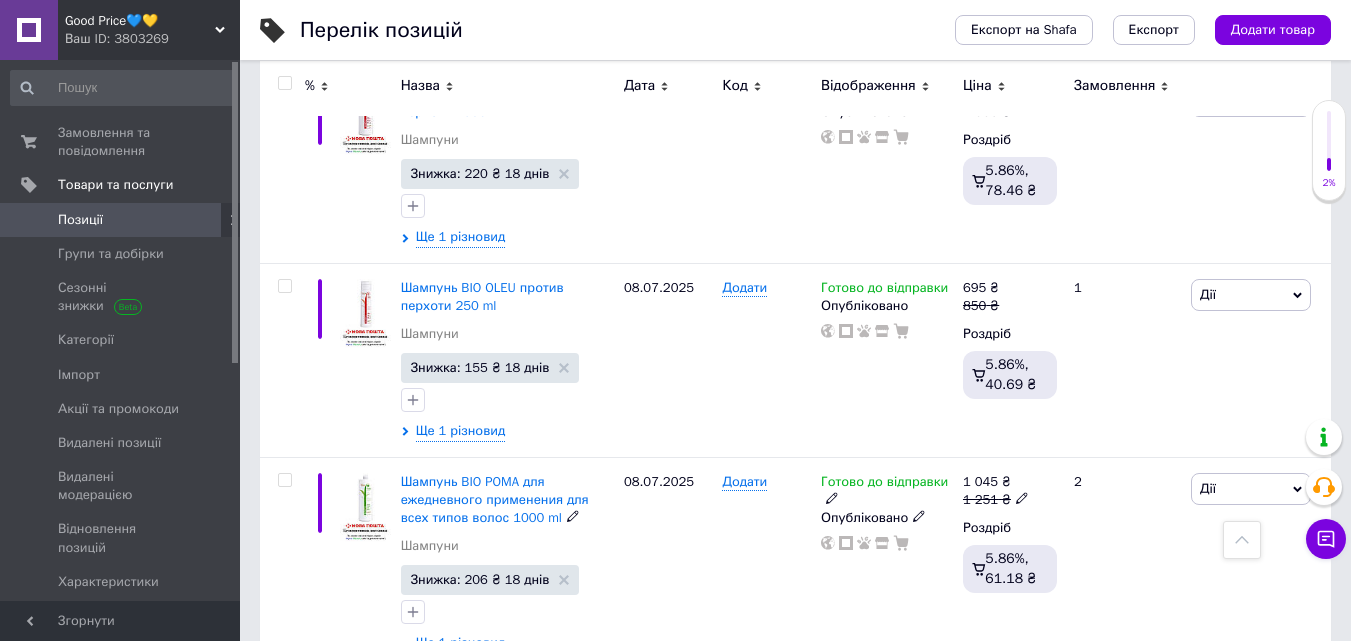 scroll, scrollTop: 5965, scrollLeft: 0, axis: vertical 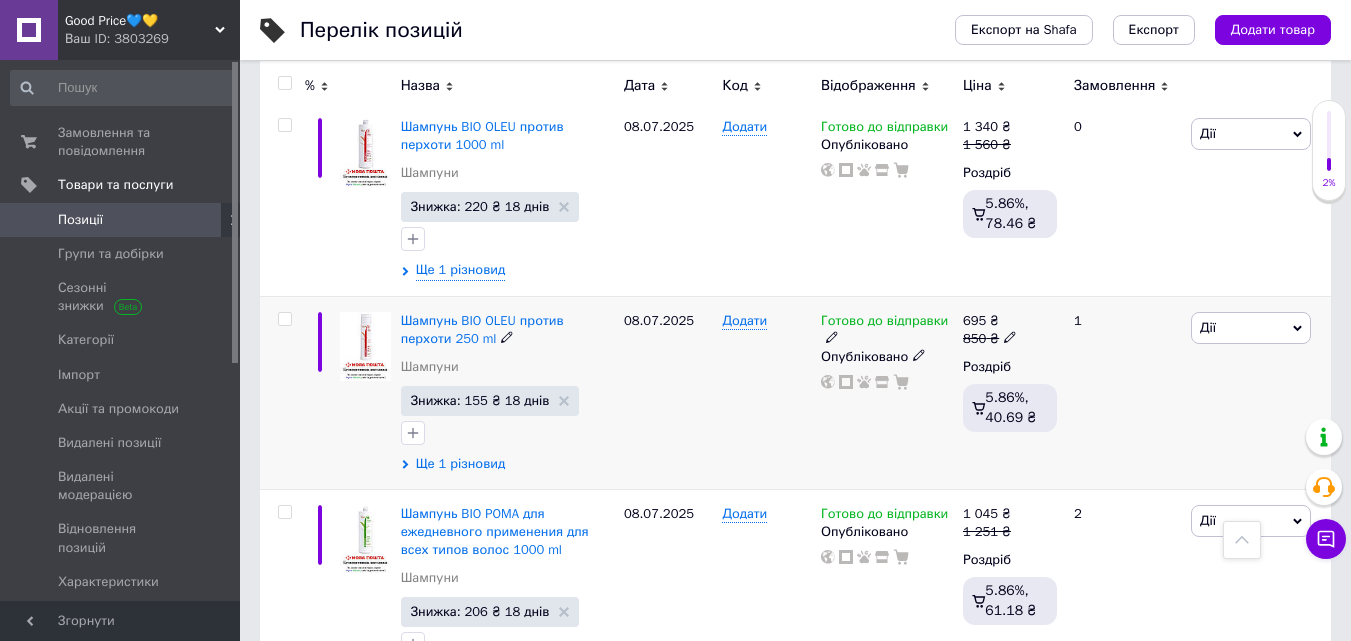 click on "Ще 1 різновид" at bounding box center (461, 464) 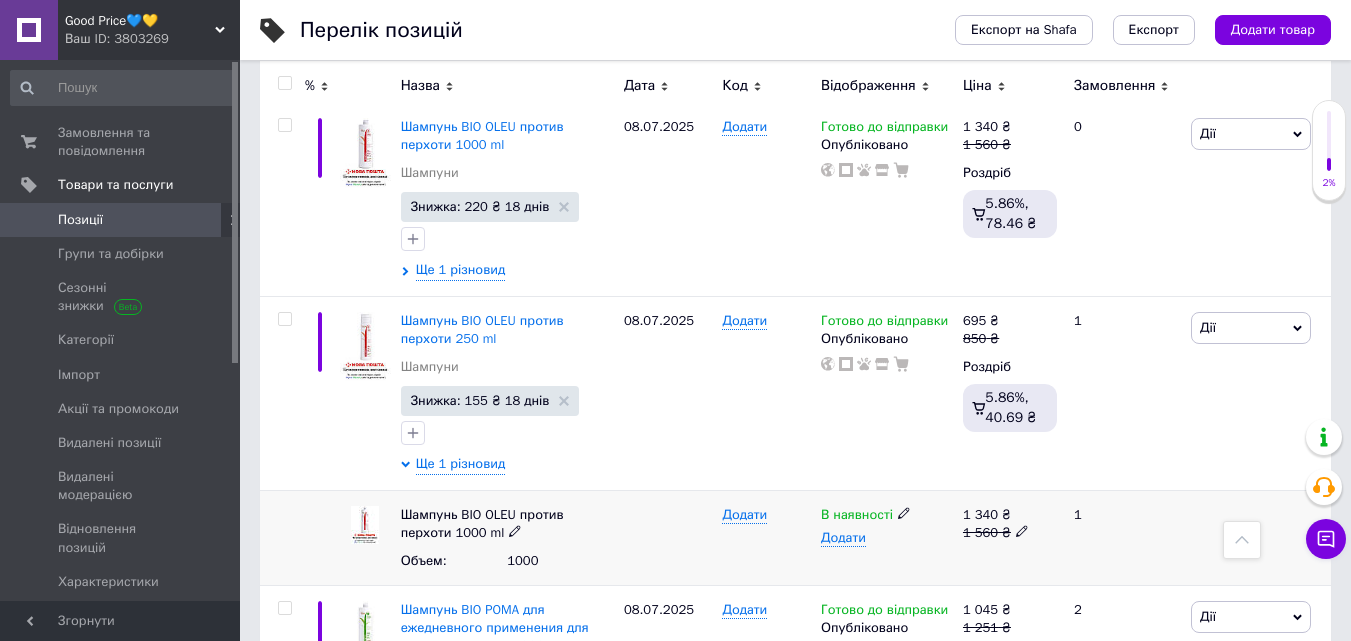 click on "В наявності" at bounding box center (887, 515) 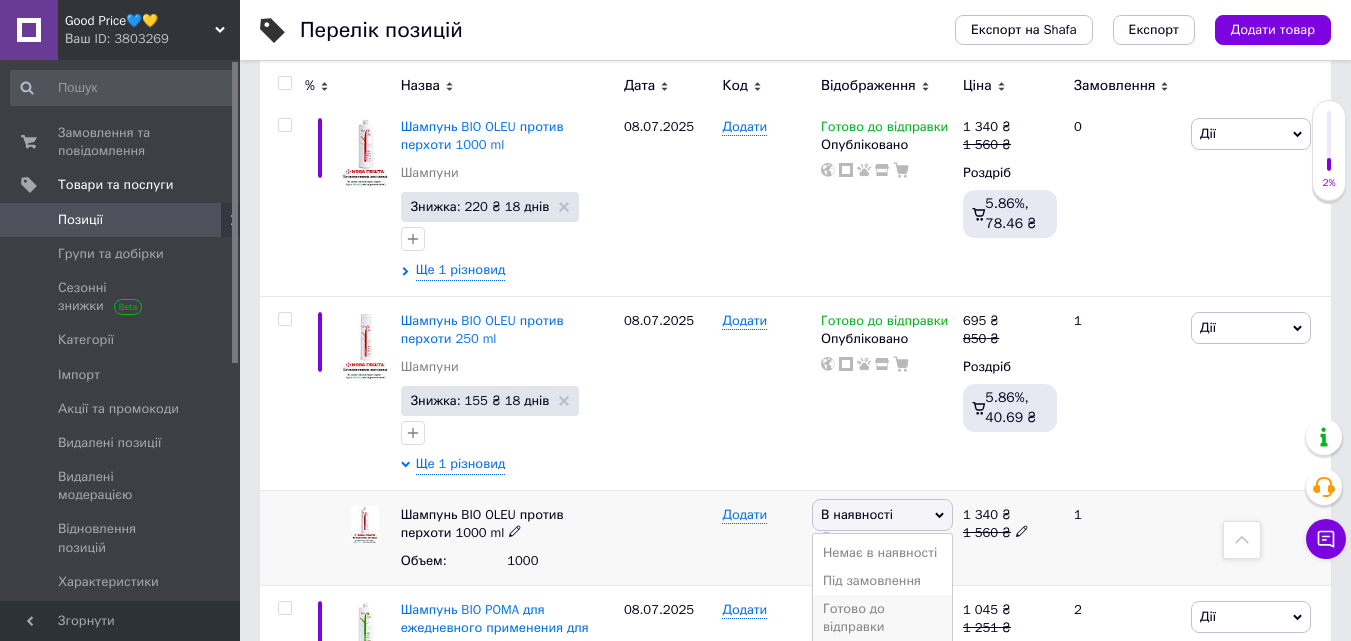 click on "Готово до відправки" at bounding box center [882, 618] 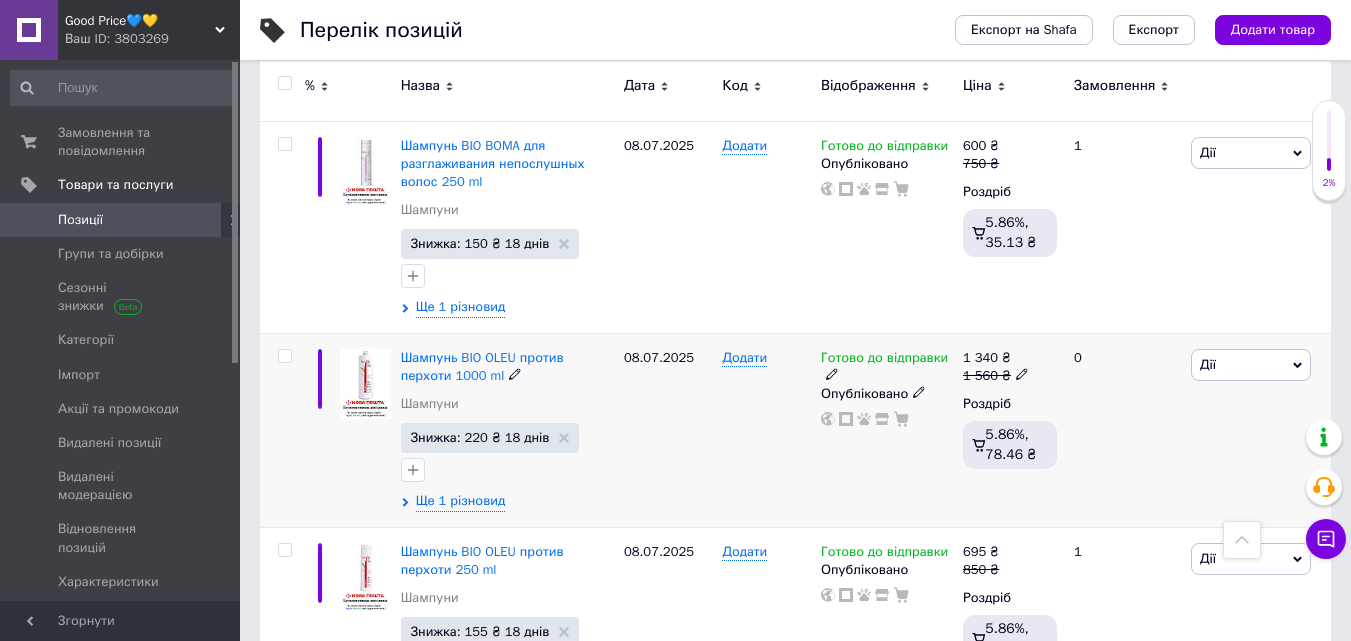 scroll, scrollTop: 5725, scrollLeft: 0, axis: vertical 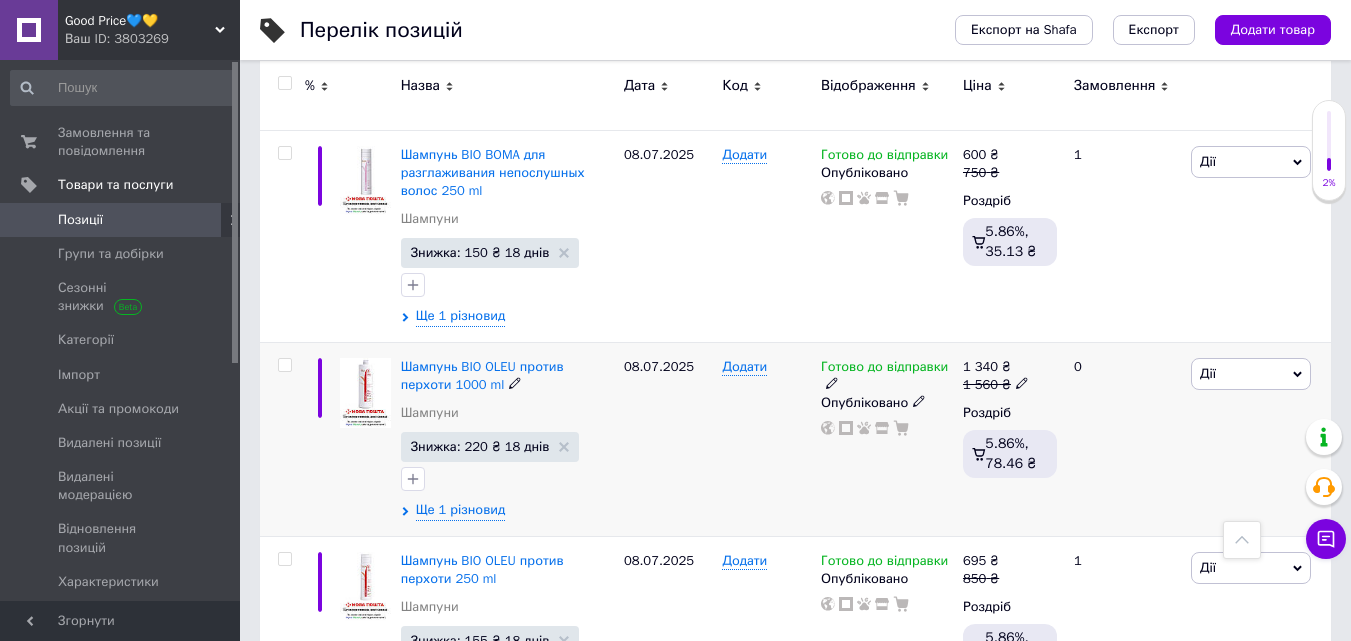 click on "Шампунь BIO OLEU против перхоти 1000 ml Шампуни Знижка: 220 ₴ 18 днів Ще 1 різновид" at bounding box center (507, 439) 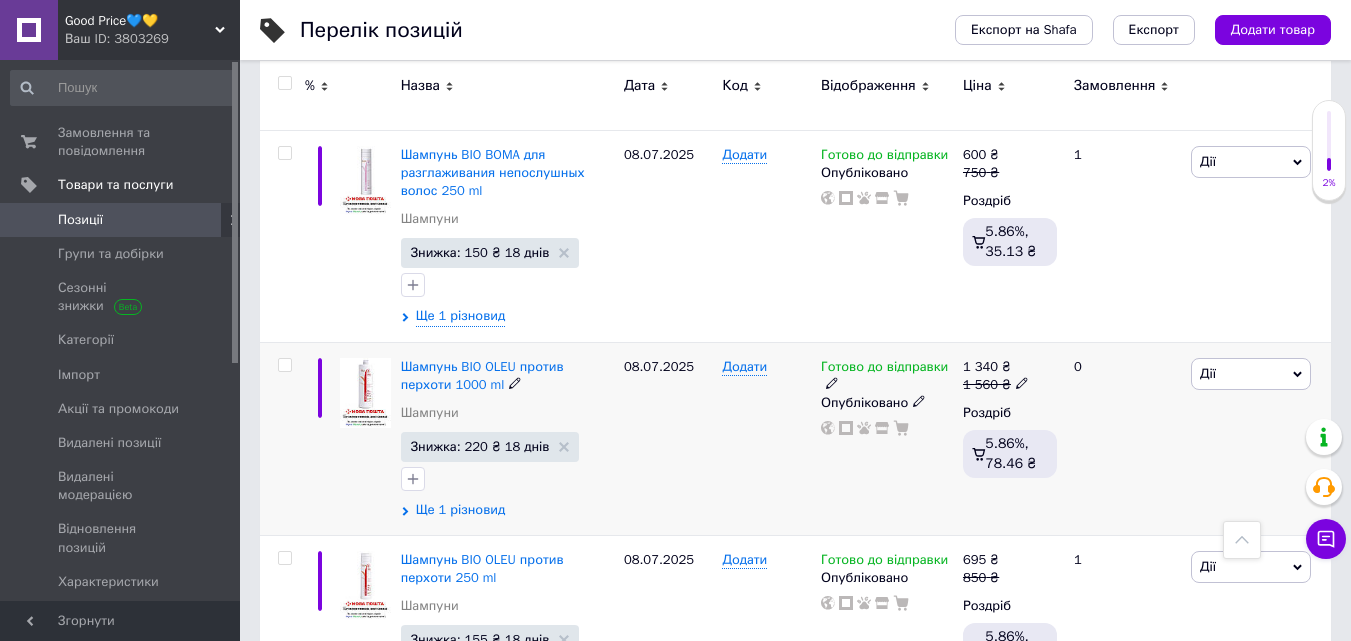 click on "Шампунь BIO OLEU против перхоти 1000 ml Шампуни Знижка: 220 ₴ 18 днів Ще 1 різновид" at bounding box center [507, 438] 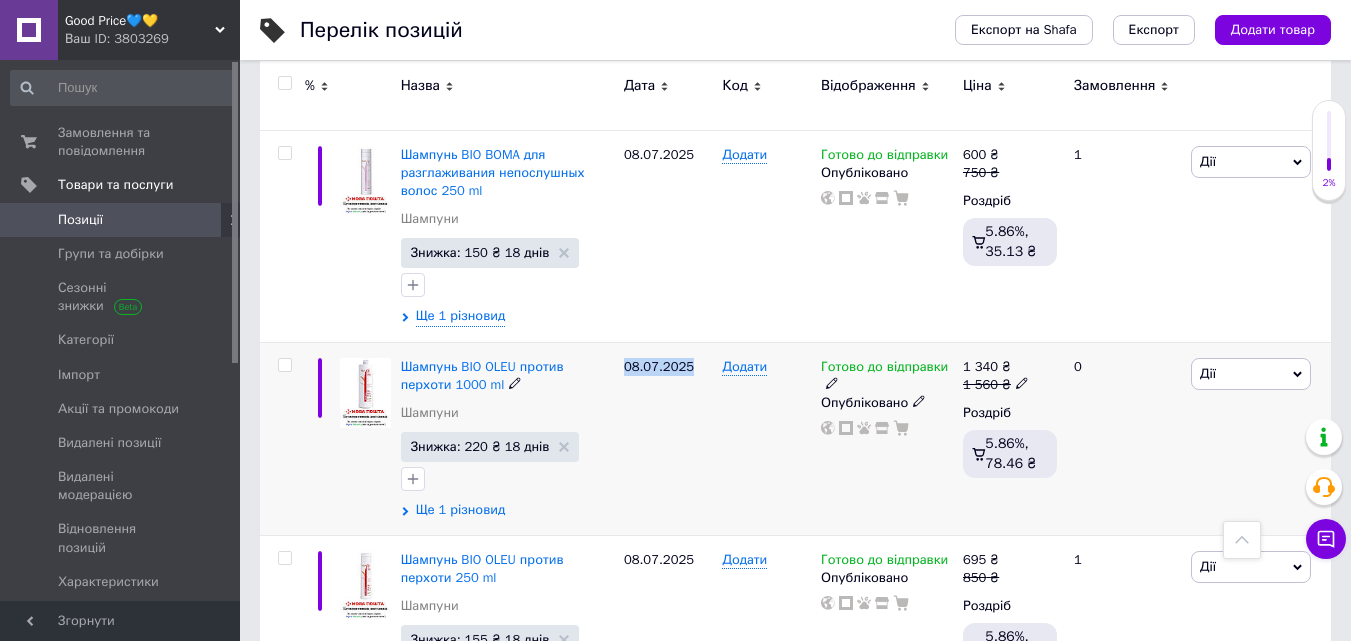 click on "Ще 1 різновид" at bounding box center (461, 510) 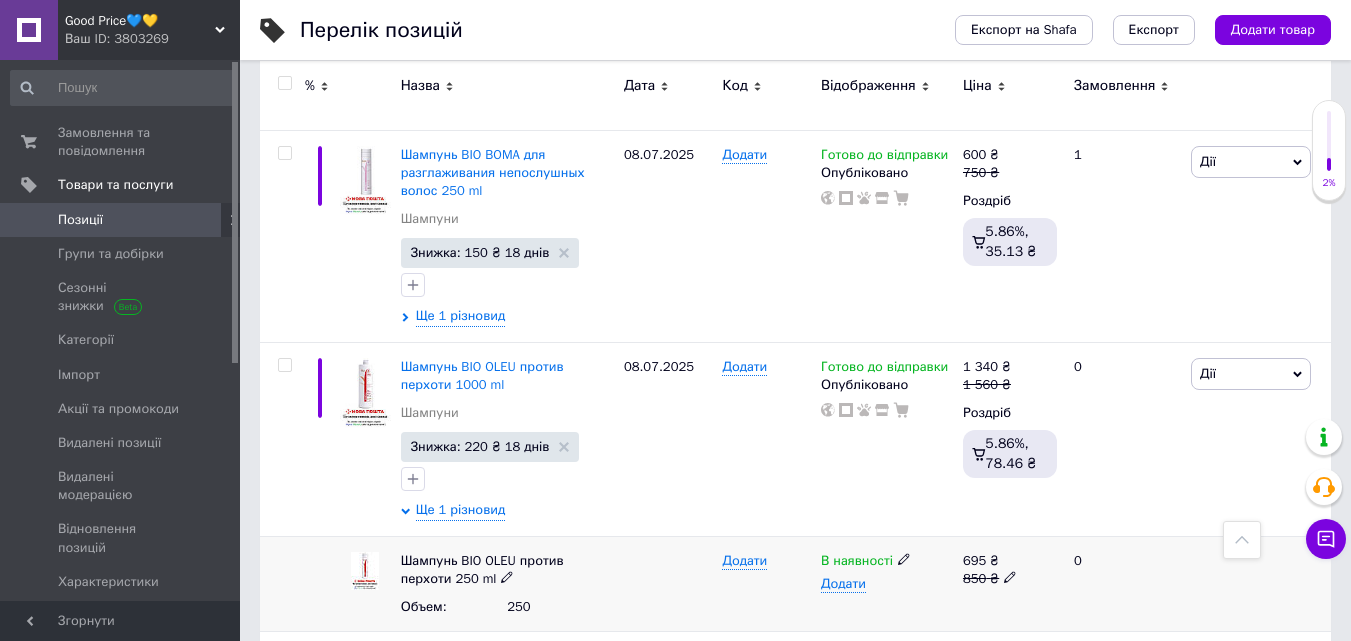 click on "В наявності" at bounding box center [887, 561] 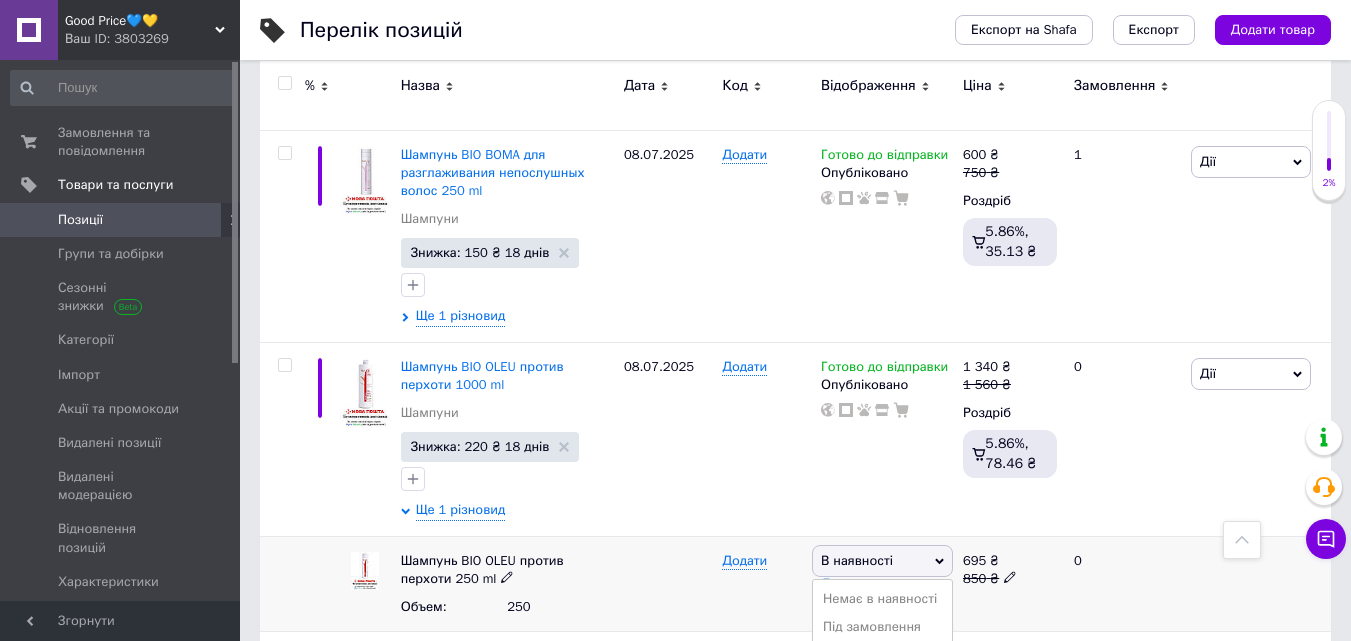 click on "В наявності" at bounding box center (882, 561) 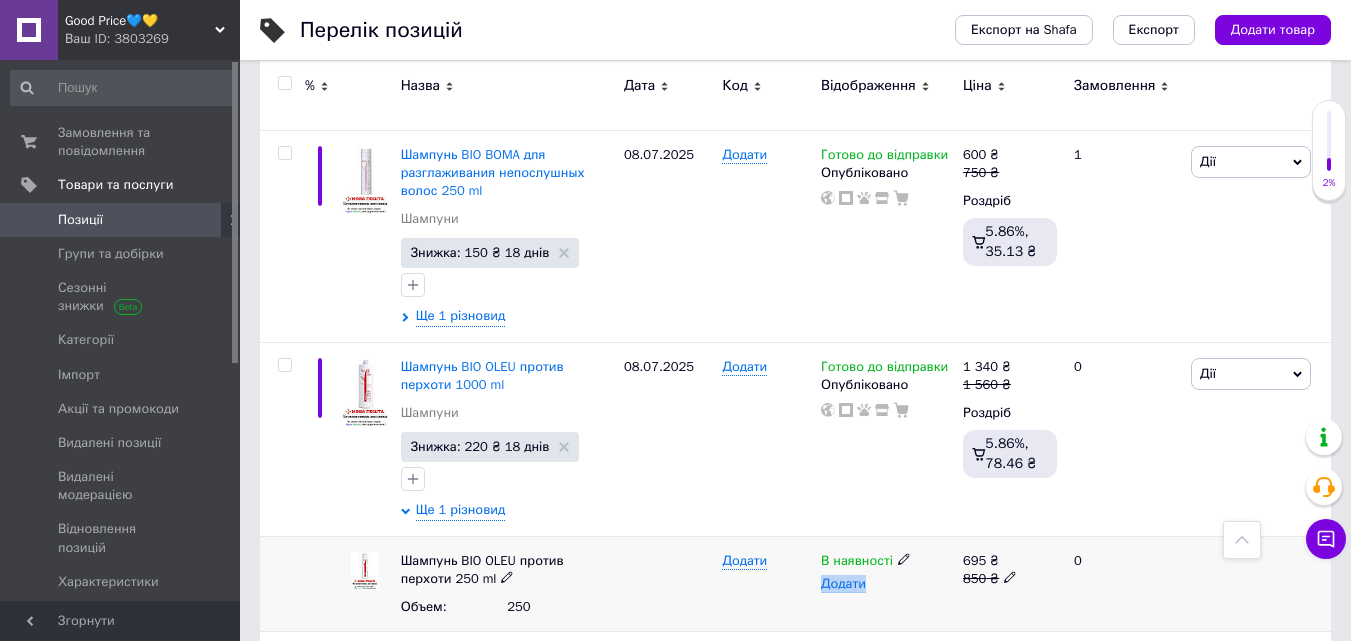 click 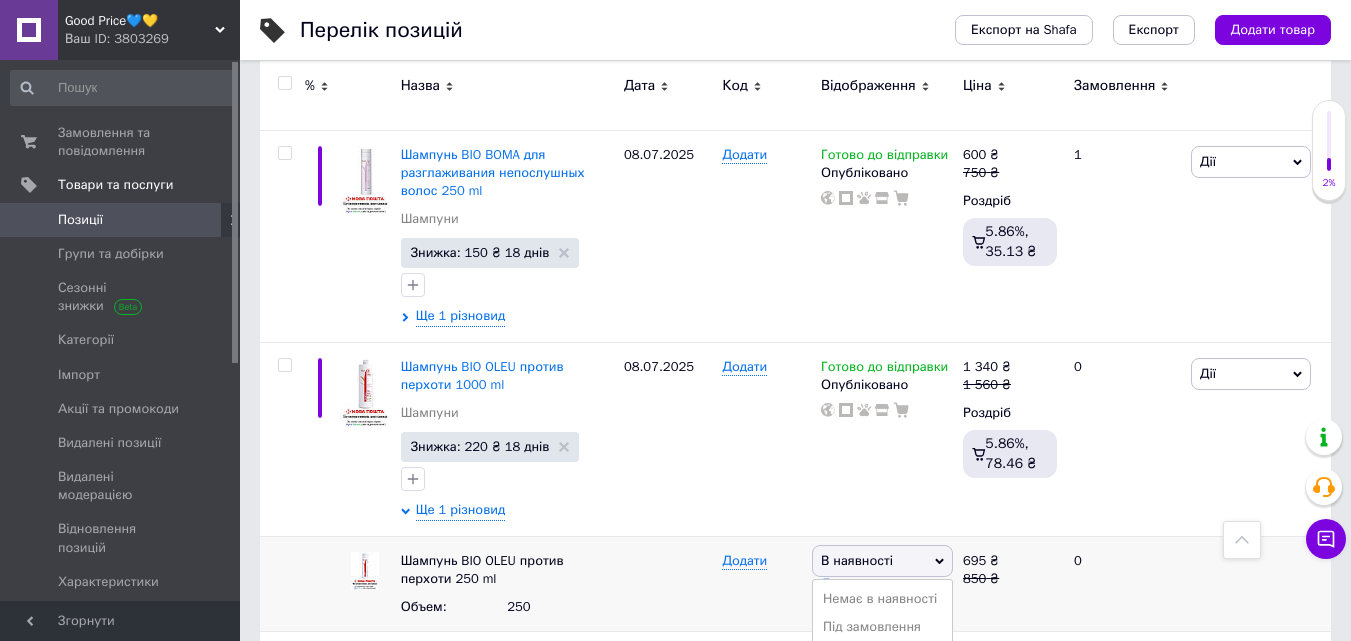 click on "Готово до відправки" at bounding box center (882, 664) 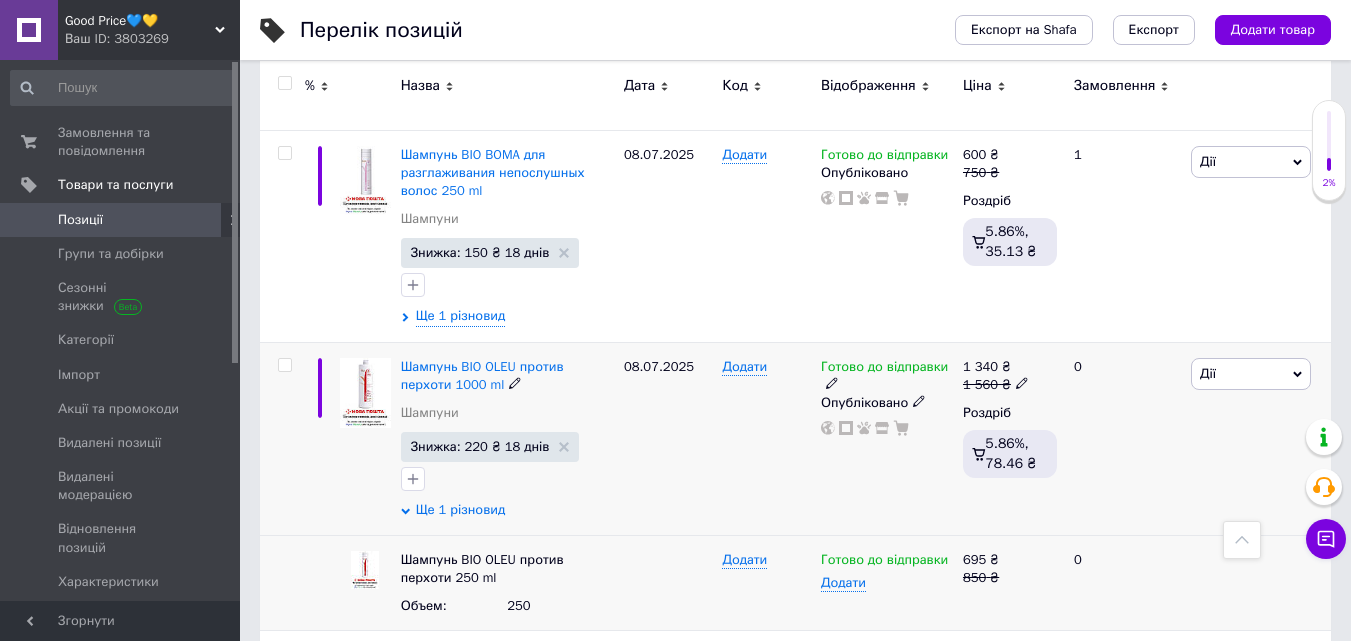 click on "Ще 1 різновид" at bounding box center (461, 510) 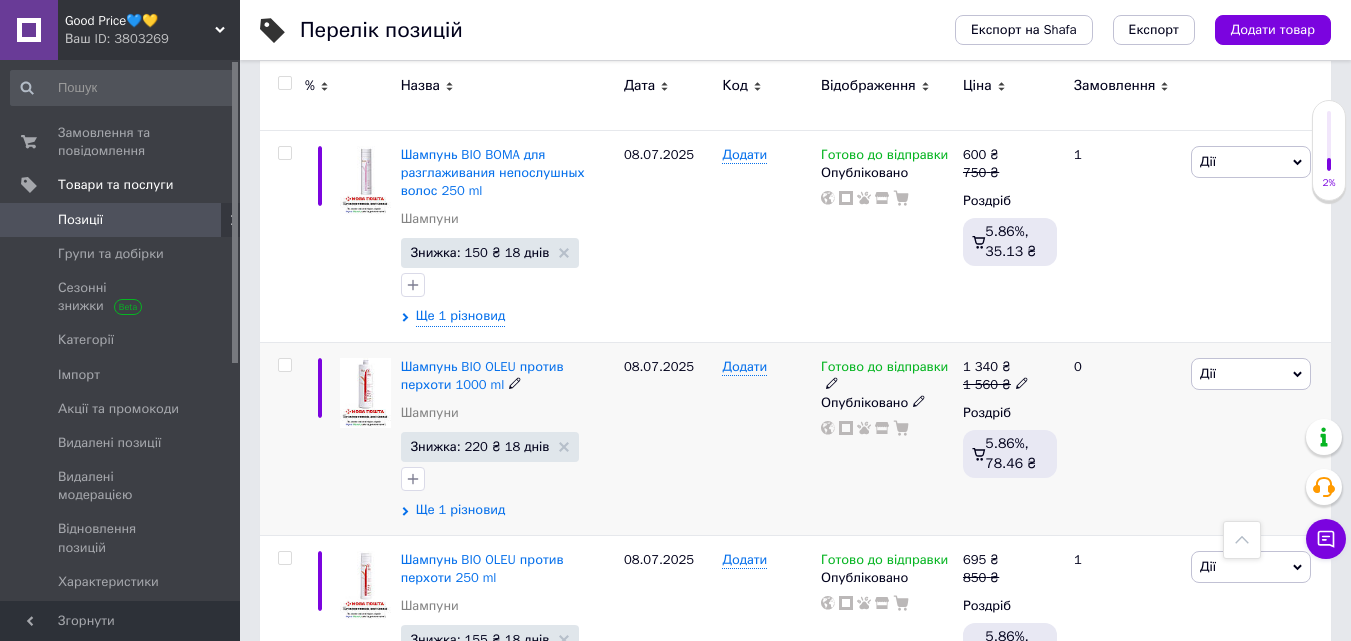 click on "Ще 1 різновид" at bounding box center [461, 510] 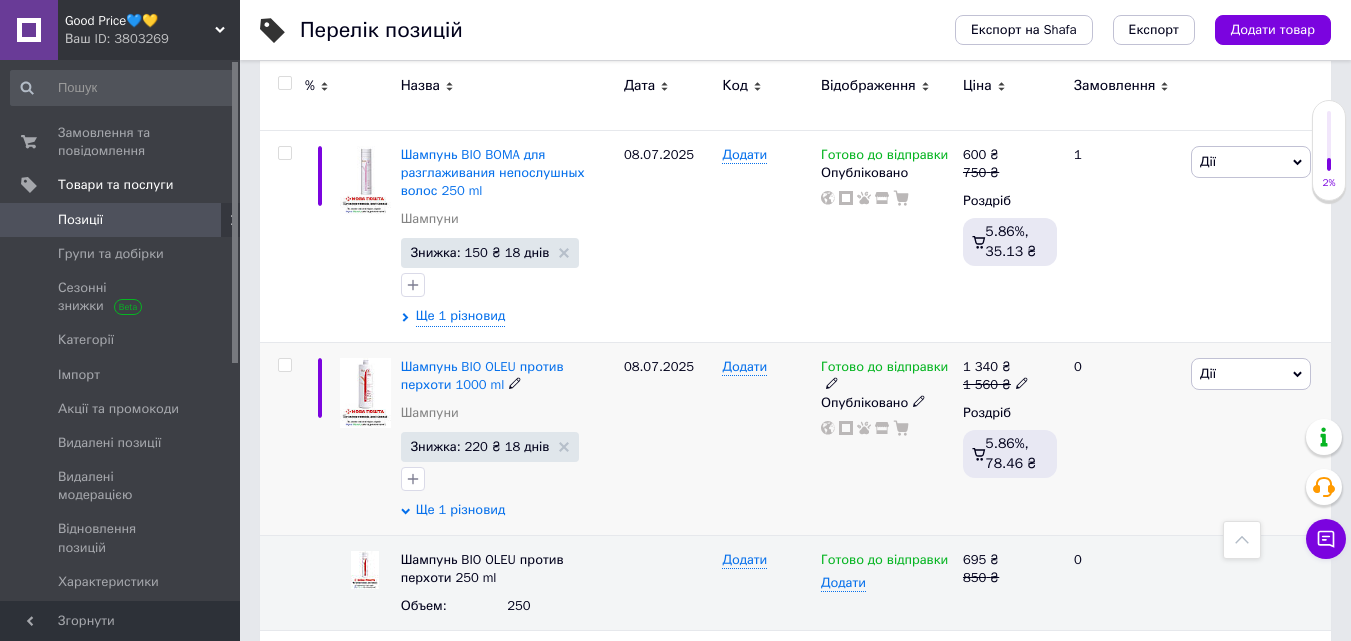 click on "Ще 1 різновид" at bounding box center (461, 510) 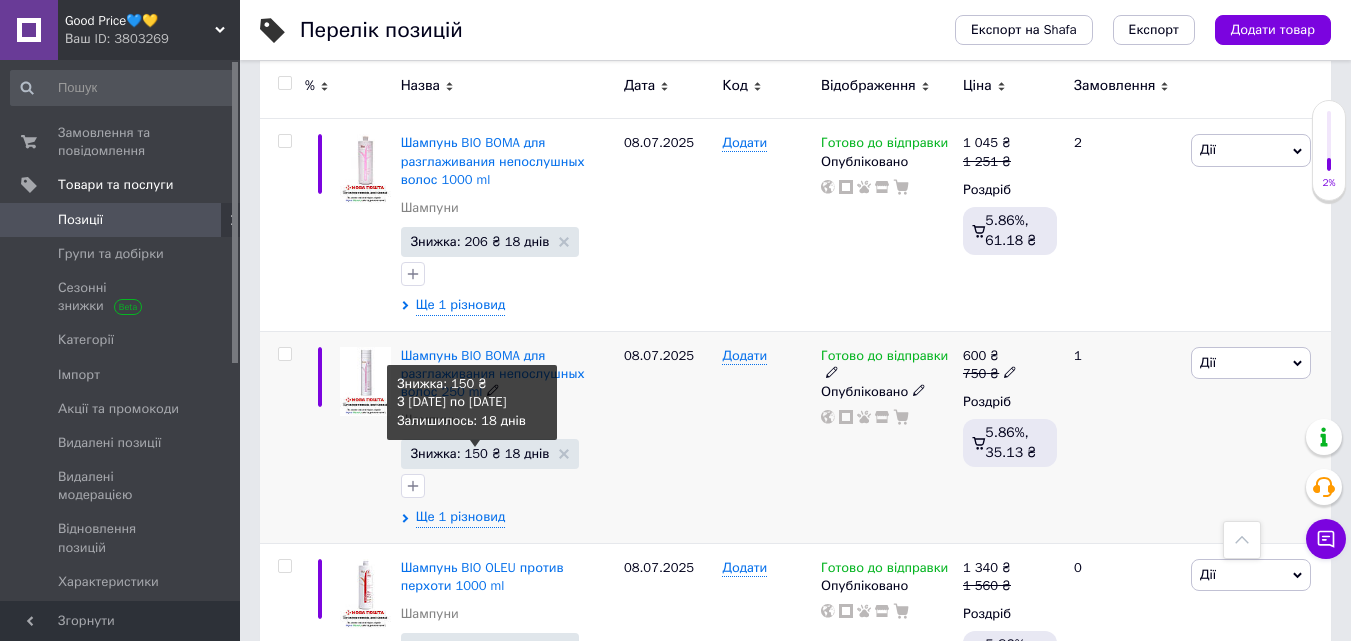 scroll, scrollTop: 5485, scrollLeft: 0, axis: vertical 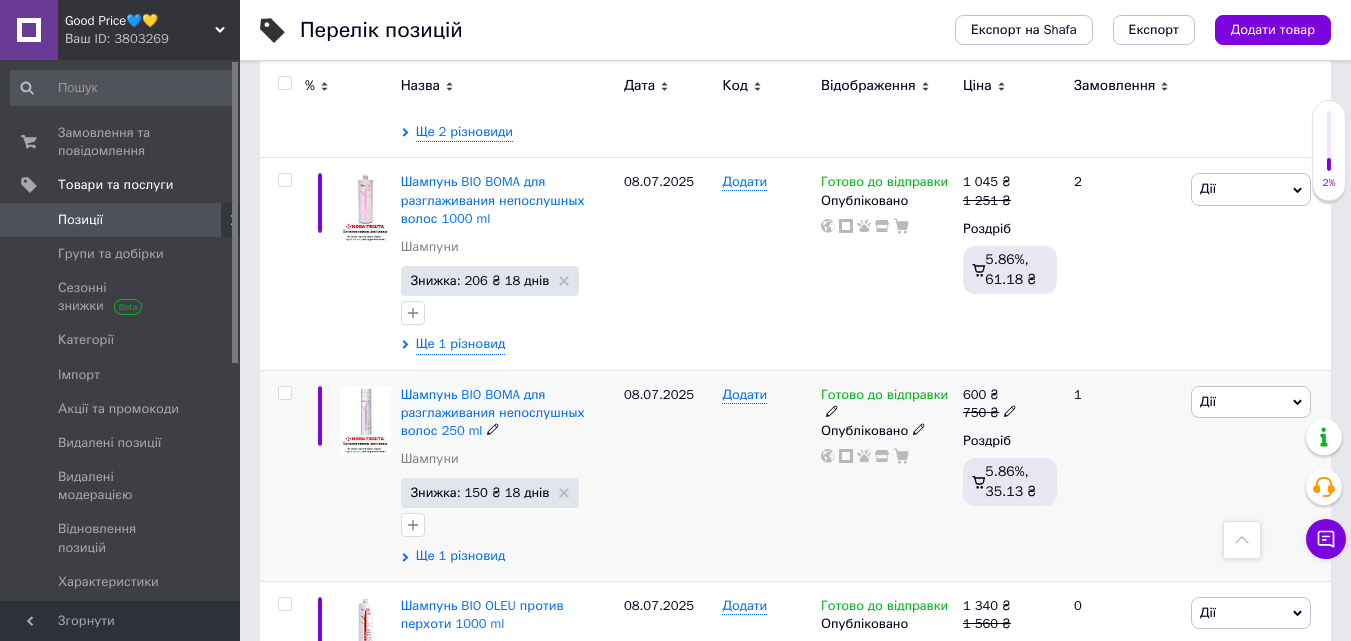click on "Ще 1 різновид" at bounding box center [461, 556] 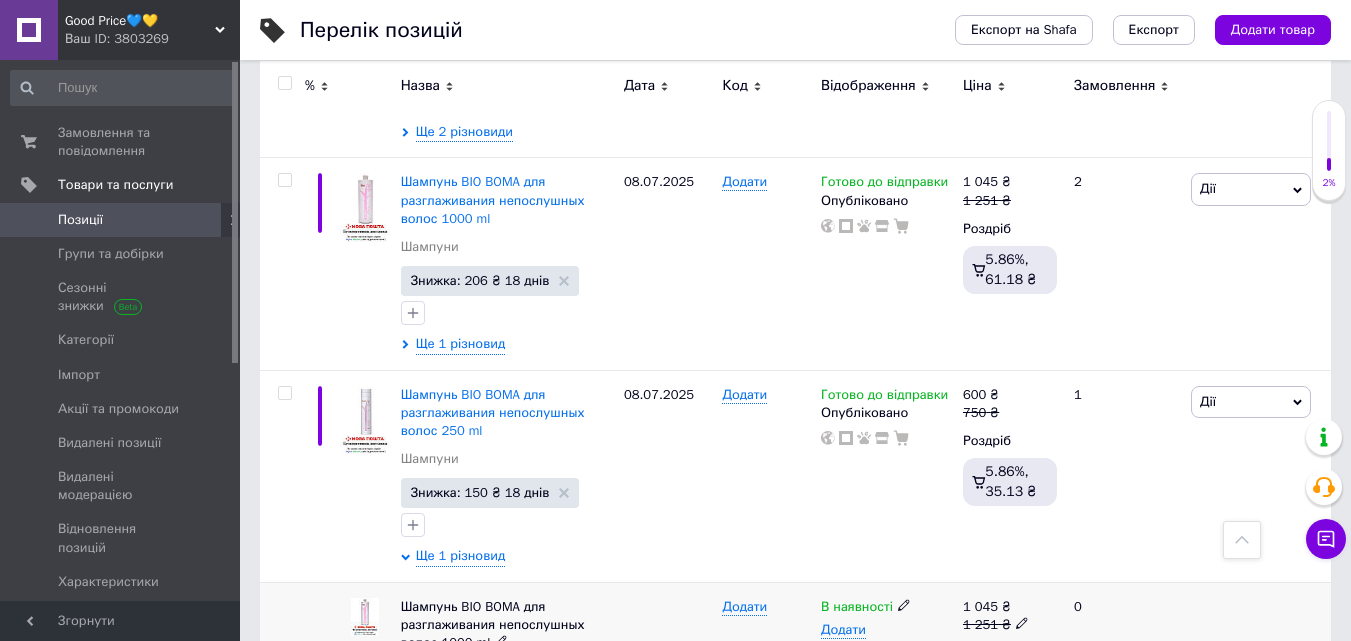 click 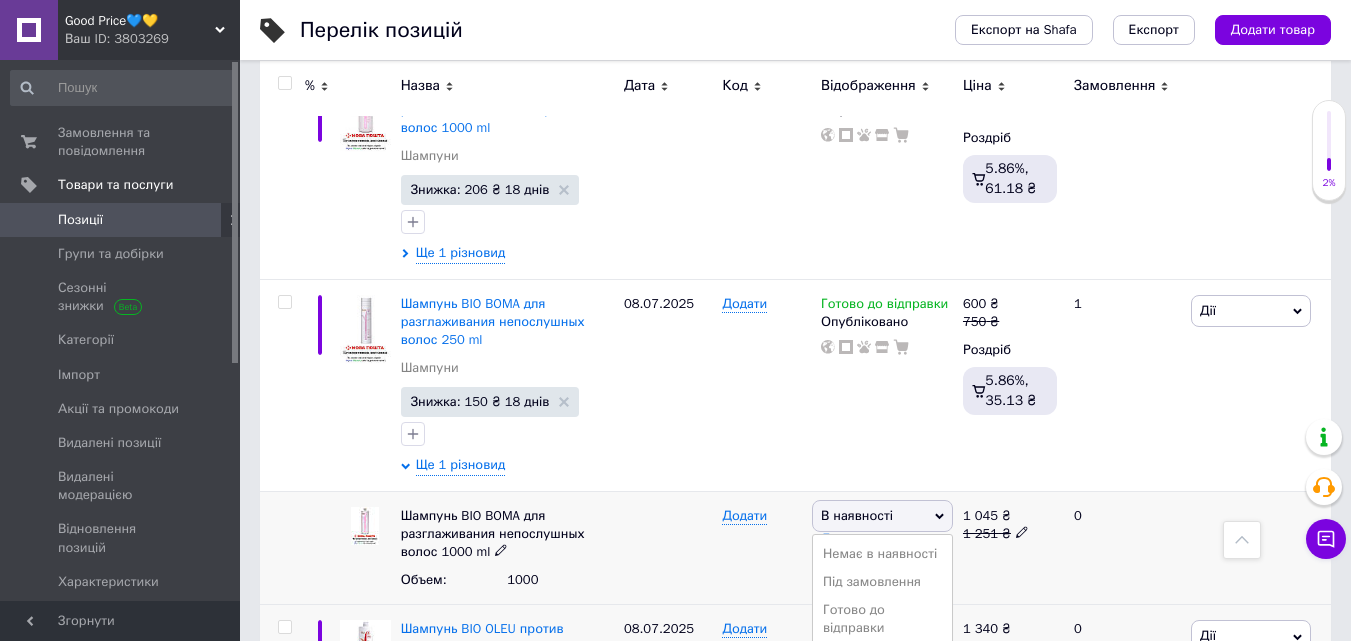 scroll, scrollTop: 5605, scrollLeft: 0, axis: vertical 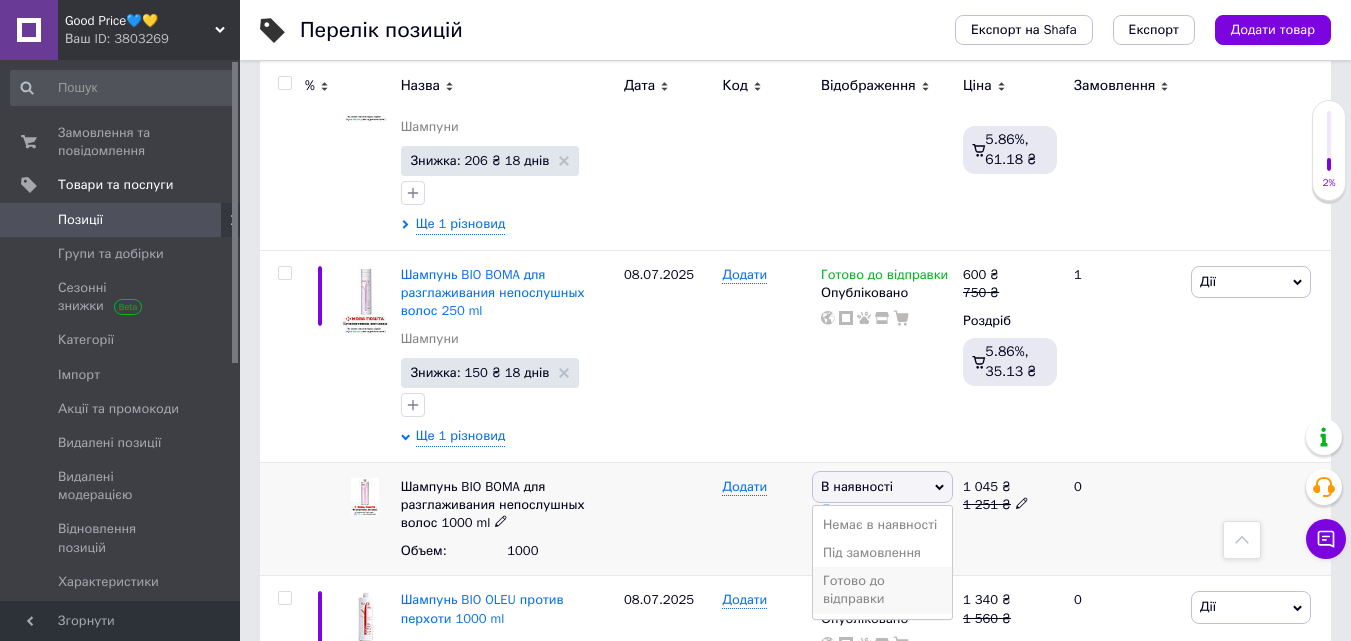 click on "Готово до відправки" at bounding box center (882, 590) 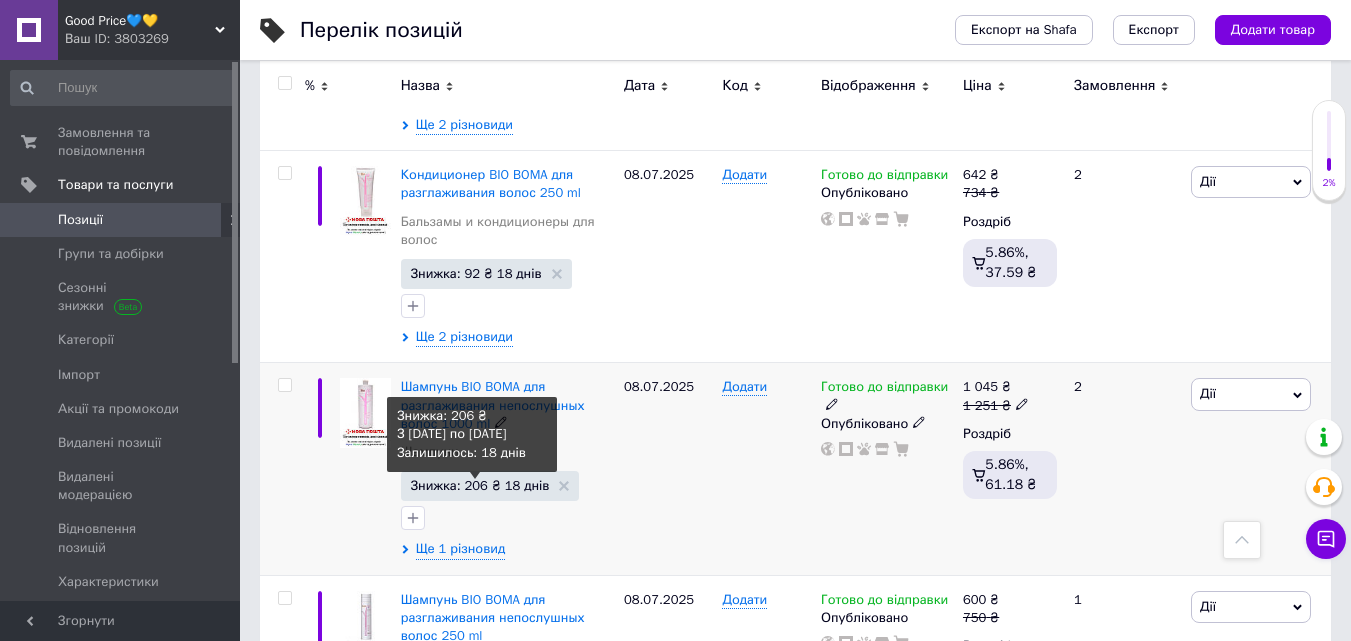 scroll, scrollTop: 5245, scrollLeft: 0, axis: vertical 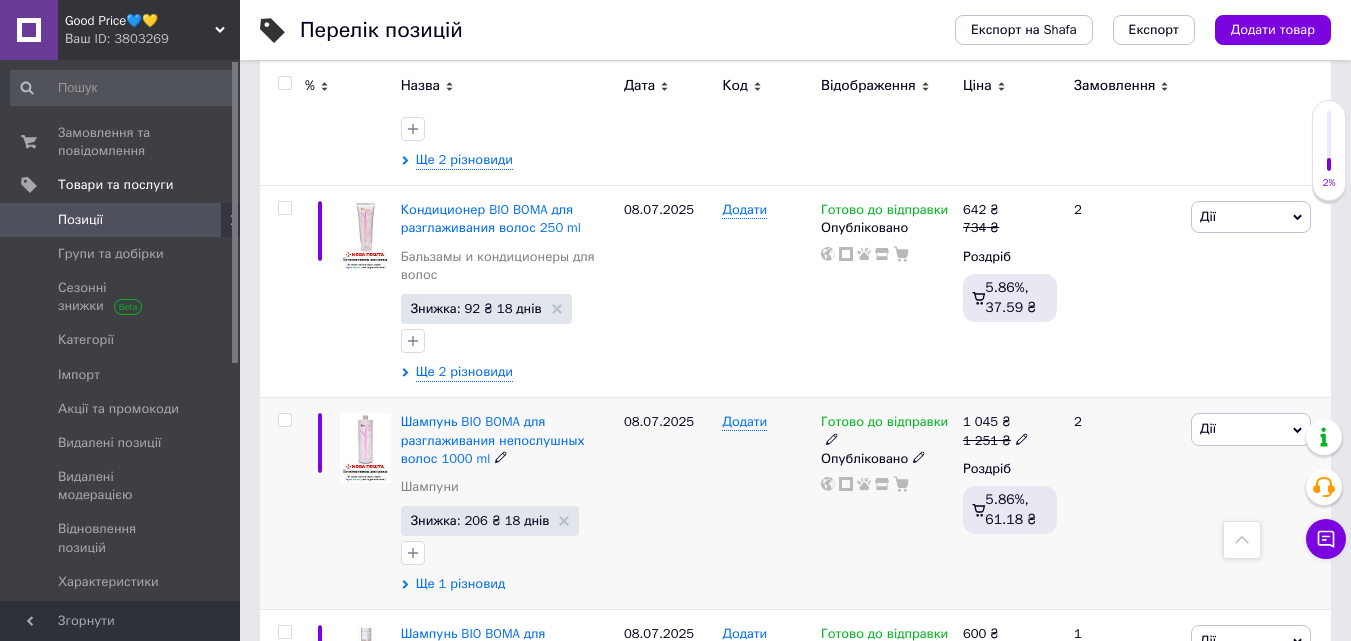 click on "Ще 1 різновид" at bounding box center [461, 584] 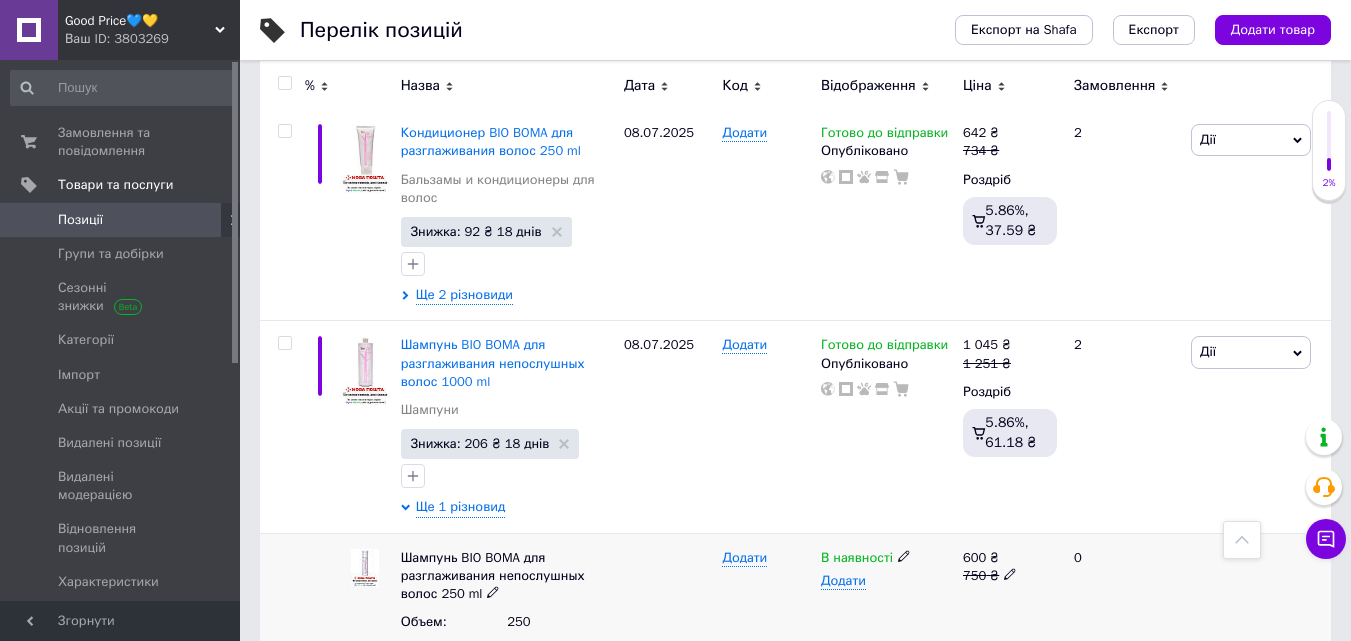 scroll, scrollTop: 5325, scrollLeft: 0, axis: vertical 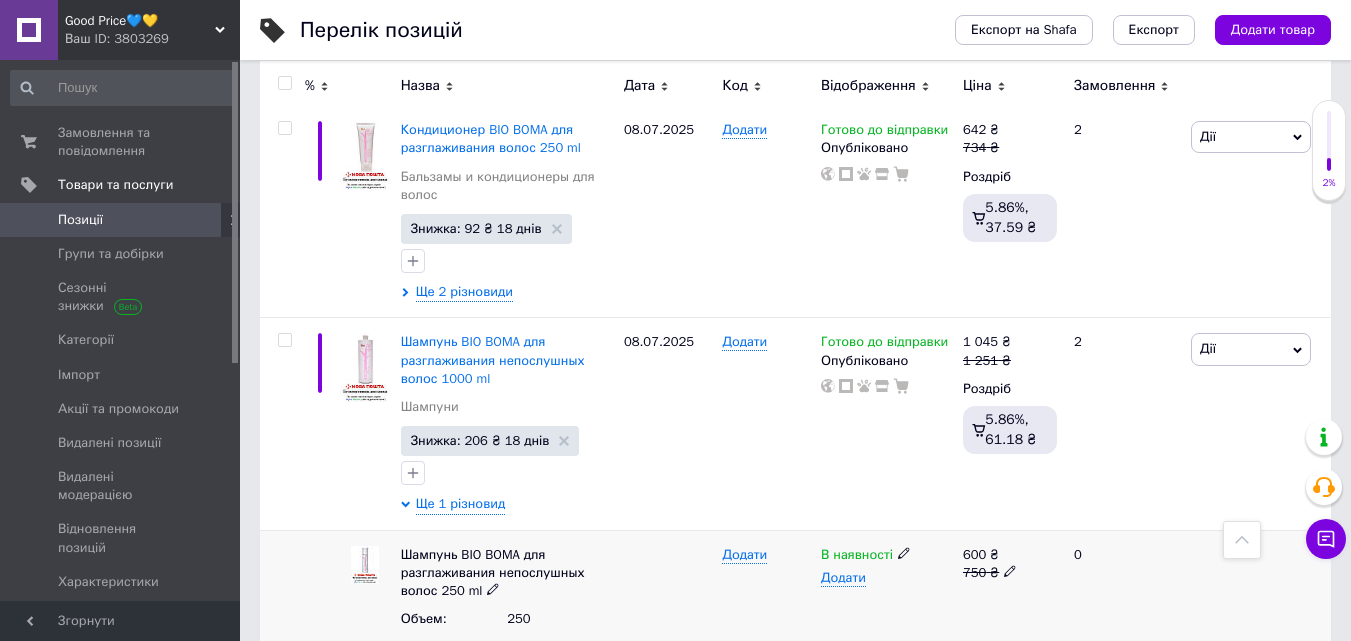 click on "В наявності" at bounding box center [887, 555] 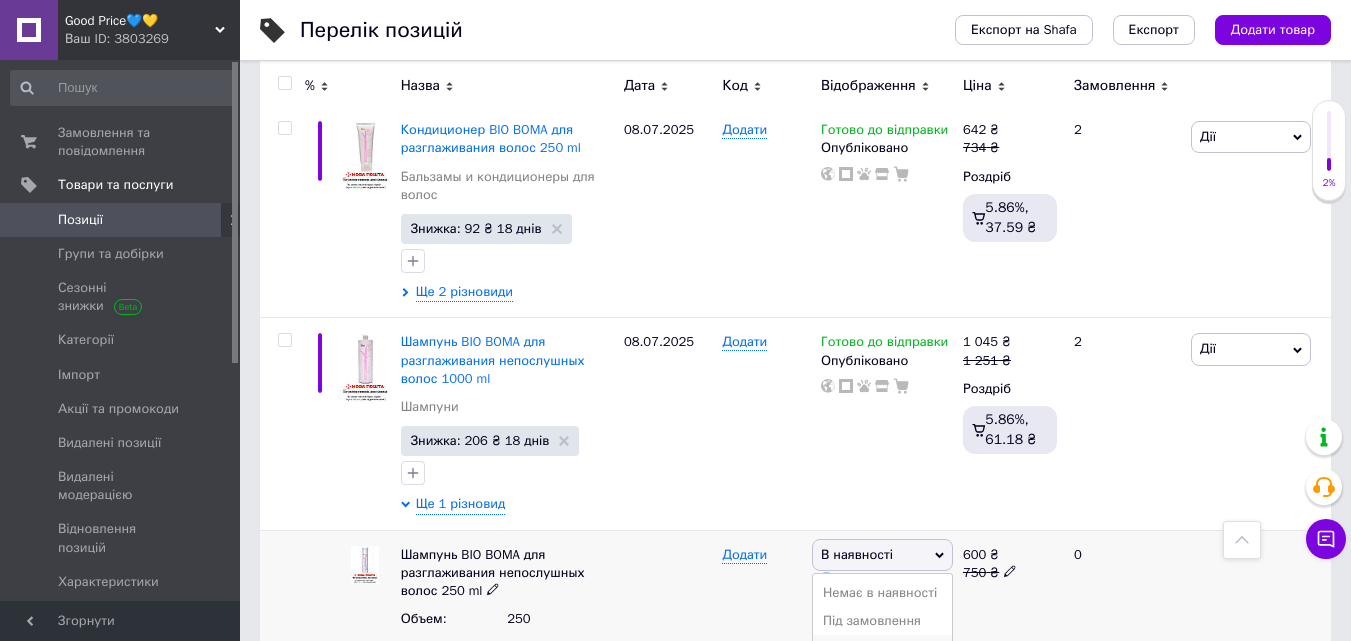 click on "Готово до відправки" at bounding box center [882, 658] 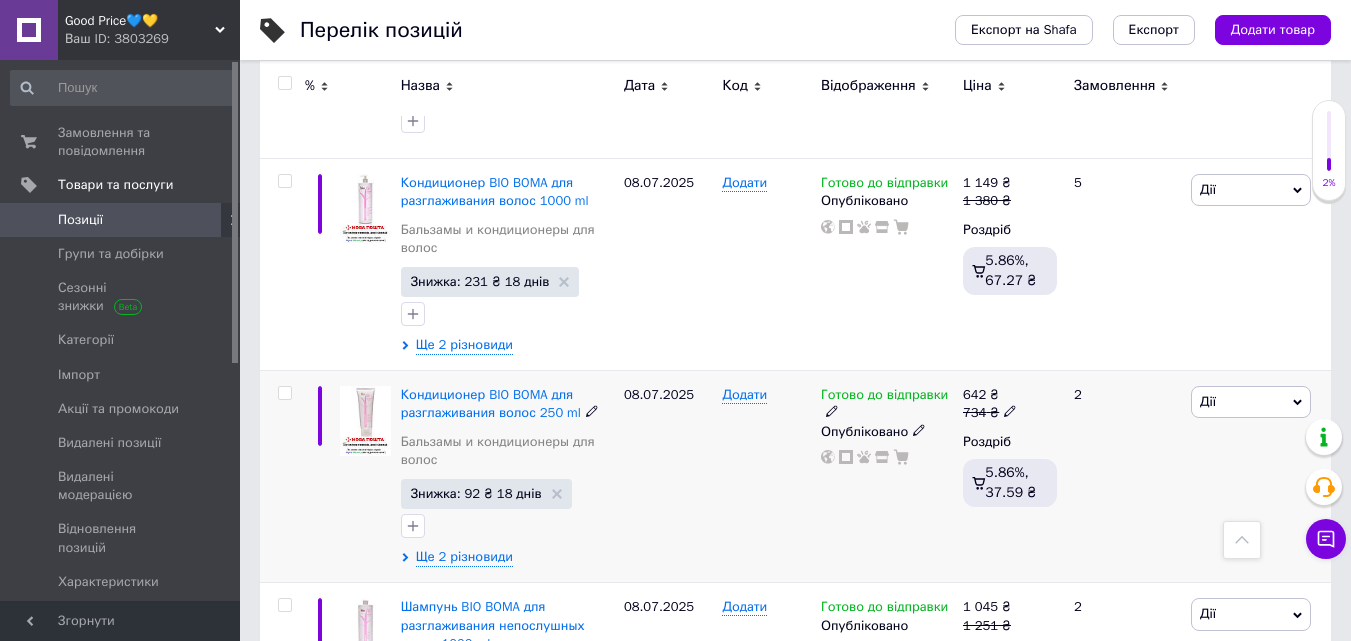 scroll, scrollTop: 5045, scrollLeft: 0, axis: vertical 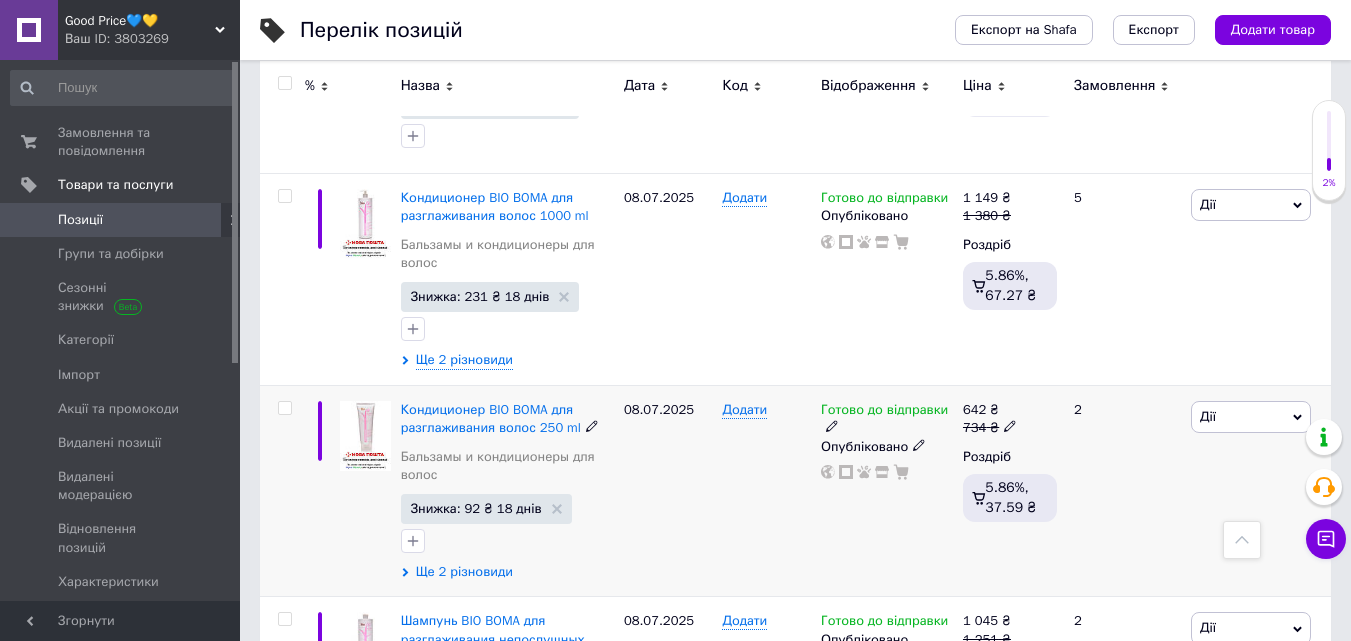click on "Ще 2 різновиди" at bounding box center (464, 572) 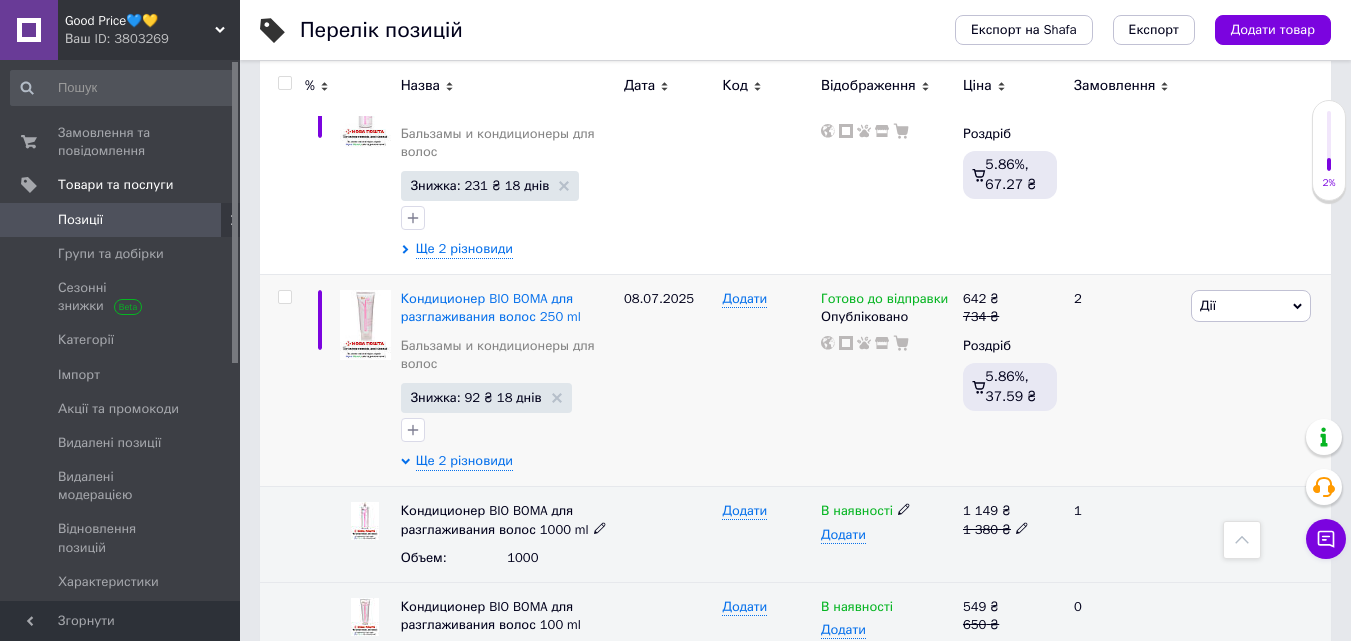 scroll, scrollTop: 5165, scrollLeft: 0, axis: vertical 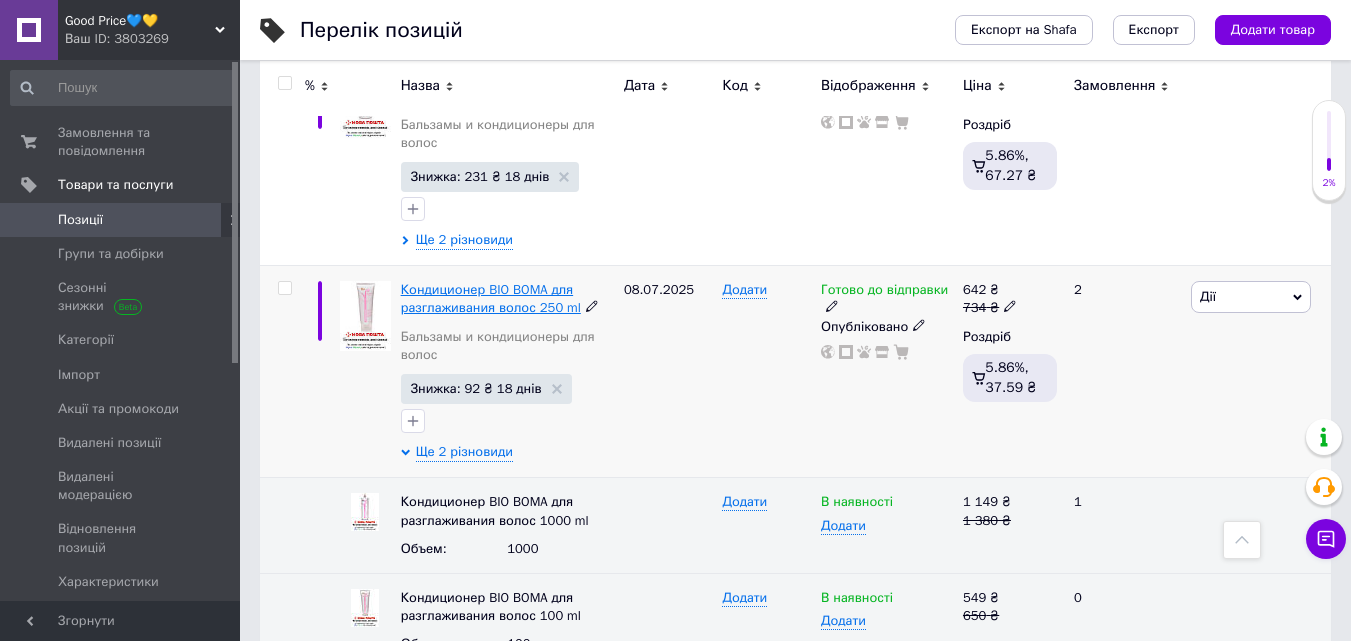 click on "Кондиционер BIO BOMA для разглаживания волос 250 ml" at bounding box center [491, 298] 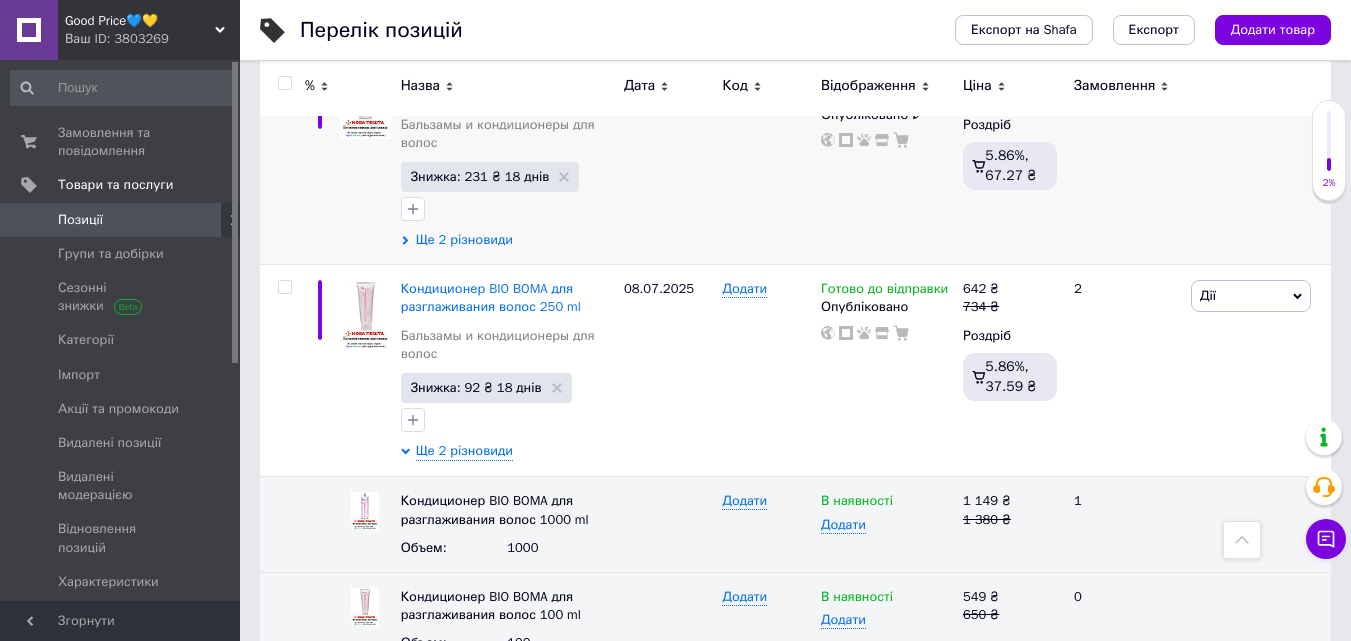 click on "Ще 2 різновиди" at bounding box center (464, 240) 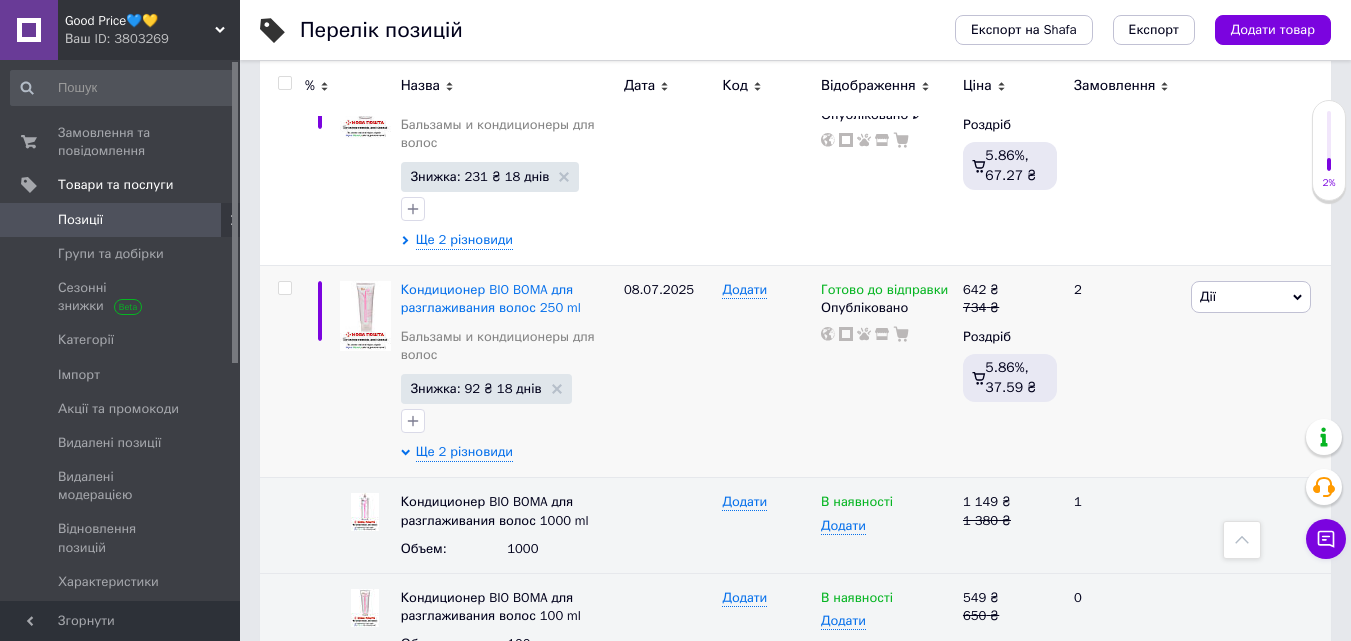 drag, startPoint x: 471, startPoint y: 187, endPoint x: 594, endPoint y: 237, distance: 132.77425 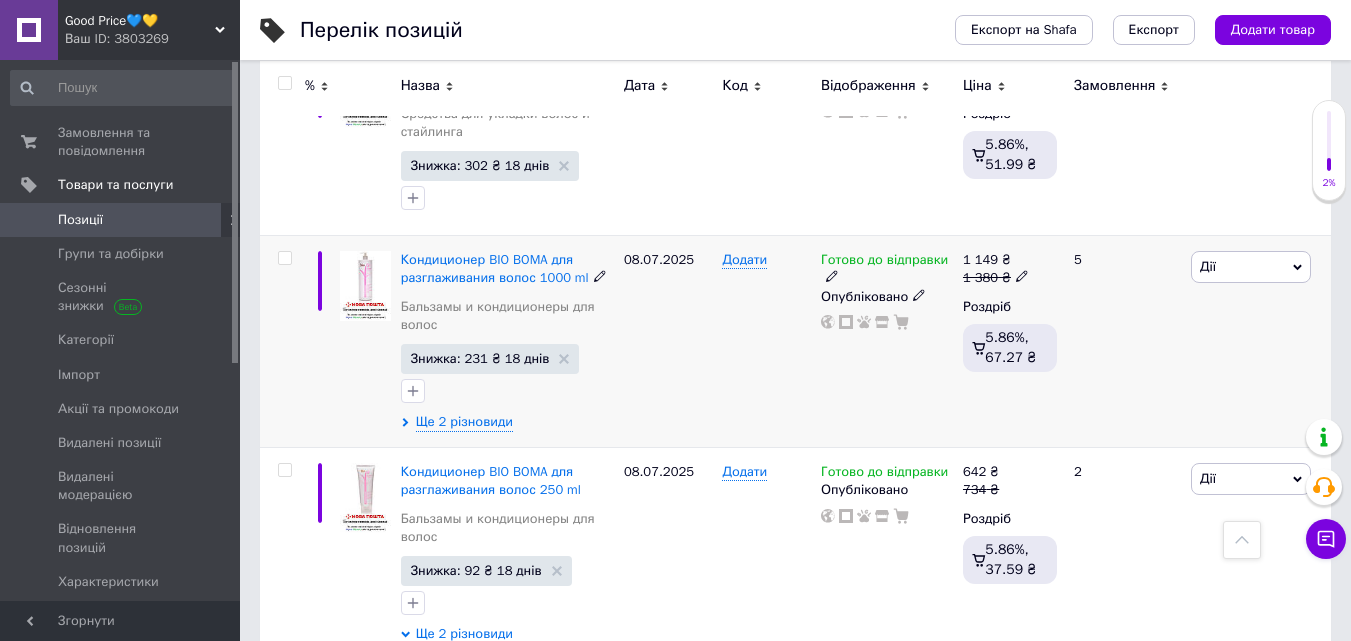 scroll, scrollTop: 4965, scrollLeft: 0, axis: vertical 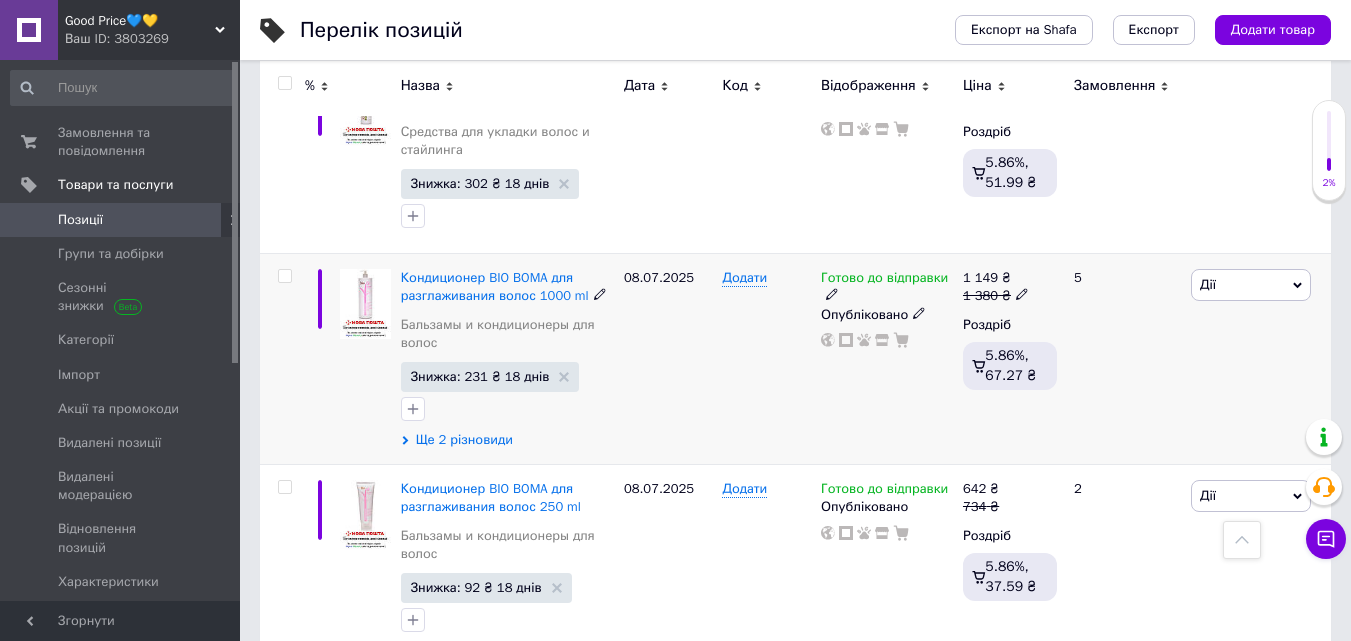 click on "Ще 2 різновиди" at bounding box center (464, 440) 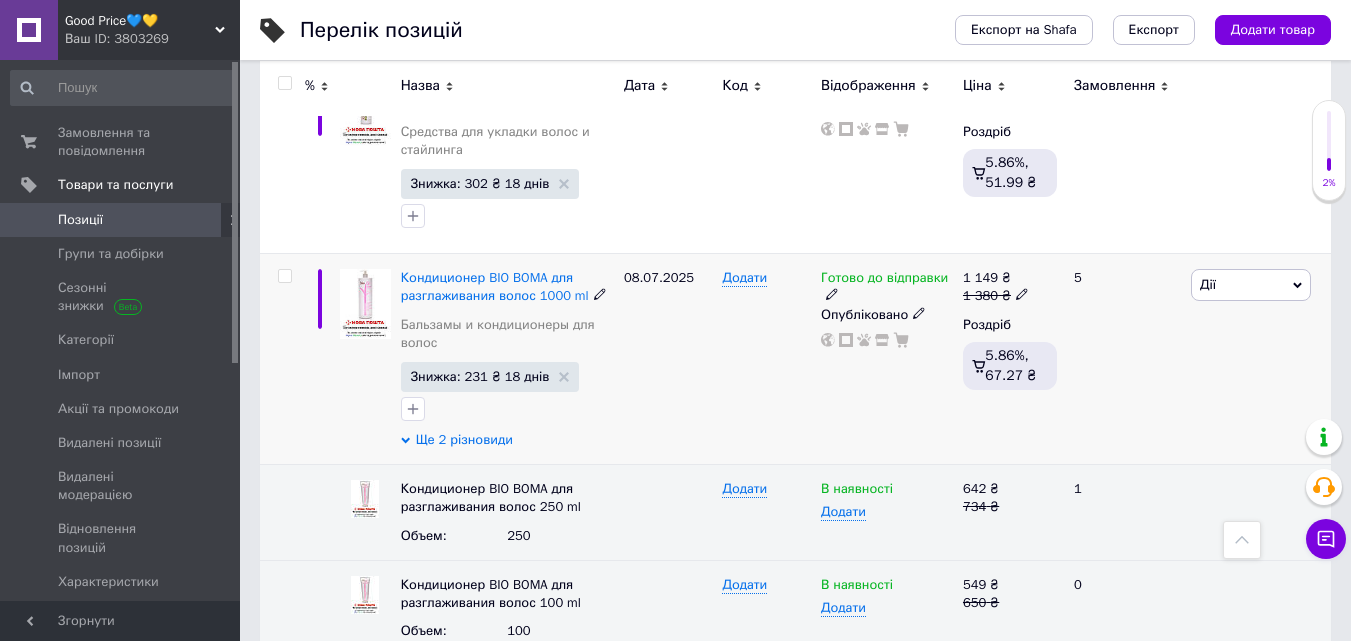 click on "Ще 2 різновиди" at bounding box center (464, 440) 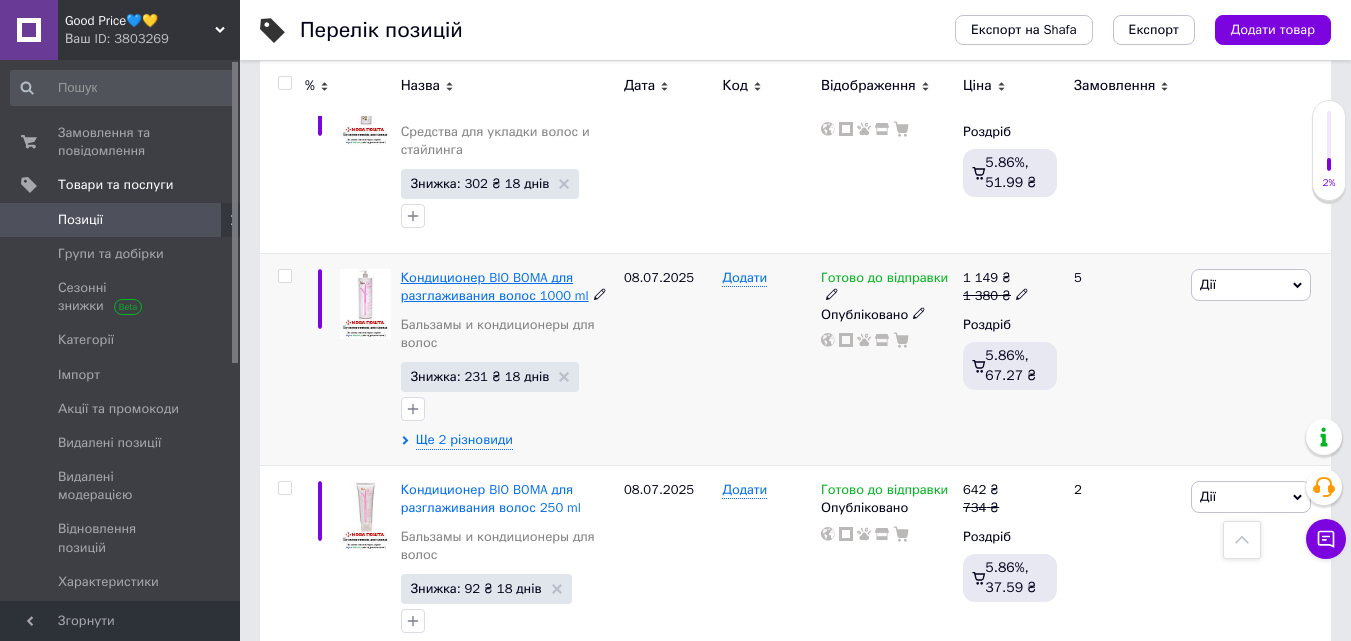 click on "Кондиционер BIO BOMA для разглаживания волос 1000 ml" at bounding box center [495, 286] 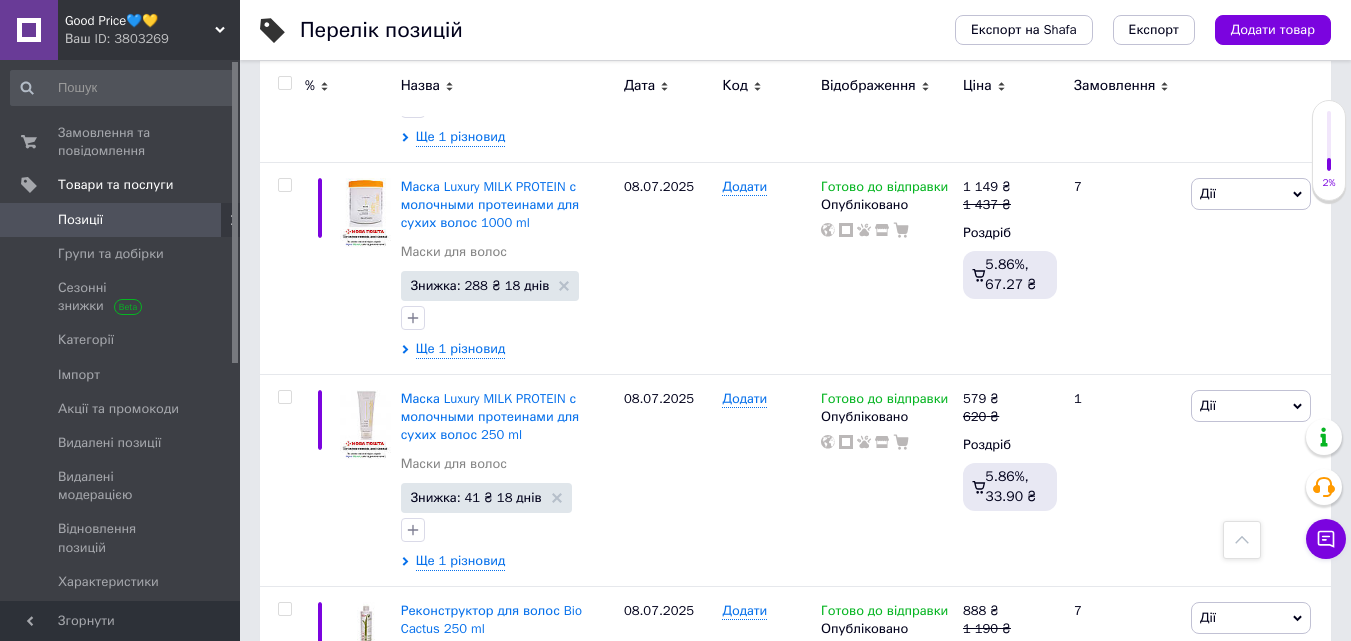scroll, scrollTop: 4405, scrollLeft: 0, axis: vertical 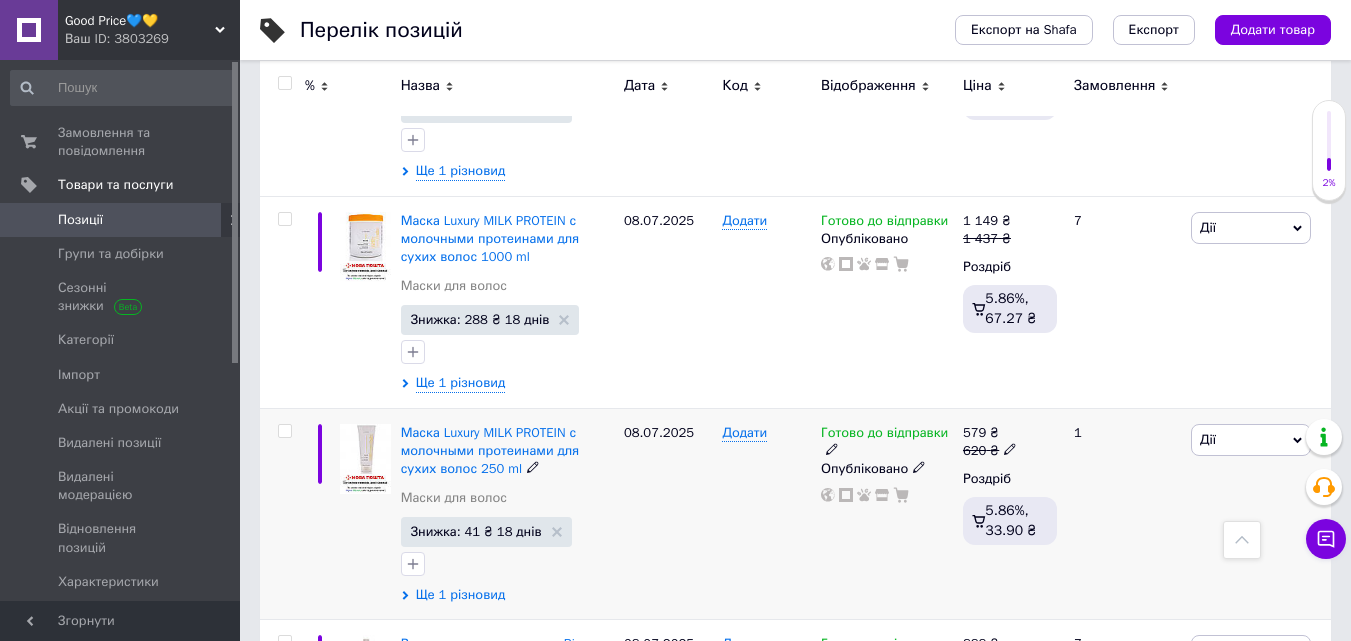click on "Ще 1 різновид" at bounding box center (461, 595) 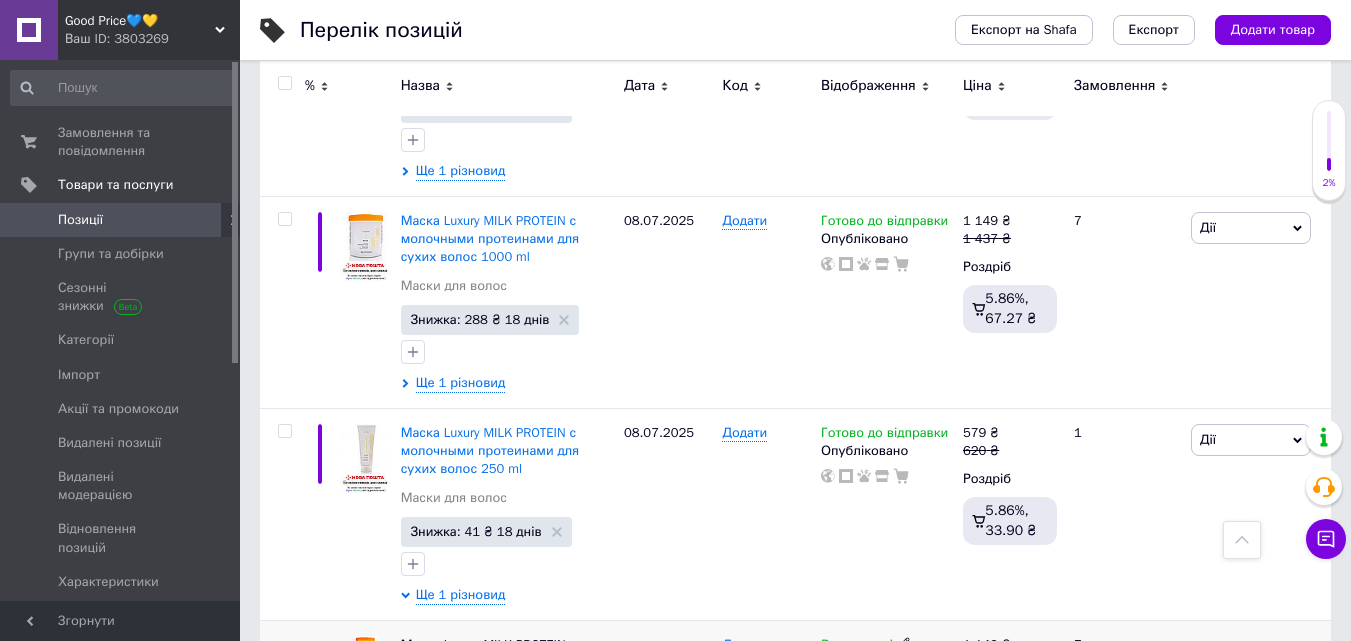 click 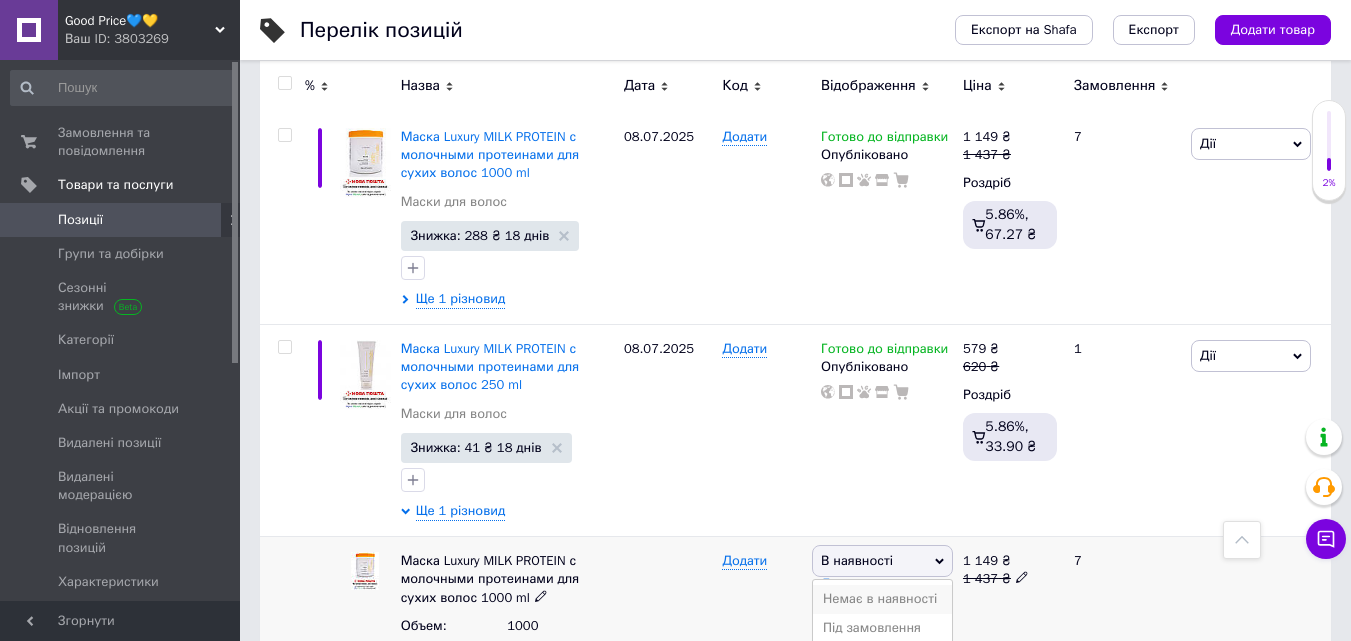 drag, startPoint x: 897, startPoint y: 593, endPoint x: 895, endPoint y: 629, distance: 36.05551 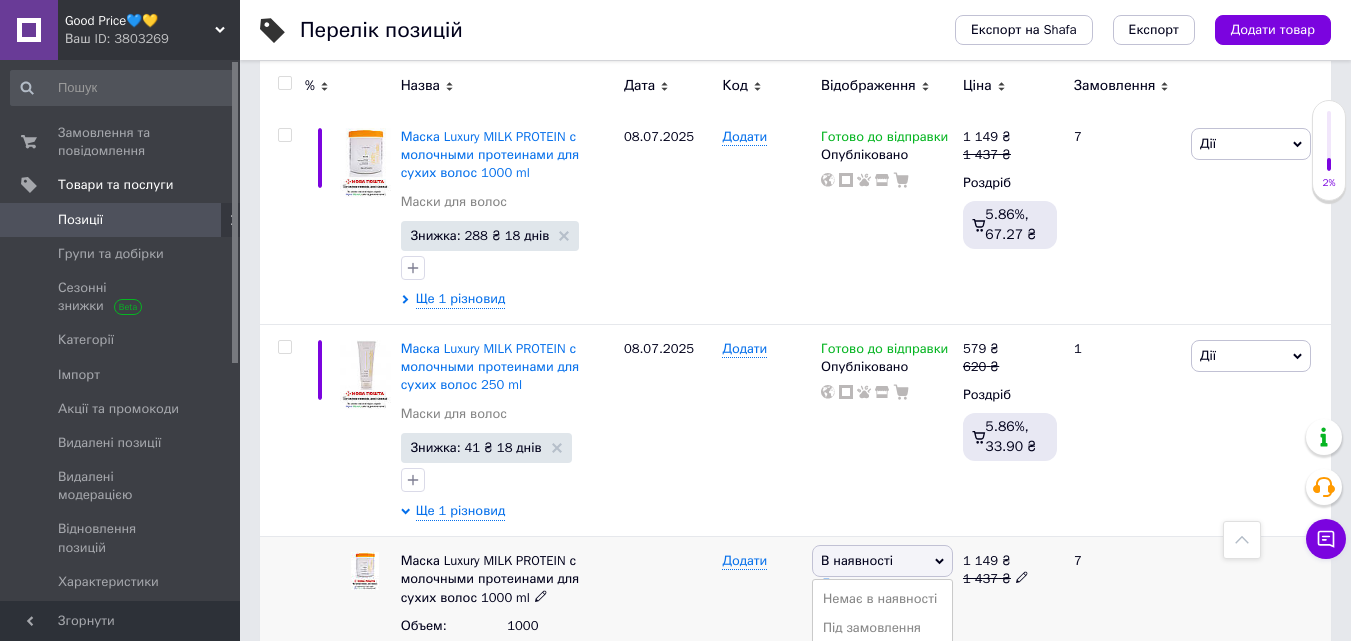 scroll, scrollTop: 4492, scrollLeft: 0, axis: vertical 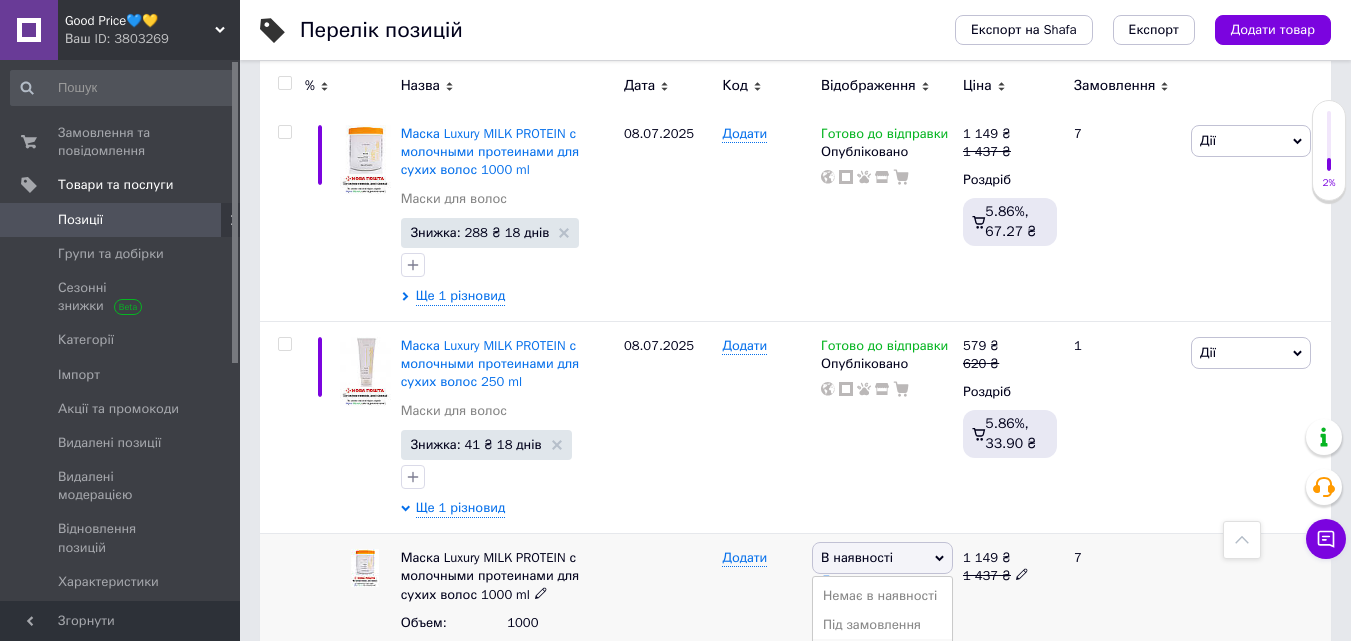 click on "Готово до відправки" at bounding box center (882, 662) 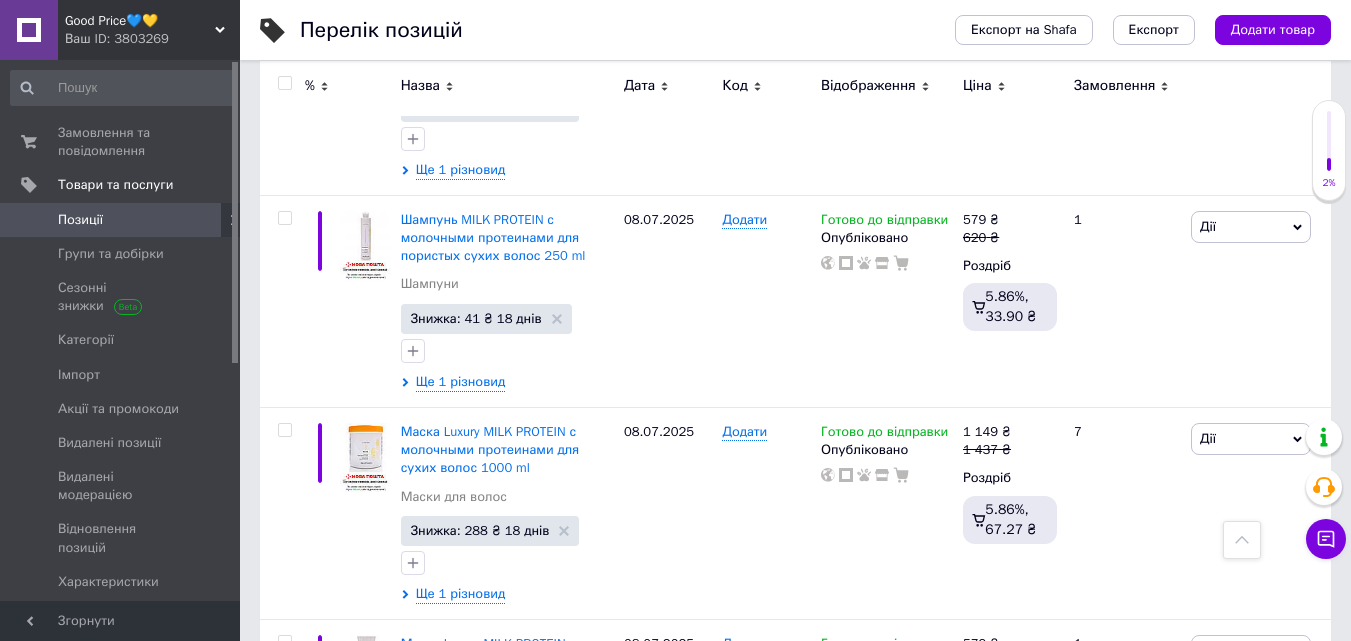 scroll, scrollTop: 4132, scrollLeft: 0, axis: vertical 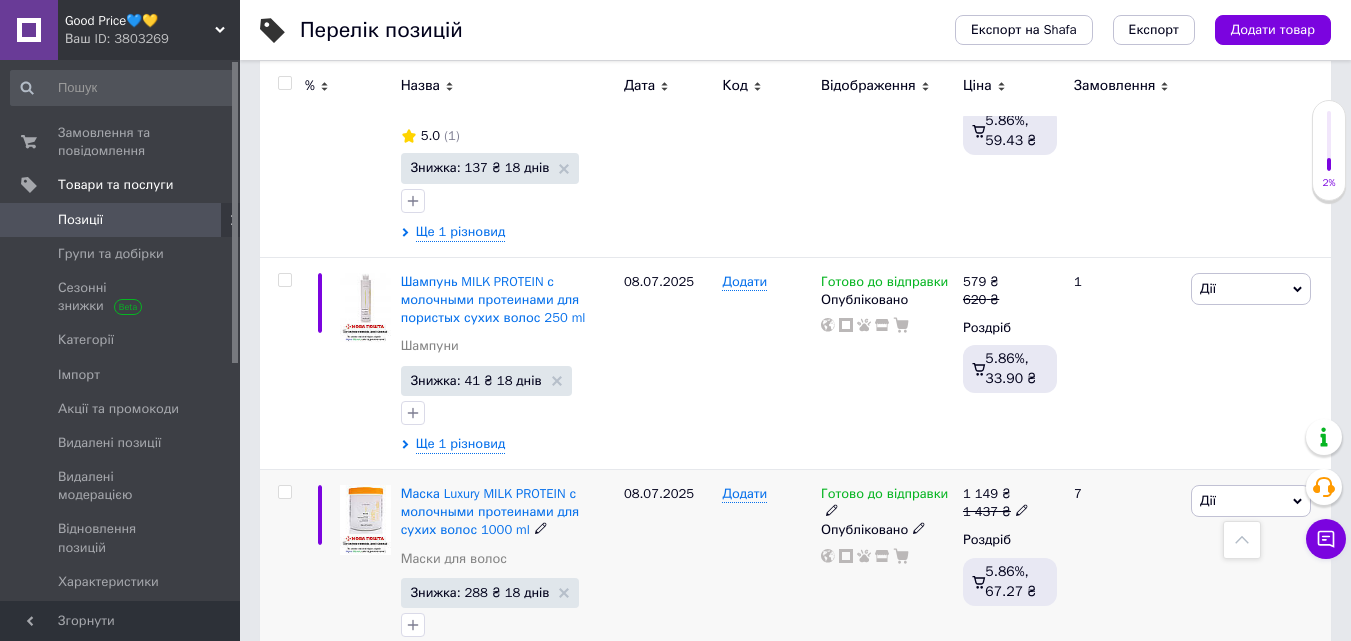 click on "Ще 1 різновид" at bounding box center (461, 656) 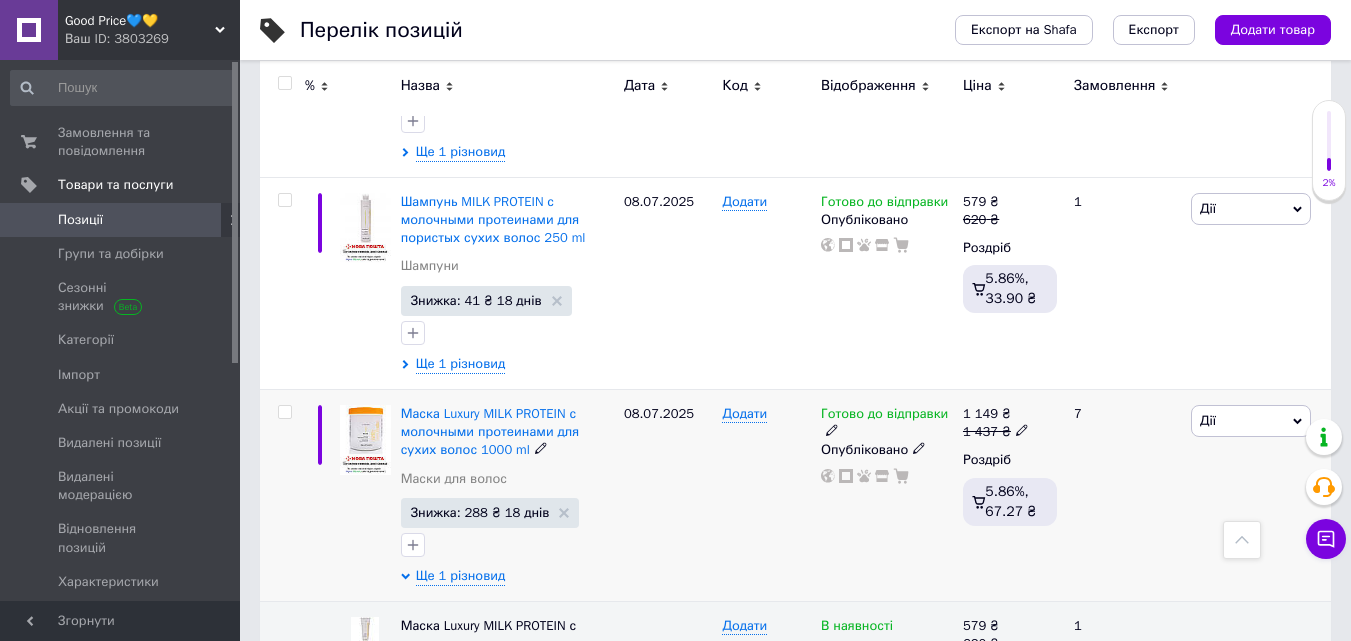 drag, startPoint x: 825, startPoint y: 548, endPoint x: 813, endPoint y: 589, distance: 42.72002 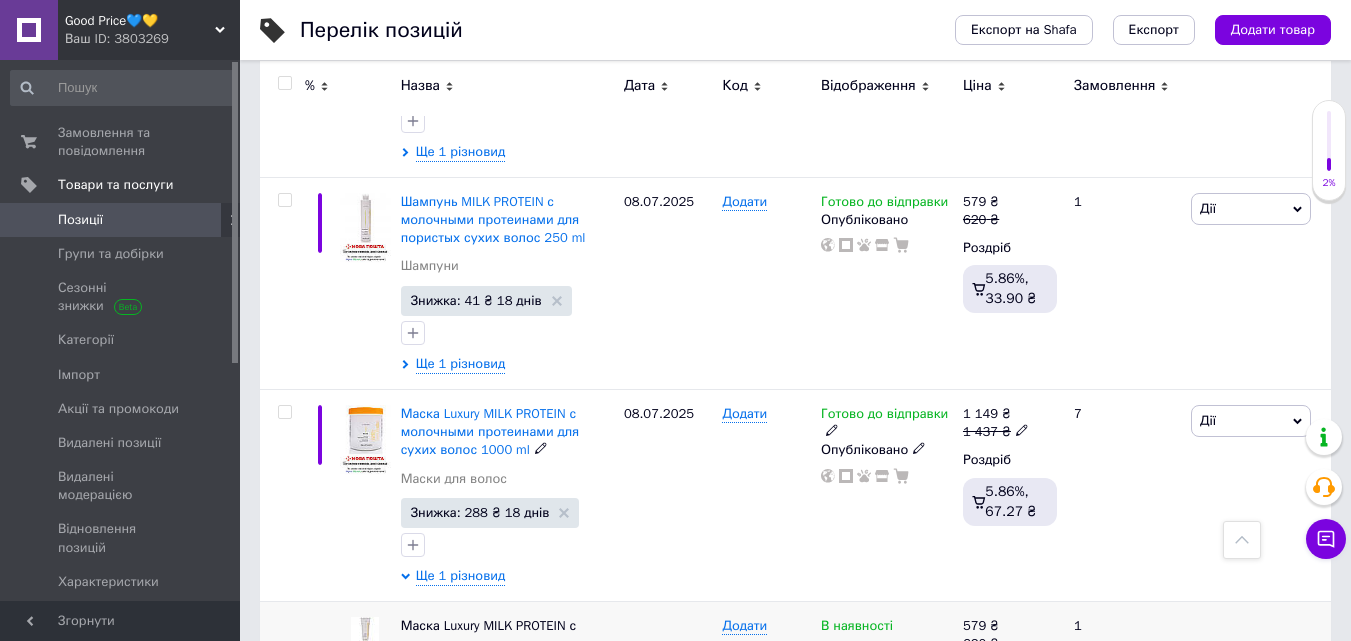 scroll, scrollTop: 4214, scrollLeft: 0, axis: vertical 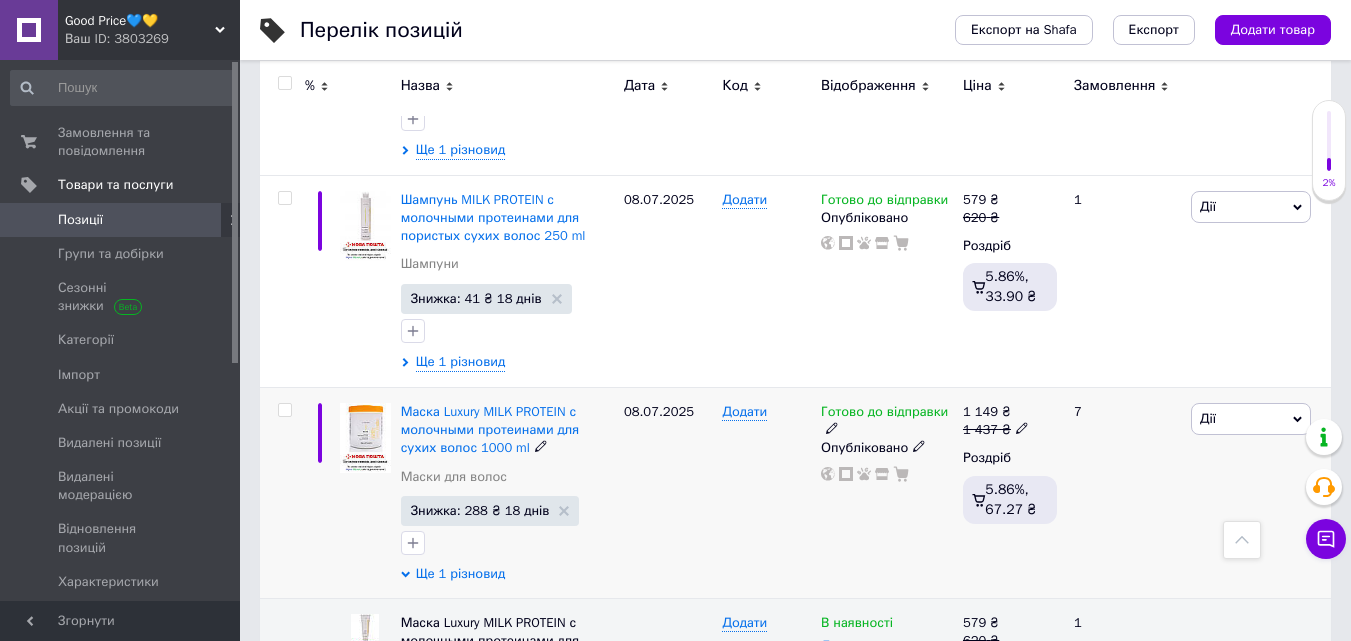 click on "Ще 1 різновид" at bounding box center (461, 574) 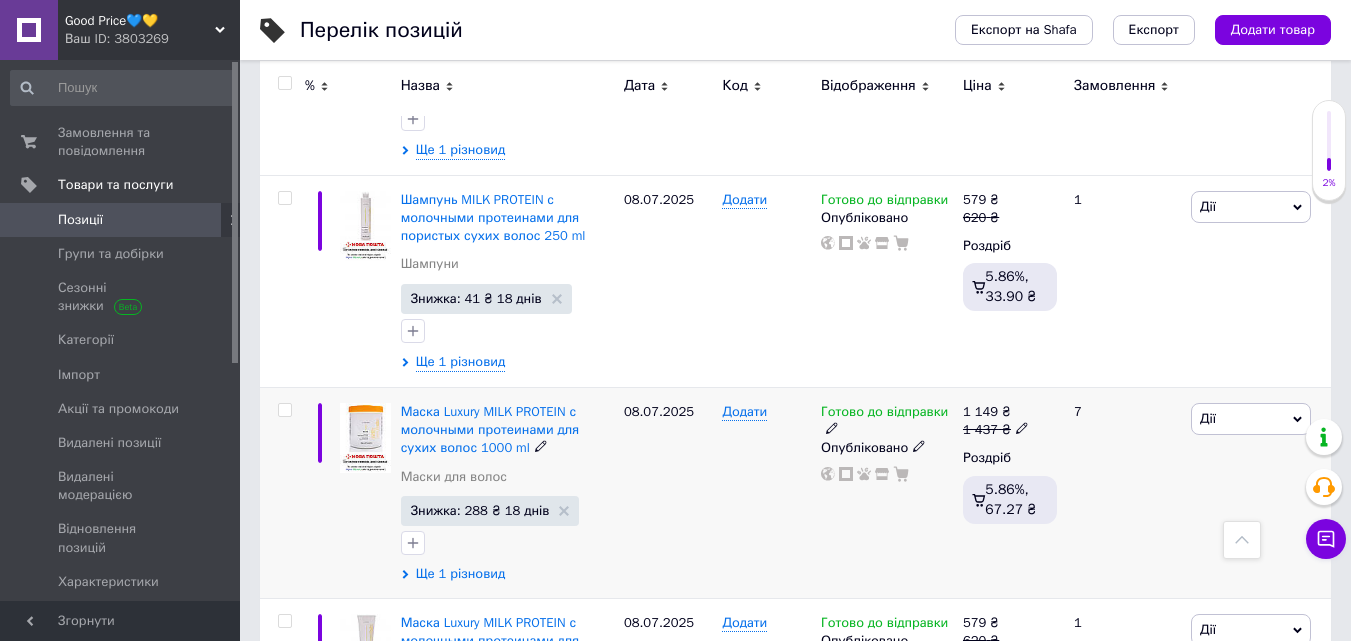click on "Ще 1 різновид" at bounding box center [461, 574] 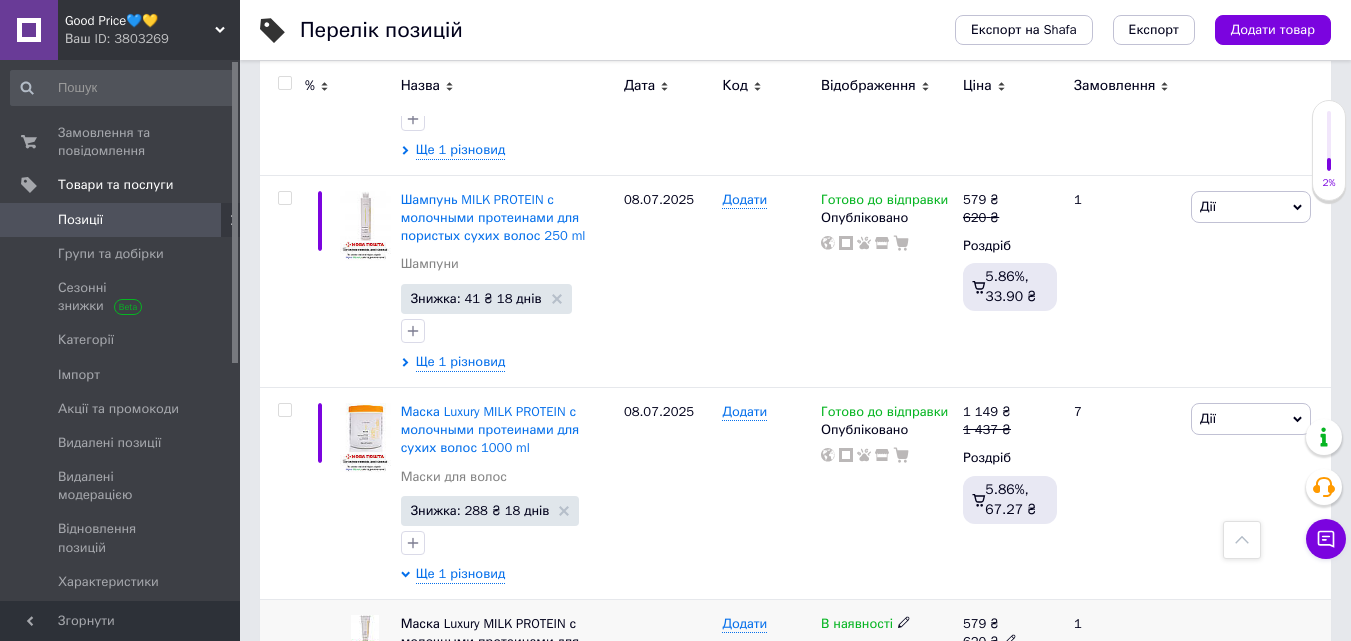 click on "В наявності" at bounding box center [887, 624] 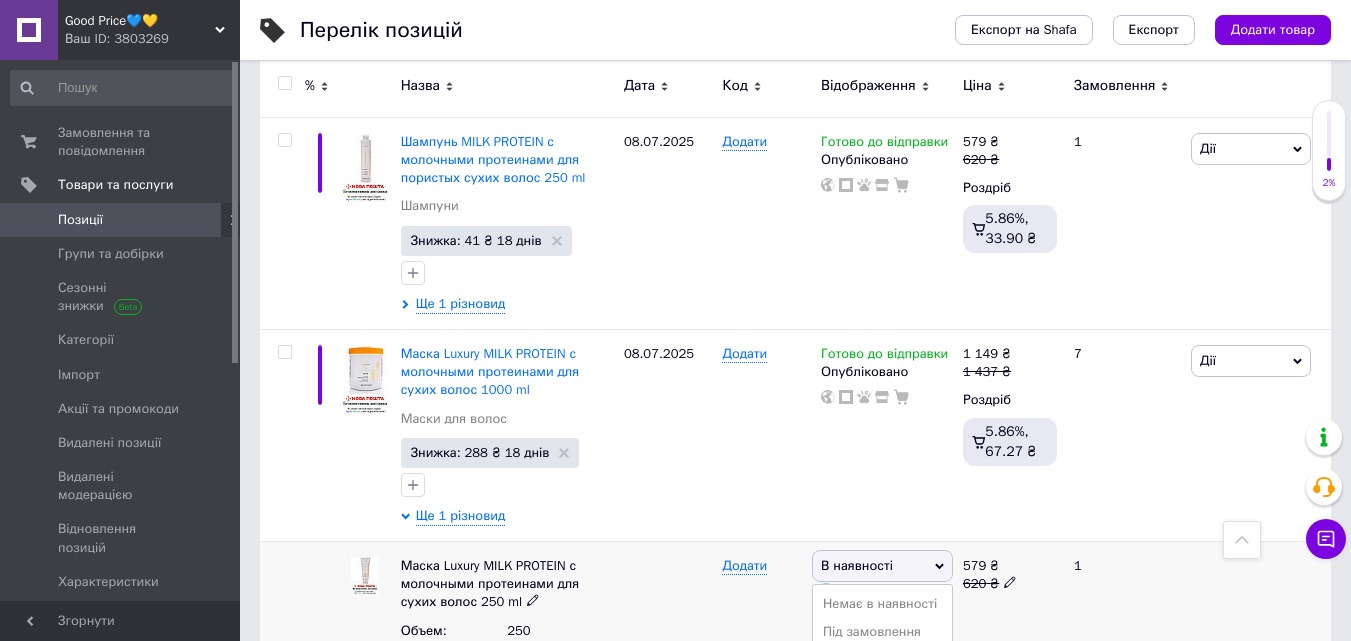scroll, scrollTop: 4294, scrollLeft: 0, axis: vertical 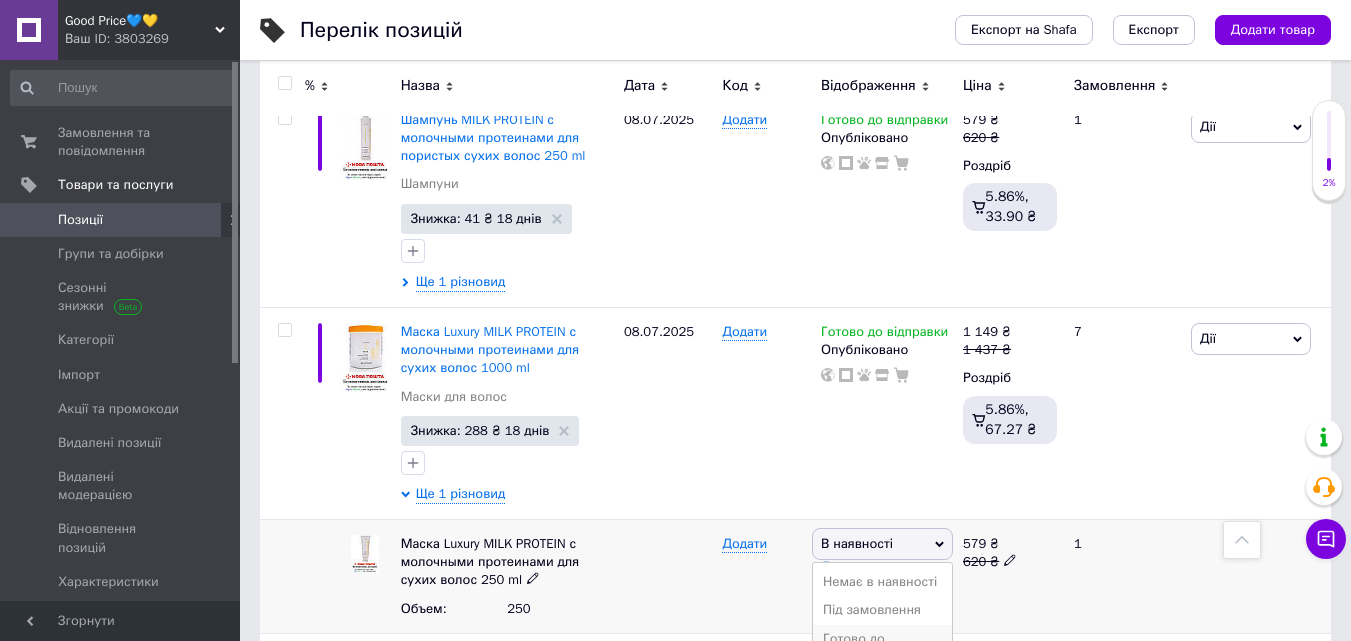click on "Готово до відправки" at bounding box center [882, 648] 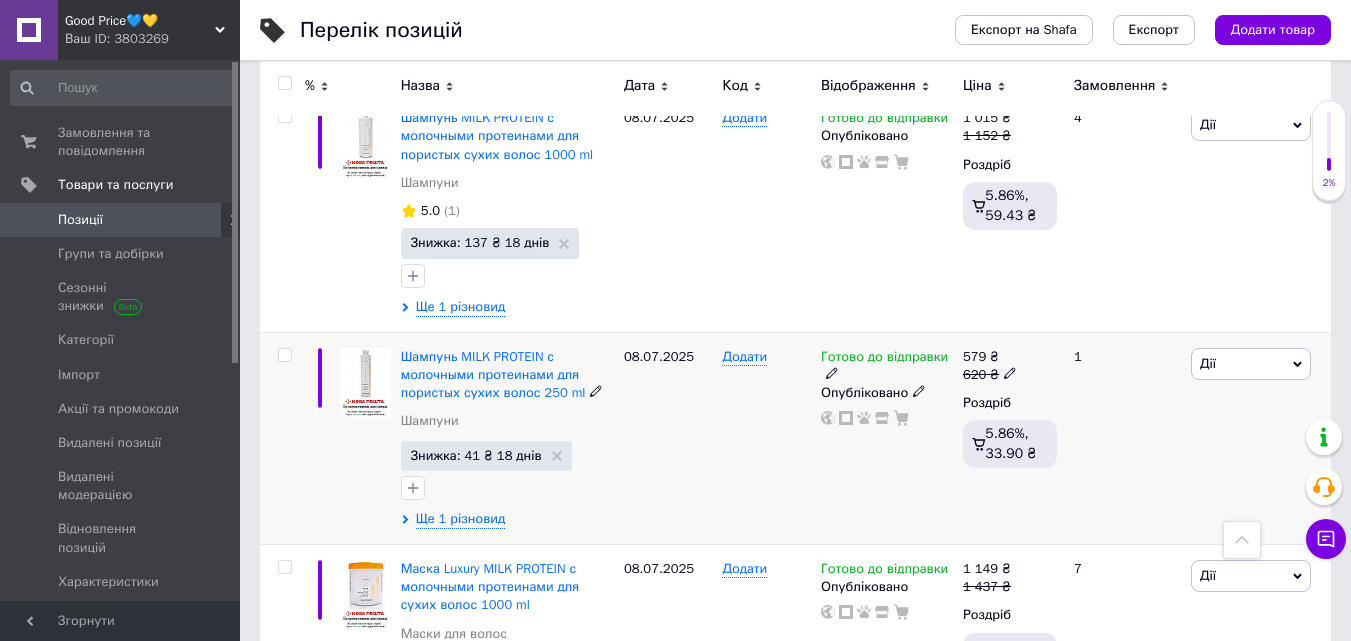 scroll, scrollTop: 4054, scrollLeft: 0, axis: vertical 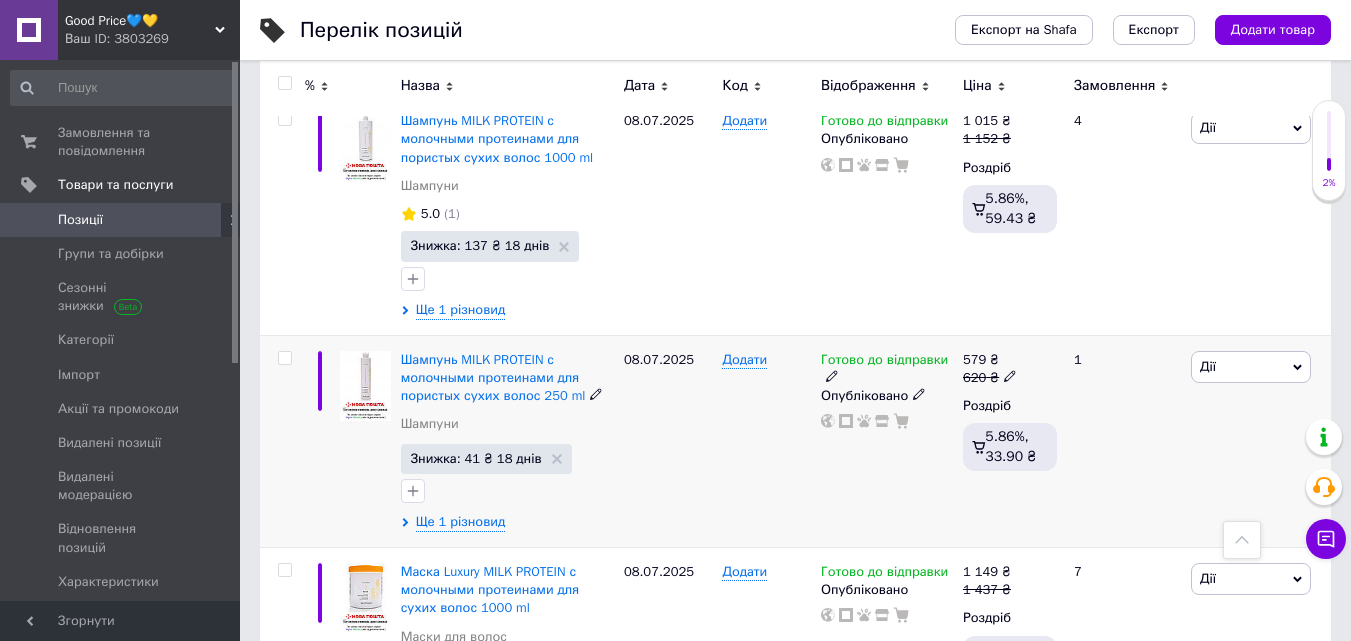 click on "Шампунь MILK PROTEIN с молочными протеинами для пористых сухих волос 250 ml Шампуни Знижка: 41 ₴ 18 днів Ще 1 різновид" at bounding box center [507, 441] 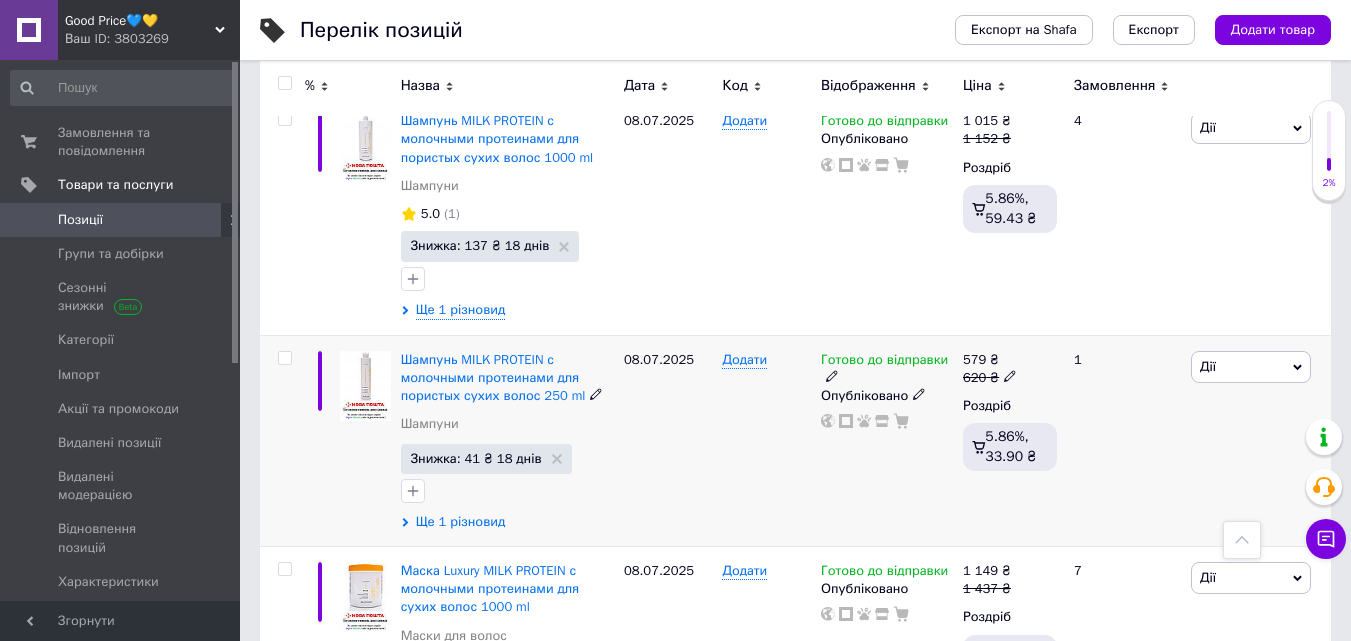 click on "Ще 1 різновид" at bounding box center [461, 522] 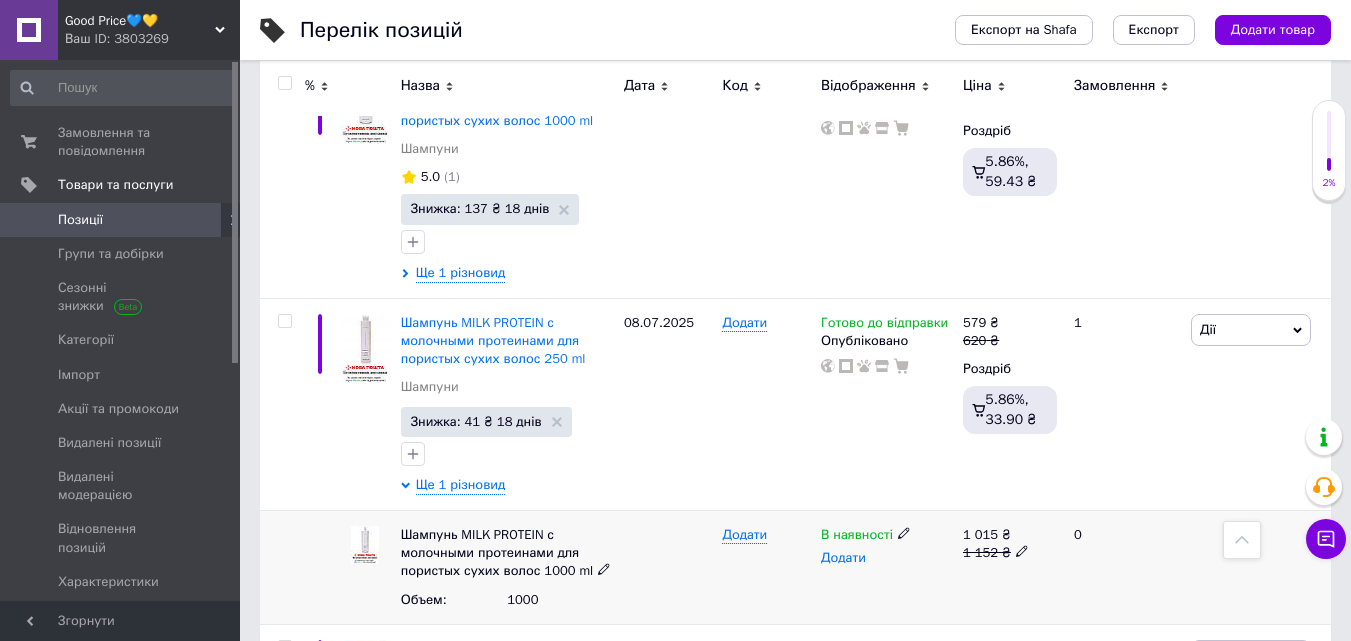 scroll, scrollTop: 4094, scrollLeft: 0, axis: vertical 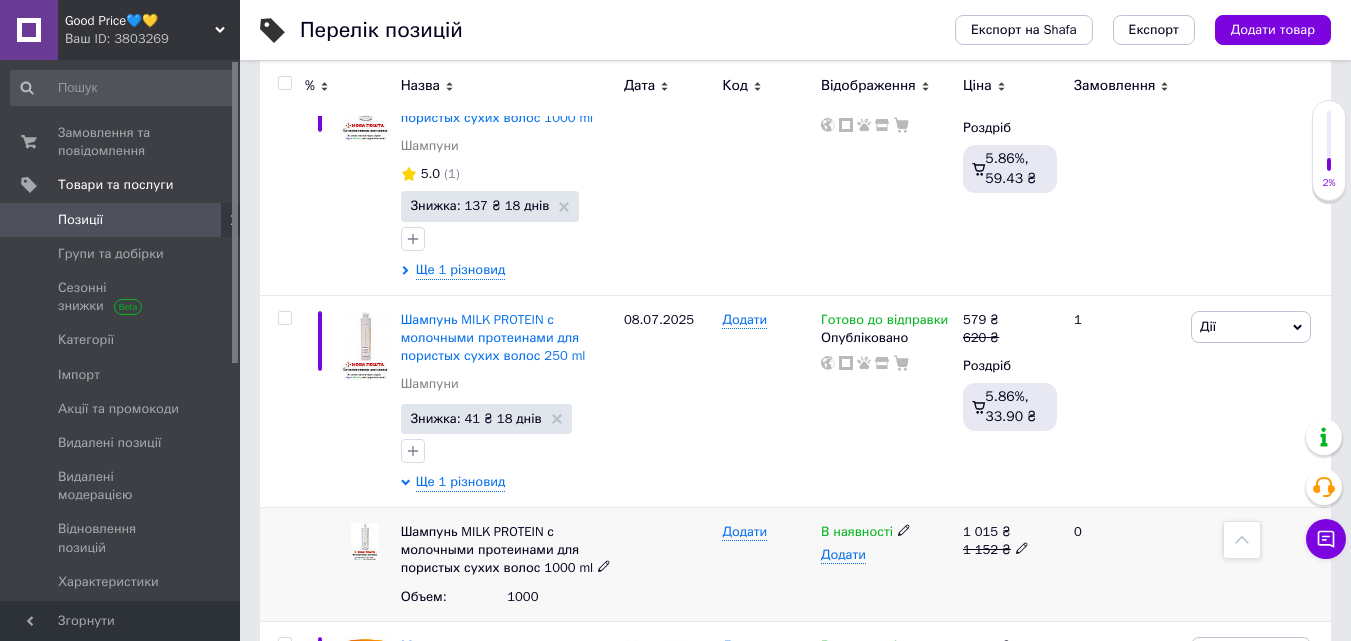 click on "В наявності Додати" at bounding box center (887, 564) 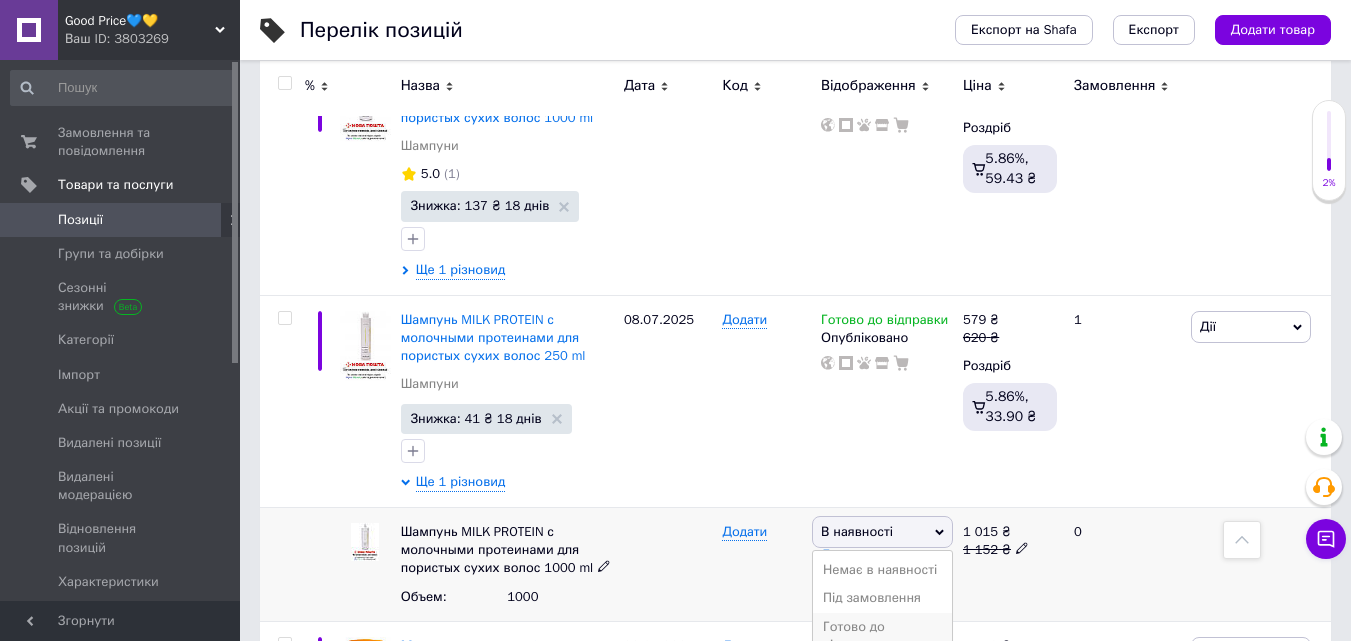 click on "Готово до відправки" at bounding box center [882, 636] 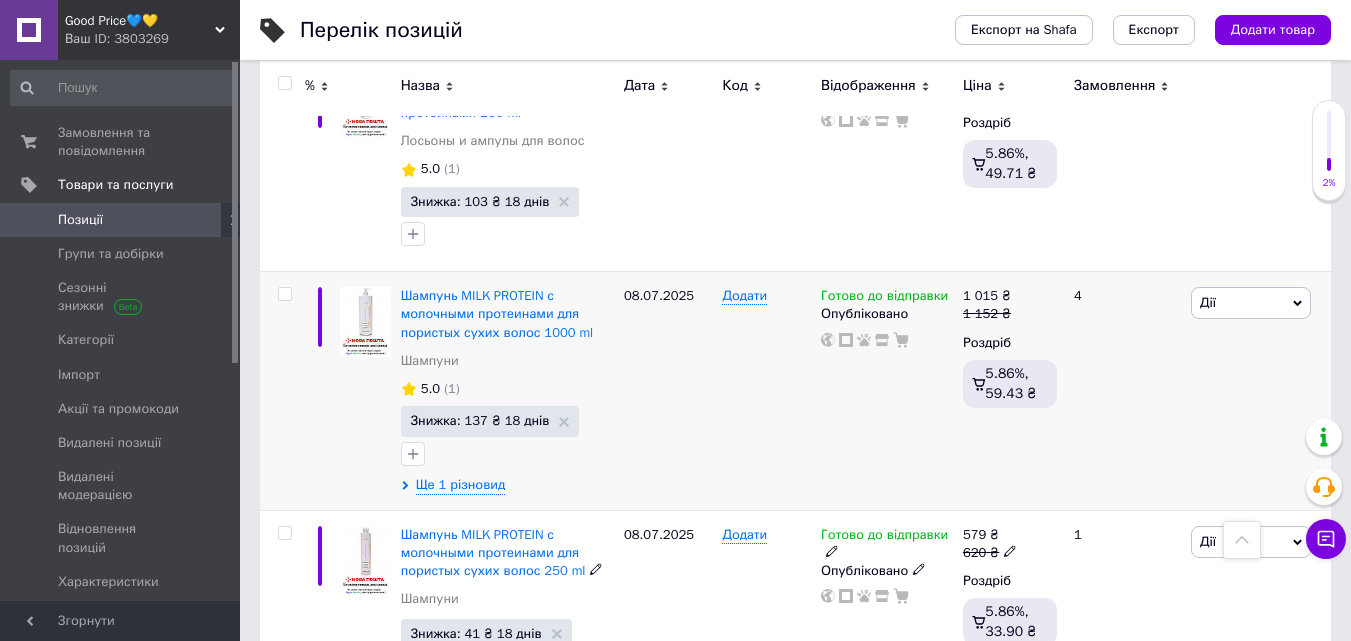 scroll, scrollTop: 3854, scrollLeft: 0, axis: vertical 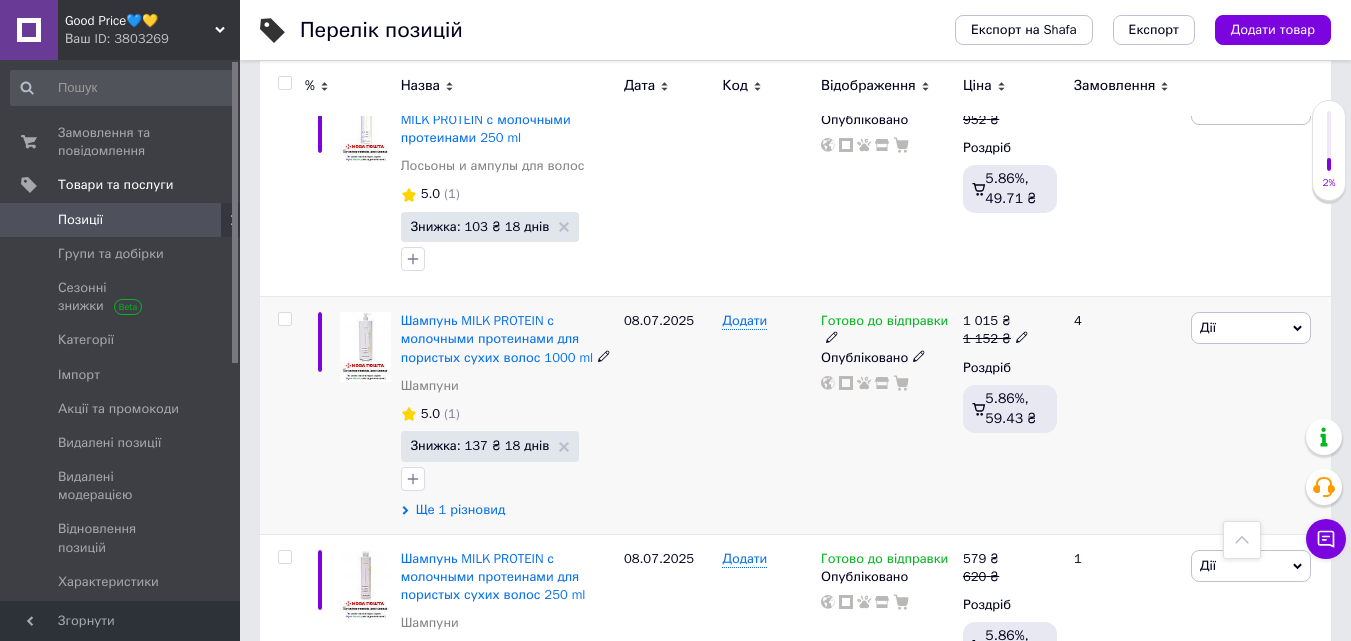 click on "Ще 1 різновид" at bounding box center (461, 510) 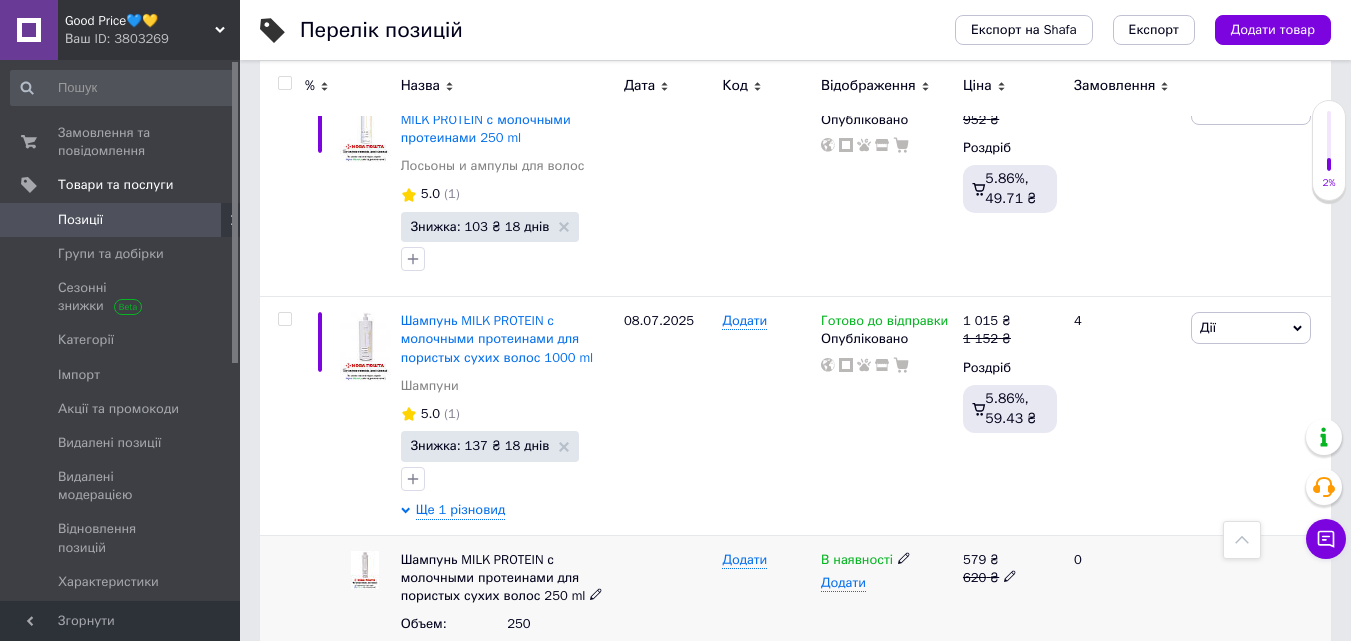 click on "В наявності" at bounding box center [887, 560] 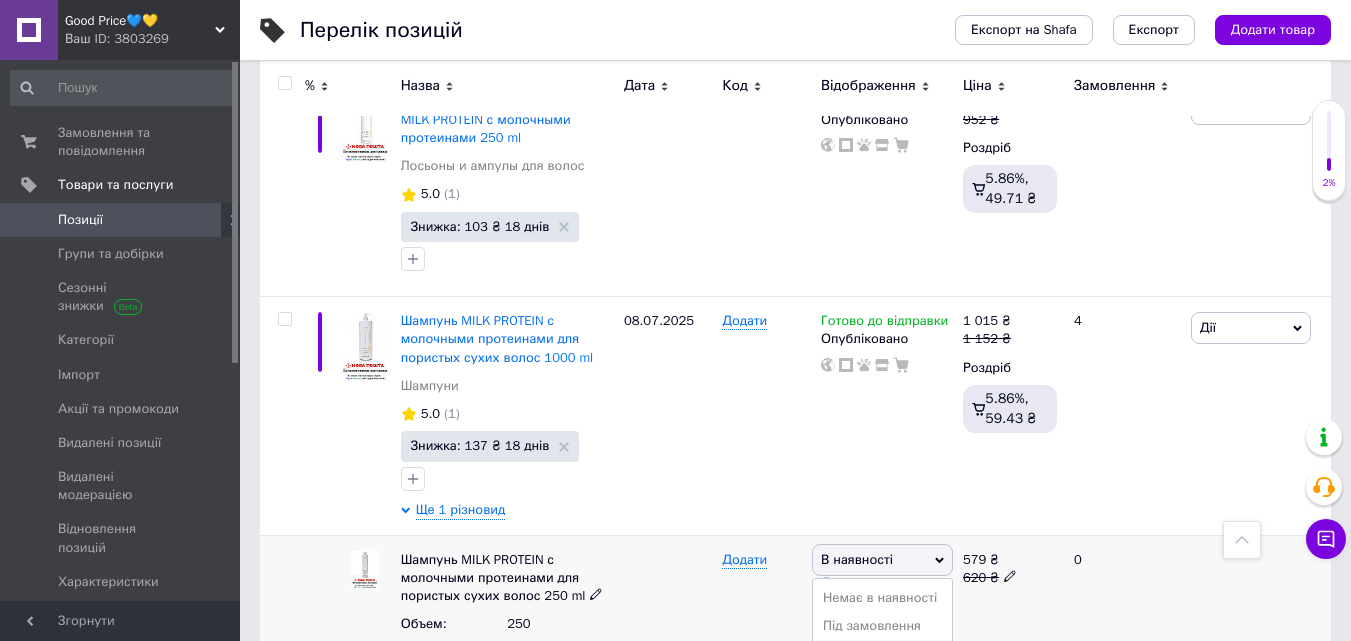 click on "Готово до відправки" at bounding box center [882, 663] 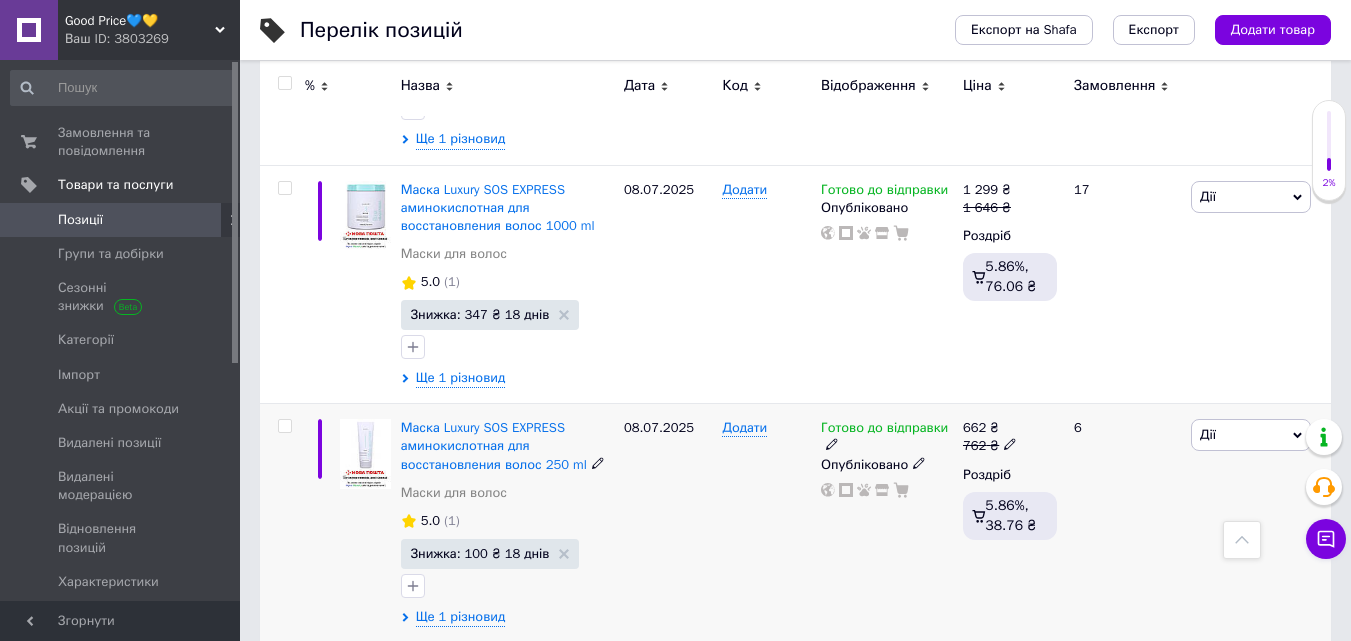 scroll, scrollTop: 3094, scrollLeft: 0, axis: vertical 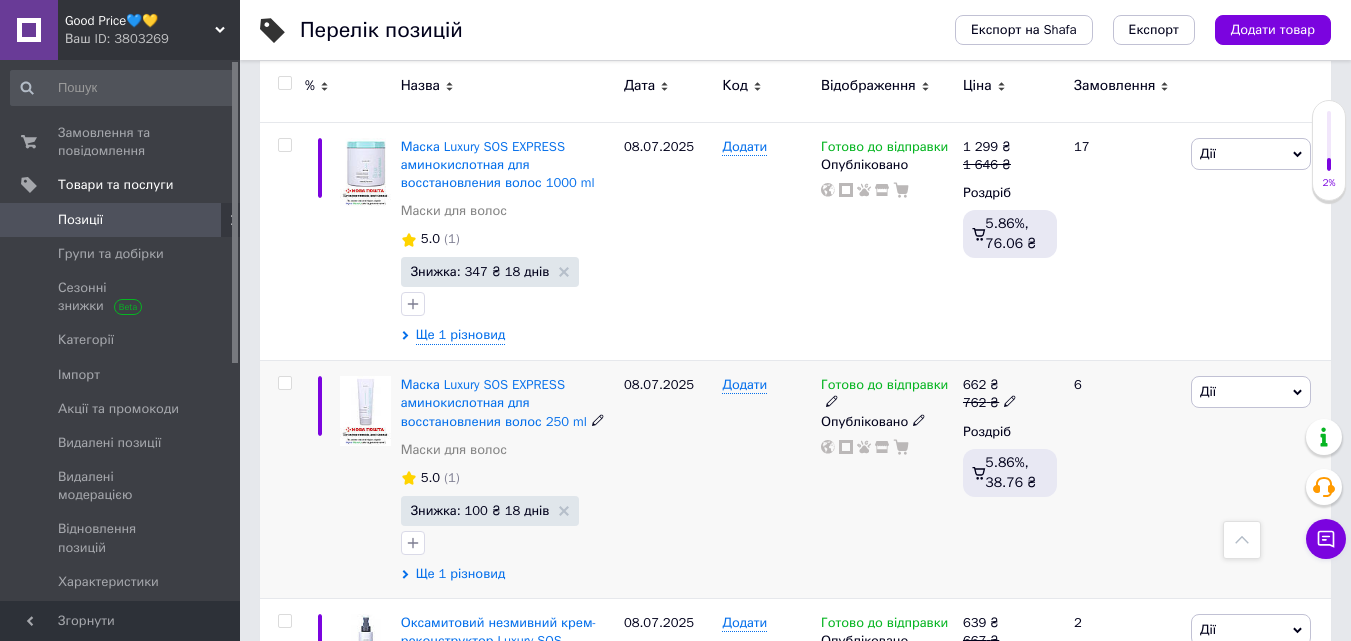 click on "Ще 1 різновид" at bounding box center [461, 574] 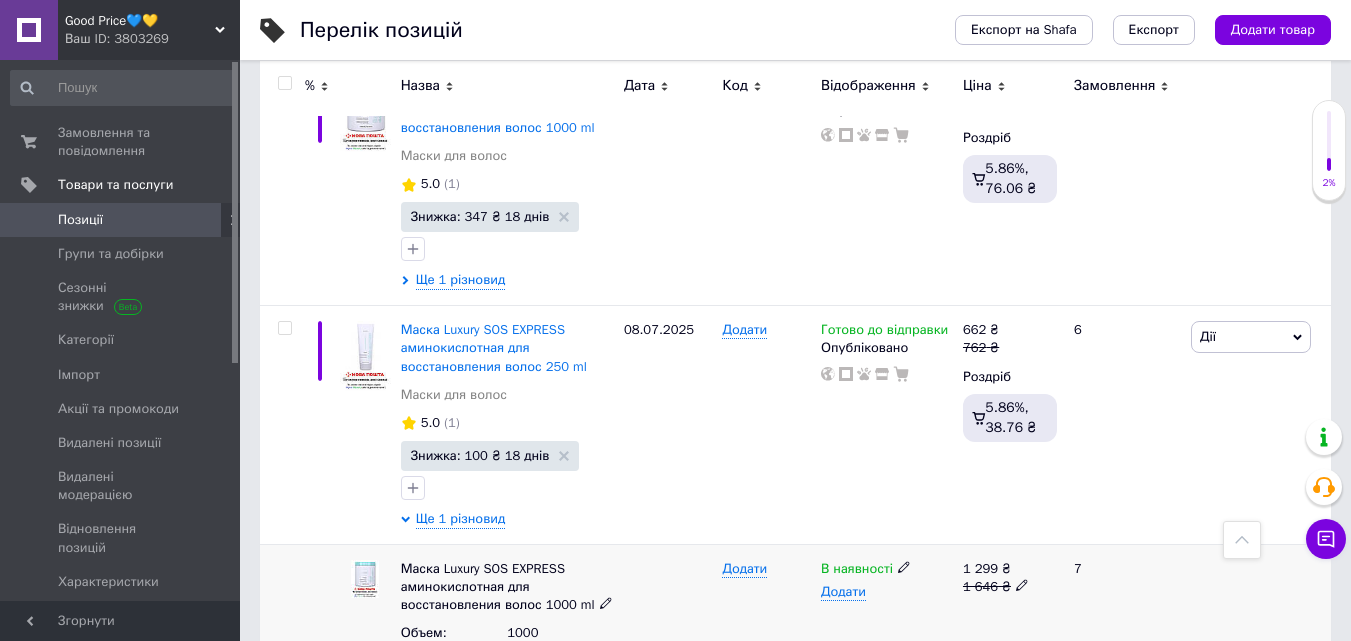 scroll, scrollTop: 3174, scrollLeft: 0, axis: vertical 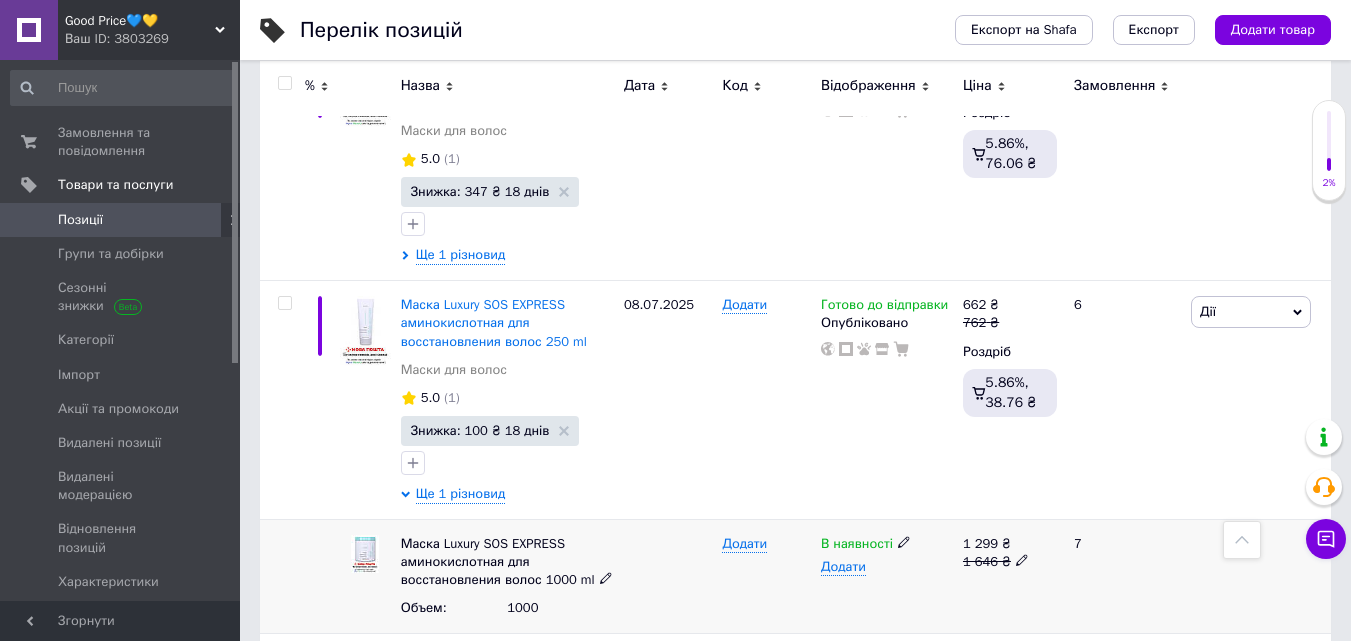 click 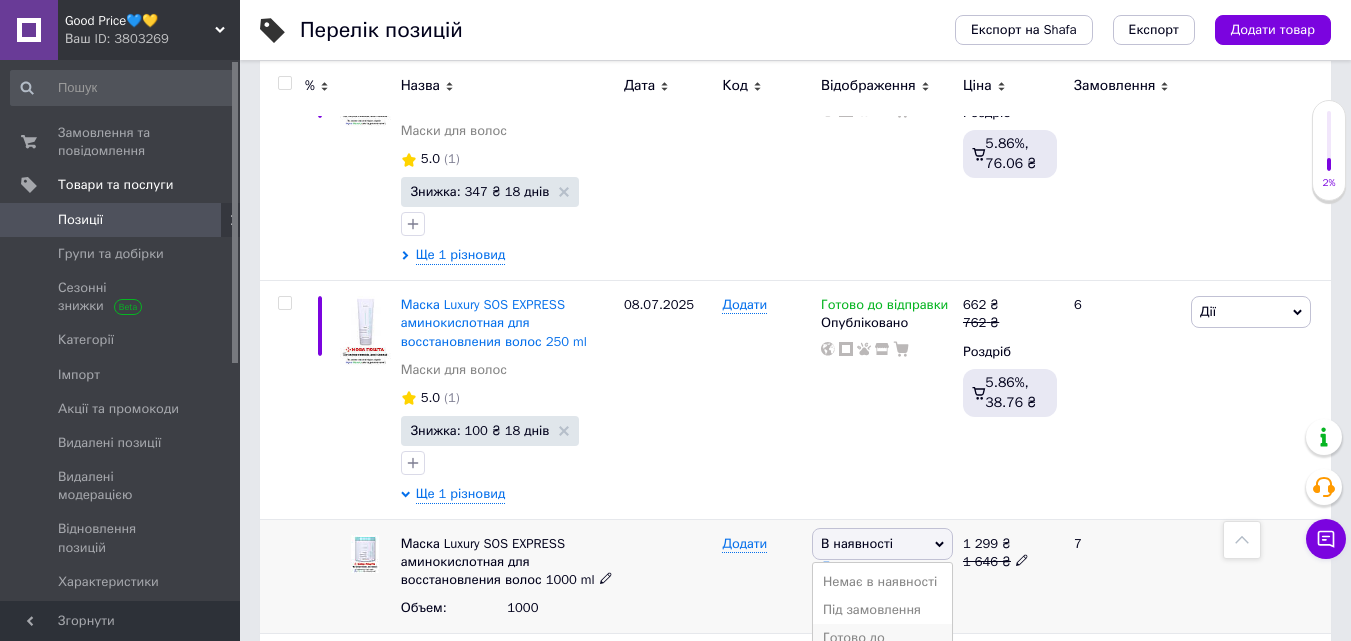 click on "Готово до відправки" at bounding box center [882, 647] 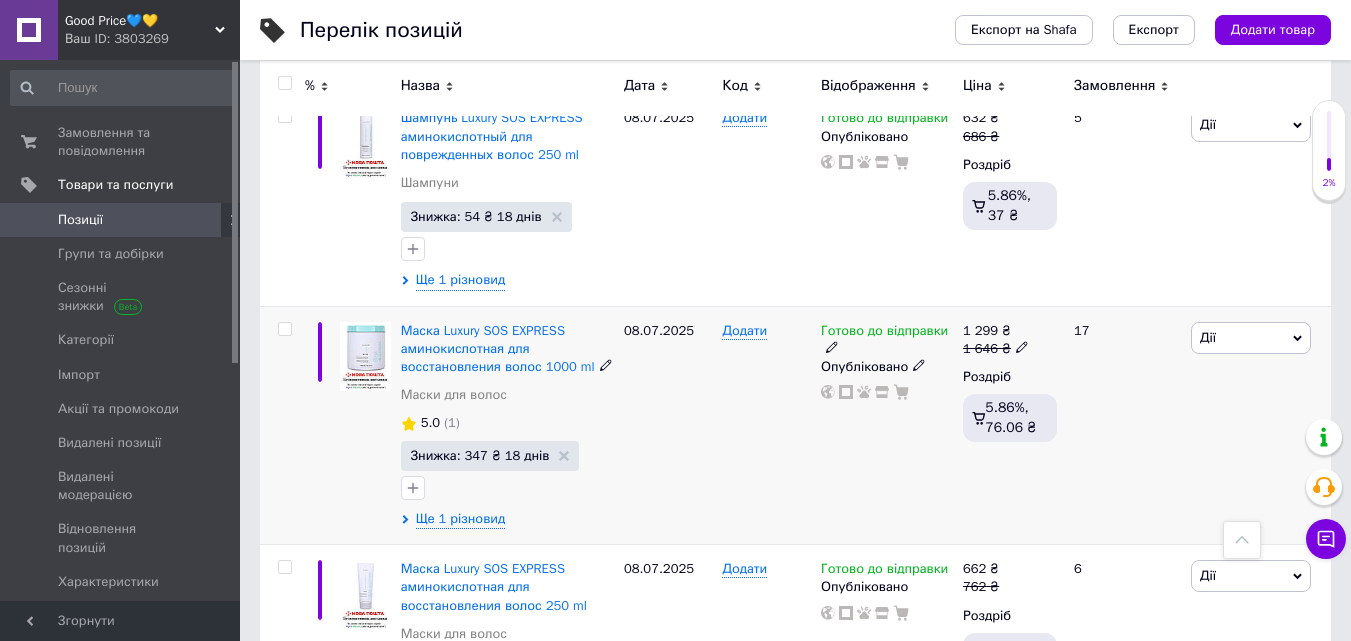 scroll, scrollTop: 2894, scrollLeft: 0, axis: vertical 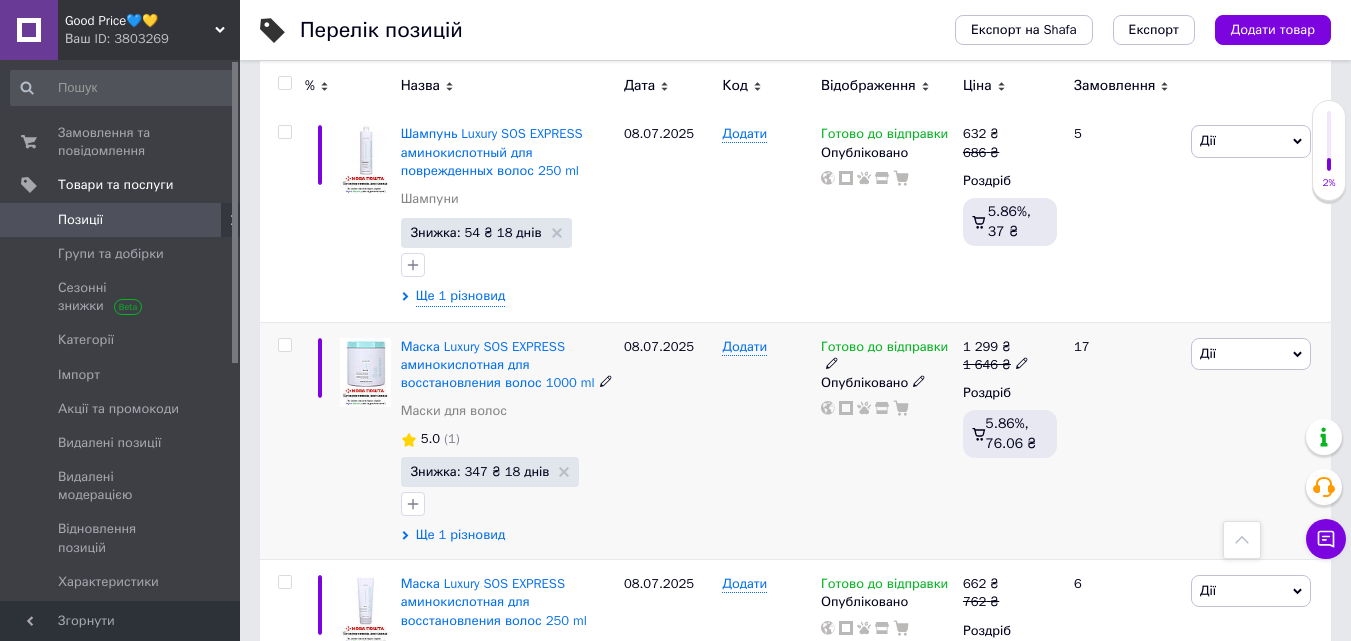 click on "Ще 1 різновид" at bounding box center [461, 535] 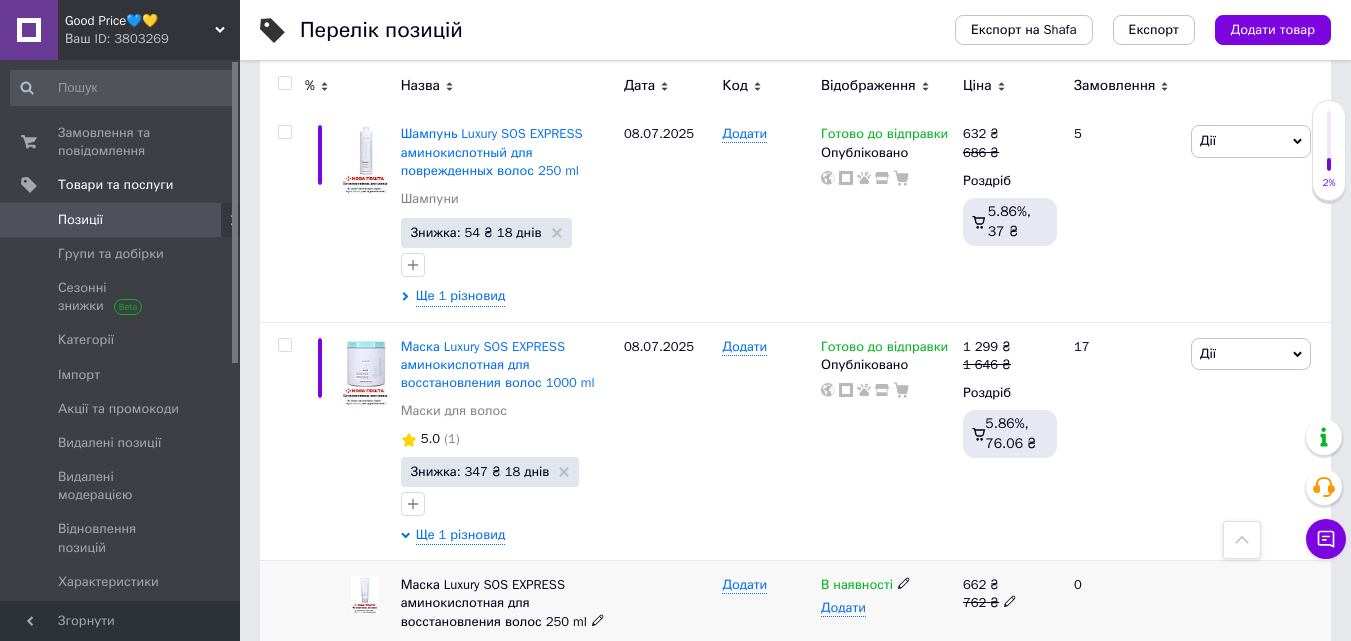 click at bounding box center (904, 583) 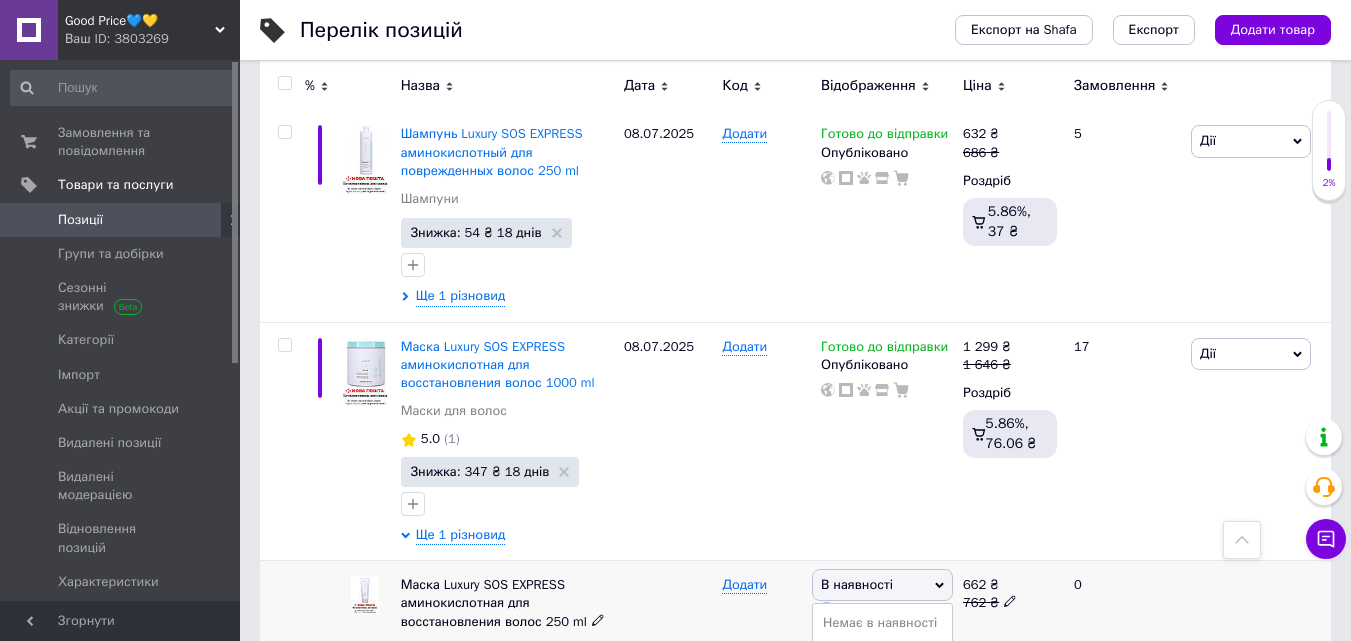 click on "Готово до відправки" at bounding box center (882, 689) 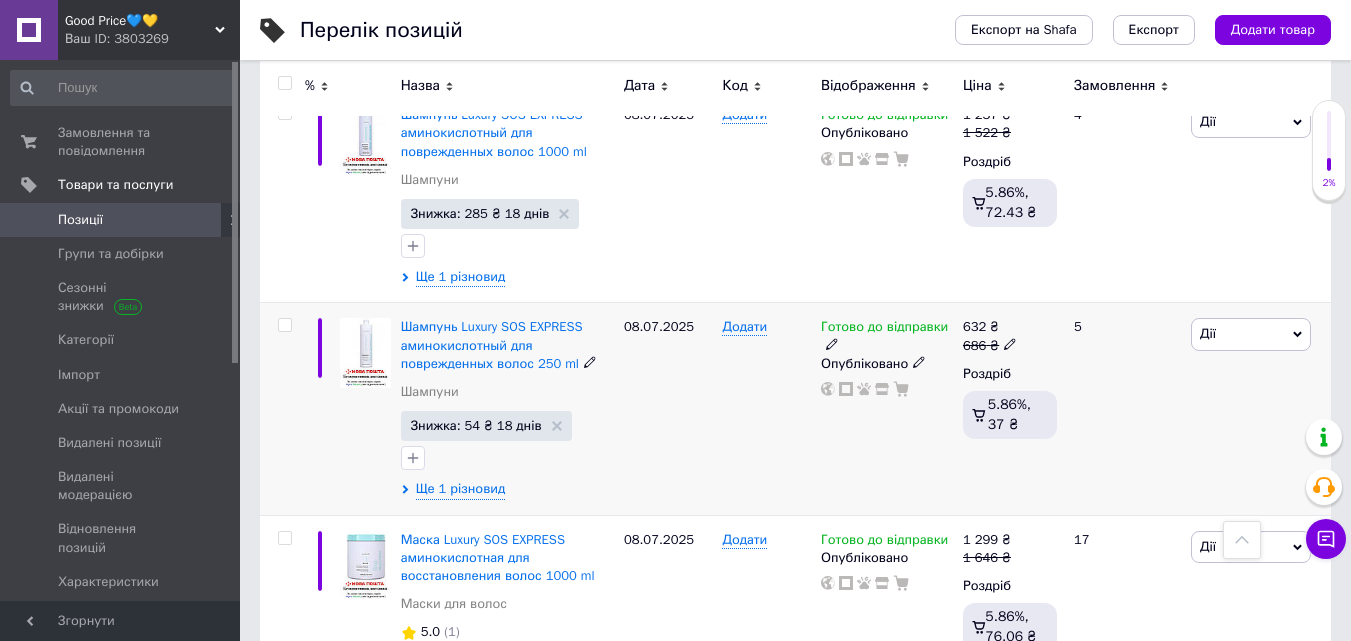 scroll, scrollTop: 2694, scrollLeft: 0, axis: vertical 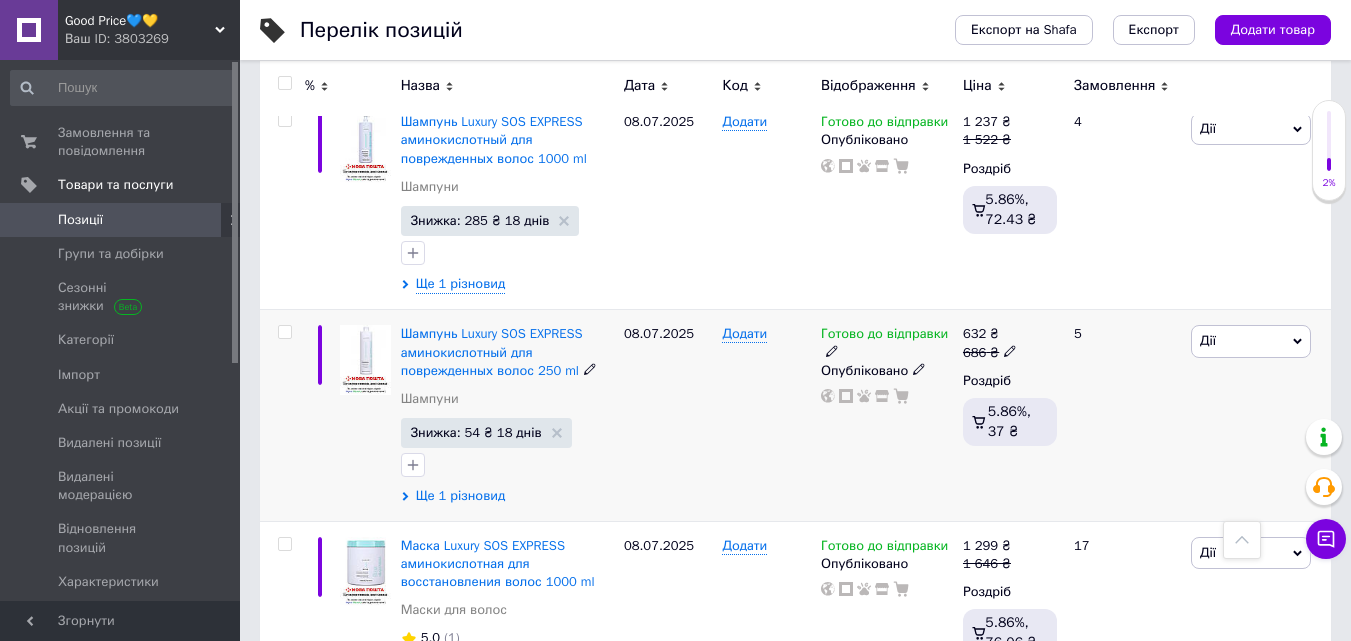 click on "Ще 1 різновид" at bounding box center (461, 496) 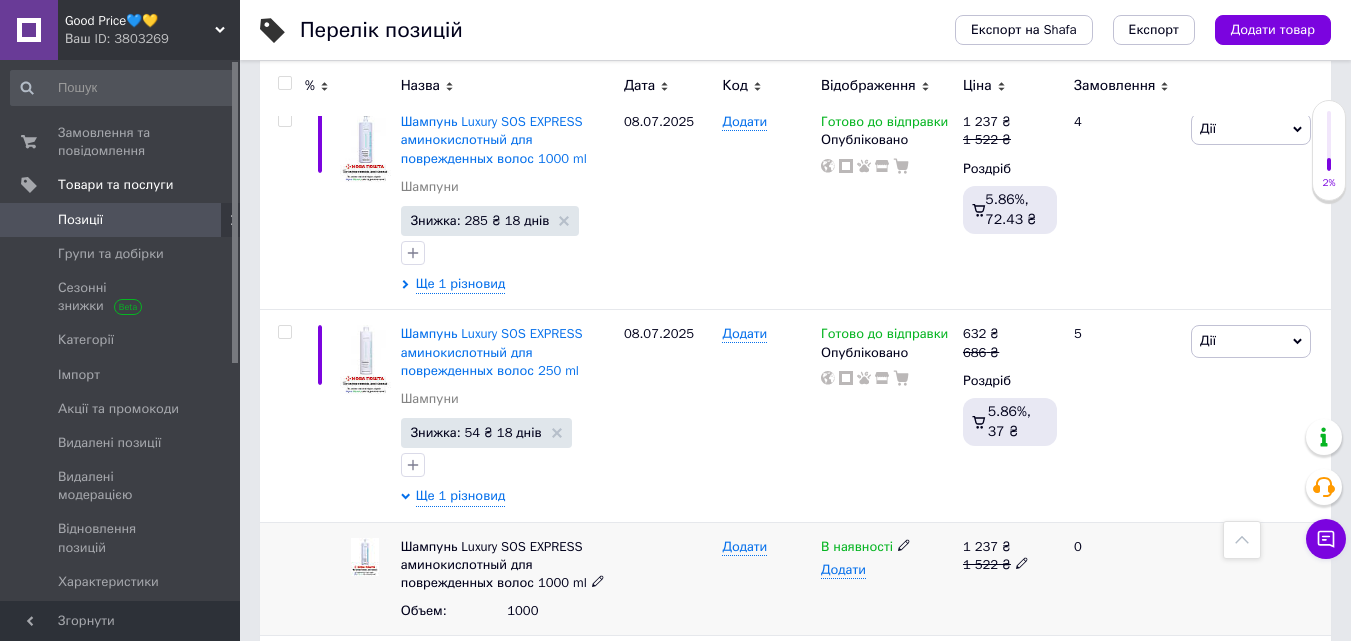 click on "В наявності" at bounding box center (887, 547) 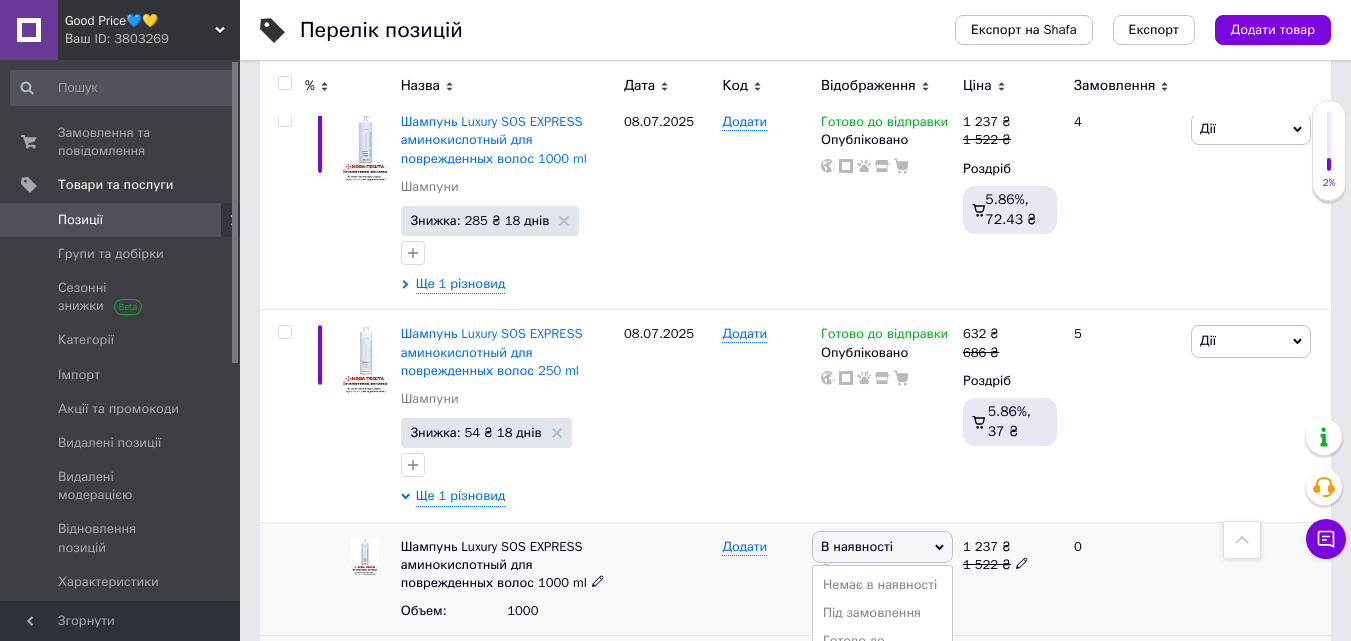 click on "Готово до відправки" at bounding box center [882, 650] 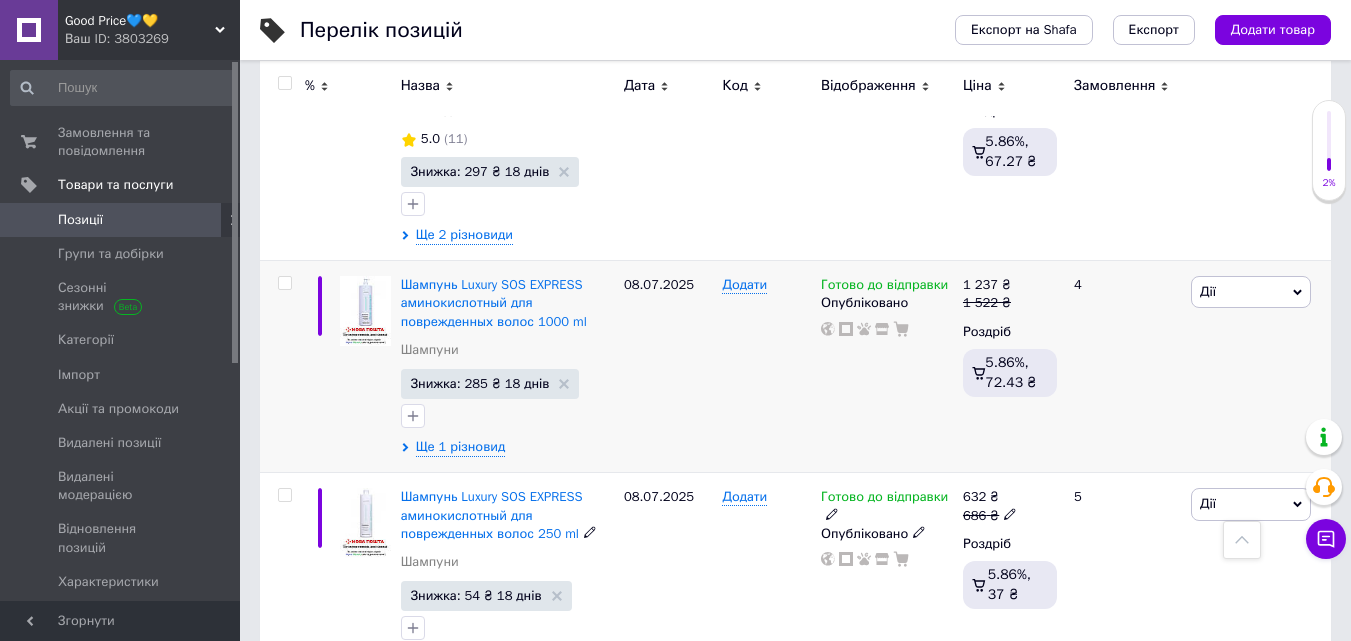 scroll, scrollTop: 2494, scrollLeft: 0, axis: vertical 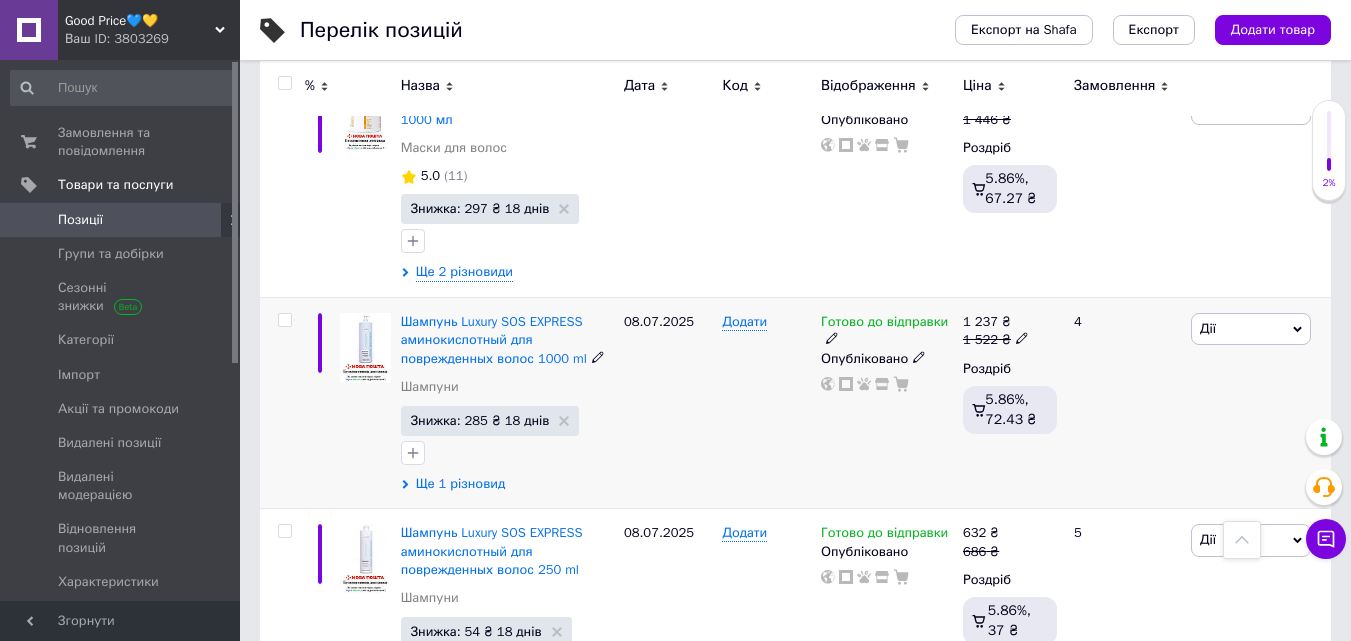 click on "Ще 1 різновид" at bounding box center (461, 484) 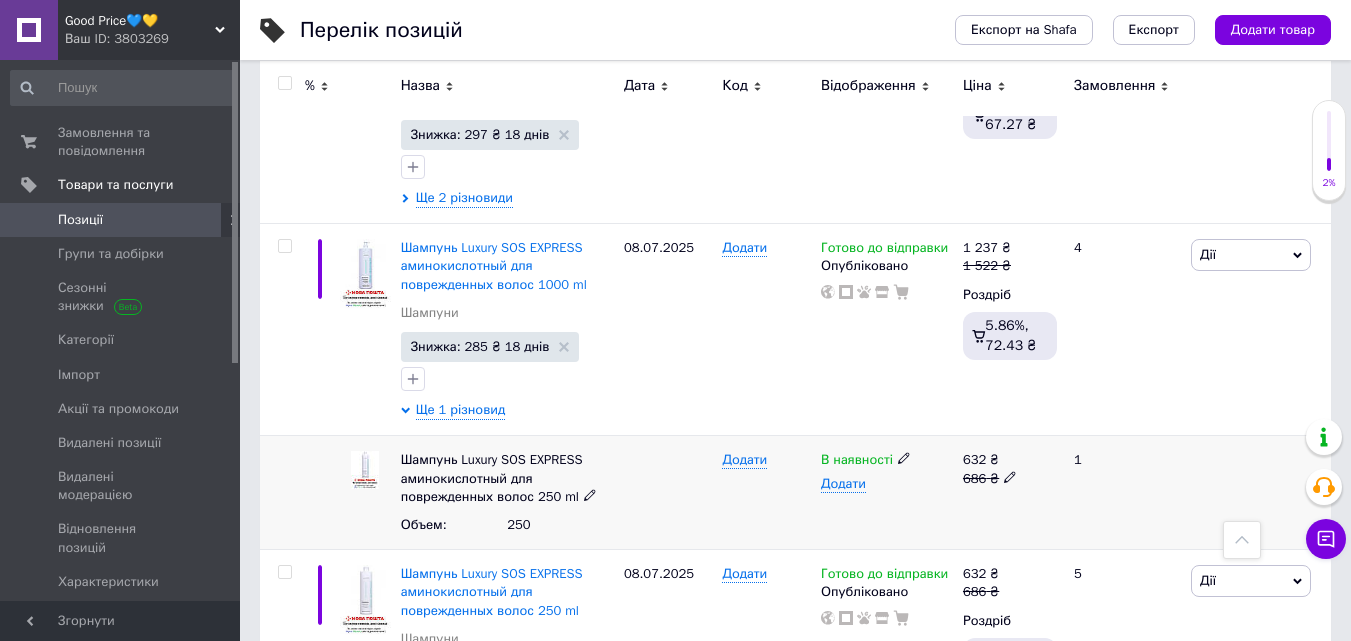 scroll, scrollTop: 2574, scrollLeft: 0, axis: vertical 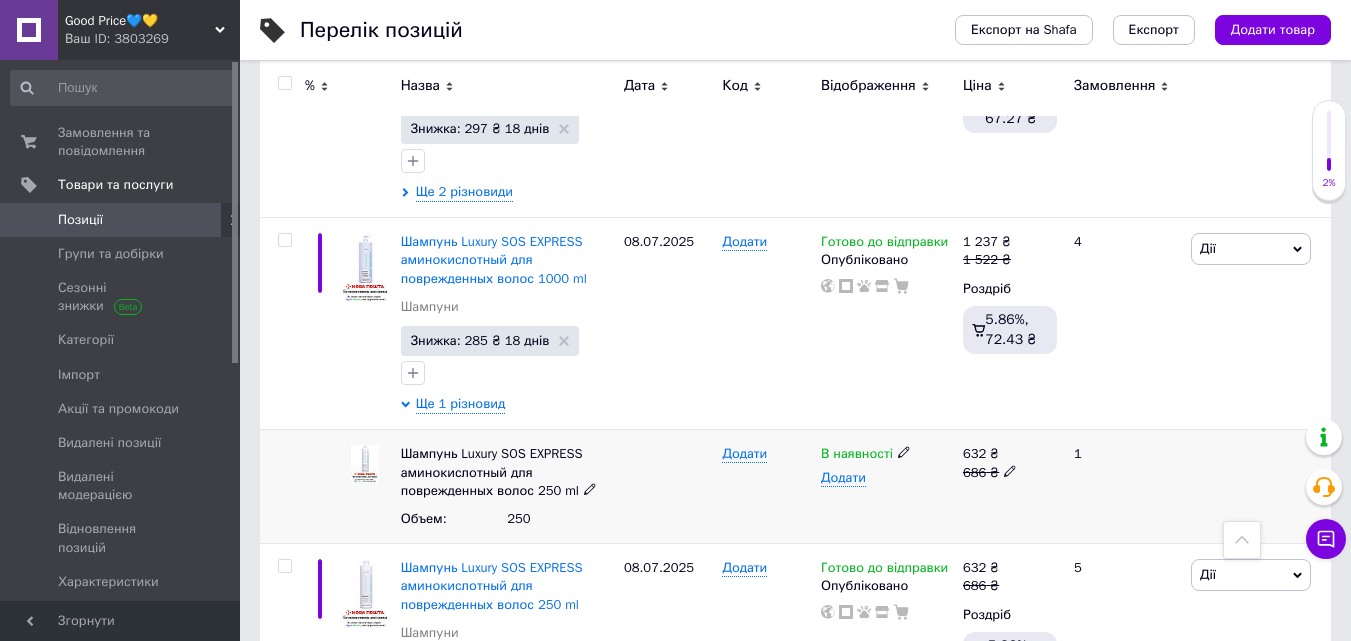 click on "В наявності" at bounding box center (887, 454) 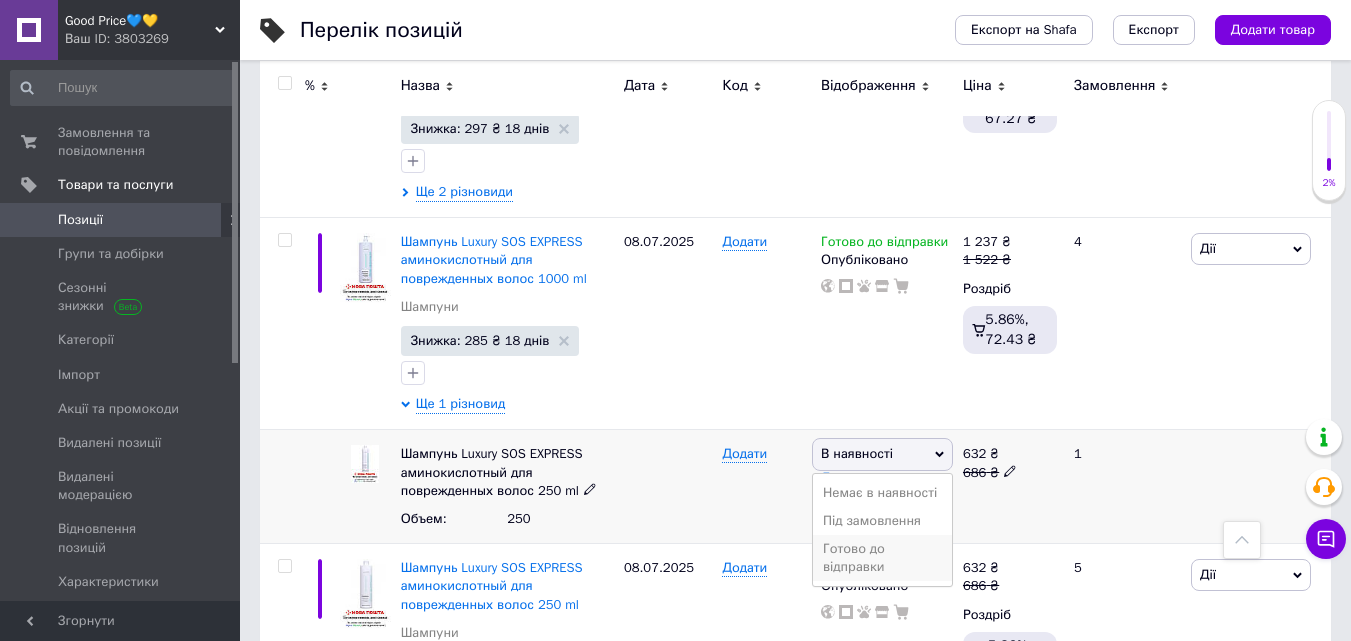 click on "Готово до відправки" at bounding box center [882, 558] 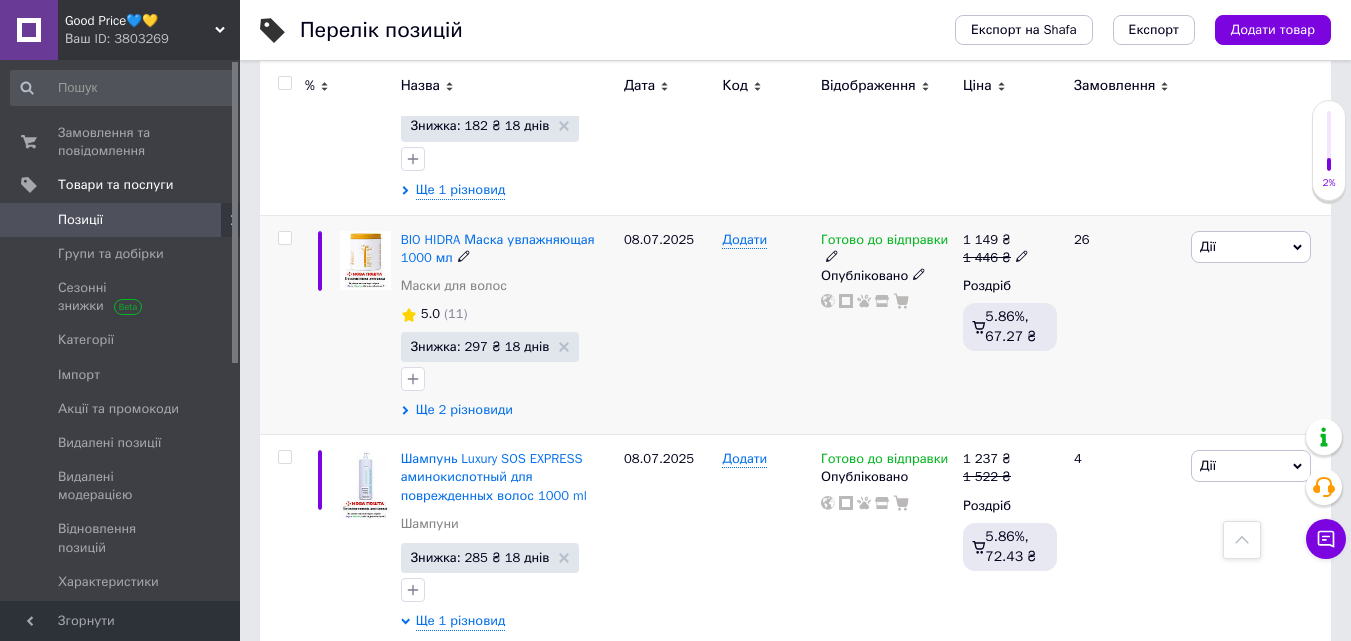 scroll, scrollTop: 2334, scrollLeft: 0, axis: vertical 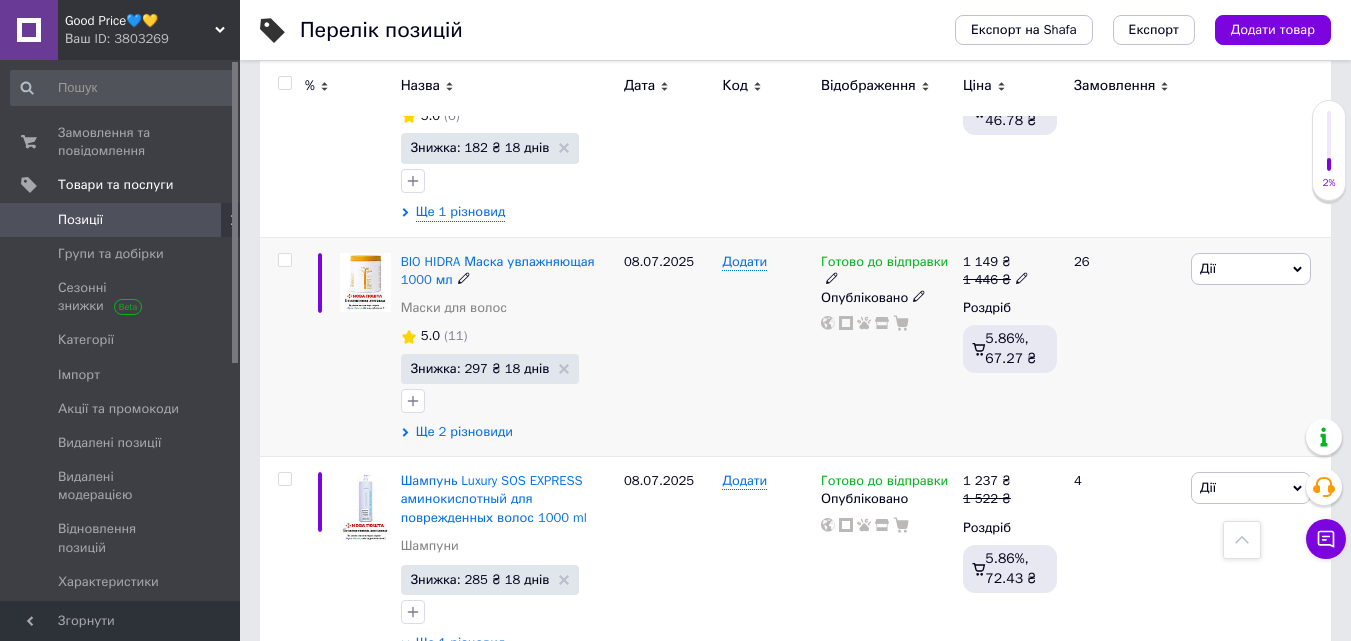 click on "Ще 2 різновиди" at bounding box center (464, 432) 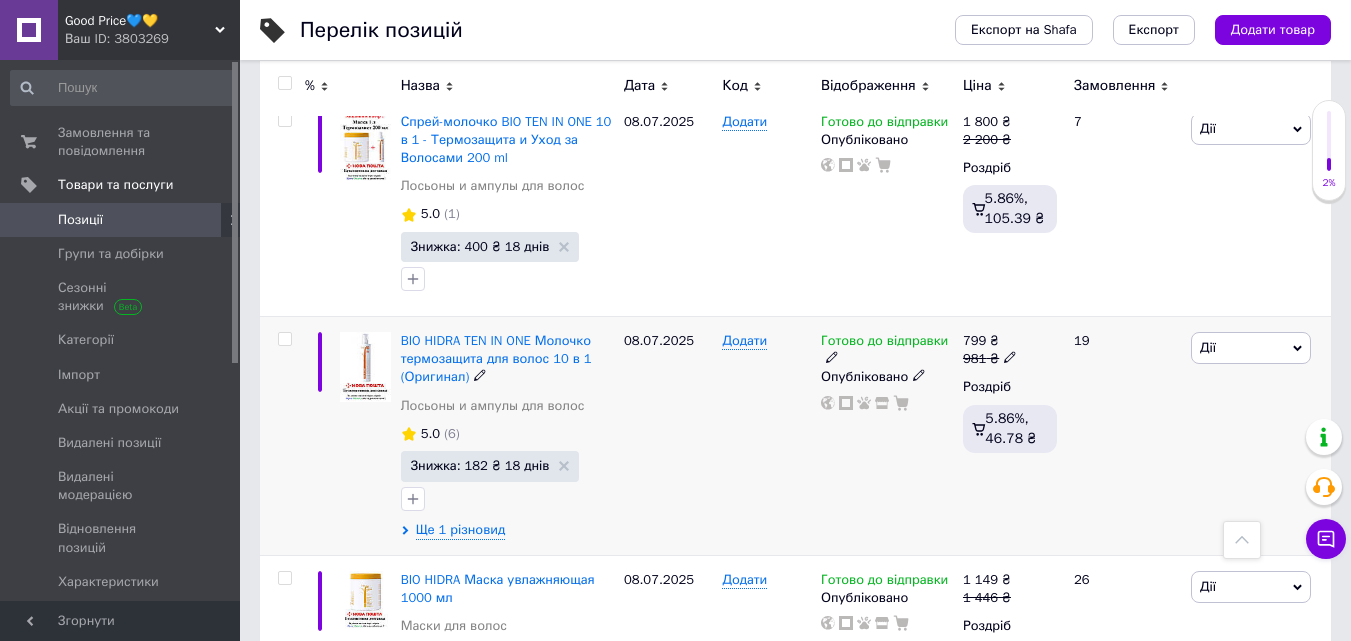 scroll, scrollTop: 2014, scrollLeft: 0, axis: vertical 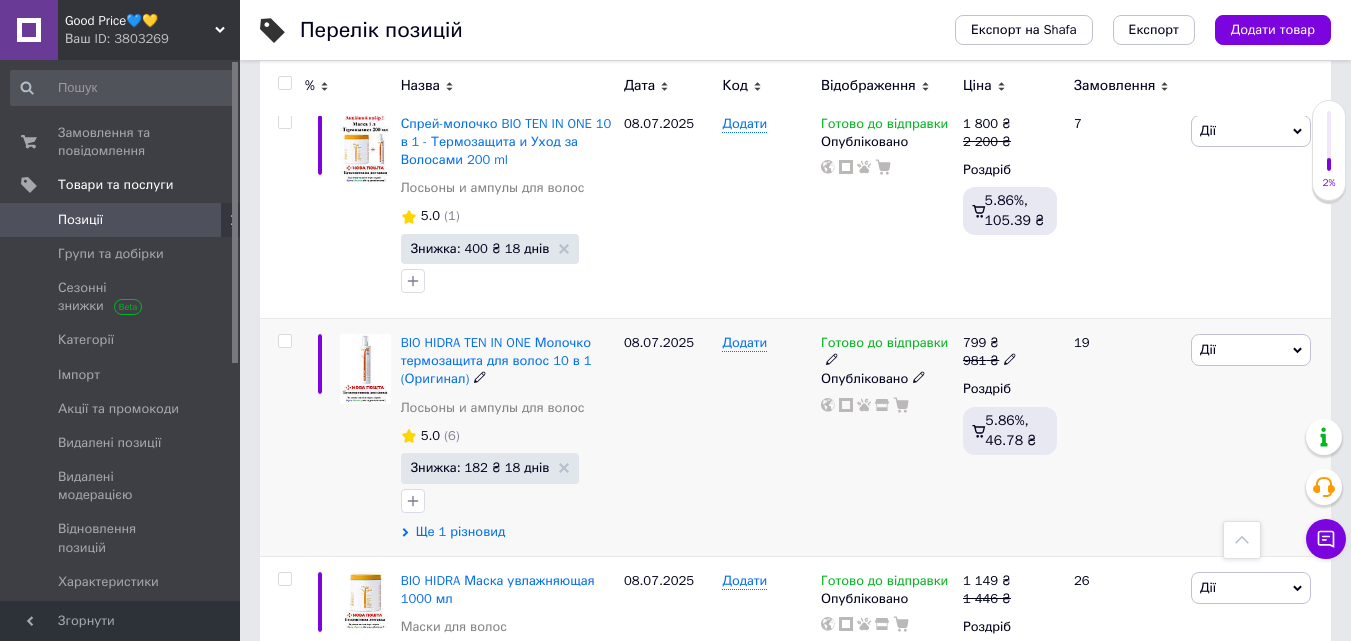 click on "Ще 1 різновид" at bounding box center (461, 532) 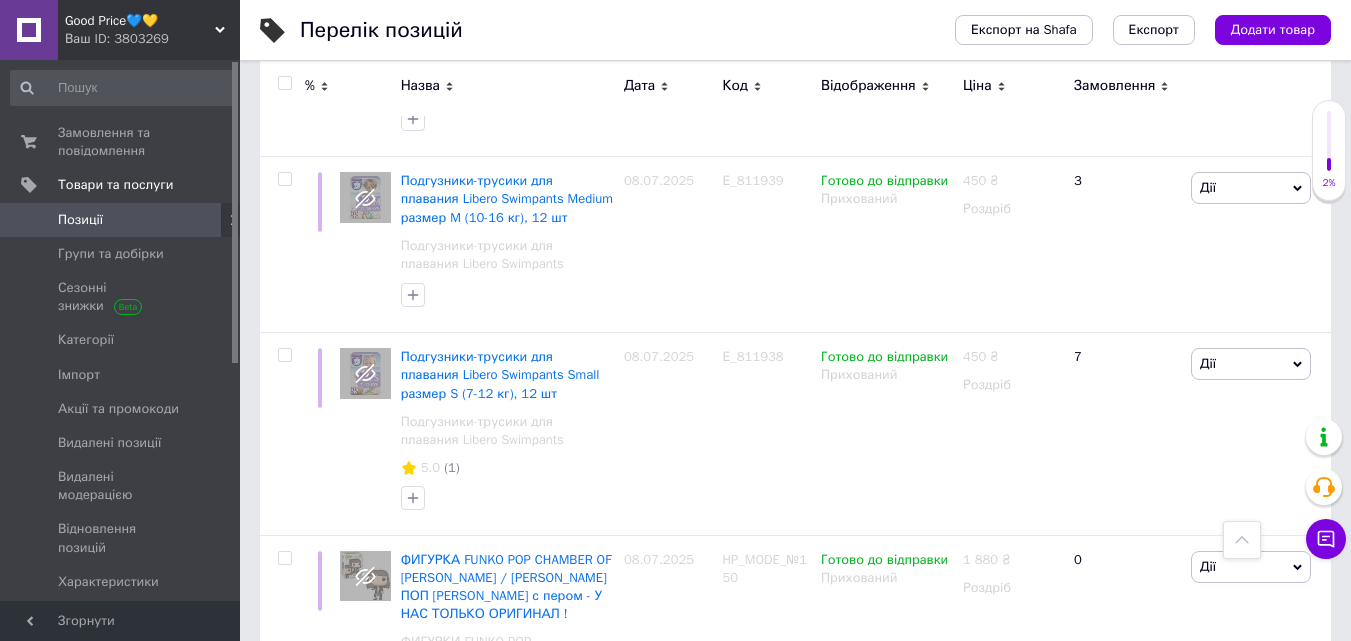 scroll, scrollTop: 22135, scrollLeft: 0, axis: vertical 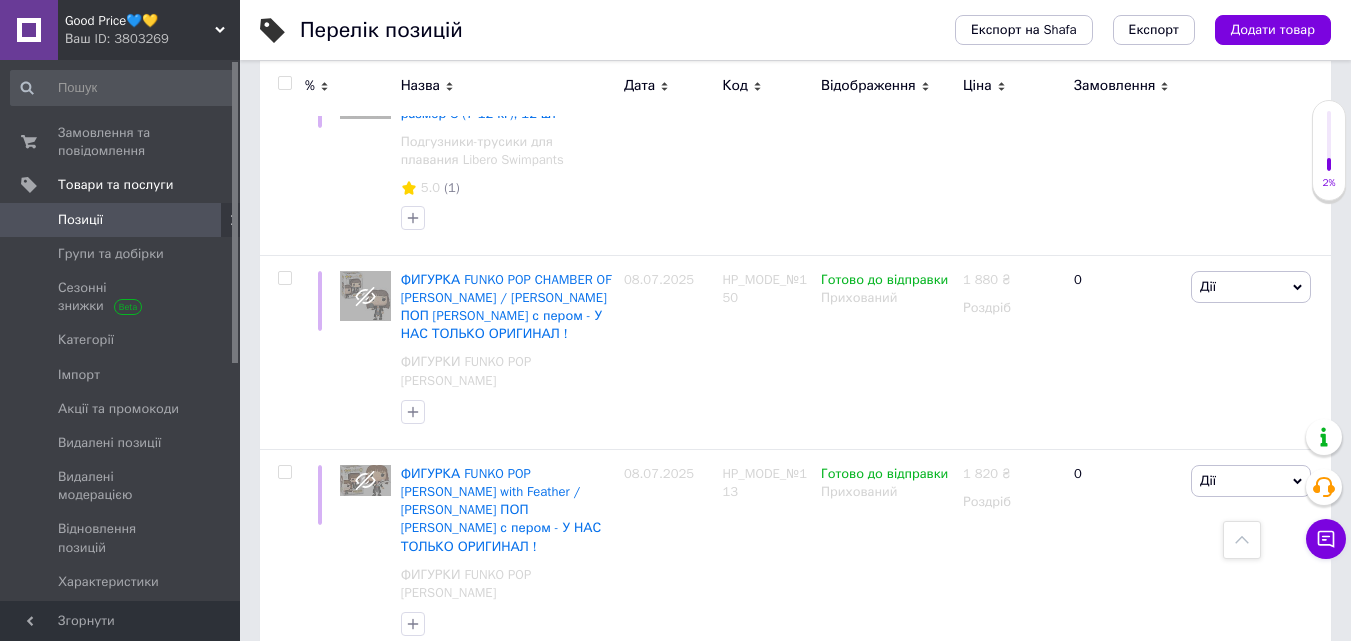 click on "4" at bounding box center [539, 1090] 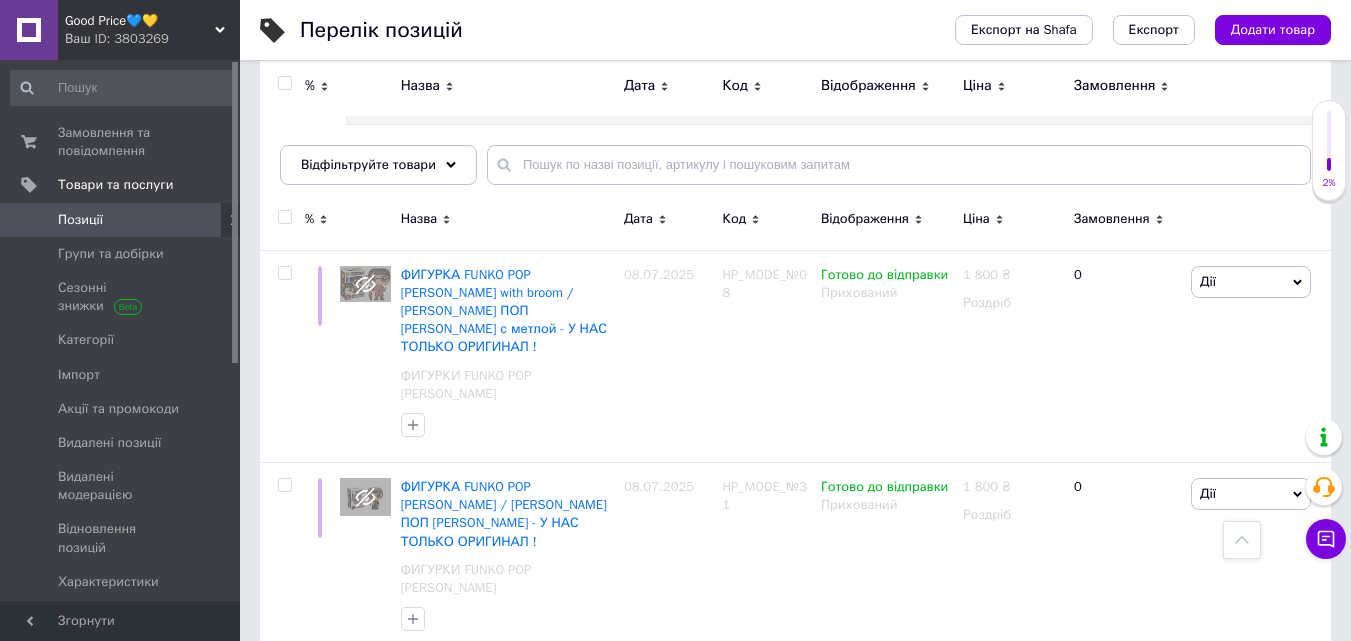 scroll, scrollTop: 0, scrollLeft: 0, axis: both 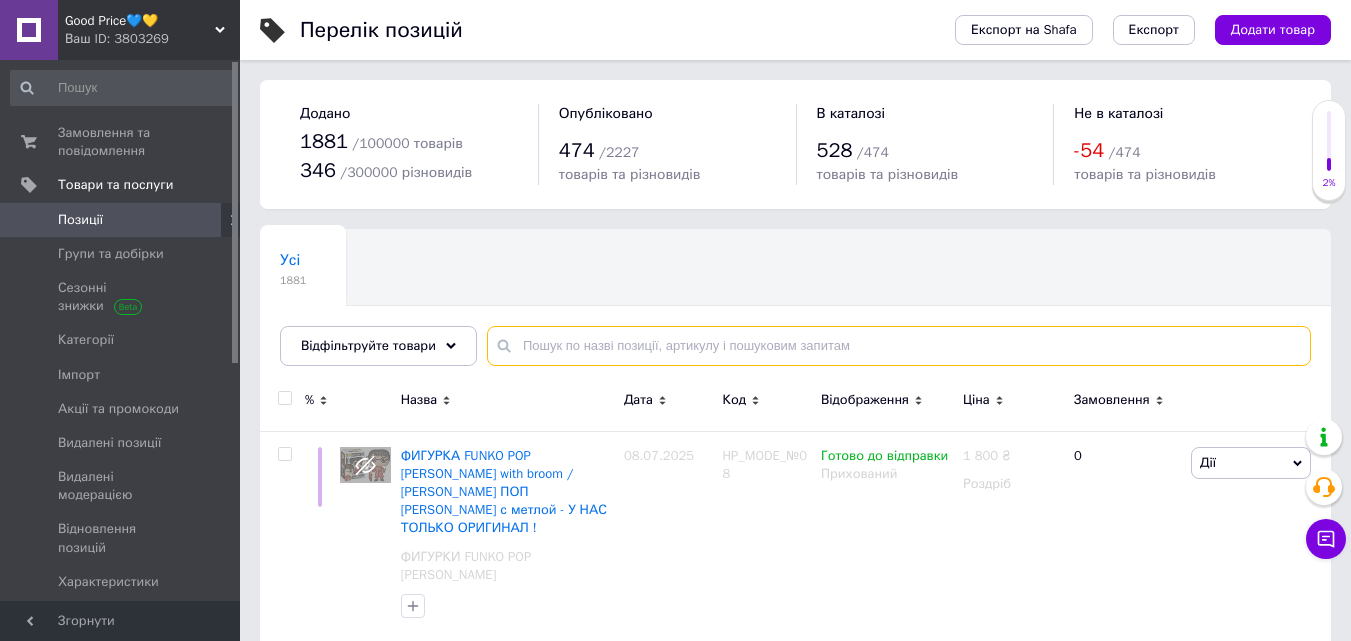 click at bounding box center (899, 346) 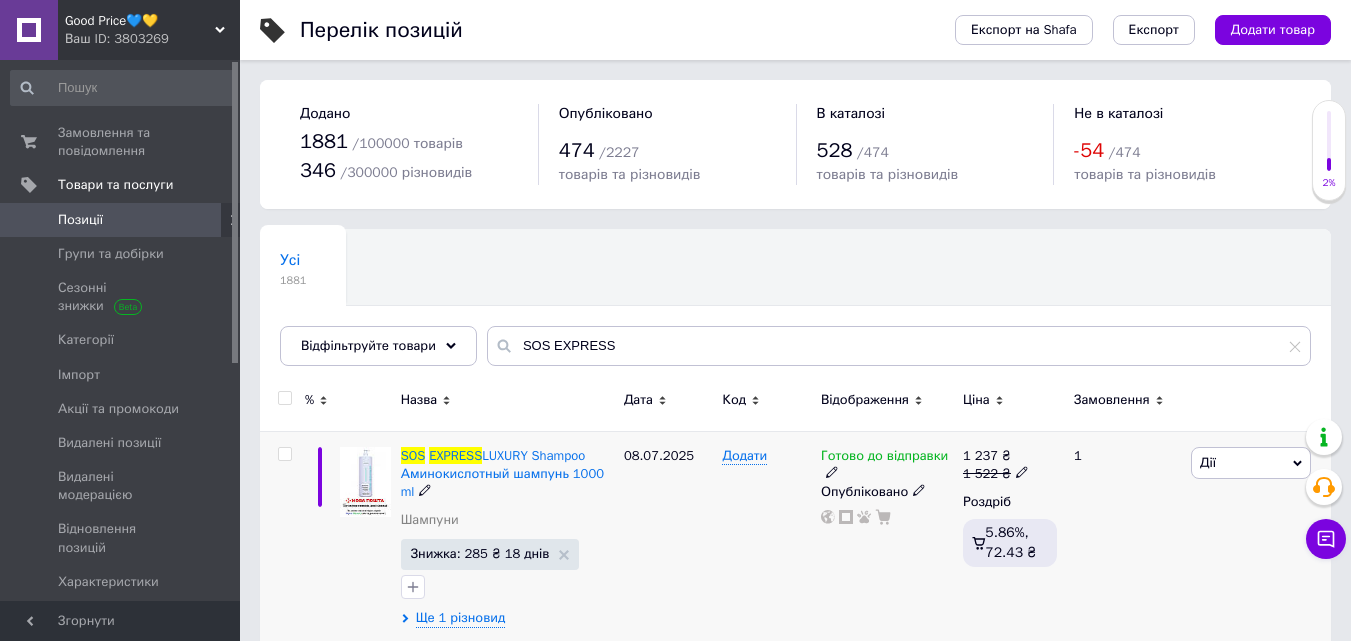 click on "08.07.2025" at bounding box center [668, 537] 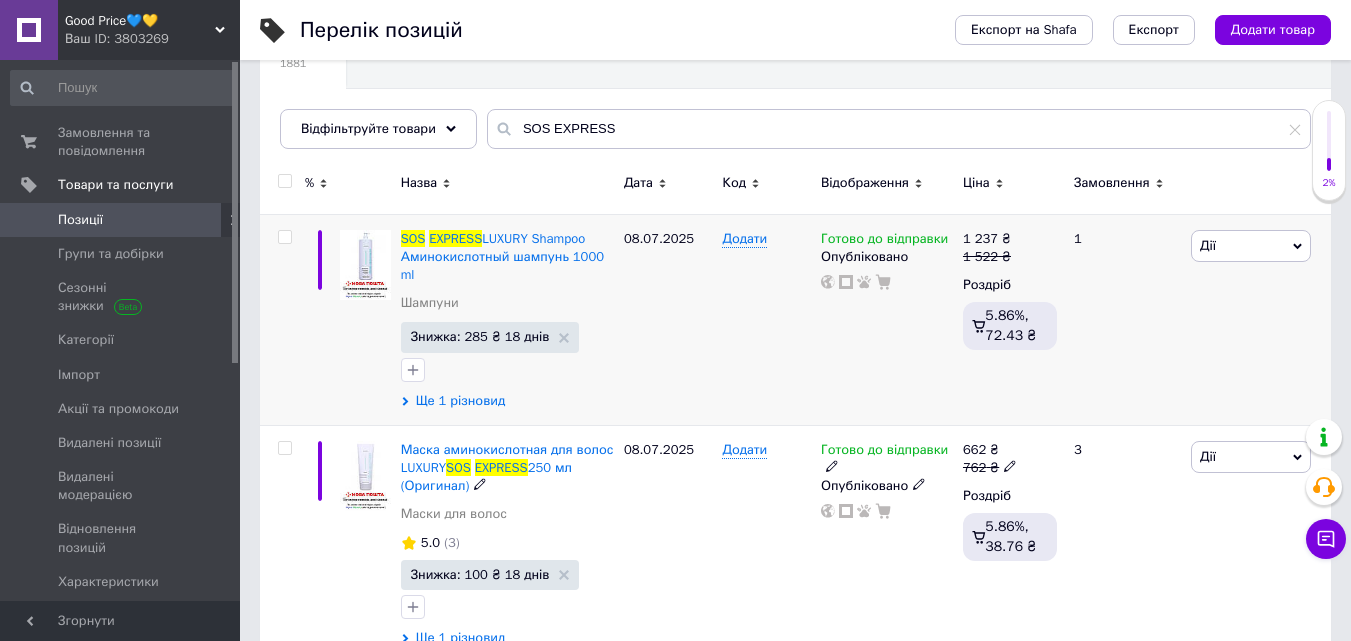 scroll, scrollTop: 240, scrollLeft: 0, axis: vertical 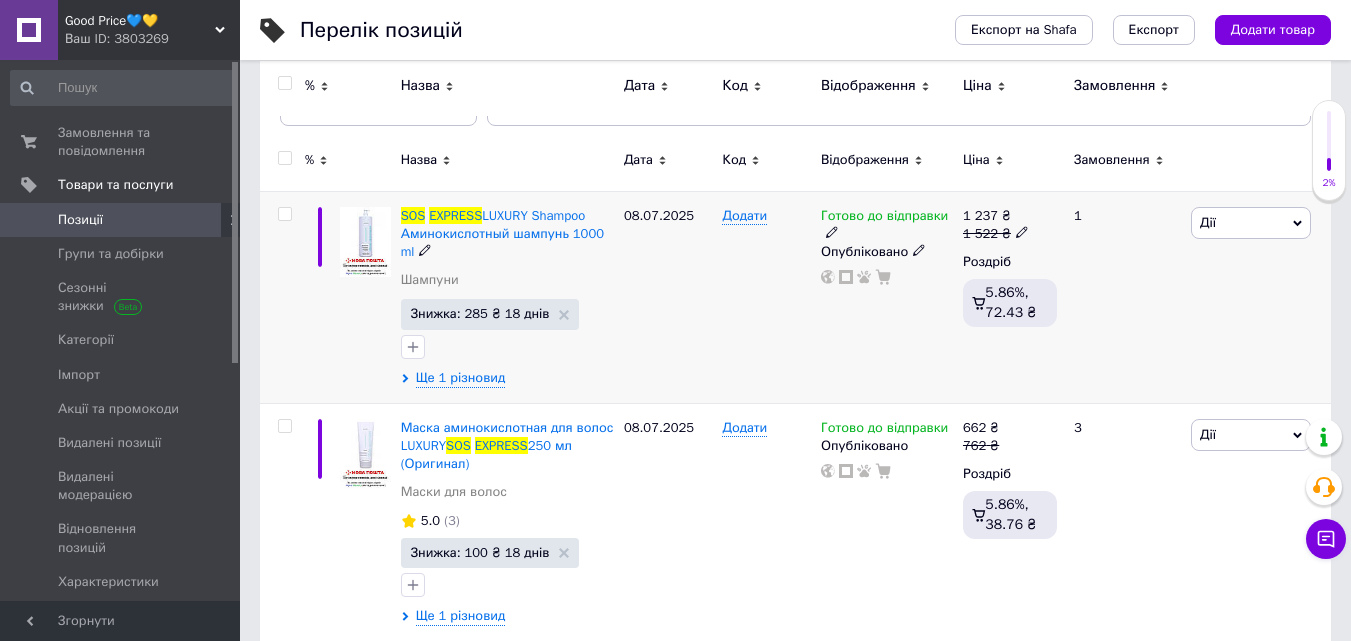 click on "SOS   EXPRESS  LUXURY Shampoo Аминокислотный шампунь 1000 ml Шампуни Знижка: 285 ₴ 18 днів Ще 1 різновид" at bounding box center (507, 297) 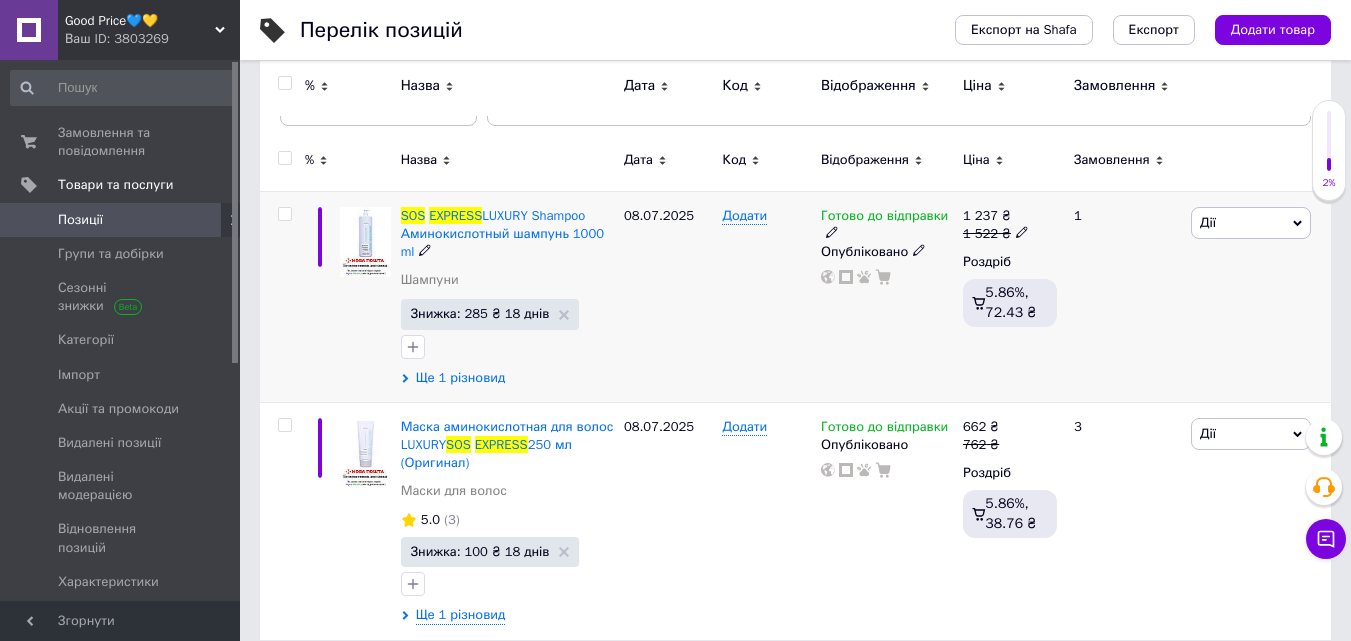 click on "Ще 1 різновид" at bounding box center [461, 378] 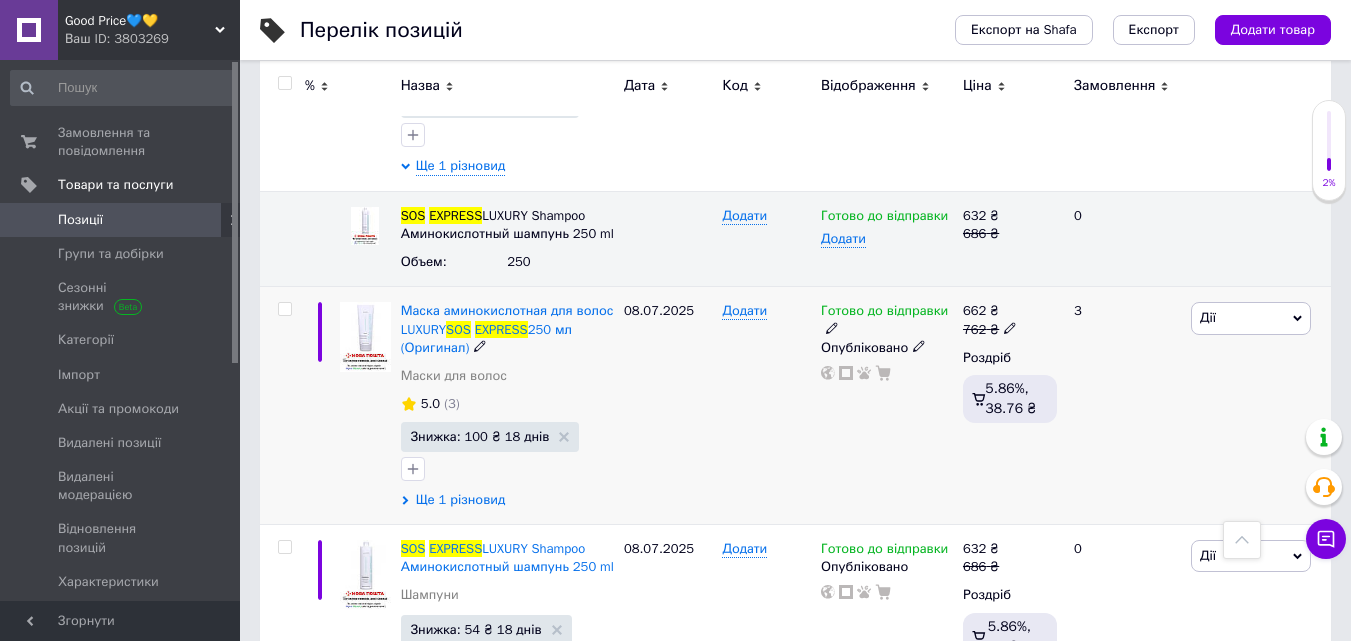 scroll, scrollTop: 480, scrollLeft: 0, axis: vertical 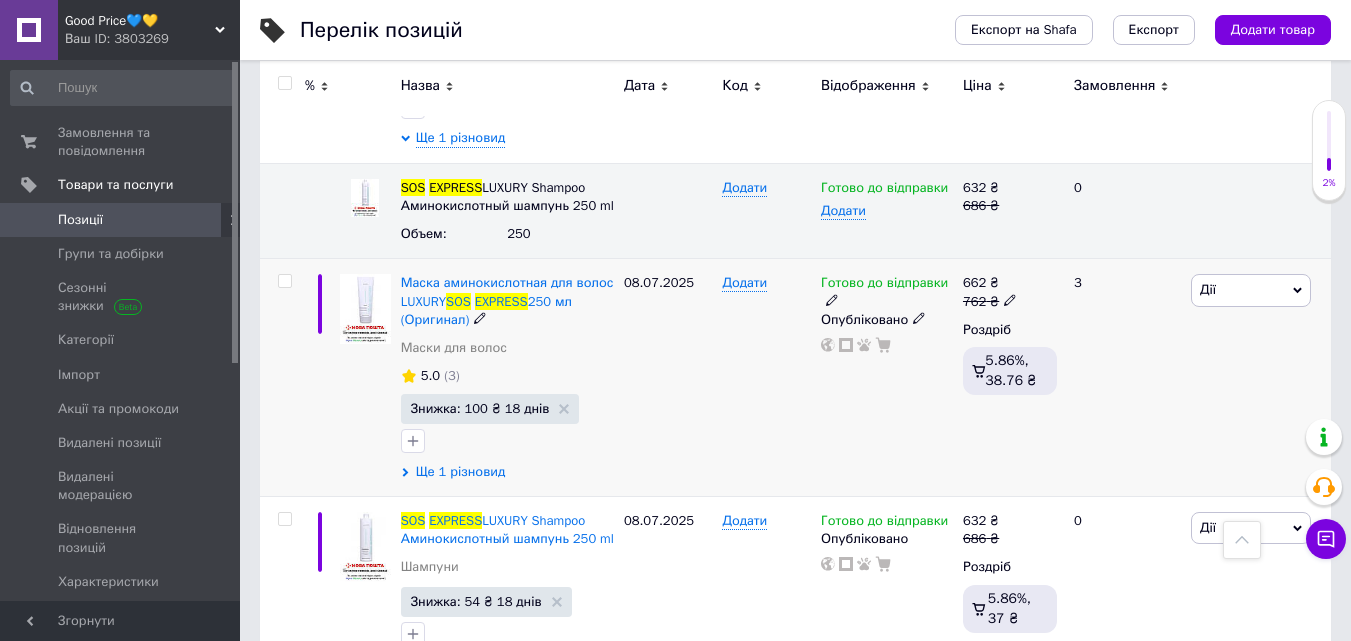 click on "Ще 1 різновид" at bounding box center [461, 472] 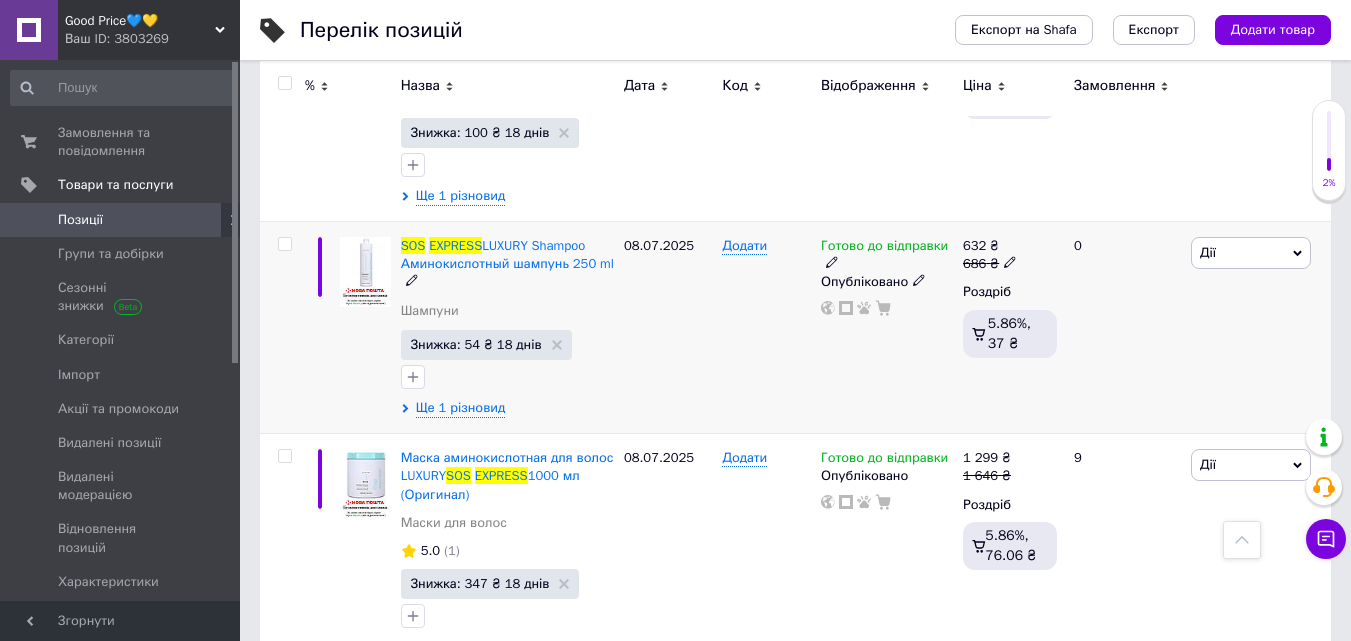 scroll, scrollTop: 760, scrollLeft: 0, axis: vertical 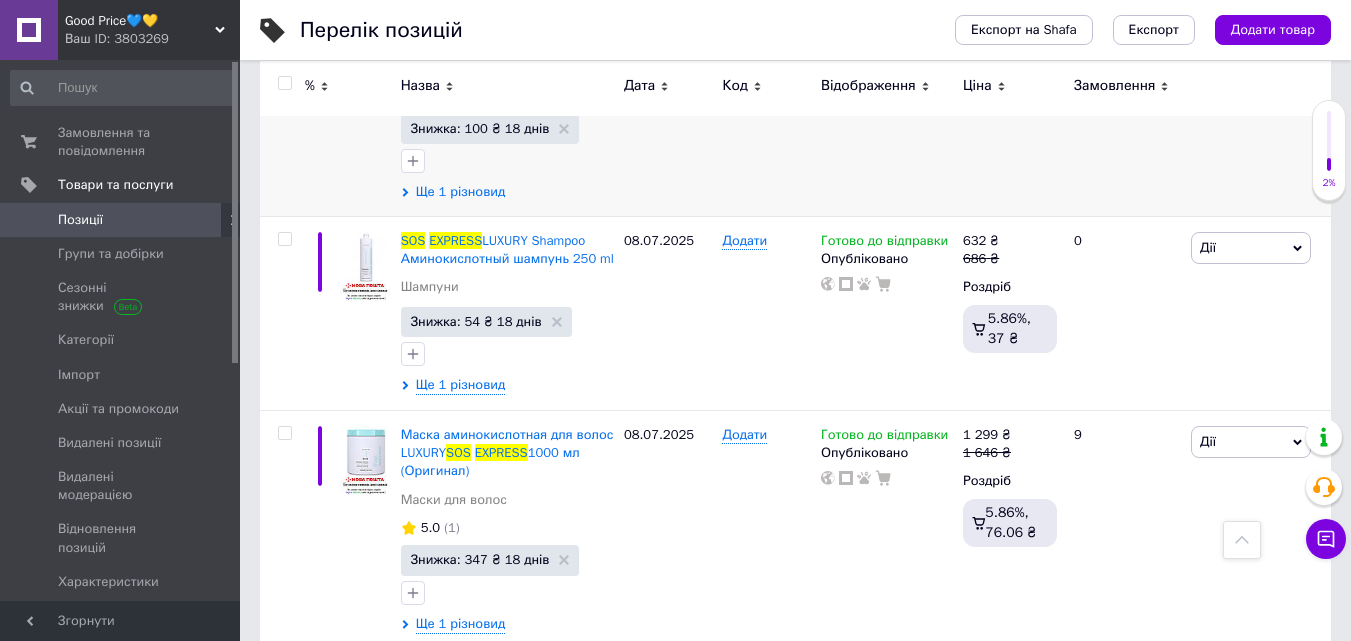 click on "Ще 1 різновид" at bounding box center [461, 192] 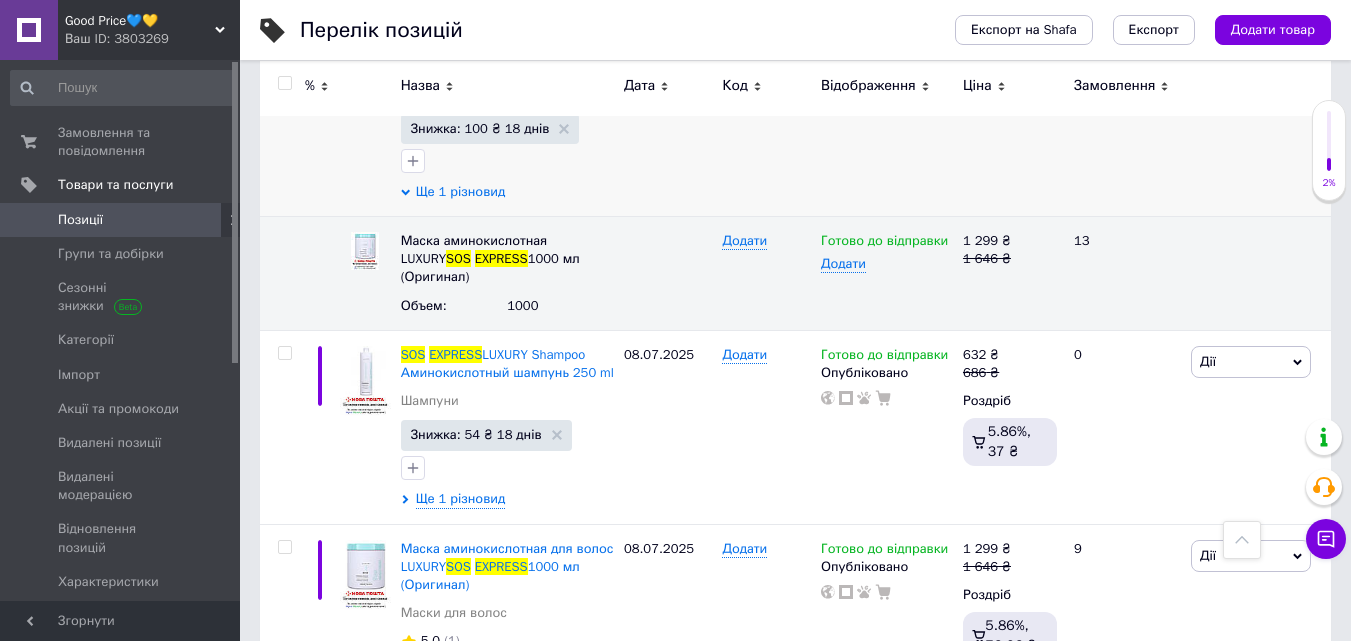 click on "Ще 1 різновид" at bounding box center [461, 192] 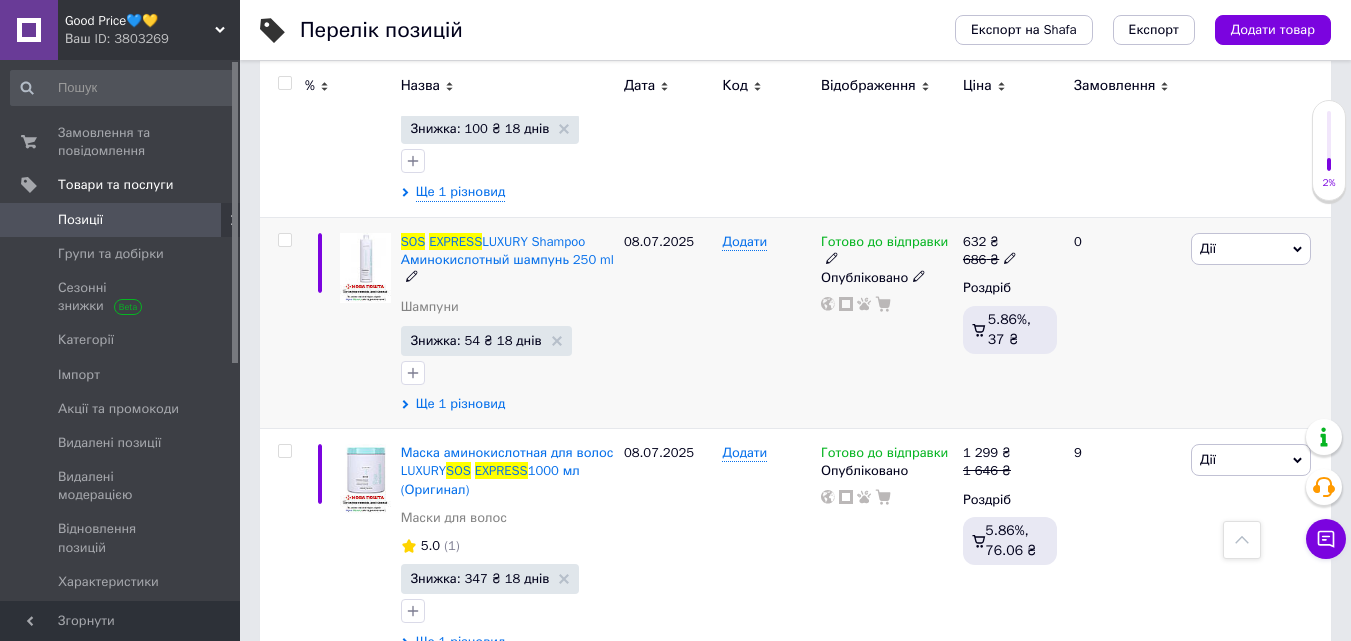 click on "Ще 1 різновид" at bounding box center (461, 404) 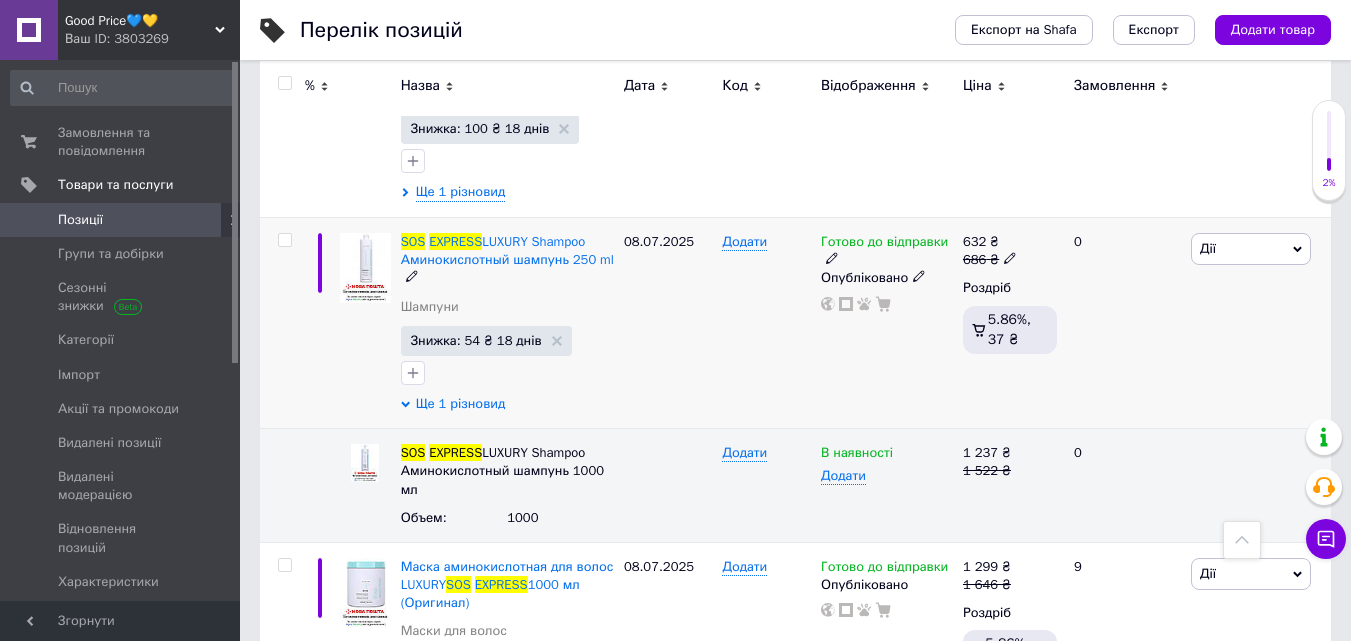 click on "Ще 1 різновид" at bounding box center [461, 404] 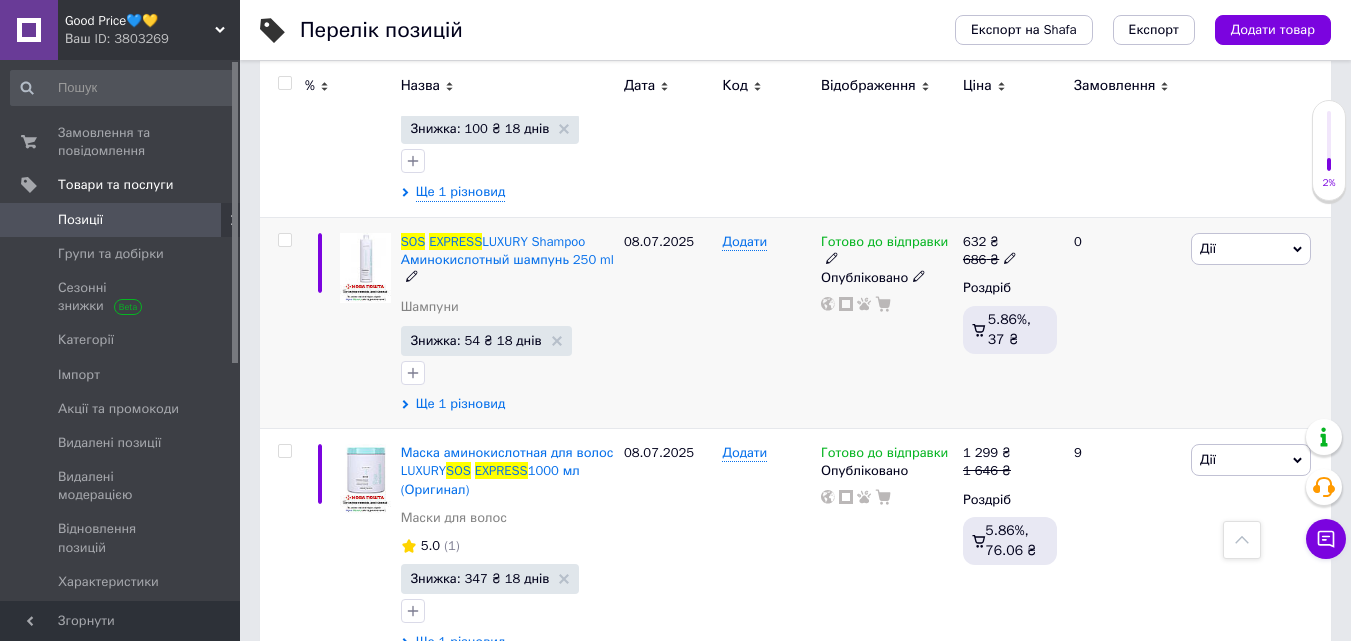 click on "Ще 1 різновид" at bounding box center (461, 404) 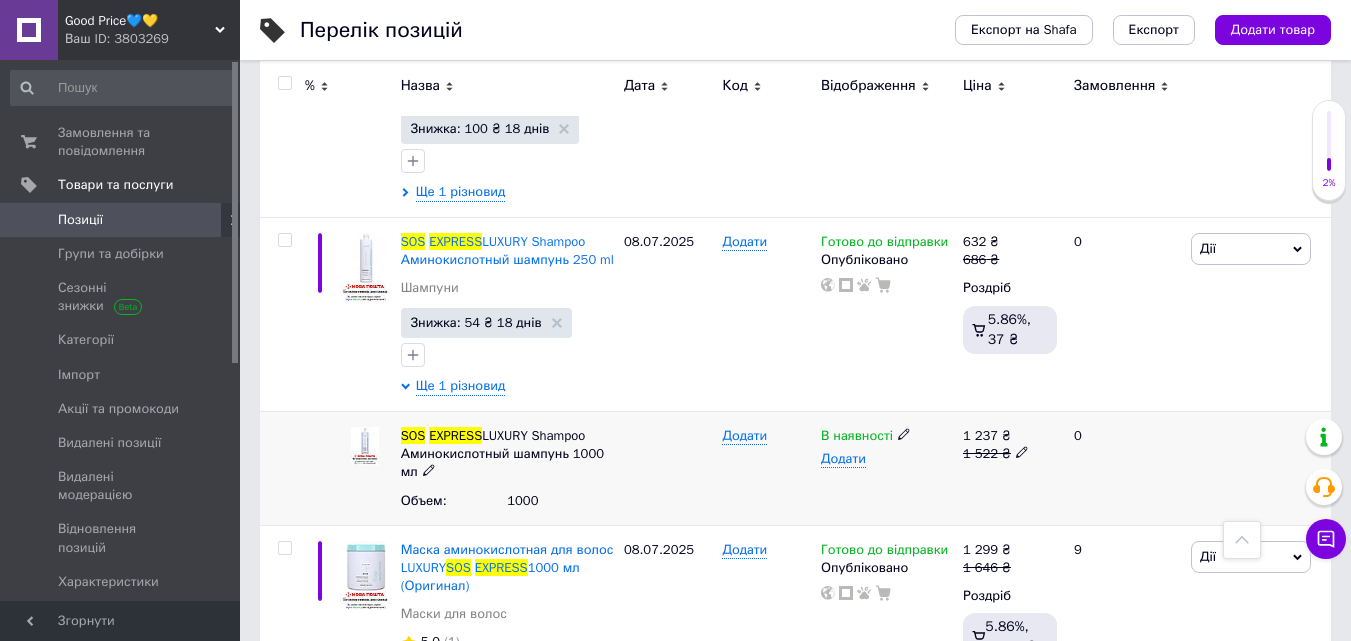 click 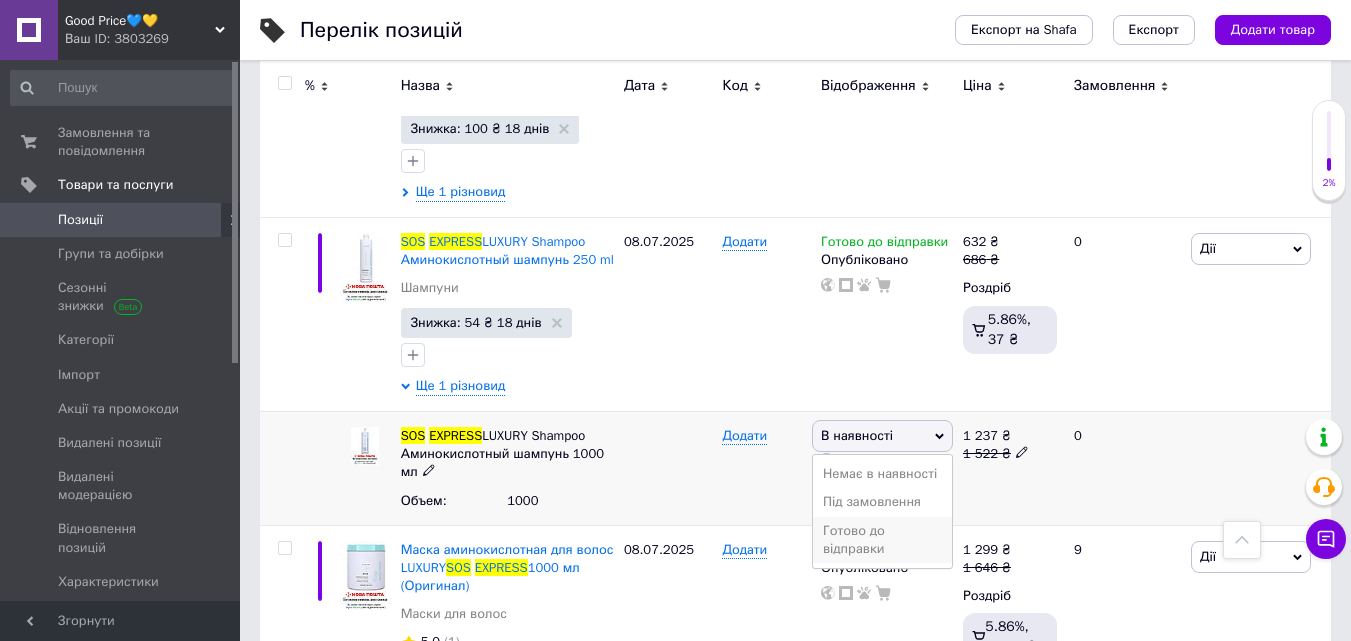 click on "Готово до відправки" at bounding box center [882, 540] 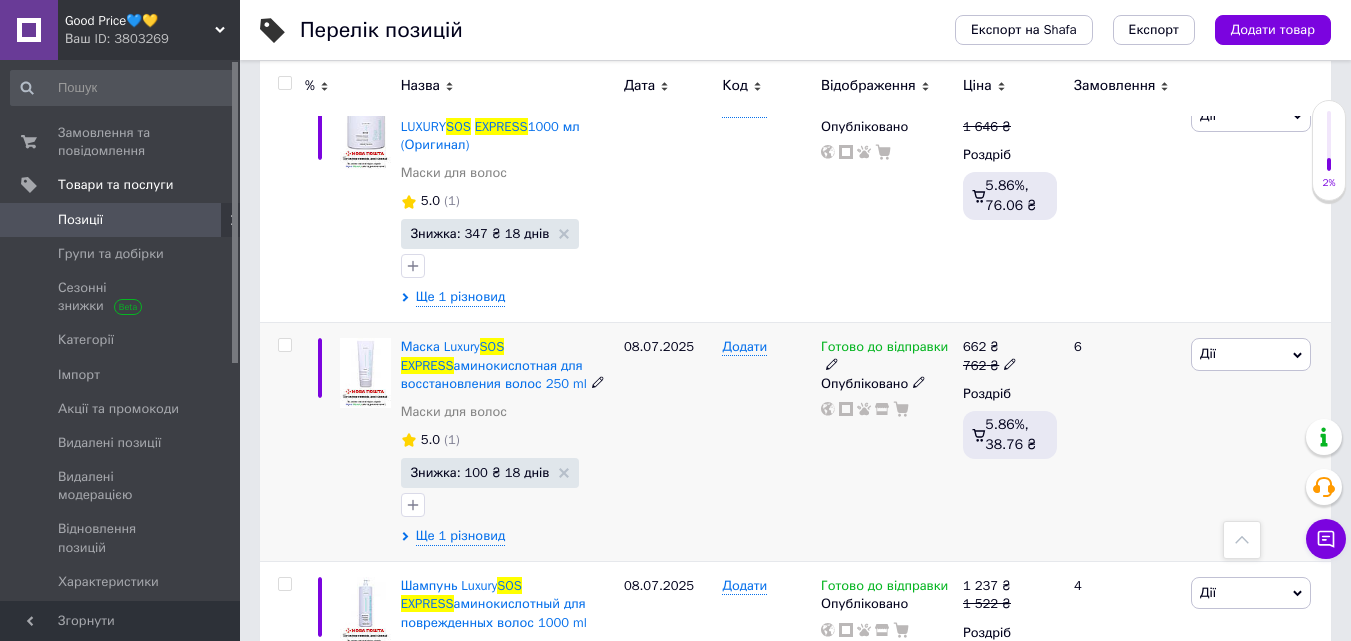 scroll, scrollTop: 1240, scrollLeft: 0, axis: vertical 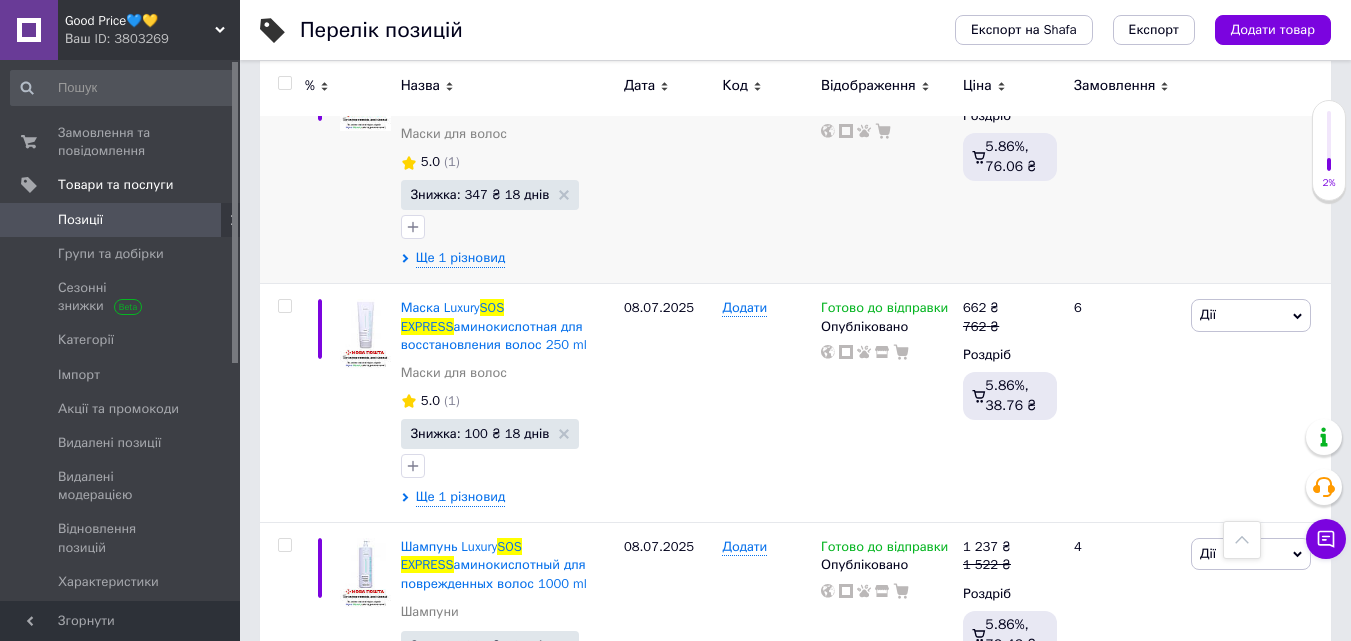 click on "Маска аминокислотная для волос LUXURY  SOS   EXPRESS  1000 мл (Оригинал) Маски для волос 5.0 (1) Знижка: 347 ₴ 18 днів Ще 1 різновид" at bounding box center [507, 164] 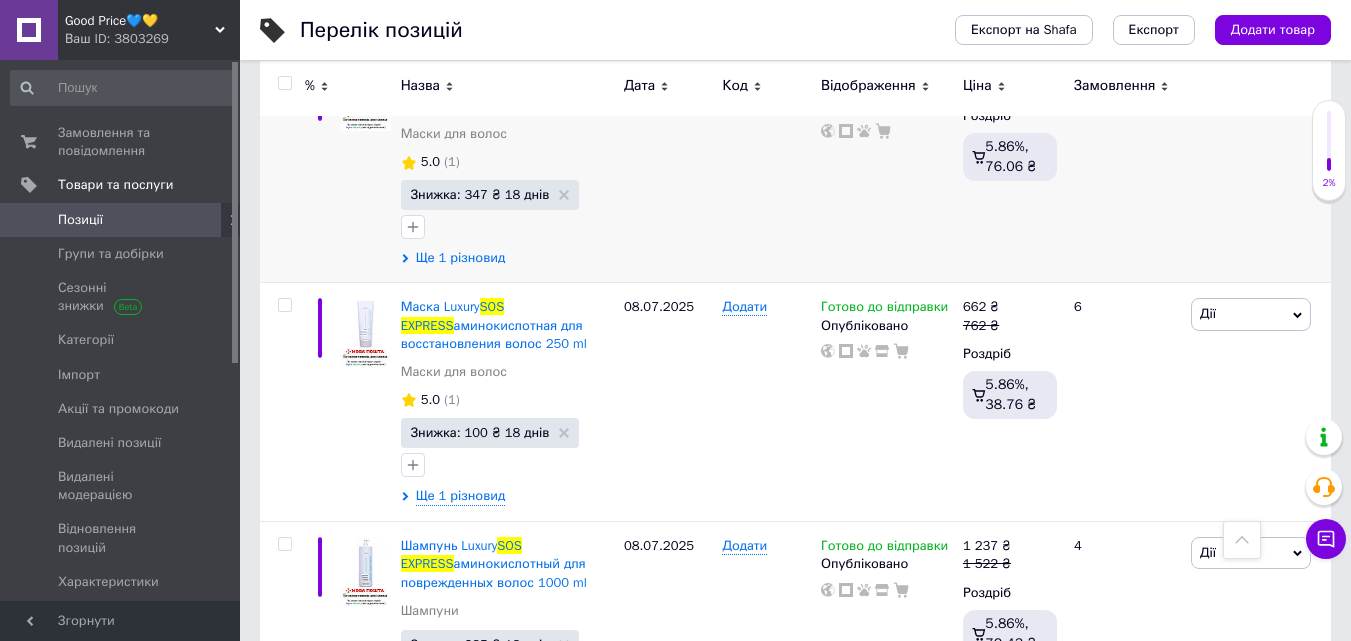 click on "Ще 1 різновид" at bounding box center [461, 258] 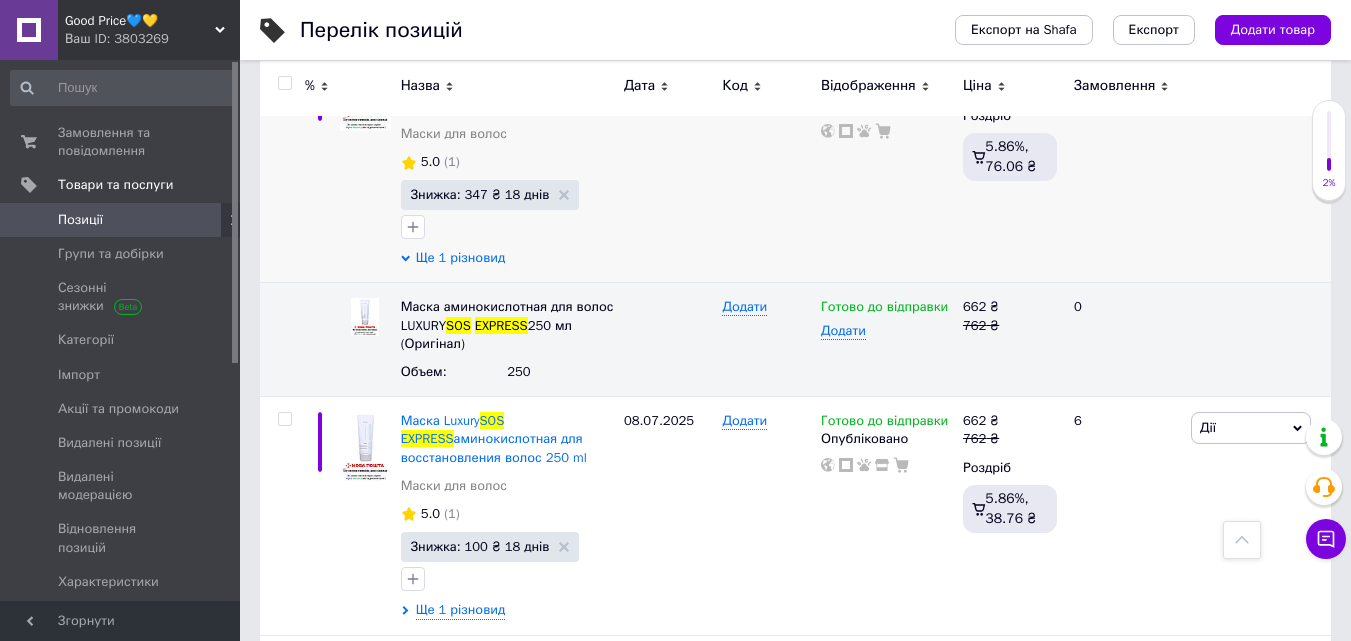 click on "Ще 1 різновид" at bounding box center (461, 258) 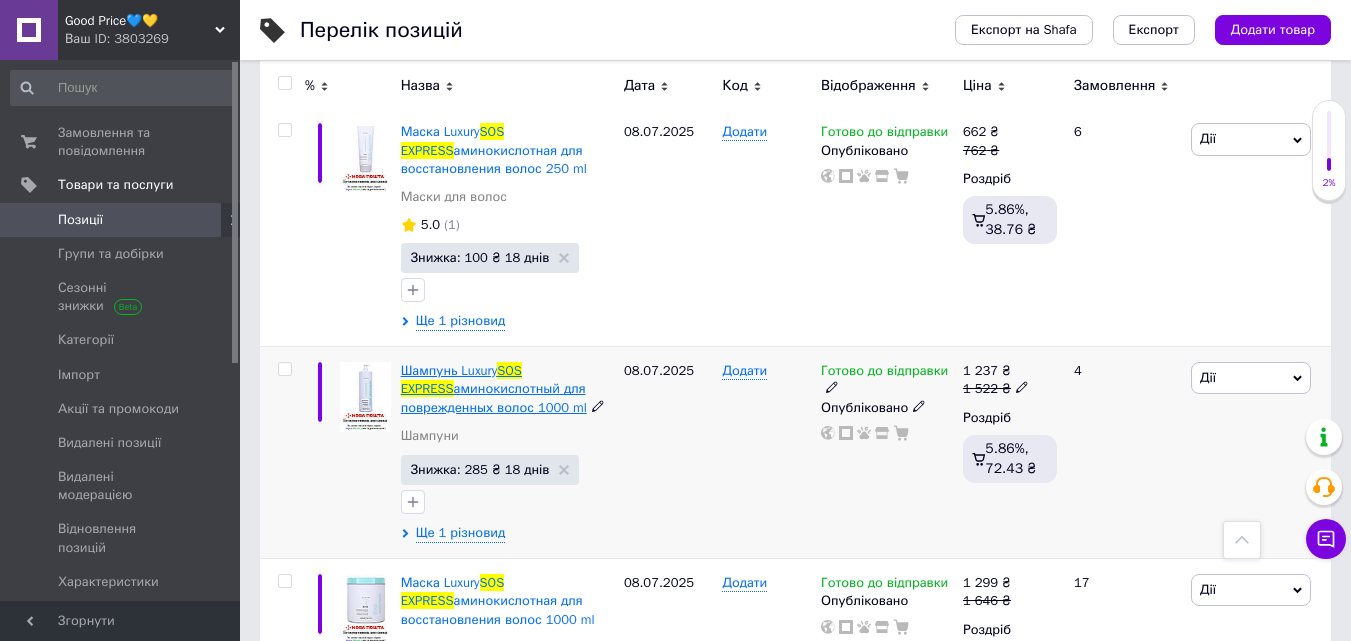 scroll, scrollTop: 1480, scrollLeft: 0, axis: vertical 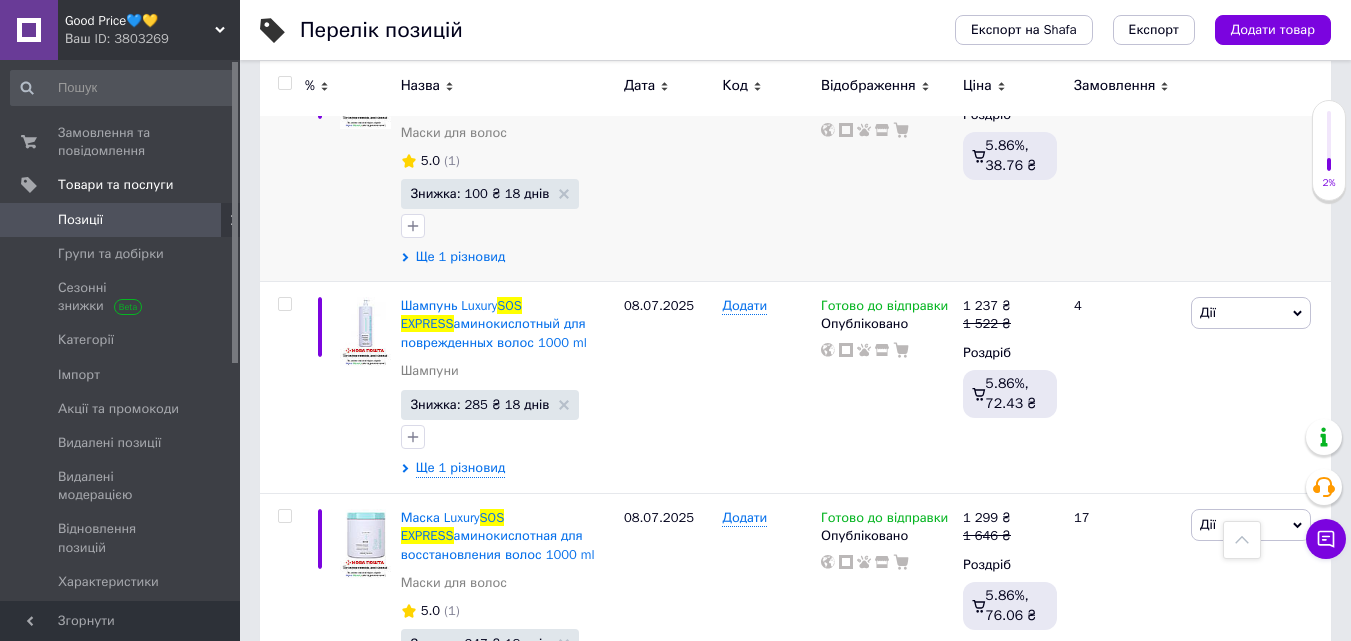 click on "Ще 1 різновид" at bounding box center [461, 257] 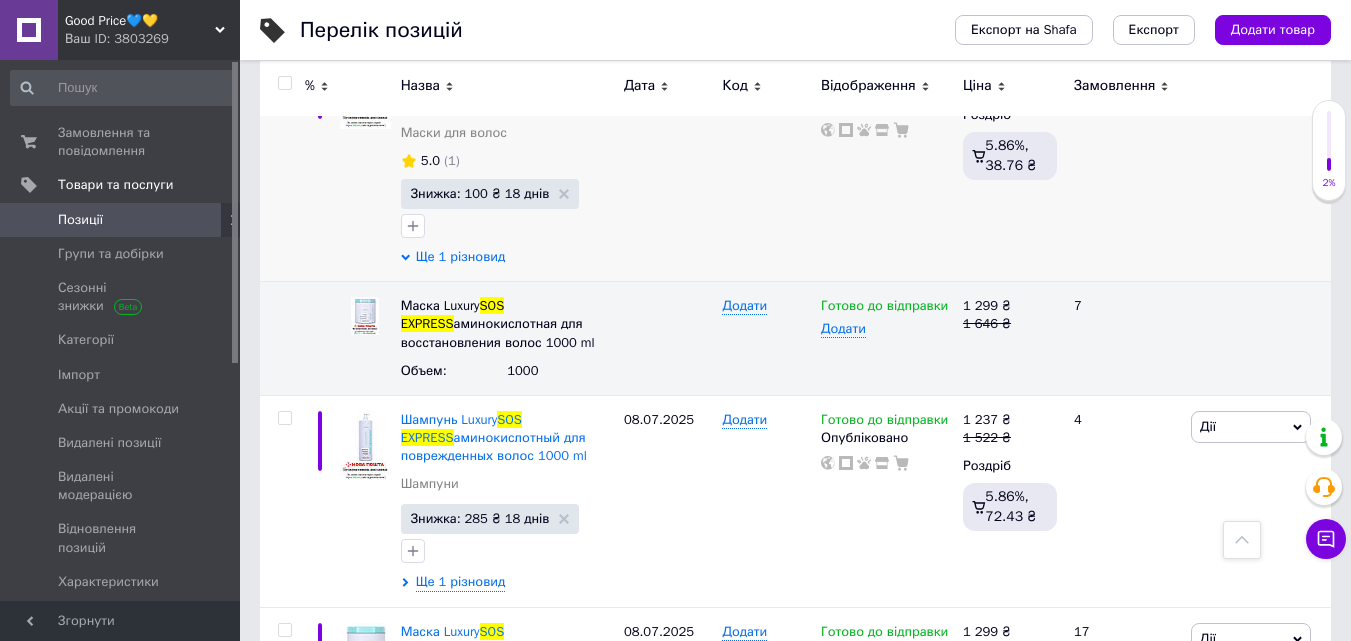 click on "Ще 1 різновид" at bounding box center (461, 257) 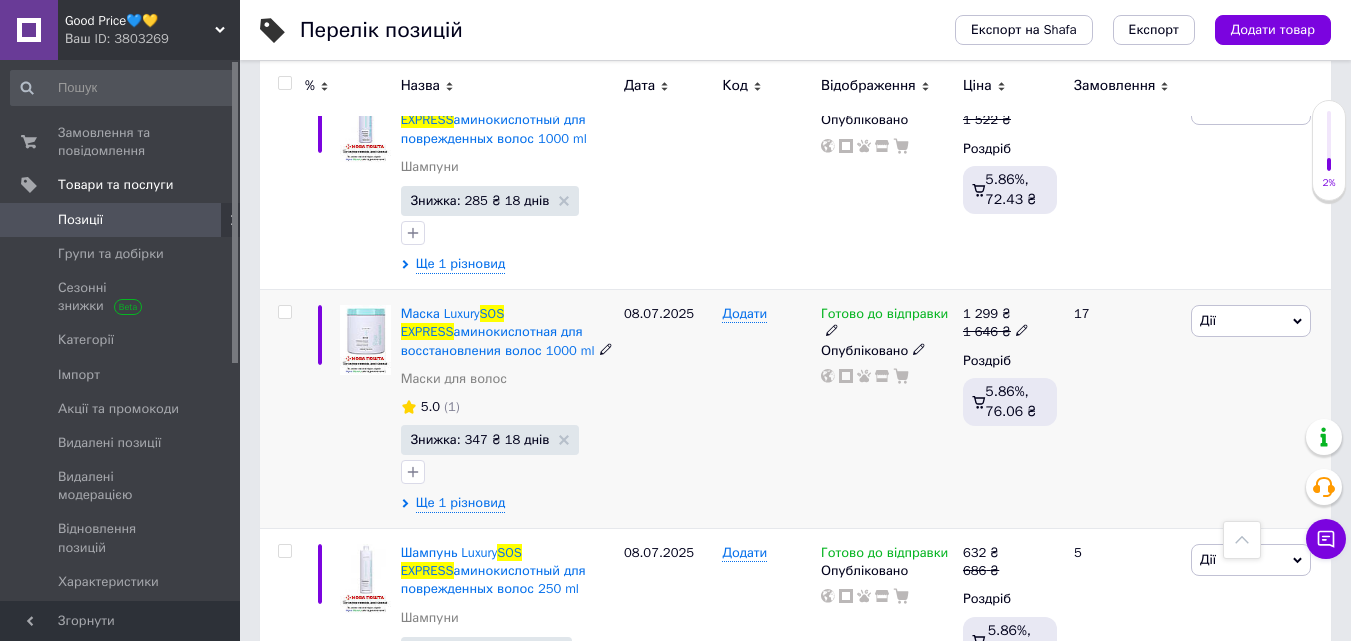 scroll, scrollTop: 1720, scrollLeft: 0, axis: vertical 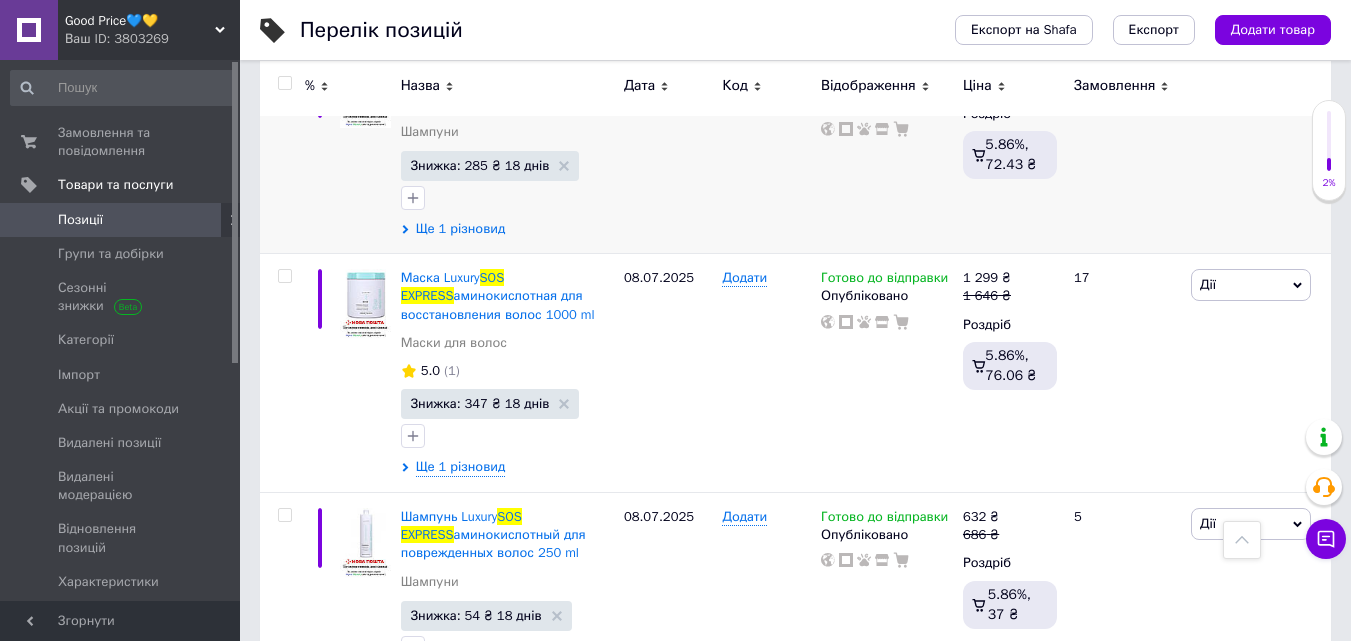 click on "Ще 1 різновид" at bounding box center (461, 229) 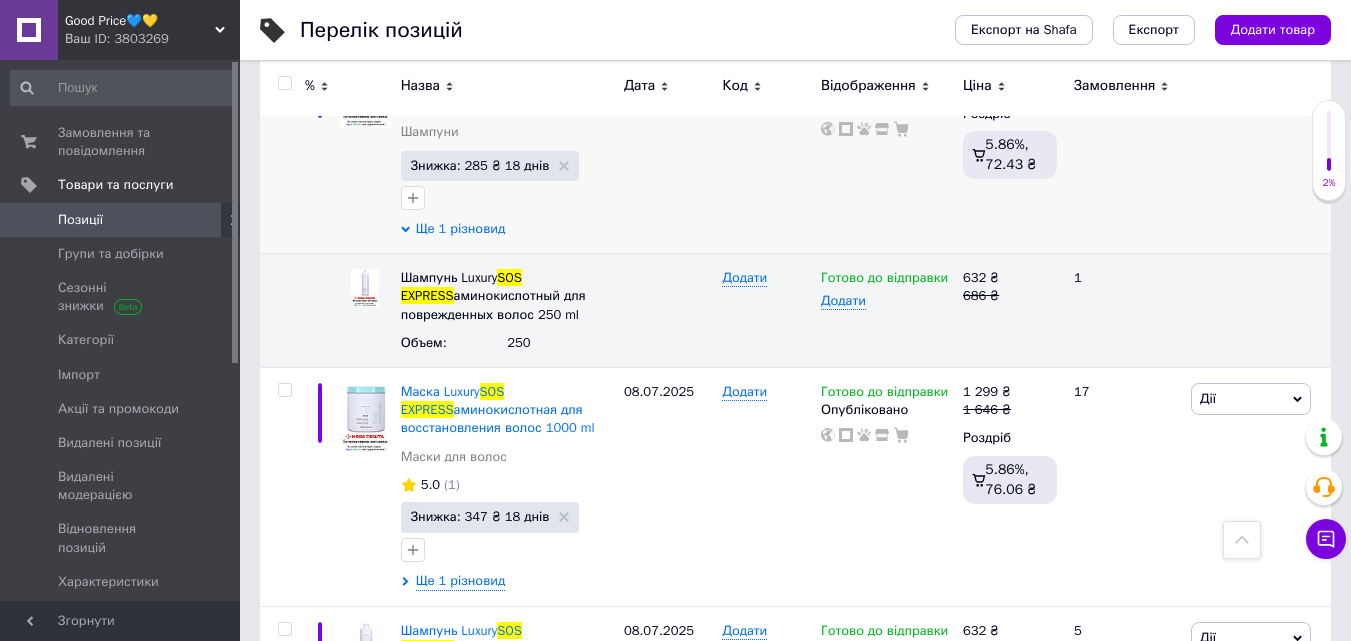 click on "Ще 1 різновид" at bounding box center [461, 229] 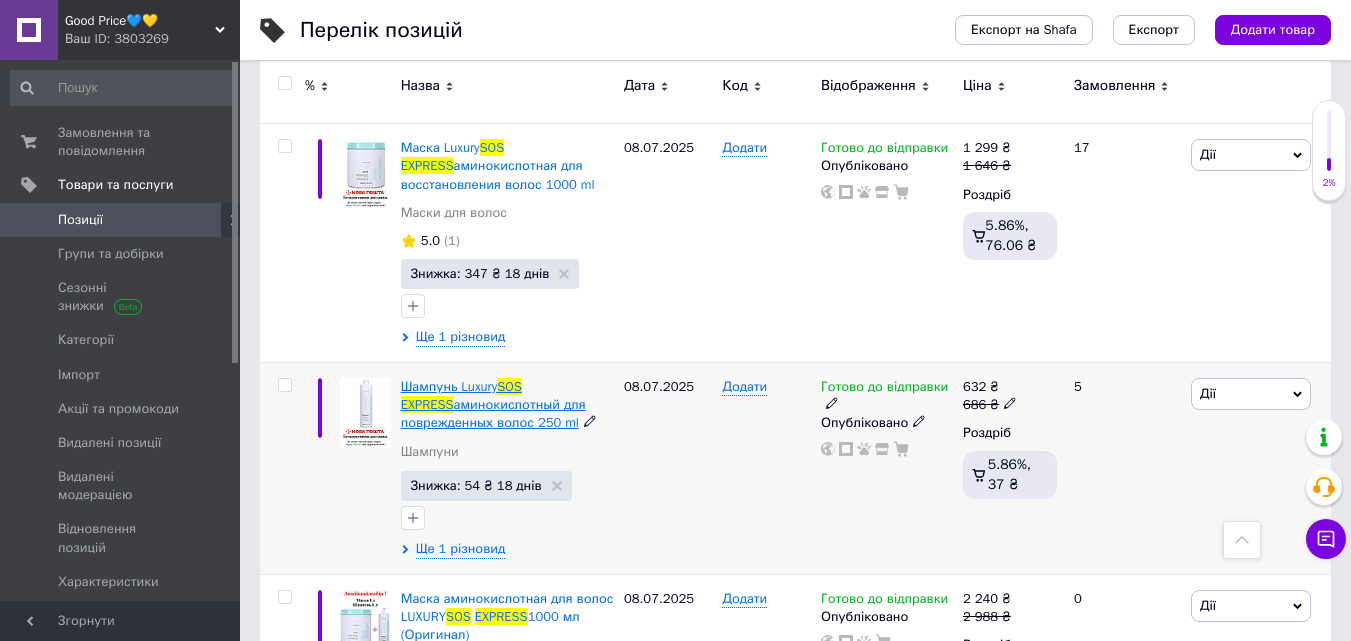 scroll, scrollTop: 1920, scrollLeft: 0, axis: vertical 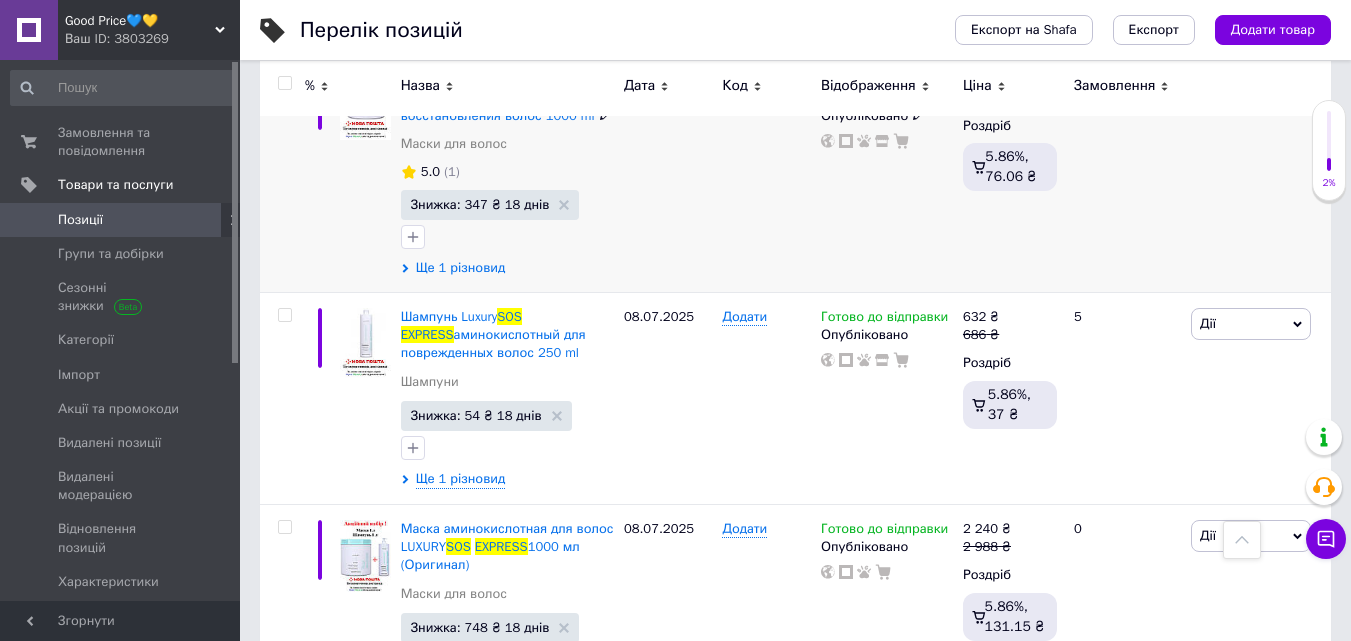 click on "Ще 1 різновид" at bounding box center [461, 268] 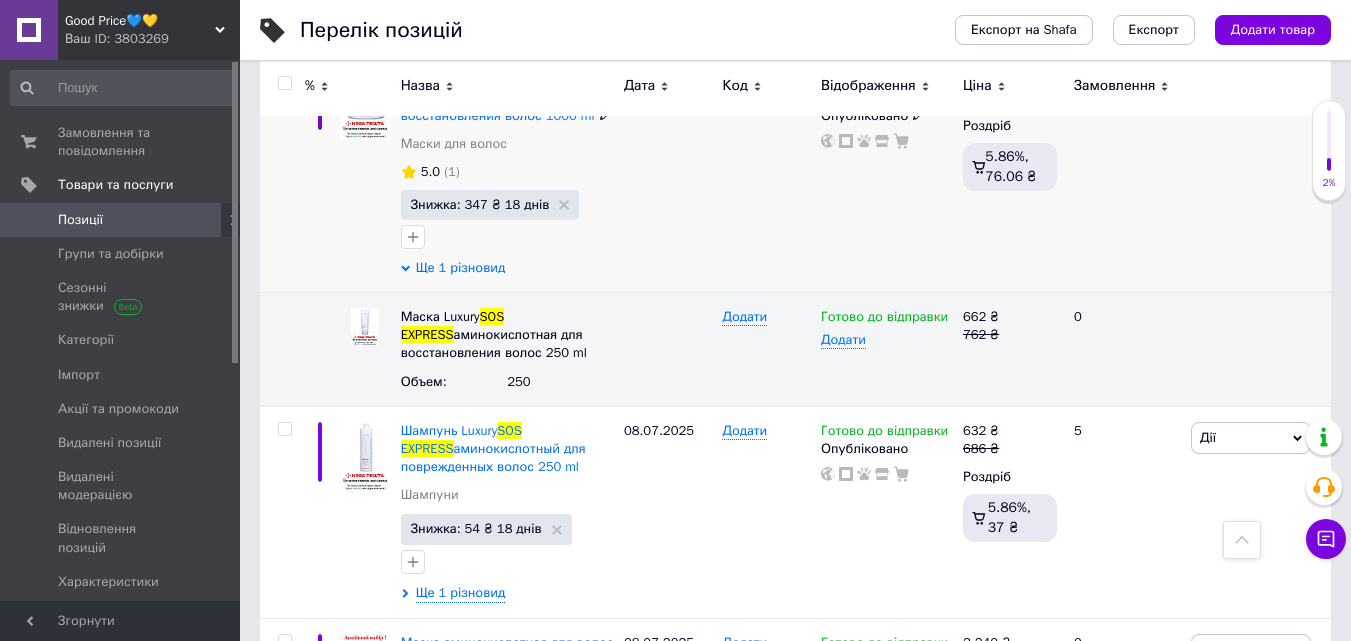 click on "Ще 1 різновид" at bounding box center [461, 268] 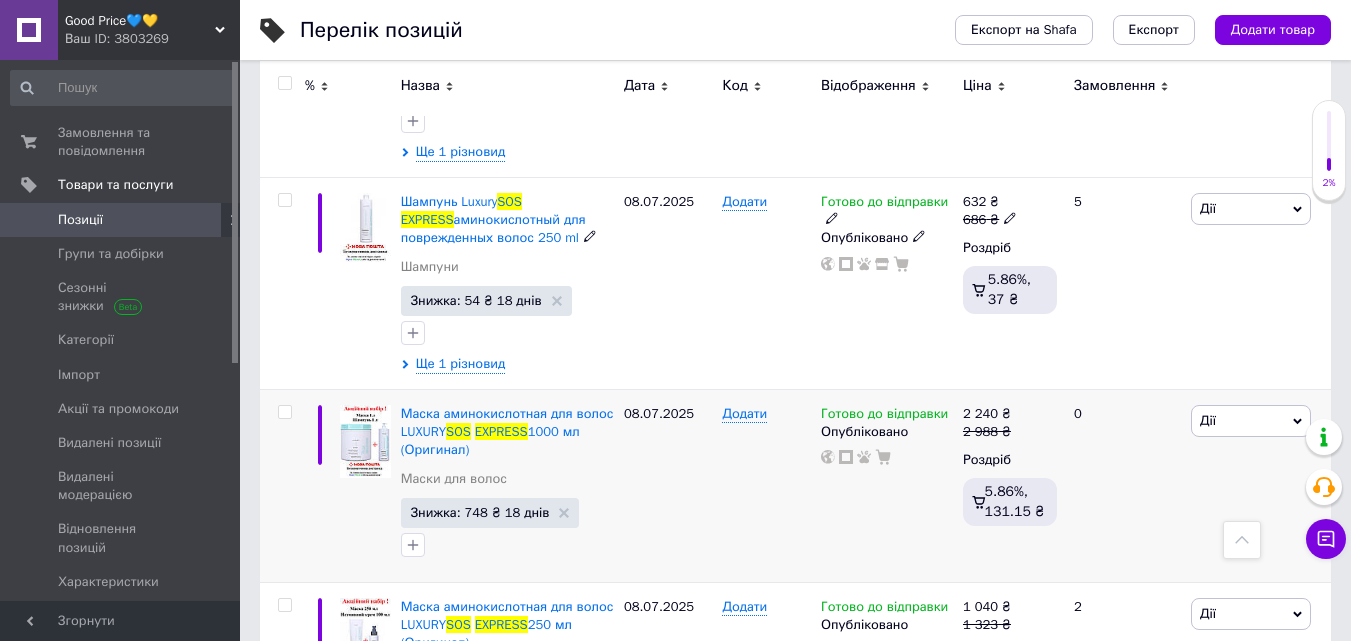scroll, scrollTop: 2080, scrollLeft: 0, axis: vertical 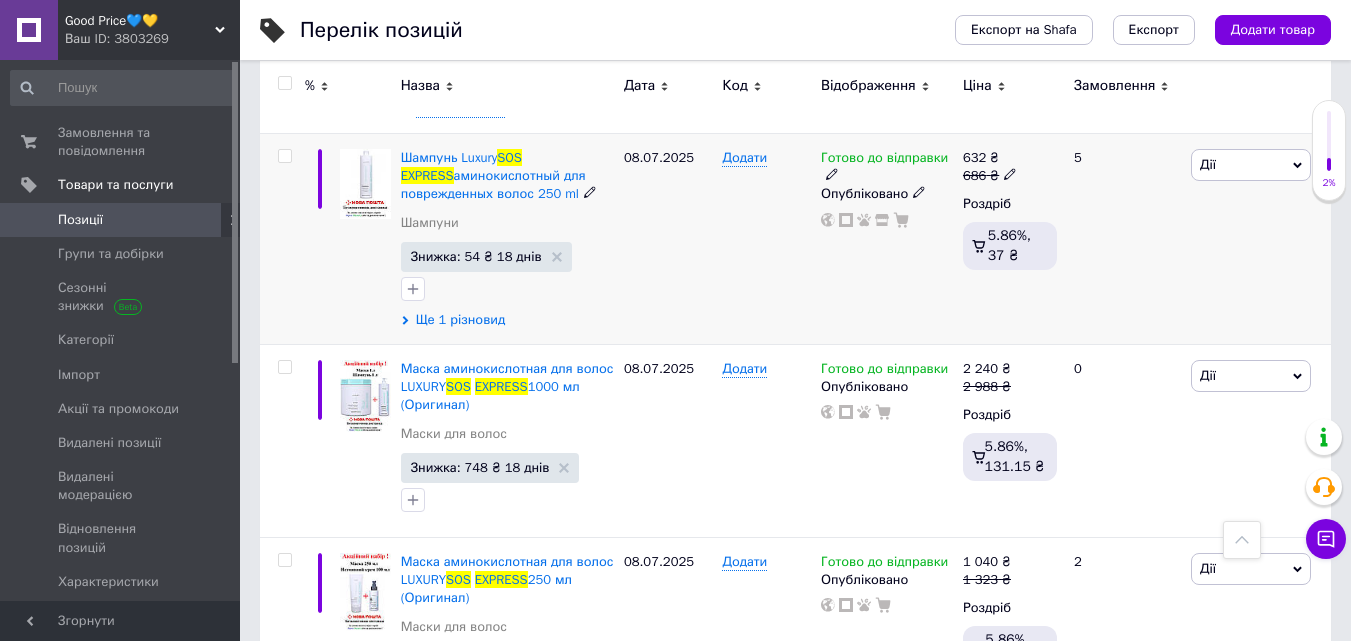 click on "Ще 1 різновид" at bounding box center (461, 320) 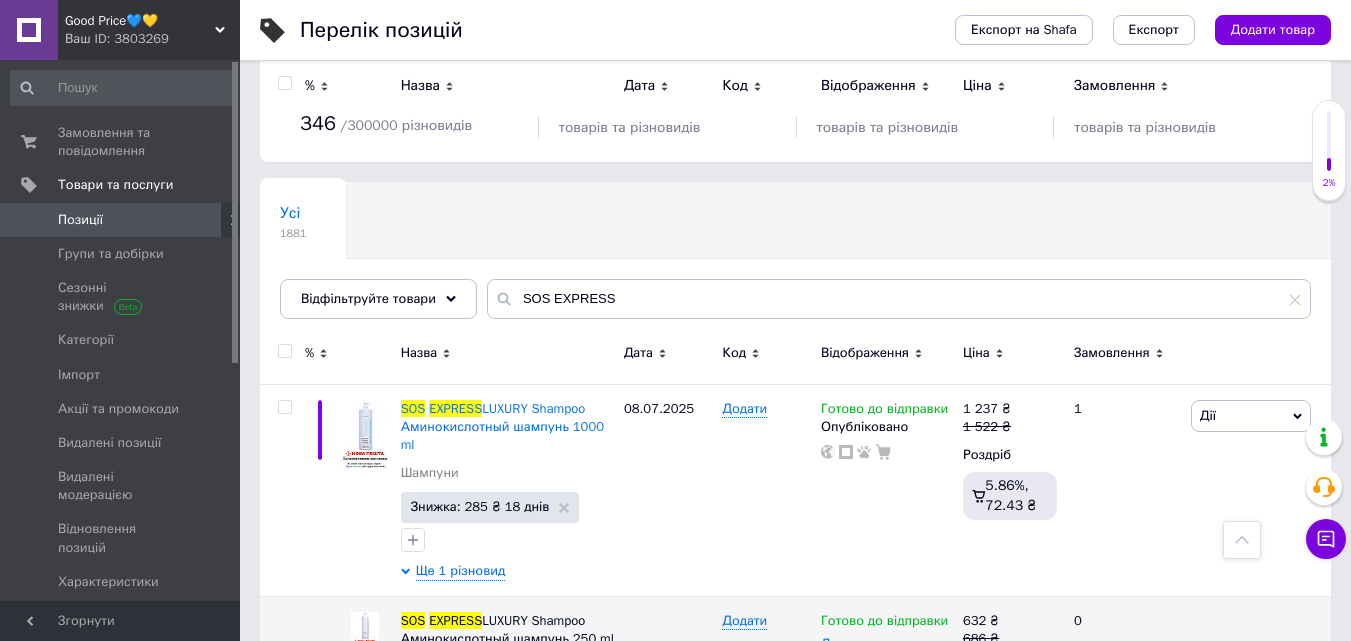 scroll, scrollTop: 0, scrollLeft: 0, axis: both 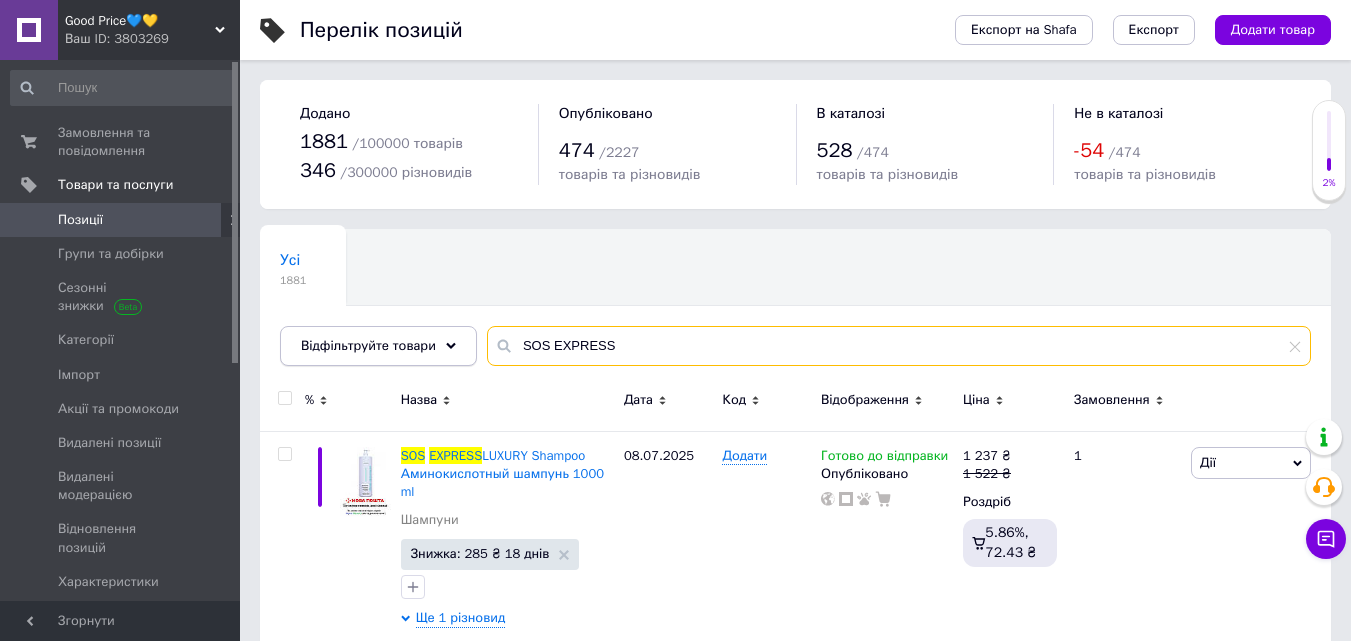 drag, startPoint x: 685, startPoint y: 349, endPoint x: 390, endPoint y: 342, distance: 295.08304 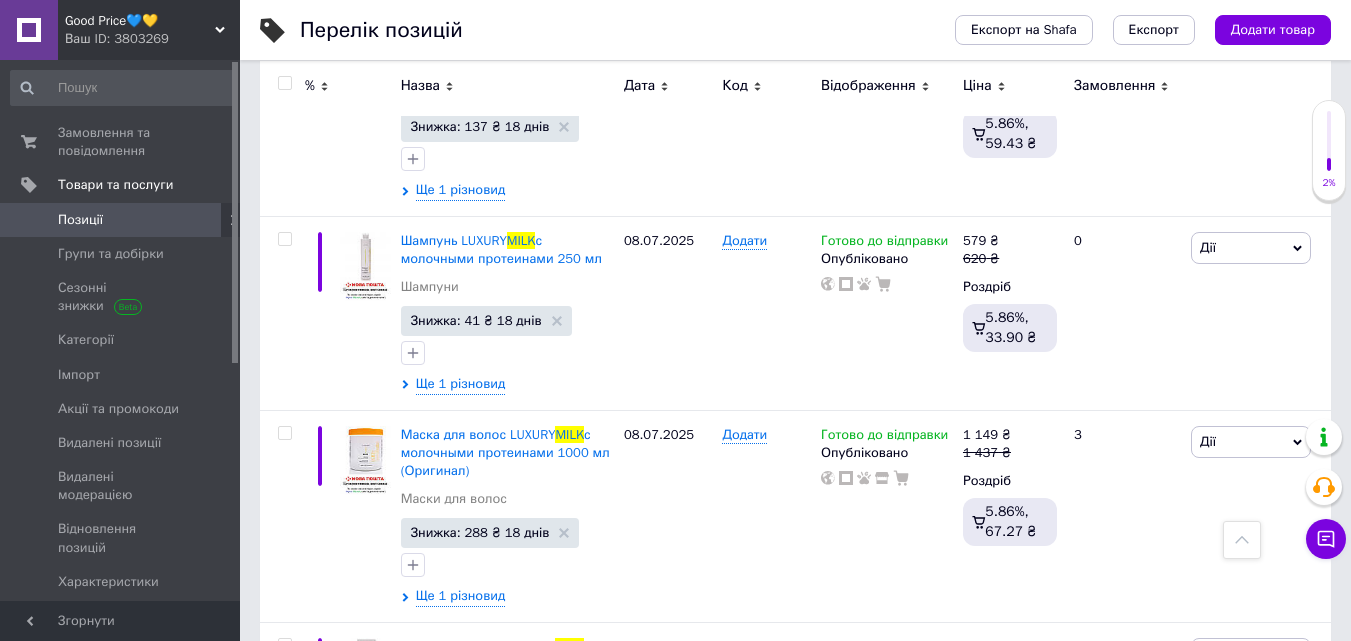 scroll, scrollTop: 297, scrollLeft: 0, axis: vertical 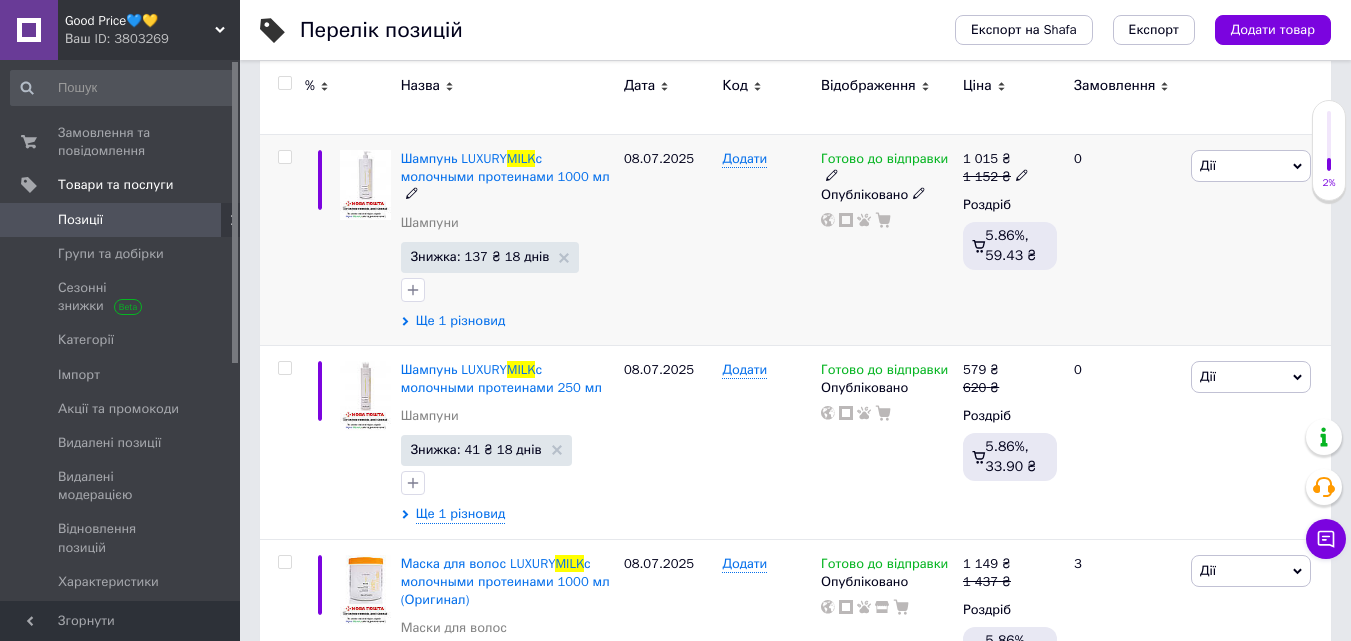 click on "Ще 1 різновид" at bounding box center (461, 321) 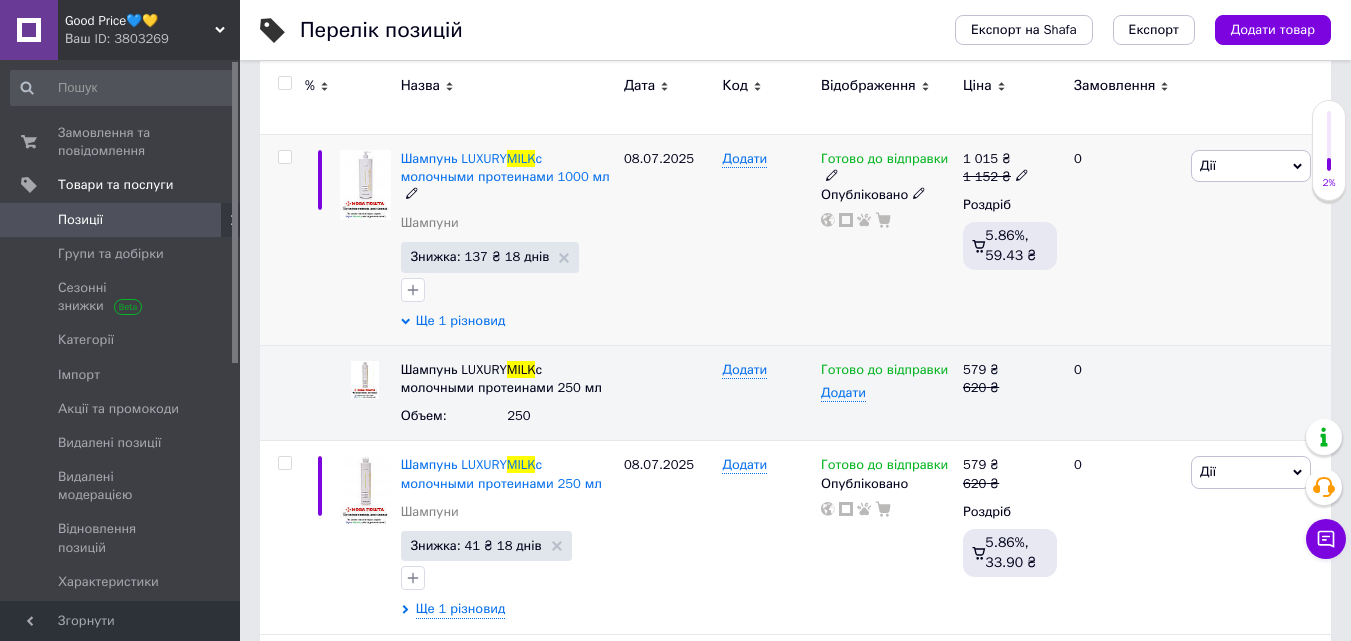 click on "Ще 1 різновид" at bounding box center [461, 321] 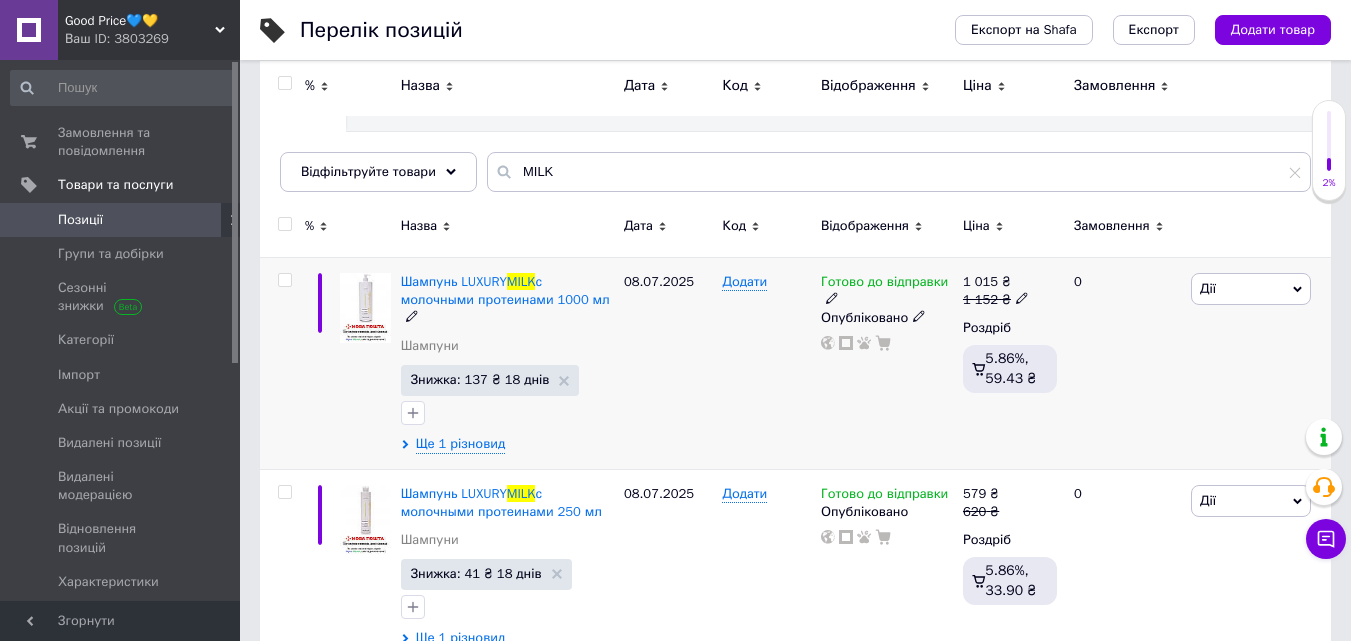 drag, startPoint x: 613, startPoint y: 316, endPoint x: 613, endPoint y: 285, distance: 31 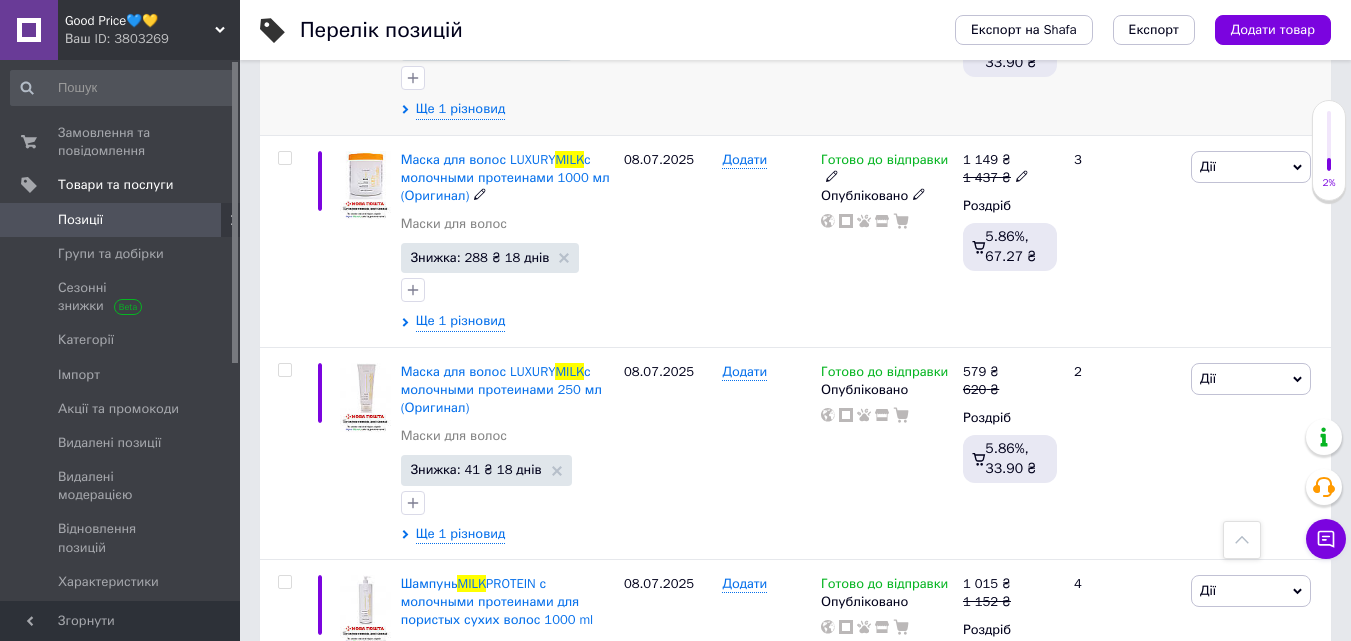 scroll, scrollTop: 688, scrollLeft: 0, axis: vertical 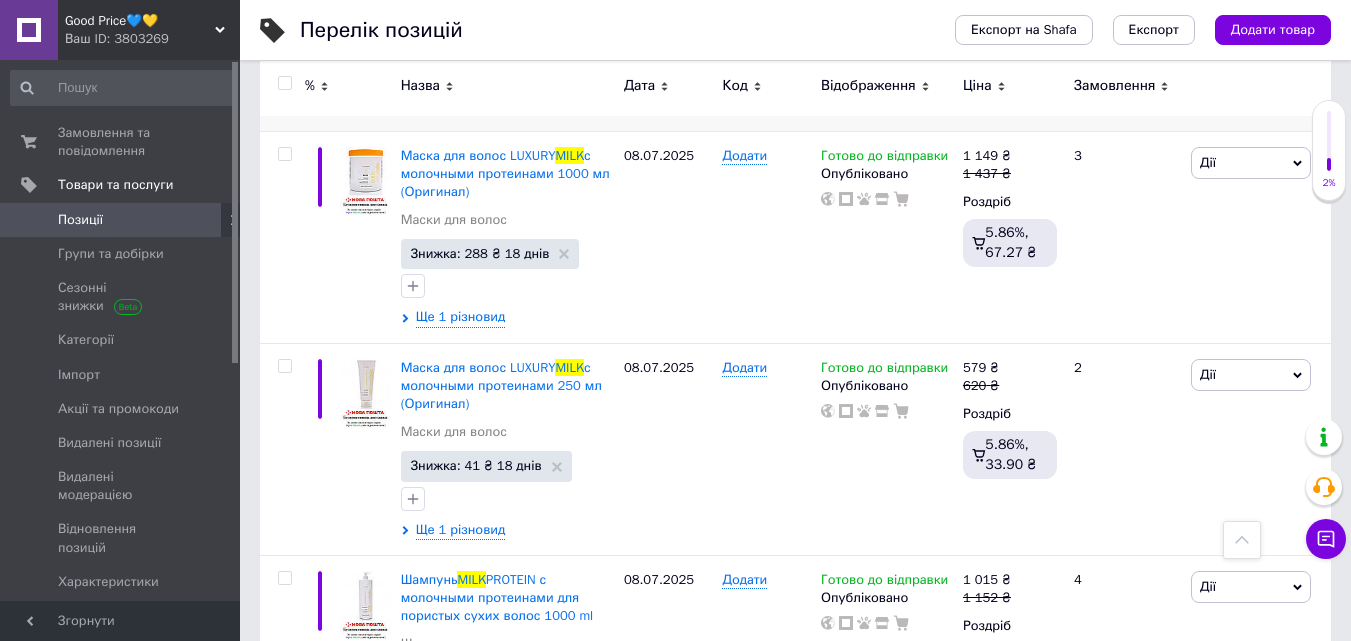 click on "Назва" at bounding box center [507, 88] 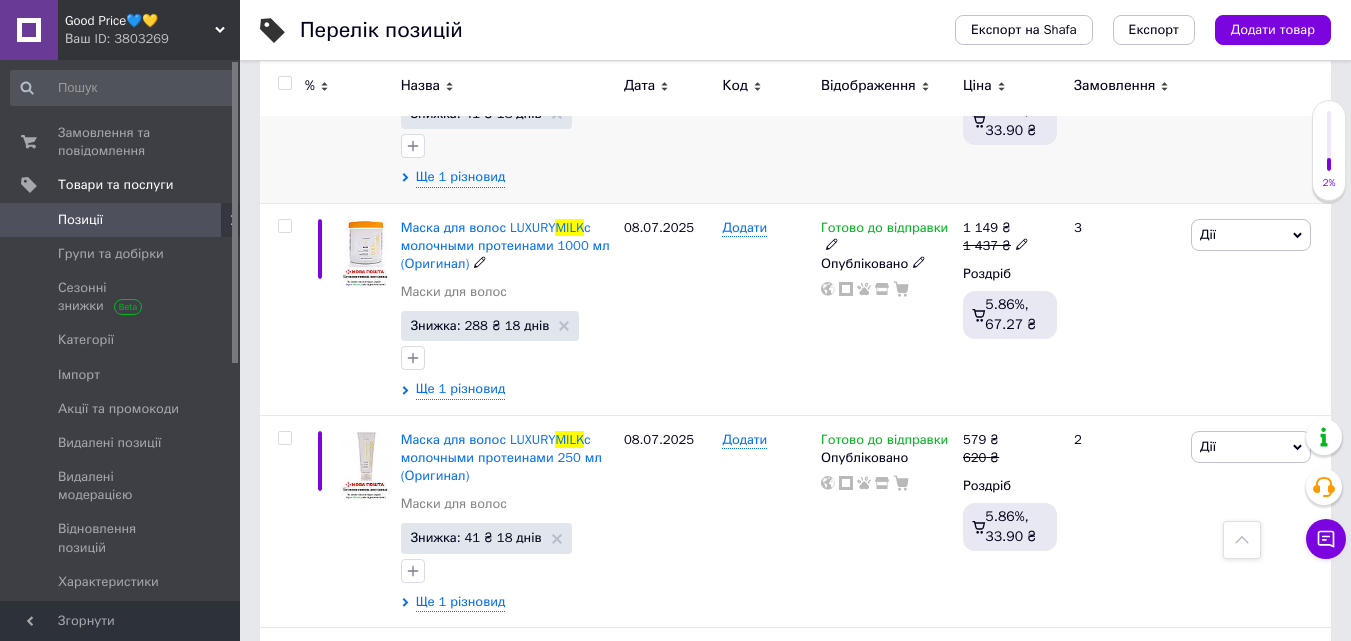 scroll, scrollTop: 608, scrollLeft: 0, axis: vertical 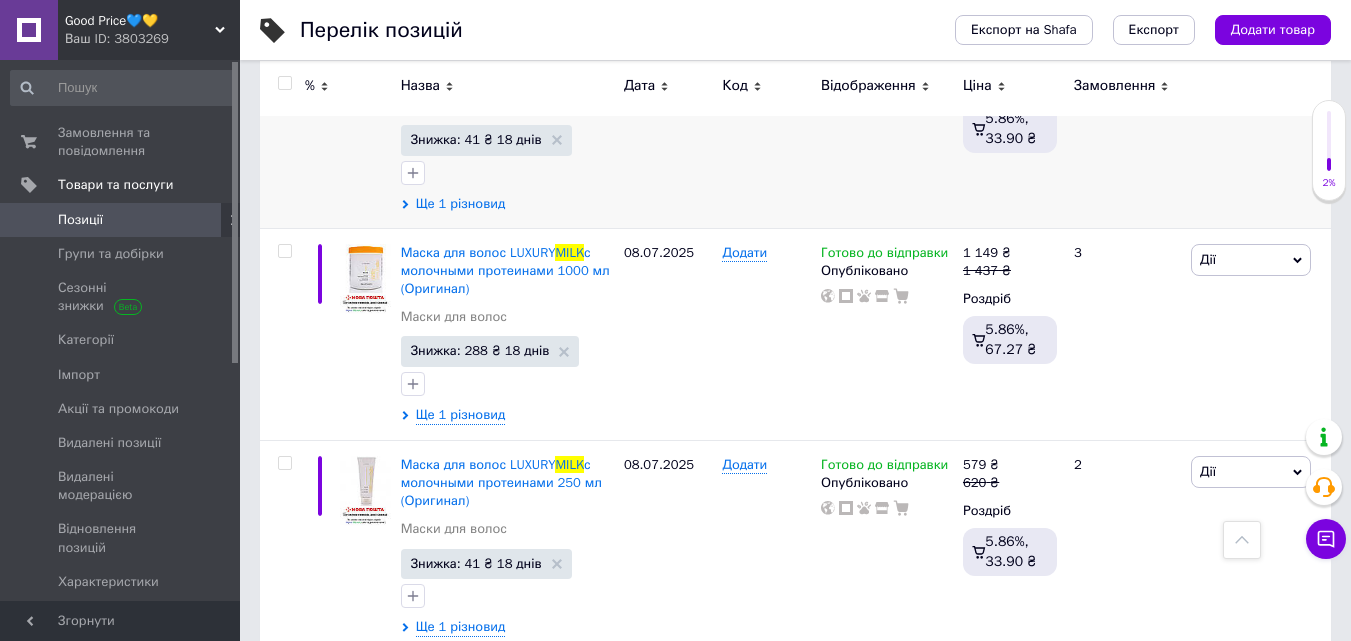click on "Ще 1 різновид" at bounding box center [461, 204] 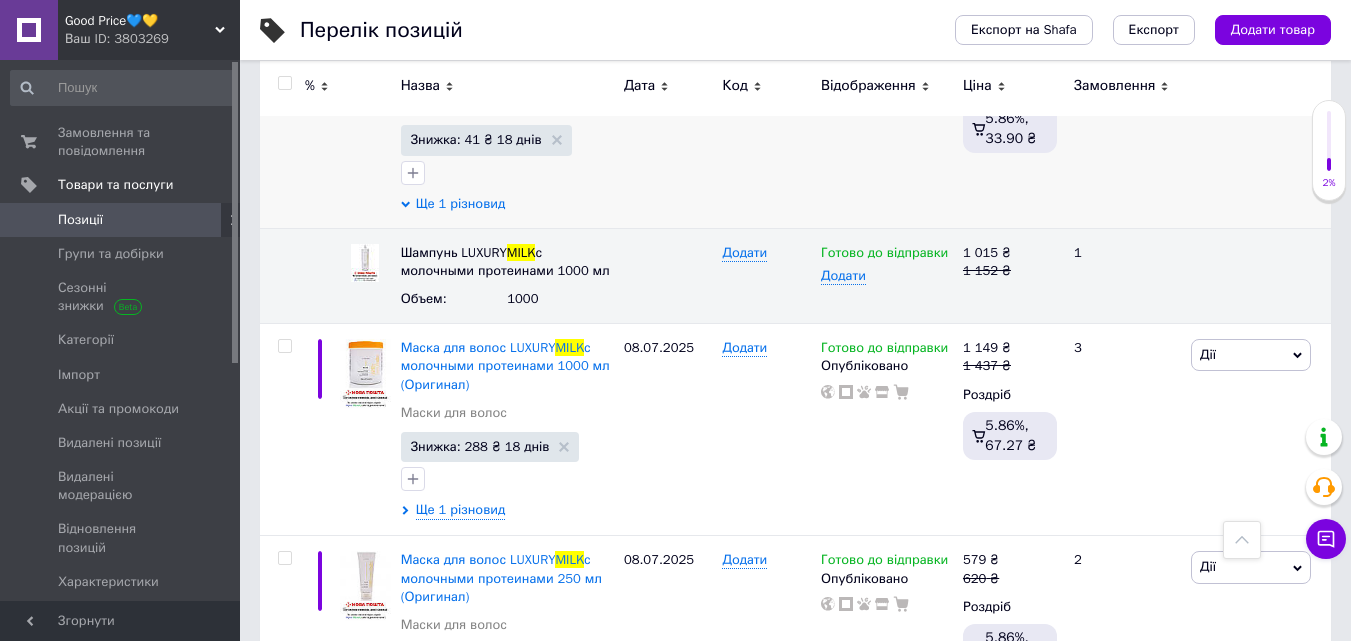 click on "Ще 1 різновид" at bounding box center [461, 204] 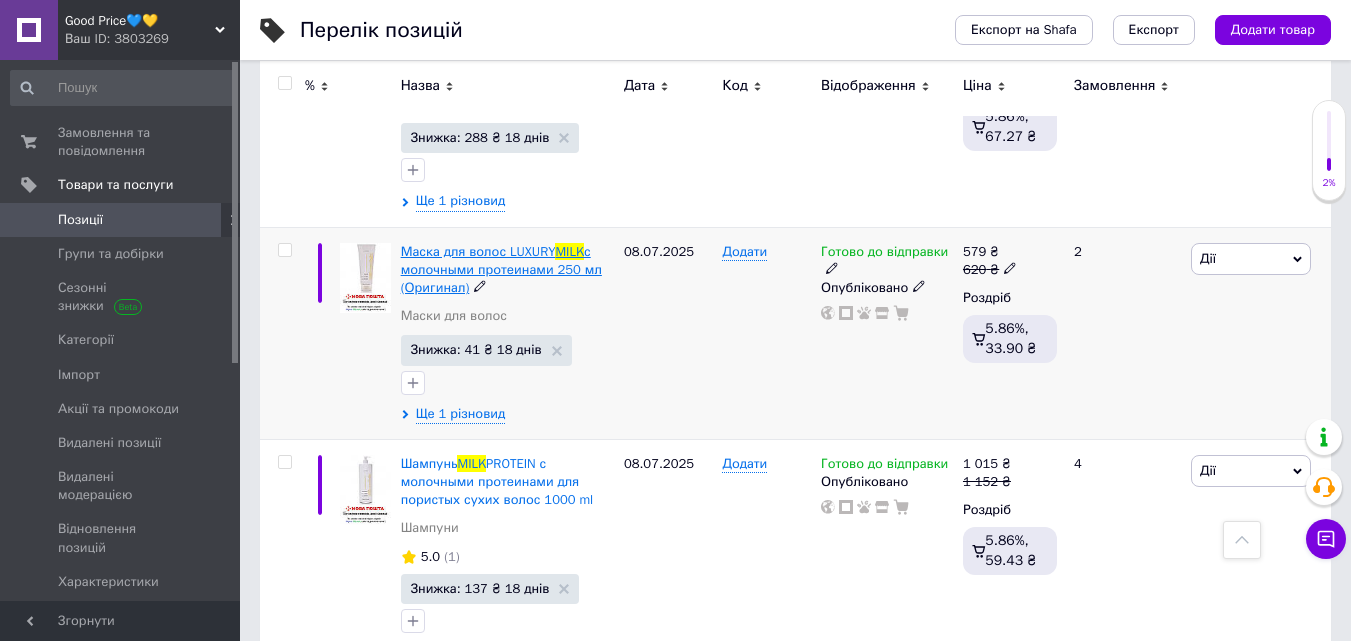 scroll, scrollTop: 808, scrollLeft: 0, axis: vertical 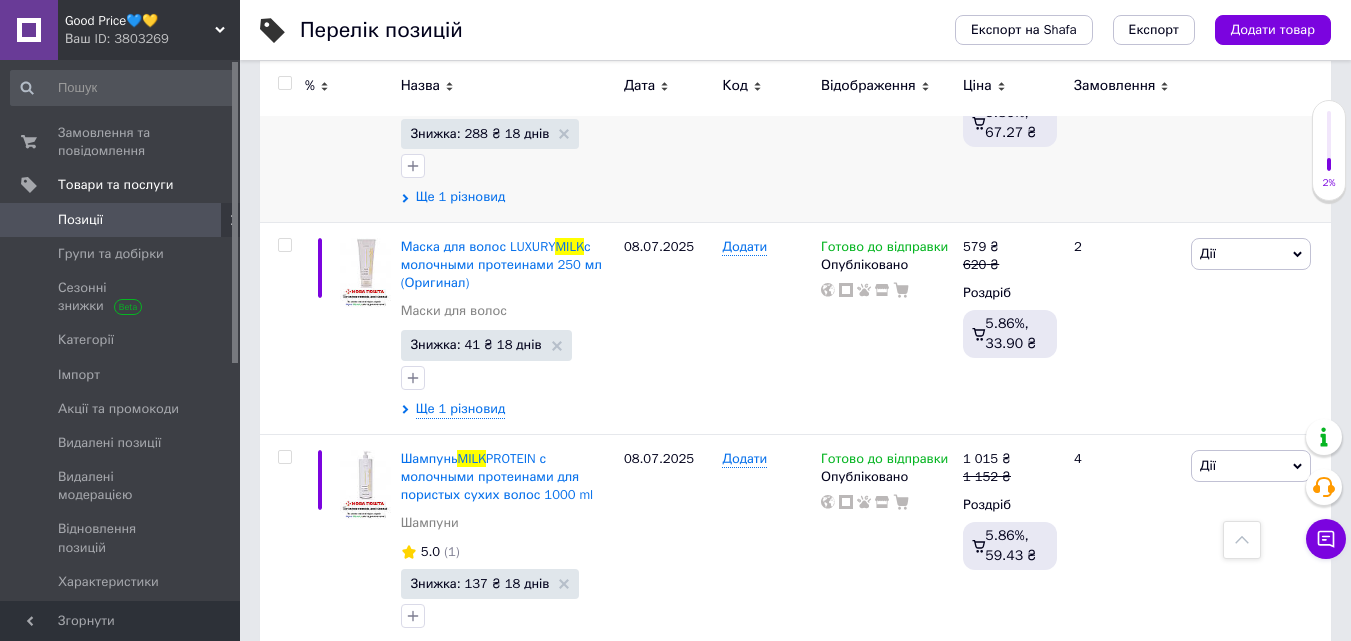 click on "Ще 1 різновид" at bounding box center (461, 197) 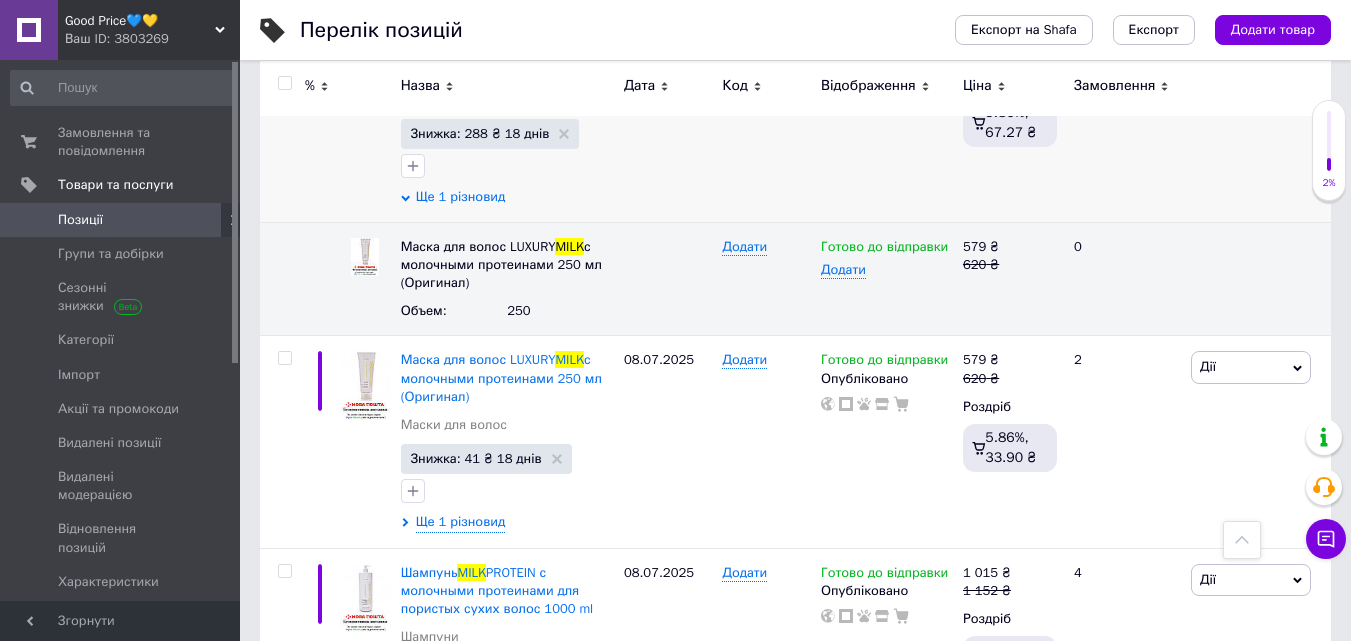 click on "Ще 1 різновид" at bounding box center [461, 197] 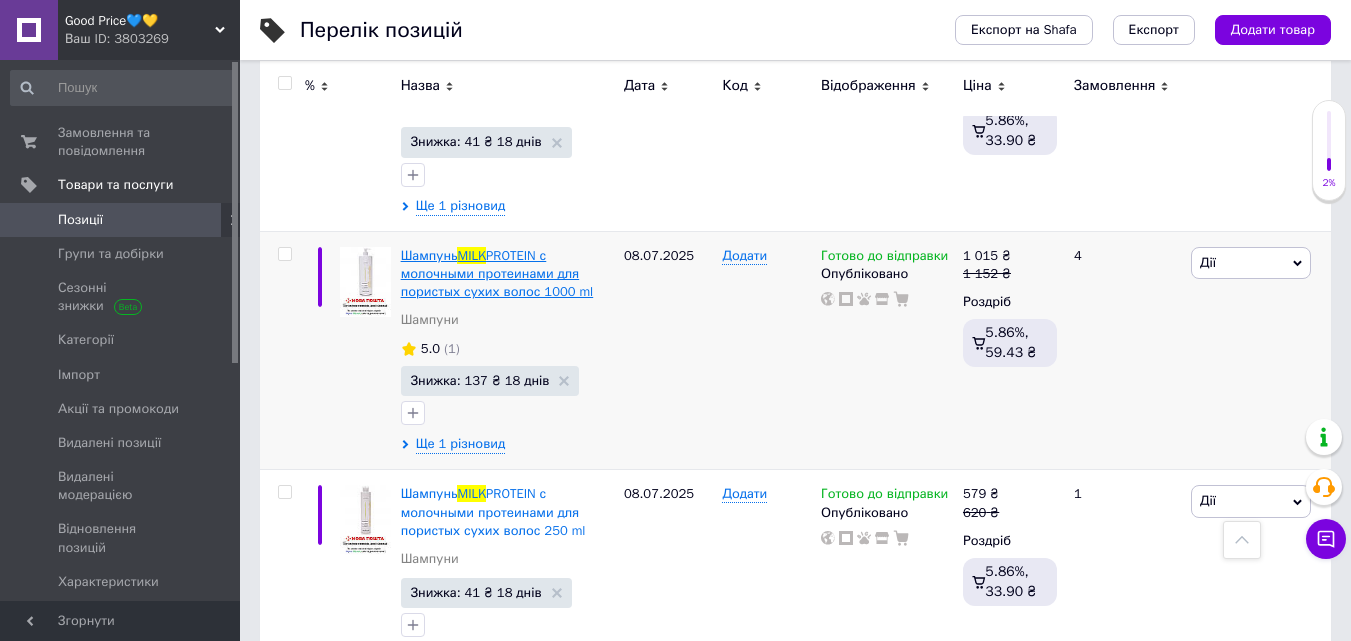 scroll, scrollTop: 1048, scrollLeft: 0, axis: vertical 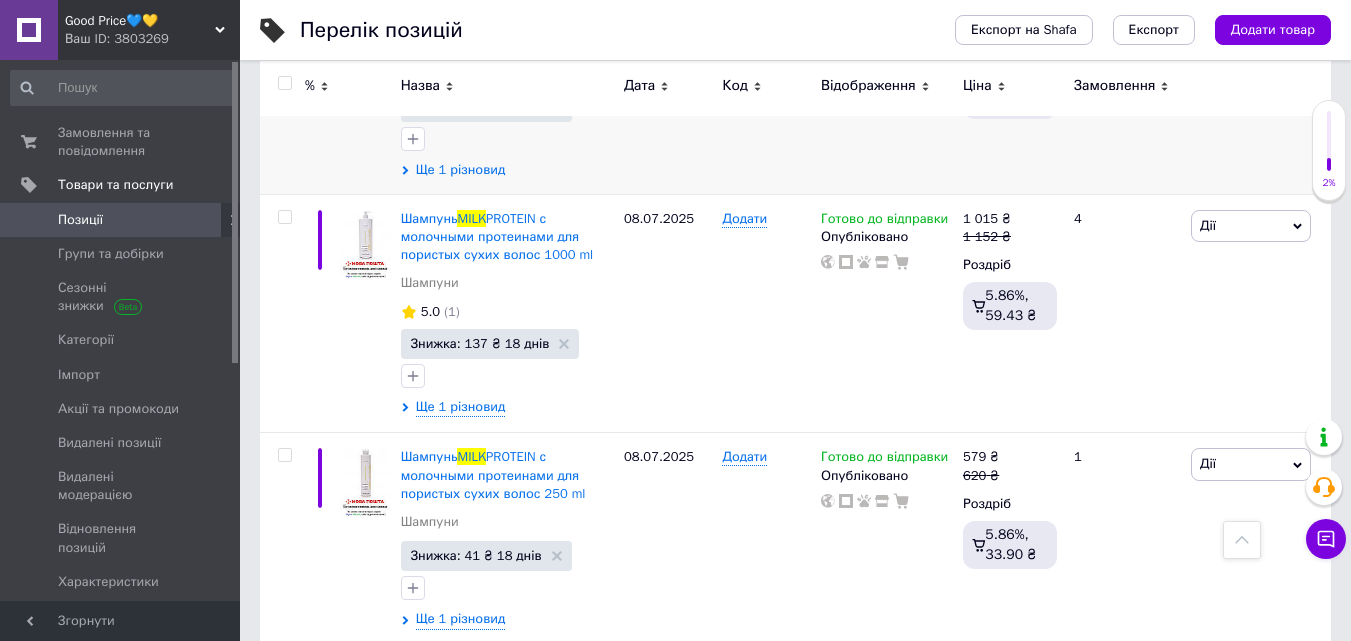 click on "Ще 1 різновид" at bounding box center (461, 170) 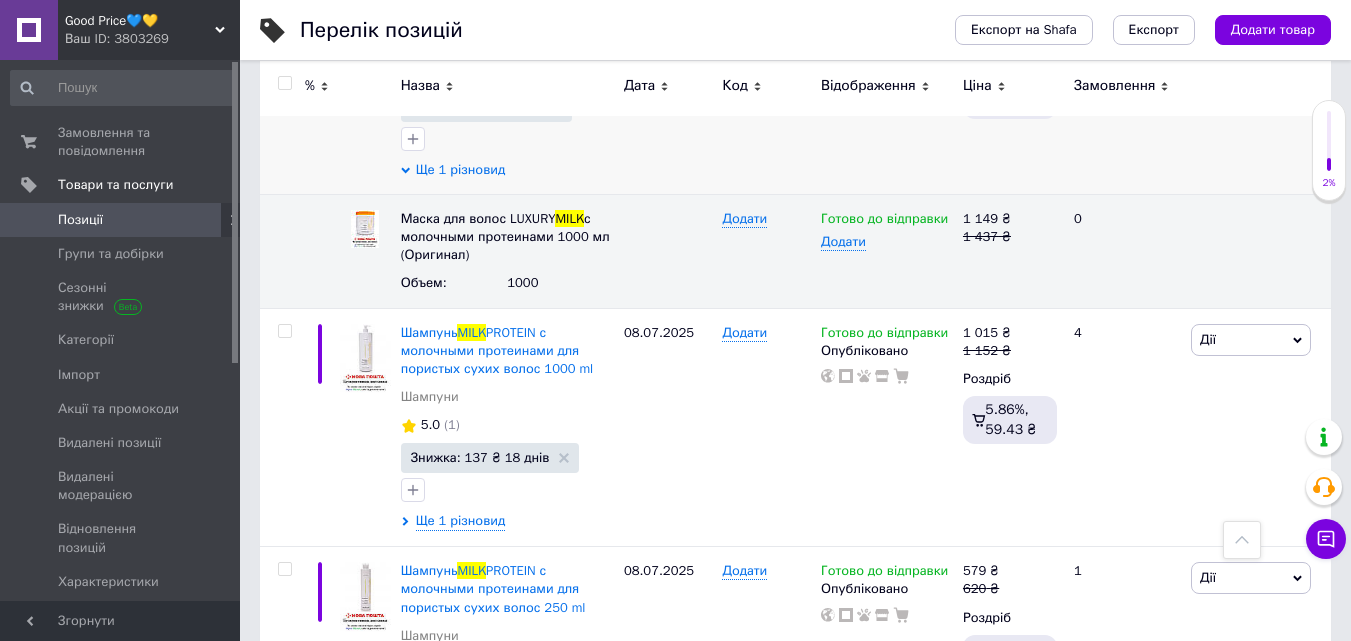 click on "Ще 1 різновид" at bounding box center (461, 170) 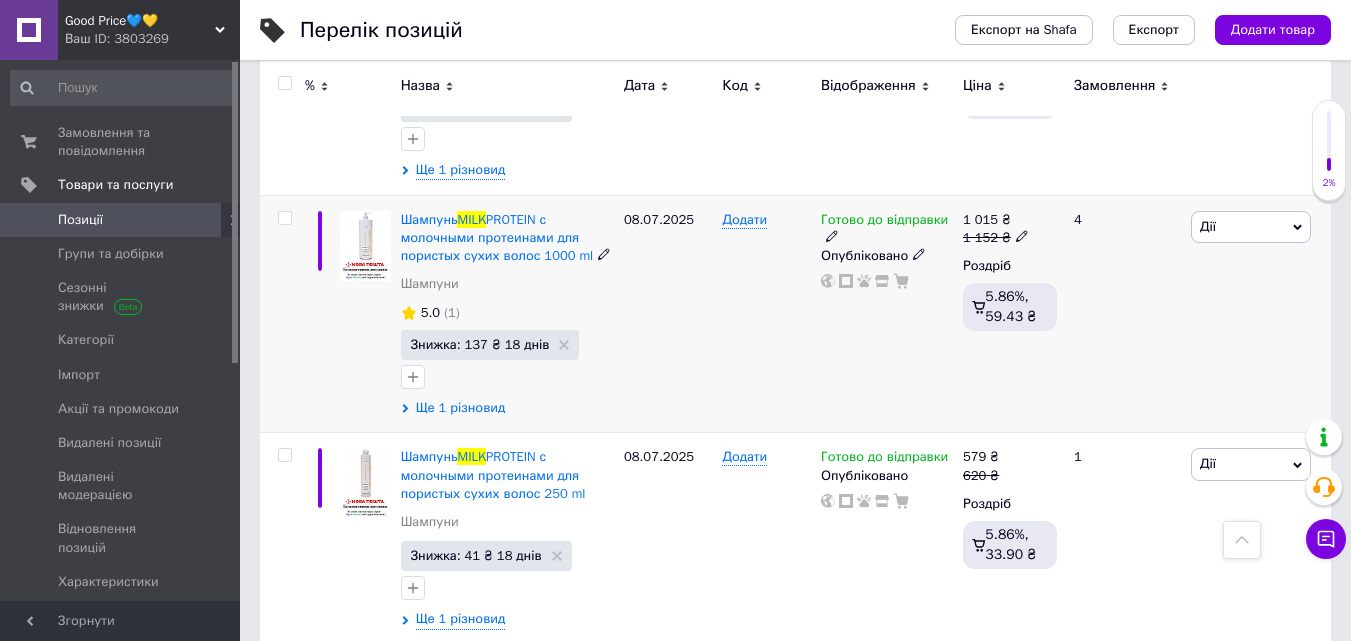 click on "Ще 1 різновид" at bounding box center (461, 408) 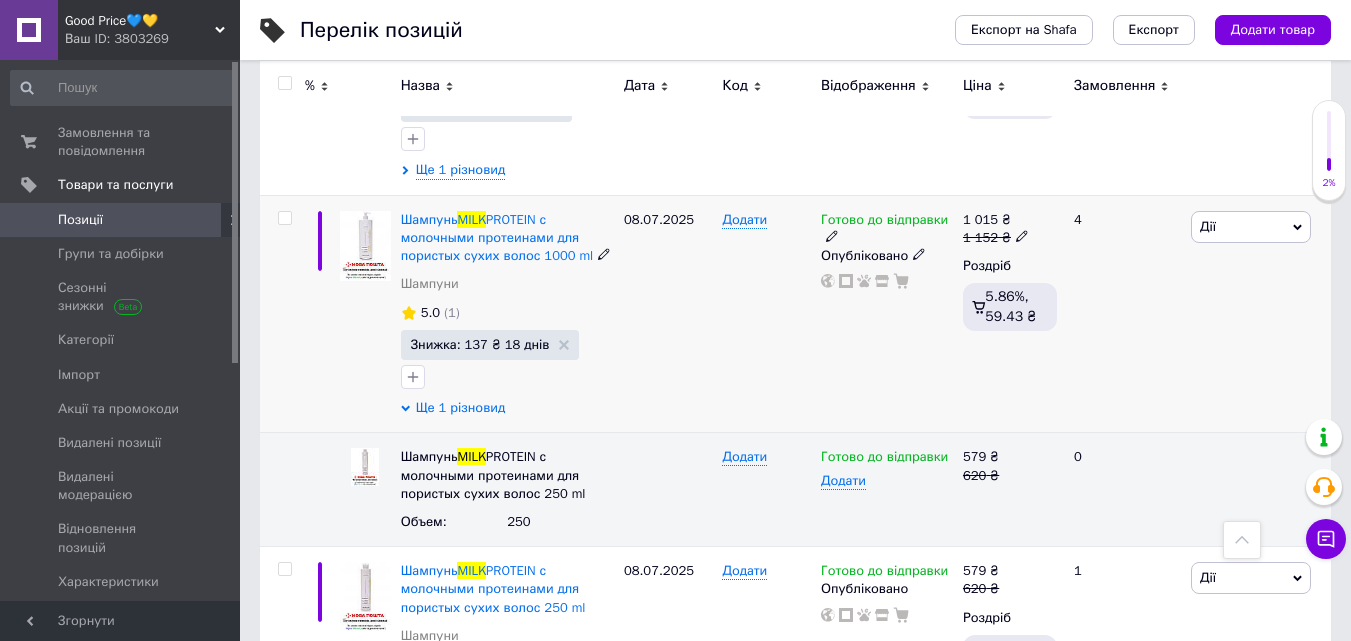 click on "Ще 1 різновид" at bounding box center [461, 408] 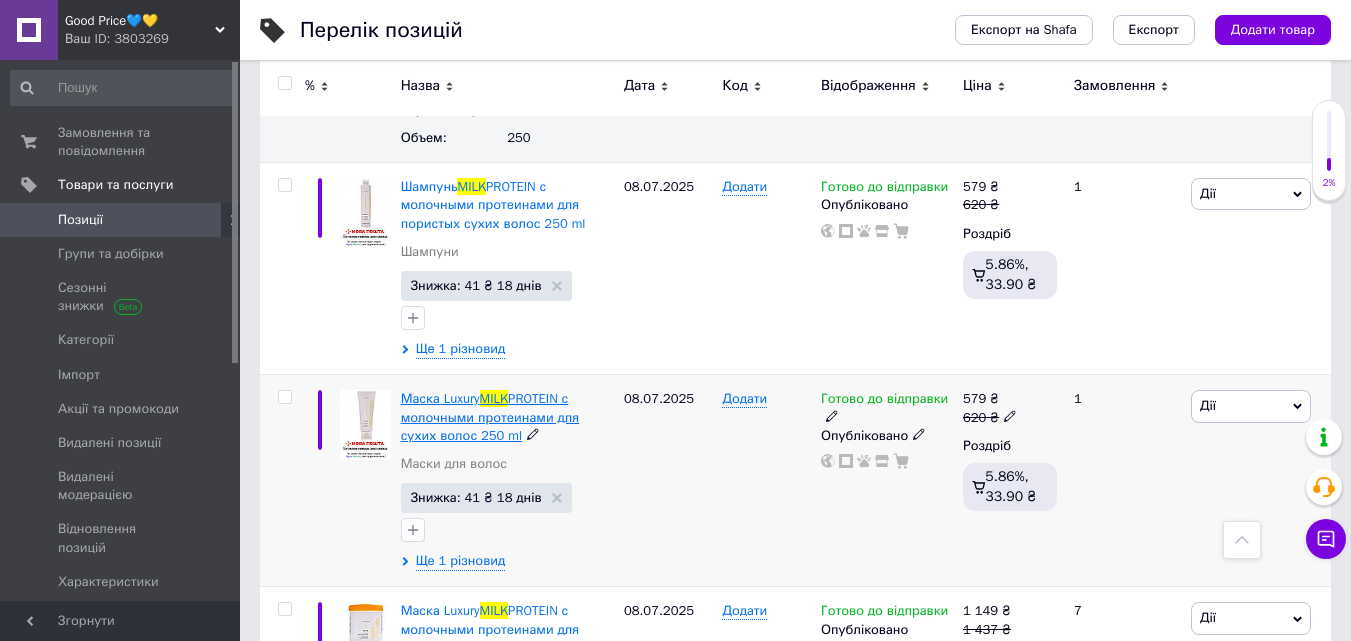 scroll, scrollTop: 1448, scrollLeft: 0, axis: vertical 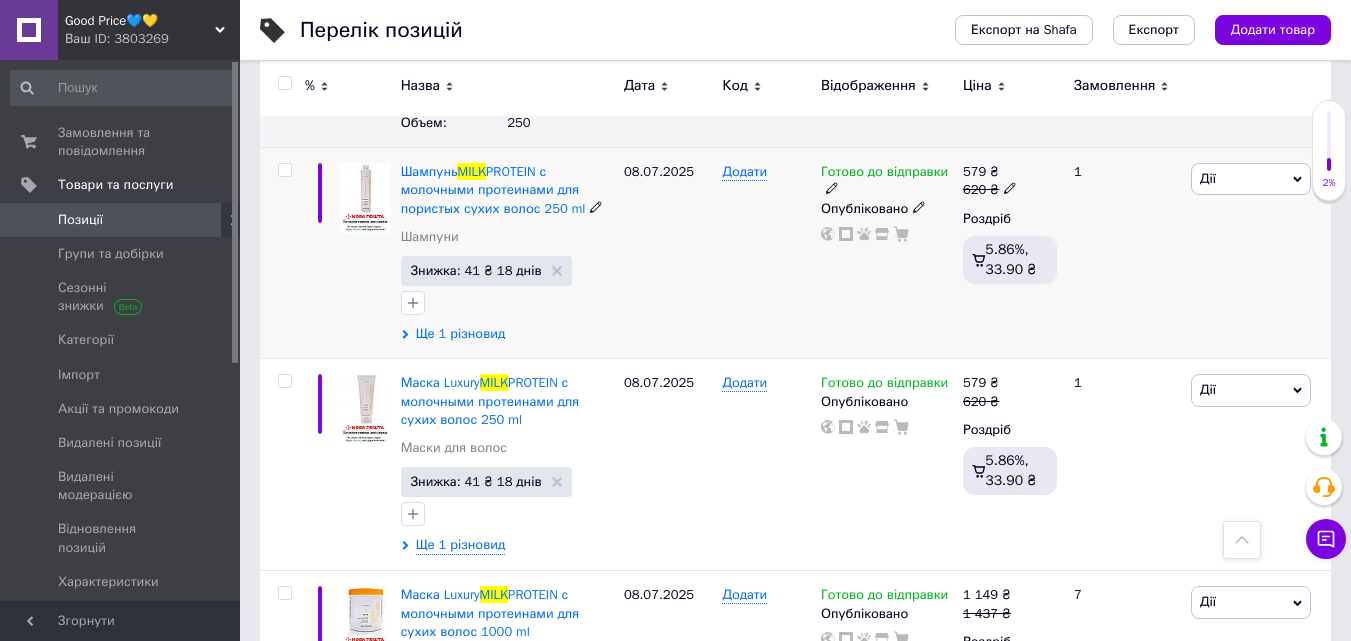 click on "Ще 1 різновид" at bounding box center [461, 334] 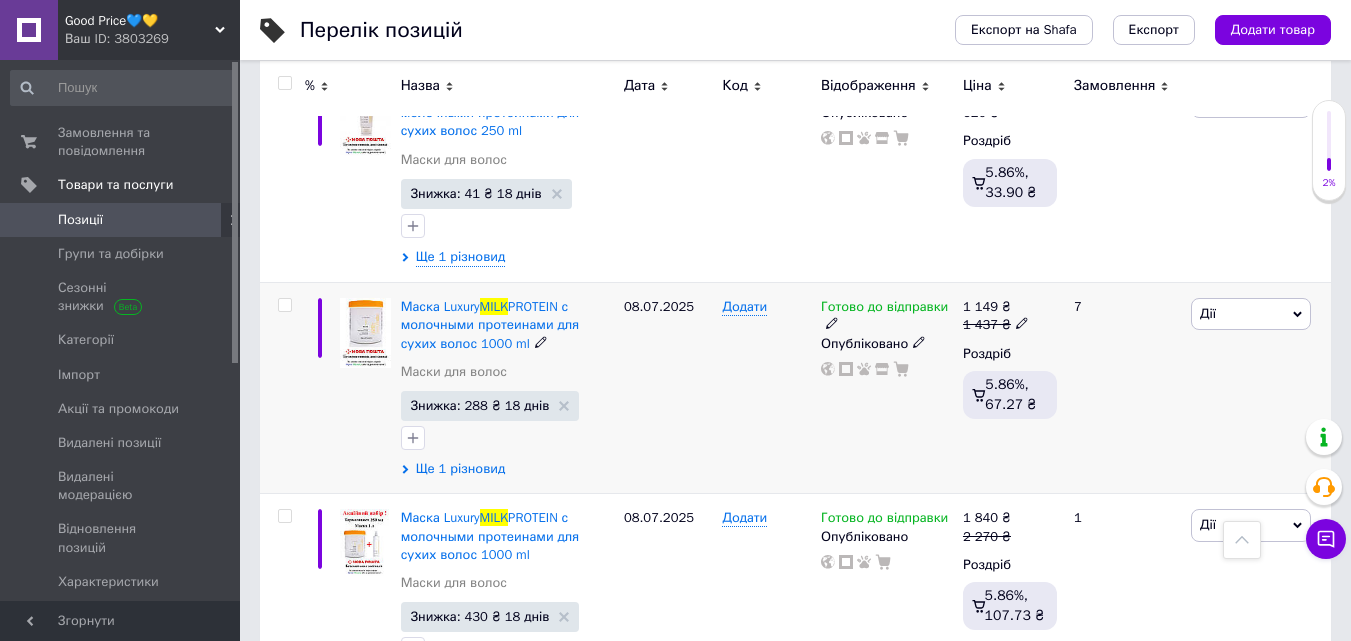 scroll, scrollTop: 1888, scrollLeft: 0, axis: vertical 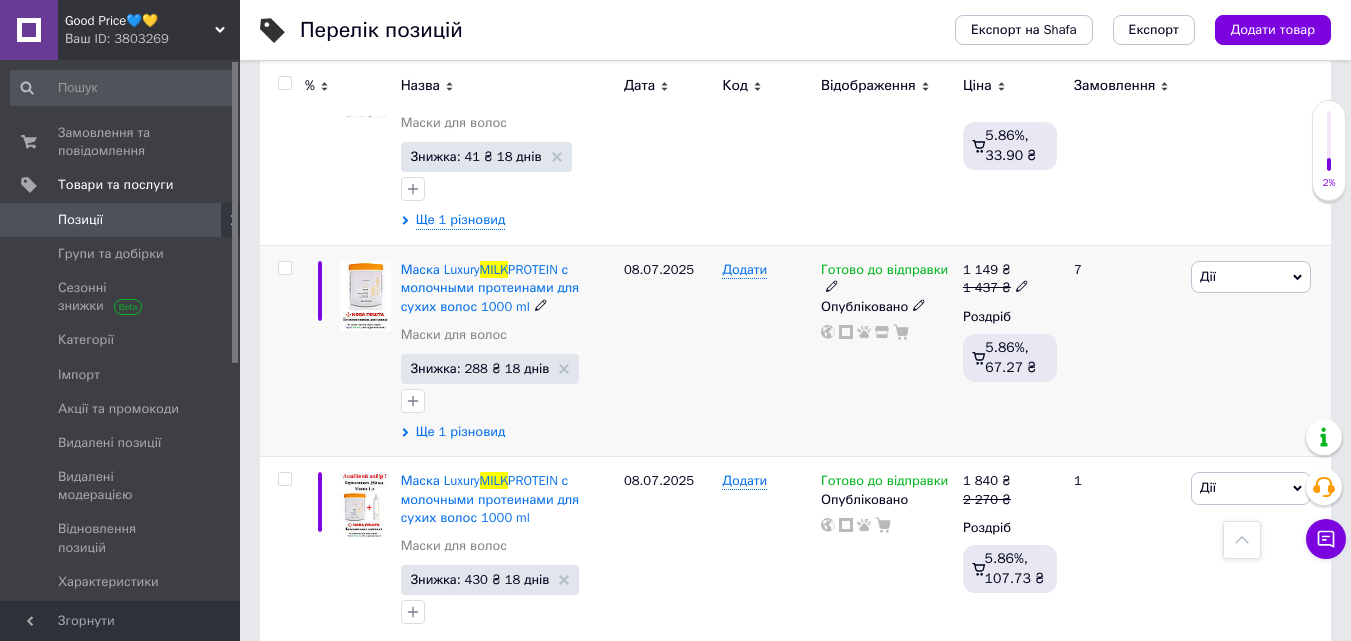click on "Ще 1 різновид" at bounding box center (461, 432) 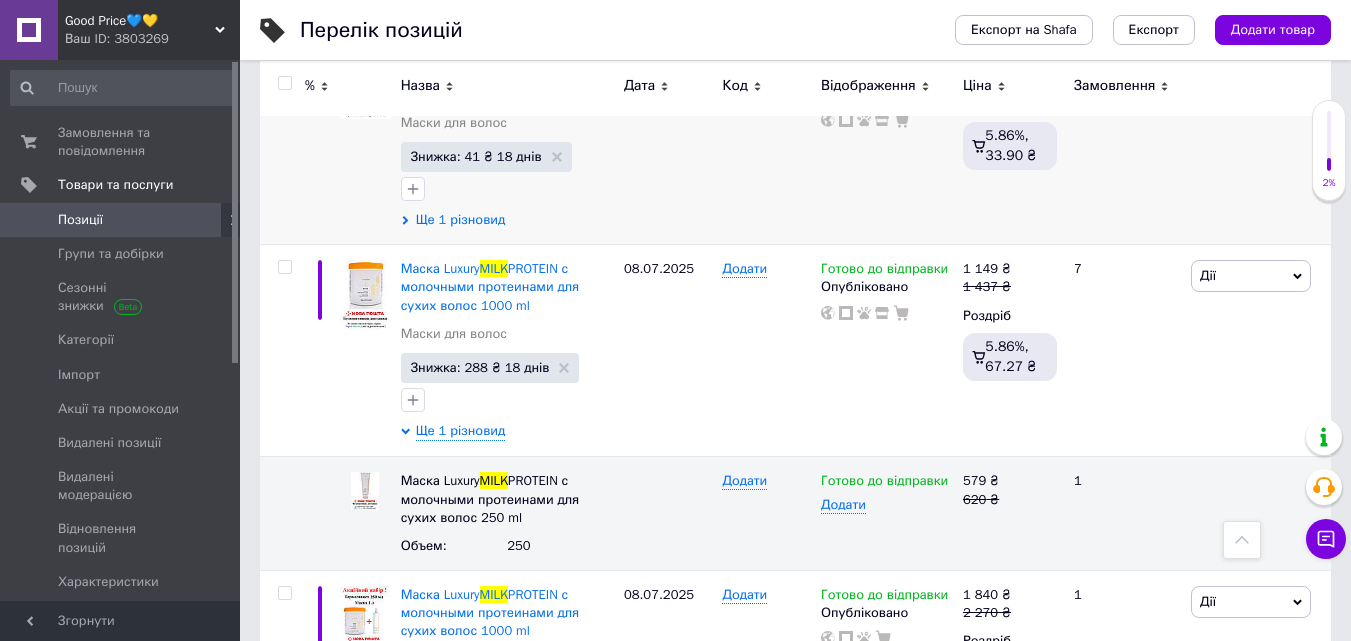click on "Ще 1 різновид" at bounding box center [461, 220] 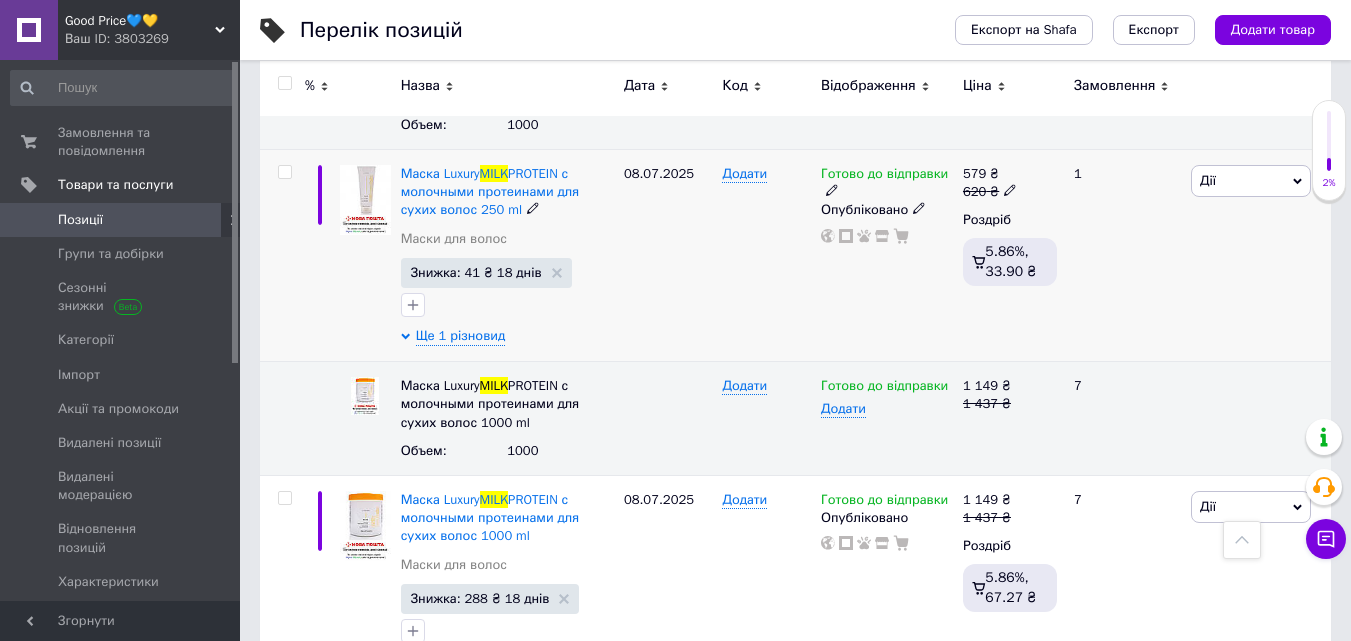 scroll, scrollTop: 1768, scrollLeft: 0, axis: vertical 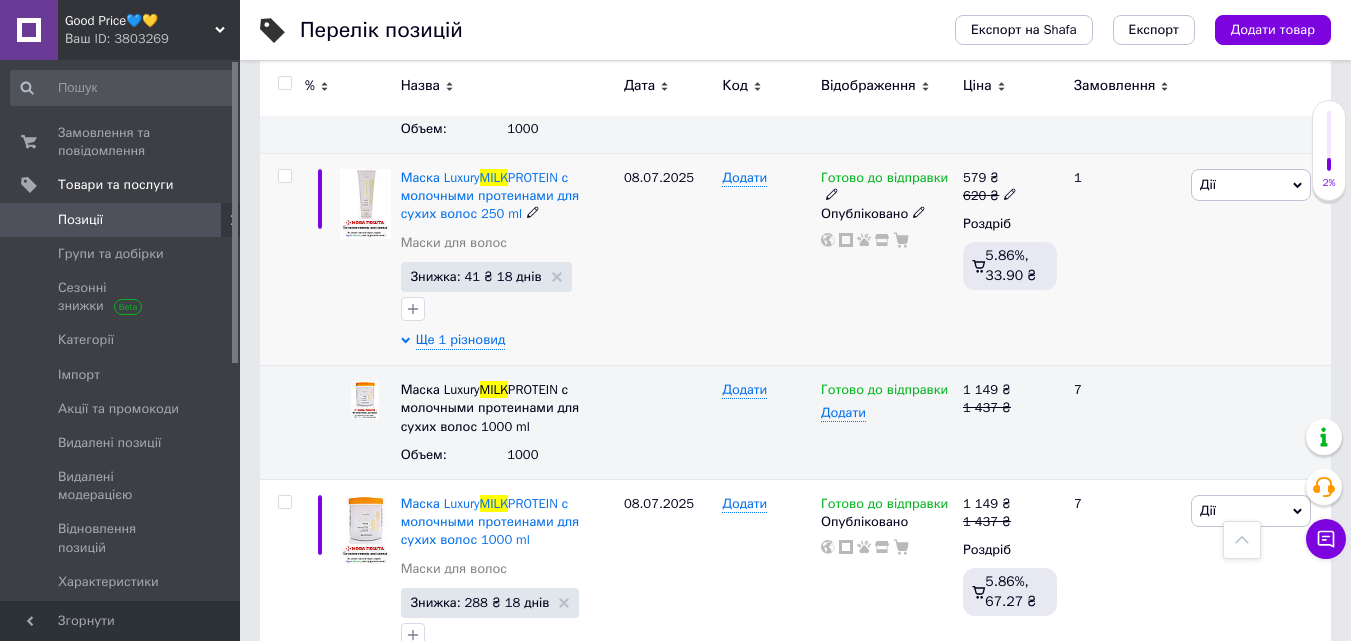 click on "Маска Luxury  MILK  PROTEIN с молочными протеинами для сухих волос 250 ml Маски для волос Знижка: 41 ₴ 18 днів Ще 1 різновид" at bounding box center [507, 260] 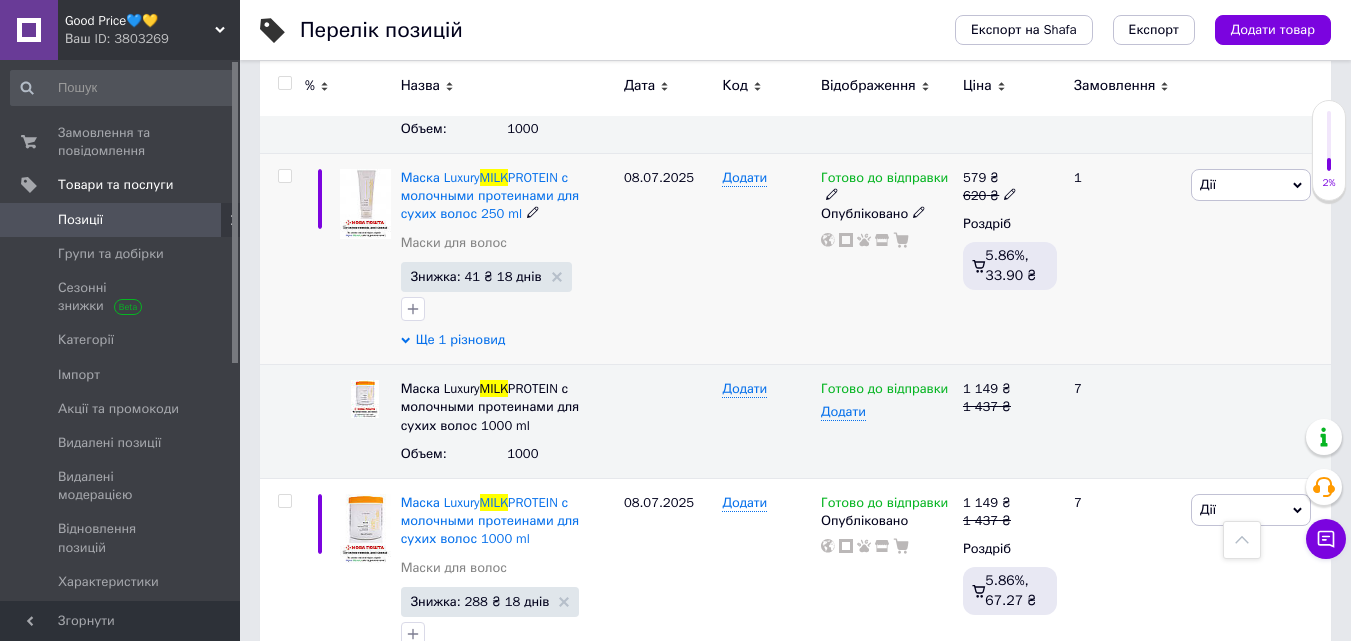 click on "Ще 1 різновид" at bounding box center (461, 340) 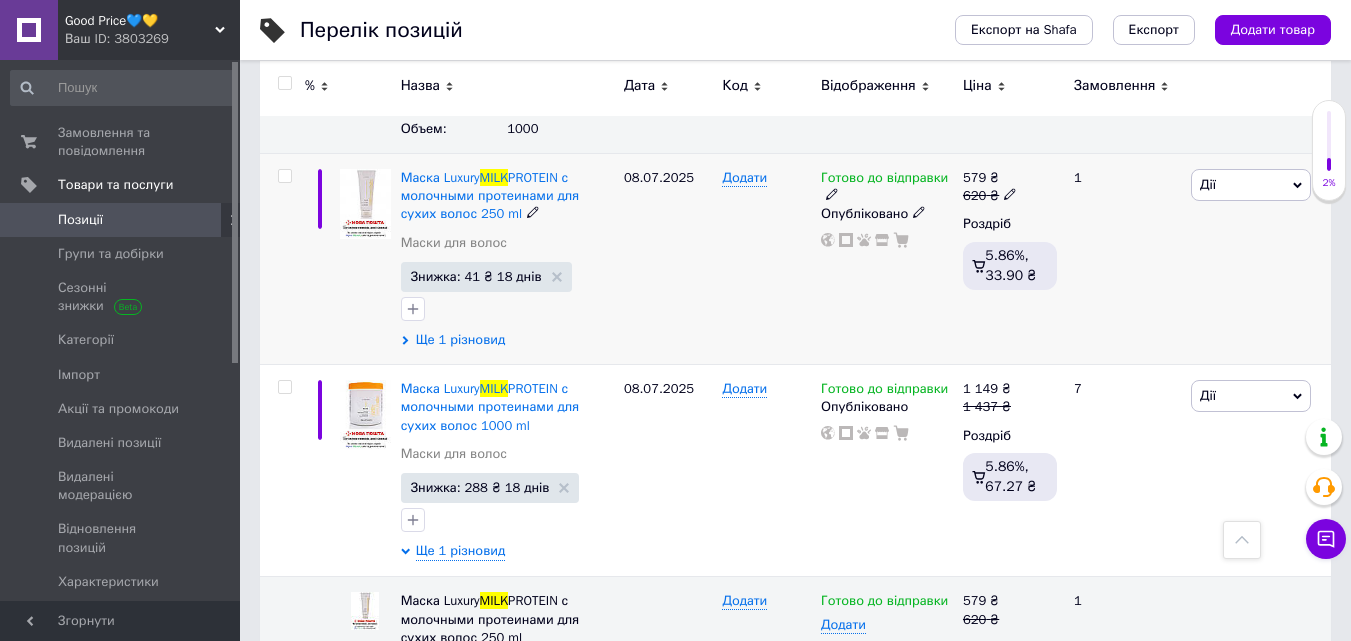 click on "Ще 1 різновид" at bounding box center [461, 340] 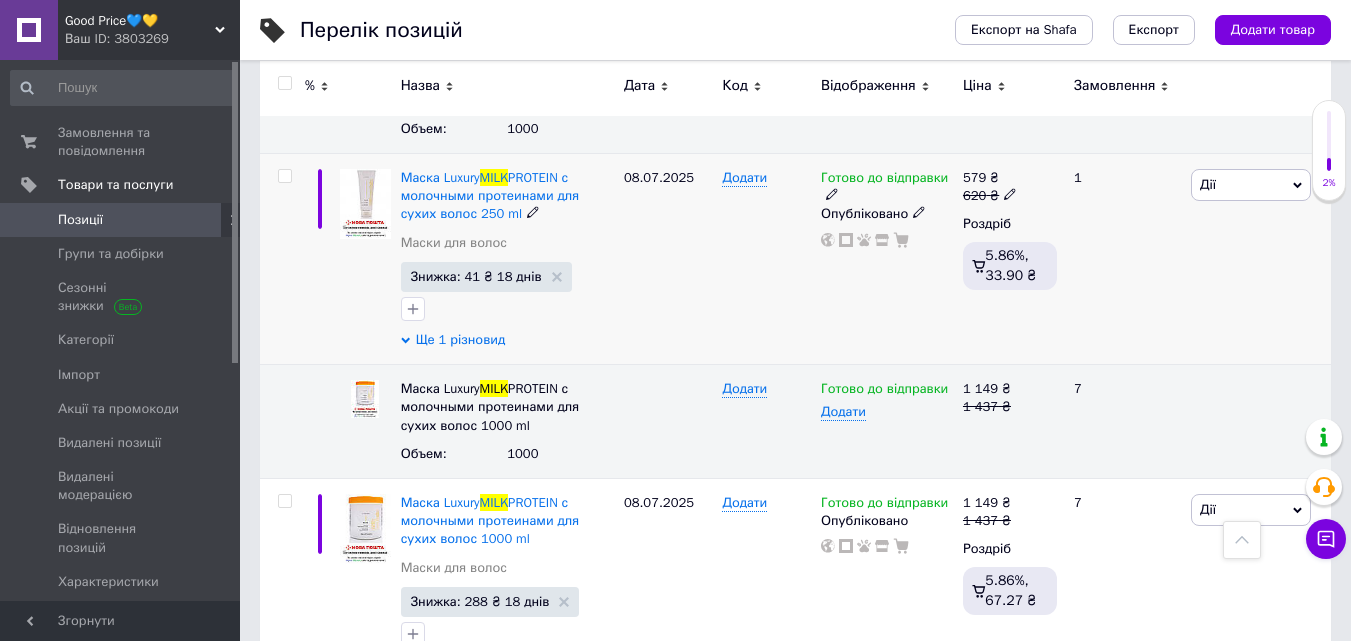 click on "Ще 1 різновид" at bounding box center (461, 340) 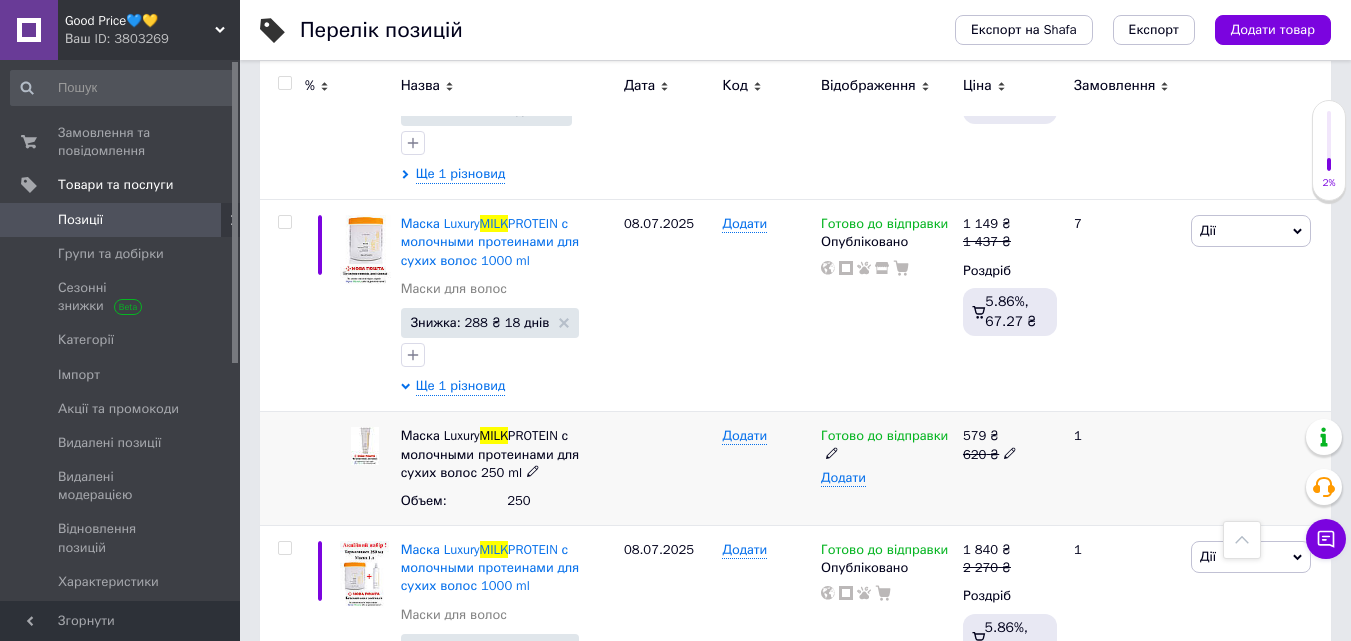 scroll, scrollTop: 1968, scrollLeft: 0, axis: vertical 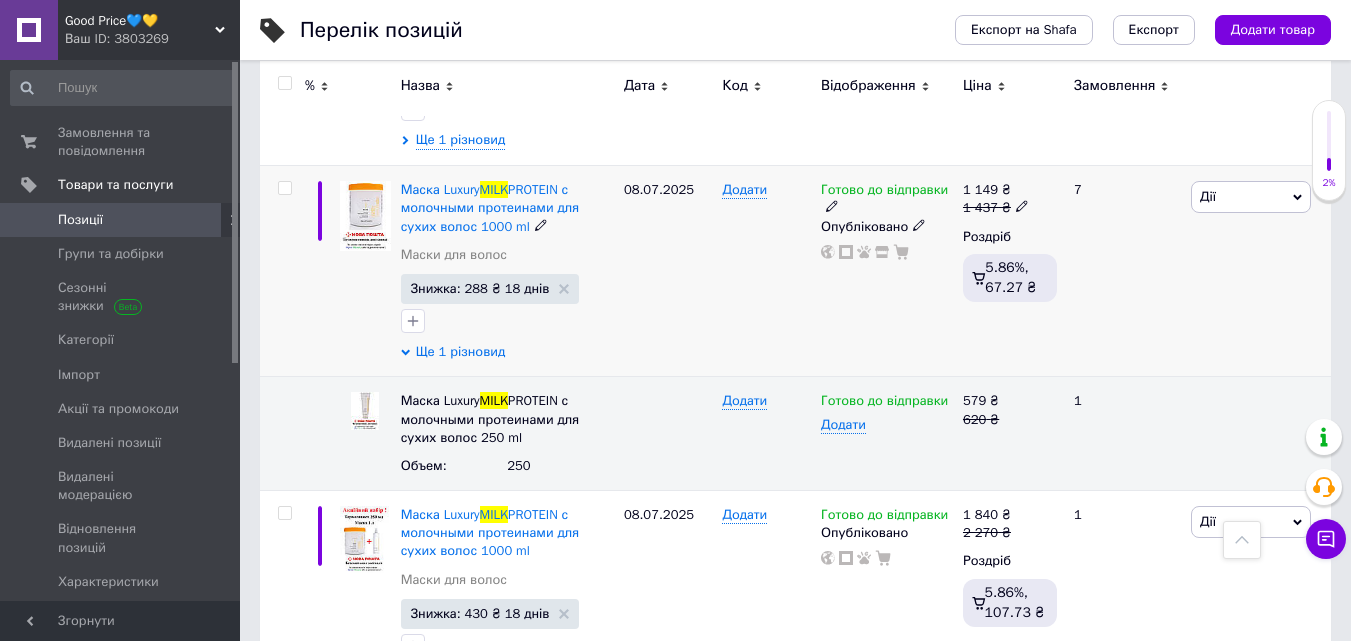 click on "Ще 1 різновид" at bounding box center (461, 352) 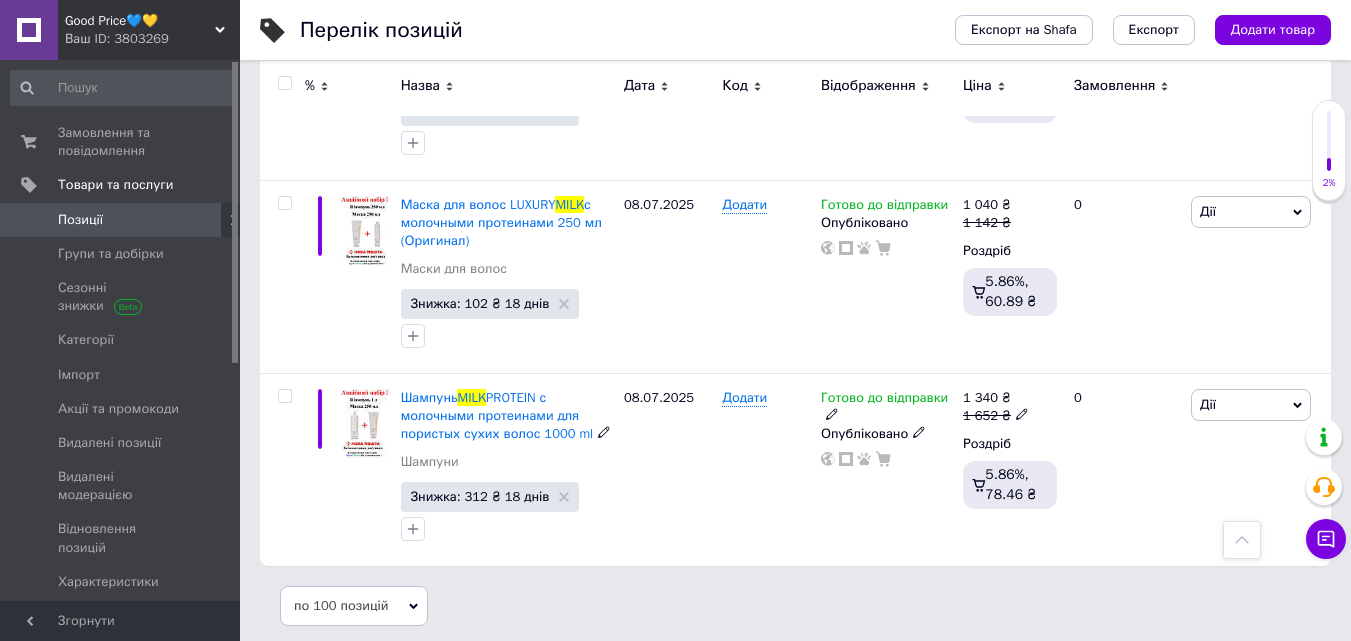 scroll, scrollTop: 5772, scrollLeft: 0, axis: vertical 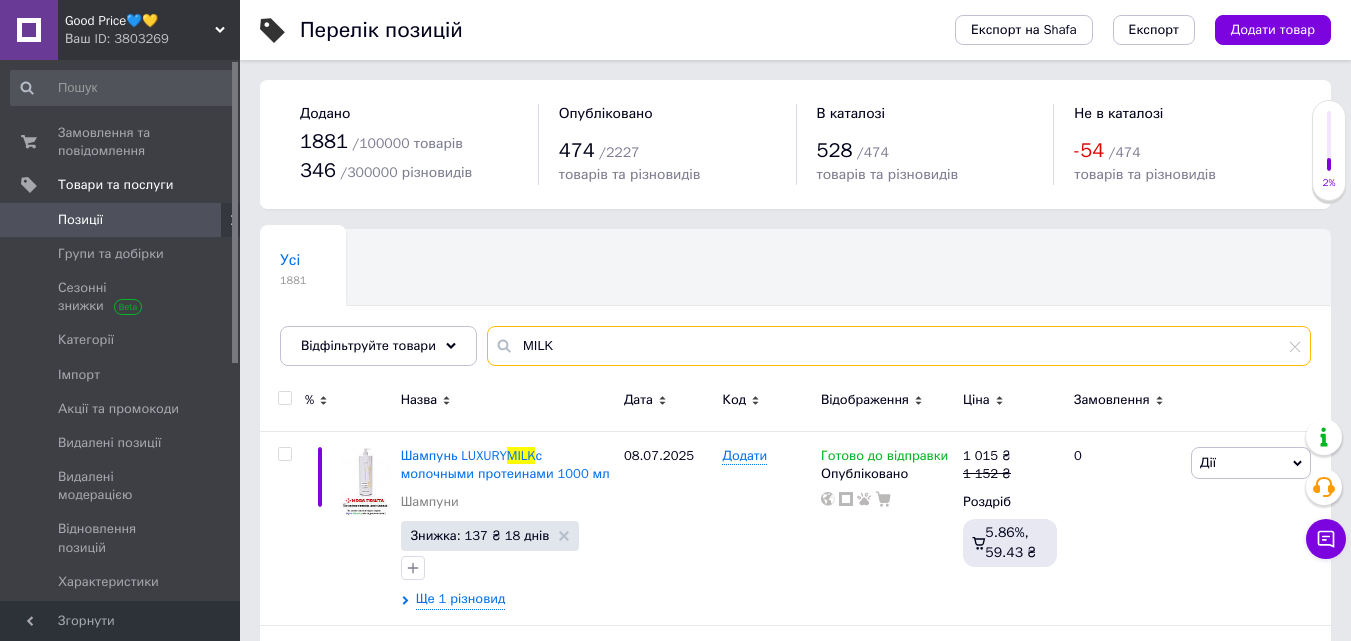 click on "MILK" at bounding box center [899, 346] 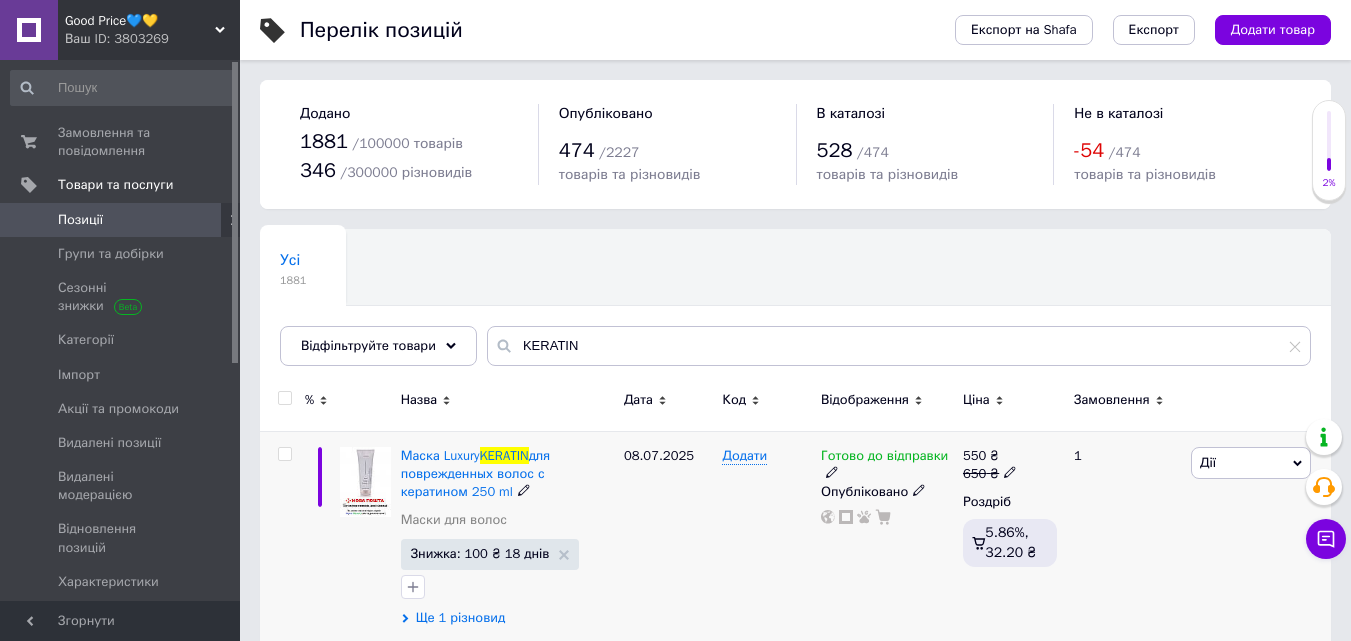 click on "Ще 1 різновид" at bounding box center (461, 618) 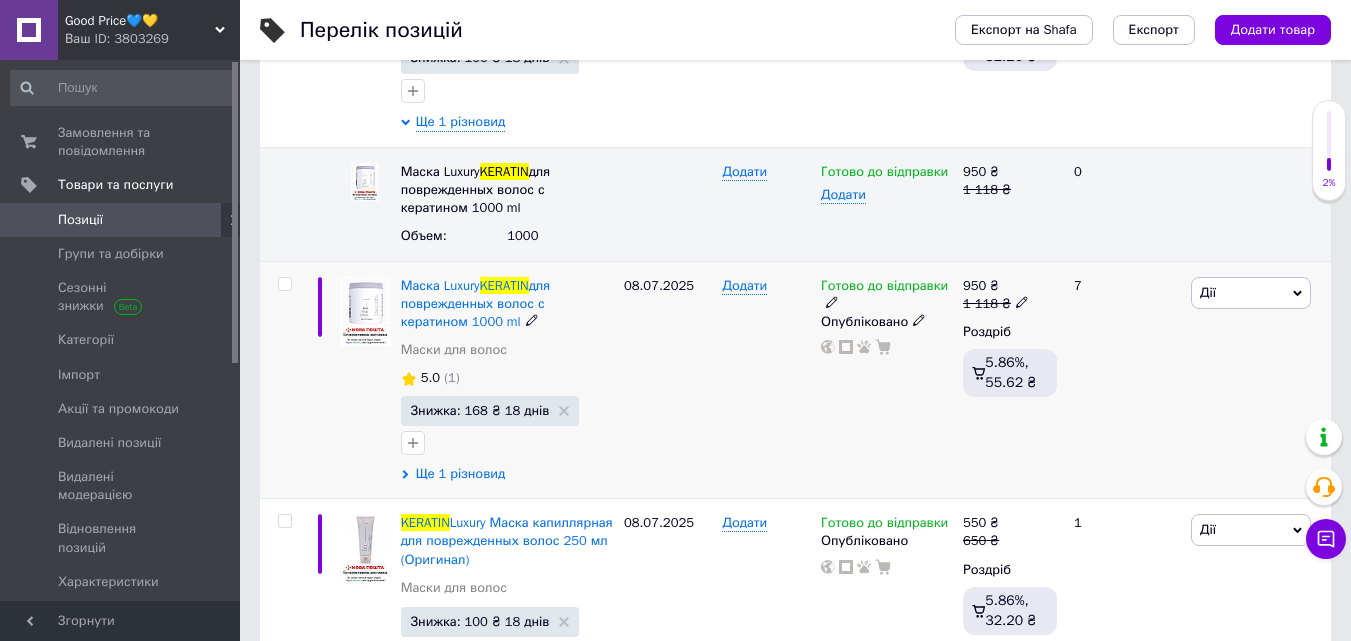 scroll, scrollTop: 520, scrollLeft: 0, axis: vertical 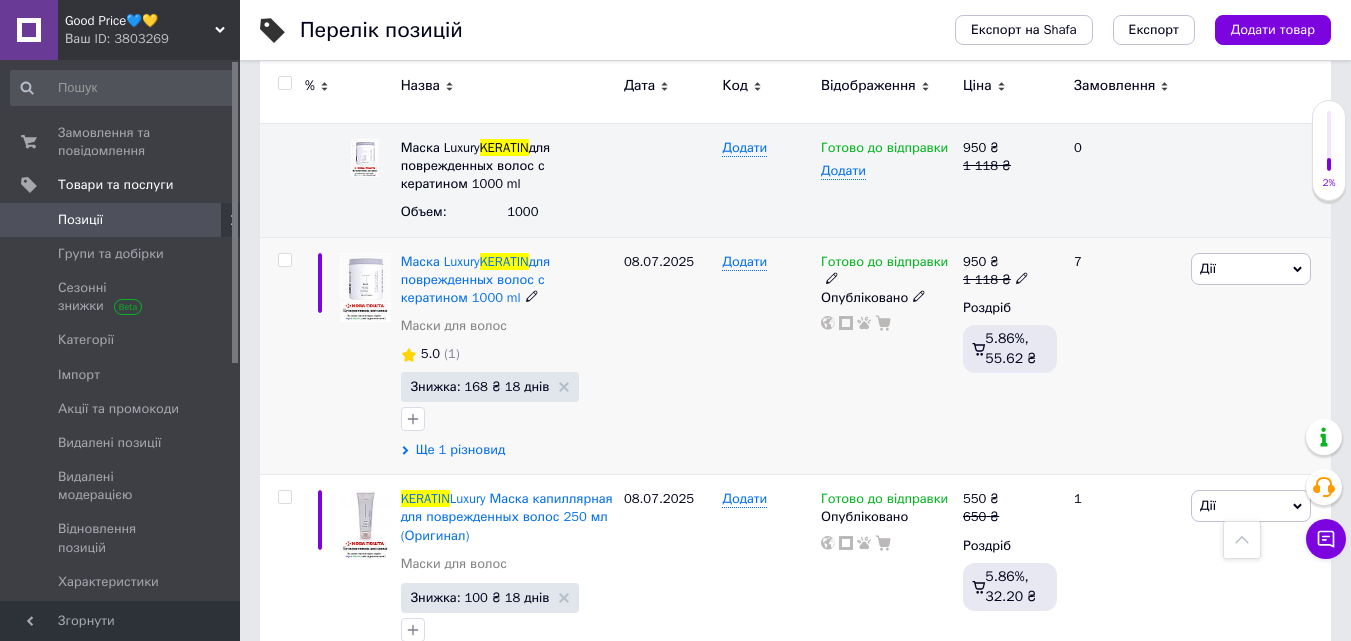 click on "Ще 1 різновид" at bounding box center [461, 450] 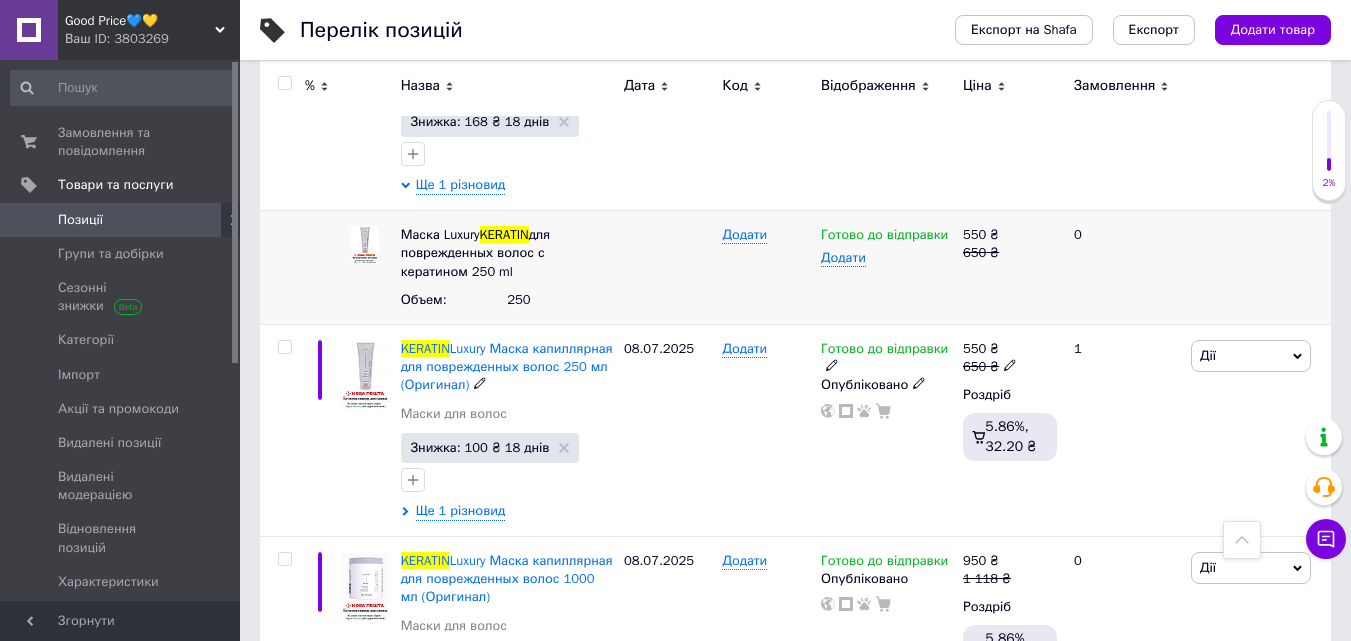 scroll, scrollTop: 800, scrollLeft: 0, axis: vertical 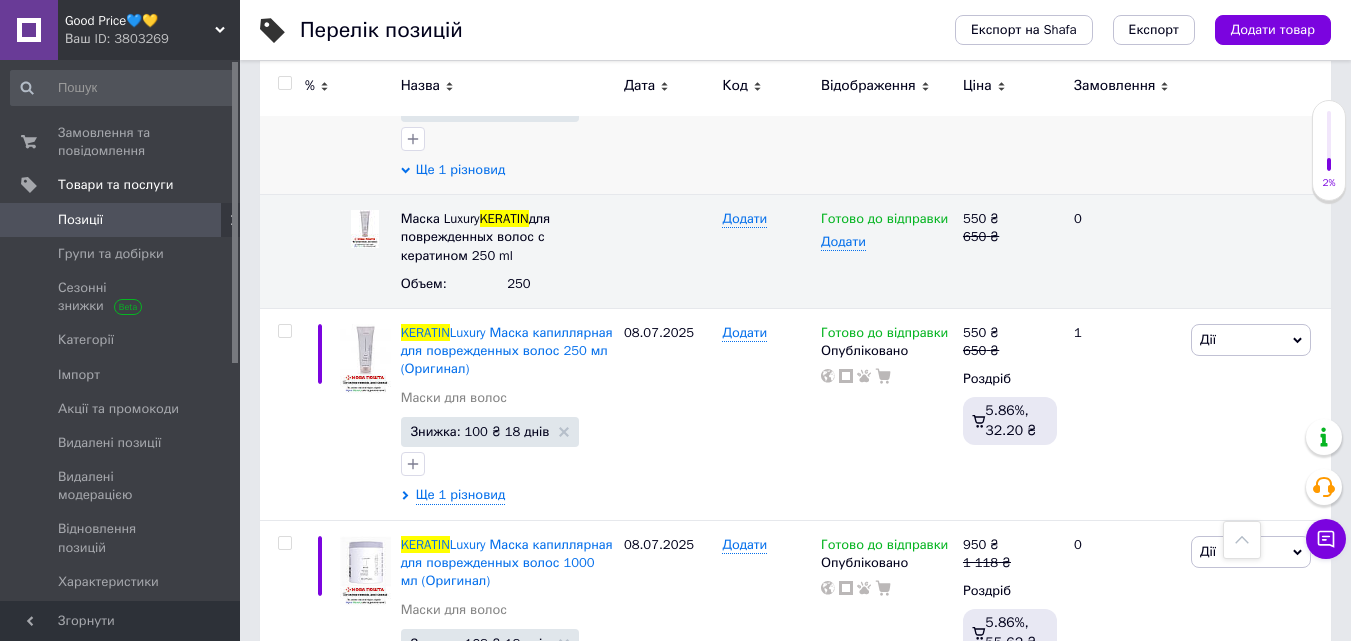 click on "Ще 1 різновид" at bounding box center (461, 170) 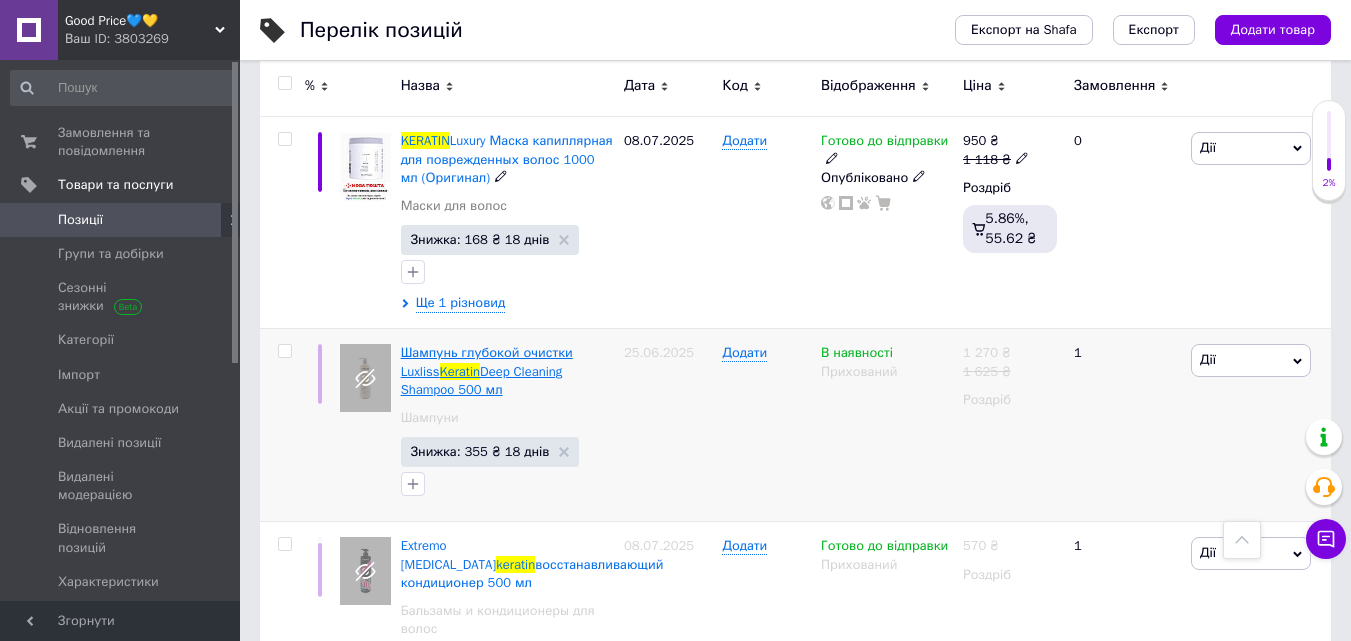scroll, scrollTop: 1120, scrollLeft: 0, axis: vertical 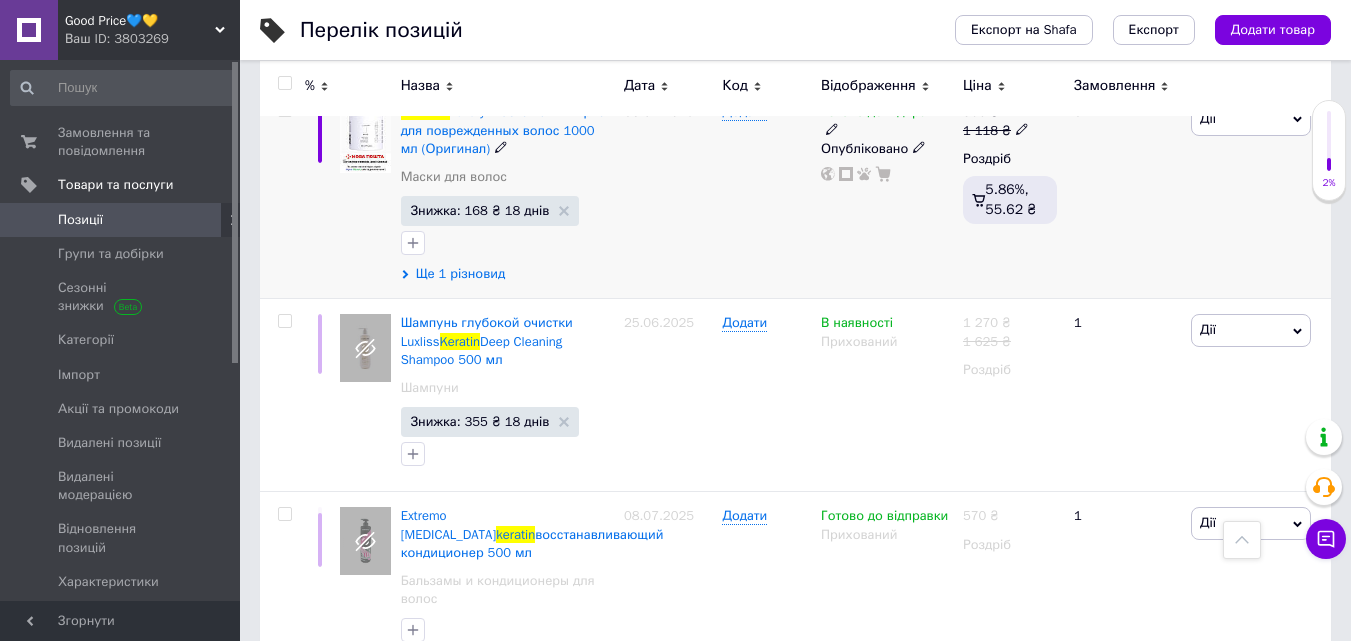click on "Ще 1 різновид" at bounding box center (461, 274) 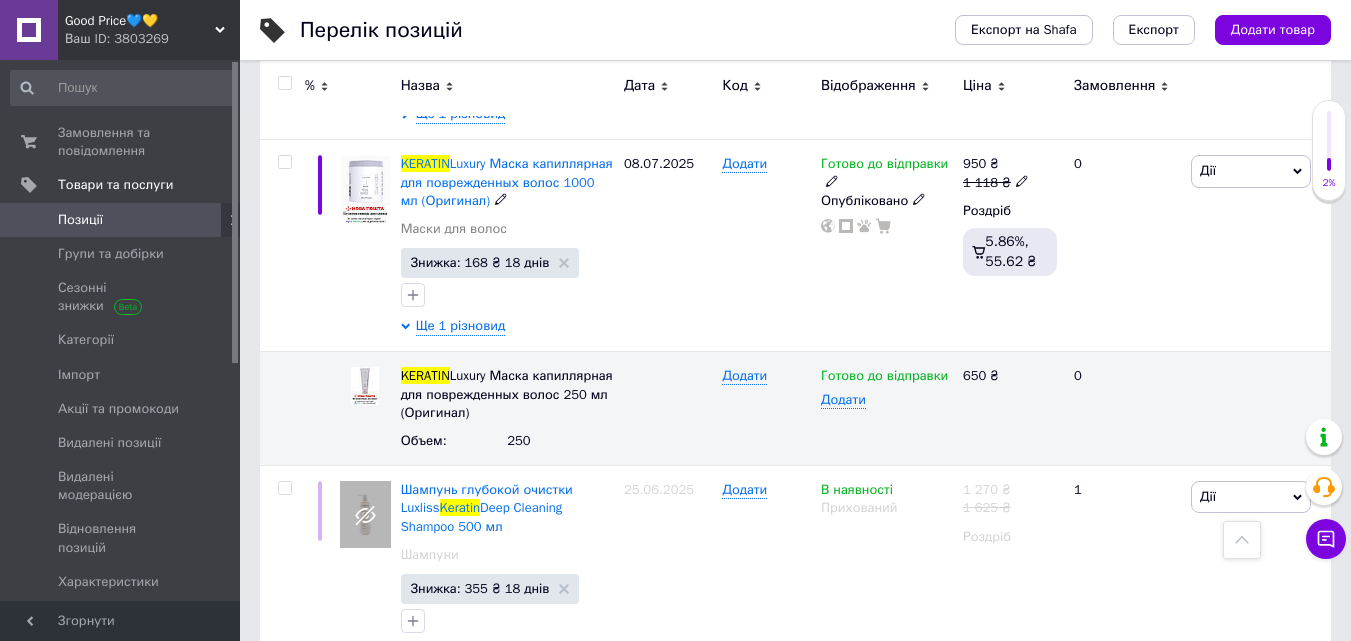 scroll, scrollTop: 1037, scrollLeft: 0, axis: vertical 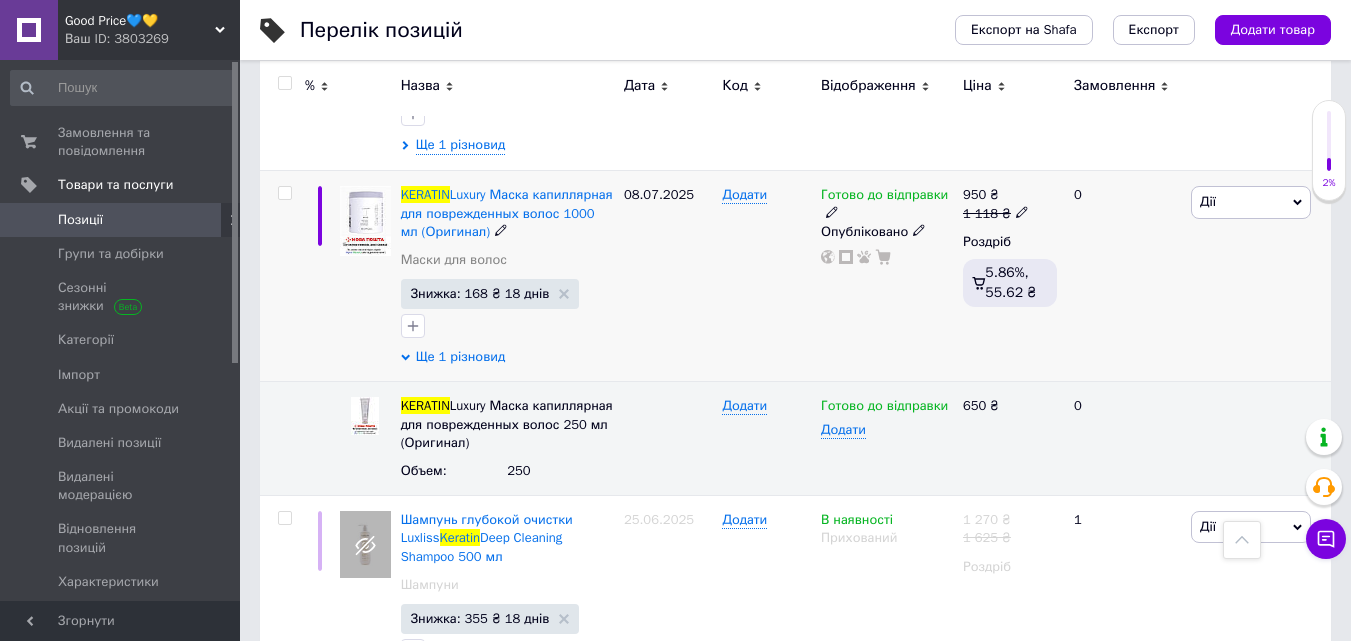 click on "Ще 1 різновид" at bounding box center (461, 357) 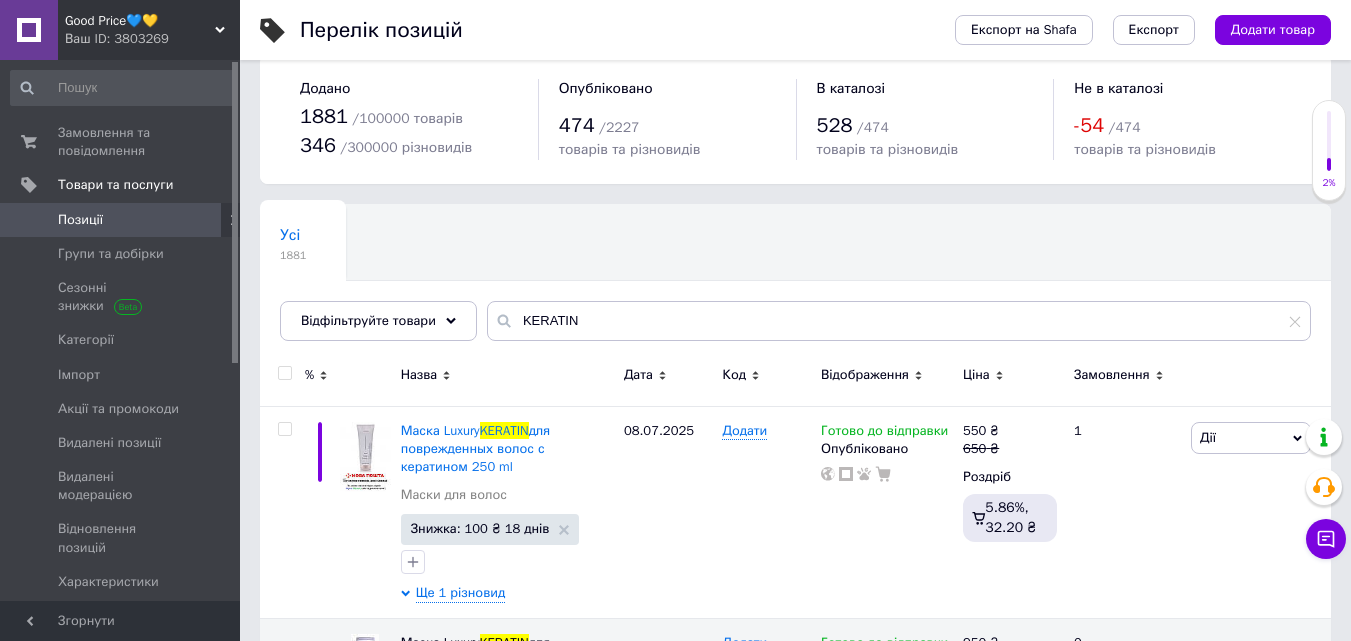 scroll, scrollTop: 0, scrollLeft: 0, axis: both 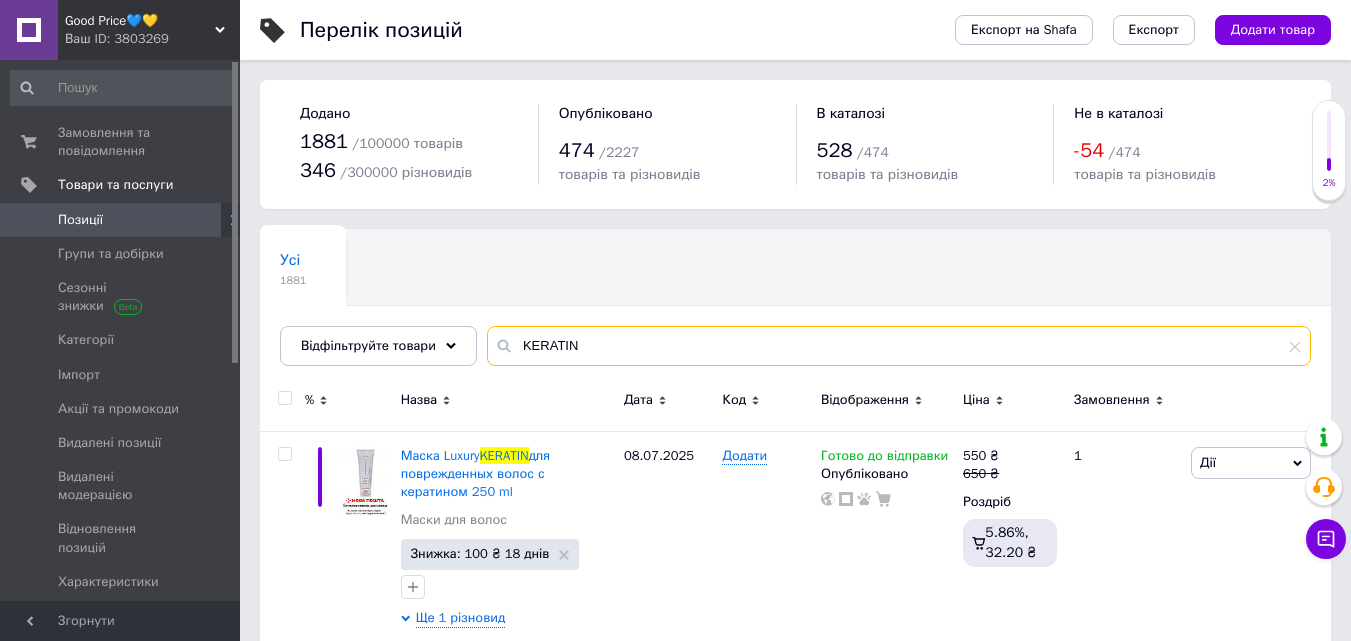 drag, startPoint x: 654, startPoint y: 340, endPoint x: 504, endPoint y: 343, distance: 150.03 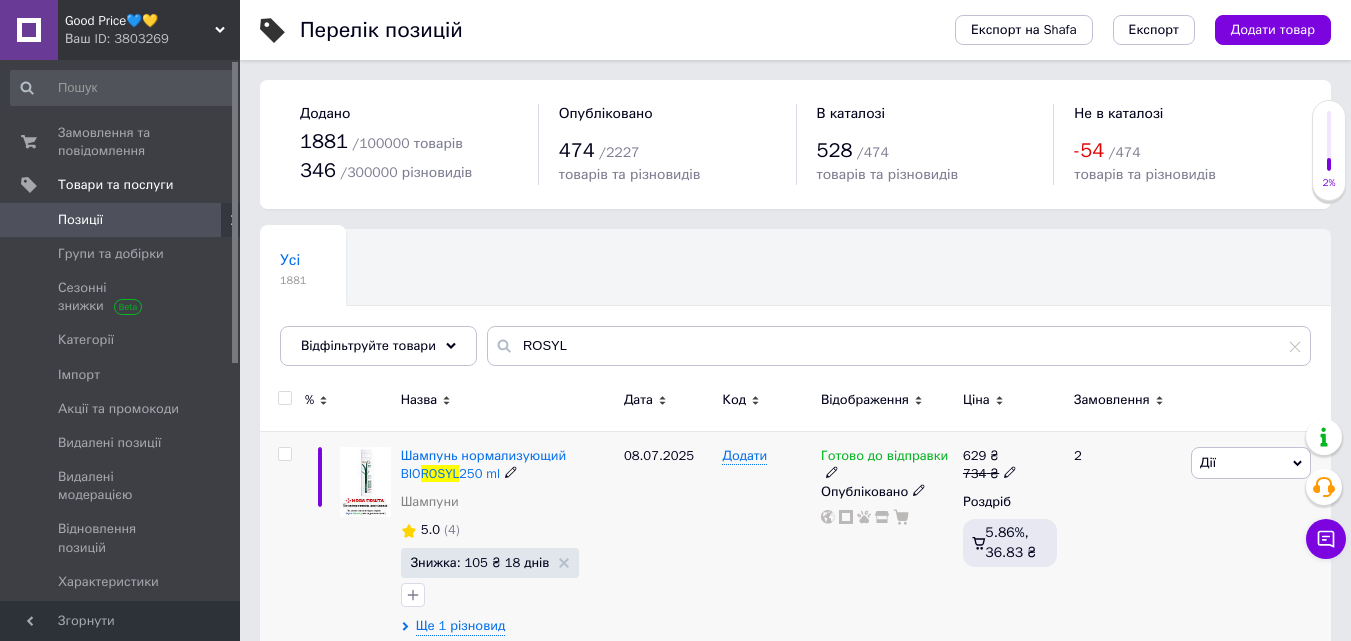 click on "Додати" at bounding box center (766, 541) 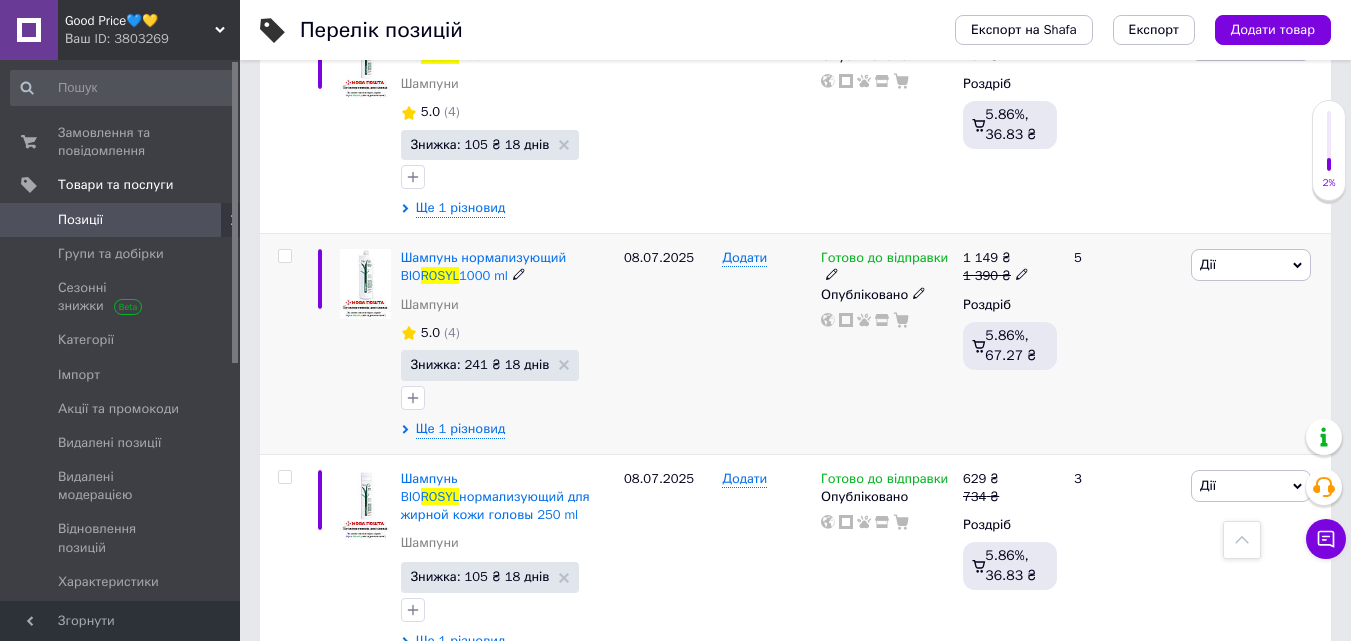 scroll, scrollTop: 440, scrollLeft: 0, axis: vertical 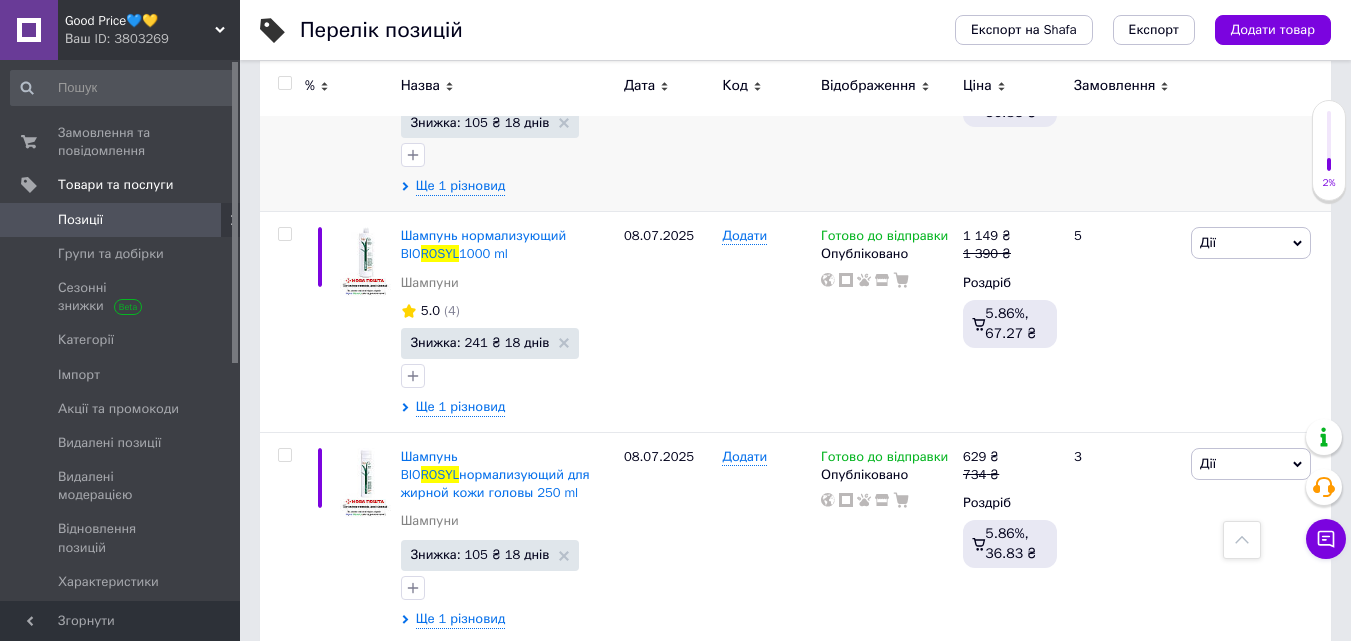 click at bounding box center (507, 155) 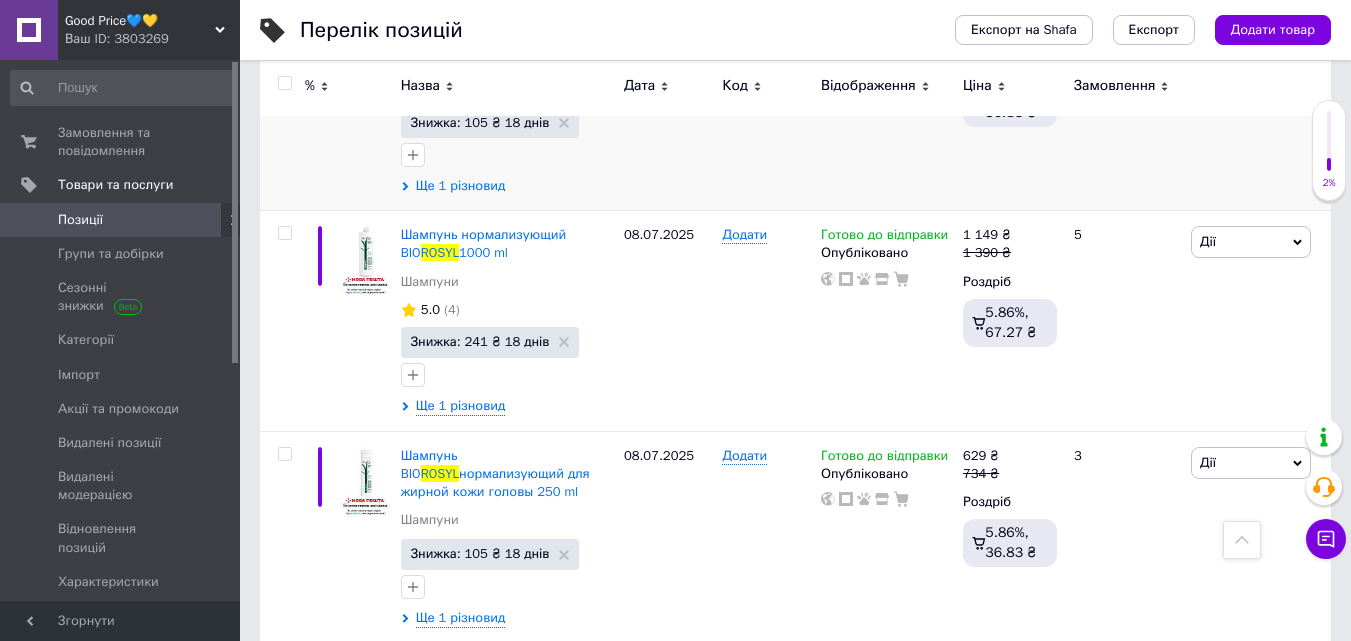 click on "Ще 1 різновид" at bounding box center [461, 186] 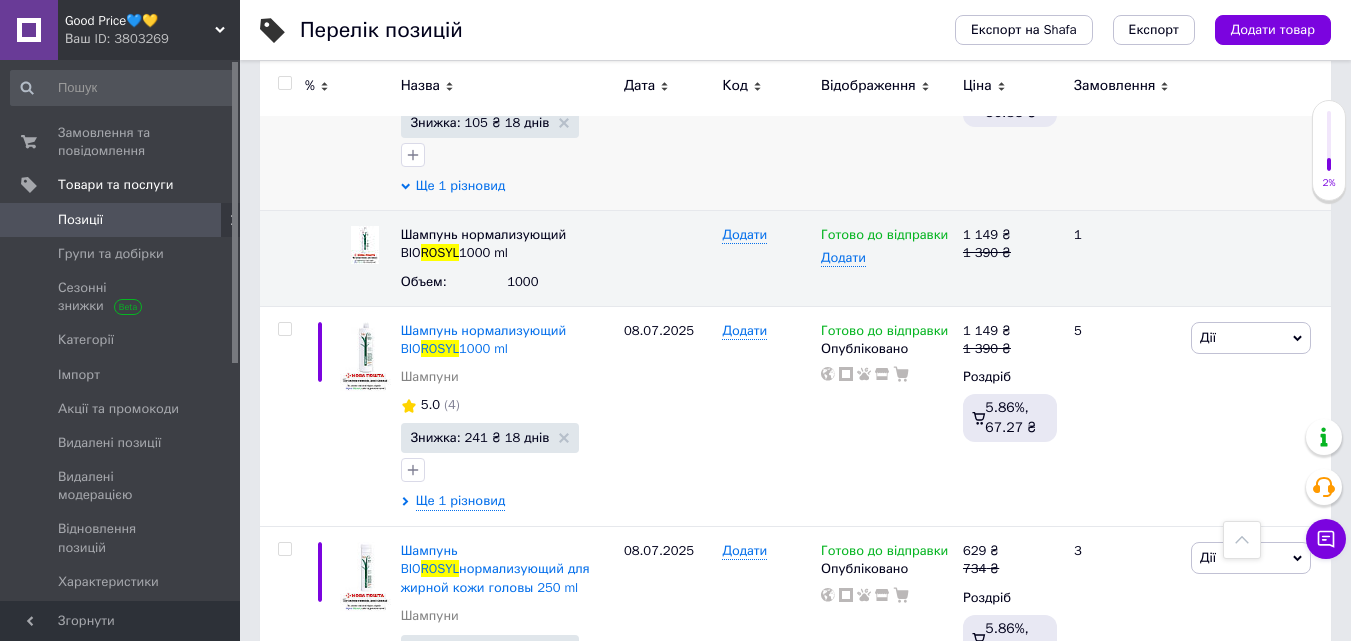 click on "Ще 1 різновид" at bounding box center [461, 186] 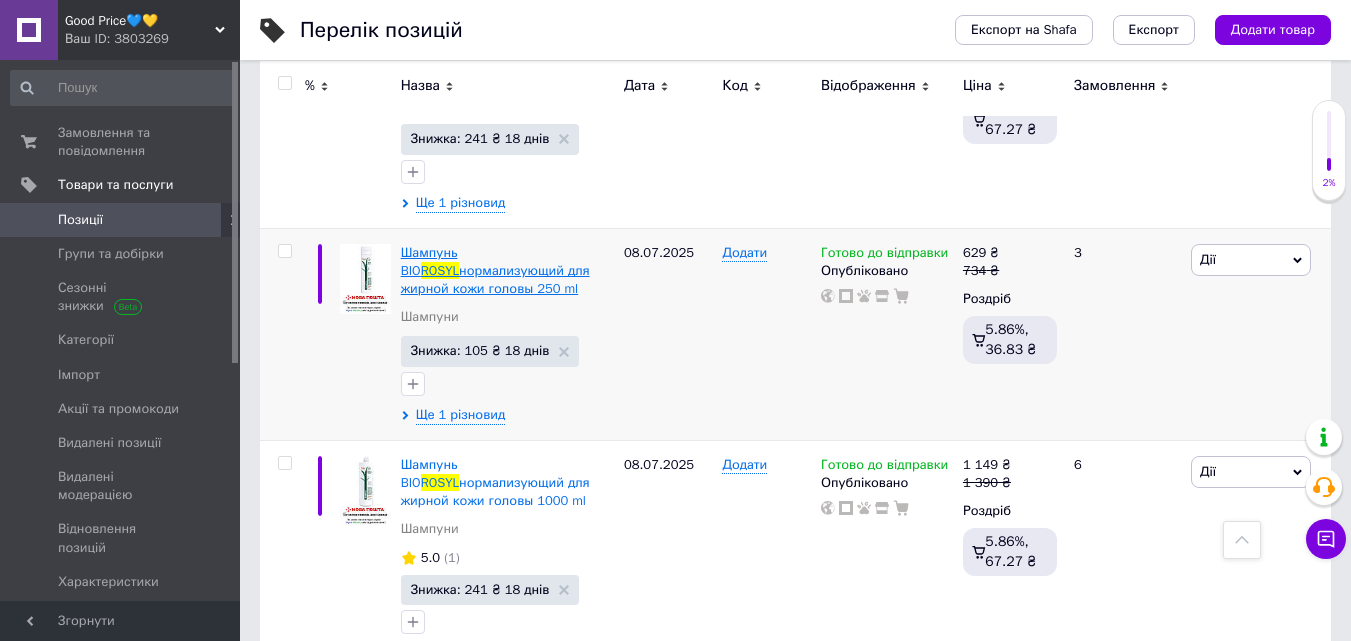 scroll, scrollTop: 680, scrollLeft: 0, axis: vertical 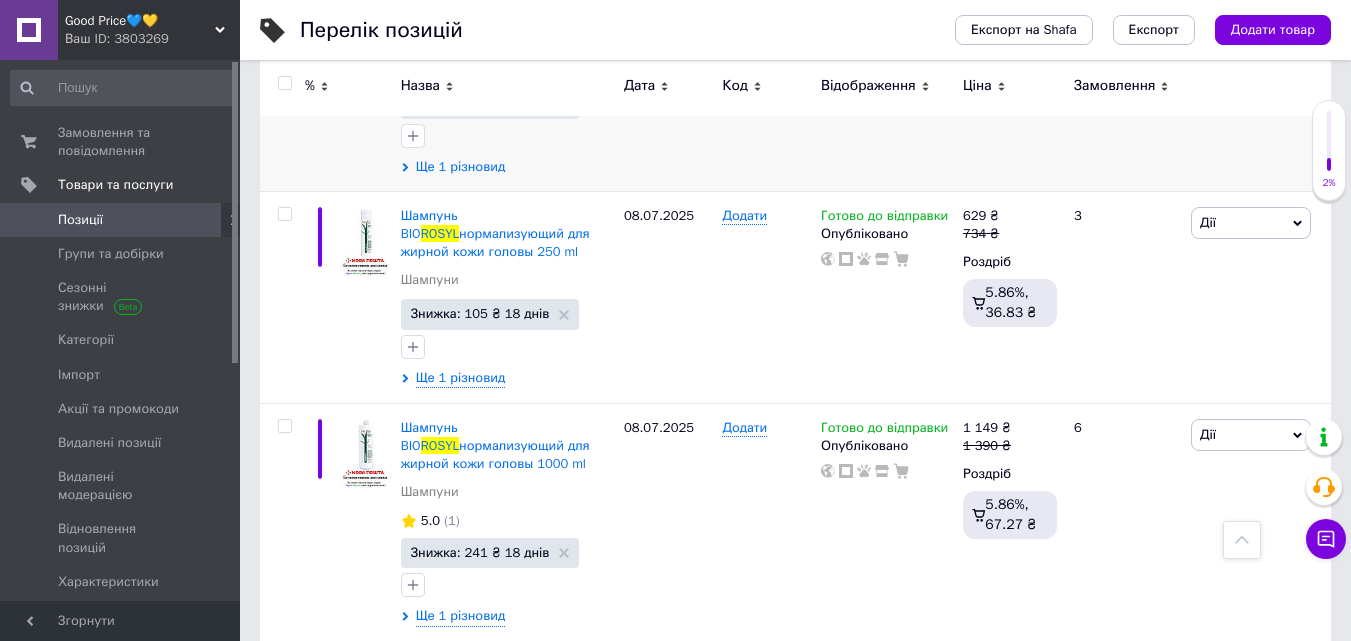 click on "Ще 1 різновид" at bounding box center [461, 167] 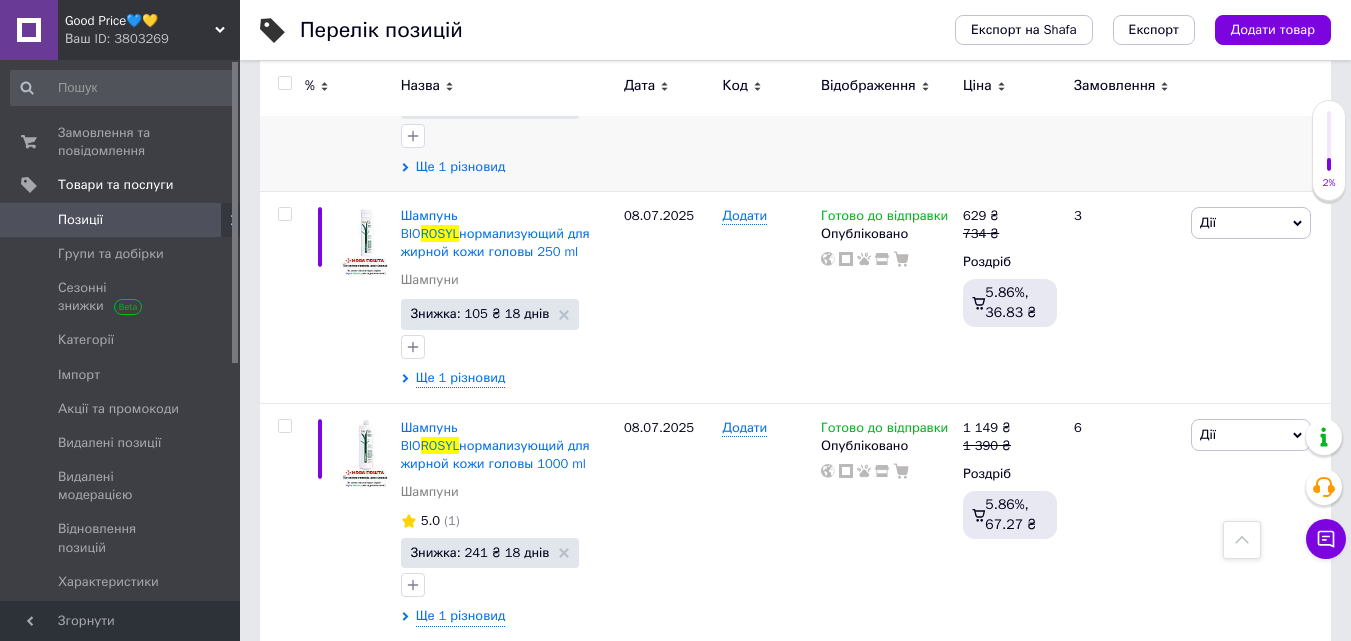 click on "Ще 1 різновид" at bounding box center (461, 167) 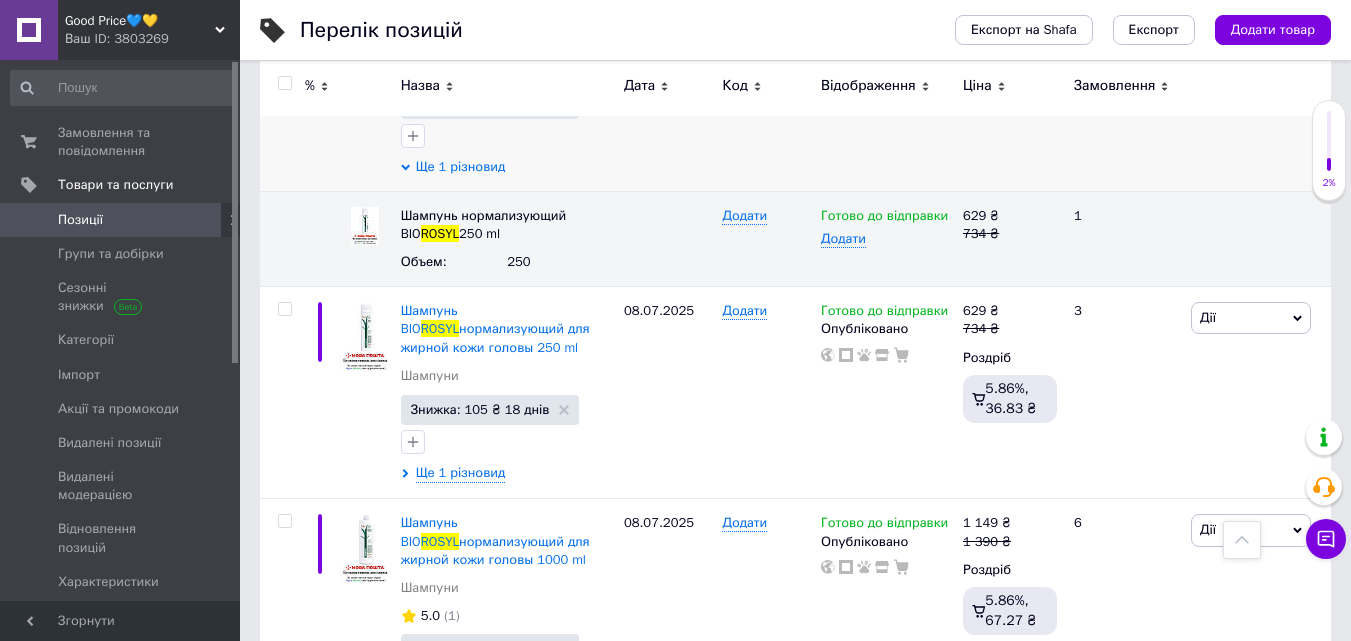 click on "Ще 1 різновид" at bounding box center [461, 167] 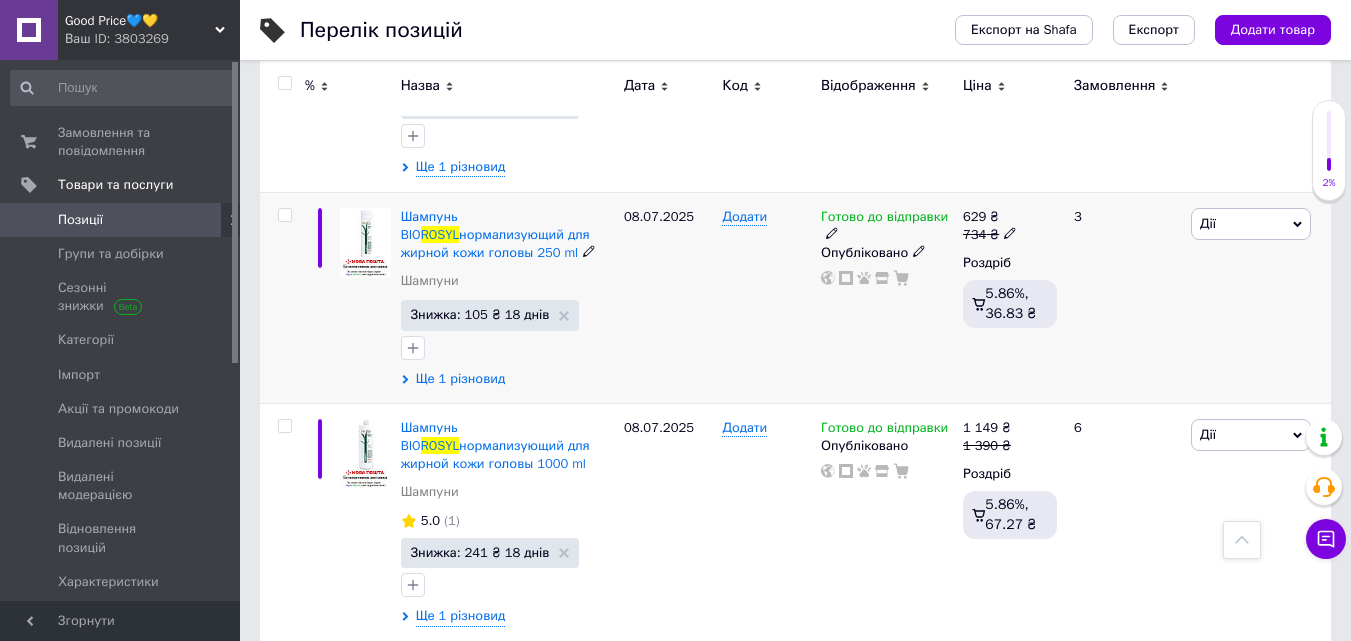 click on "Ще 1 різновид" at bounding box center [461, 379] 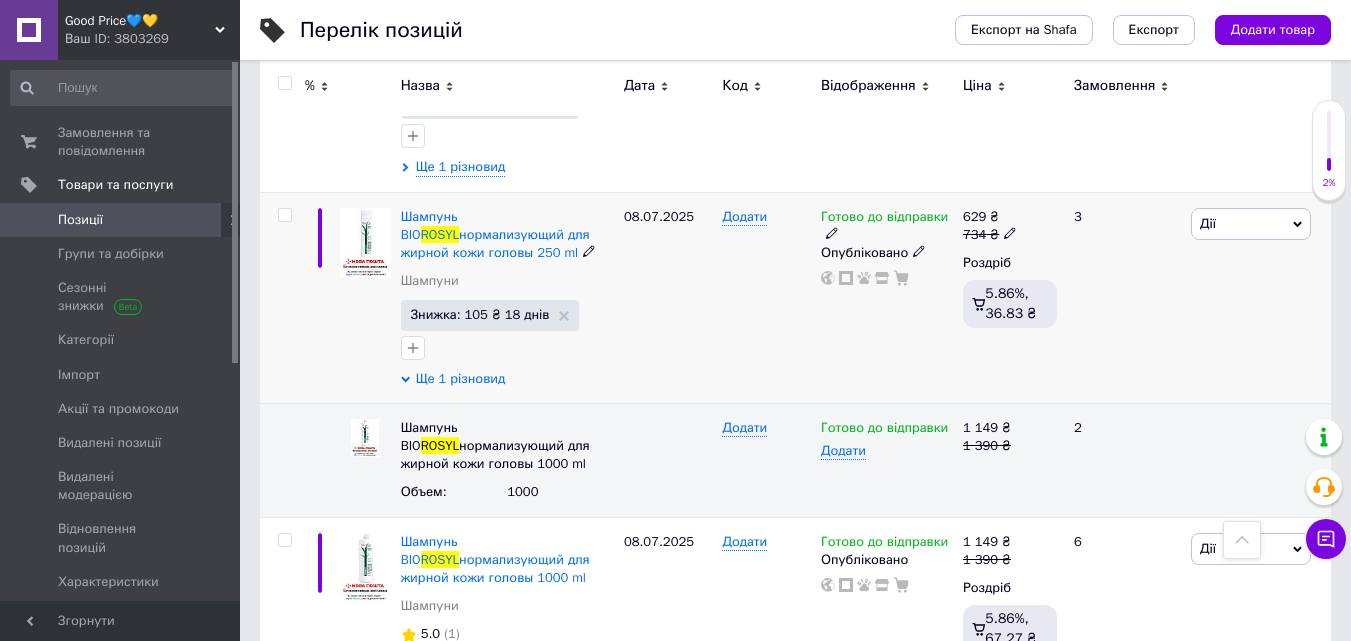 click on "Ще 1 різновид" at bounding box center (461, 379) 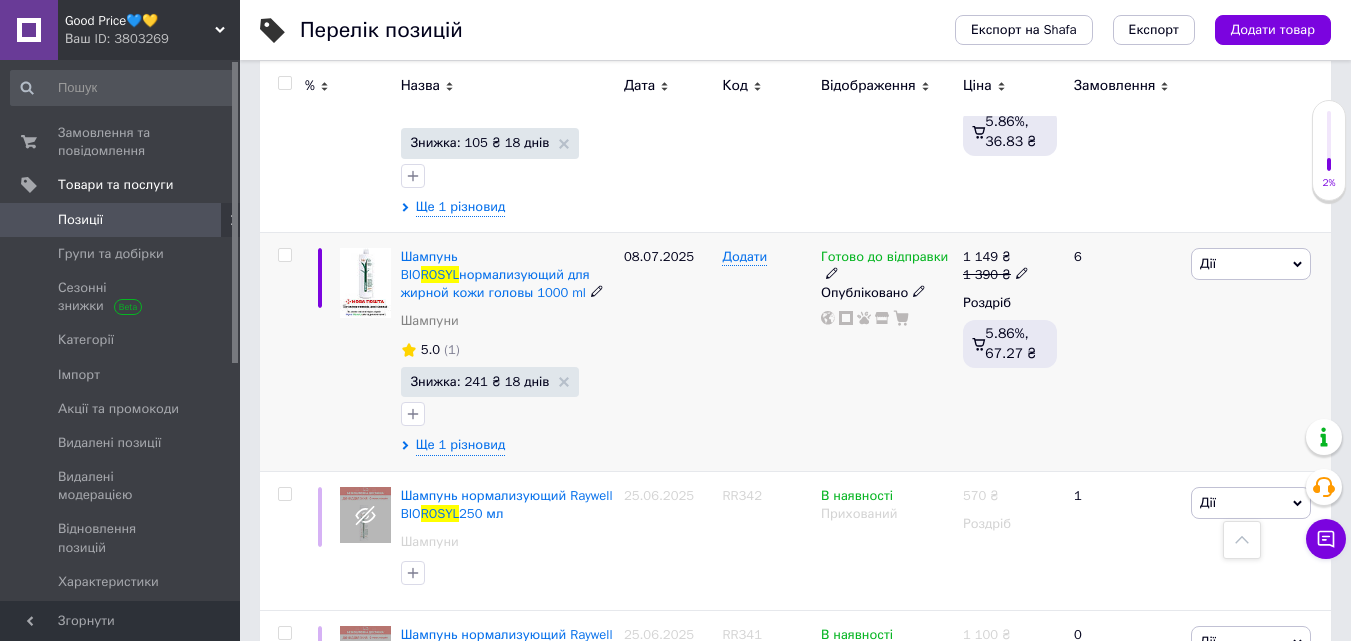 scroll, scrollTop: 880, scrollLeft: 0, axis: vertical 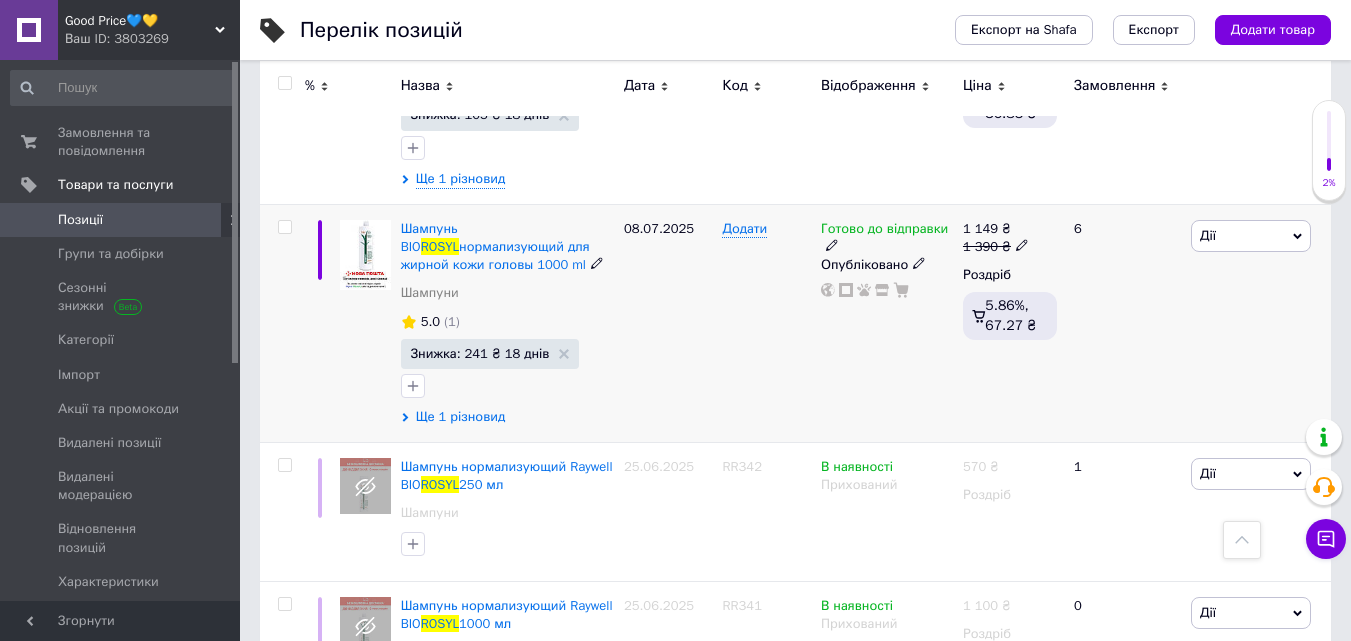 click on "Ще 1 різновид" at bounding box center (461, 417) 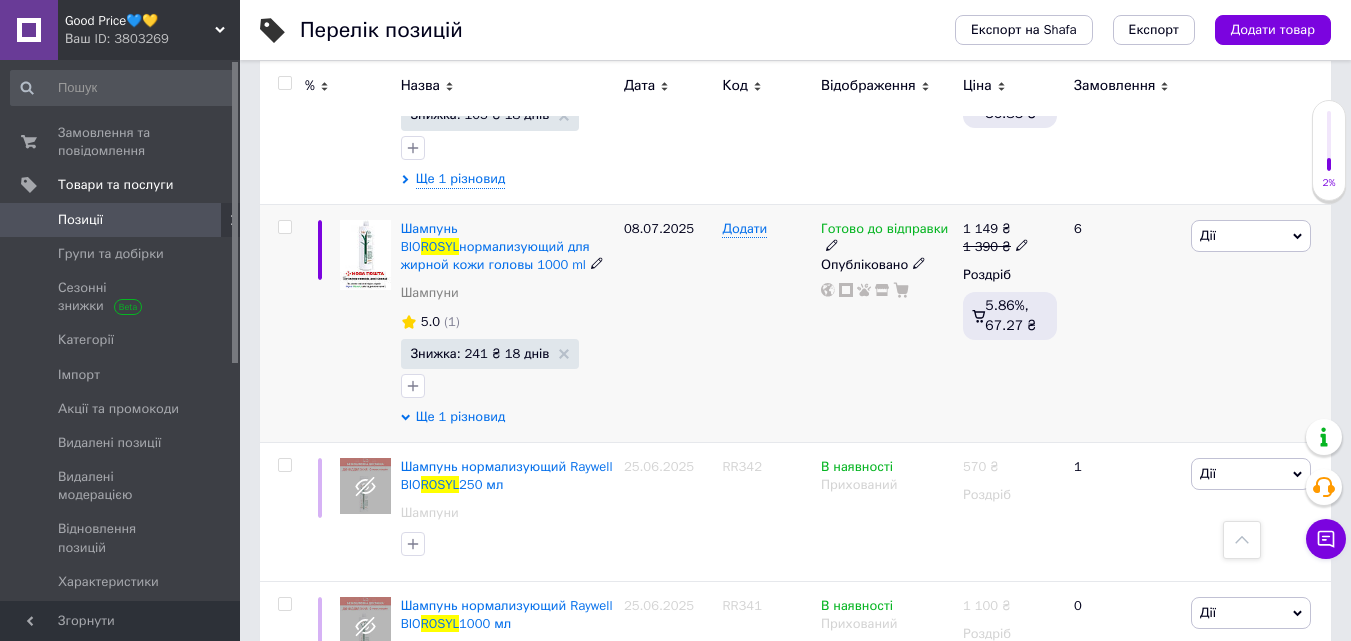 click on "Ще 1 різновид" at bounding box center (461, 417) 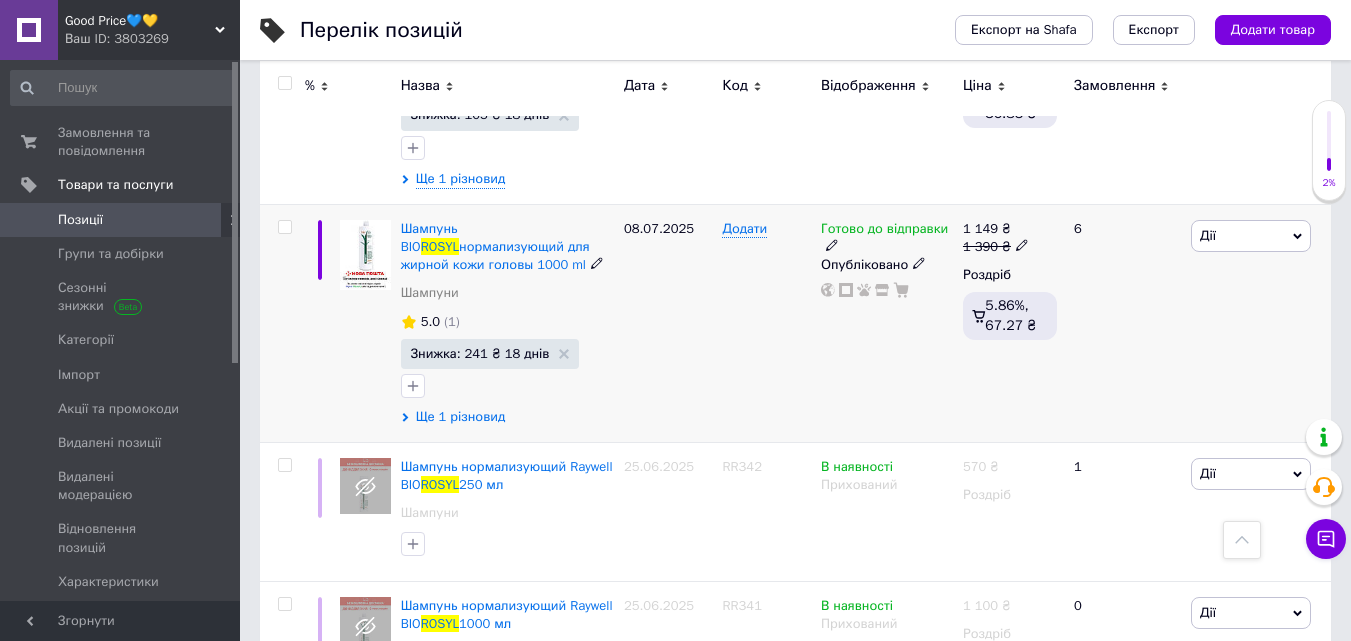 click on "Ще 1 різновид" at bounding box center [461, 417] 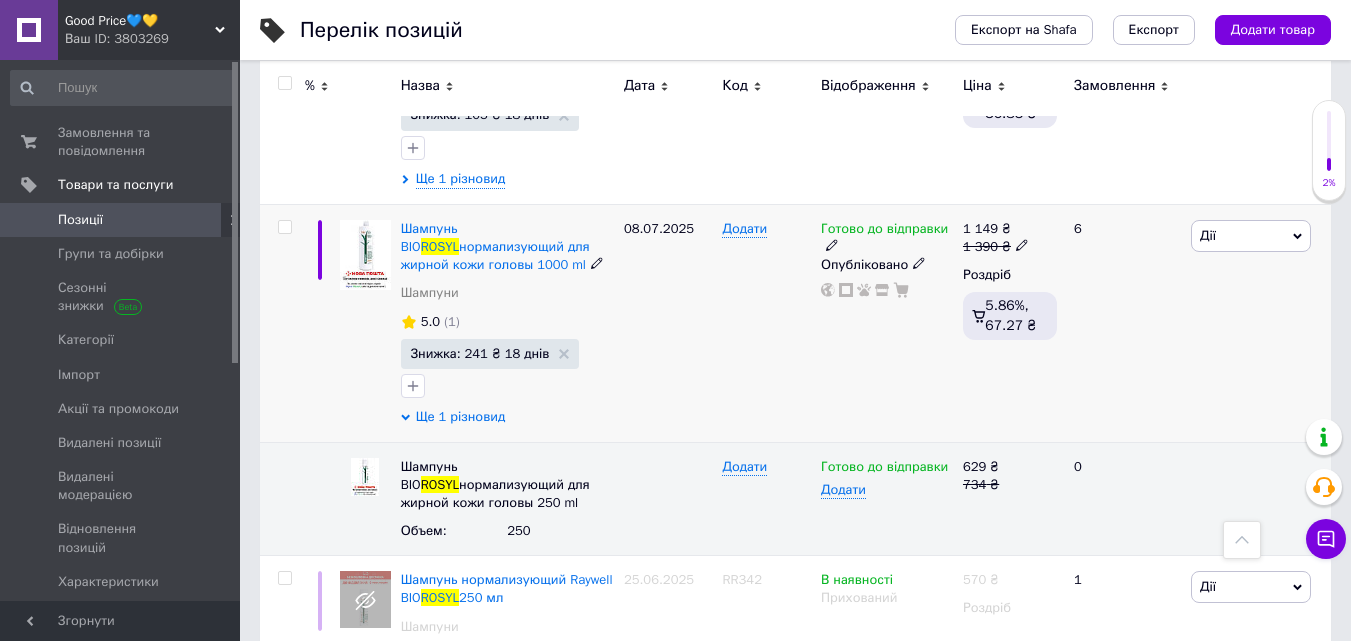 click on "Ще 1 різновид" at bounding box center [461, 417] 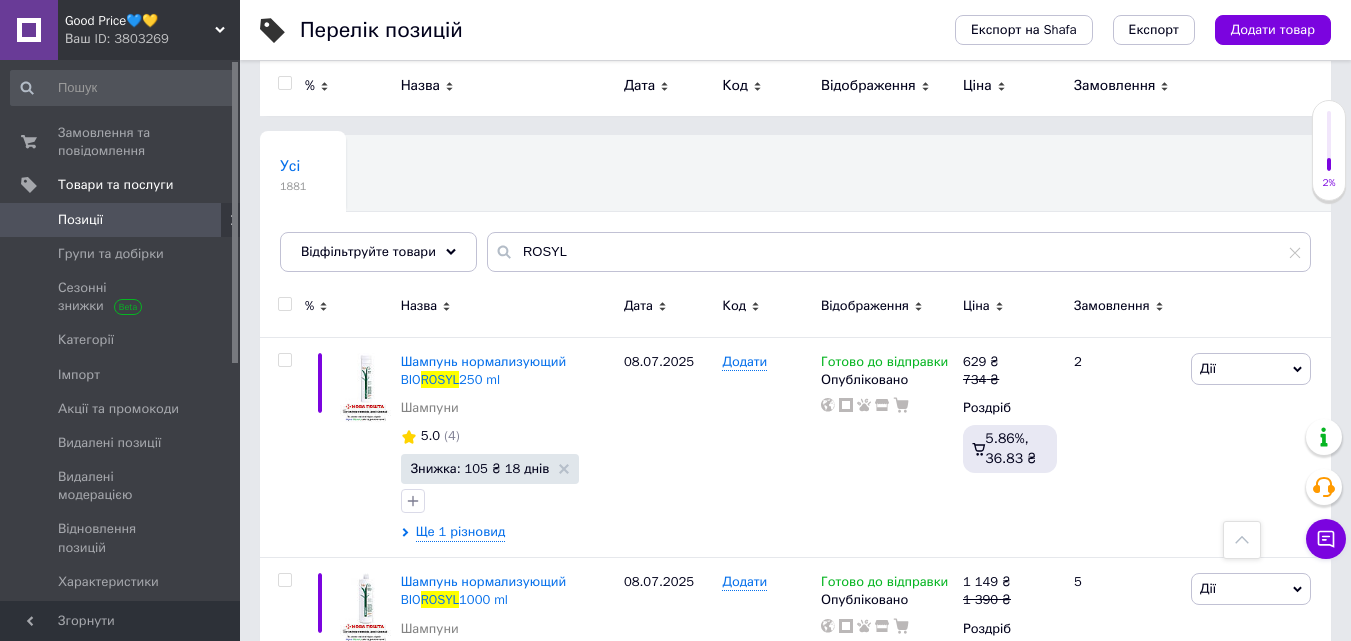 scroll, scrollTop: 0, scrollLeft: 0, axis: both 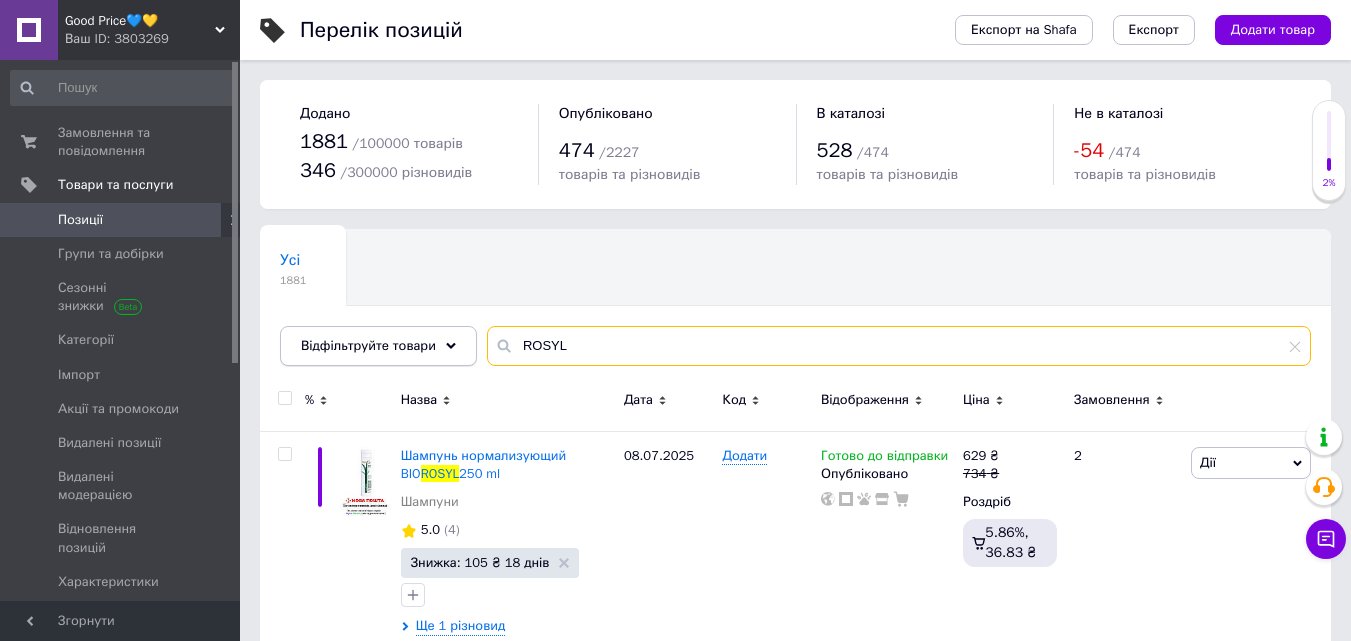 drag, startPoint x: 574, startPoint y: 338, endPoint x: 444, endPoint y: 341, distance: 130.0346 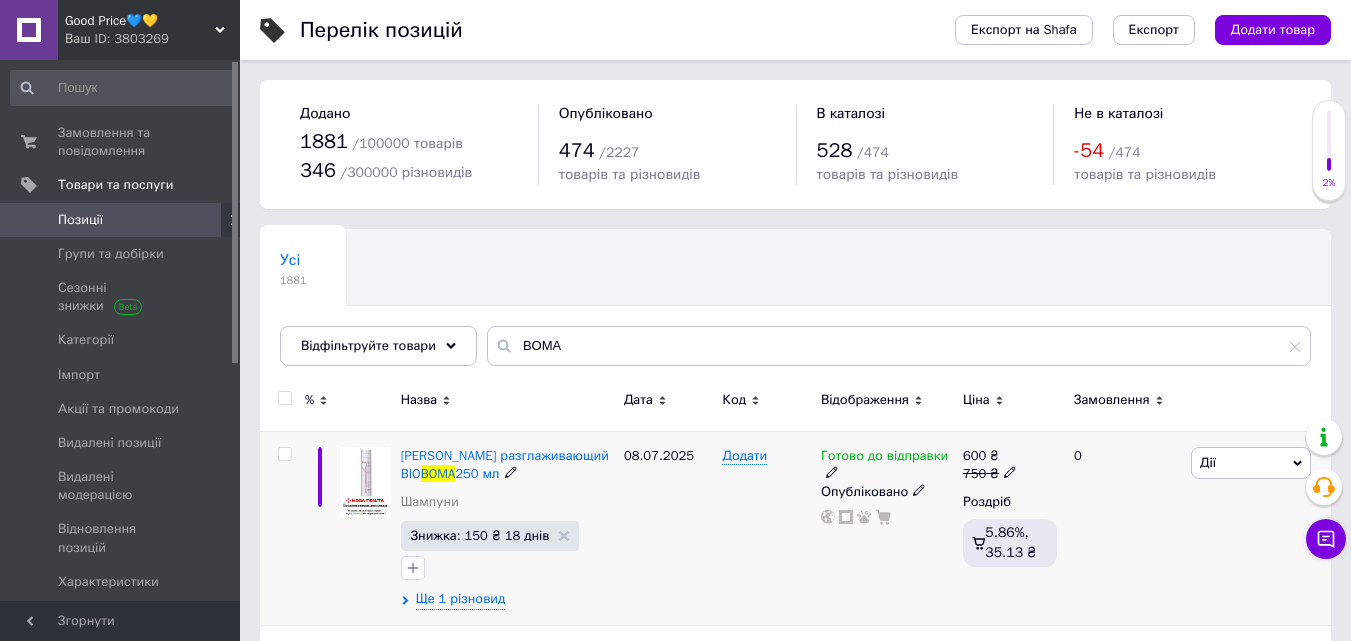 click on "Додати" at bounding box center [766, 528] 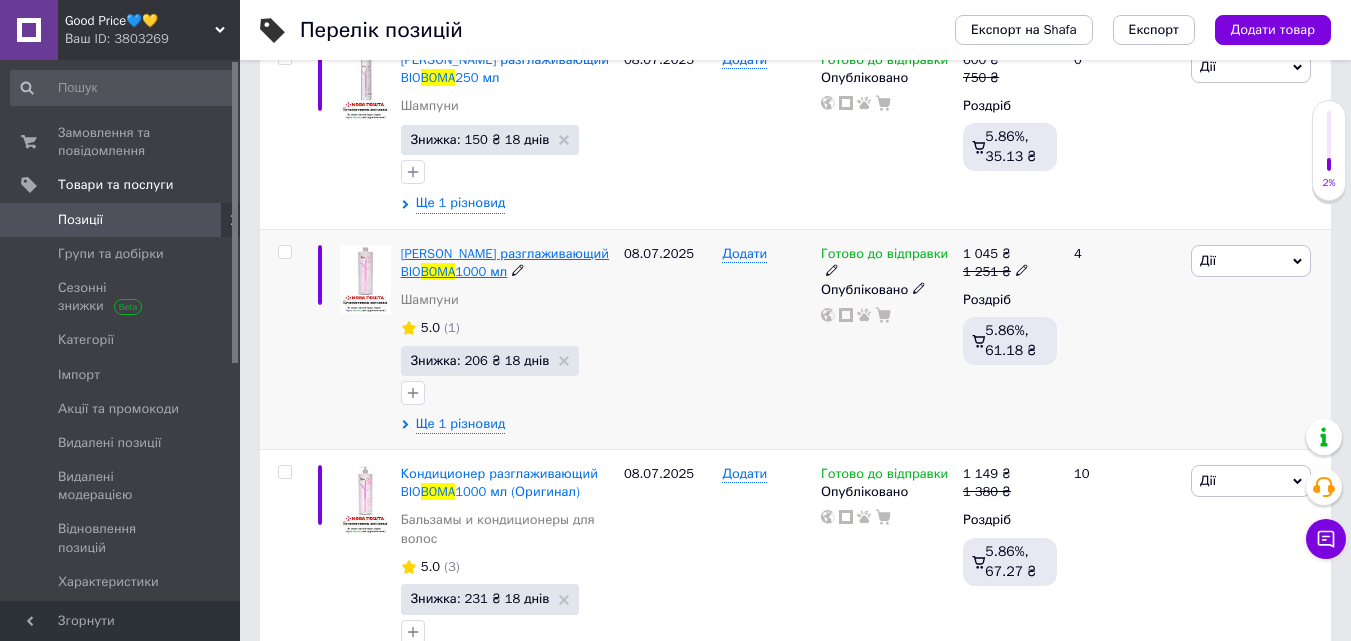 scroll, scrollTop: 400, scrollLeft: 0, axis: vertical 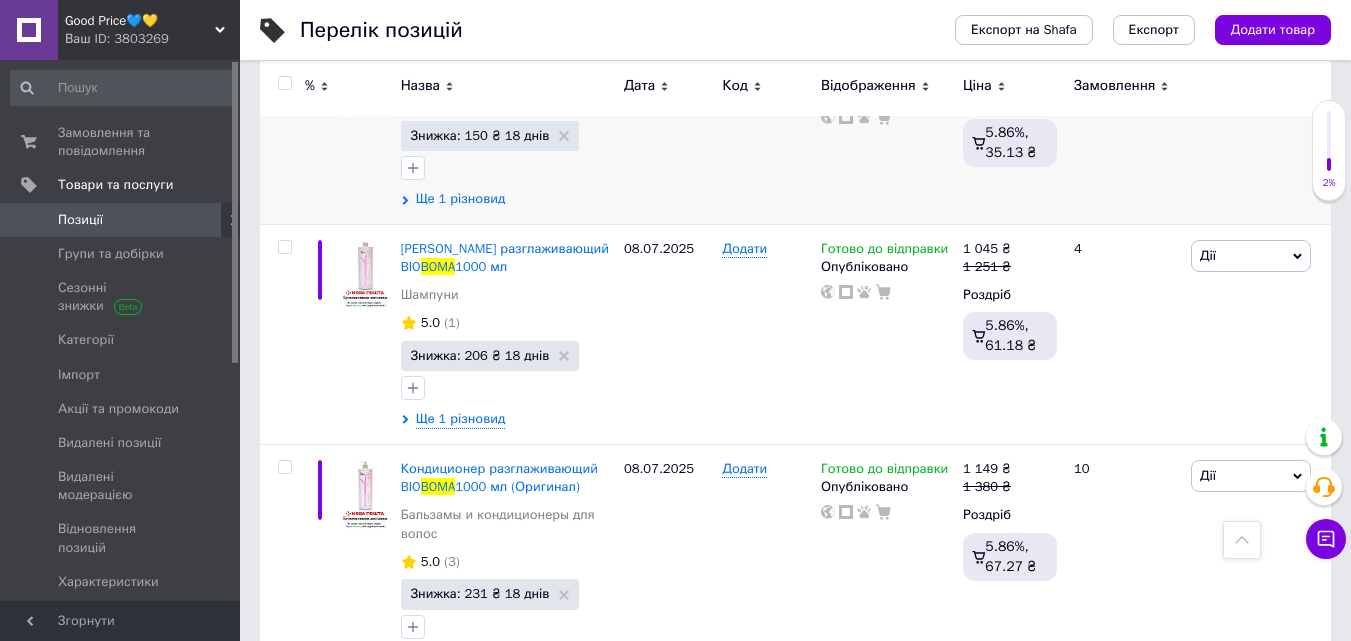 click on "Ще 1 різновид" at bounding box center (461, 199) 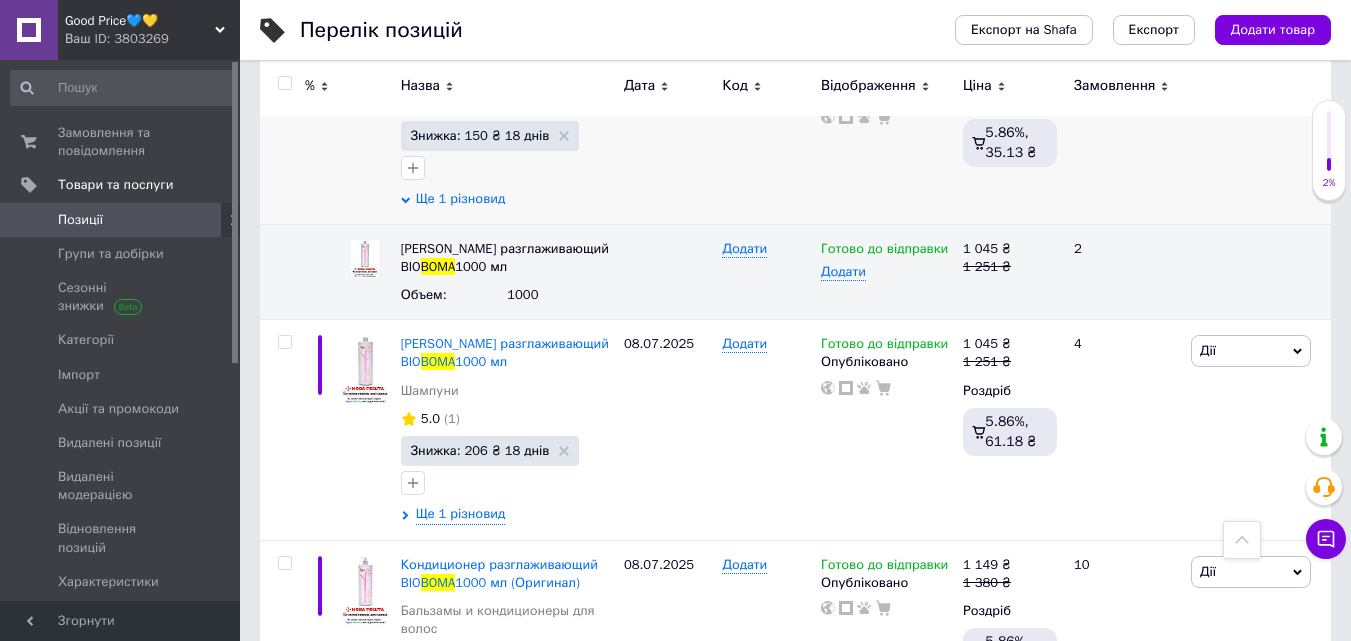 click on "Ще 1 різновид" at bounding box center (461, 199) 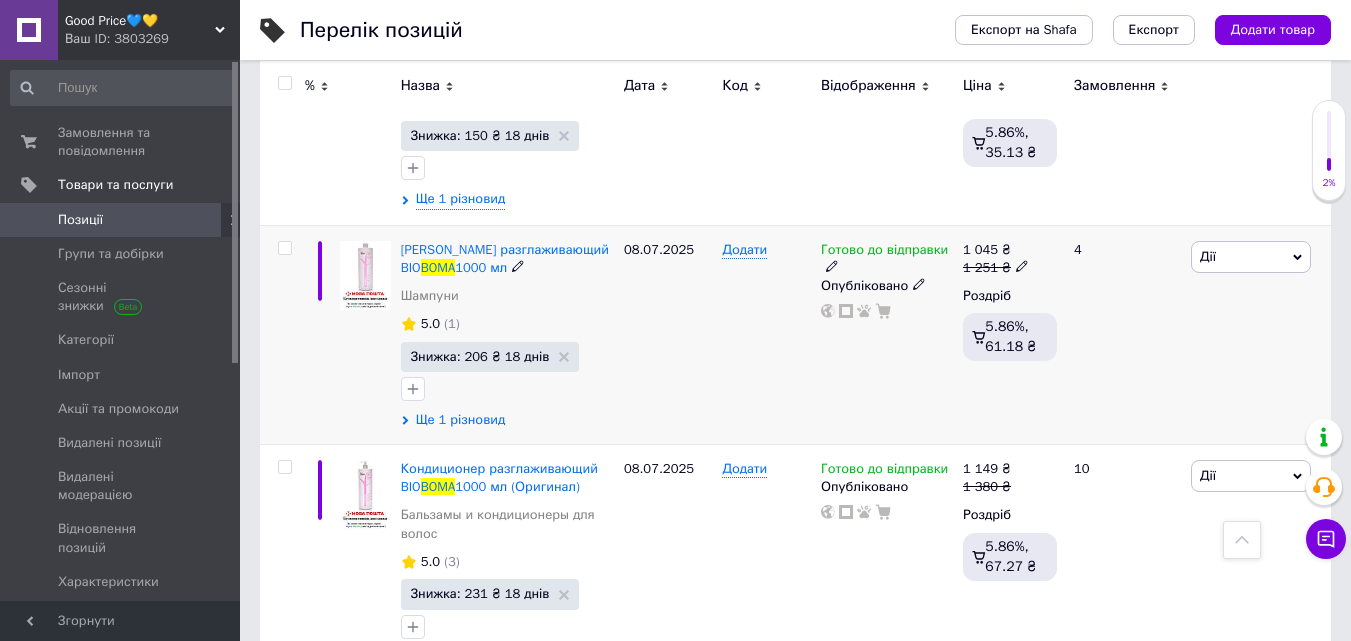 click on "Ще 1 різновид" at bounding box center (461, 420) 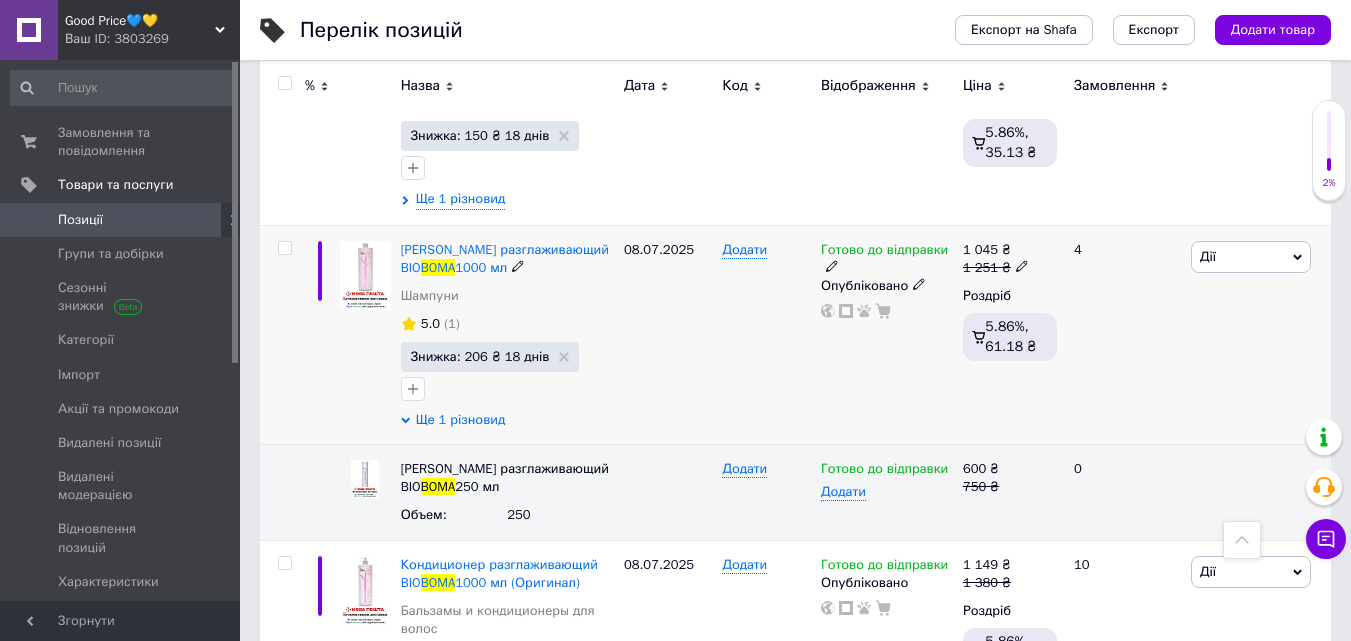 click on "Ще 1 різновид" at bounding box center [461, 420] 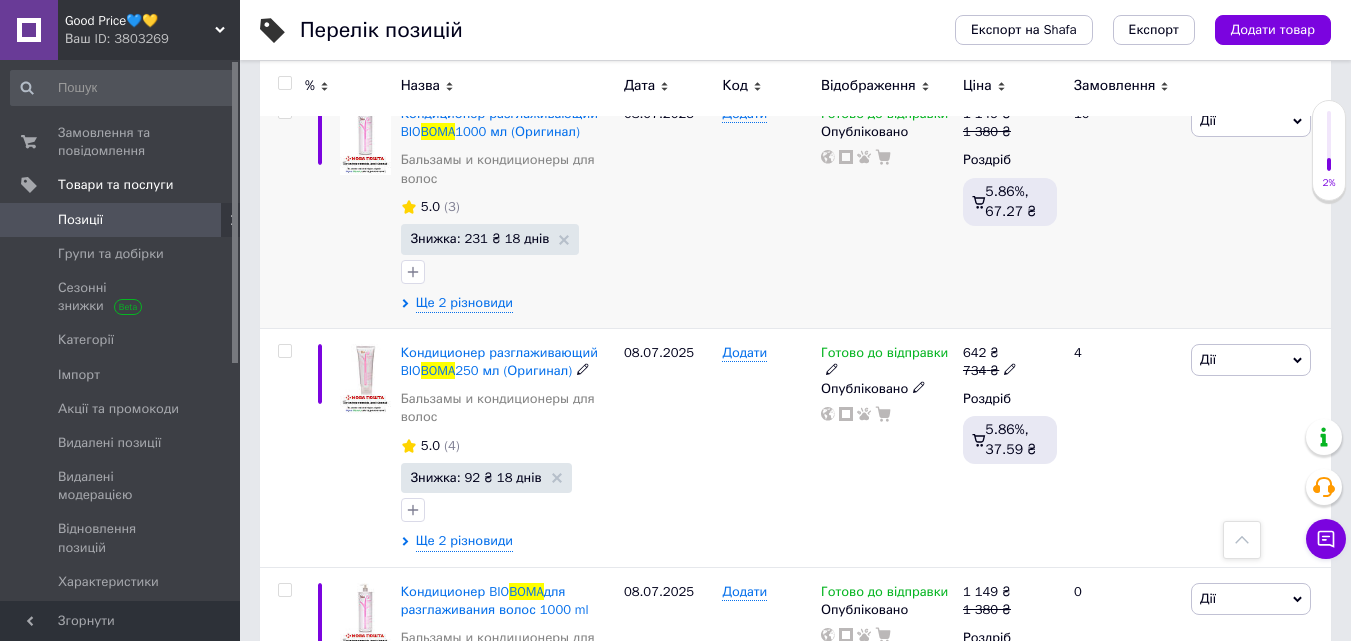 scroll, scrollTop: 760, scrollLeft: 0, axis: vertical 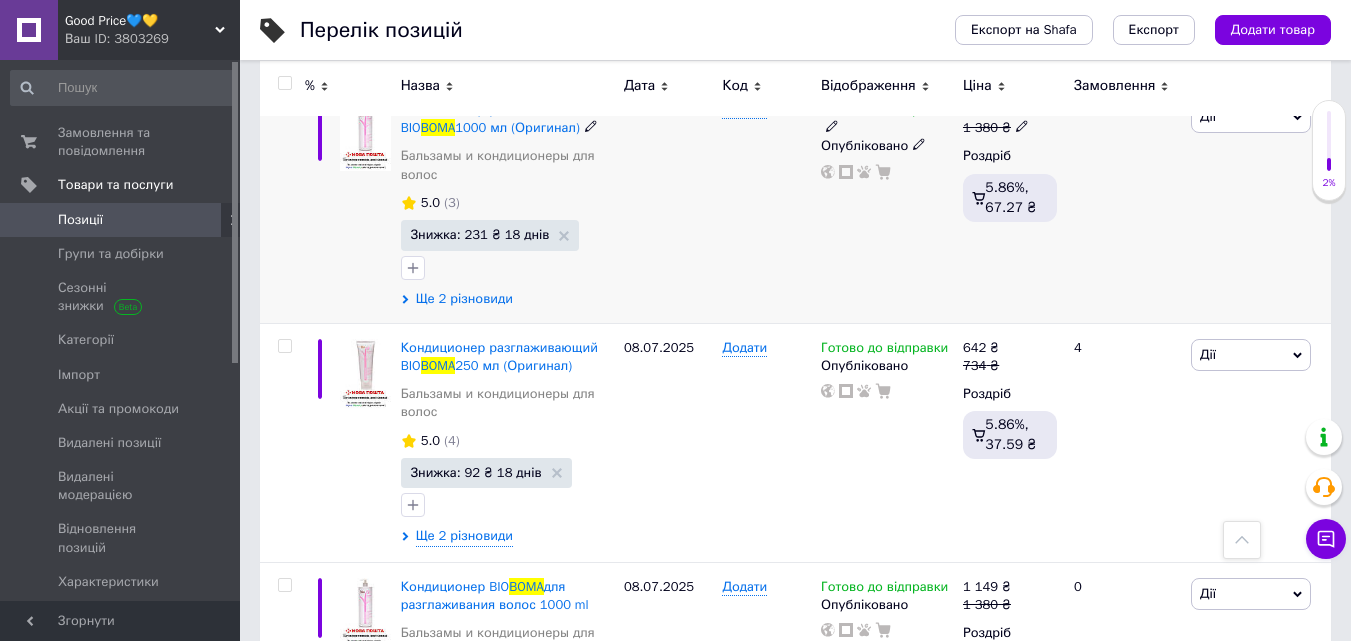 click on "Ще 2 різновиди" at bounding box center (464, 299) 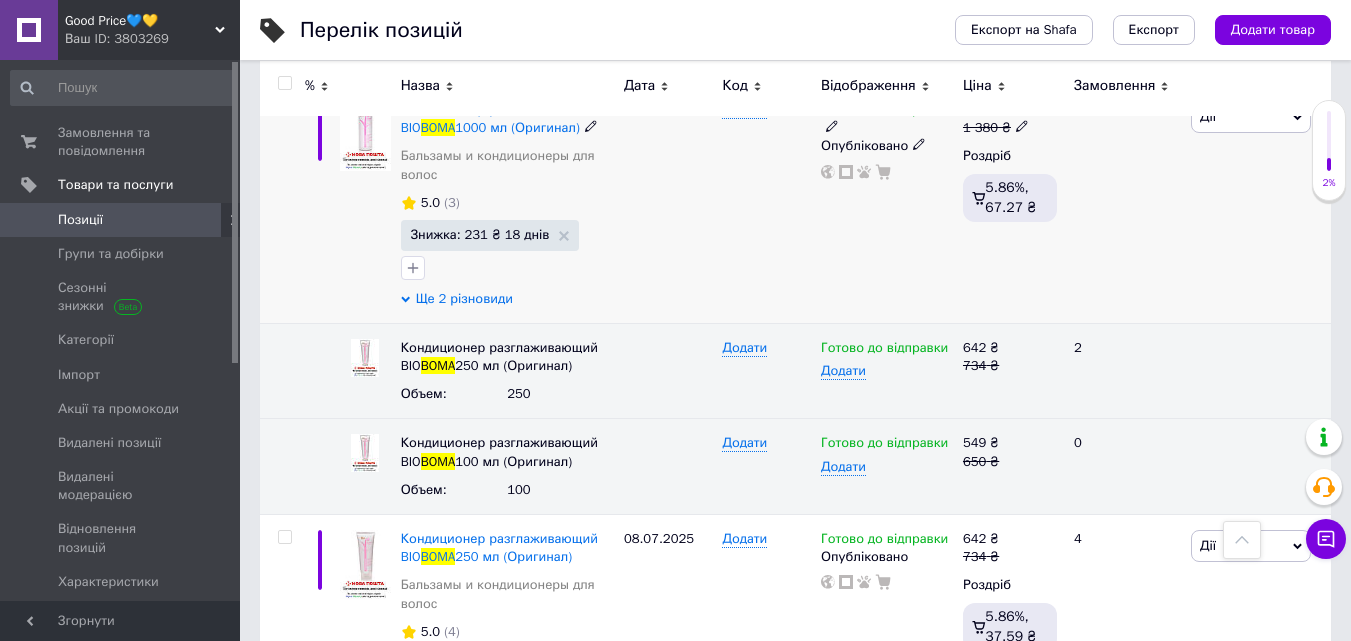 click on "Ще 2 різновиди" at bounding box center [464, 299] 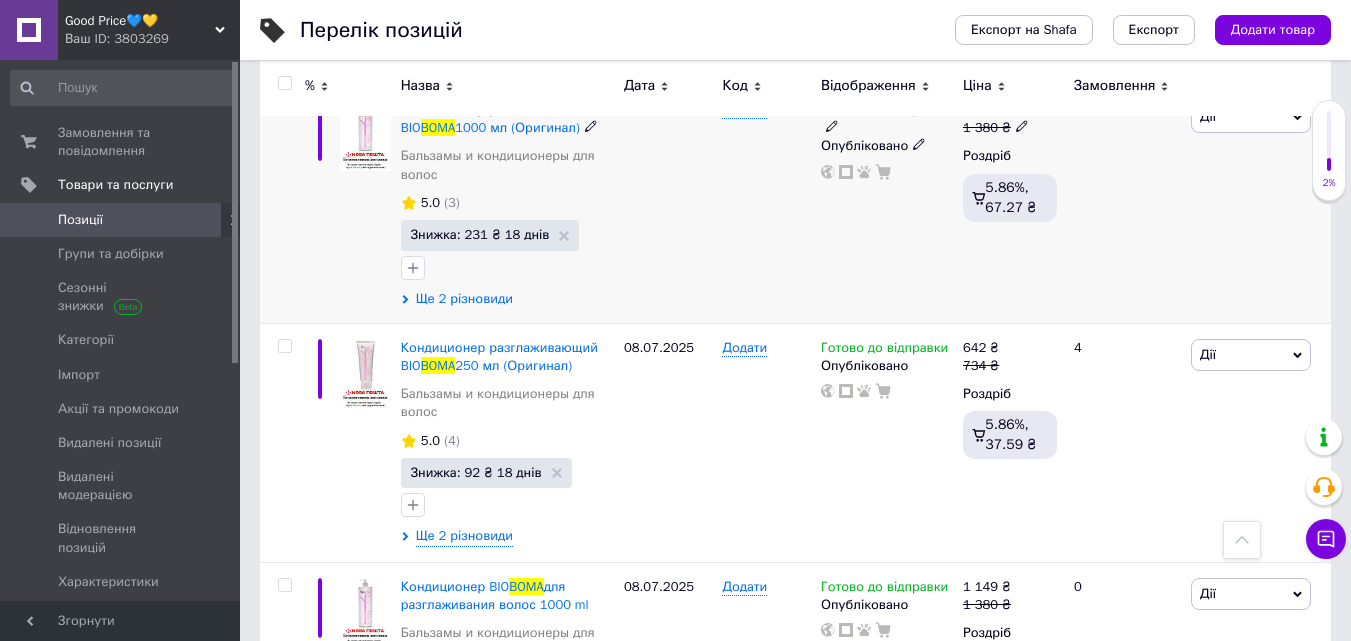click on "Ще 2 різновиди" at bounding box center (464, 299) 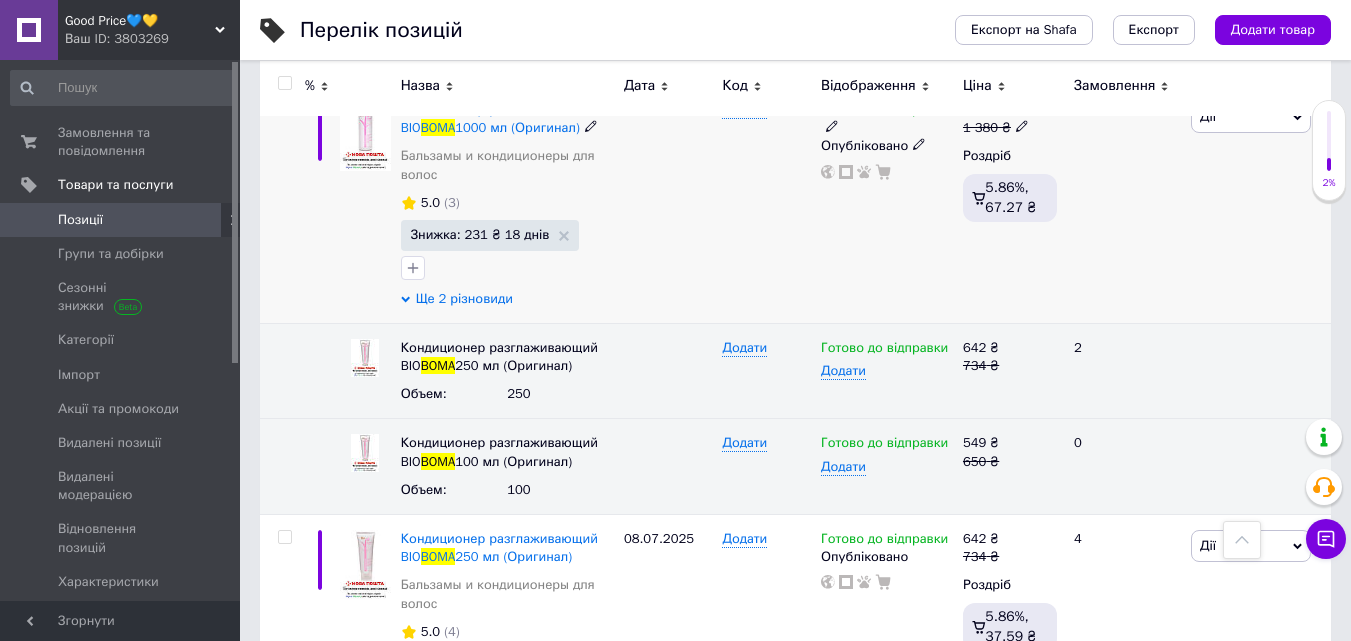 click on "Ще 2 різновиди" at bounding box center (464, 299) 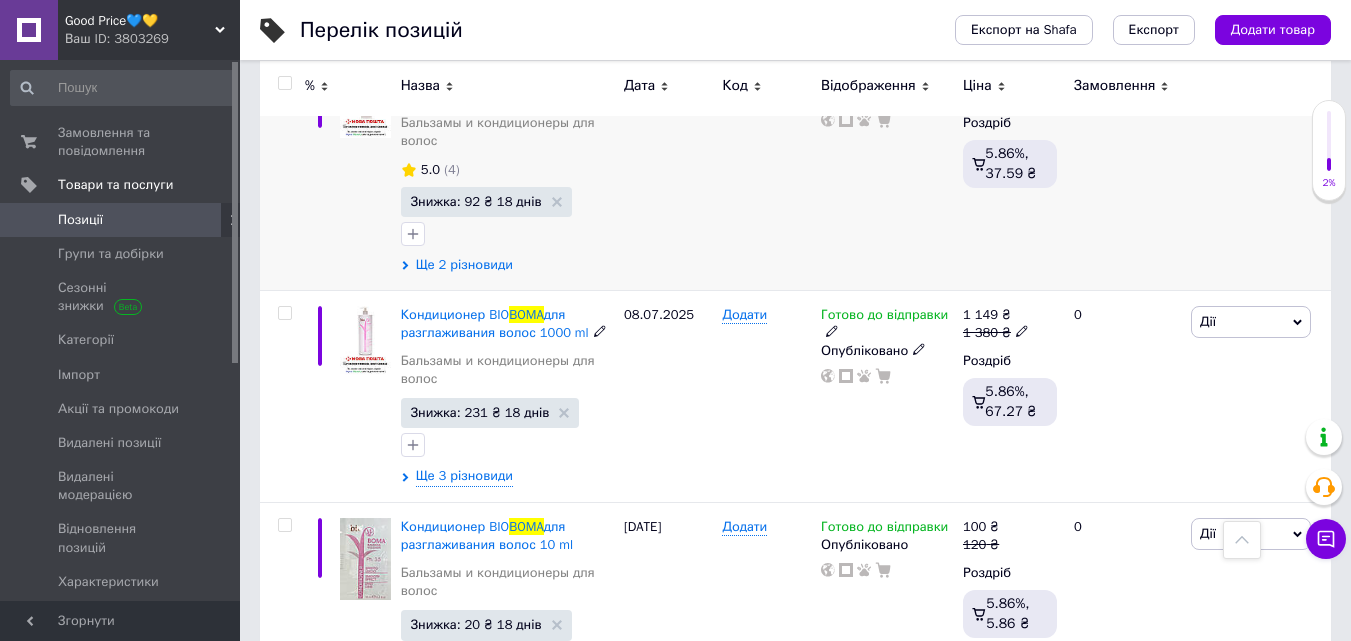 scroll, scrollTop: 1040, scrollLeft: 0, axis: vertical 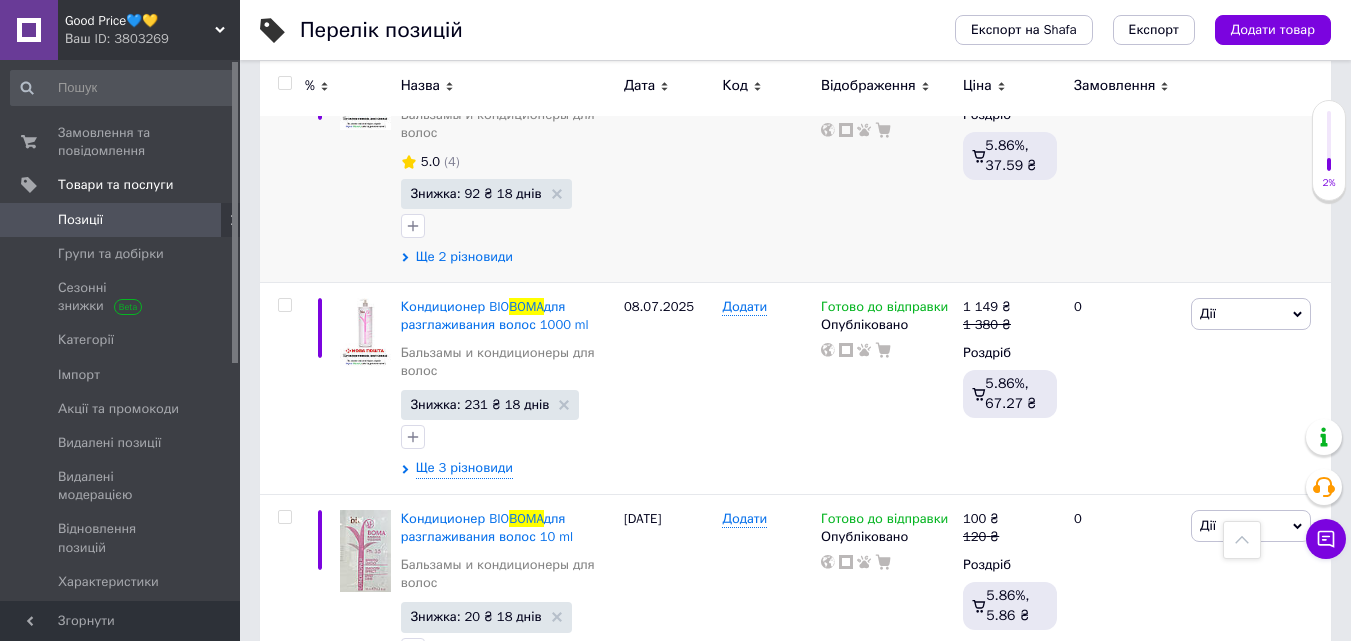 click on "Ще 2 різновиди" at bounding box center (464, 257) 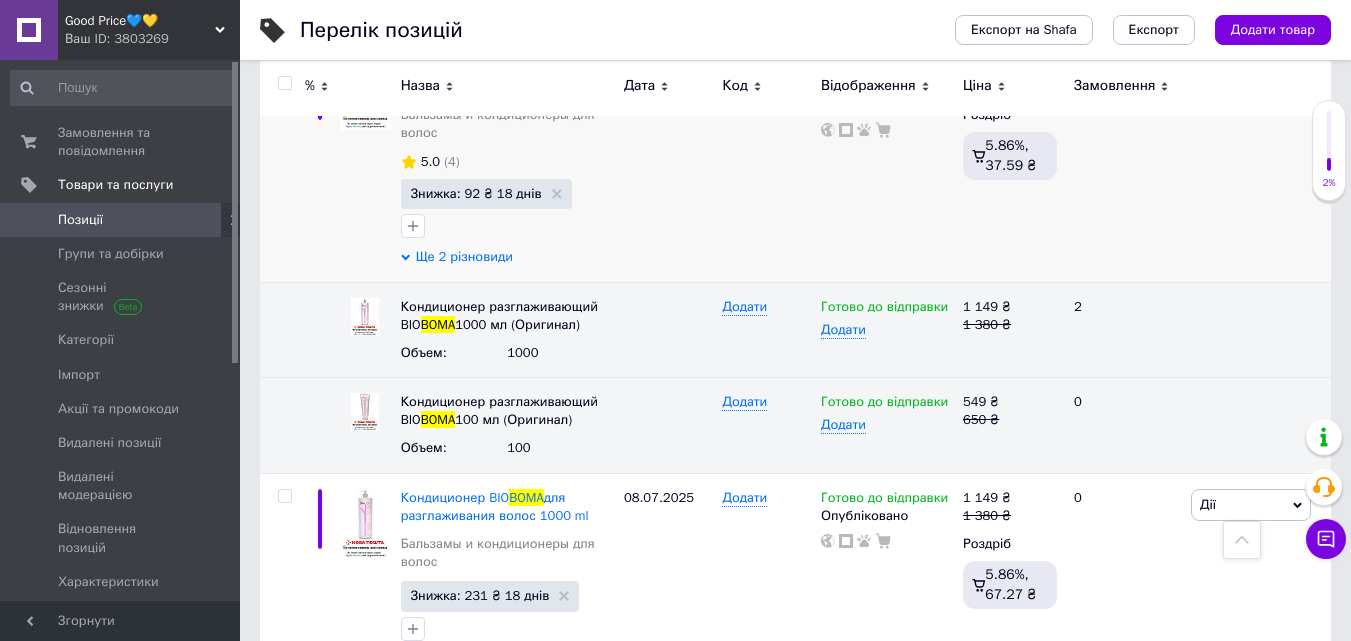 click on "Ще 2 різновиди" at bounding box center [464, 257] 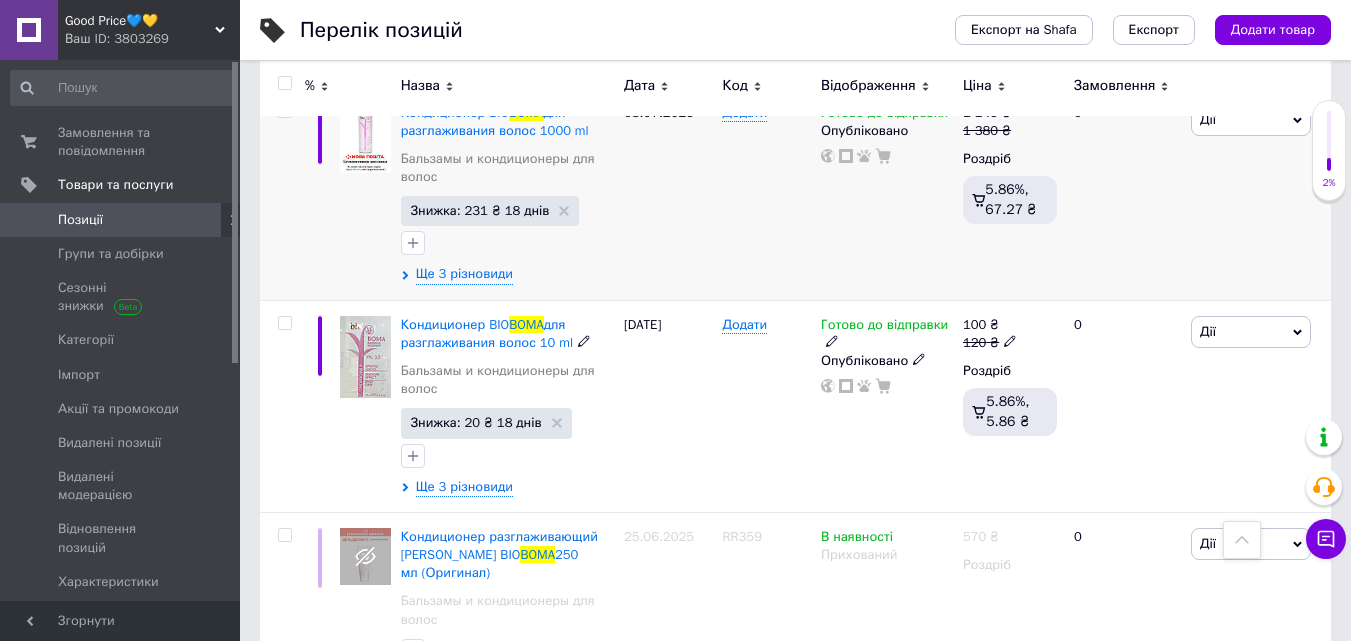 scroll, scrollTop: 1240, scrollLeft: 0, axis: vertical 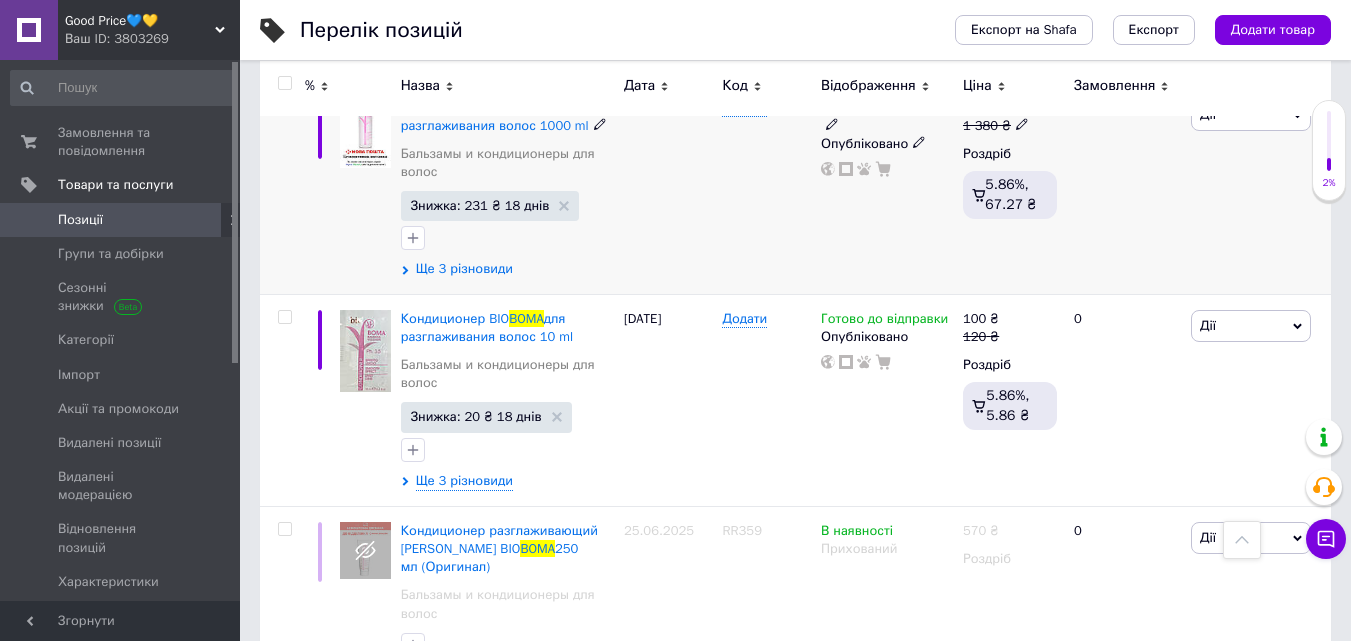 click on "Ще 3 різновиди" at bounding box center (464, 269) 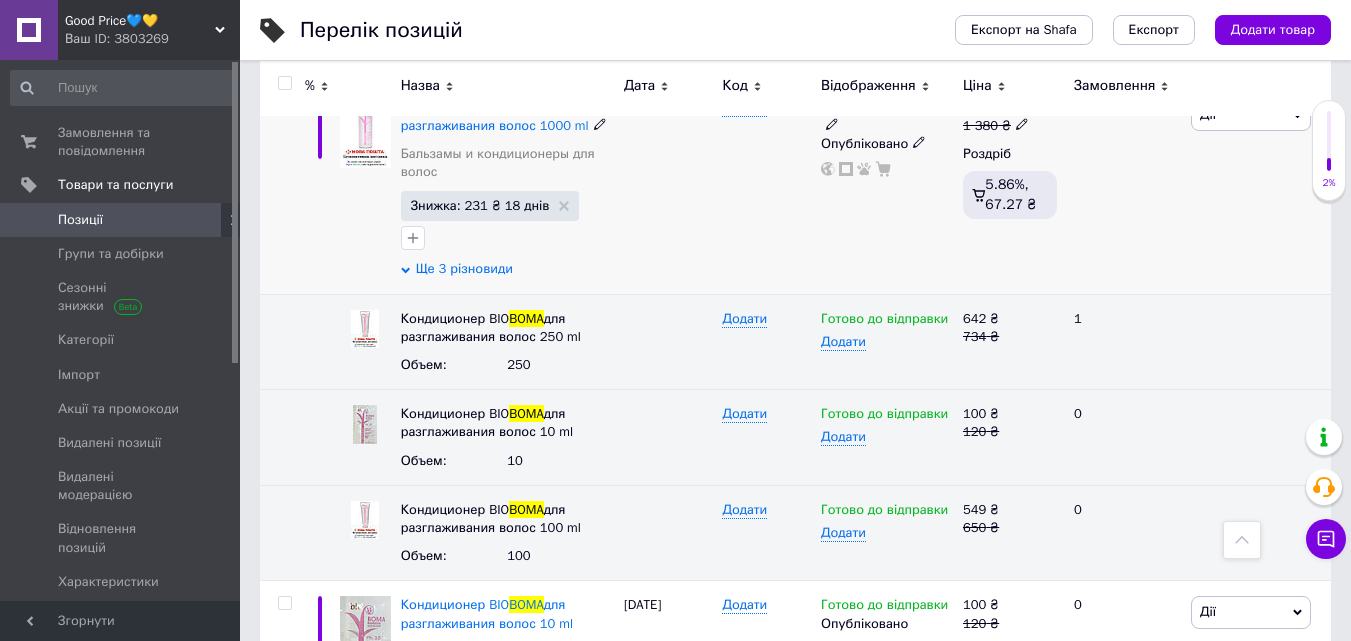 click on "Ще 3 різновиди" at bounding box center [464, 269] 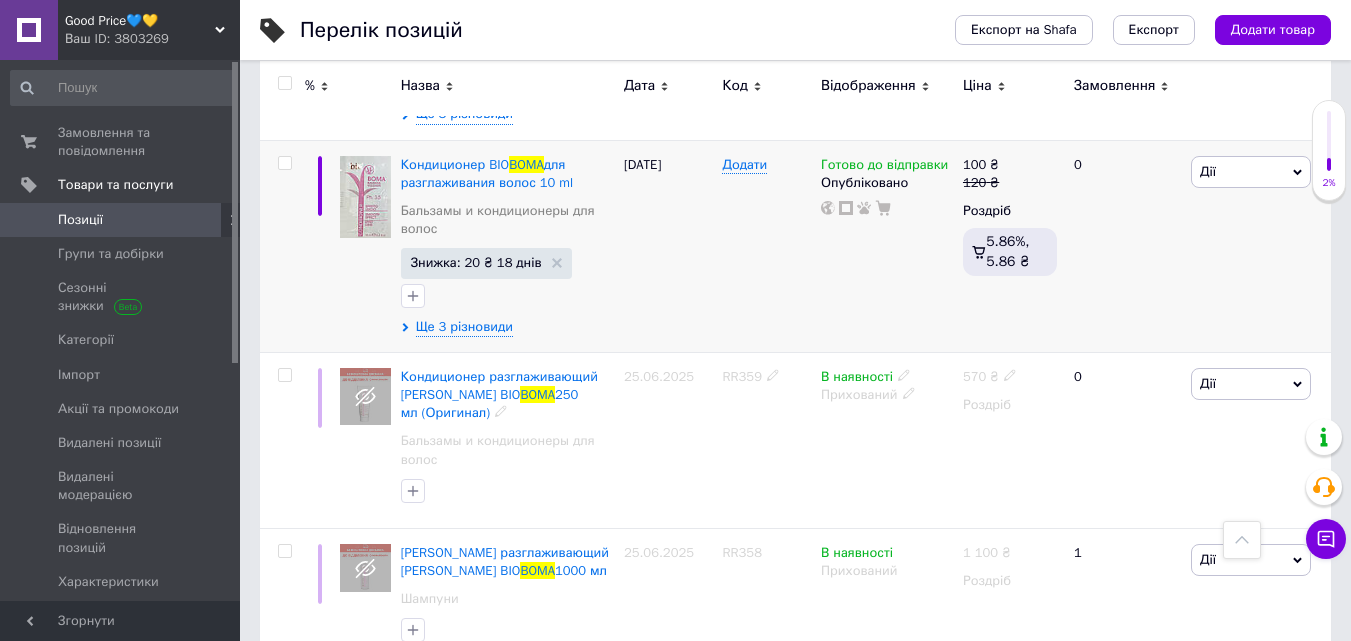 scroll, scrollTop: 1400, scrollLeft: 0, axis: vertical 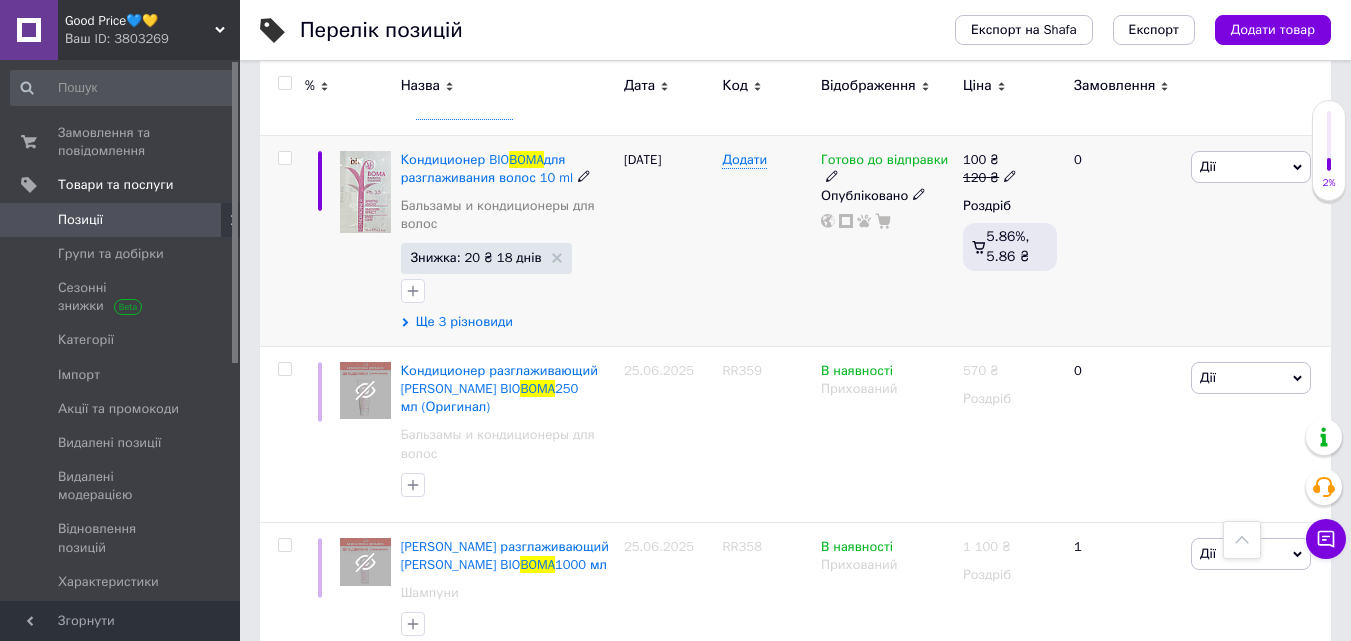 click on "Ще 3 різновиди" at bounding box center (464, 322) 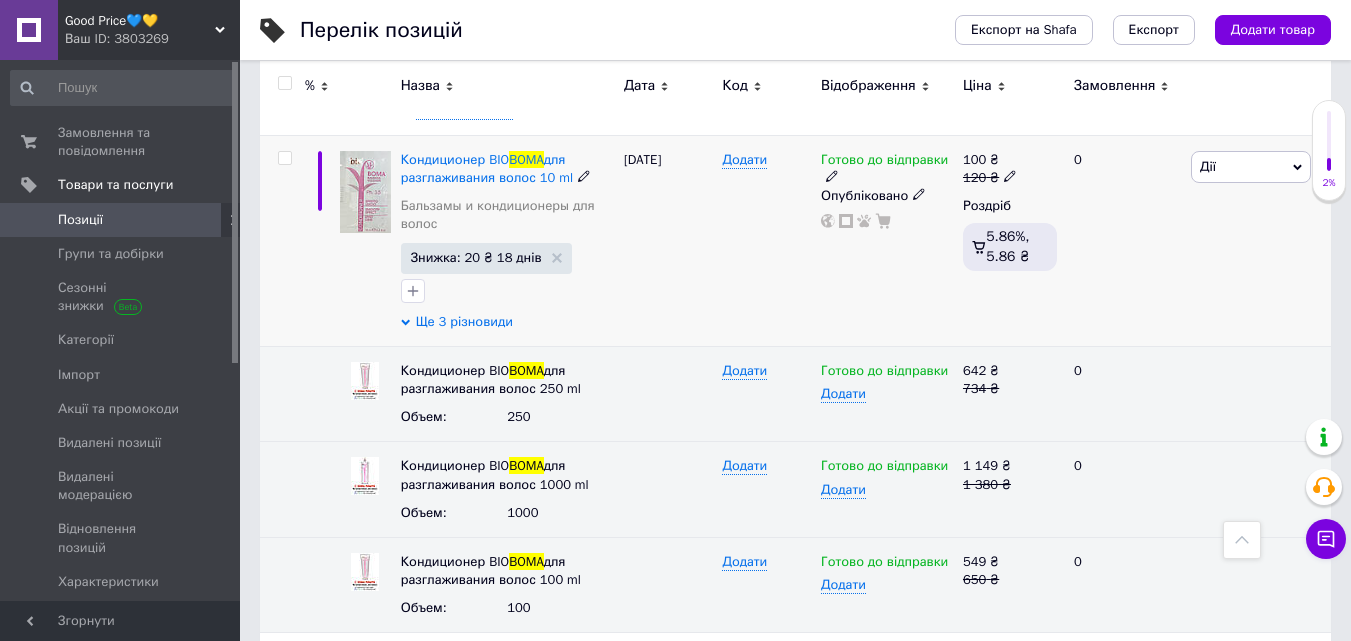 click on "Ще 3 різновиди" at bounding box center (464, 322) 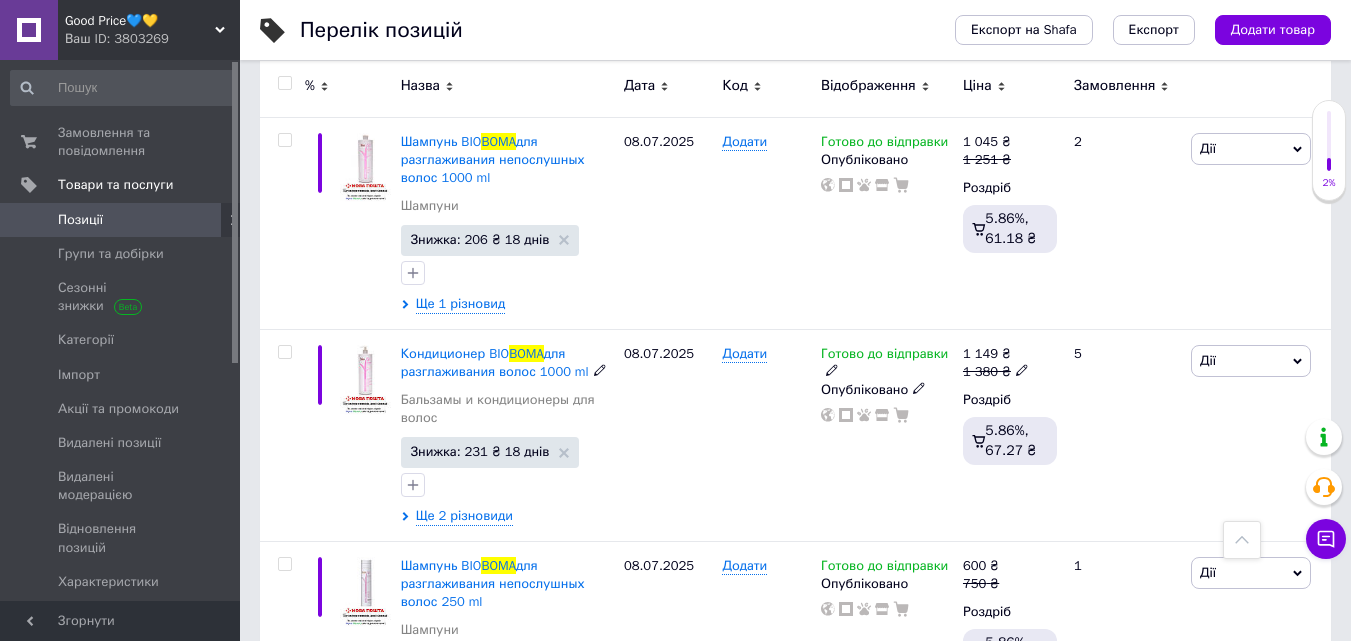 scroll, scrollTop: 2720, scrollLeft: 0, axis: vertical 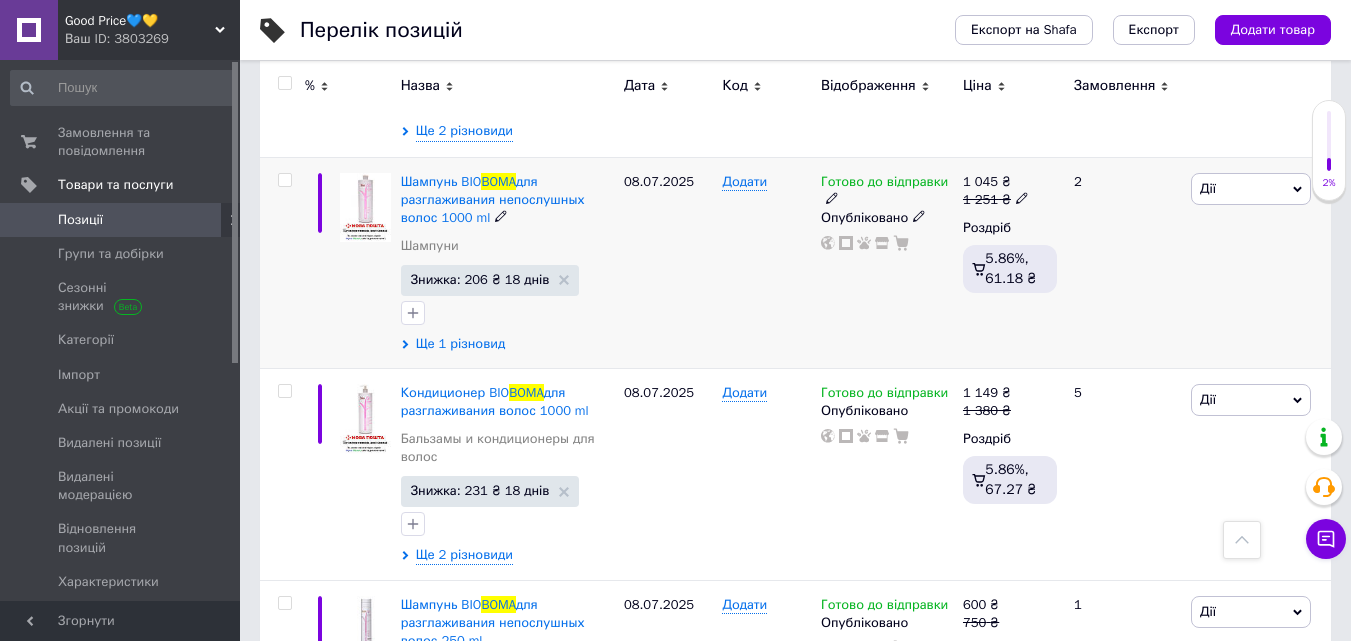 click on "Ще 1 різновид" at bounding box center (461, 344) 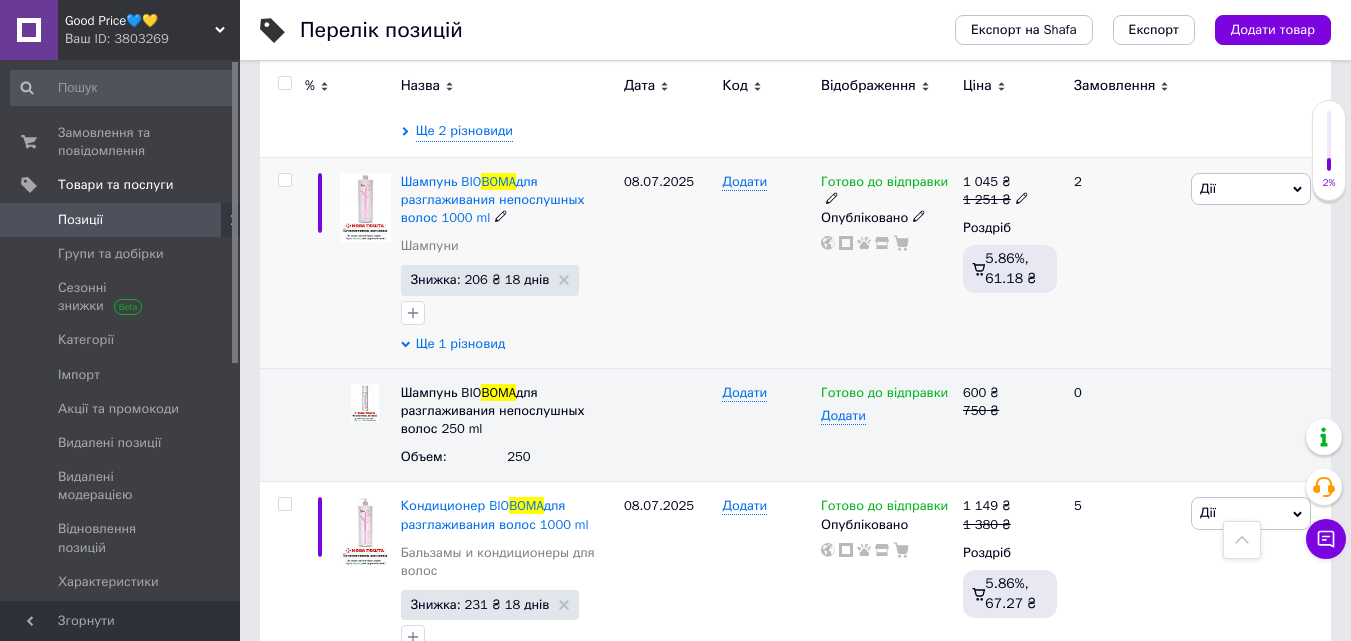 click on "Ще 1 різновид" at bounding box center [461, 344] 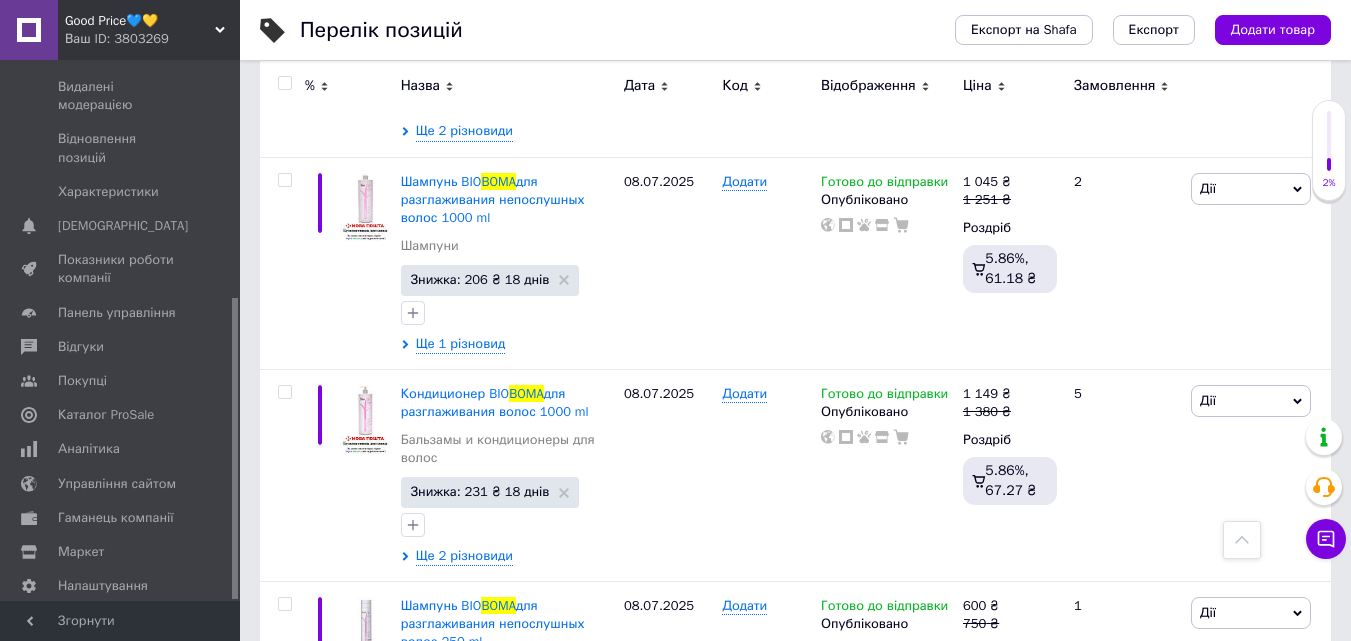 scroll, scrollTop: 426, scrollLeft: 0, axis: vertical 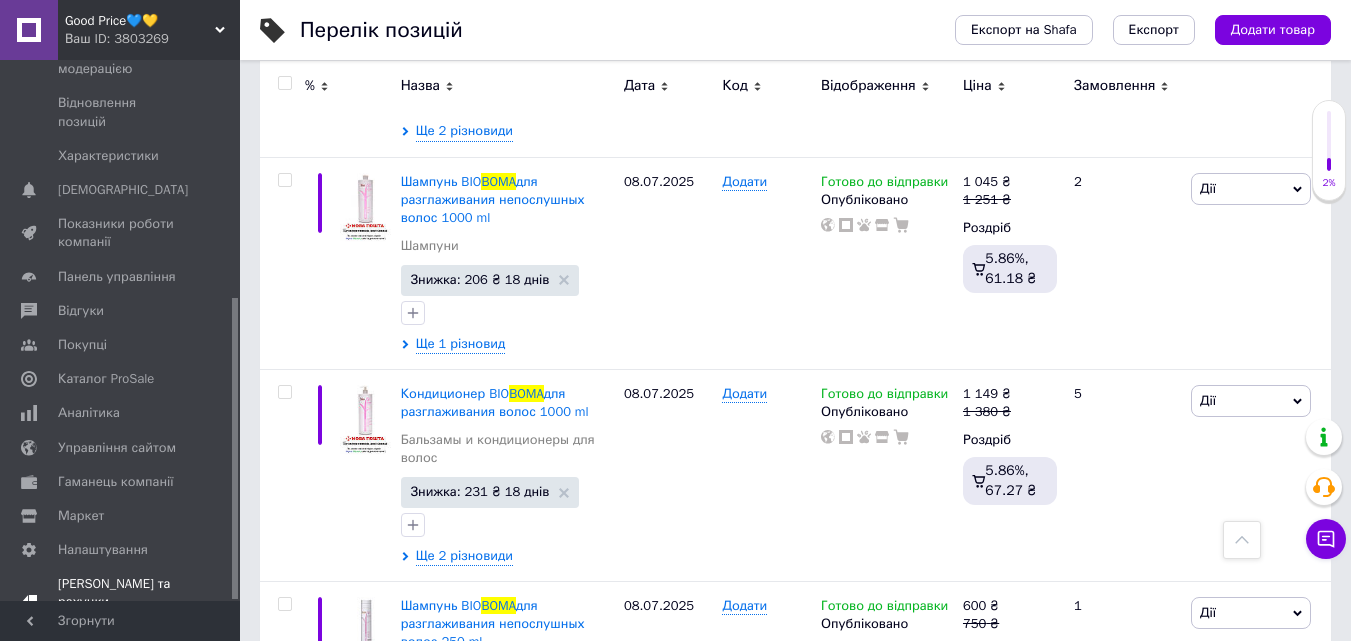 drag, startPoint x: 236, startPoint y: 285, endPoint x: 227, endPoint y: 585, distance: 300.13498 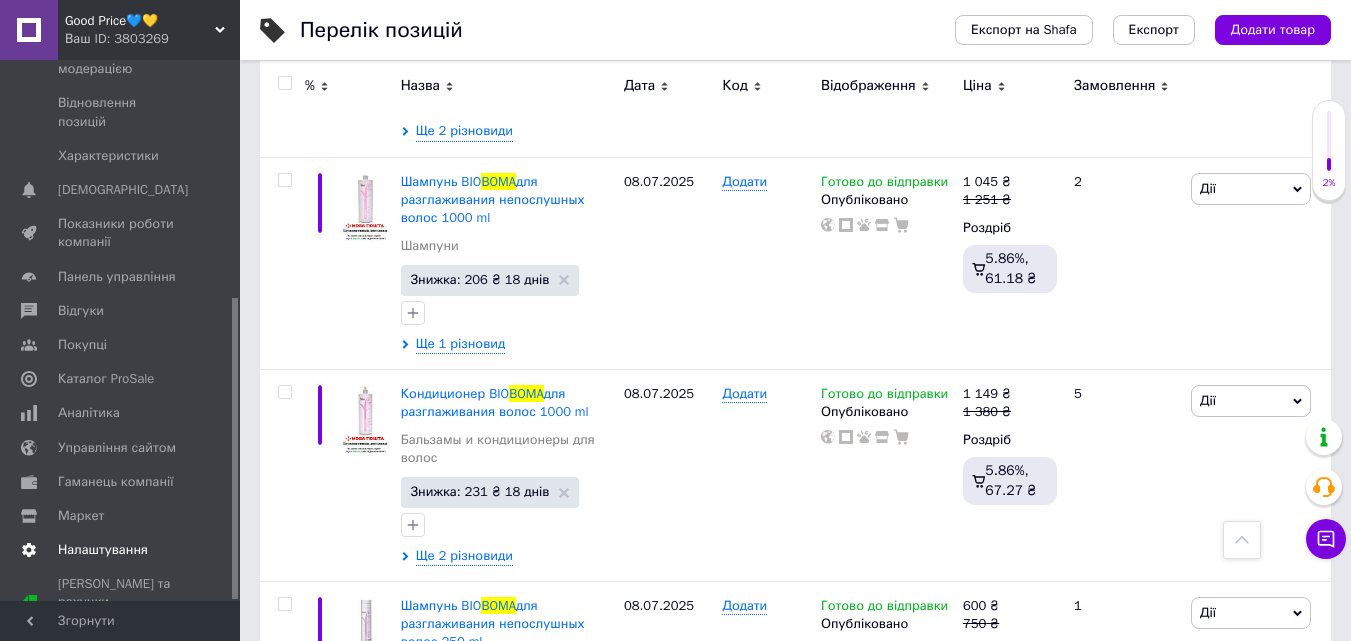 click on "Налаштування" at bounding box center (103, 550) 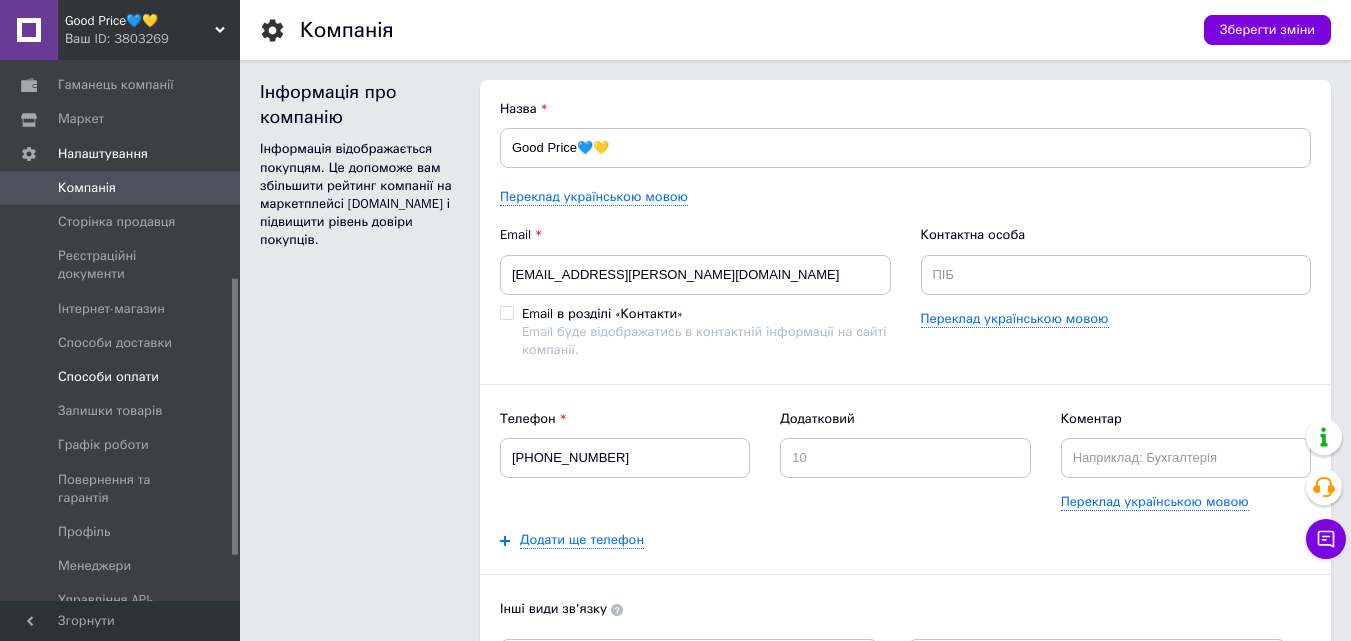 scroll, scrollTop: 0, scrollLeft: 0, axis: both 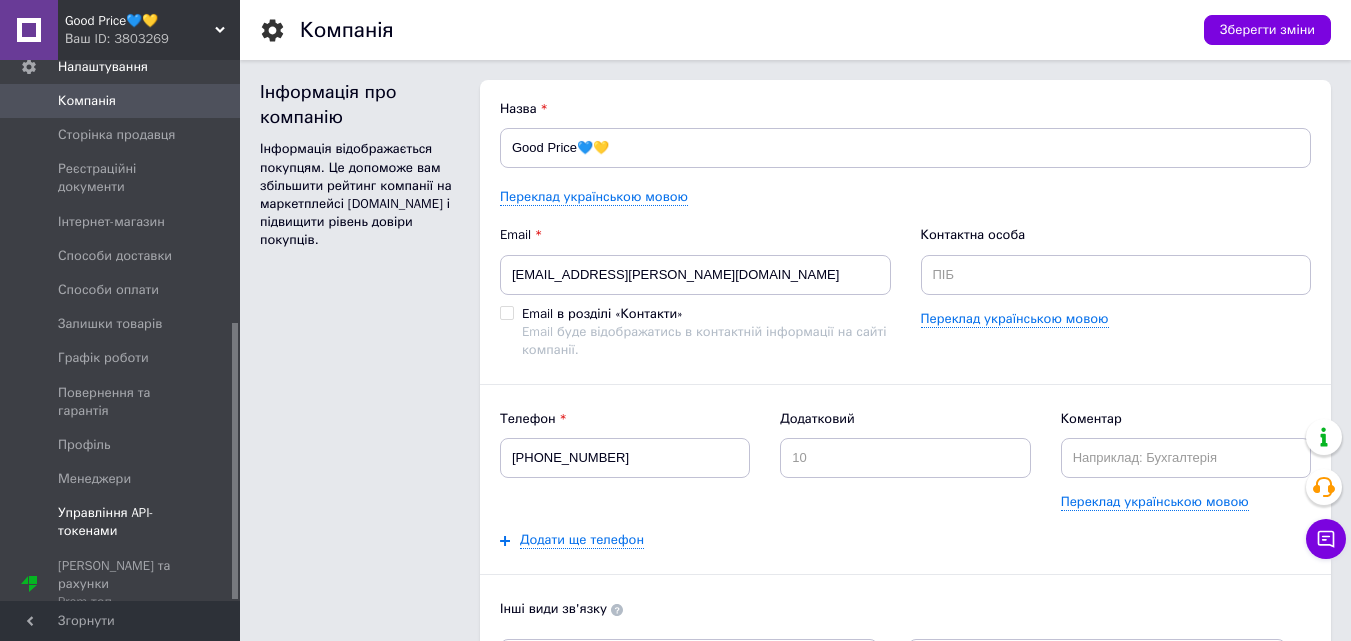 drag, startPoint x: 235, startPoint y: 386, endPoint x: 217, endPoint y: 510, distance: 125.299644 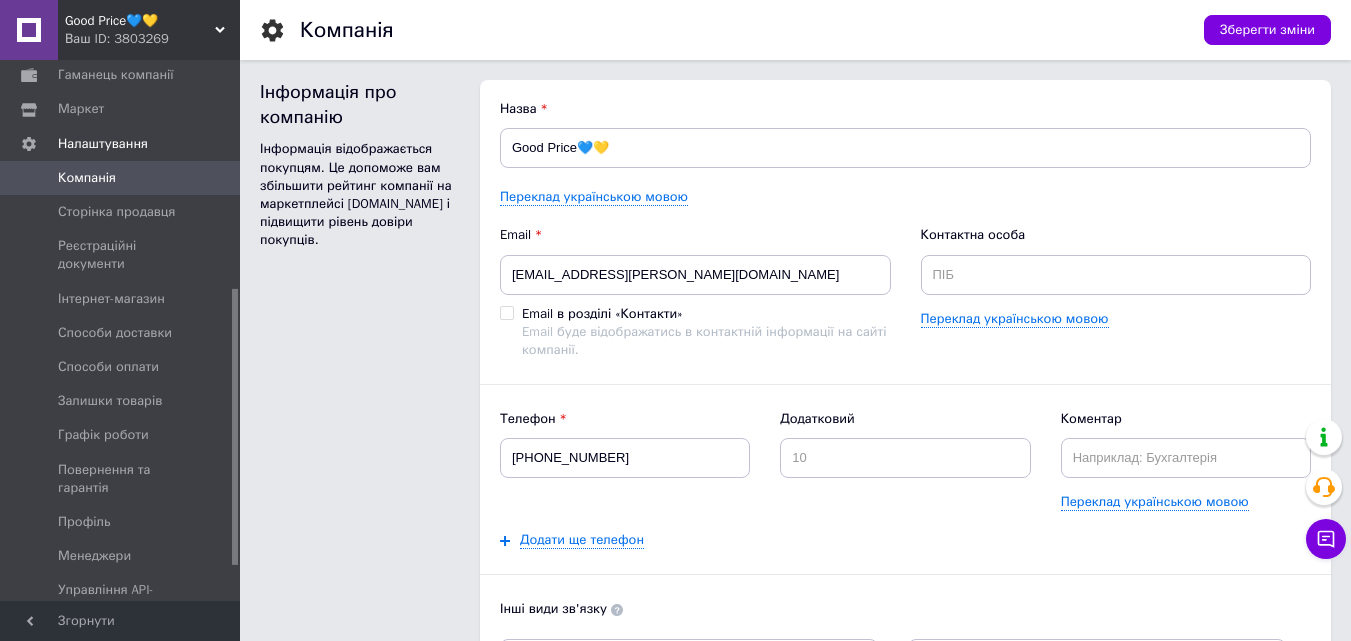 scroll, scrollTop: 513, scrollLeft: 0, axis: vertical 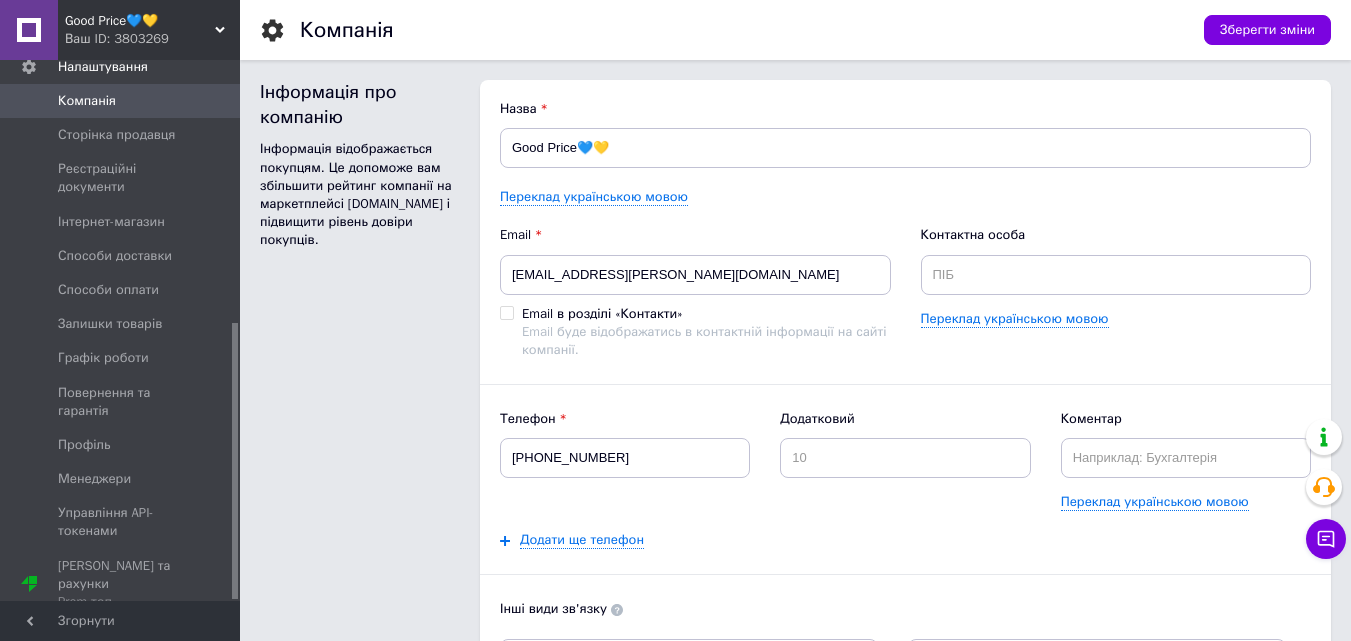drag, startPoint x: 233, startPoint y: 408, endPoint x: 261, endPoint y: 425, distance: 32.75668 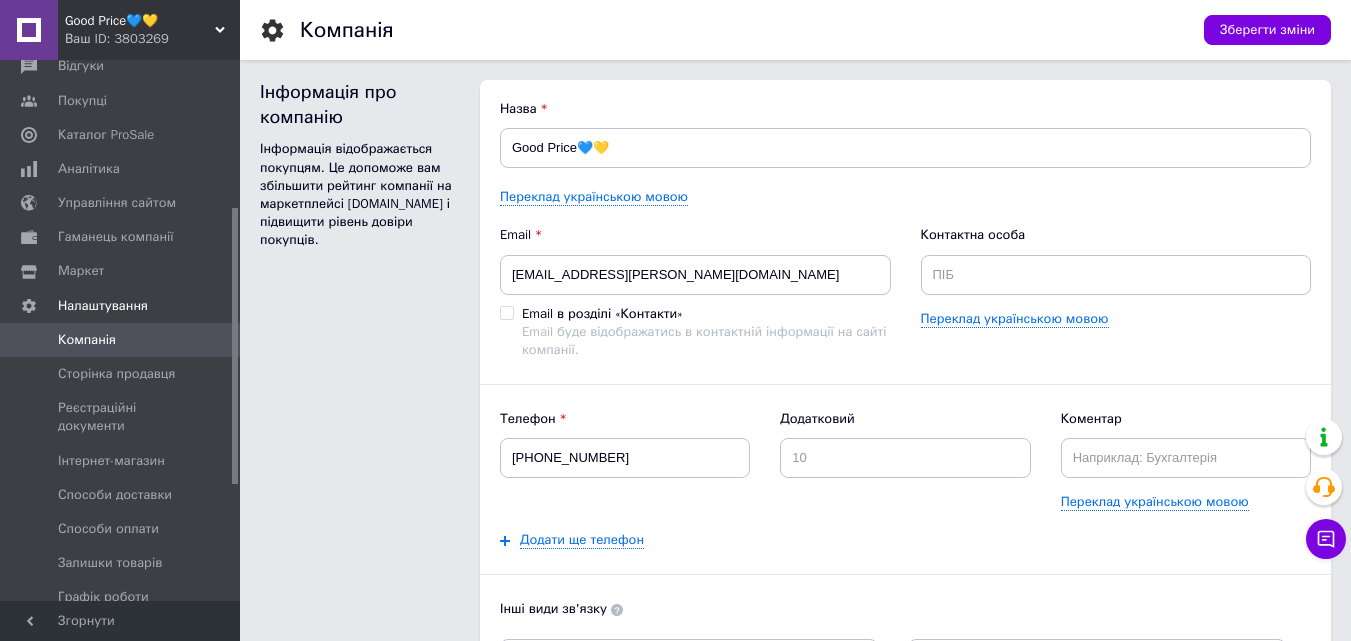 drag, startPoint x: 237, startPoint y: 363, endPoint x: 248, endPoint y: 241, distance: 122.494896 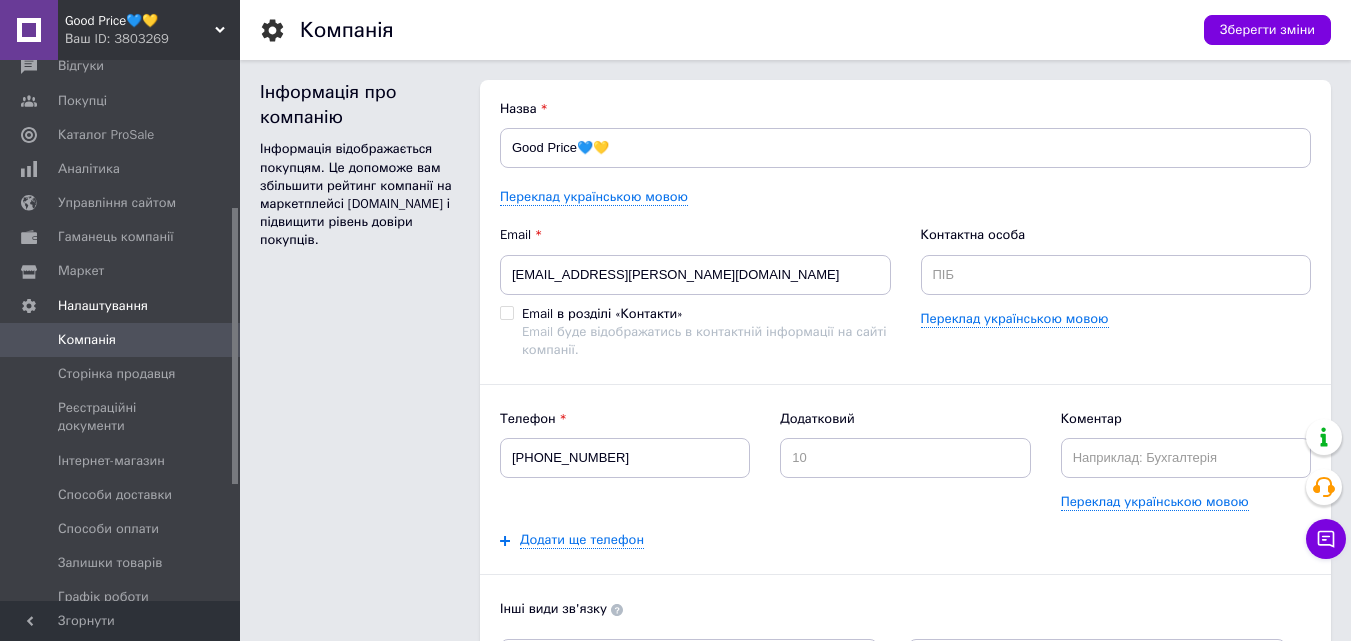 click on "Good Price💙💛 Ваш ID: 3803269 Сайт Good Price💙💛 Кабінет покупця Перевірити стан системи Сторінка на порталі Павло Квасік Best Price💙💛 Павло Квасік Довідка Вийти Замовлення та повідомлення 0 0 Товари та послуги Сповіщення 0 0 Показники роботи компанії Панель управління Відгуки Покупці Каталог ProSale Аналітика Управління сайтом Гаманець компанії Маркет Налаштування Компанія Сторінка продавця Реєстраційні документи Інтернет-магазин Способи доставки Способи оплати Залишки товарів Графік роботи Повернення та гарантія Профіль Менеджери Управління API-токенами" at bounding box center [675, 1641] 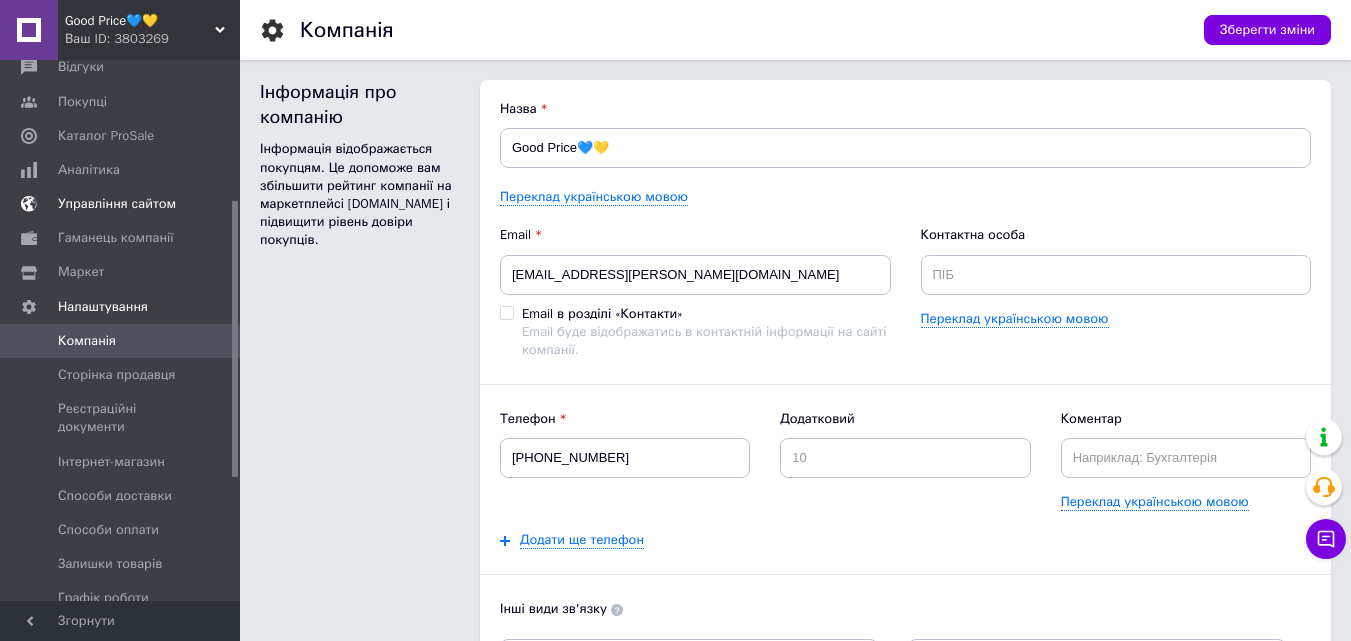 click on "Маркет" at bounding box center [121, 272] 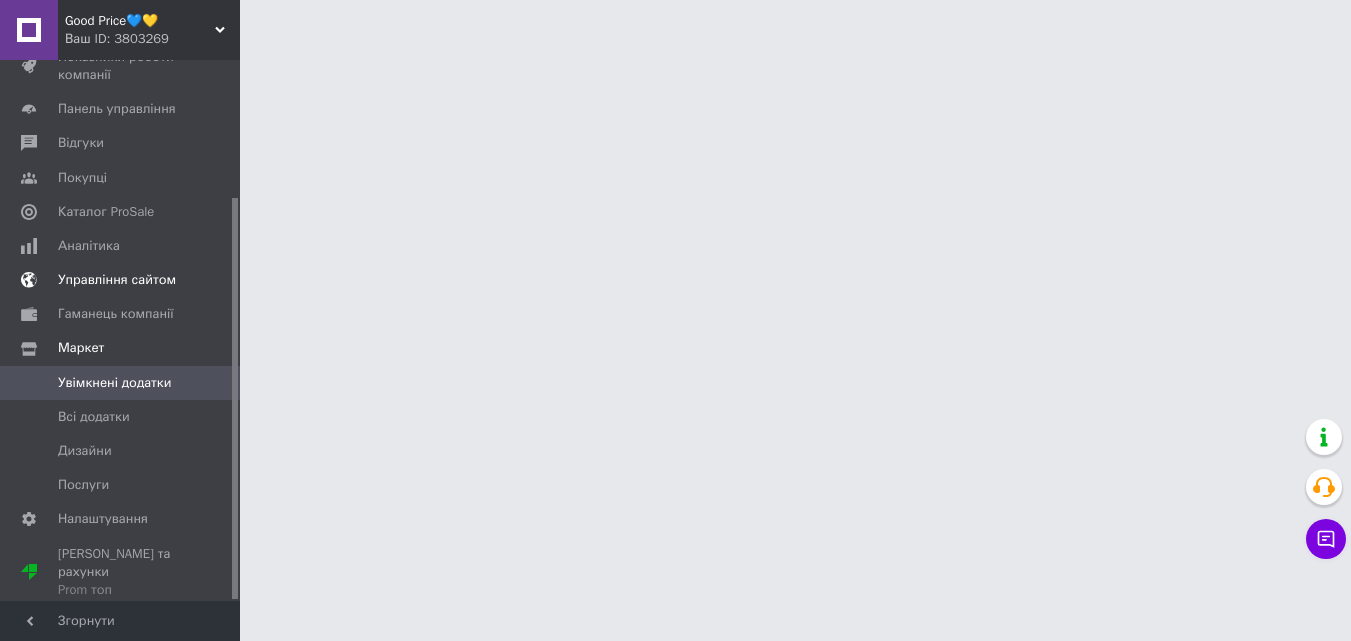 scroll, scrollTop: 185, scrollLeft: 0, axis: vertical 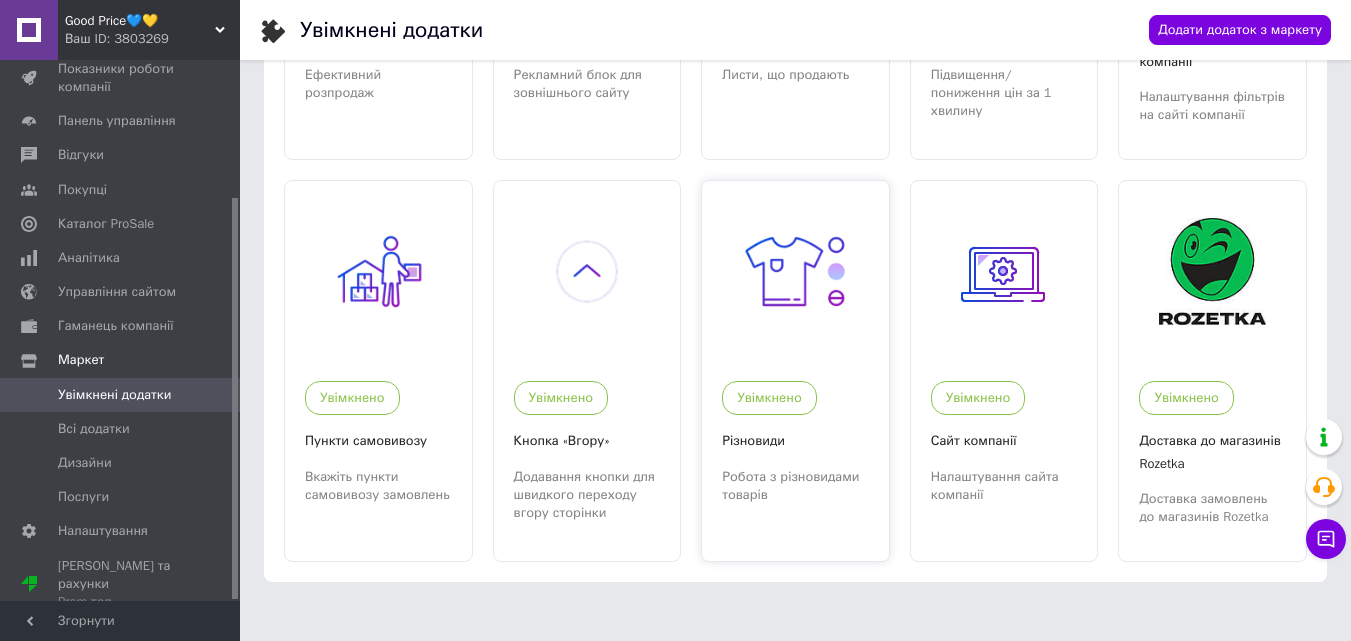 click on "Увімкнено Різновиди Робота з різновидами товарів" at bounding box center [795, 432] 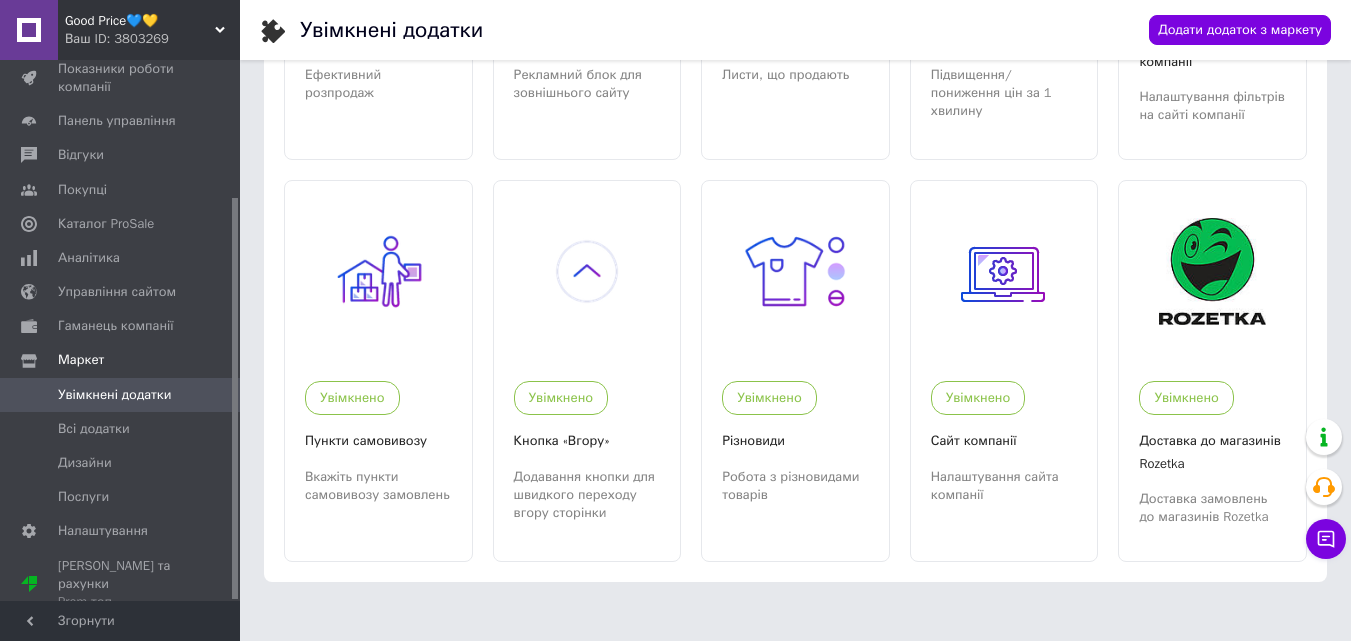 click on "Ваш ID: 3803269" at bounding box center (152, 39) 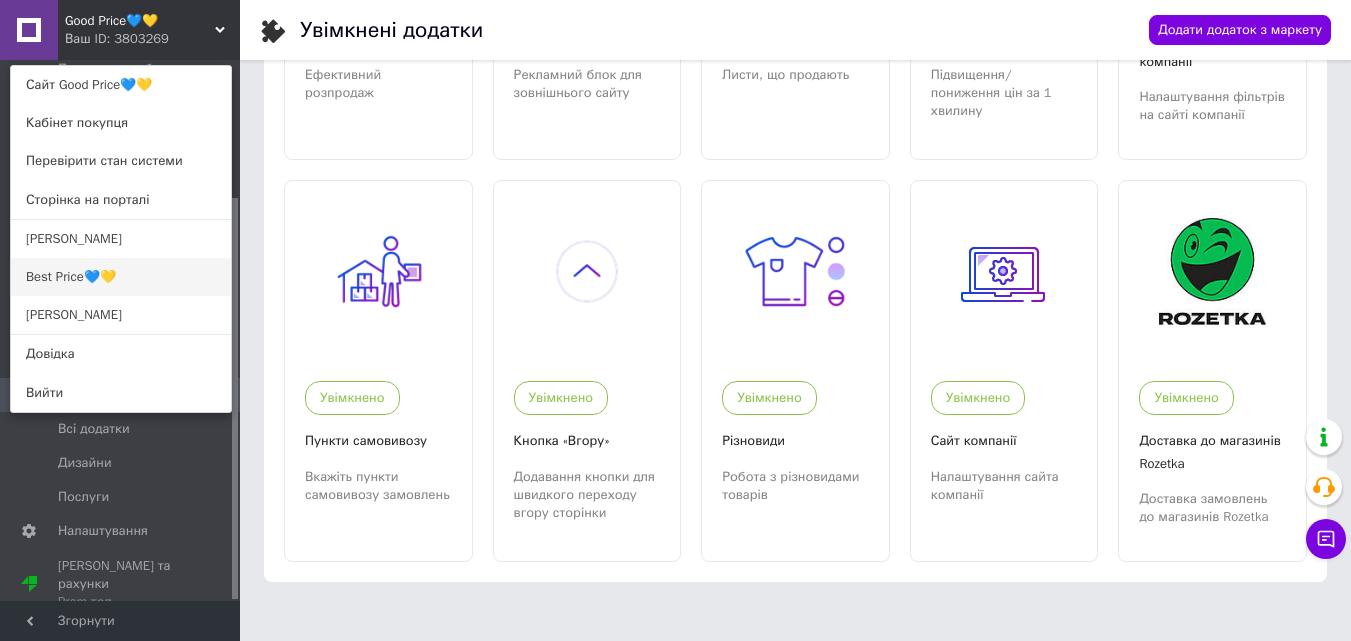 click on "Best Price💙💛" at bounding box center (121, 277) 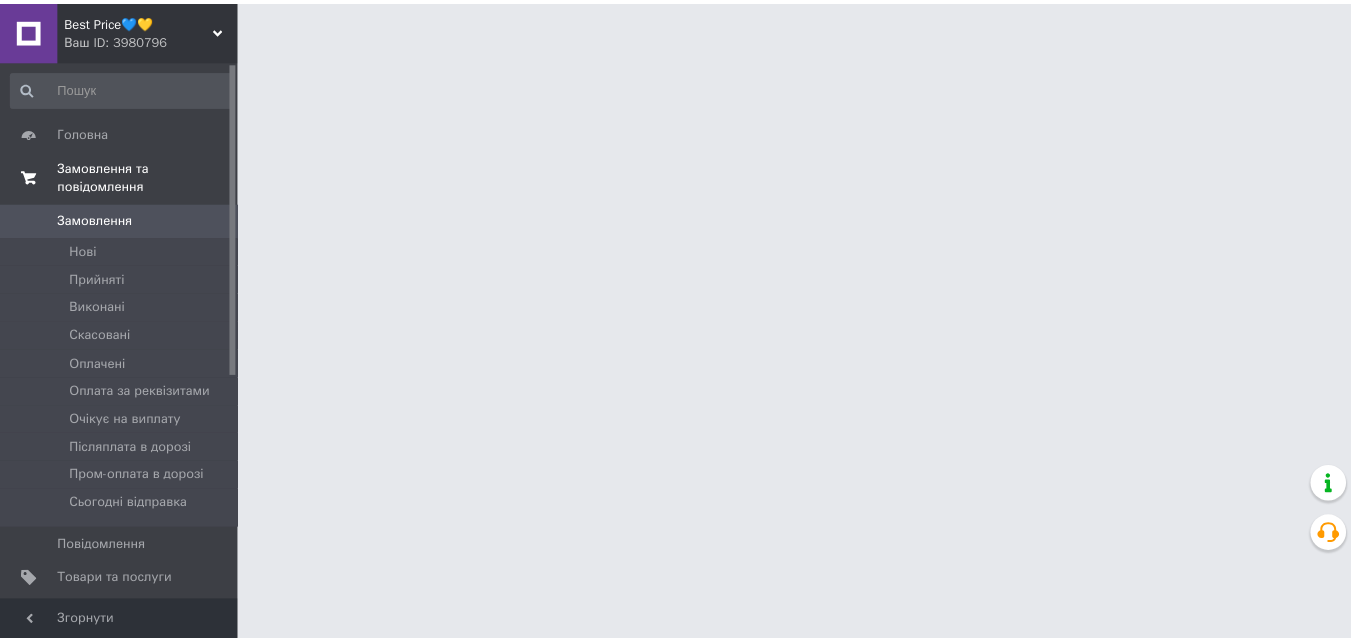 scroll, scrollTop: 0, scrollLeft: 0, axis: both 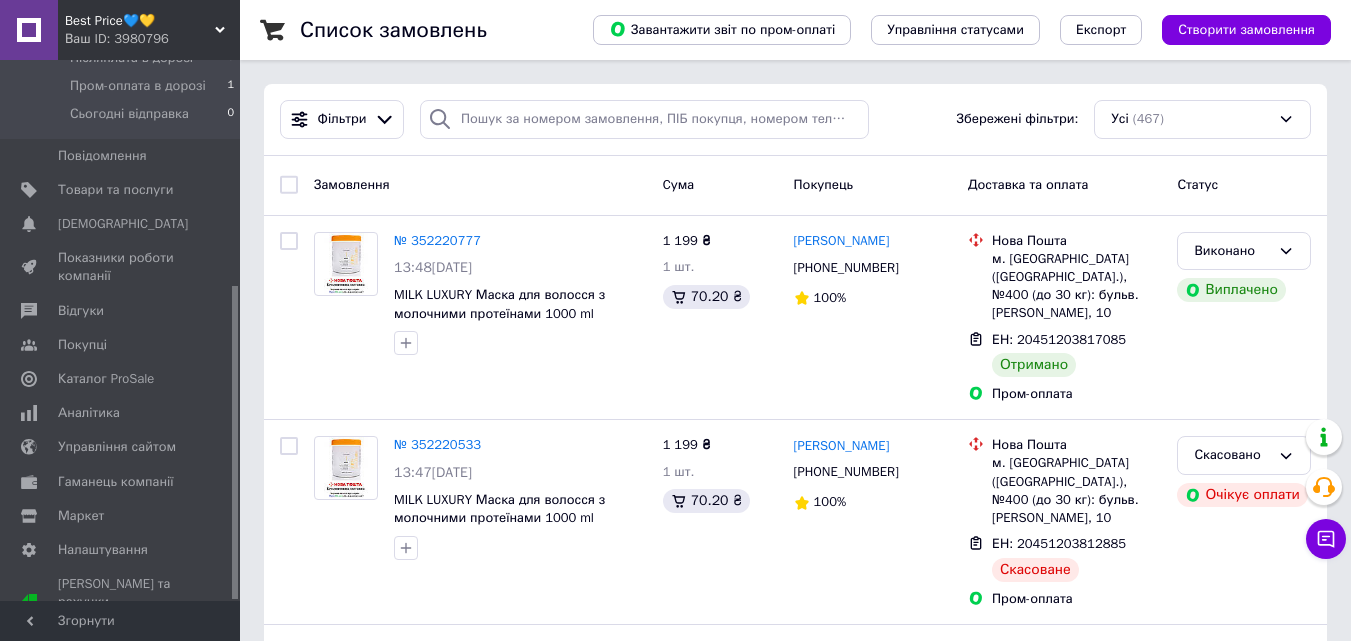drag, startPoint x: 237, startPoint y: 235, endPoint x: 236, endPoint y: 519, distance: 284.00177 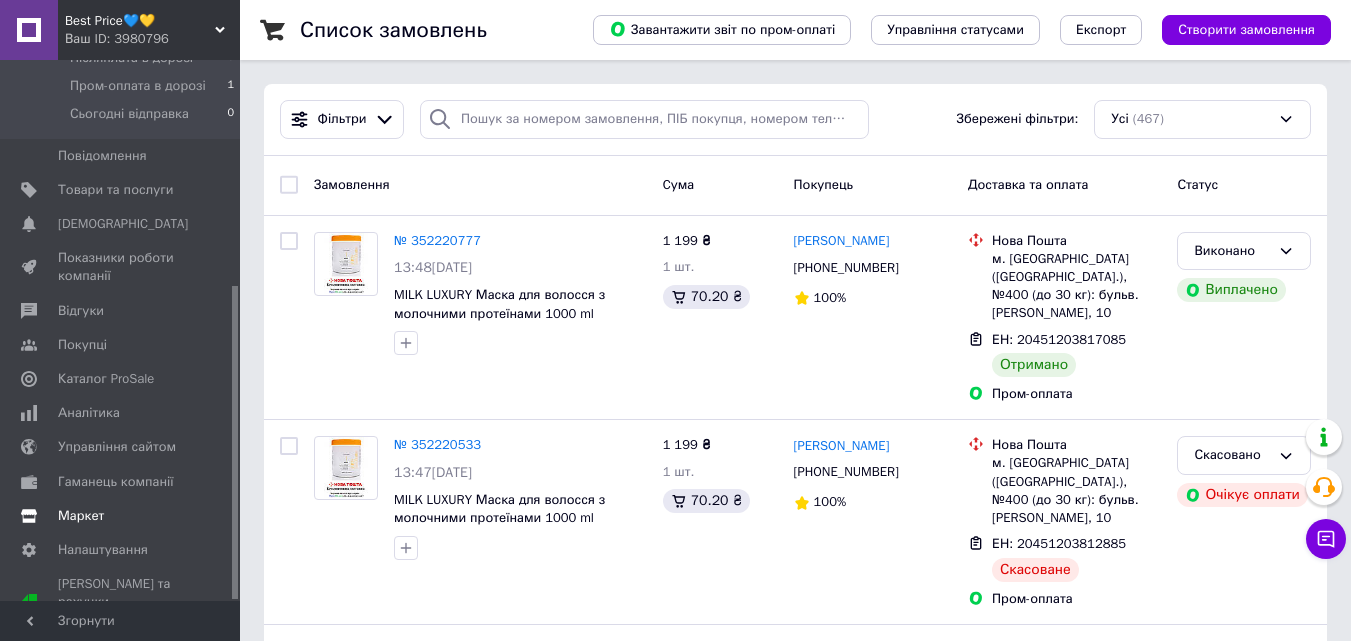 click on "Маркет" at bounding box center (121, 516) 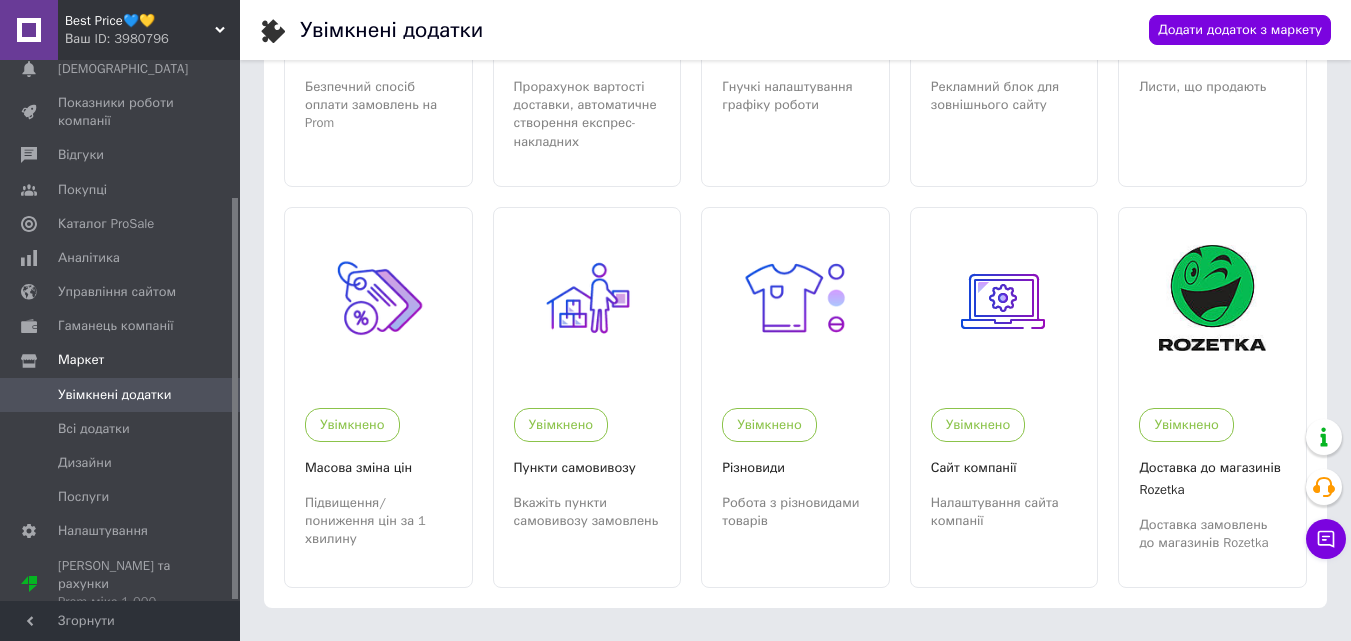 scroll, scrollTop: 341, scrollLeft: 0, axis: vertical 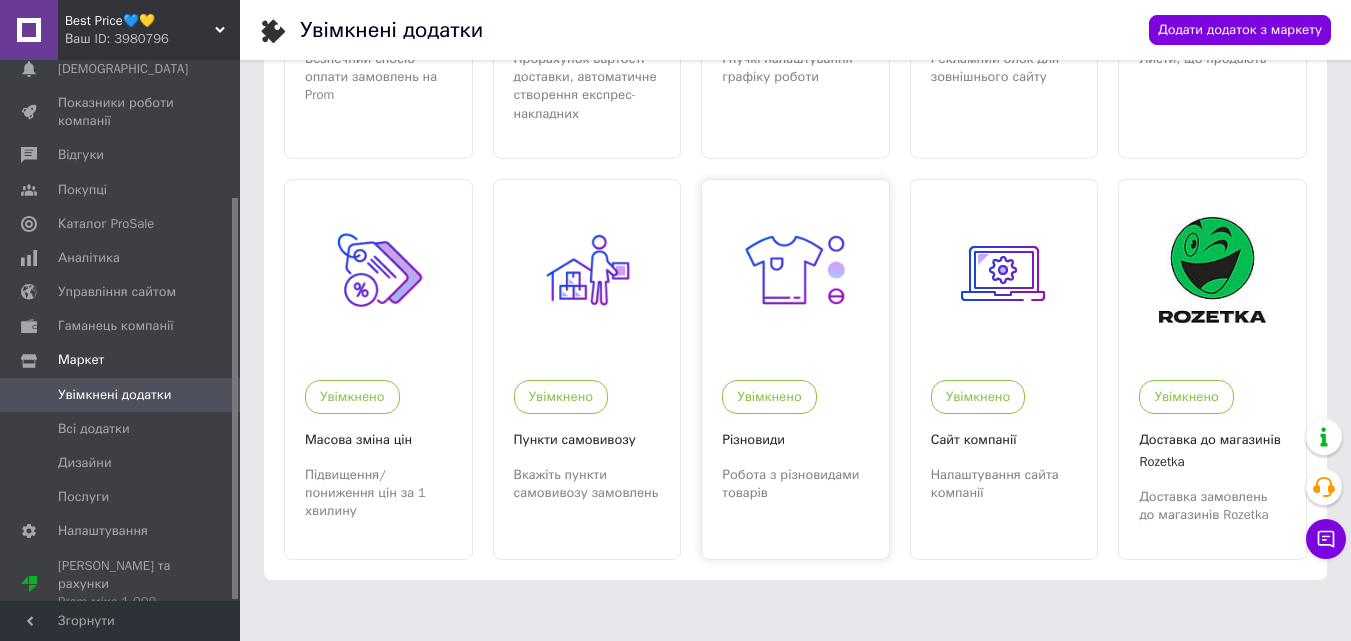 click at bounding box center (795, 270) 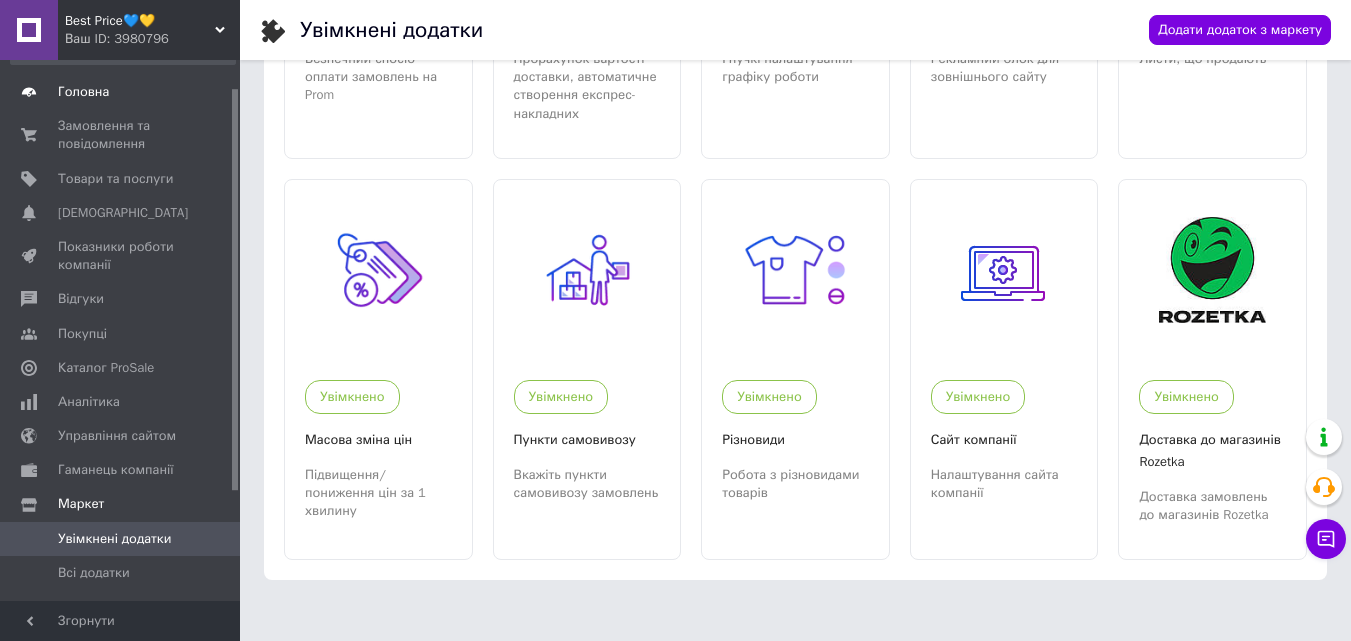 scroll, scrollTop: 37, scrollLeft: 0, axis: vertical 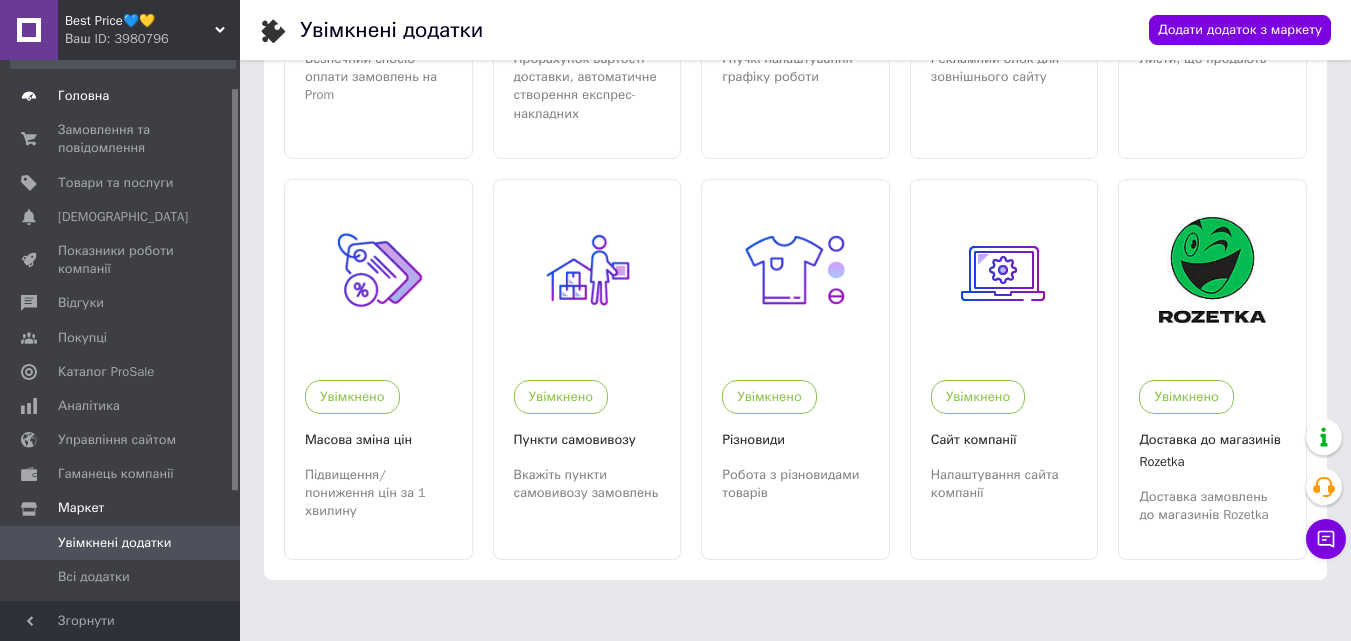 drag, startPoint x: 236, startPoint y: 179, endPoint x: 239, endPoint y: 111, distance: 68.06615 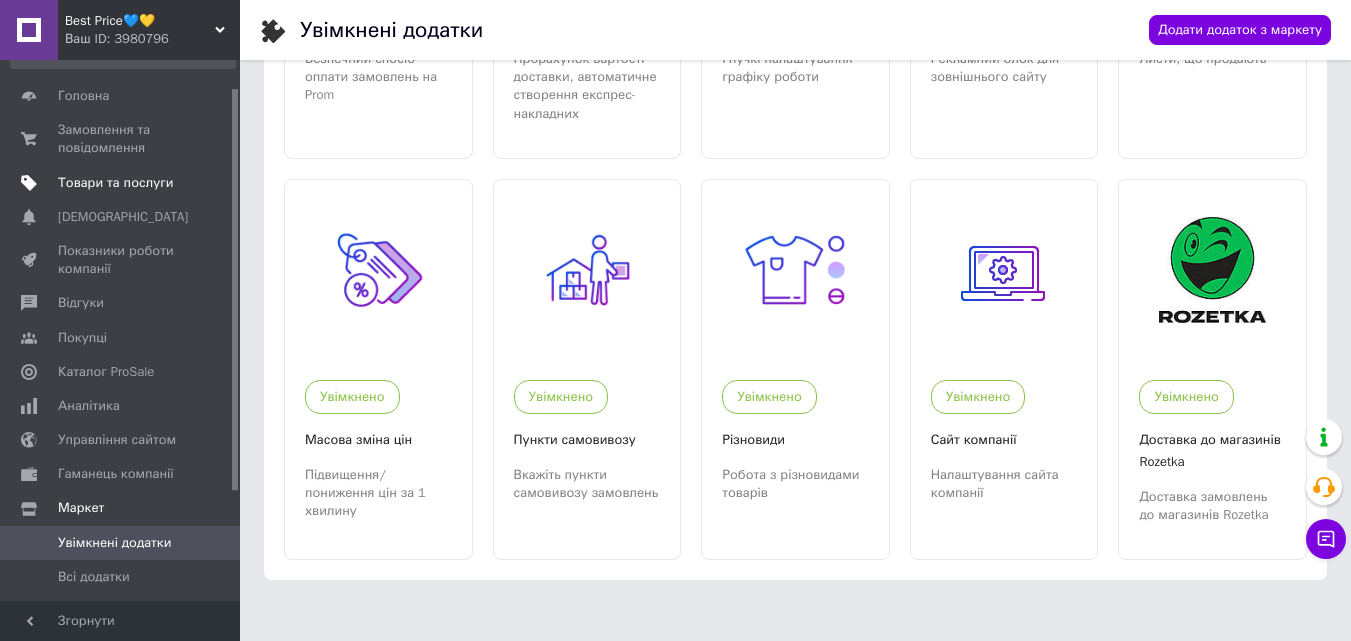 click on "Товари та послуги" at bounding box center [115, 183] 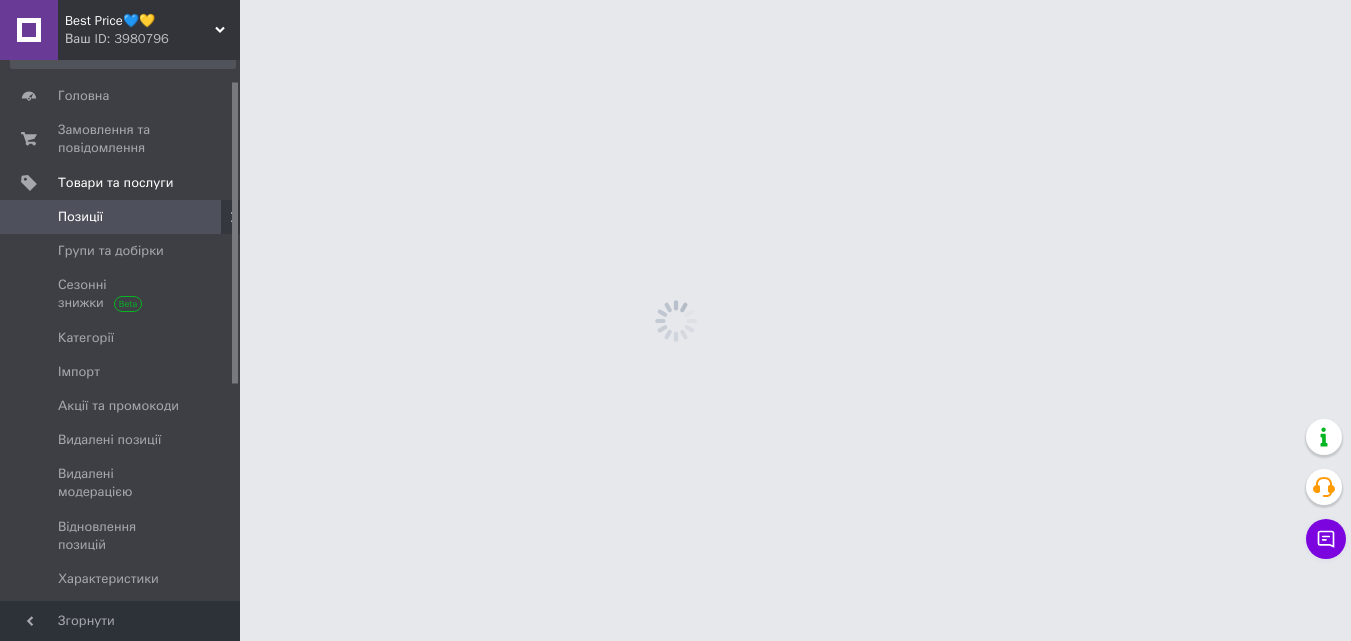scroll, scrollTop: 0, scrollLeft: 0, axis: both 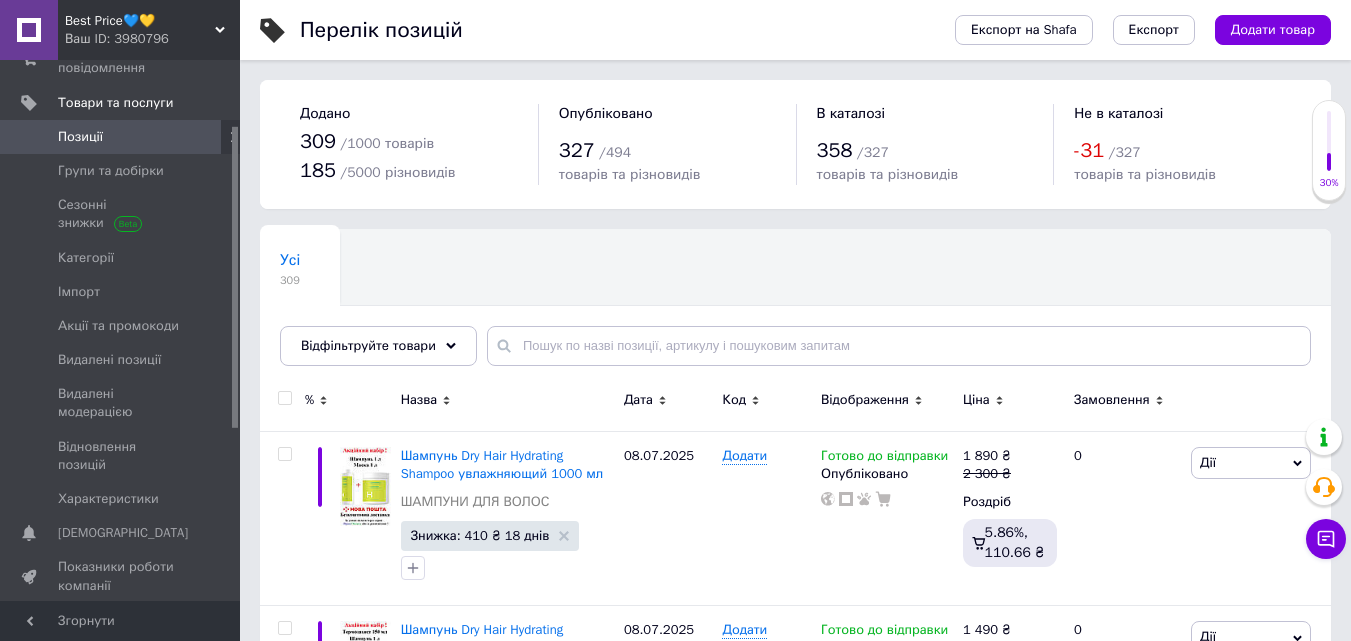 click on "Усі 309 Ok Відфільтровано...  Зберегти" at bounding box center (795, 307) 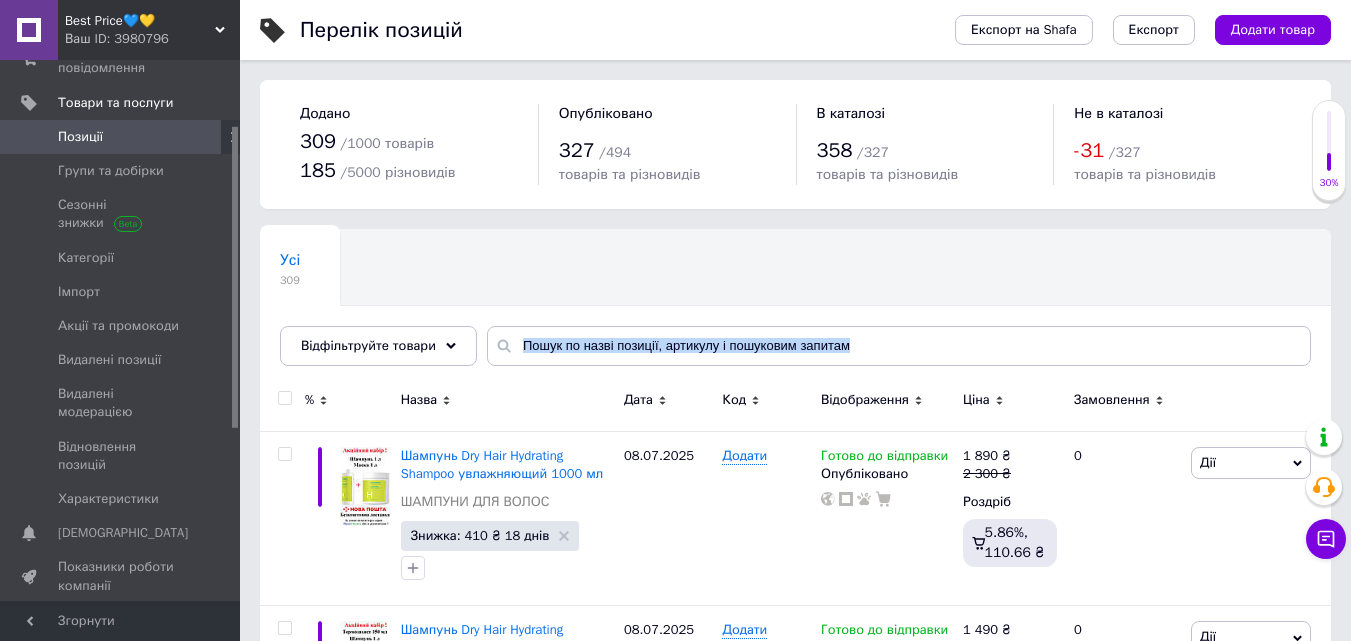 click on "Усі 309 Ok Відфільтровано...  Зберегти" at bounding box center (795, 307) 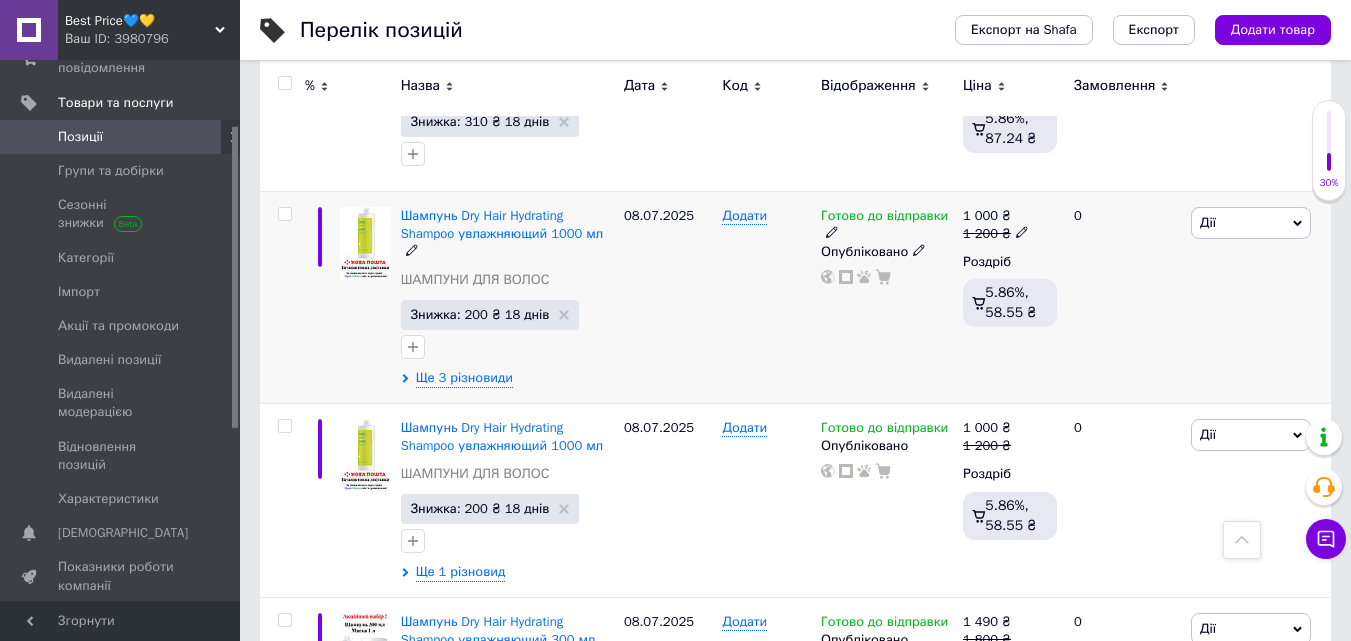 scroll, scrollTop: 800, scrollLeft: 0, axis: vertical 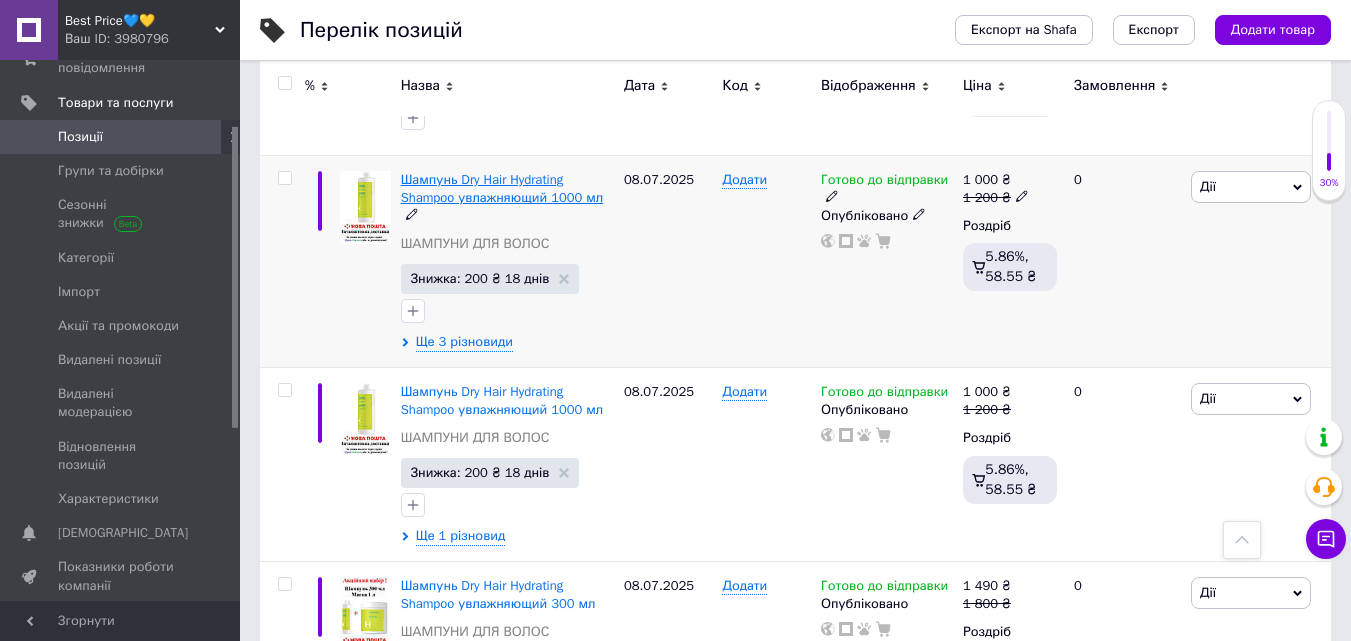 click on "Шампунь Dry Hair Hydrating Shampoo увлажняющий 1000 мл" at bounding box center (502, 188) 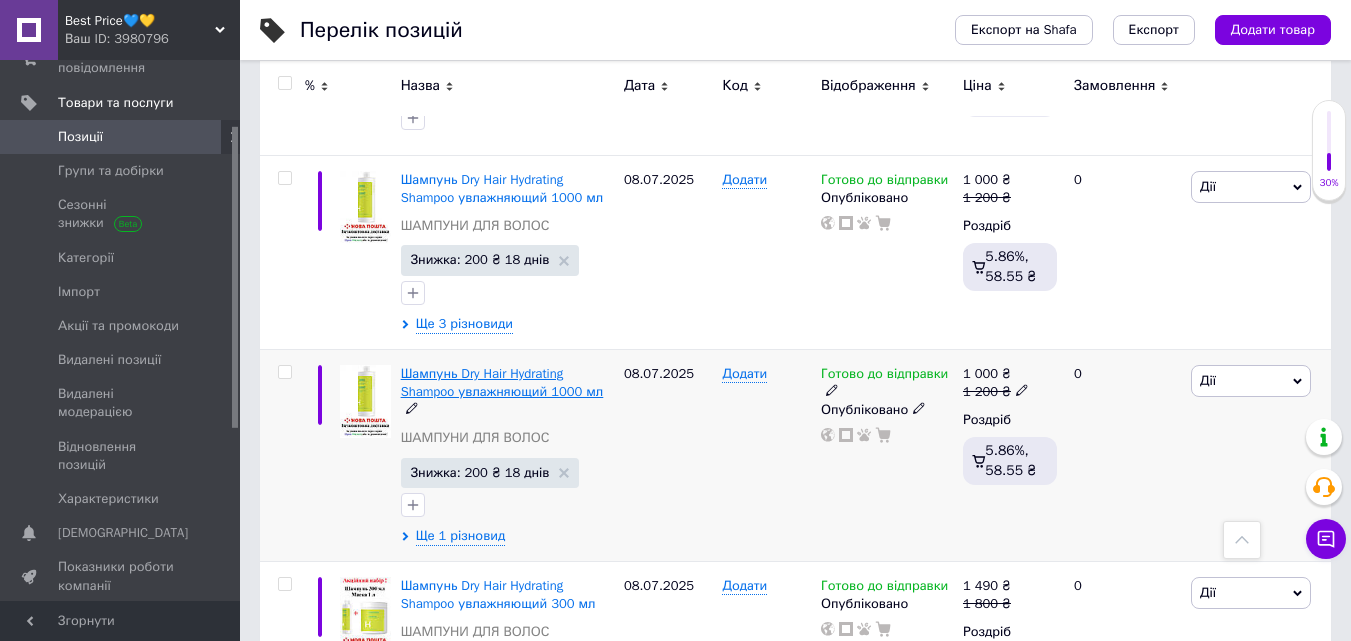 click on "Шампунь Dry Hair Hydrating Shampoo увлажняющий 1000 мл" at bounding box center (502, 382) 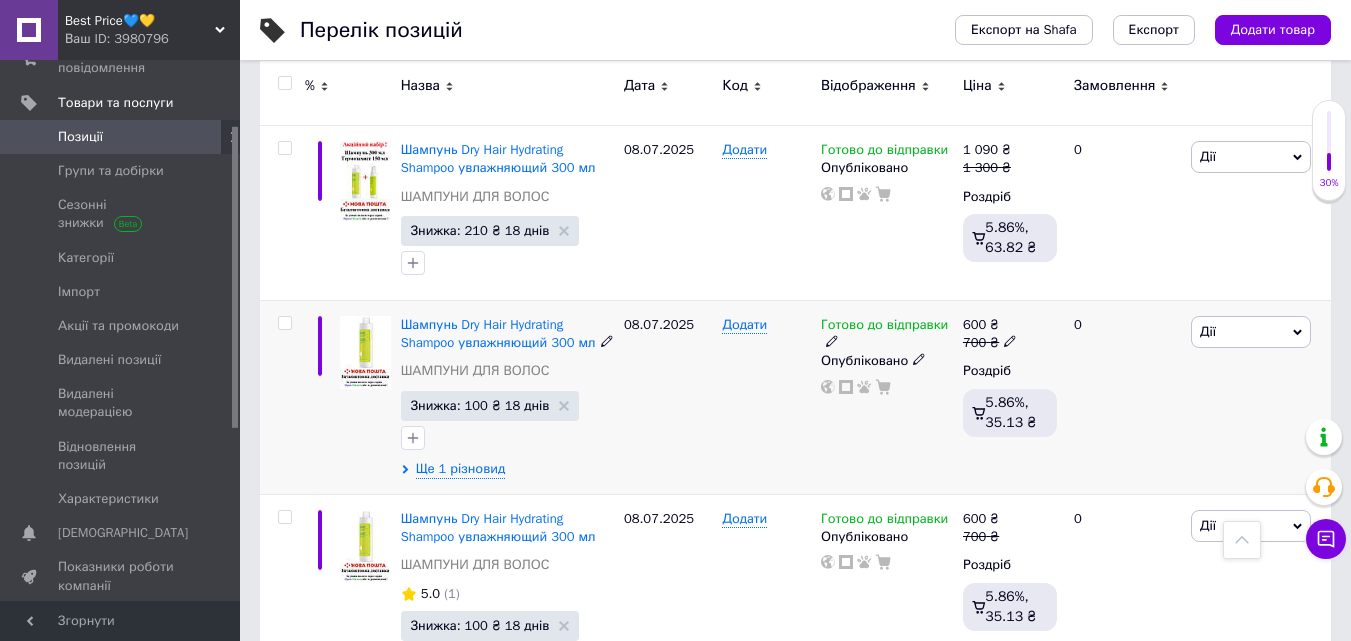 scroll, scrollTop: 1600, scrollLeft: 0, axis: vertical 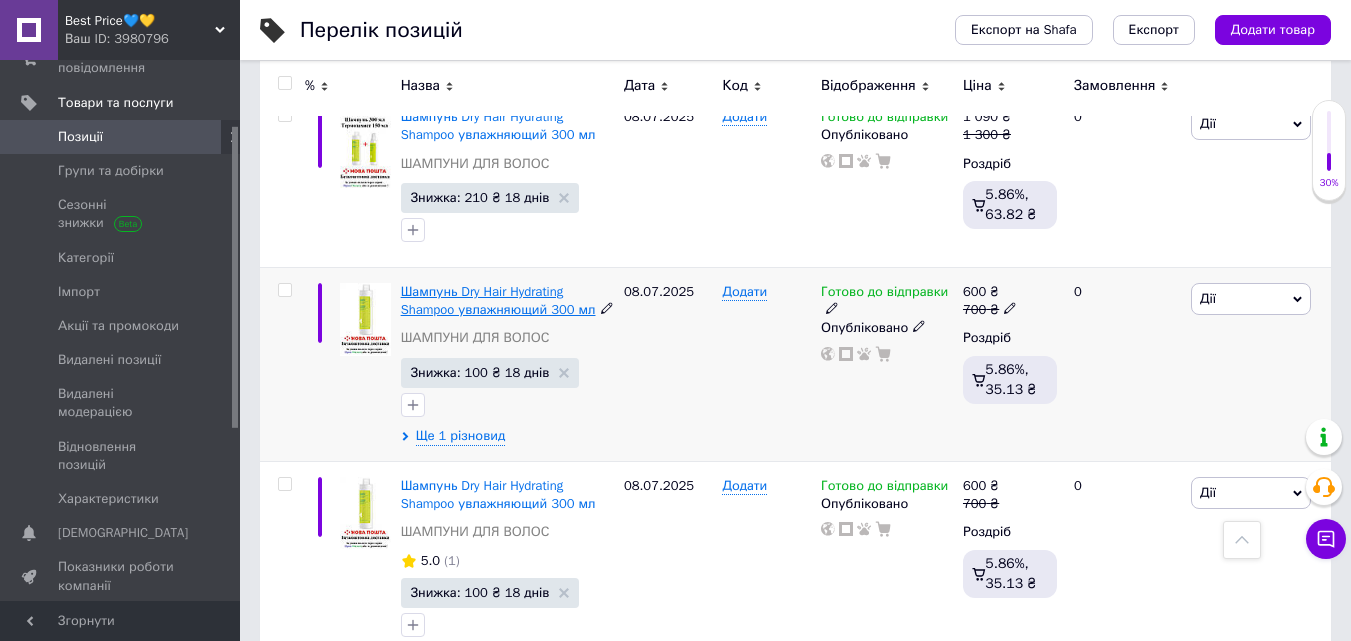 click on "Шампунь Dry Hair Hydrating Shampoo увлажняющий 300 мл" at bounding box center [498, 300] 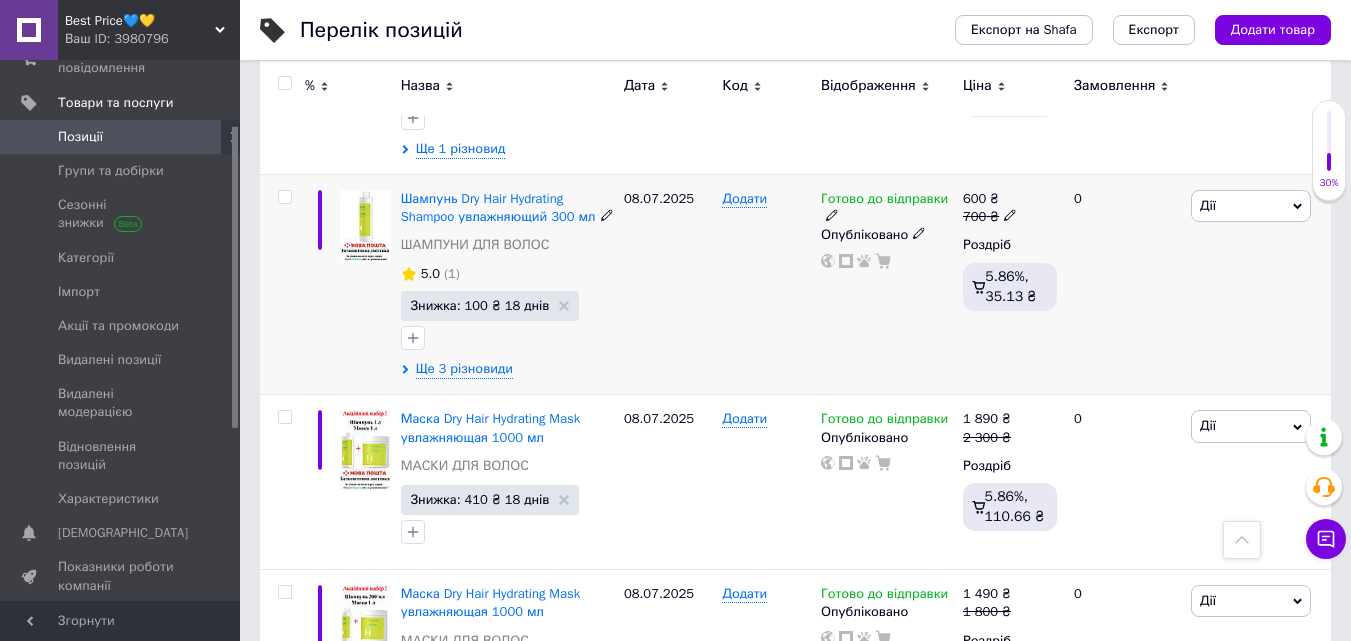 scroll, scrollTop: 1920, scrollLeft: 0, axis: vertical 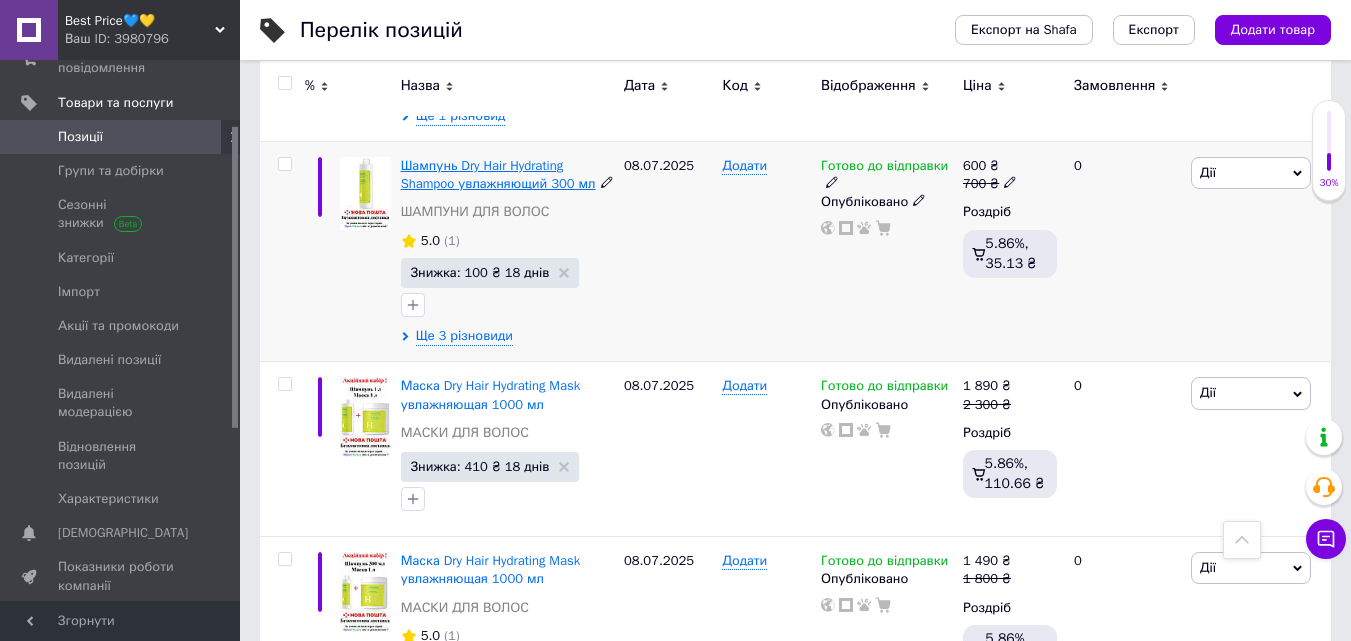 click on "Шампунь Dry Hair Hydrating Shampoo увлажняющий 300 мл" at bounding box center (498, 174) 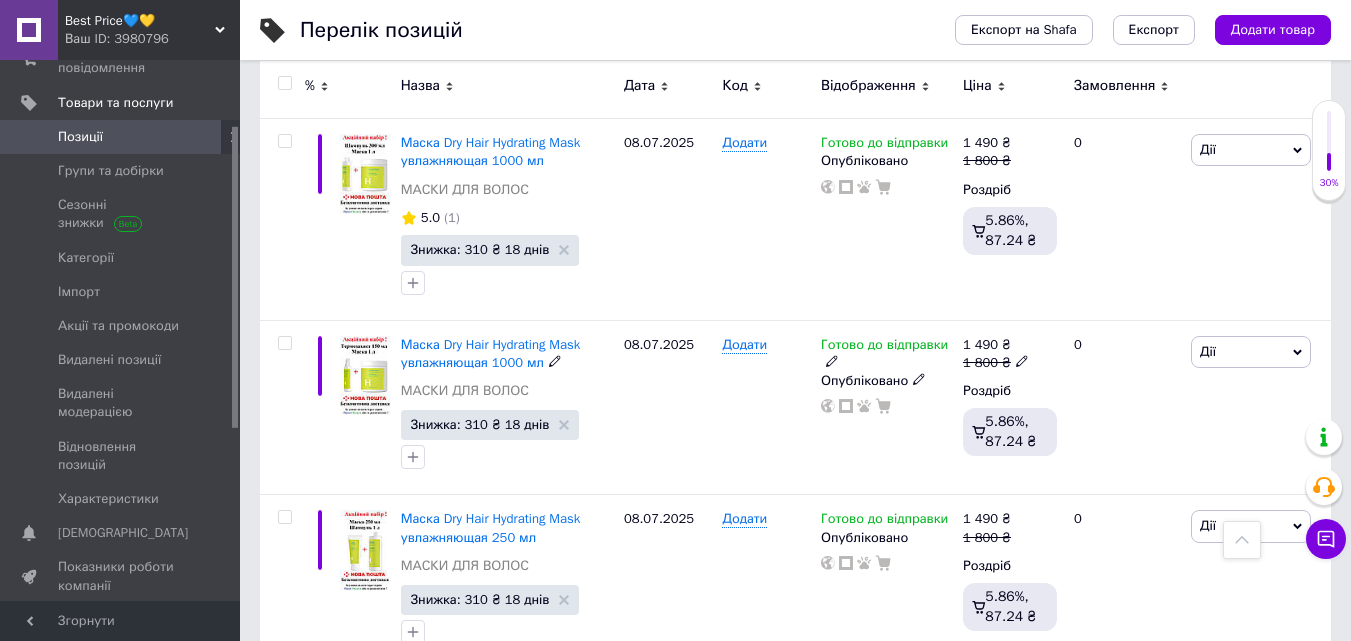 scroll, scrollTop: 2320, scrollLeft: 0, axis: vertical 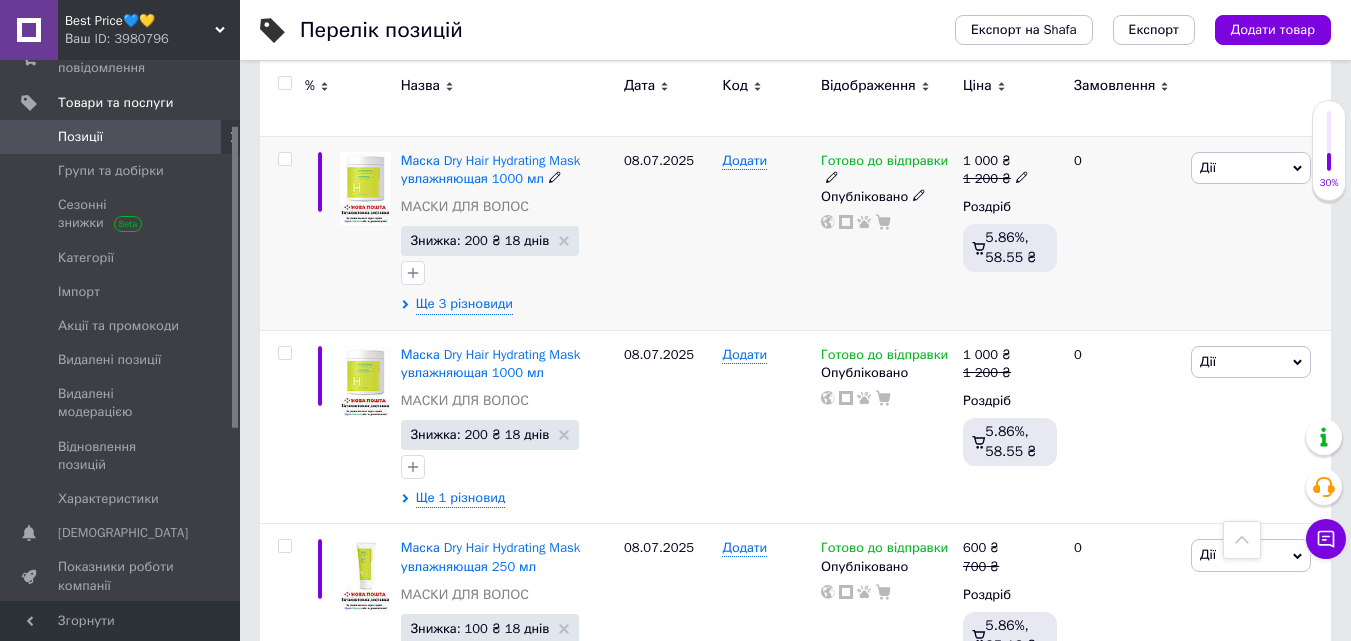 click at bounding box center [365, 188] 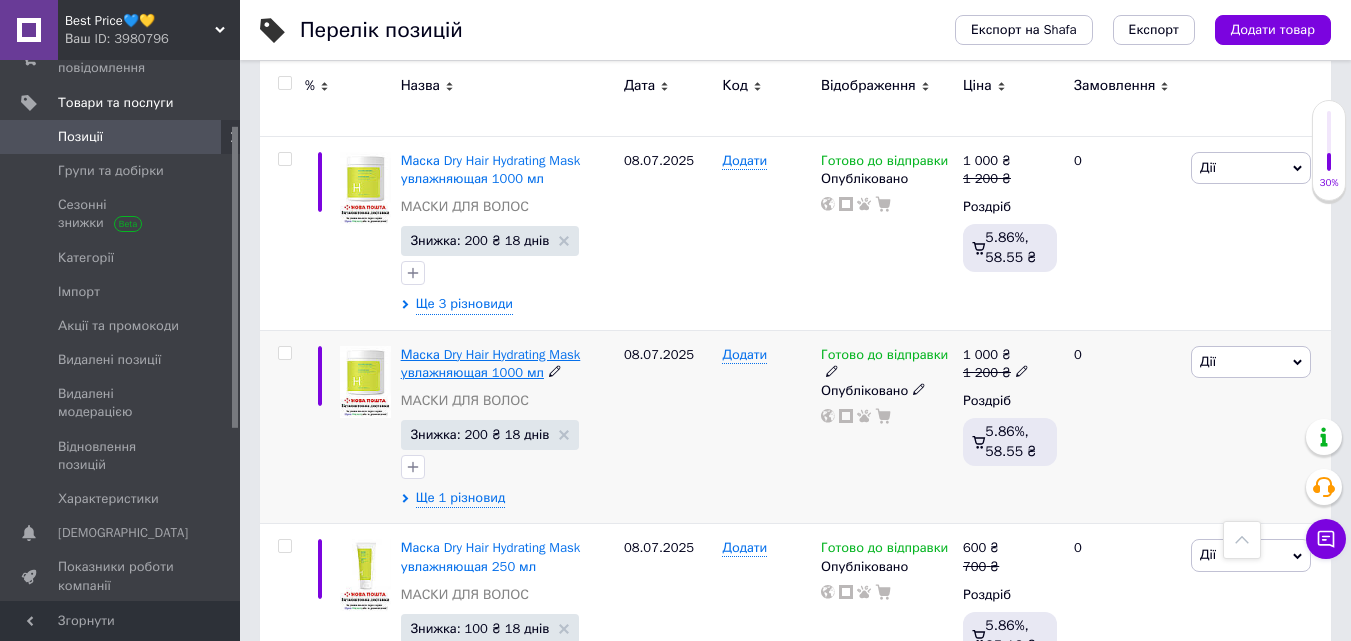 click on "Маска Dry Hair Hydrating Mask увлажняющая 1000 мл" at bounding box center [491, 363] 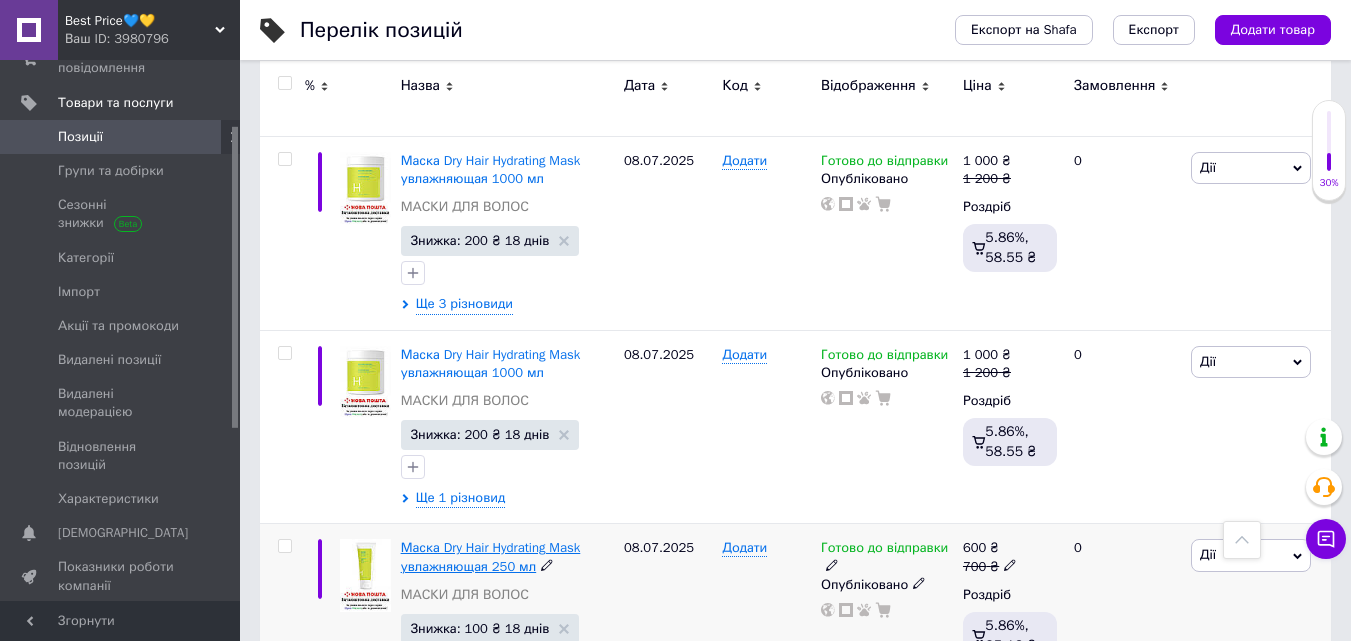 click on "Маска Dry Hair Hydrating Mask увлажняющая 250 мл" at bounding box center (491, 556) 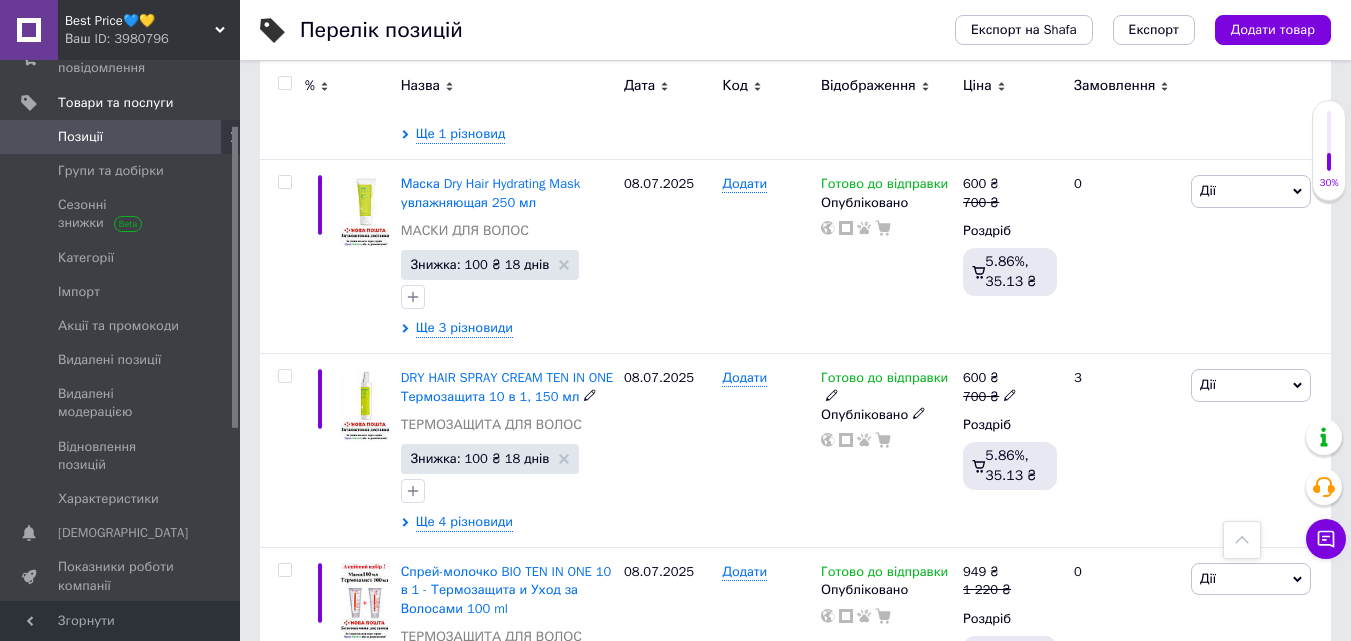 scroll, scrollTop: 4520, scrollLeft: 0, axis: vertical 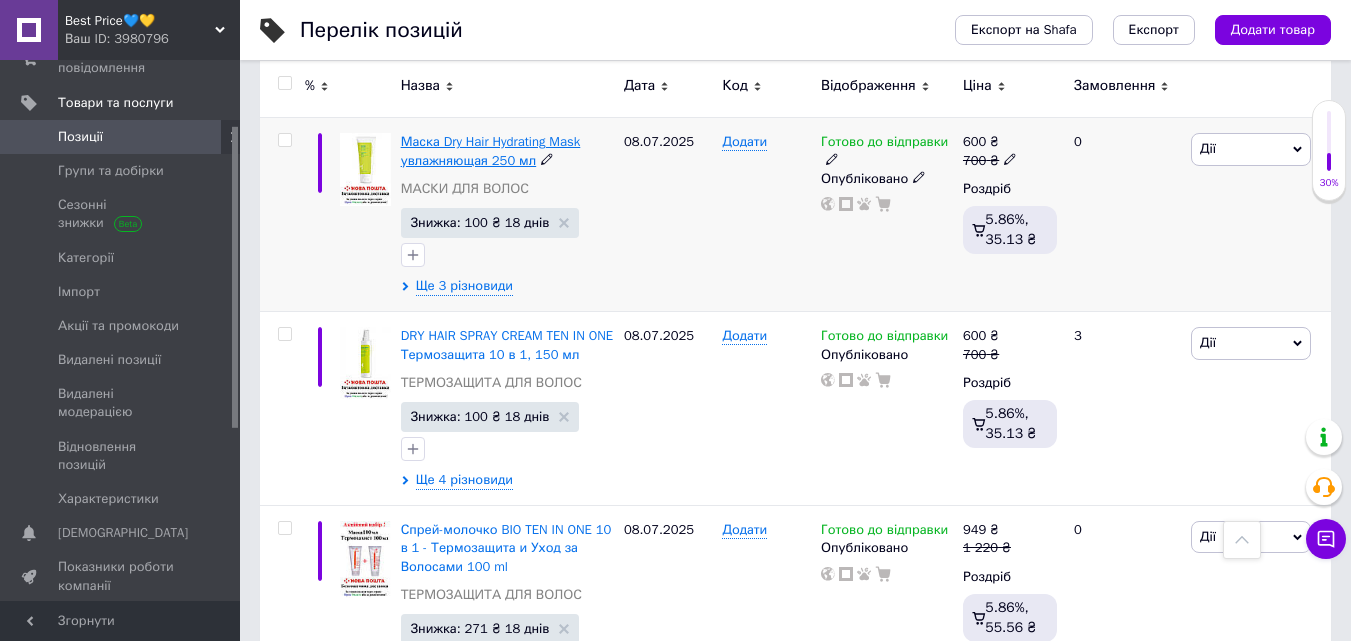 click on "Маска Dry Hair Hydrating Mask увлажняющая 250 мл" at bounding box center [491, 150] 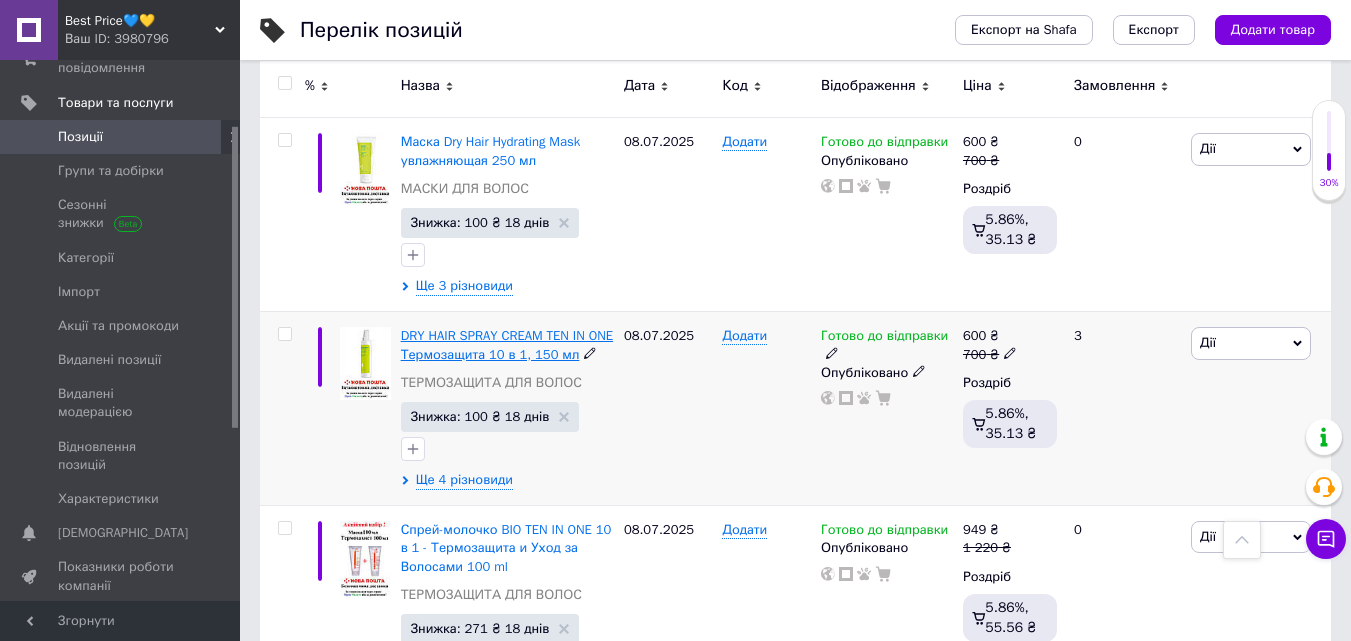 click on "DRY HAIR SPRAY CREAM TEN IN ONE Термозащита 10 в 1, 150 мл" at bounding box center (507, 344) 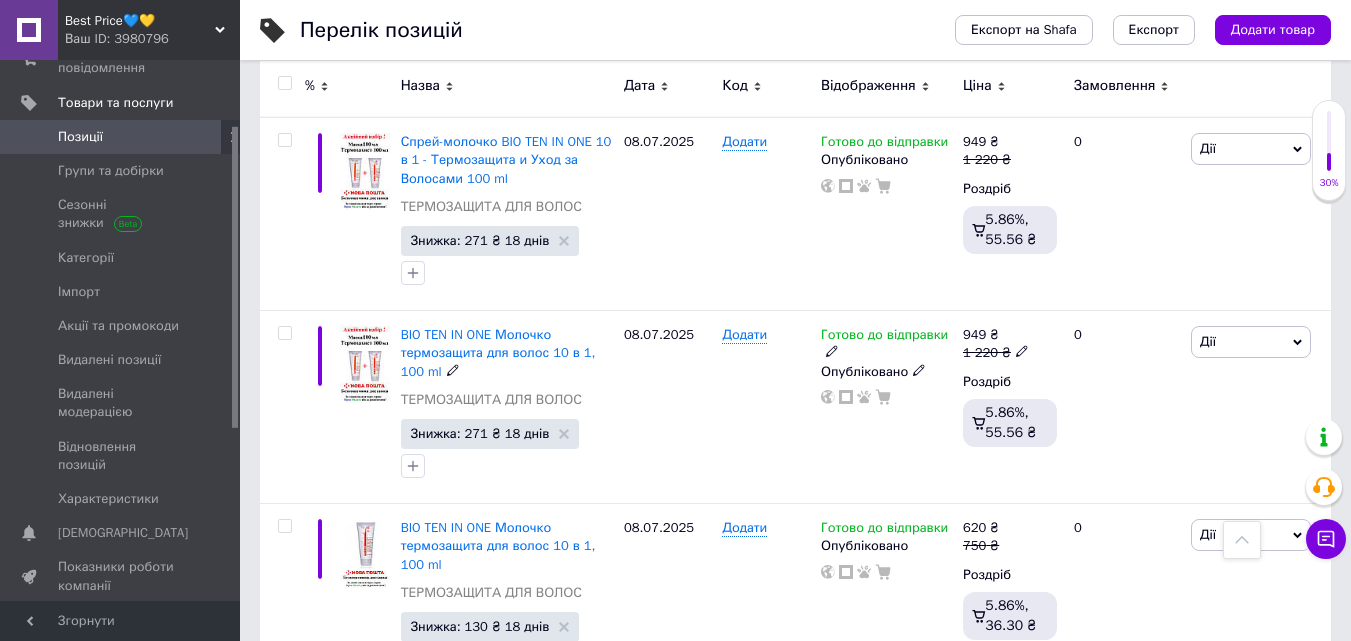 scroll, scrollTop: 4920, scrollLeft: 0, axis: vertical 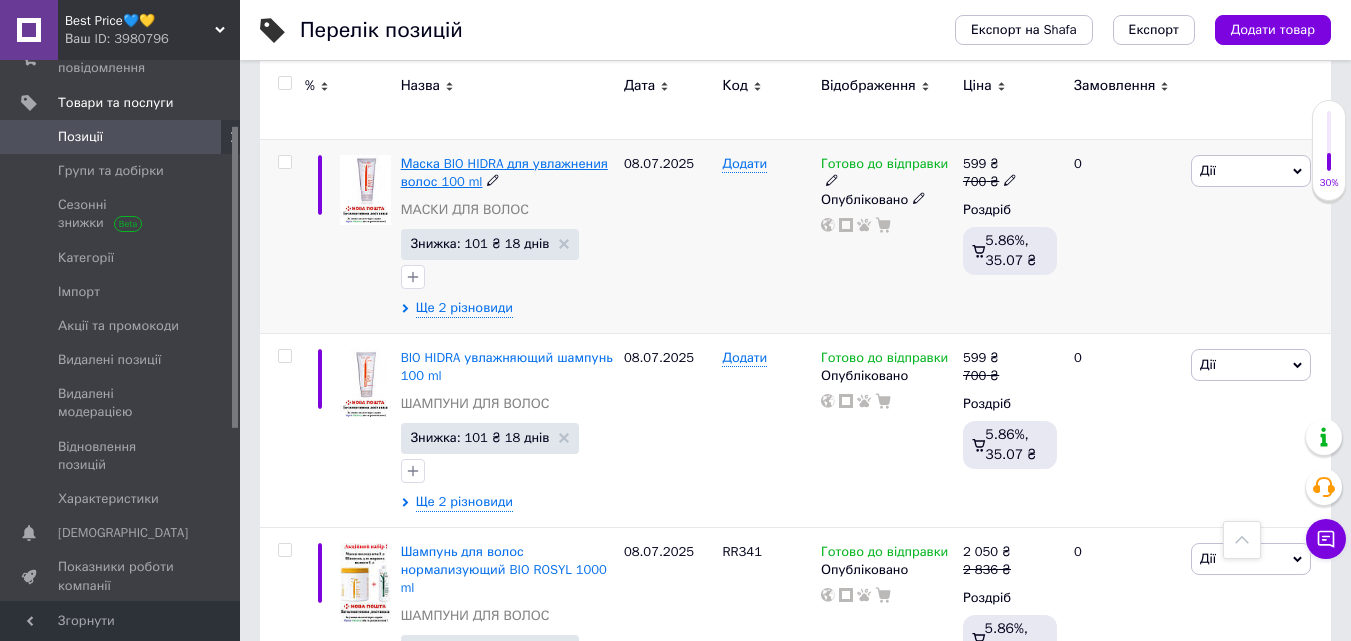 click on "Маска BIO HIDRA для увлажнения волос 100 ml" at bounding box center (504, 172) 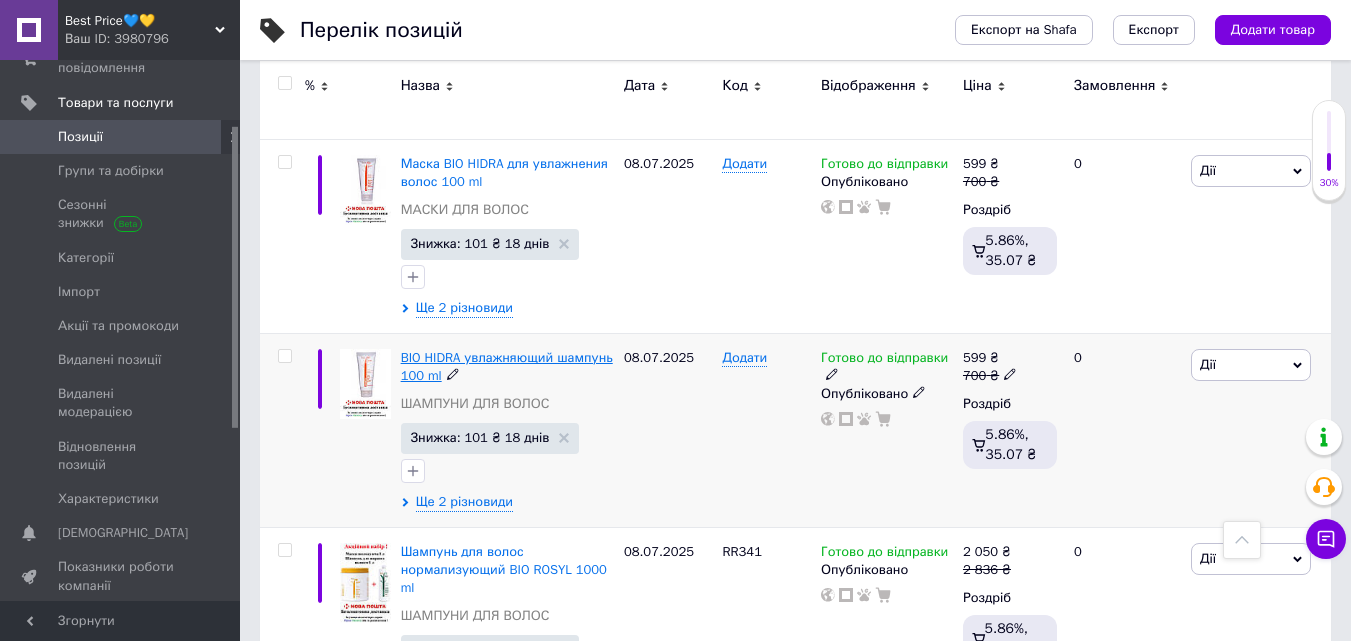 click on "BIO HIDRA увлажняющий шампунь 100 ml" at bounding box center (507, 366) 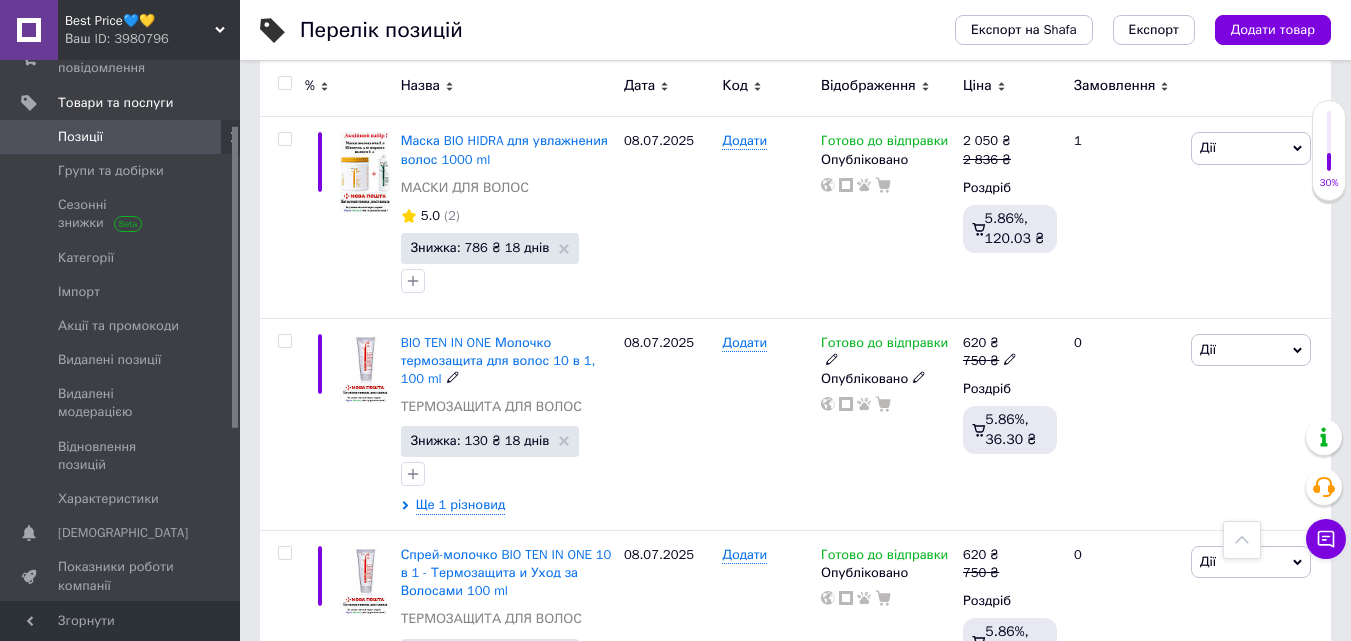 scroll, scrollTop: 6640, scrollLeft: 0, axis: vertical 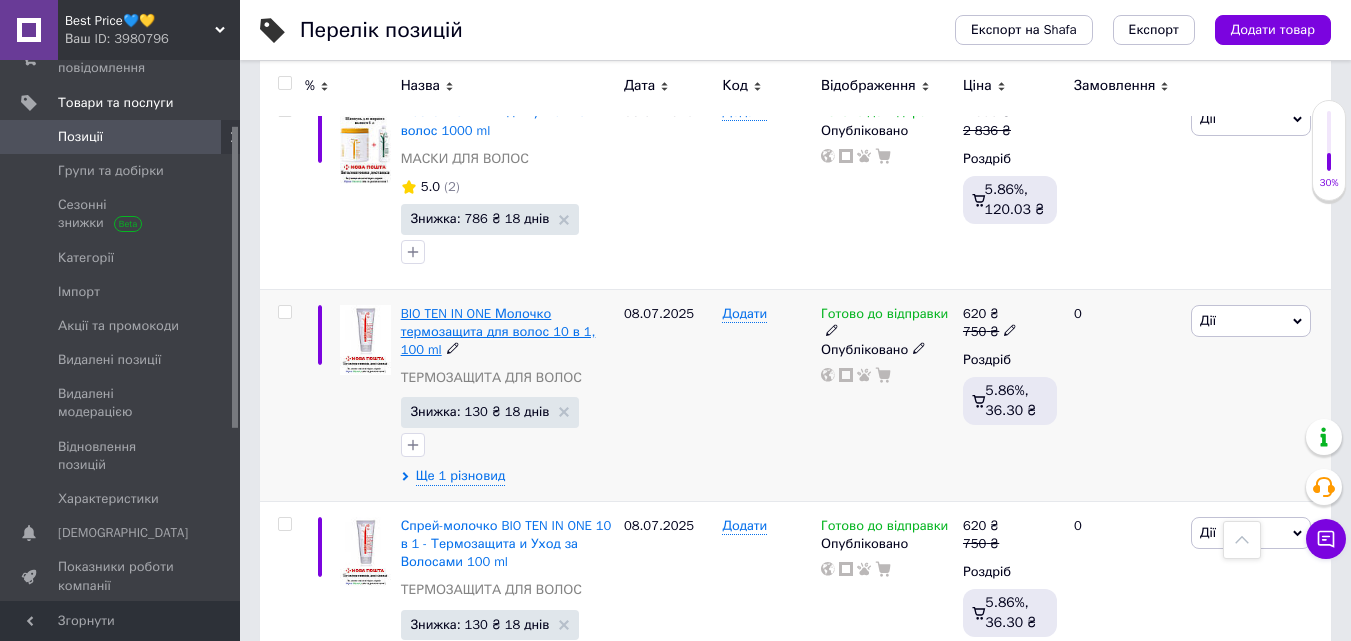 click on "BIO TEN IN ONE Молочко термозащита для волос 10 в 1, 100 ml" at bounding box center [498, 331] 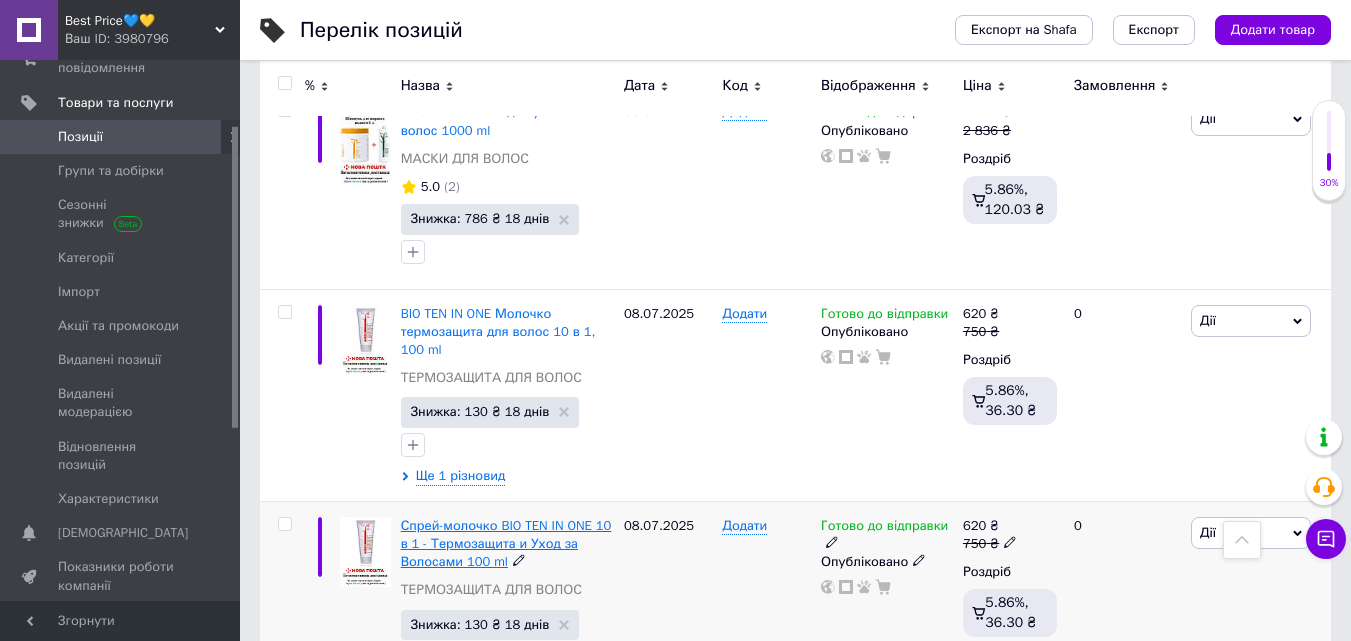 click on "Спрей-молочко BIO TEN IN ONE 10 в 1 - Термозащита и Уход за Волосами 100 ml" at bounding box center [506, 543] 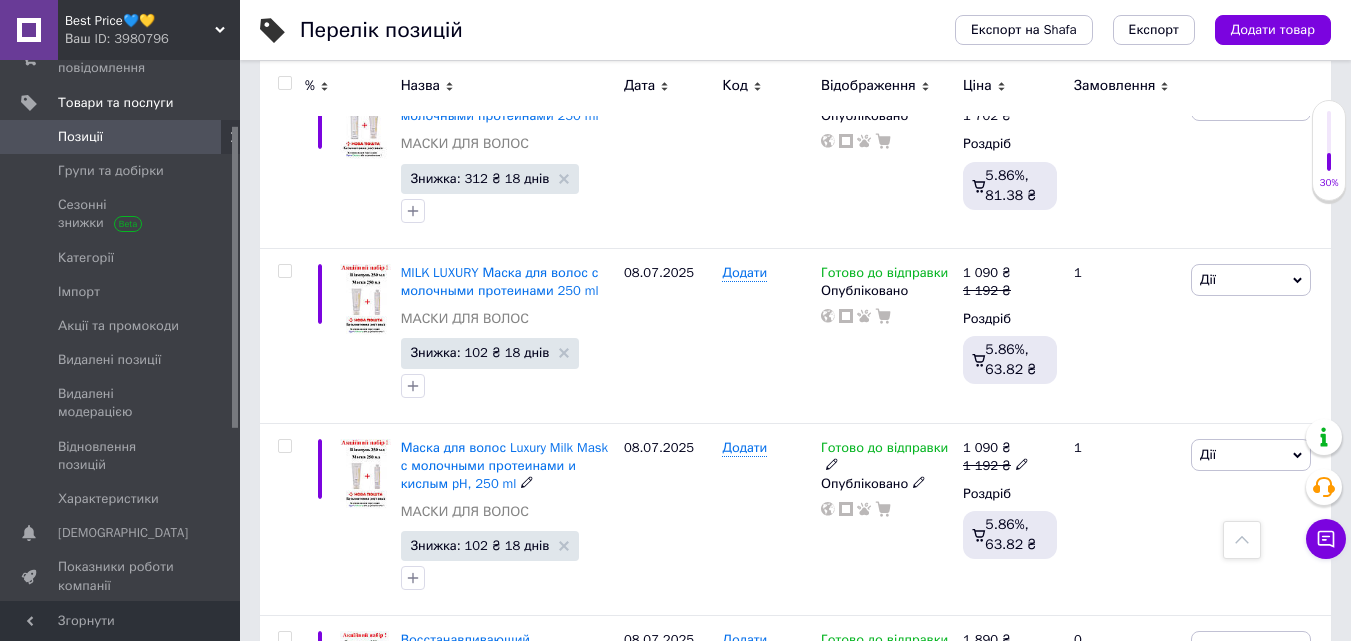 scroll, scrollTop: 14200, scrollLeft: 0, axis: vertical 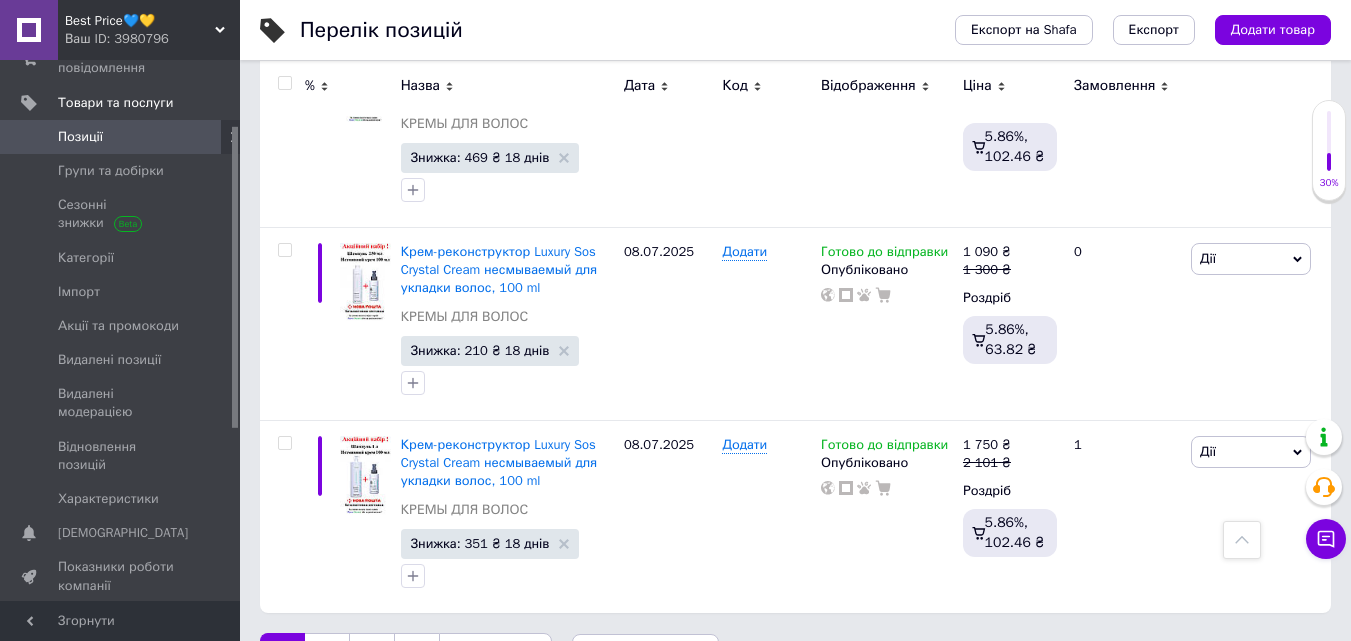 click on "Наступна" at bounding box center (495, 654) 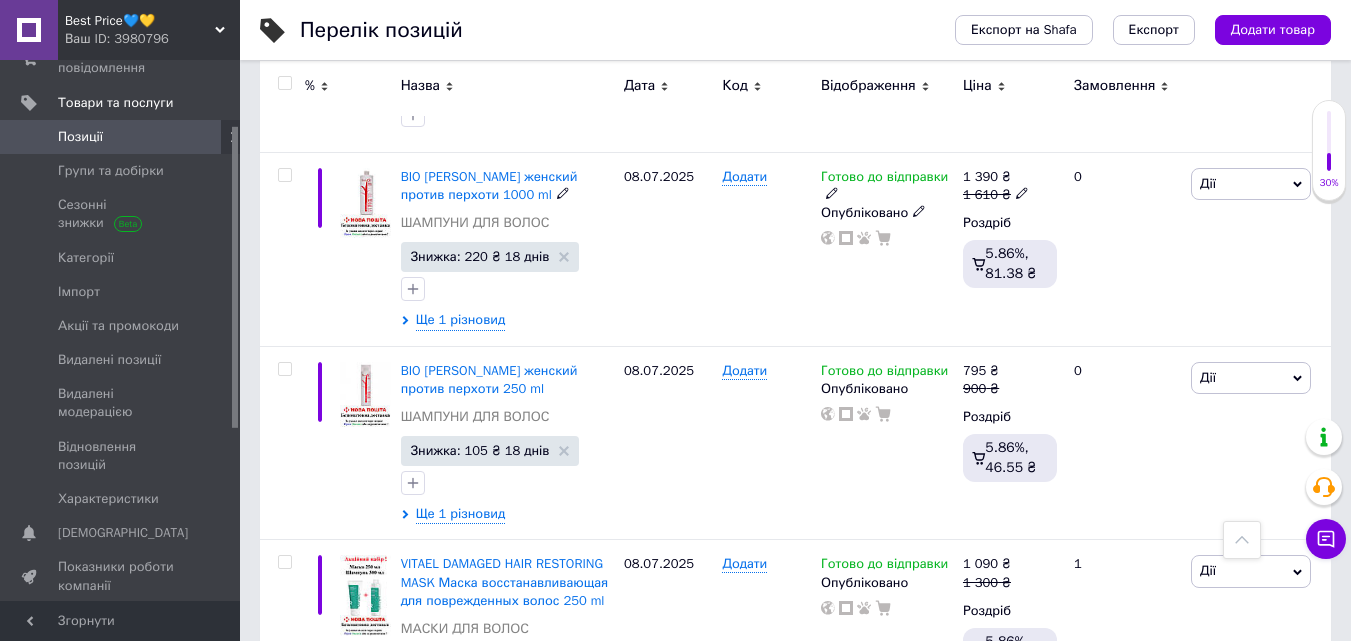 scroll, scrollTop: 1200, scrollLeft: 0, axis: vertical 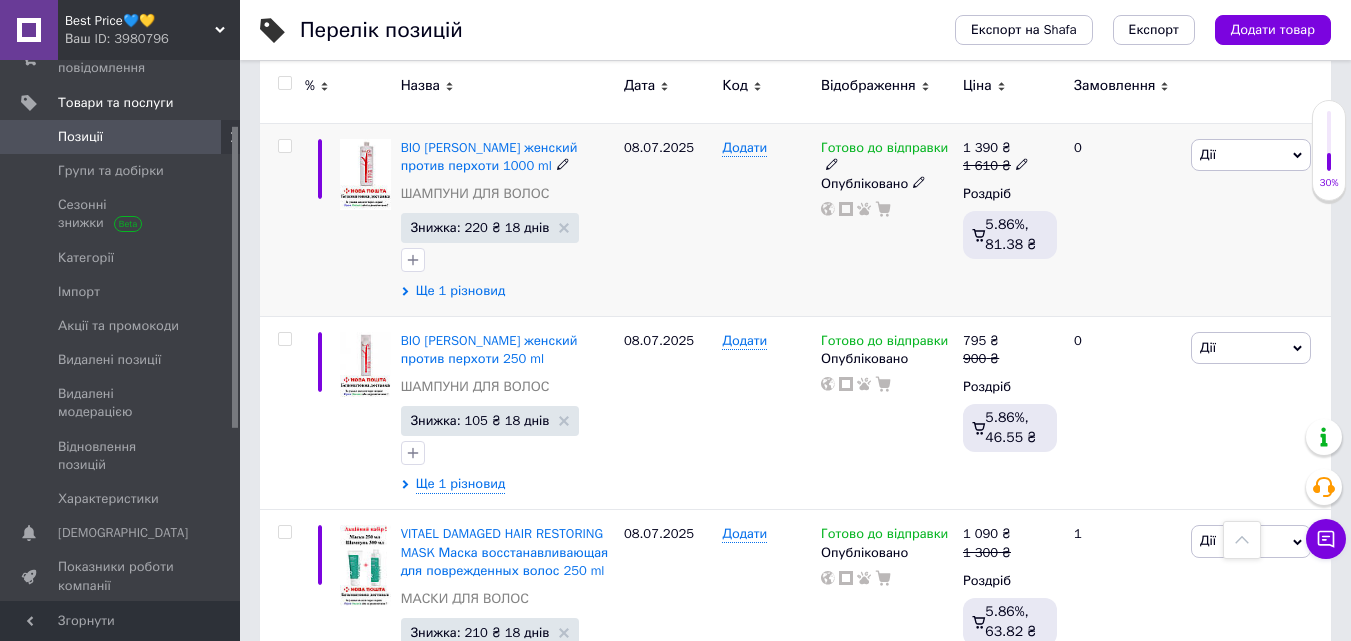 click on "Ще 1 різновид" at bounding box center [461, 291] 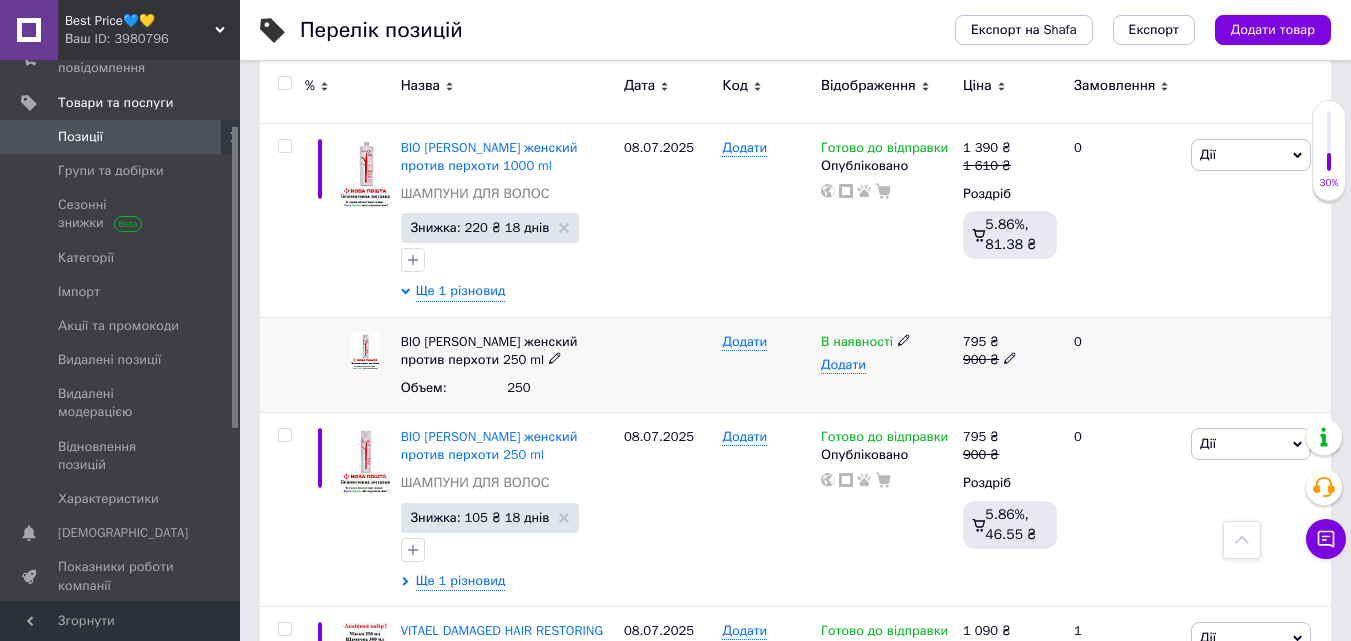 click on "В наявності" at bounding box center (857, 344) 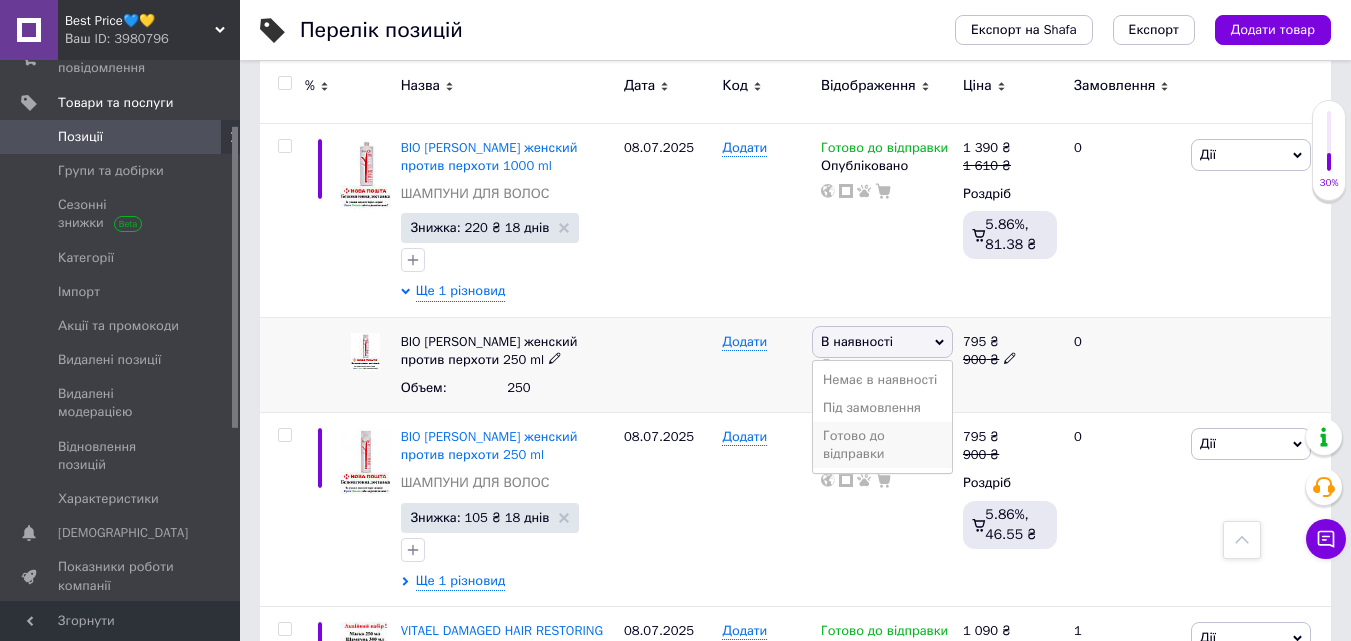 click on "Готово до відправки" at bounding box center [882, 445] 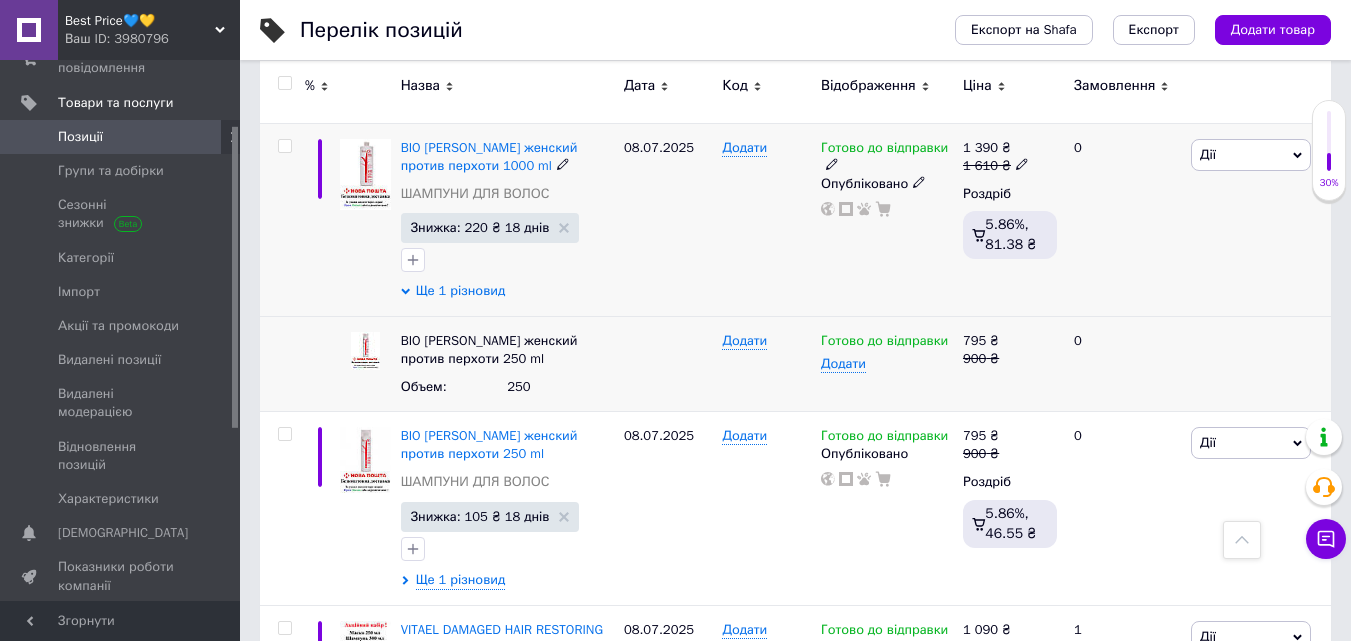 click on "Ще 1 різновид" at bounding box center [461, 291] 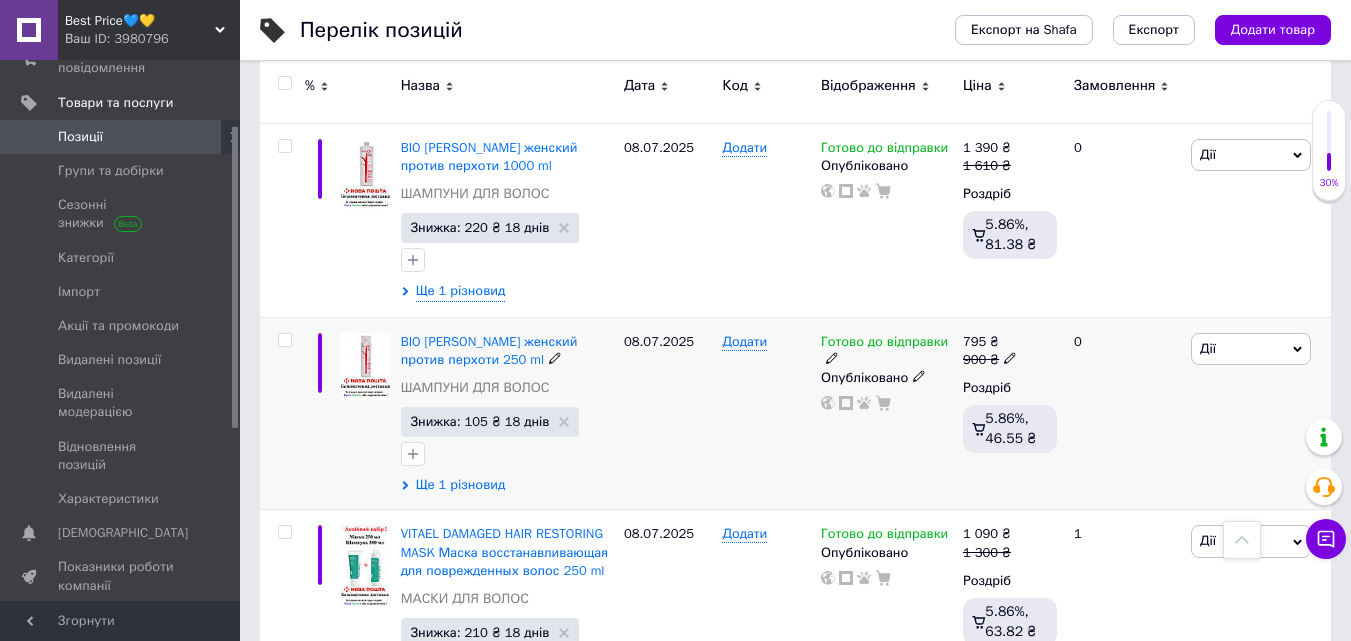 click on "Ще 1 різновид" at bounding box center [461, 485] 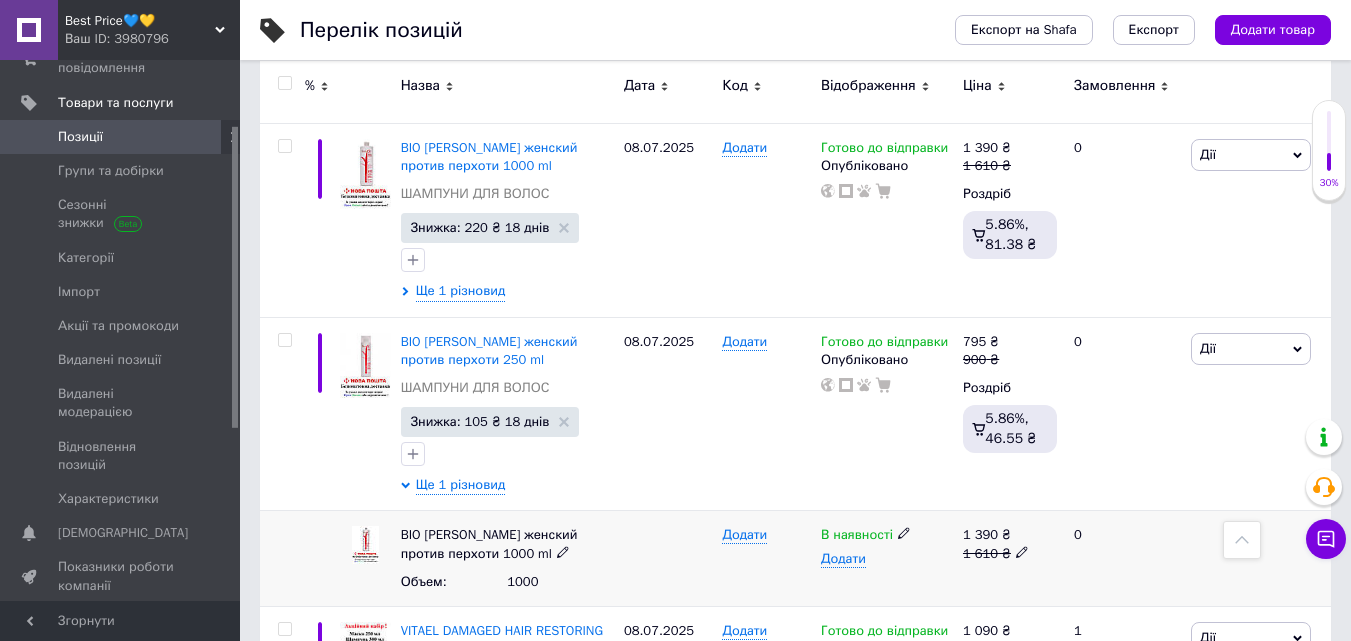 click on "В наявності" at bounding box center (887, 535) 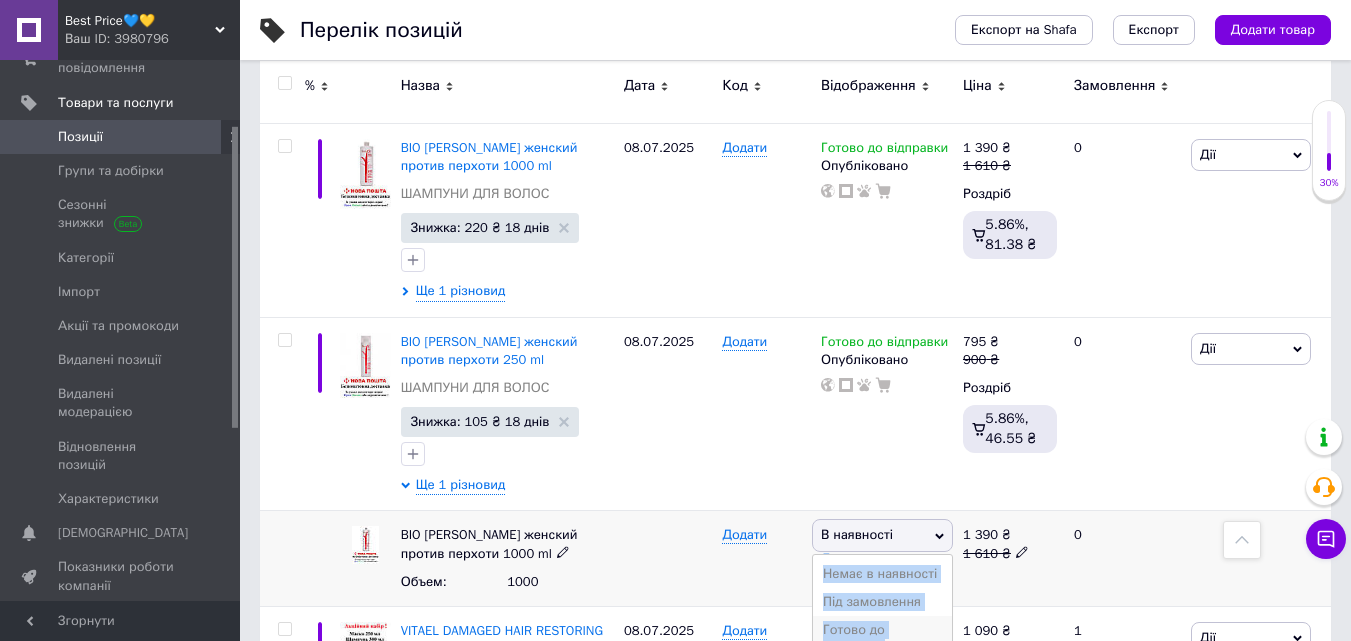 click on "Готово до відправки" at bounding box center [882, 639] 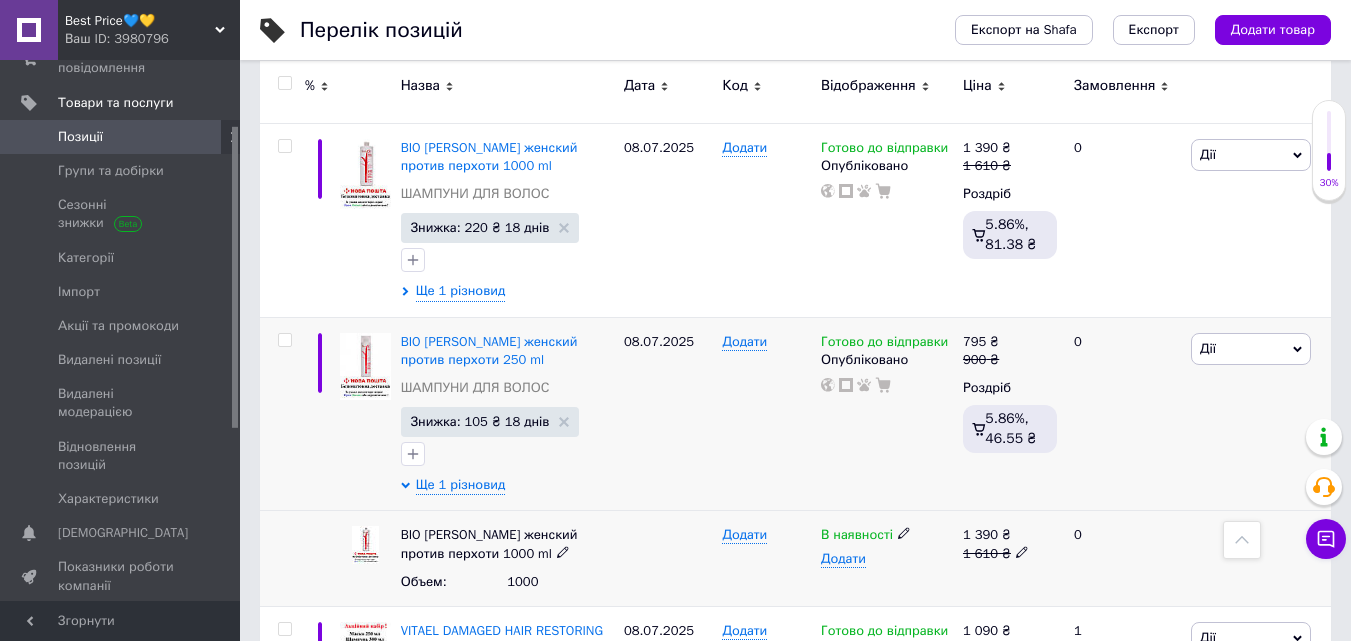 click on "Додати" at bounding box center (766, 414) 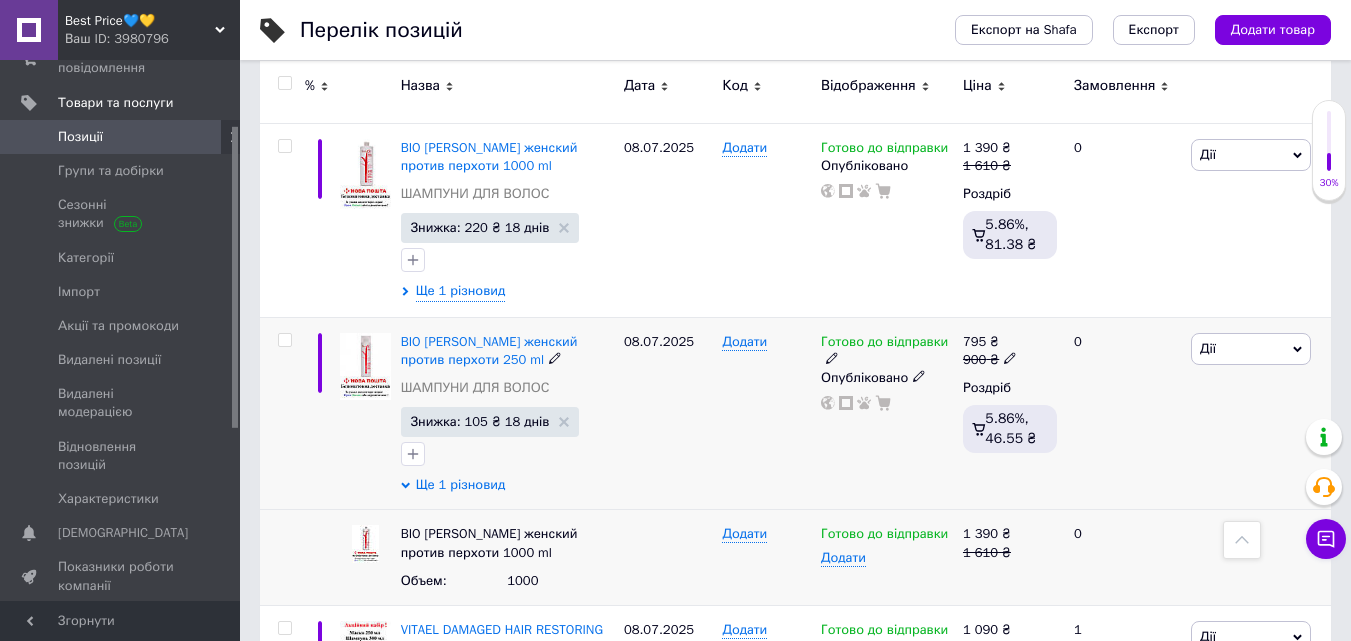 click on "Ще 1 різновид" at bounding box center (461, 485) 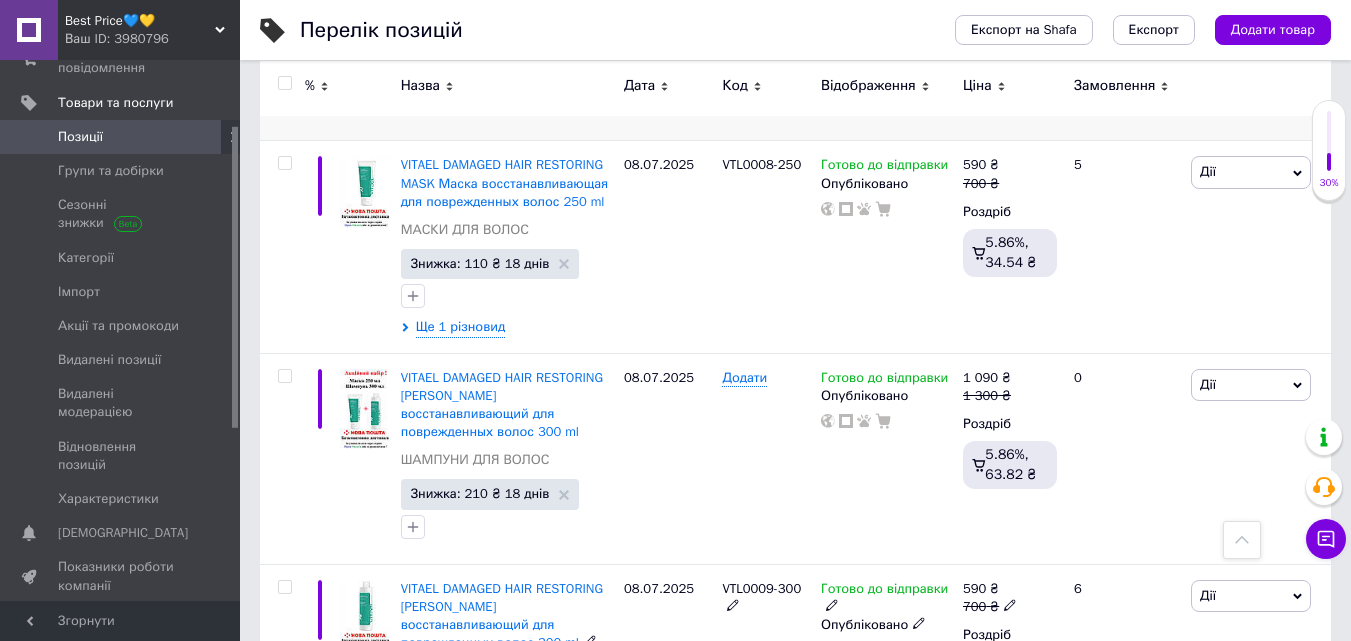 scroll, scrollTop: 1840, scrollLeft: 0, axis: vertical 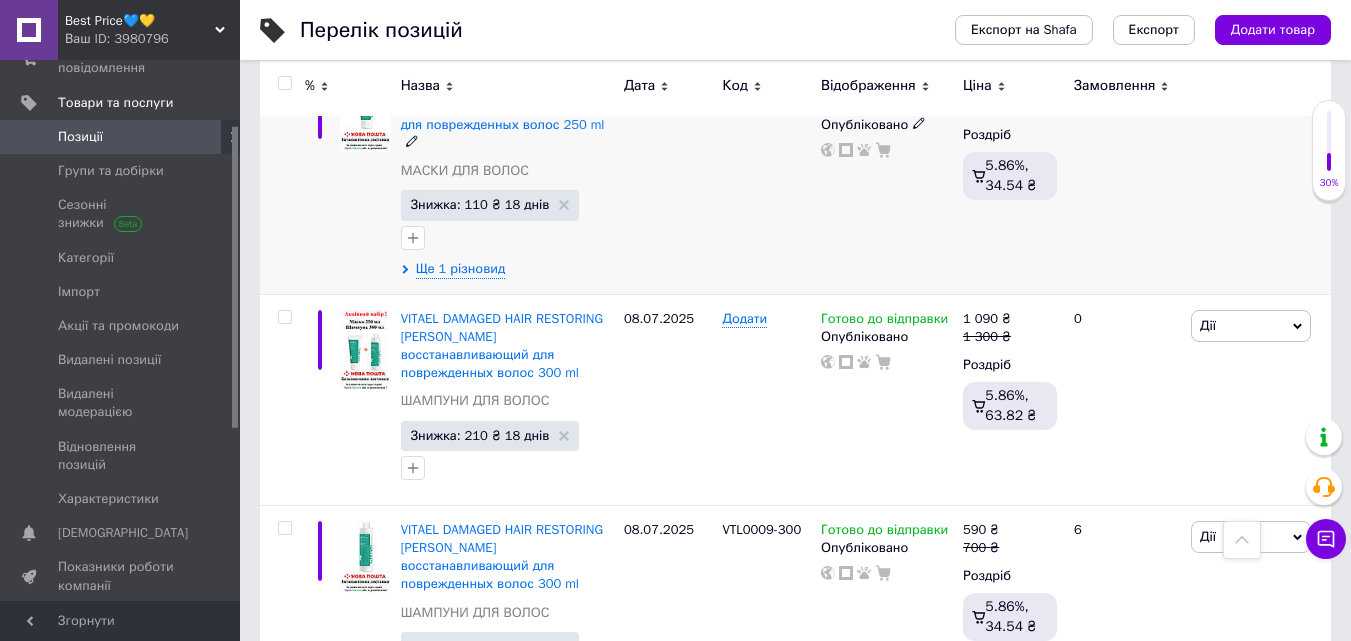 click at bounding box center (507, 238) 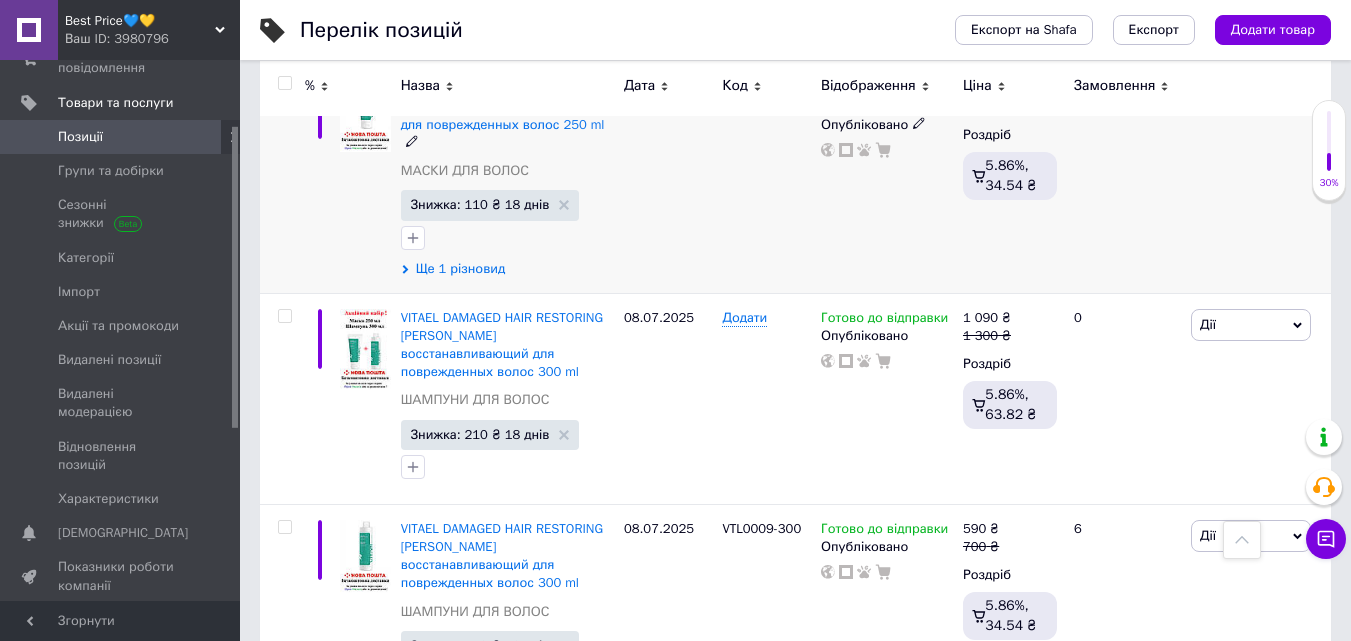 click on "Ще 1 різновид" at bounding box center (461, 269) 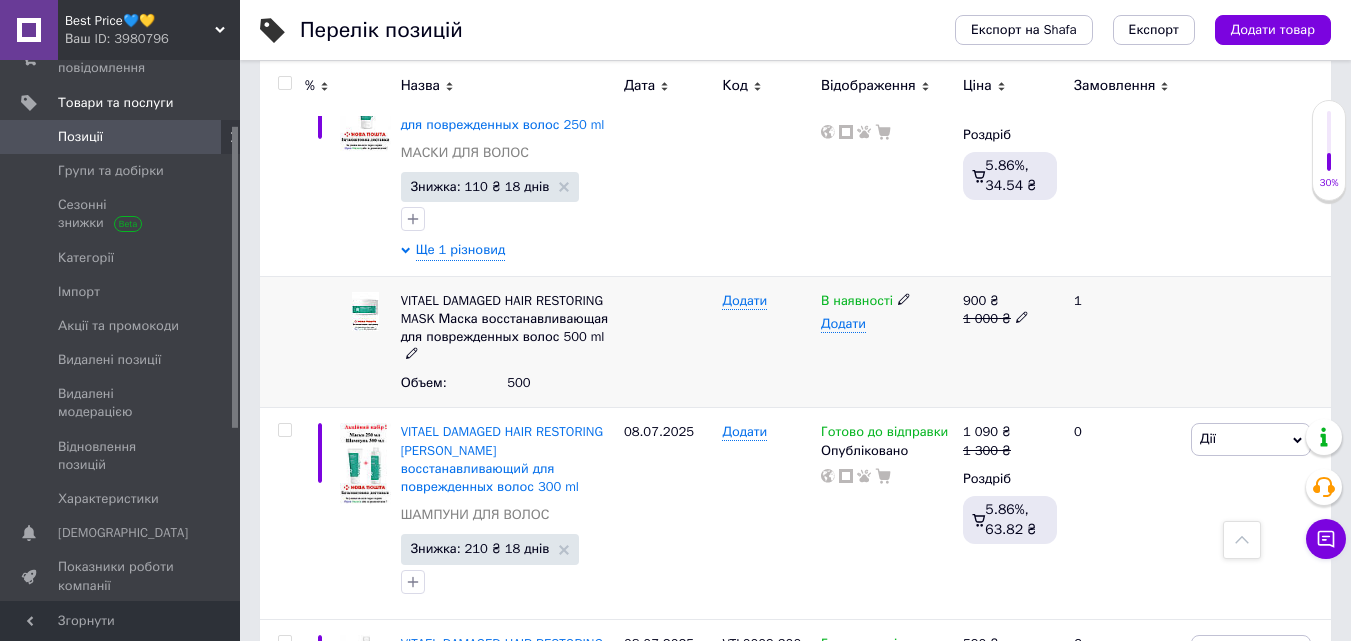 click on "В наявності" at bounding box center (887, 301) 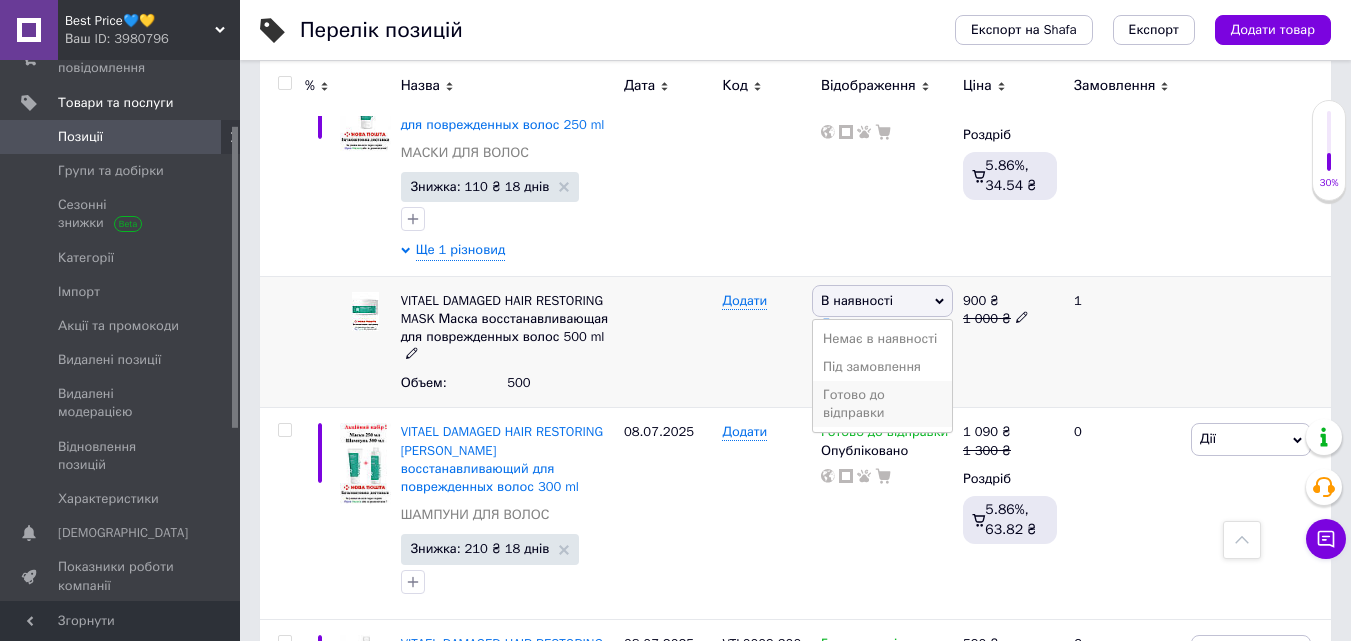 click on "Готово до відправки" at bounding box center [882, 404] 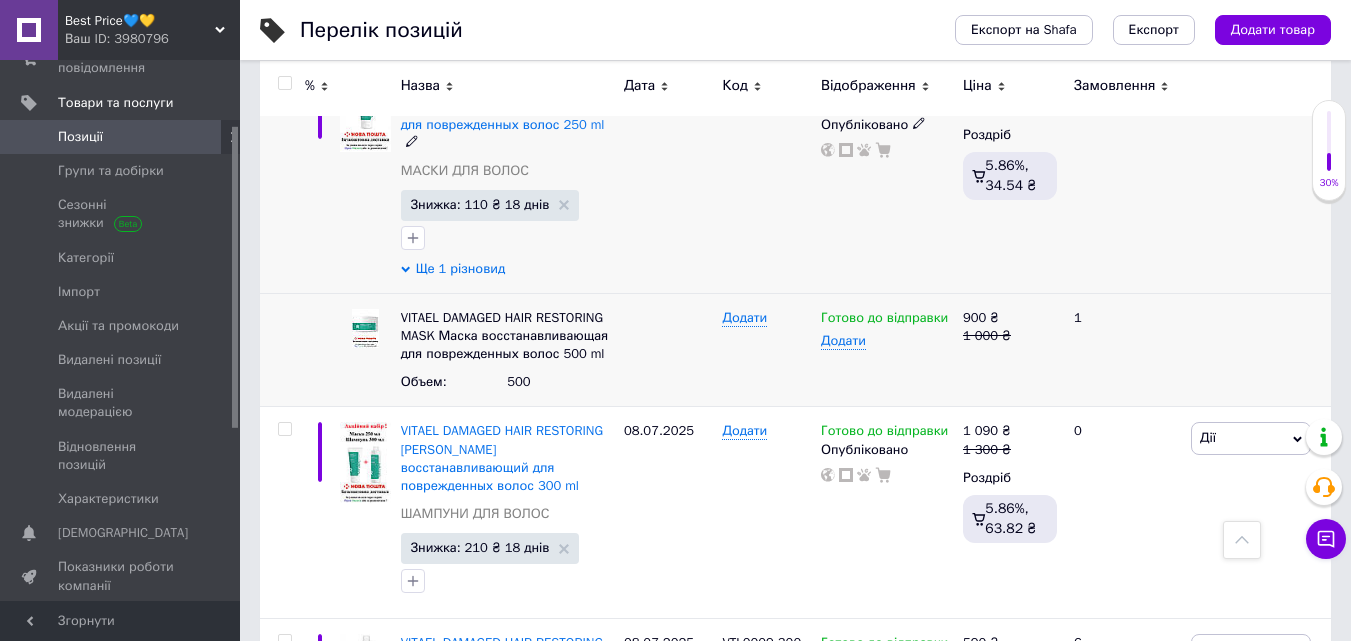 click on "Ще 1 різновид" at bounding box center [461, 269] 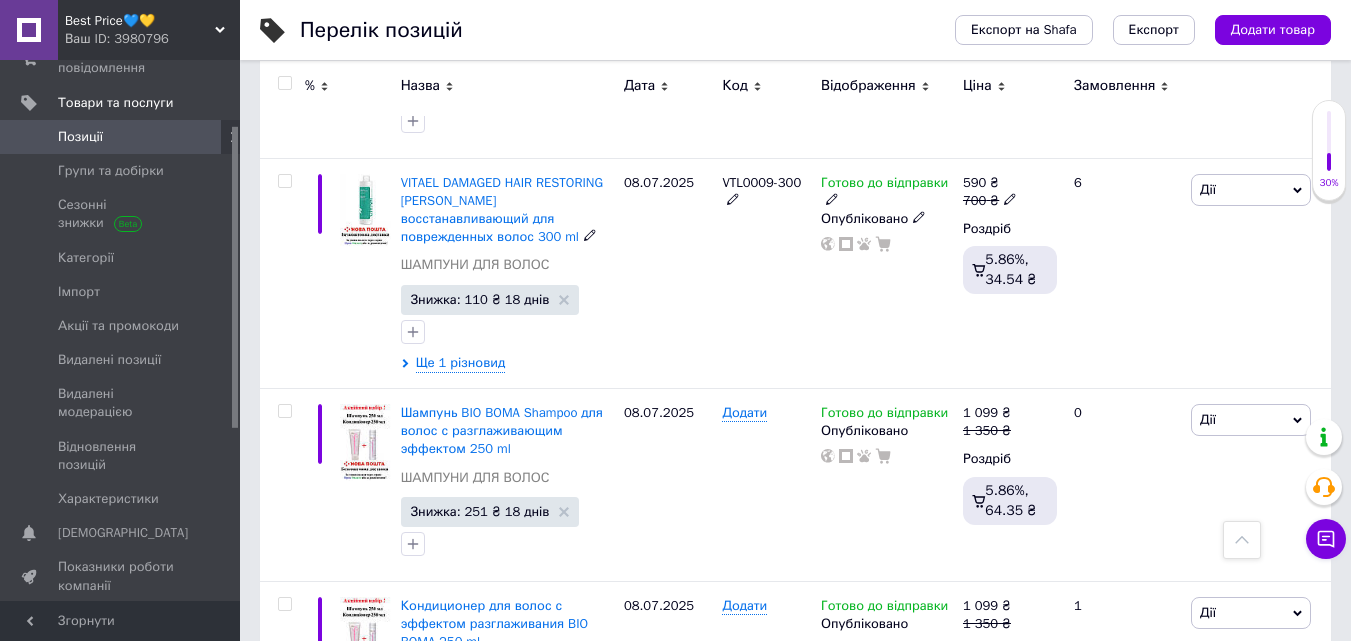 scroll, scrollTop: 2200, scrollLeft: 0, axis: vertical 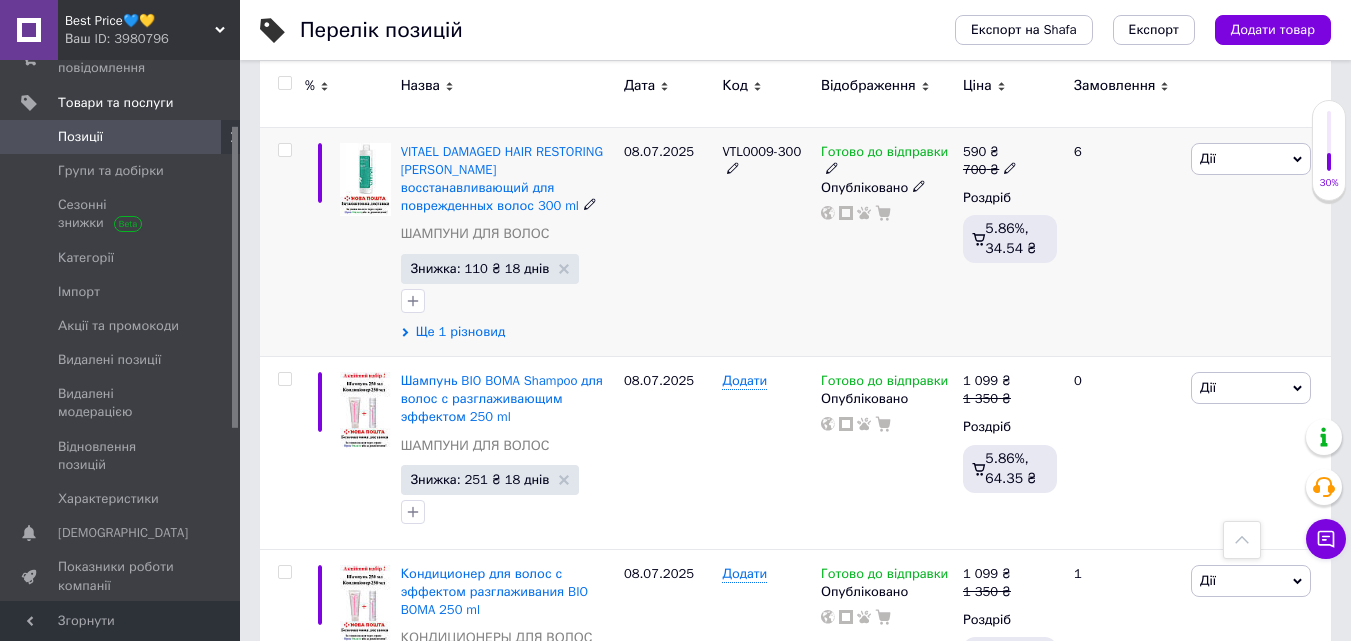 click on "Ще 1 різновид" at bounding box center (461, 332) 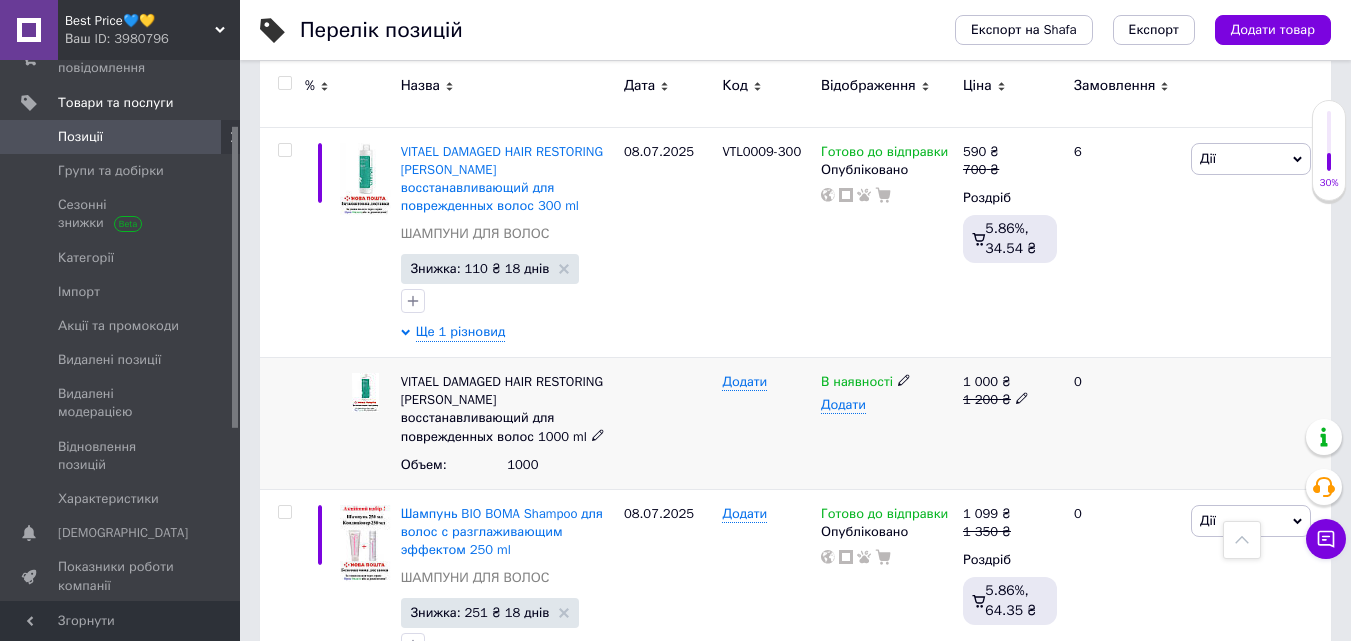 click on "В наявності" at bounding box center (887, 382) 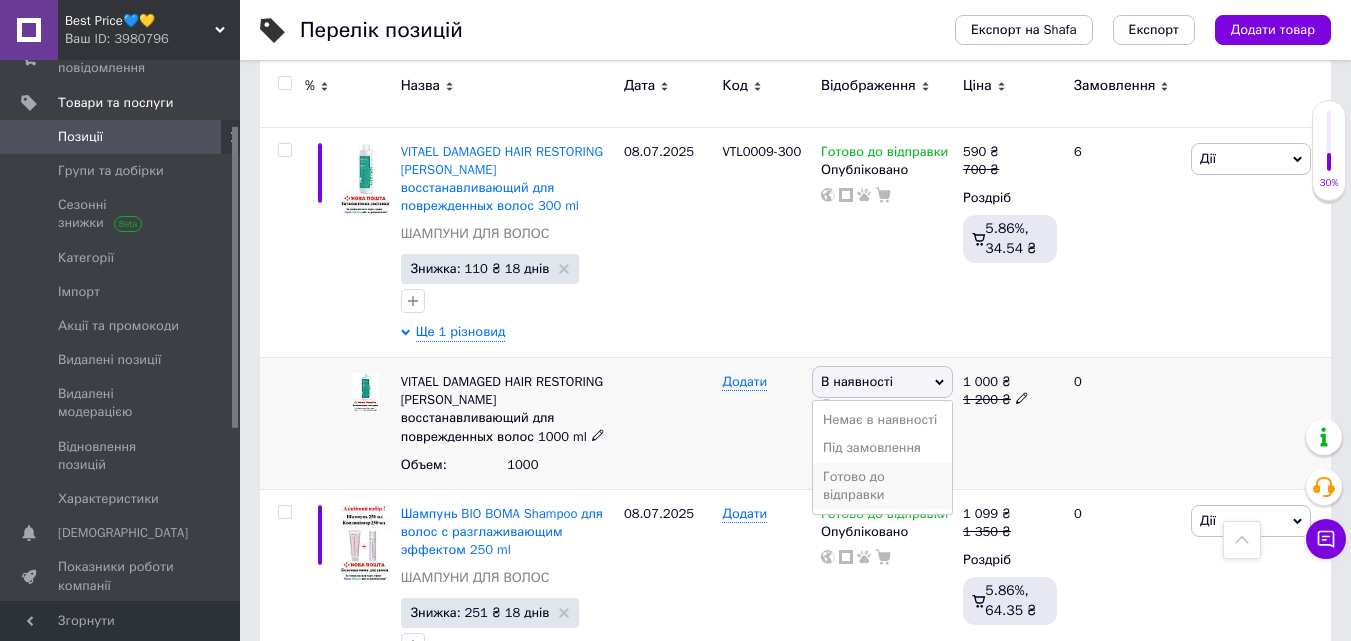 click on "Готово до відправки" at bounding box center (882, 486) 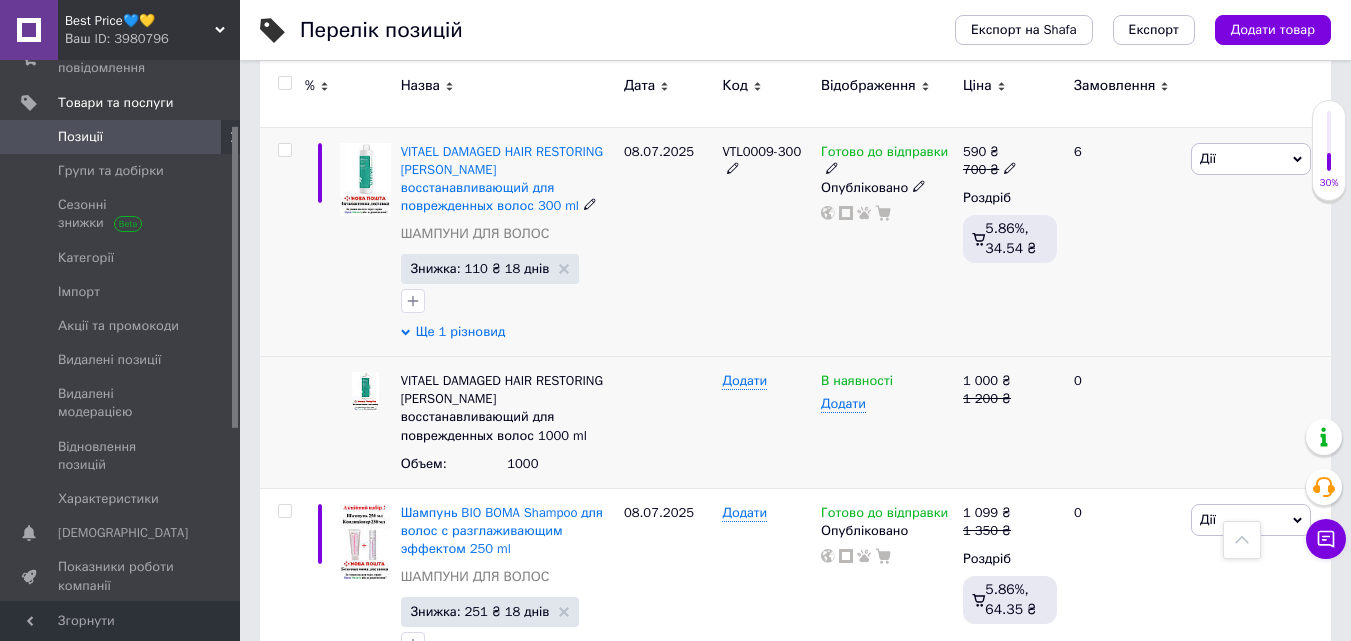 click on "Ще 1 різновид" at bounding box center [461, 332] 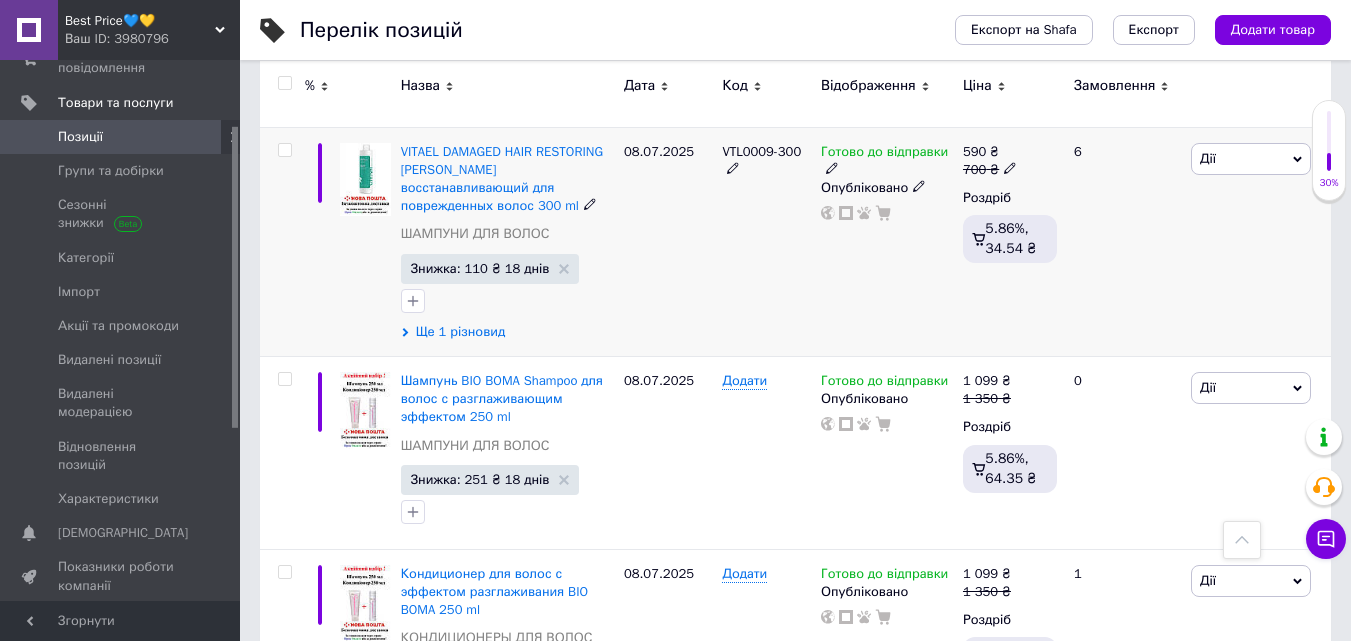 click on "Ще 1 різновид" at bounding box center [461, 332] 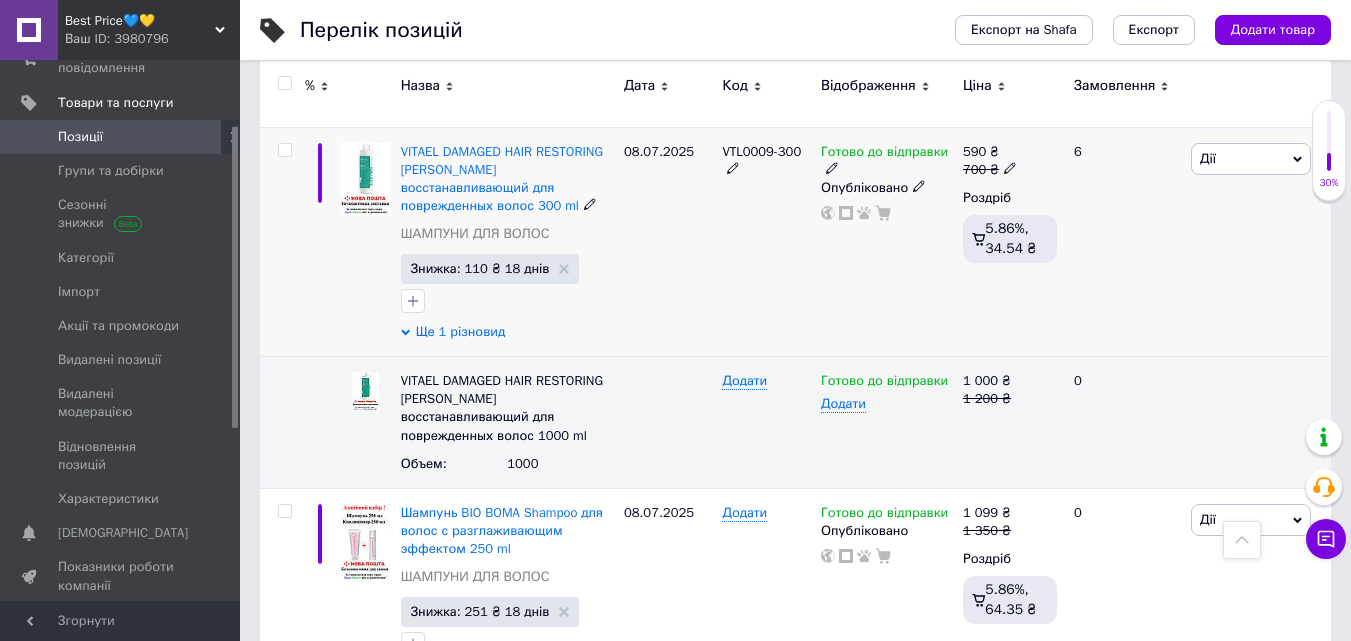 click on "Ще 1 різновид" at bounding box center (461, 332) 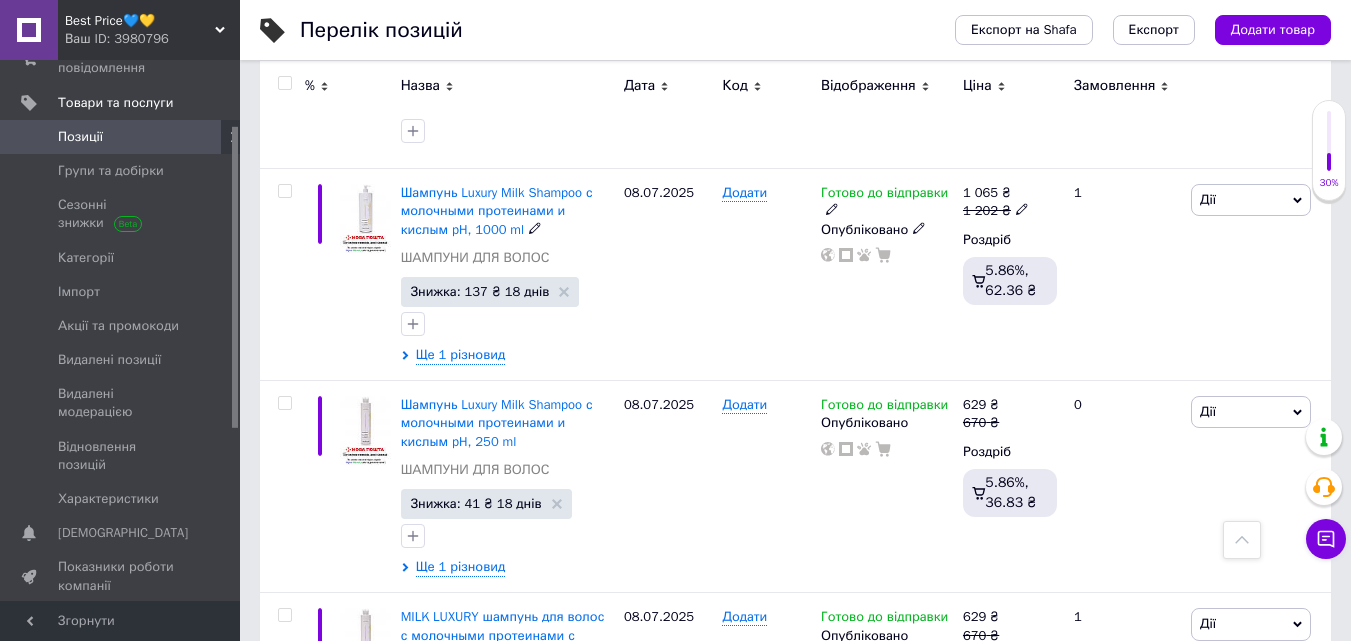scroll, scrollTop: 7040, scrollLeft: 0, axis: vertical 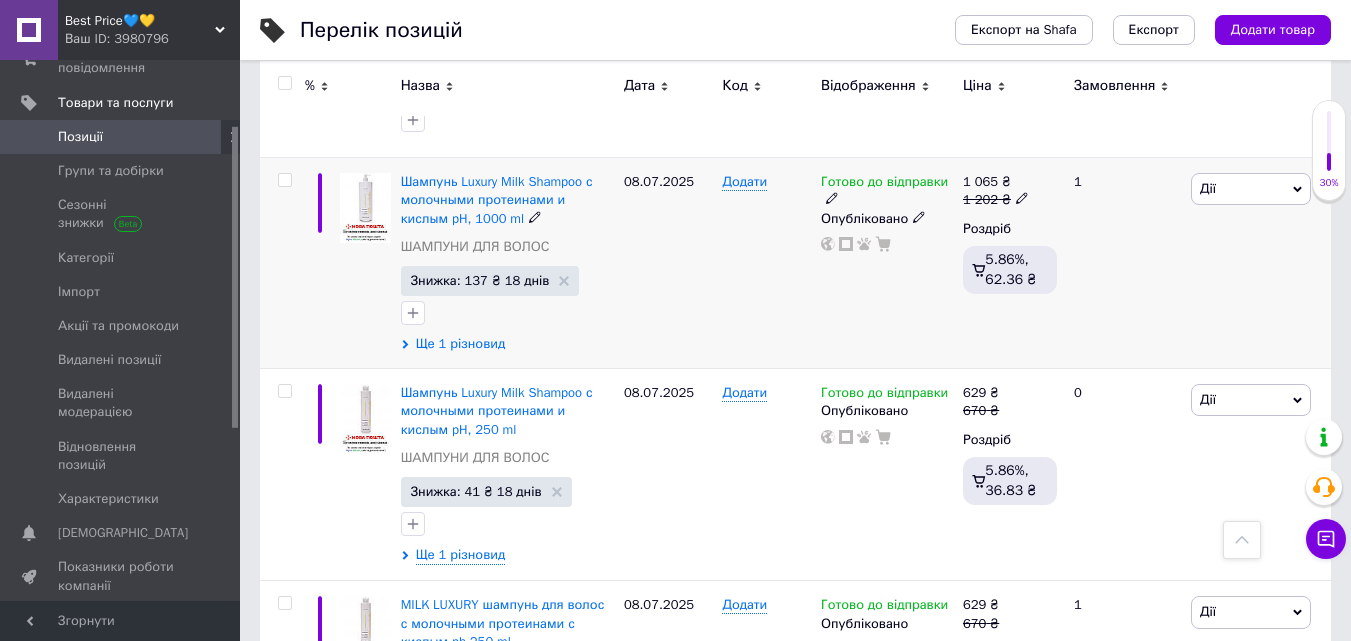 click on "Ще 1 різновид" at bounding box center (461, 344) 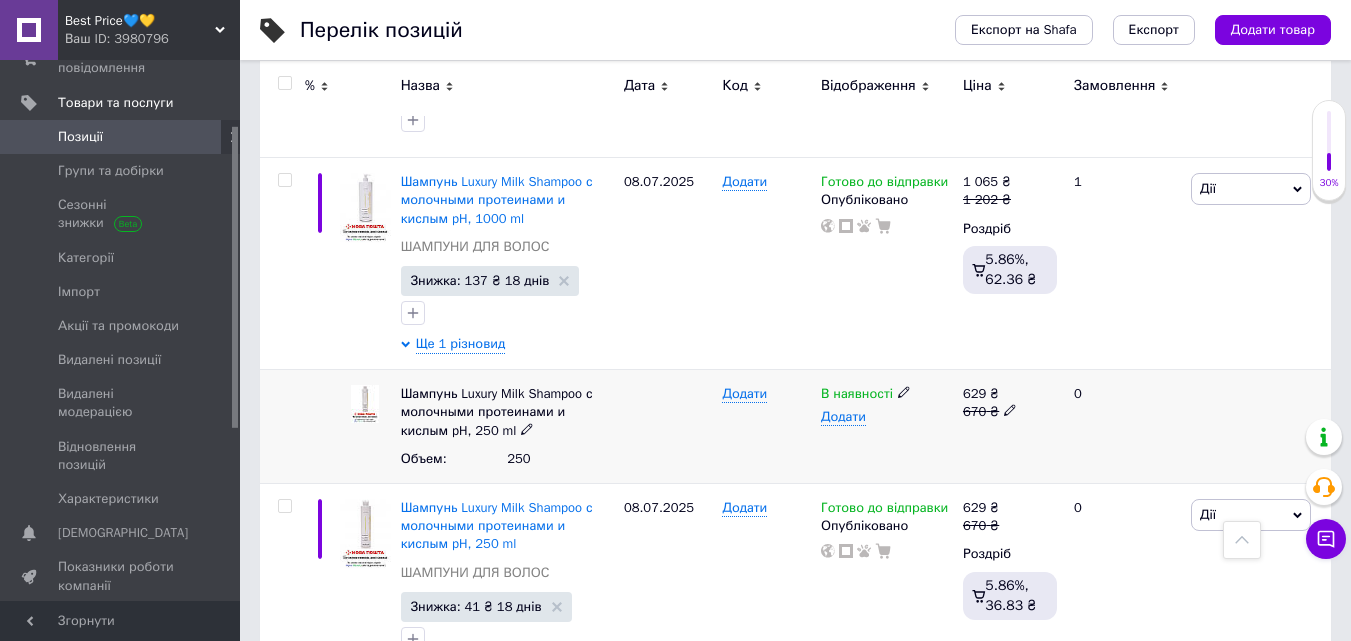 click 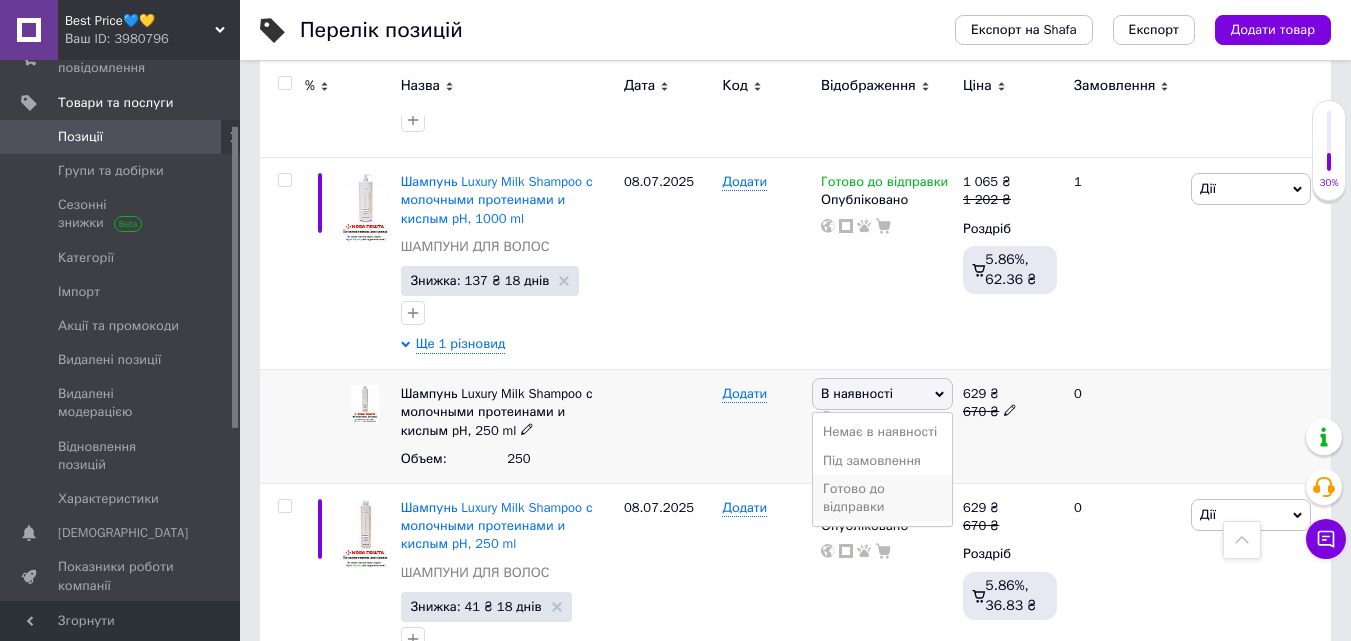 click on "Готово до відправки" at bounding box center (882, 498) 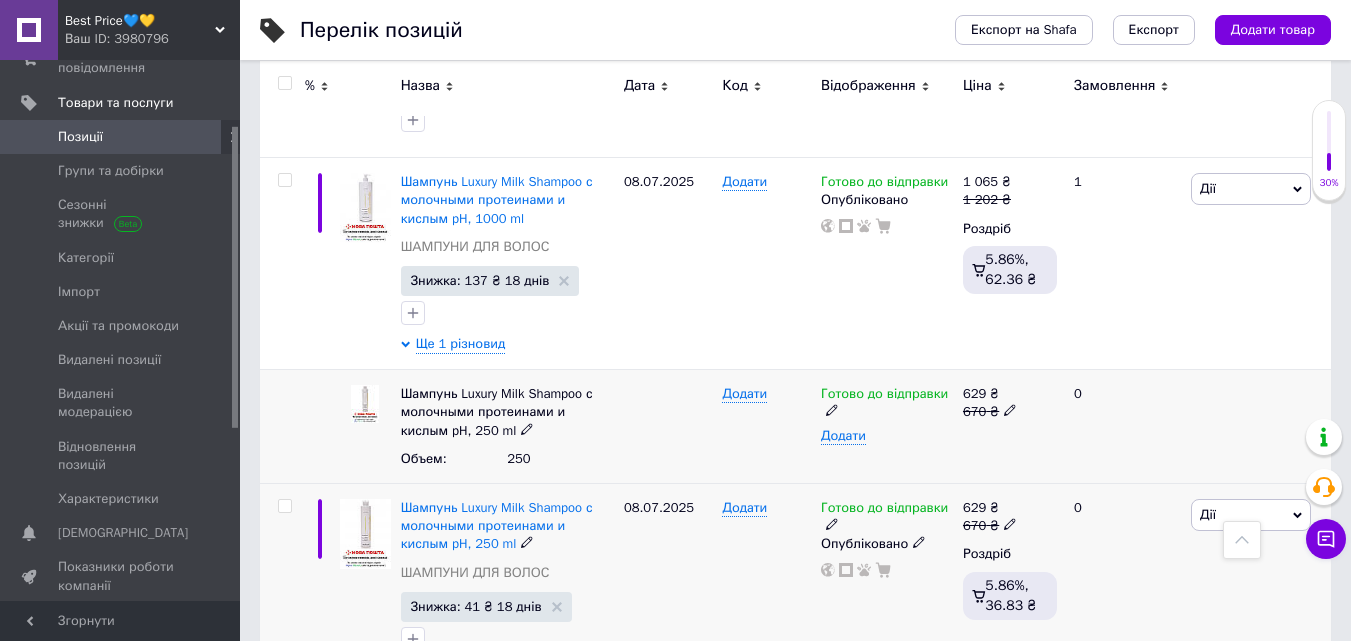 click on "Додати" at bounding box center [766, 590] 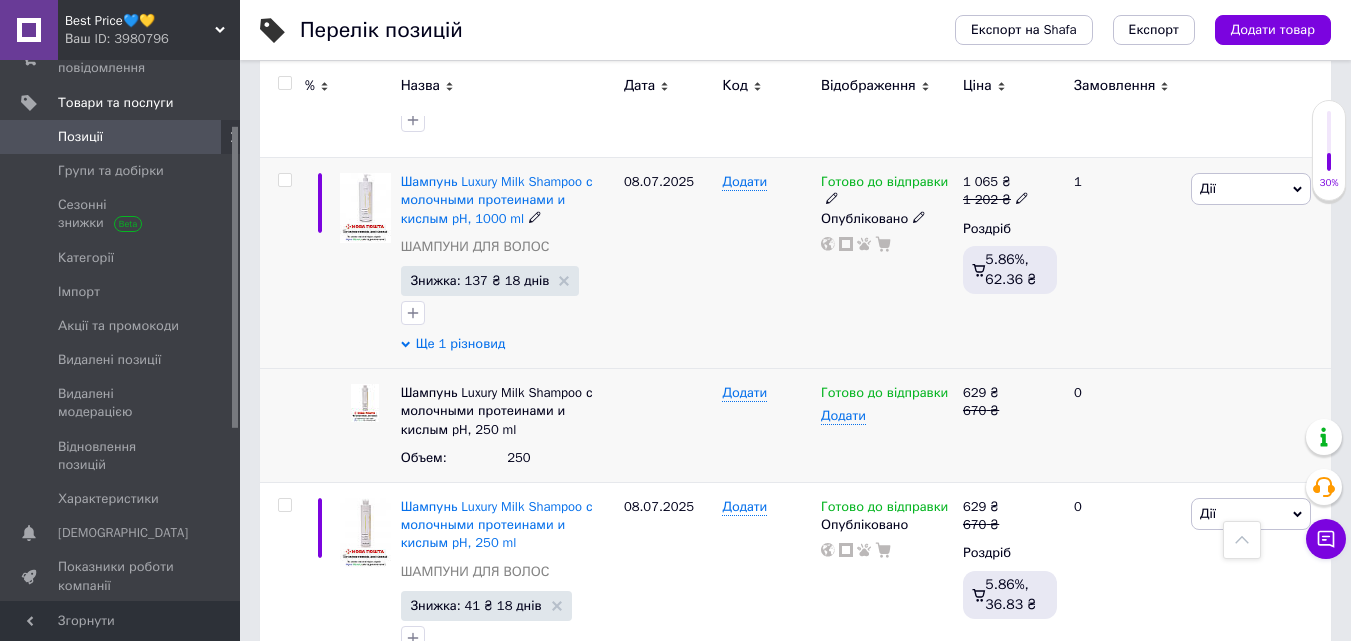click on "Ще 1 різновид" at bounding box center (461, 344) 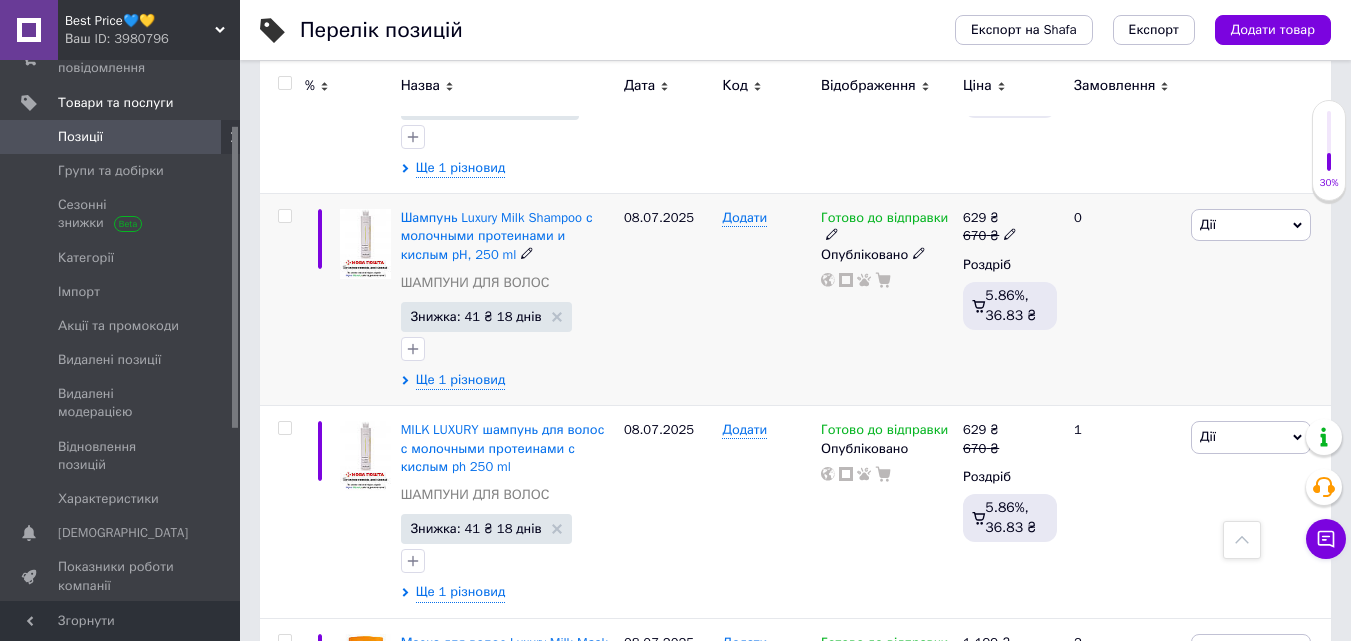 scroll, scrollTop: 7240, scrollLeft: 0, axis: vertical 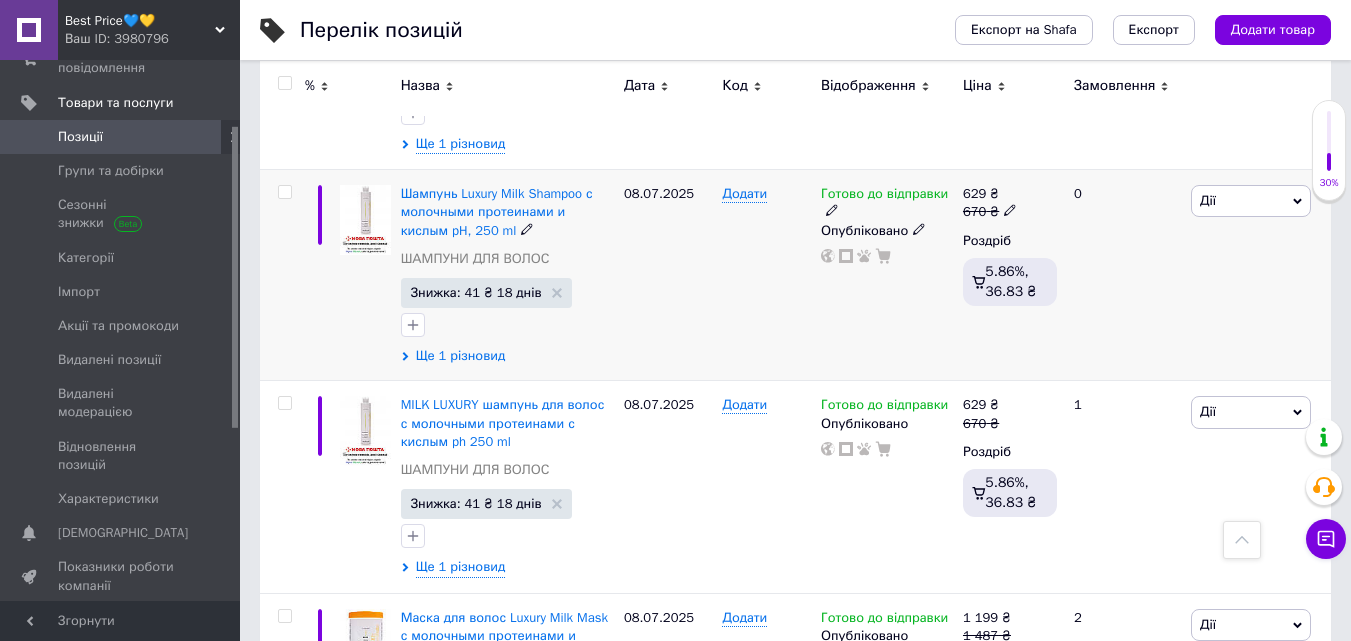 click on "Ще 1 різновид" at bounding box center [461, 356] 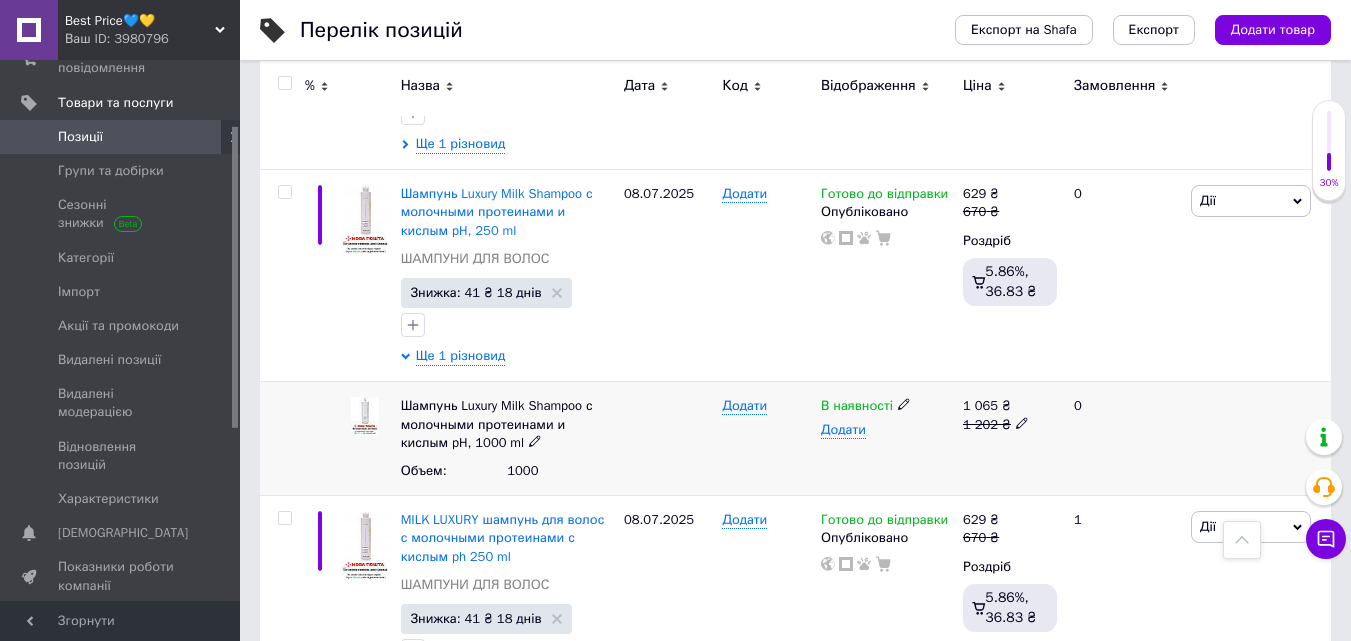 click at bounding box center (904, 404) 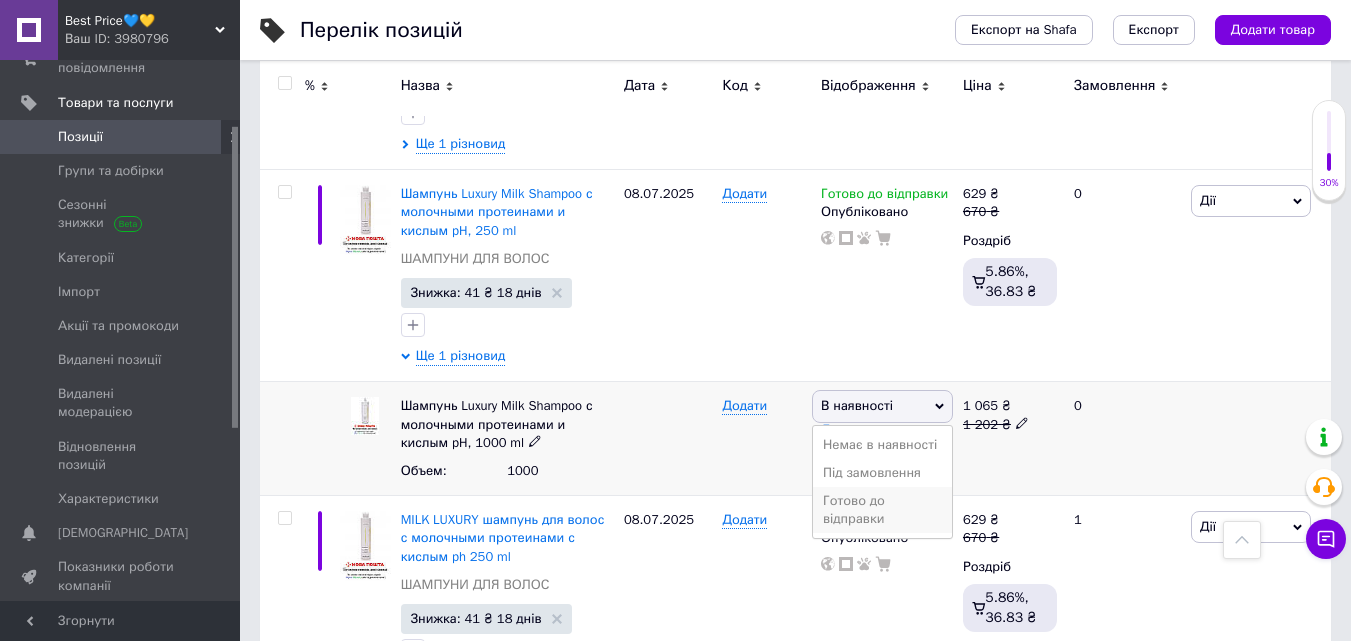 click on "Готово до відправки" at bounding box center (882, 510) 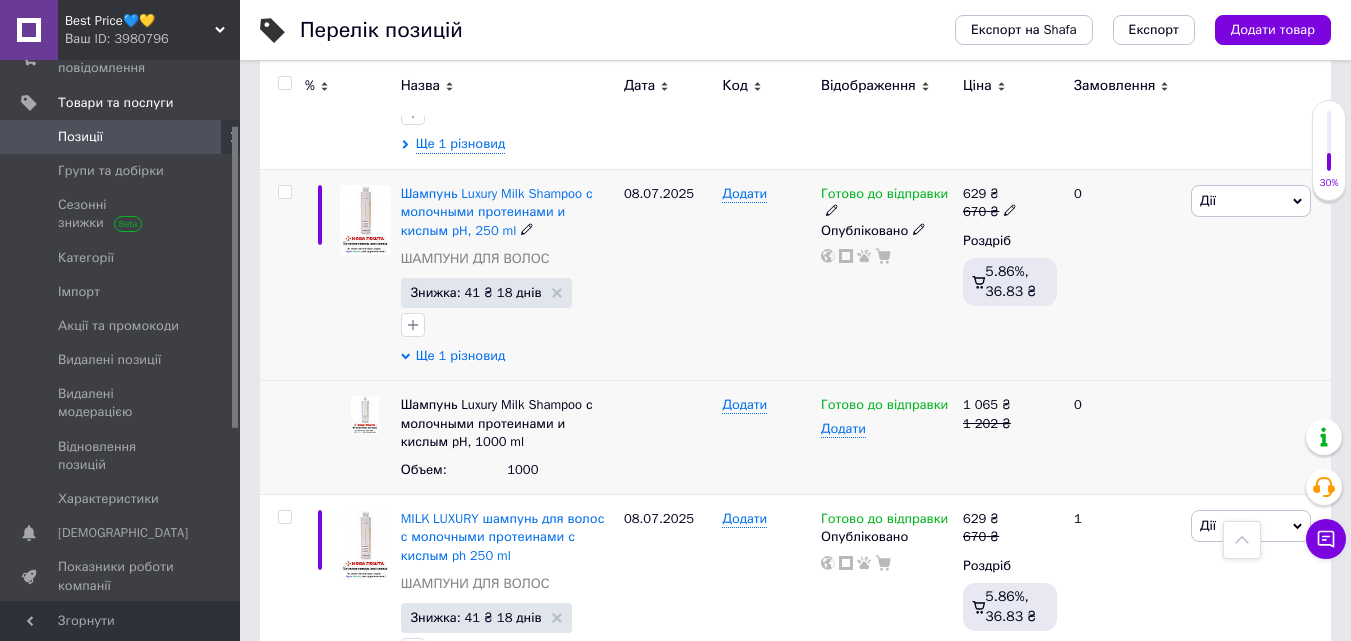 click on "Ще 1 різновид" at bounding box center [461, 356] 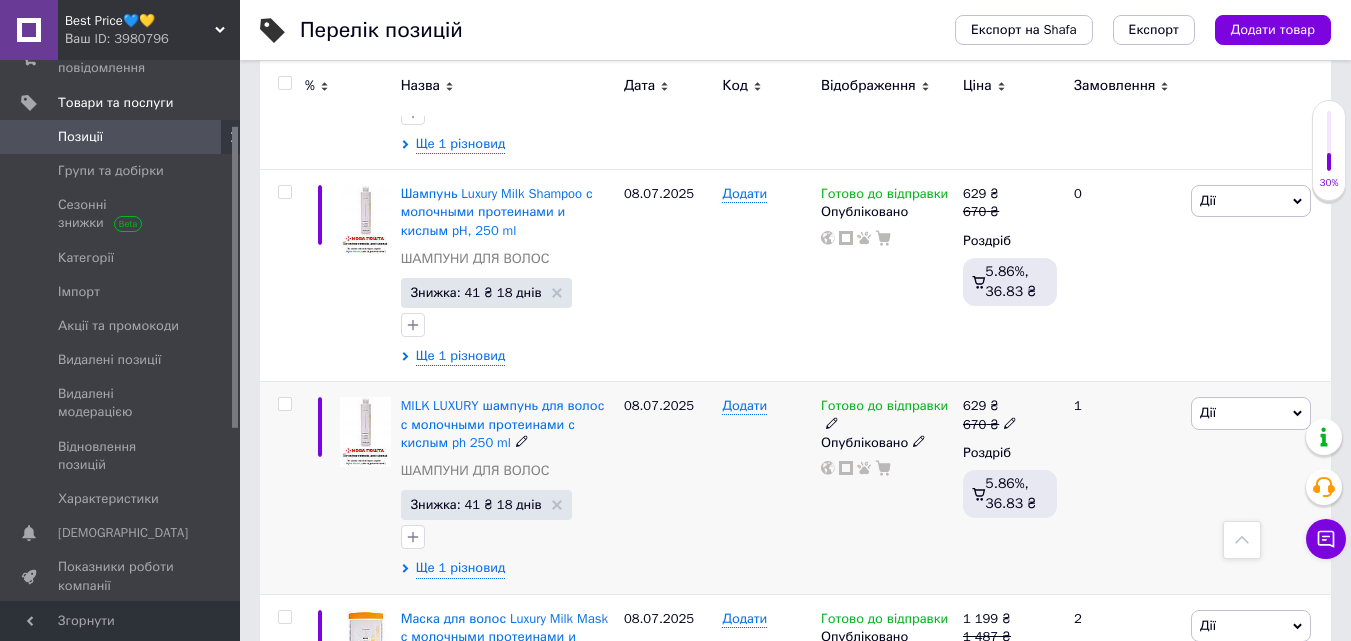 click on "MILK LUXURY шампунь для волос с молочными протеинами с кислым ph 250 ml ШАМПУНИ ДЛЯ ВОЛОС Знижка: 41 ₴ 18 днів Ще 1 різновид" at bounding box center [507, 488] 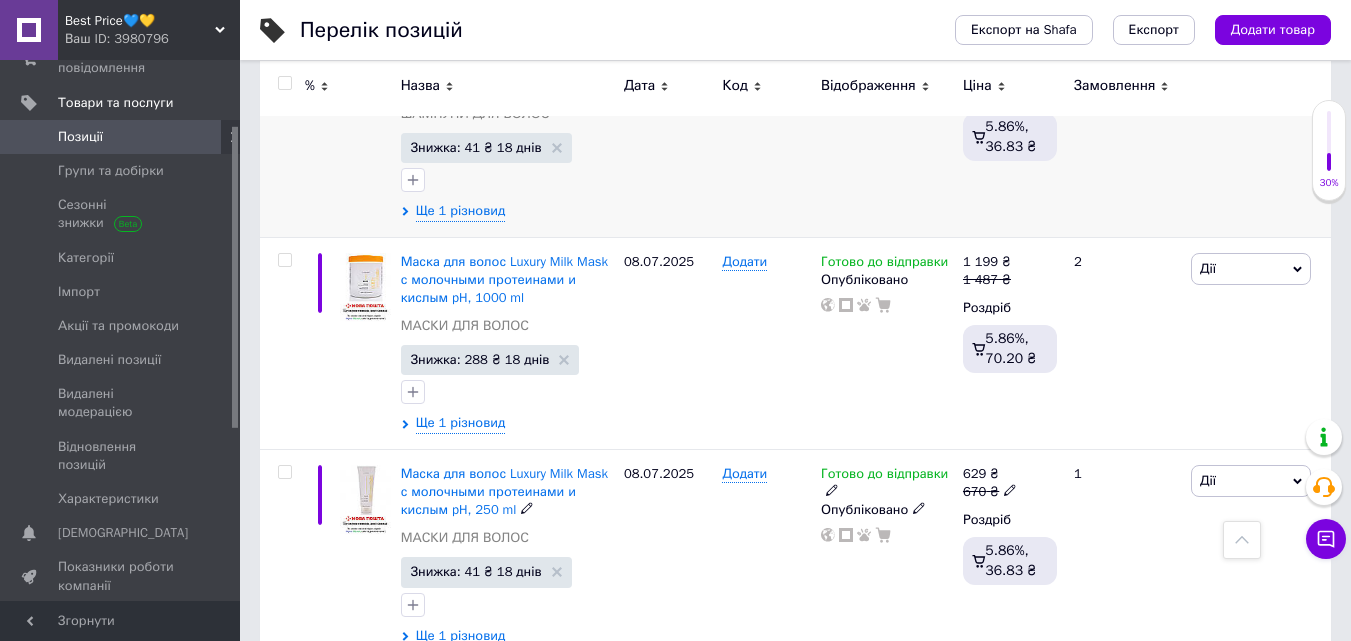 scroll, scrollTop: 7600, scrollLeft: 0, axis: vertical 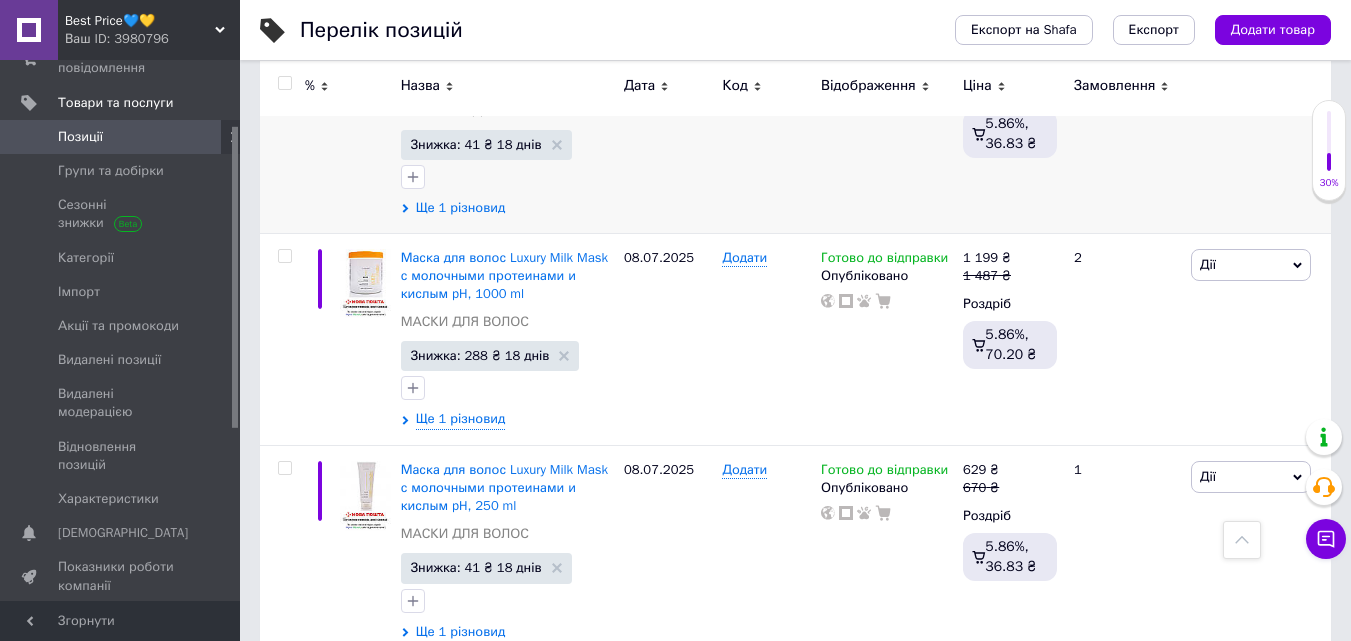 click on "Ще 1 різновид" at bounding box center (461, 208) 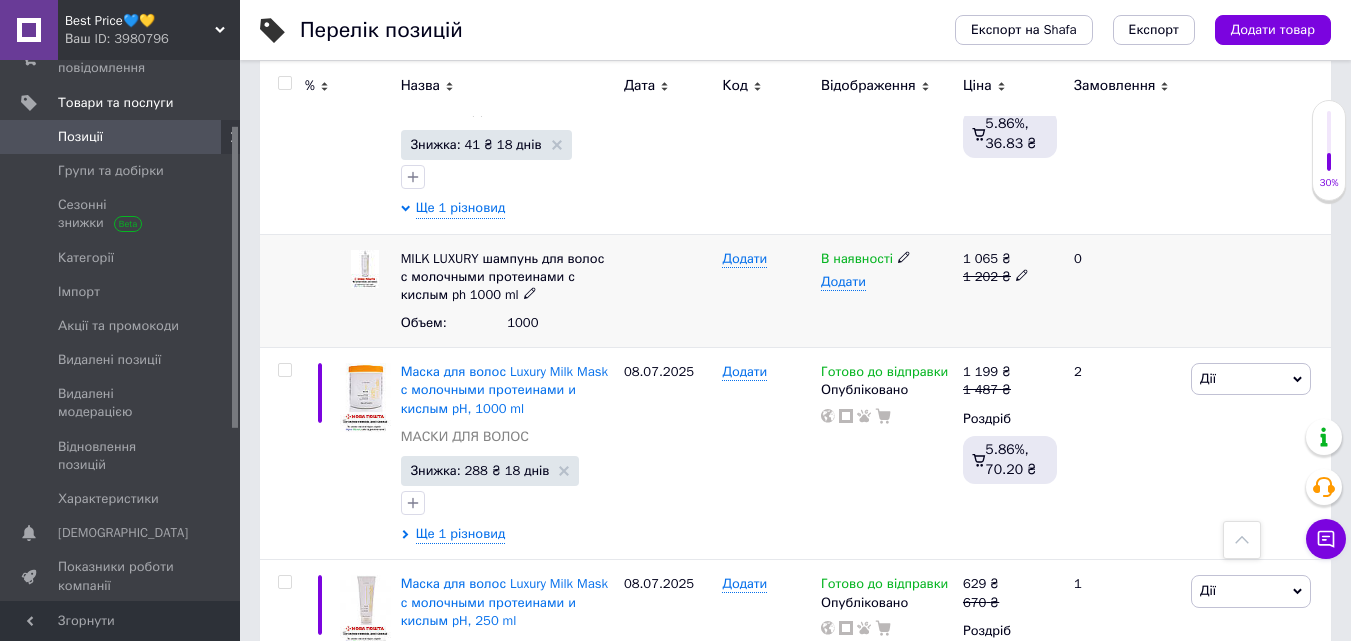 click on "В наявності" at bounding box center (887, 259) 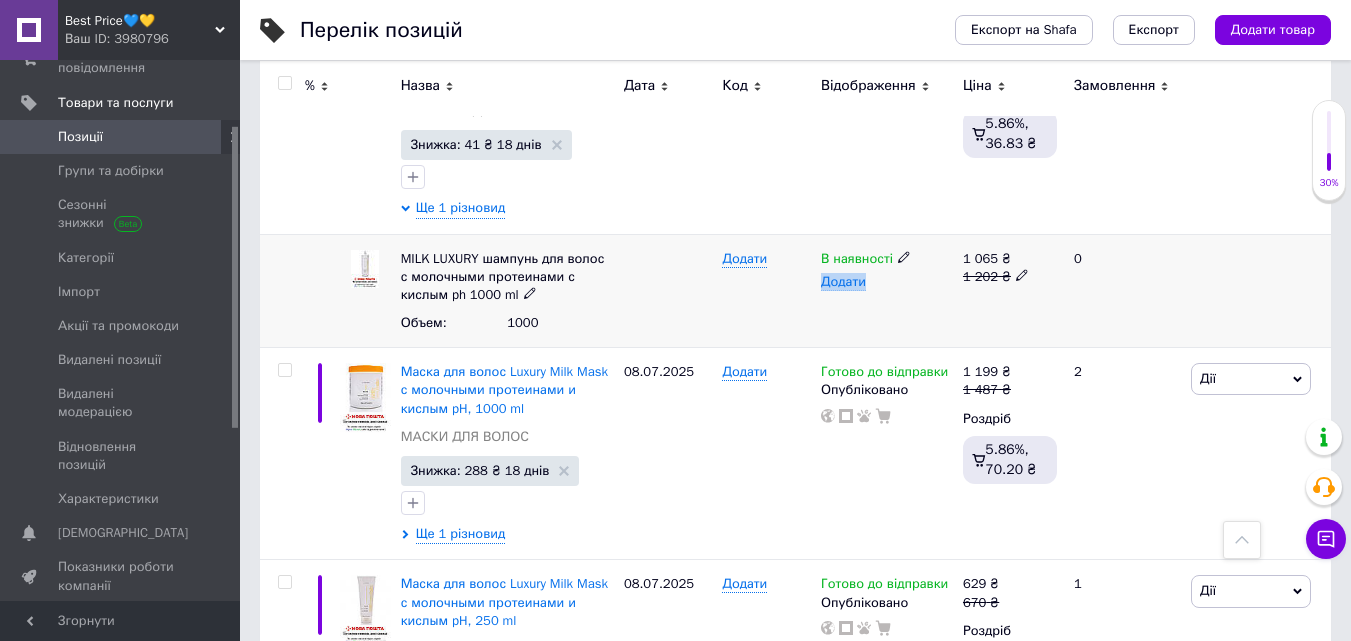 click 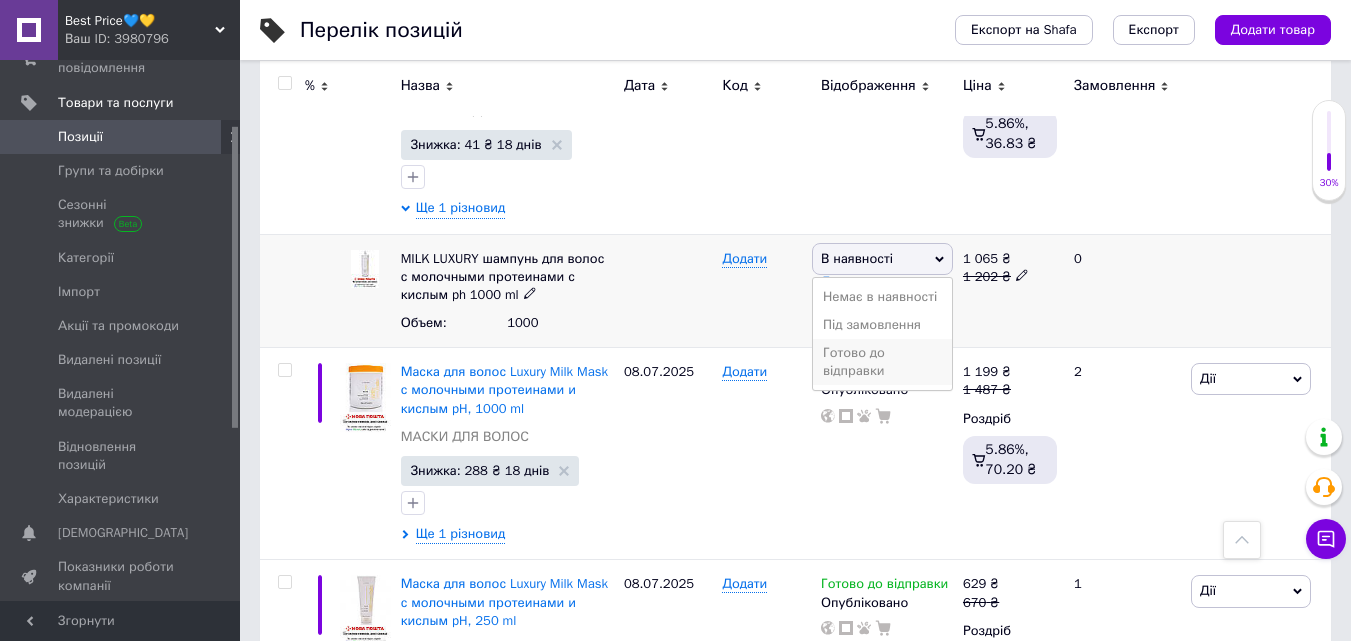 click on "Готово до відправки" at bounding box center (882, 362) 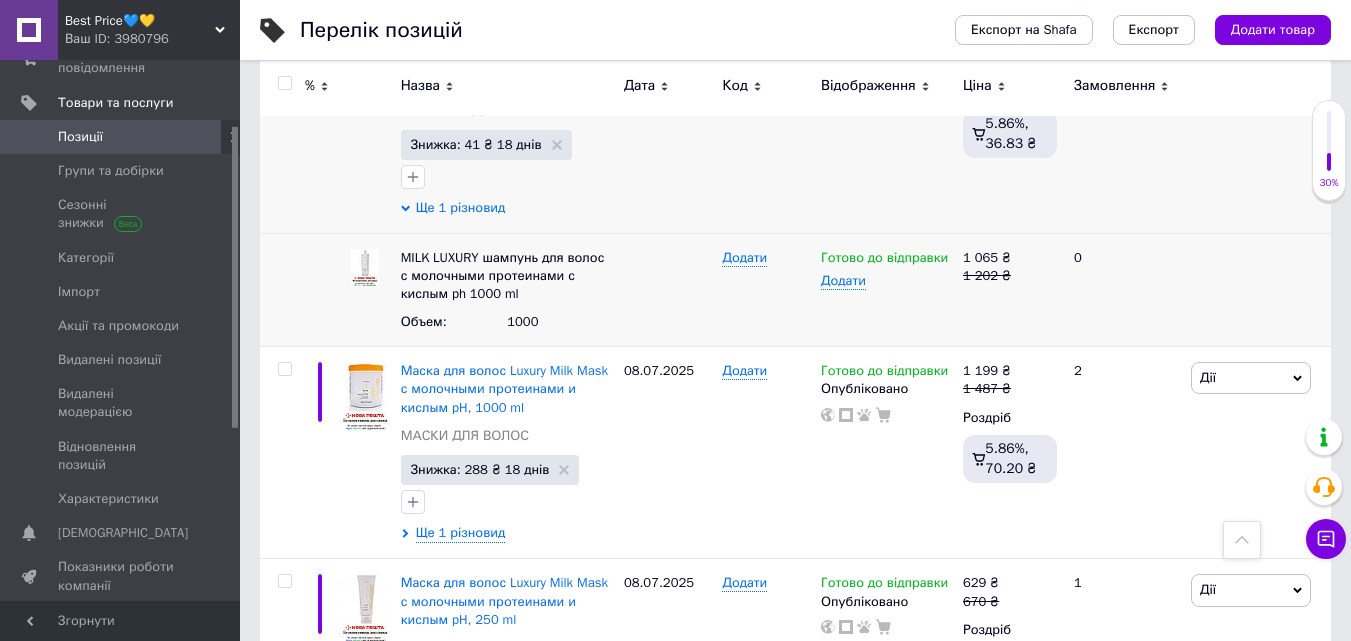 click on "Ще 1 різновид" at bounding box center [461, 208] 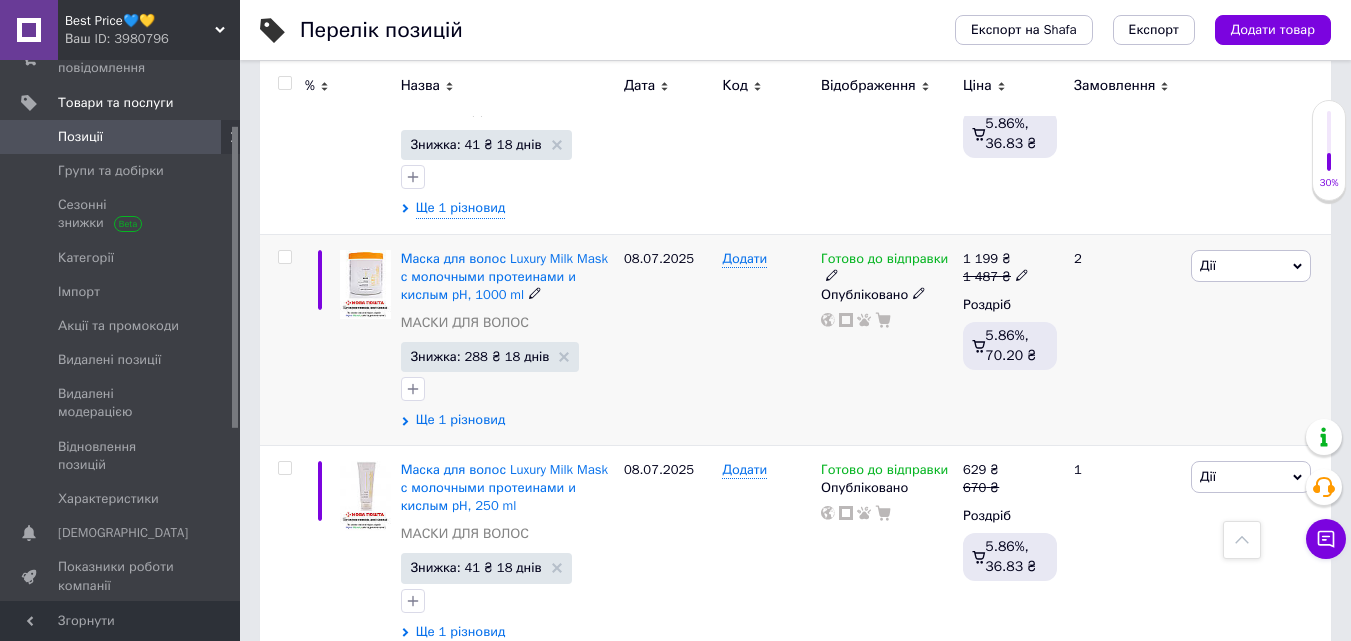 click on "Ще 1 різновид" at bounding box center [461, 420] 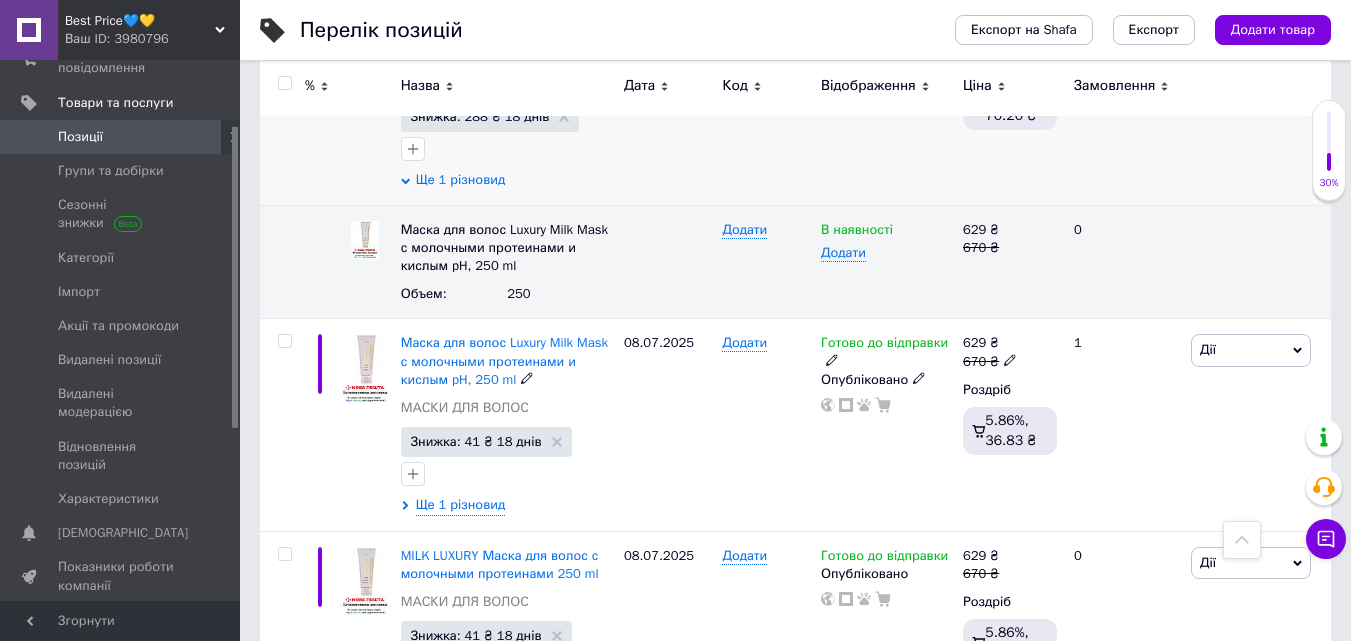 scroll, scrollTop: 7880, scrollLeft: 0, axis: vertical 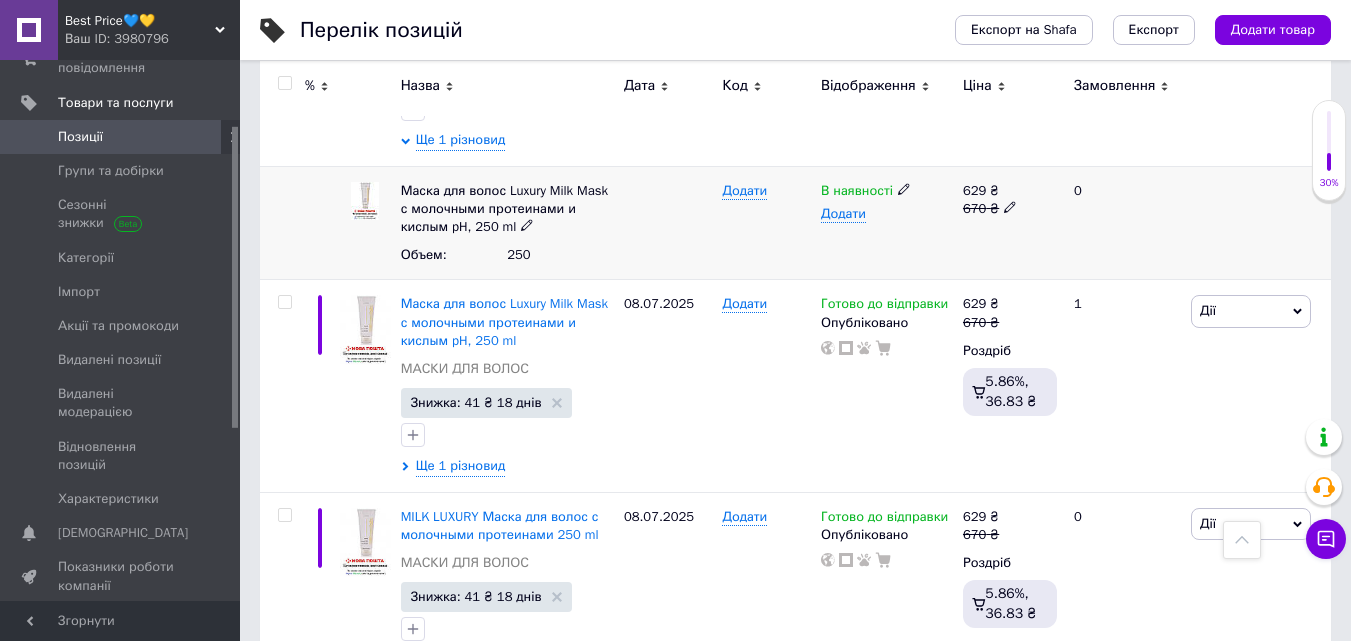 click 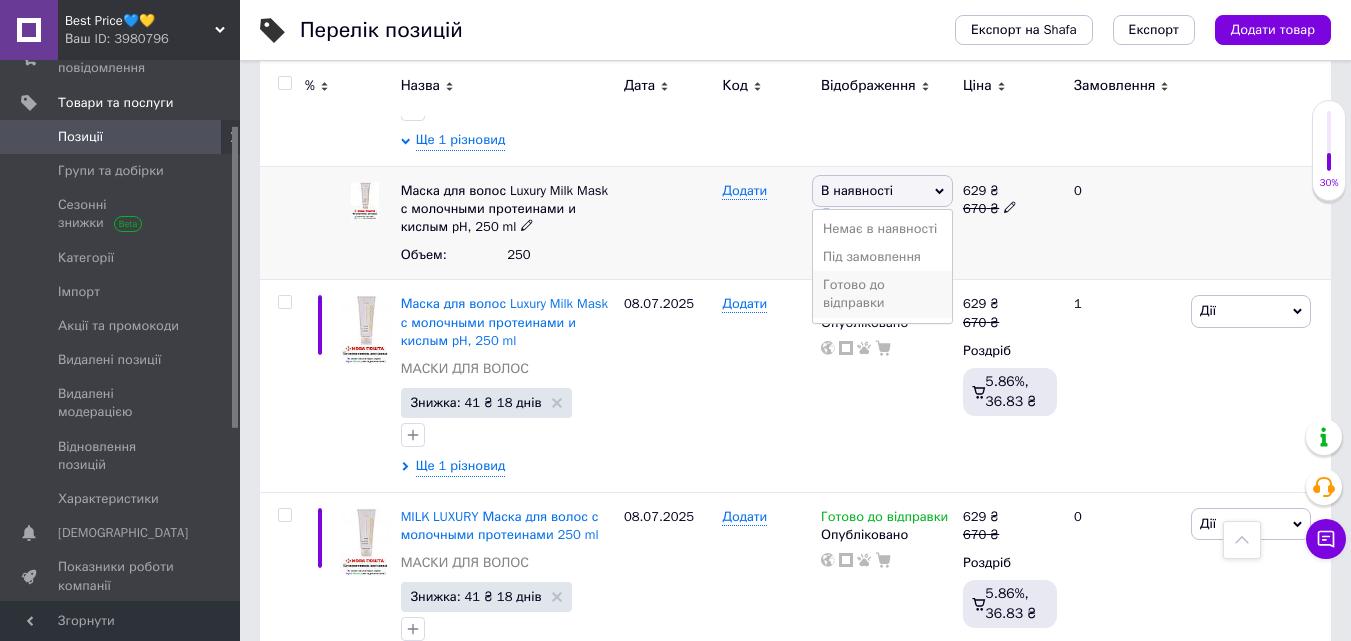 click on "Готово до відправки" at bounding box center (882, 294) 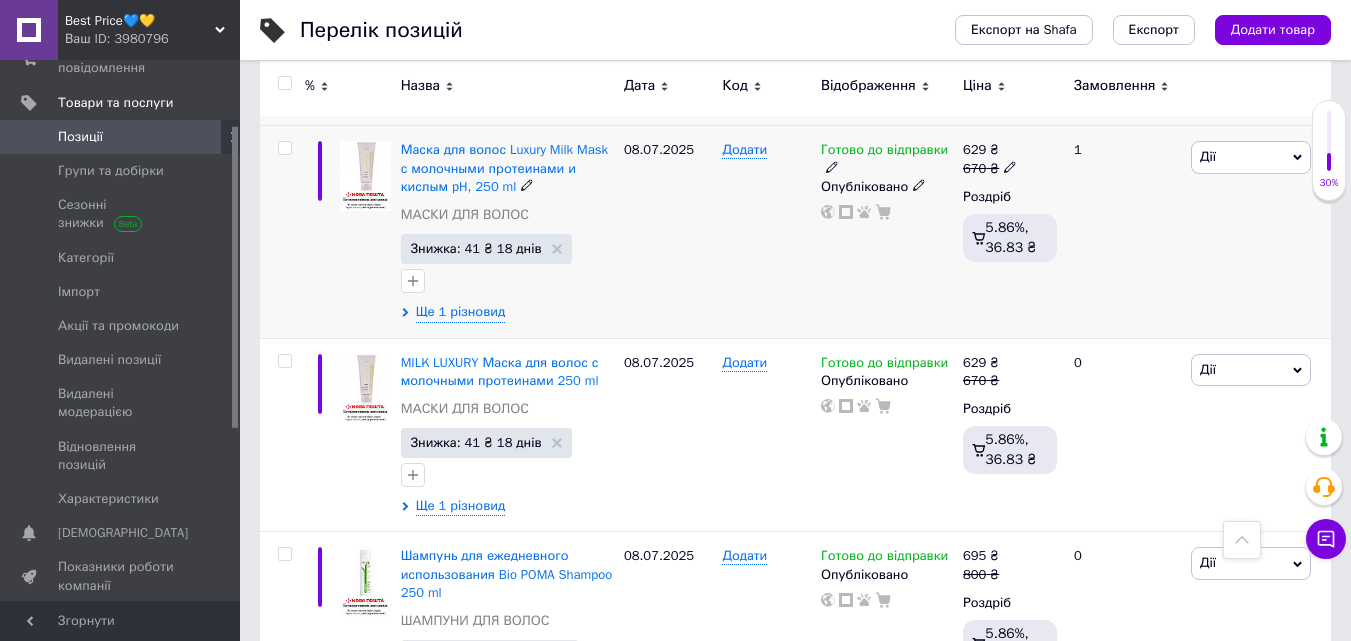 scroll, scrollTop: 8080, scrollLeft: 0, axis: vertical 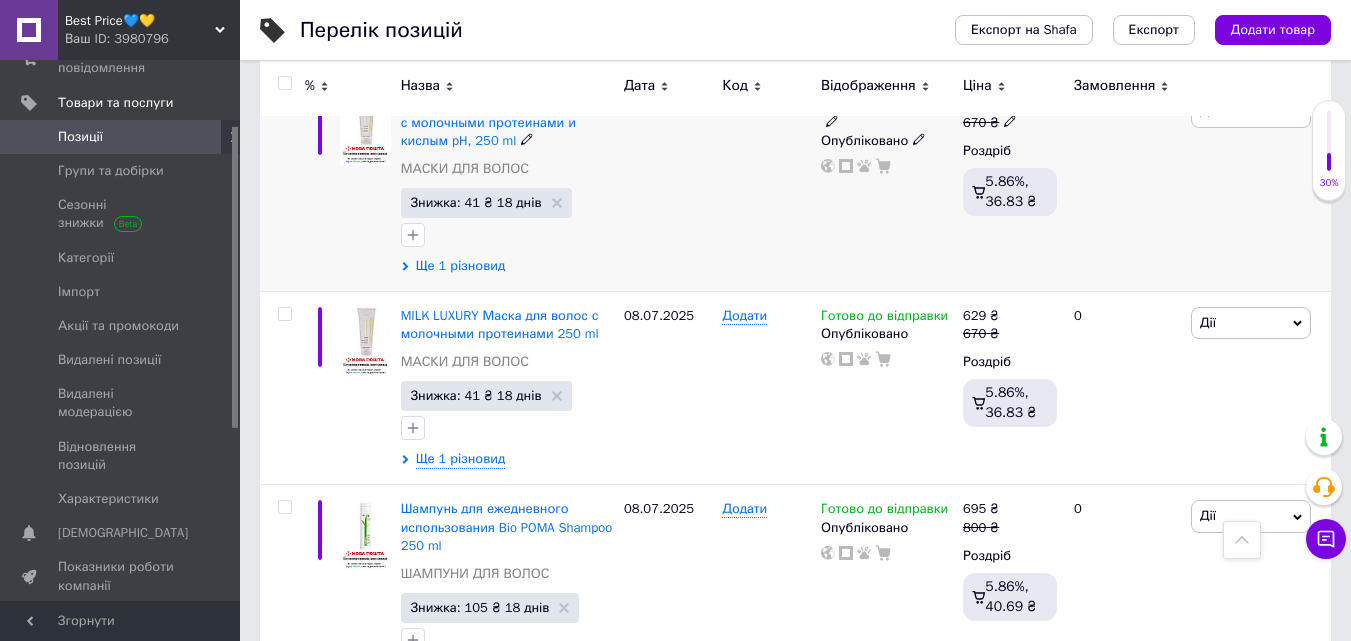 click on "Ще 1 різновид" at bounding box center [461, 266] 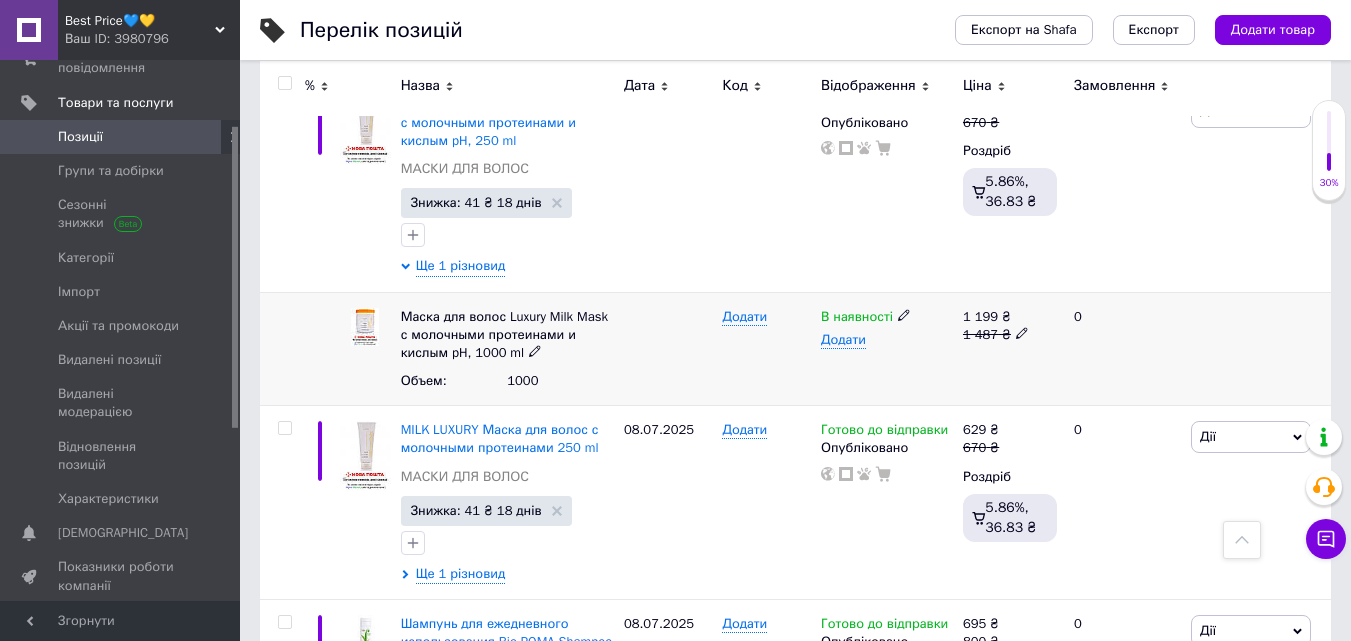 click on "В наявності" at bounding box center [887, 317] 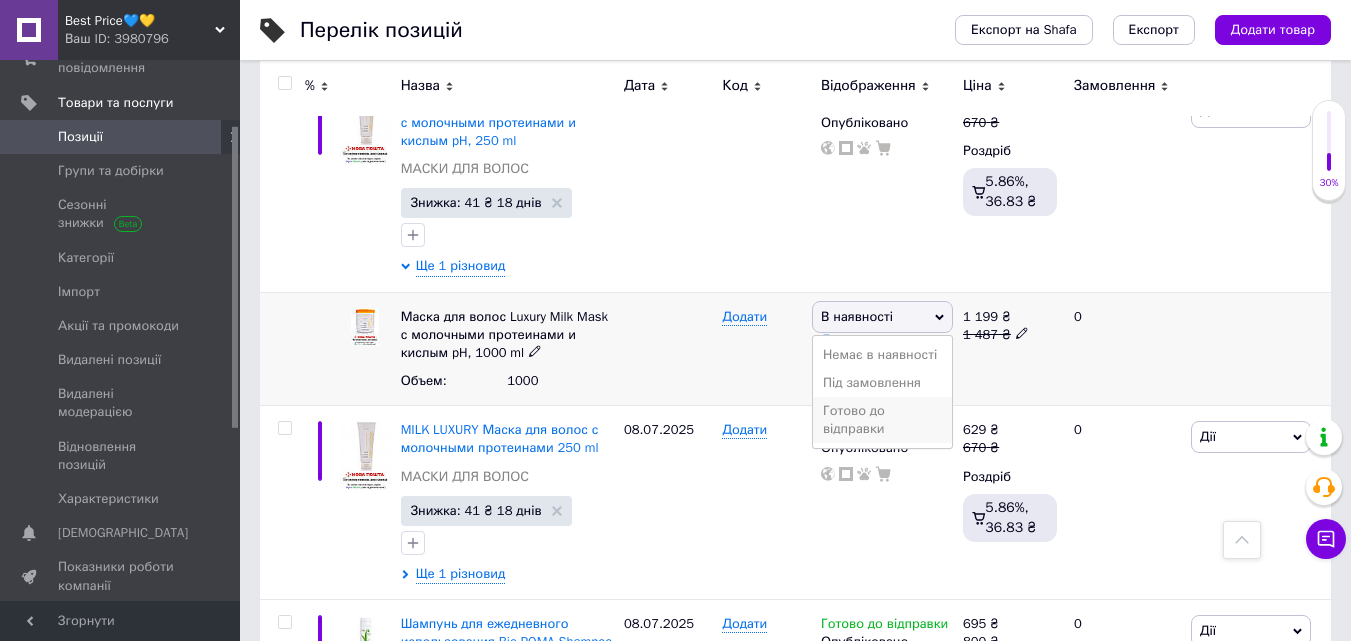 click on "Готово до відправки" at bounding box center [882, 420] 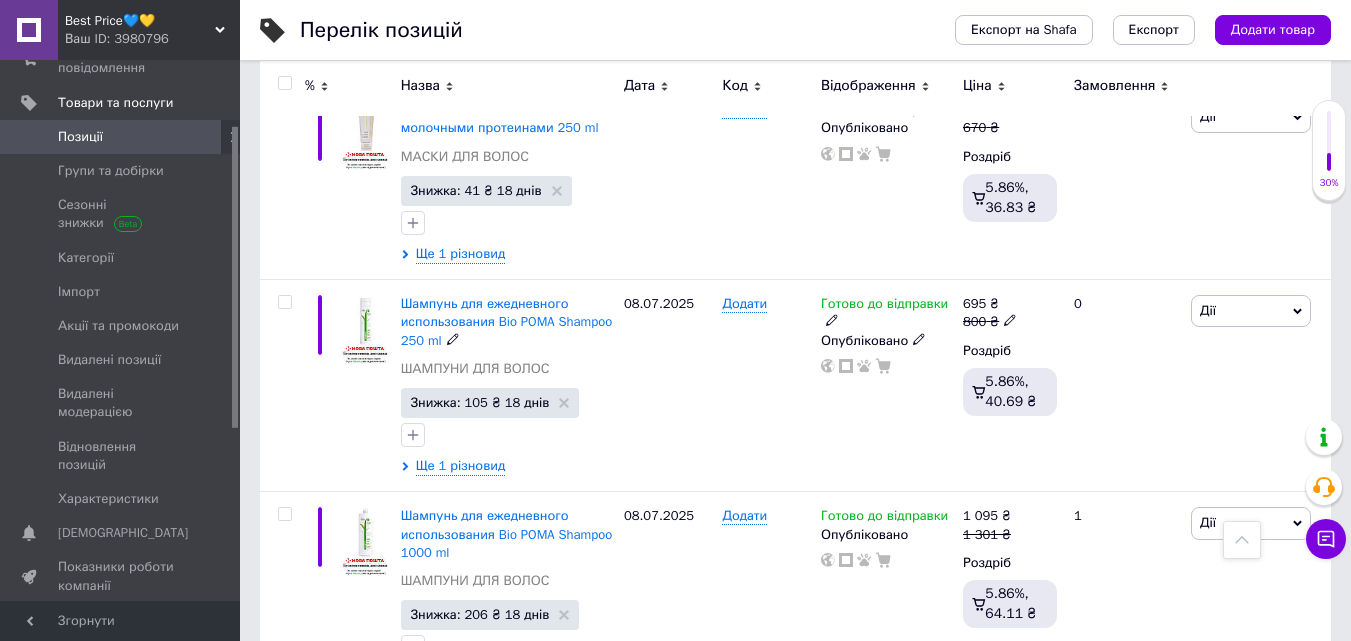 scroll, scrollTop: 8440, scrollLeft: 0, axis: vertical 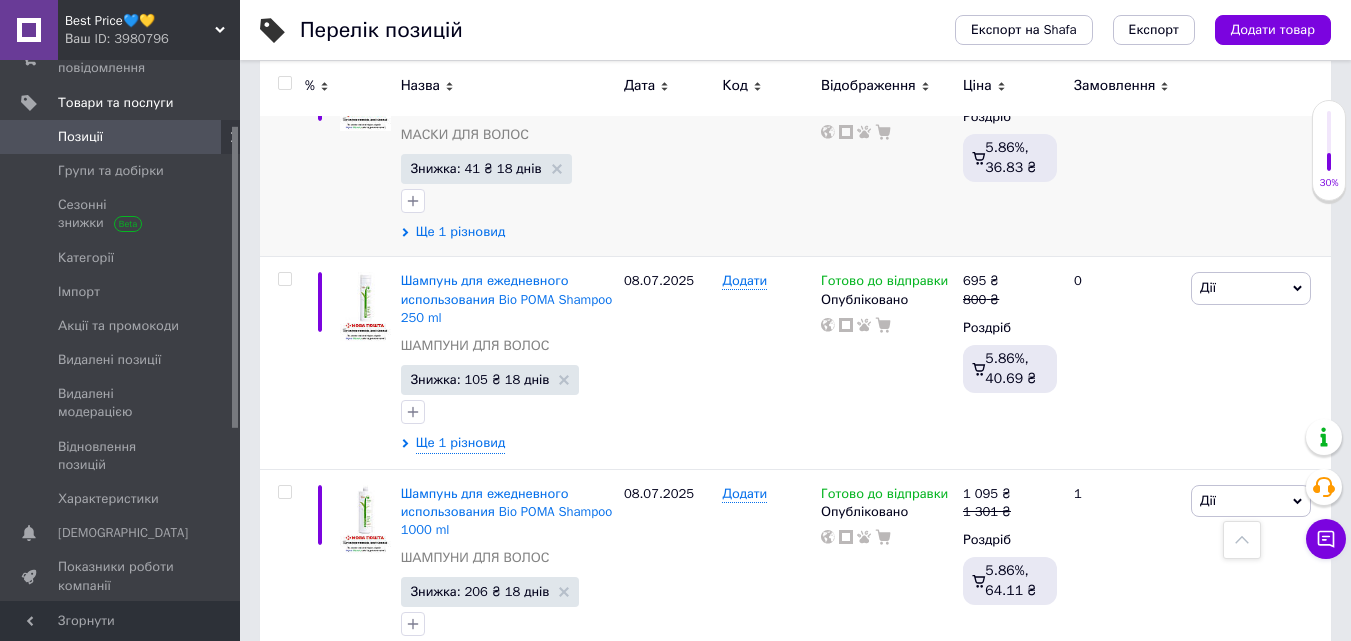 click on "Ще 1 різновид" at bounding box center (461, 232) 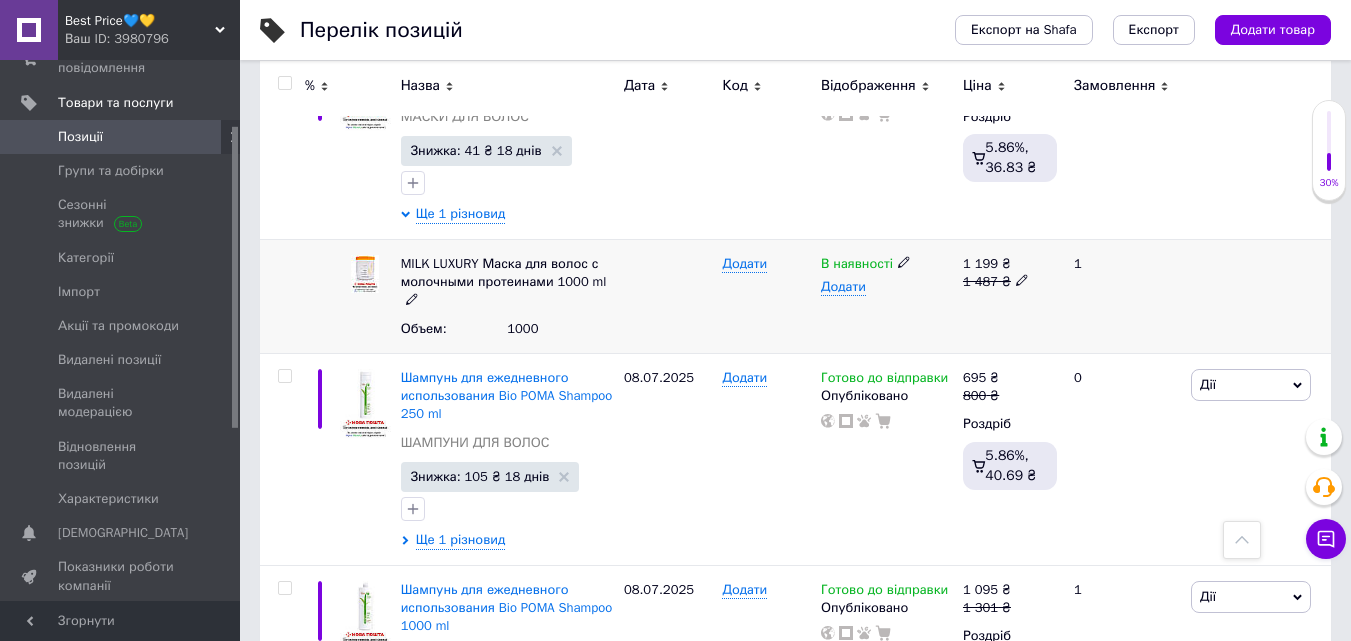 click 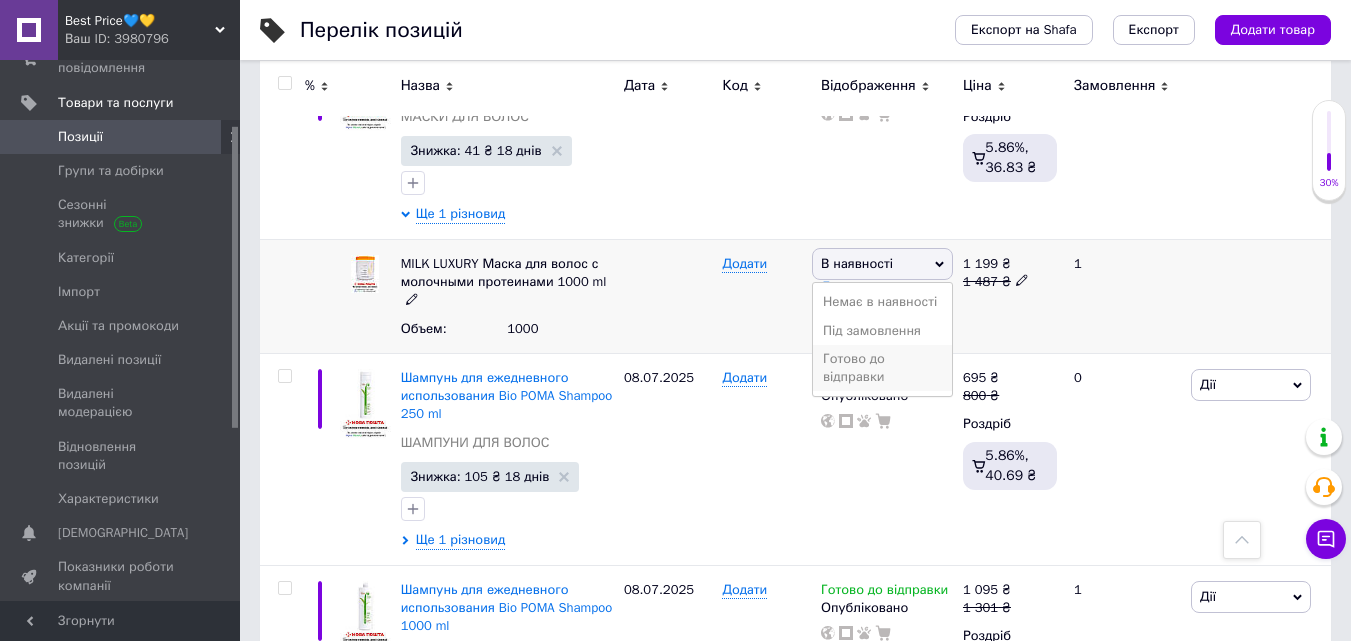 click on "Готово до відправки" at bounding box center [882, 368] 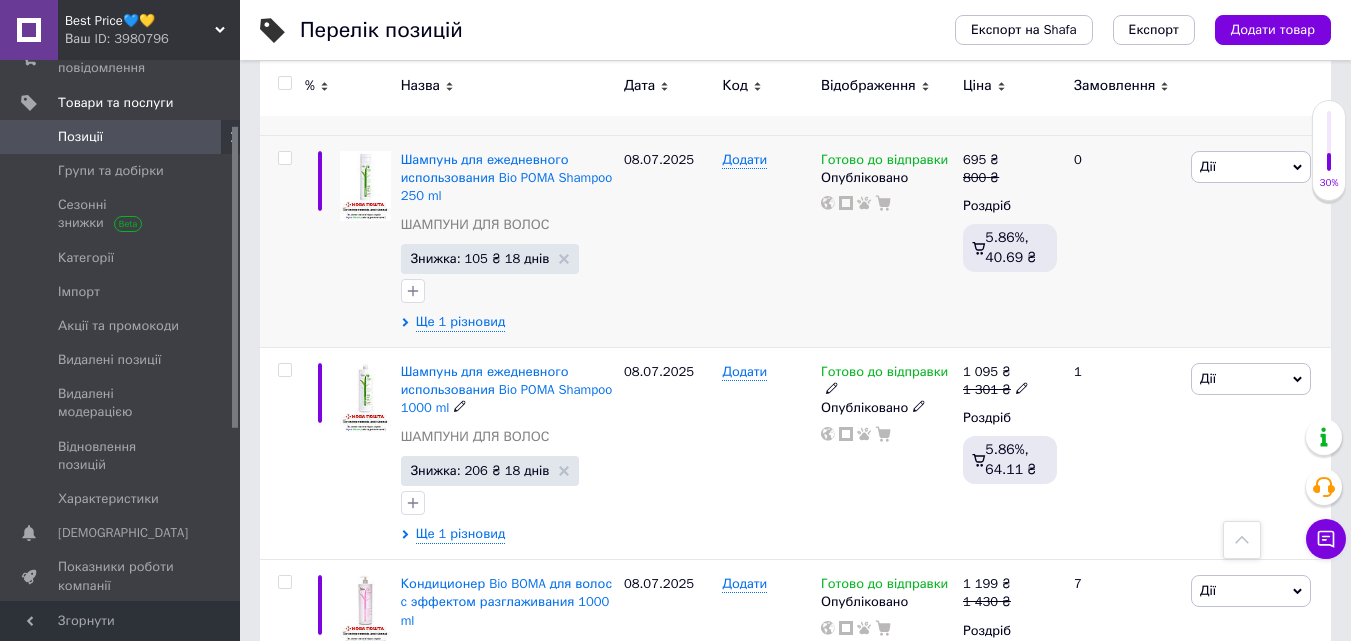 scroll, scrollTop: 8680, scrollLeft: 0, axis: vertical 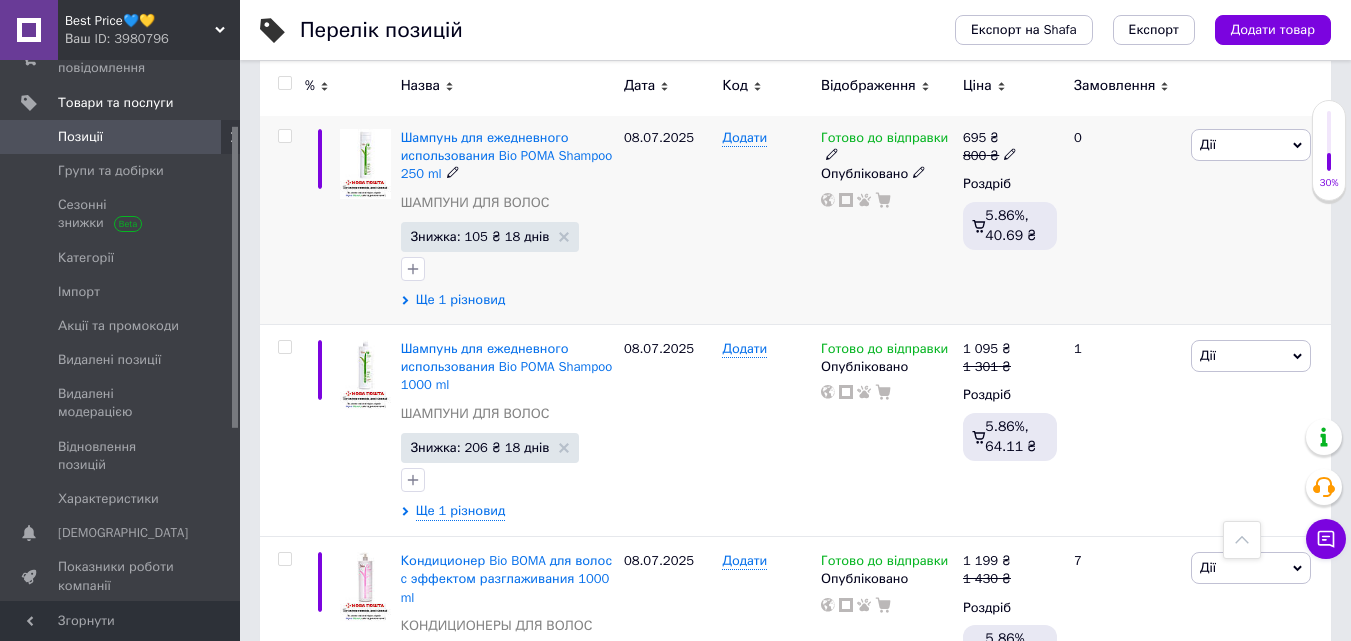 click on "Ще 1 різновид" at bounding box center [461, 300] 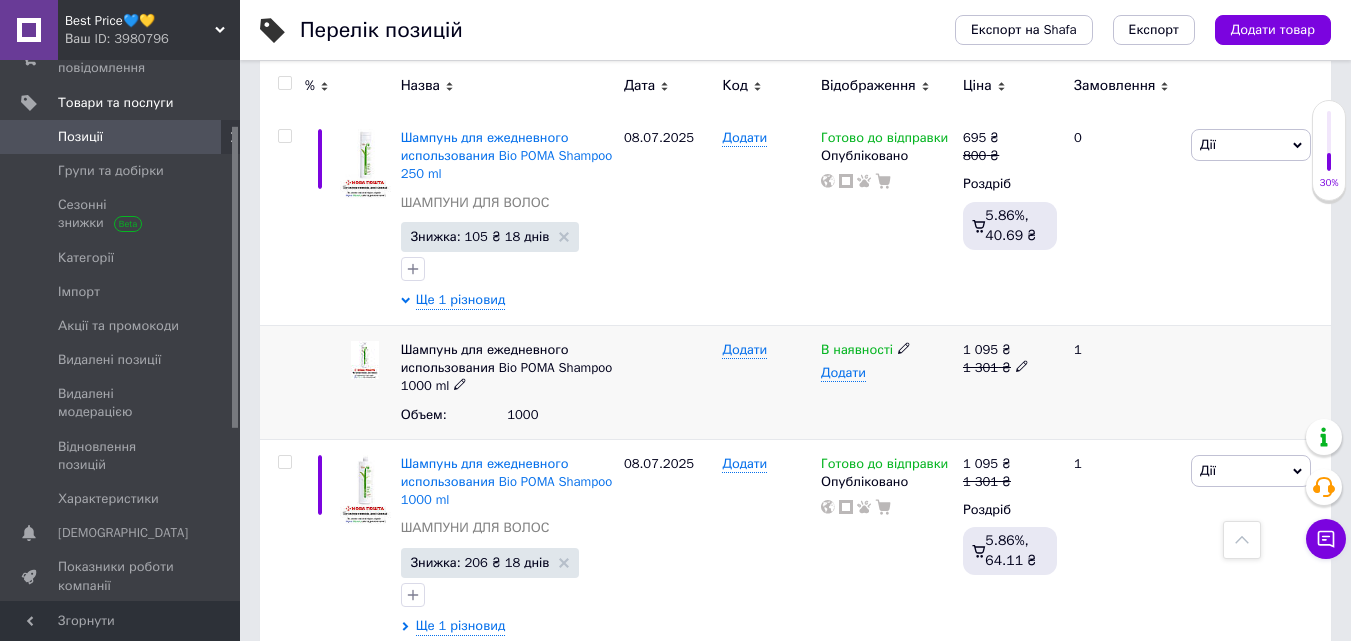 click 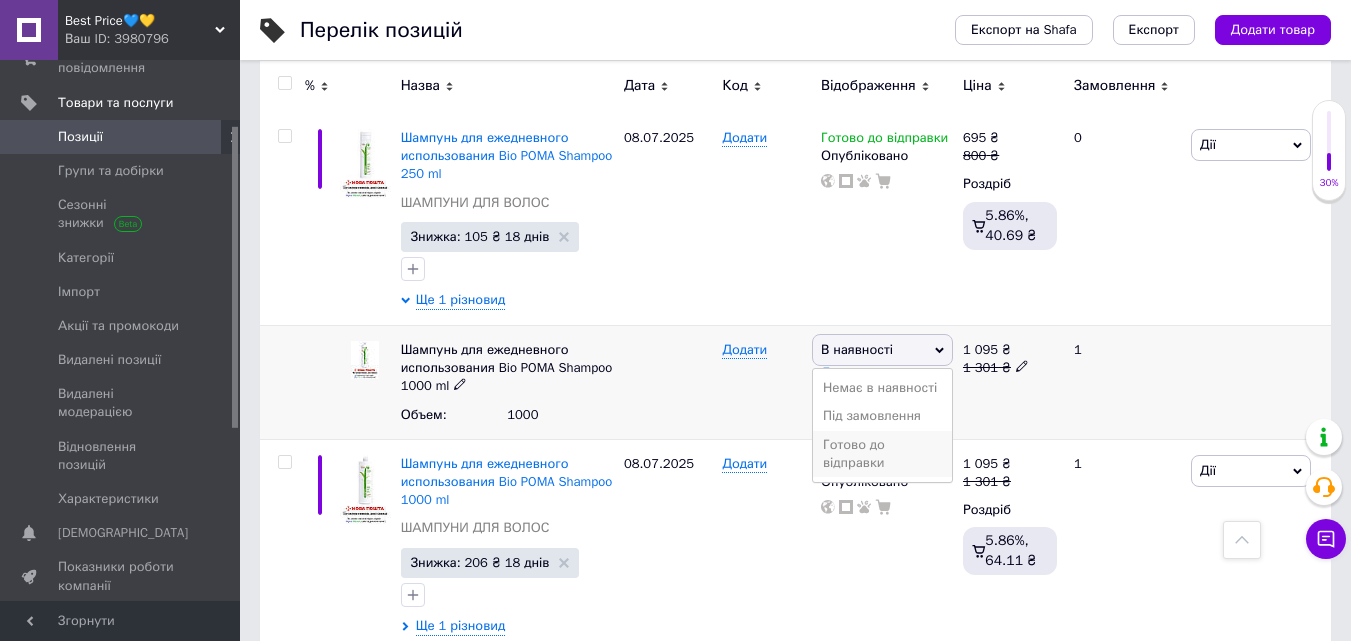click on "Готово до відправки" at bounding box center (882, 454) 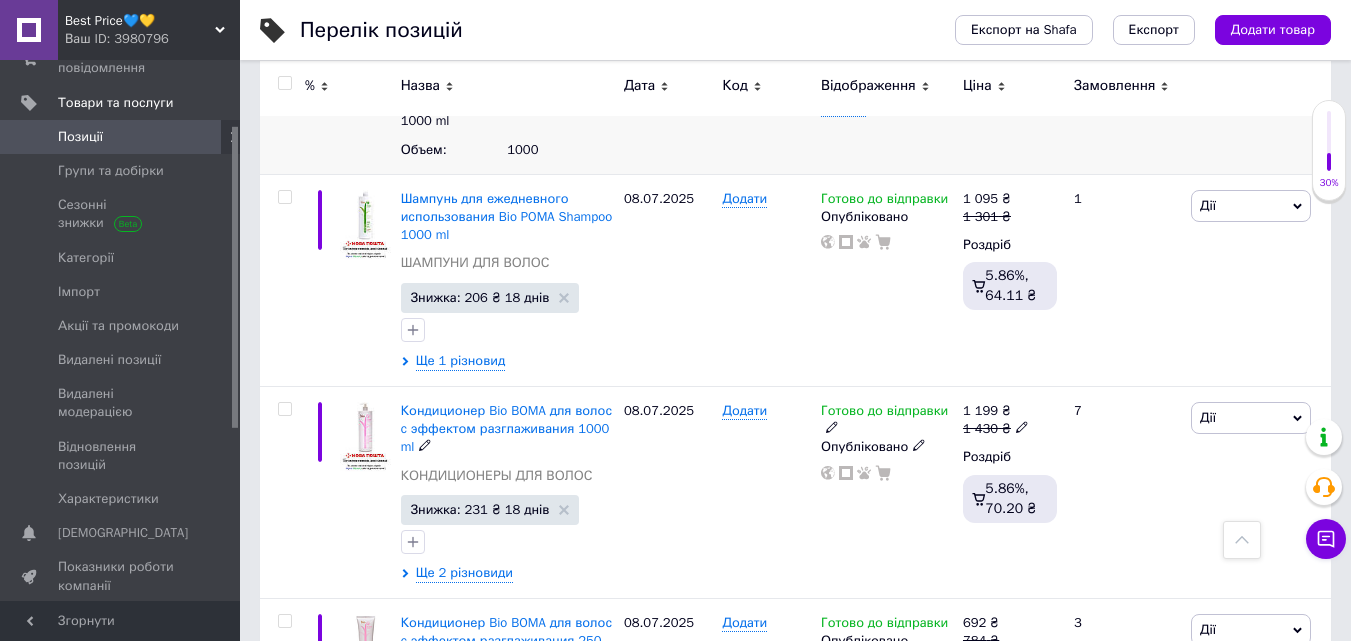 scroll, scrollTop: 9000, scrollLeft: 0, axis: vertical 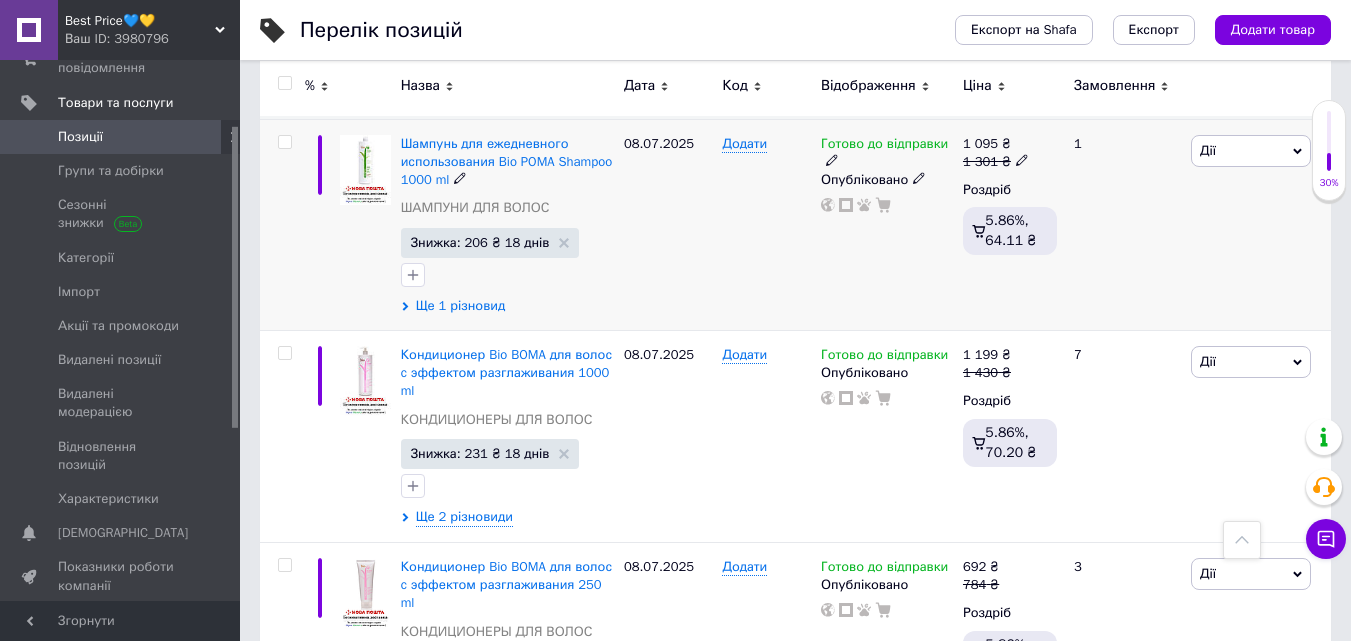 click on "Ще 1 різновид" at bounding box center [461, 306] 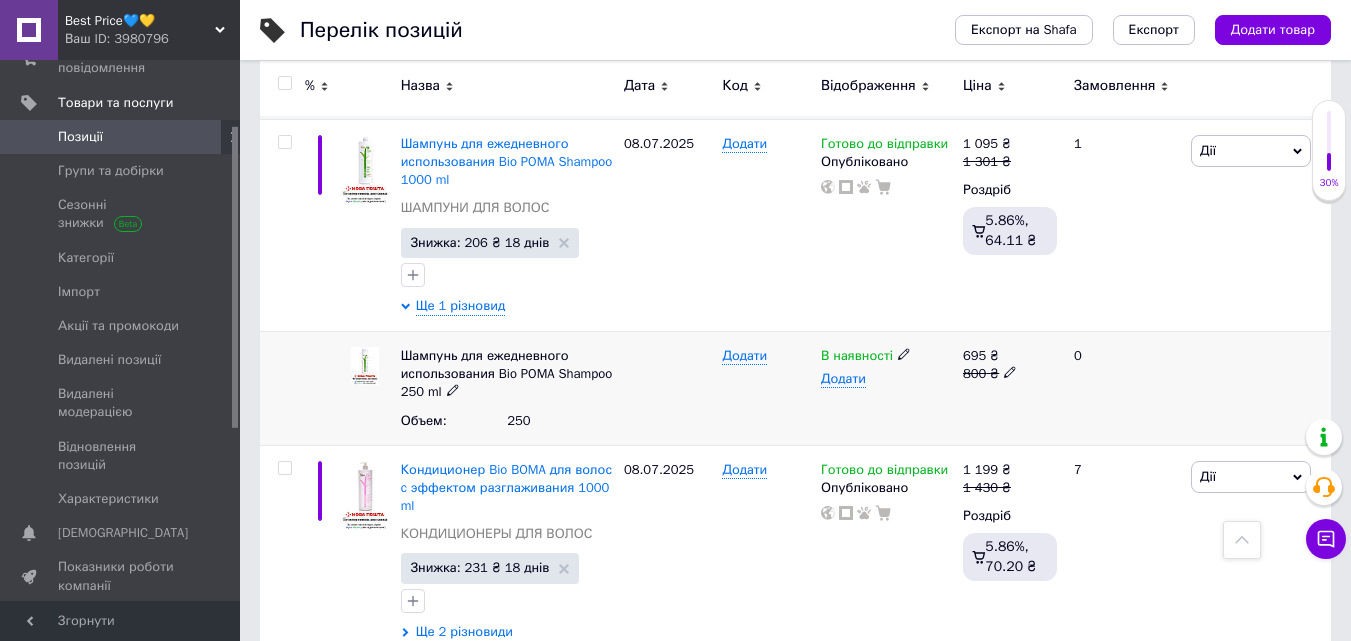 click 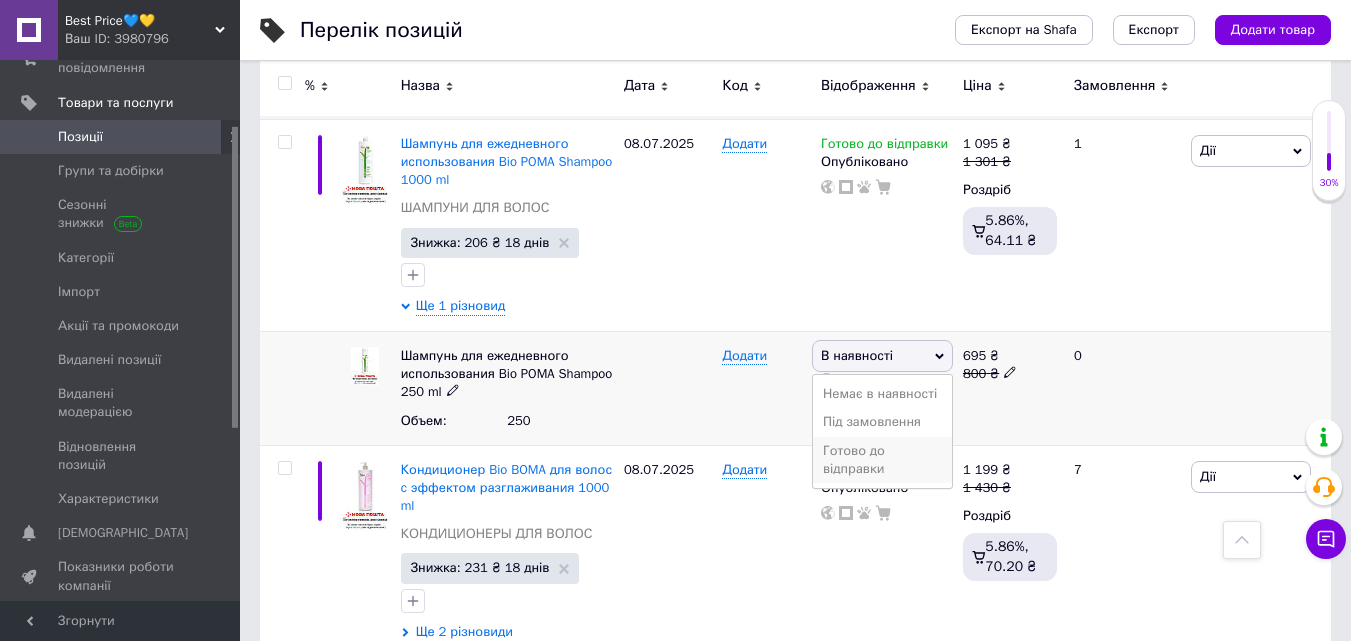 click on "Готово до відправки" at bounding box center (882, 460) 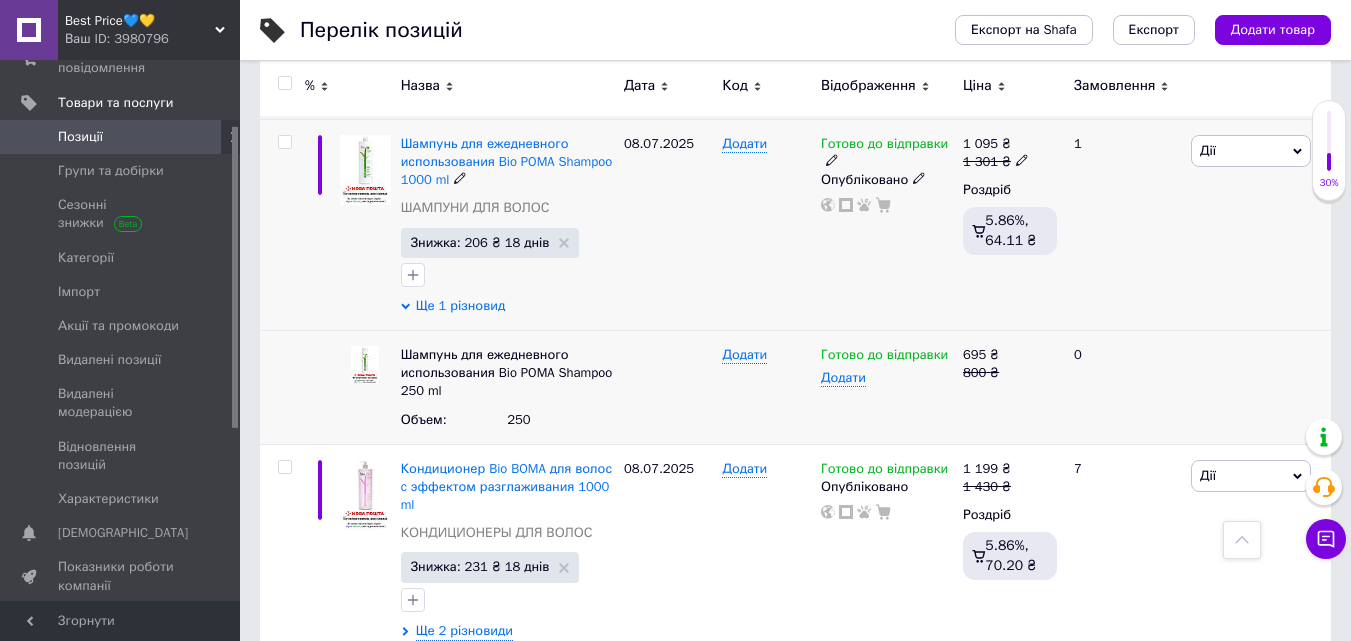 click on "Ще 1 різновид" at bounding box center [461, 306] 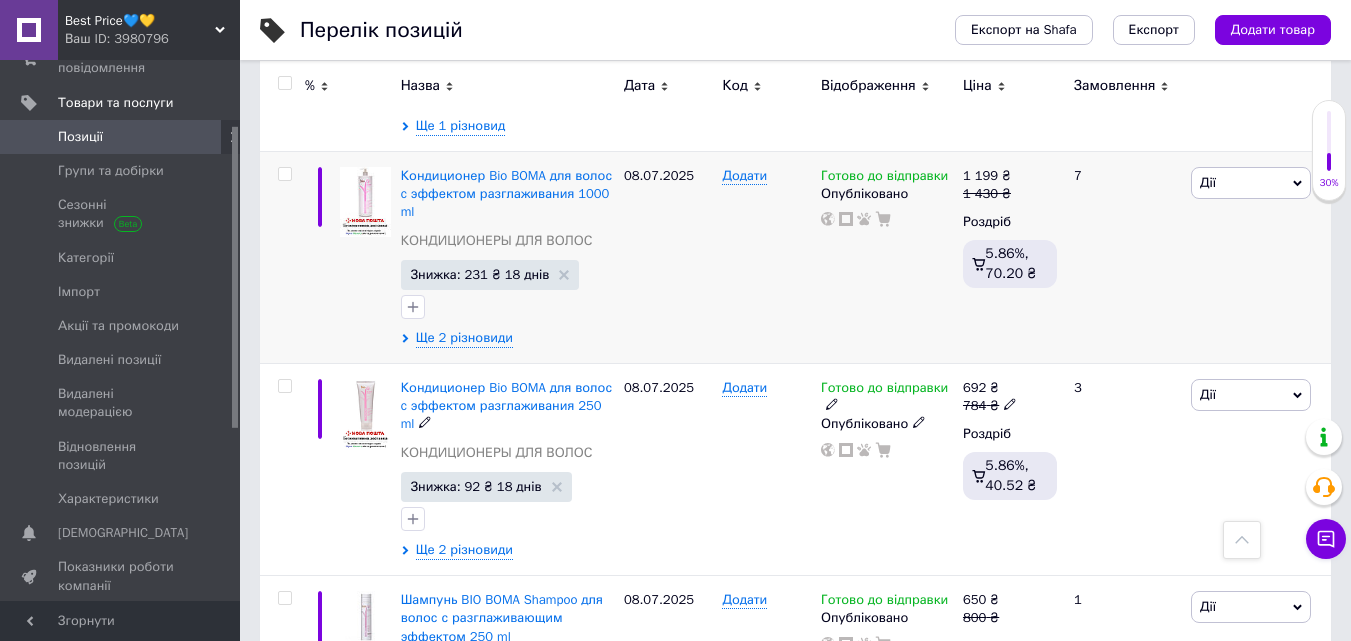 scroll, scrollTop: 9200, scrollLeft: 0, axis: vertical 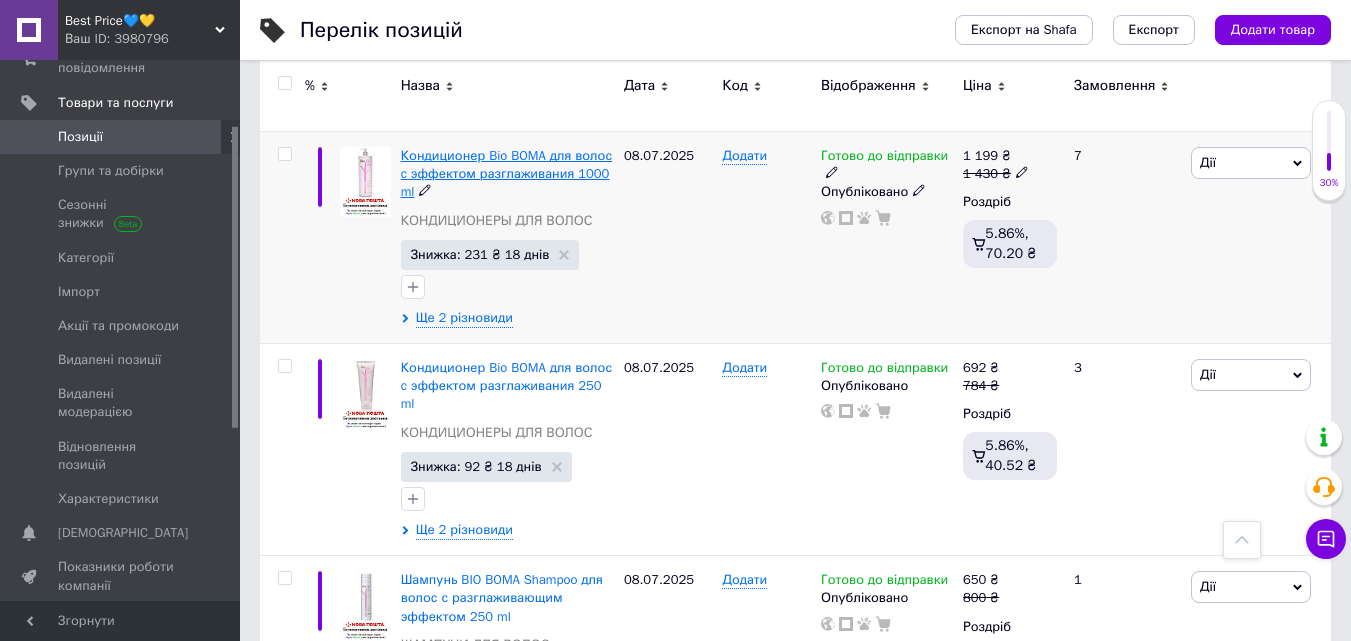 click on "Кондиционер Bio BOMA для волос c эффектом разглаживания 1000 ml" at bounding box center [506, 173] 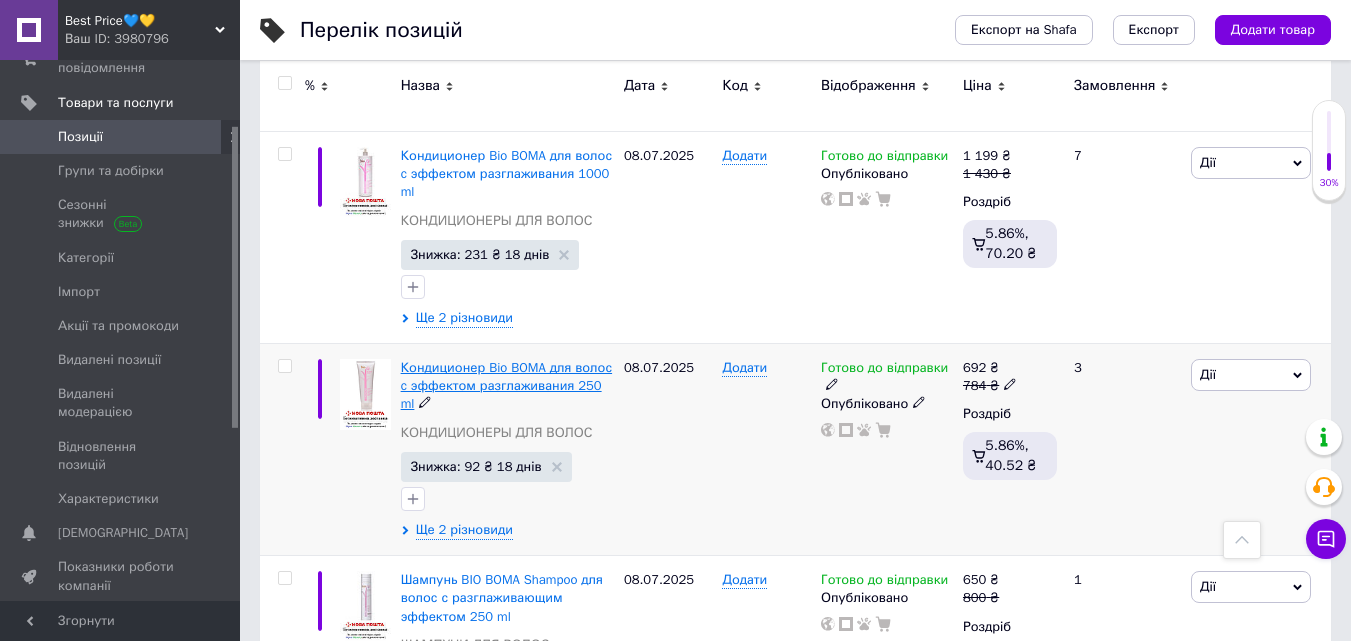click on "Кондиционер Bio BOMA для волос c эффектом разглаживания 250 ml" at bounding box center [506, 385] 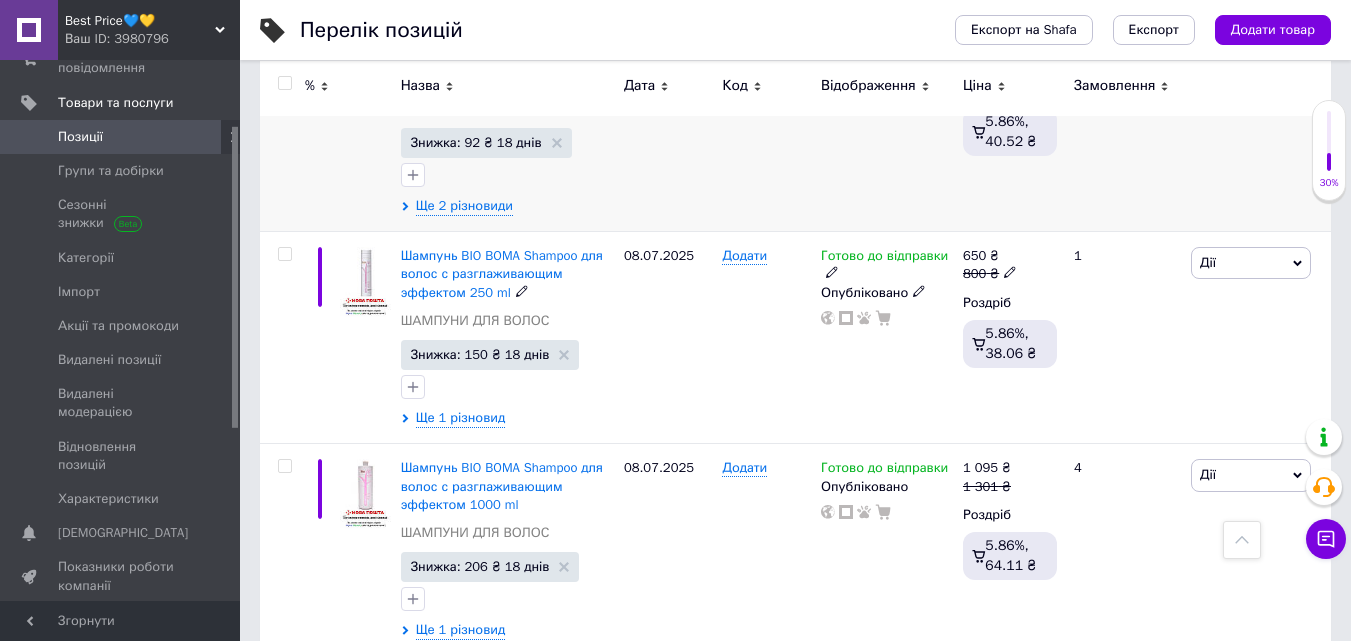 scroll, scrollTop: 9560, scrollLeft: 0, axis: vertical 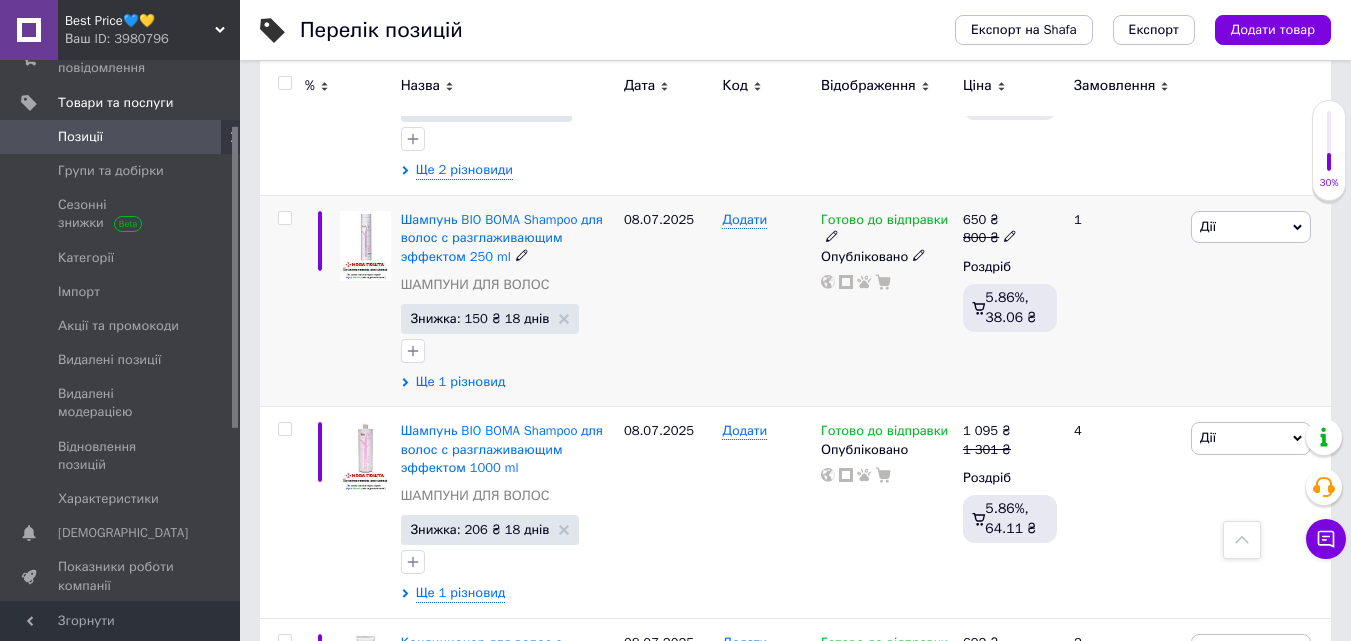 click on "Ще 1 різновид" at bounding box center [461, 382] 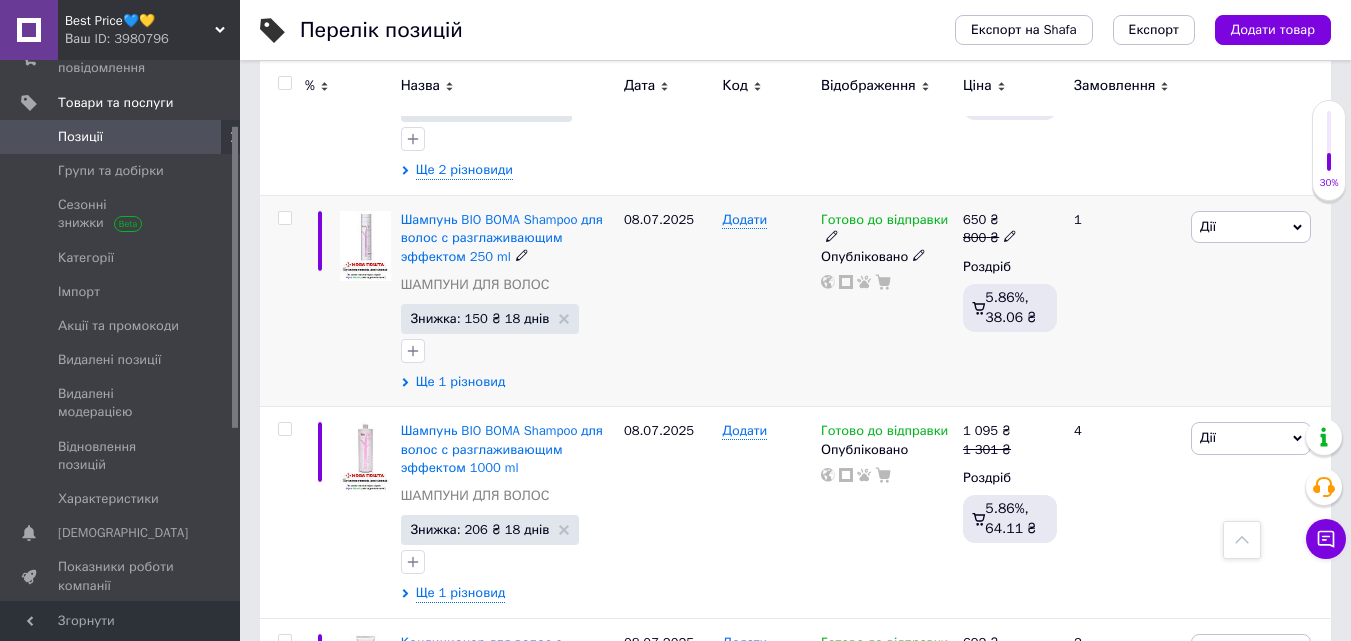 click on "Ще 1 різновид" at bounding box center (461, 382) 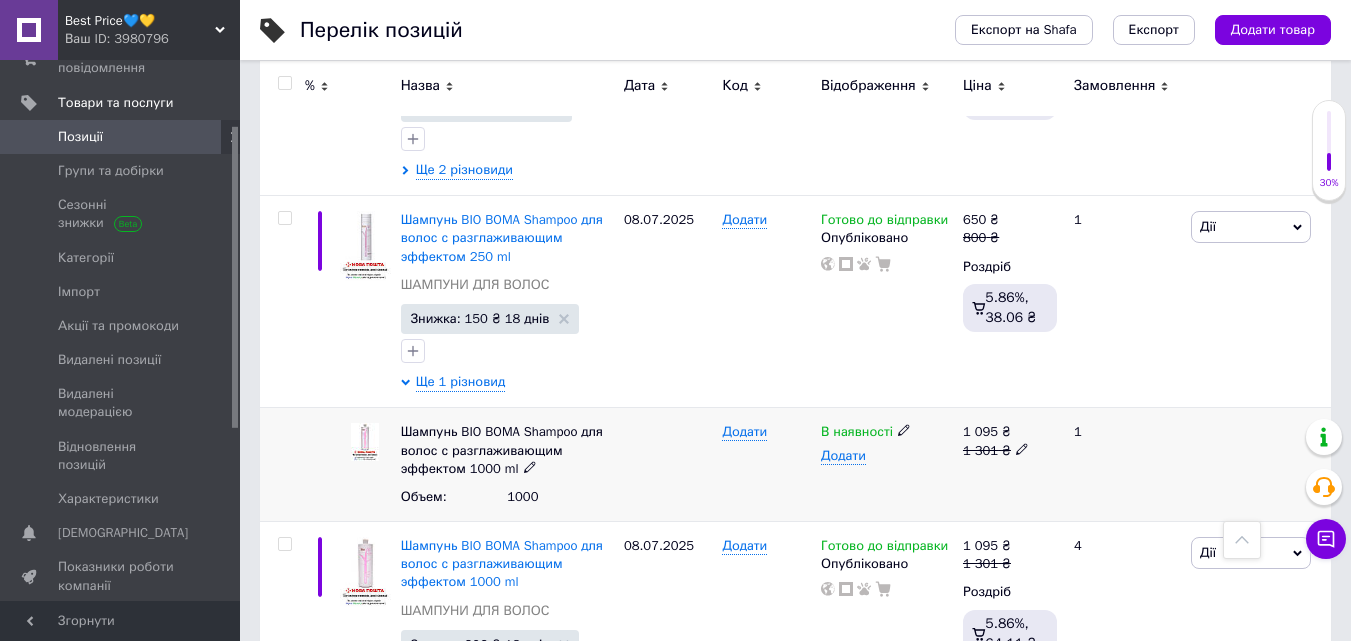 click on "В наявності" at bounding box center (887, 432) 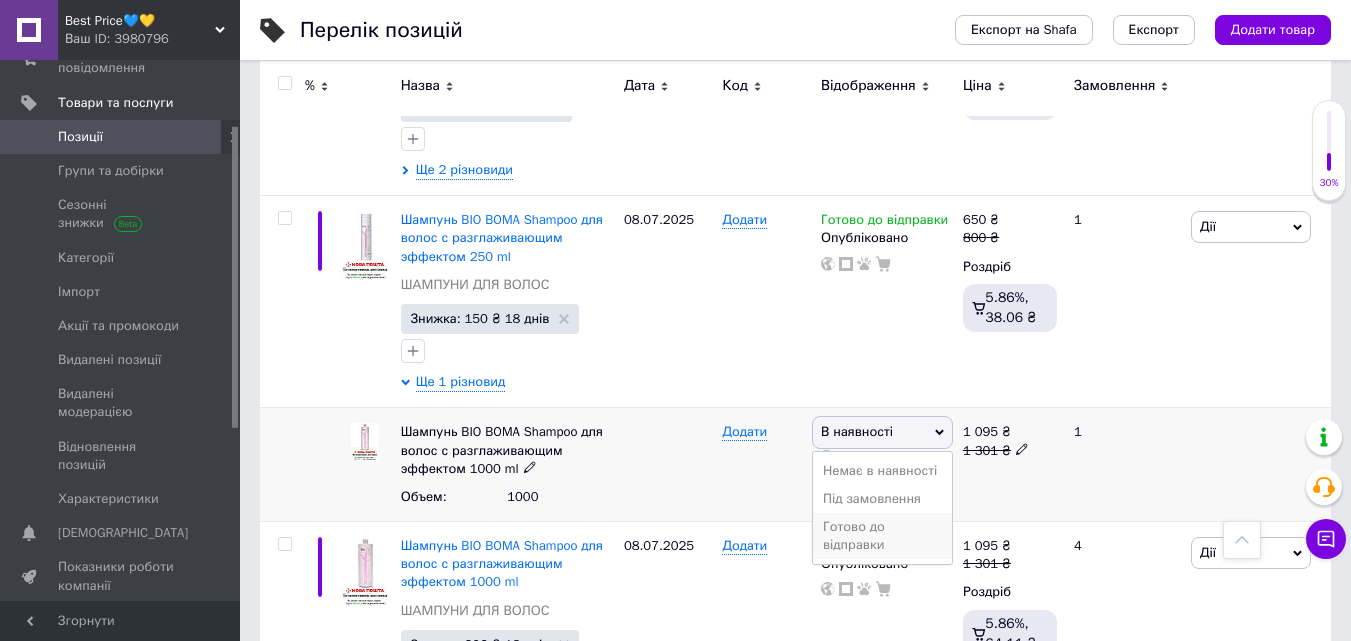 click on "Готово до відправки" at bounding box center (882, 536) 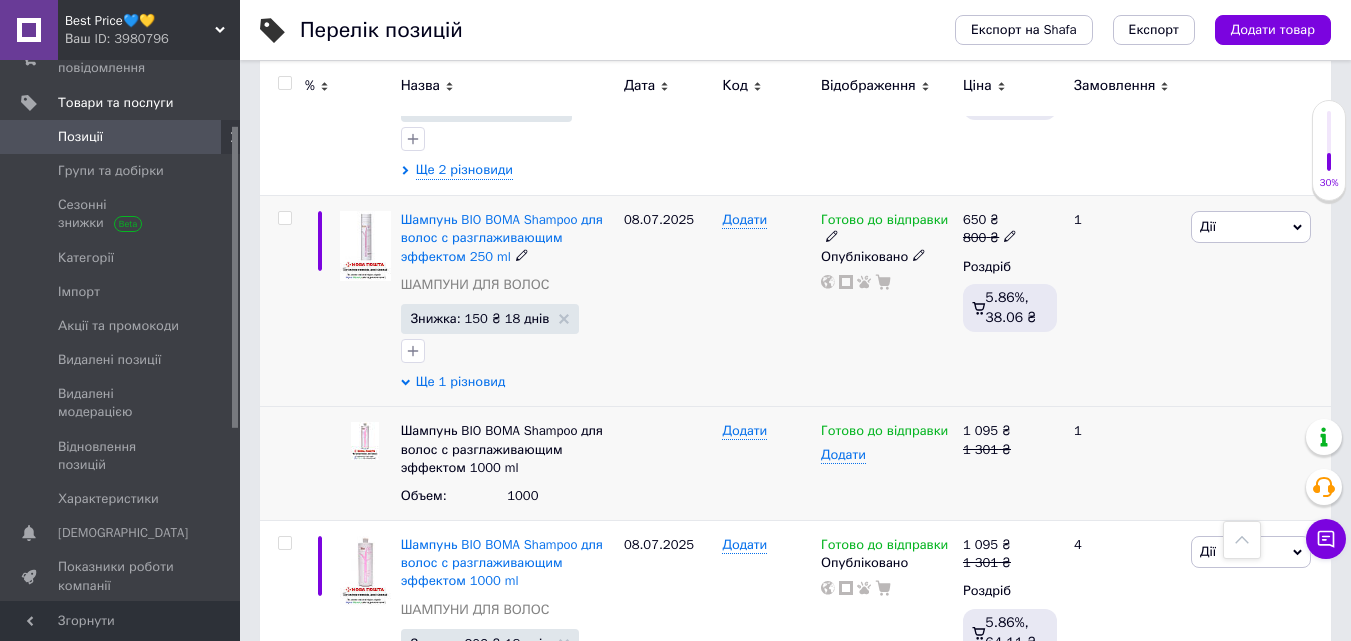 click on "Ще 1 різновид" at bounding box center [461, 382] 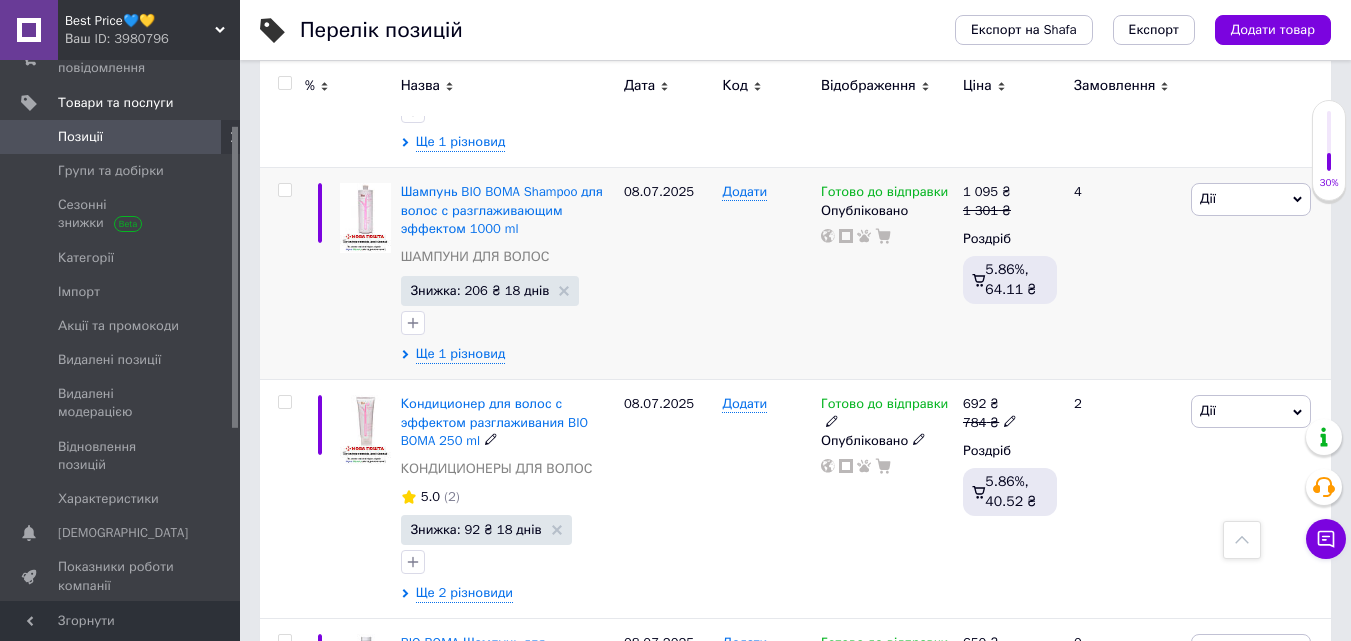 scroll, scrollTop: 9840, scrollLeft: 0, axis: vertical 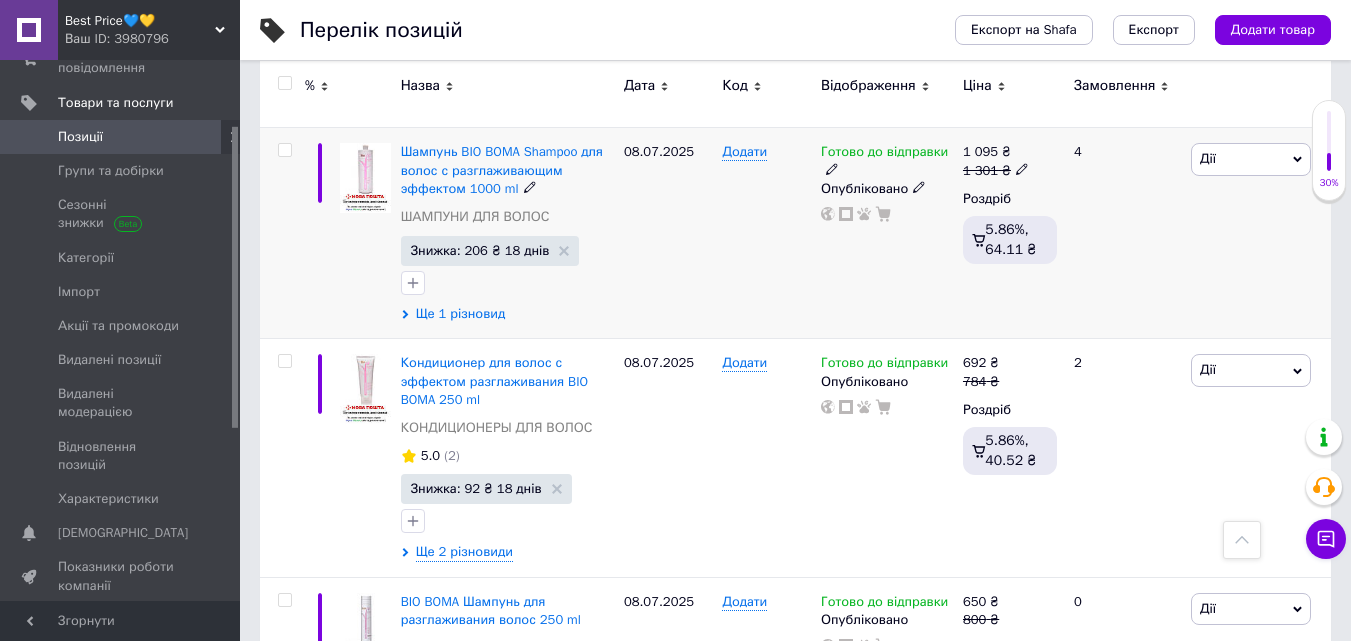 click on "Ще 1 різновид" at bounding box center (461, 314) 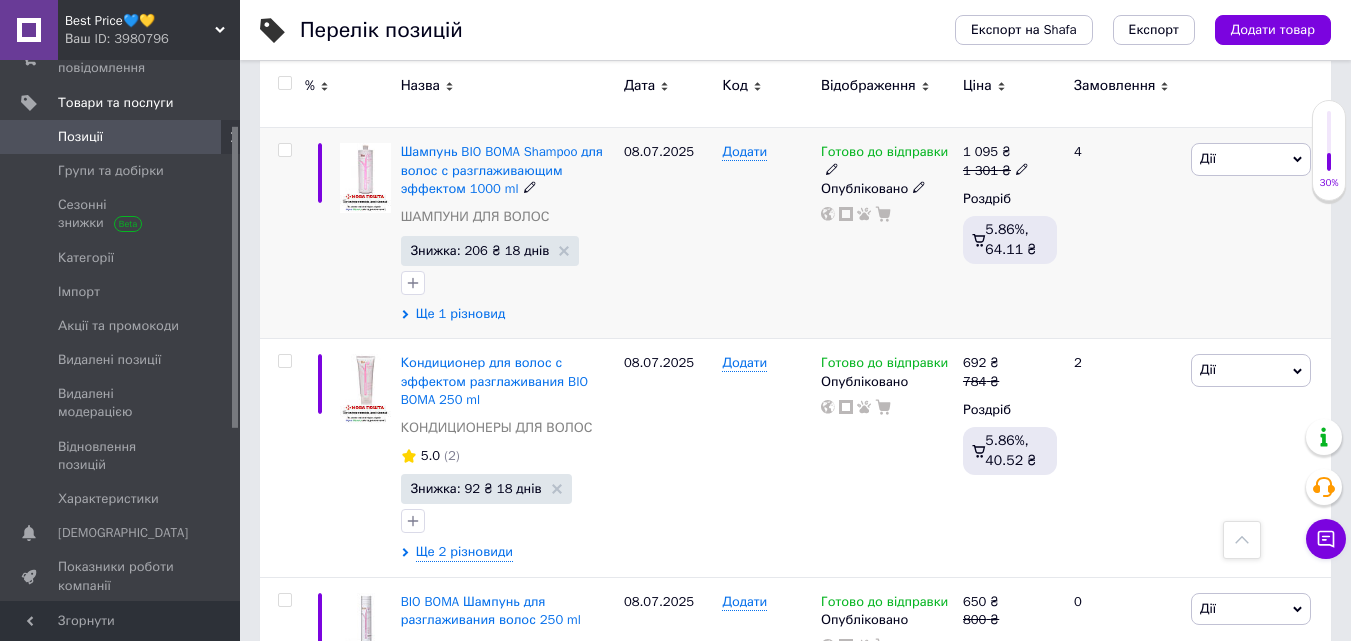 click on "Ще 1 різновид" at bounding box center [461, 314] 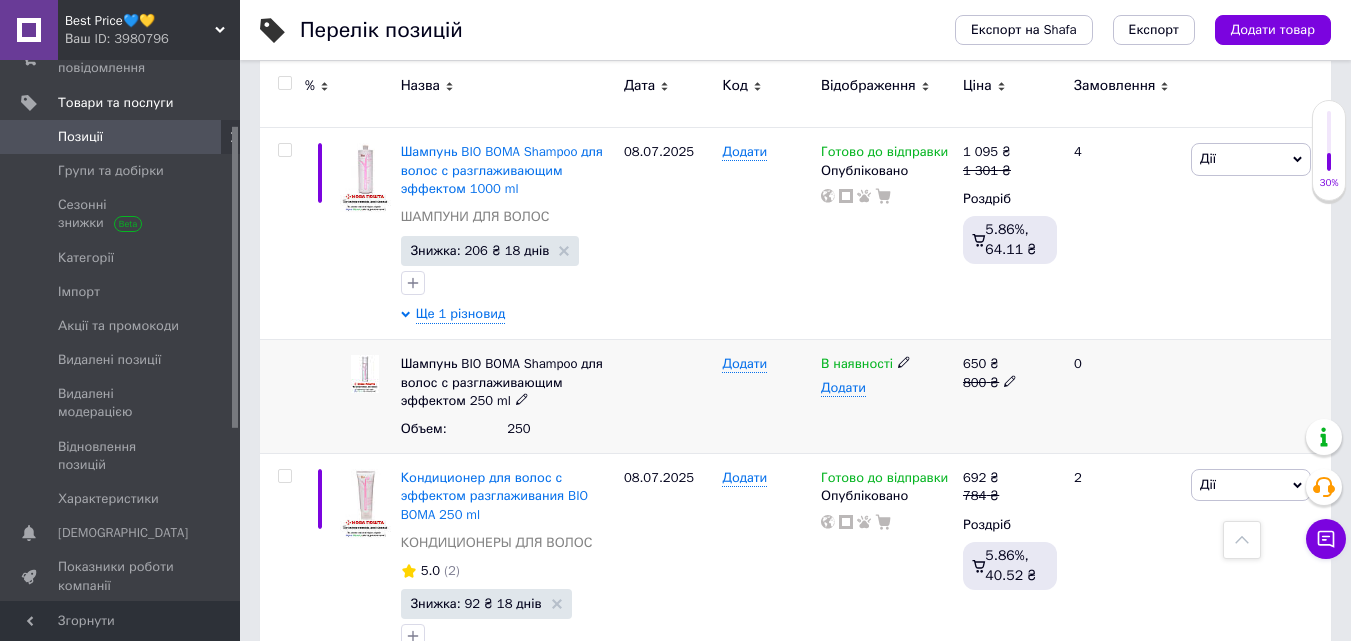 click 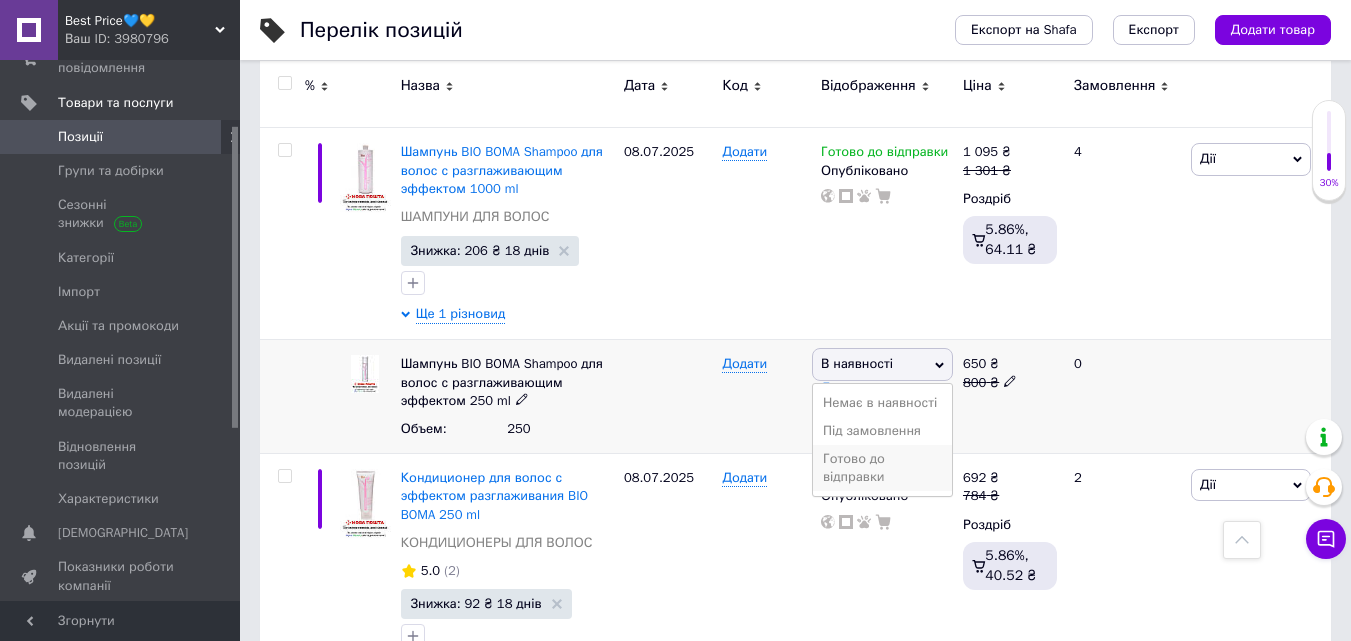 click on "Готово до відправки" at bounding box center (882, 468) 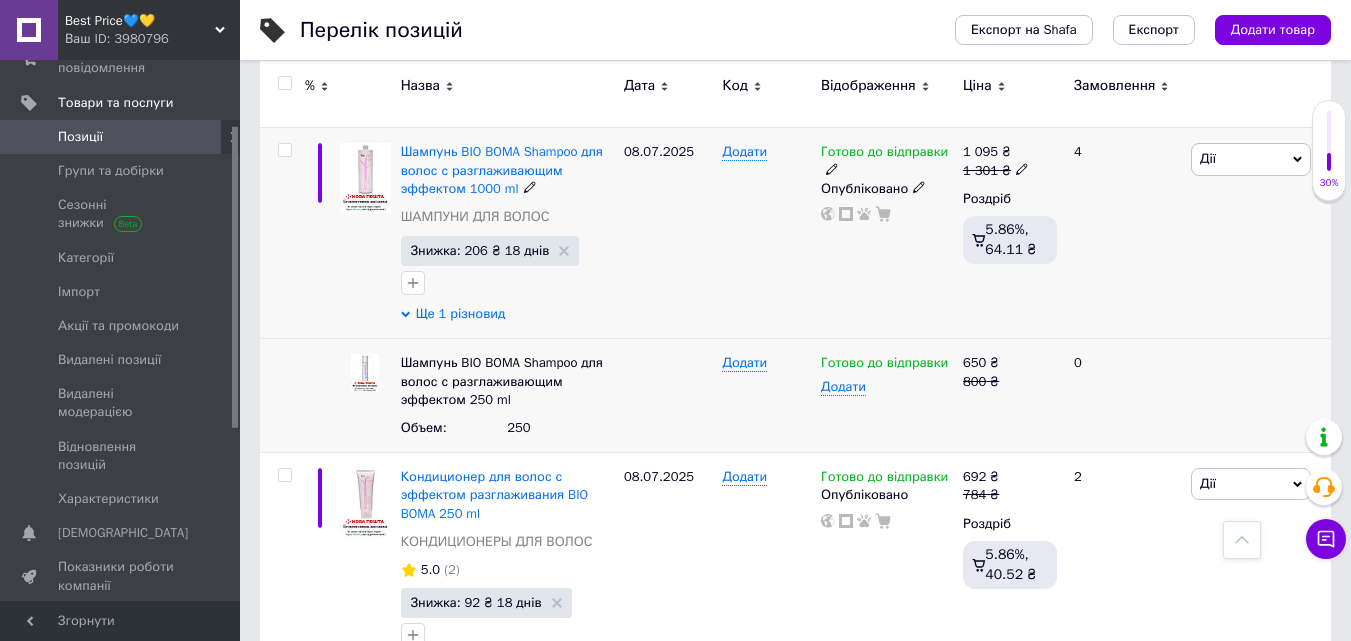 click on "Ще 1 різновид" at bounding box center [461, 314] 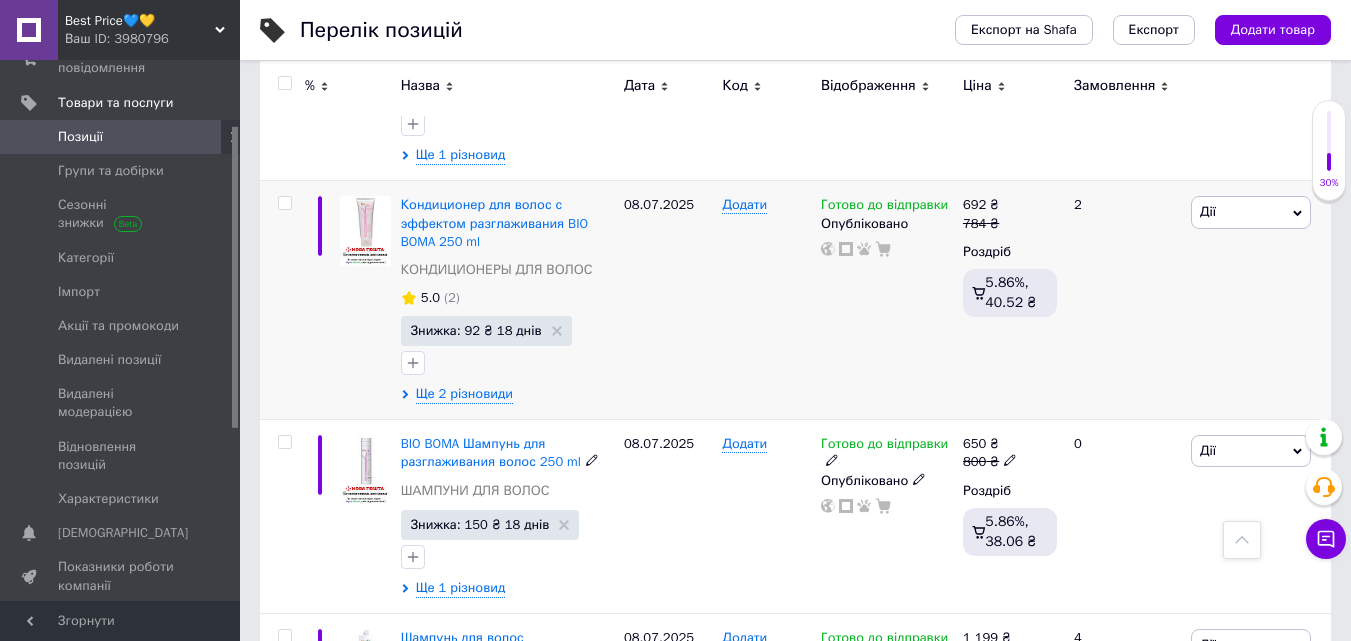 scroll, scrollTop: 10000, scrollLeft: 0, axis: vertical 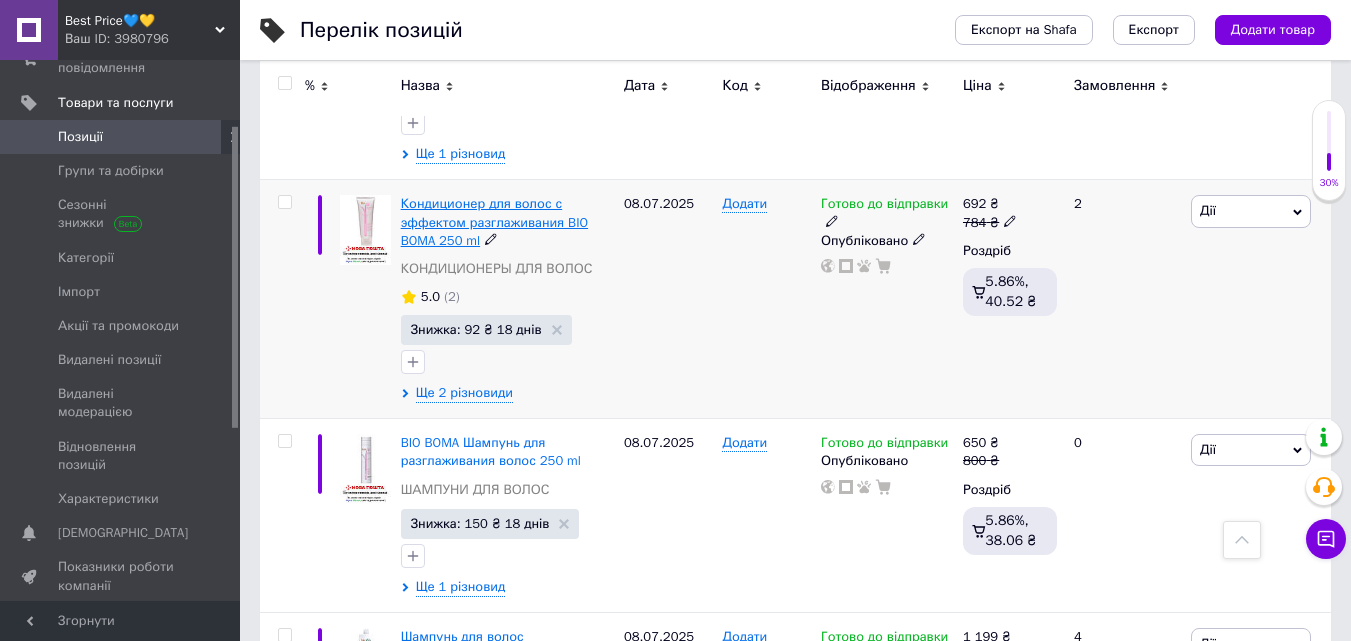 click on "Кондиционер для волос с эффектом разглаживания BIO BOMA 250 ml" at bounding box center [494, 221] 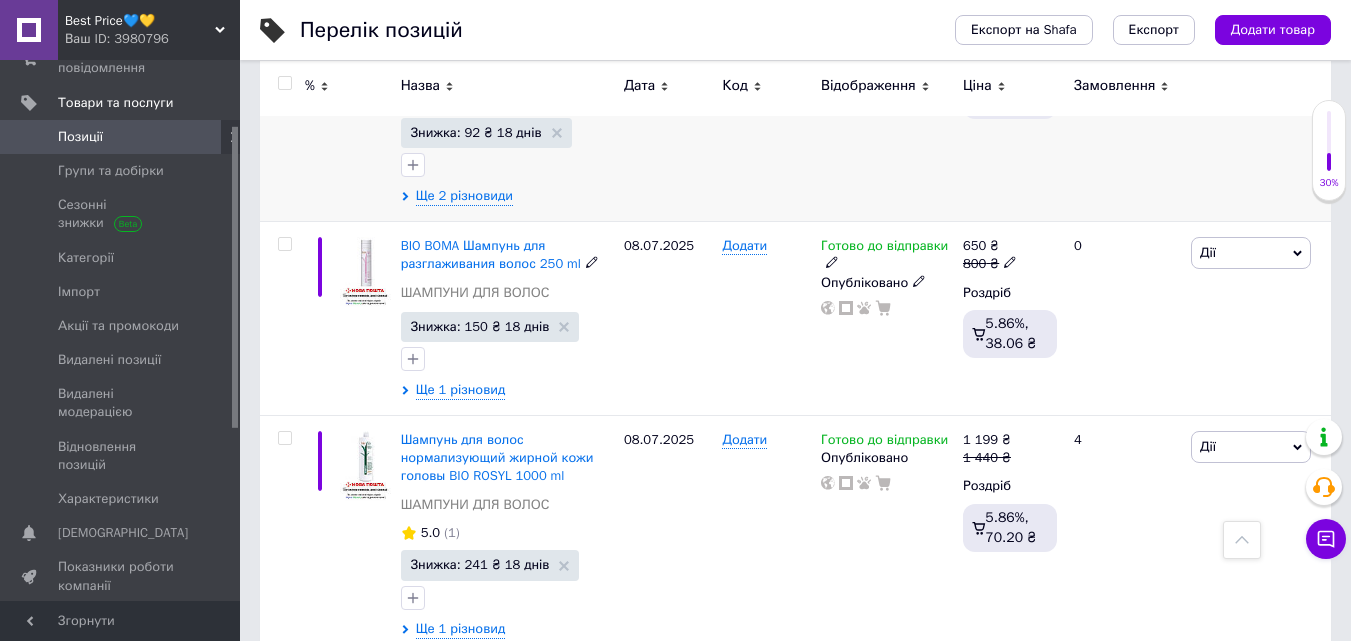 scroll, scrollTop: 10200, scrollLeft: 0, axis: vertical 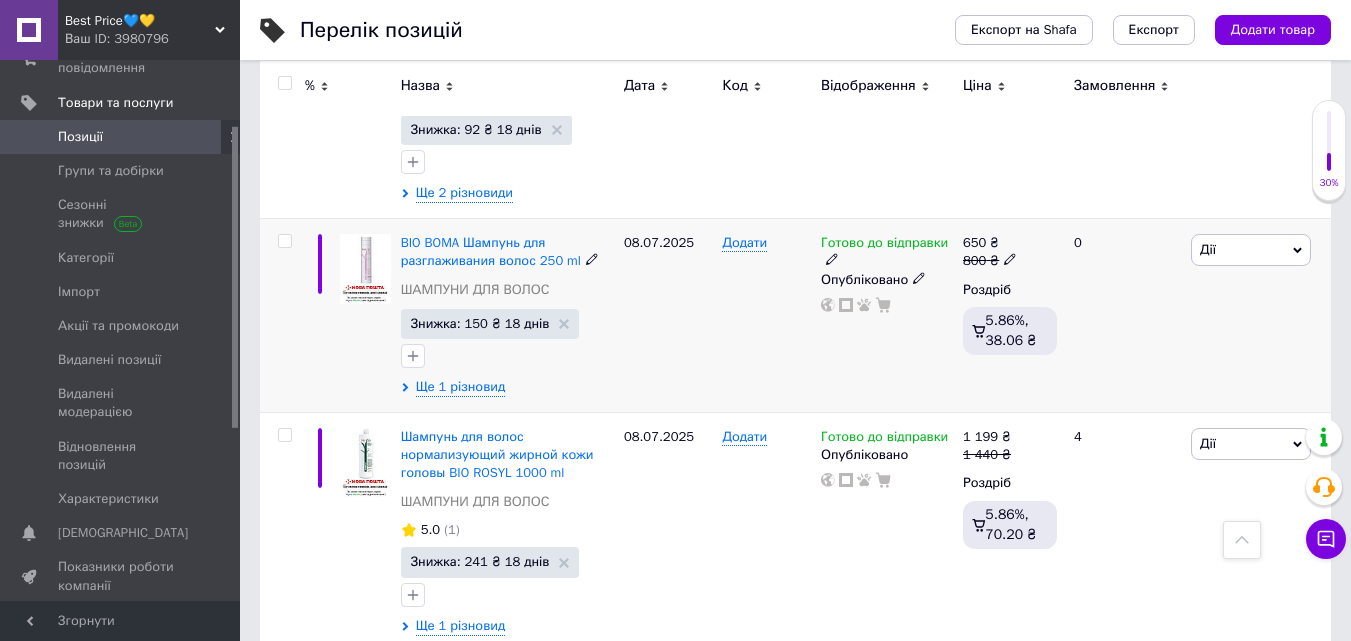 click on "BIO BOMA Шампунь для разглаживания волос 250 ml ШАМПУНИ ДЛЯ ВОЛОС Знижка: 150 ₴ 18 днів Ще 1 різновид" at bounding box center (507, 316) 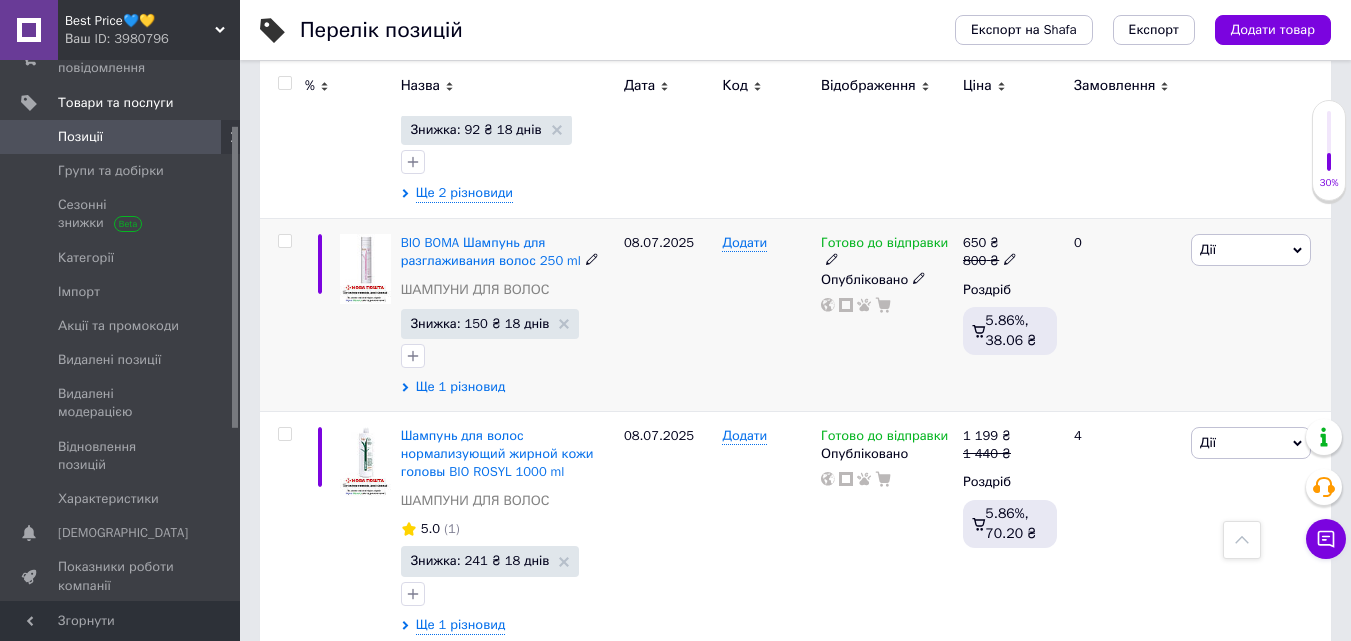 click on "Ще 1 різновид" at bounding box center [461, 387] 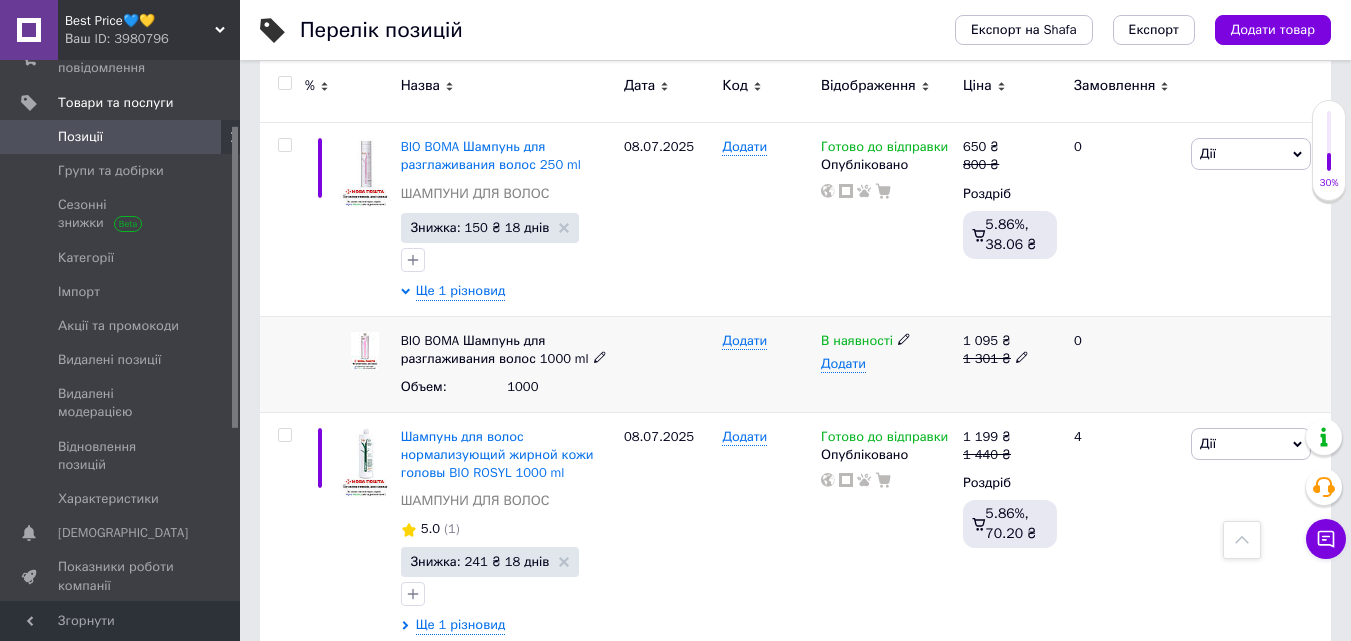scroll, scrollTop: 10320, scrollLeft: 0, axis: vertical 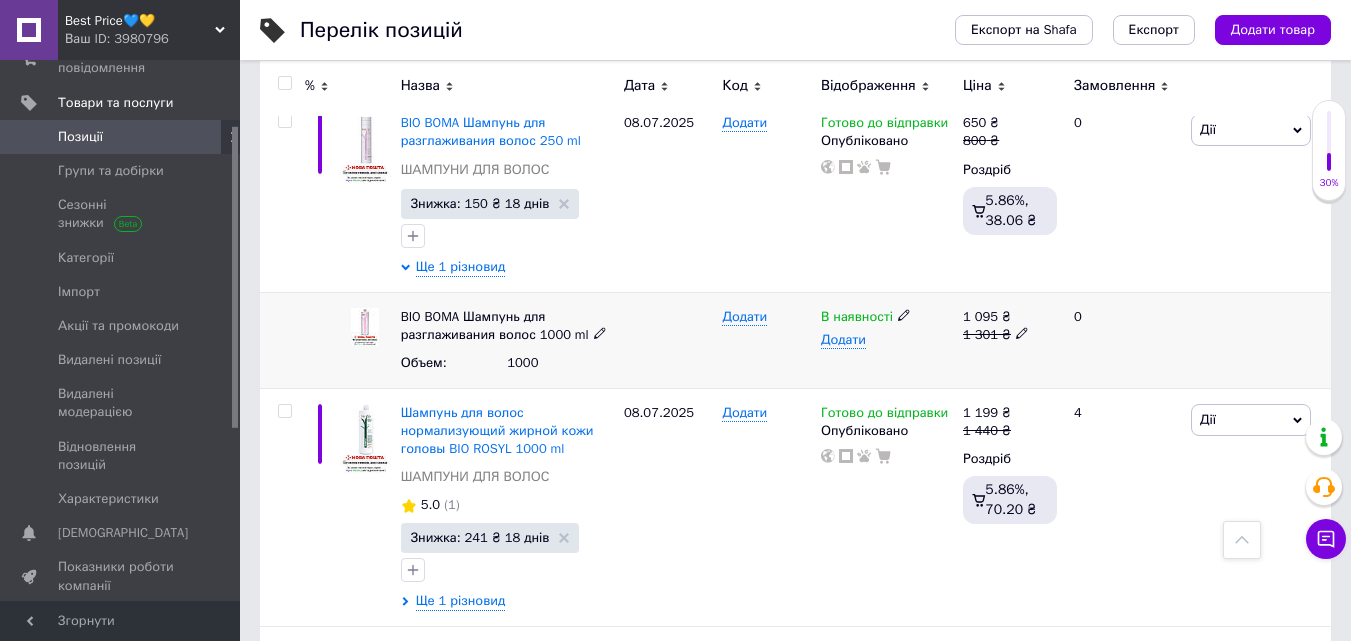 click 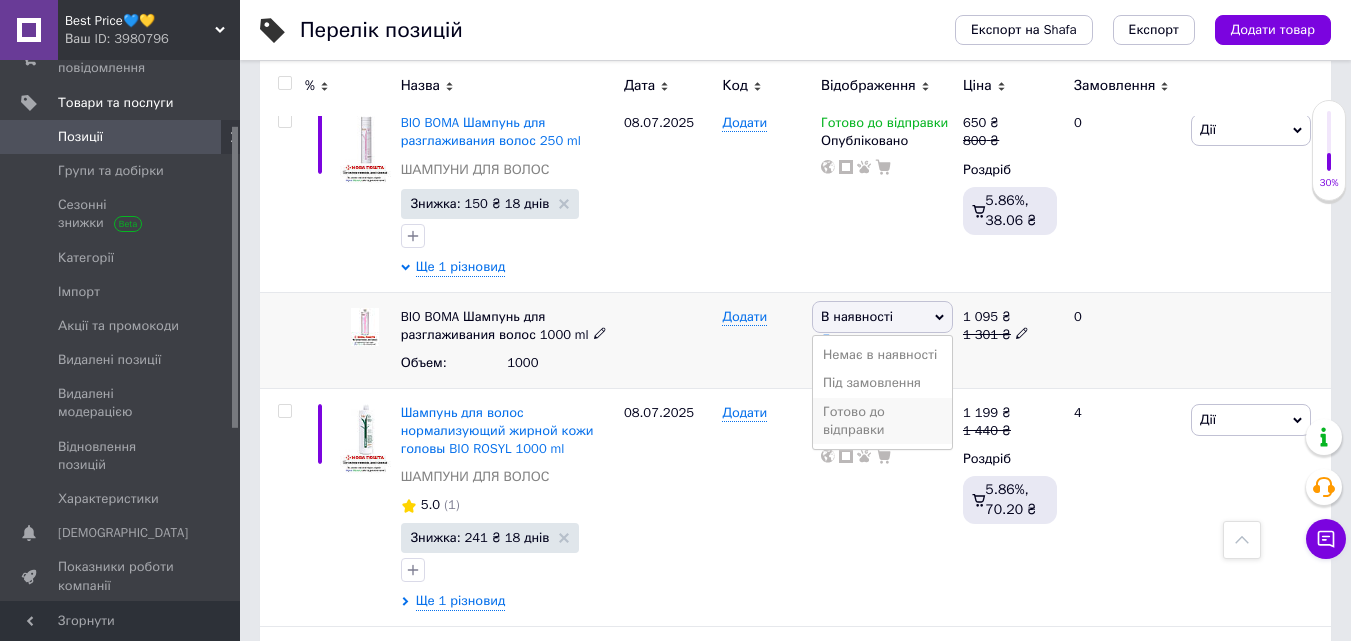 click on "Готово до відправки" at bounding box center (882, 421) 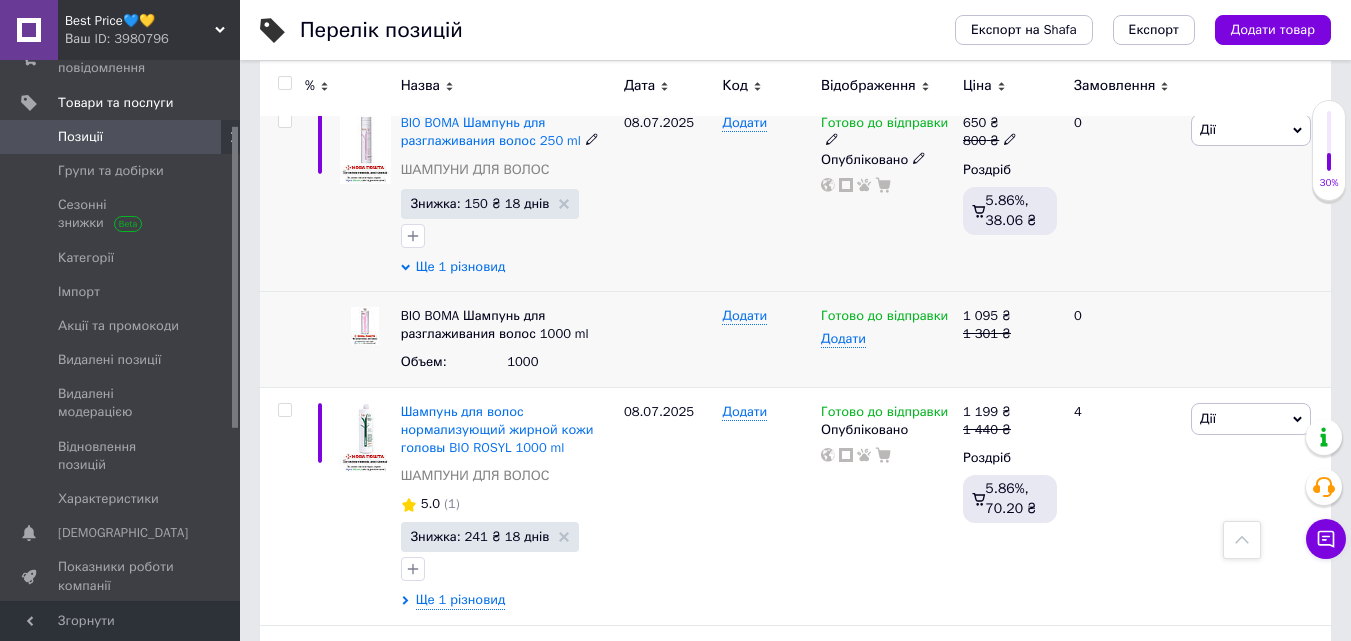 click on "Ще 1 різновид" at bounding box center (461, 267) 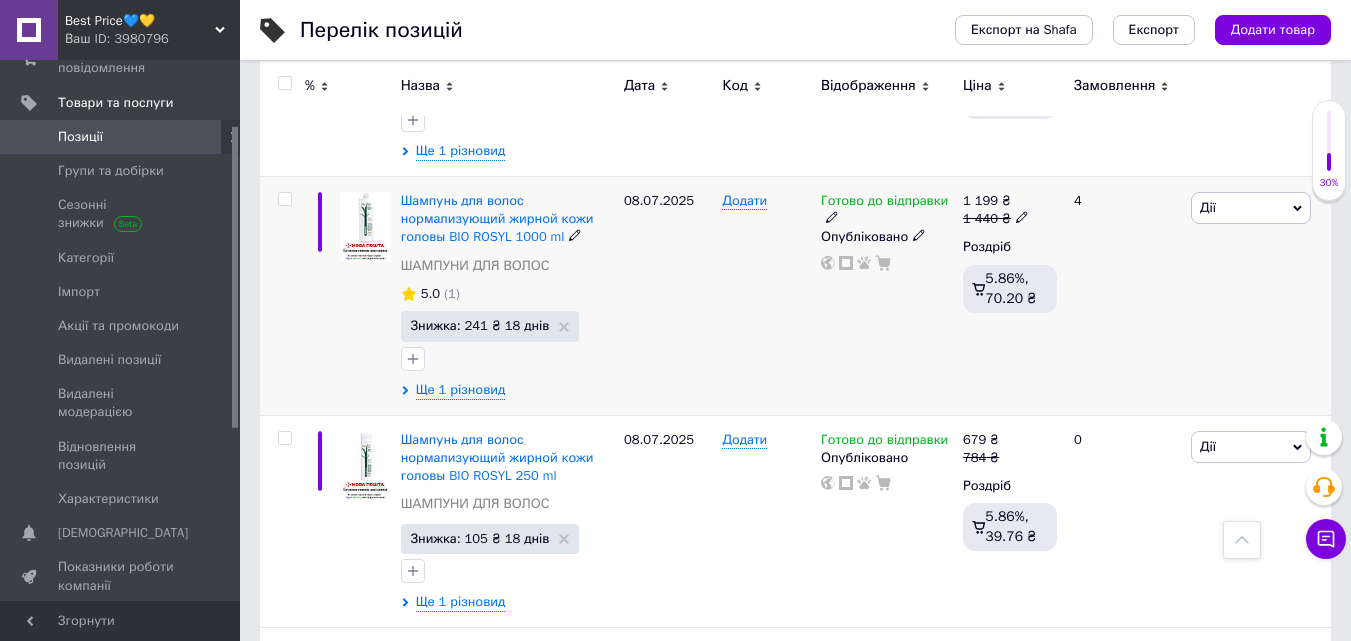 scroll, scrollTop: 10440, scrollLeft: 0, axis: vertical 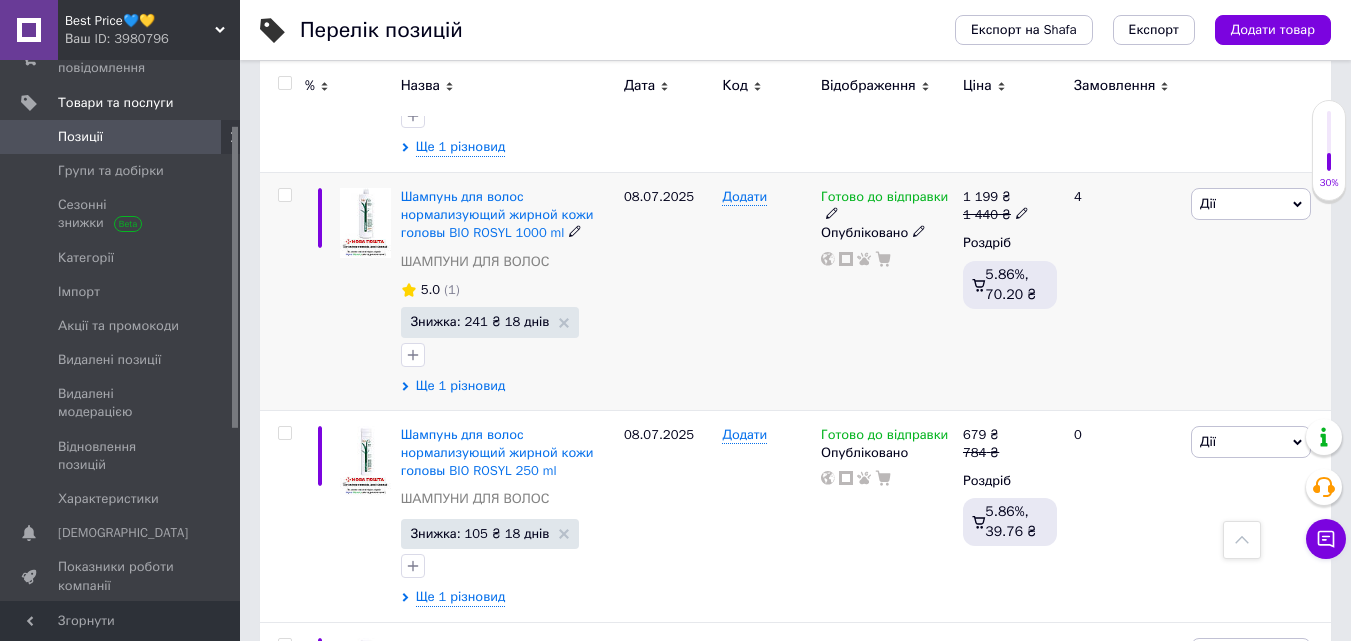 click on "Ще 1 різновид" at bounding box center (461, 386) 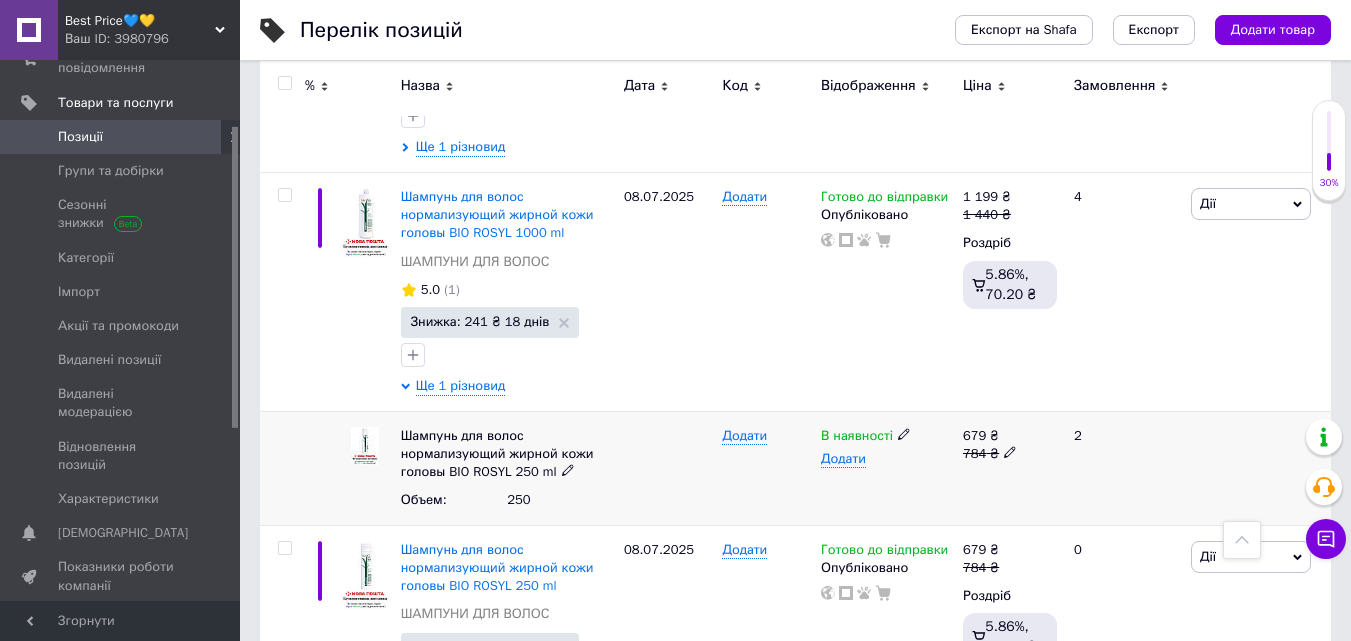 click at bounding box center [904, 433] 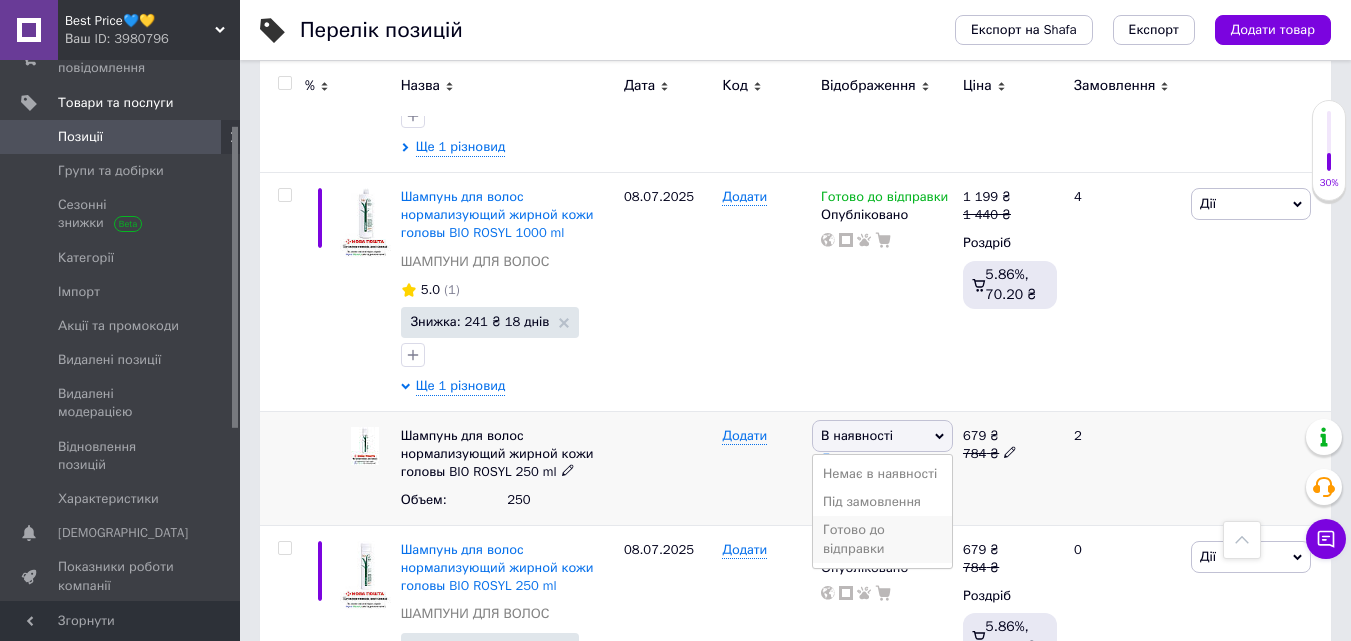 click on "Готово до відправки" at bounding box center [882, 539] 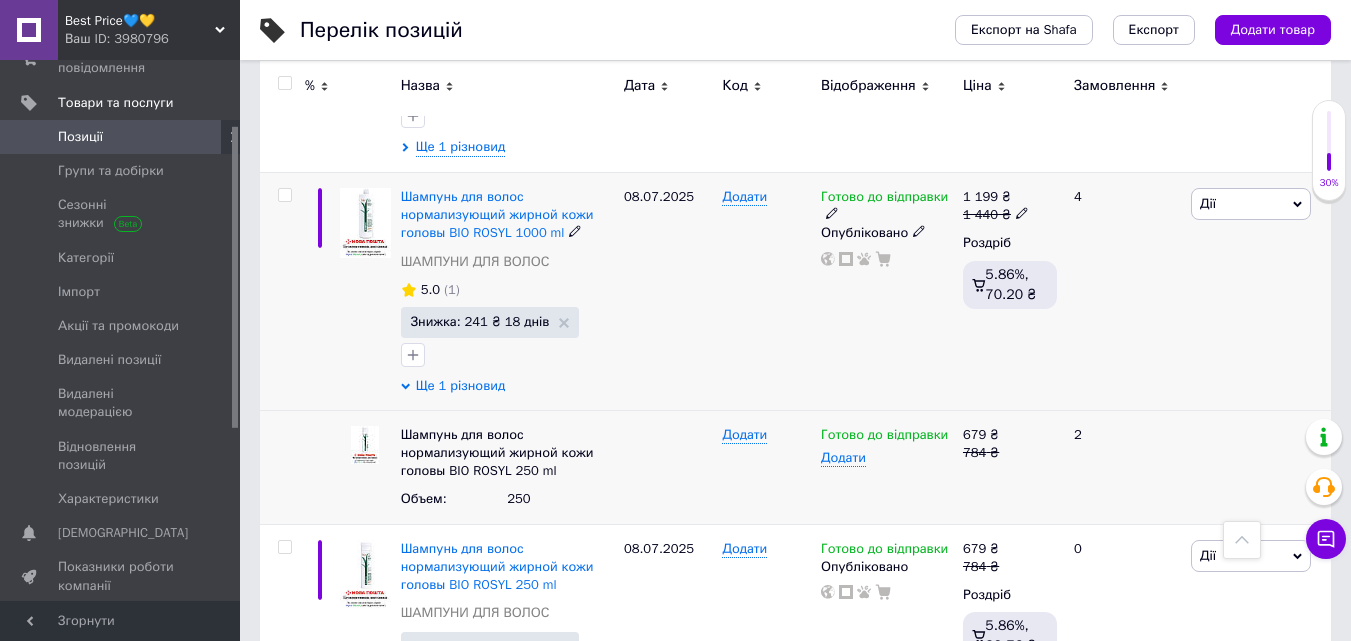 click on "Ще 1 різновид" at bounding box center [461, 386] 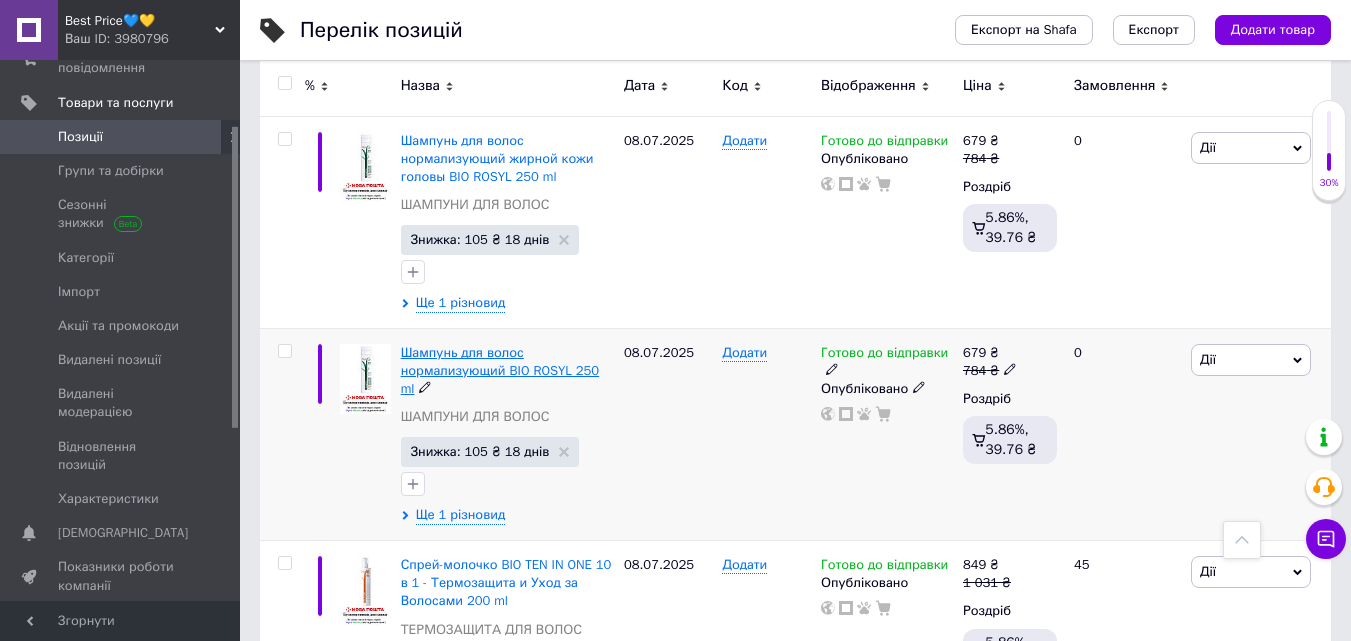 scroll, scrollTop: 10760, scrollLeft: 0, axis: vertical 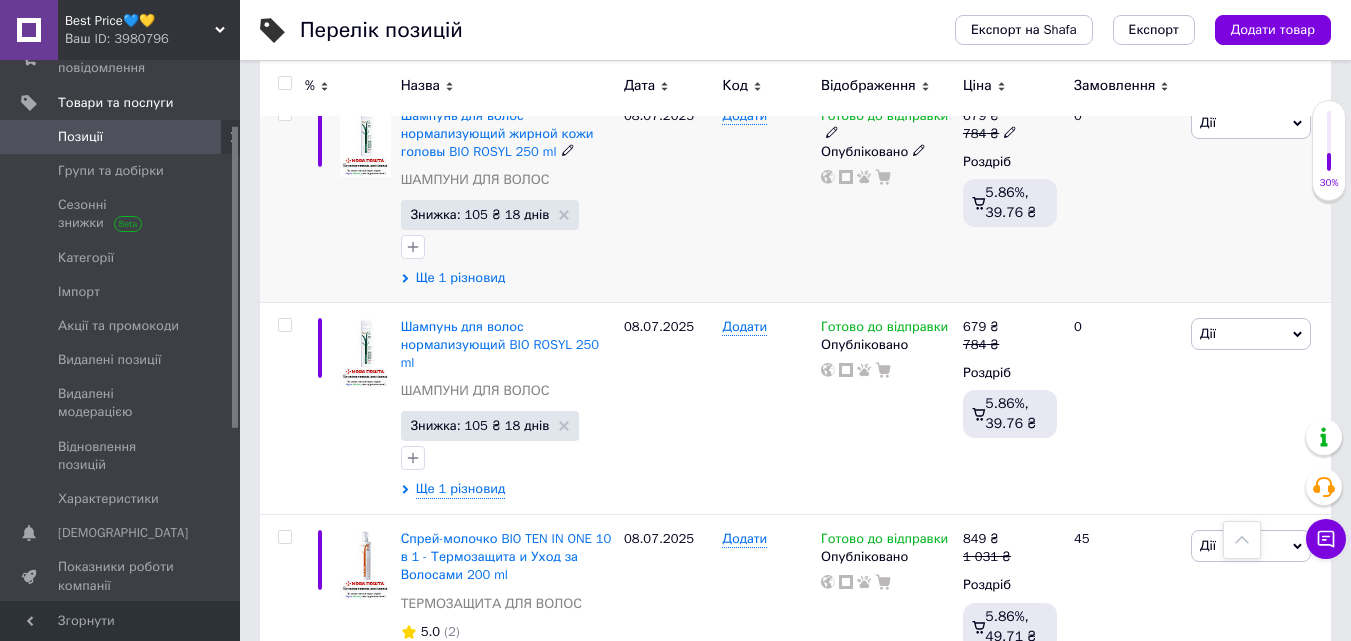 click on "Ще 1 різновид" at bounding box center (461, 278) 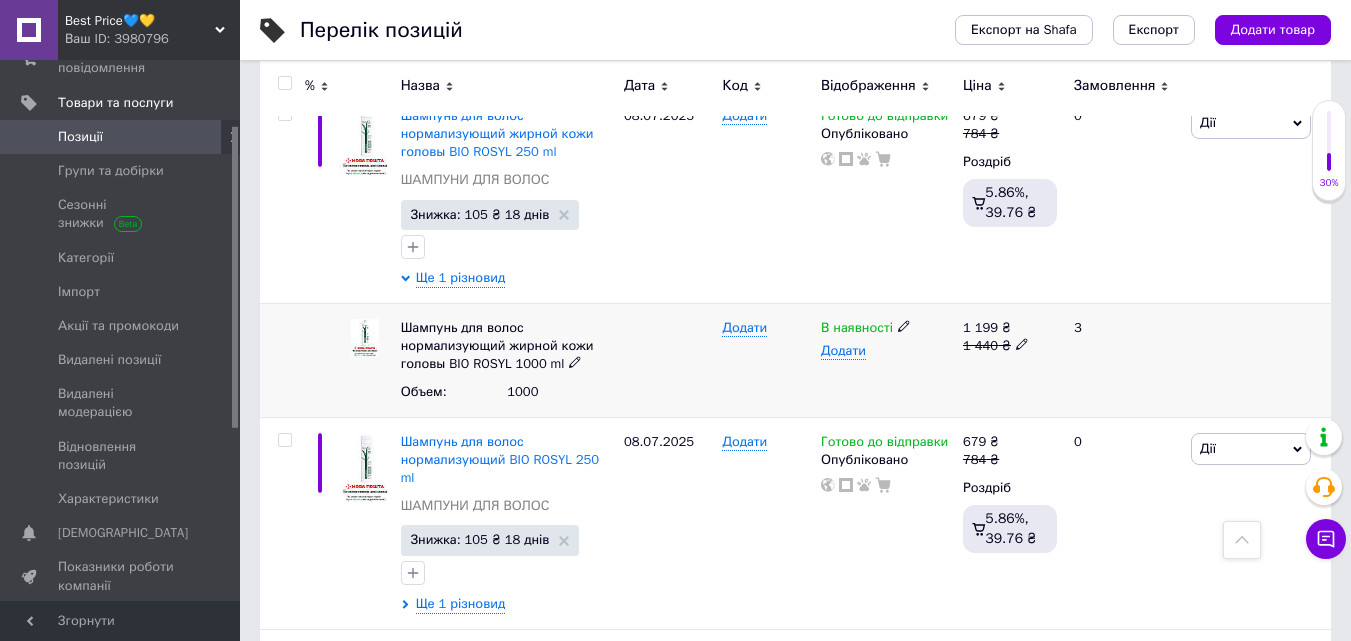 click 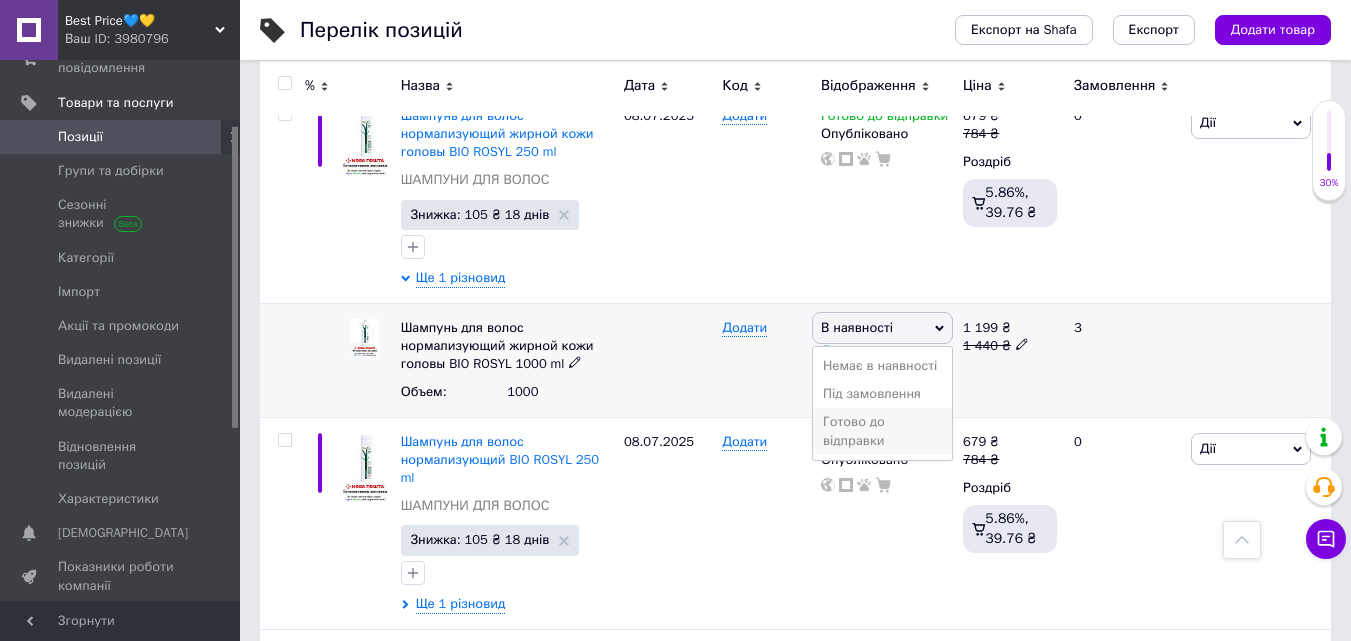 click on "Готово до відправки" at bounding box center (882, 431) 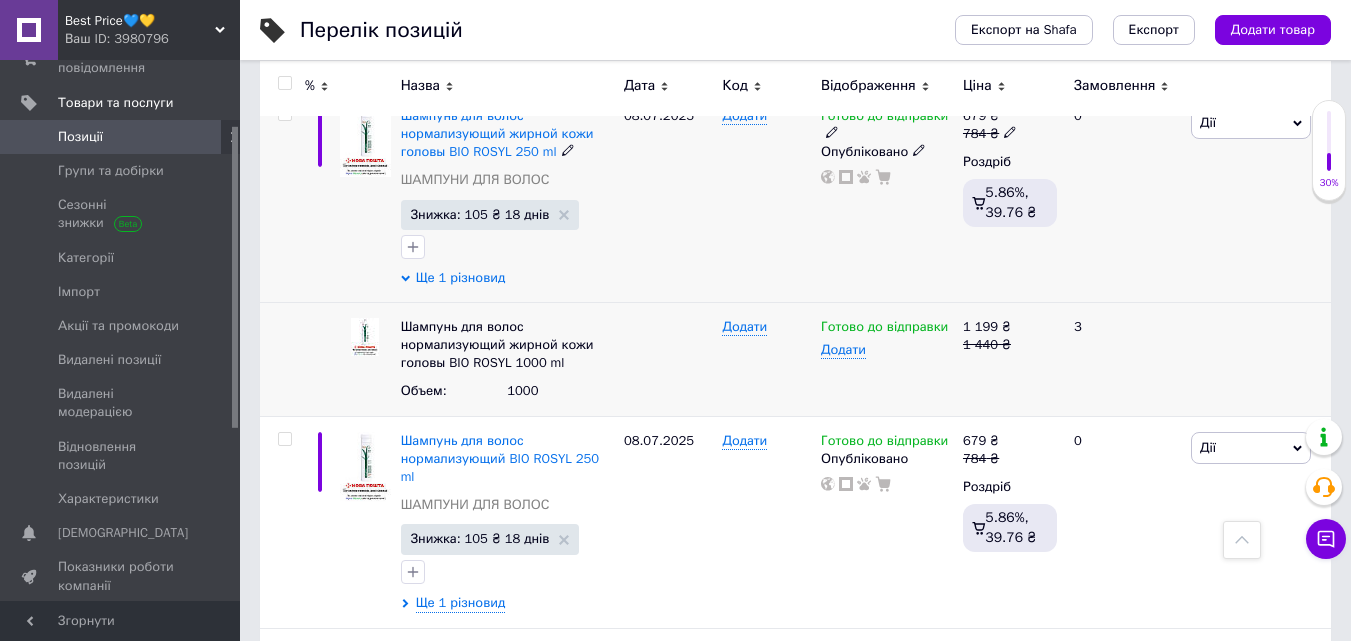 click on "Ще 1 різновид" at bounding box center (461, 278) 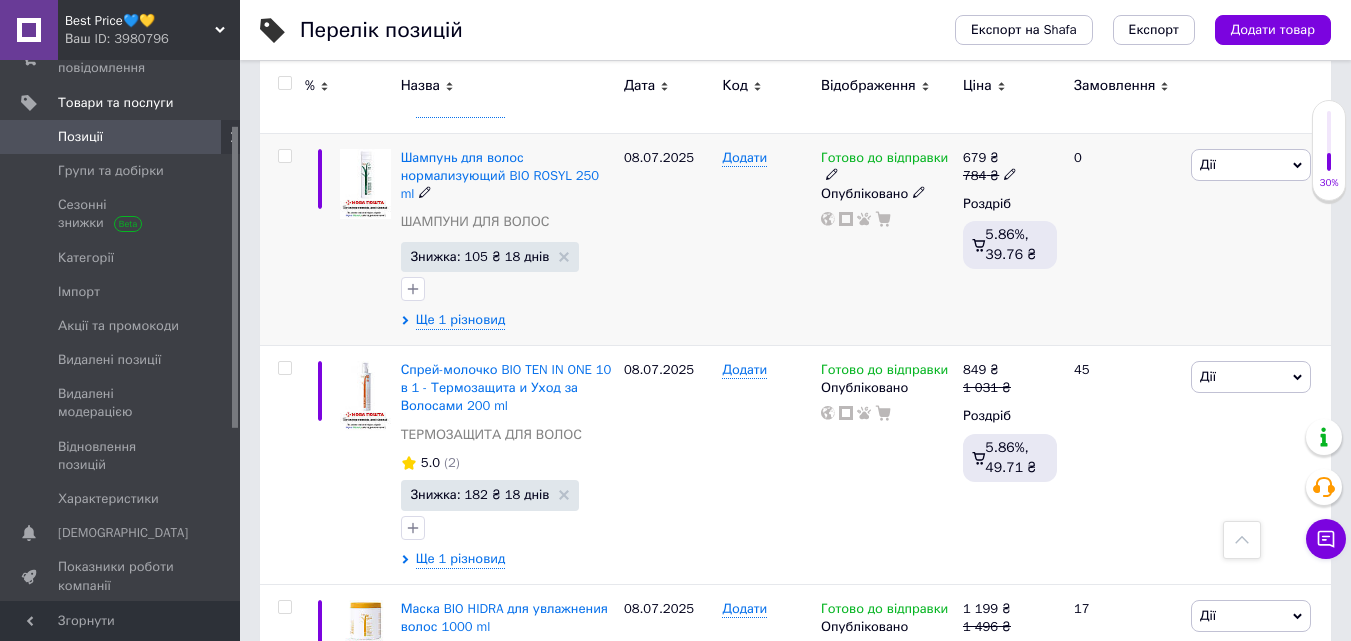 scroll, scrollTop: 10960, scrollLeft: 0, axis: vertical 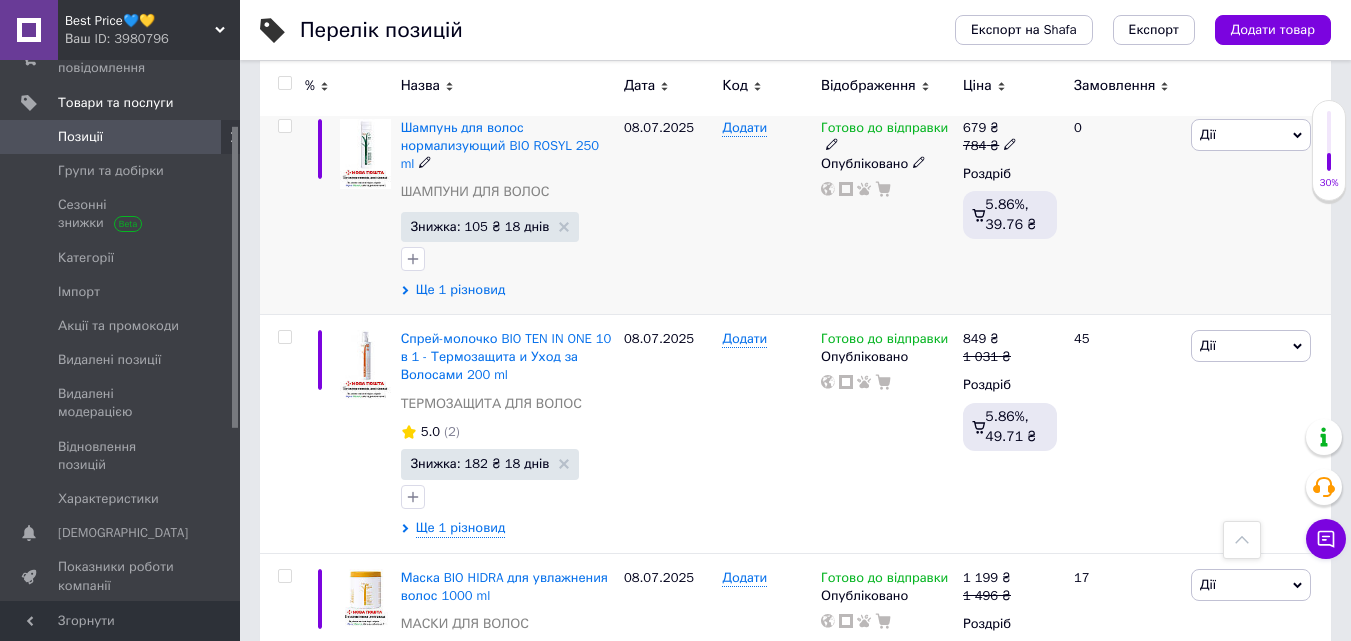 click on "Ще 1 різновид" at bounding box center (461, 290) 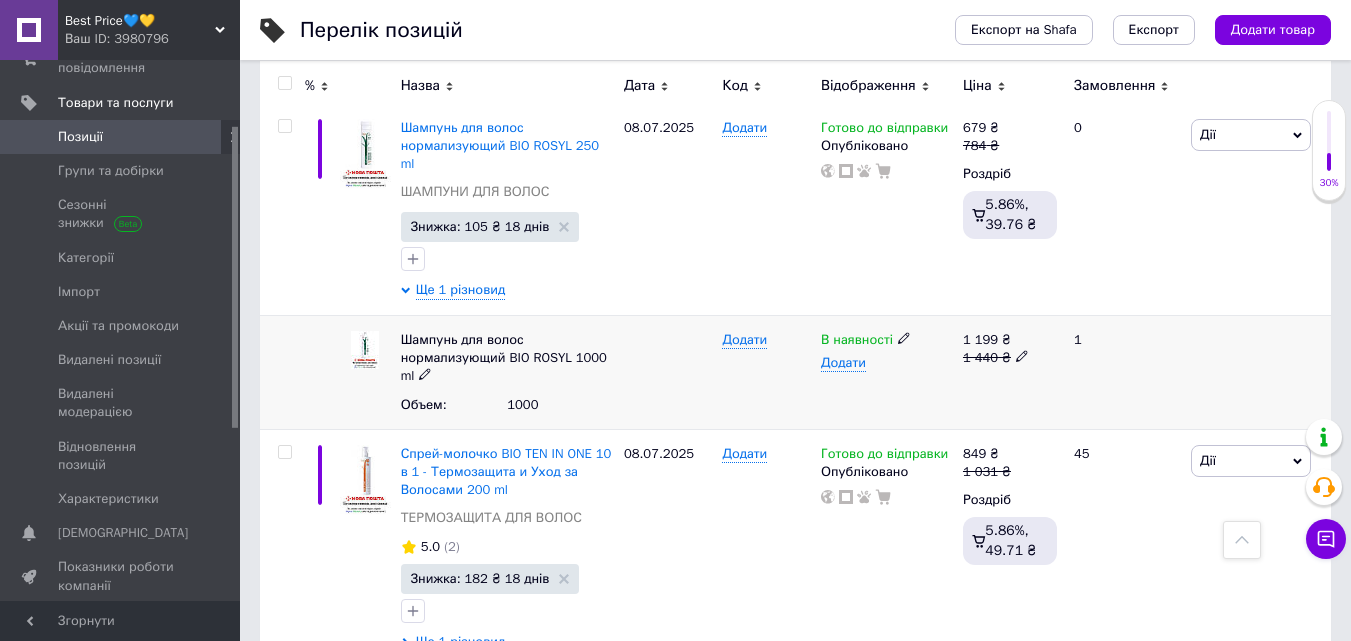 click 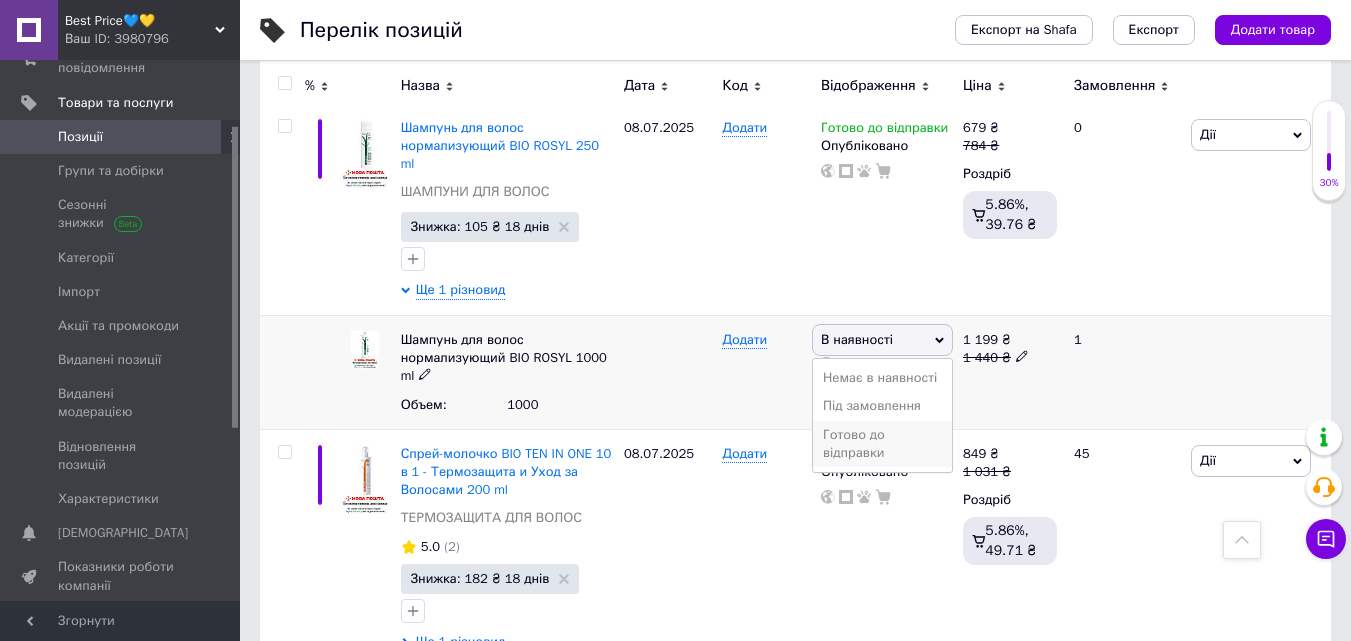 click on "Готово до відправки" at bounding box center [882, 444] 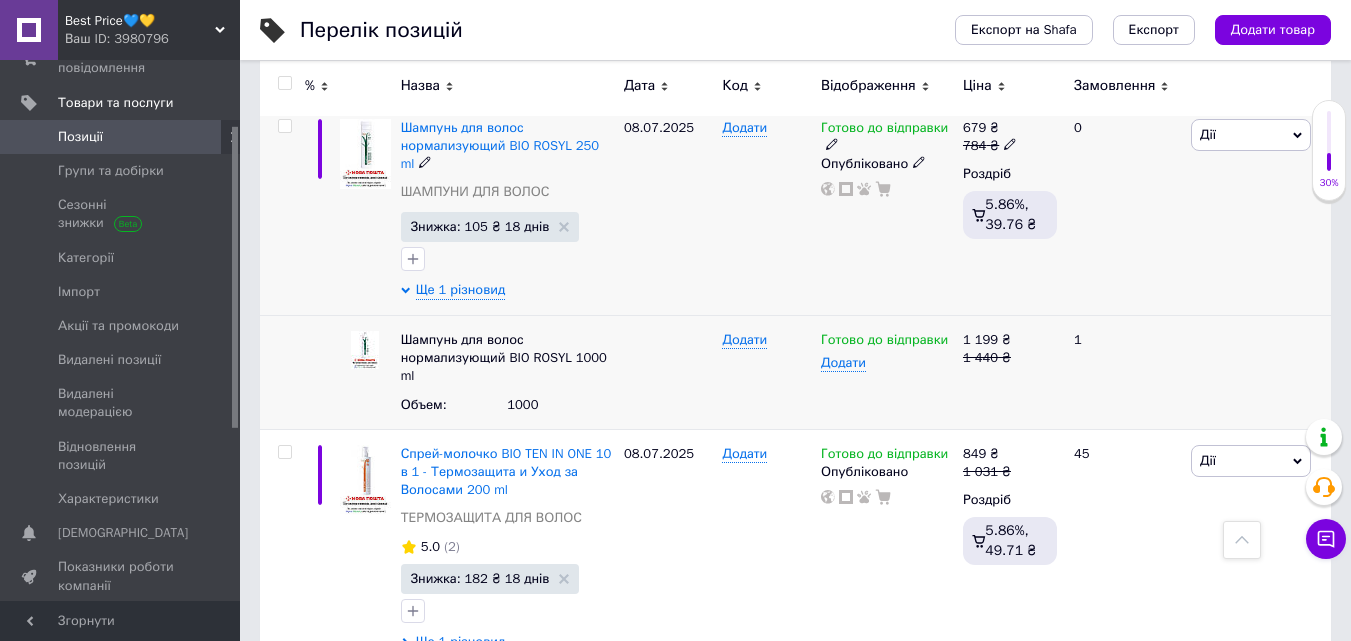 click on "Шампунь для волос нормализующий BIO ROSYL  250 ml ШАМПУНИ ДЛЯ ВОЛОС Знижка: 105 ₴ 18 днів Ще 1 різновид" at bounding box center (507, 209) 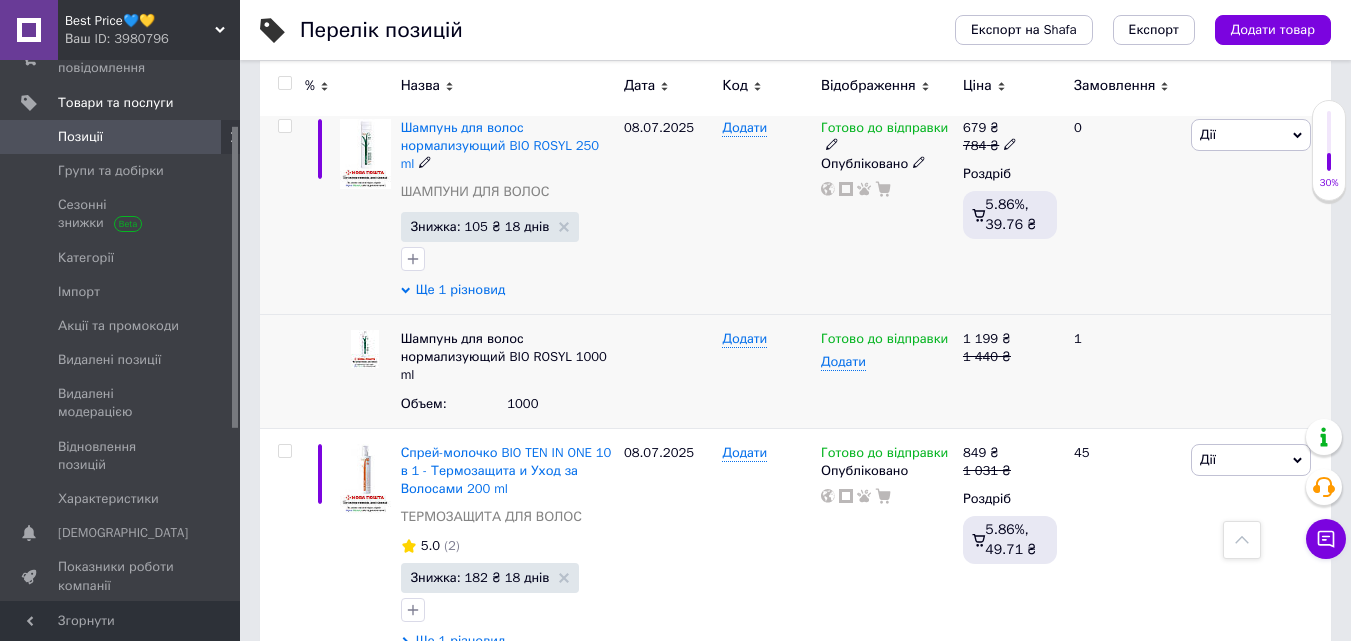click on "Ще 1 різновид" at bounding box center (461, 290) 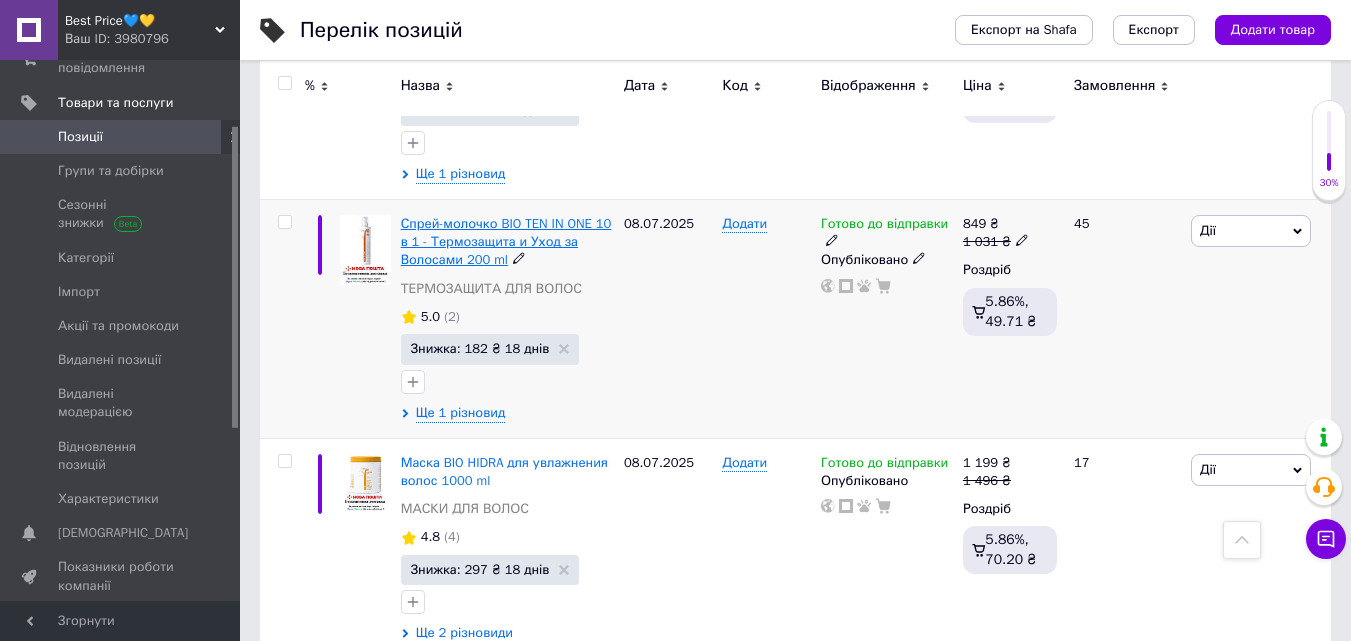 scroll, scrollTop: 11080, scrollLeft: 0, axis: vertical 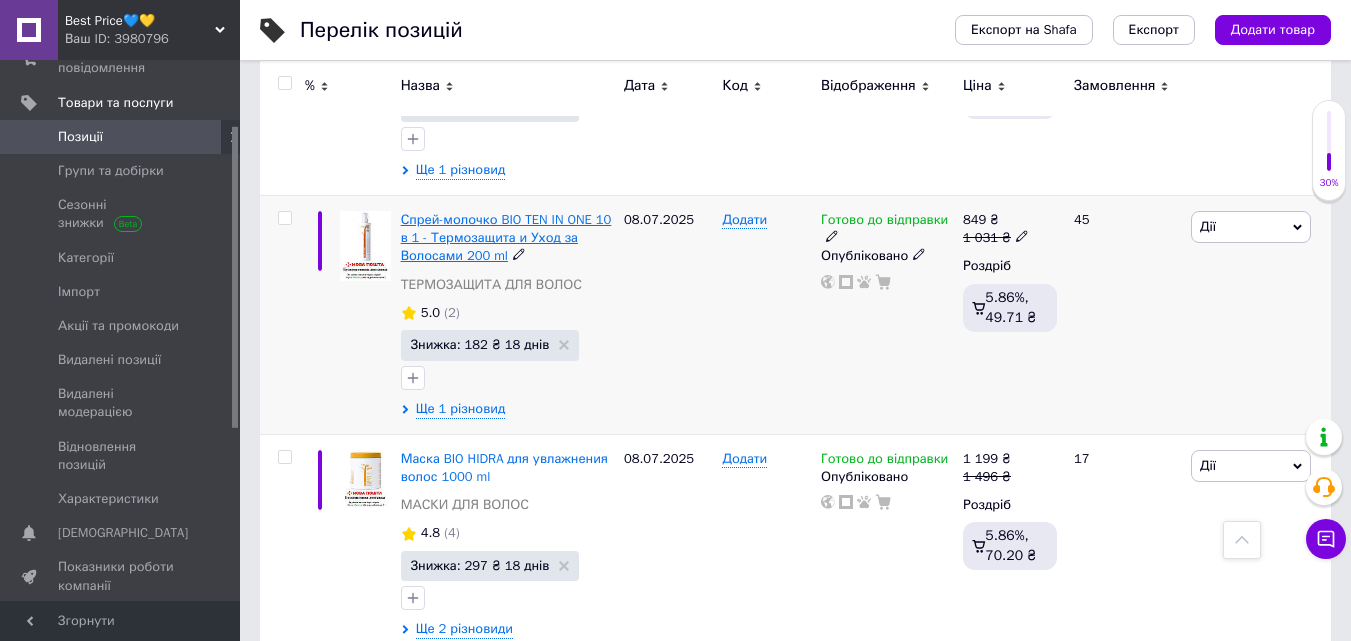 click on "Спрей-молочко BIO TEN IN ONE 10 в 1 - Термозащита и Уход за Волосами 200 ml" at bounding box center [506, 237] 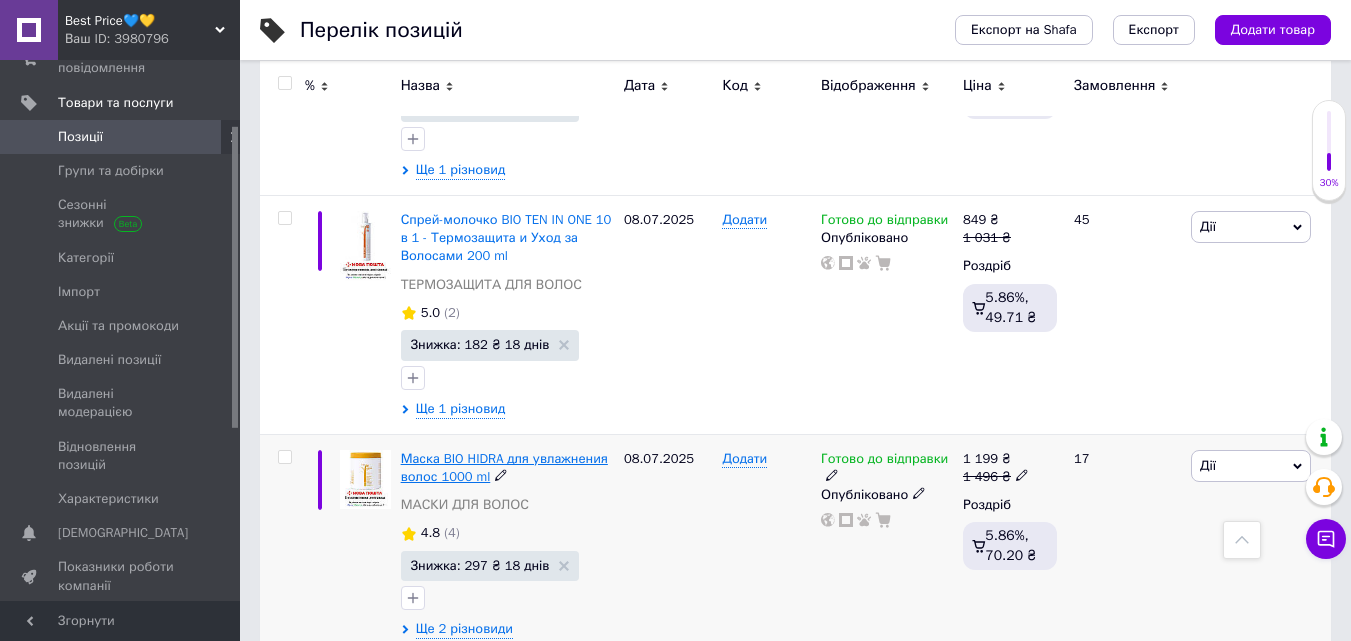 click on "Маска BIO HIDRA для увлажнения волос 1000 ml" at bounding box center [504, 467] 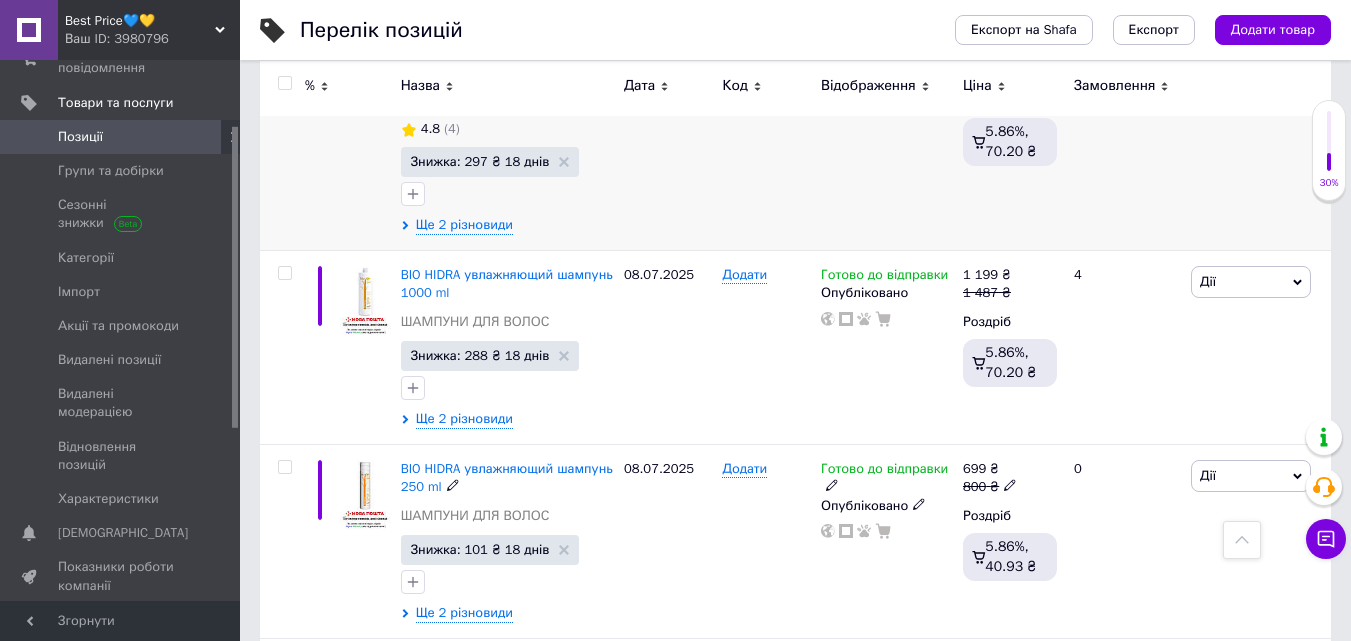 scroll, scrollTop: 11560, scrollLeft: 0, axis: vertical 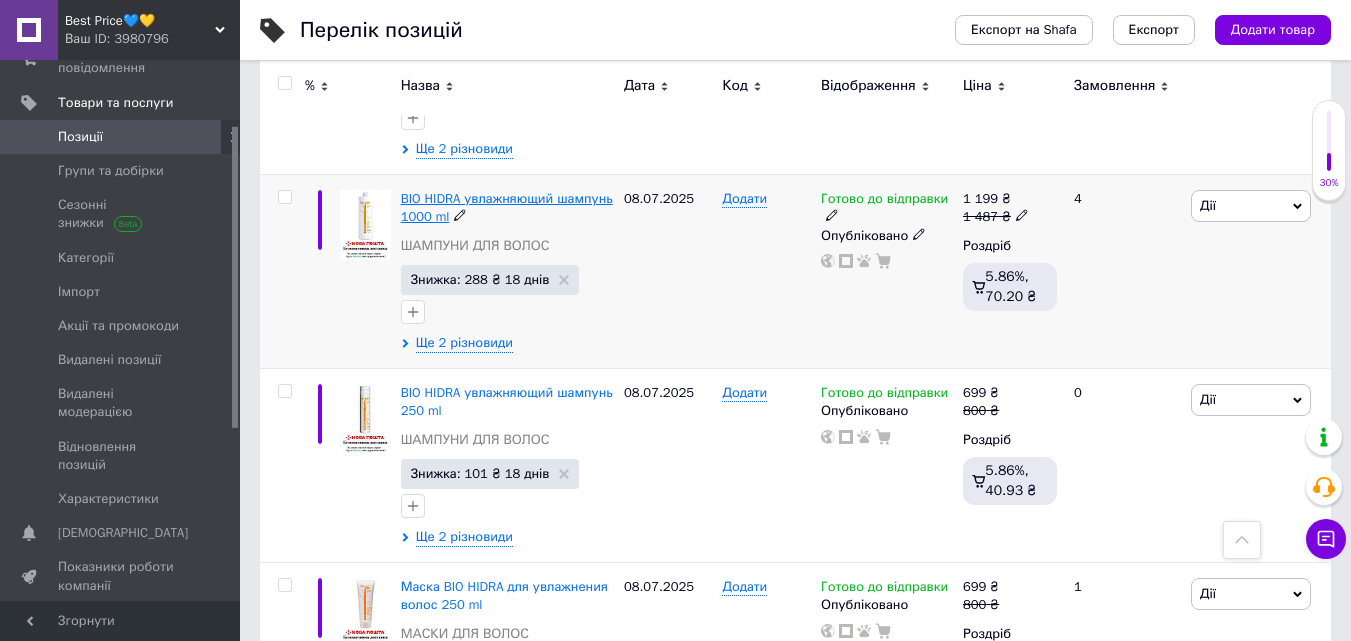 click on "BIO HIDRA увлажняющий шампунь 1000 ml" at bounding box center [507, 207] 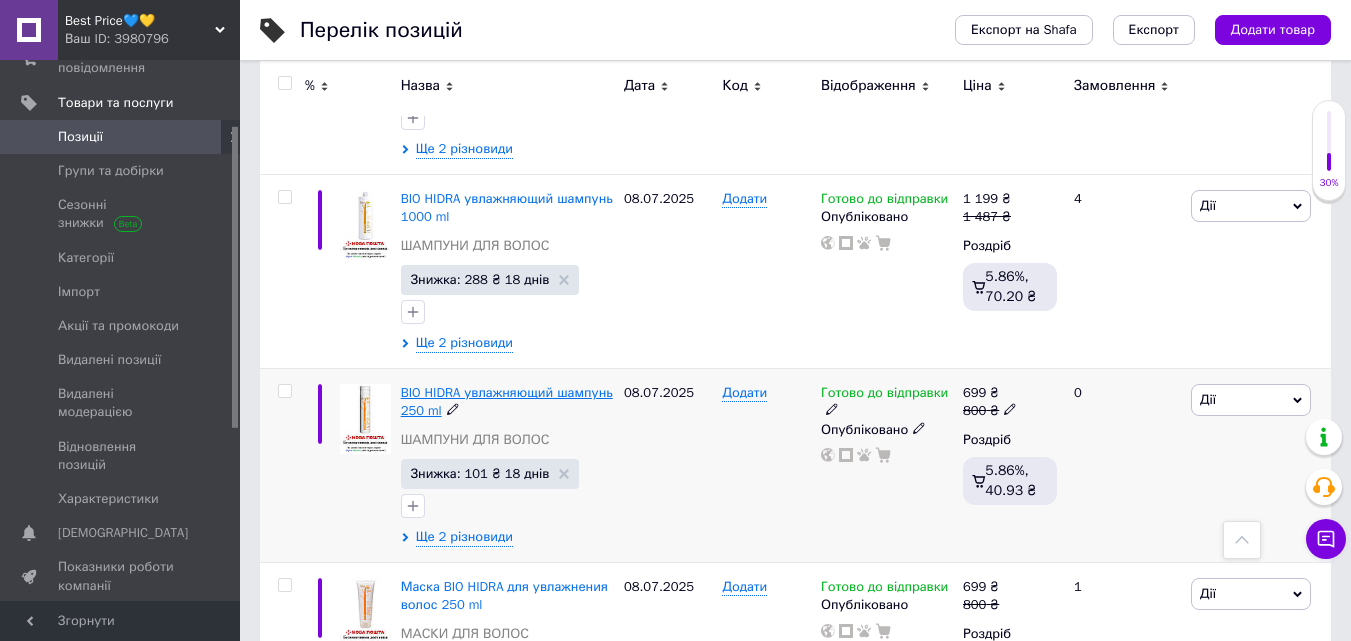 click on "BIO HIDRA увлажняющий шампунь 250 ml" at bounding box center (507, 401) 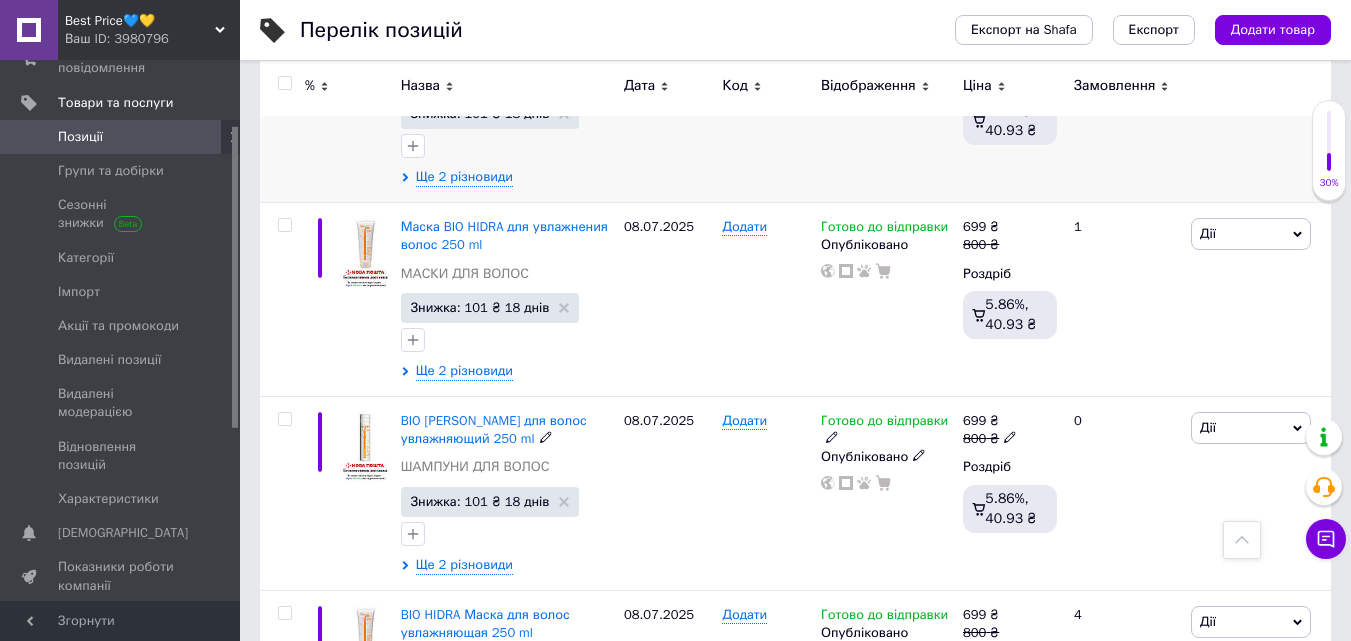 scroll, scrollTop: 11880, scrollLeft: 0, axis: vertical 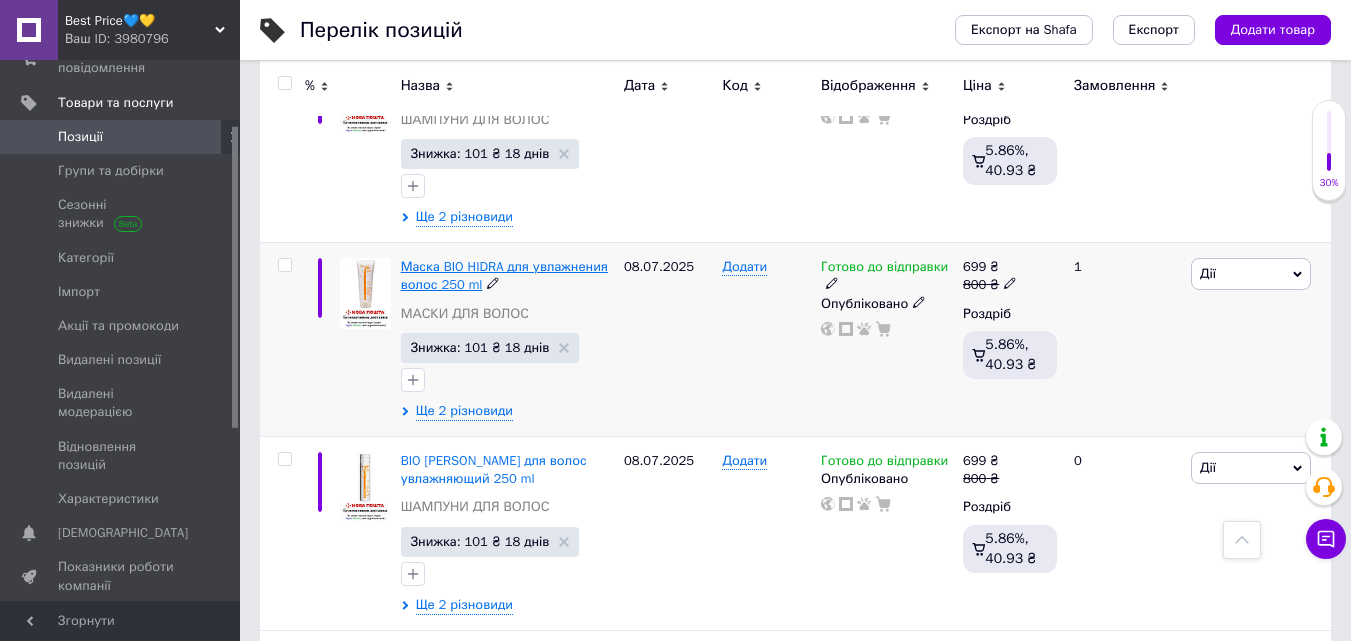 click on "Маска BIO HIDRA для увлажнения волос 250 ml" at bounding box center (504, 275) 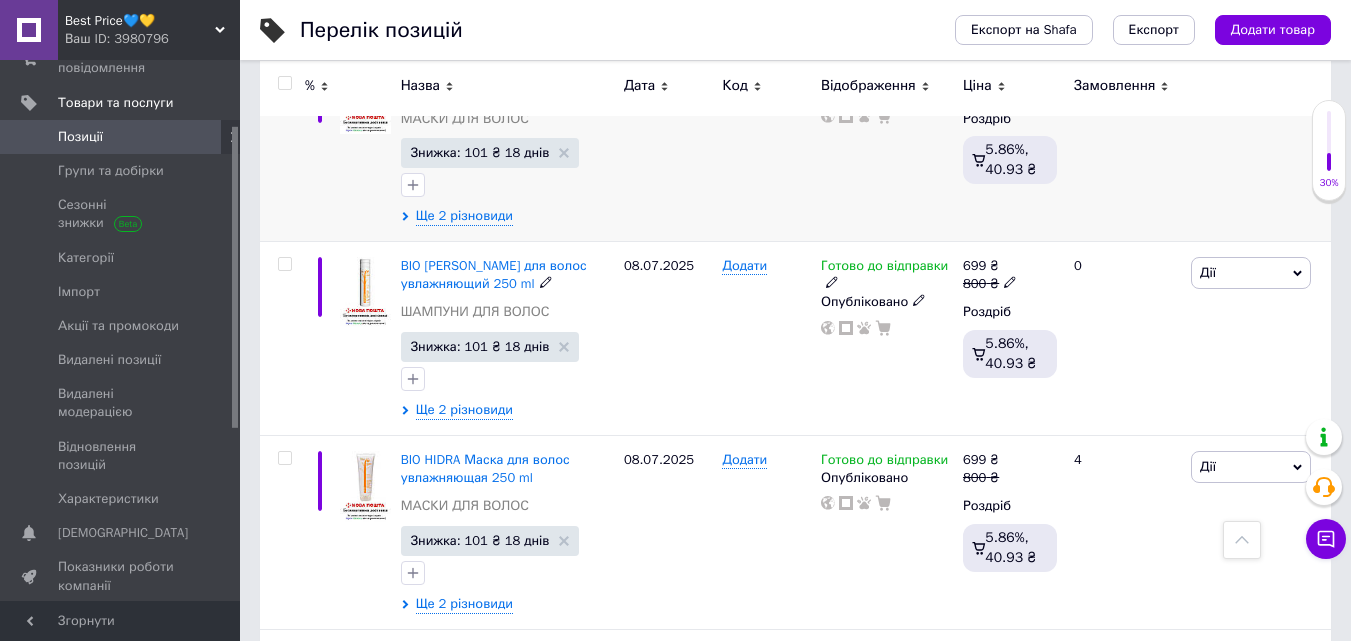 scroll, scrollTop: 12080, scrollLeft: 0, axis: vertical 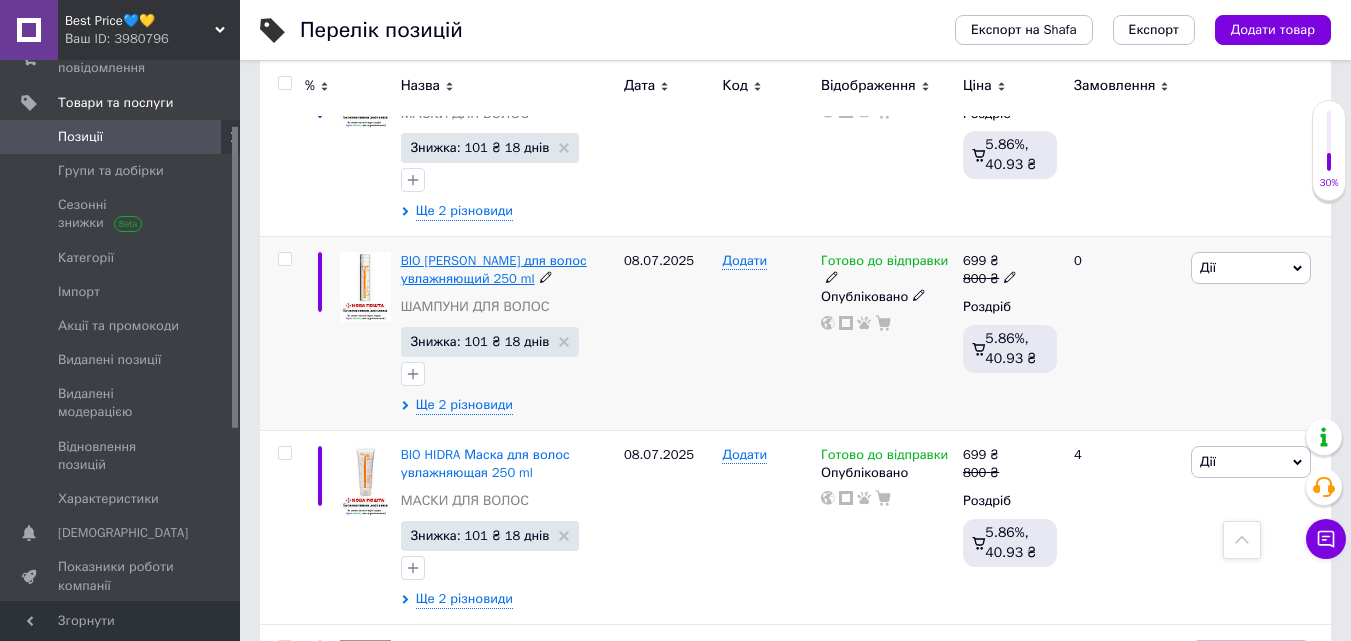 click on "BIO HIDRA Шампунь для волос увлажняющий 250 ml" at bounding box center [494, 269] 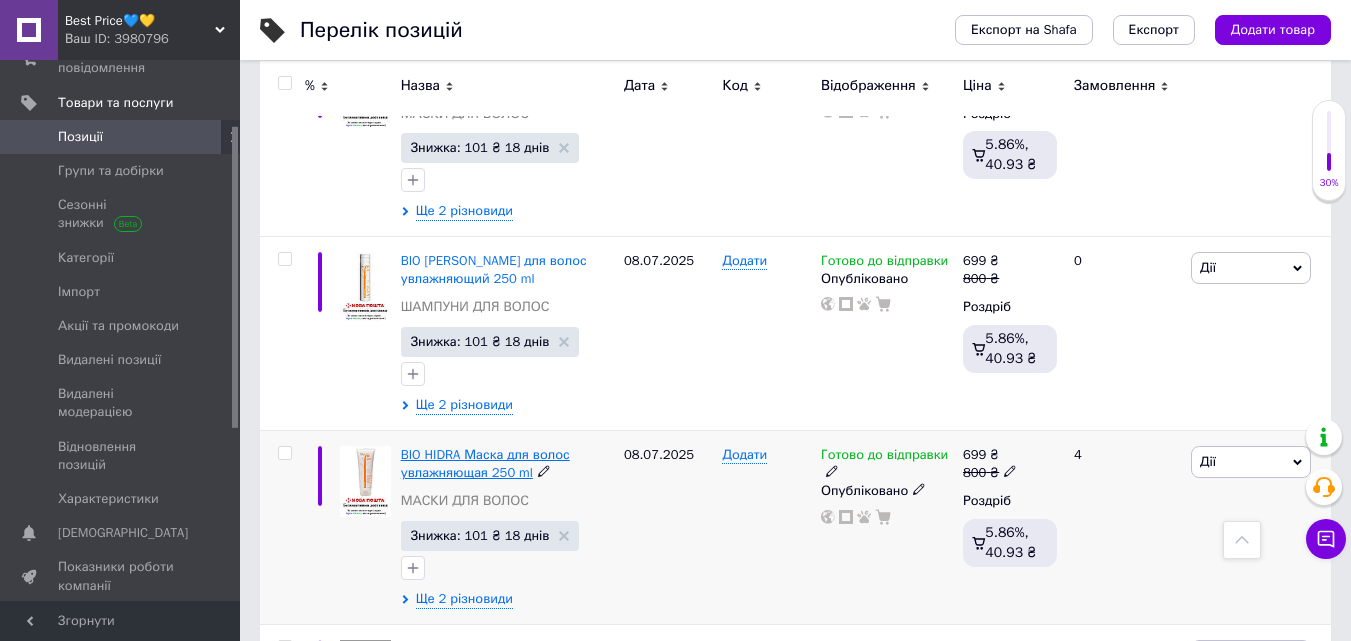 click on "BIO HIDRA Маска для волос увлажняющая 250 ml" at bounding box center [485, 463] 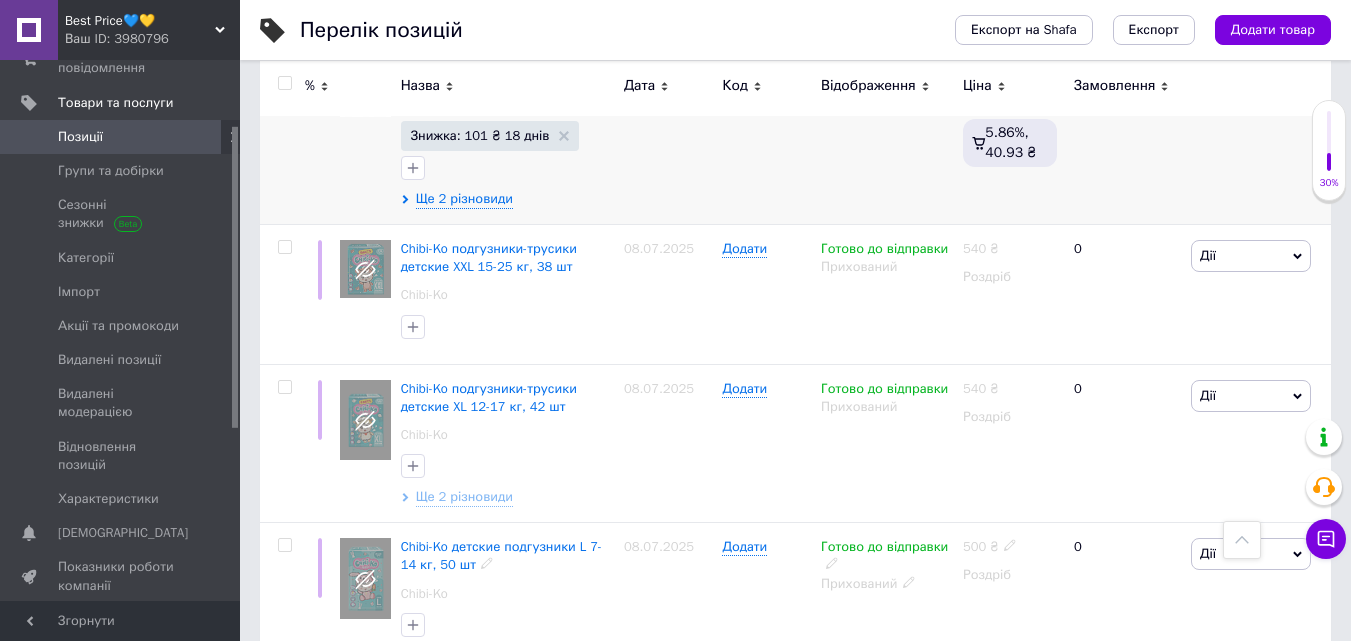 scroll, scrollTop: 12520, scrollLeft: 0, axis: vertical 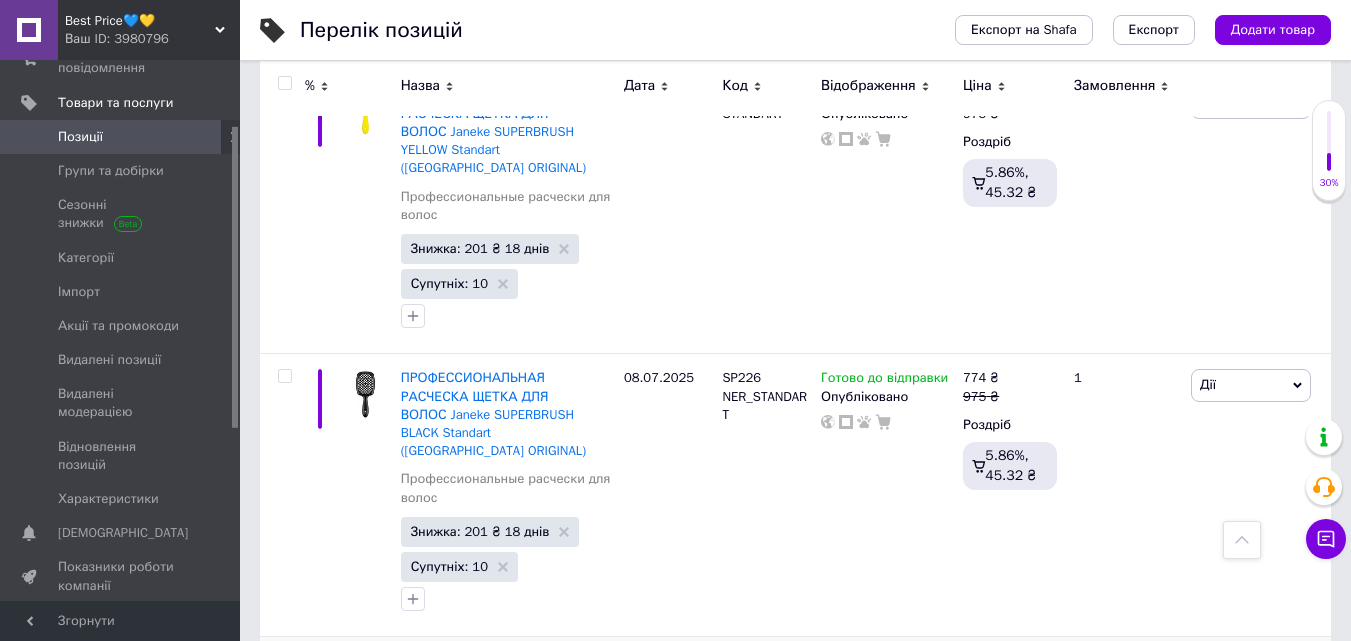 click on "Выпрямитель утюжок для волос Hair Expert Titanium (Rose Red)" at bounding box center [501, 669] 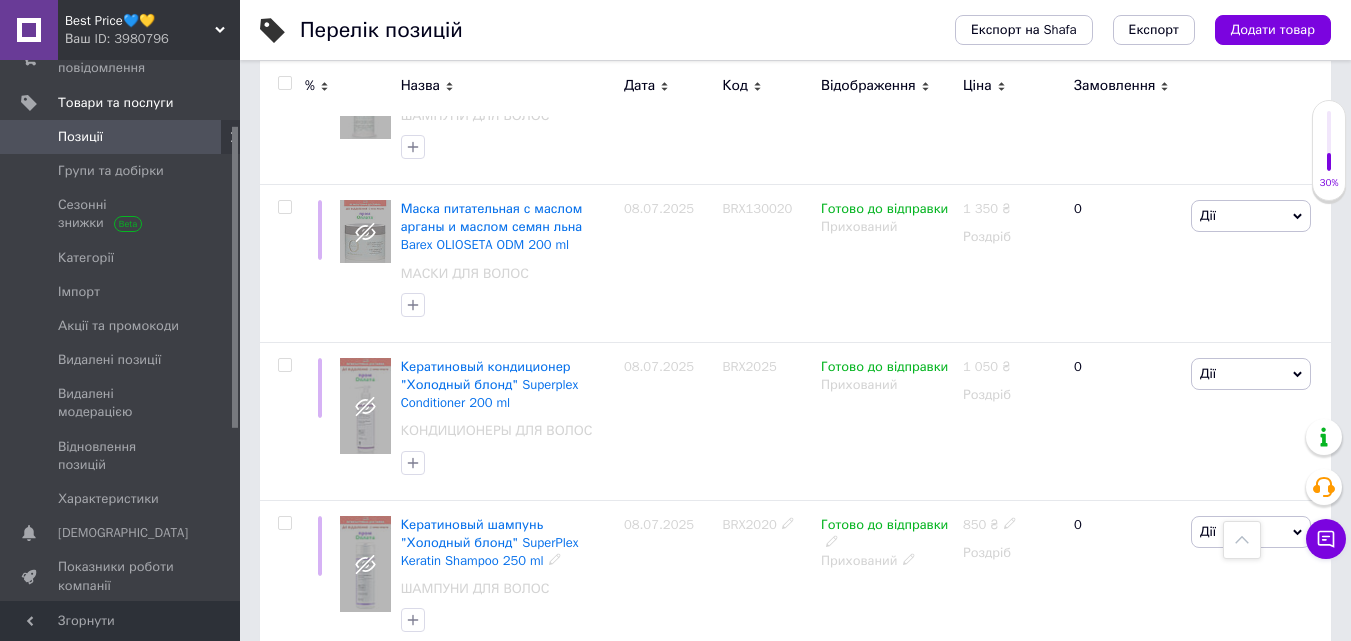 scroll, scrollTop: 19774, scrollLeft: 0, axis: vertical 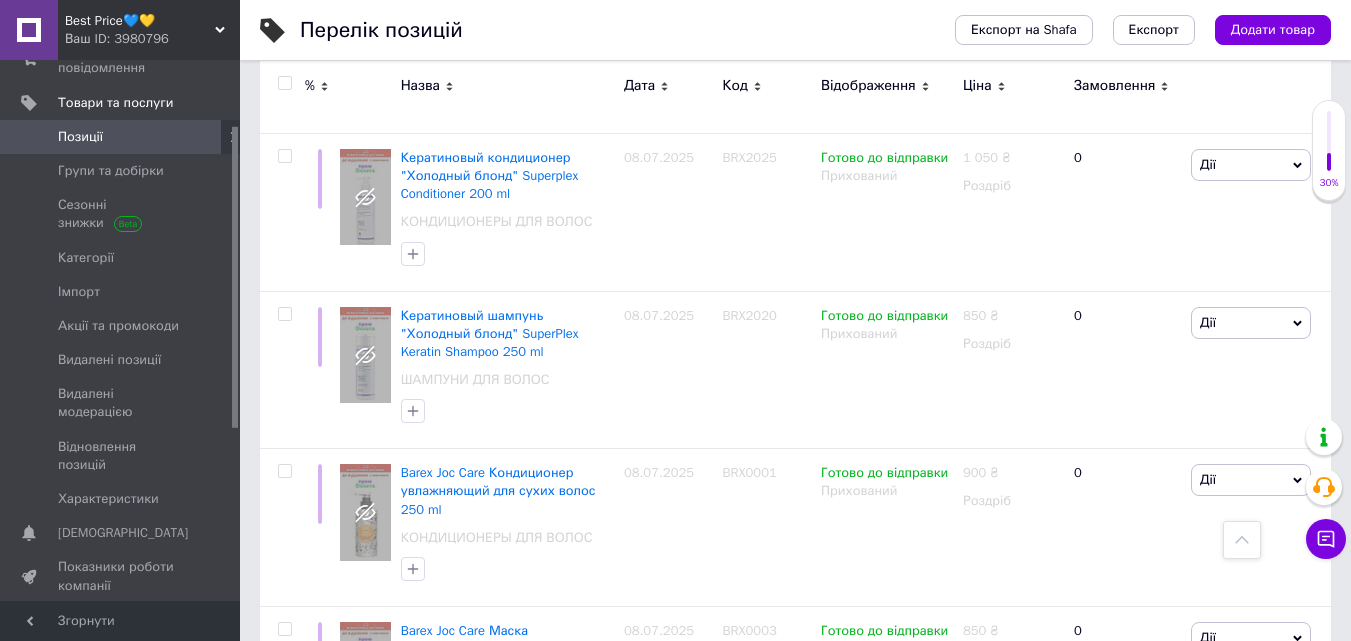 click on "3" at bounding box center (494, 963) 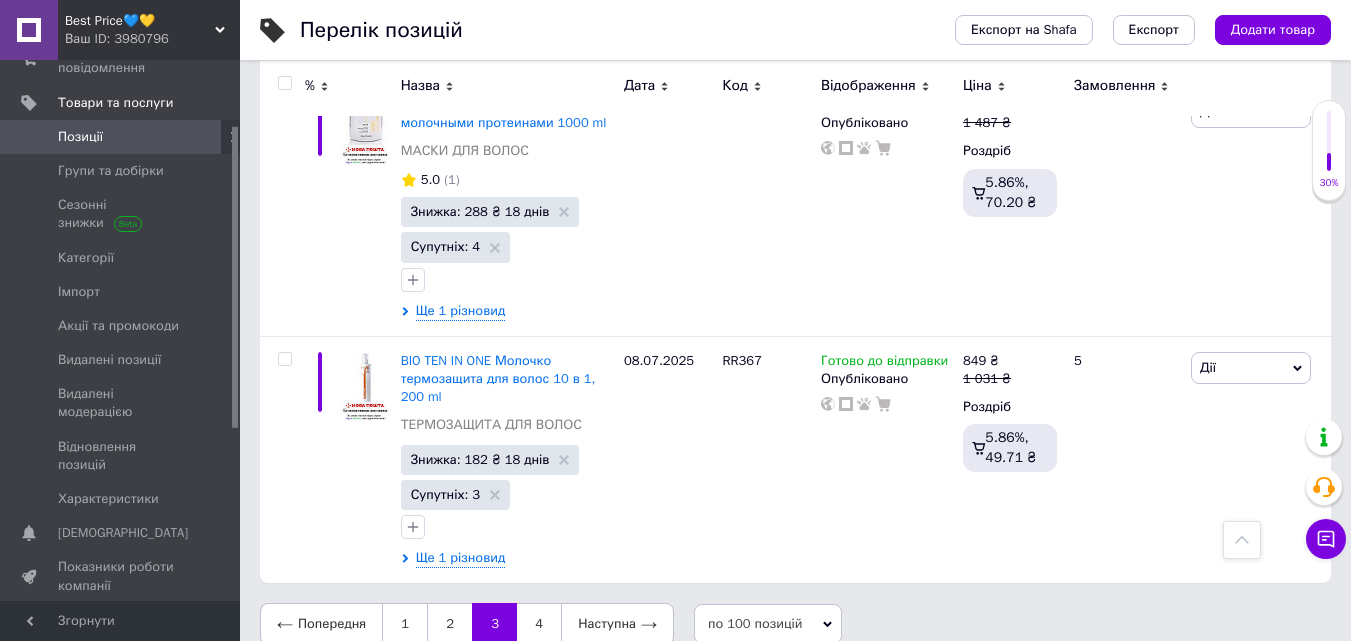 scroll, scrollTop: 19672, scrollLeft: 0, axis: vertical 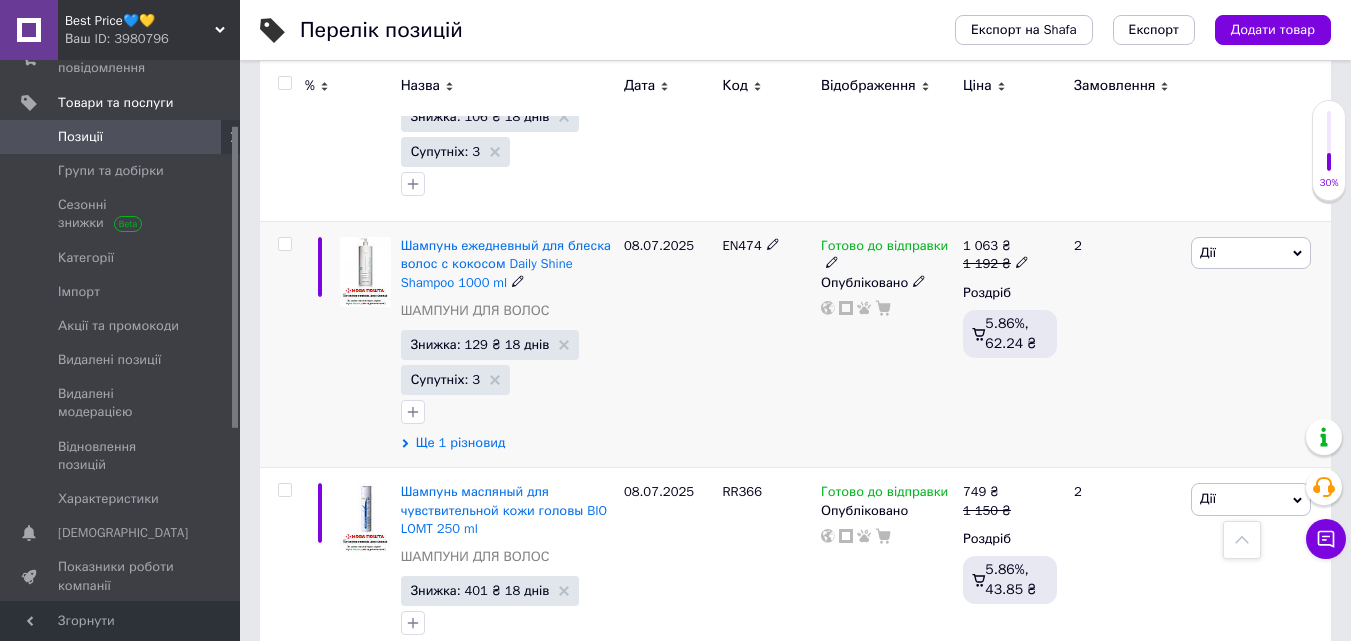 click on "Ще 1 різновид" at bounding box center [461, 443] 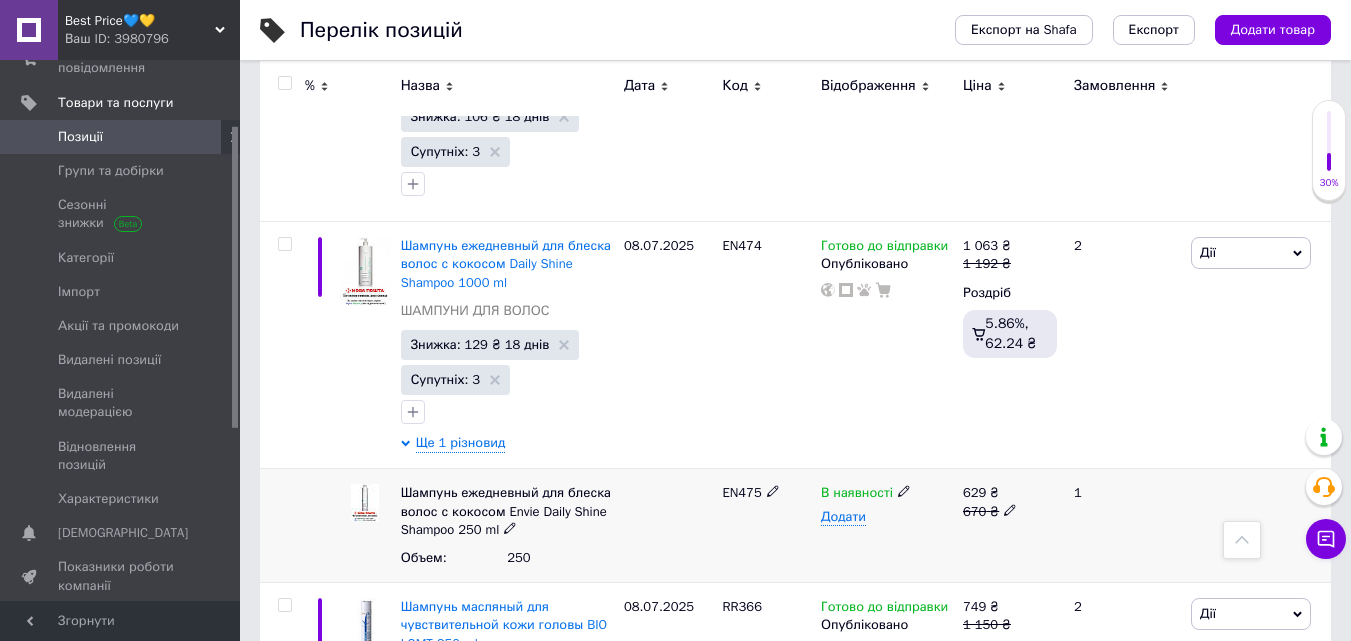 click 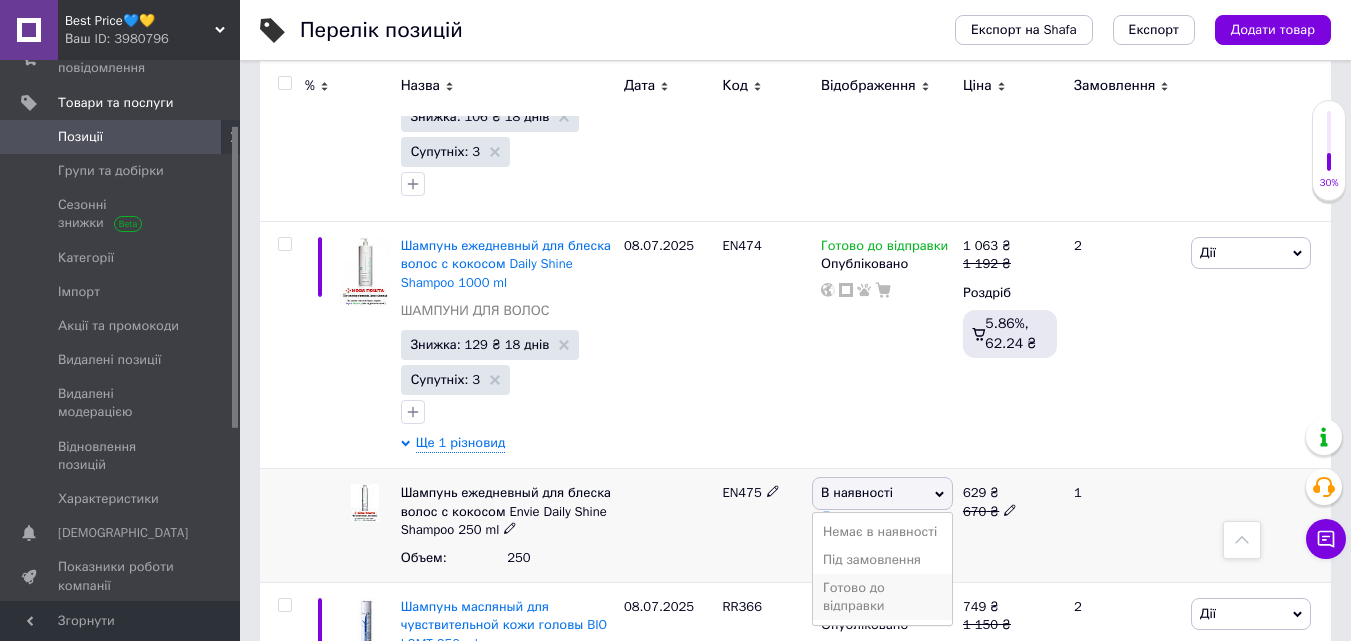 click on "Готово до відправки" at bounding box center (882, 597) 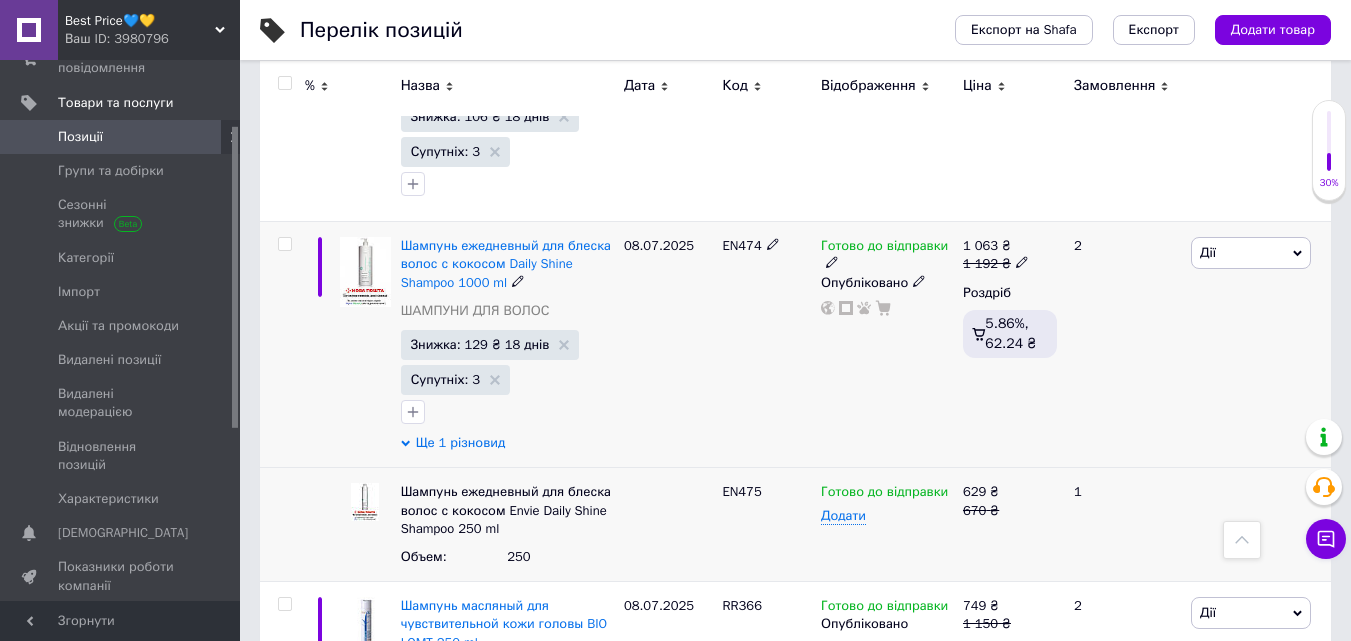 click on "Ще 1 різновид" at bounding box center (461, 443) 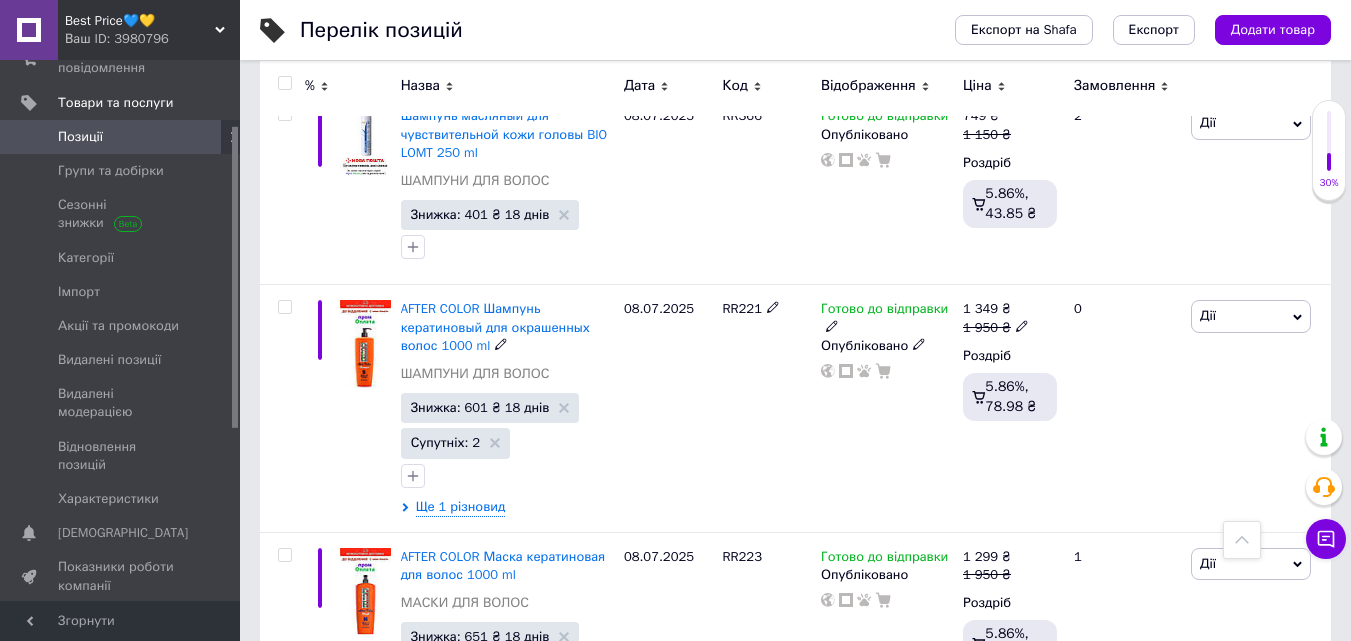 scroll, scrollTop: 9272, scrollLeft: 0, axis: vertical 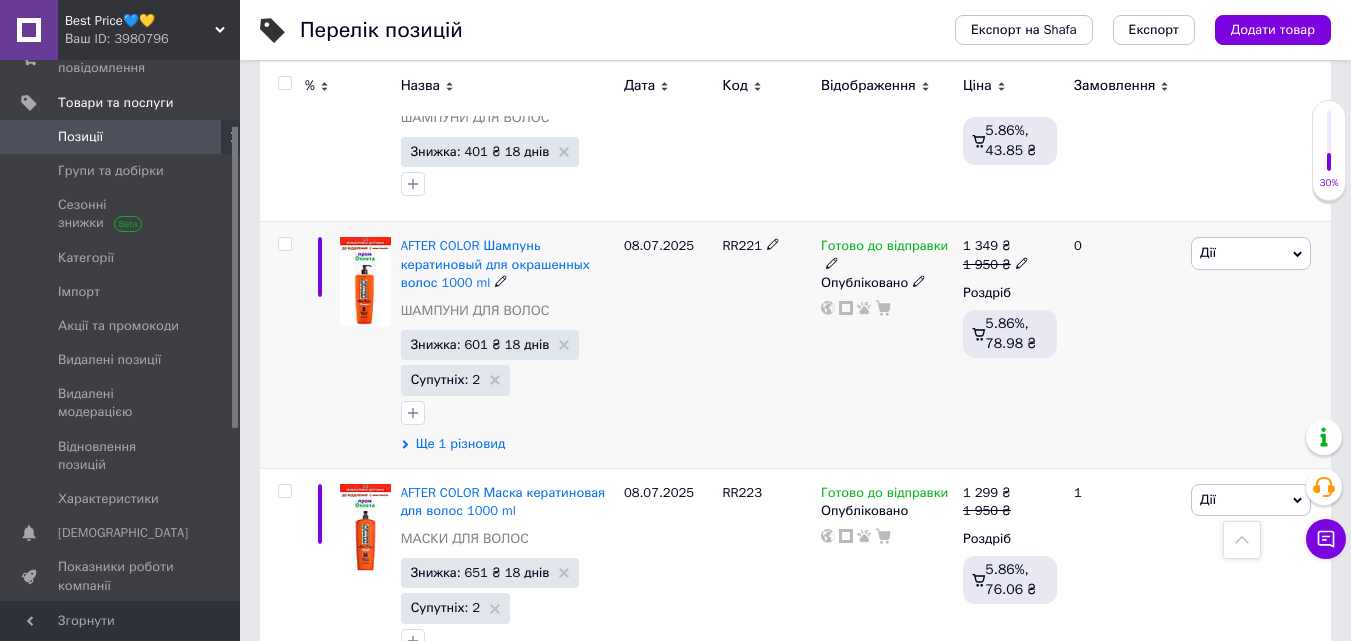 click on "Ще 1 різновид" at bounding box center [461, 444] 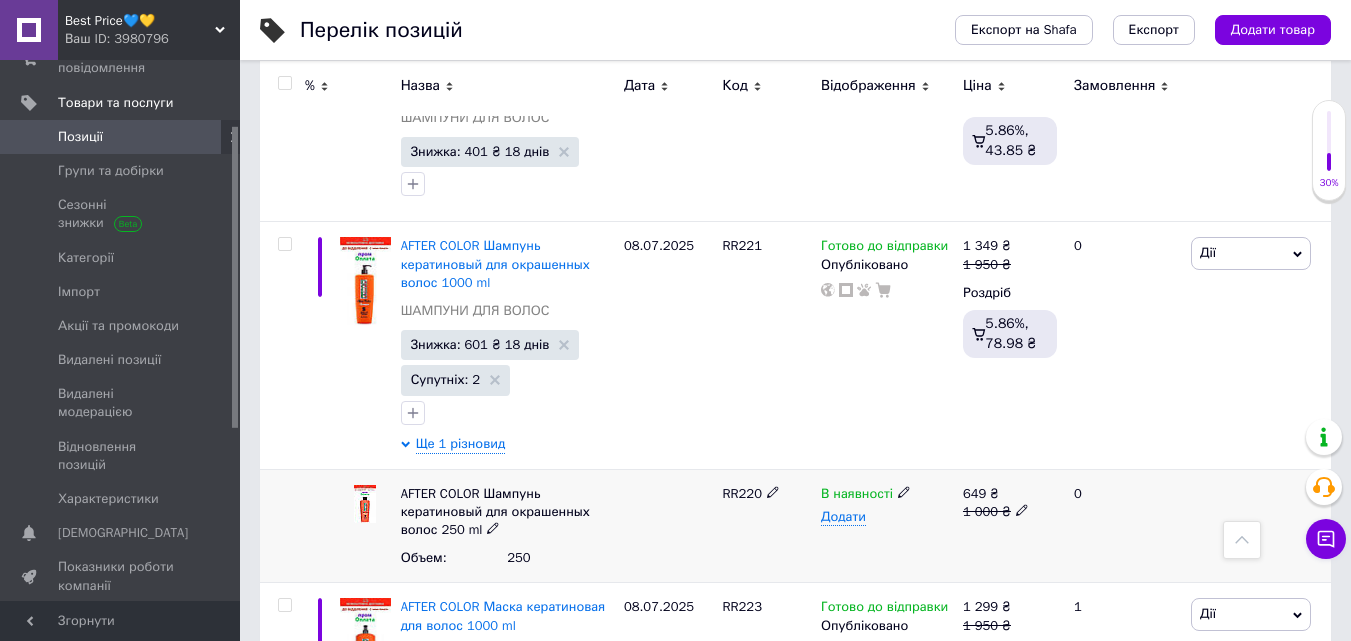 click 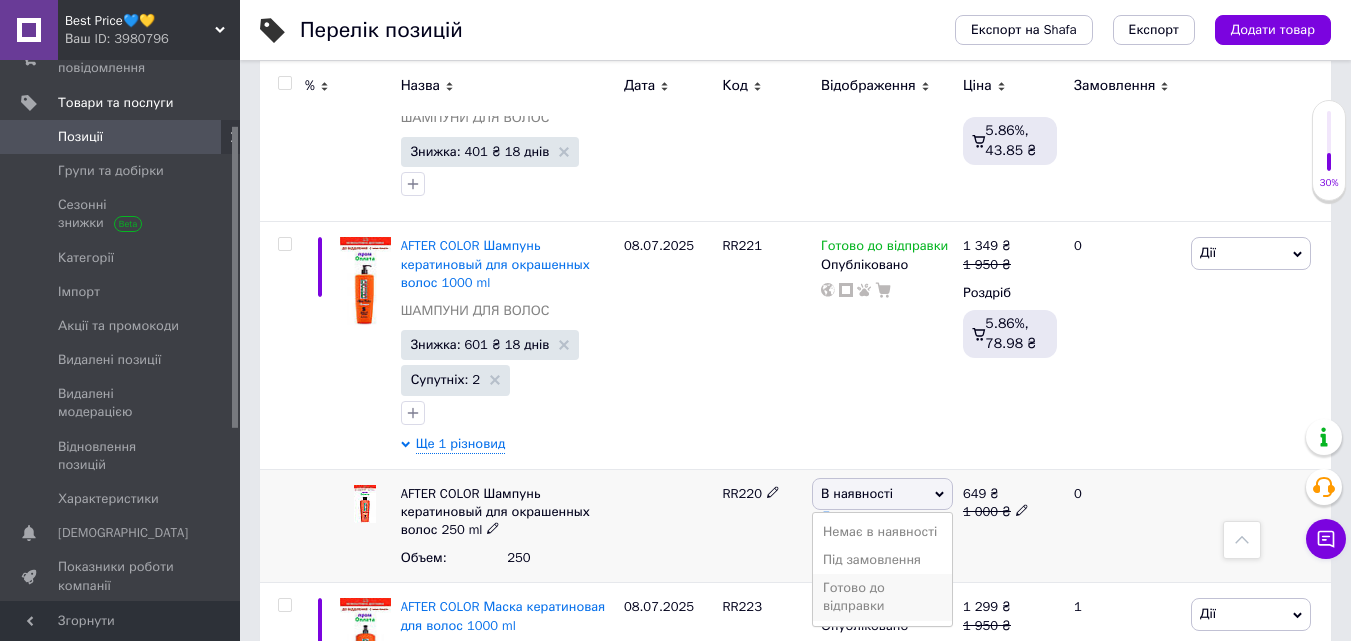 click on "Готово до відправки" at bounding box center [882, 597] 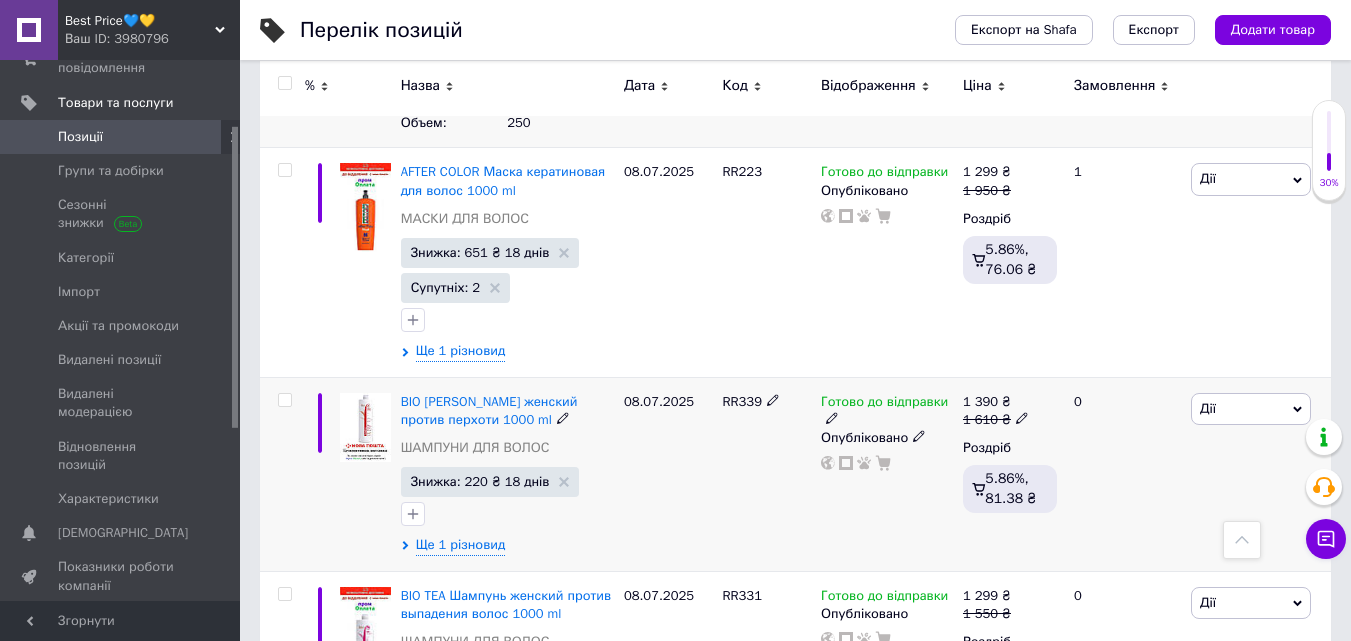 scroll, scrollTop: 9712, scrollLeft: 0, axis: vertical 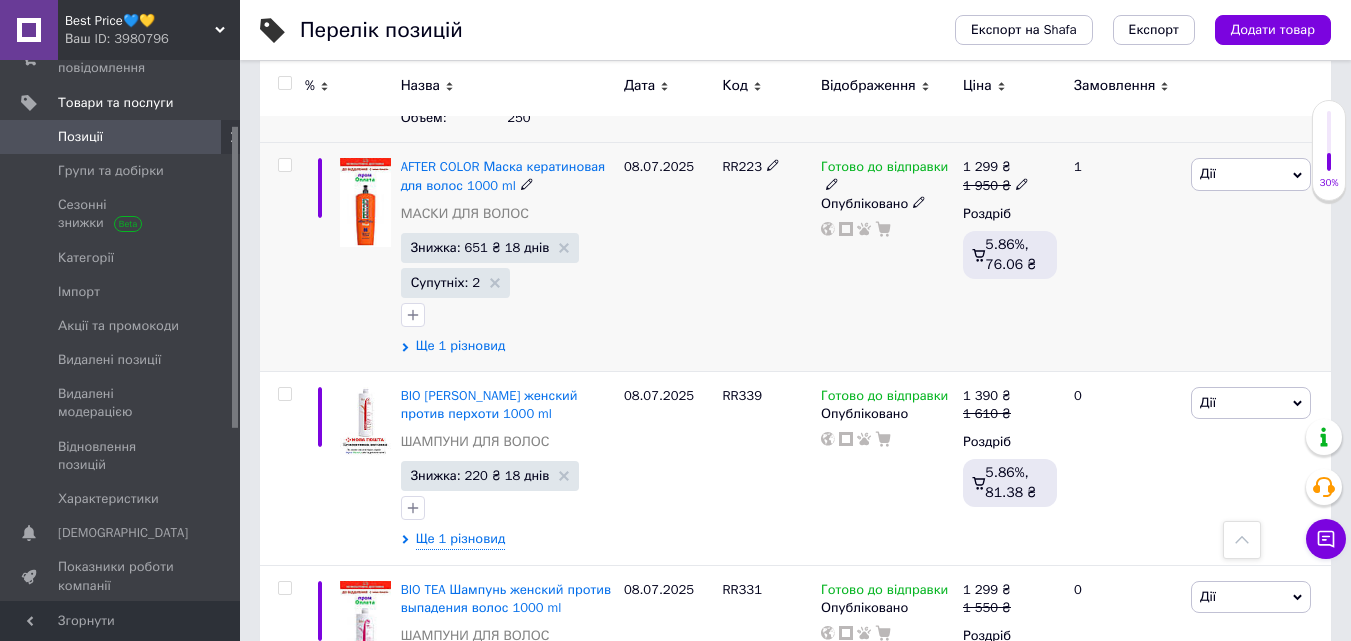 click on "Ще 1 різновид" at bounding box center (461, 346) 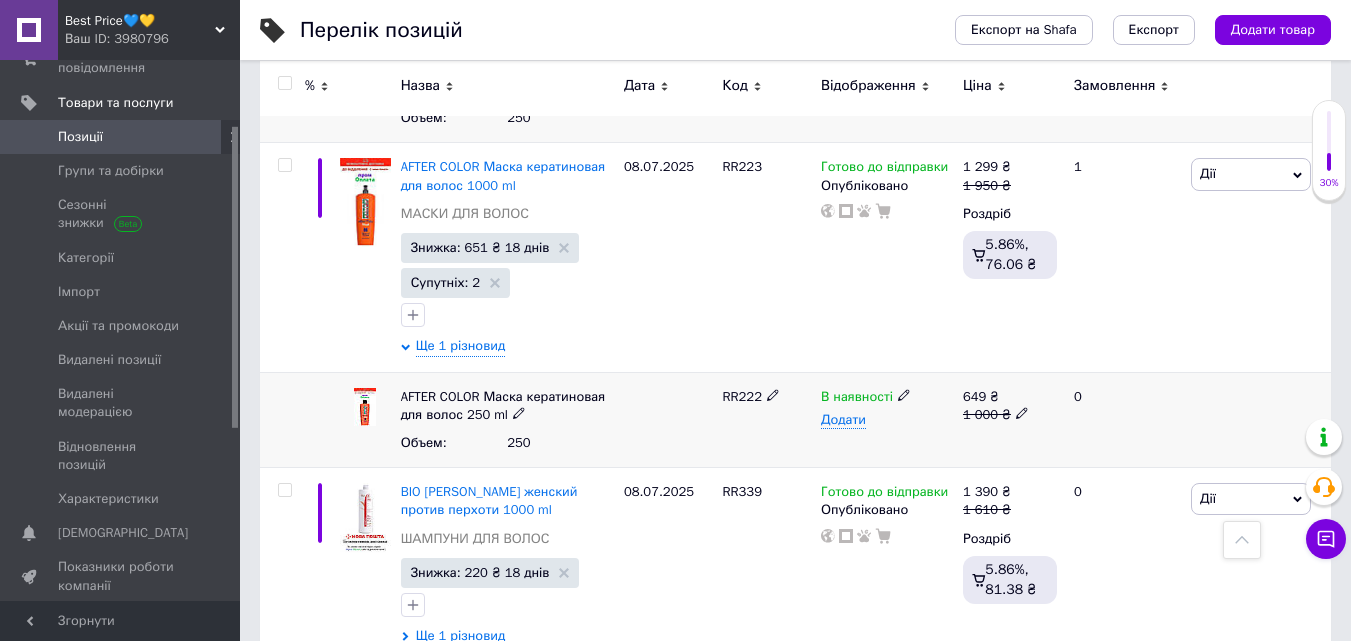 click at bounding box center [904, 394] 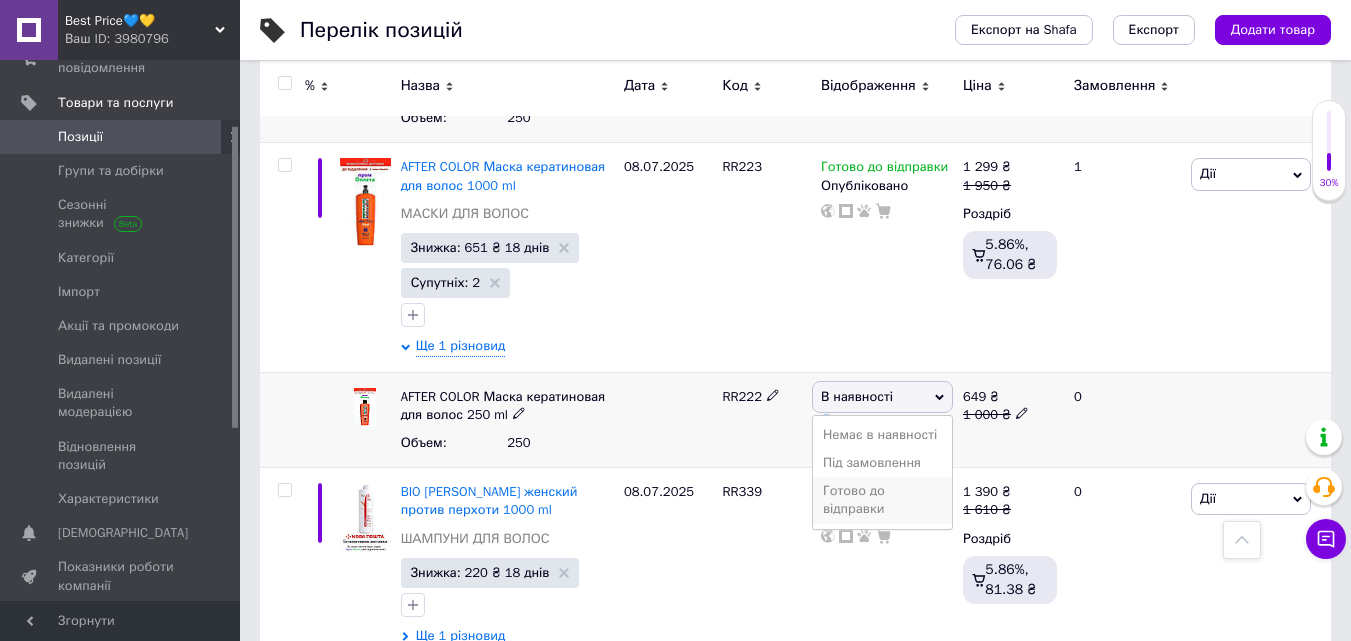 click on "Готово до відправки" at bounding box center (882, 500) 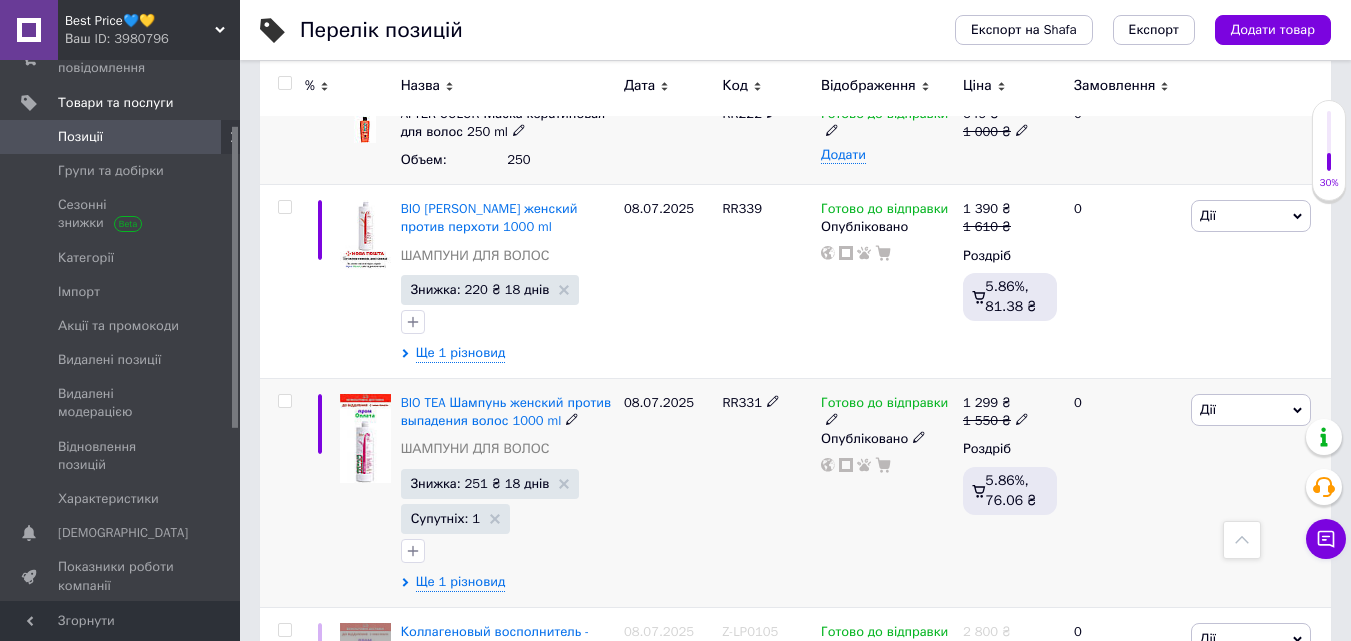 scroll, scrollTop: 10032, scrollLeft: 0, axis: vertical 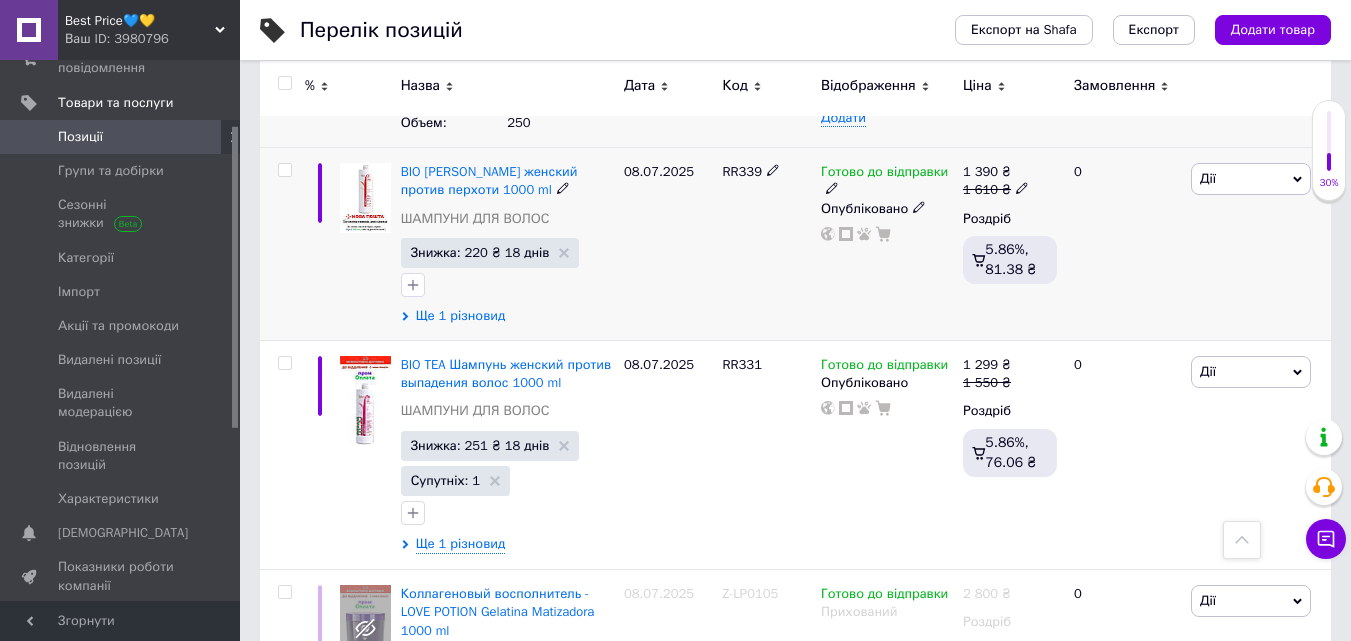 click on "Ще 1 різновид" at bounding box center [461, 316] 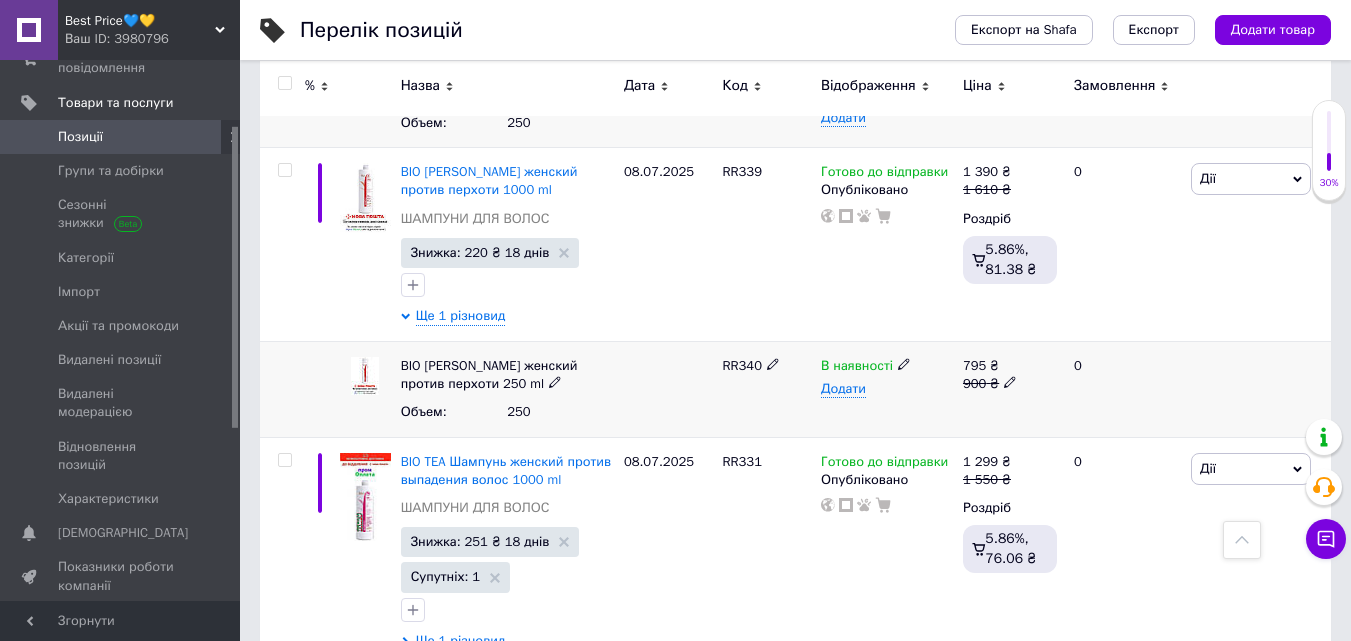 click on "В наявності" at bounding box center [887, 366] 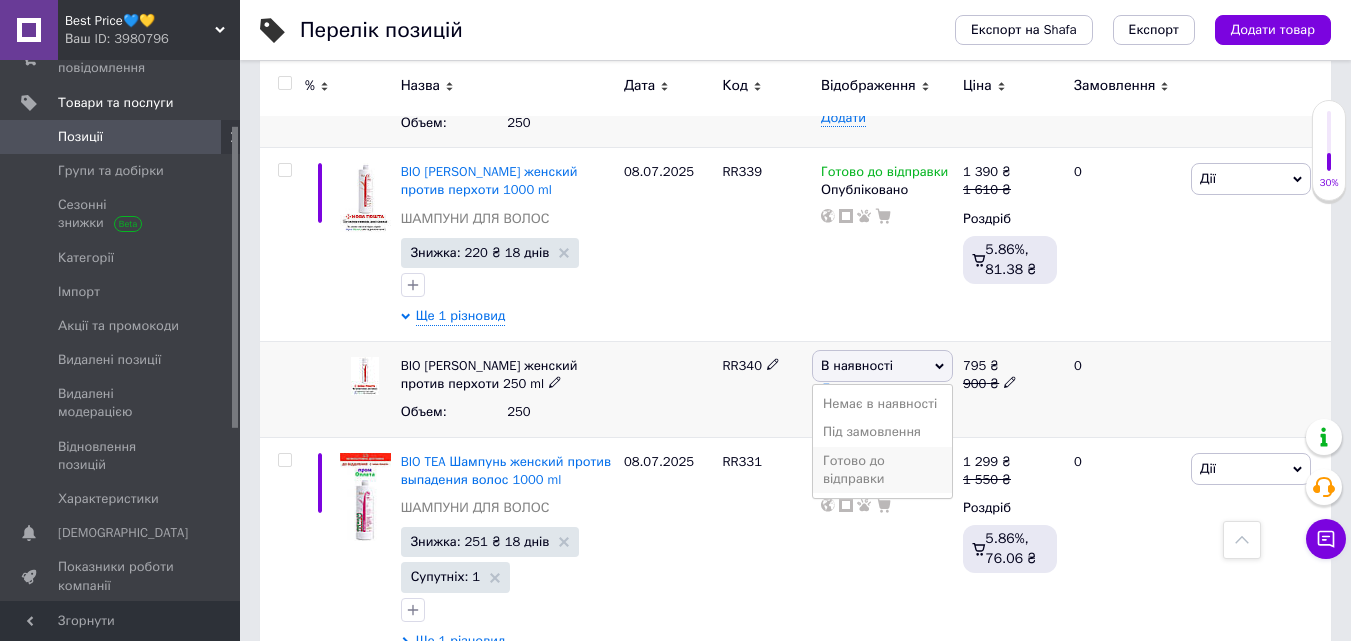 click on "Готово до відправки" at bounding box center (882, 470) 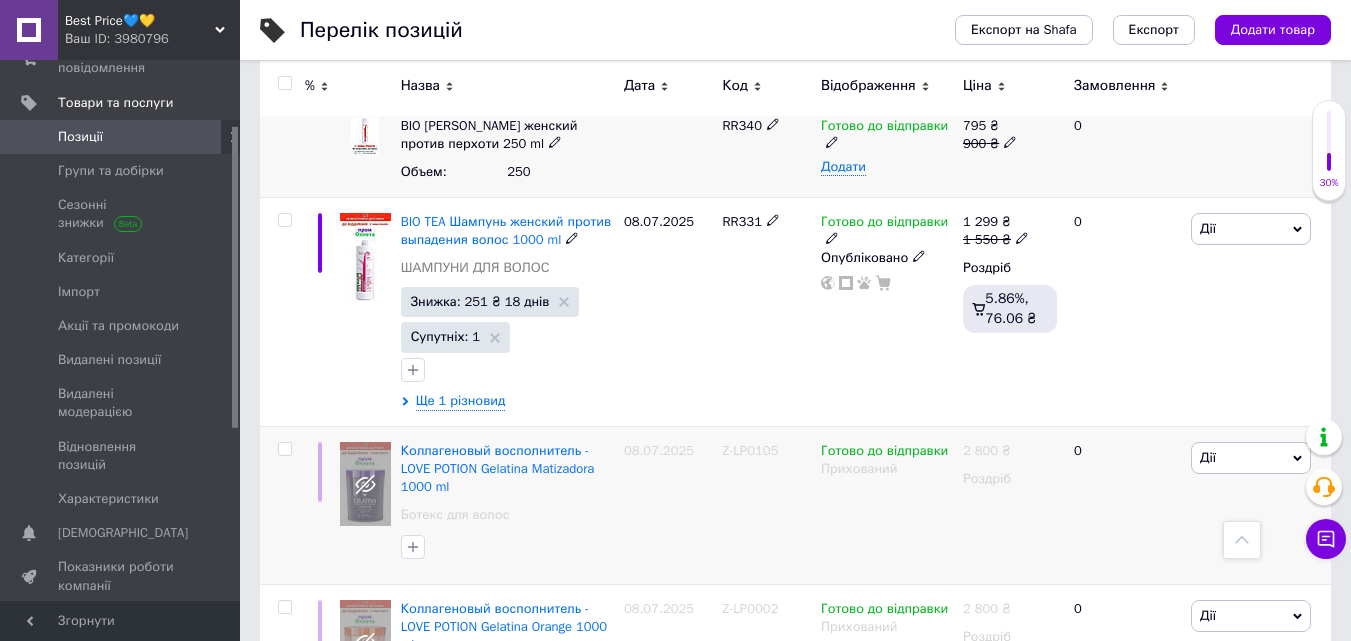 scroll, scrollTop: 10312, scrollLeft: 0, axis: vertical 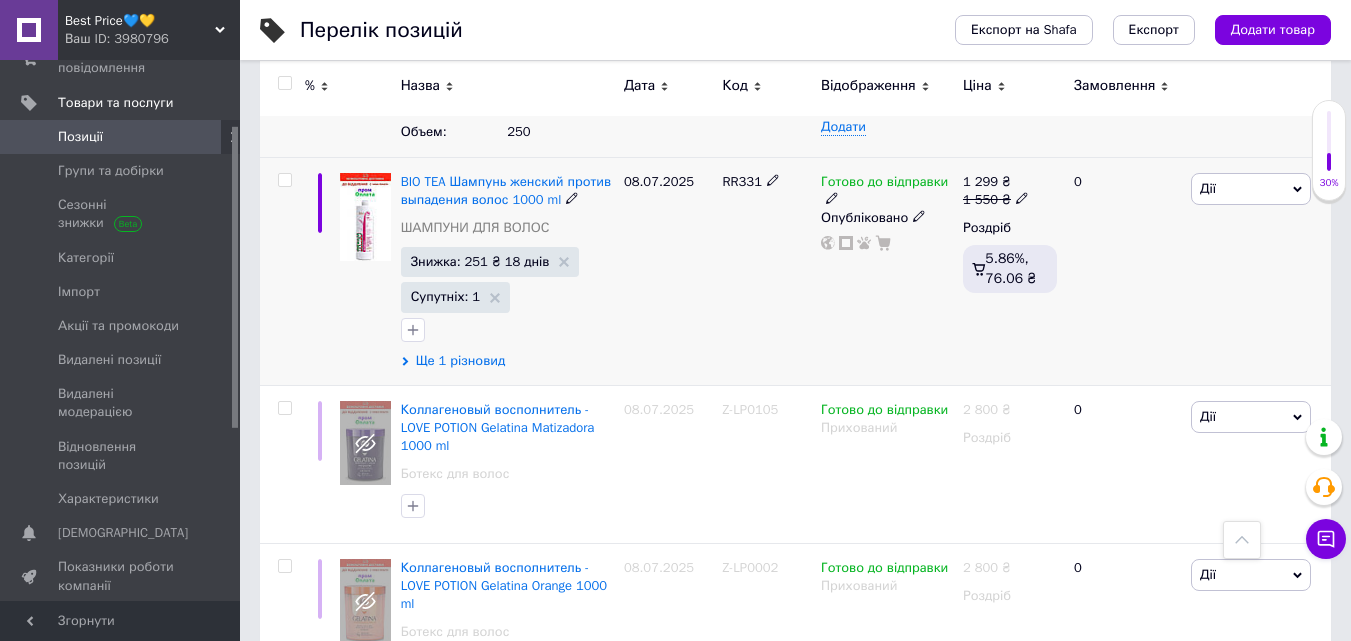 click on "Ще 1 різновид" at bounding box center (461, 361) 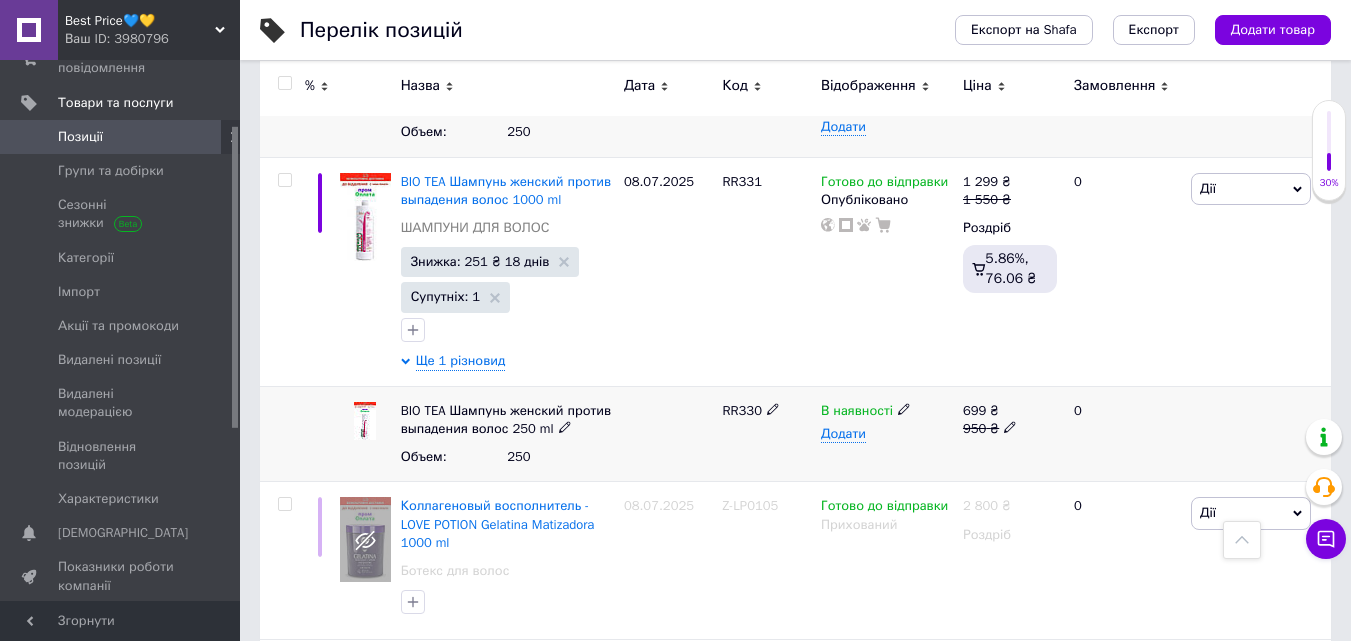 click on "В наявності" at bounding box center (887, 411) 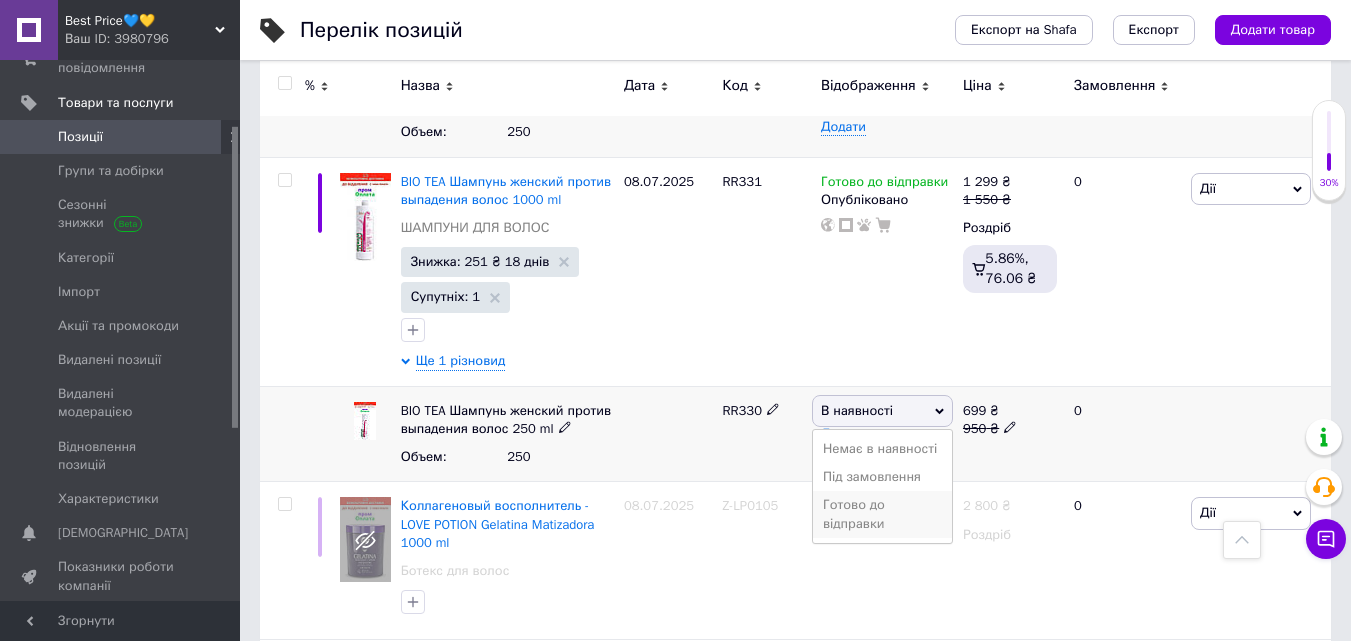 click on "Готово до відправки" at bounding box center (882, 514) 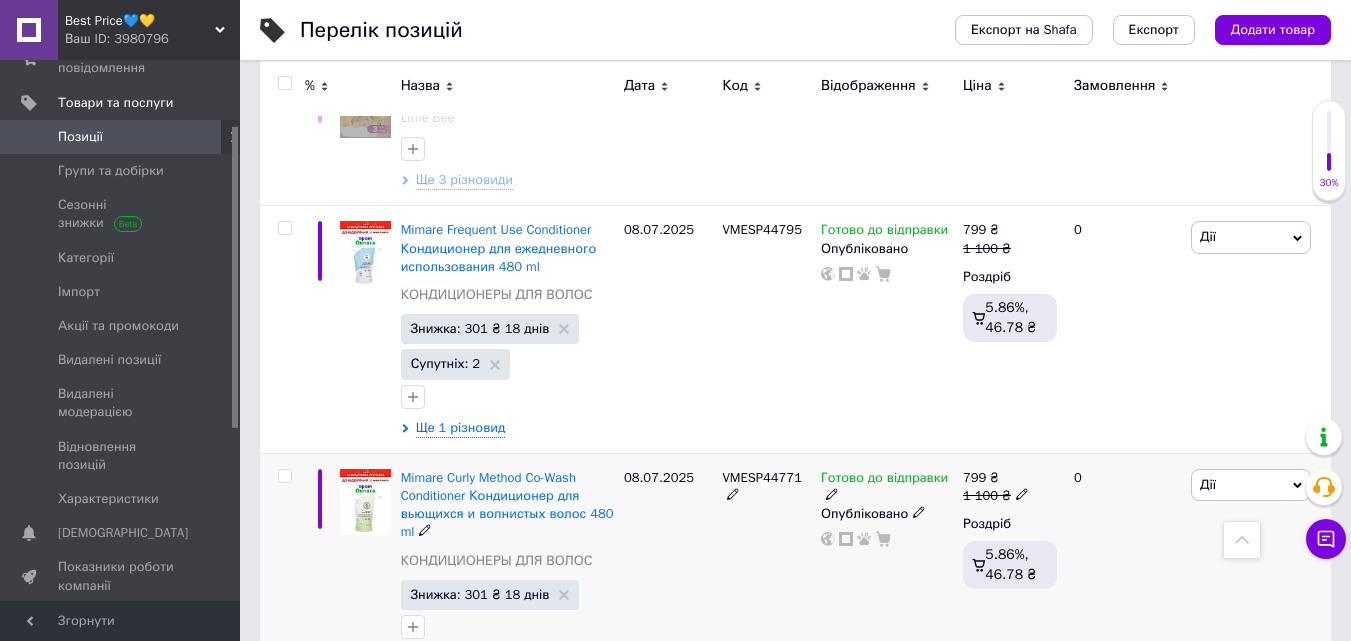 scroll, scrollTop: 11432, scrollLeft: 0, axis: vertical 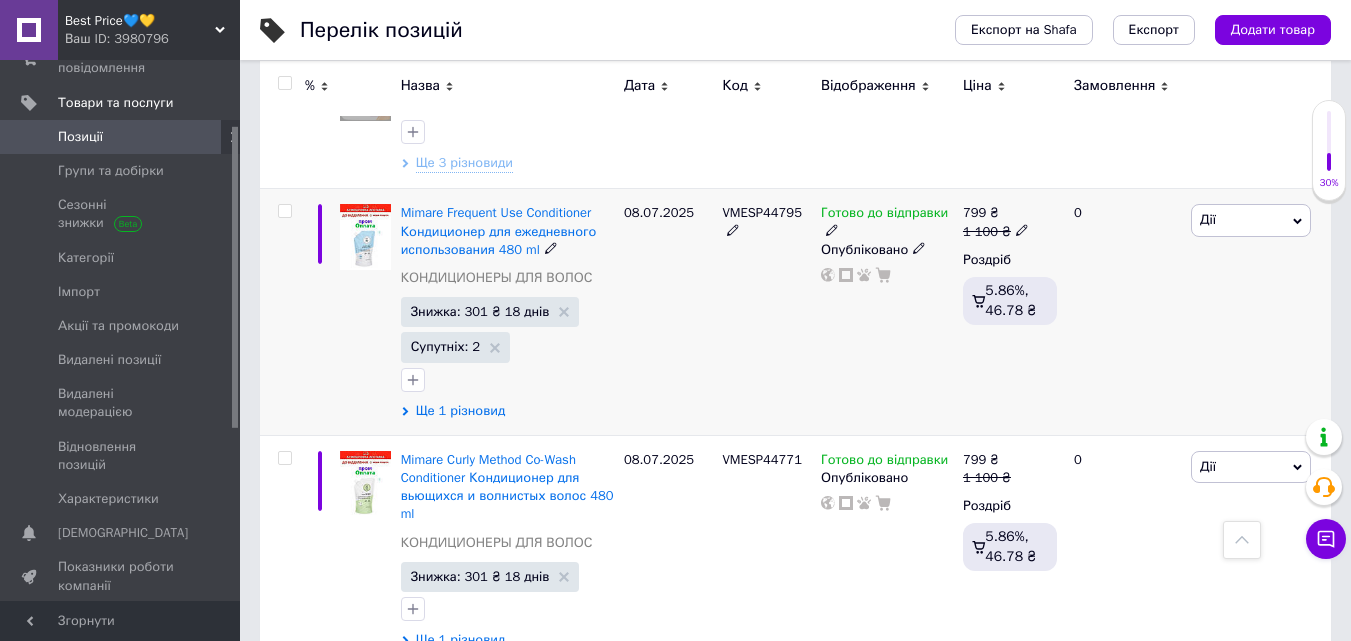 click on "Ще 1 різновид" at bounding box center (461, 411) 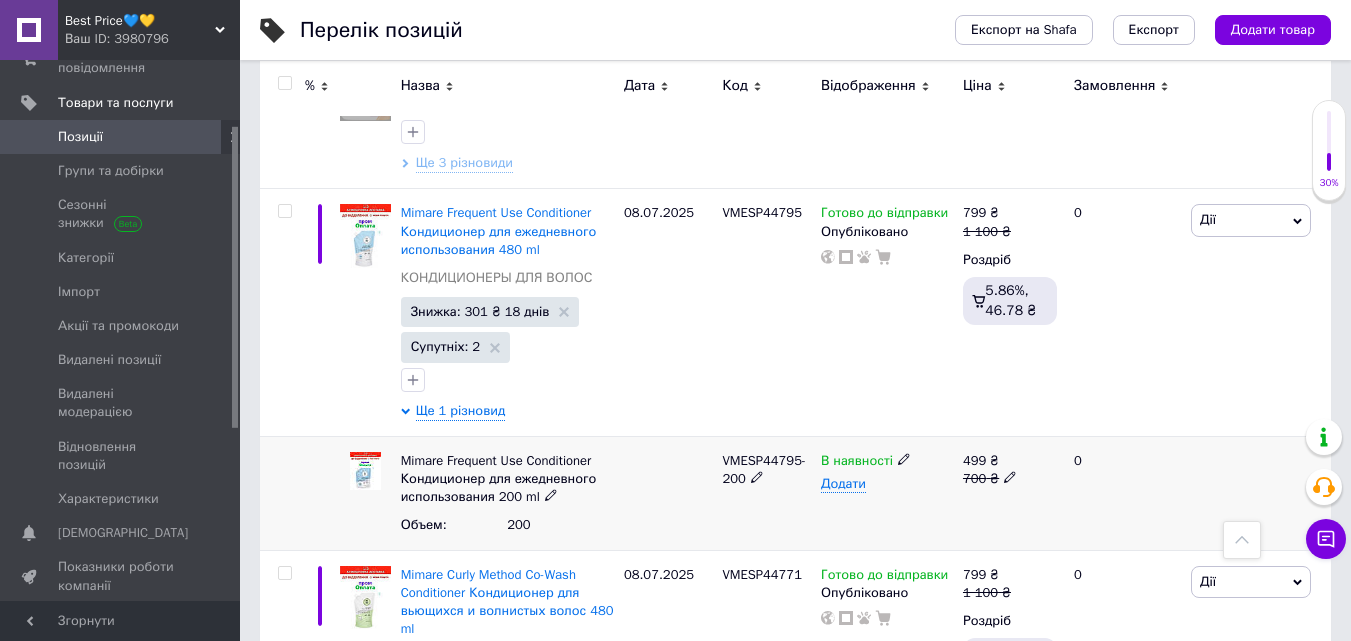 click at bounding box center [904, 458] 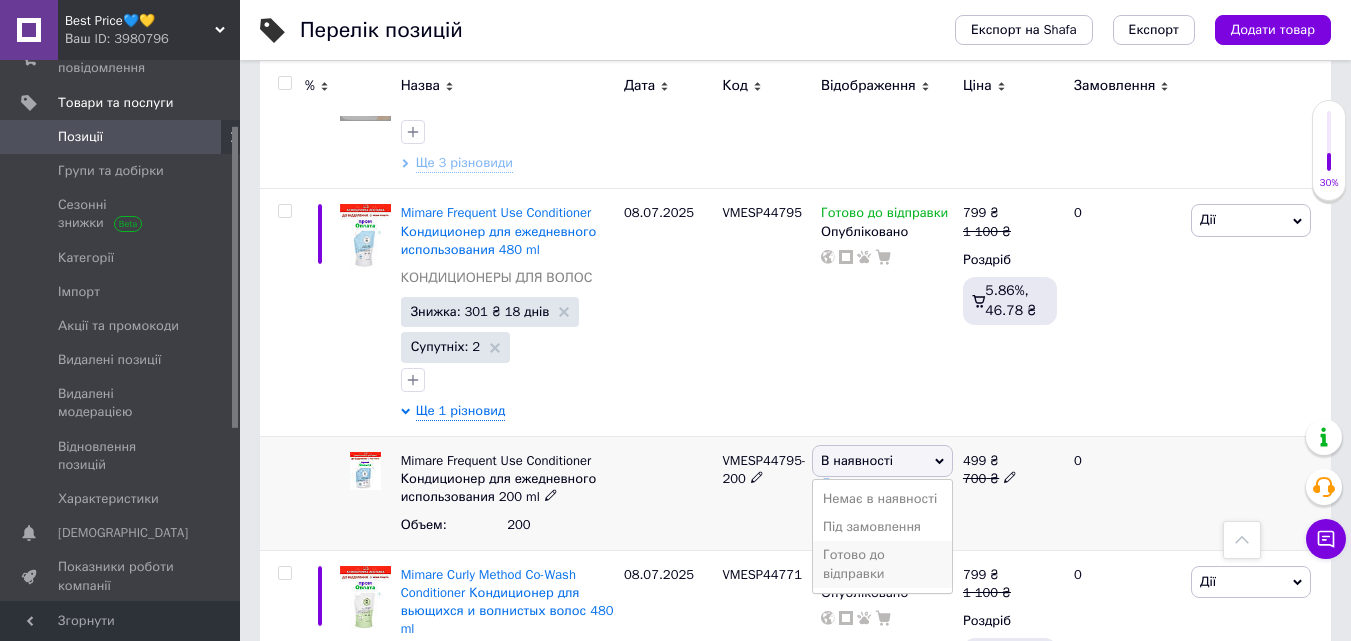 click on "Готово до відправки" at bounding box center (882, 564) 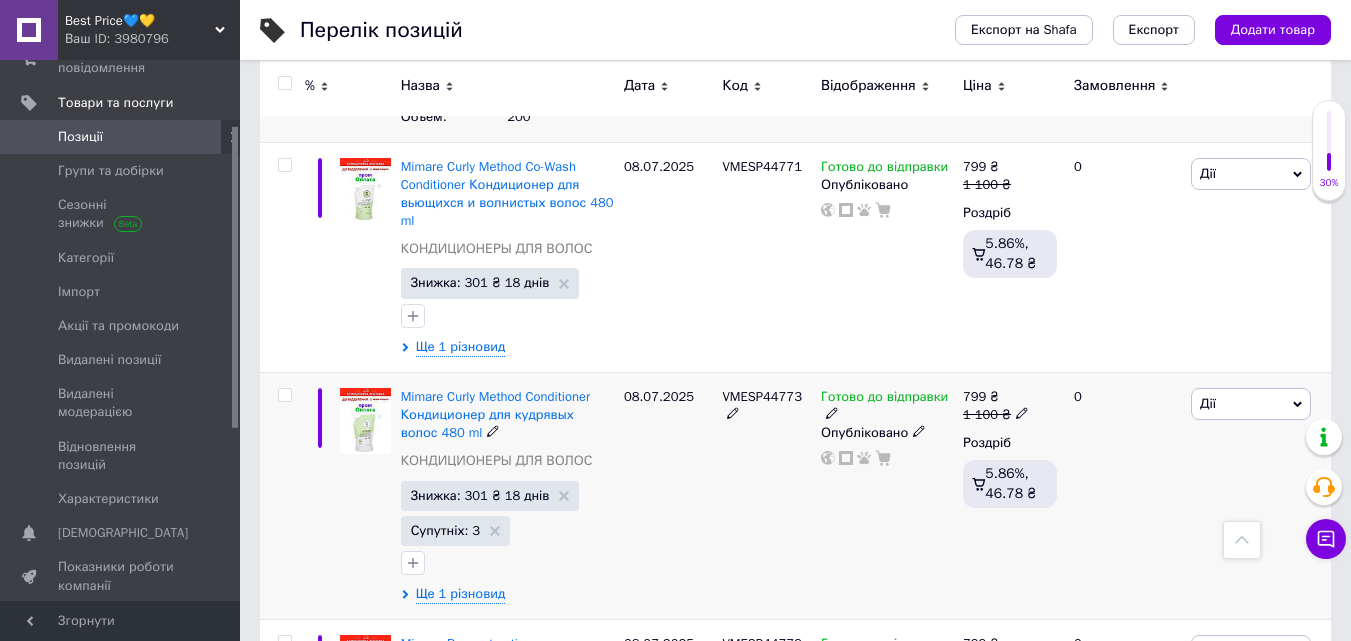 scroll, scrollTop: 11872, scrollLeft: 0, axis: vertical 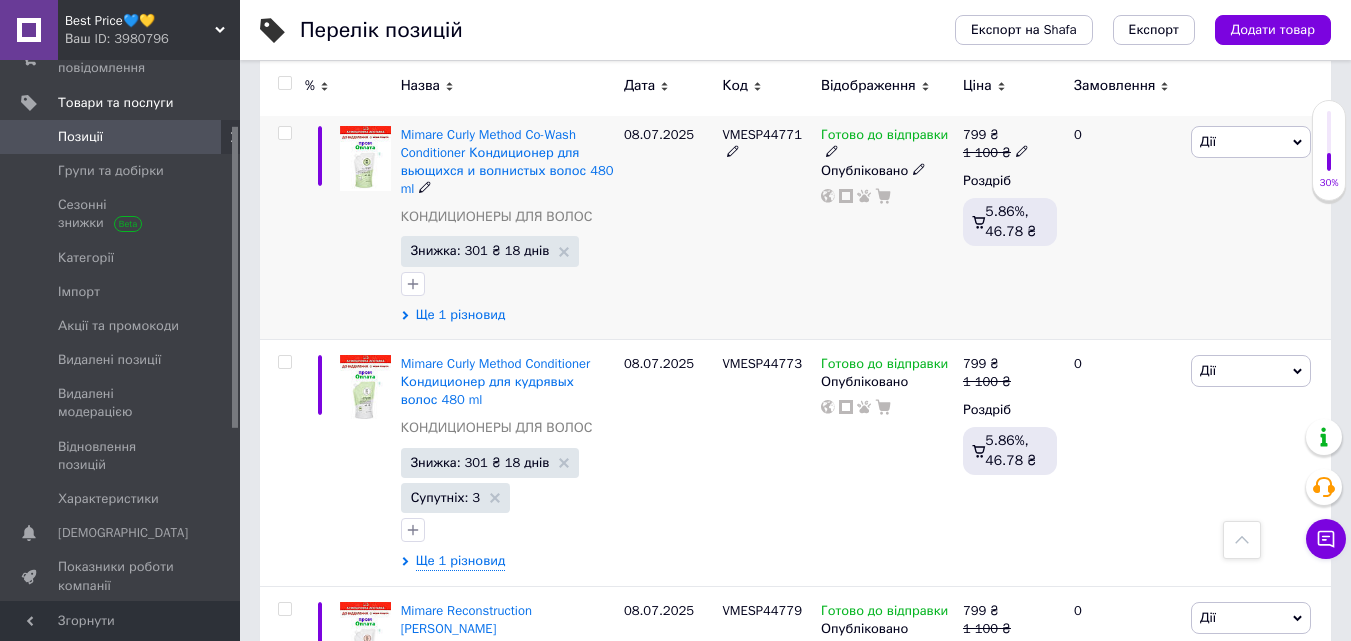 click on "Ще 1 різновид" at bounding box center [461, 315] 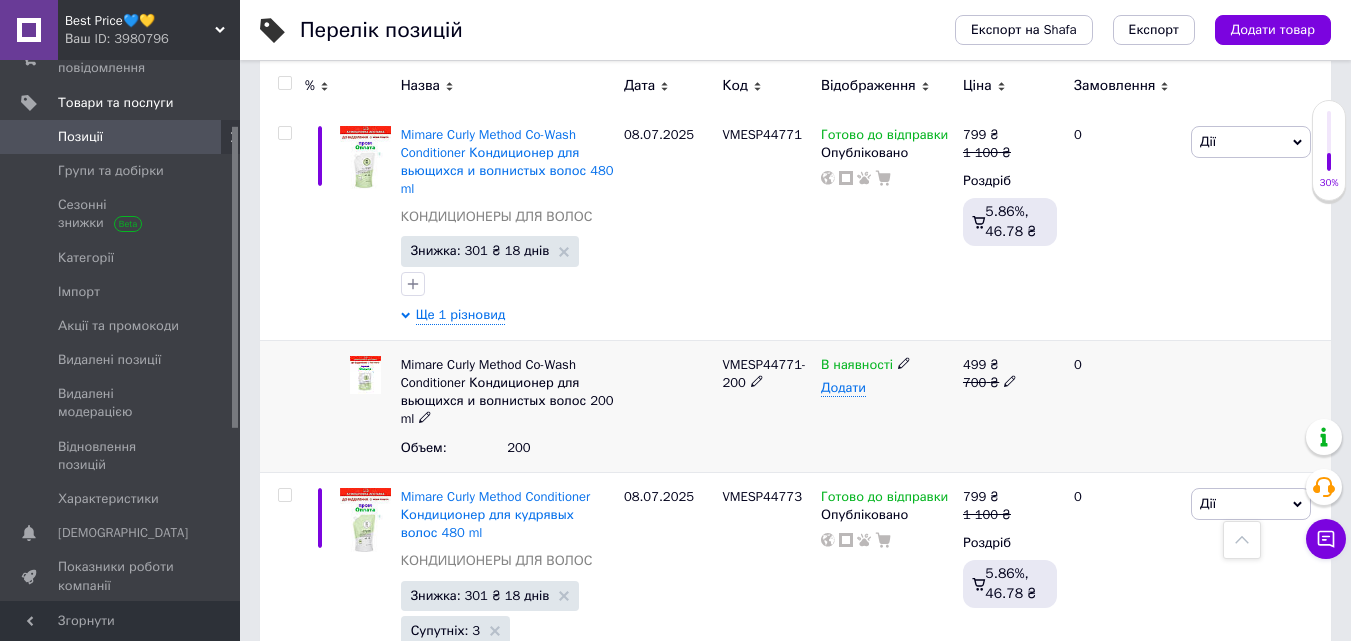 click 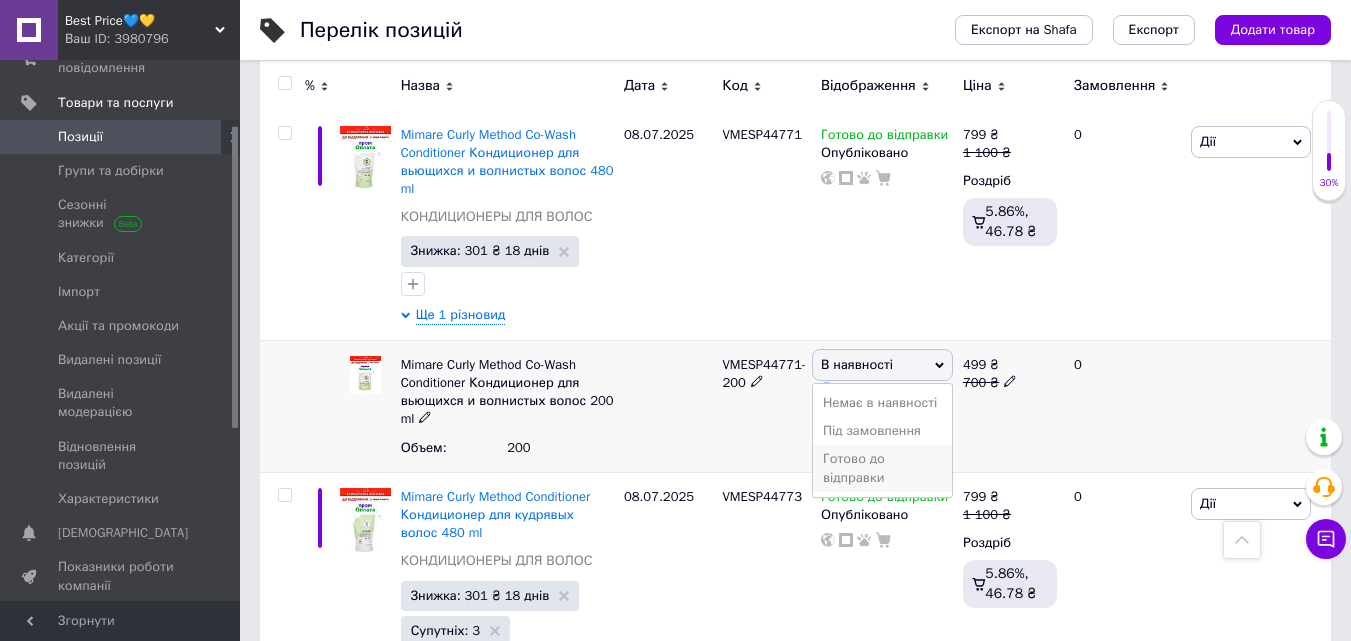 click on "Готово до відправки" at bounding box center [882, 468] 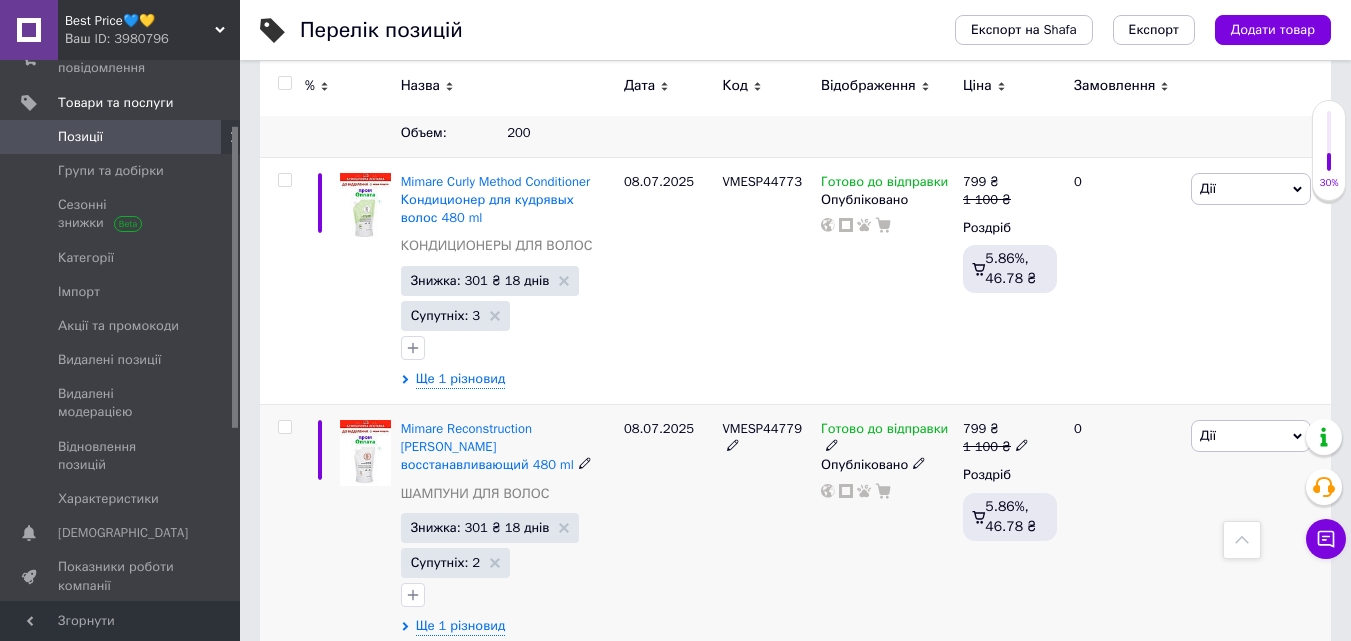 scroll, scrollTop: 12232, scrollLeft: 0, axis: vertical 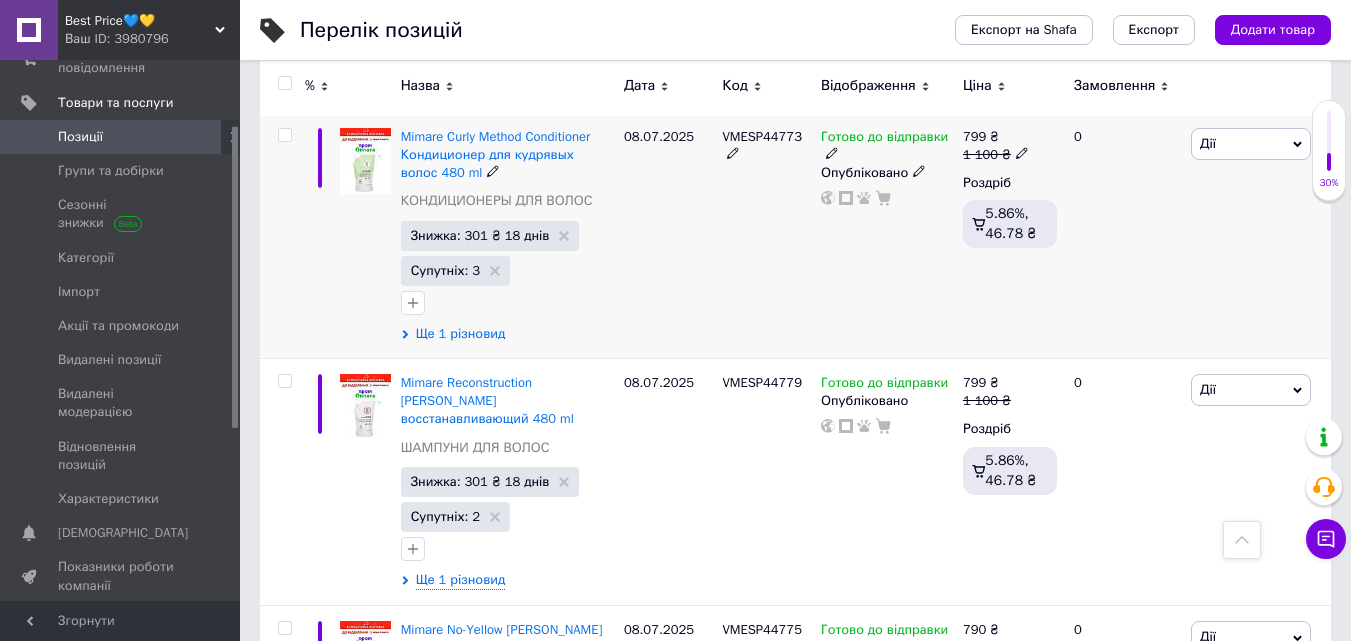 click on "Ще 1 різновид" at bounding box center [461, 334] 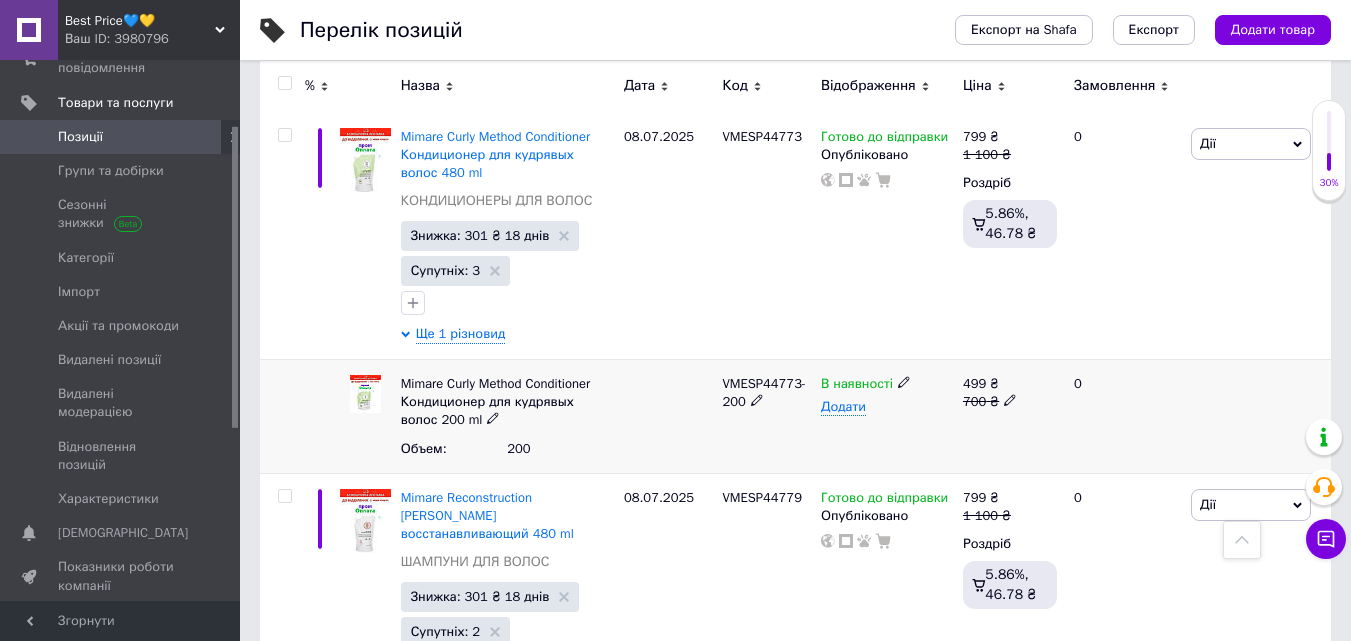 click at bounding box center (904, 381) 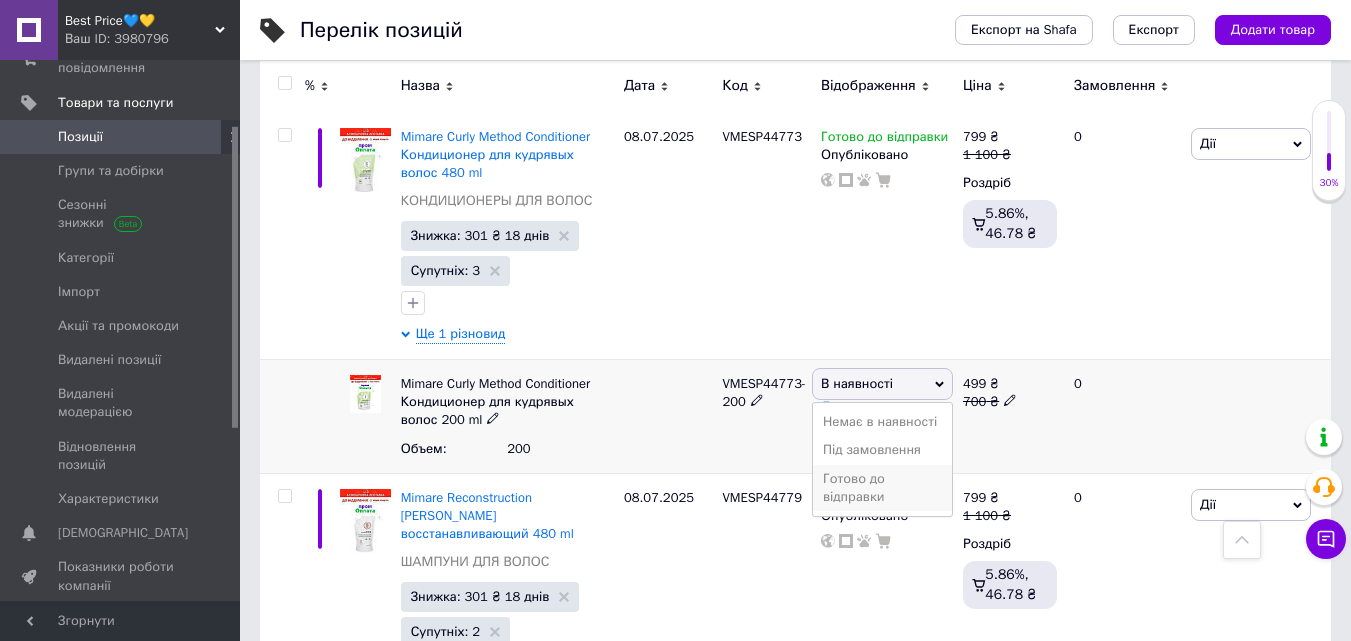 click on "Готово до відправки" at bounding box center [882, 488] 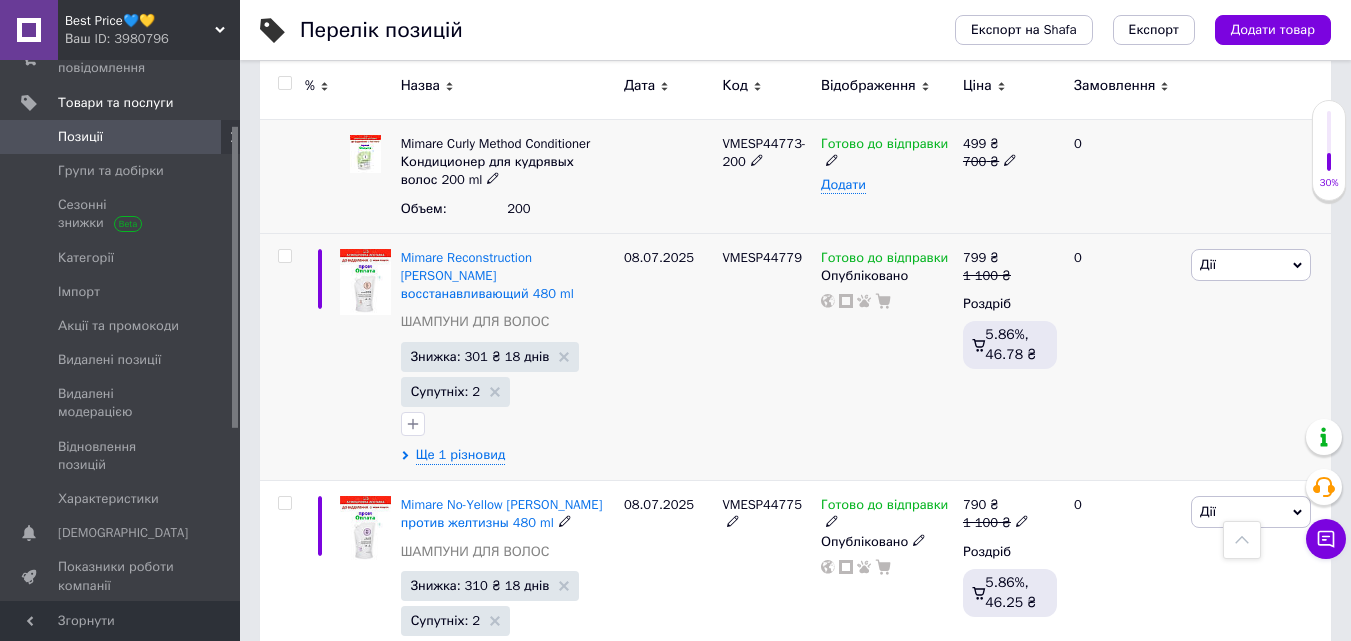 scroll, scrollTop: 12512, scrollLeft: 0, axis: vertical 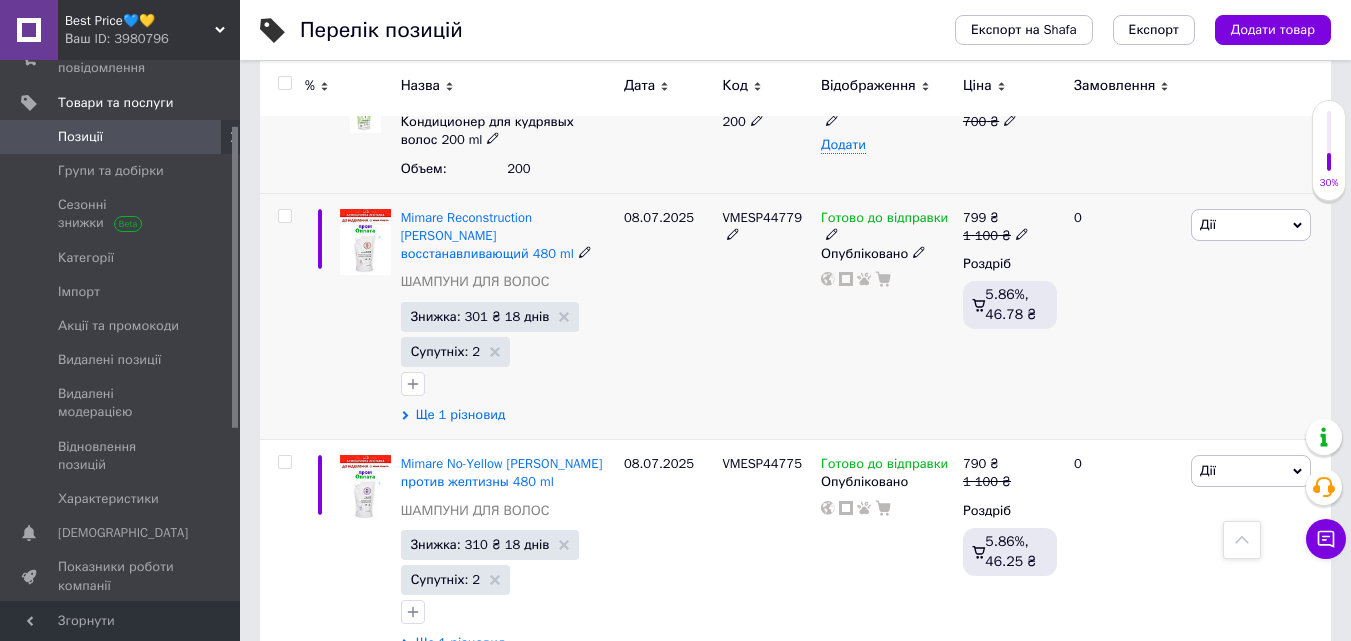 click on "Ще 1 різновид" at bounding box center [461, 415] 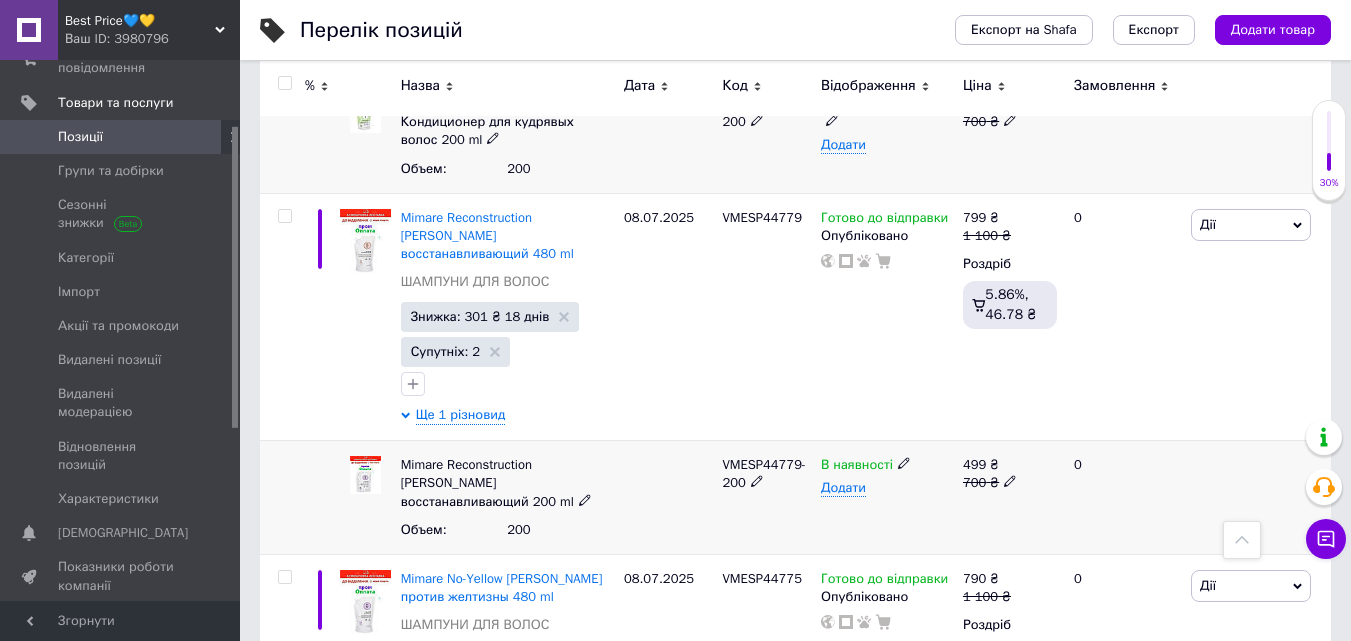 click on "В наявності" at bounding box center [887, 465] 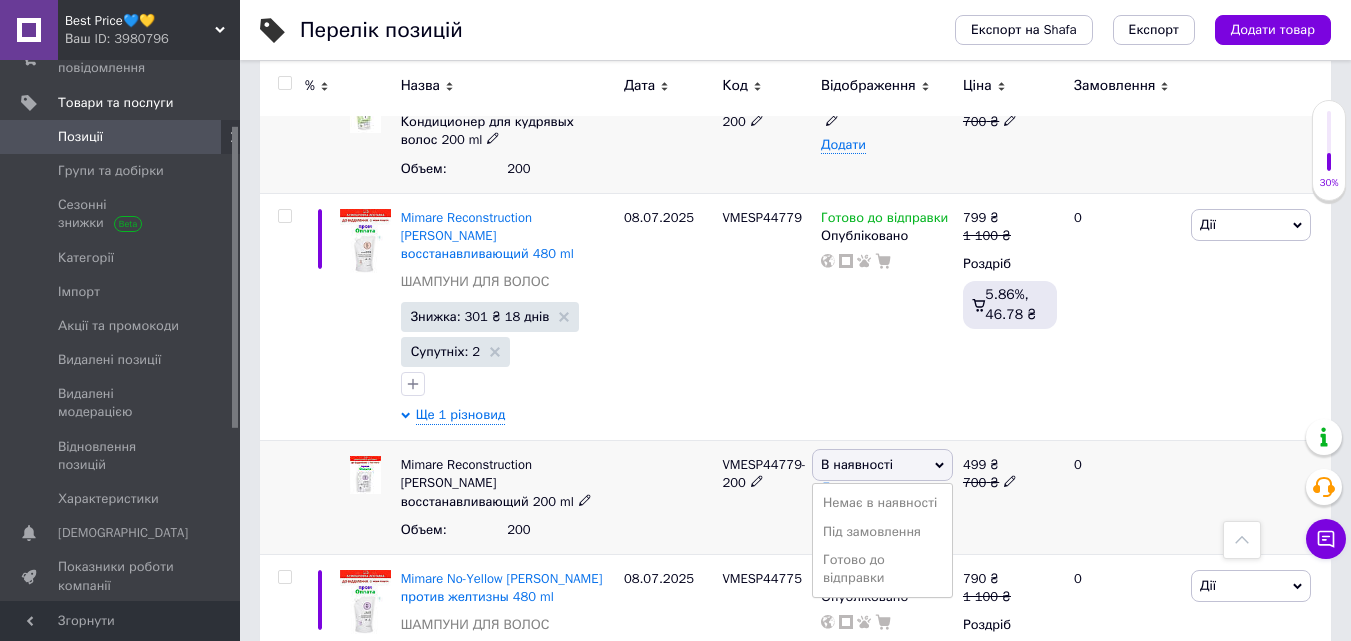 click on "В наявності" at bounding box center (882, 465) 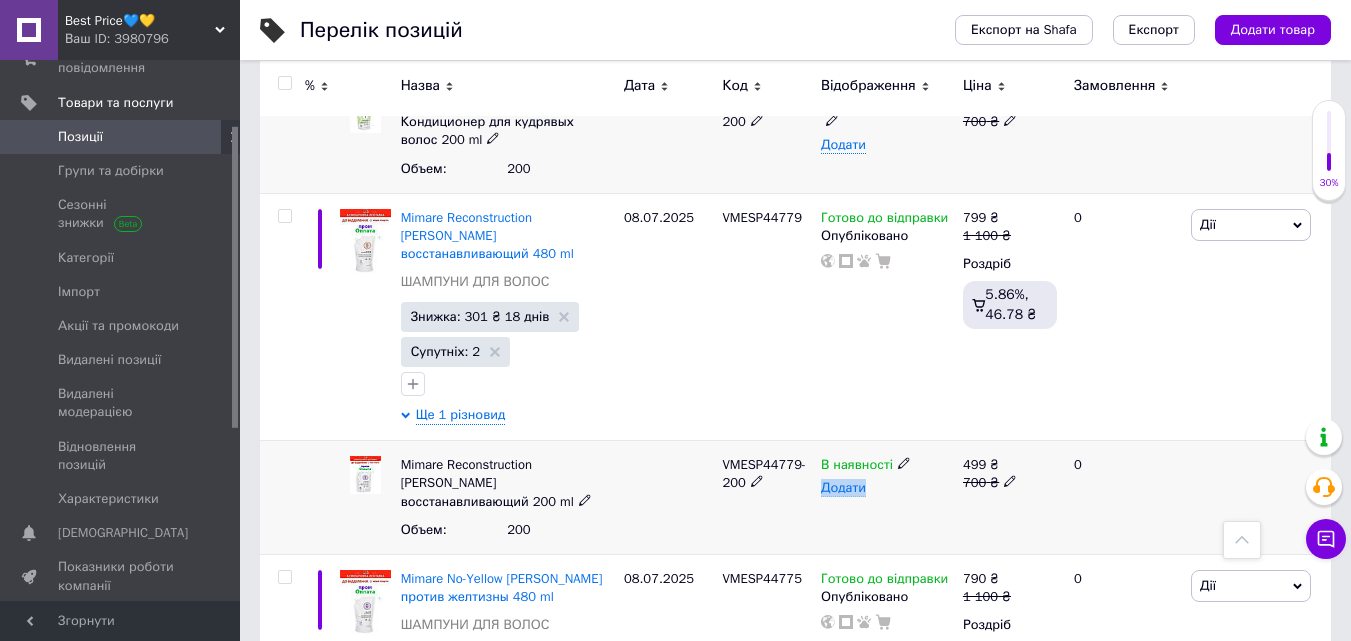 click 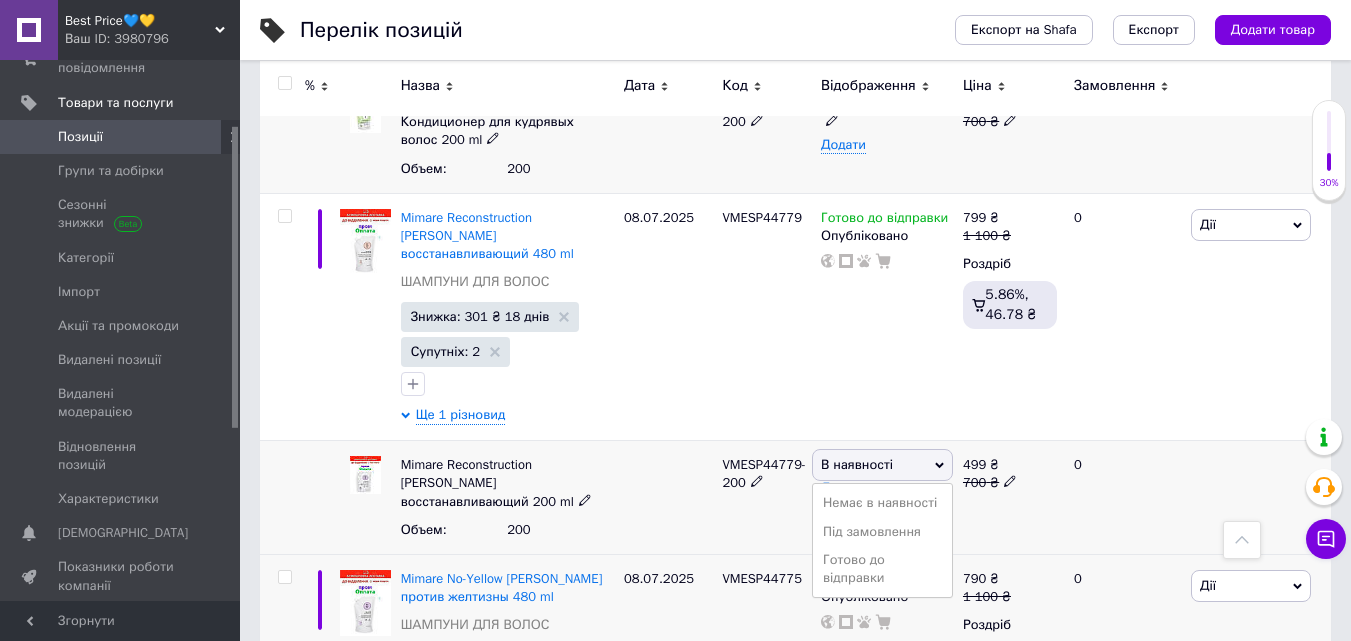 click on "Готово до відправки" at bounding box center (882, 569) 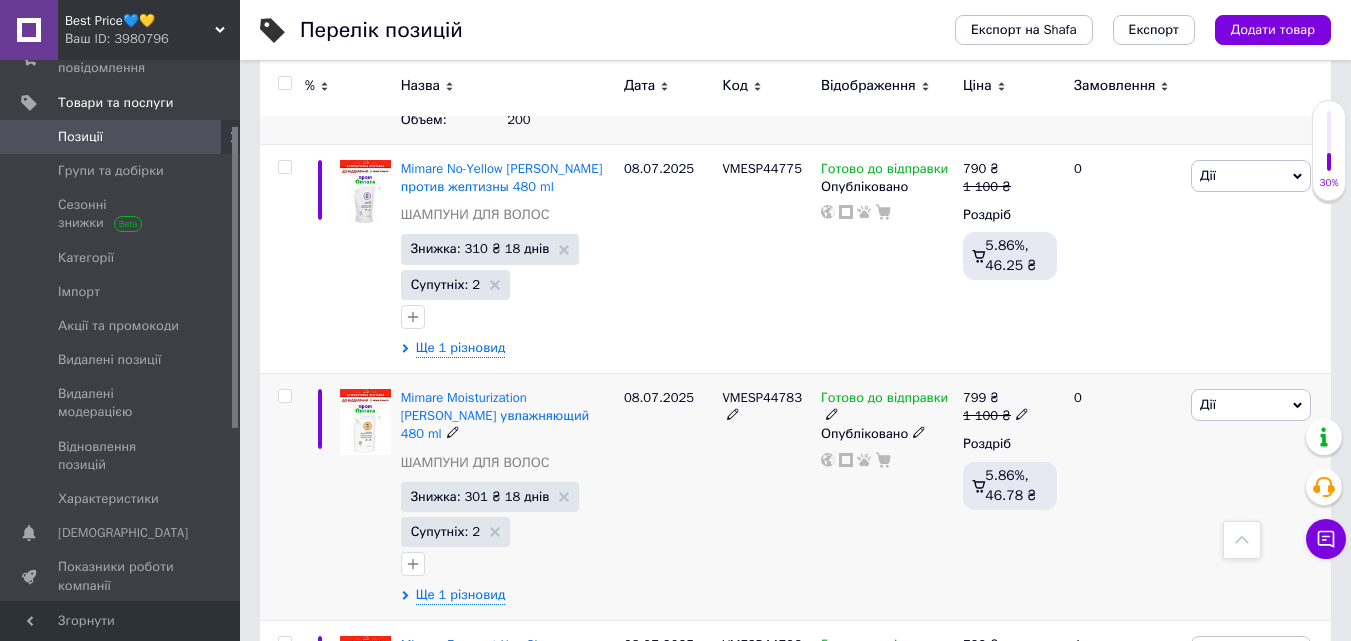 scroll, scrollTop: 12952, scrollLeft: 0, axis: vertical 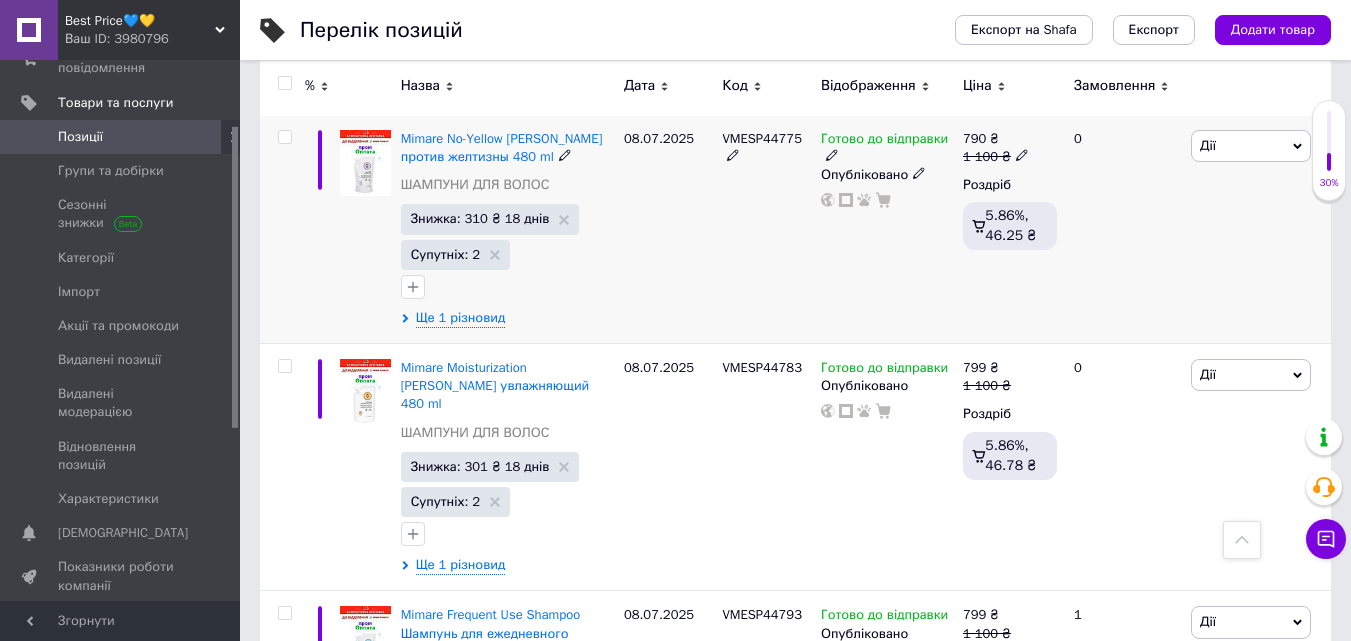 click on "Mimare No-Yellow Shampoo Шампунь против желтизны 480 ml ШАМПУНИ ДЛЯ ВОЛОС Знижка: 310 ₴ 18 днів Супутніх: 2 Ще 1 різновид" at bounding box center [507, 228] 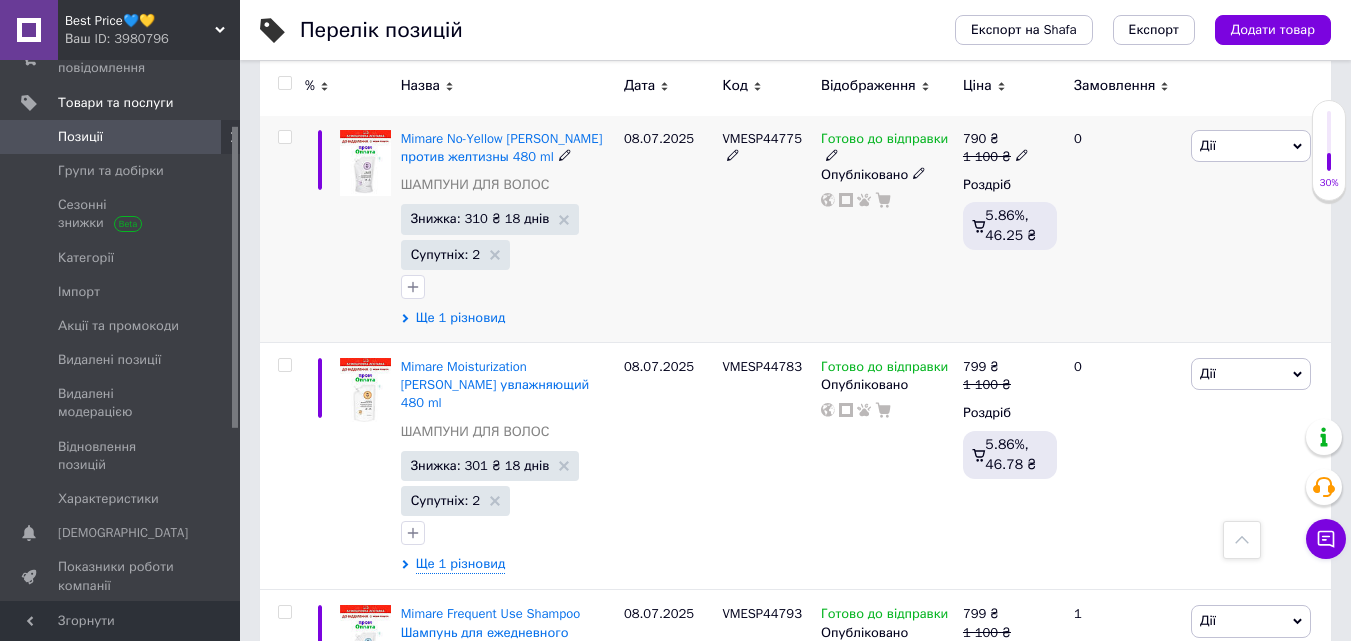click on "Ще 1 різновид" at bounding box center [461, 318] 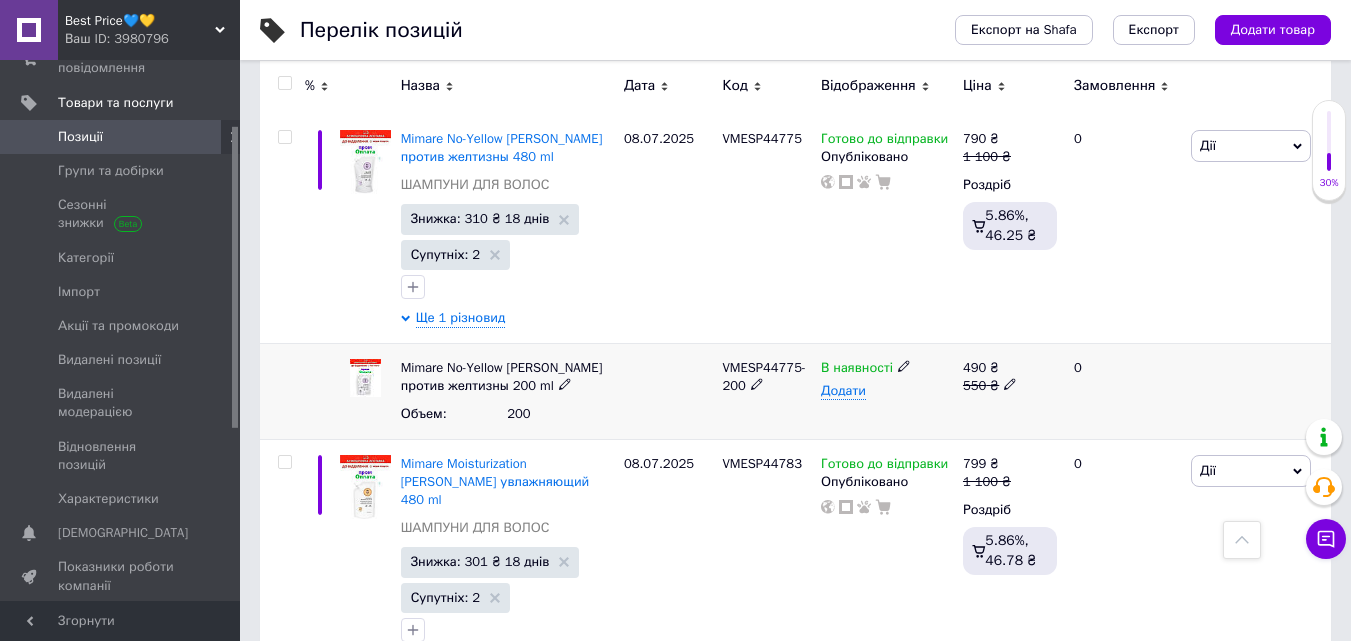 click 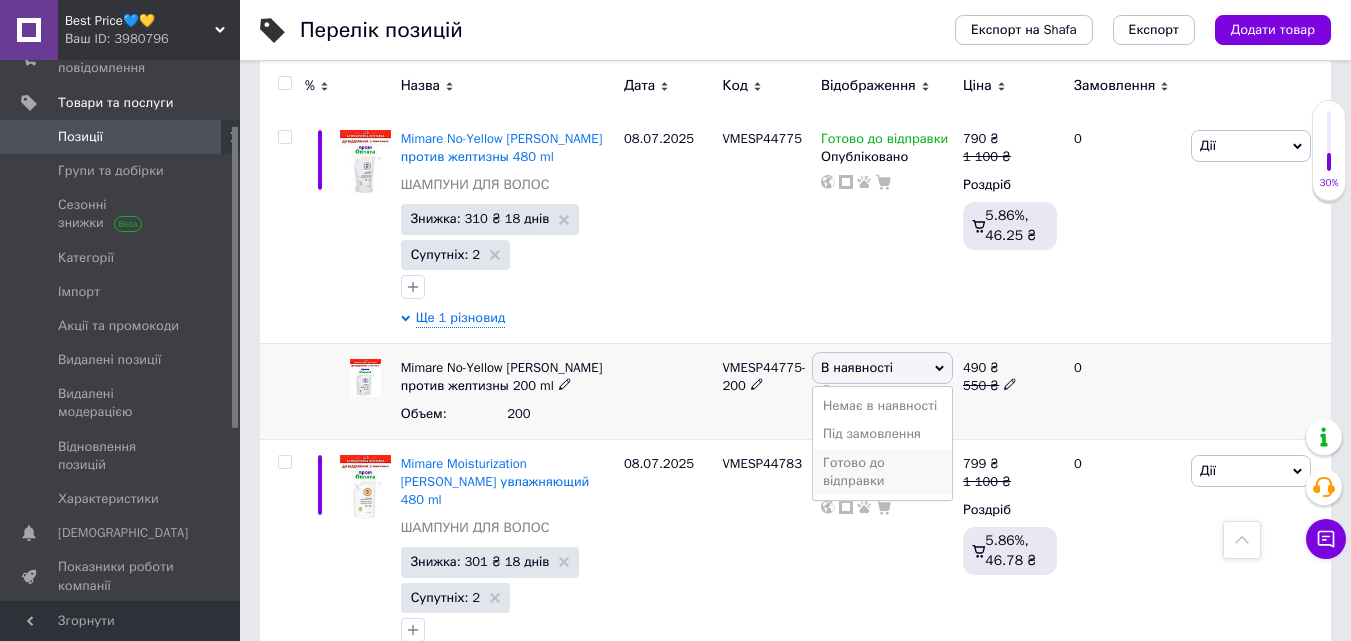 click on "Готово до відправки" at bounding box center [882, 472] 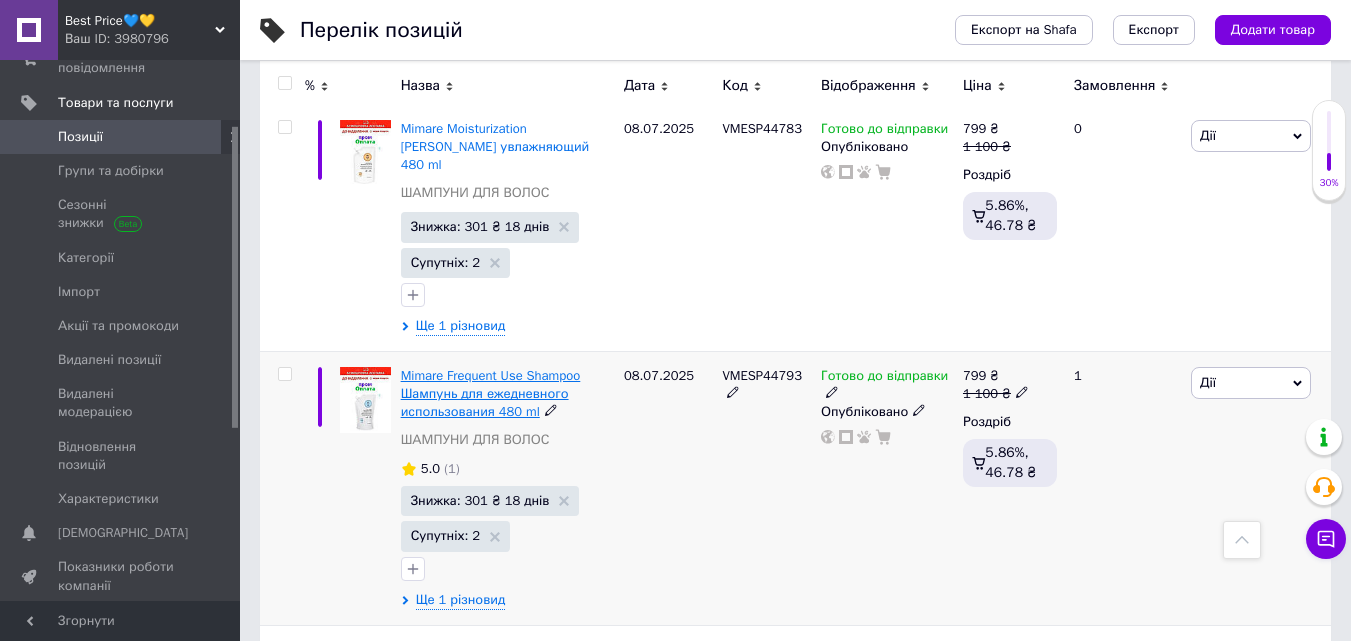 scroll, scrollTop: 13312, scrollLeft: 0, axis: vertical 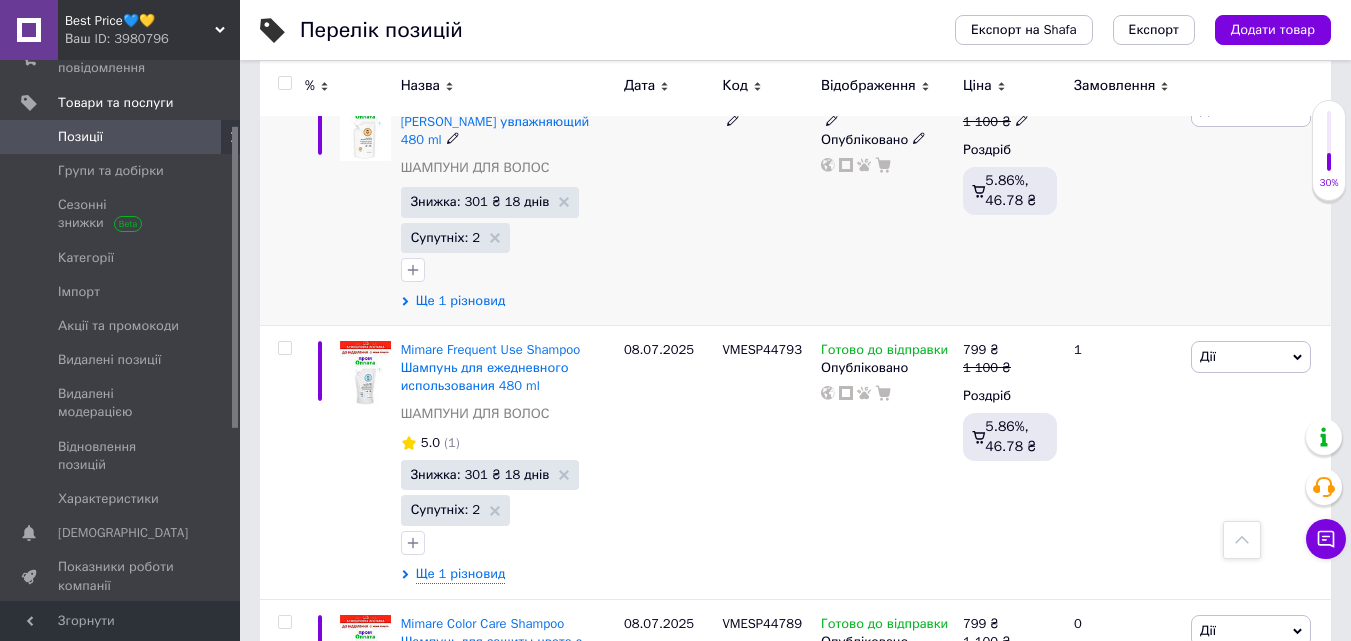 click on "Ще 1 різновид" at bounding box center (461, 301) 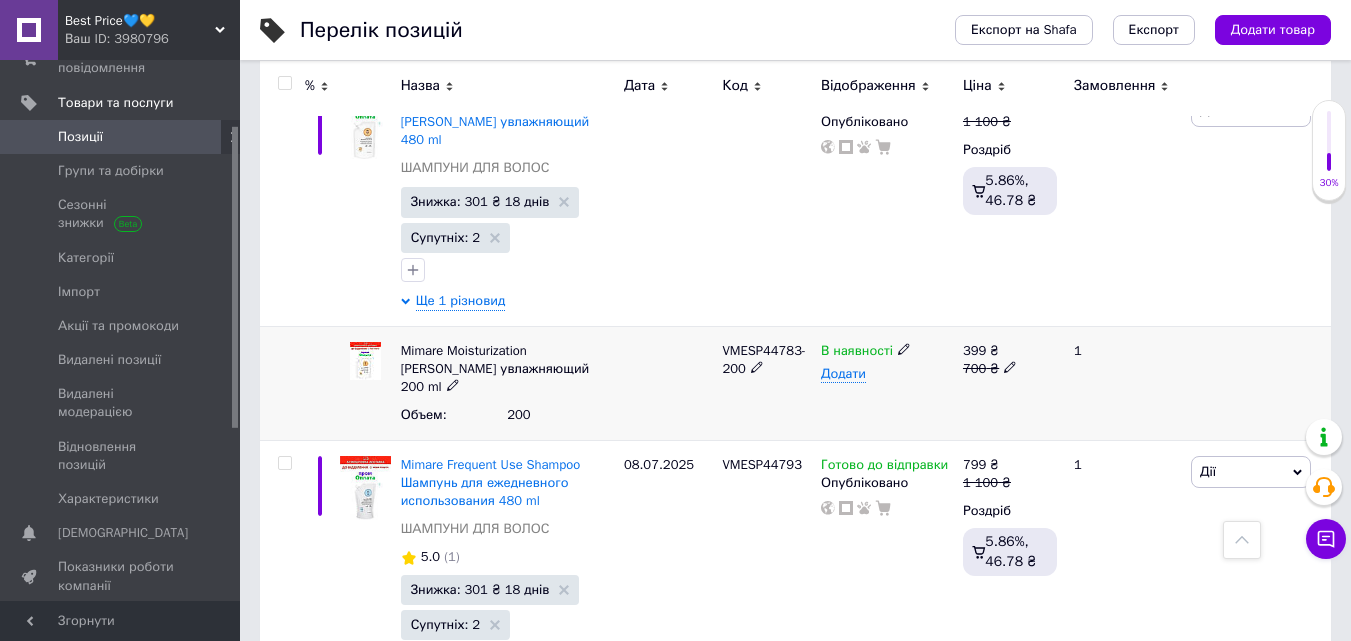 click 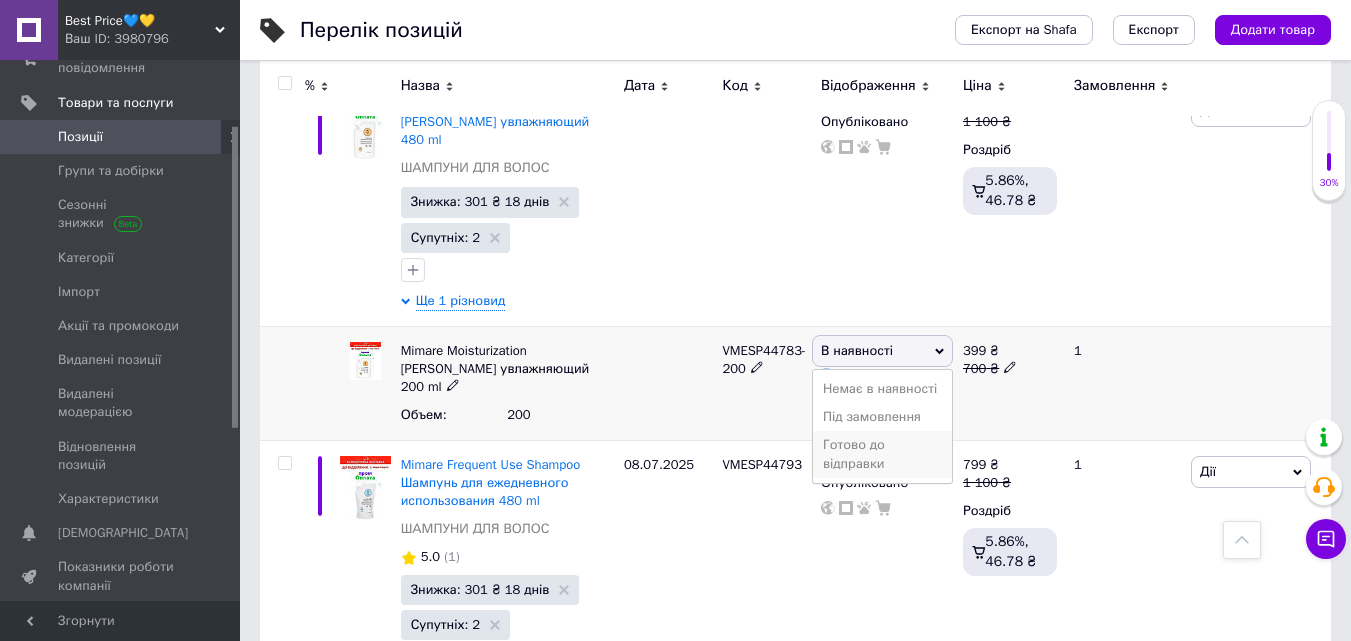 click on "Готово до відправки" at bounding box center (882, 454) 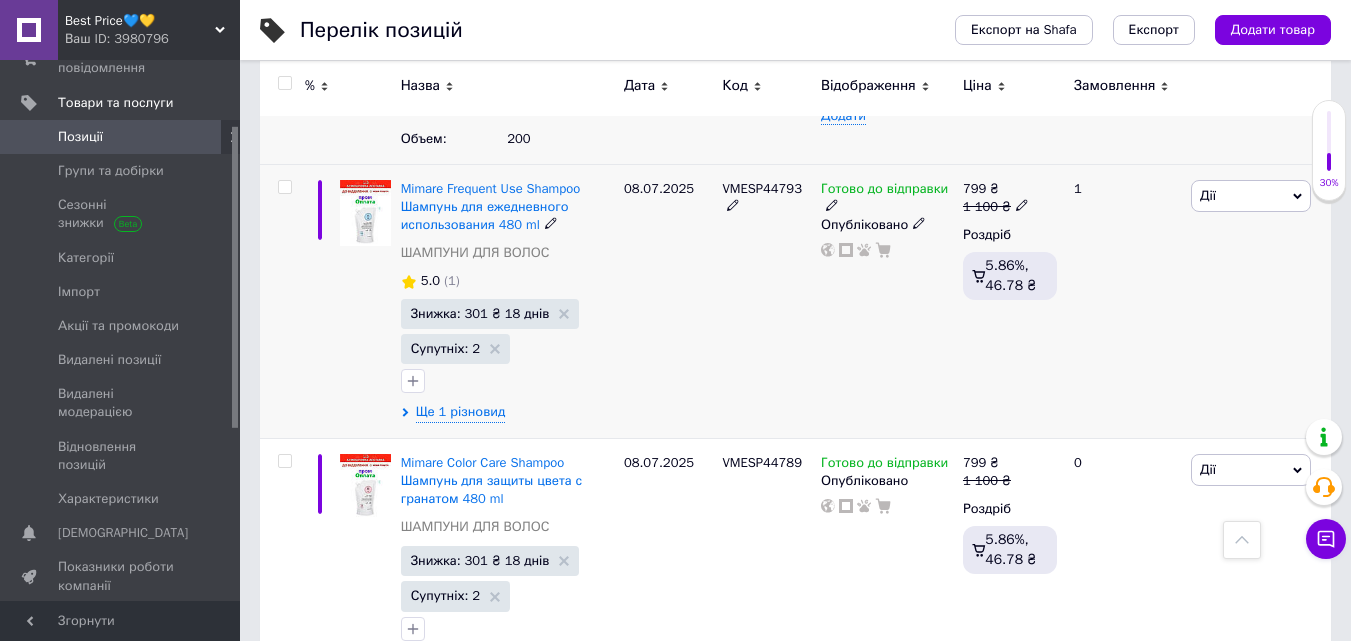 scroll, scrollTop: 13592, scrollLeft: 0, axis: vertical 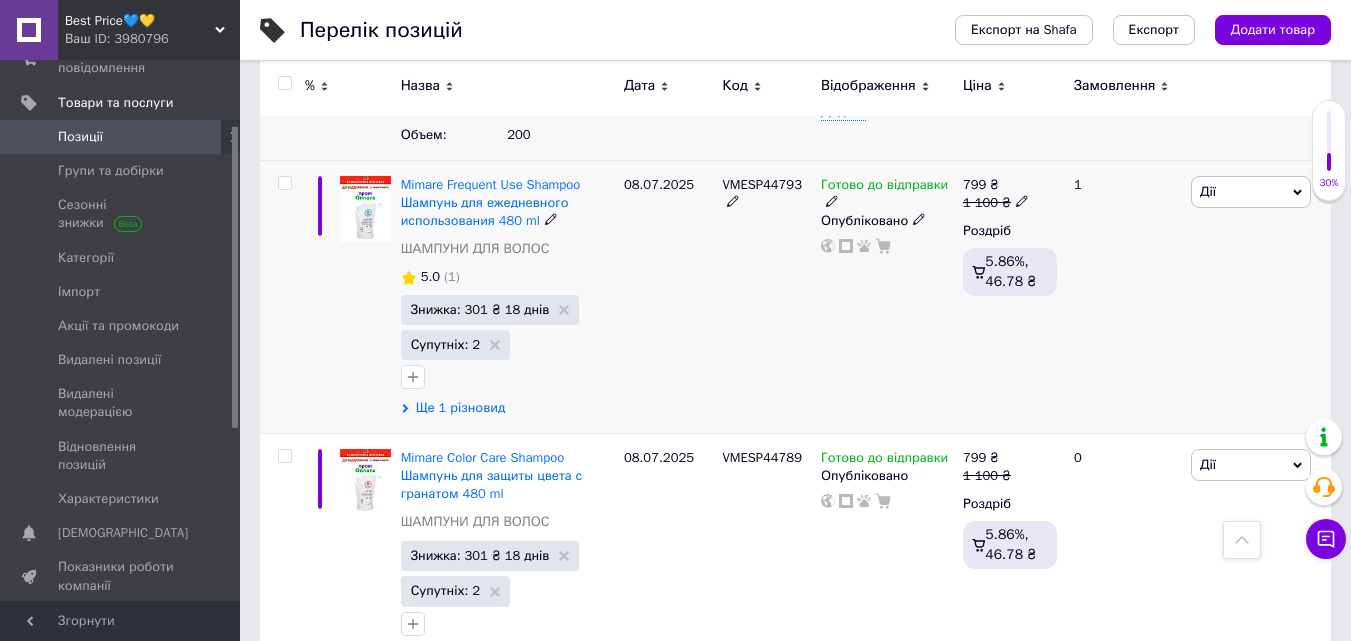 click on "Ще 1 різновид" at bounding box center (461, 408) 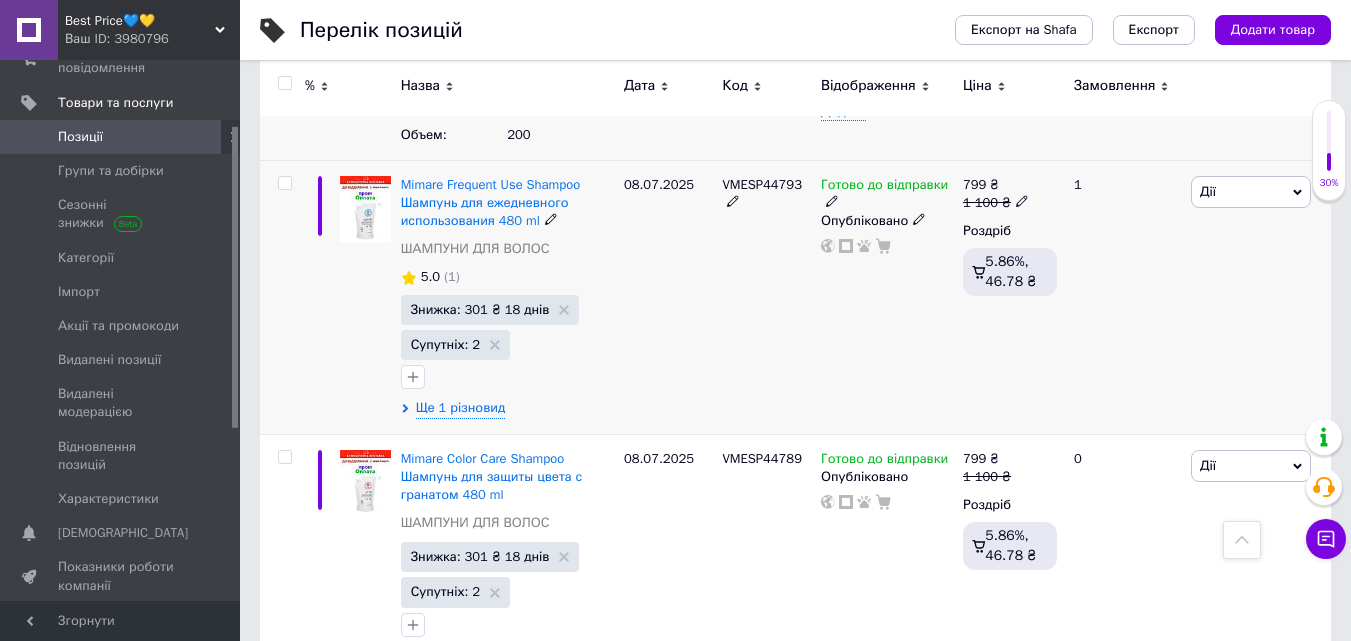 click on "Ще 1 різновид" at bounding box center [507, 408] 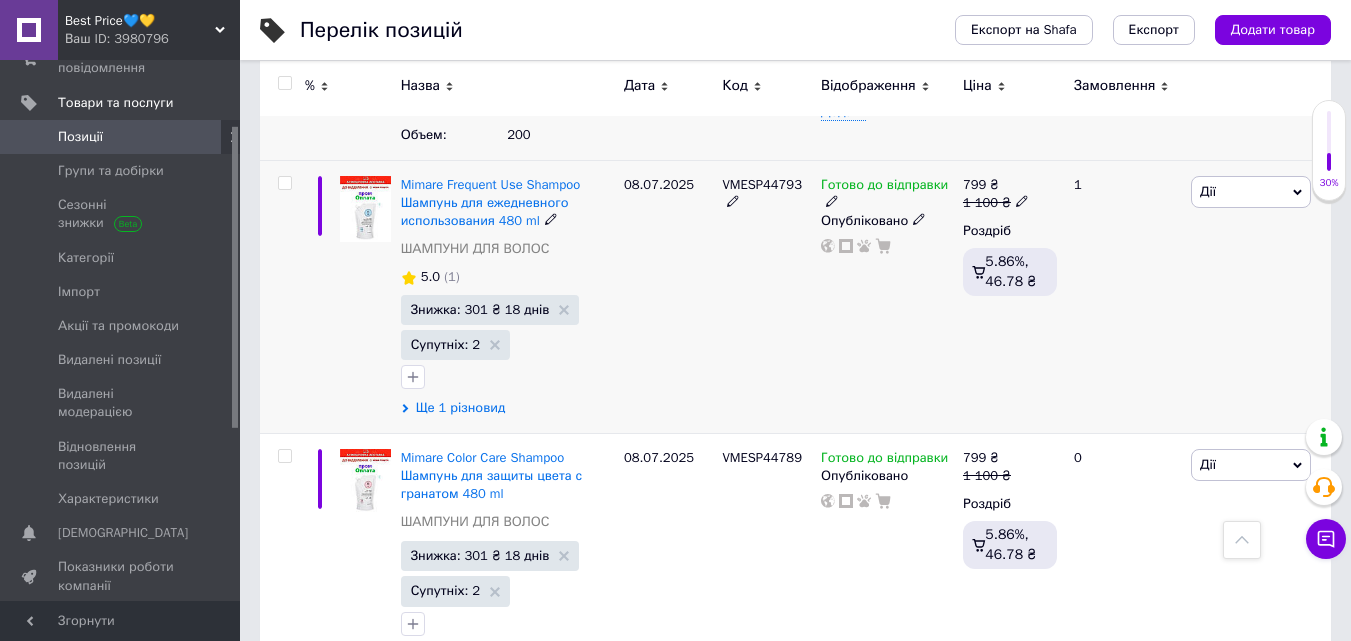 click on "Ще 1 різновид" at bounding box center [461, 408] 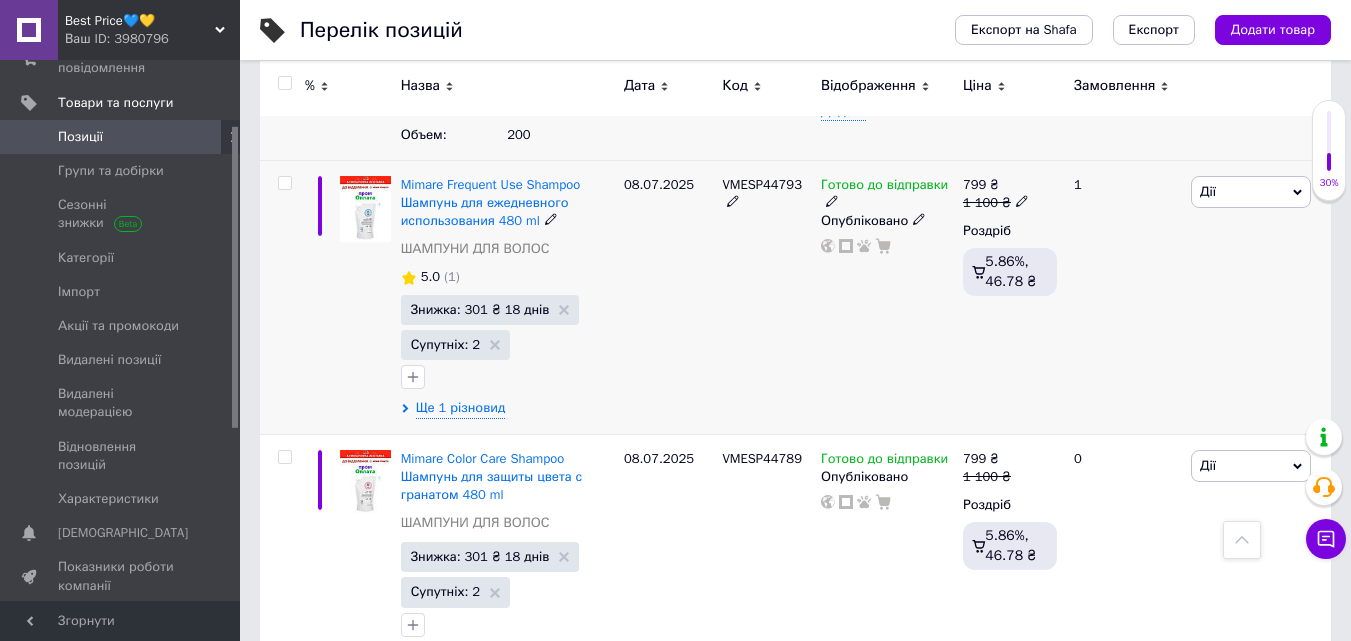 drag, startPoint x: 490, startPoint y: 284, endPoint x: 505, endPoint y: 284, distance: 15 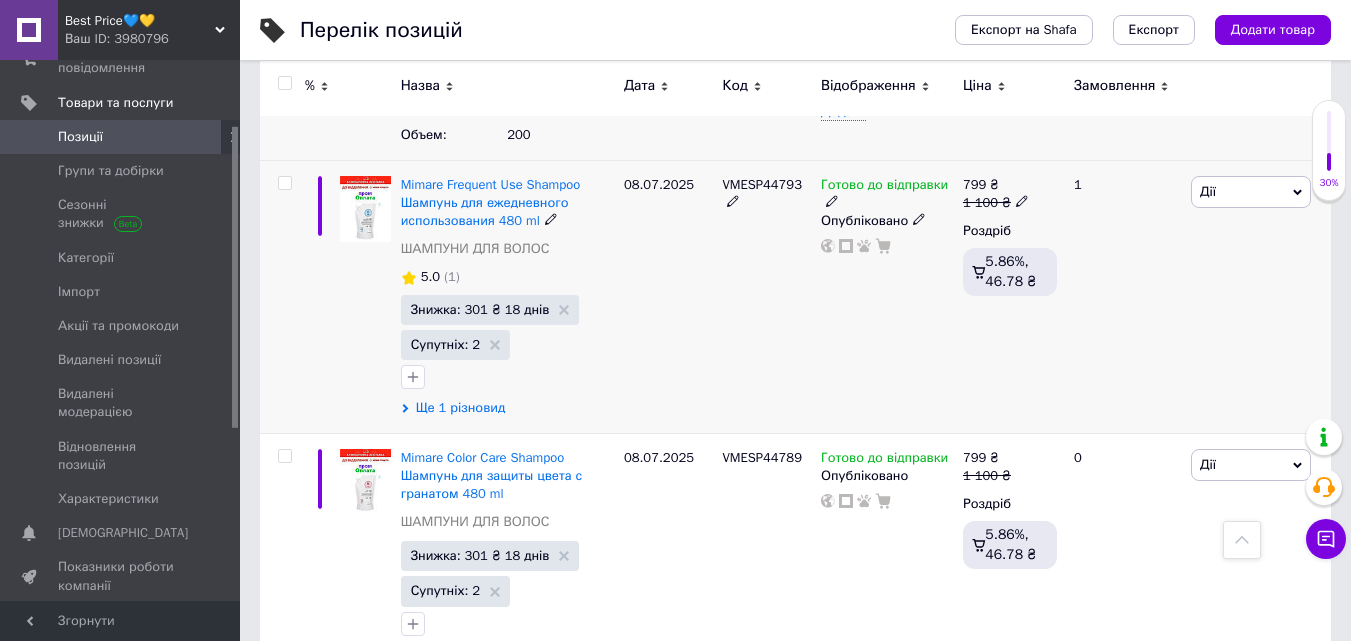 click on "Ще 1 різновид" at bounding box center (461, 408) 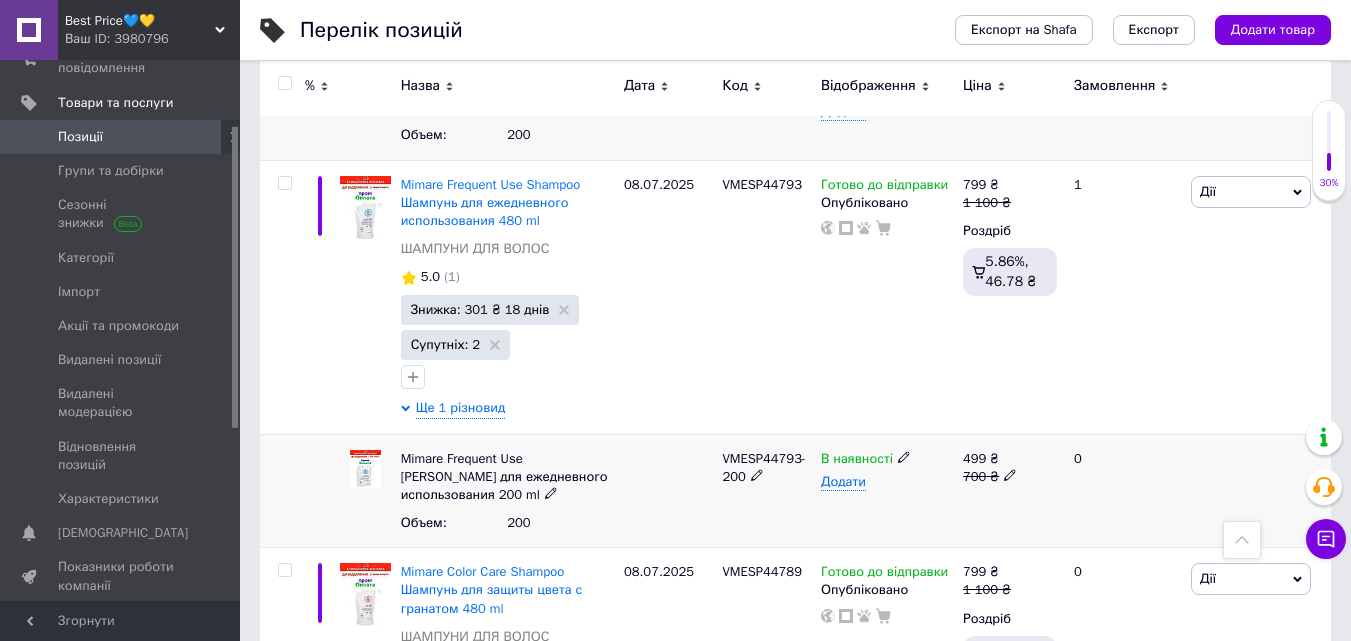 click 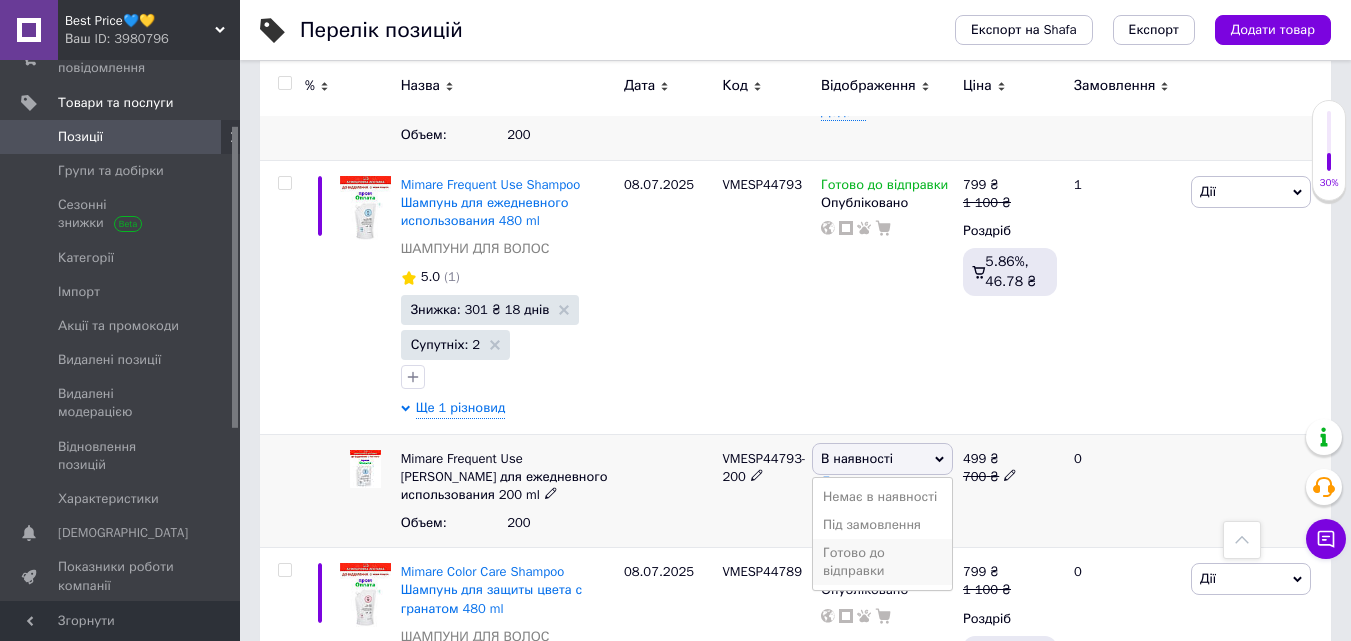 click on "Готово до відправки" at bounding box center (882, 562) 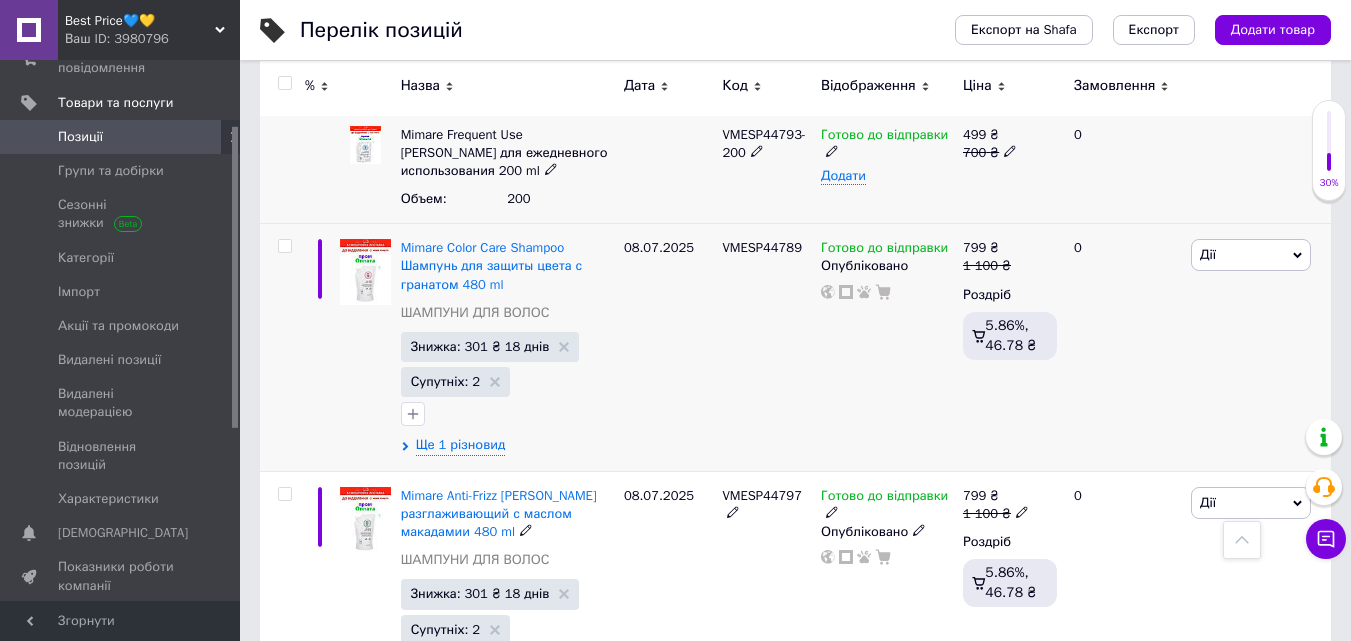 scroll, scrollTop: 13952, scrollLeft: 0, axis: vertical 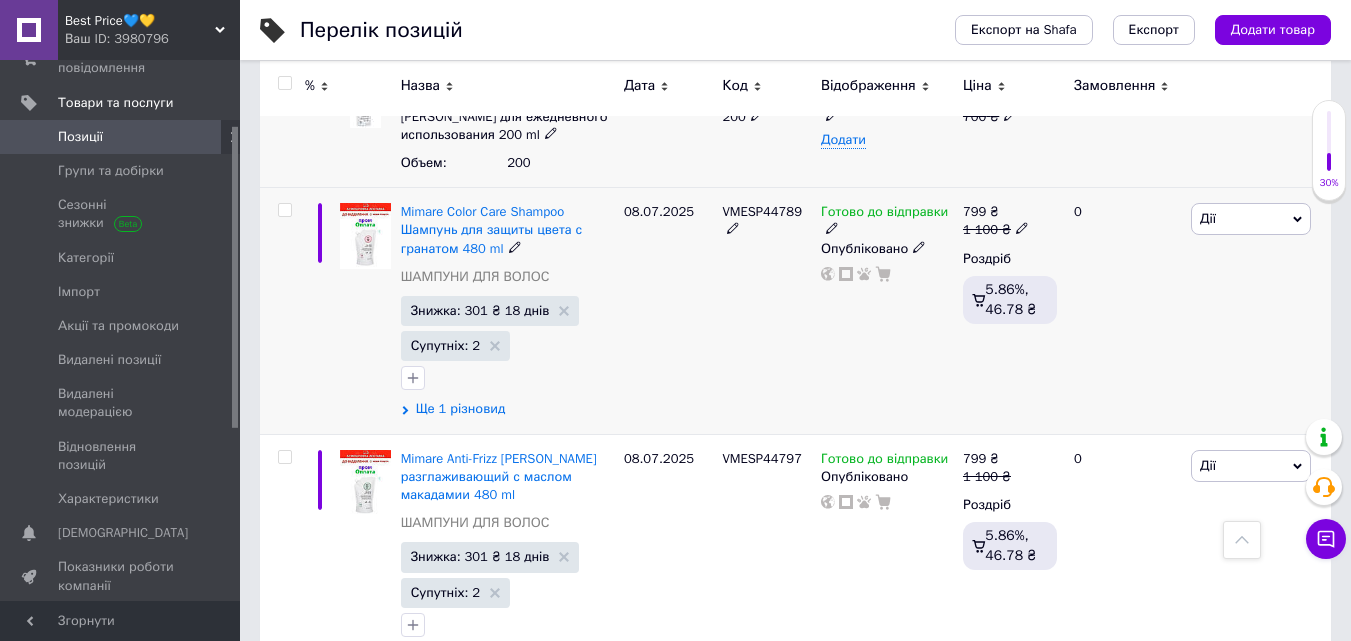 click on "Ще 1 різновид" at bounding box center [461, 409] 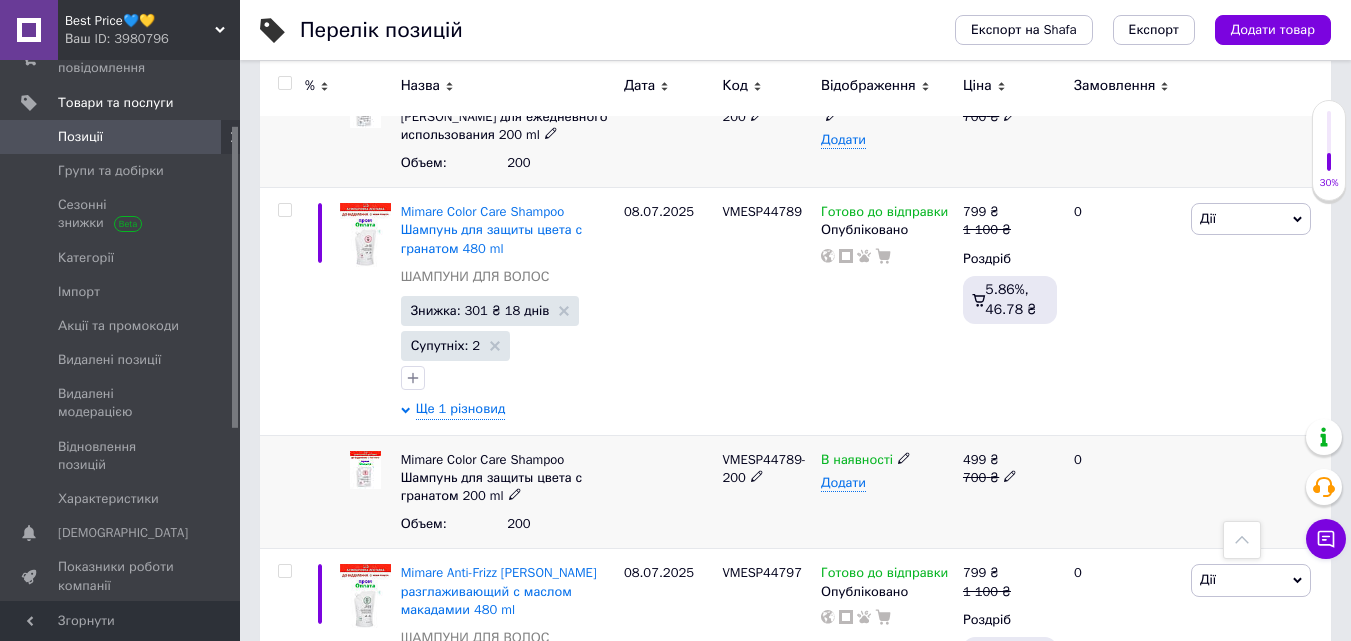 click 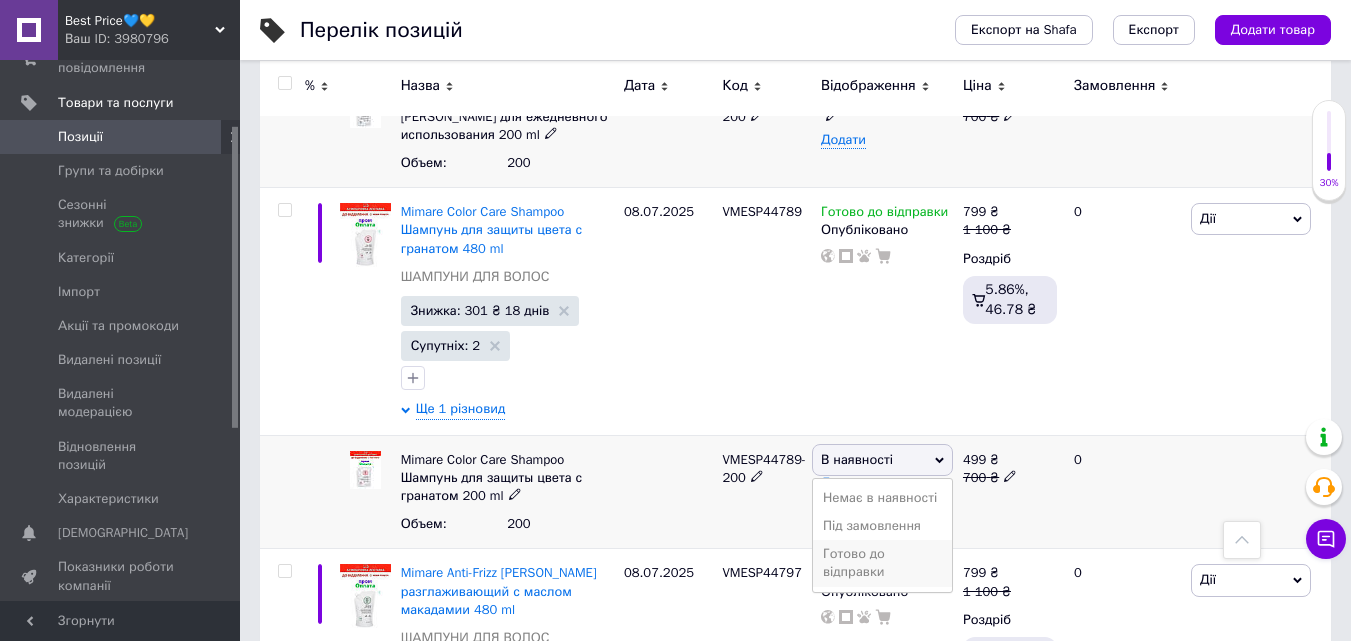 click on "Готово до відправки" at bounding box center (882, 563) 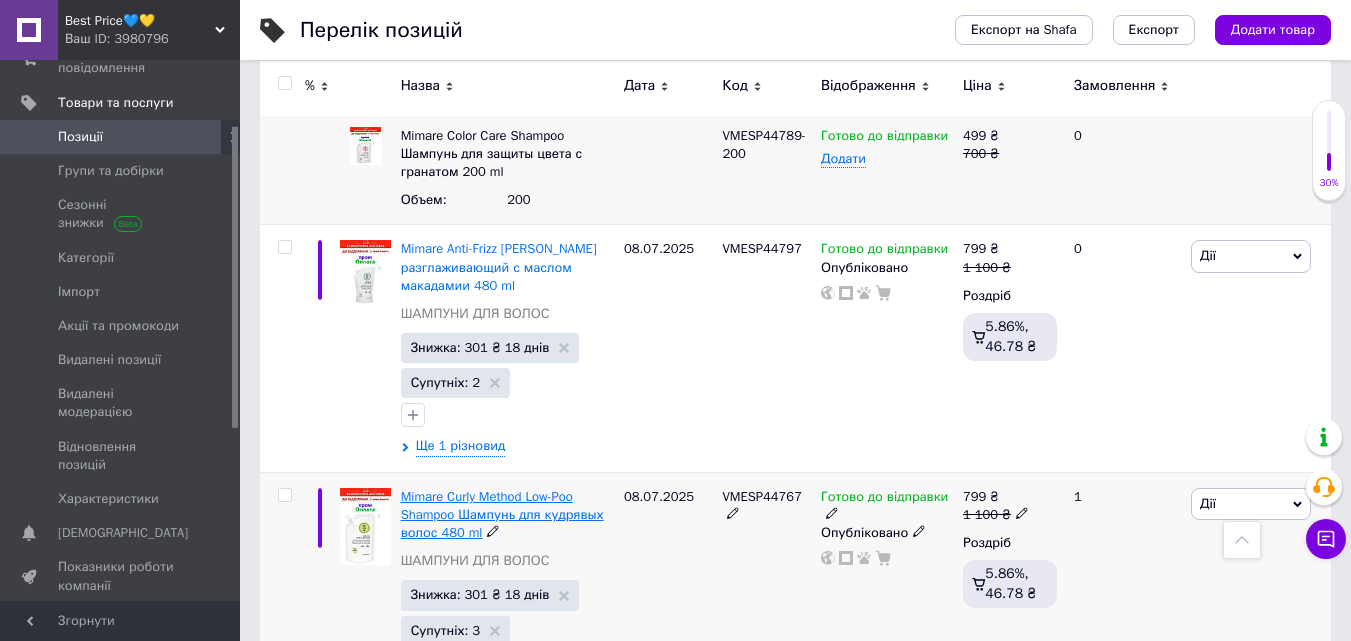scroll, scrollTop: 14312, scrollLeft: 0, axis: vertical 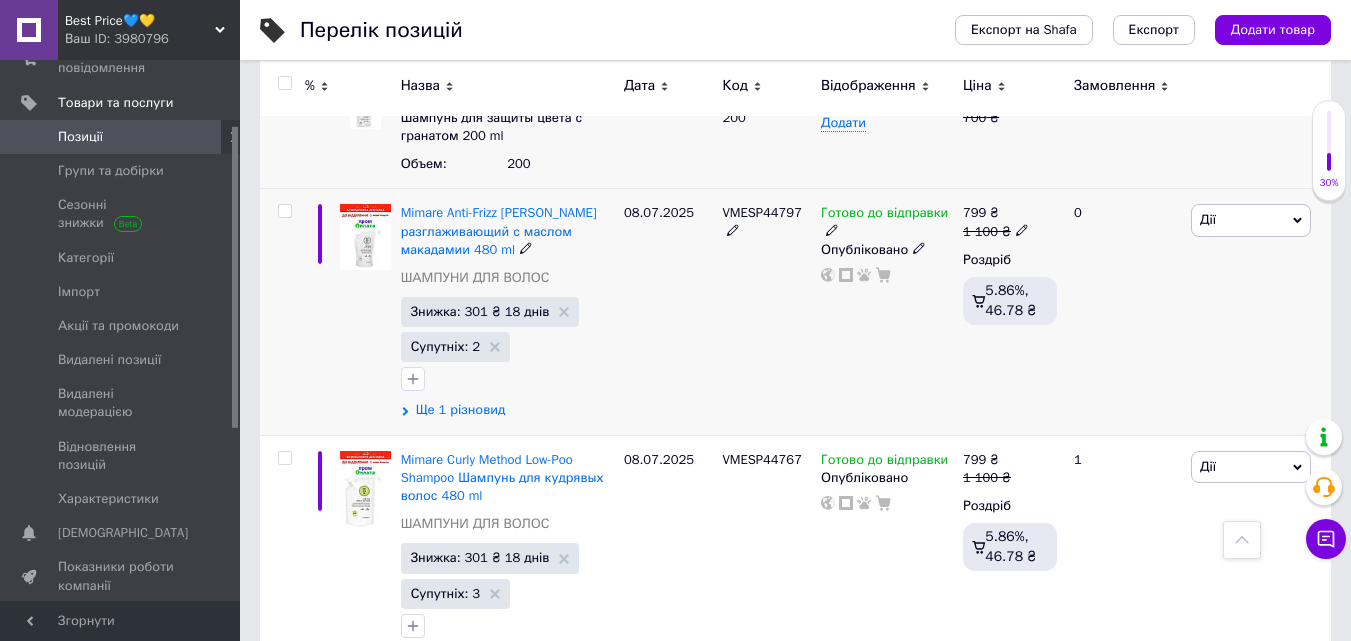 click on "Ще 1 різновид" at bounding box center [461, 410] 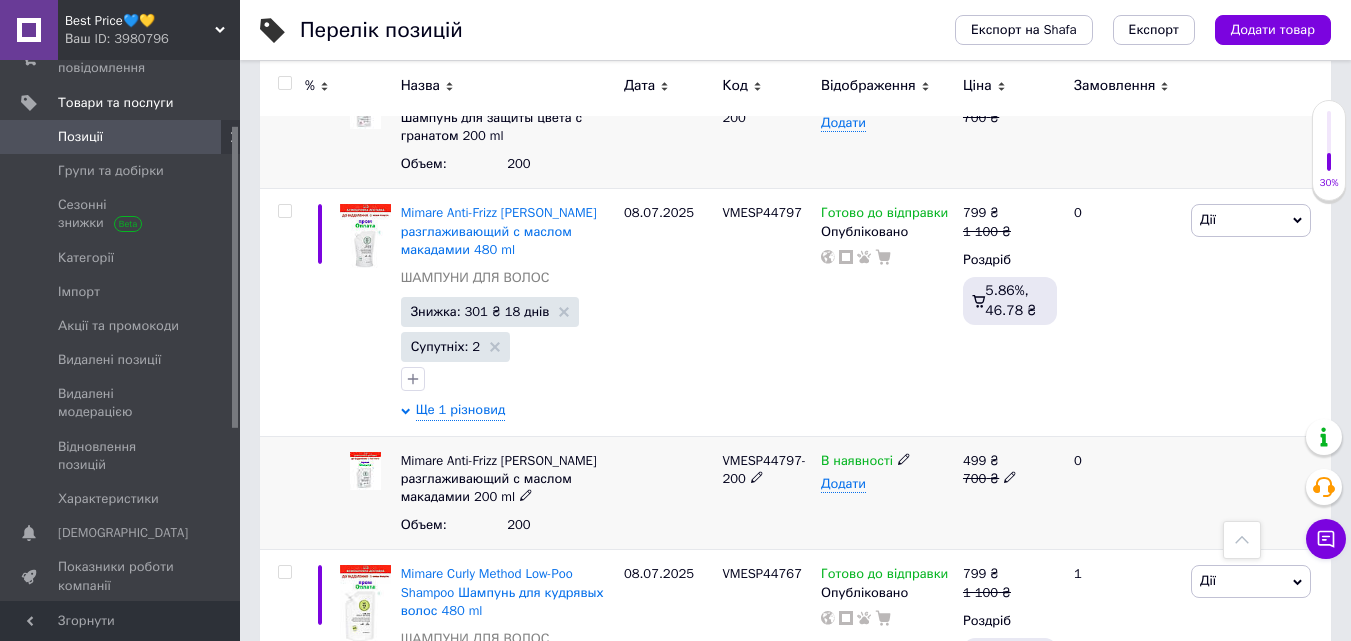 click 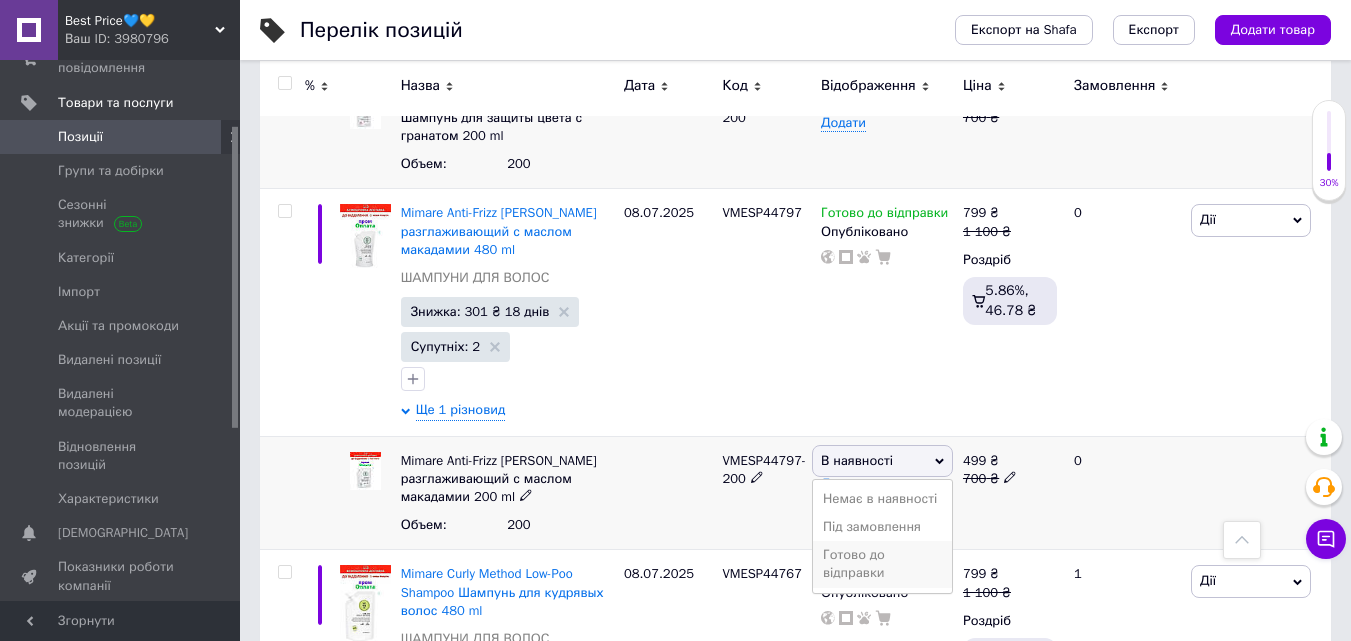 click on "Готово до відправки" at bounding box center (882, 564) 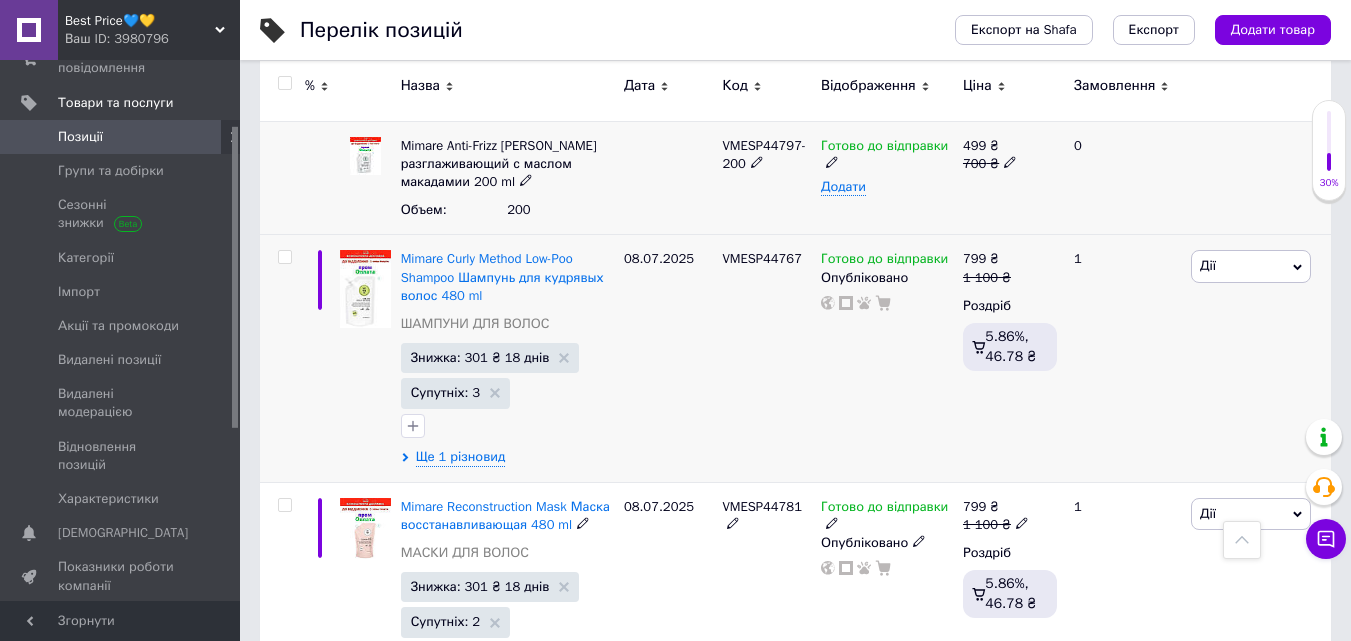 scroll, scrollTop: 14632, scrollLeft: 0, axis: vertical 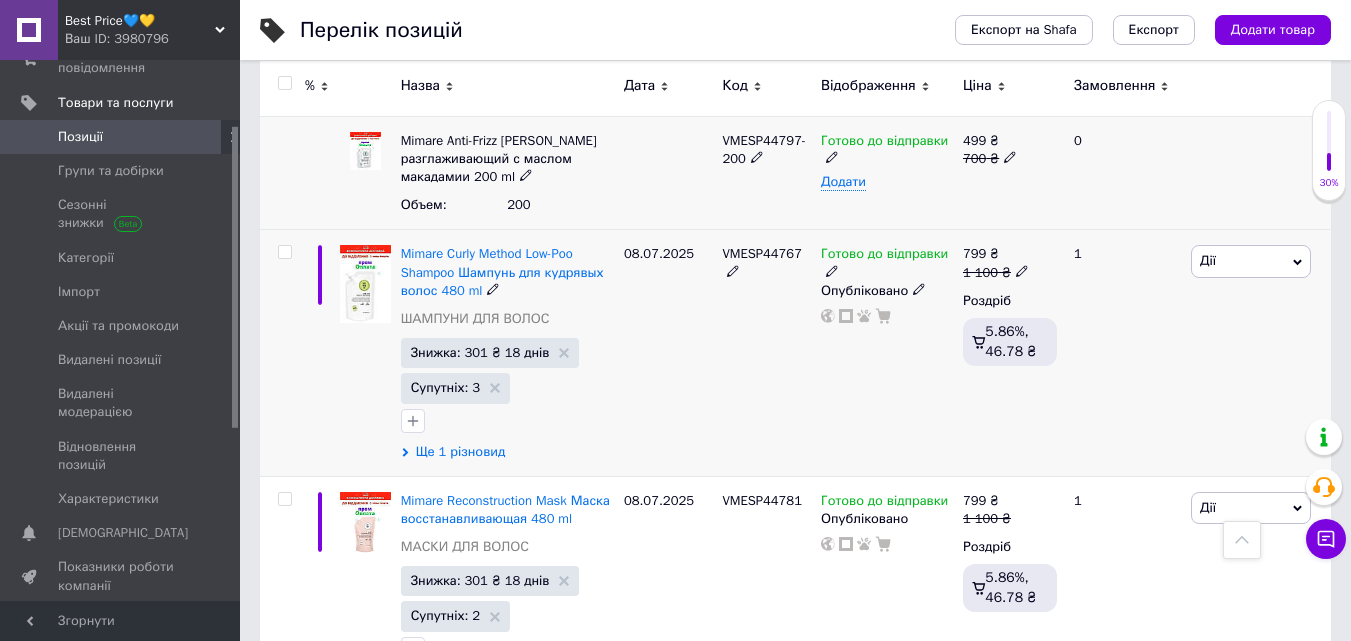 click on "Ще 1 різновид" at bounding box center (461, 452) 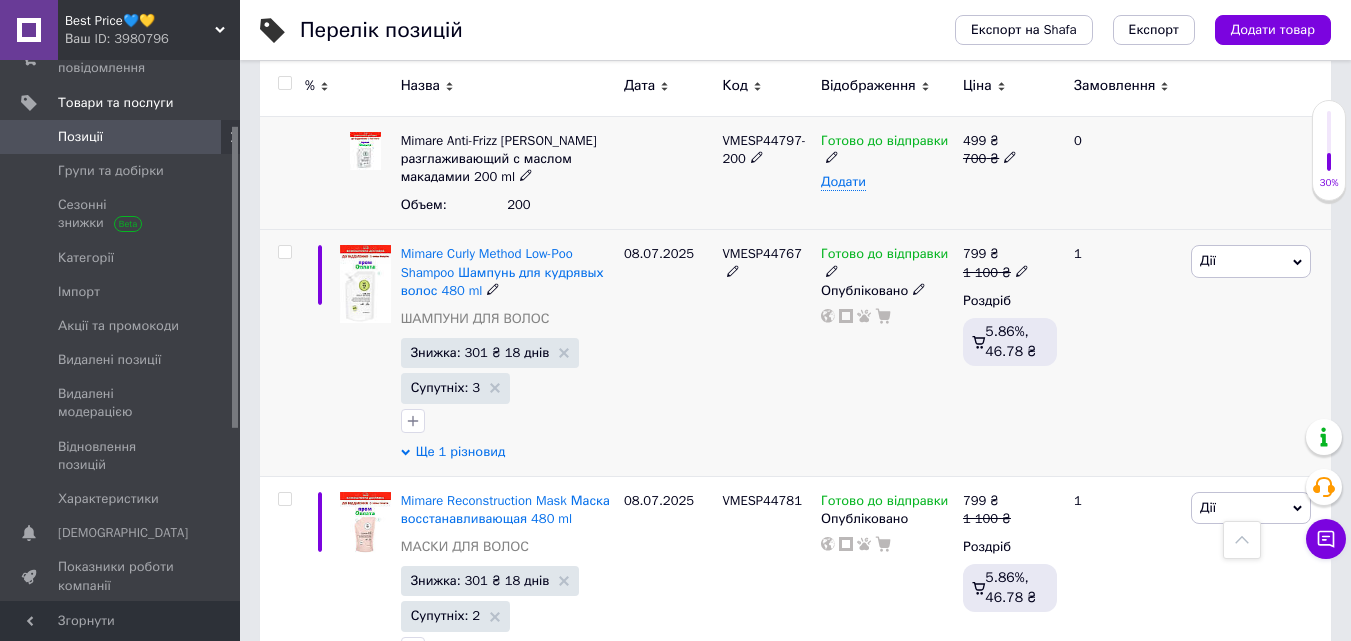 click on "Ще 1 різновид" at bounding box center (461, 452) 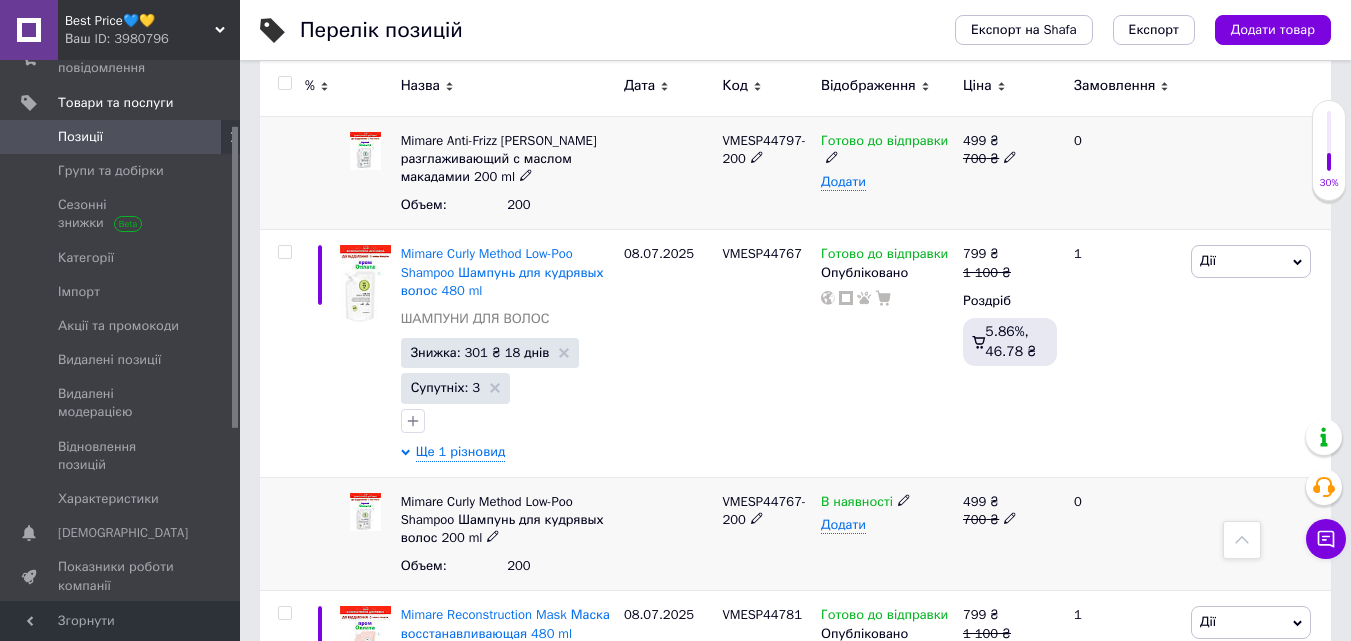 click 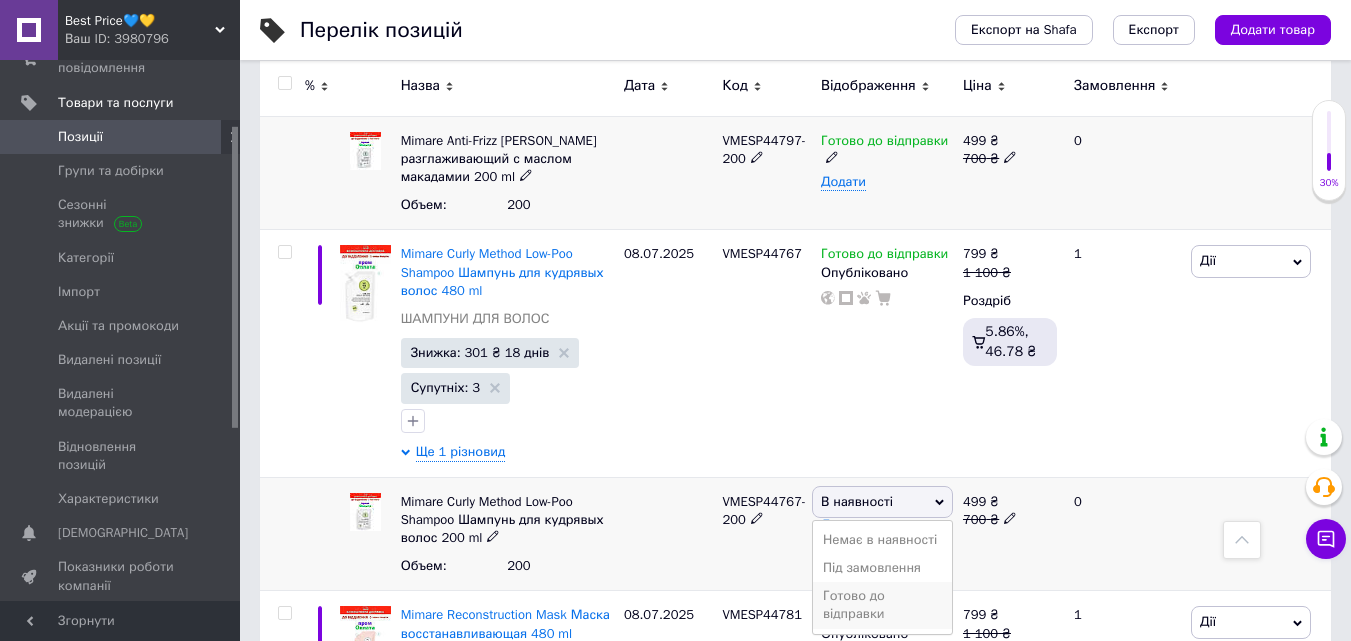 click on "Готово до відправки" at bounding box center (882, 605) 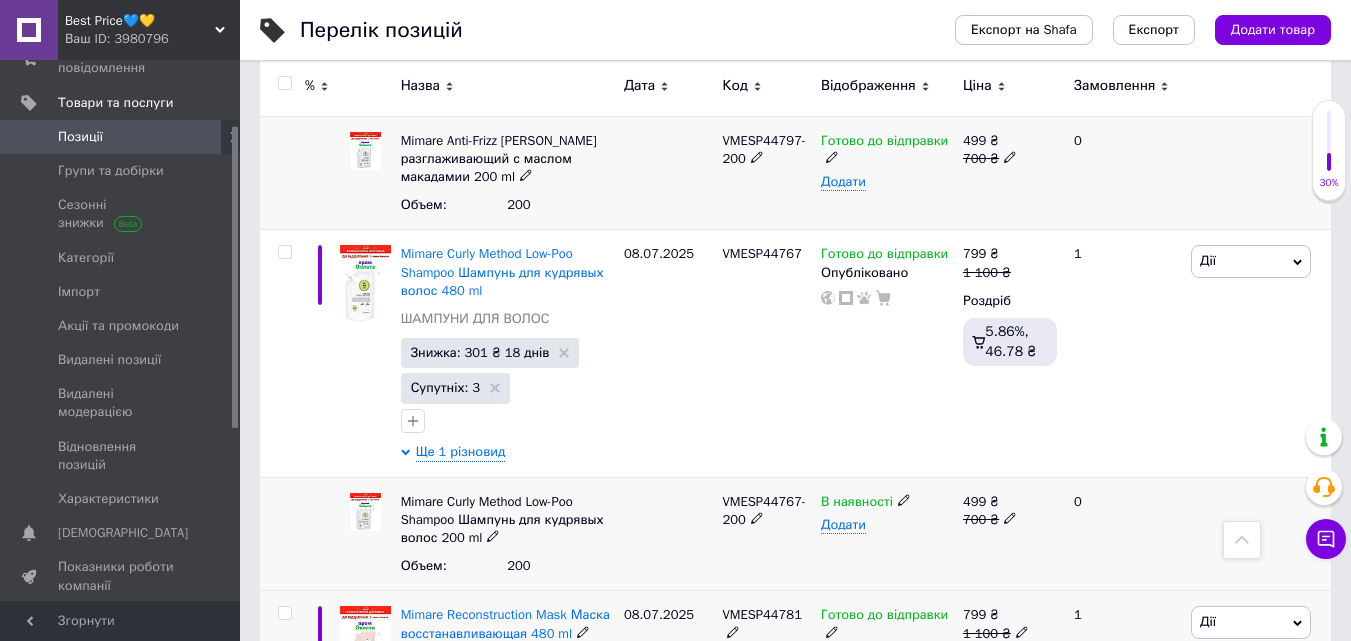 click on "Готово до відправки Опубліковано" at bounding box center (887, 705) 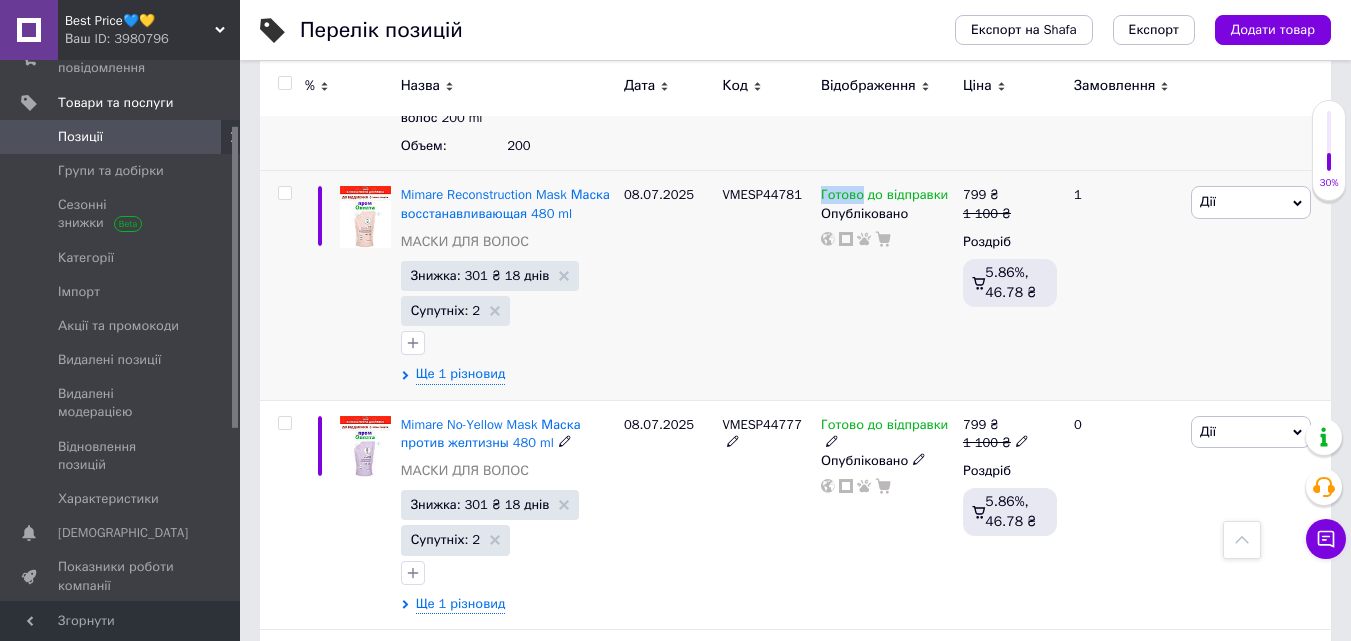 scroll, scrollTop: 15072, scrollLeft: 0, axis: vertical 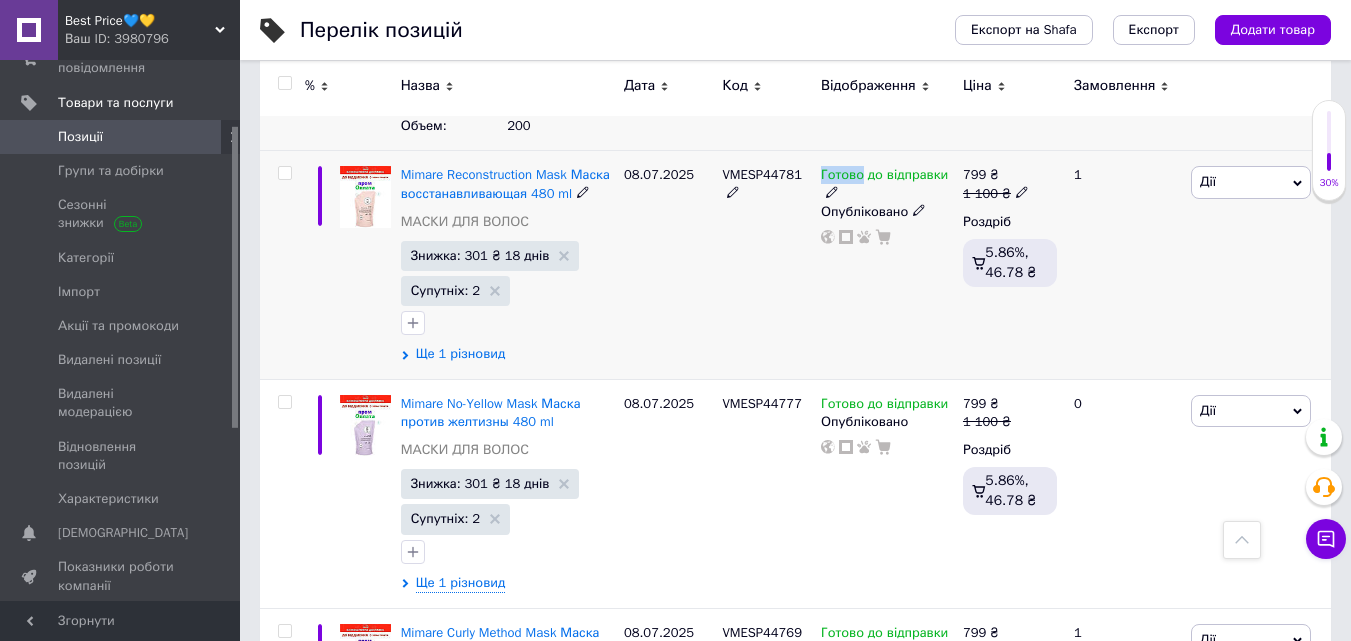 click on "Ще 1 різновид" at bounding box center [461, 354] 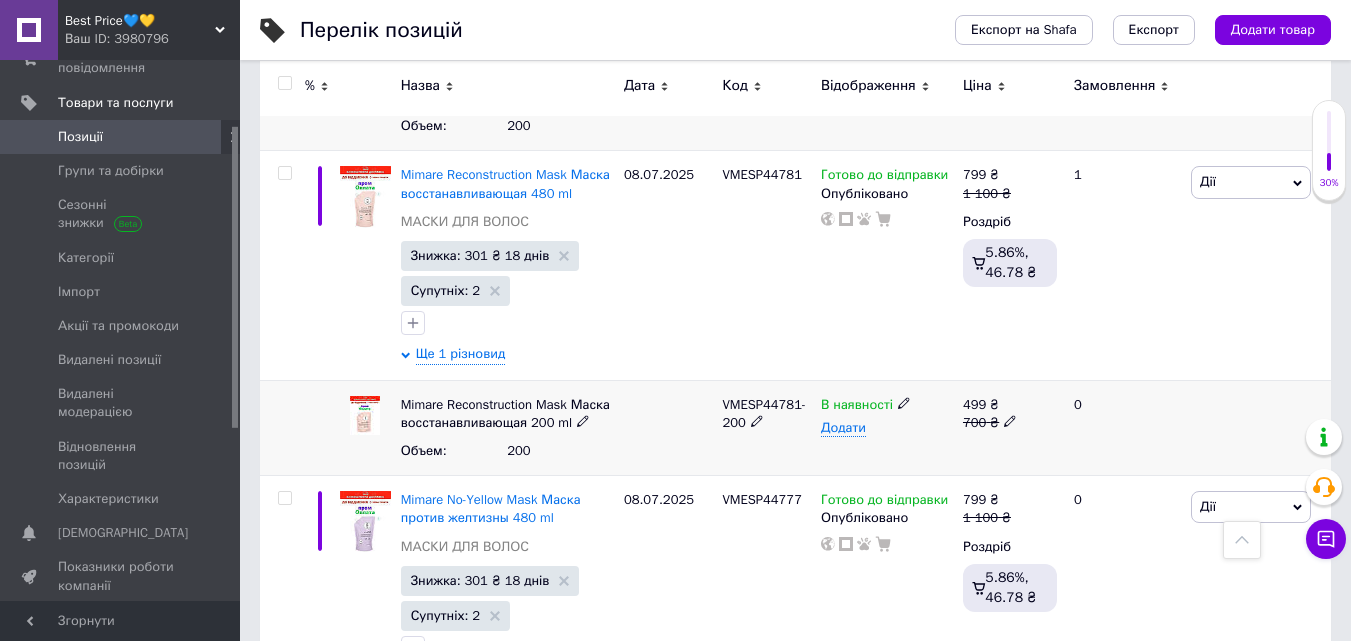 click 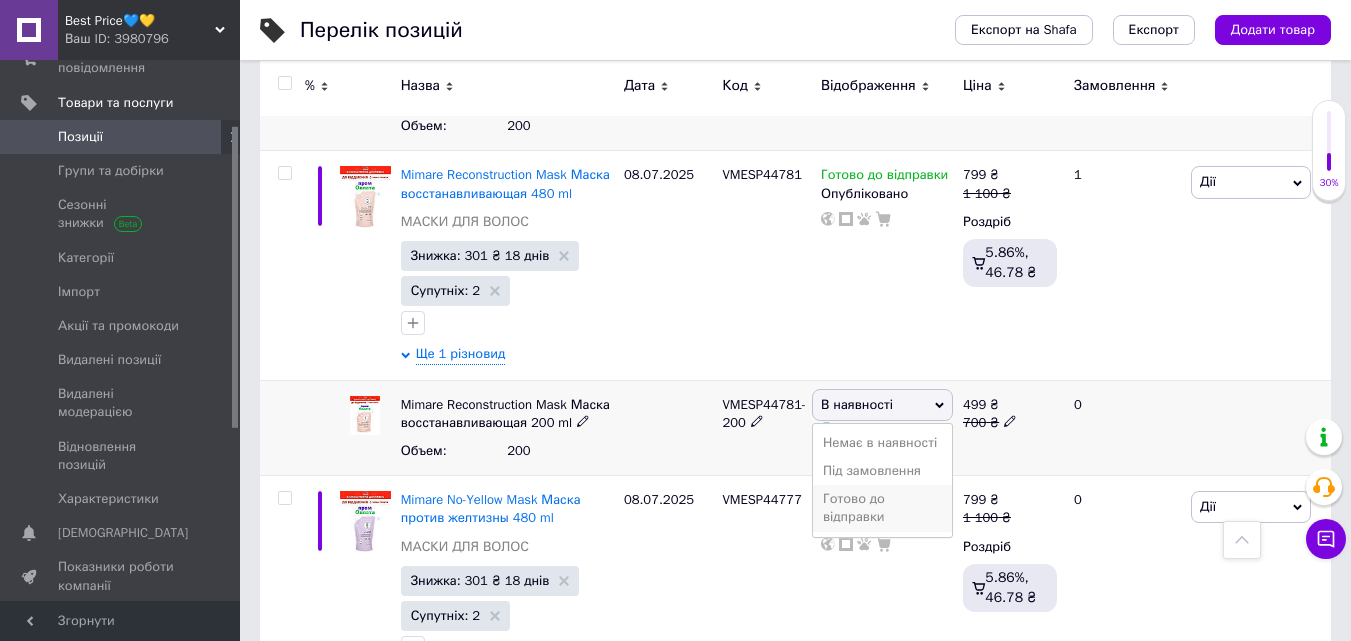 click on "Готово до відправки" at bounding box center (882, 508) 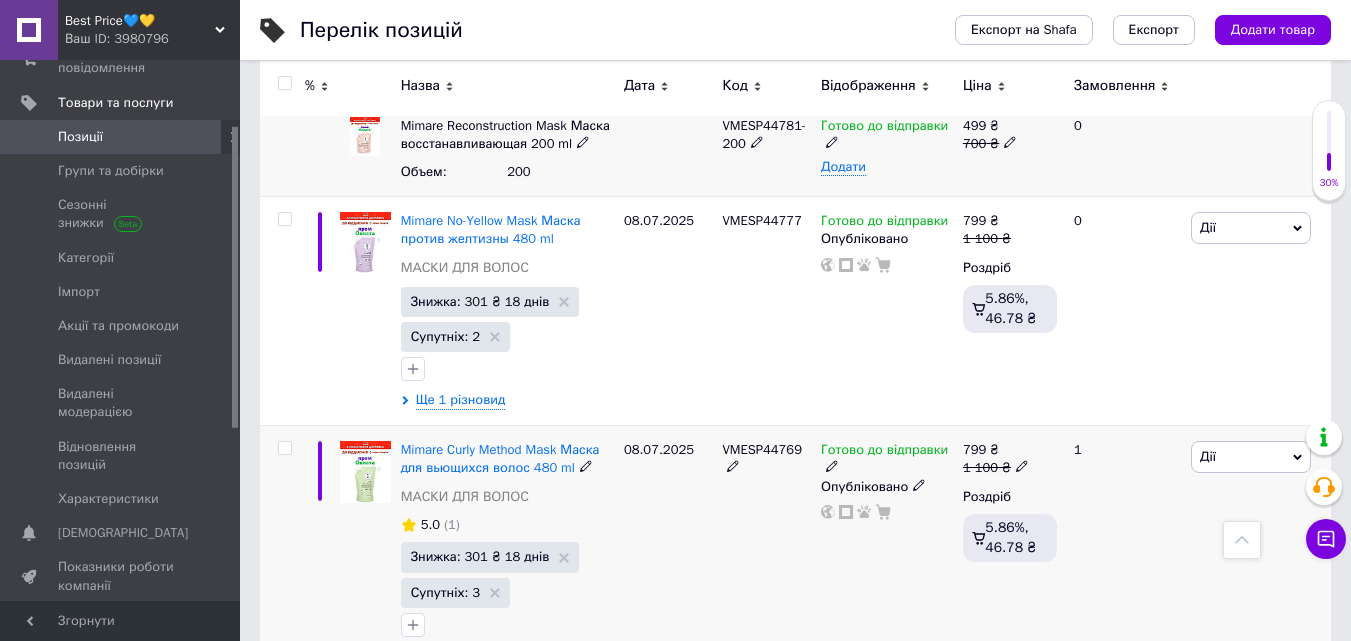scroll, scrollTop: 15352, scrollLeft: 0, axis: vertical 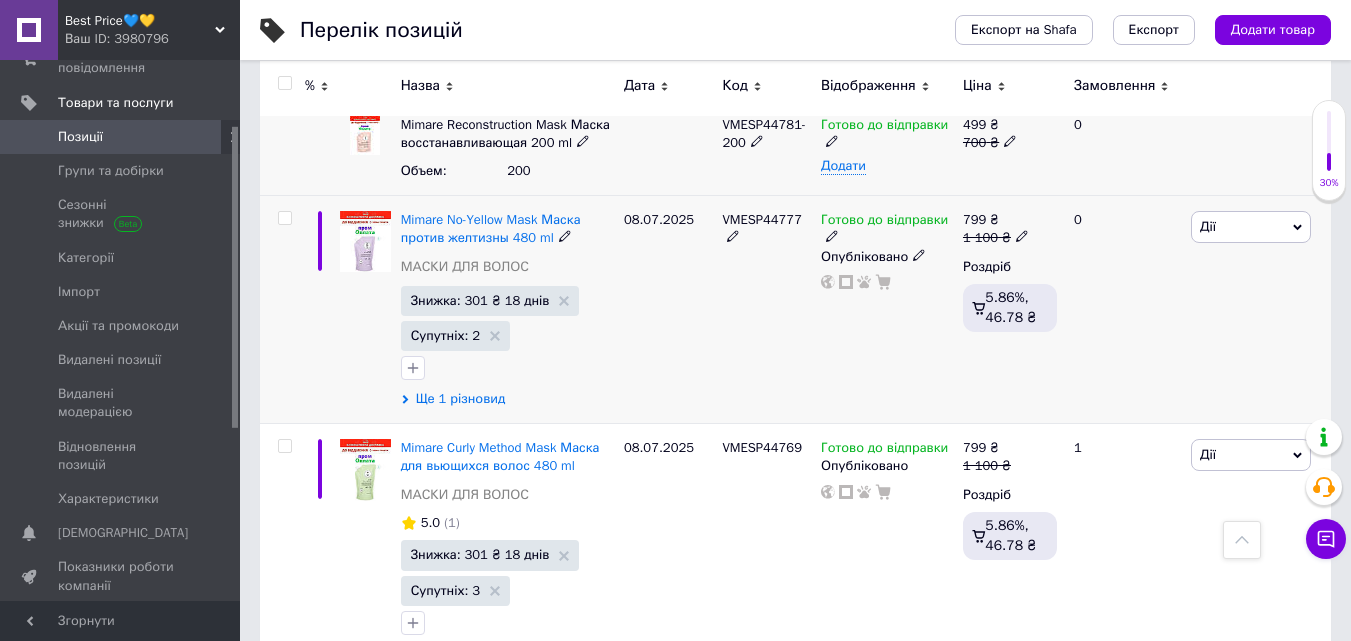 click on "Ще 1 різновид" at bounding box center (461, 399) 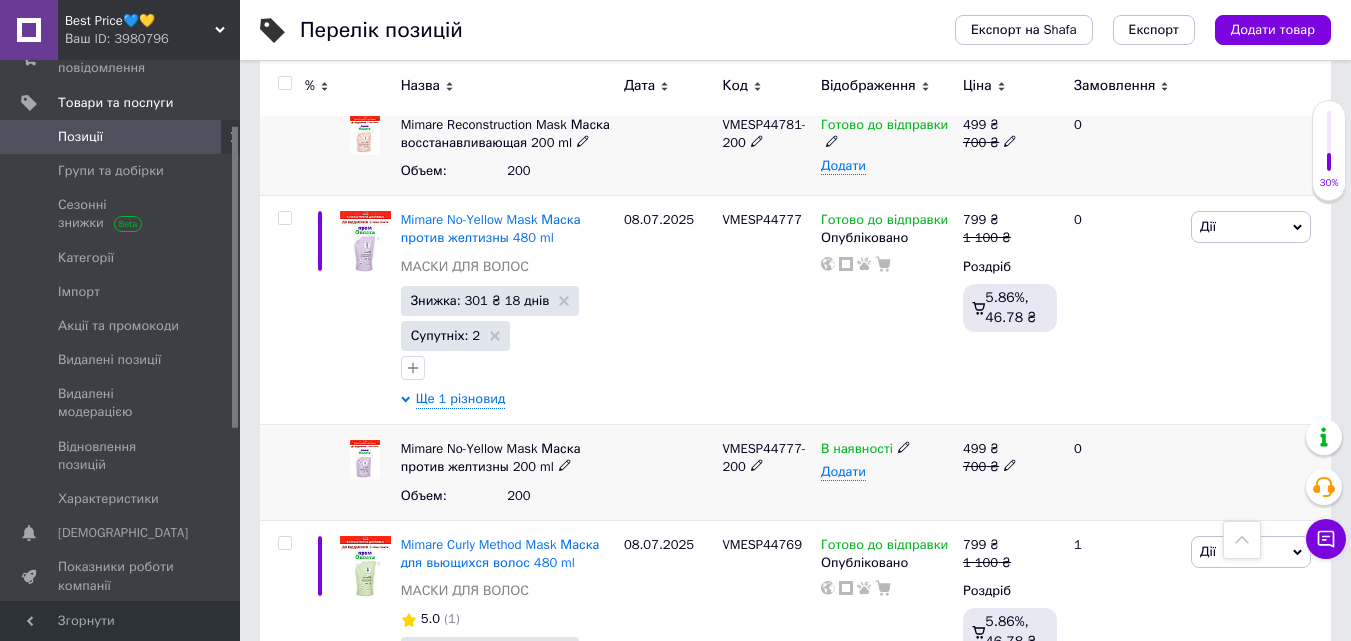 click 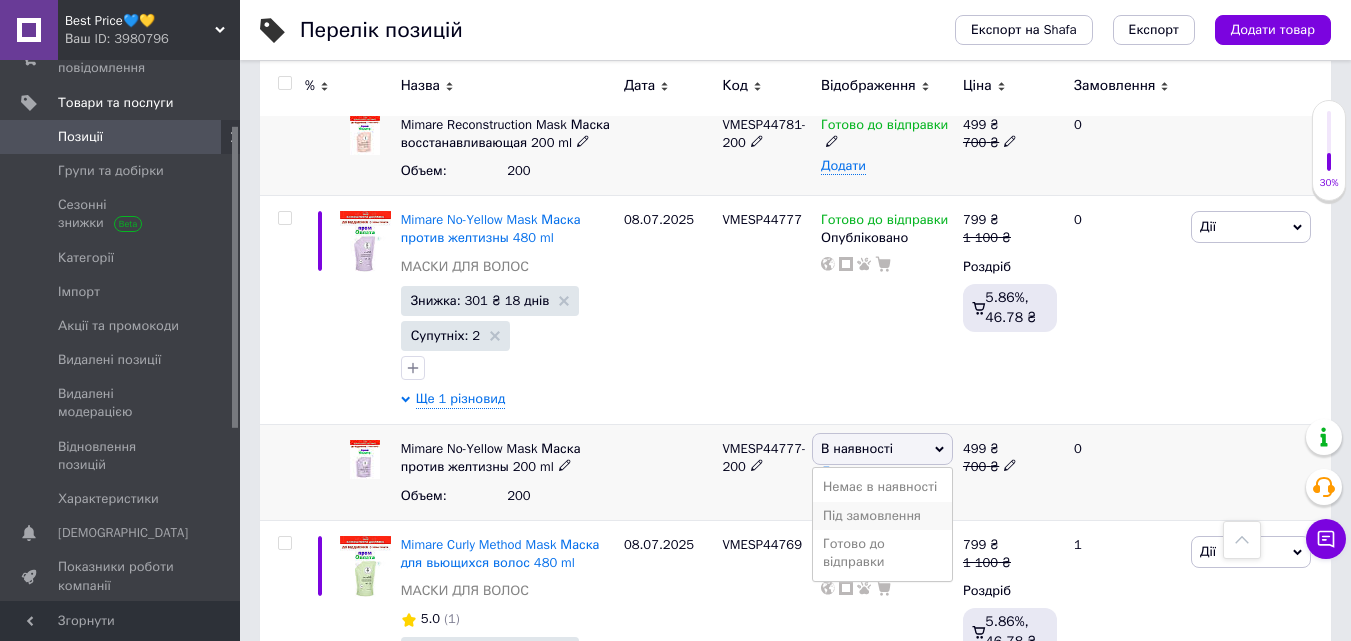 click on "Під замовлення" at bounding box center (882, 516) 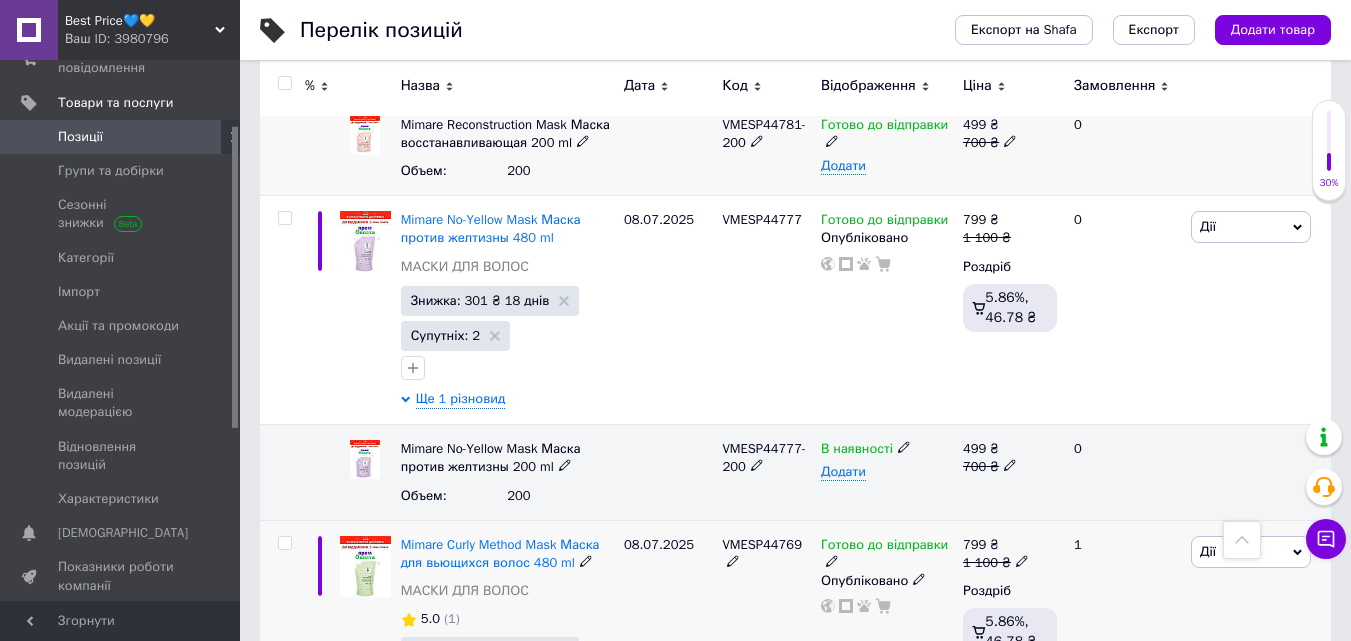 click on "Готово до відправки Опубліковано" at bounding box center [887, 648] 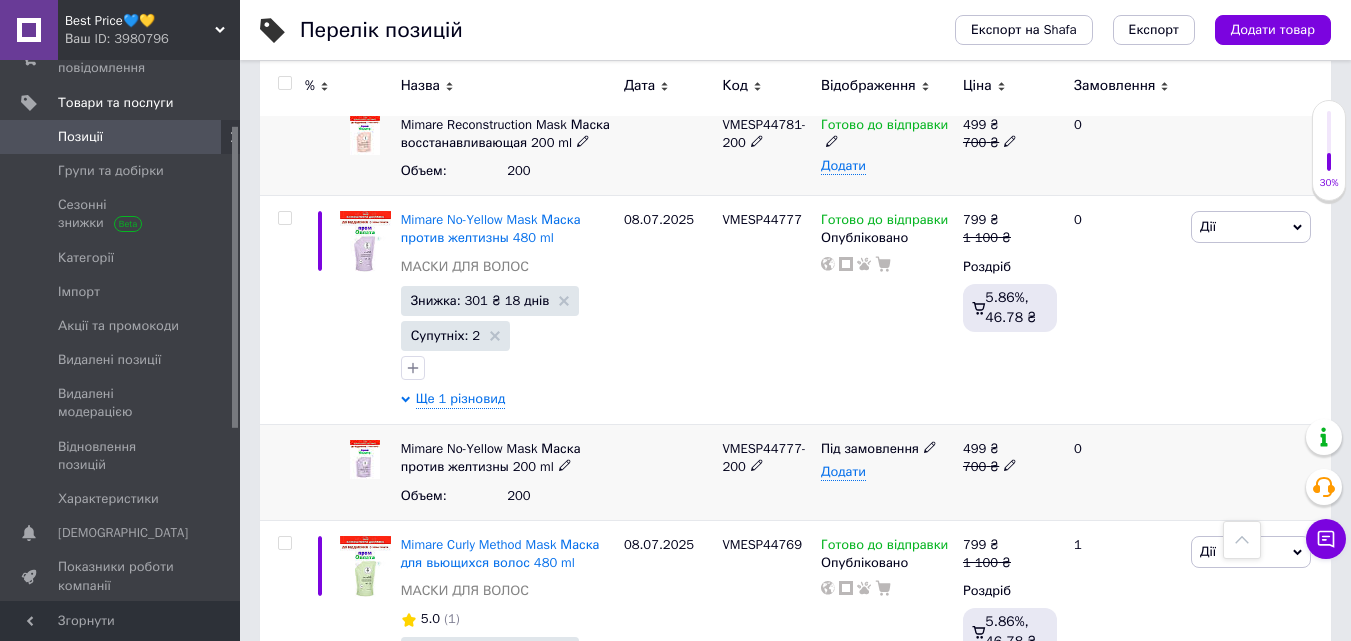 click 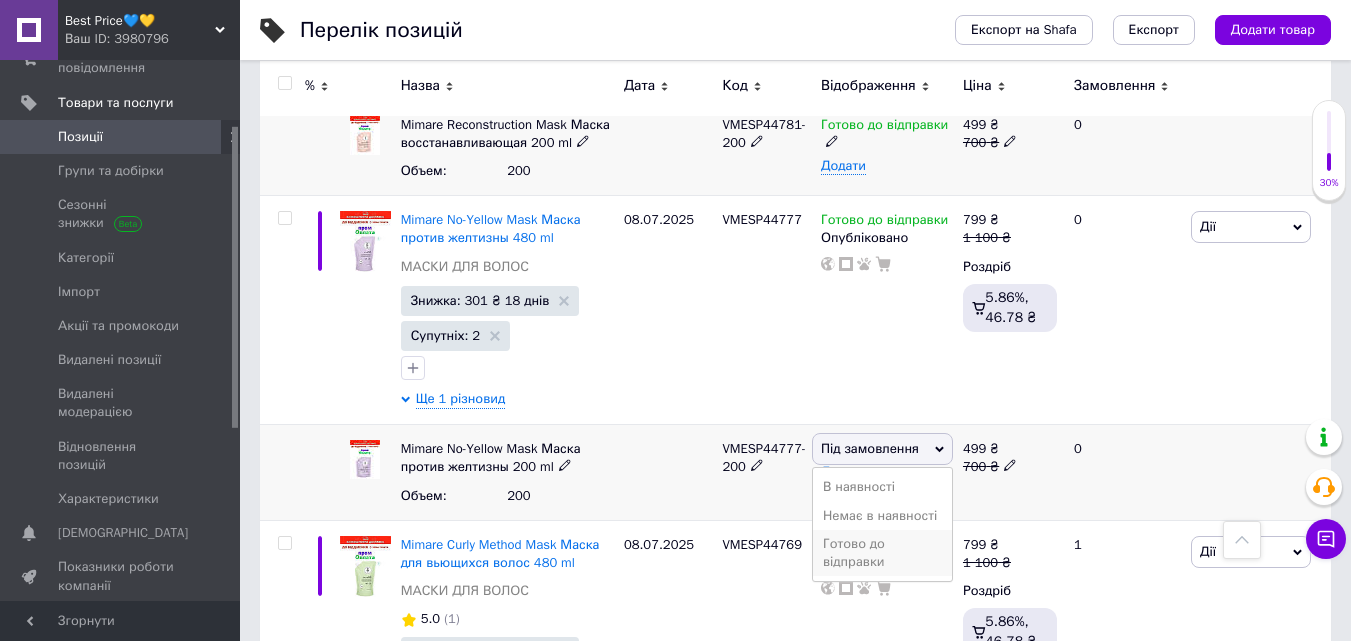 click on "Готово до відправки" at bounding box center (882, 553) 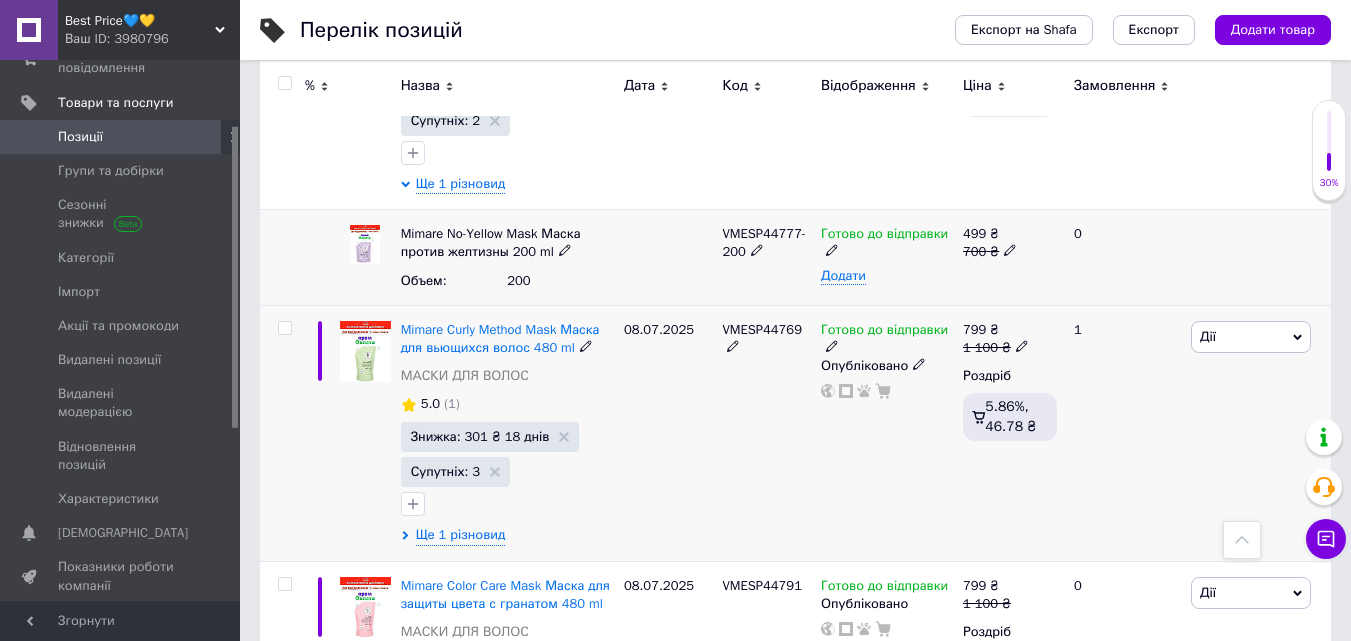 scroll, scrollTop: 15632, scrollLeft: 0, axis: vertical 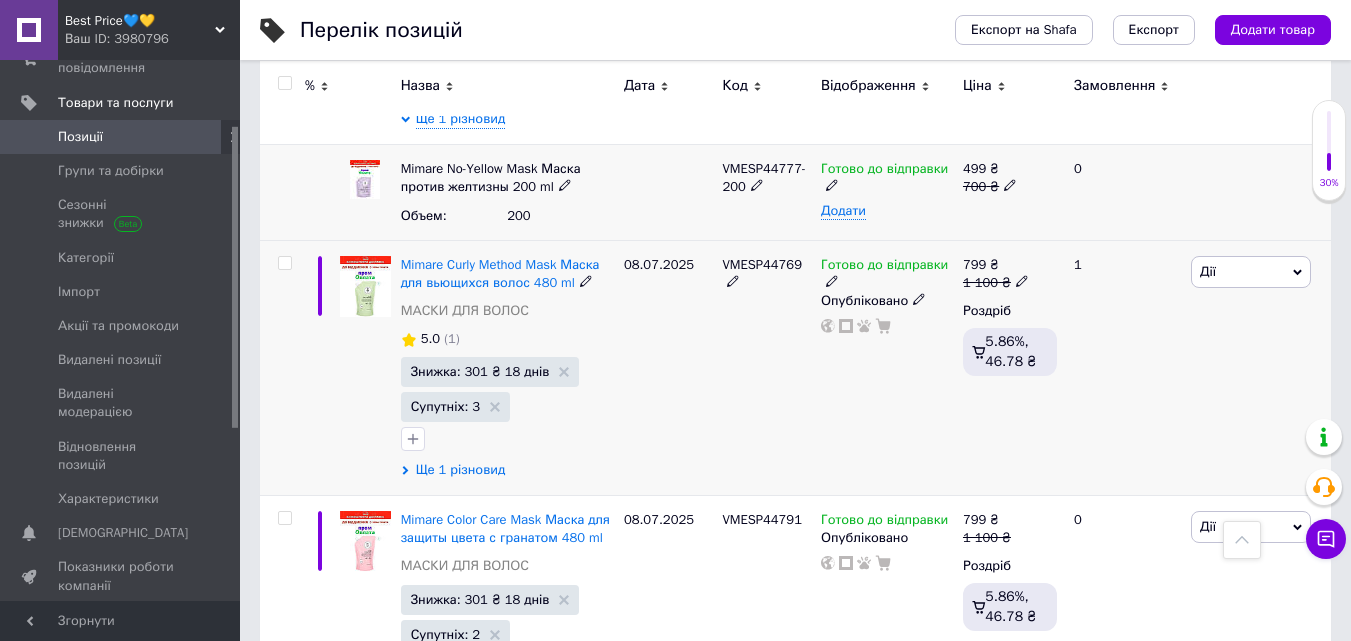 click on "Ще 1 різновид" at bounding box center (461, 470) 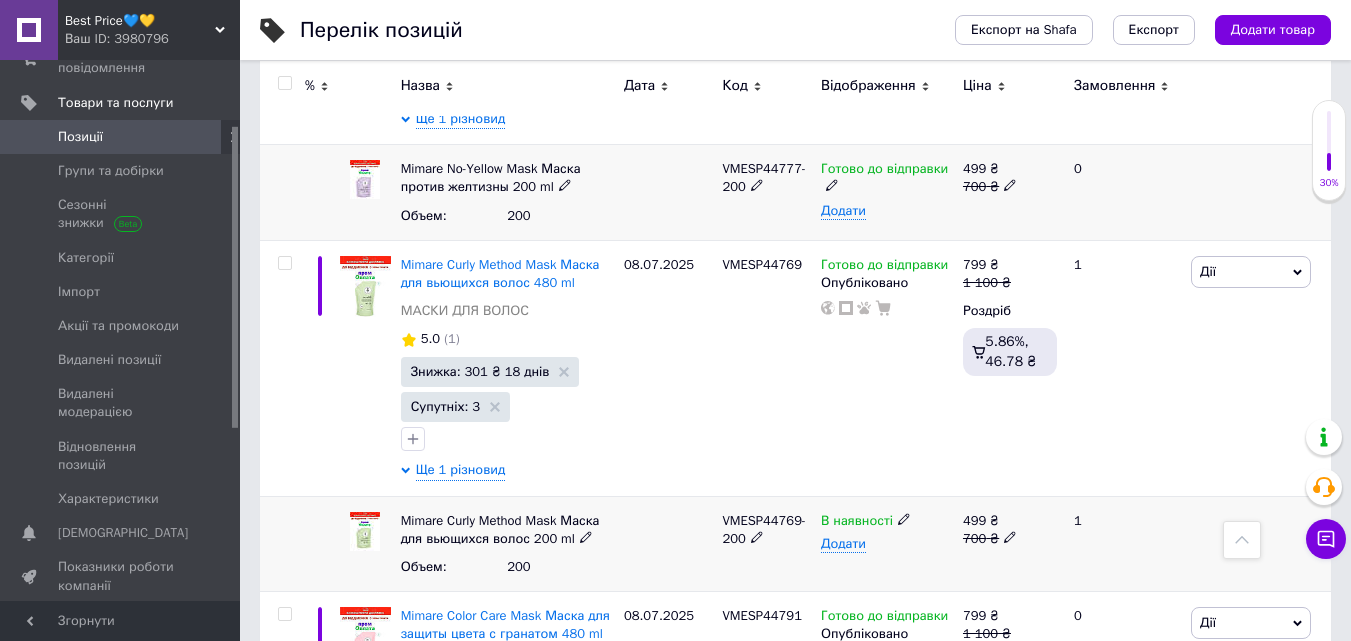 click 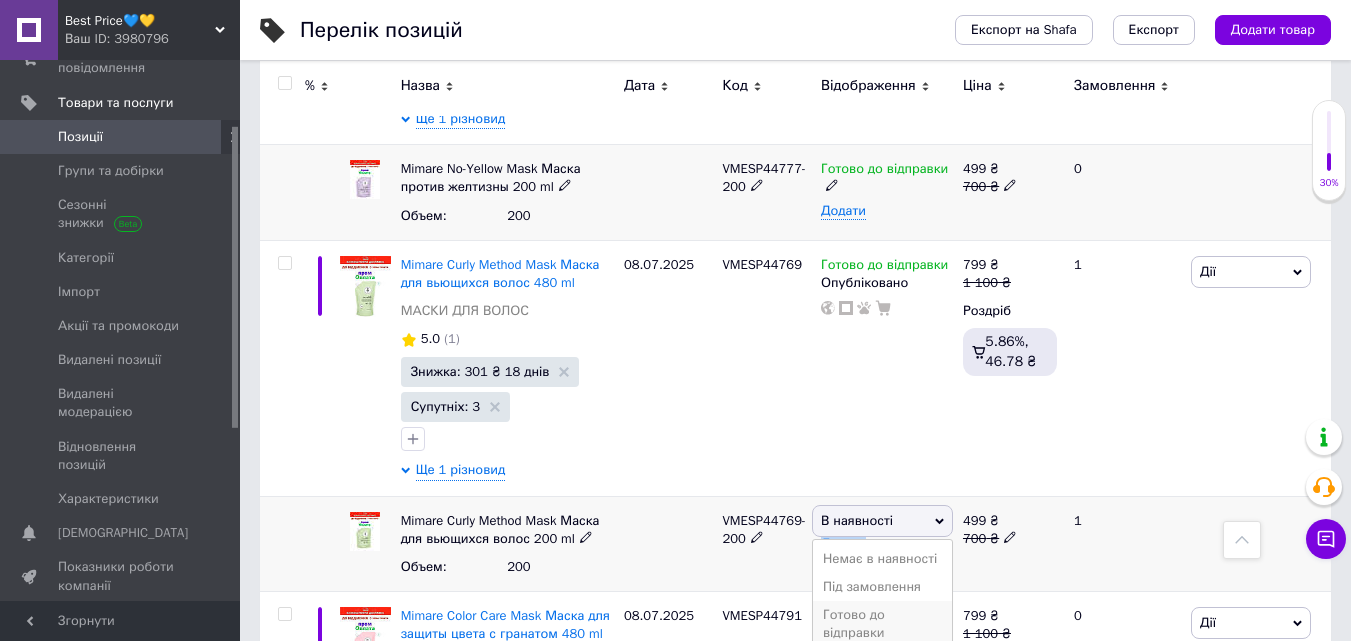 click on "Готово до відправки" at bounding box center [882, 624] 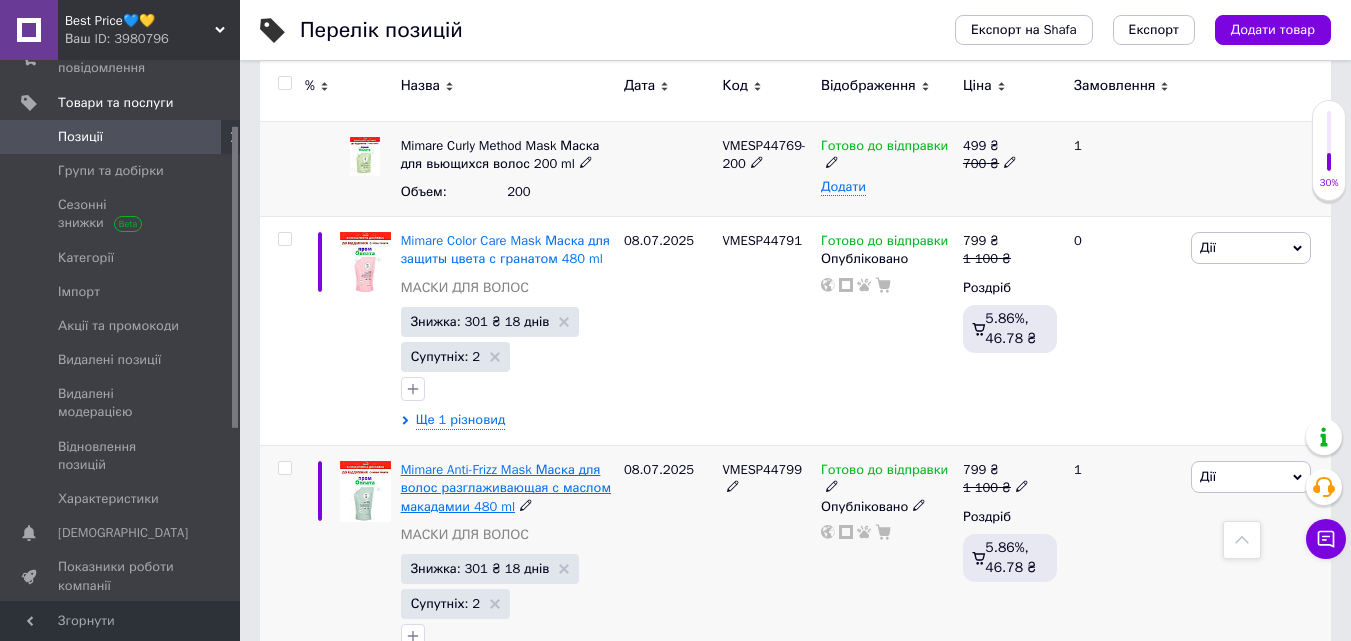scroll, scrollTop: 16032, scrollLeft: 0, axis: vertical 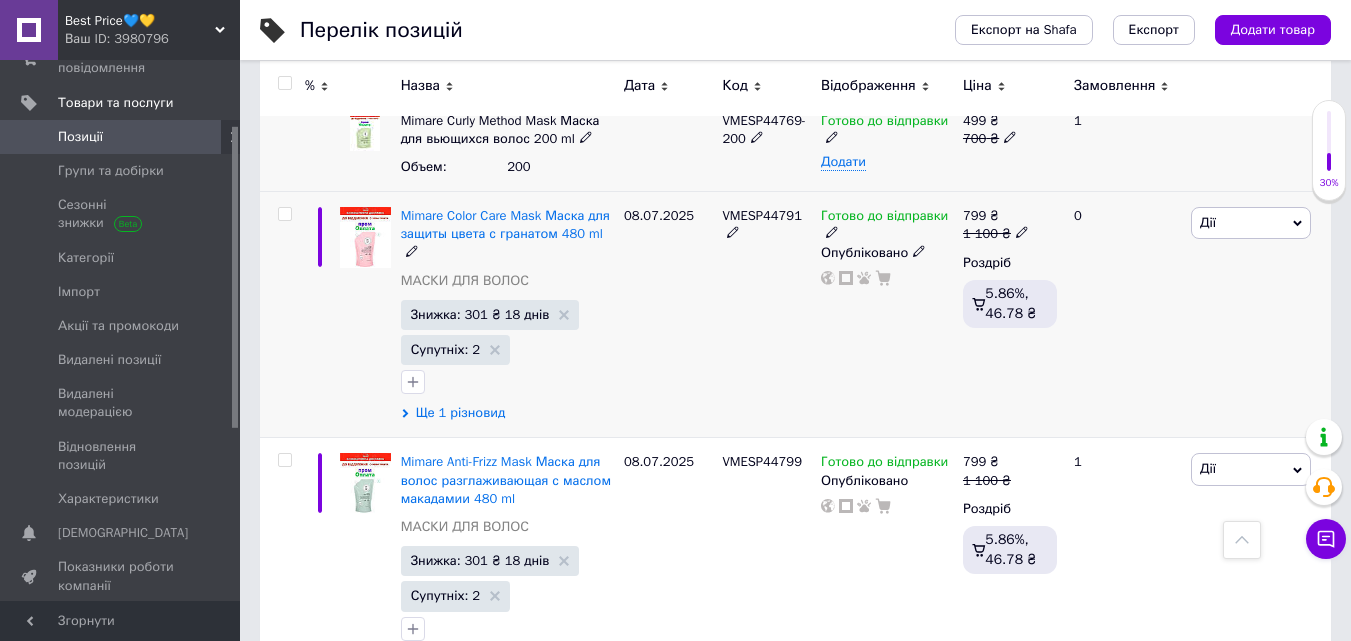click on "Ще 1 різновид" at bounding box center (461, 413) 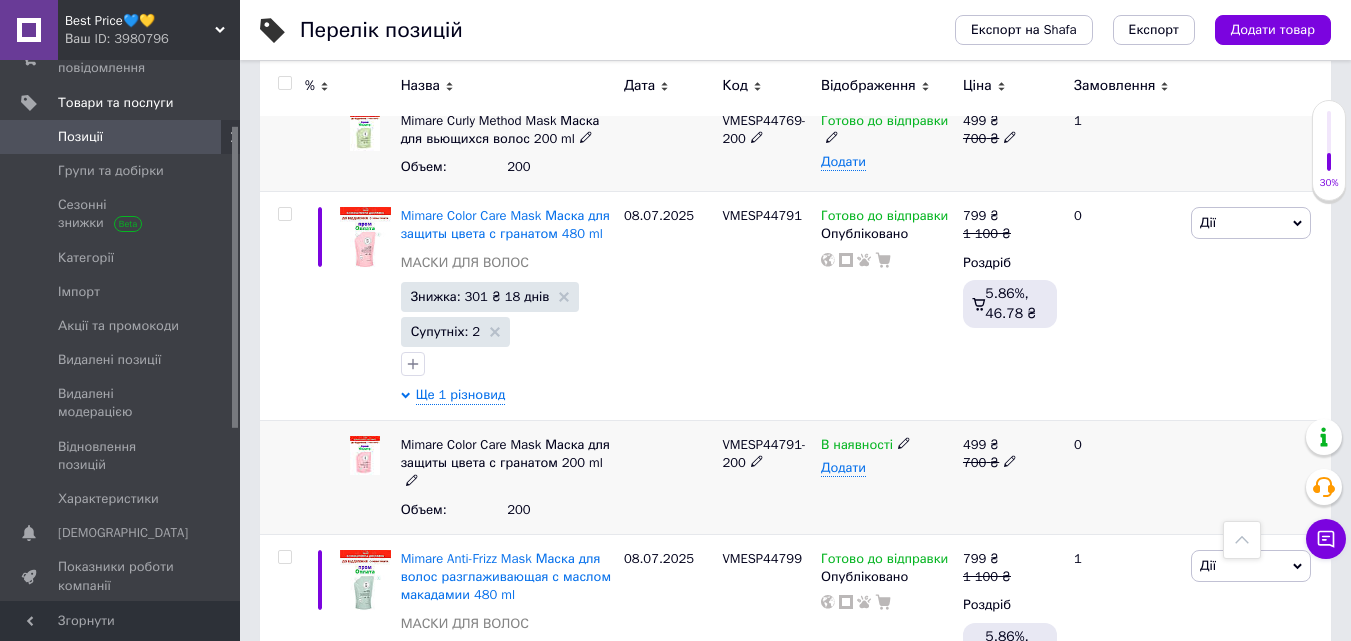 click 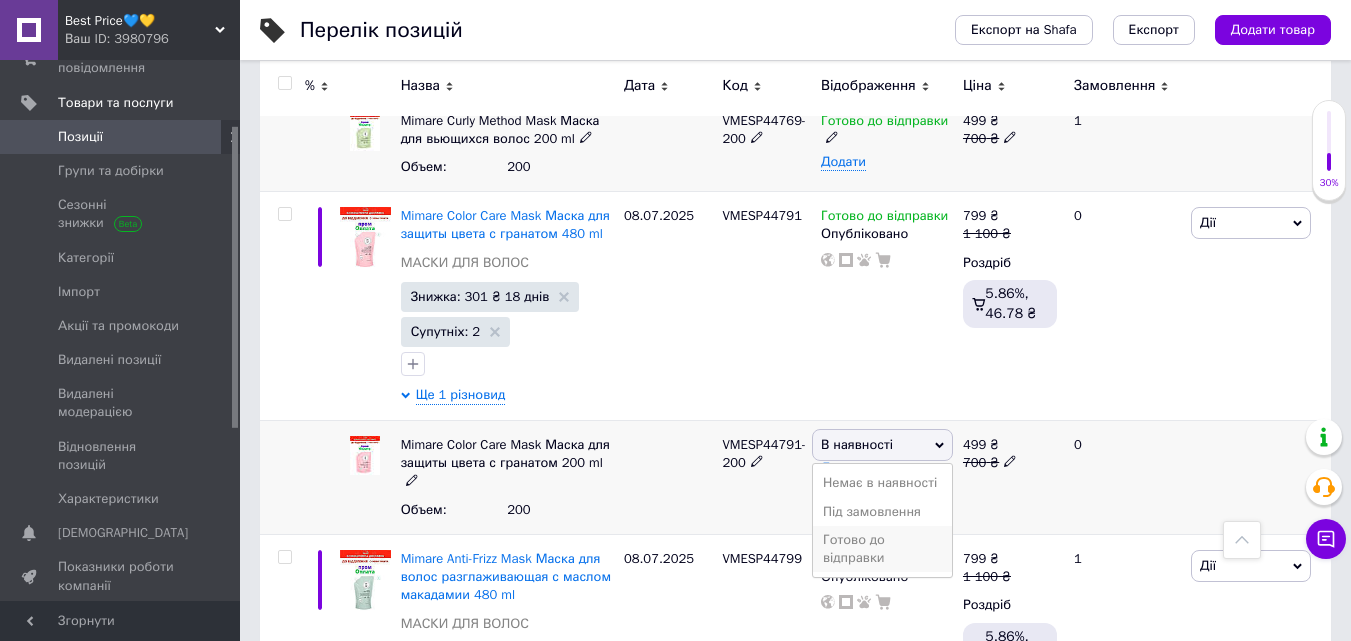click on "Готово до відправки" at bounding box center (882, 549) 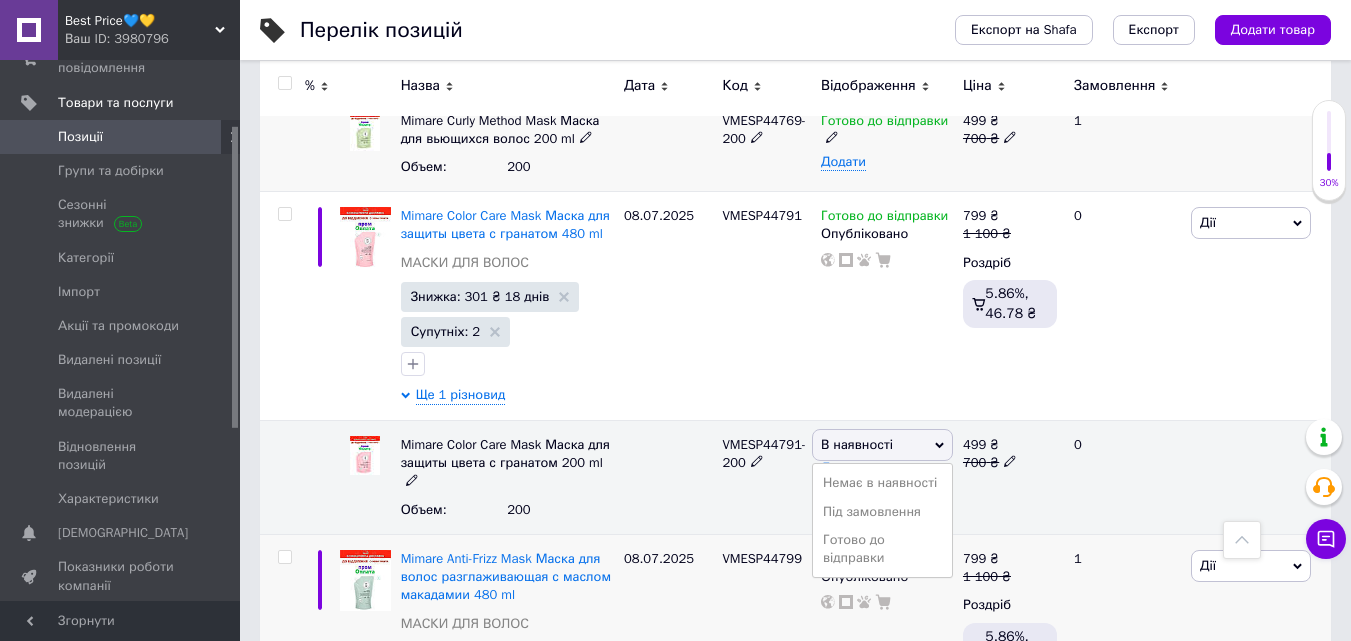 click on "Готово до відправки" at bounding box center (884, 561) 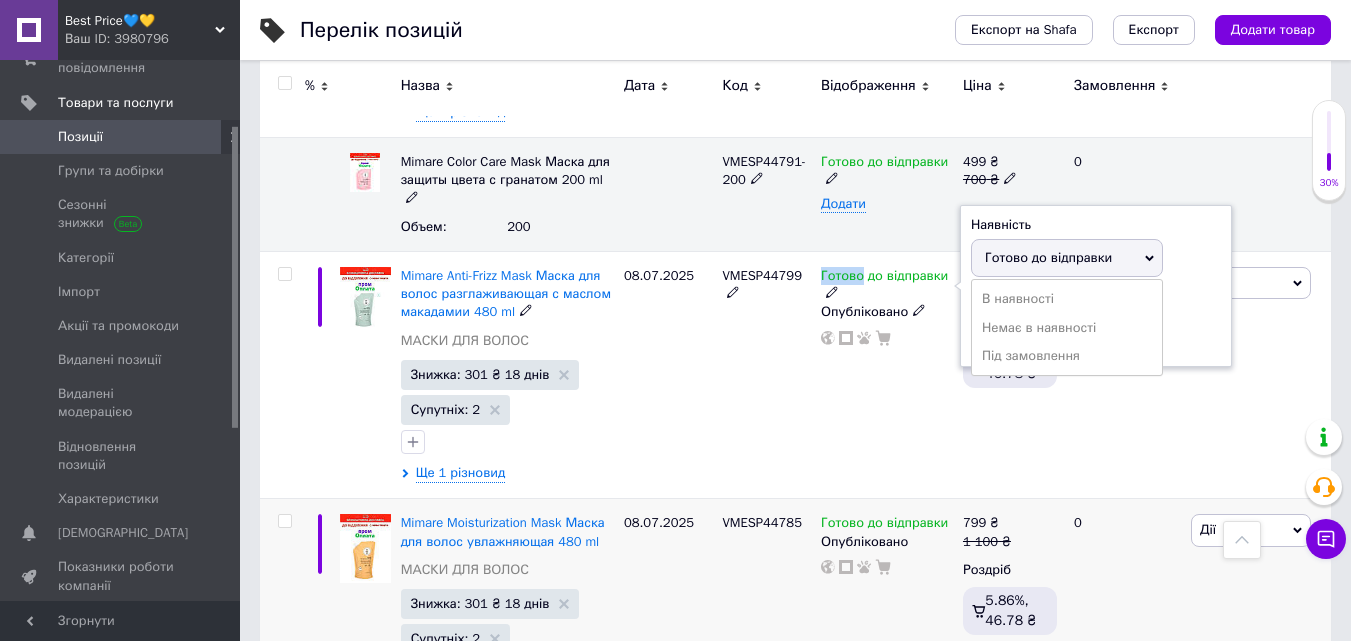scroll, scrollTop: 16352, scrollLeft: 0, axis: vertical 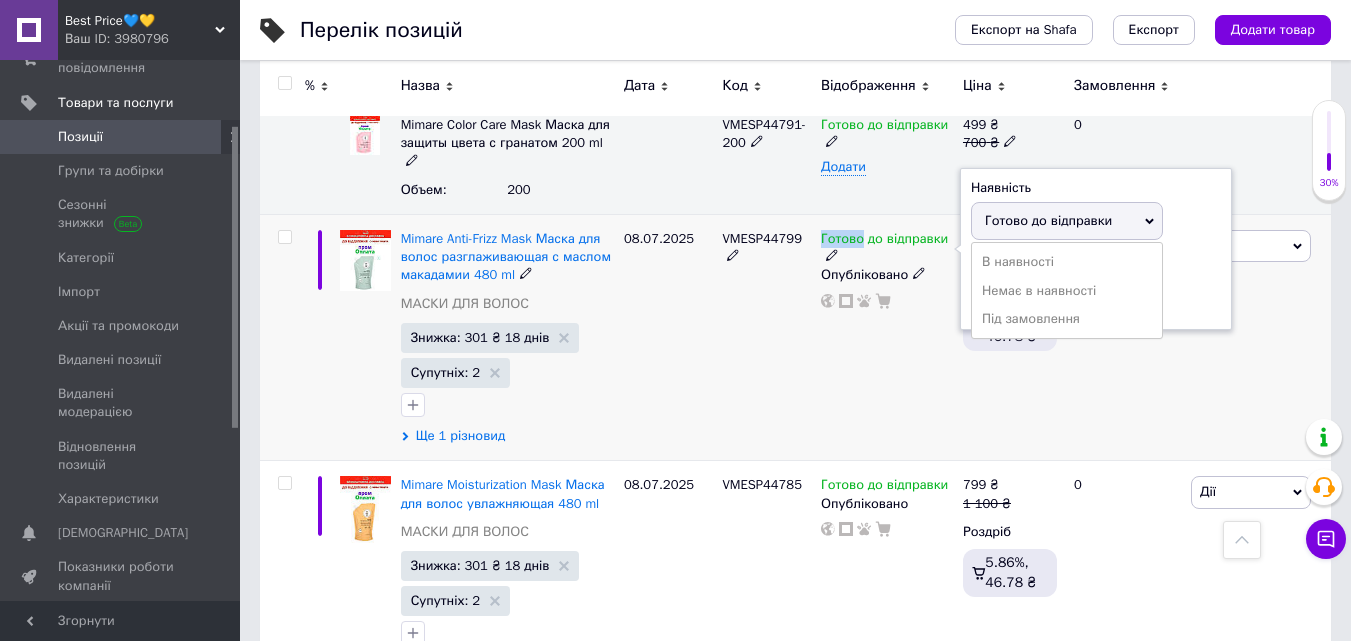 click on "Ще 1 різновид" at bounding box center (461, 436) 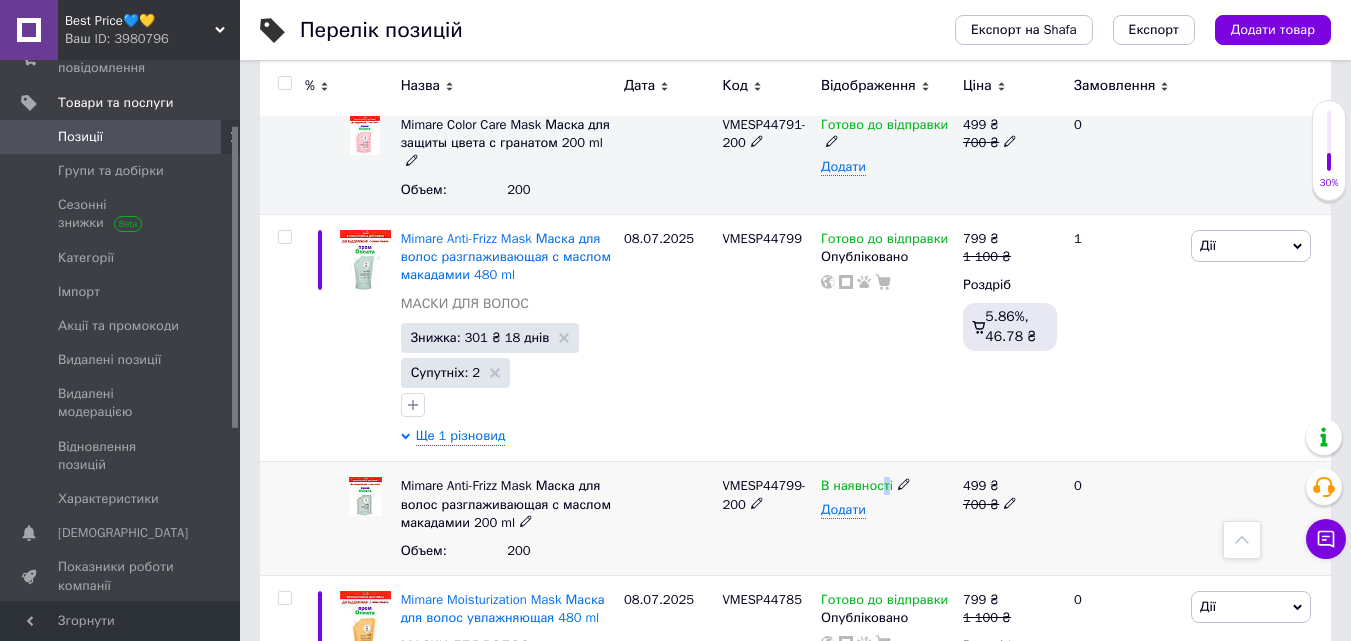 click on "В наявності" at bounding box center (857, 488) 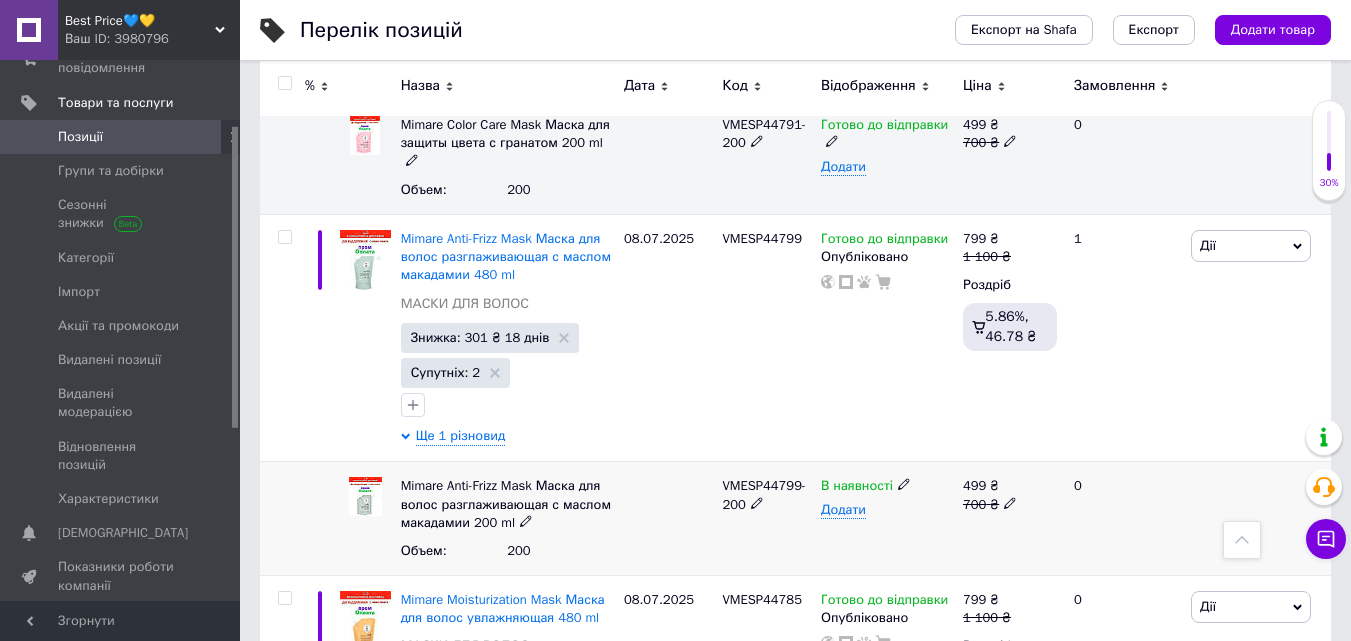 click 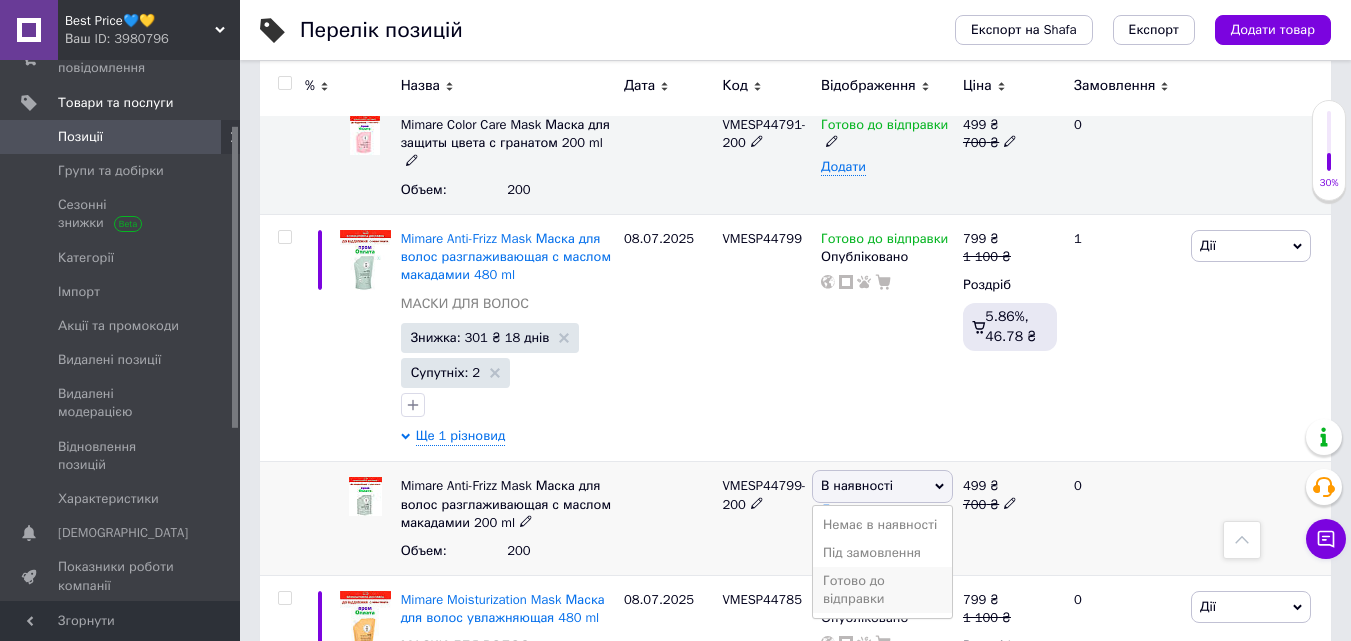 click on "Готово до відправки" at bounding box center [882, 590] 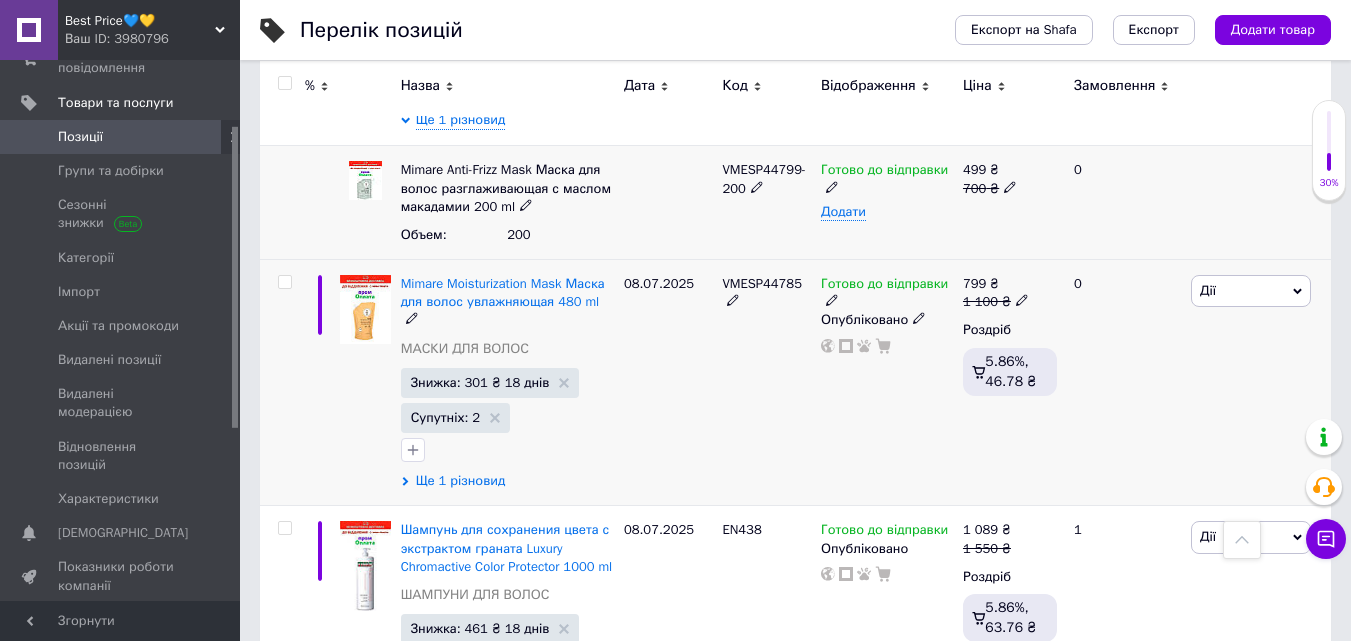 scroll, scrollTop: 16672, scrollLeft: 0, axis: vertical 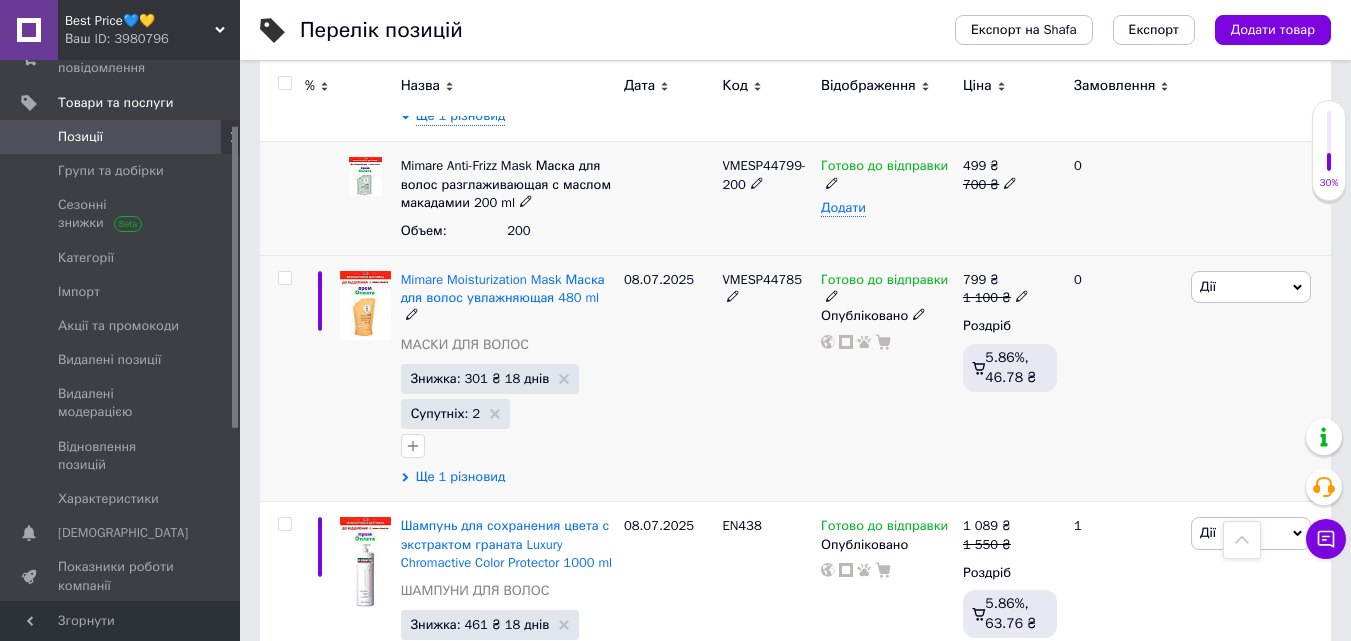 click on "Ще 1 різновид" at bounding box center [461, 477] 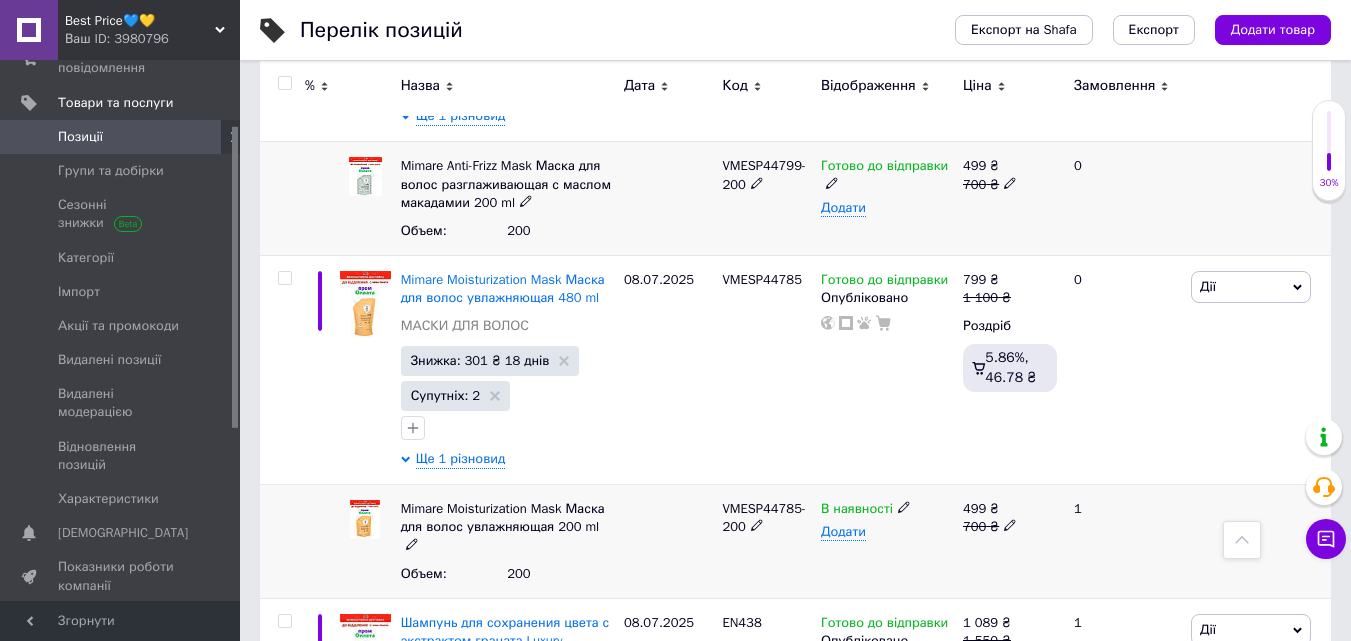 click on "В наявності" at bounding box center [887, 509] 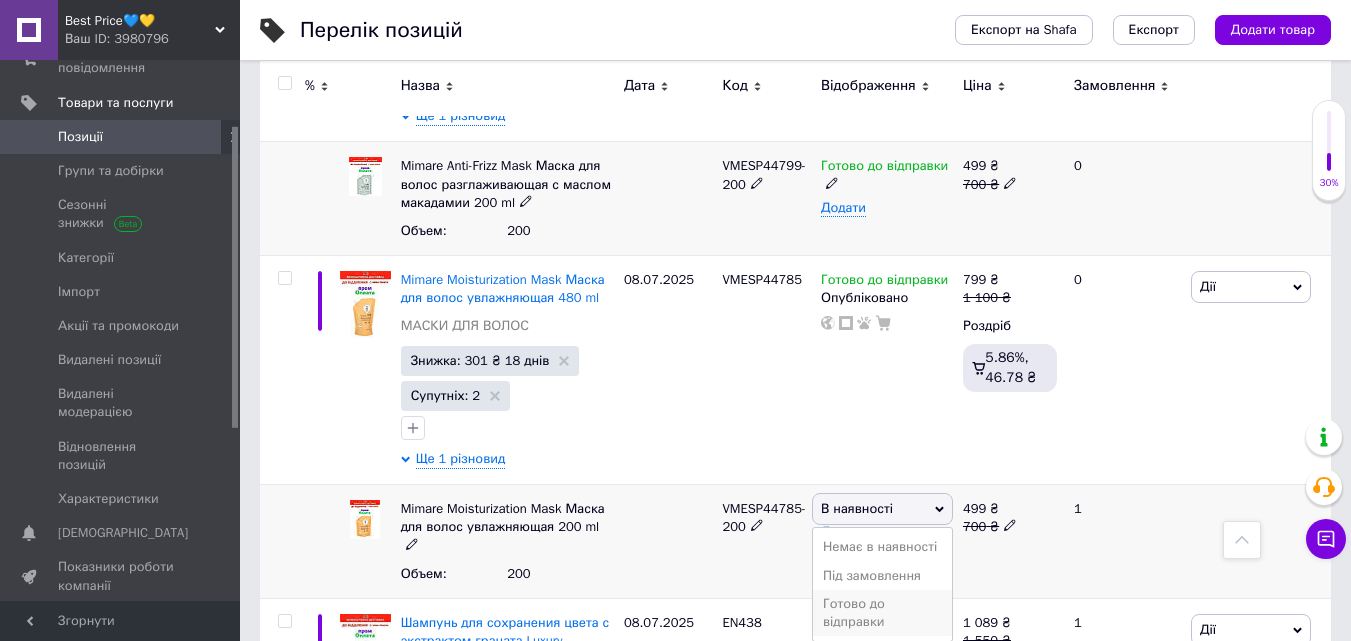 click on "Готово до відправки" at bounding box center [882, 613] 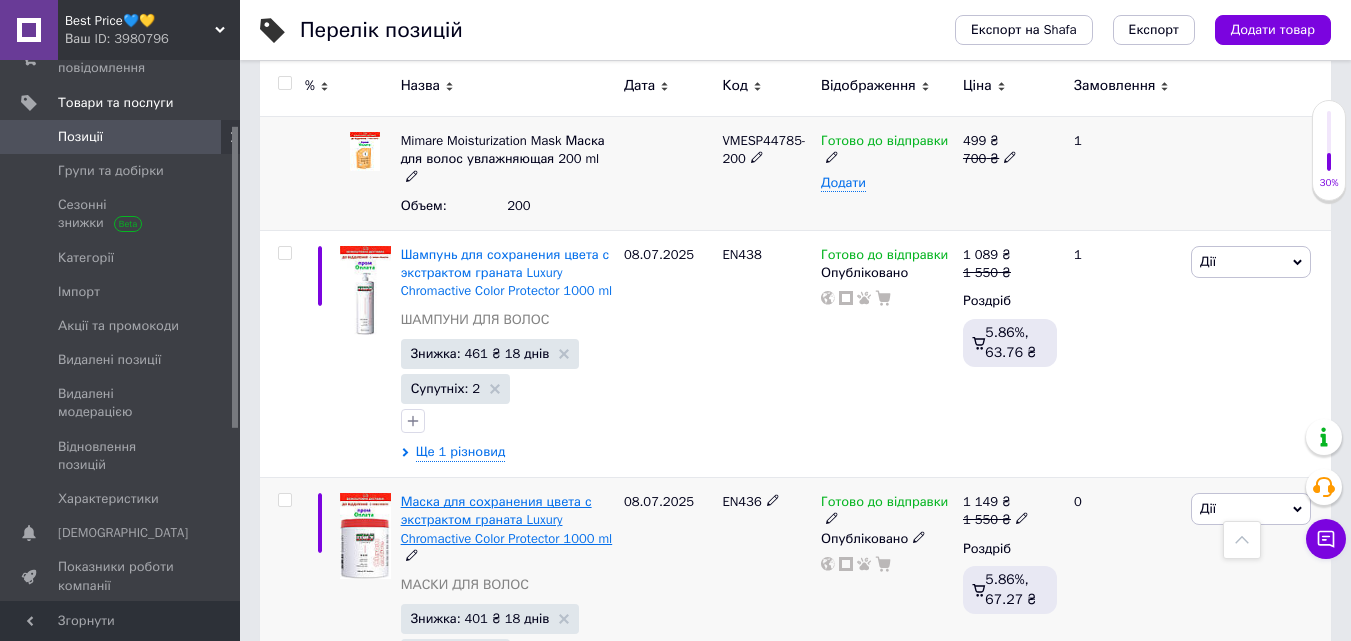 scroll, scrollTop: 17072, scrollLeft: 0, axis: vertical 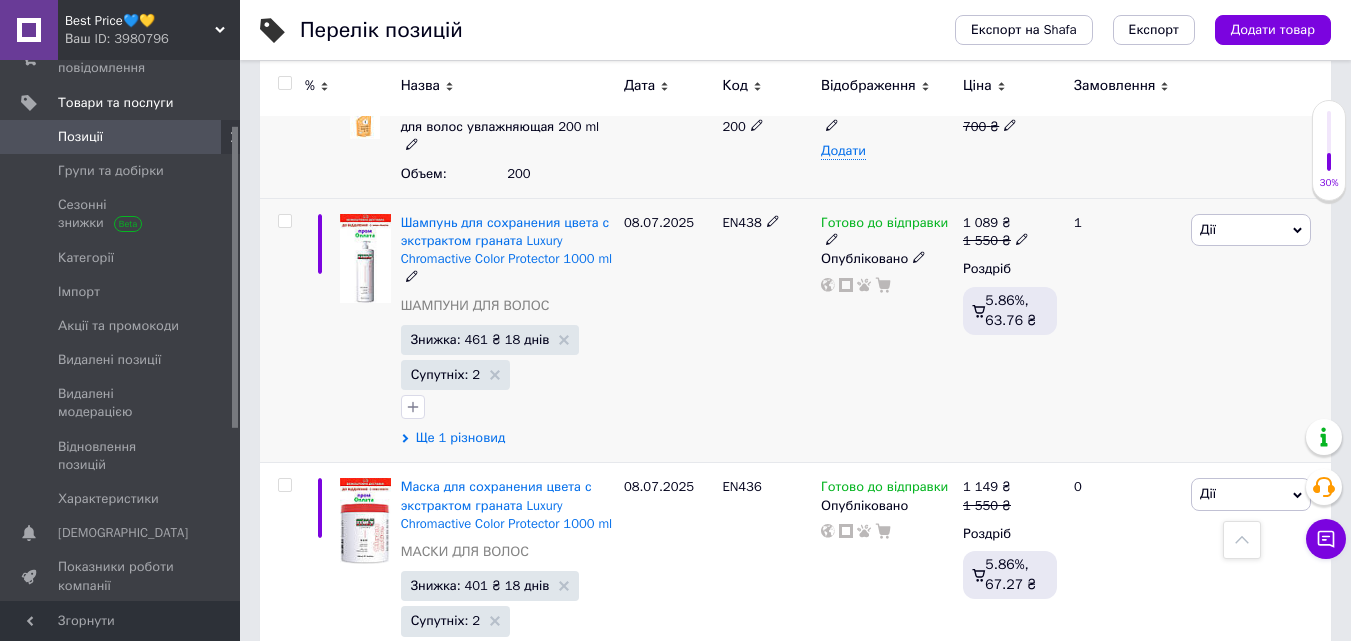 click on "Ще 1 різновид" at bounding box center (461, 438) 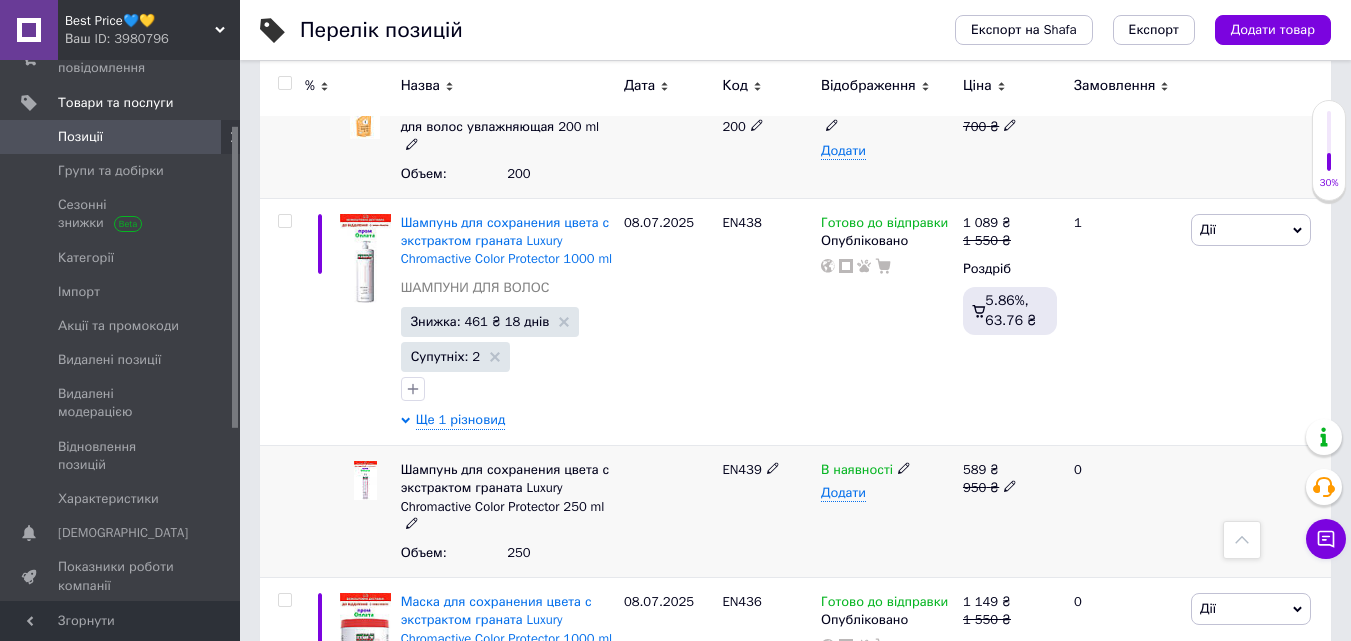 click 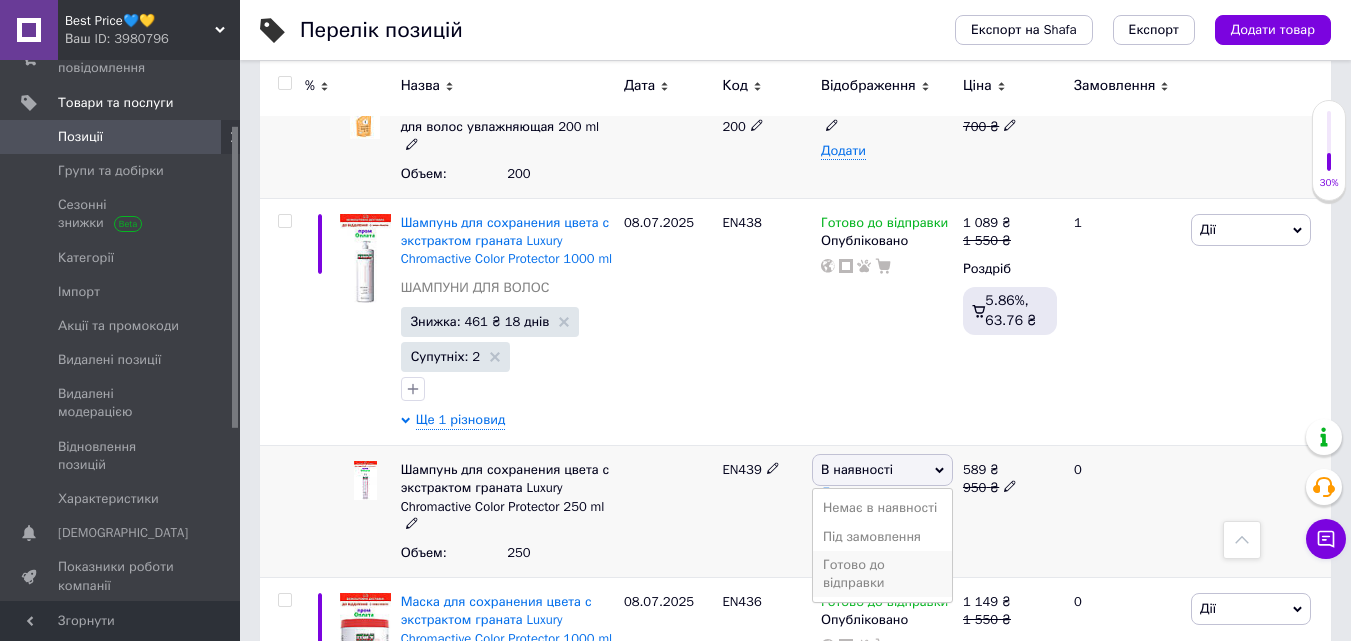 click on "Готово до відправки" at bounding box center [882, 574] 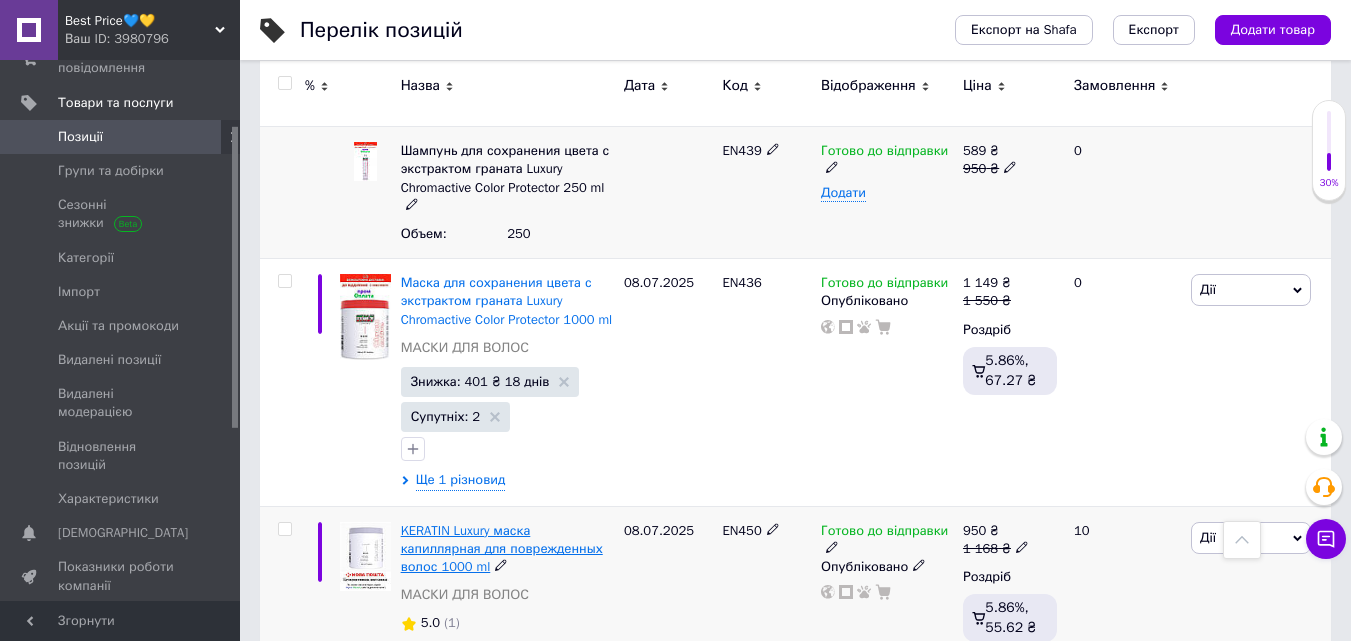 scroll, scrollTop: 17392, scrollLeft: 0, axis: vertical 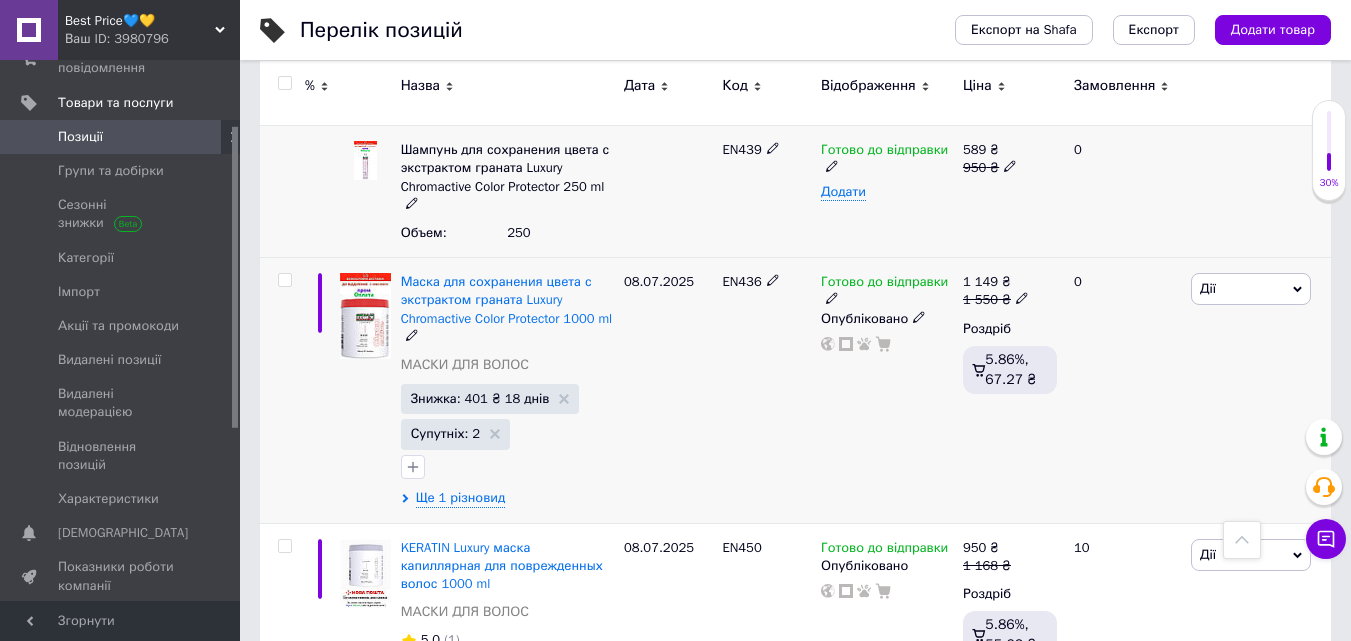 click on "Маска для сохранения цвета с экстрактом граната Luxury Chromaсtive Color Protector 1000 ml МАСКИ ДЛЯ ВОЛОС Знижка: 401 ₴ 18 днів Супутніх: 2 Ще 1 різновид" at bounding box center (507, 391) 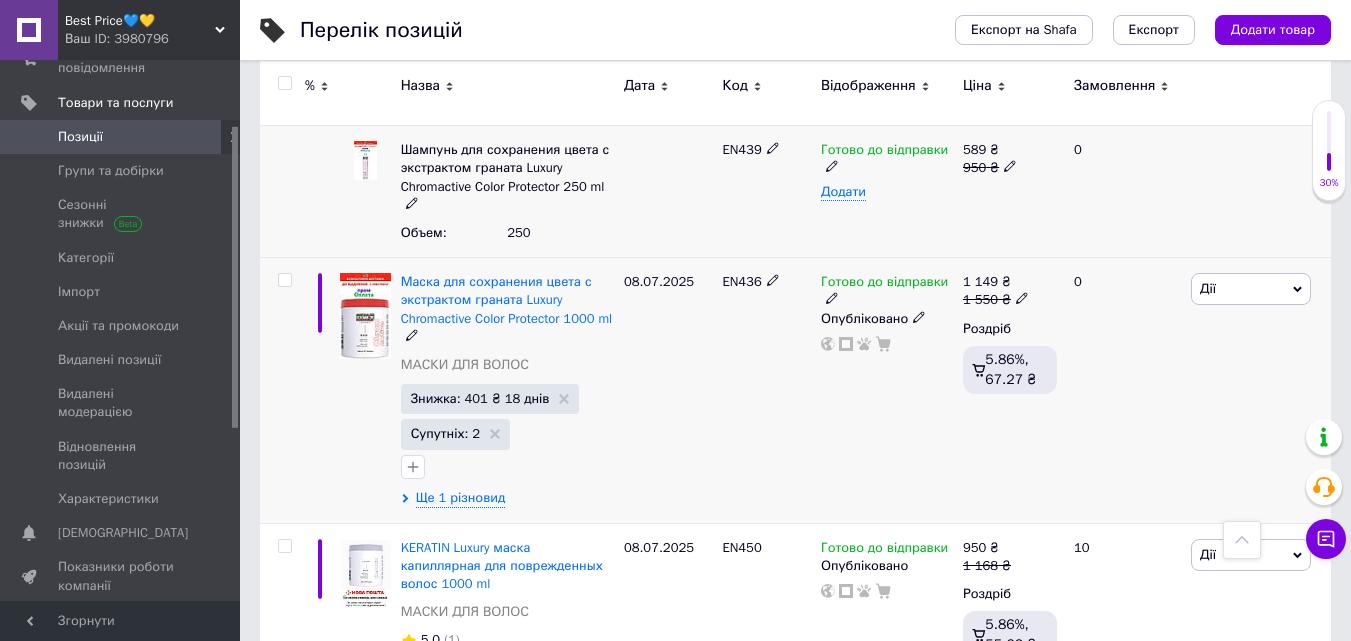 click on "Маска для сохранения цвета с экстрактом граната Luxury Chromaсtive Color Protector 1000 ml МАСКИ ДЛЯ ВОЛОС Знижка: 401 ₴ 18 днів Супутніх: 2 Ще 1 різновид" at bounding box center (507, 391) 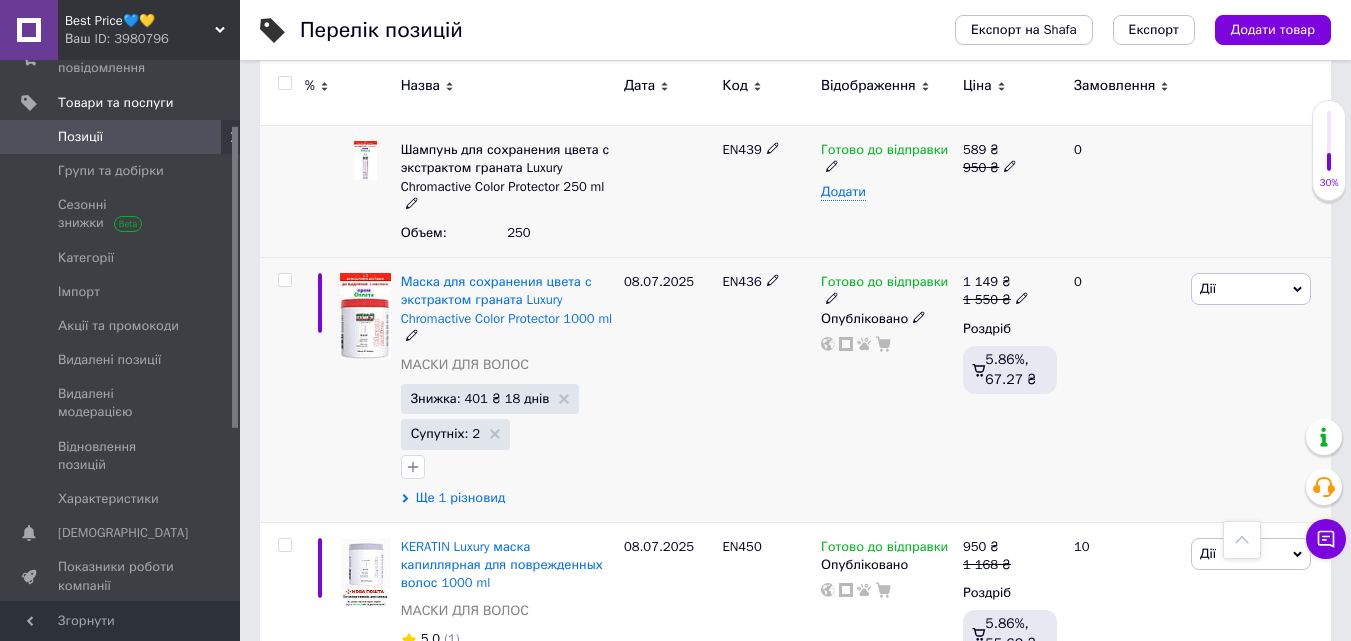 click on "Ще 1 різновид" at bounding box center [461, 498] 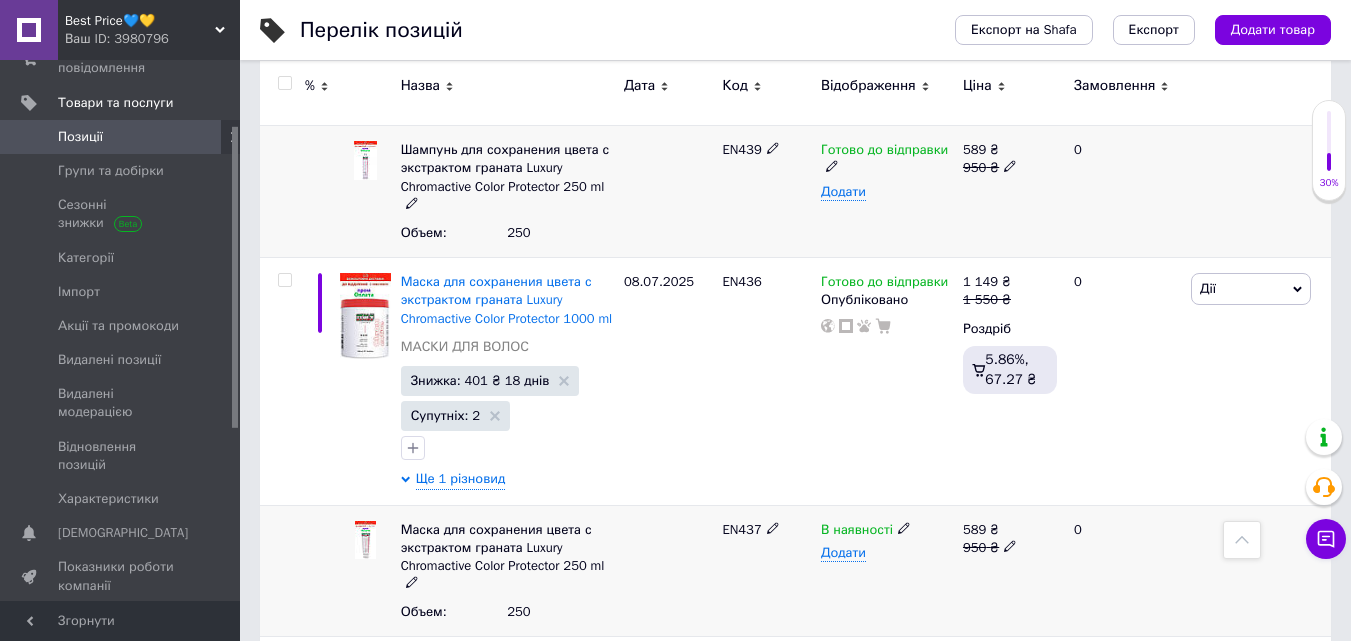 click at bounding box center [904, 527] 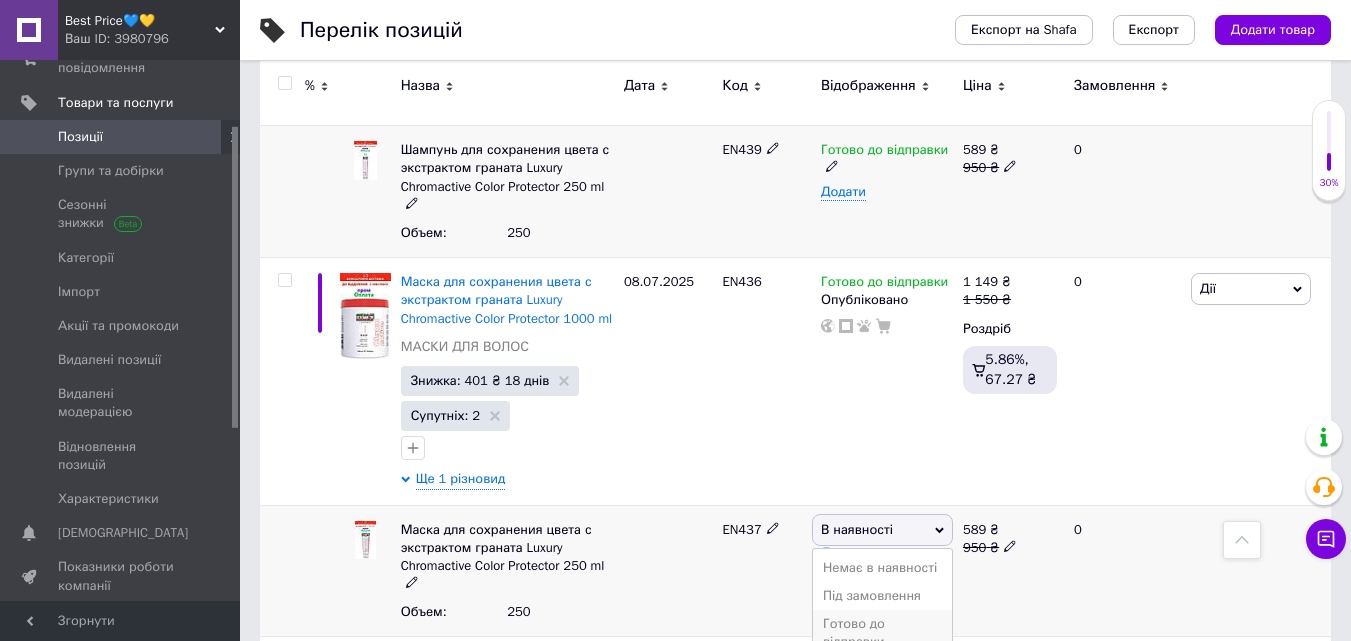 click on "Готово до відправки" at bounding box center [882, 633] 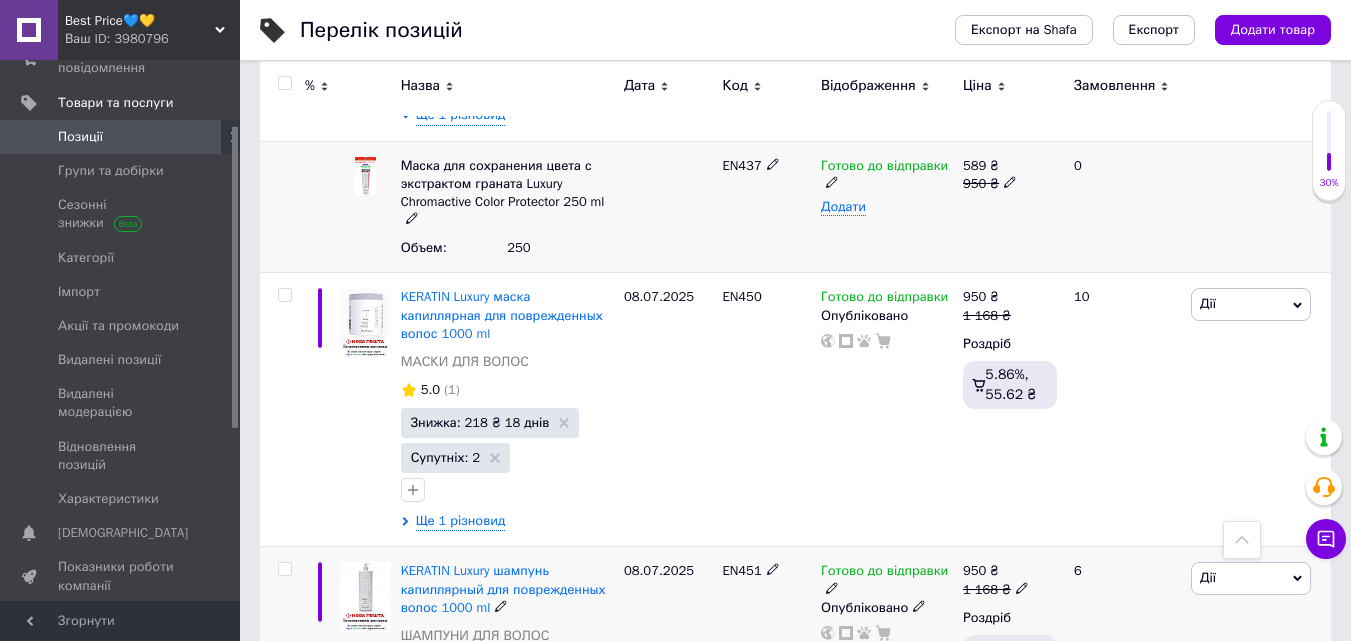 scroll, scrollTop: 17792, scrollLeft: 0, axis: vertical 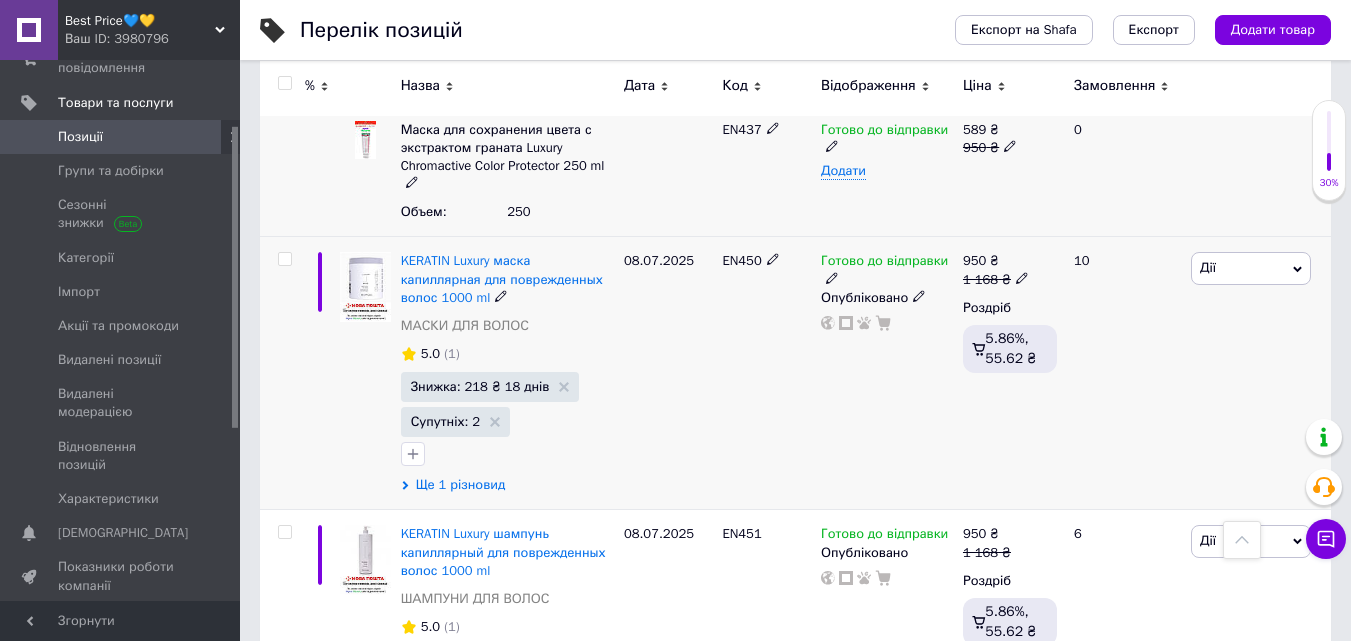 click on "Ще 1 різновид" at bounding box center (461, 485) 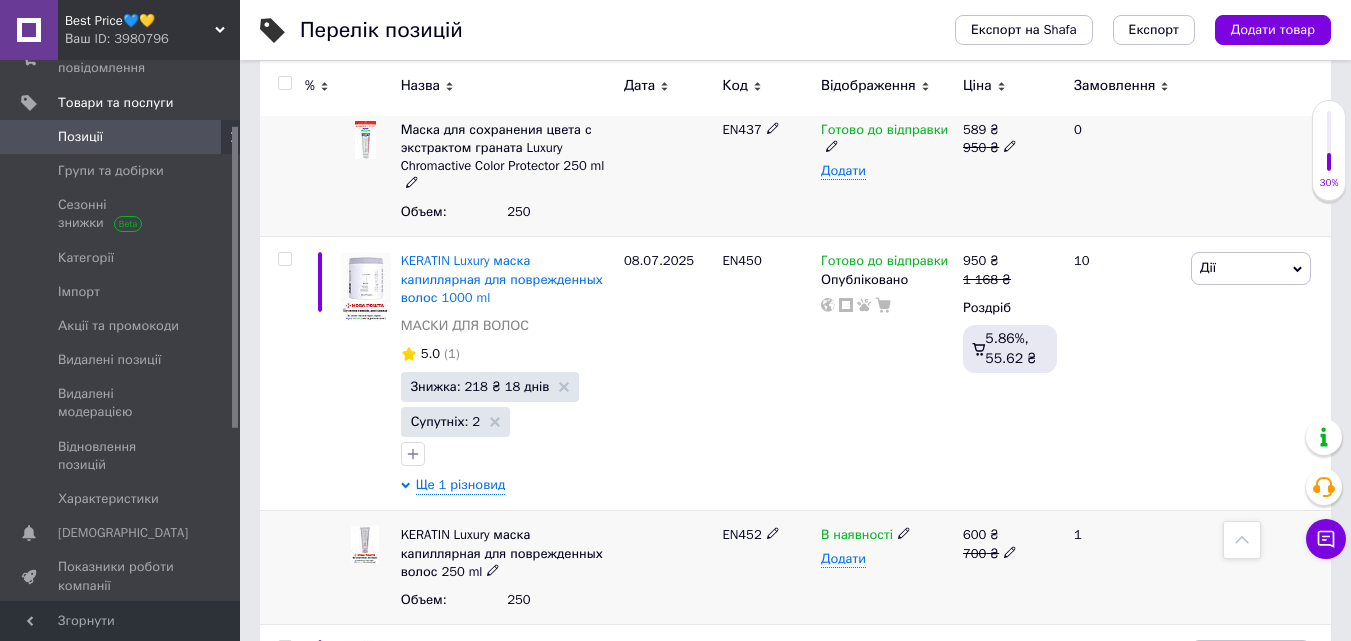 click at bounding box center [904, 532] 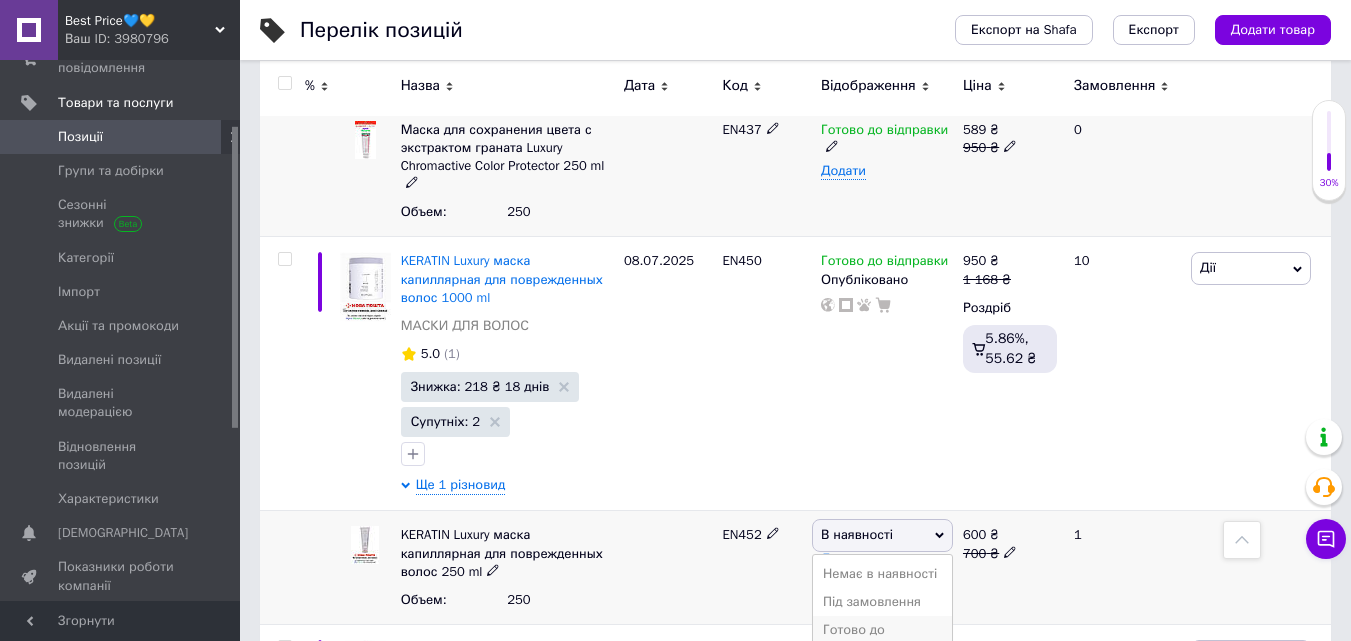 click on "Готово до відправки" at bounding box center (882, 639) 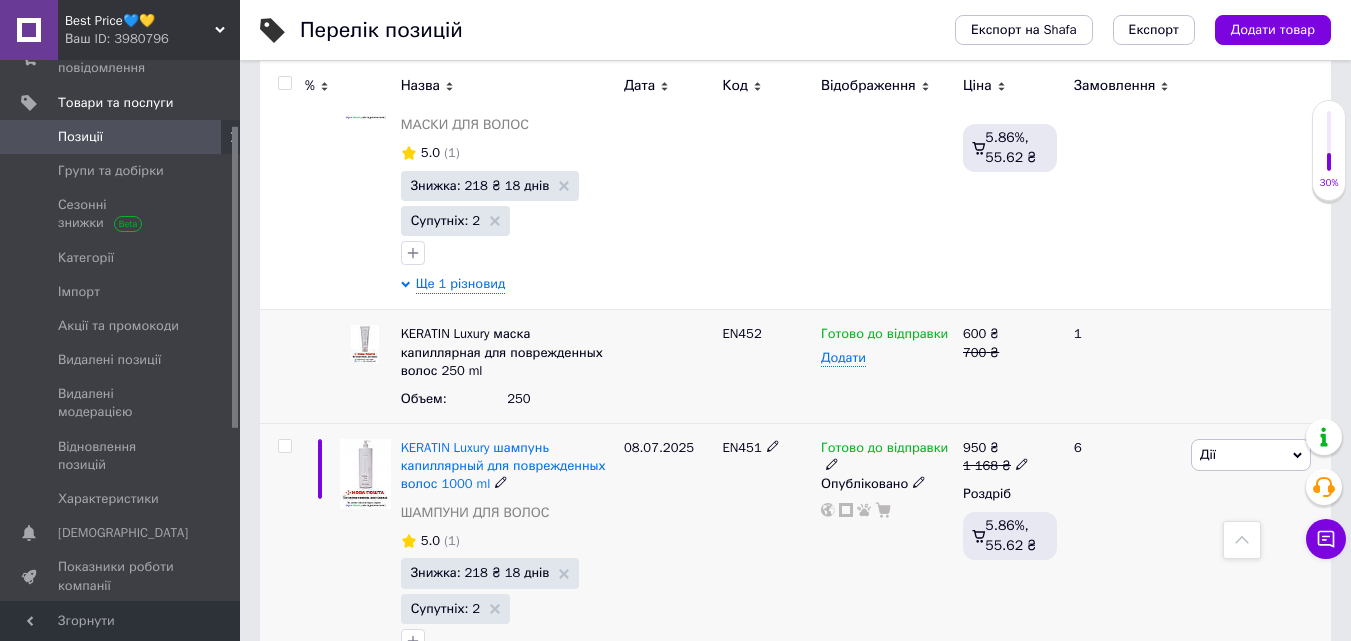 scroll, scrollTop: 18032, scrollLeft: 0, axis: vertical 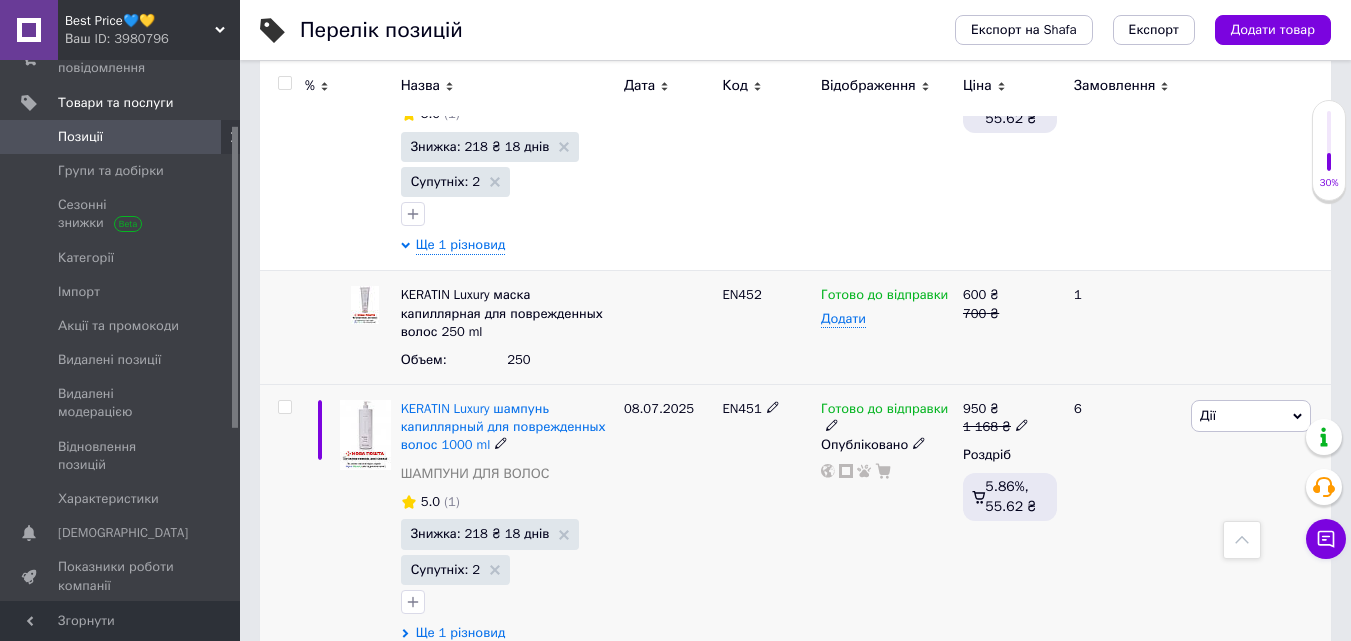 click on "Ще 1 різновид" at bounding box center (461, 633) 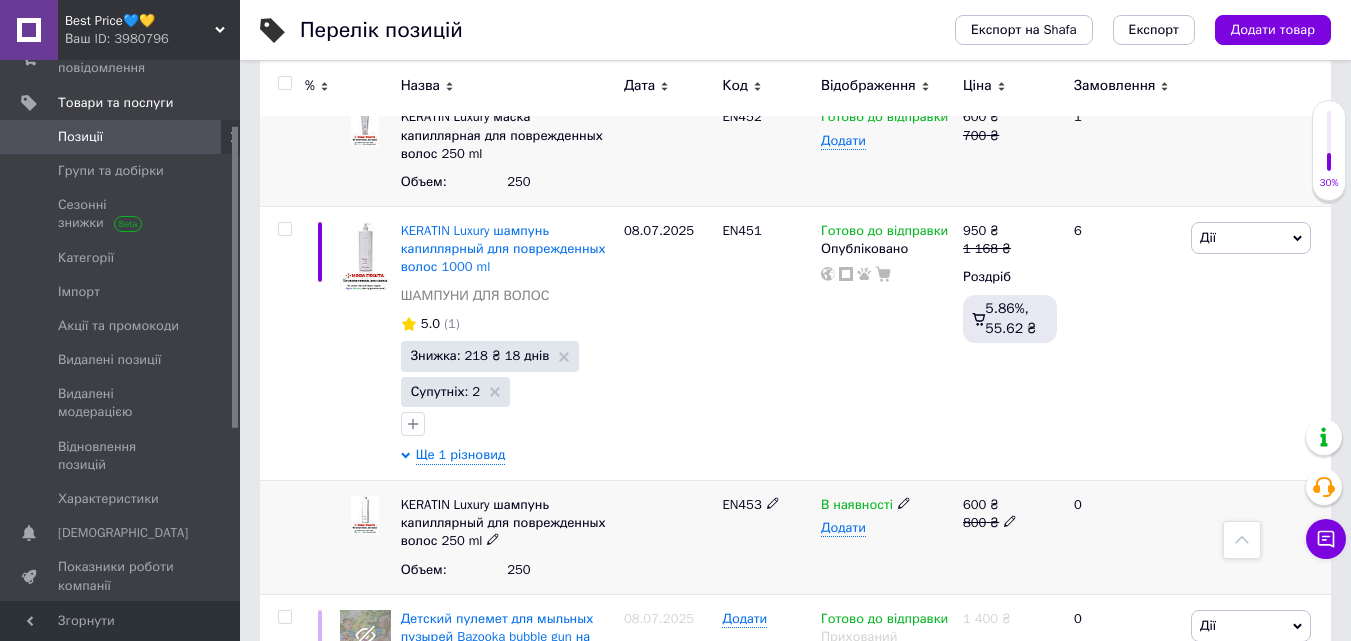 scroll, scrollTop: 18232, scrollLeft: 0, axis: vertical 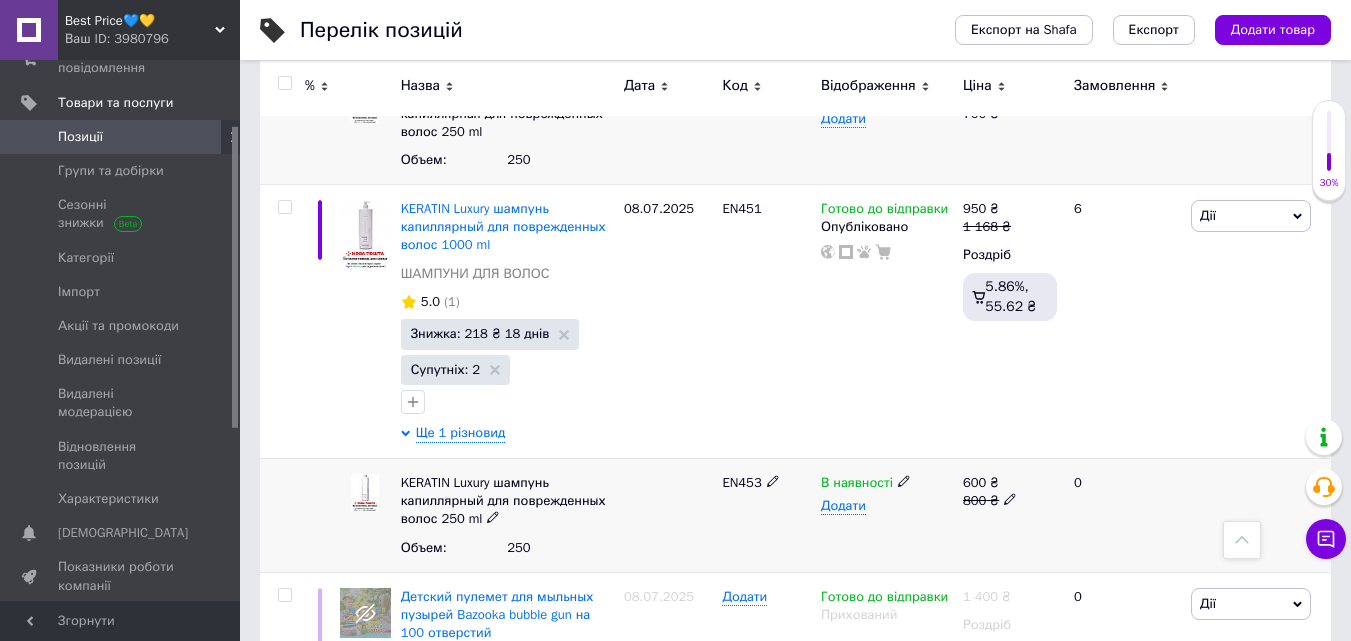 click 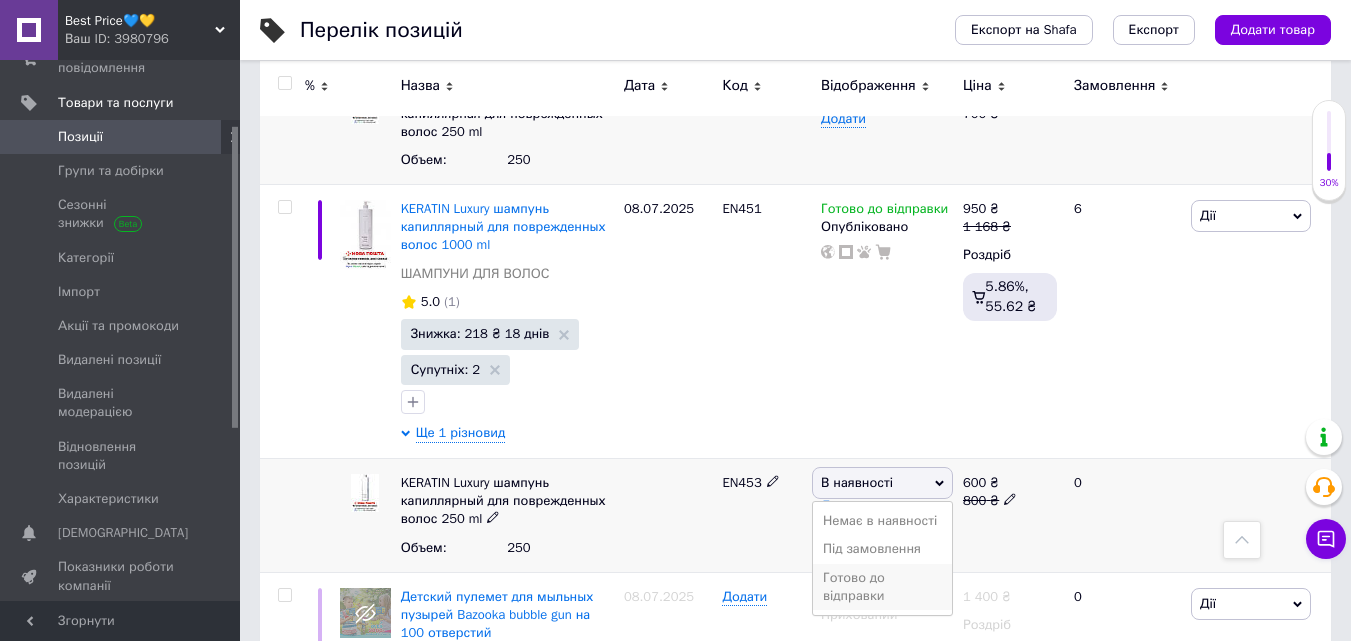 click on "Готово до відправки" at bounding box center (882, 587) 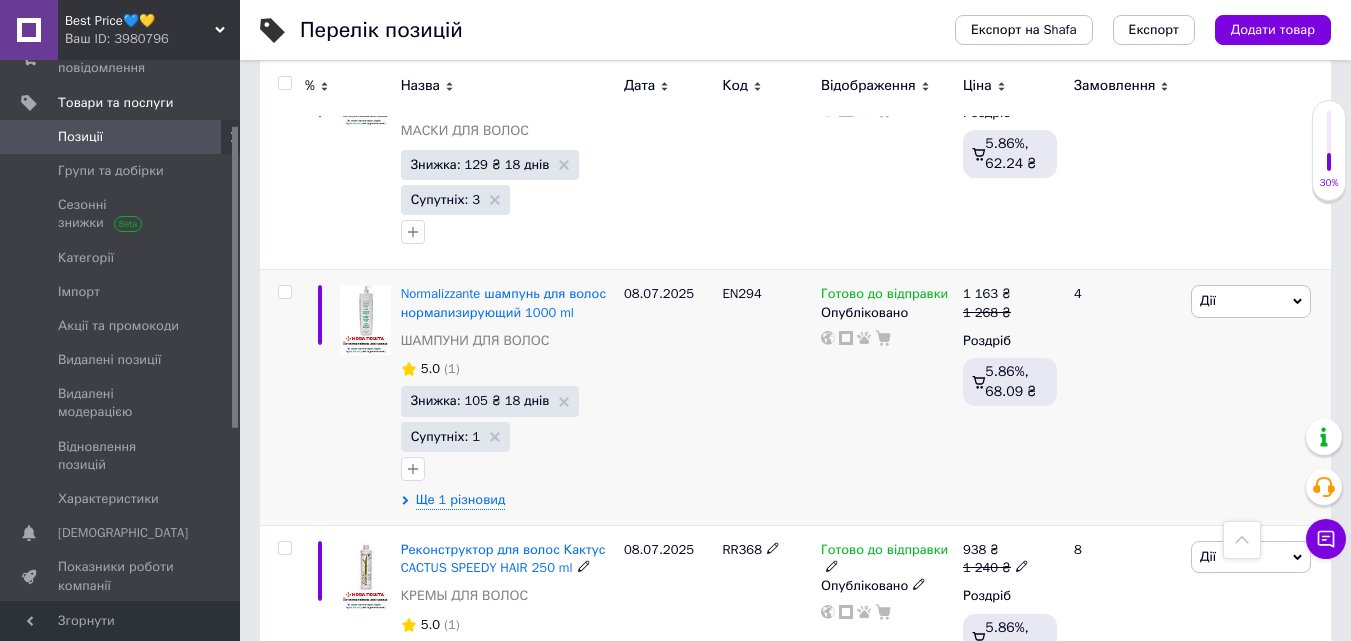 scroll, scrollTop: 19112, scrollLeft: 0, axis: vertical 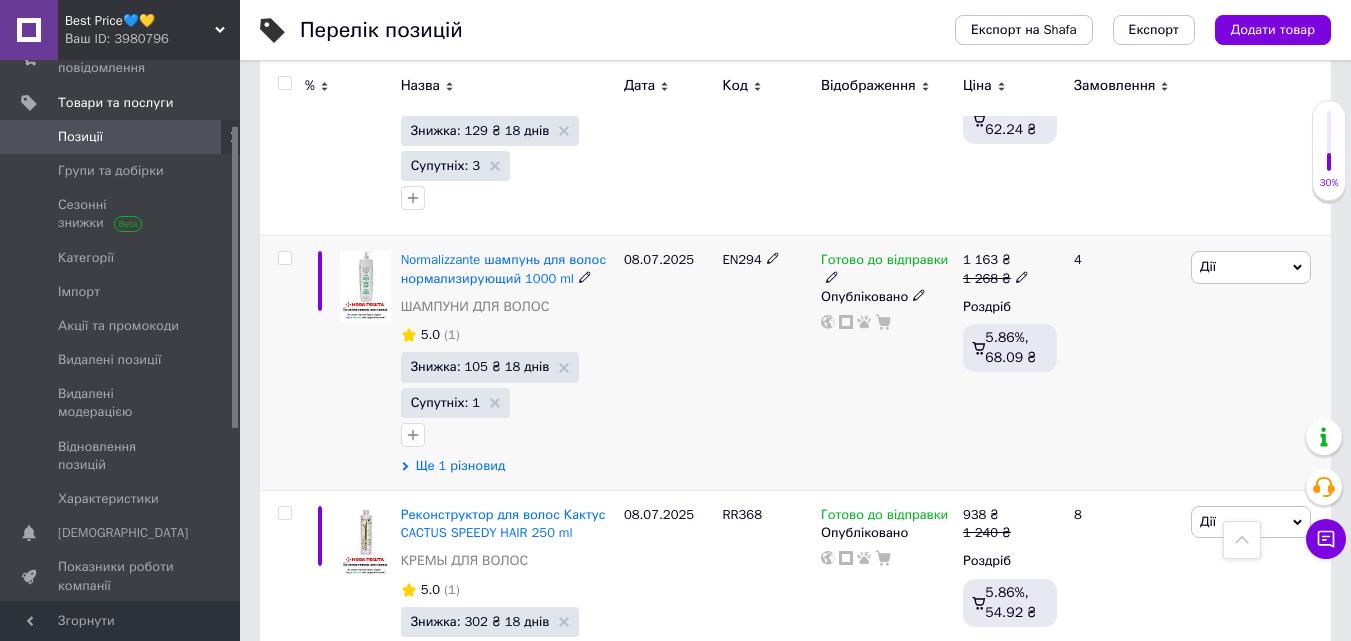 click on "Ще 1 різновид" at bounding box center [461, 466] 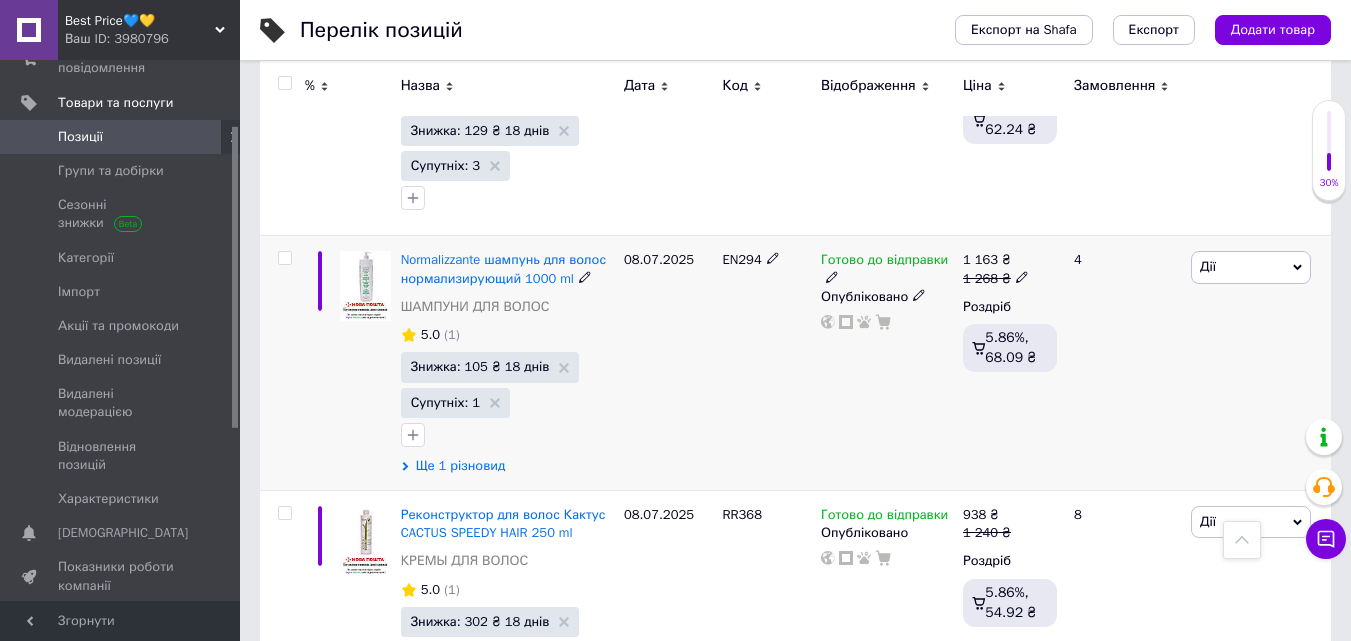 click on "Ще 1 різновид" at bounding box center [461, 466] 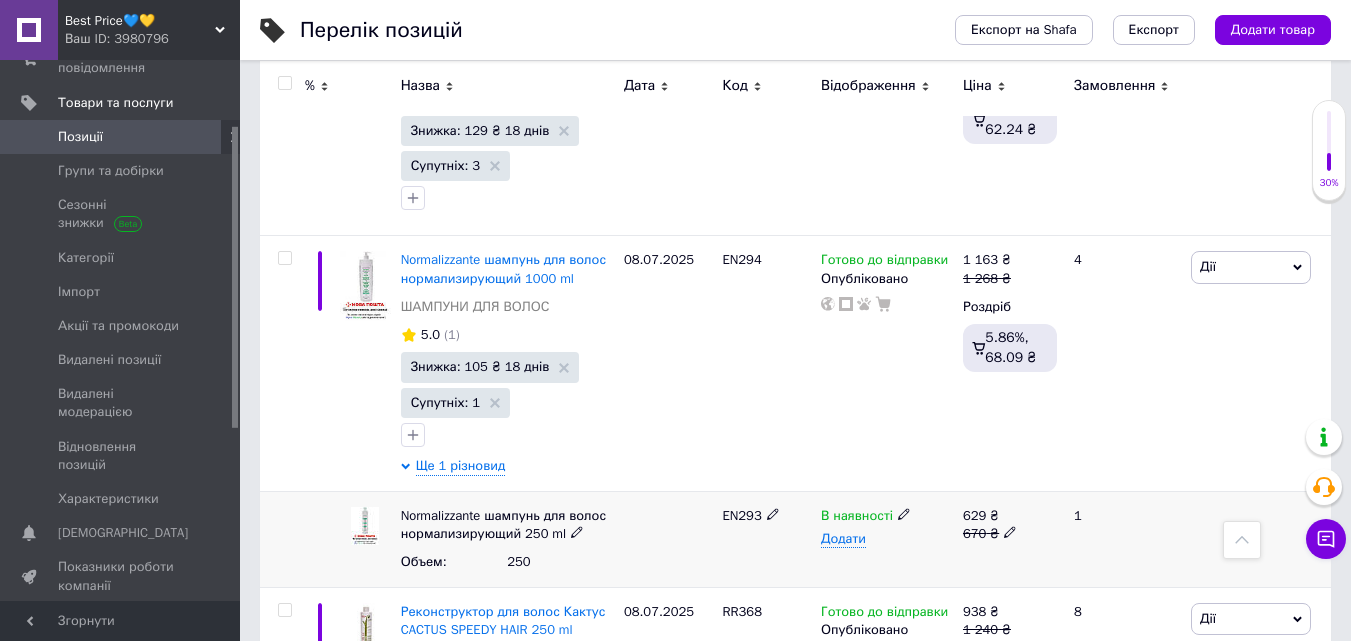 click 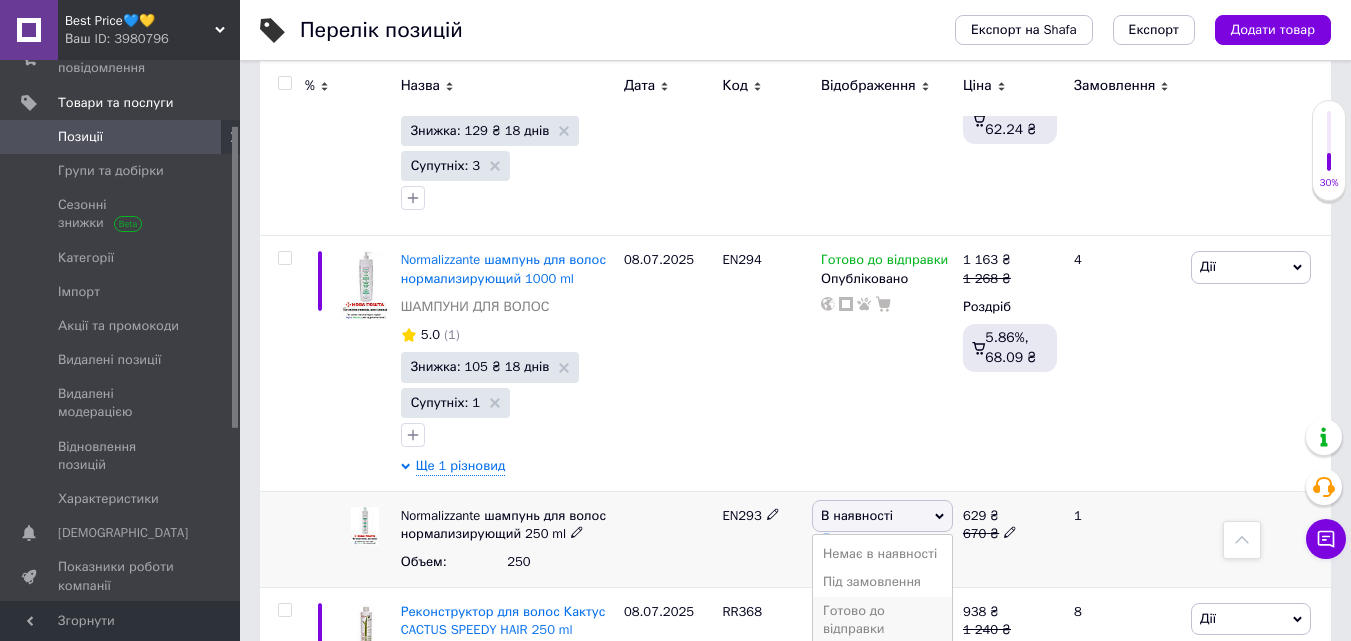 click on "Готово до відправки" at bounding box center (882, 620) 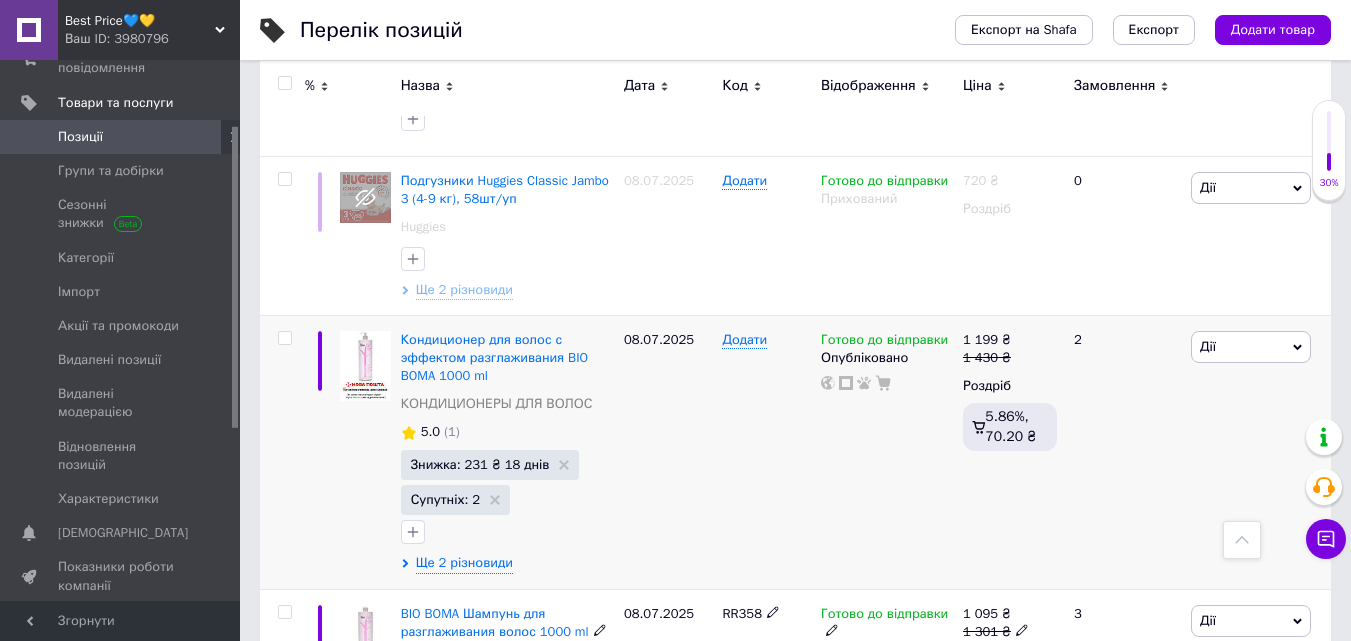 scroll, scrollTop: 19752, scrollLeft: 0, axis: vertical 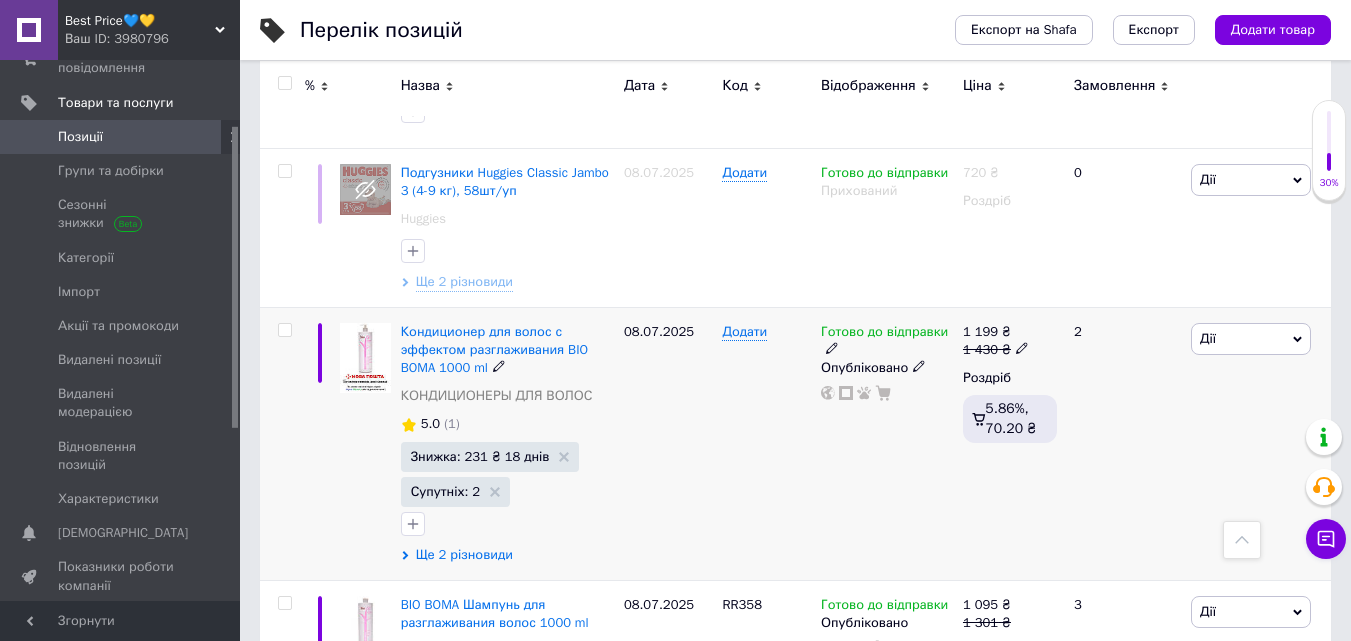 click on "Ще 2 різновиди" at bounding box center [464, 555] 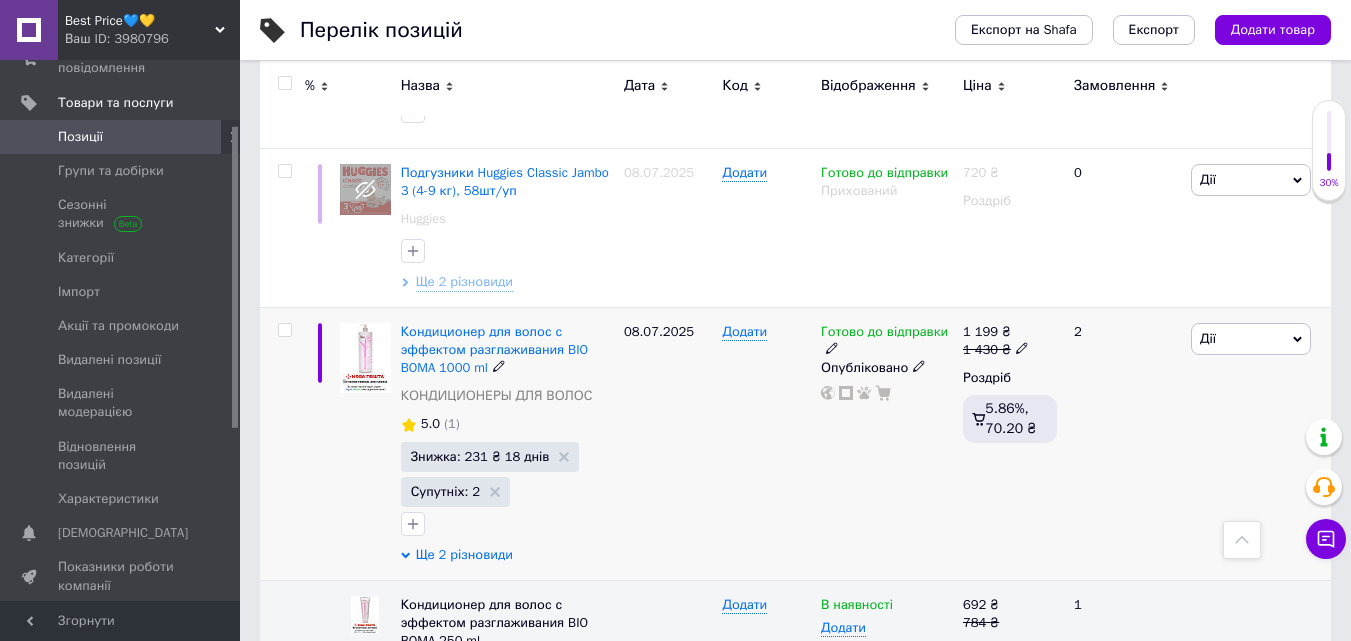 click on "Ще 2 різновиди" at bounding box center (464, 555) 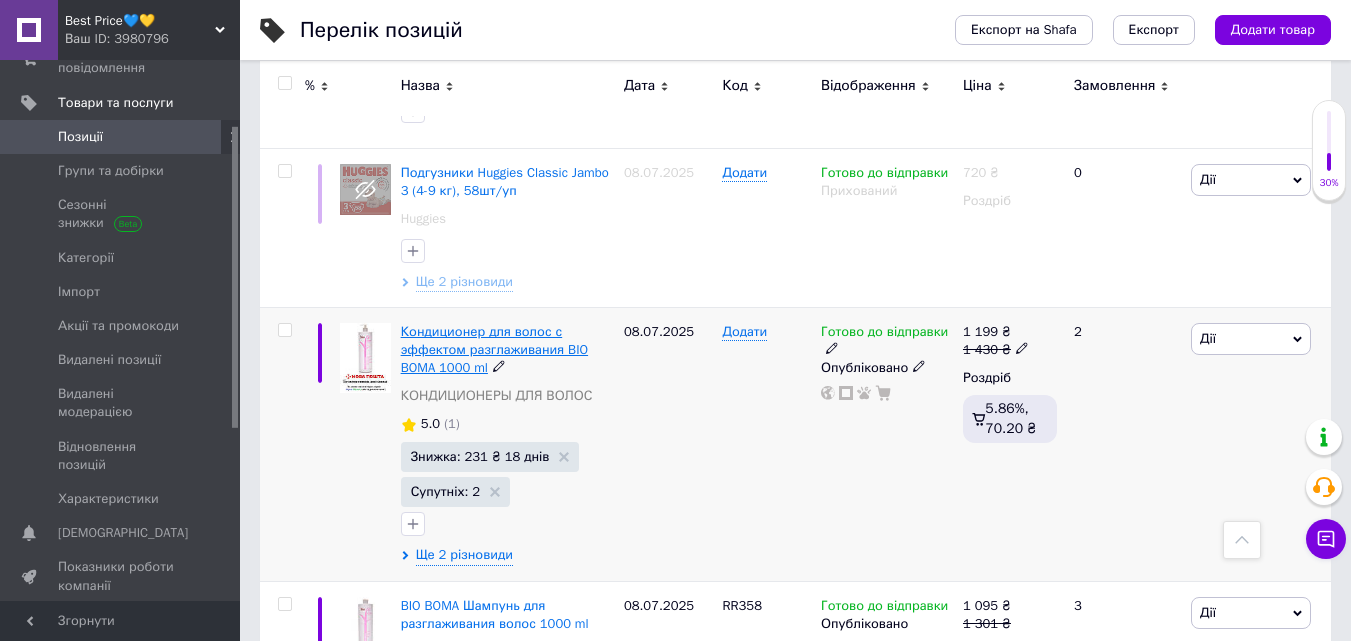 click on "Кондиционер для волос с эффектом разглаживания BIO BOMA 1000 ml" at bounding box center (494, 349) 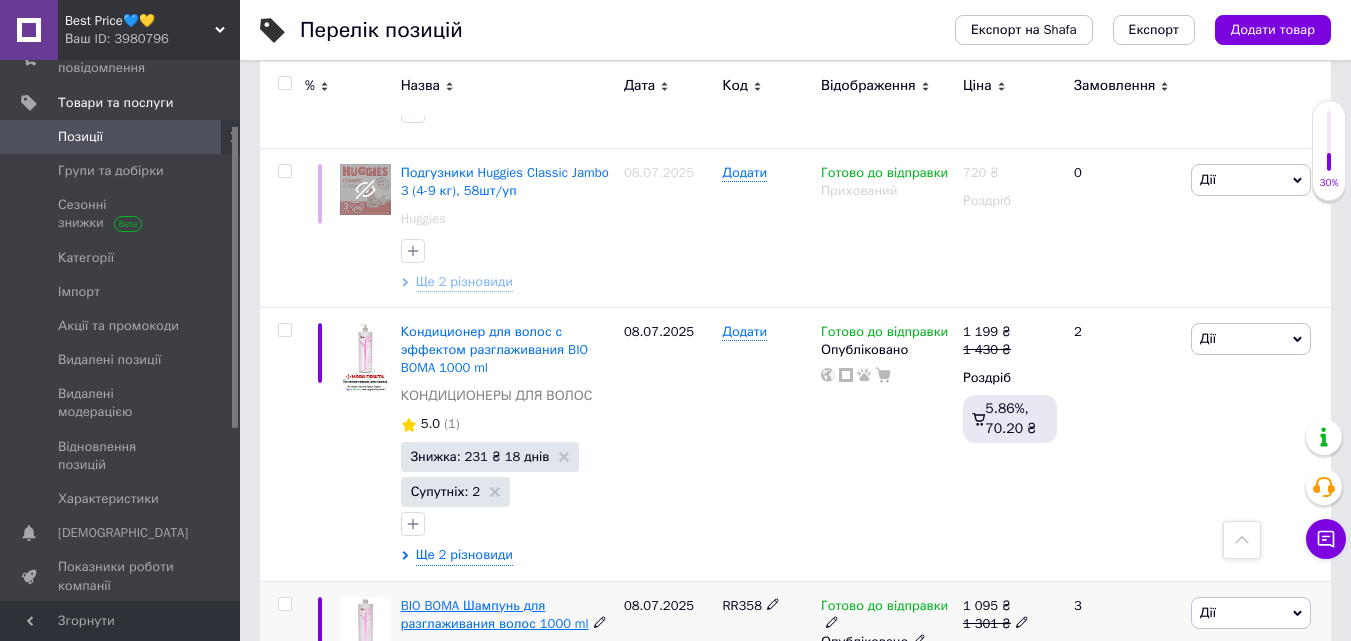 click on "BIO BOMA Шампунь для разглаживания волос 1000 ml" at bounding box center [495, 614] 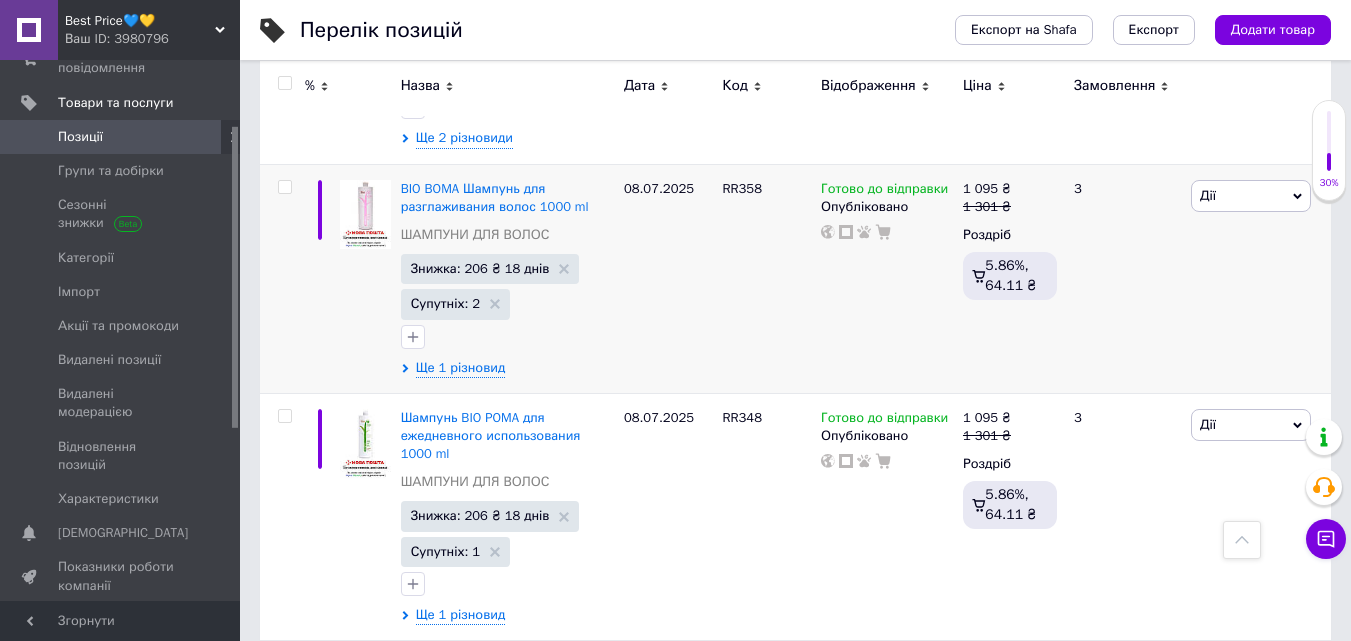 scroll, scrollTop: 20232, scrollLeft: 0, axis: vertical 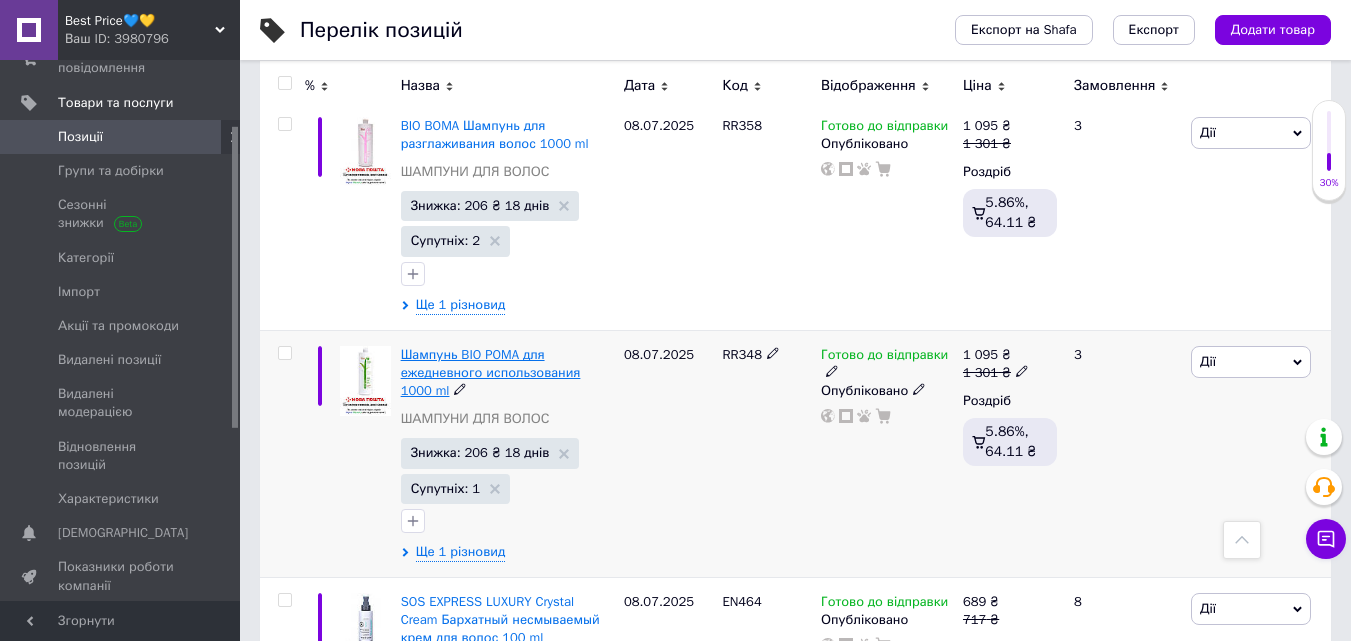 click on "Шампунь BIO POMA для ежедневного использования 1000 ml" at bounding box center (491, 372) 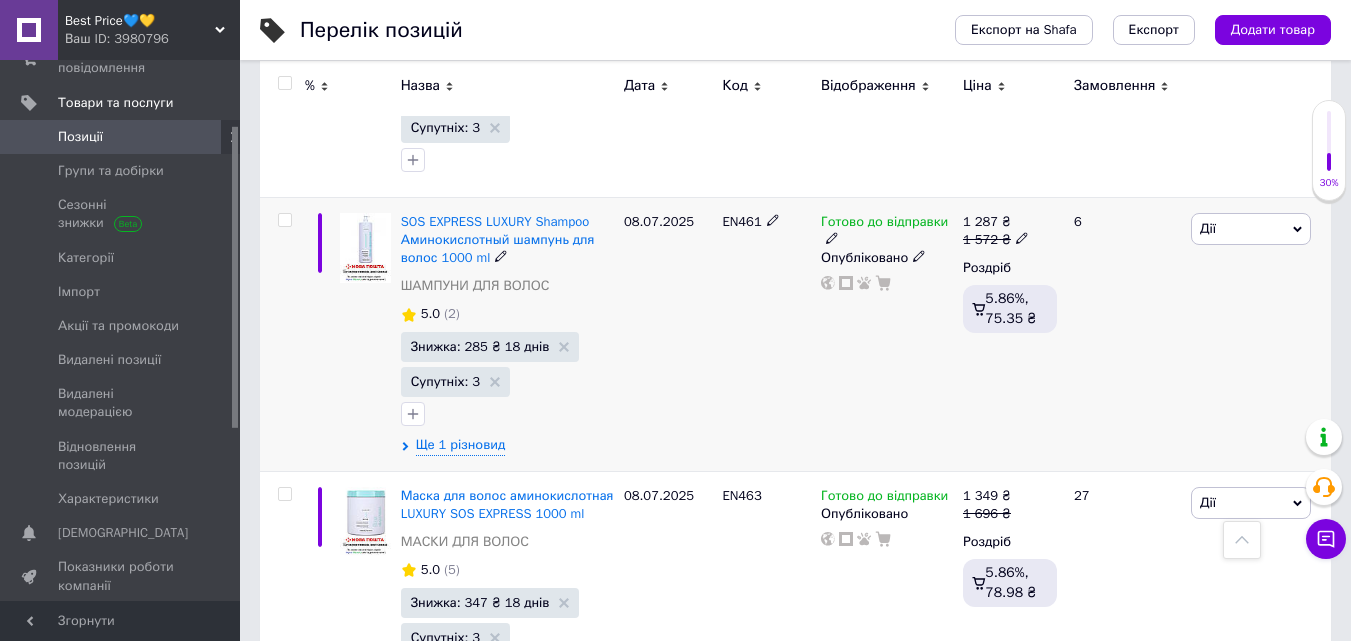 scroll, scrollTop: 20872, scrollLeft: 0, axis: vertical 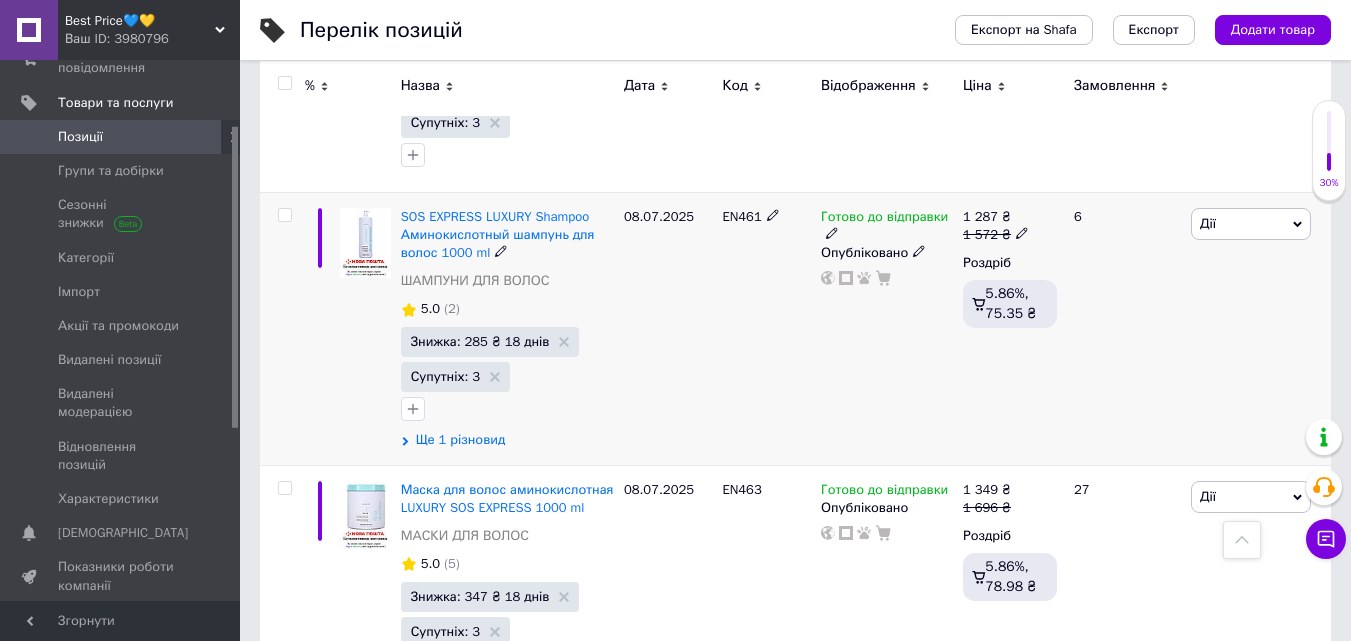 click on "Ще 1 різновид" at bounding box center [461, 440] 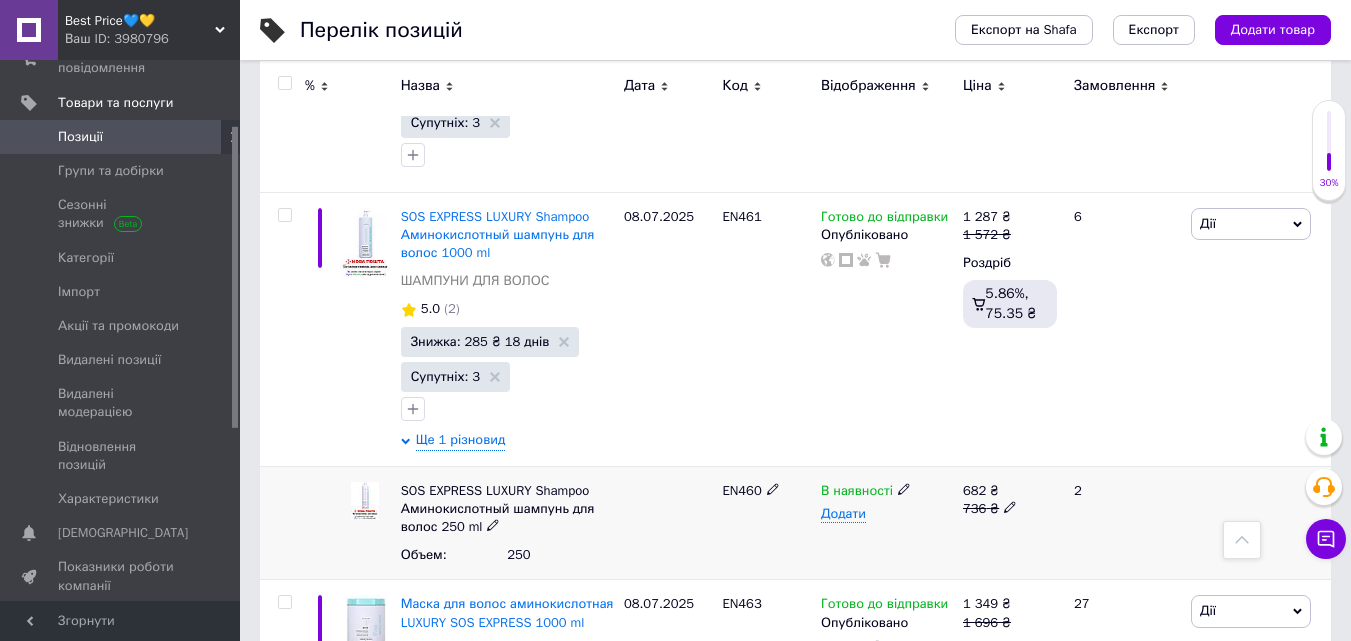 click 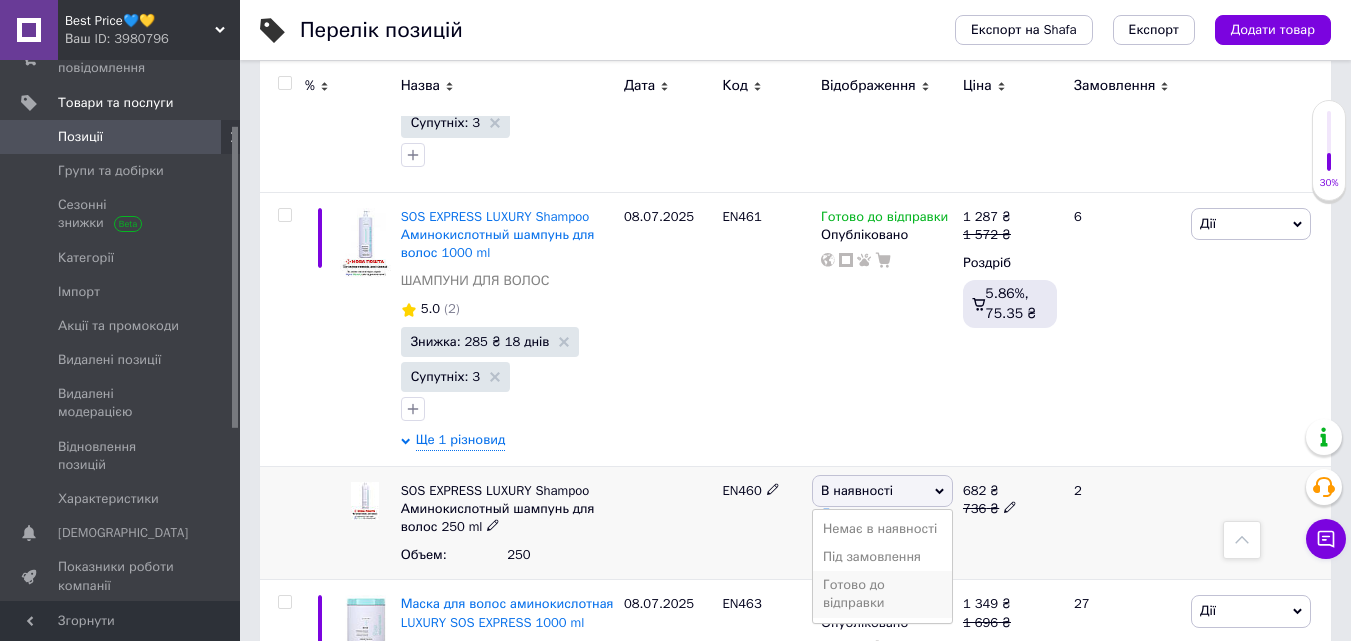 click on "Готово до відправки" at bounding box center (882, 594) 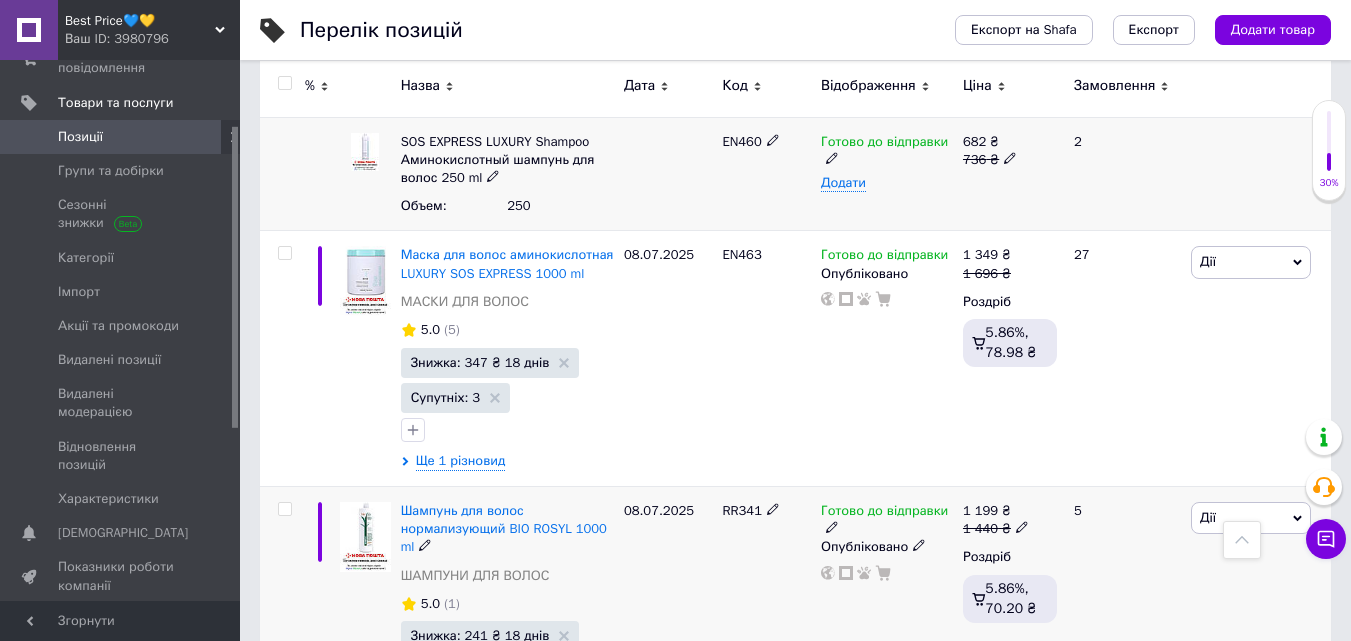 scroll, scrollTop: 21232, scrollLeft: 0, axis: vertical 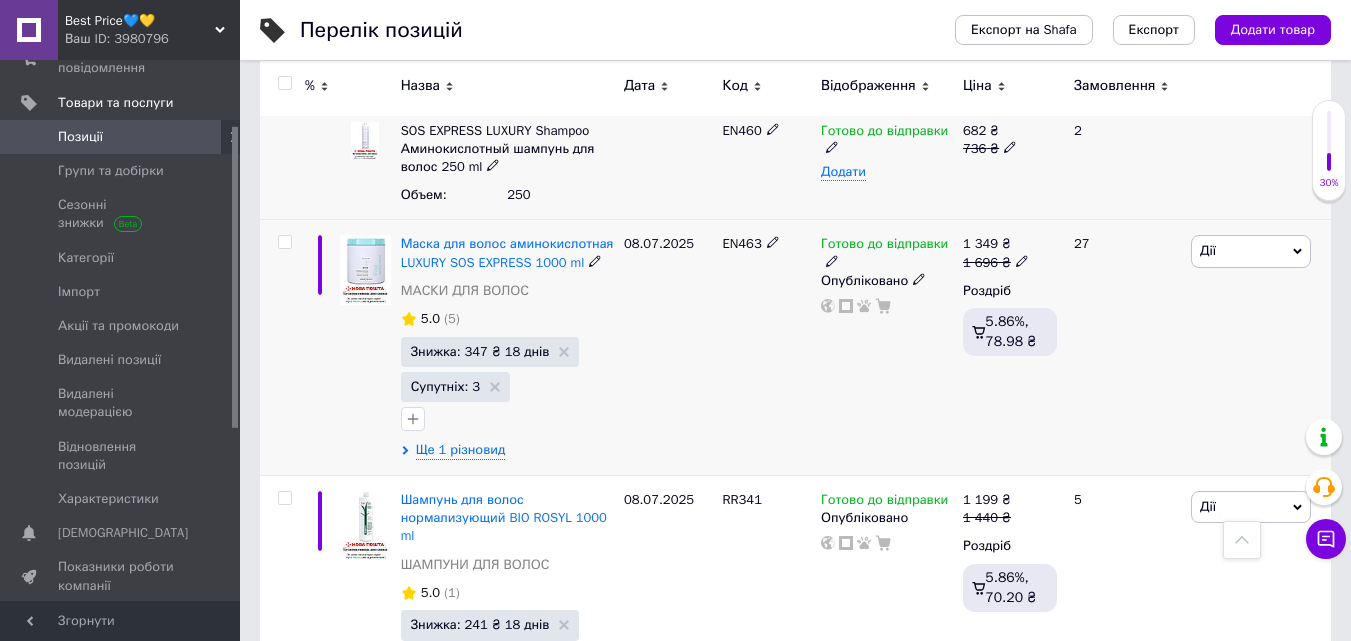 click on "Маска для волос аминокислотная LUXURY SOS EXPRESS 1000 ml МАСКИ ДЛЯ ВОЛОС 5.0 (5) Знижка: 347 ₴ 18 днів Супутніх: 3 Ще 1 різновид" at bounding box center (507, 348) 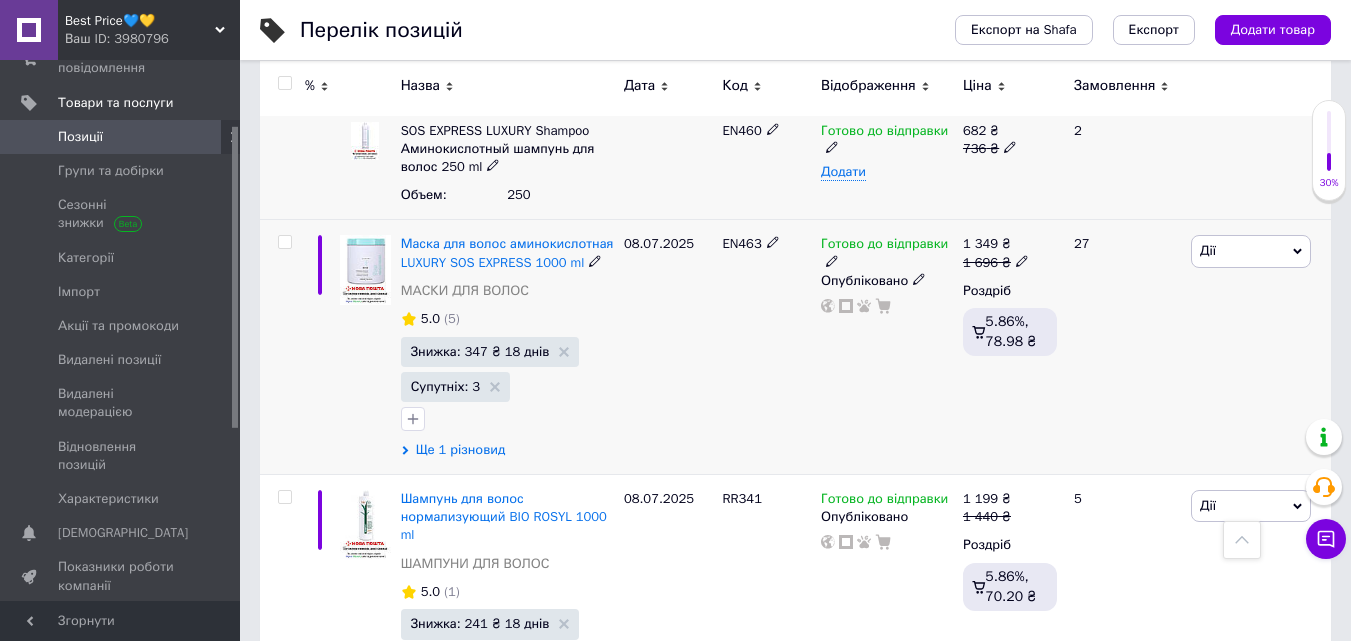click on "Ще 1 різновид" at bounding box center (461, 450) 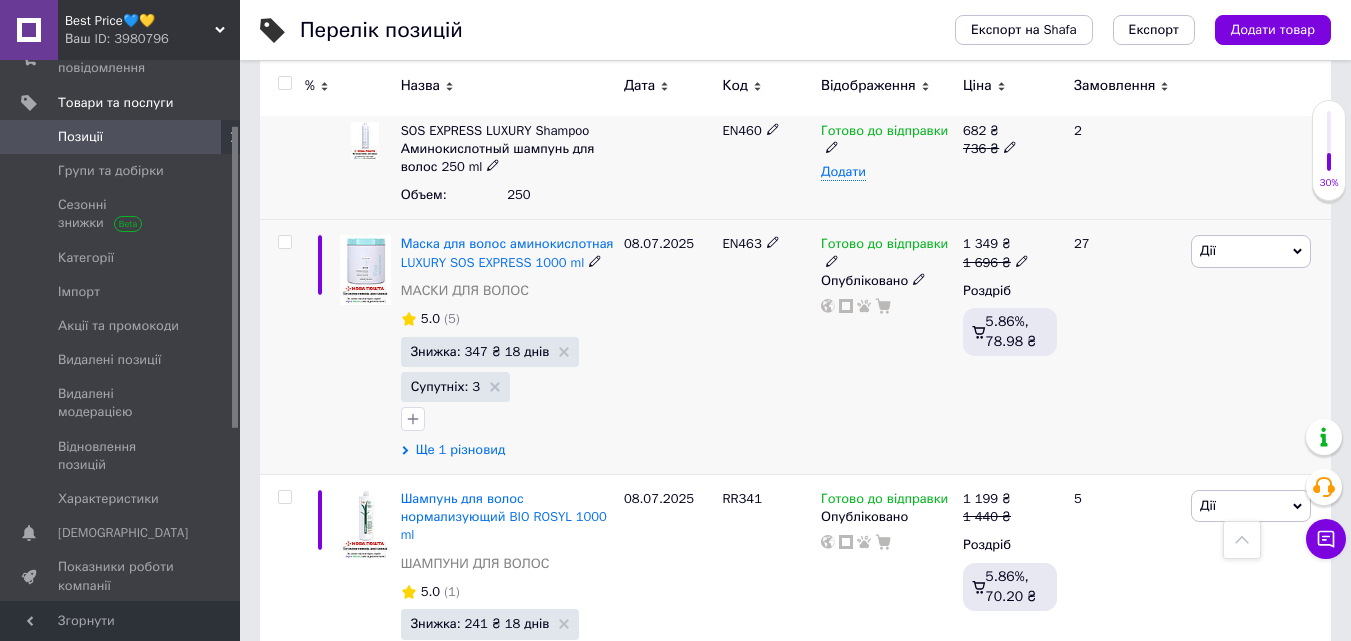 click on "Ще 1 різновид" at bounding box center [461, 450] 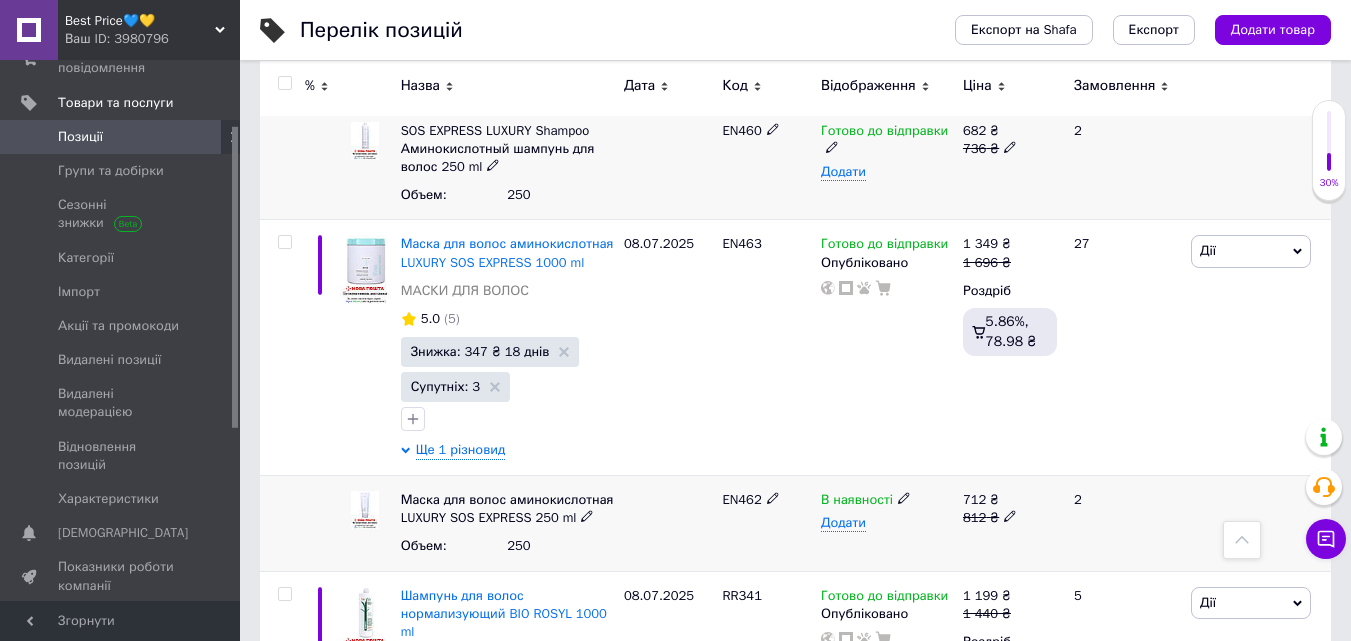 click 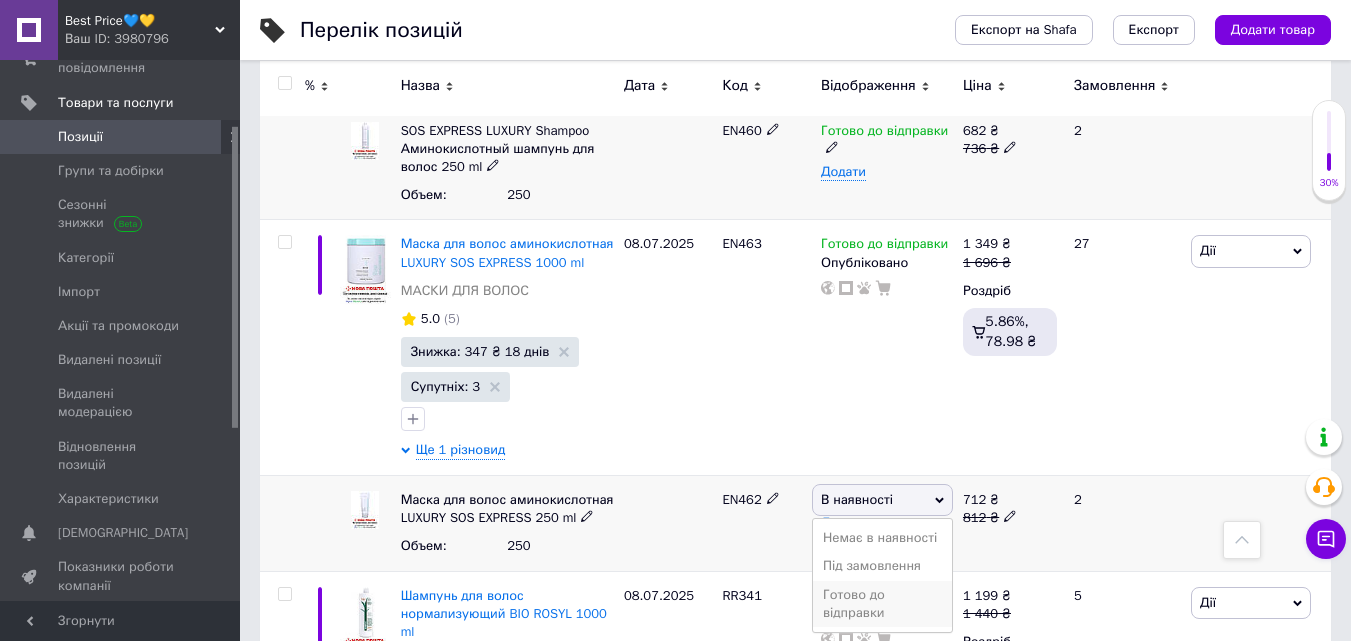 click on "Готово до відправки" at bounding box center [882, 604] 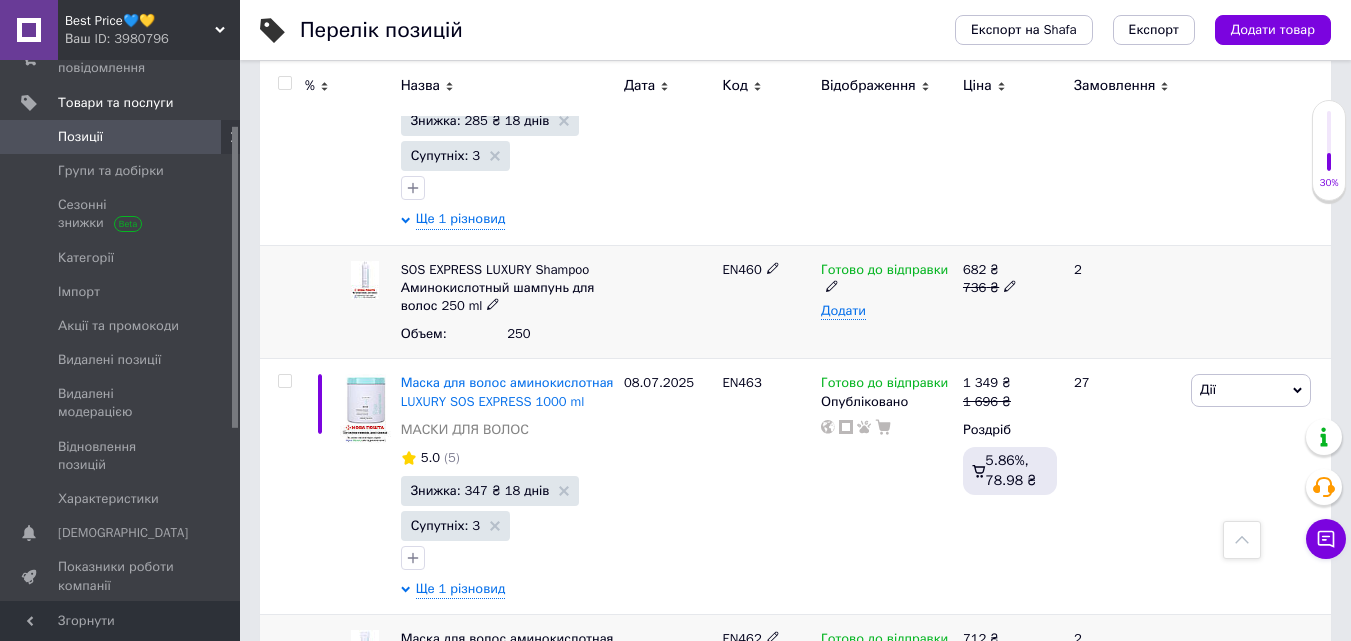 scroll, scrollTop: 21112, scrollLeft: 0, axis: vertical 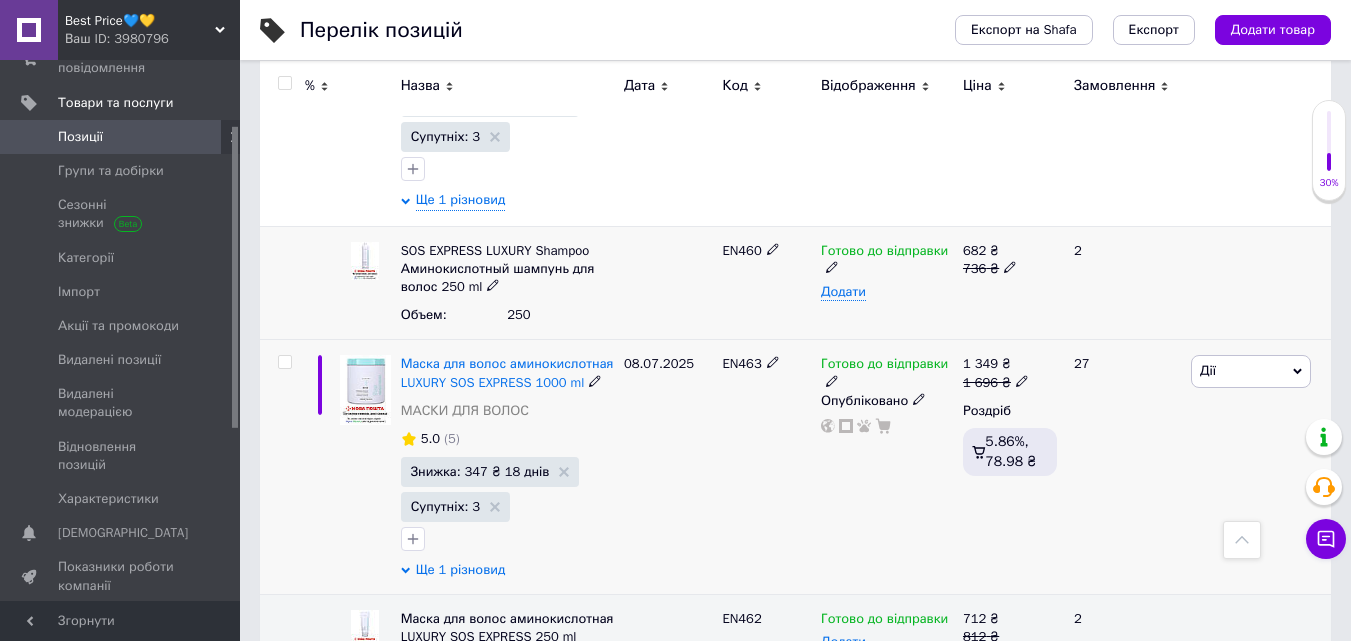 click on "Ще 1 різновид" at bounding box center [461, 570] 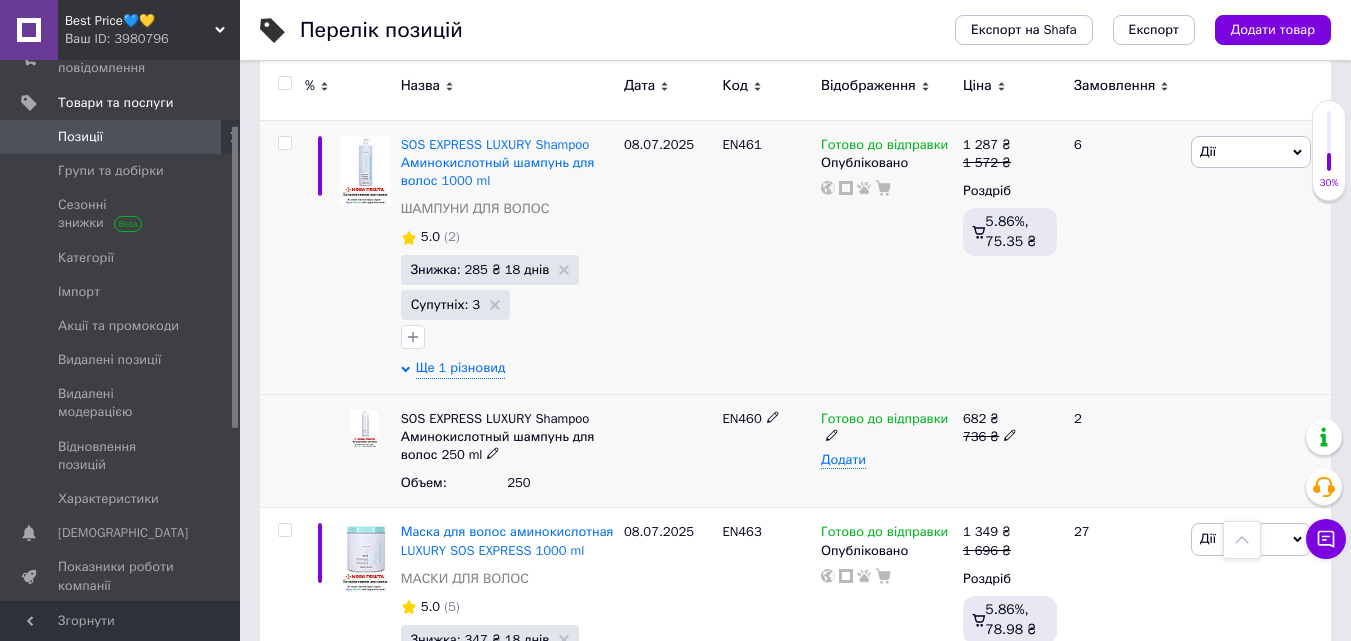 scroll, scrollTop: 20912, scrollLeft: 0, axis: vertical 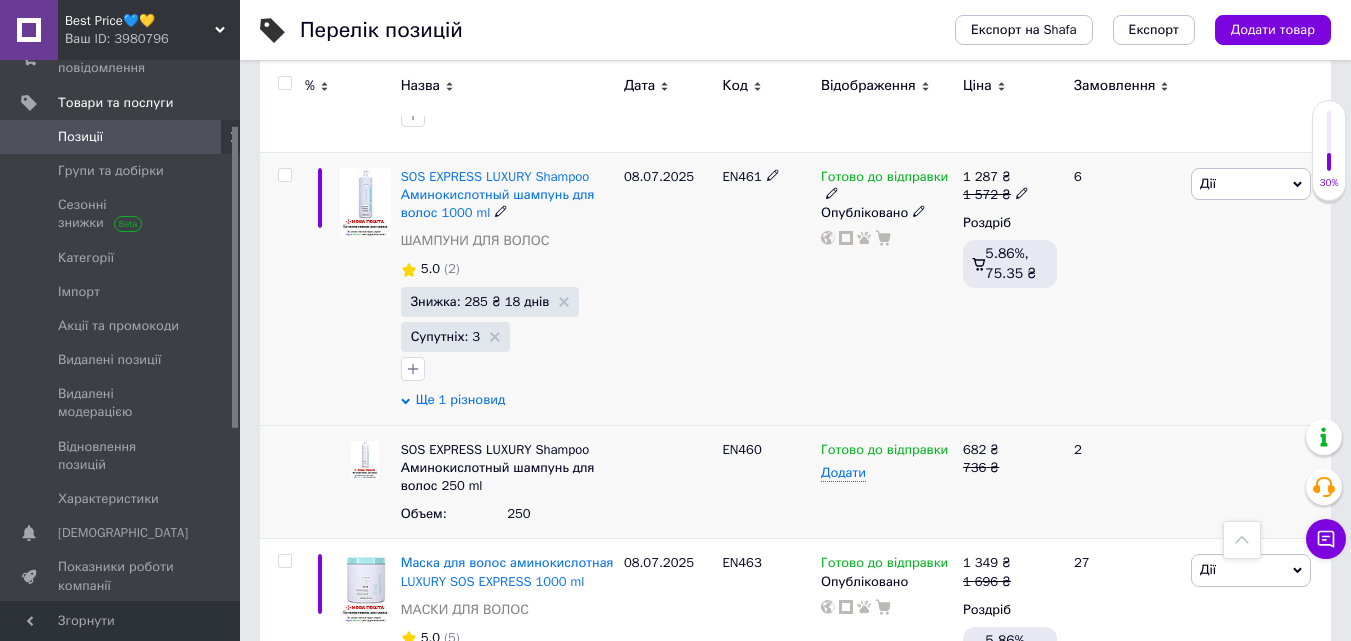 click on "Ще 1 різновид" at bounding box center [461, 400] 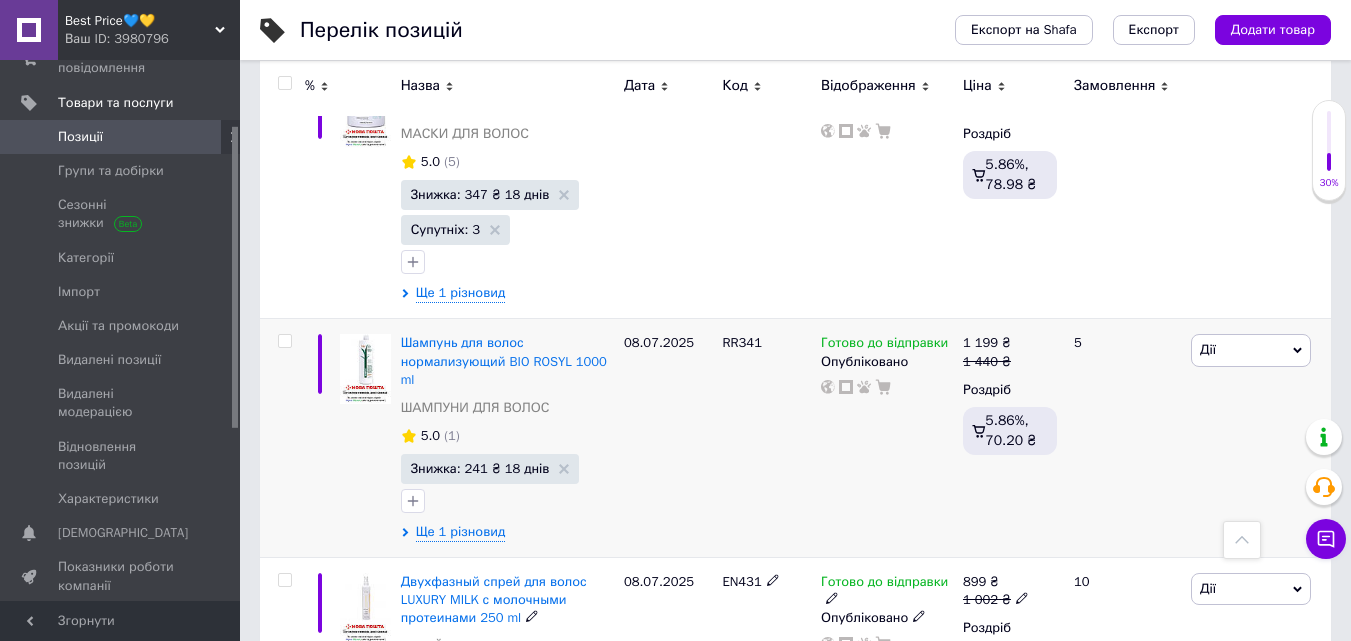 scroll, scrollTop: 21272, scrollLeft: 0, axis: vertical 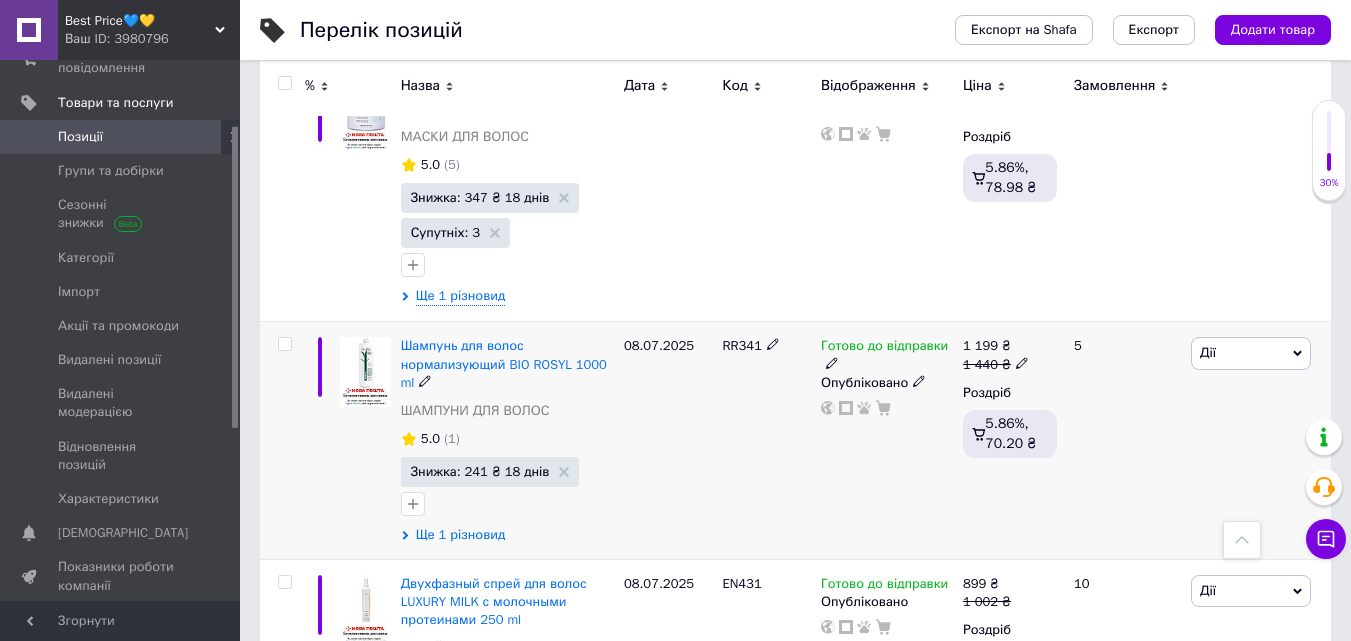 click on "Ще 1 різновид" at bounding box center [461, 535] 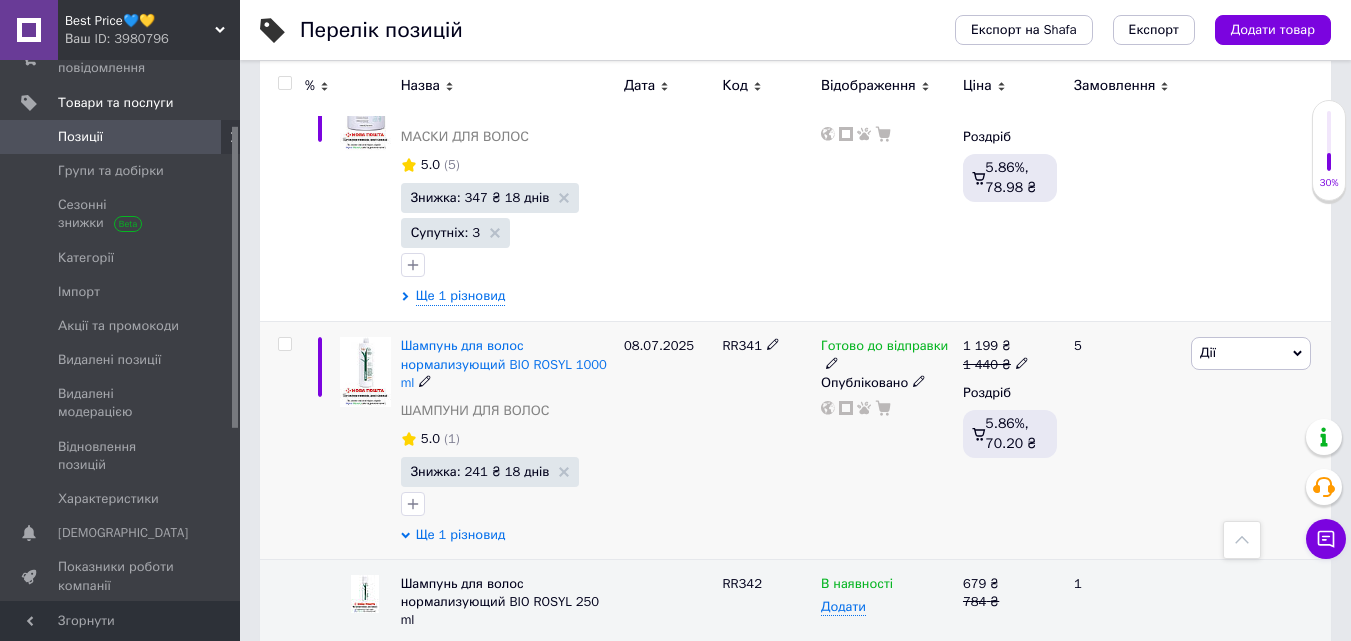 click on "Шампунь для волос нормализующий BIO ROSYL 1000 ml ШАМПУНИ ДЛЯ ВОЛОС 5.0 (1) Знижка: 241 ₴ 18 днів Ще 1 різновид" at bounding box center [507, 441] 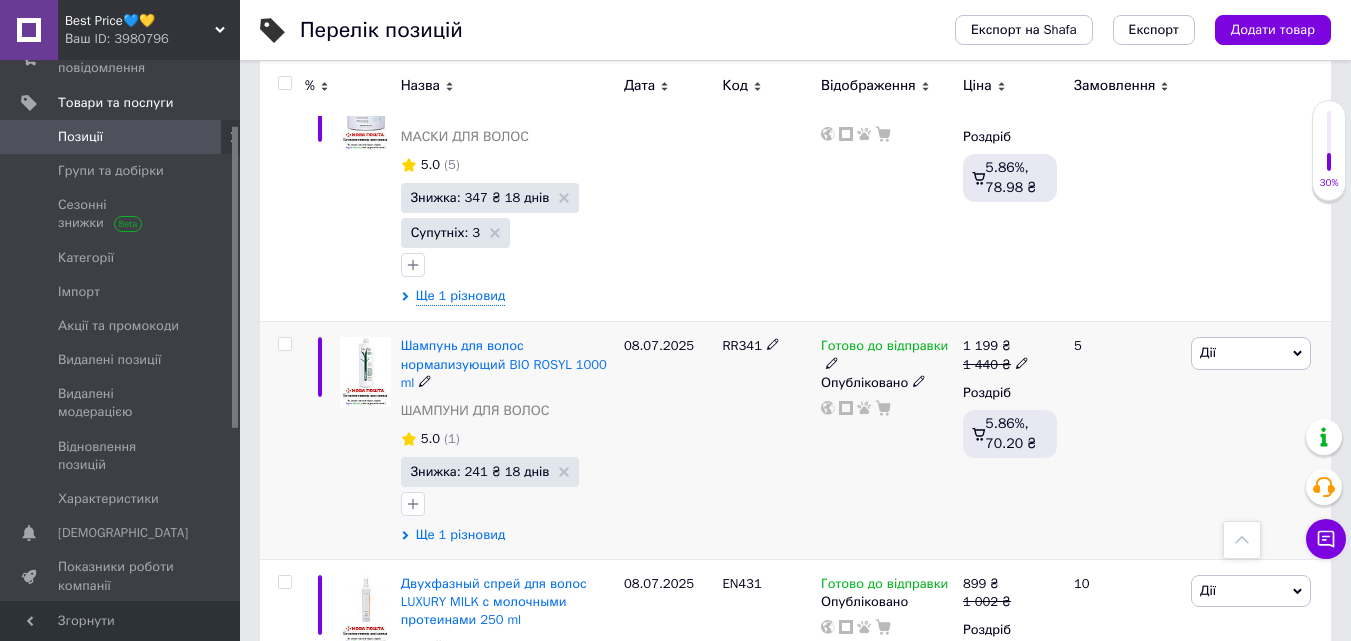 click on "Ще 1 різновид" at bounding box center [461, 535] 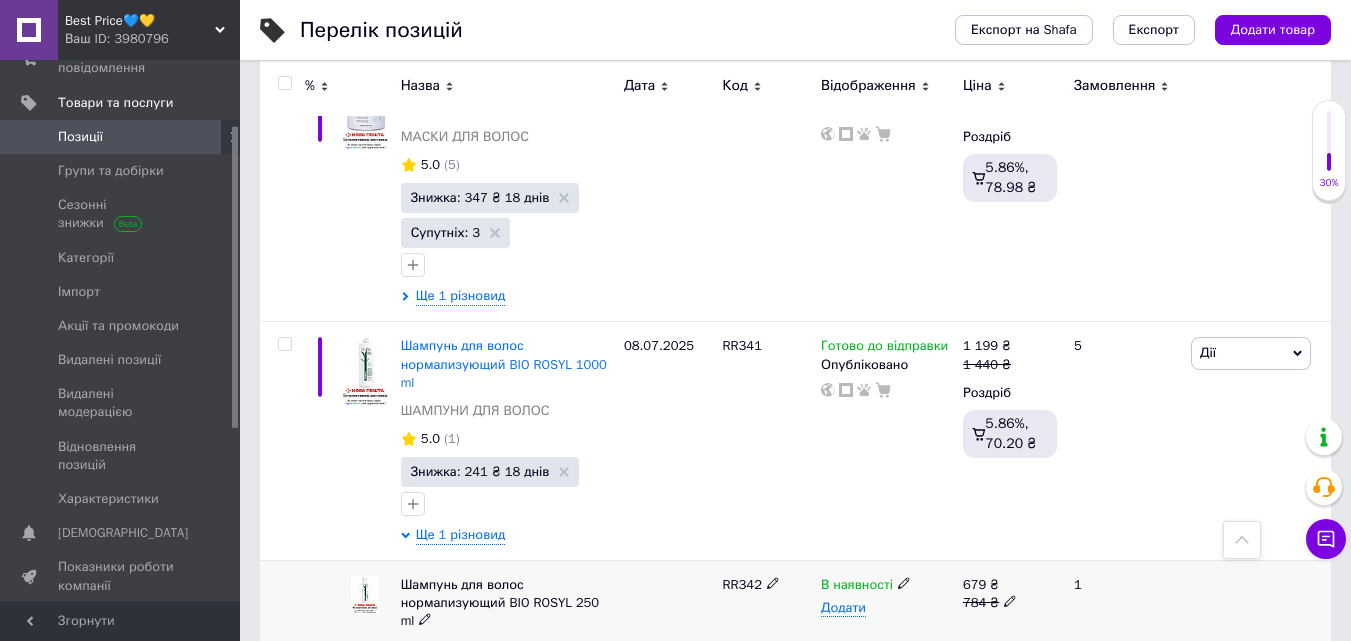 click 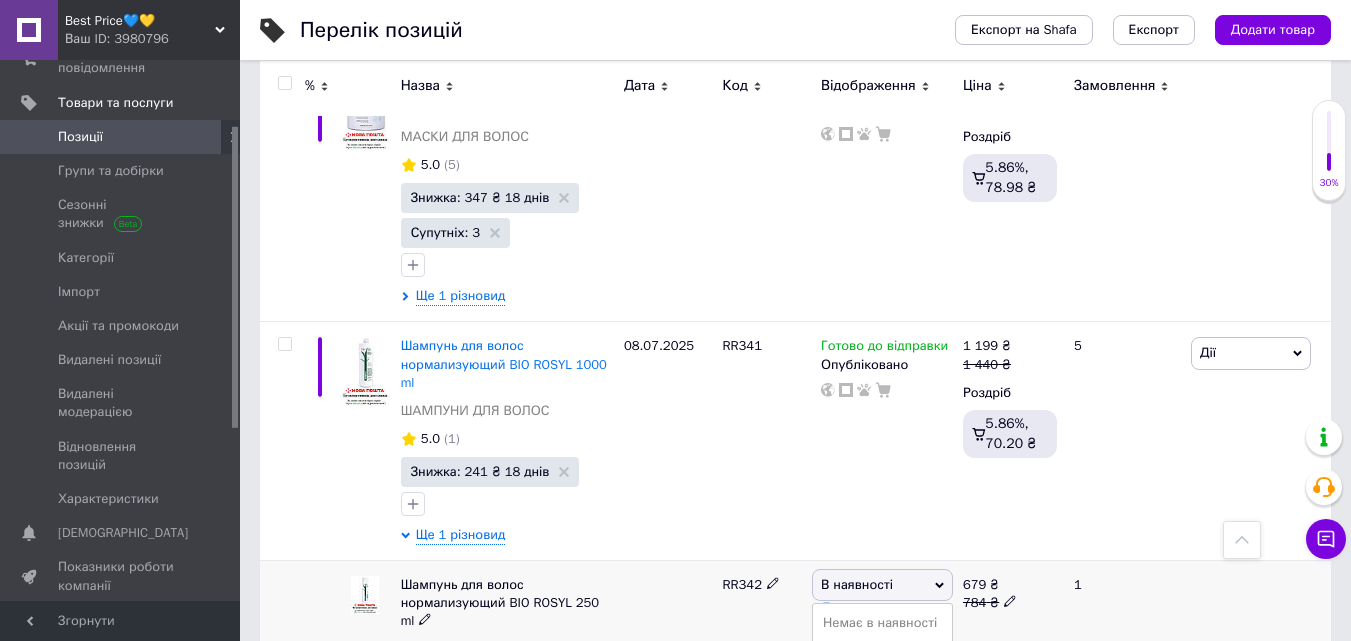 click on "Готово до відправки" at bounding box center [882, 689] 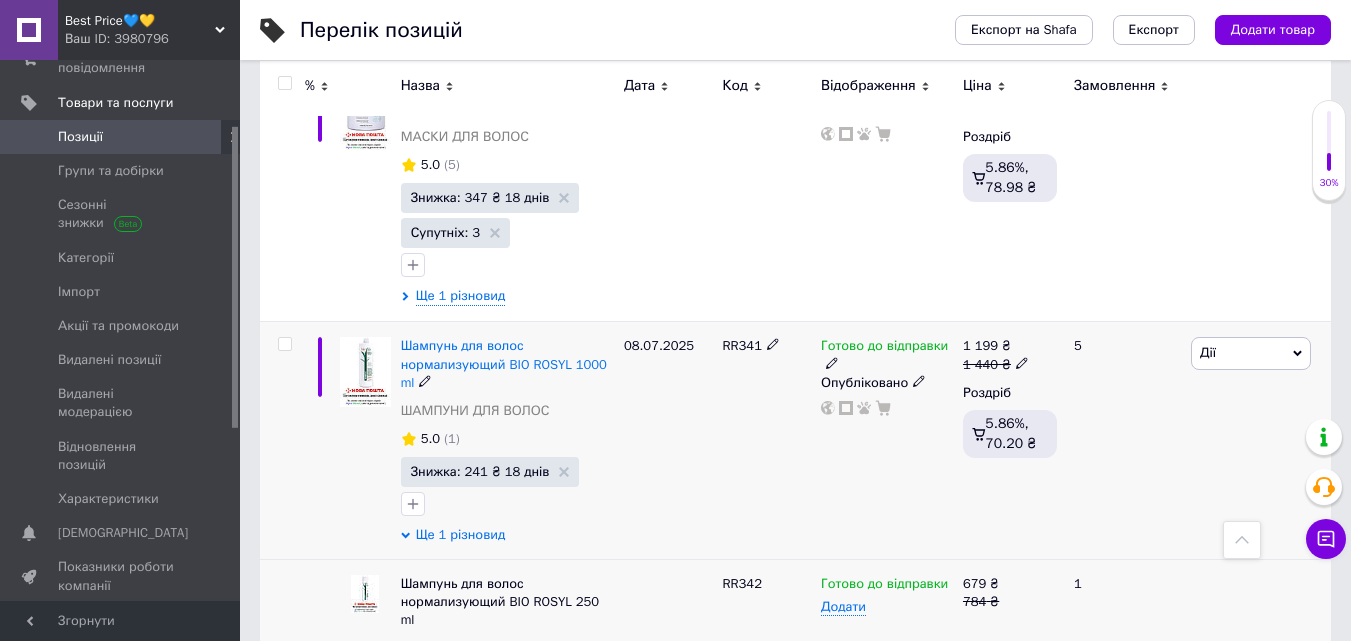 click on "Ще 1 різновид" at bounding box center [461, 535] 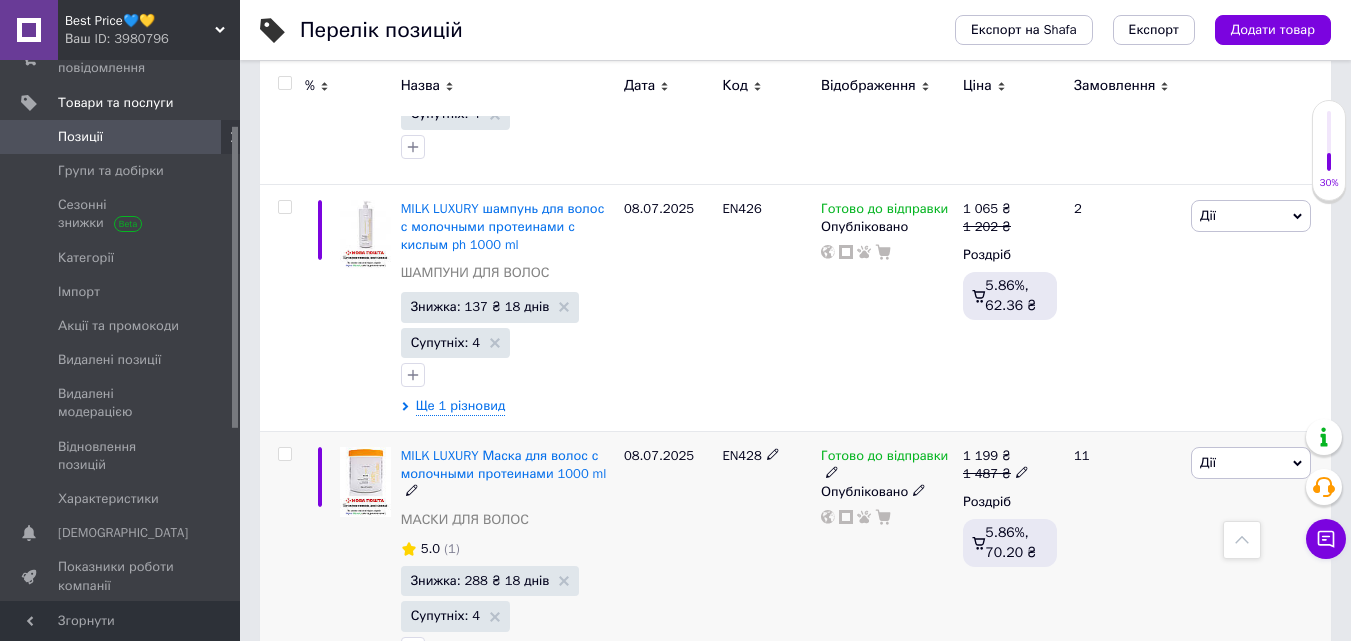 scroll, scrollTop: 22192, scrollLeft: 0, axis: vertical 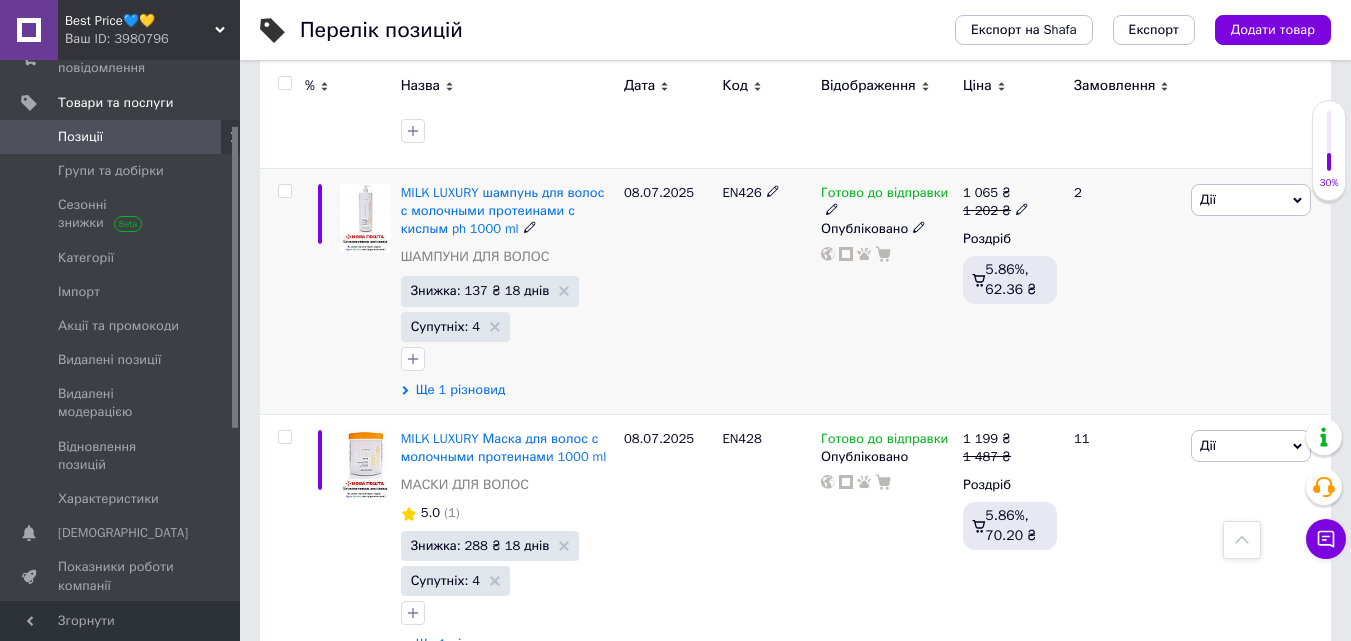 click on "Ще 1 різновид" at bounding box center [461, 390] 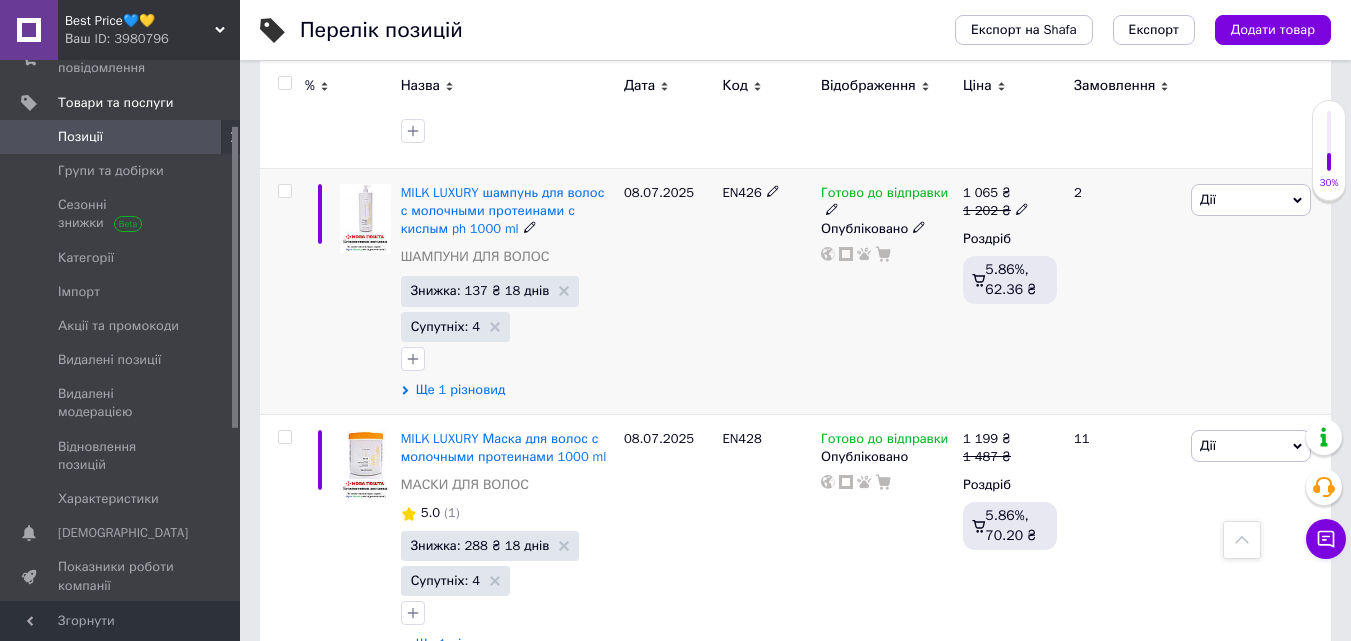 click on "Ще 1 різновид" at bounding box center (461, 390) 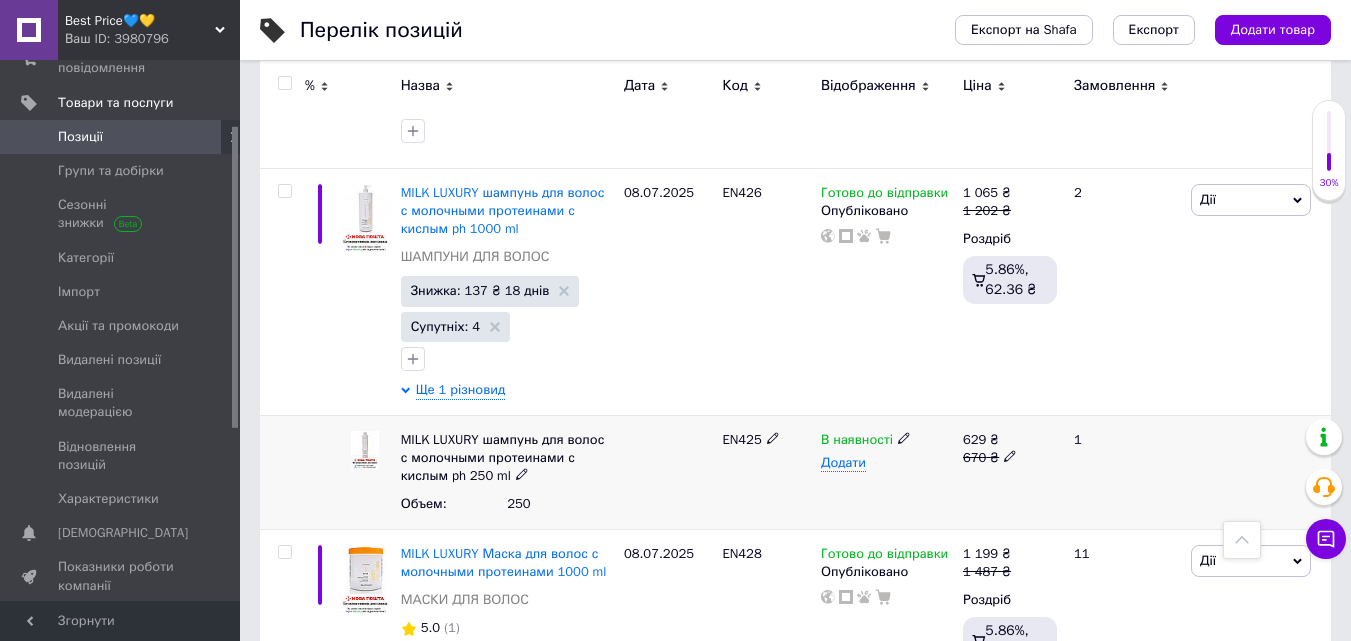 click 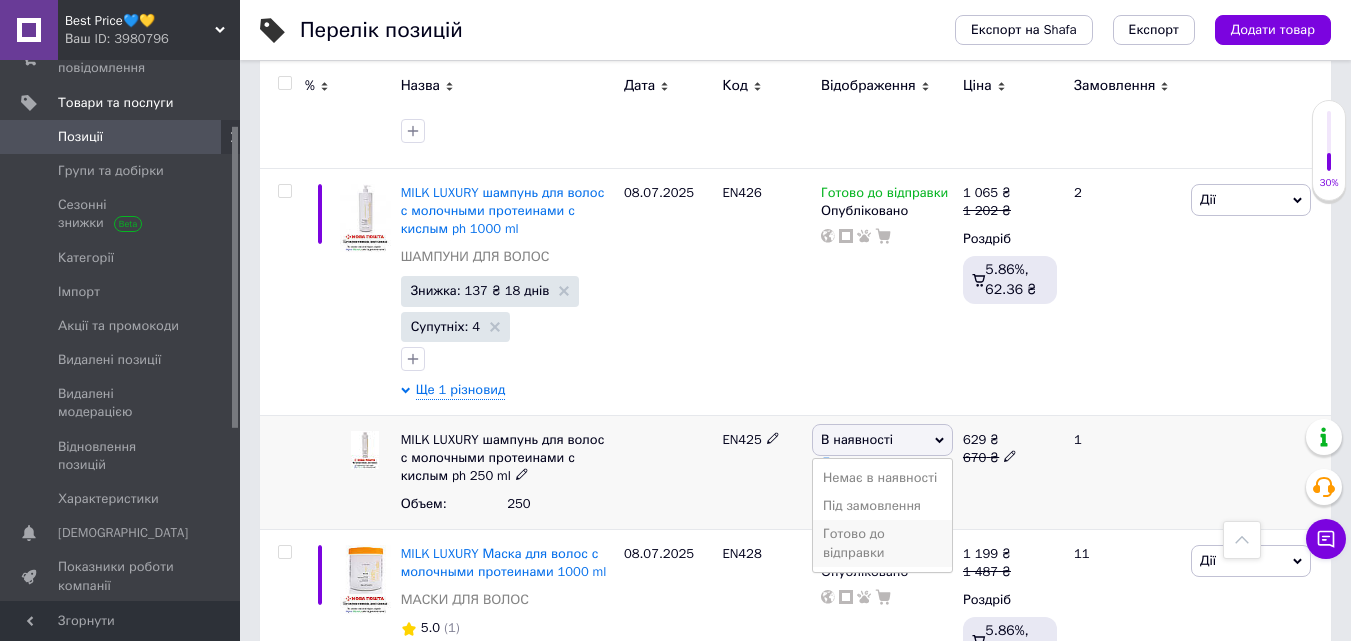 click on "Готово до відправки" at bounding box center [882, 543] 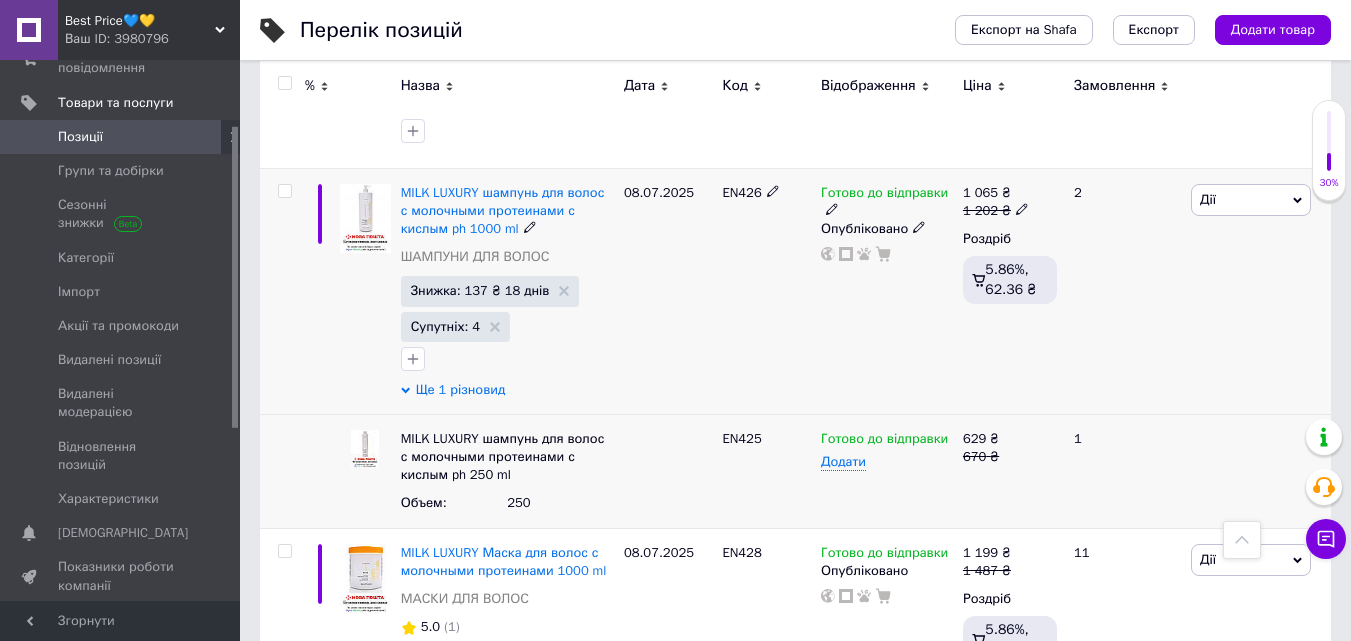 click on "Ще 1 різновид" at bounding box center (461, 390) 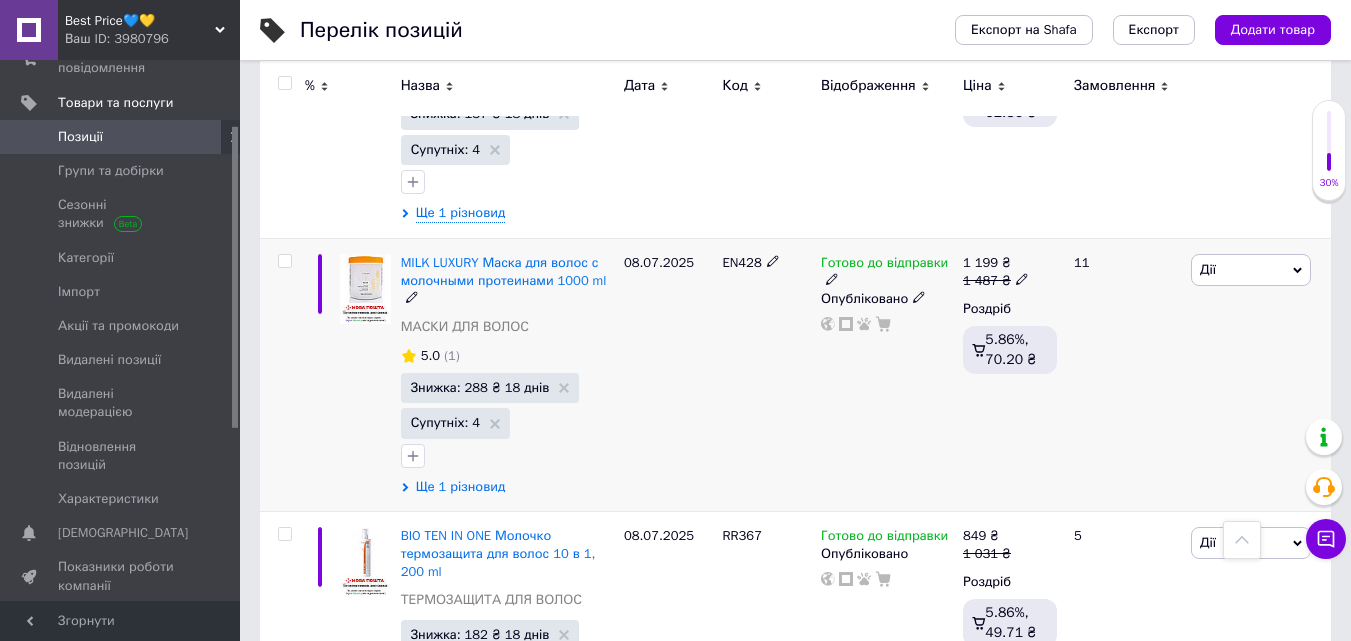 click on "Ще 1 різновид" at bounding box center (461, 487) 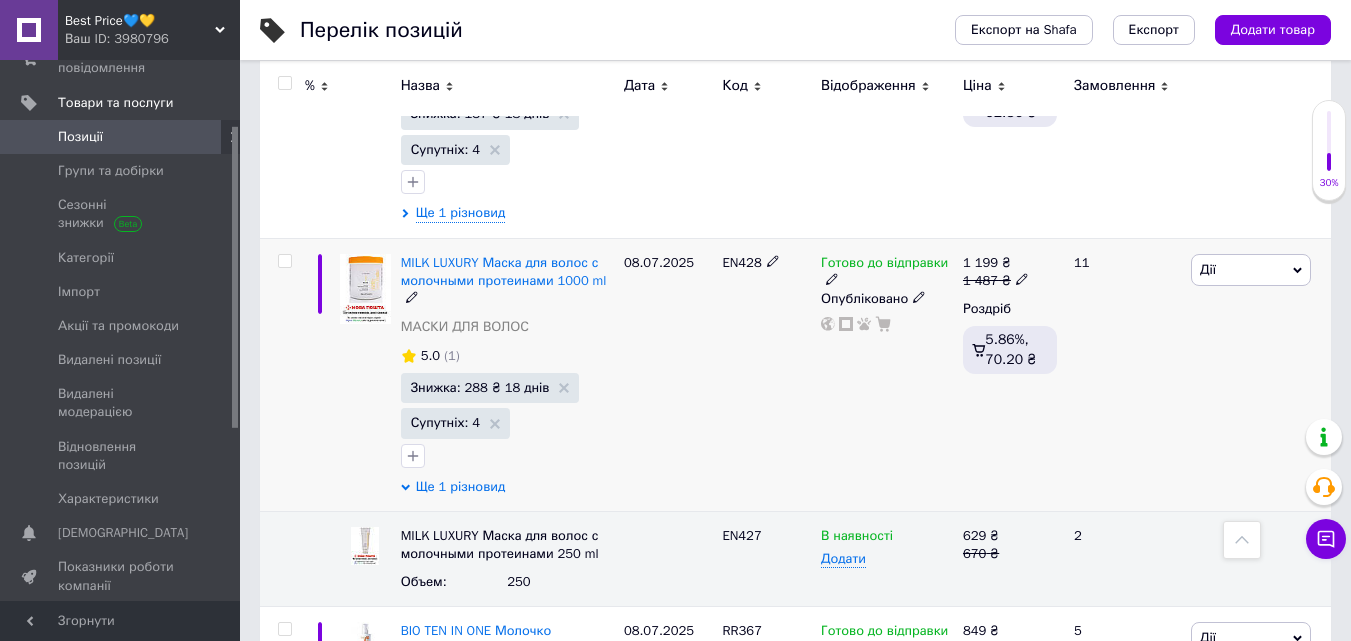 scroll, scrollTop: 22370, scrollLeft: 0, axis: vertical 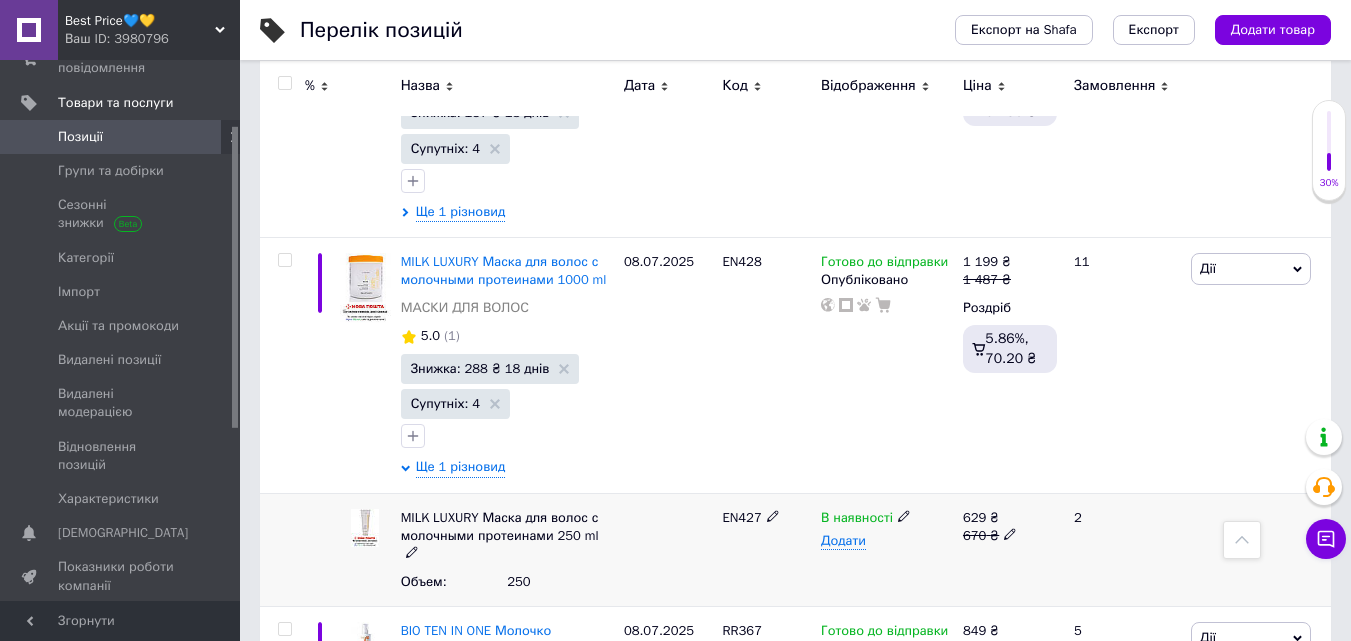 click 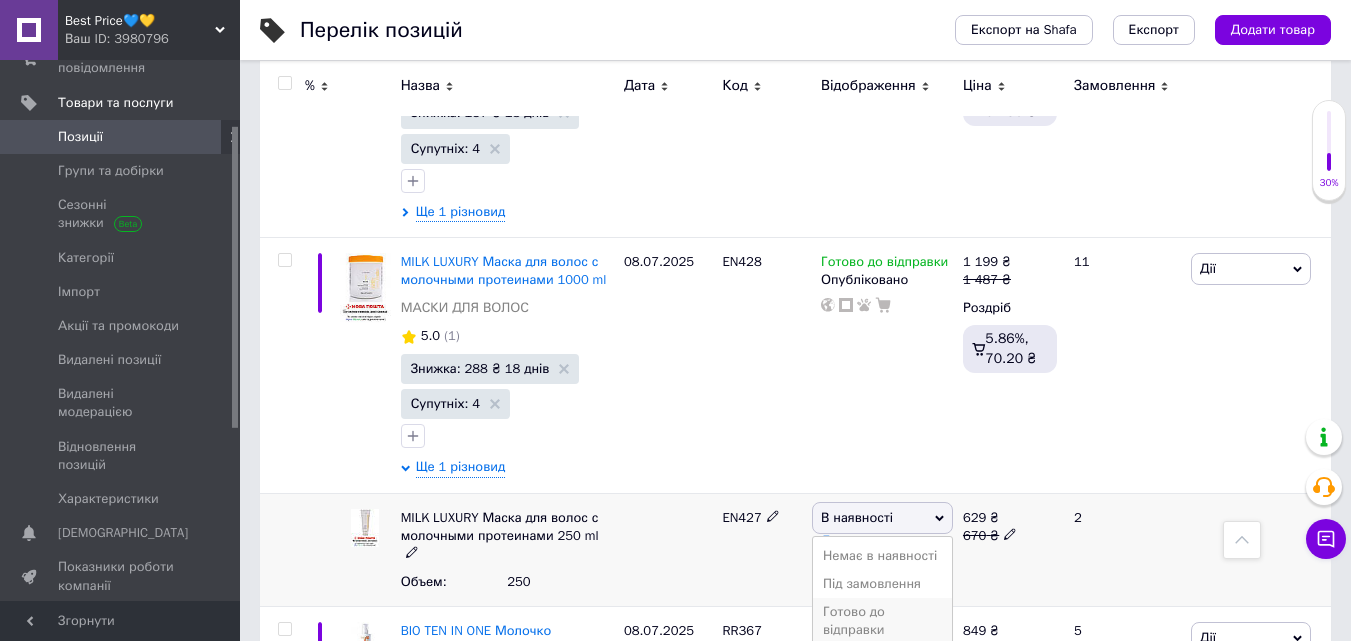click on "Готово до відправки" at bounding box center (882, 621) 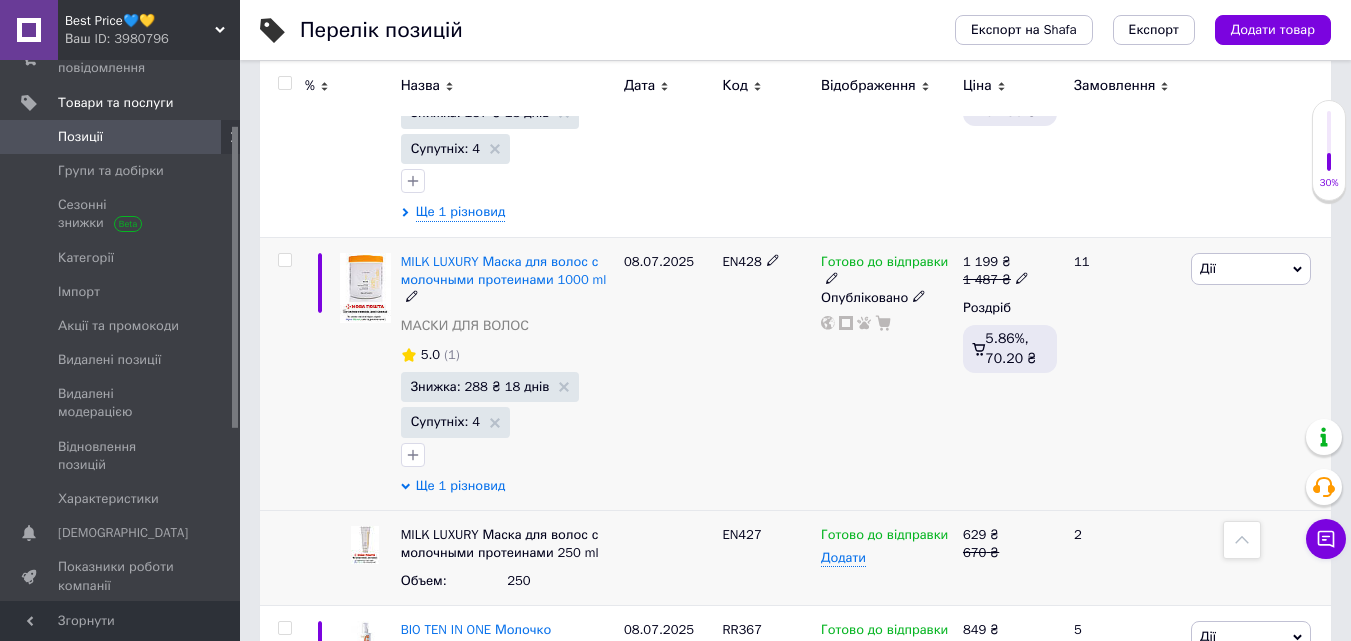 click on "Ще 1 різновид" at bounding box center [461, 486] 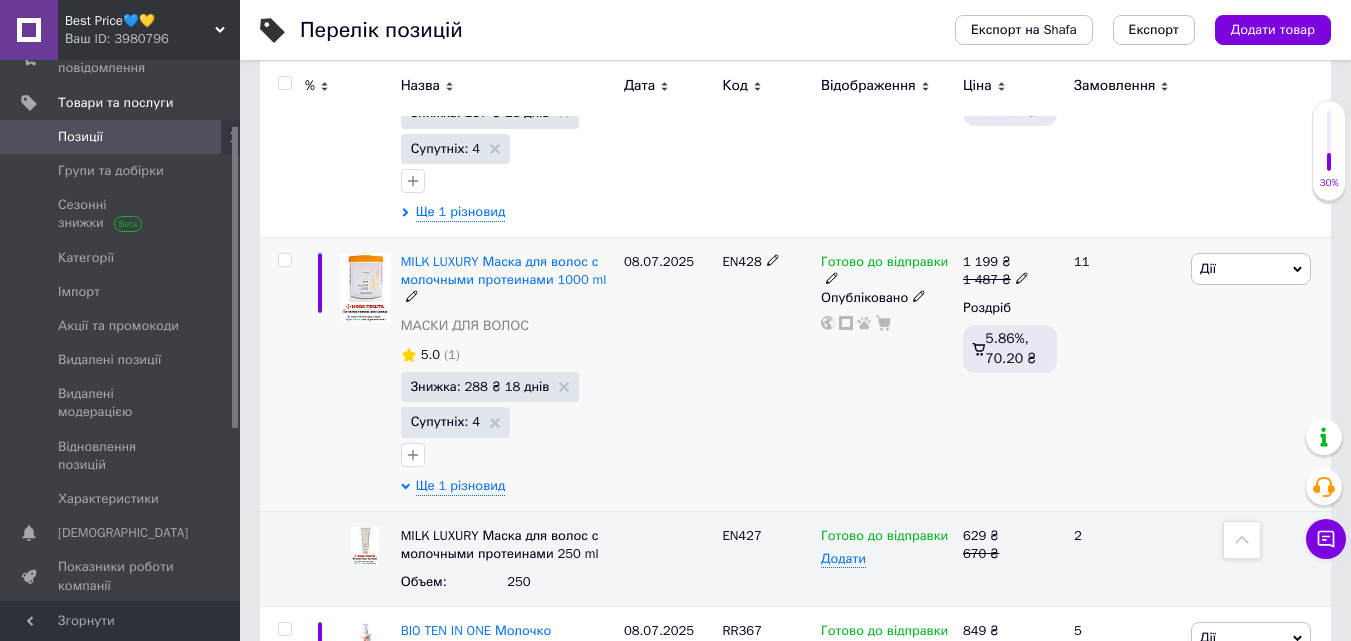 click on "MILK LUXURY Маска для волос с молочными протеинами 1000 ml МАСКИ ДЛЯ ВОЛОС 5.0 (1) Знижка: 288 ₴ 18 днів Супутніх: 4 Ще 1 різновид" at bounding box center (507, 374) 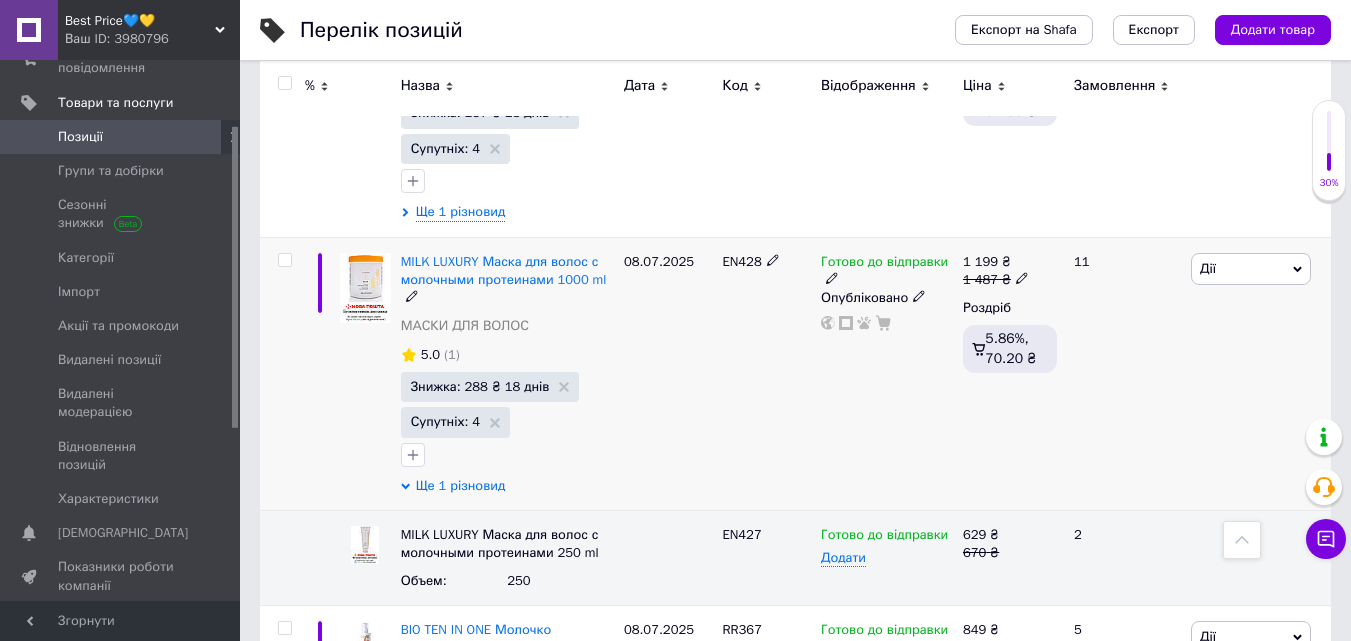 click on "Ще 1 різновид" at bounding box center [461, 486] 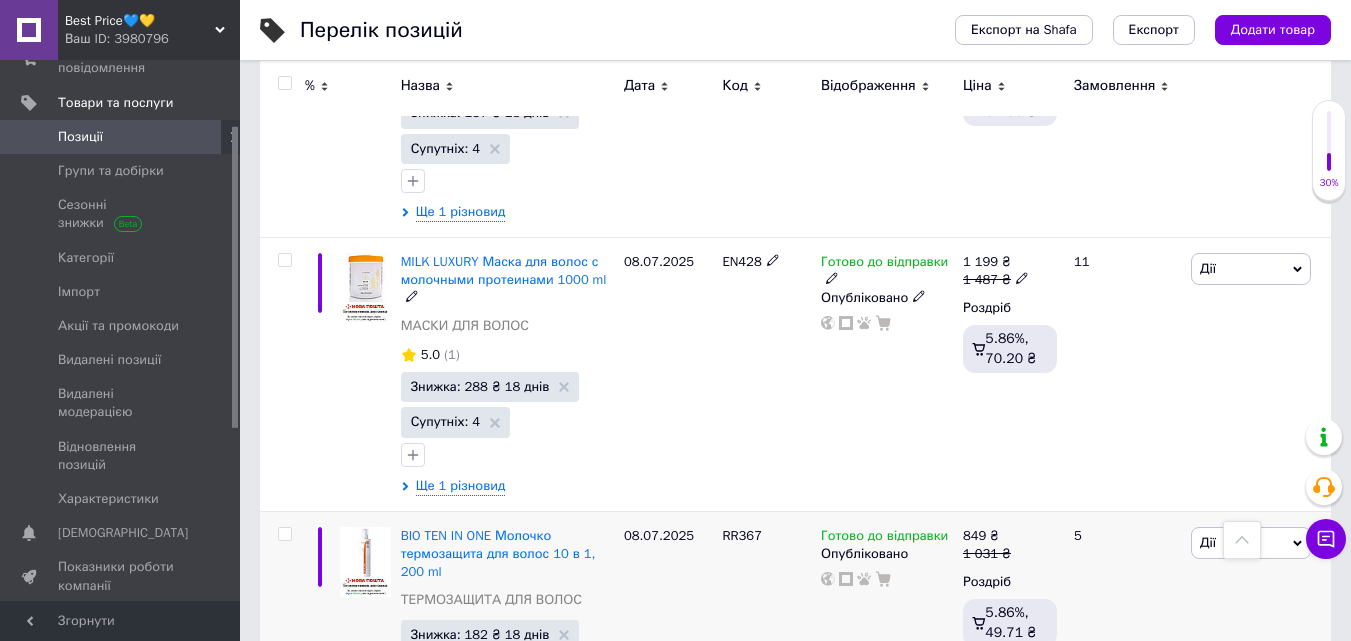 scroll, scrollTop: 22352, scrollLeft: 0, axis: vertical 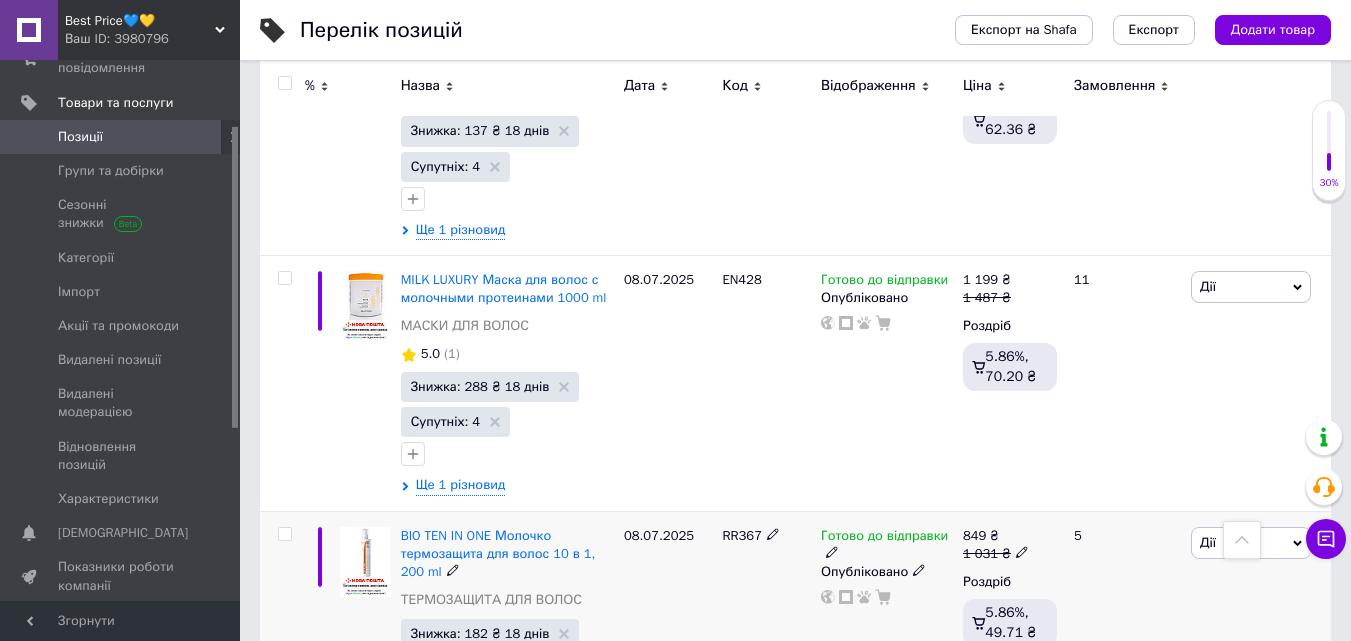 click on "BIO TEN IN ONE Молочко термозащита для волос 10 в 1, 200 ml ТЕРМОЗАЩИТА ДЛЯ ВОЛОС Знижка: 182 ₴ 18 днів Супутніх: 3 Ще 1 різновид" at bounding box center [507, 634] 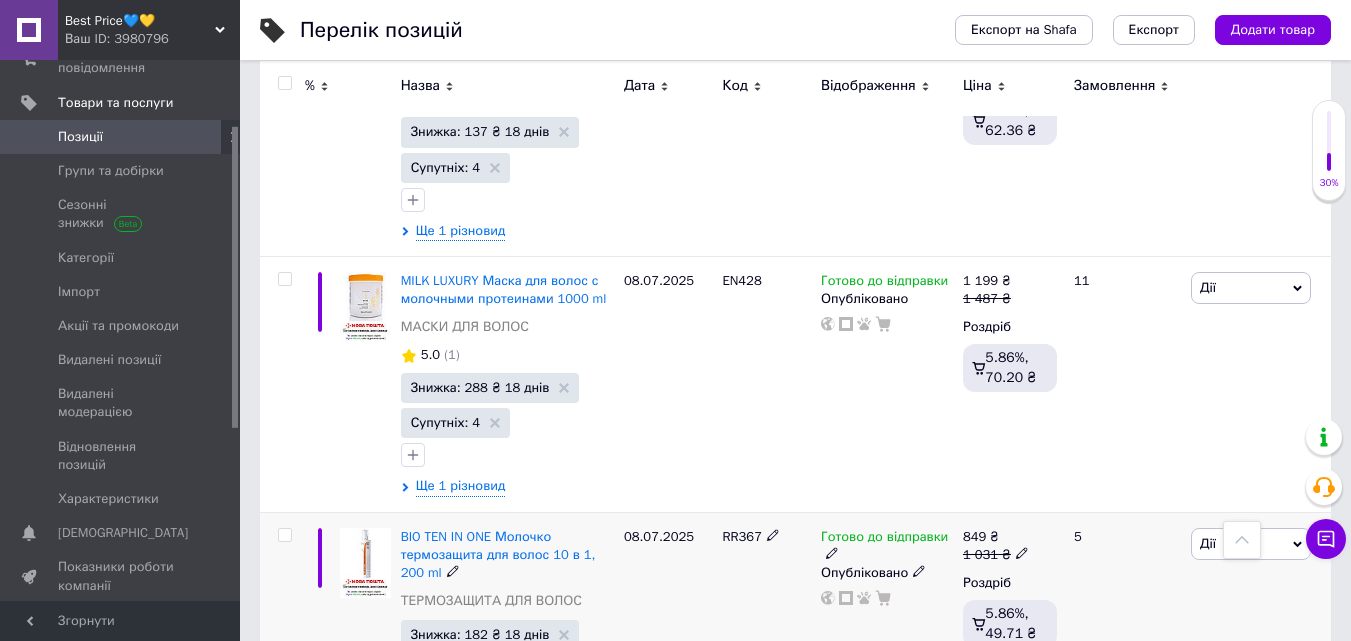 click on "Ще 1 різновид" at bounding box center (461, 734) 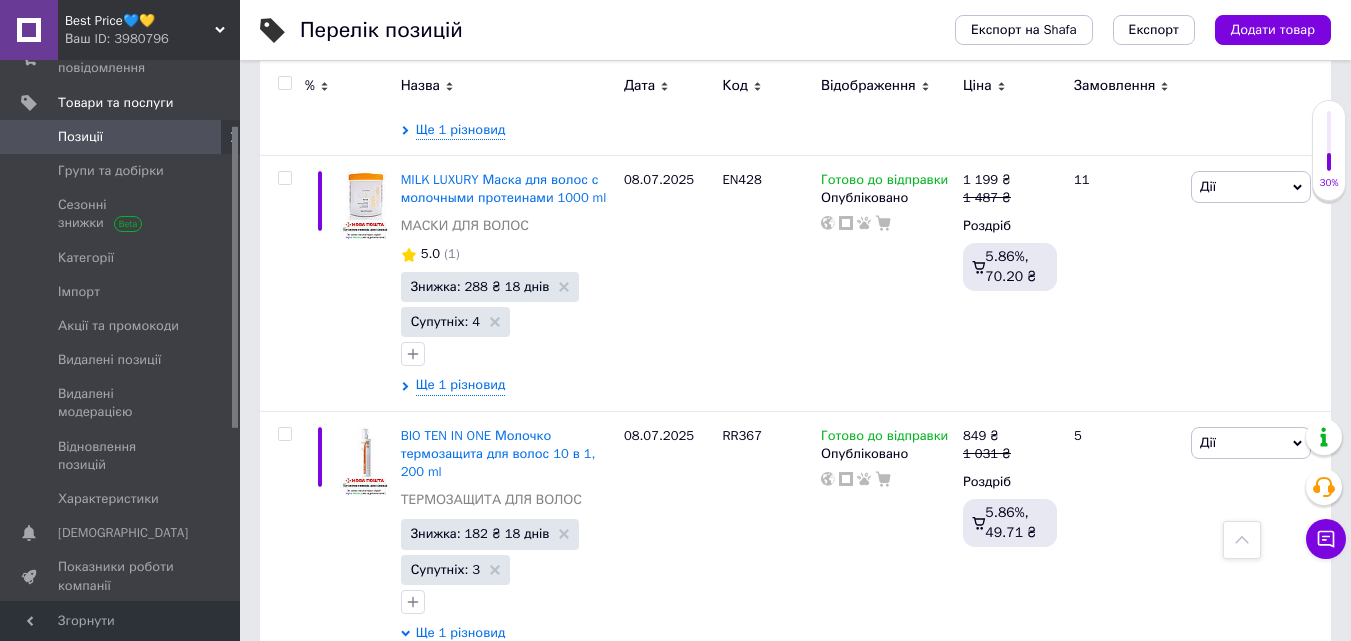 scroll, scrollTop: 22465, scrollLeft: 0, axis: vertical 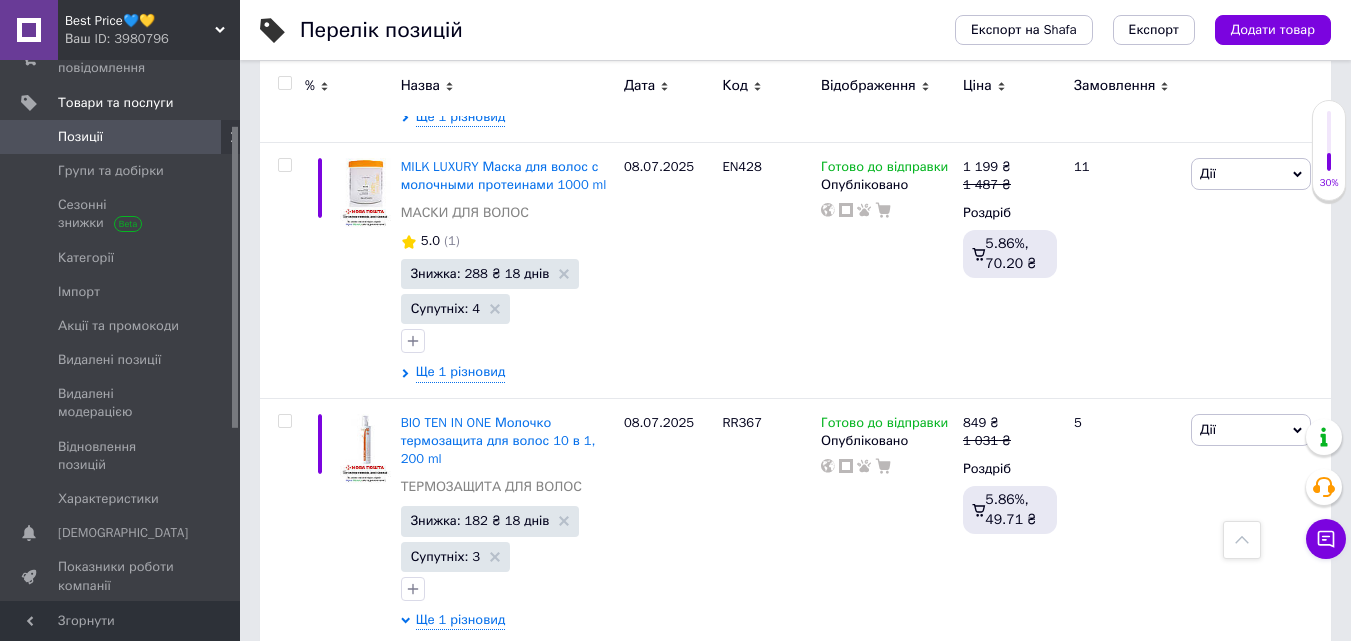 click on "В наявності" at bounding box center [887, 670] 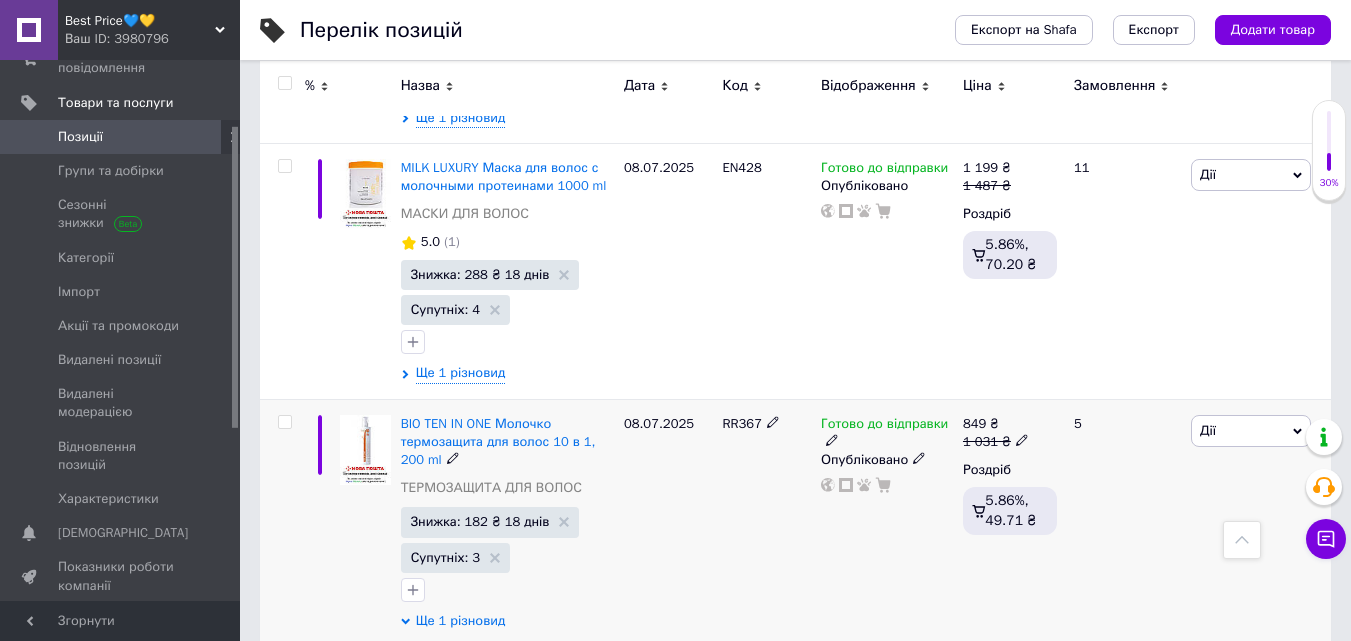 click on "Ще 1 різновид" at bounding box center [461, 621] 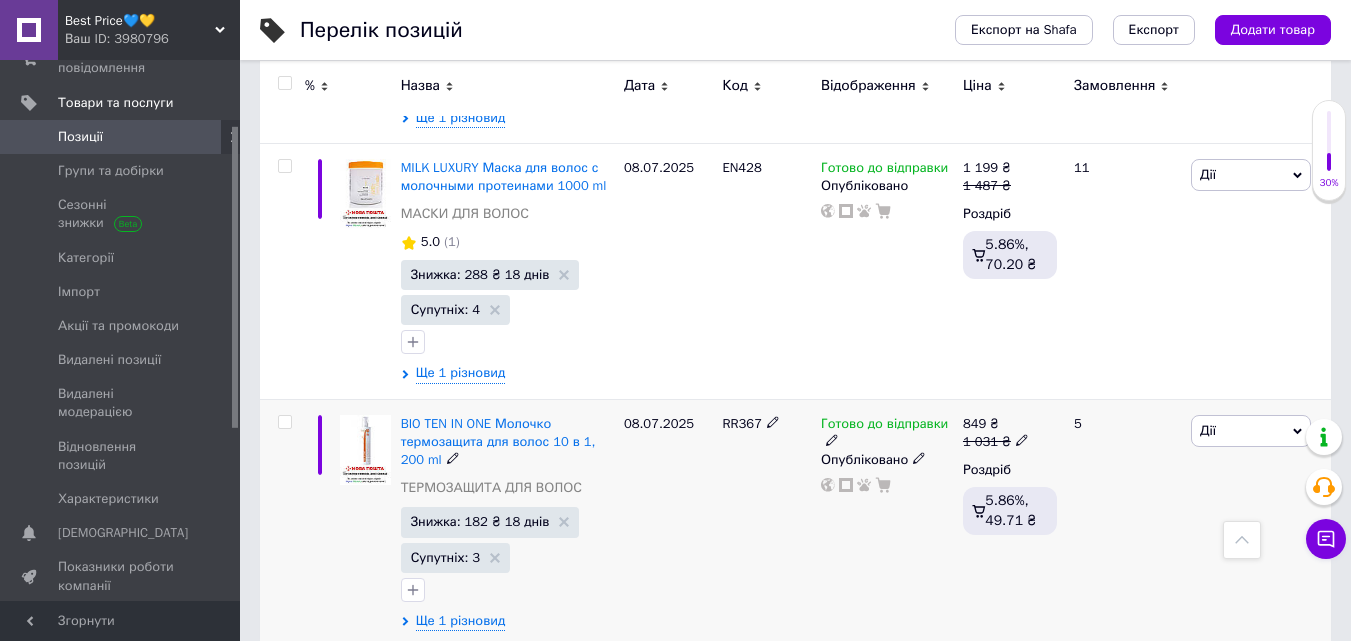 scroll, scrollTop: 22352, scrollLeft: 0, axis: vertical 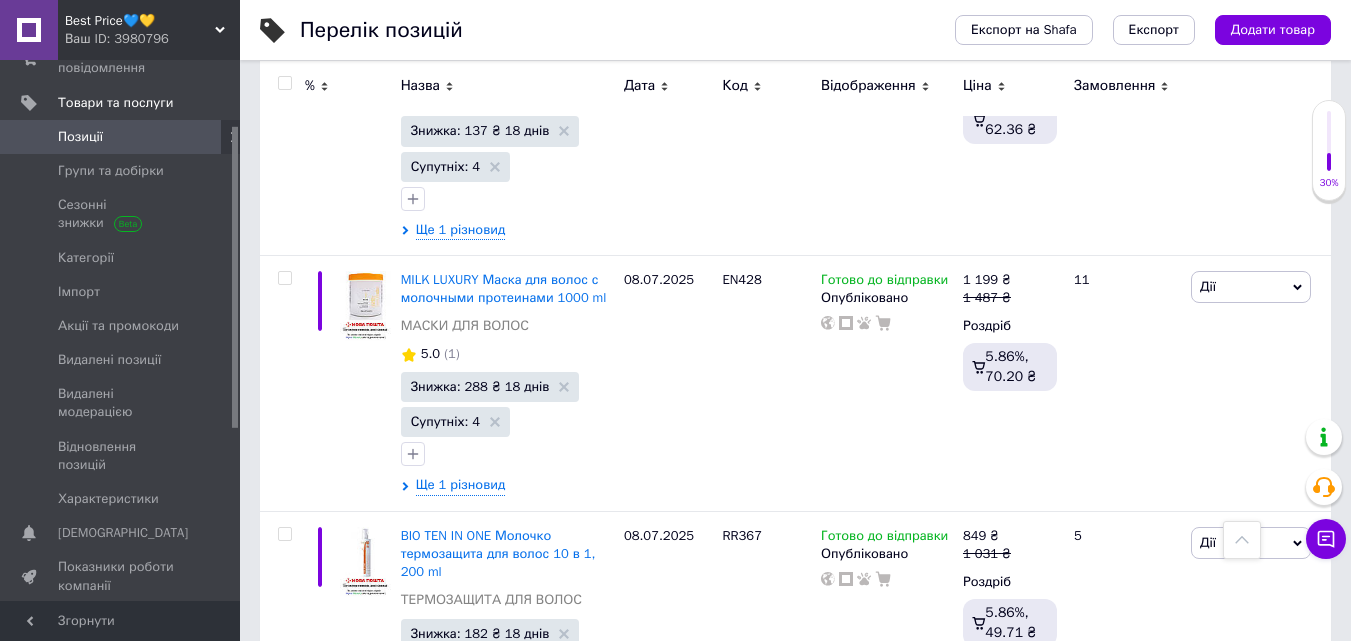 click on "4" at bounding box center [539, 799] 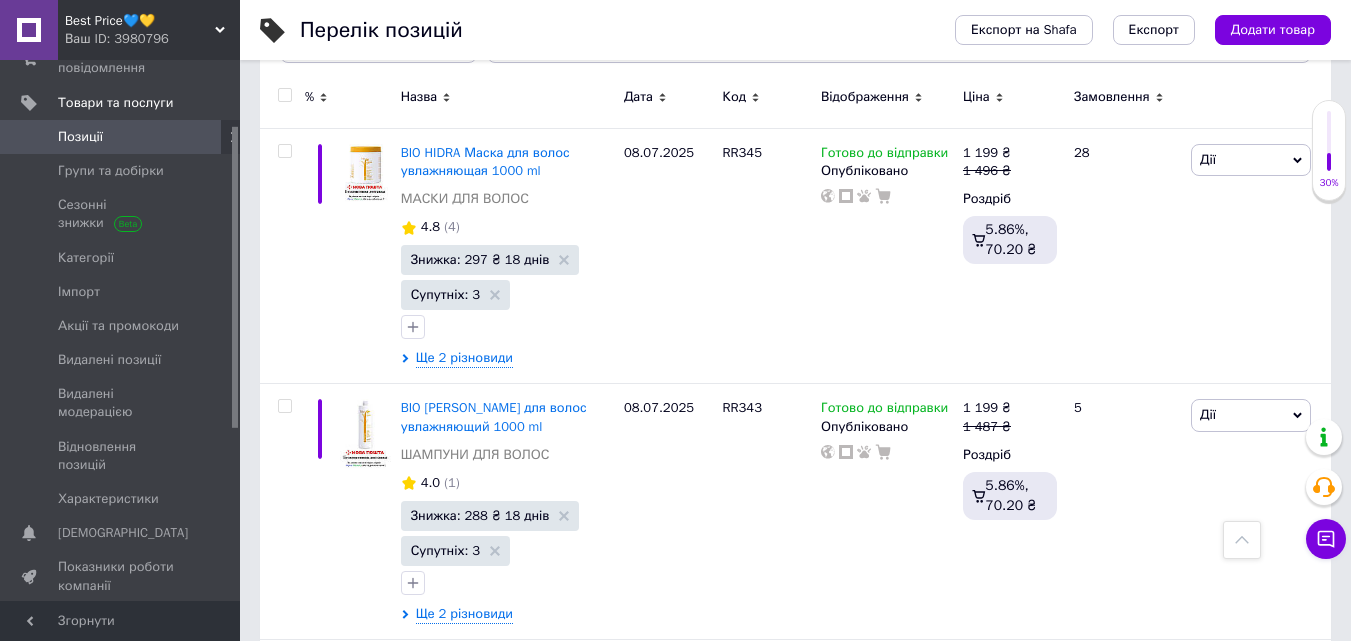 scroll, scrollTop: 358, scrollLeft: 0, axis: vertical 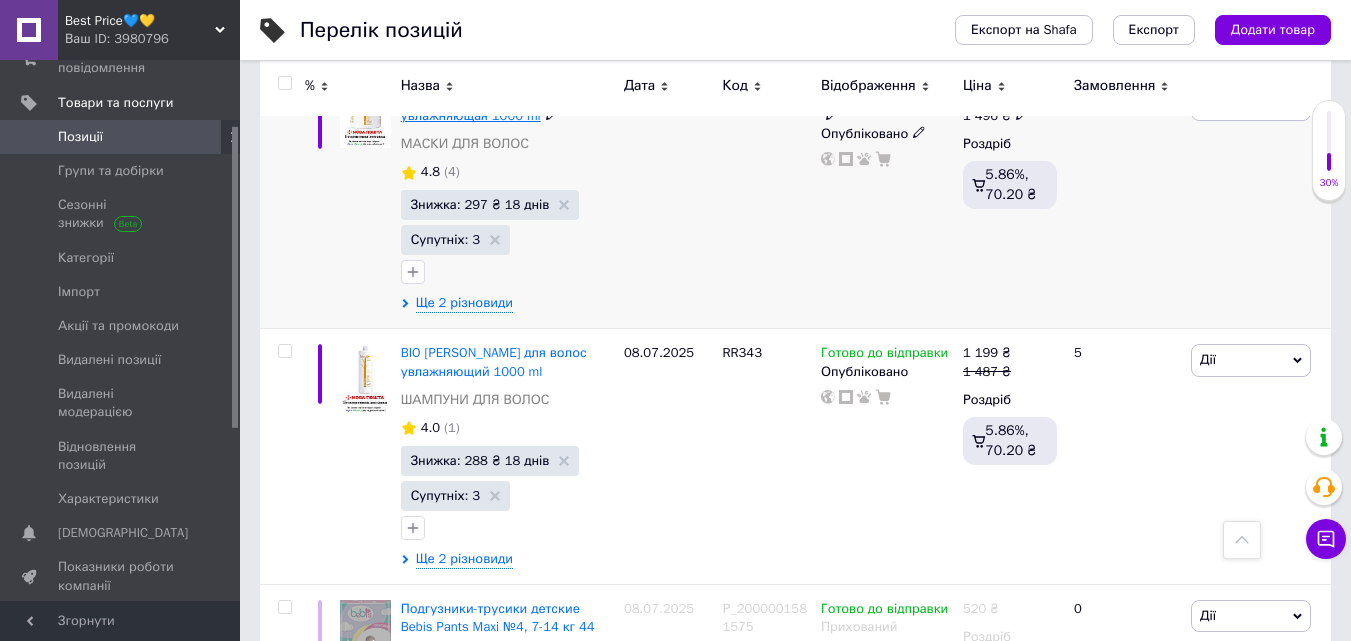 click on "BIO HIDRA Маска для волос увлажняющая 1000 ml" at bounding box center [485, 106] 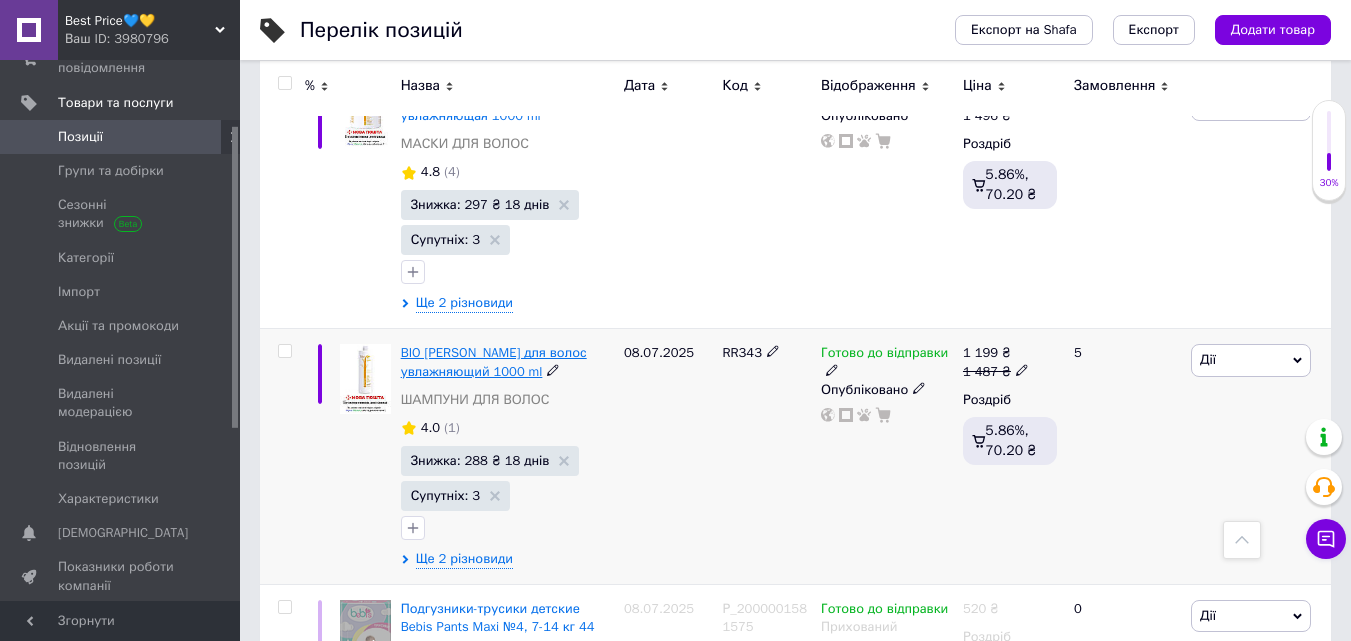 click on "BIO HIDRA Шампунь для волос увлажняющий 1000 ml" at bounding box center (494, 361) 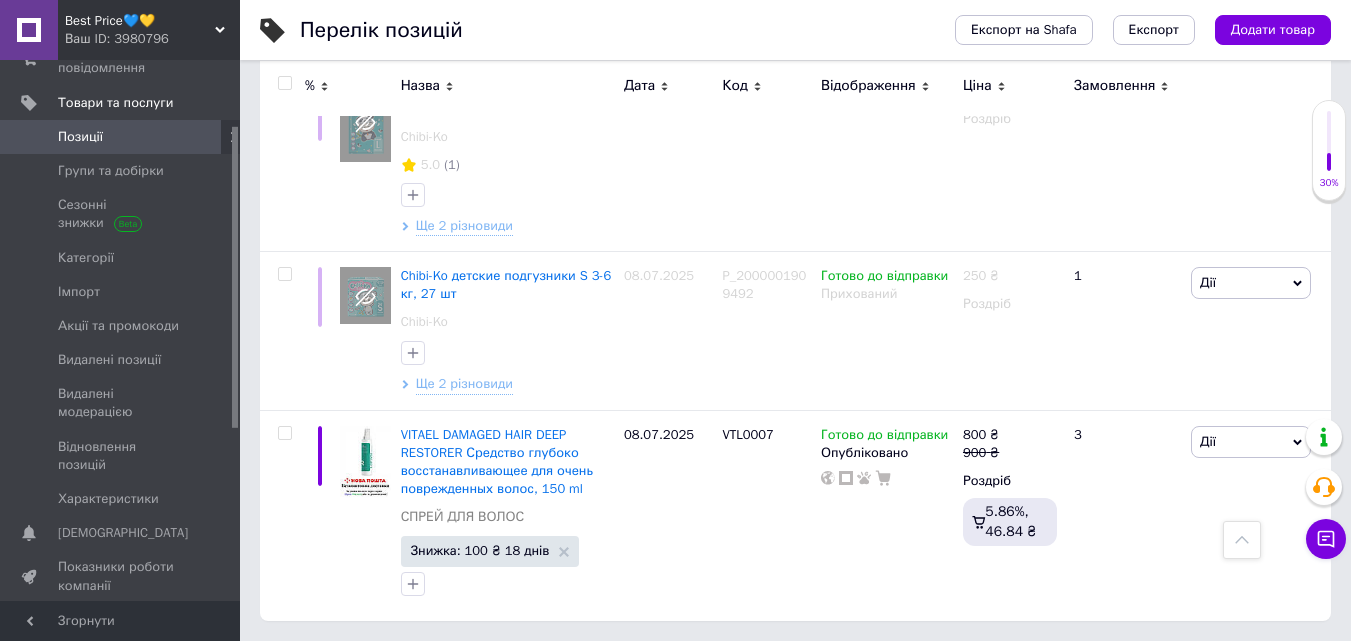 scroll, scrollTop: 1591, scrollLeft: 0, axis: vertical 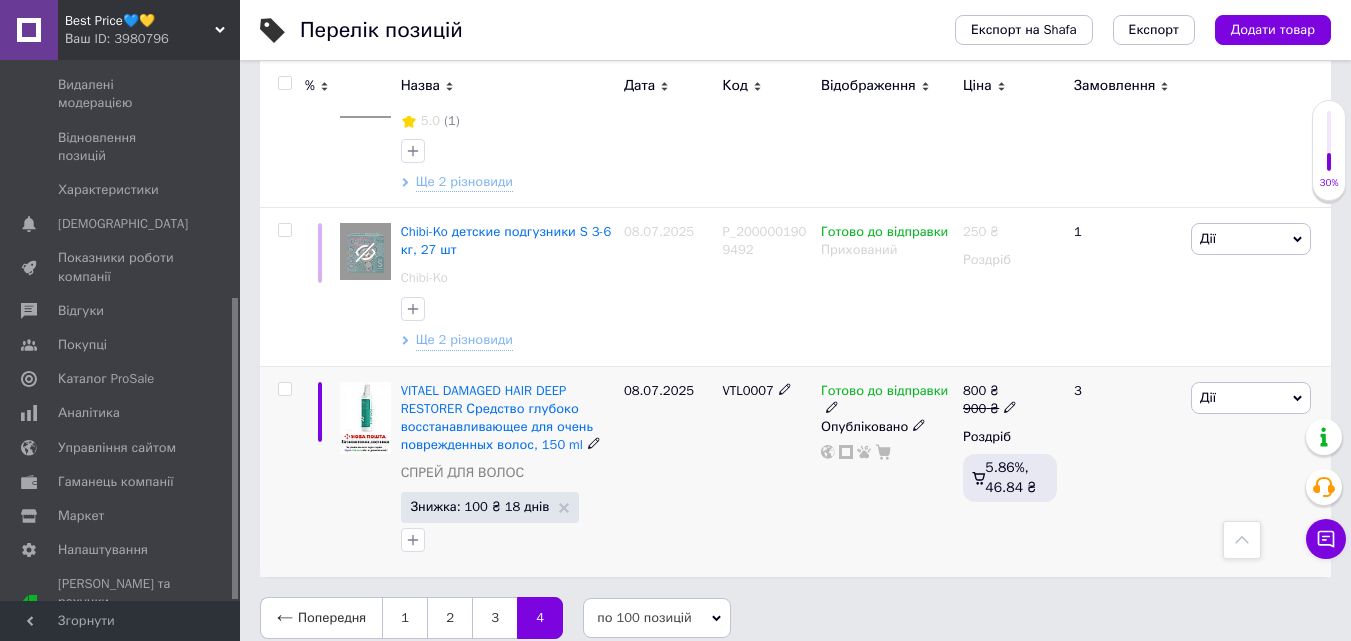 drag, startPoint x: 234, startPoint y: 293, endPoint x: 265, endPoint y: 518, distance: 227.12552 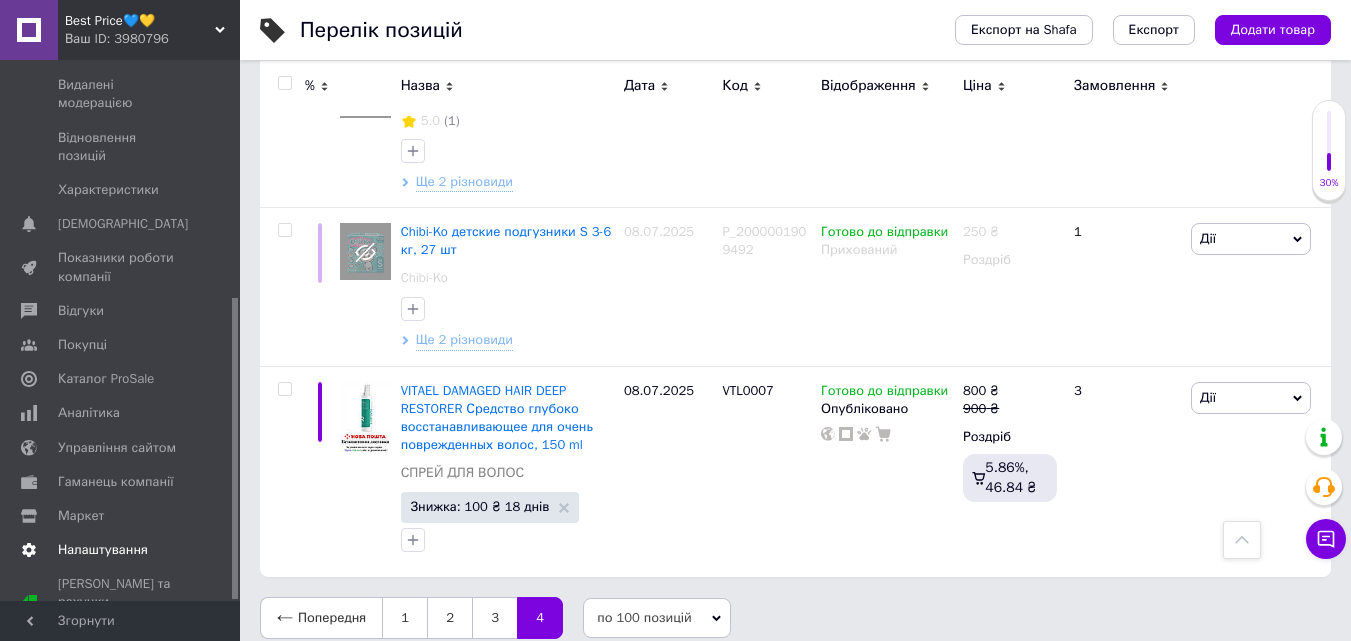 click on "Налаштування" at bounding box center (103, 550) 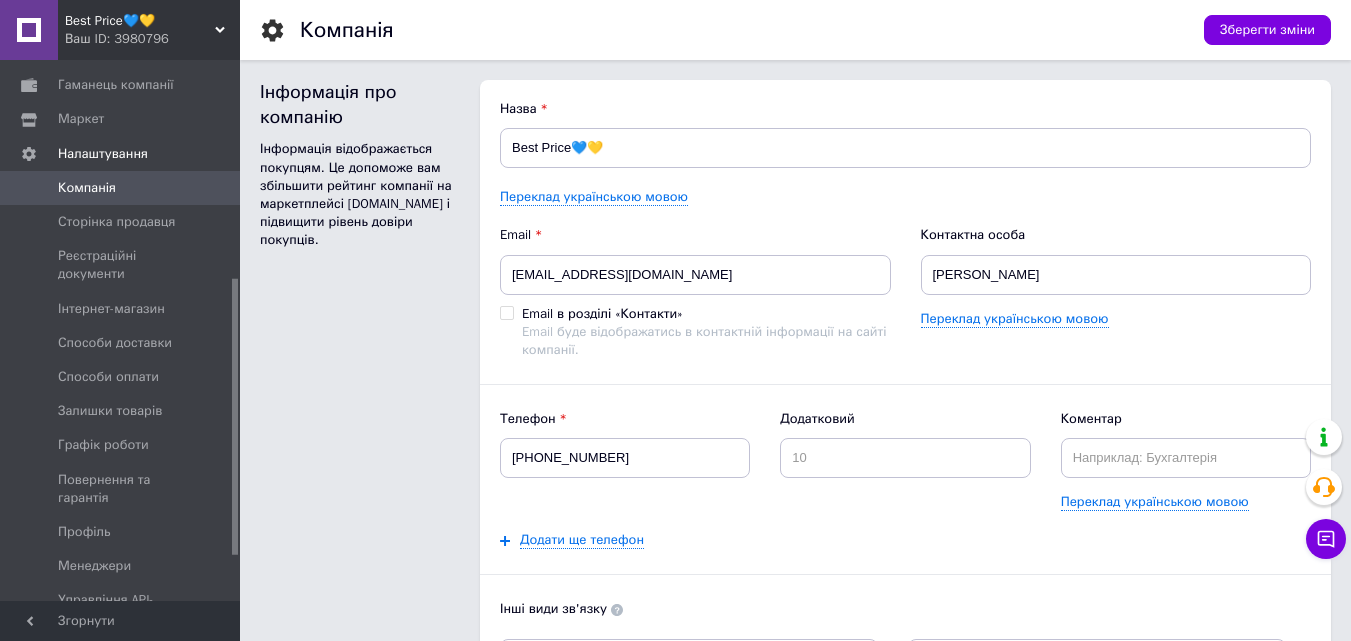 scroll, scrollTop: 0, scrollLeft: 0, axis: both 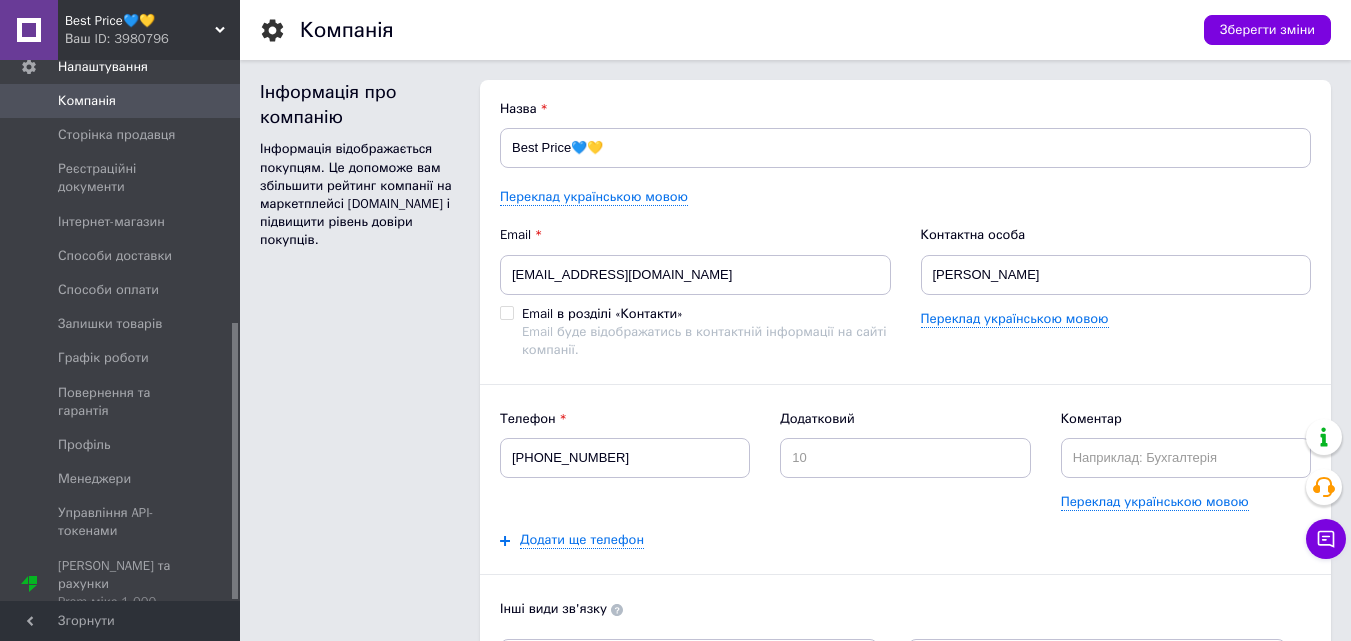 drag, startPoint x: 236, startPoint y: 345, endPoint x: 257, endPoint y: 492, distance: 148.49243 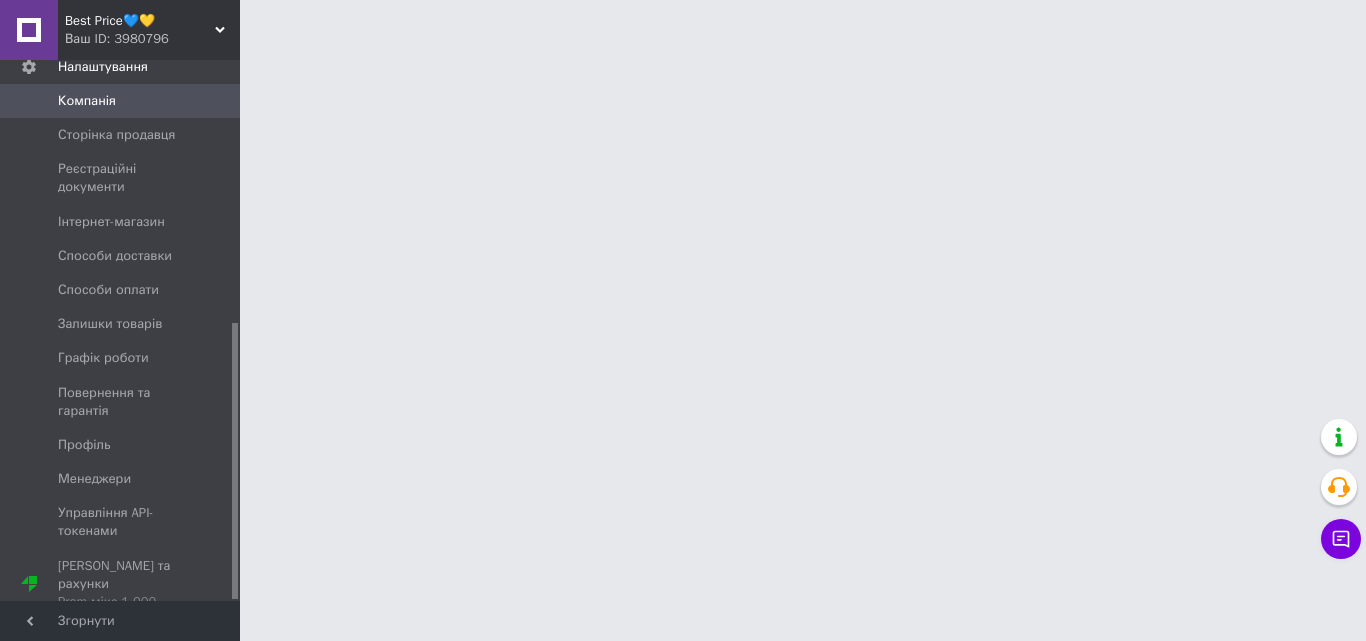 click on "Best Price💙💛 Ваш ID: 3980796" at bounding box center [149, 30] 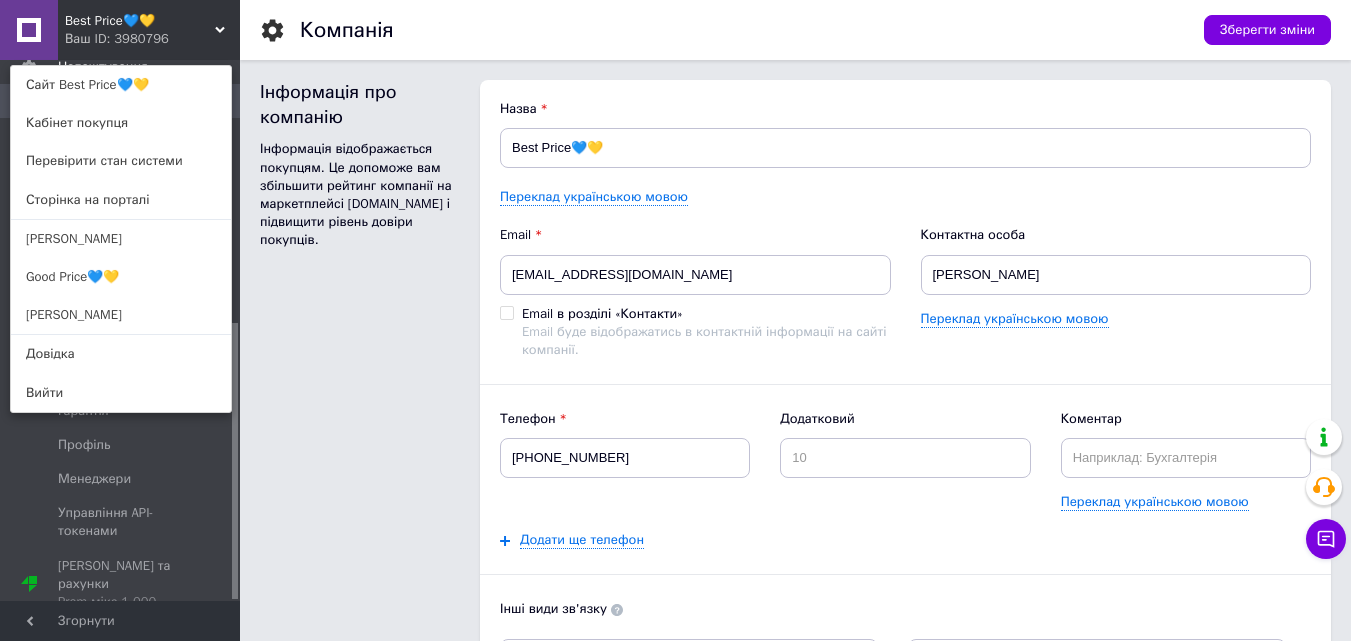 click on "Компанія Зберегти зміни Інформація про компанію Інформація відображається покупцям. Це допоможе вам збільшити
рейтинг компанії на маркетплейсі Prom.ua і підвищити рівень довіри покупців. Назва Best Price💙💛 Переклад українською мовою Email bs.pkvasik@gmail.com Email в розділі «Контакти» Email буде відображатись в контактній інформації на сайті компанії. Контактна особа Павло Переклад українською мовою Телефон +380636020609 Додатковий Коментар Переклад українською мовою Додати ще телефон Інші види зв'язку   Оберіть зі списку Skype Сайт компанії Viber WhatsApp Telegram Messenger ICQ   Логотип
1" at bounding box center (795, 1641) 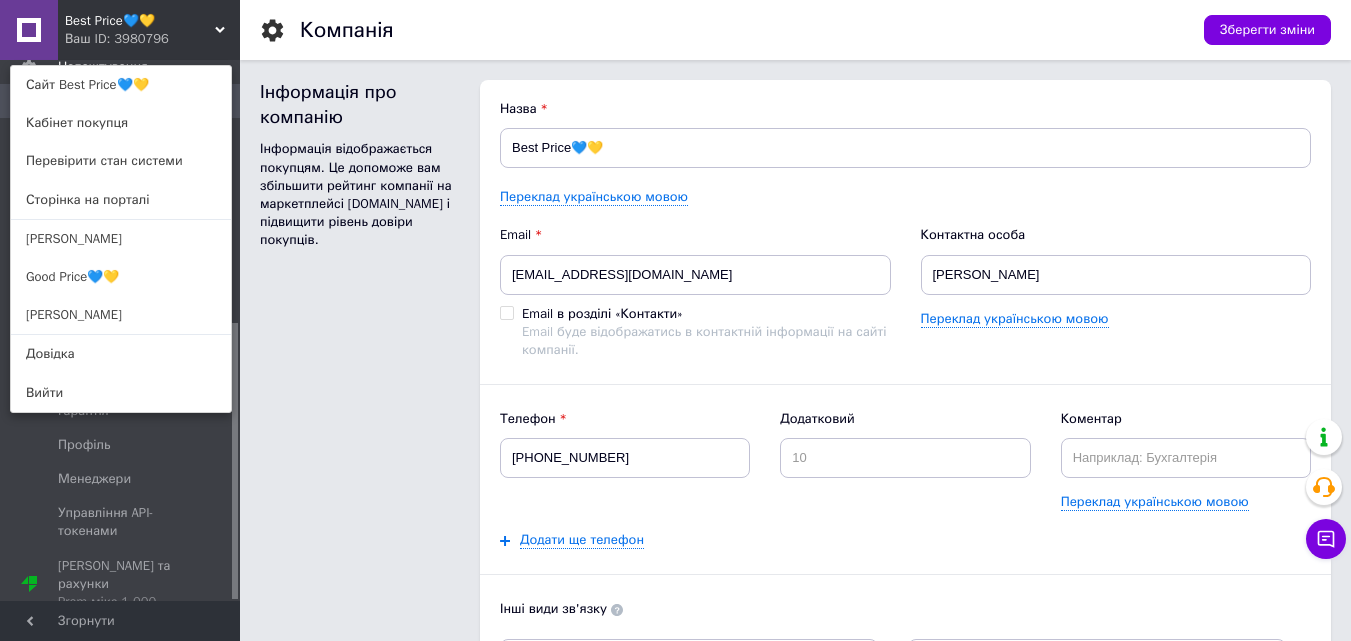 click on "Компанія Зберегти зміни Інформація про компанію Інформація відображається покупцям. Це допоможе вам збільшити
рейтинг компанії на маркетплейсі Prom.ua і підвищити рівень довіри покупців. Назва Best Price💙💛 Переклад українською мовою Email bs.pkvasik@gmail.com Email в розділі «Контакти» Email буде відображатись в контактній інформації на сайті компанії. Контактна особа Павло Переклад українською мовою Телефон +380636020609 Додатковий Коментар Переклад українською мовою Додати ще телефон Інші види зв'язку   Оберіть зі списку Skype Сайт компанії Viber WhatsApp Telegram Messenger ICQ   Логотип
1" at bounding box center [795, 1641] 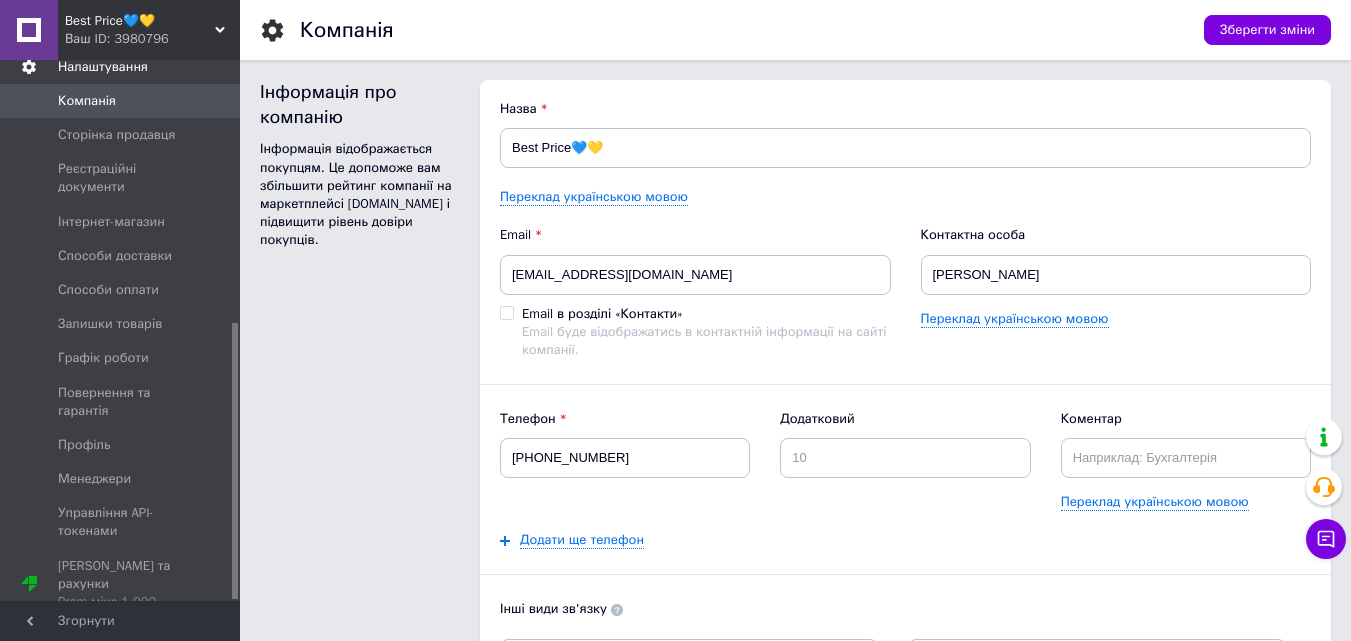click on "Налаштування" at bounding box center (103, 67) 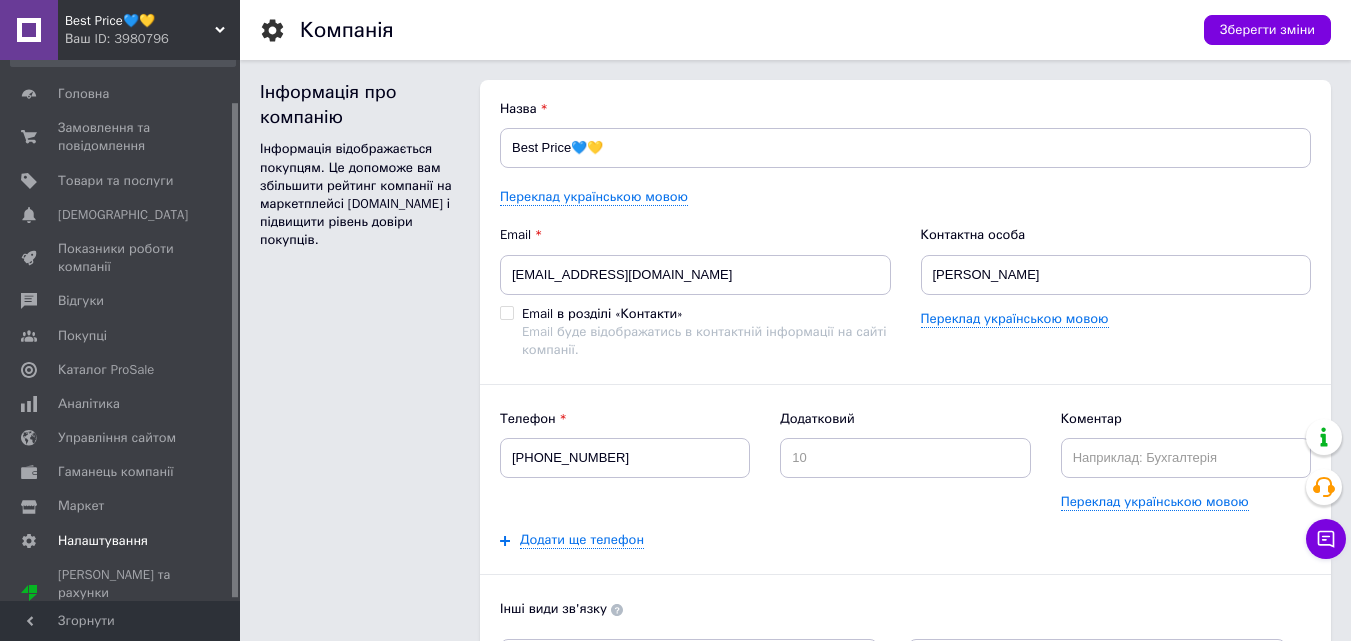 scroll, scrollTop: 48, scrollLeft: 0, axis: vertical 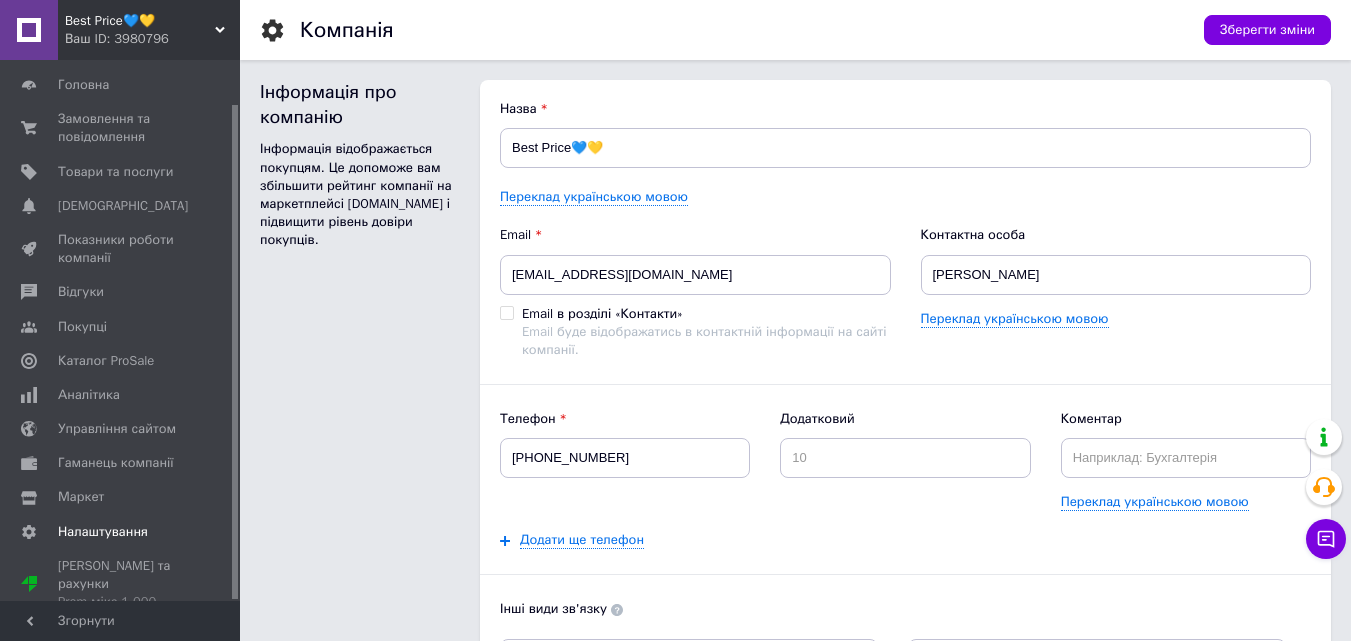 drag, startPoint x: 233, startPoint y: 143, endPoint x: 249, endPoint y: 187, distance: 46.818798 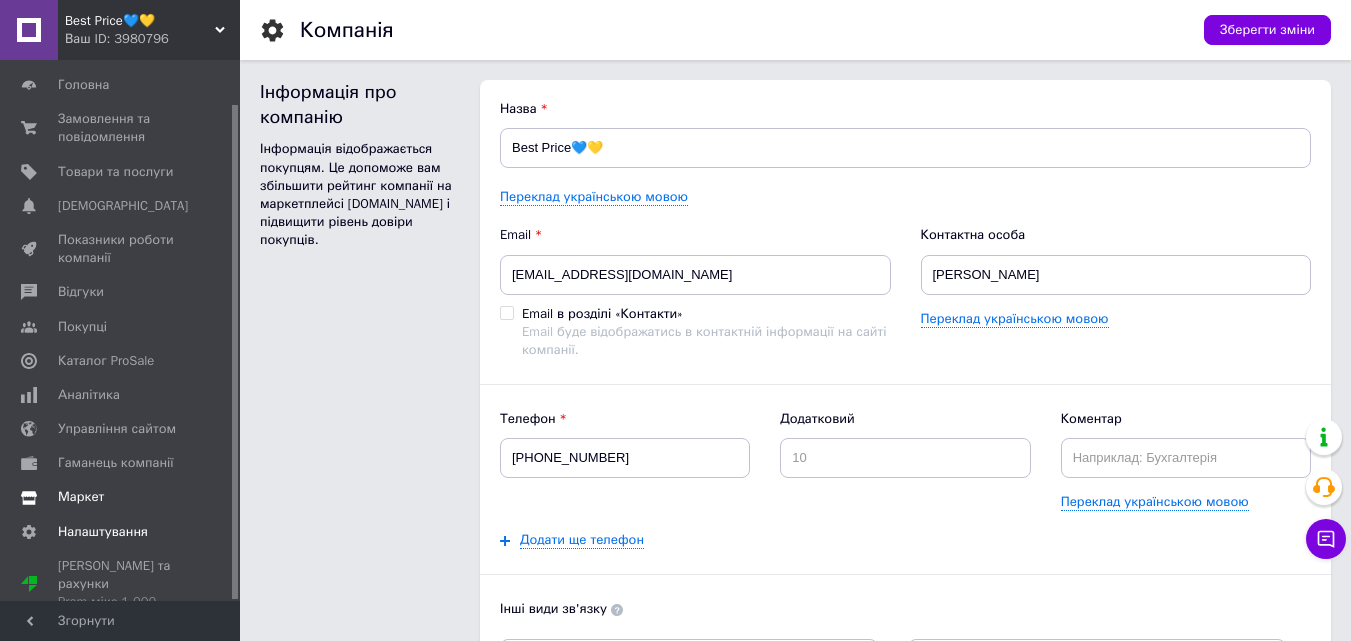 click on "Маркет" at bounding box center (121, 497) 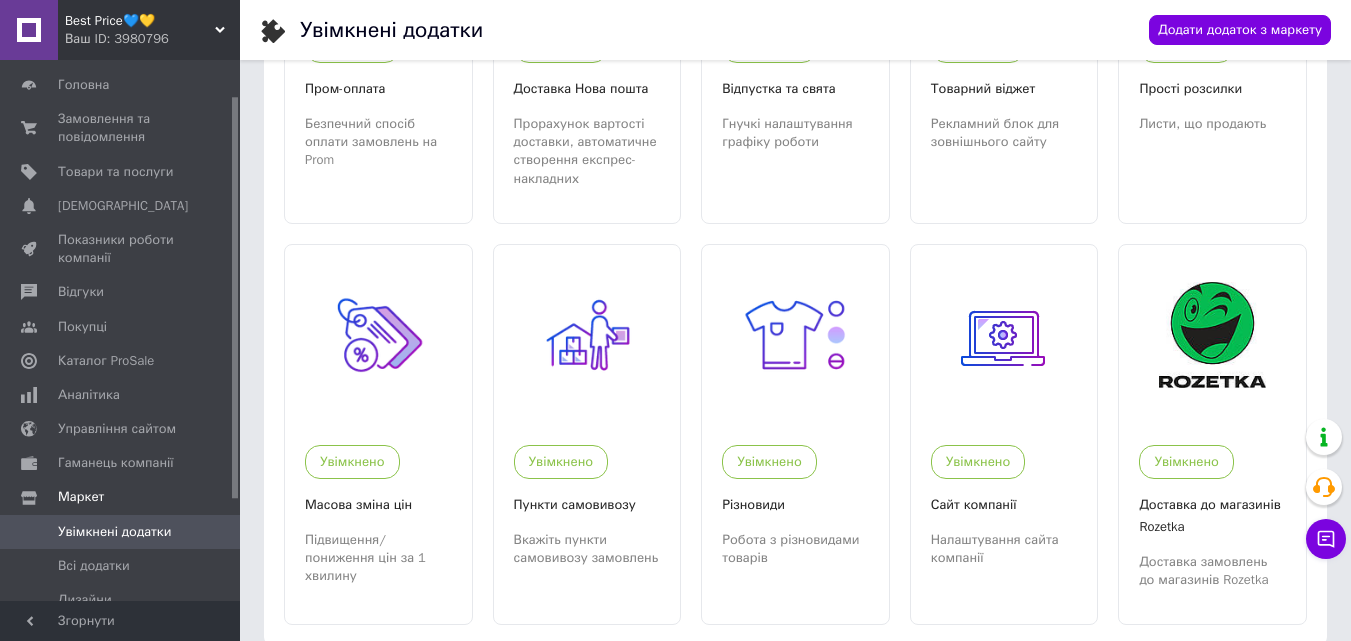 scroll, scrollTop: 341, scrollLeft: 0, axis: vertical 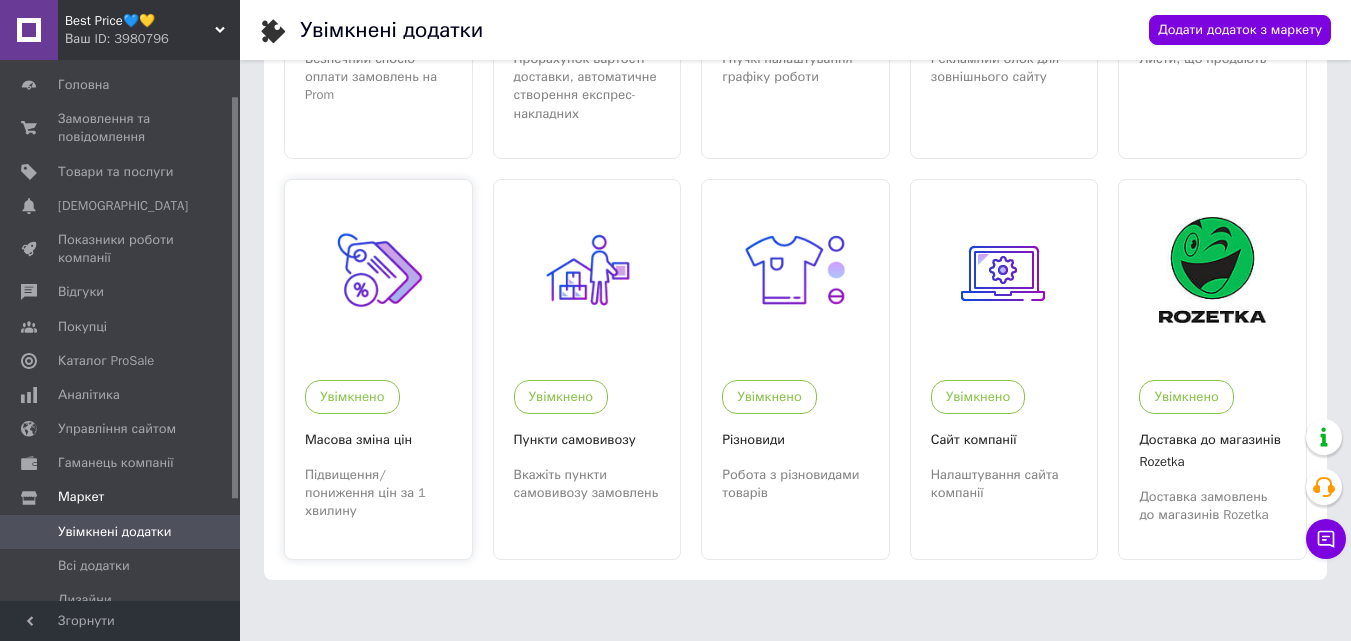click at bounding box center (378, 270) 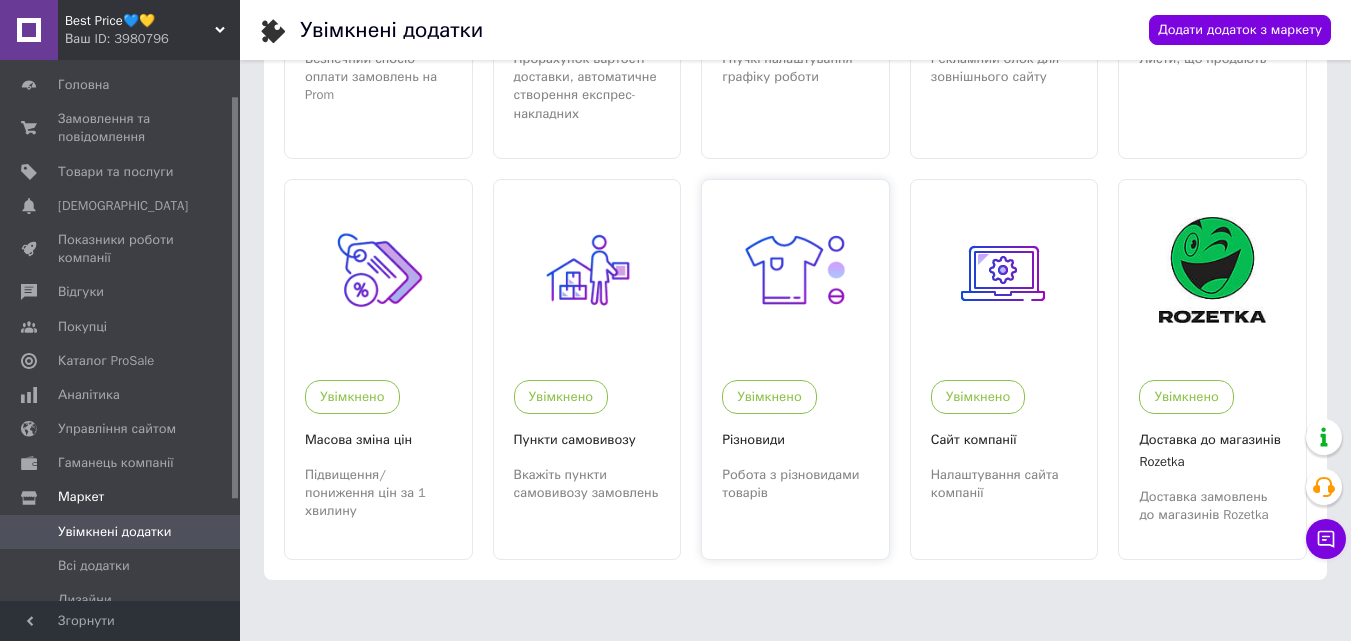 click at bounding box center [795, 270] 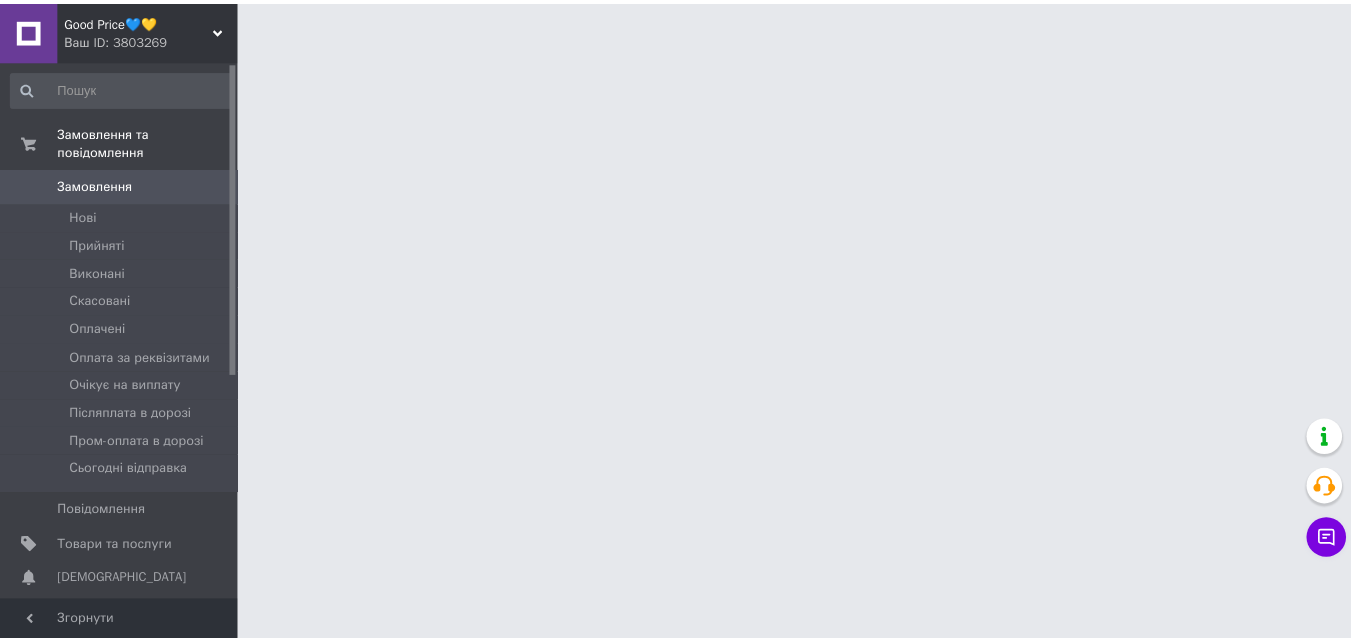 scroll, scrollTop: 0, scrollLeft: 0, axis: both 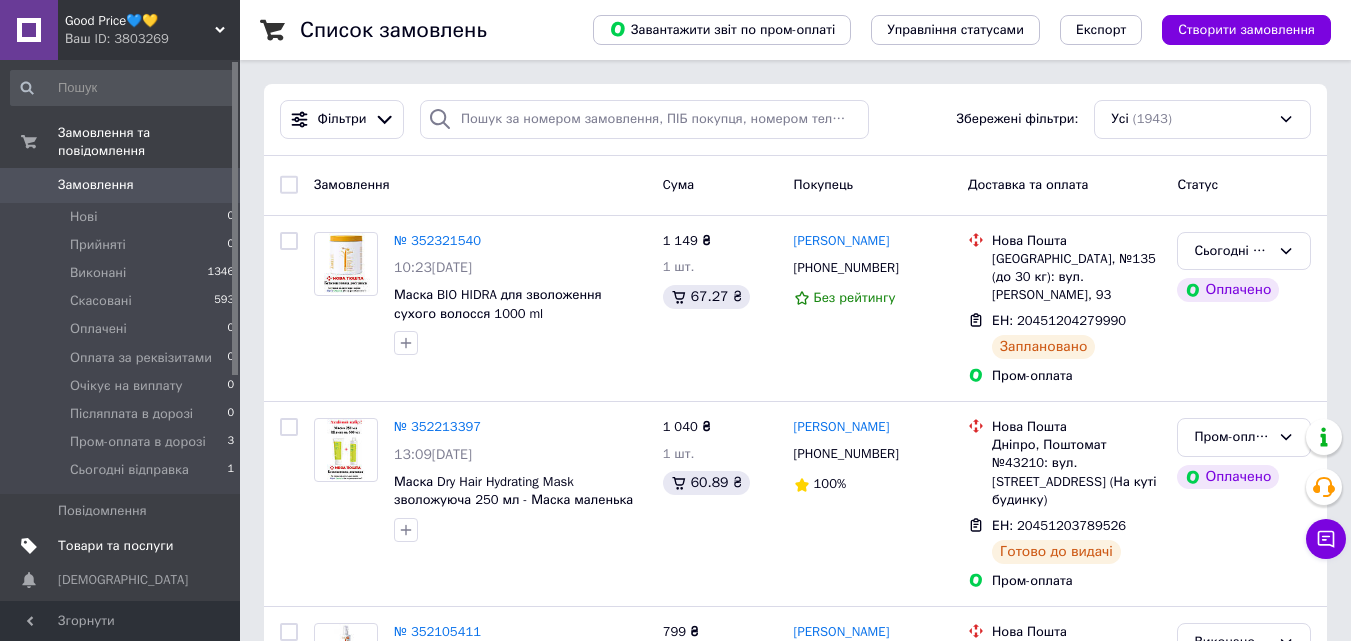 click on "Товари та послуги" at bounding box center (115, 546) 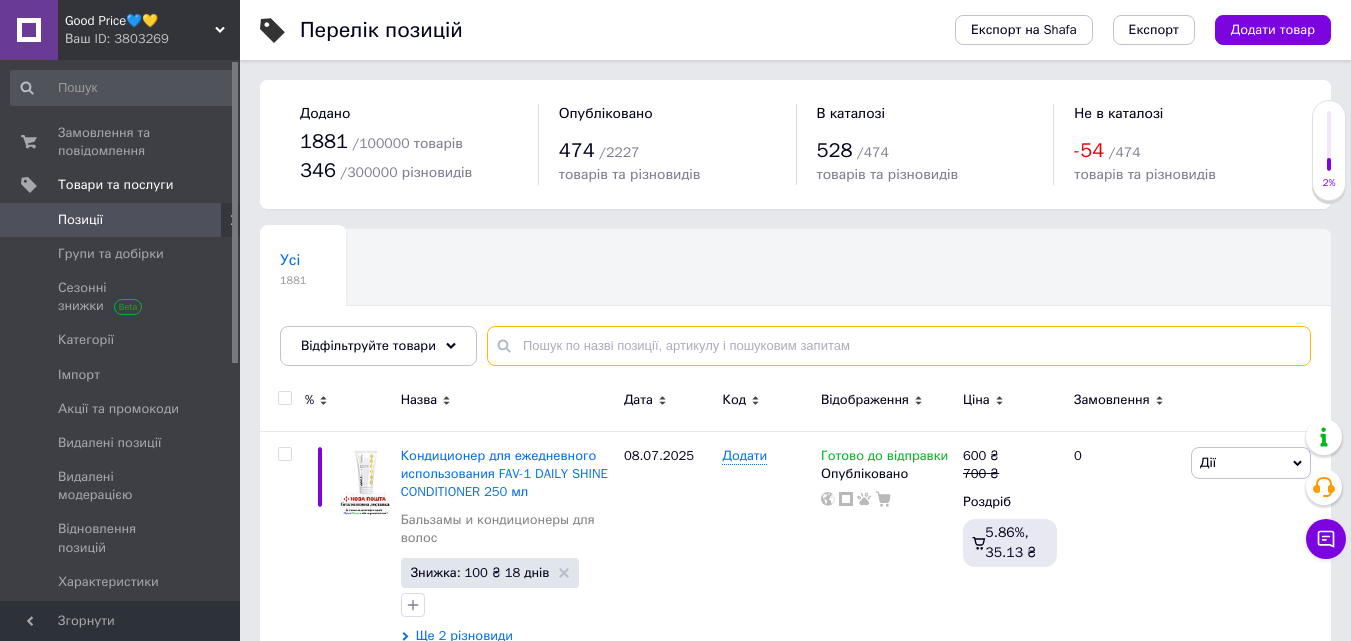 click at bounding box center [899, 346] 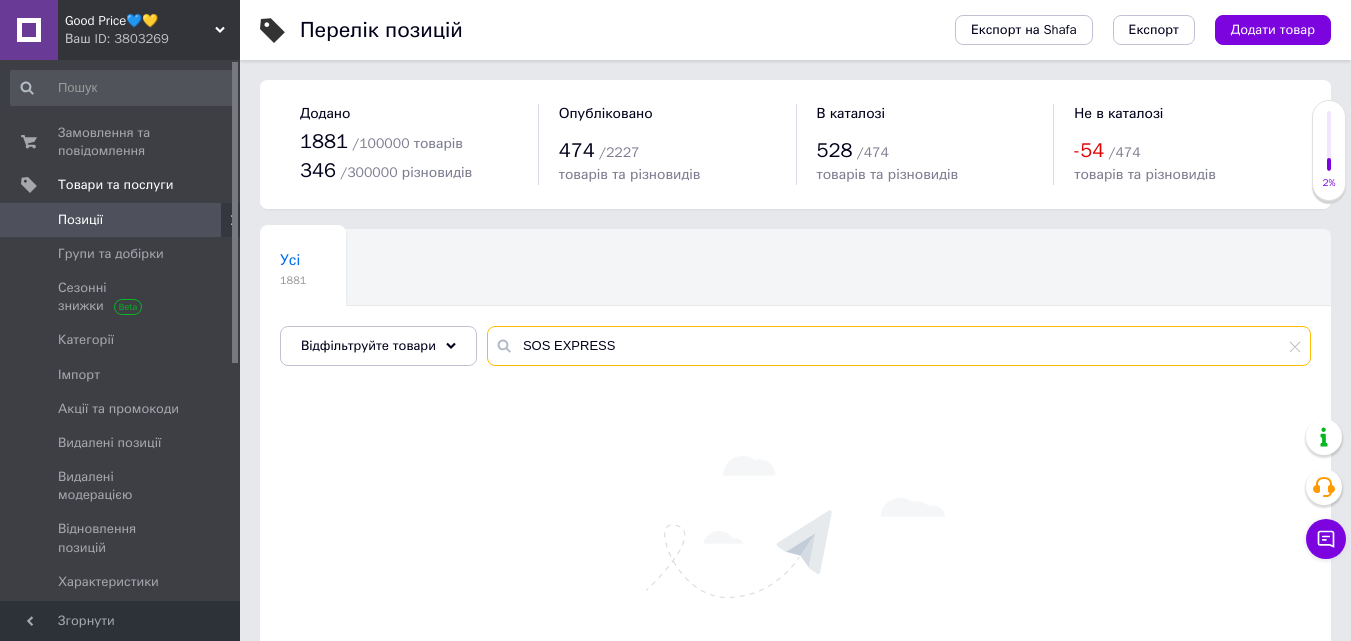 click on "SOS EXPRESS" at bounding box center (899, 346) 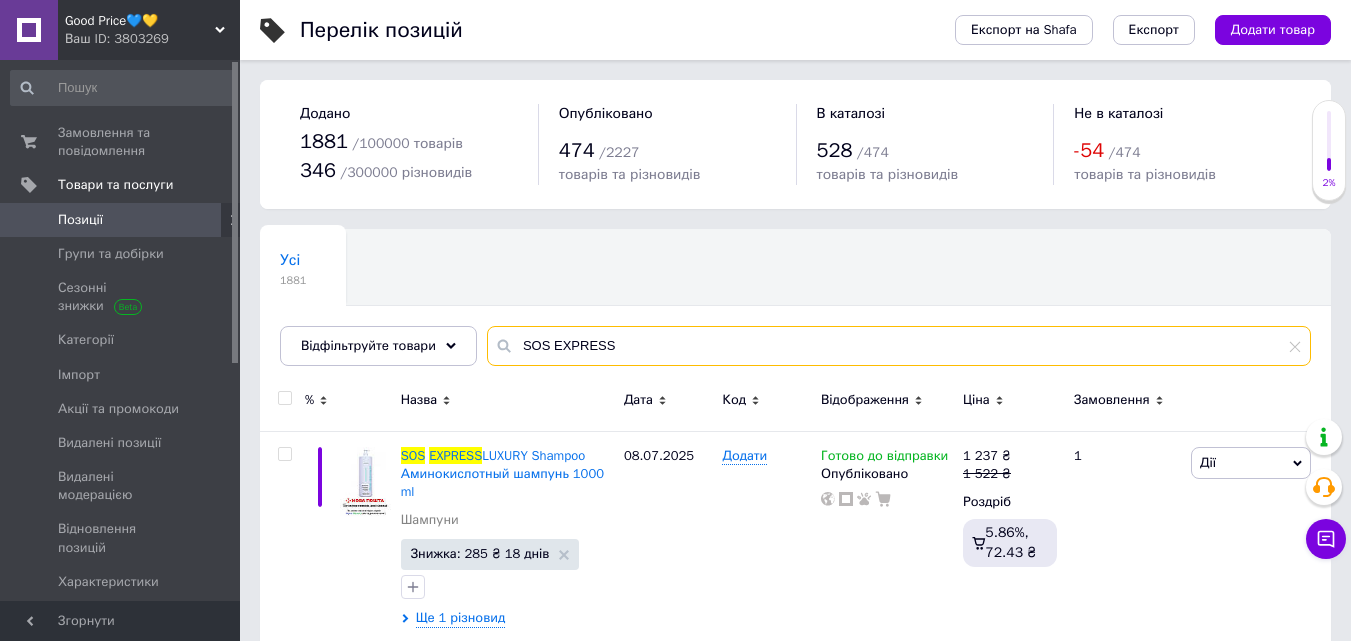 type on "SOS EXPRESS" 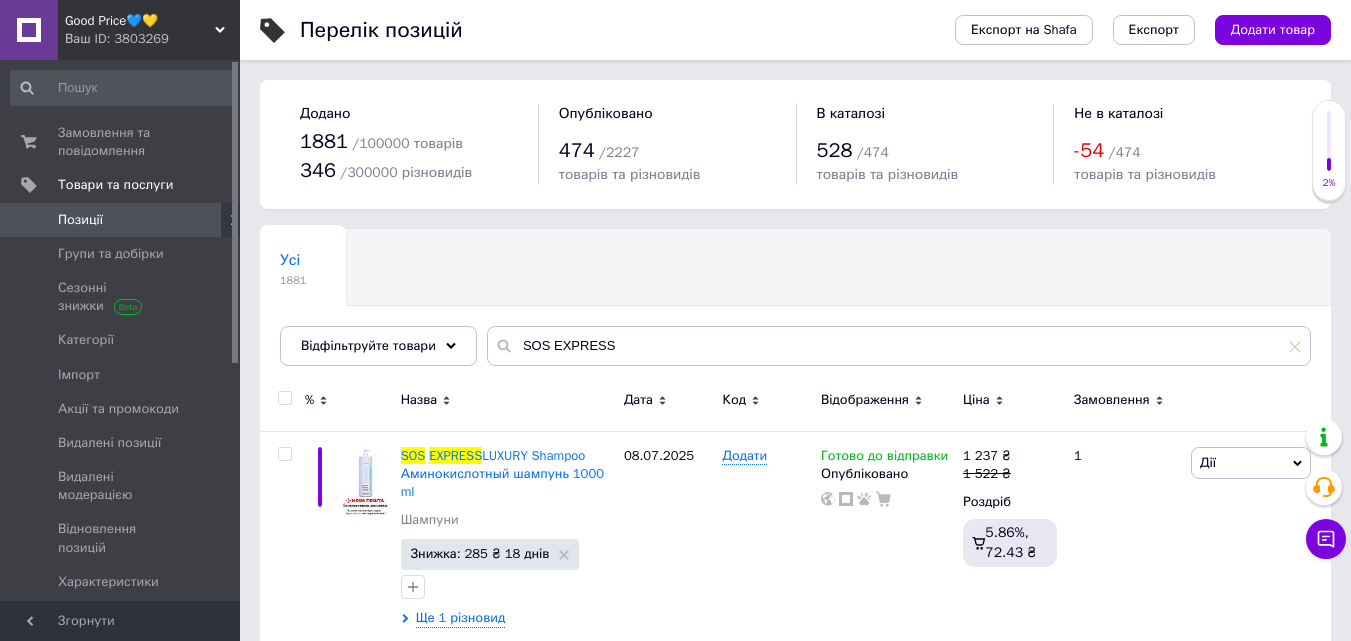 click at bounding box center (284, 398) 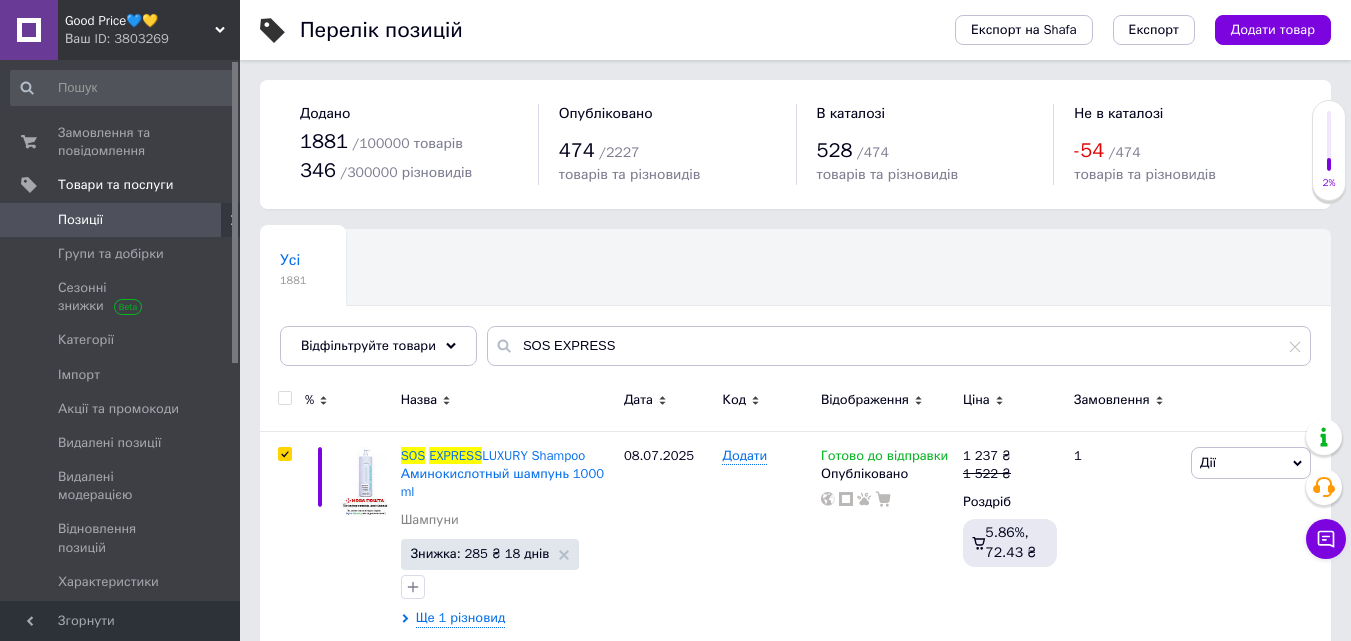 checkbox on "true" 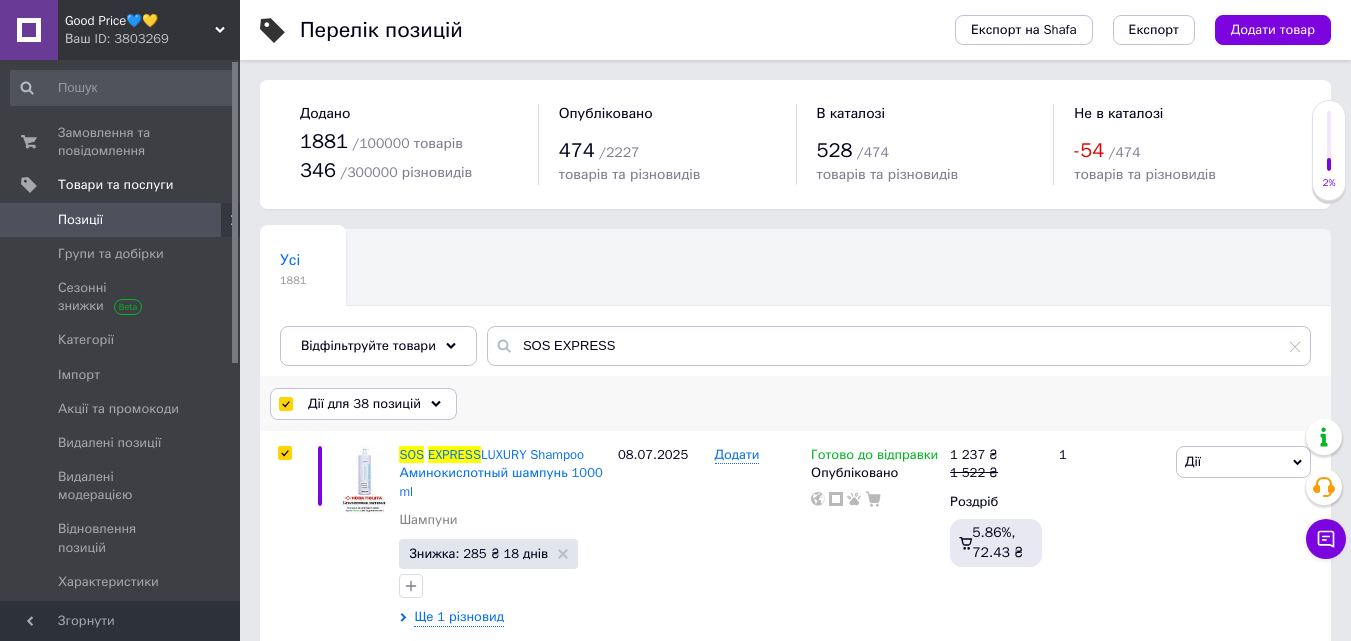 click on "Дії для 38 позицій" at bounding box center (364, 404) 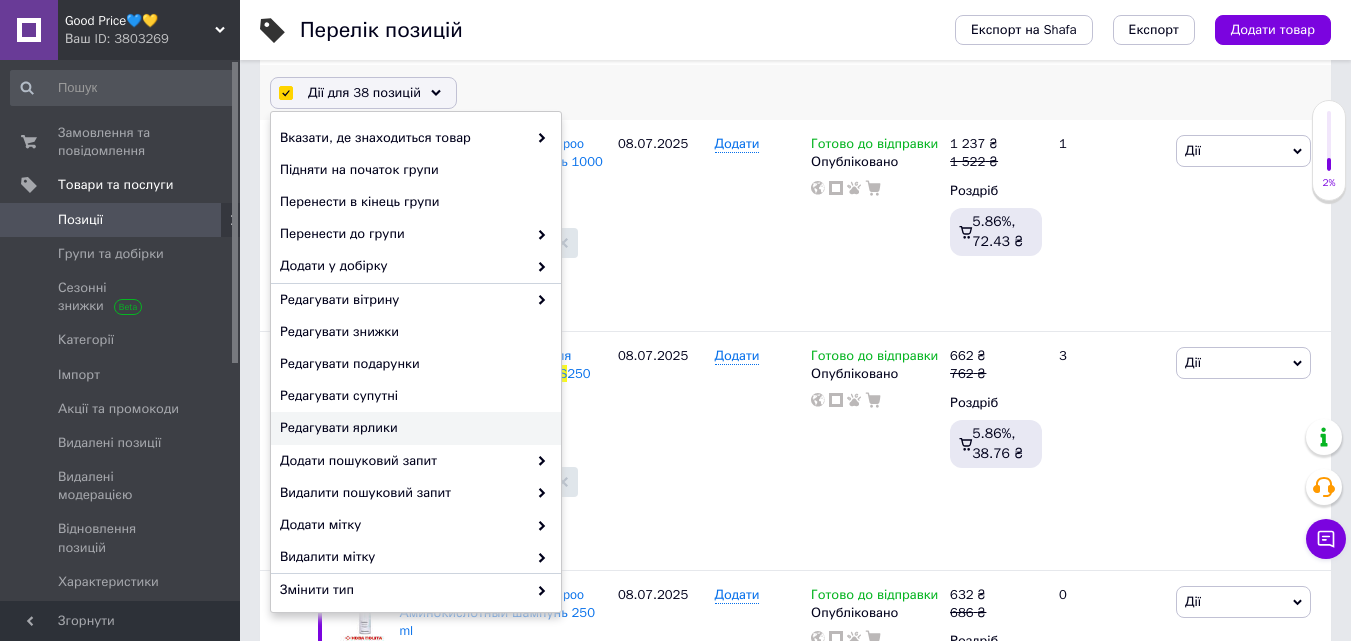 scroll, scrollTop: 320, scrollLeft: 0, axis: vertical 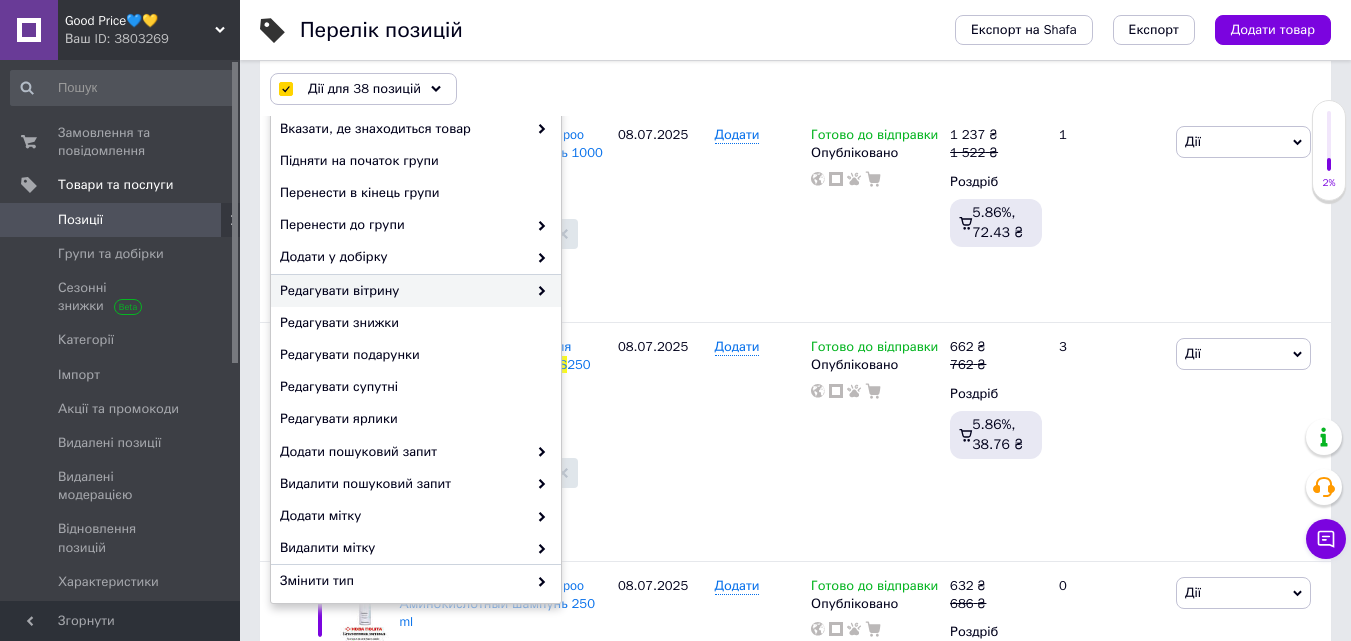 click on "Редагувати вітрину" at bounding box center [403, 291] 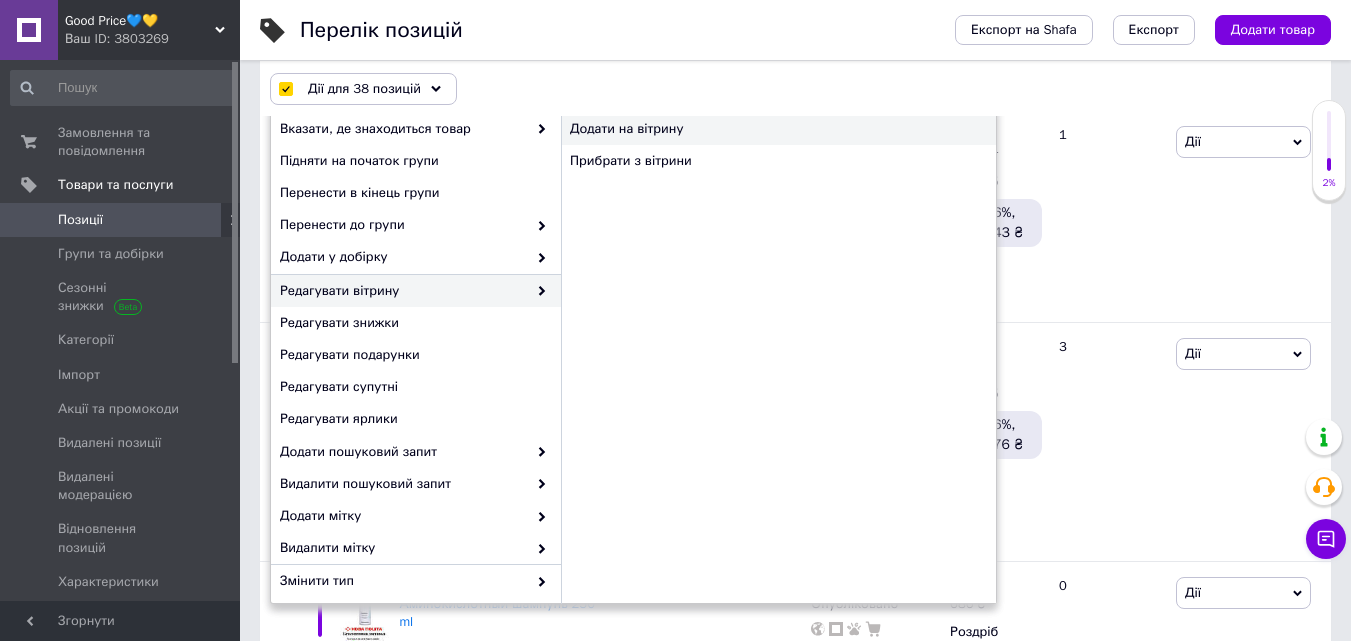 click on "Додати на вітрину" at bounding box center [778, 129] 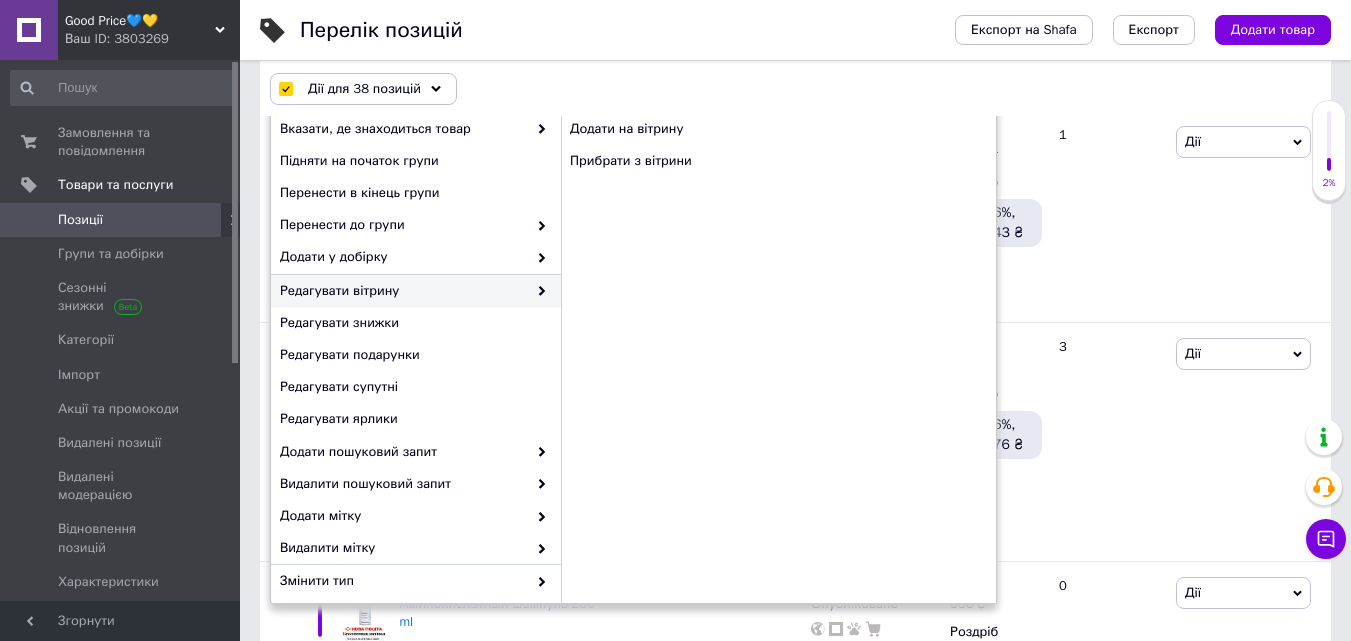 checkbox on "false" 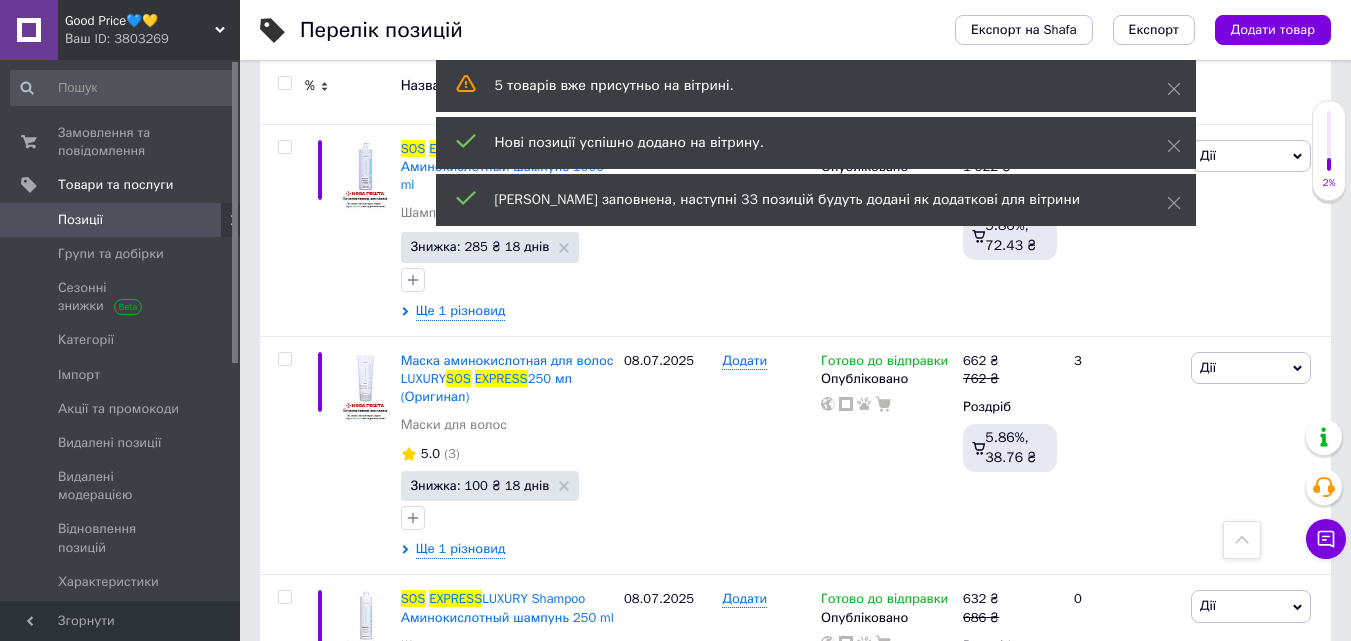 scroll, scrollTop: 0, scrollLeft: 0, axis: both 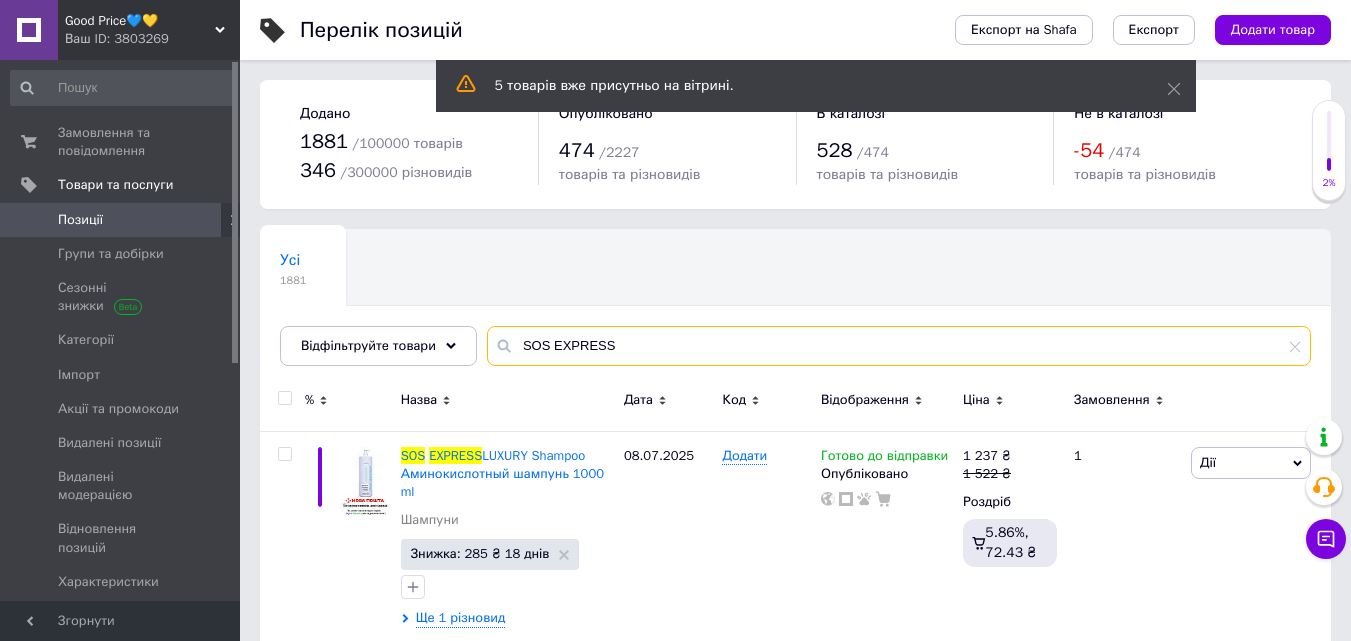 drag, startPoint x: 627, startPoint y: 342, endPoint x: 517, endPoint y: 346, distance: 110.0727 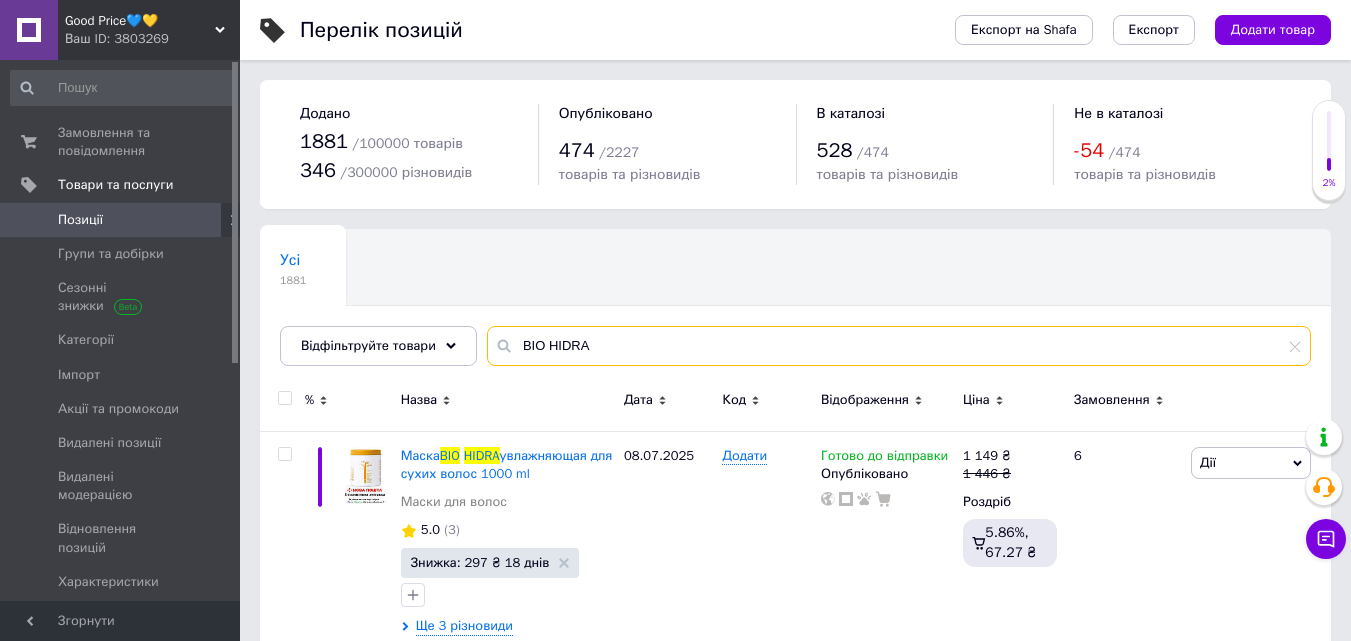 type on "BIO HIDRA" 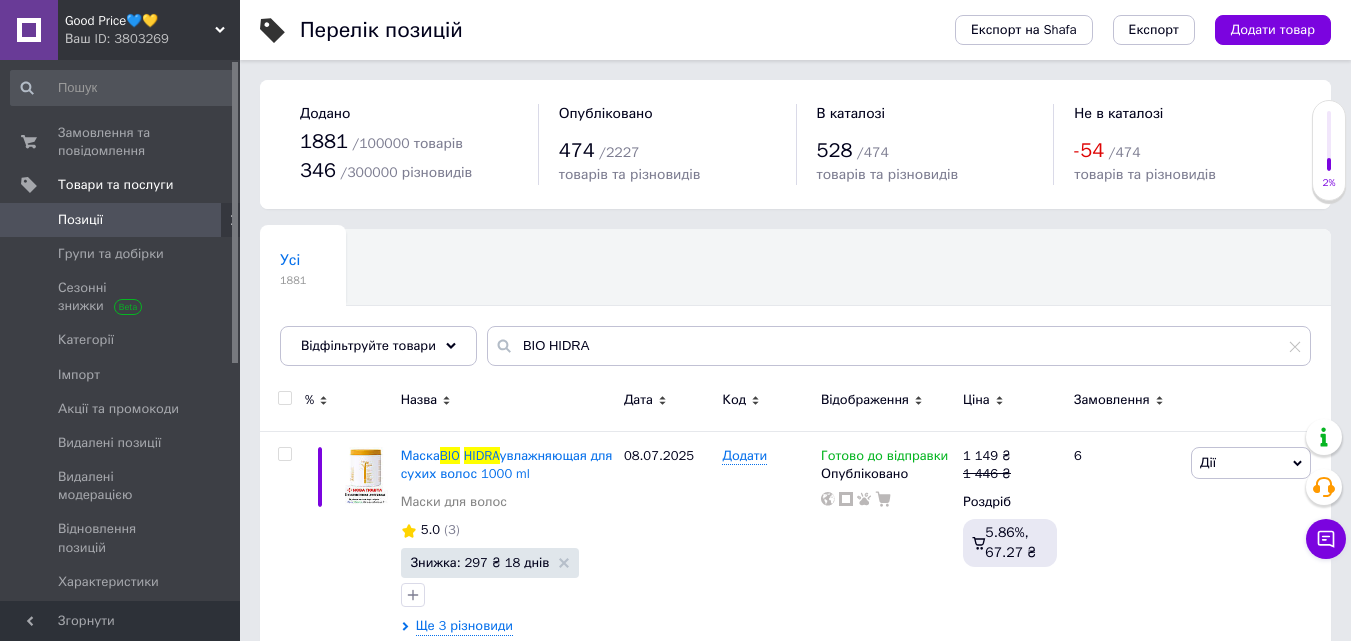 click at bounding box center (285, 398) 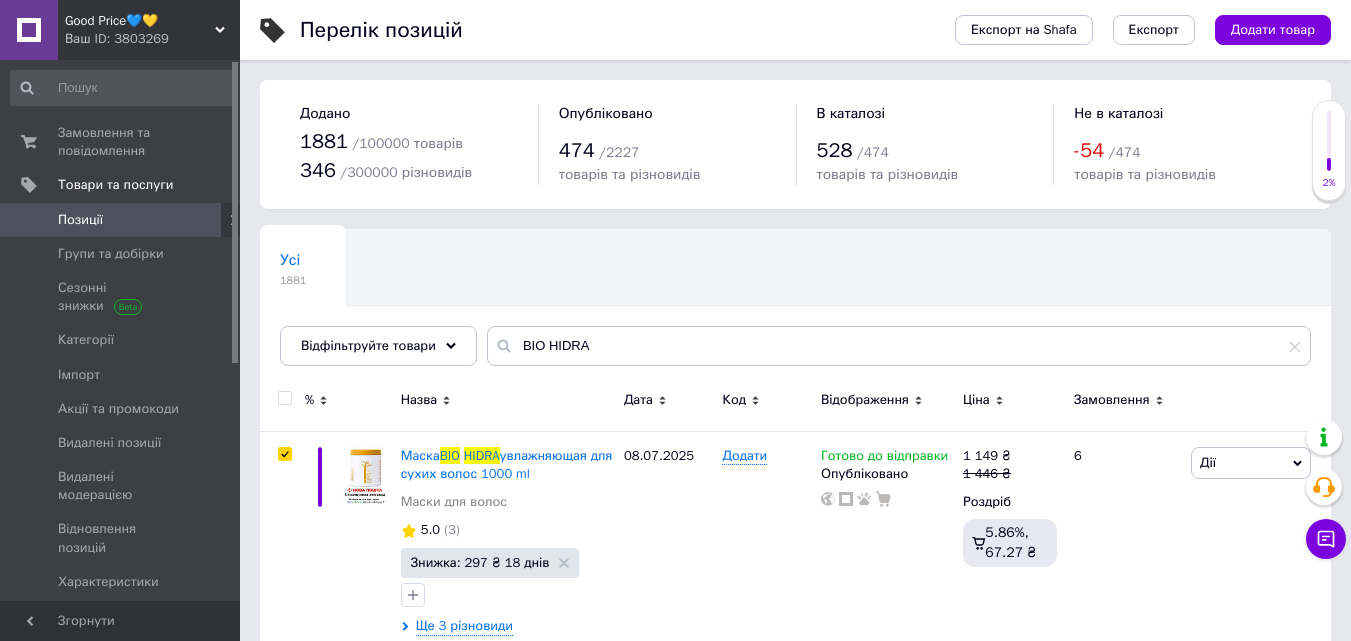 checkbox on "true" 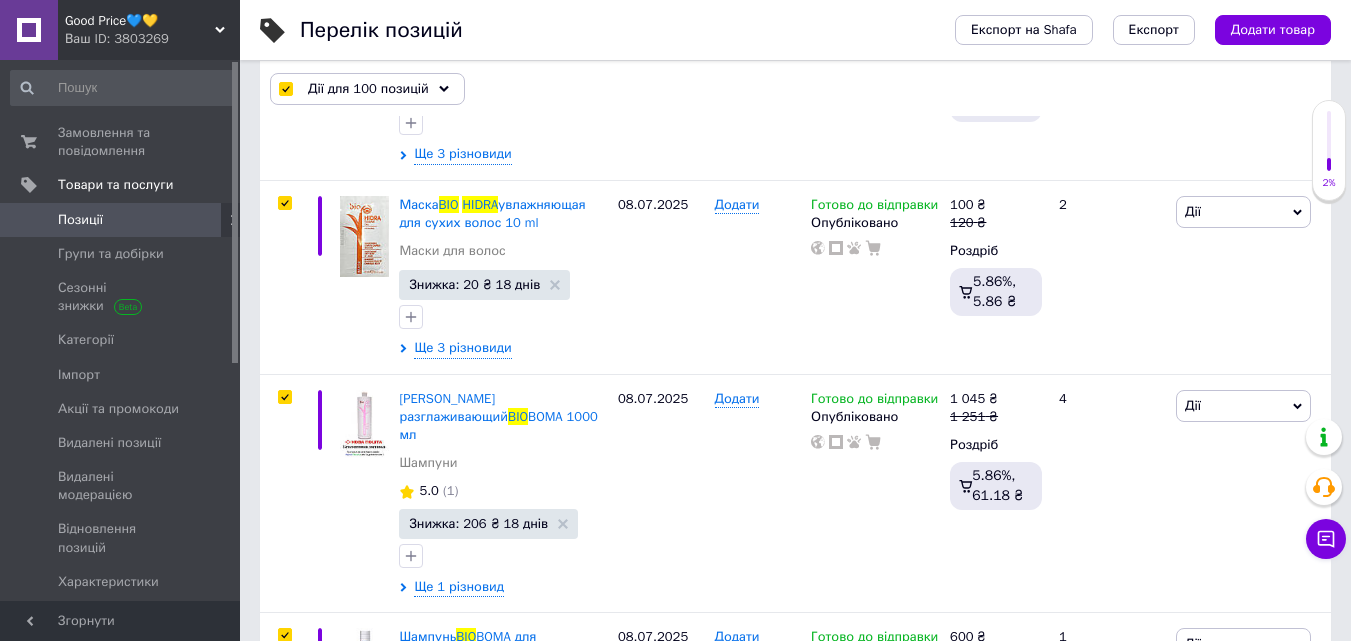 scroll, scrollTop: 0, scrollLeft: 0, axis: both 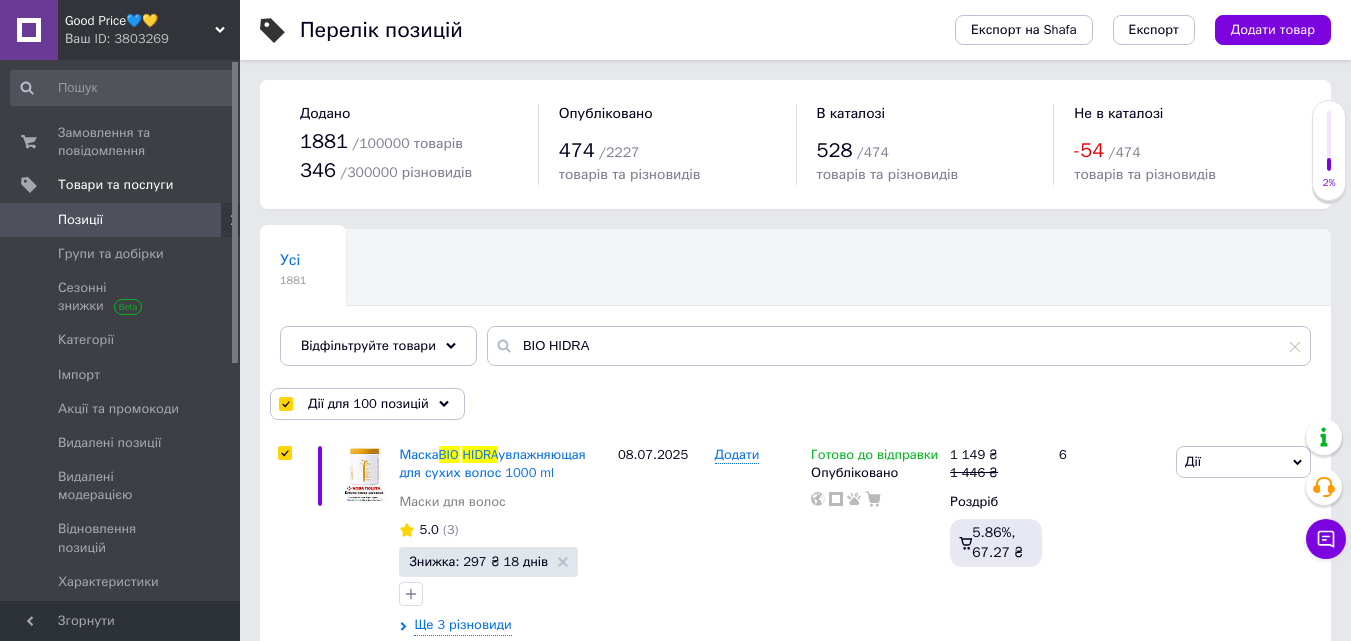 drag, startPoint x: 657, startPoint y: 324, endPoint x: 658, endPoint y: 335, distance: 11.045361 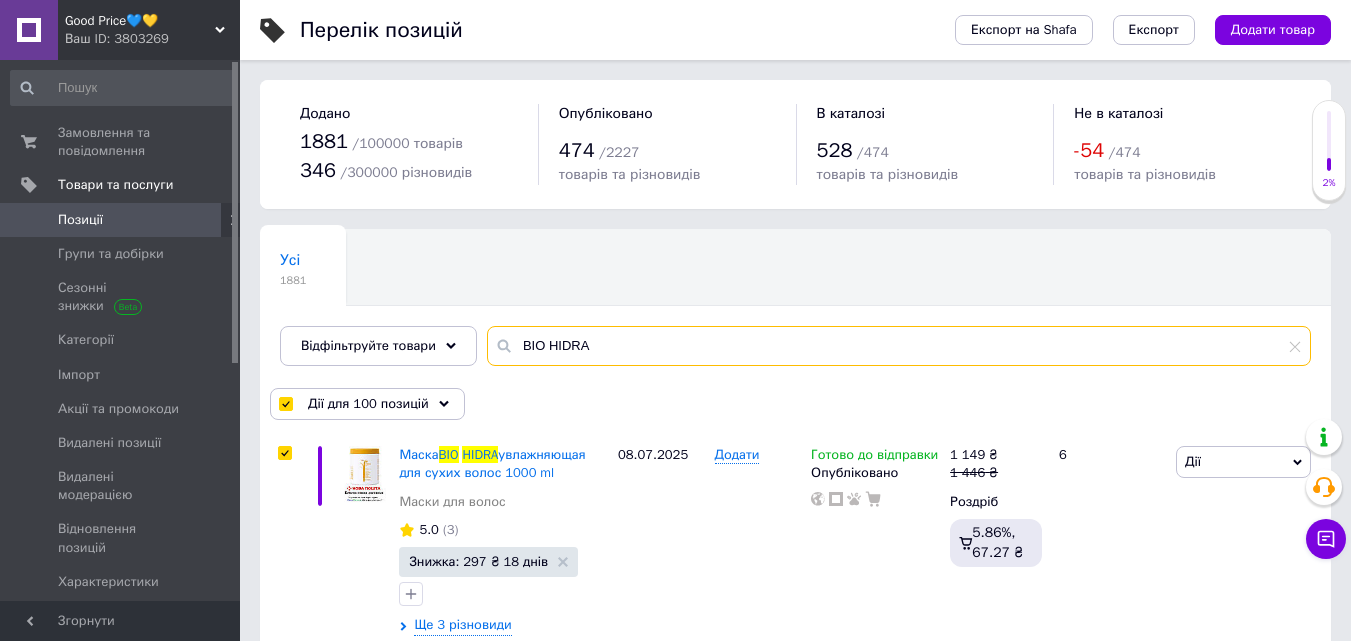 click on "BIO HIDRA" at bounding box center (899, 346) 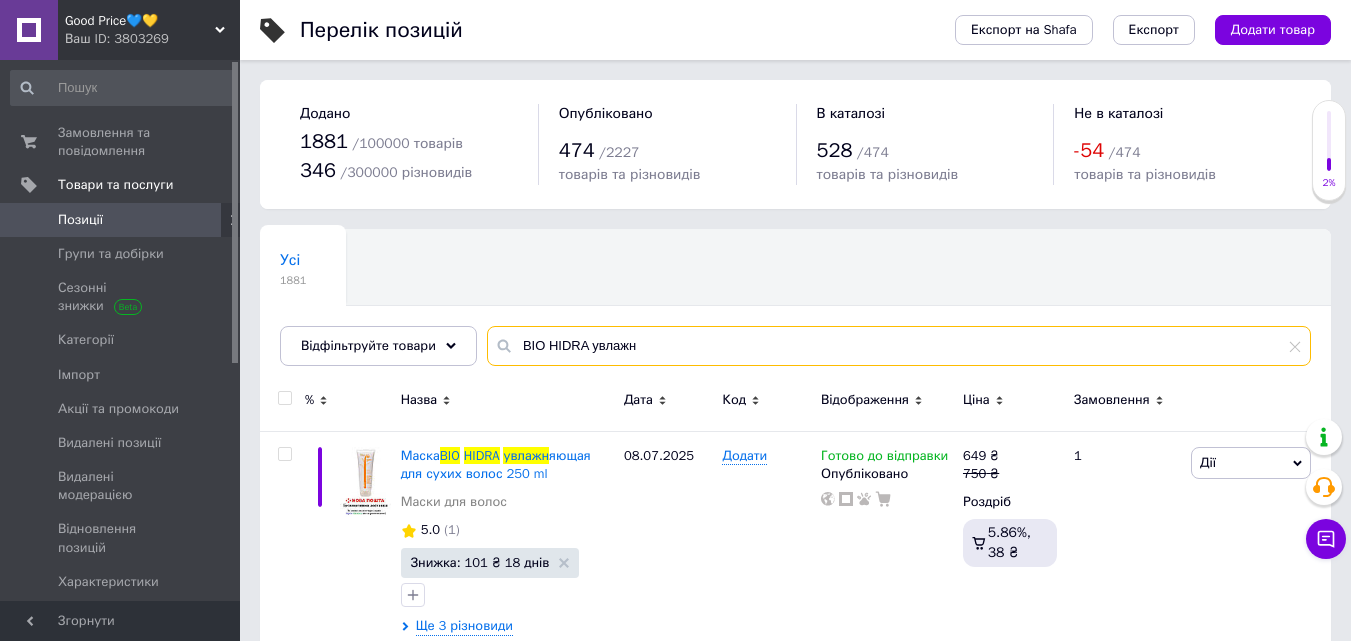 type on "BIO HIDRA увлажн" 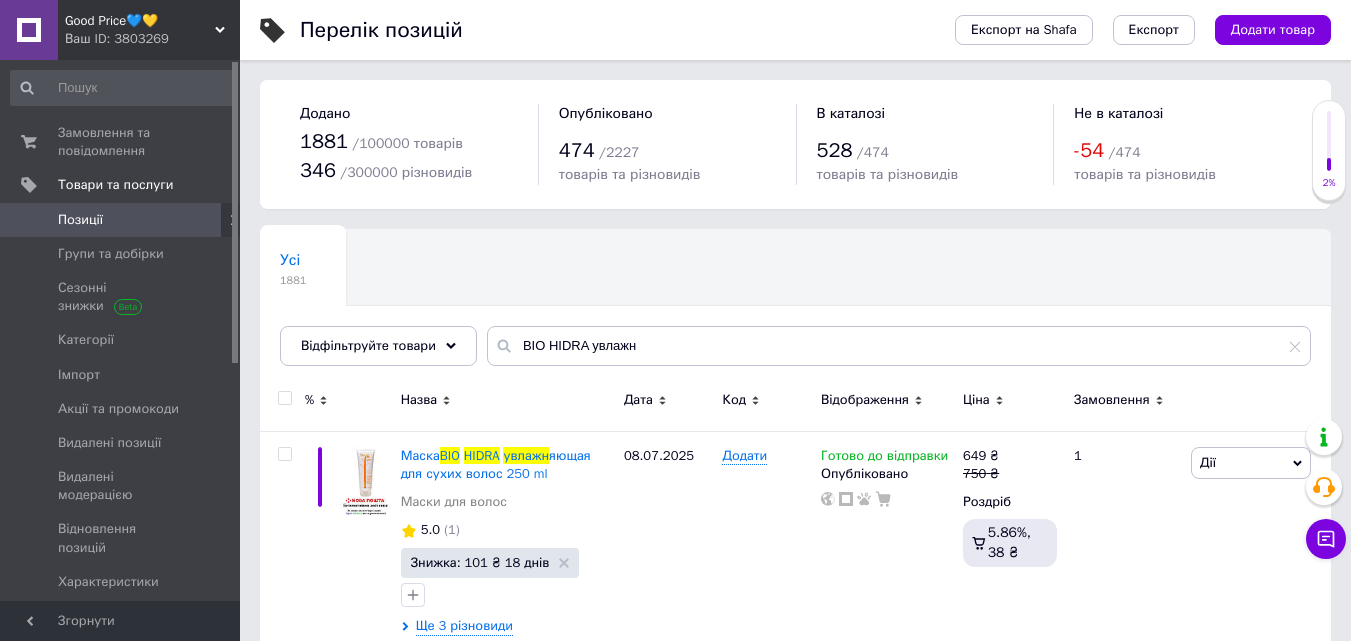 click at bounding box center (284, 398) 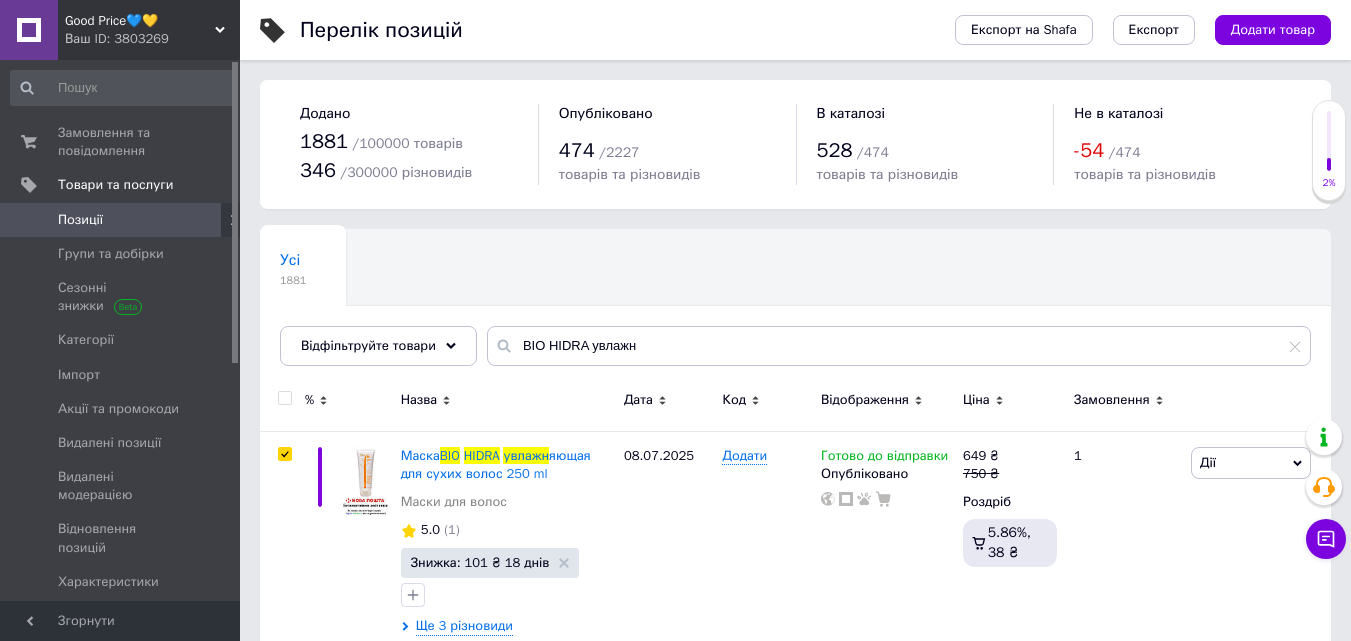 checkbox on "true" 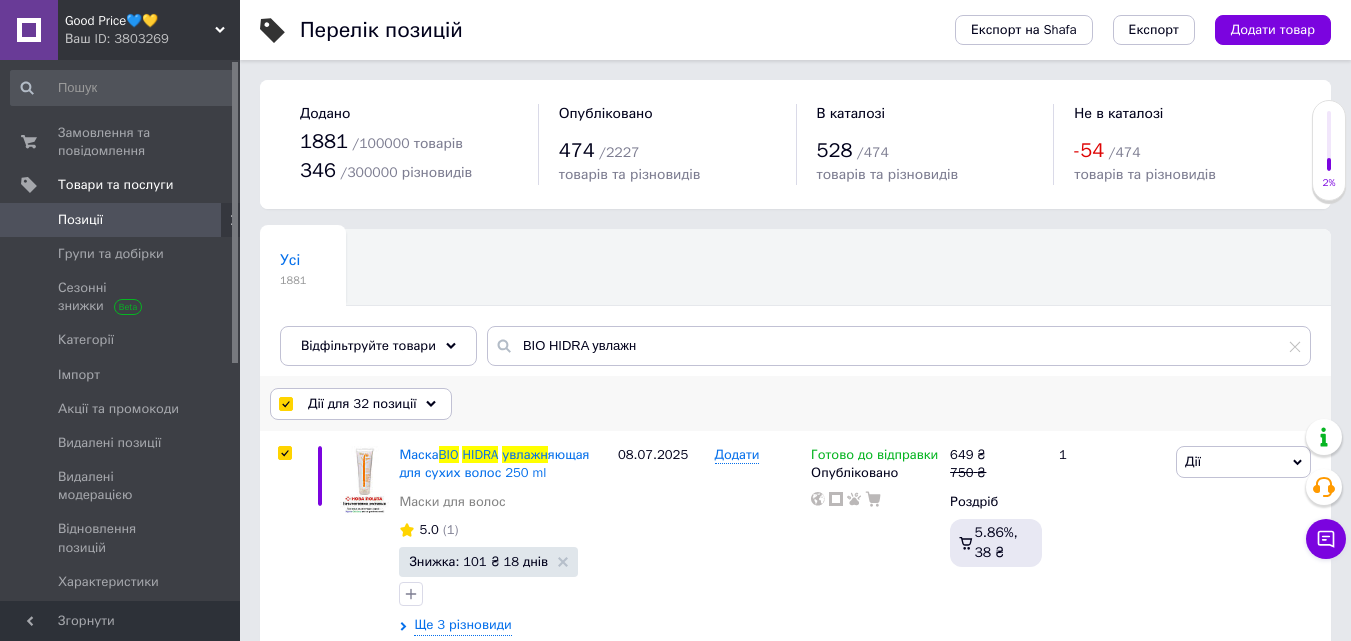 click on "Дії для 32 позиції" at bounding box center (362, 404) 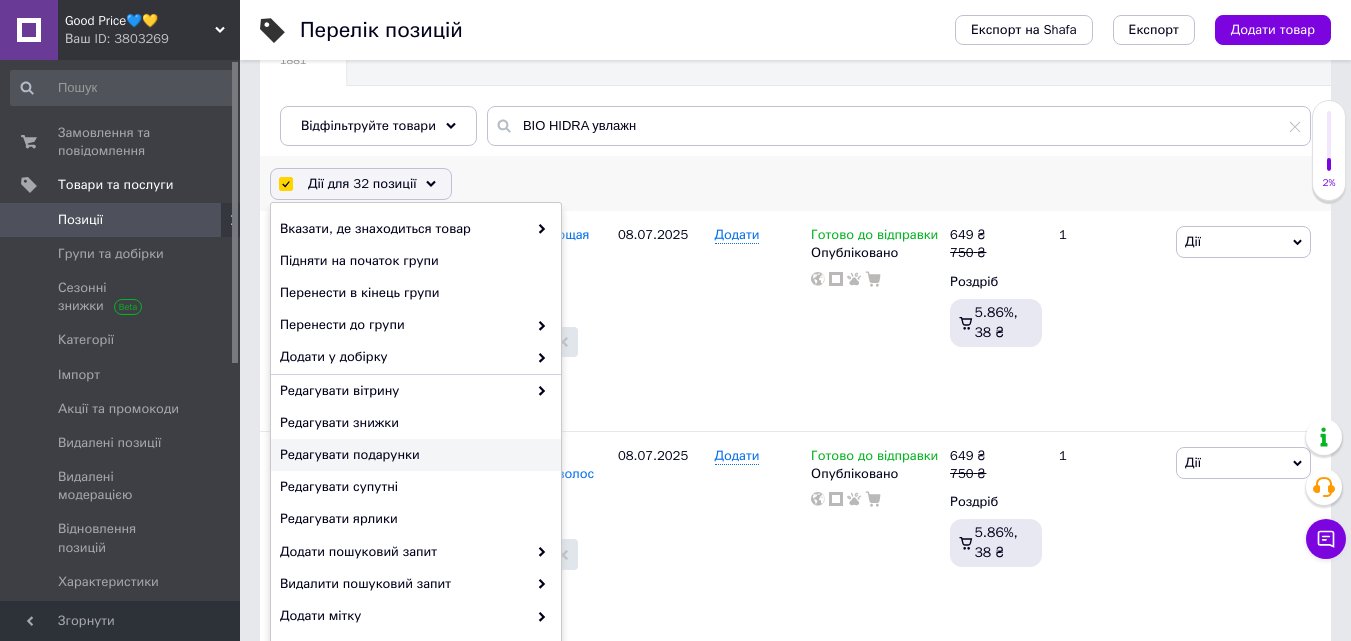 scroll, scrollTop: 240, scrollLeft: 0, axis: vertical 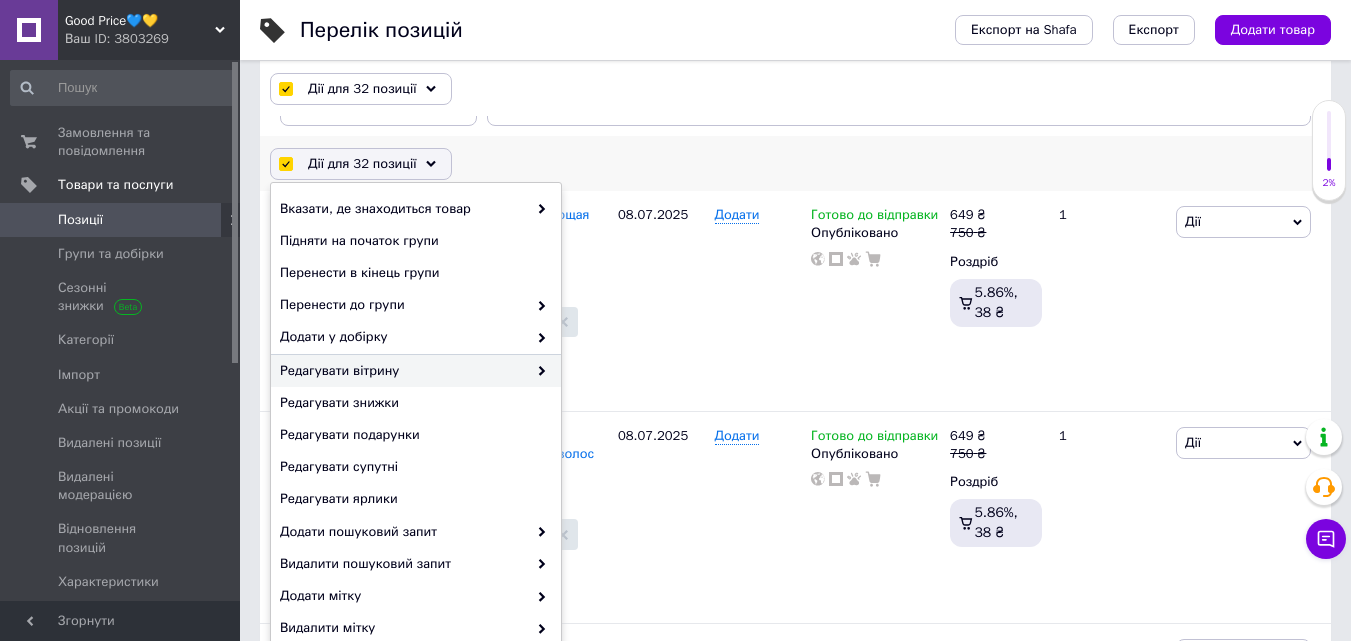 click on "Редагувати вітрину" at bounding box center (403, 371) 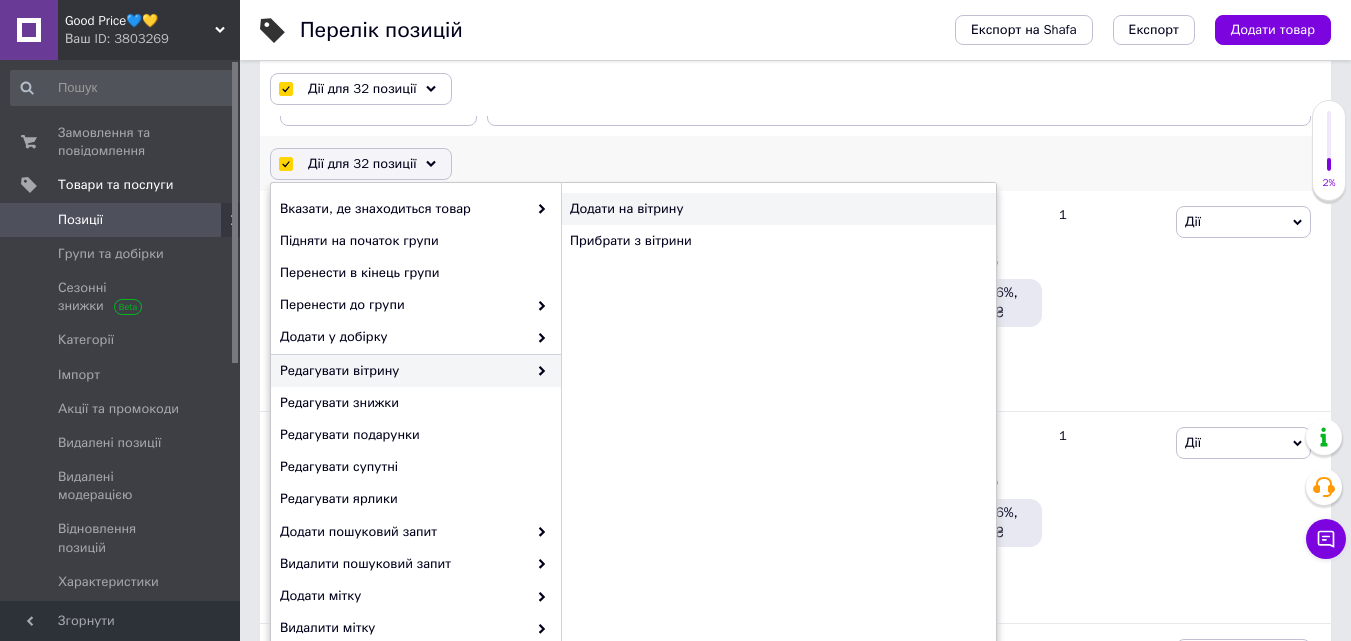 click on "Додати на вітрину" at bounding box center [778, 209] 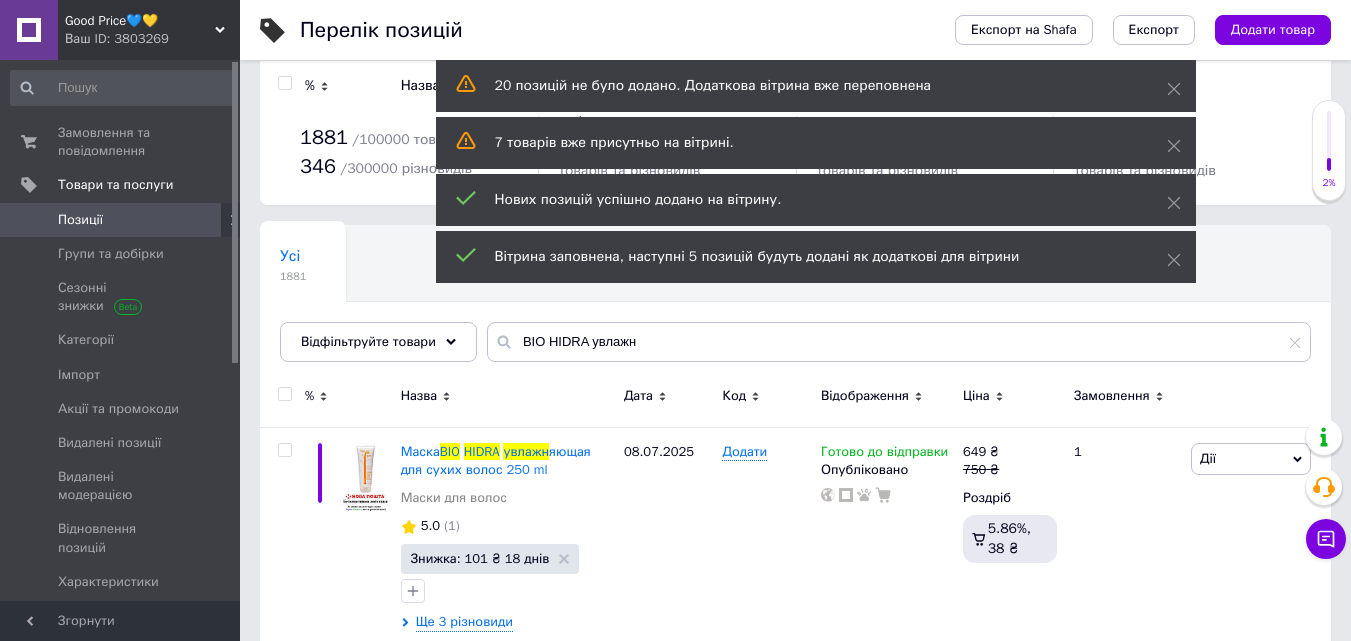 scroll, scrollTop: 0, scrollLeft: 0, axis: both 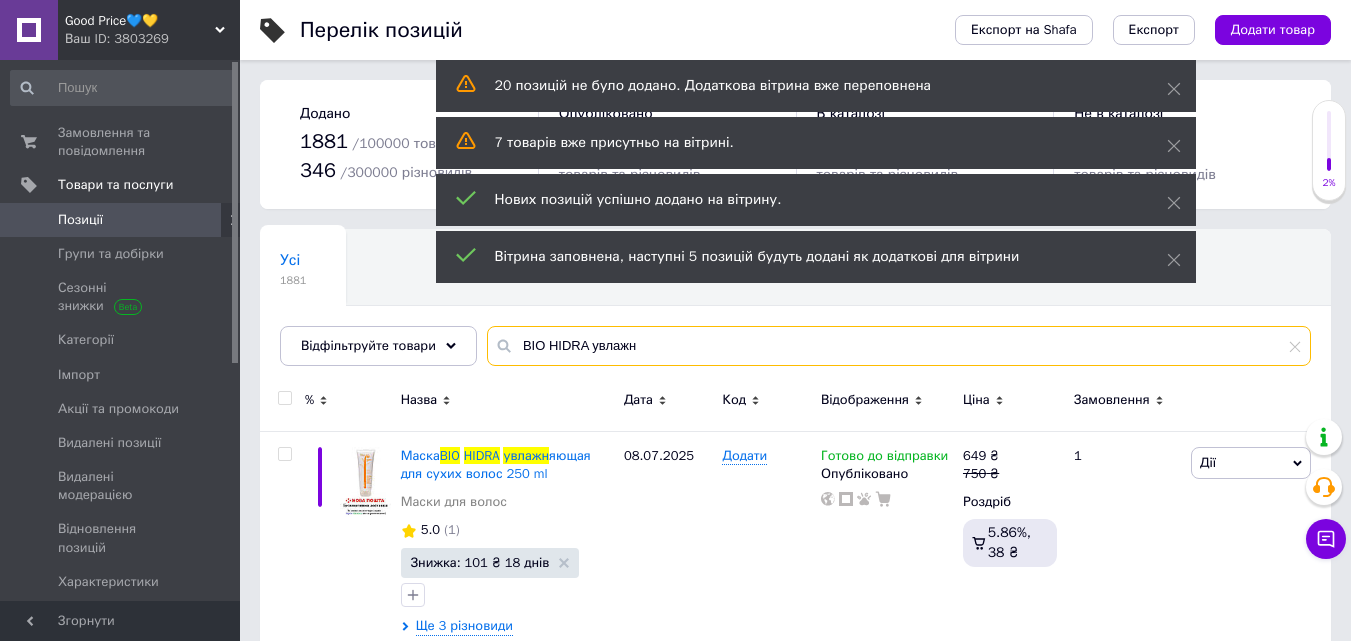 drag, startPoint x: 653, startPoint y: 342, endPoint x: 510, endPoint y: 347, distance: 143.08739 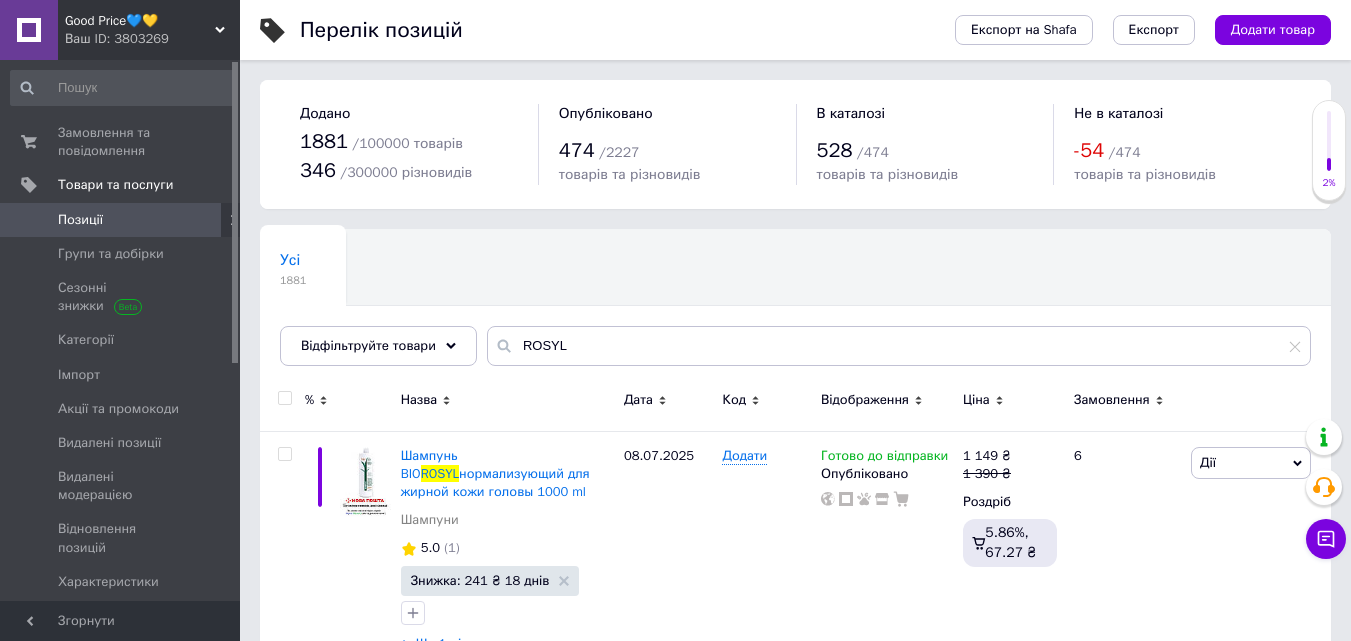 click at bounding box center [284, 398] 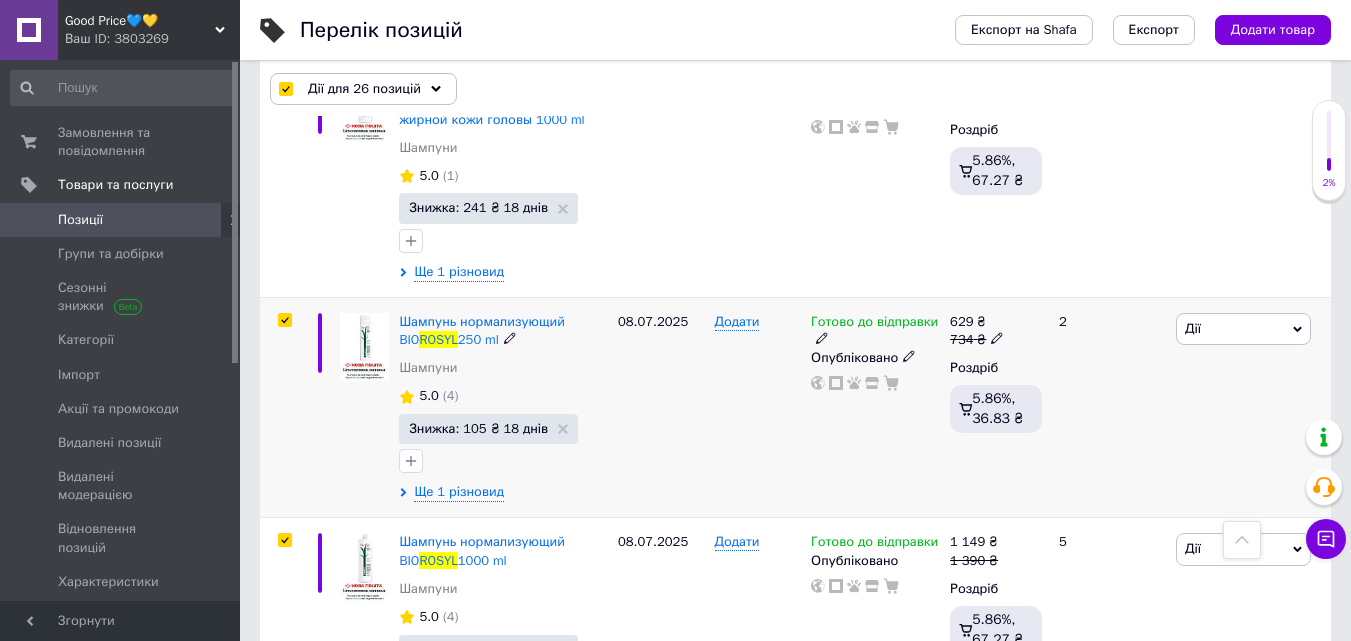 scroll, scrollTop: 360, scrollLeft: 0, axis: vertical 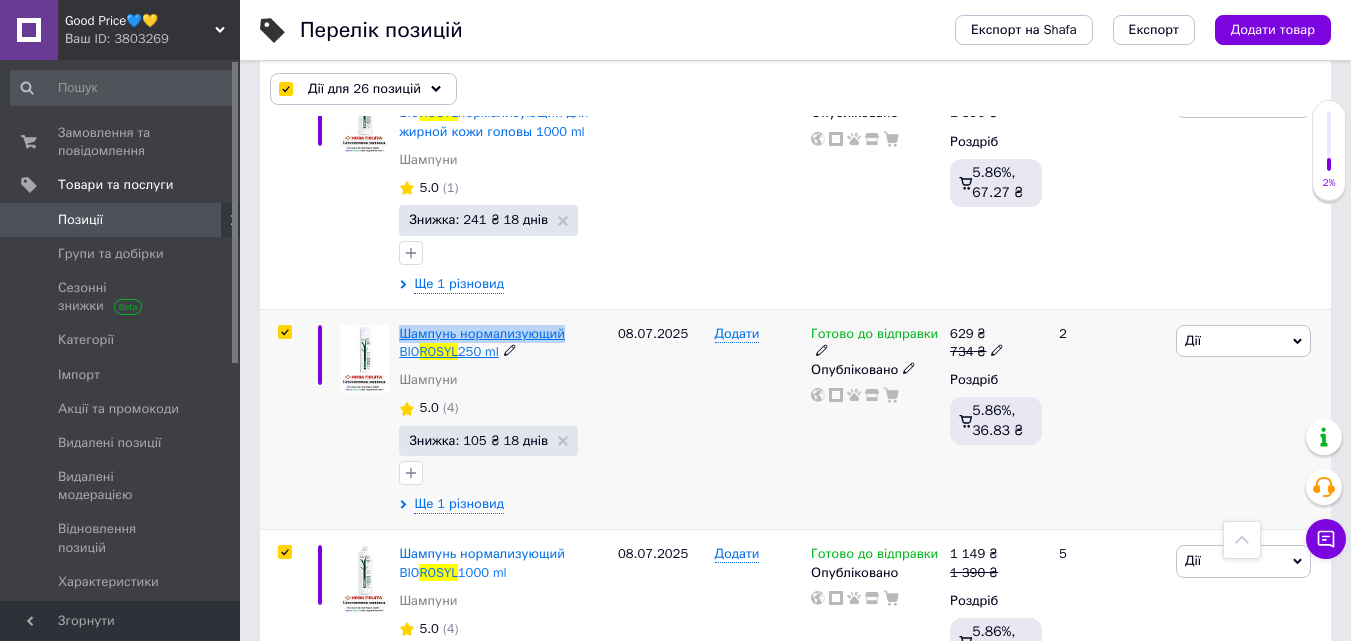 drag, startPoint x: 395, startPoint y: 335, endPoint x: 558, endPoint y: 327, distance: 163.1962 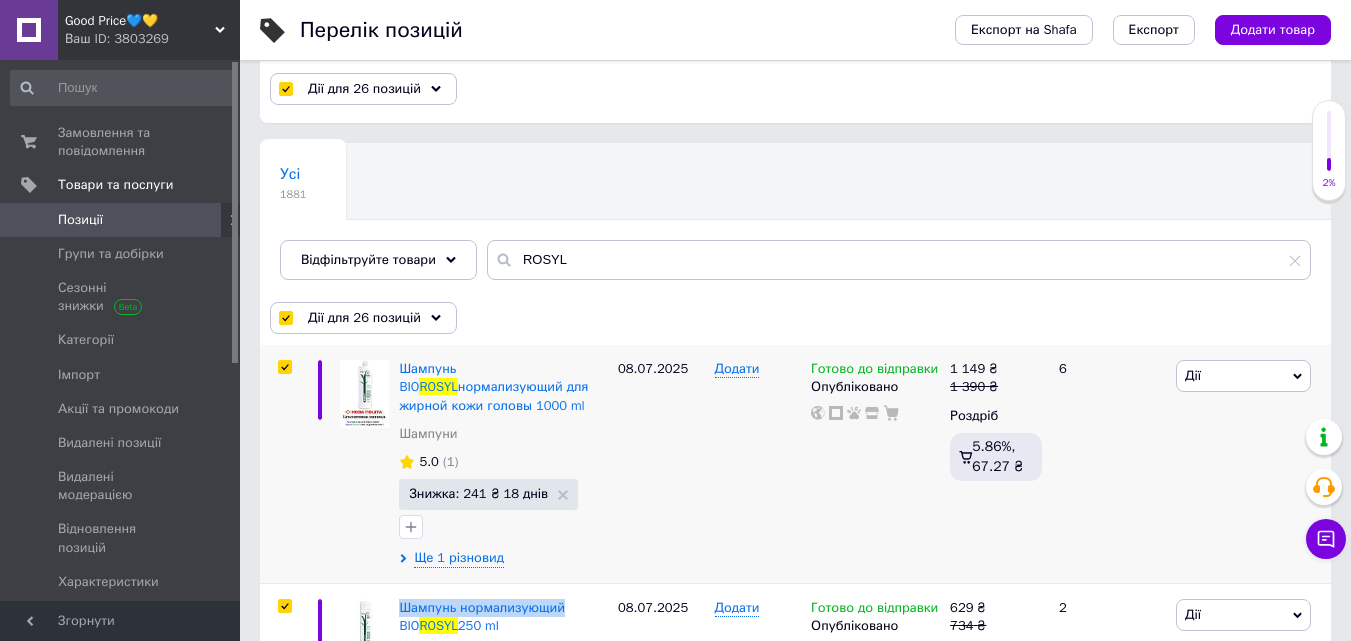 scroll, scrollTop: 0, scrollLeft: 0, axis: both 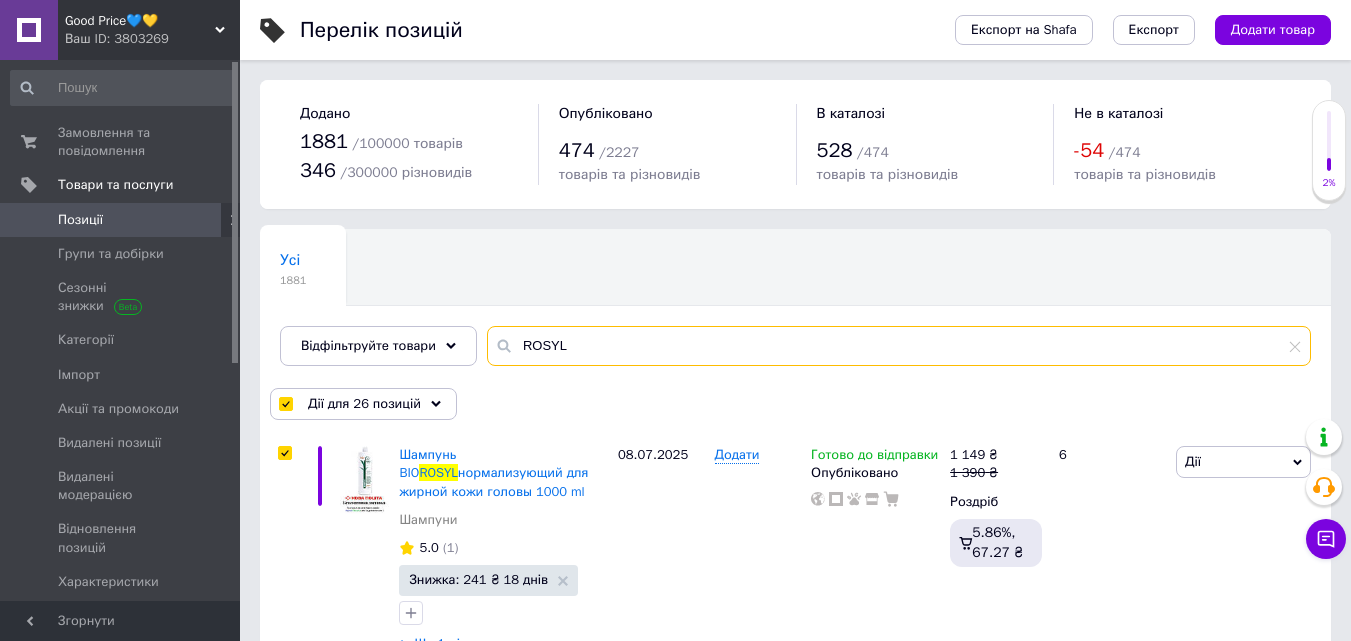 click on "ROSYL" at bounding box center [899, 346] 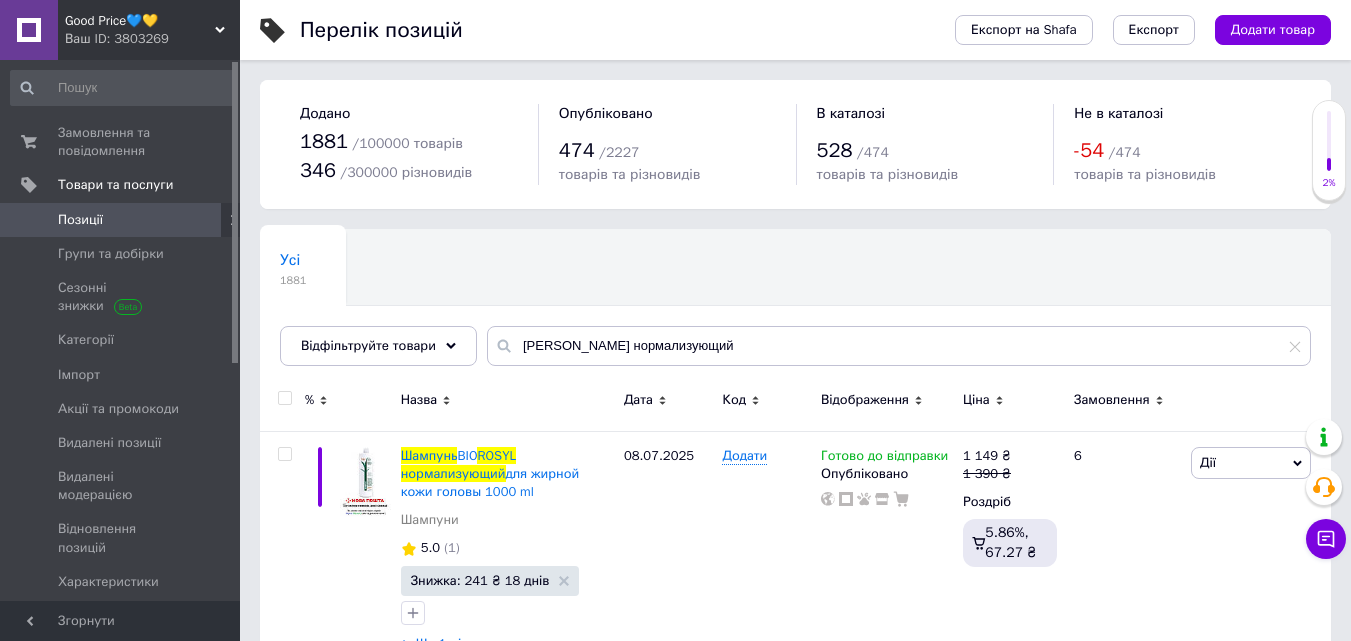click at bounding box center [282, 403] 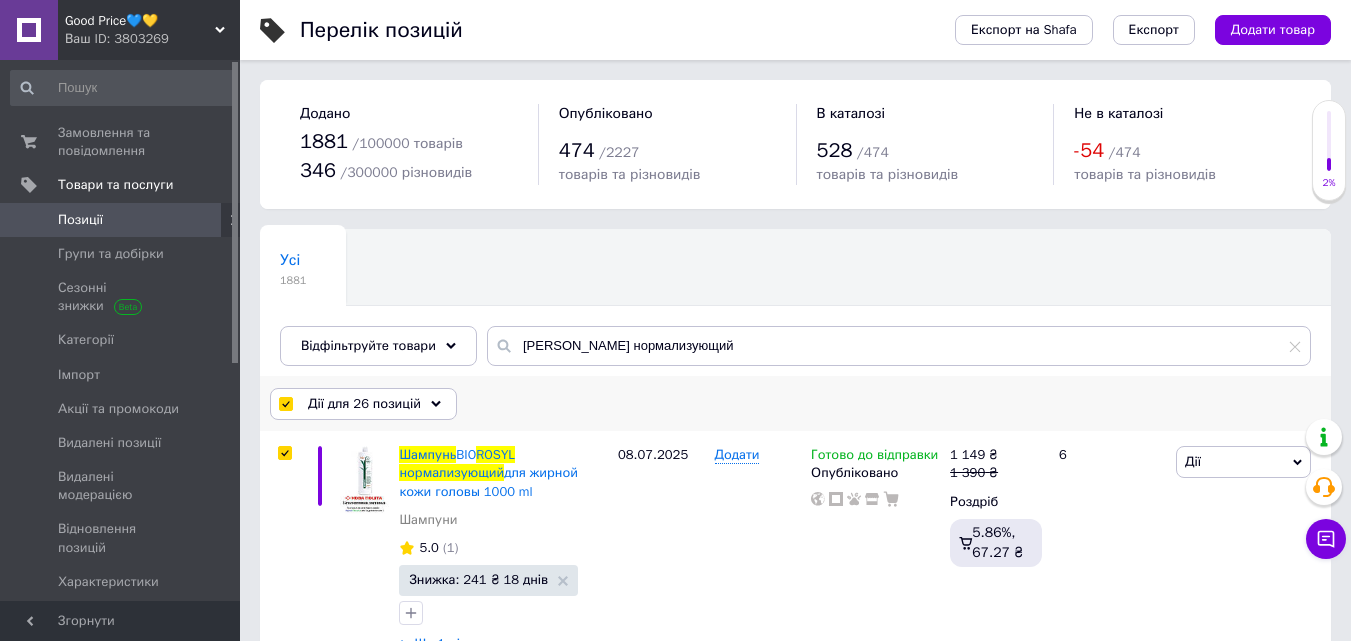 click on "Дії для 26 позицій" at bounding box center (364, 404) 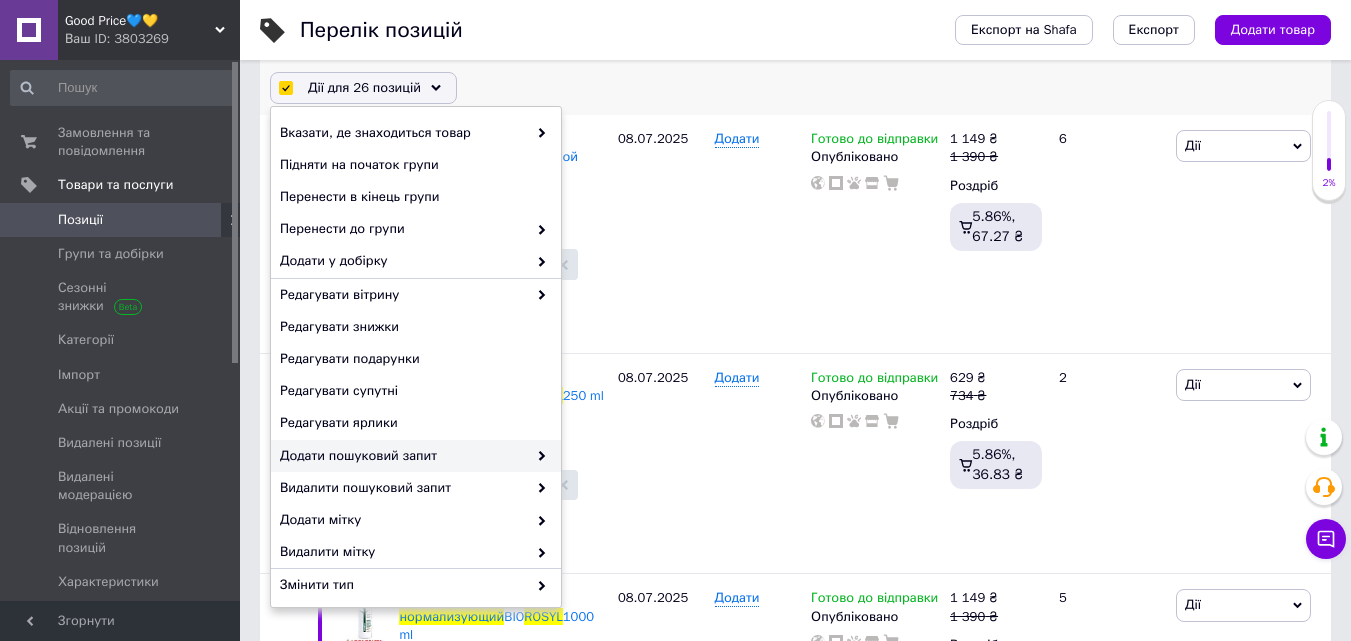 scroll, scrollTop: 320, scrollLeft: 0, axis: vertical 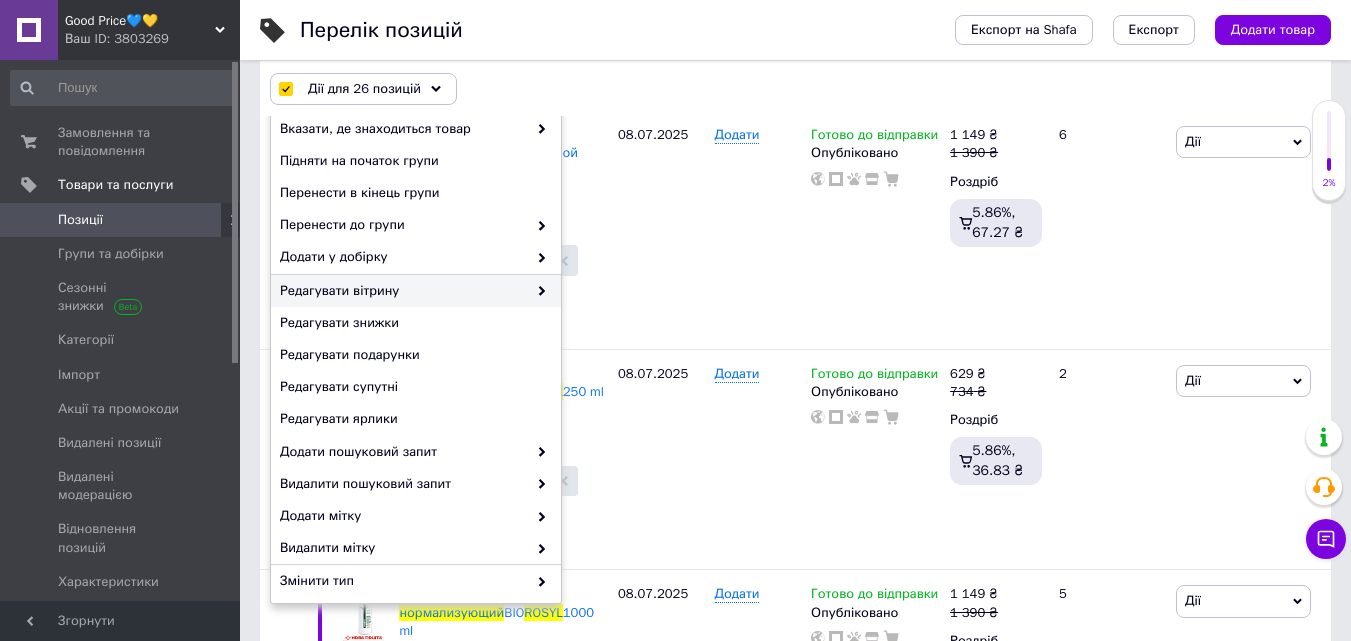 click on "Редагувати вітрину" at bounding box center (403, 291) 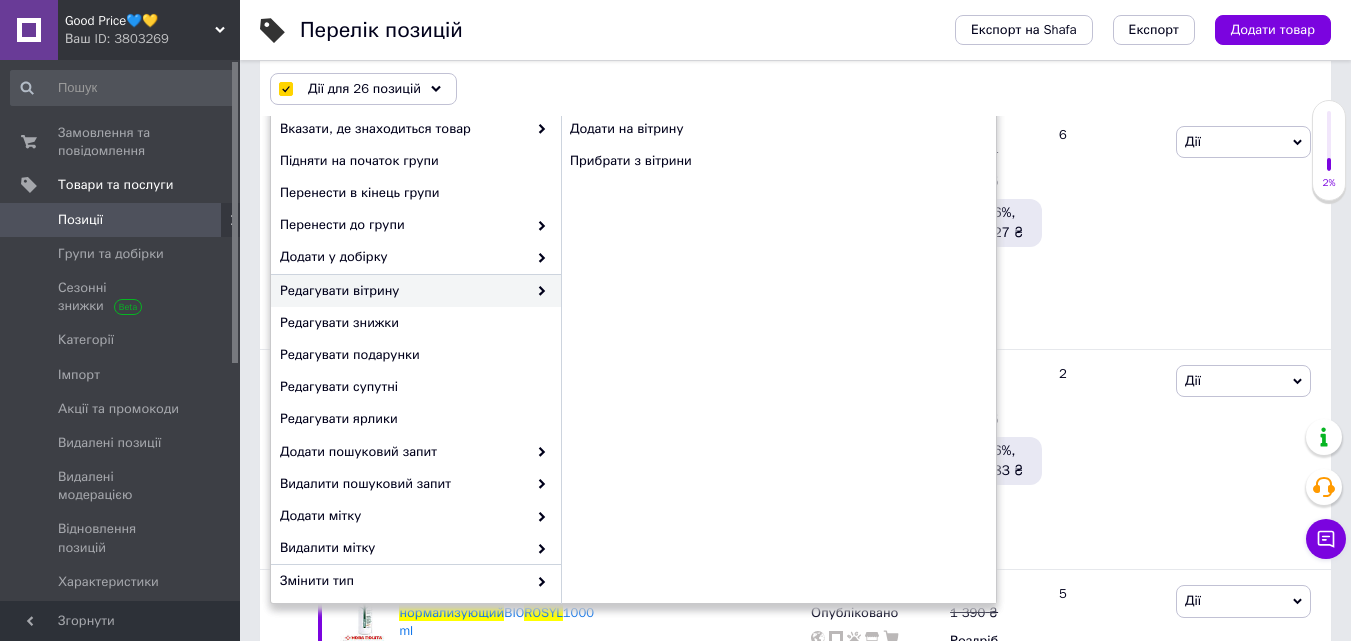 click 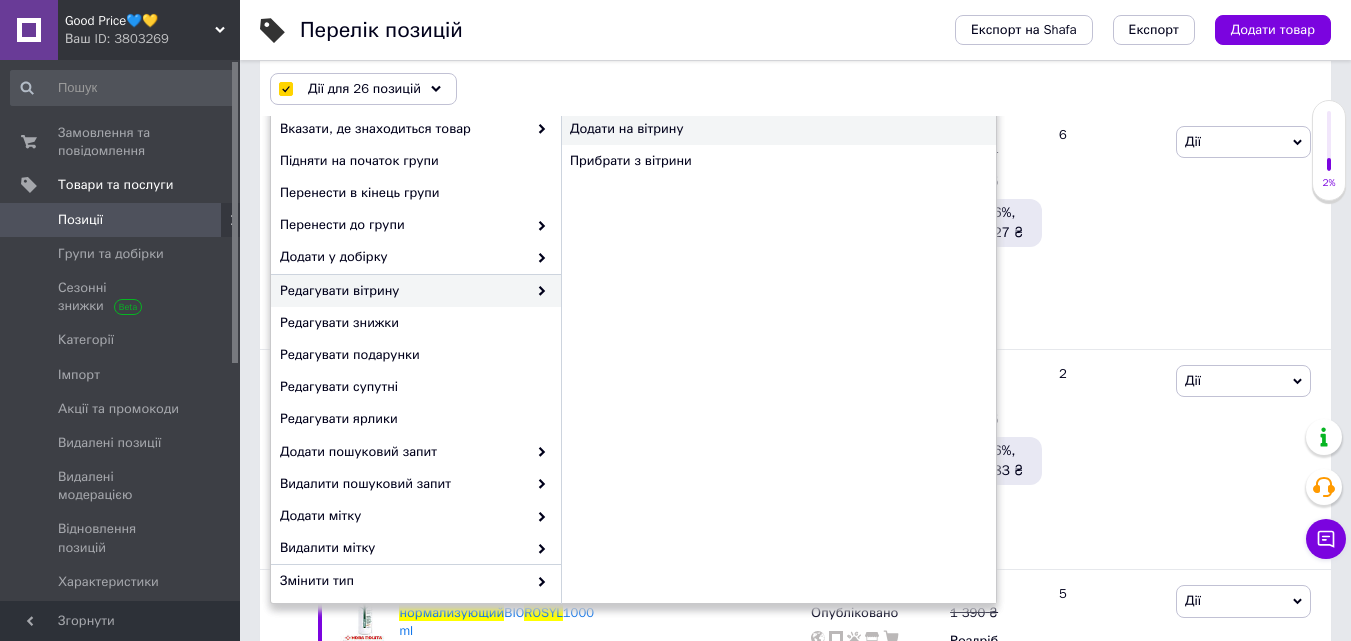 click on "Додати на вітрину" at bounding box center [778, 129] 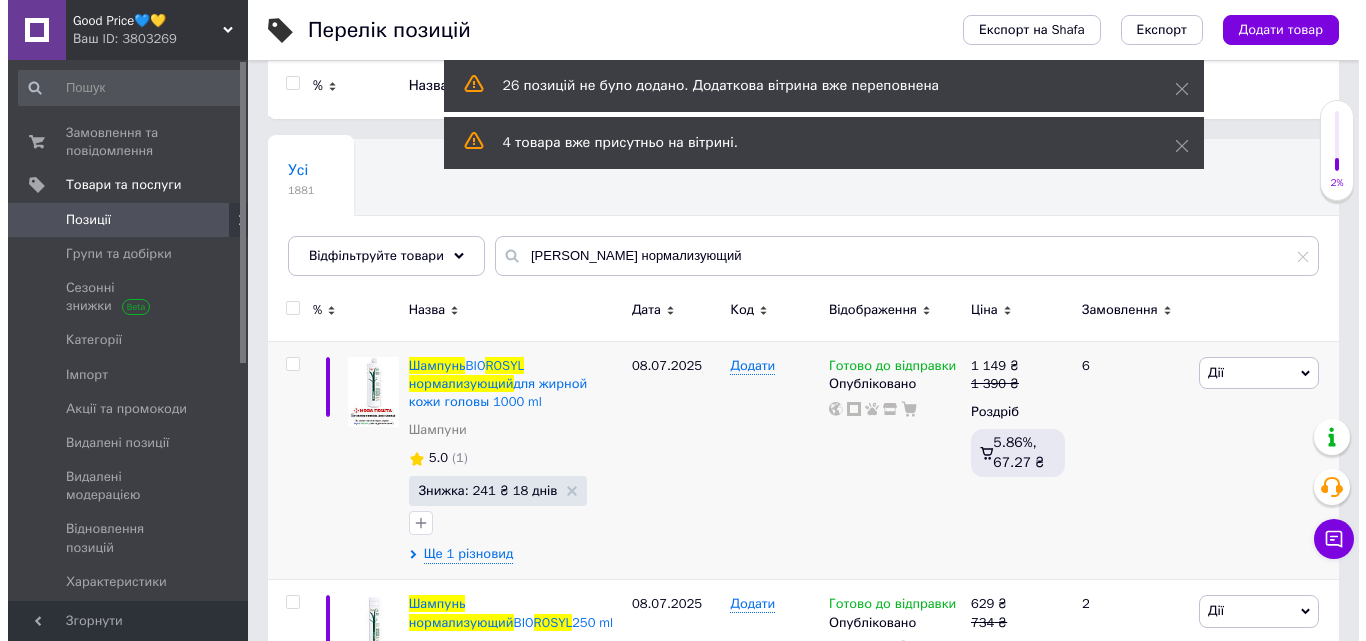 scroll, scrollTop: 0, scrollLeft: 0, axis: both 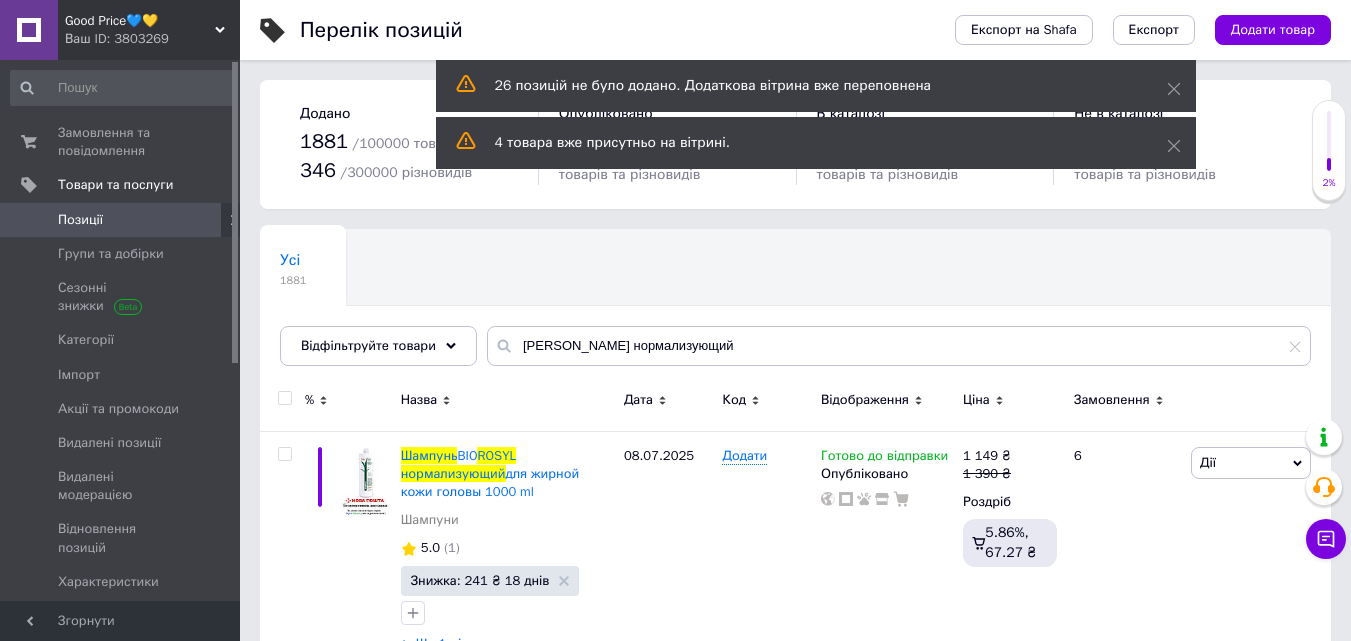 click on "Позиції" at bounding box center [80, 220] 